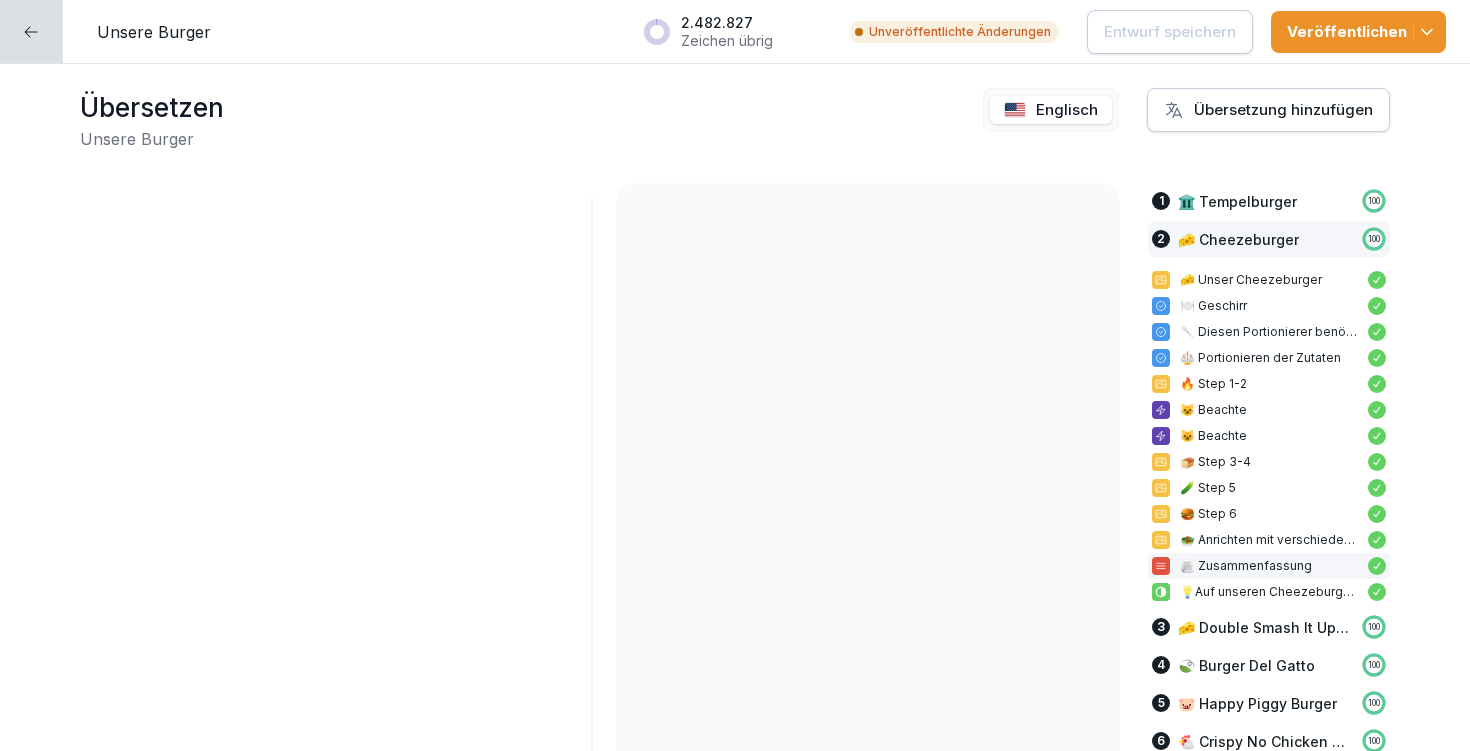 scroll, scrollTop: 0, scrollLeft: 0, axis: both 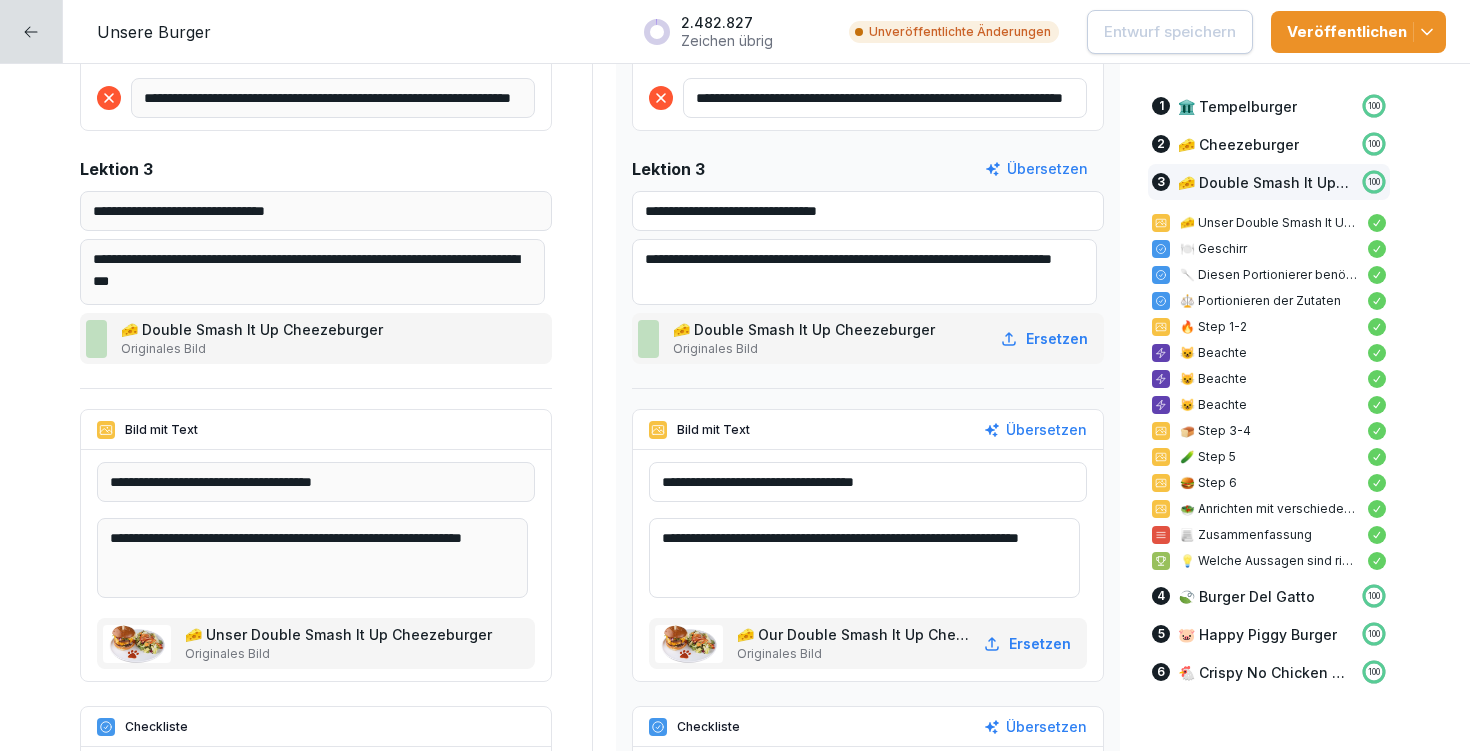 drag, startPoint x: 733, startPoint y: 560, endPoint x: 1056, endPoint y: 534, distance: 324.04474 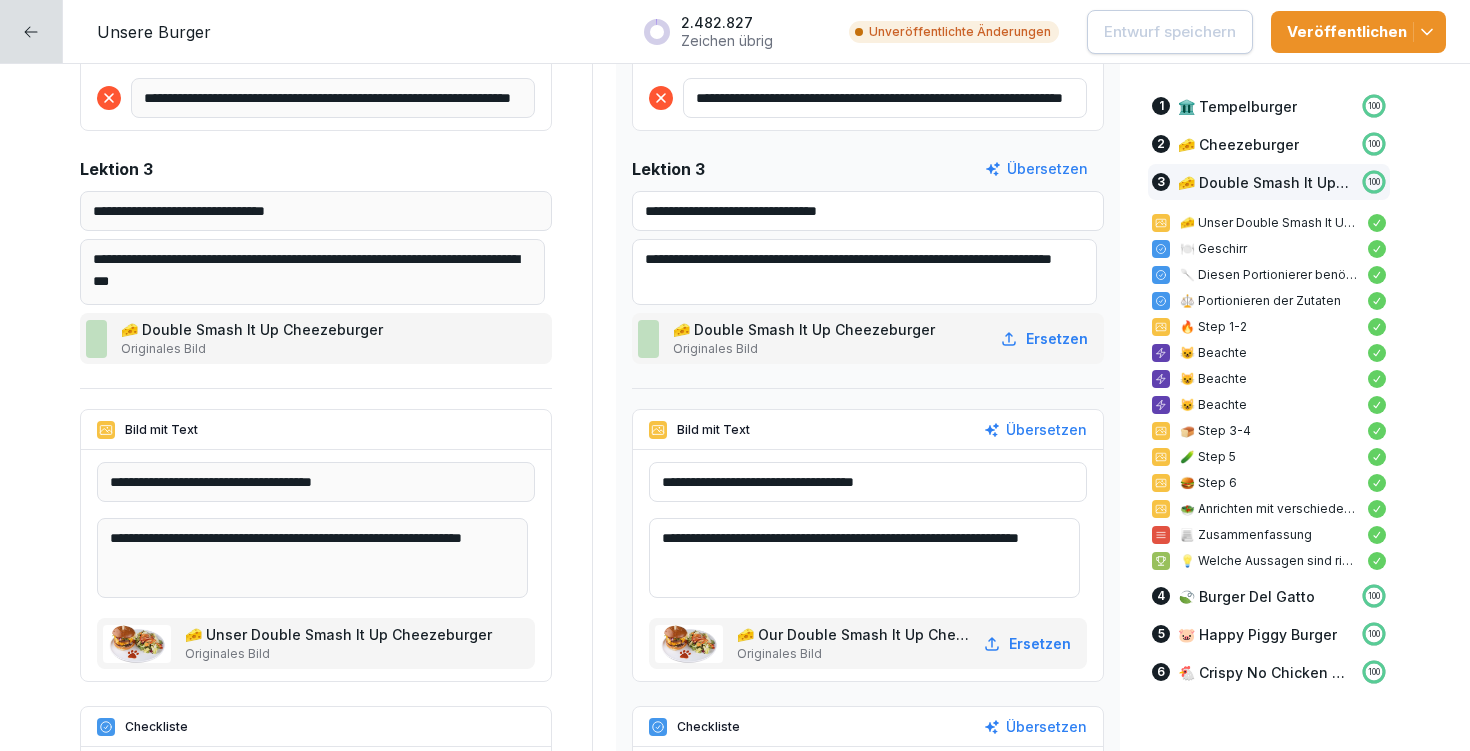 click on "**********" at bounding box center (864, 558) 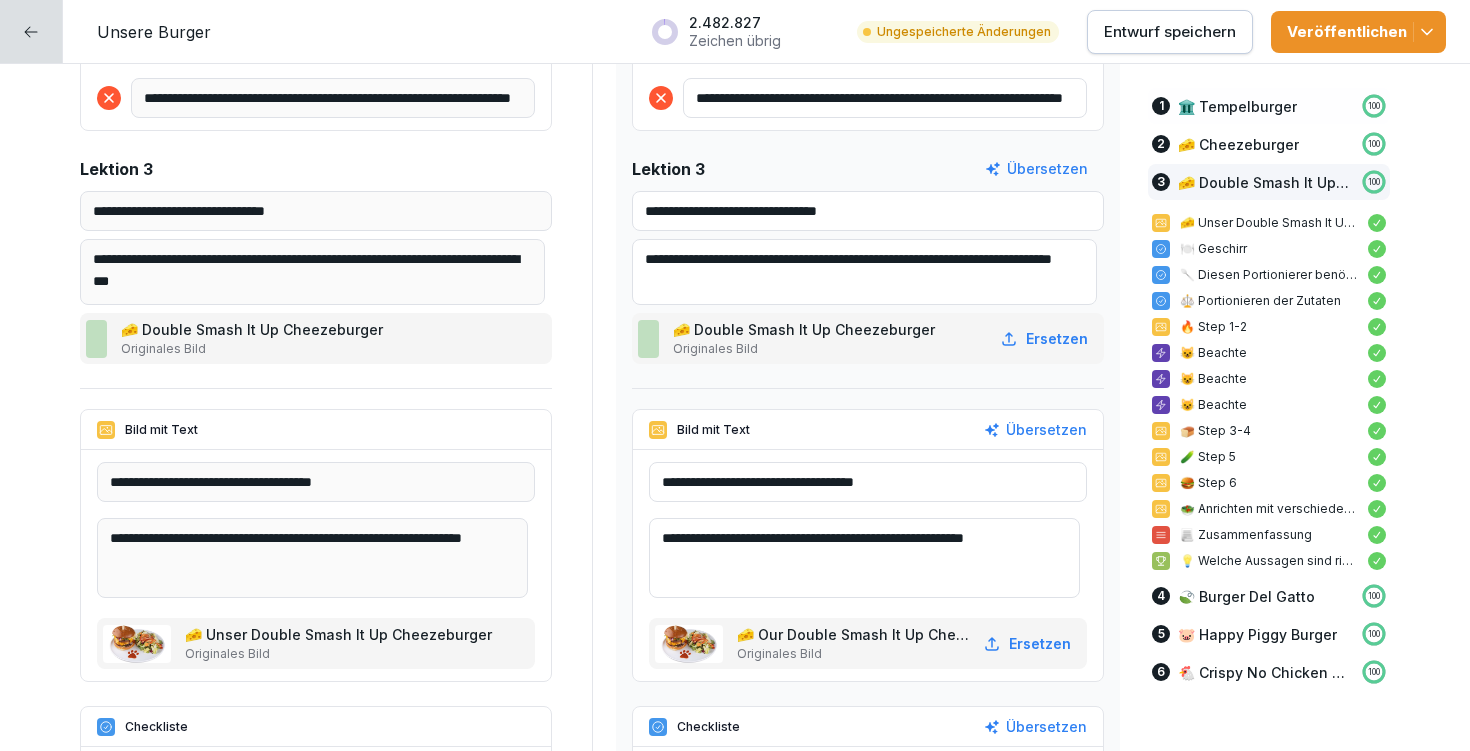 type on "**********" 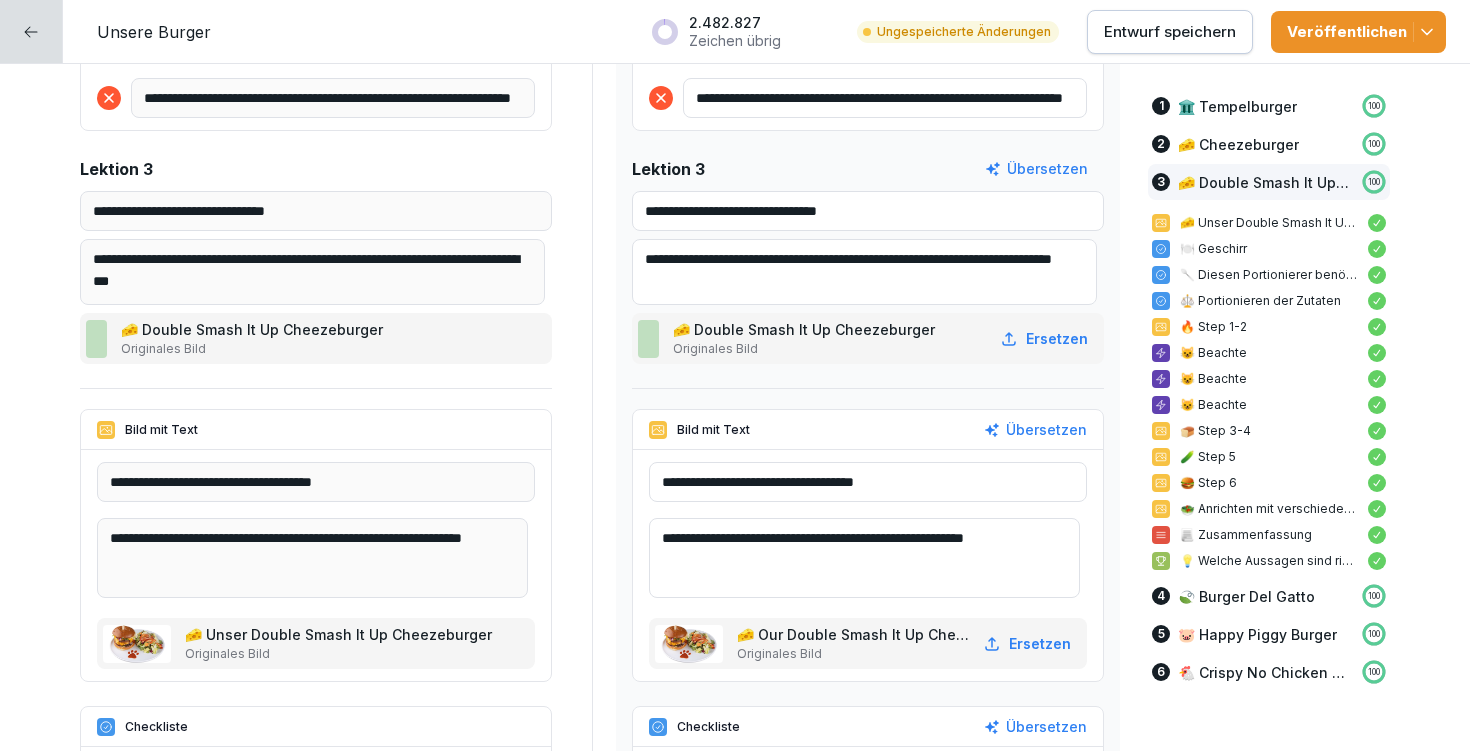 drag, startPoint x: 1214, startPoint y: 33, endPoint x: 1114, endPoint y: 68, distance: 105.9481 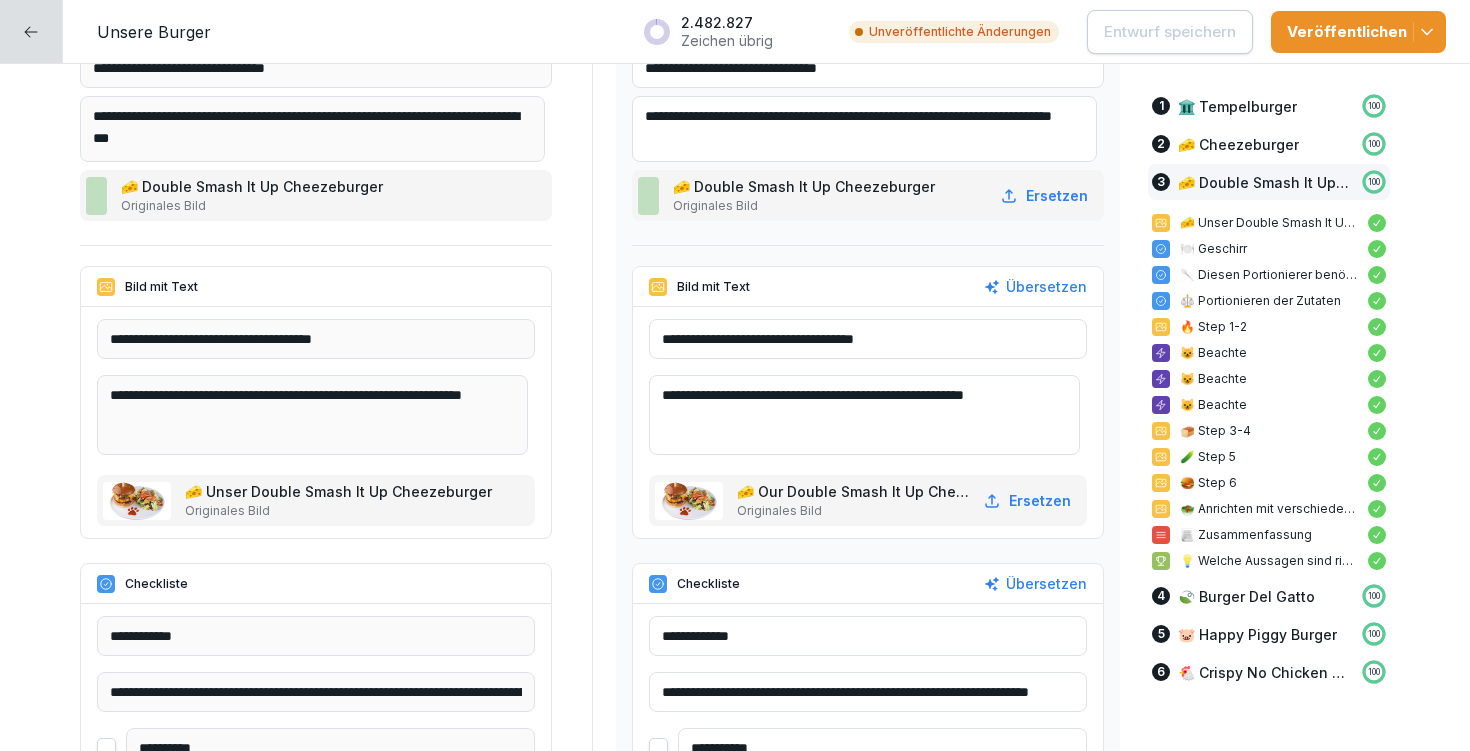 scroll, scrollTop: 10369, scrollLeft: 0, axis: vertical 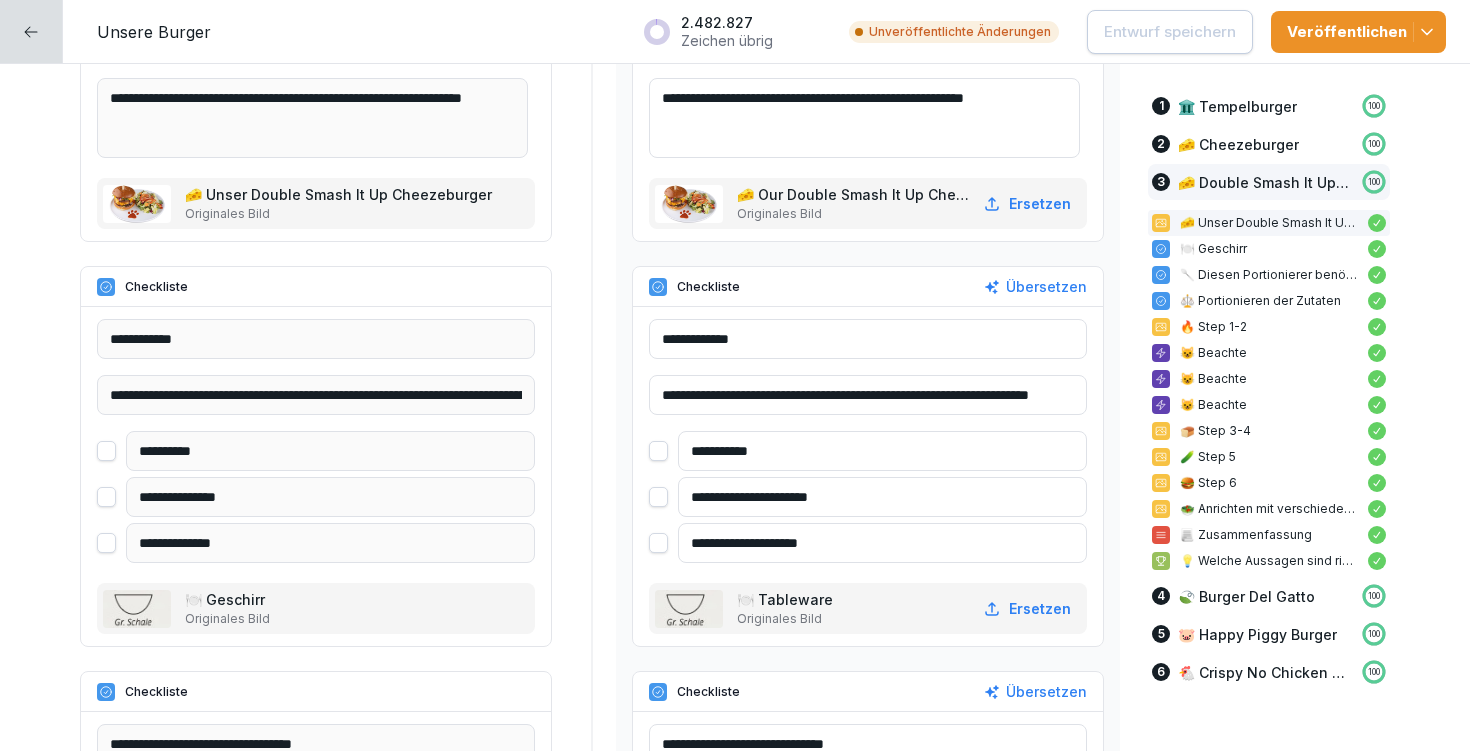click on "**********" at bounding box center (882, 497) 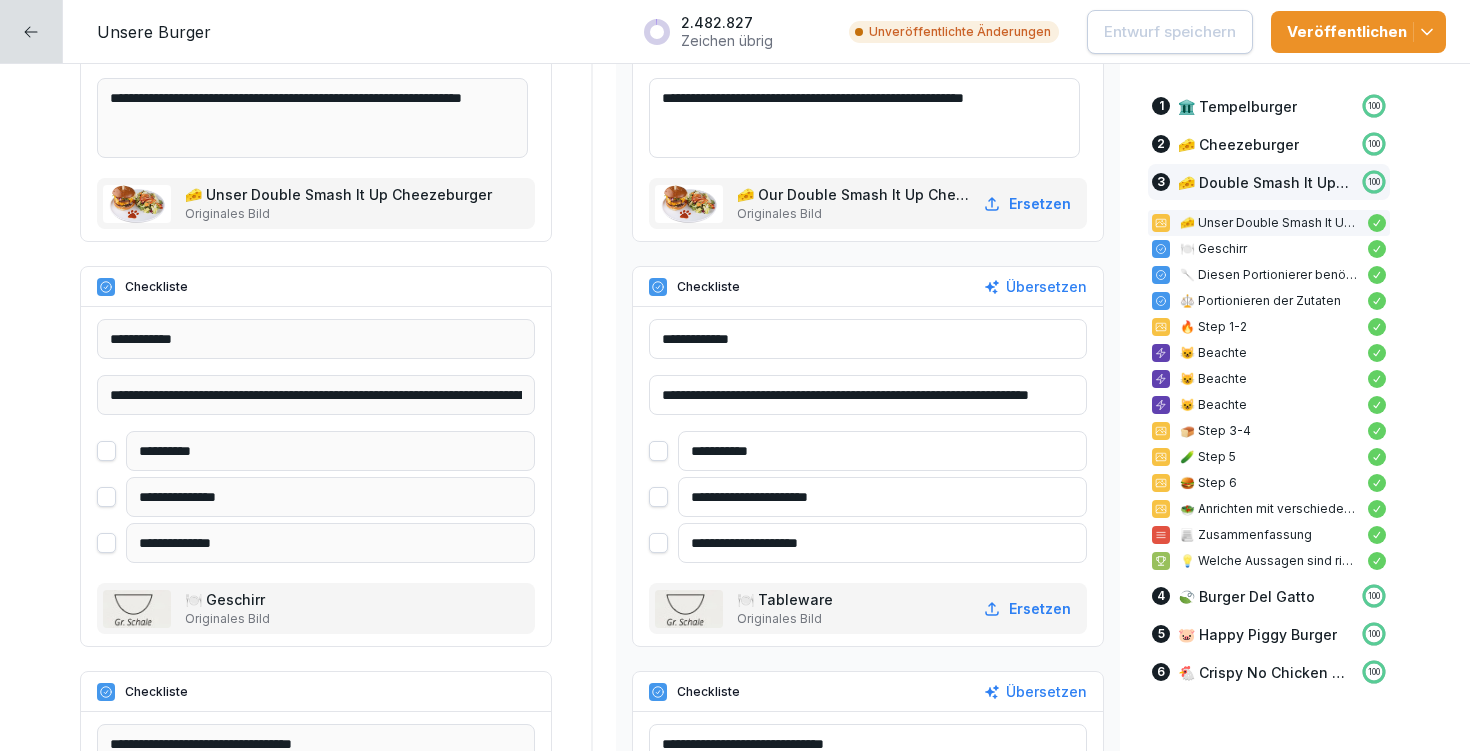 drag, startPoint x: 860, startPoint y: 496, endPoint x: 628, endPoint y: 498, distance: 232.00862 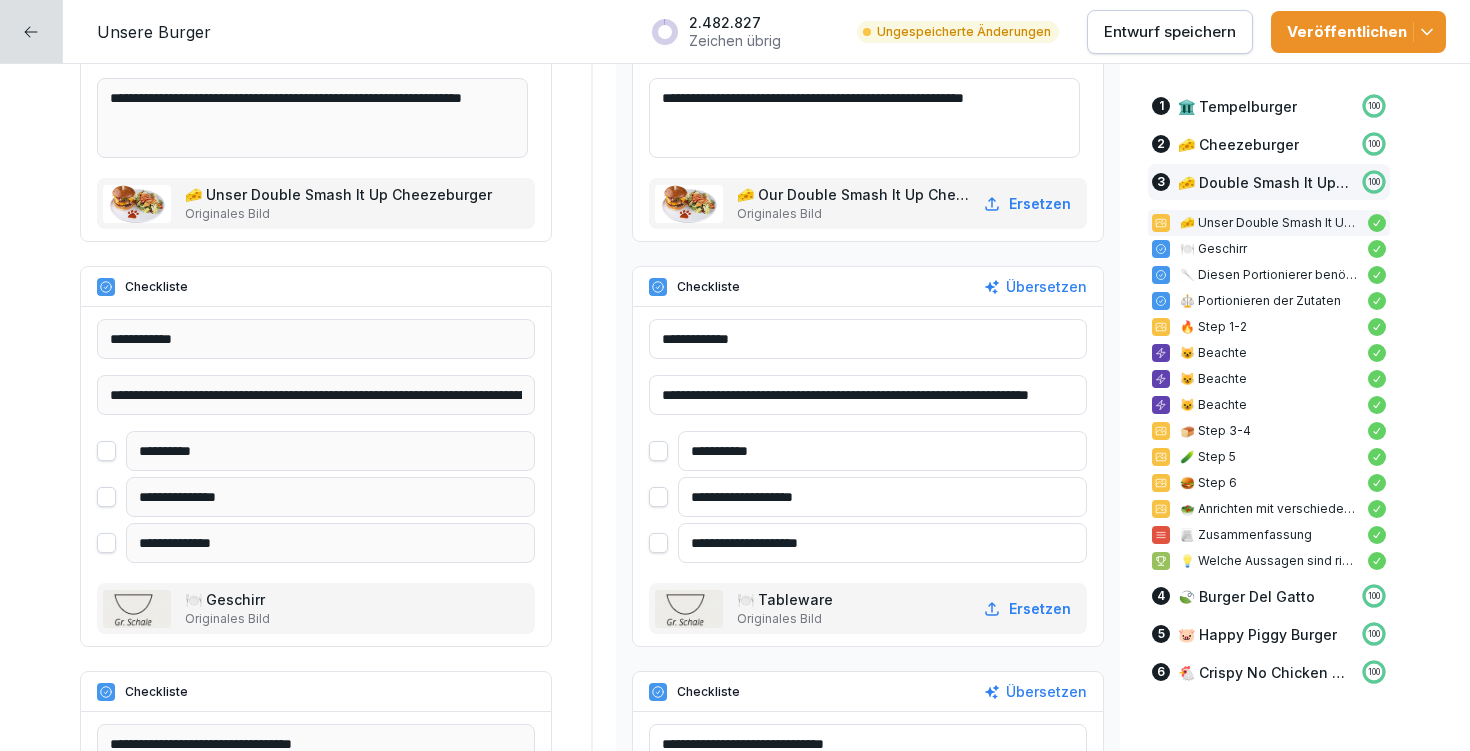 type on "**********" 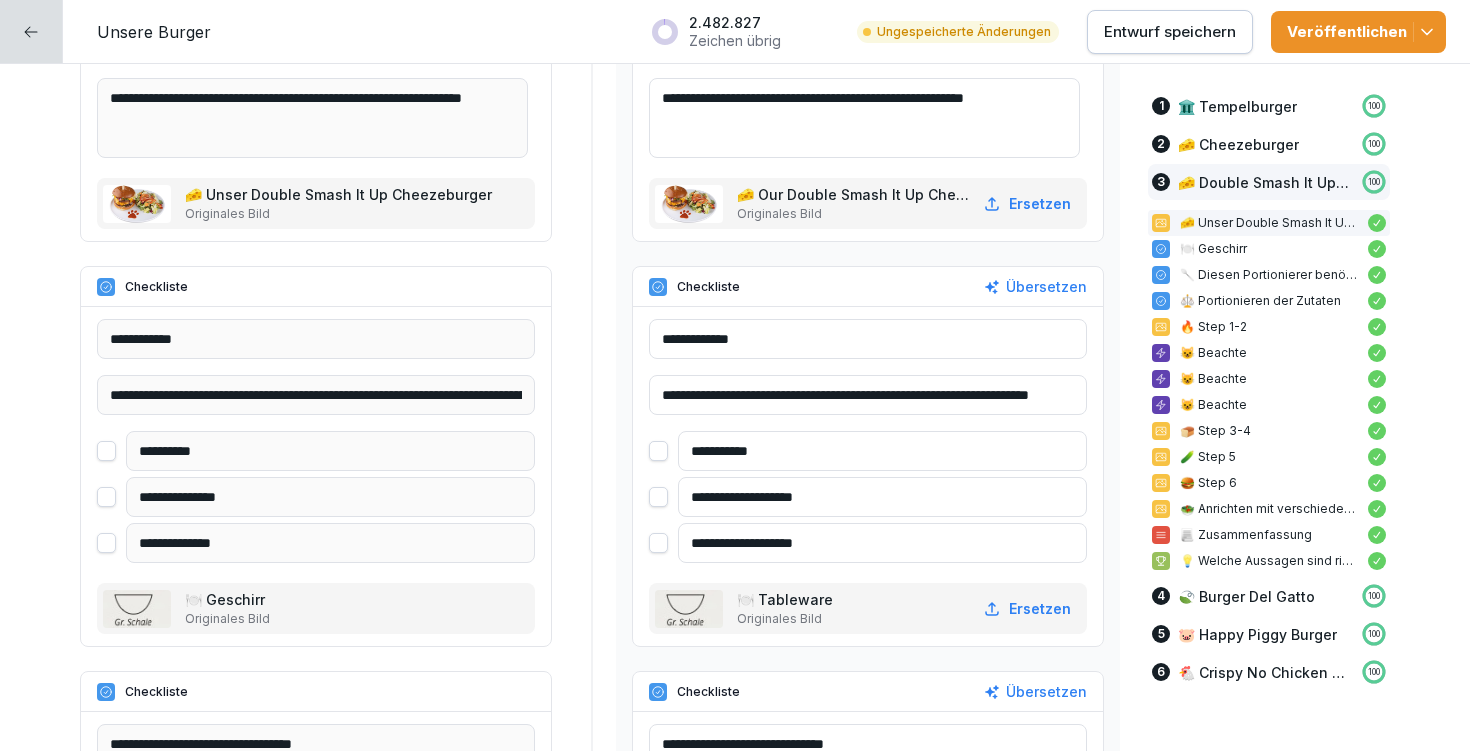 type on "**********" 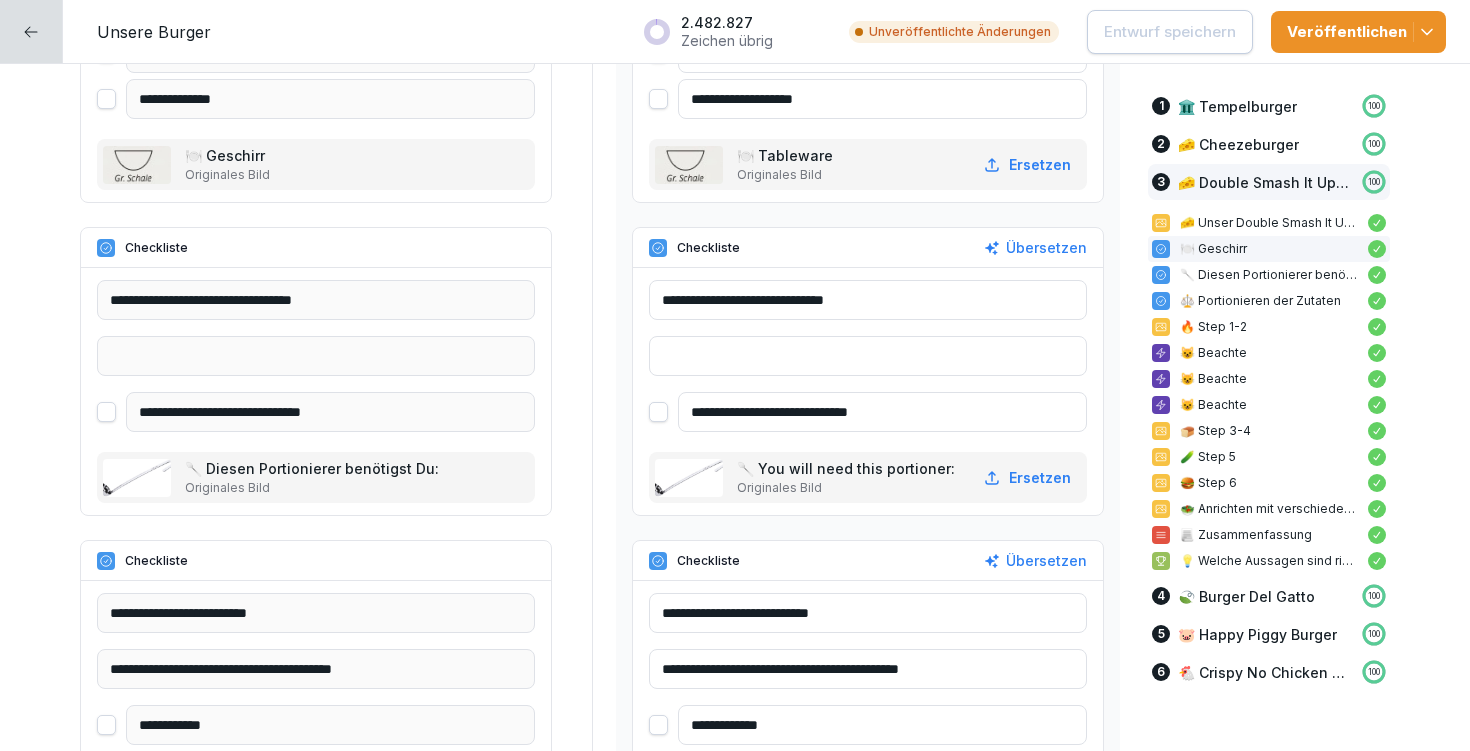 scroll, scrollTop: 11204, scrollLeft: 0, axis: vertical 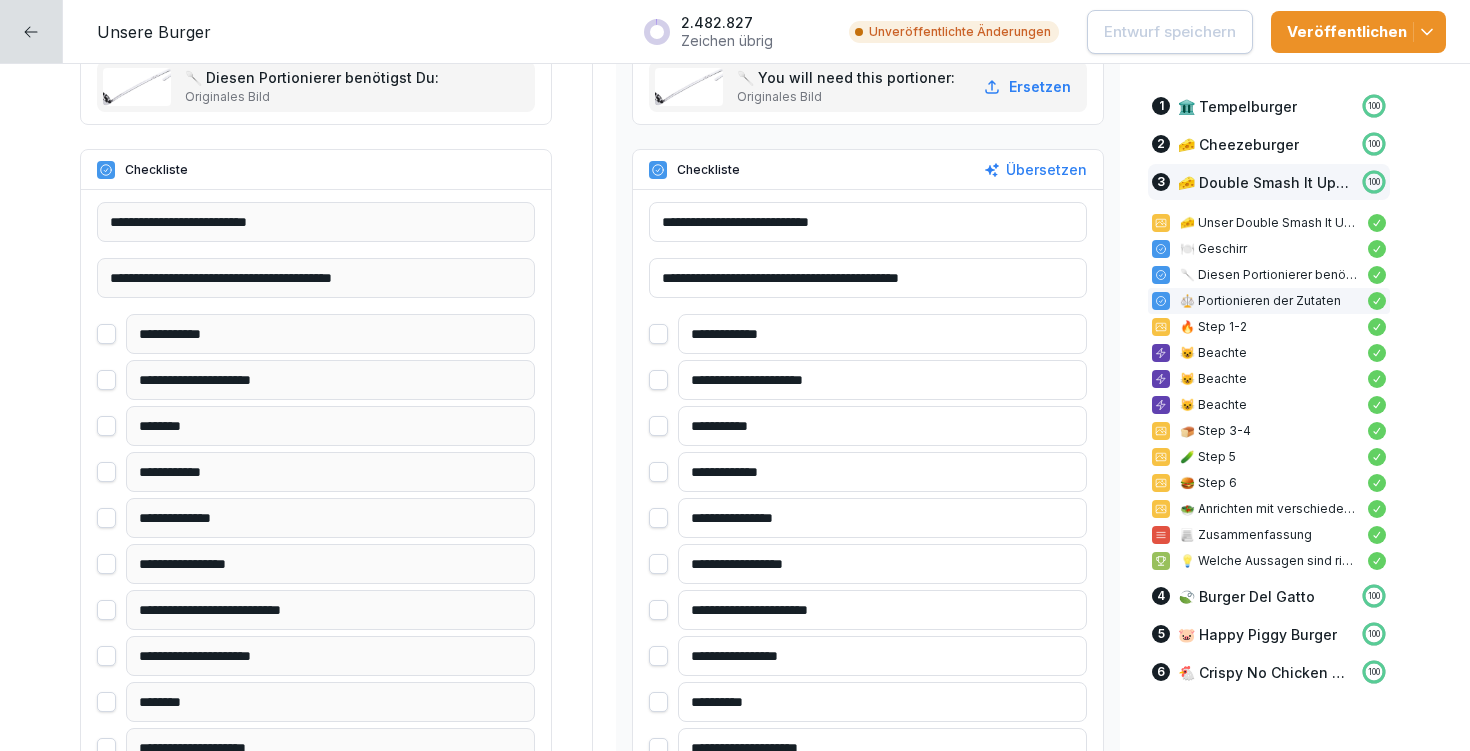 drag, startPoint x: 763, startPoint y: 523, endPoint x: 713, endPoint y: 519, distance: 50.159744 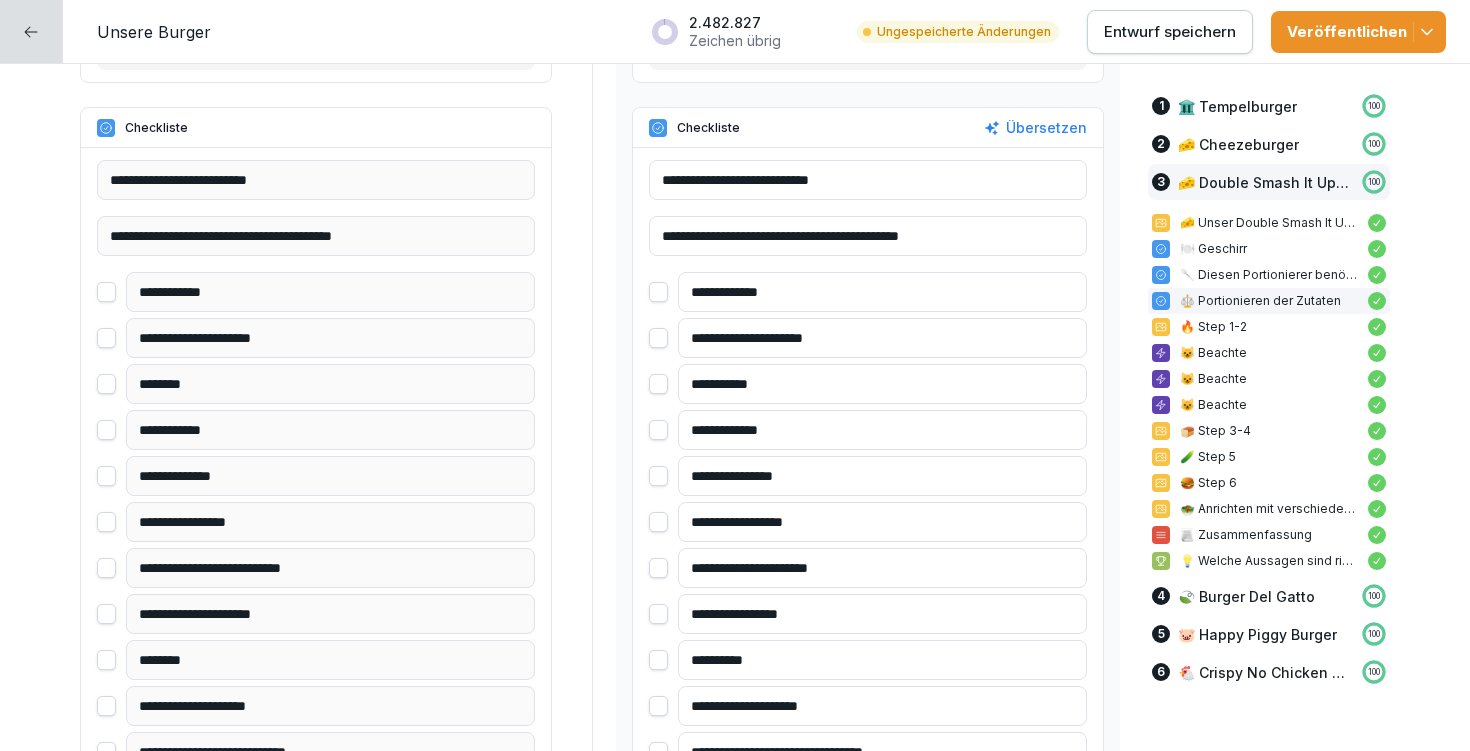 scroll, scrollTop: 11250, scrollLeft: 0, axis: vertical 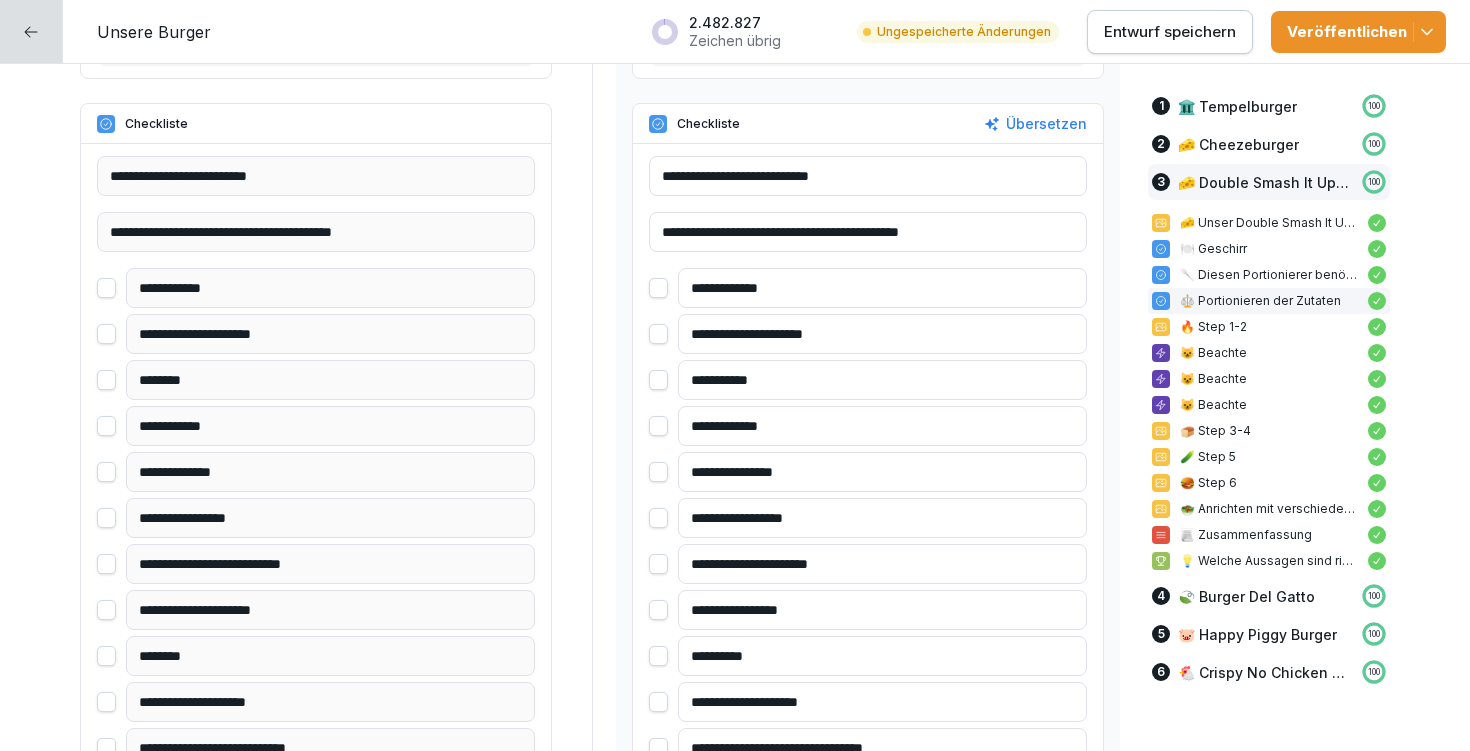 type on "**********" 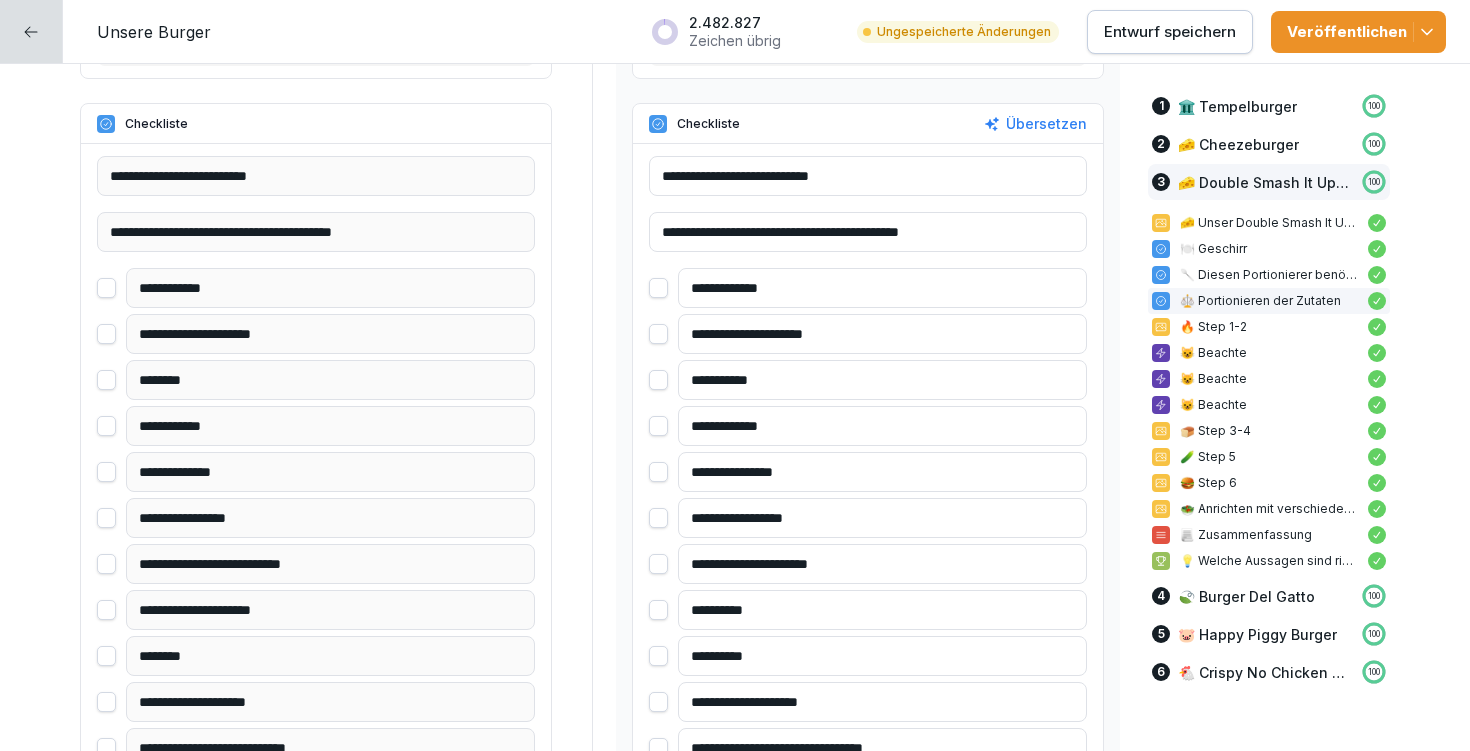 type on "**********" 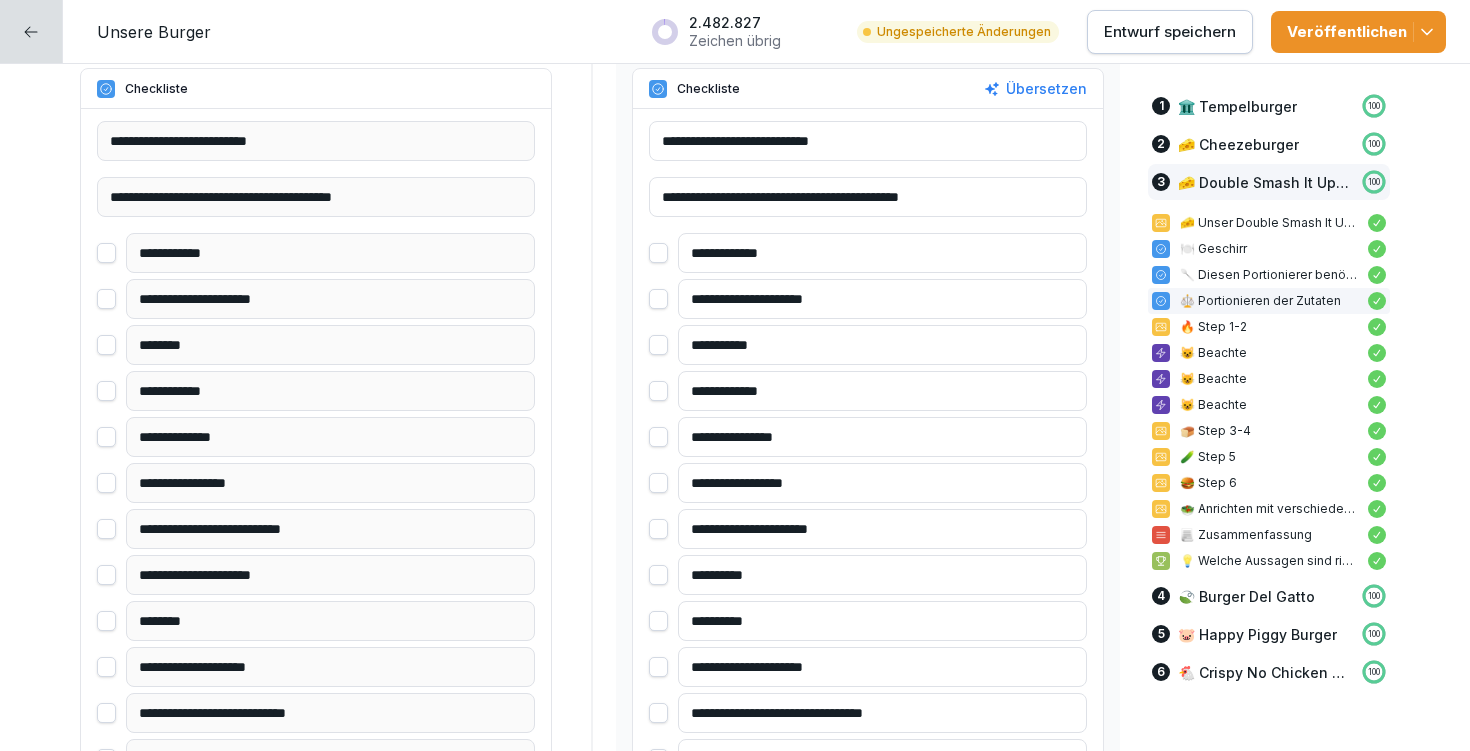 scroll, scrollTop: 11504, scrollLeft: 0, axis: vertical 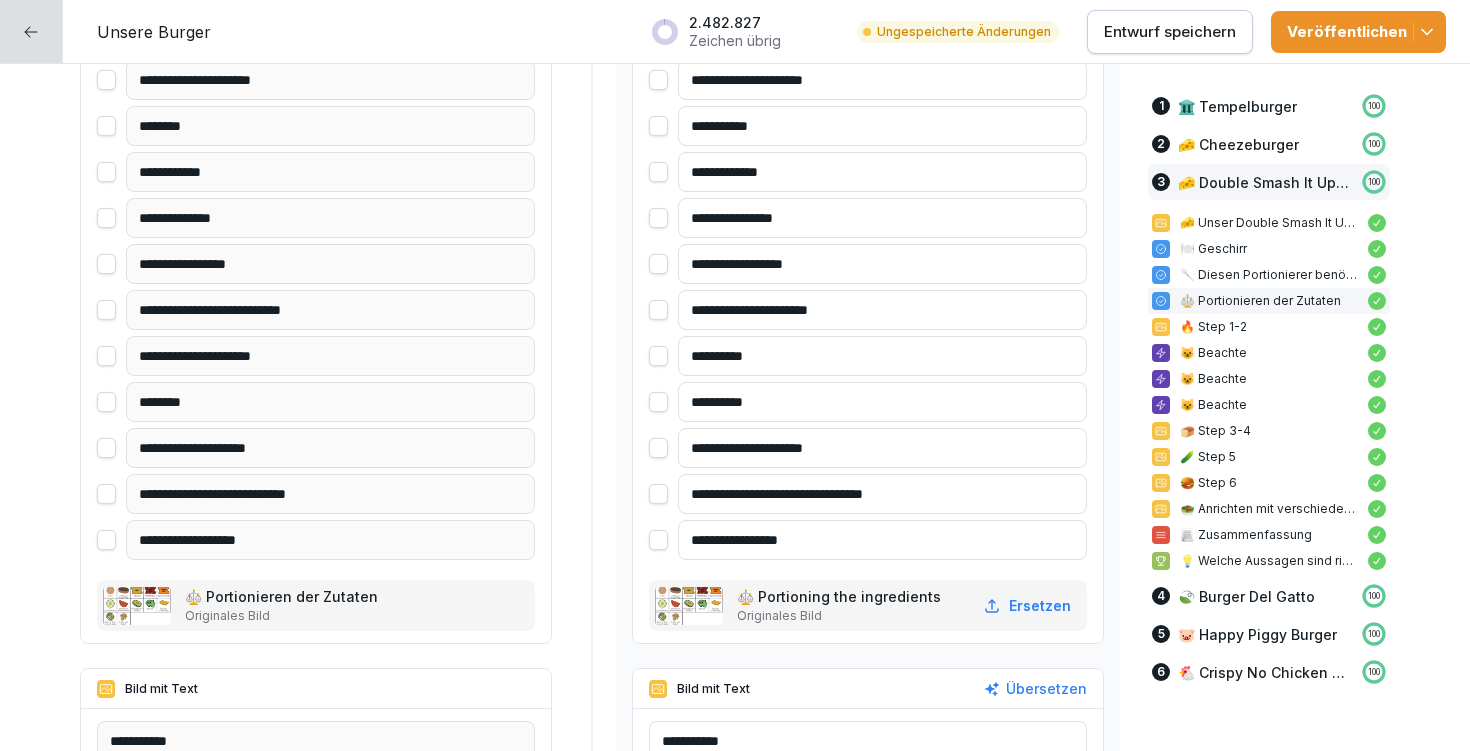 type on "**********" 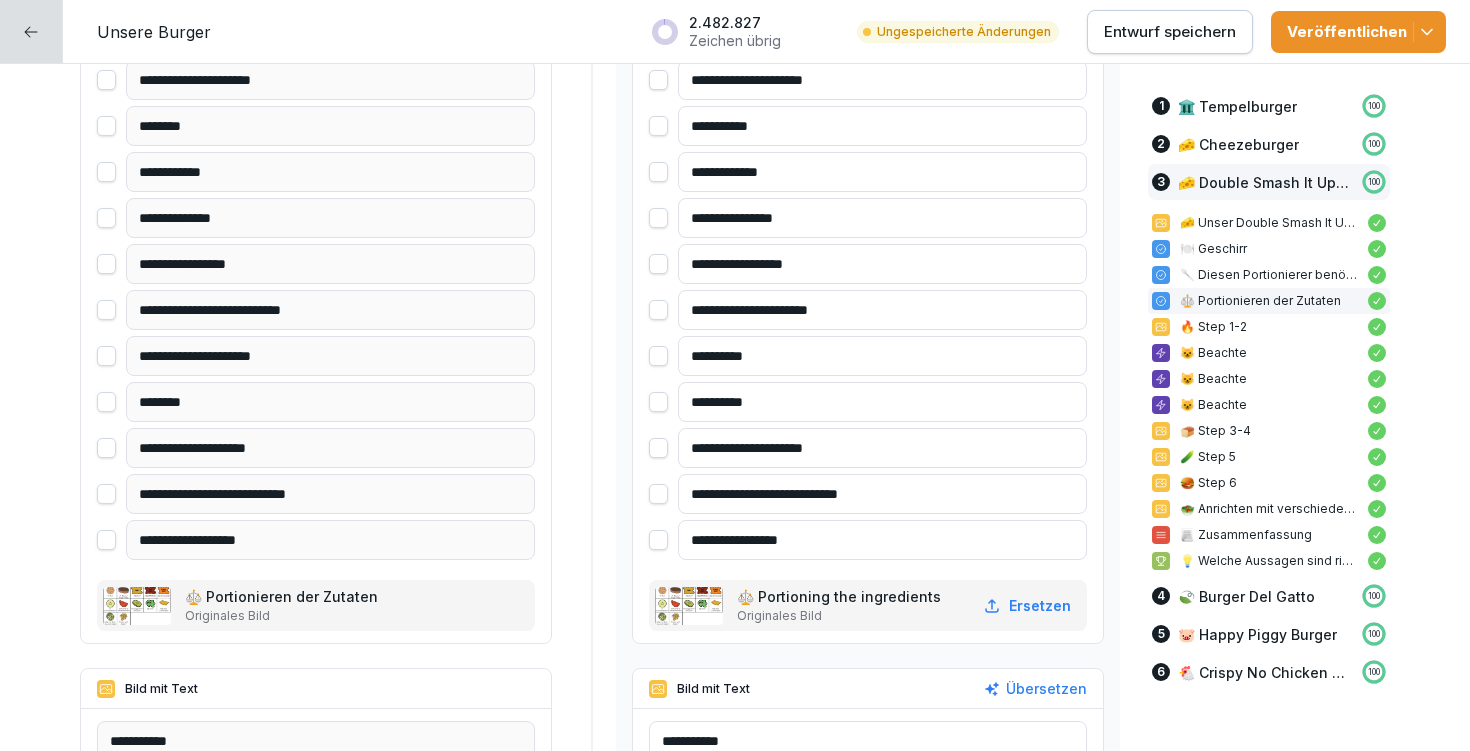 type on "**********" 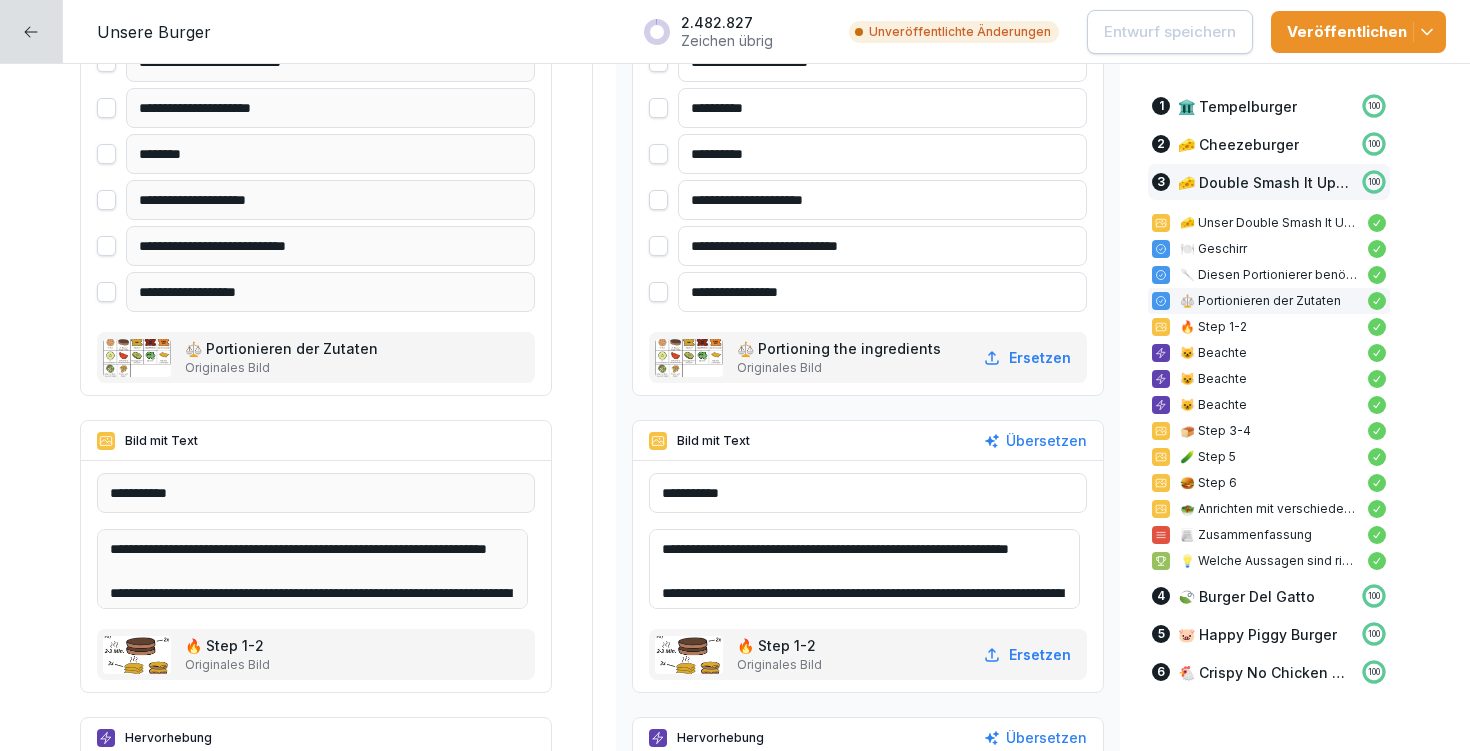 scroll, scrollTop: 11756, scrollLeft: 0, axis: vertical 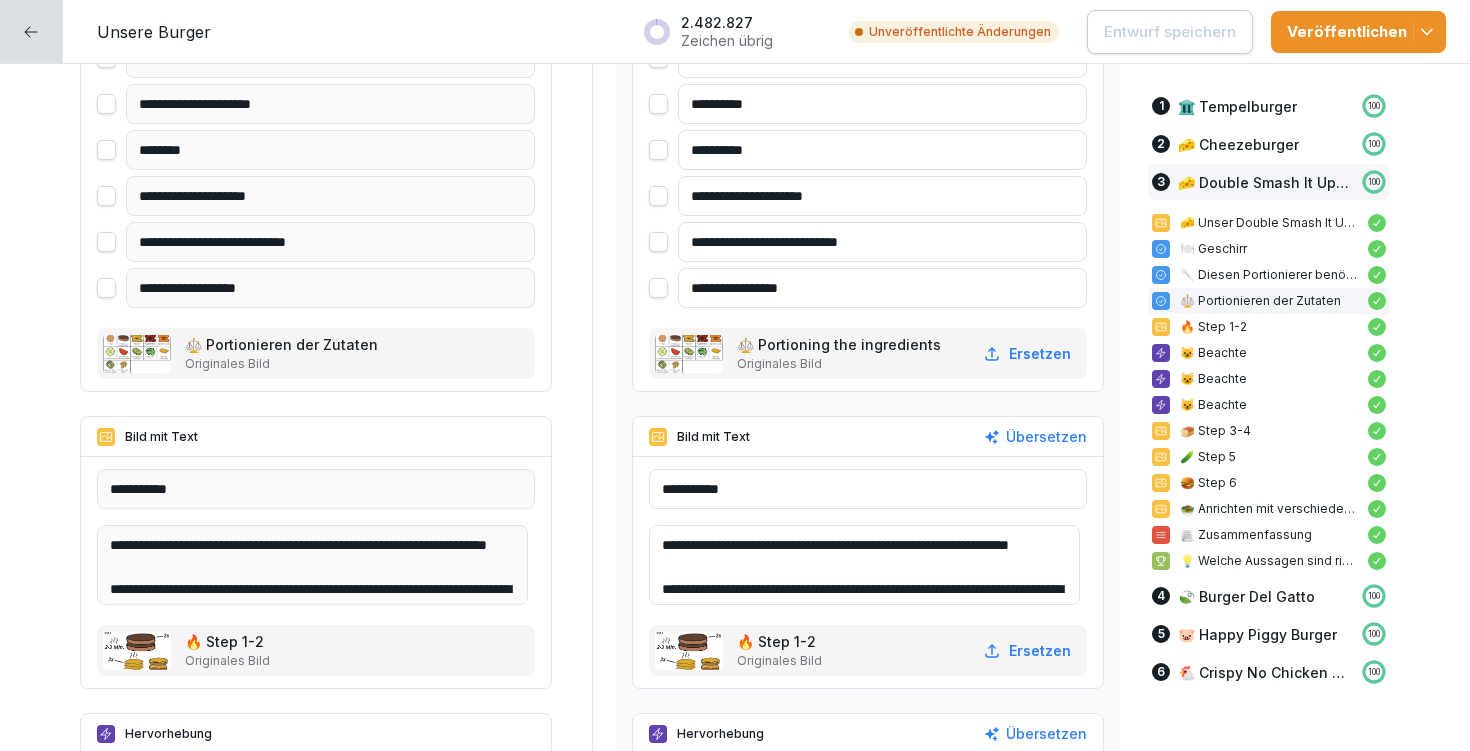 drag, startPoint x: 731, startPoint y: 567, endPoint x: 623, endPoint y: 523, distance: 116.61904 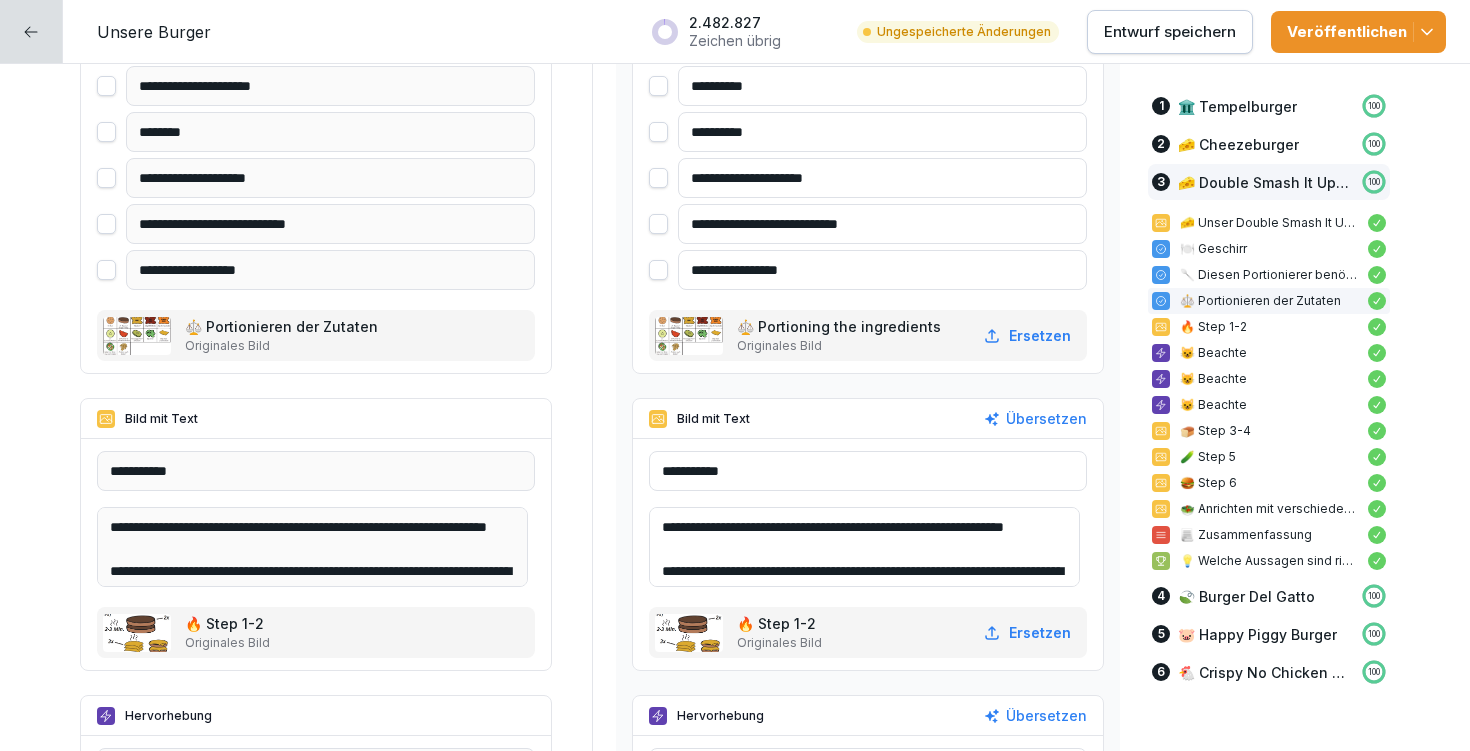 scroll, scrollTop: 11823, scrollLeft: 0, axis: vertical 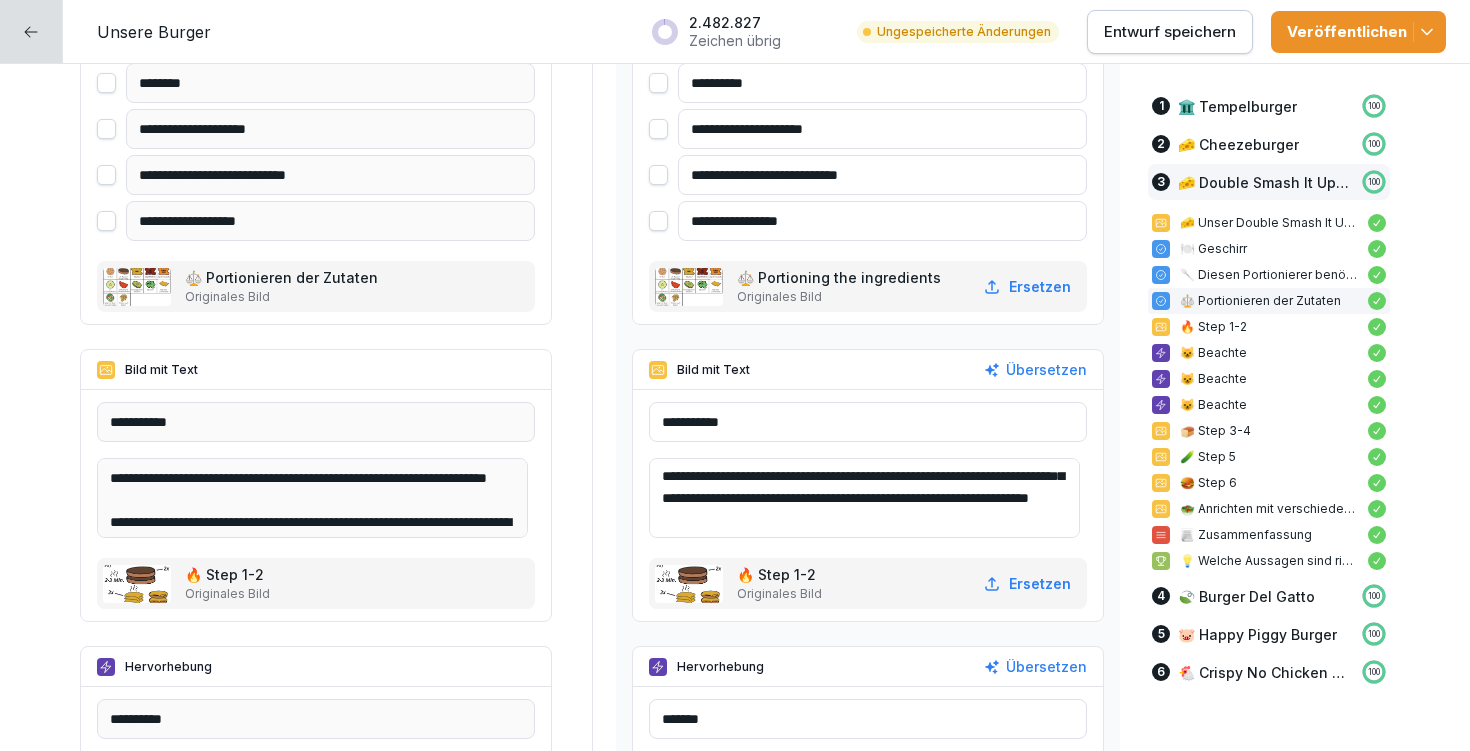 click on "**********" at bounding box center (864, 498) 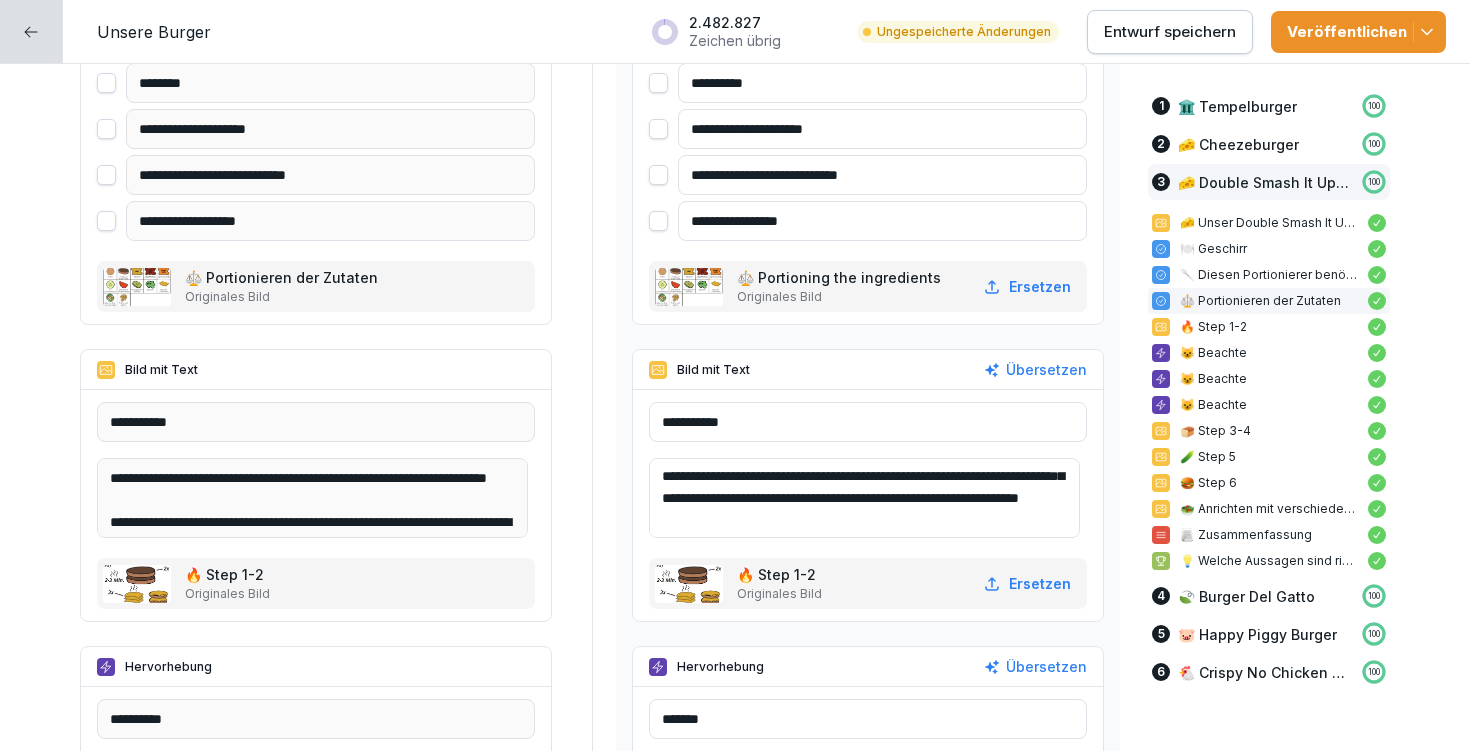 click on "**********" at bounding box center (864, 498) 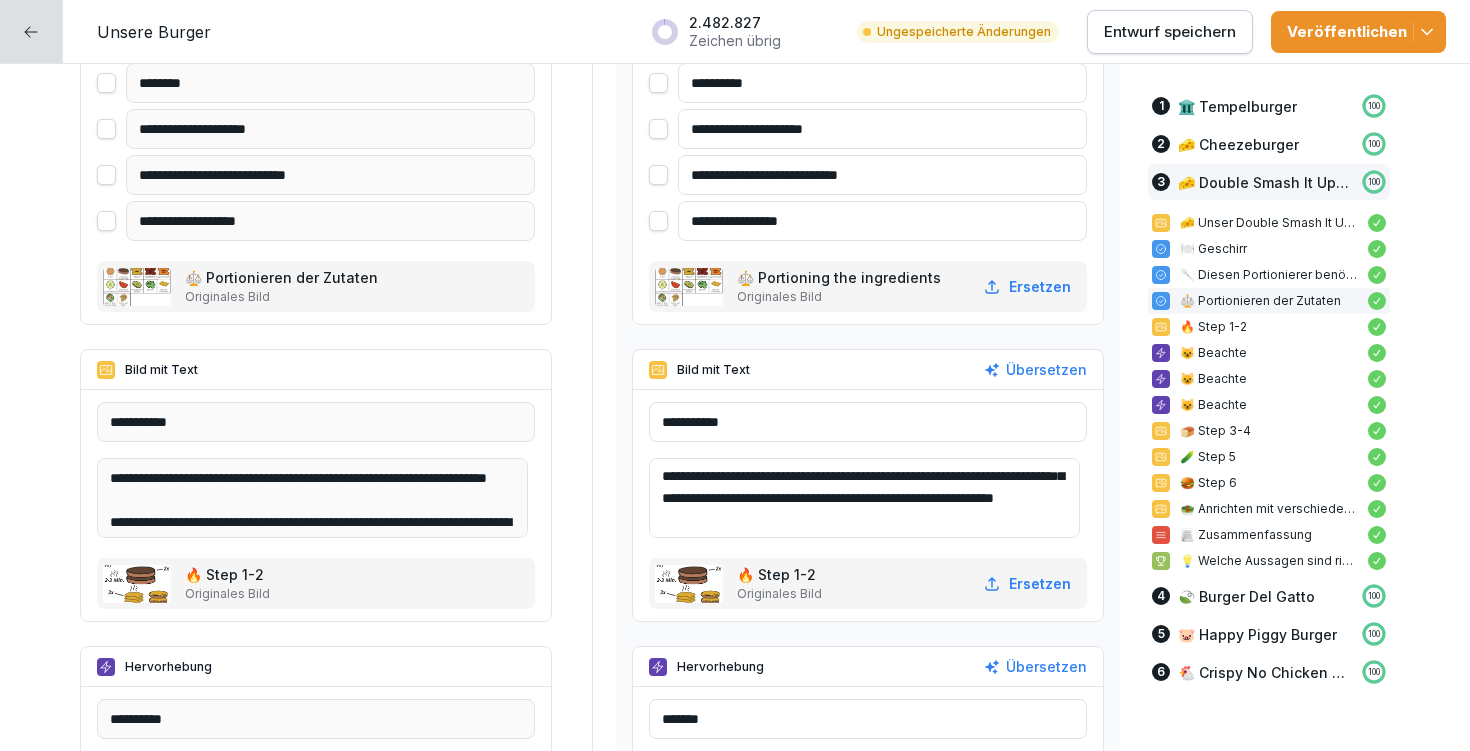 drag, startPoint x: 995, startPoint y: 472, endPoint x: 655, endPoint y: 487, distance: 340.33072 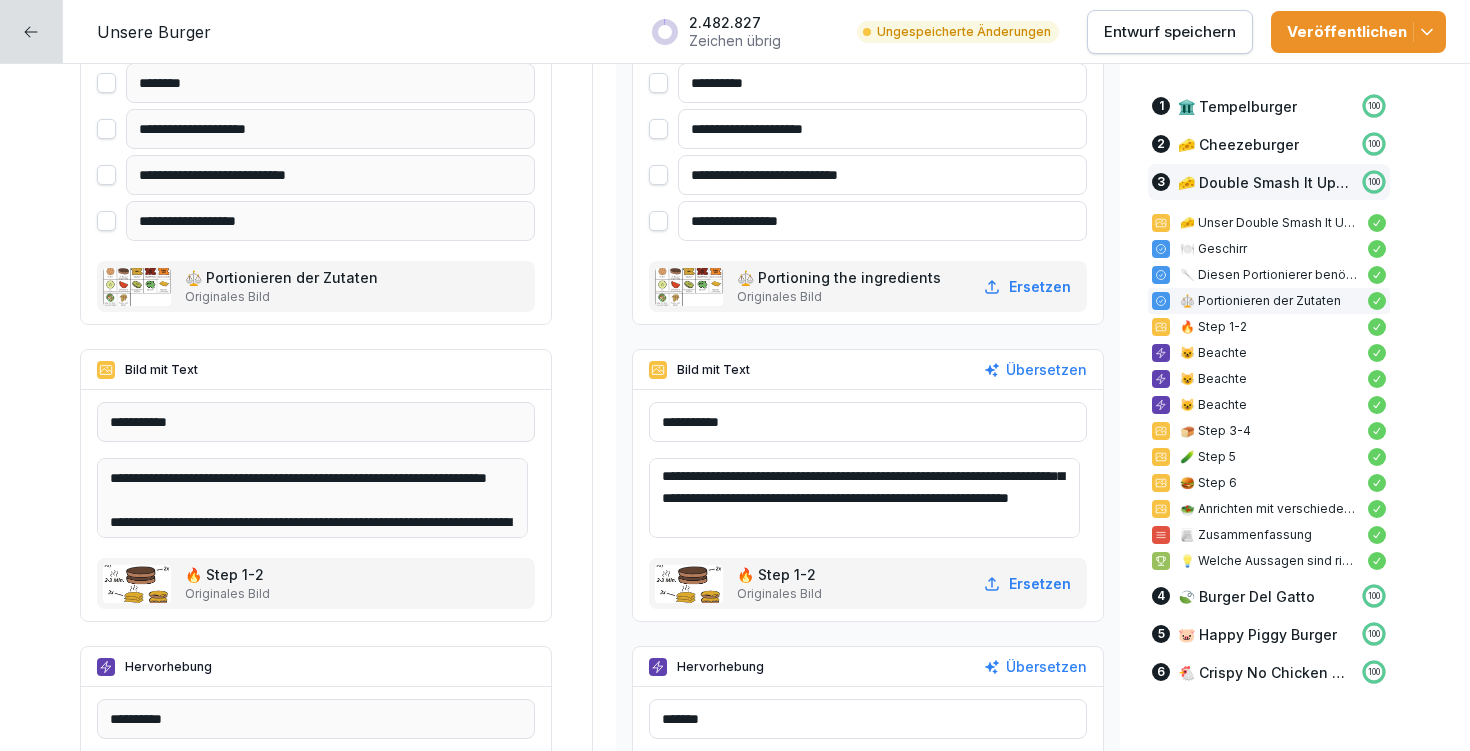 drag, startPoint x: 853, startPoint y: 495, endPoint x: 918, endPoint y: 490, distance: 65.192024 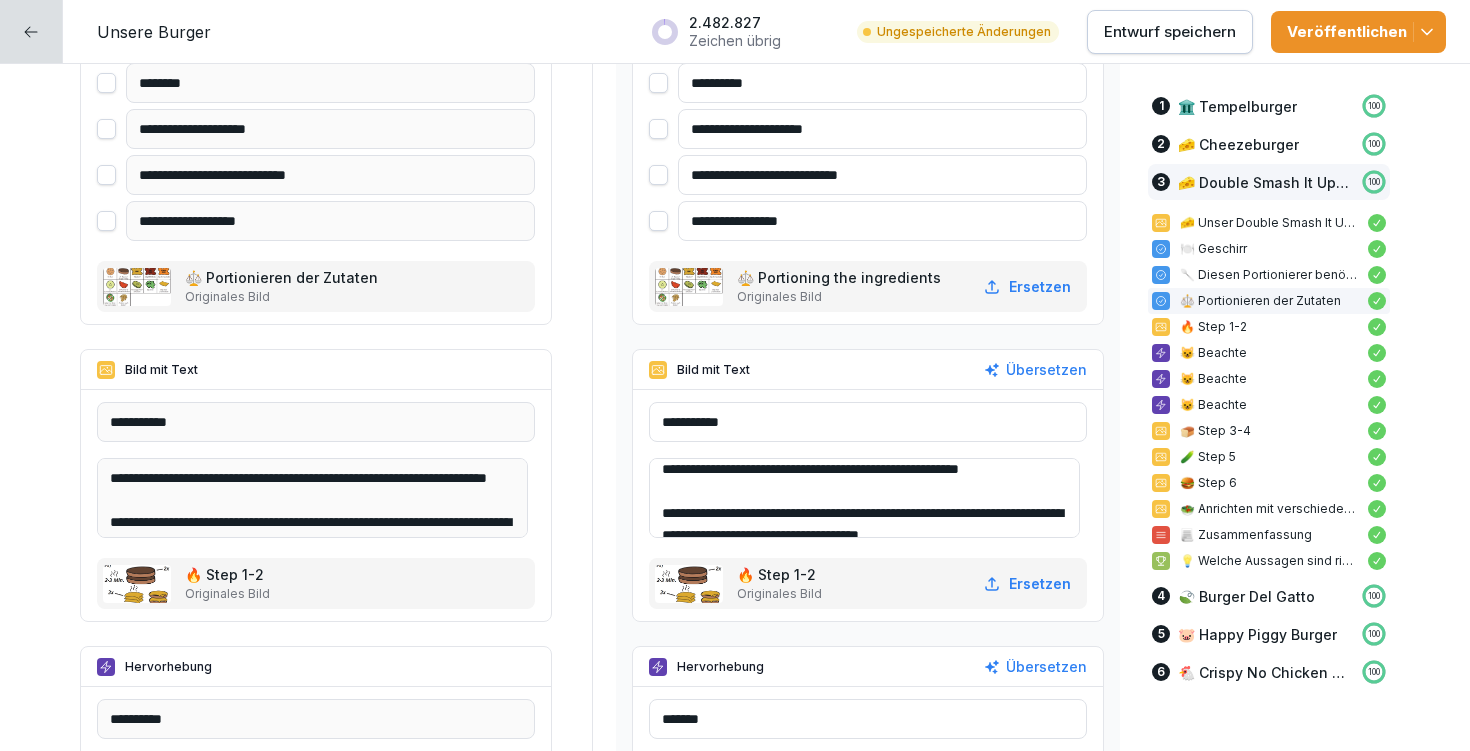 scroll, scrollTop: 103, scrollLeft: 0, axis: vertical 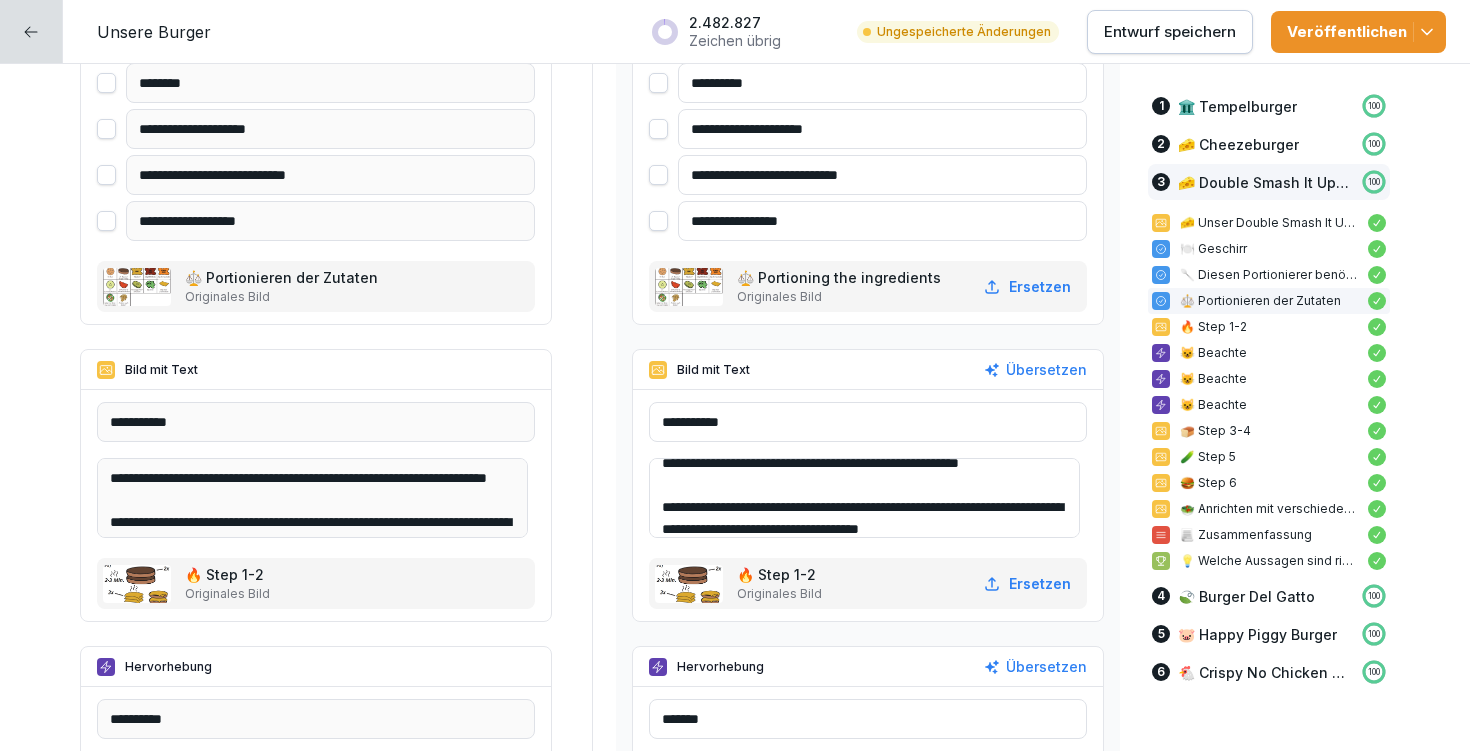 drag, startPoint x: 711, startPoint y: 516, endPoint x: 982, endPoint y: 509, distance: 271.0904 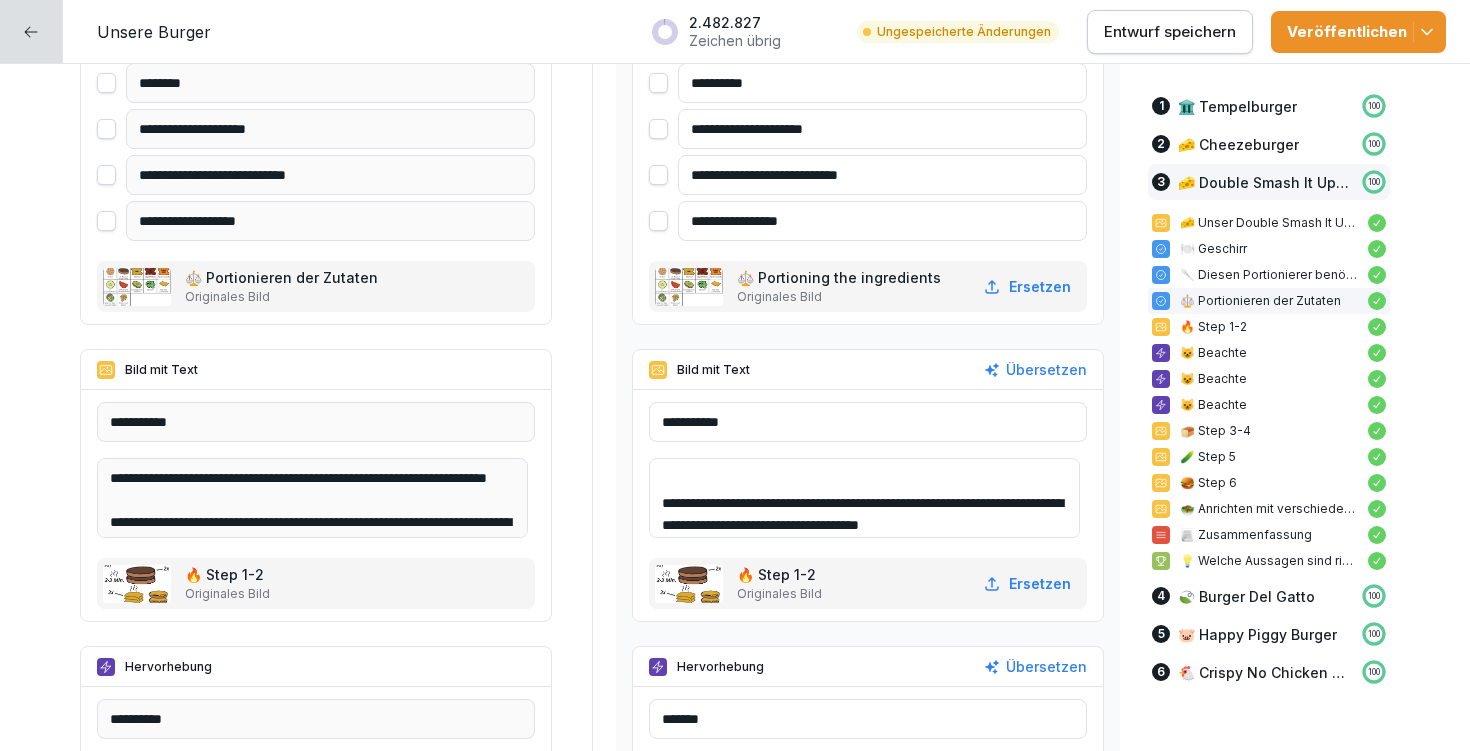 scroll, scrollTop: 170, scrollLeft: 0, axis: vertical 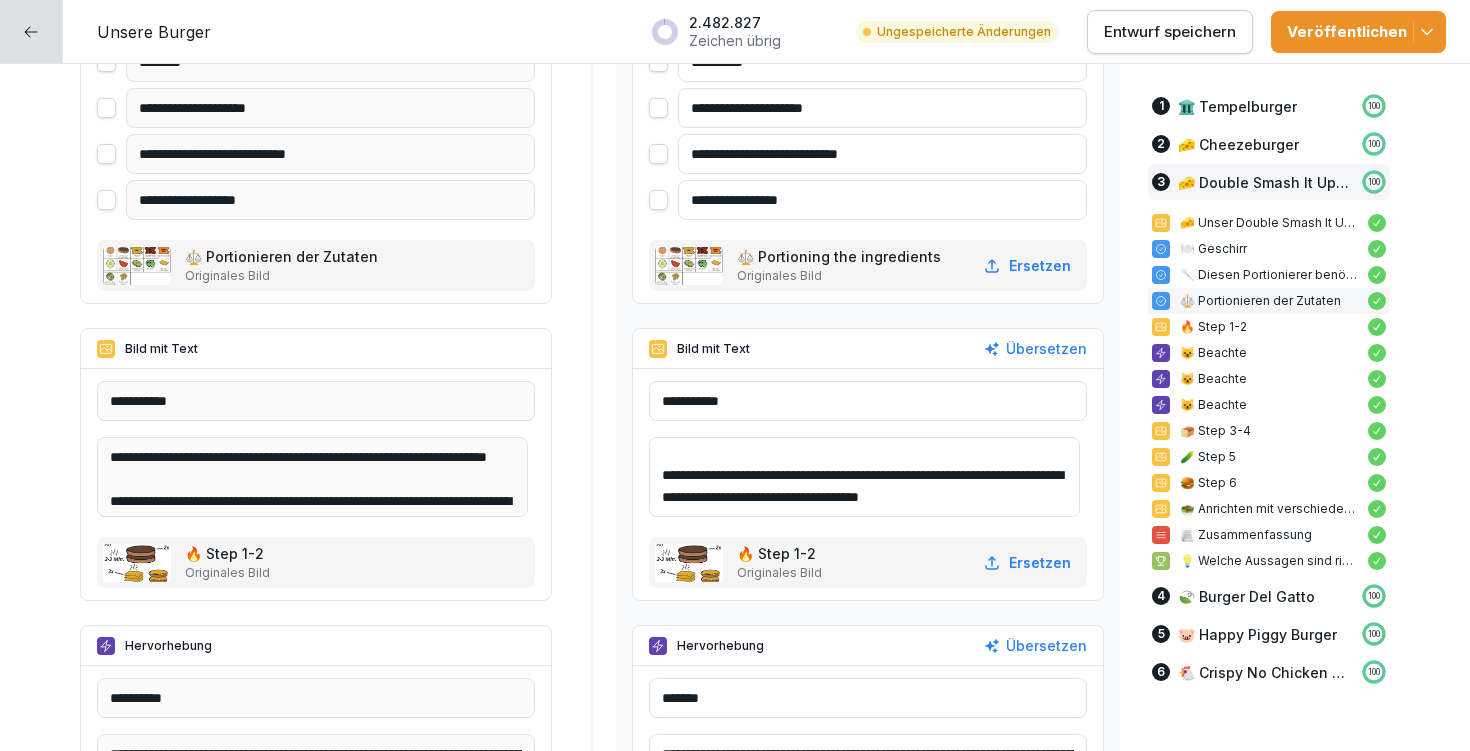 drag, startPoint x: 671, startPoint y: 469, endPoint x: 983, endPoint y: 468, distance: 312.00162 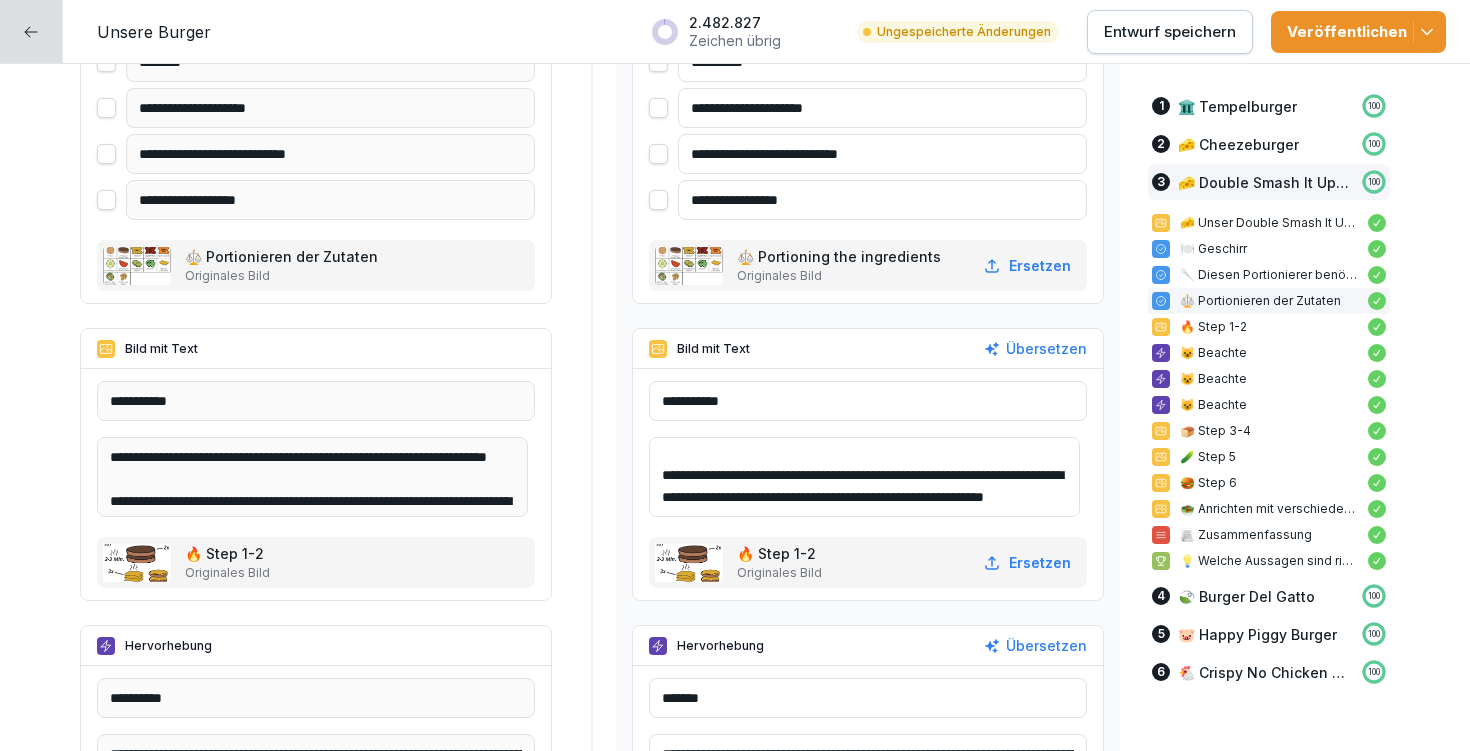 drag, startPoint x: 918, startPoint y: 468, endPoint x: 740, endPoint y: 486, distance: 178.90779 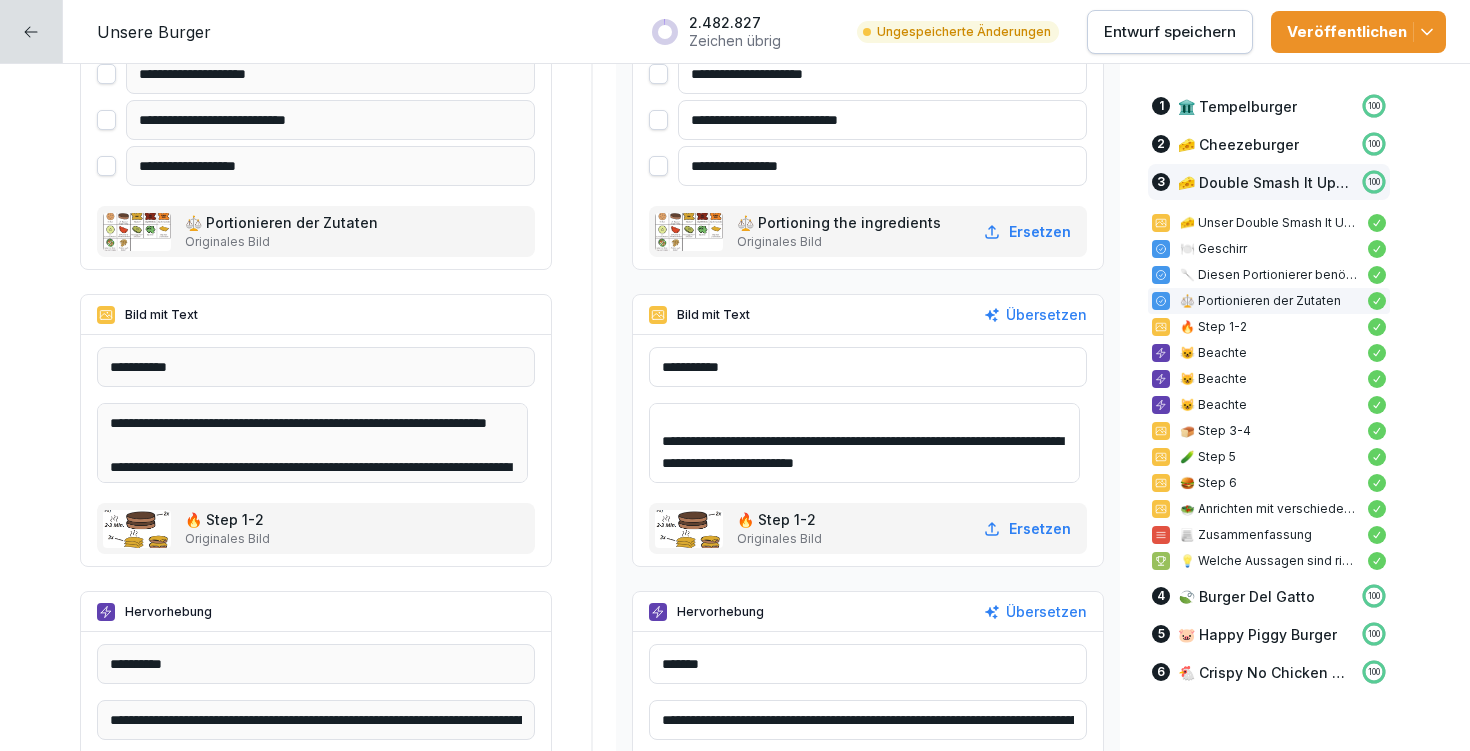 scroll, scrollTop: 11882, scrollLeft: 0, axis: vertical 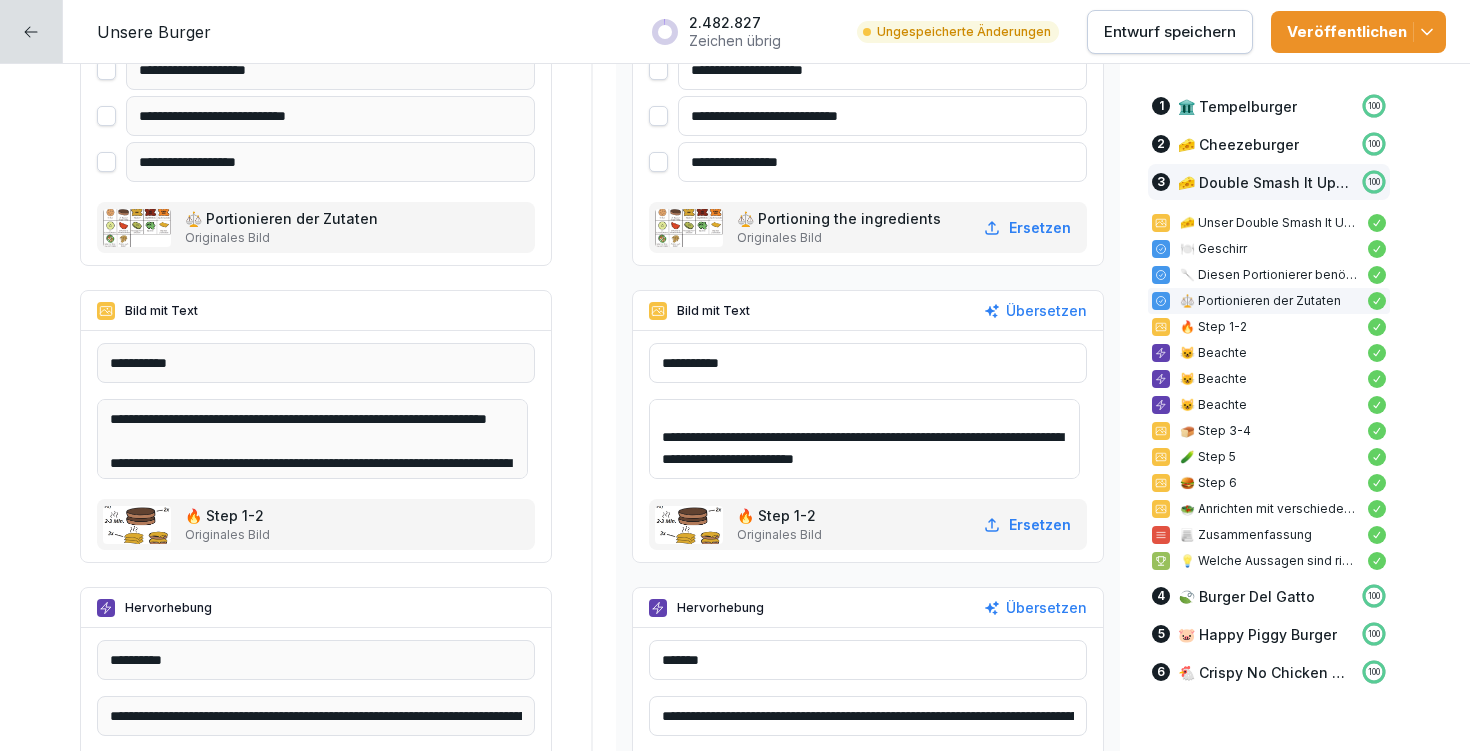 click on "**********" at bounding box center (864, 439) 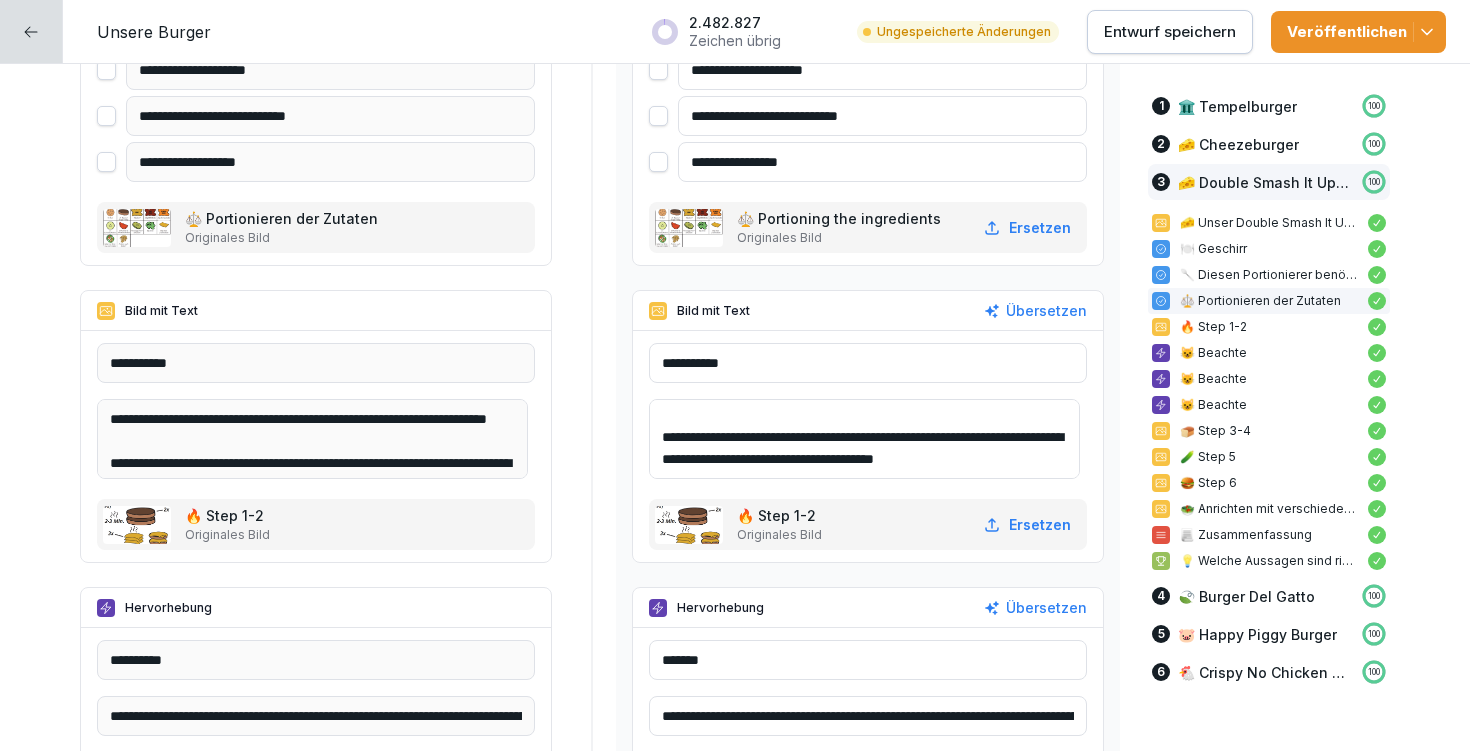 scroll, scrollTop: 202, scrollLeft: 0, axis: vertical 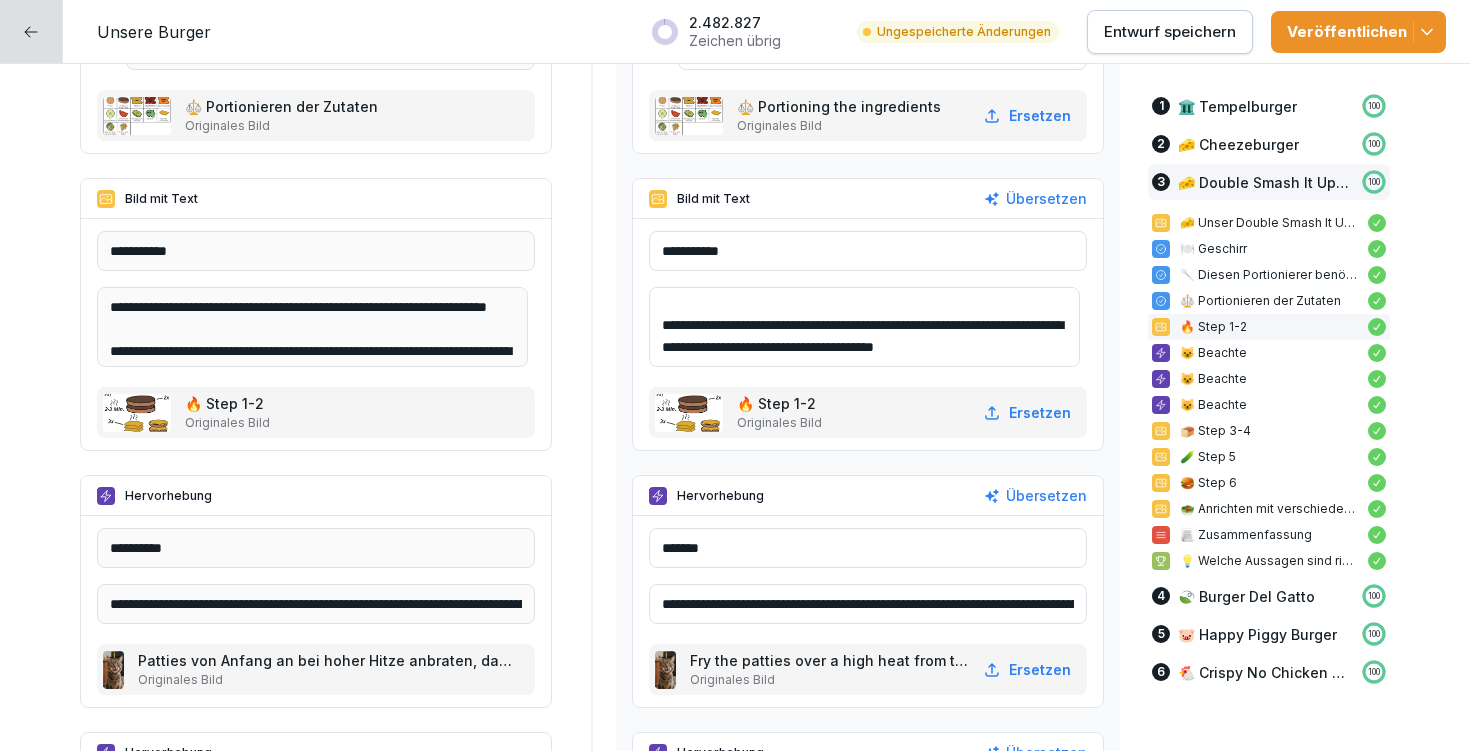 type on "**********" 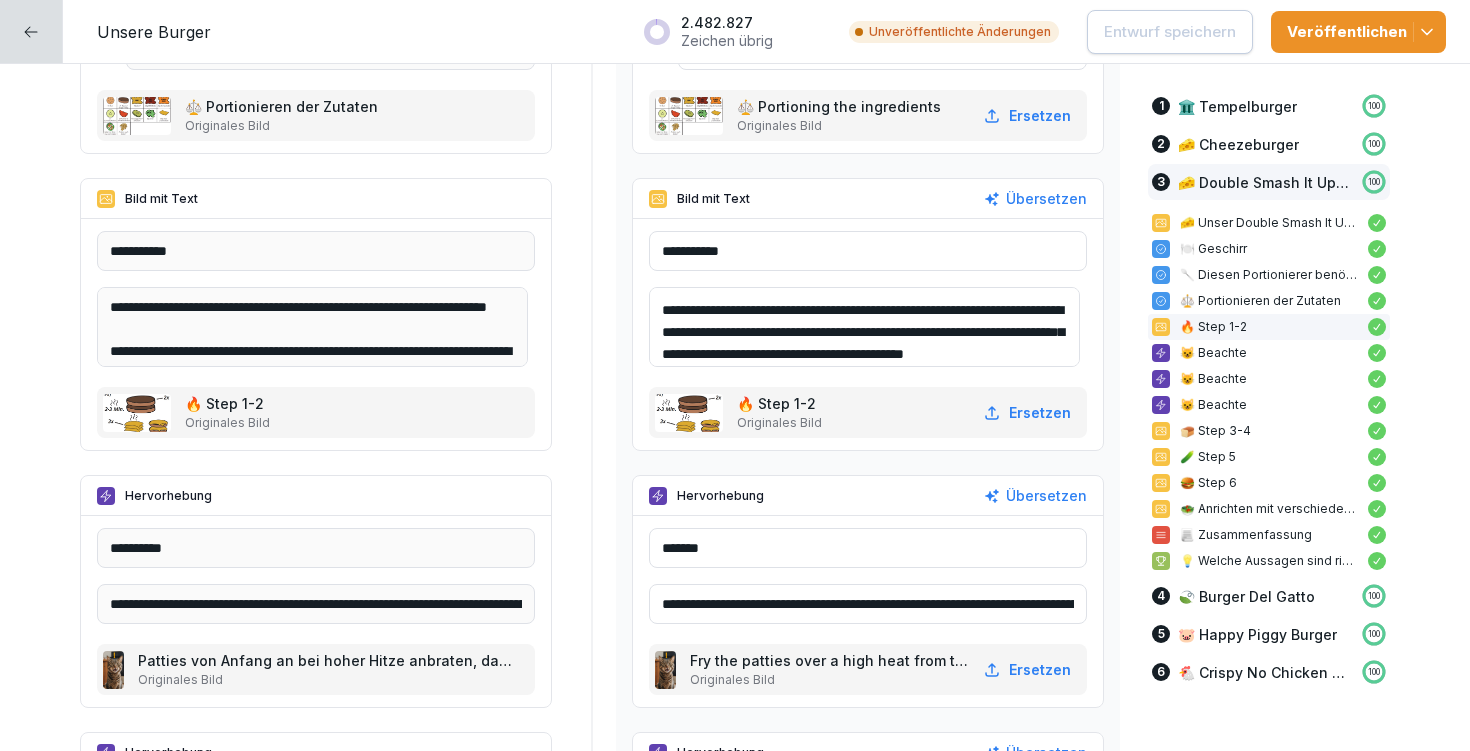 scroll, scrollTop: 202, scrollLeft: 0, axis: vertical 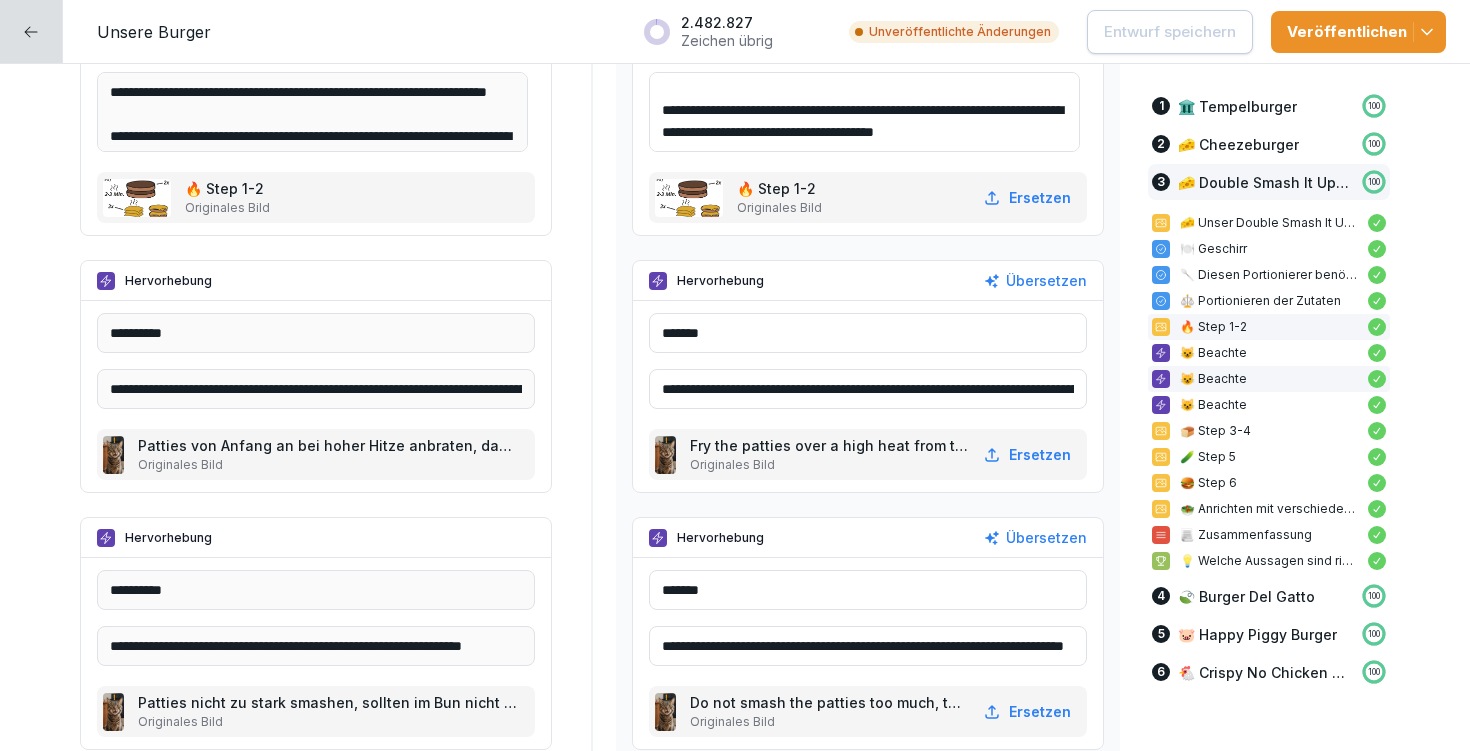 drag, startPoint x: 654, startPoint y: 384, endPoint x: 1275, endPoint y: 366, distance: 621.2608 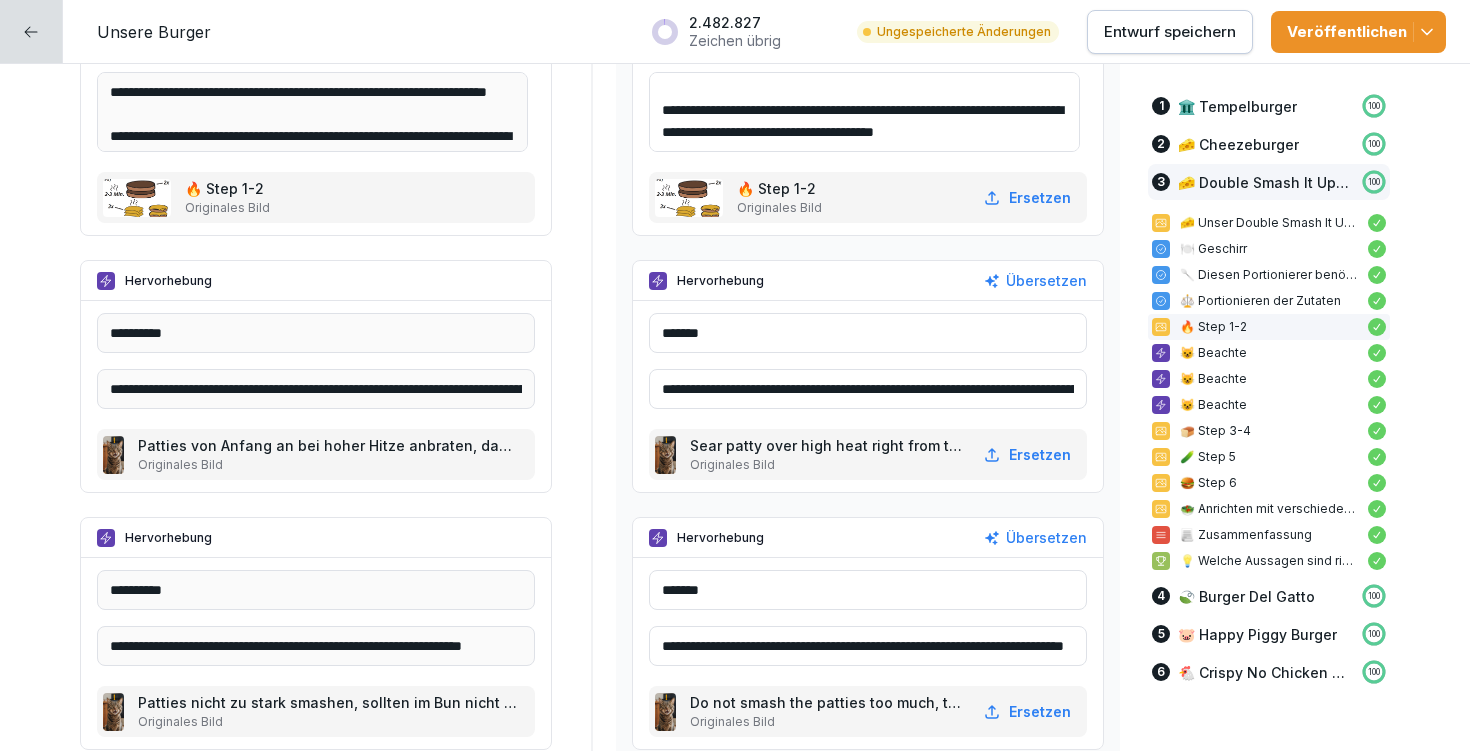 drag, startPoint x: 673, startPoint y: 391, endPoint x: 592, endPoint y: 383, distance: 81.394104 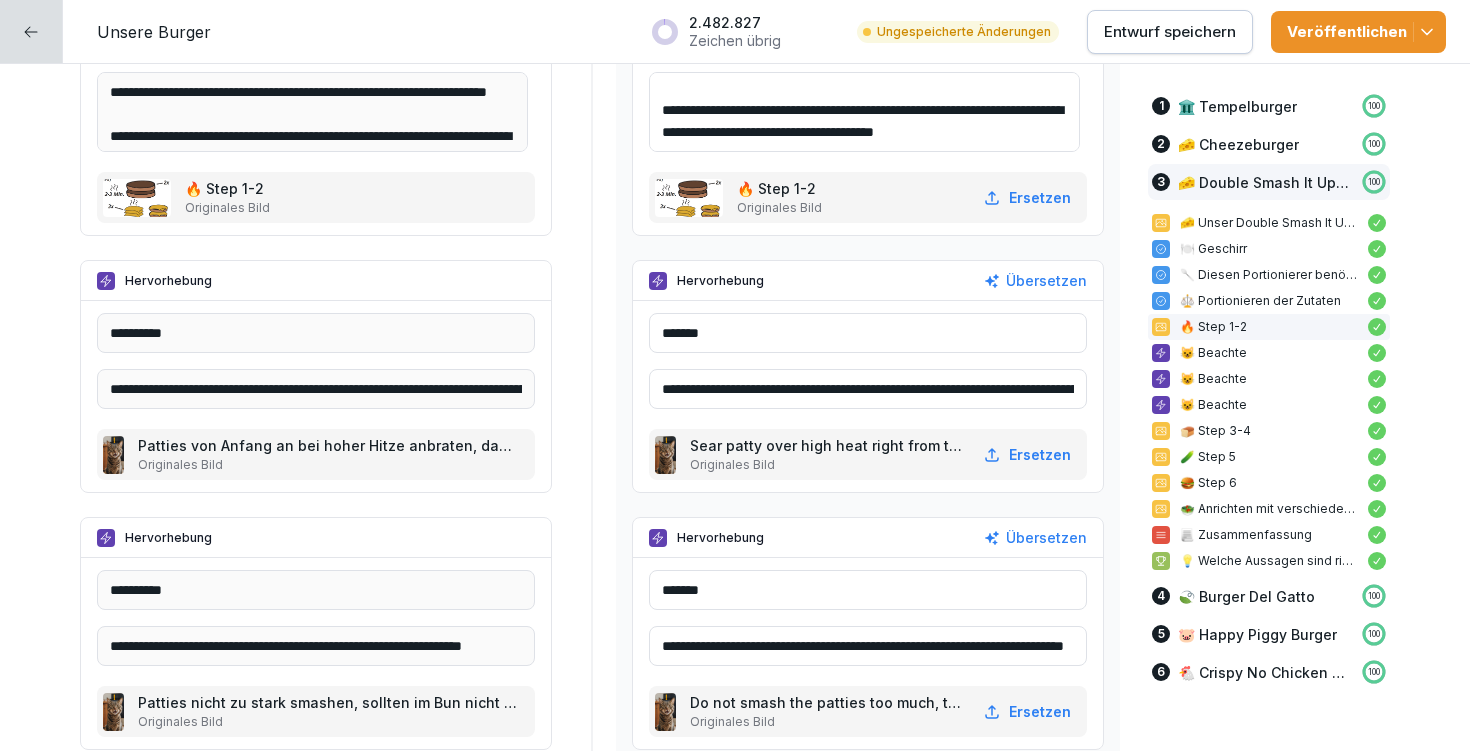 click on "**********" at bounding box center [868, 389] 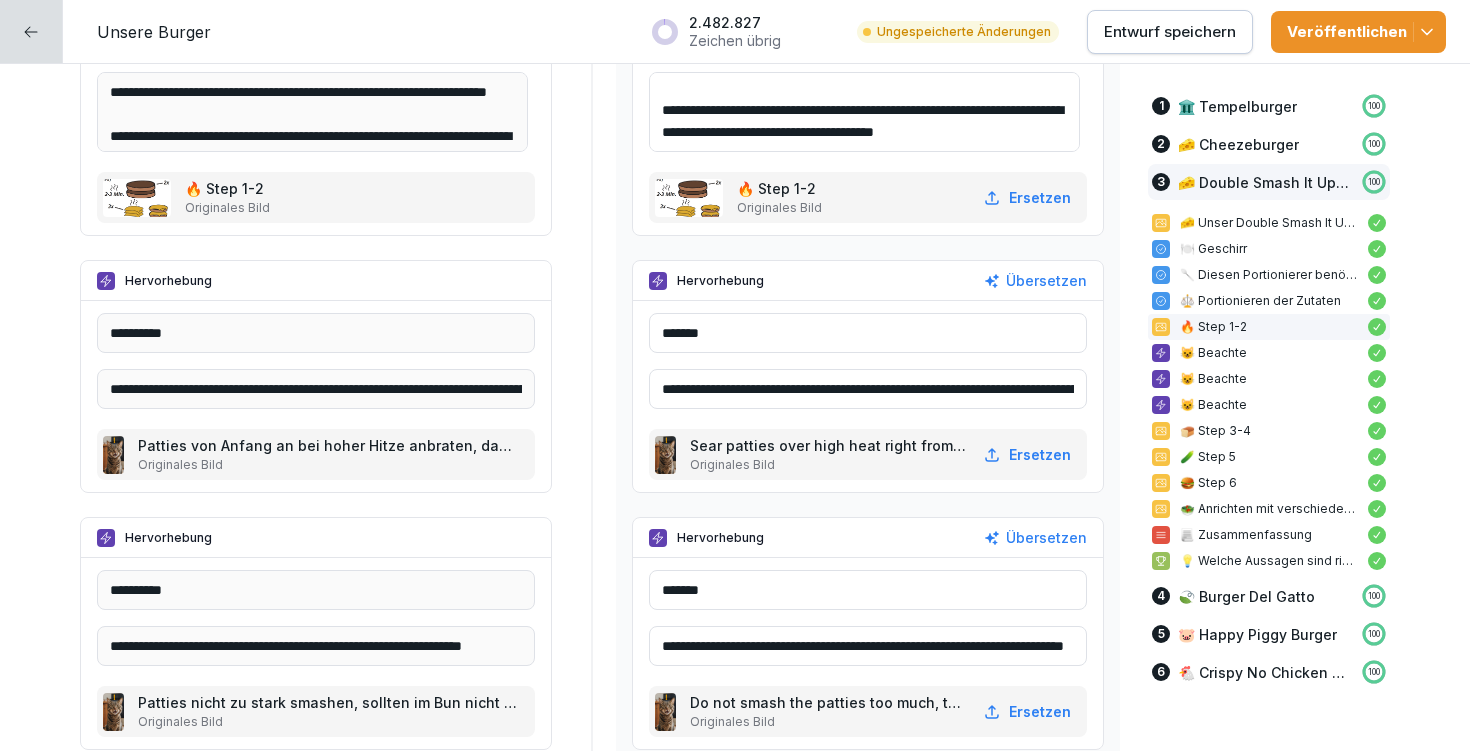 type on "**********" 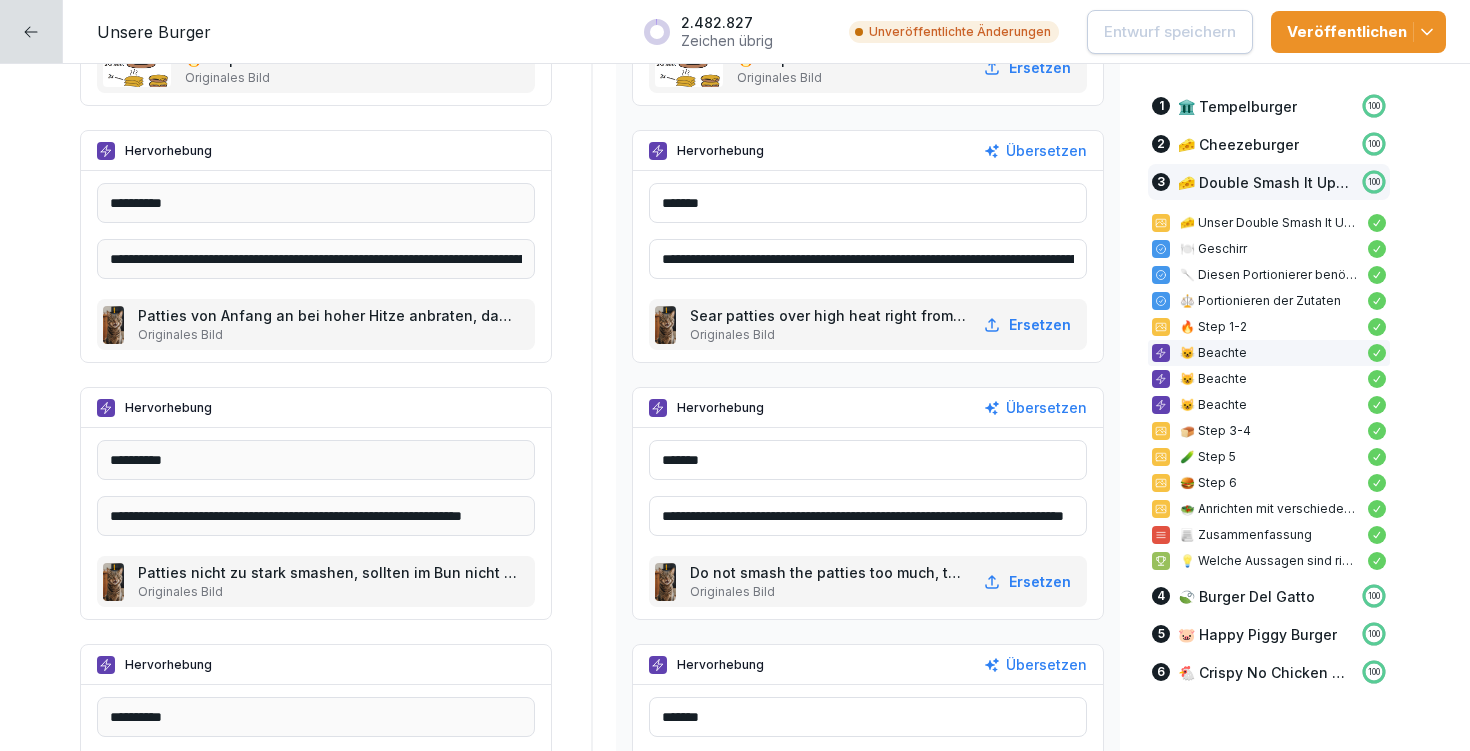 scroll, scrollTop: 12343, scrollLeft: 0, axis: vertical 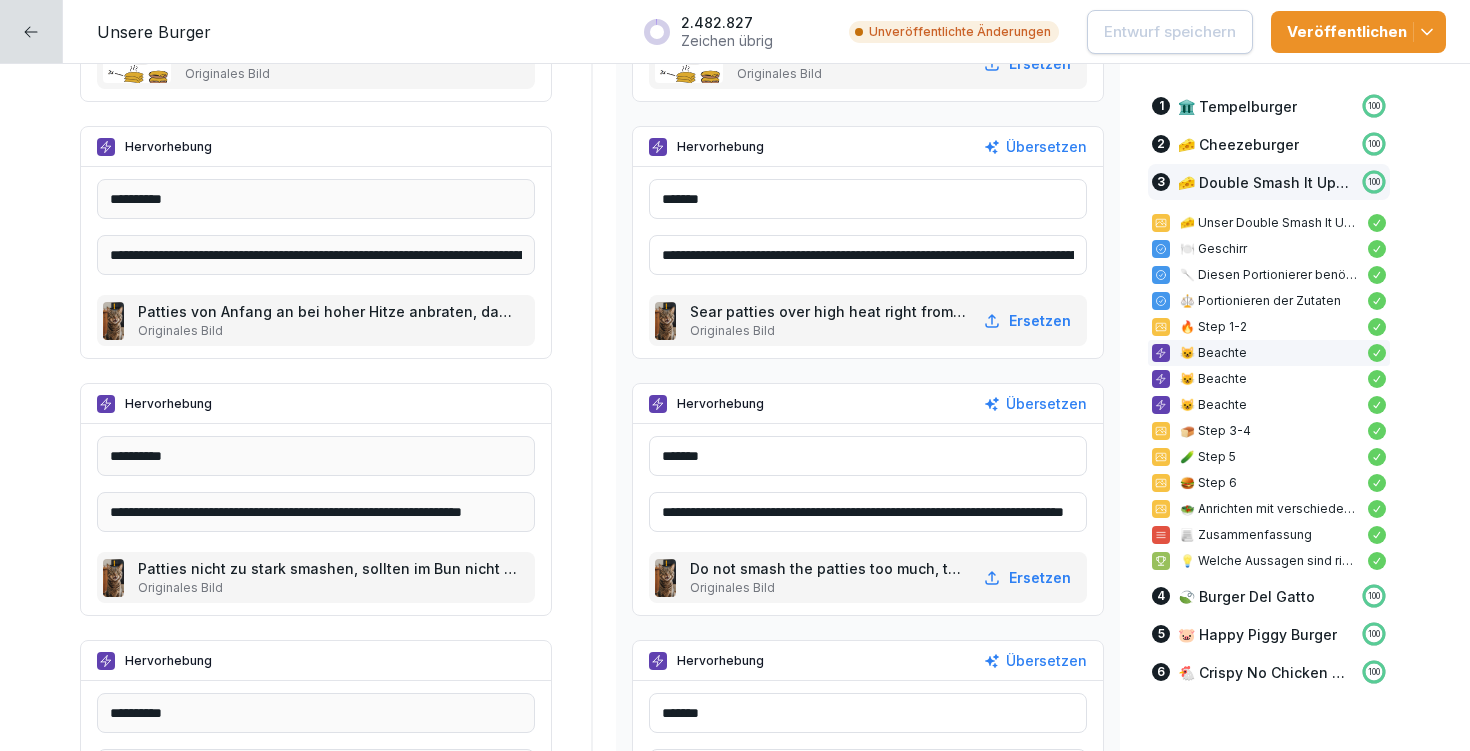 drag, startPoint x: 966, startPoint y: 508, endPoint x: 1068, endPoint y: 515, distance: 102.239914 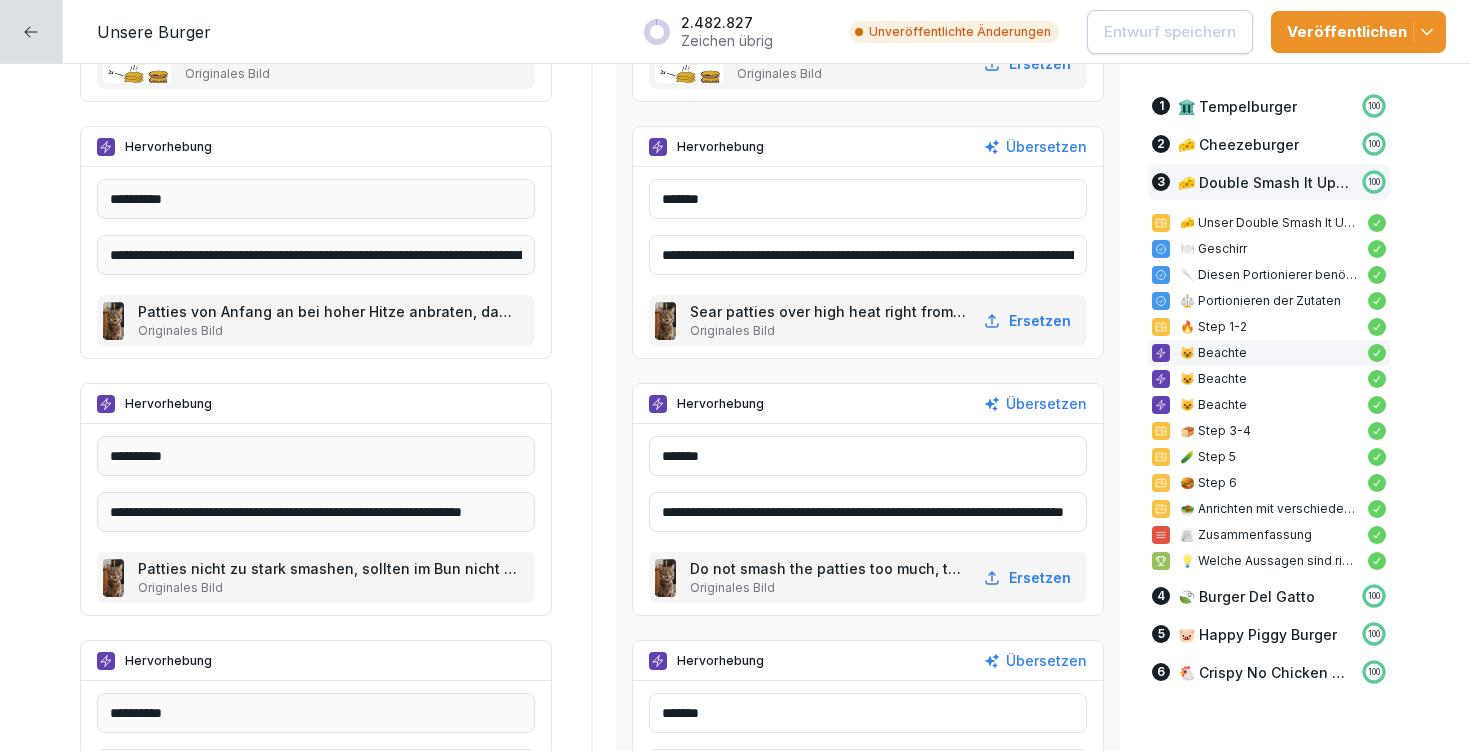 click on "**********" at bounding box center (868, 512) 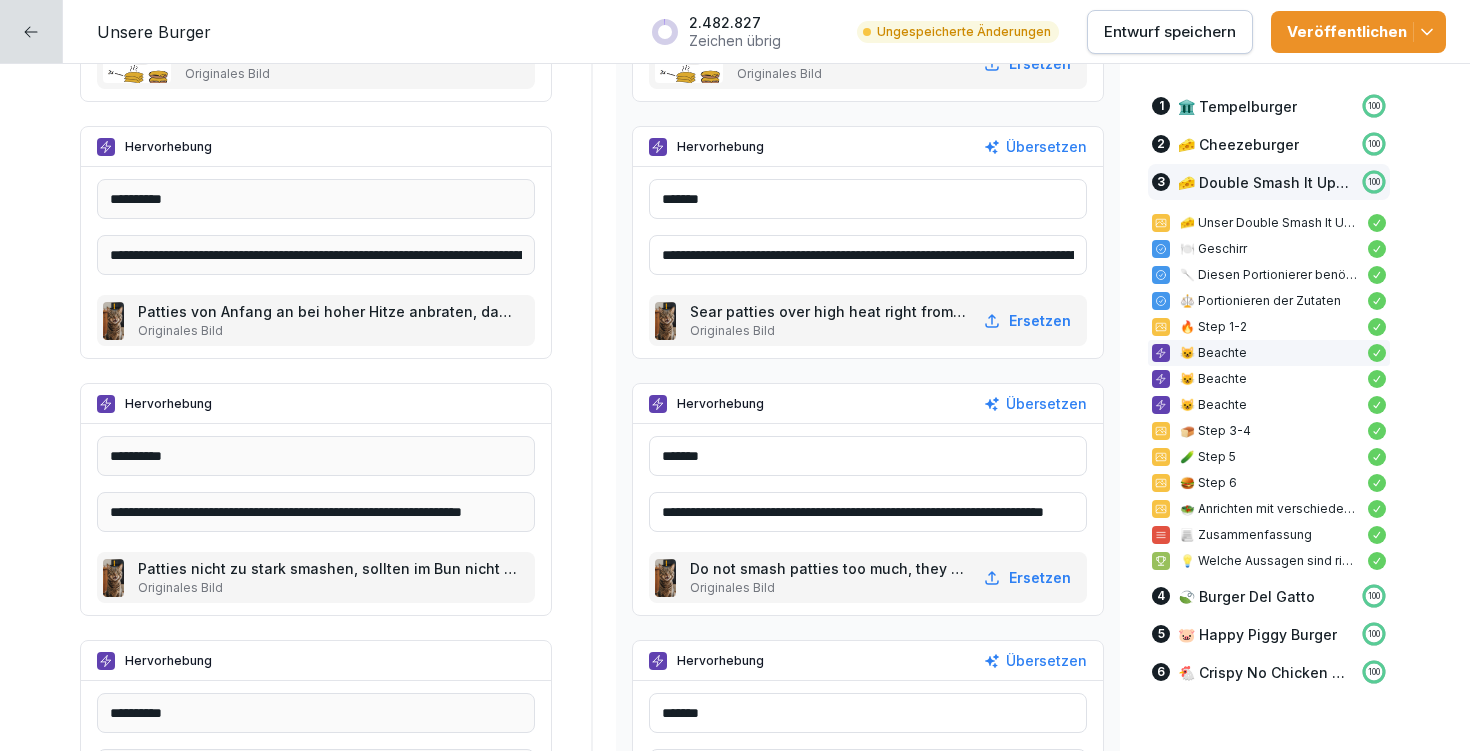 click on "**********" at bounding box center [868, 512] 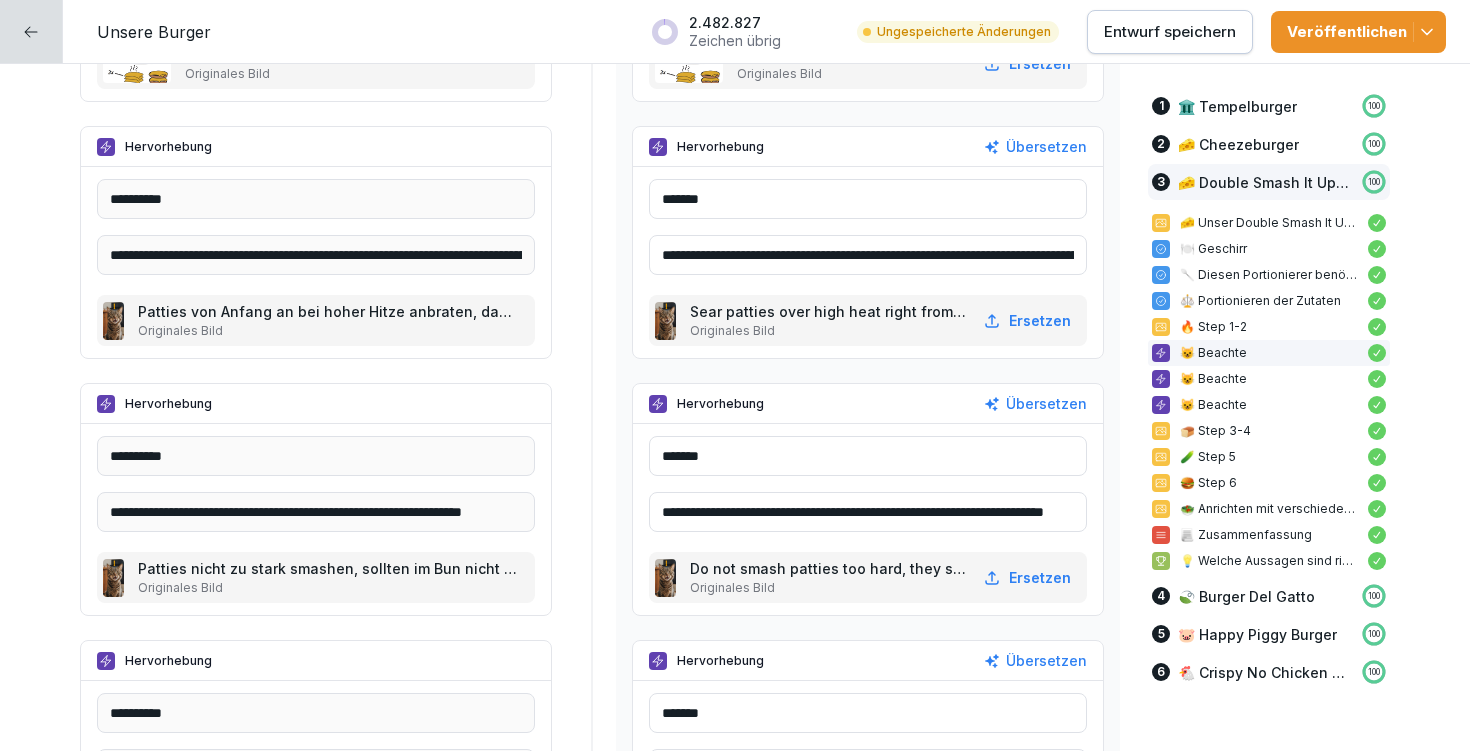 click on "**********" at bounding box center [868, 512] 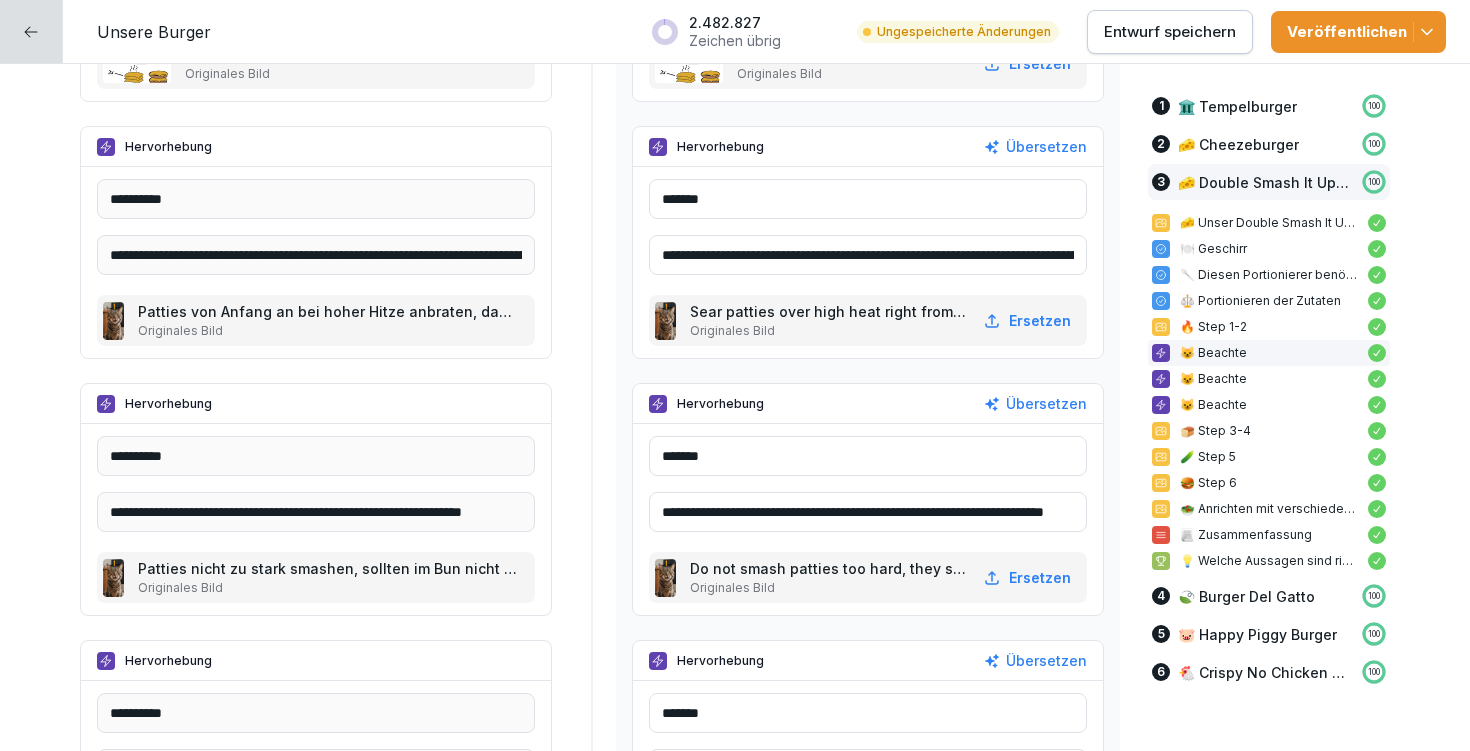 click on "**********" at bounding box center (868, 512) 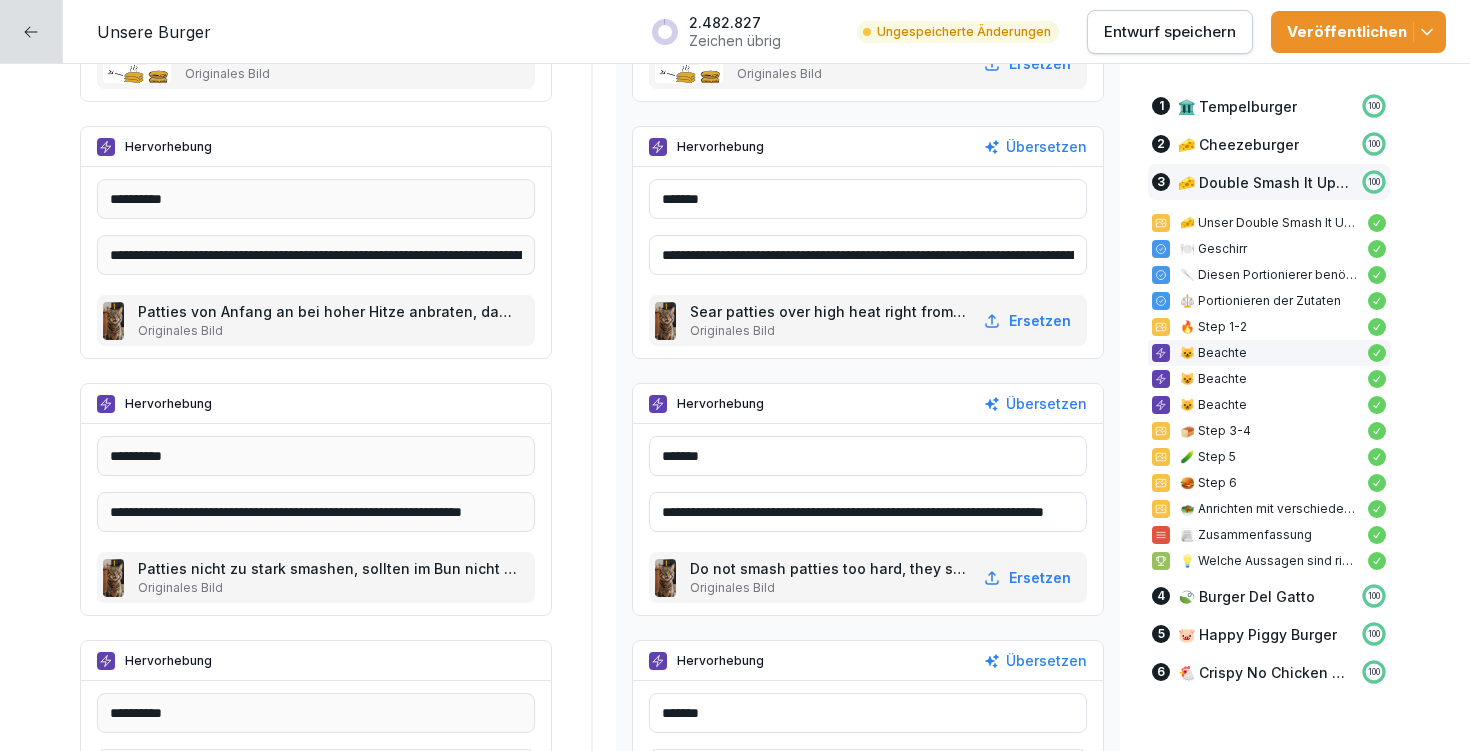click on "**********" at bounding box center (868, 519) 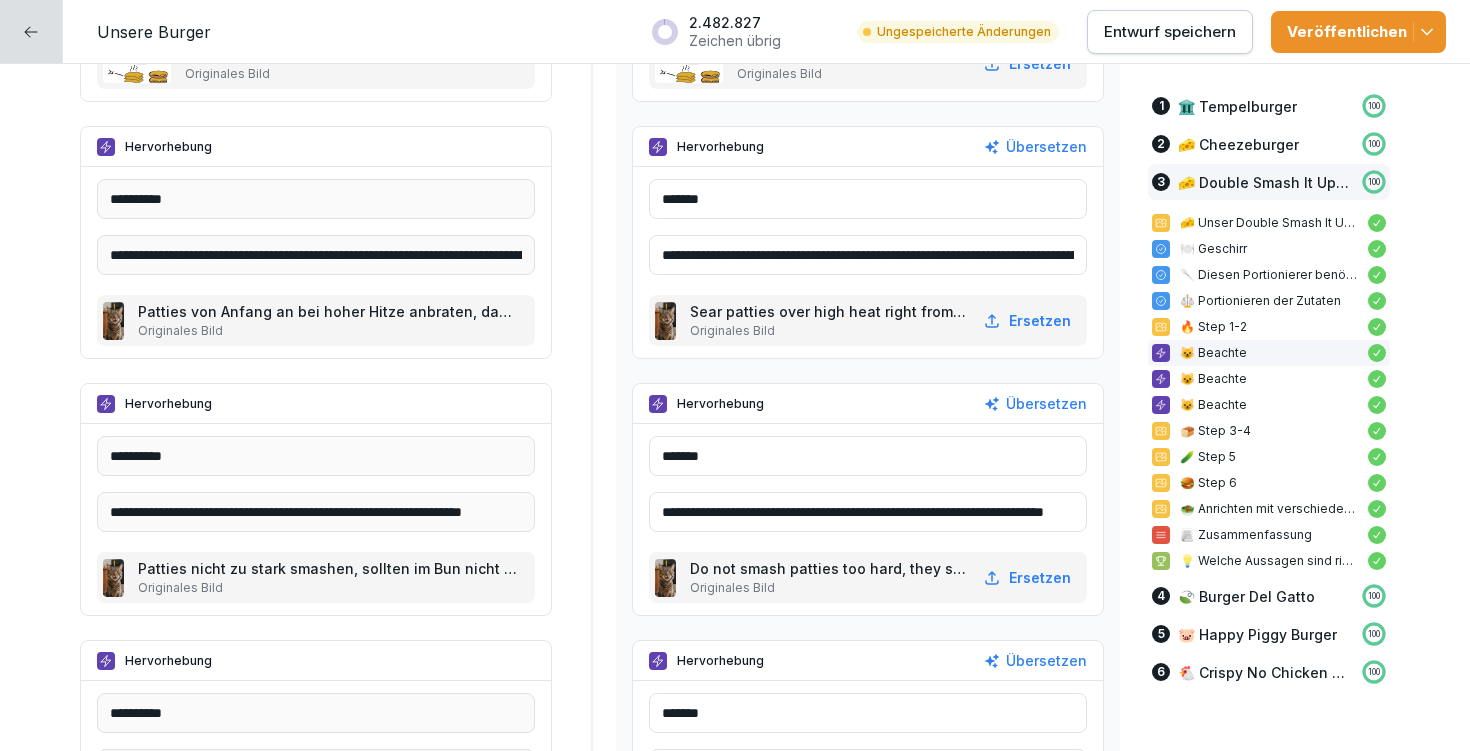 click on "**********" at bounding box center [868, 512] 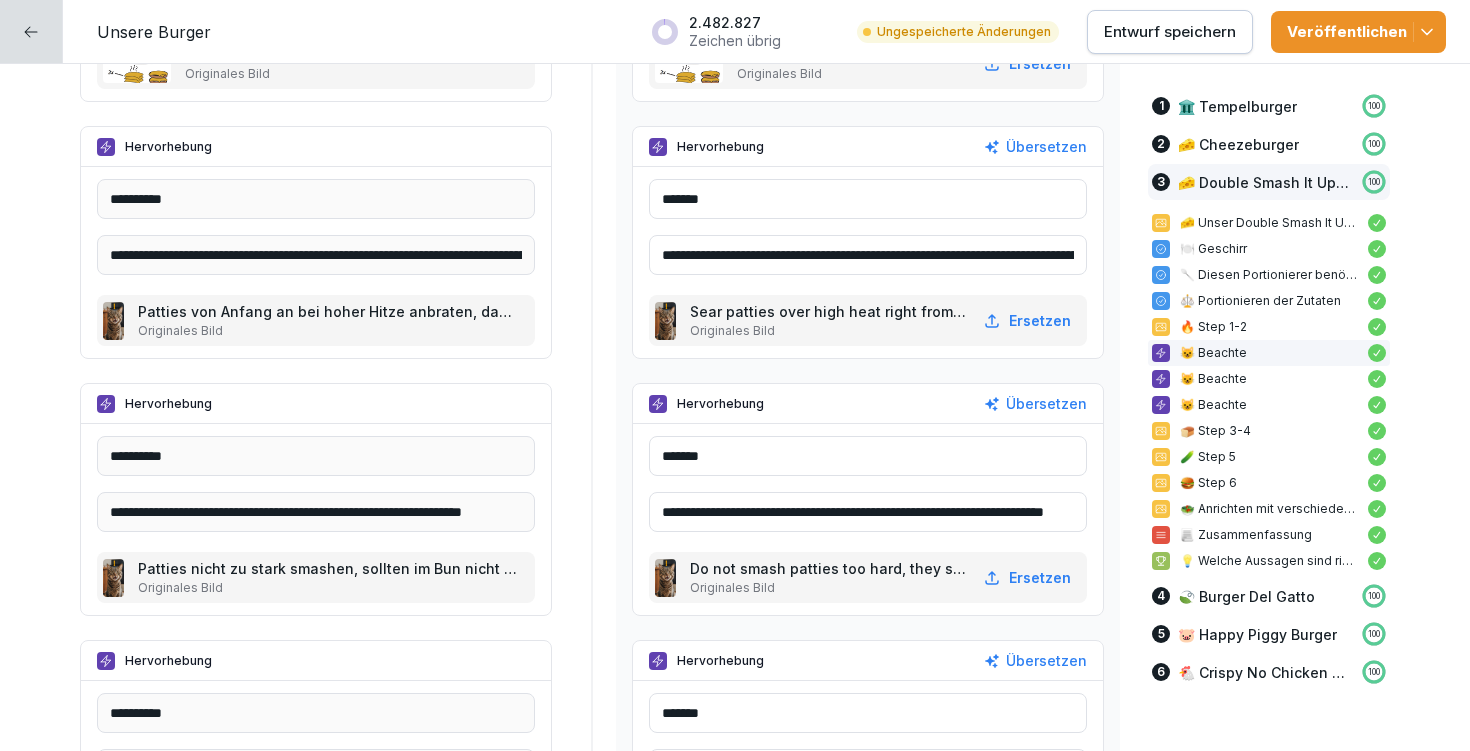 click on "**********" at bounding box center (868, 512) 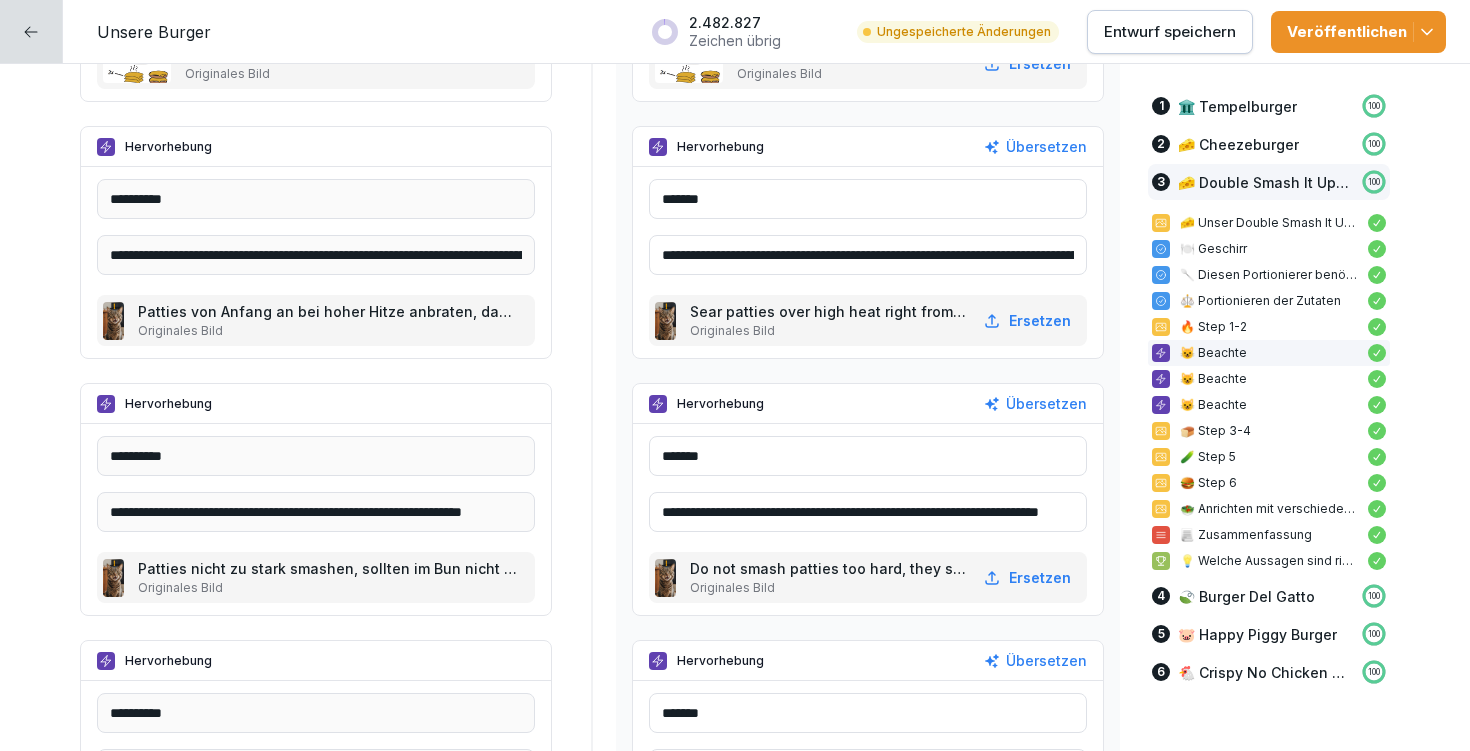 click on "**********" at bounding box center [868, 512] 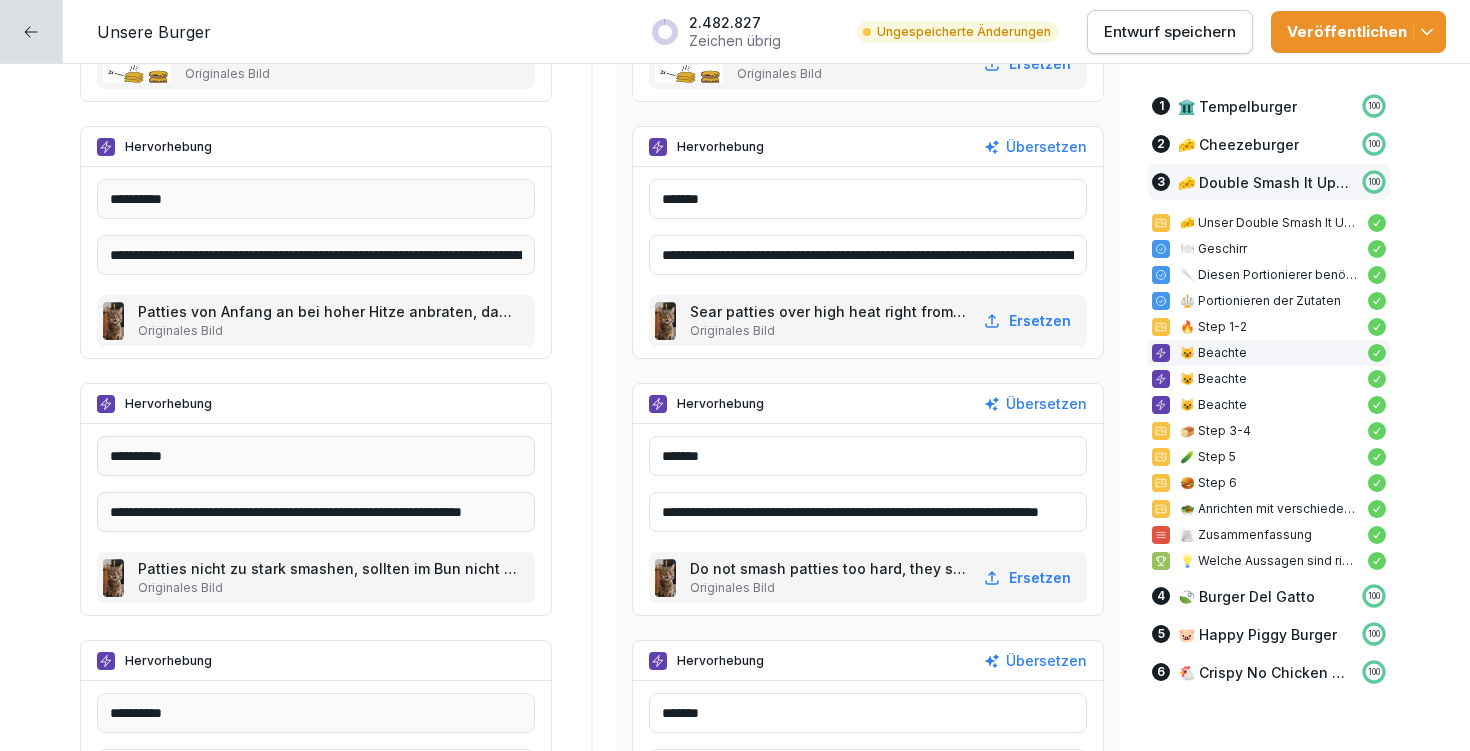 click on "**********" at bounding box center (735, -557) 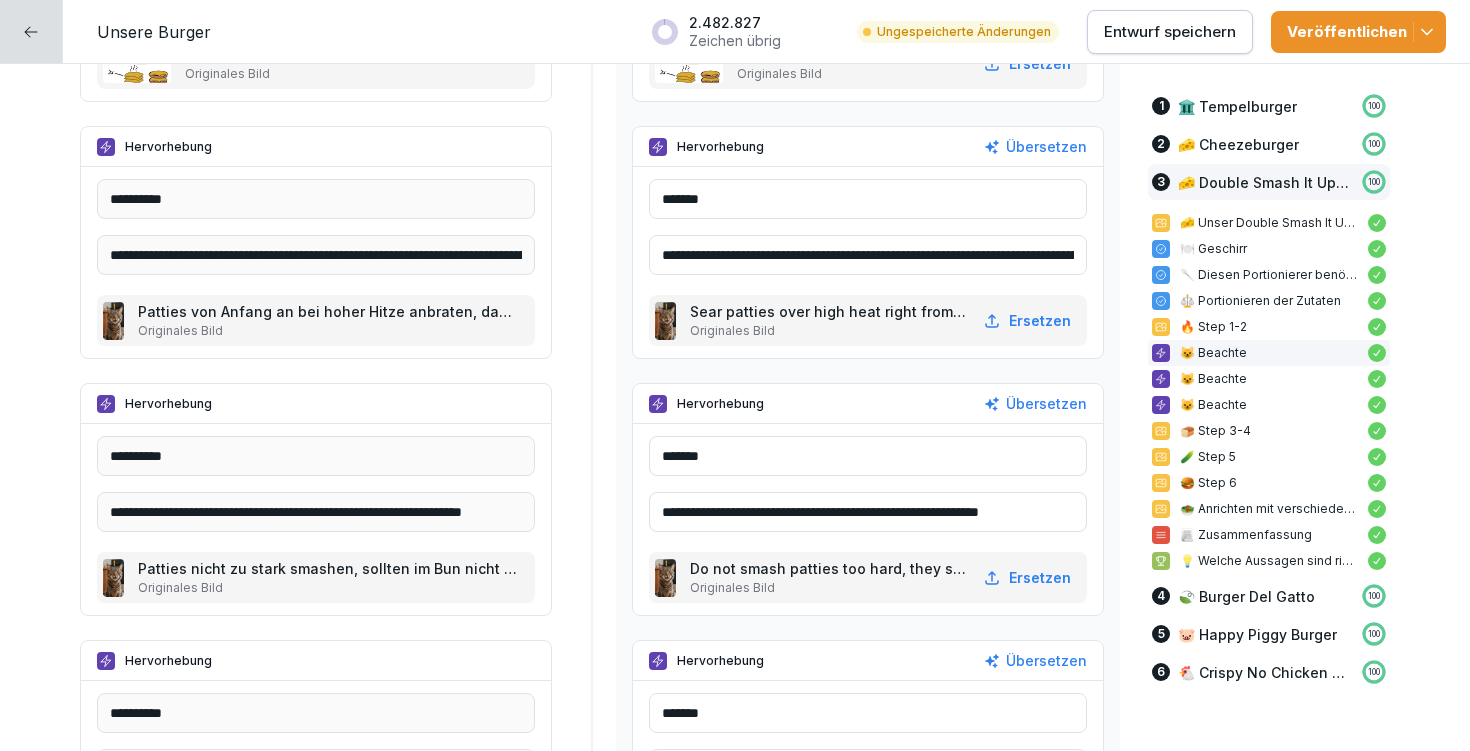 type on "**********" 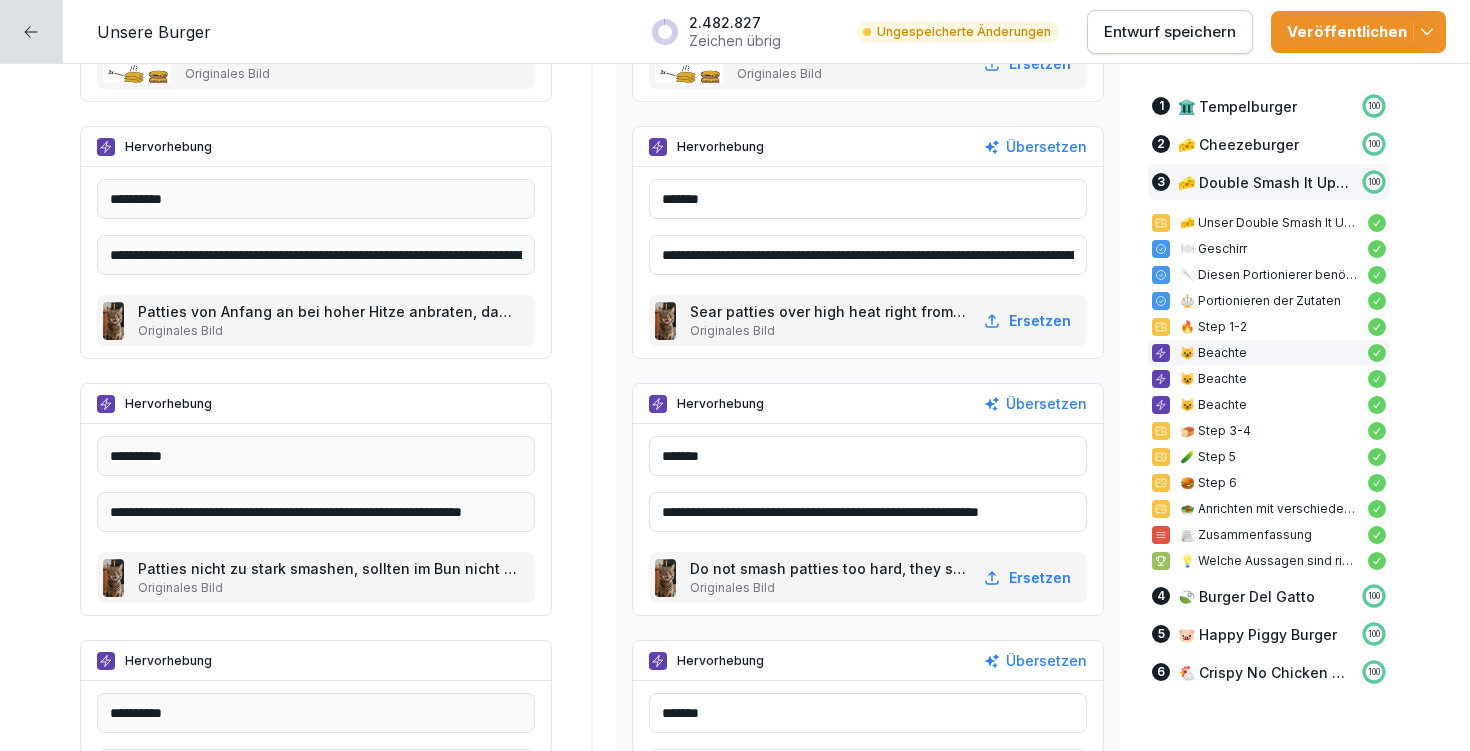 click on "Entwurf speichern" at bounding box center [1170, 32] 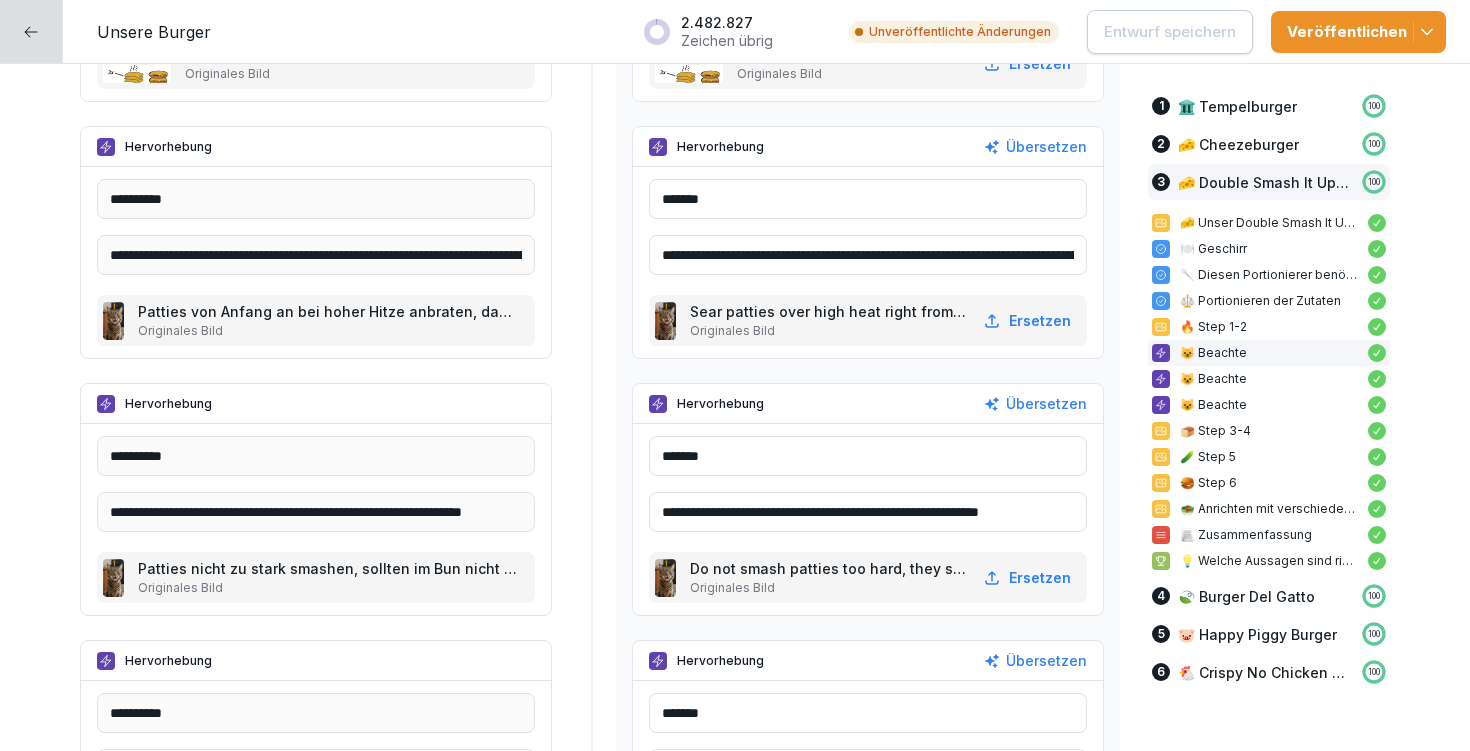 drag, startPoint x: 1042, startPoint y: 510, endPoint x: 1079, endPoint y: 512, distance: 37.054016 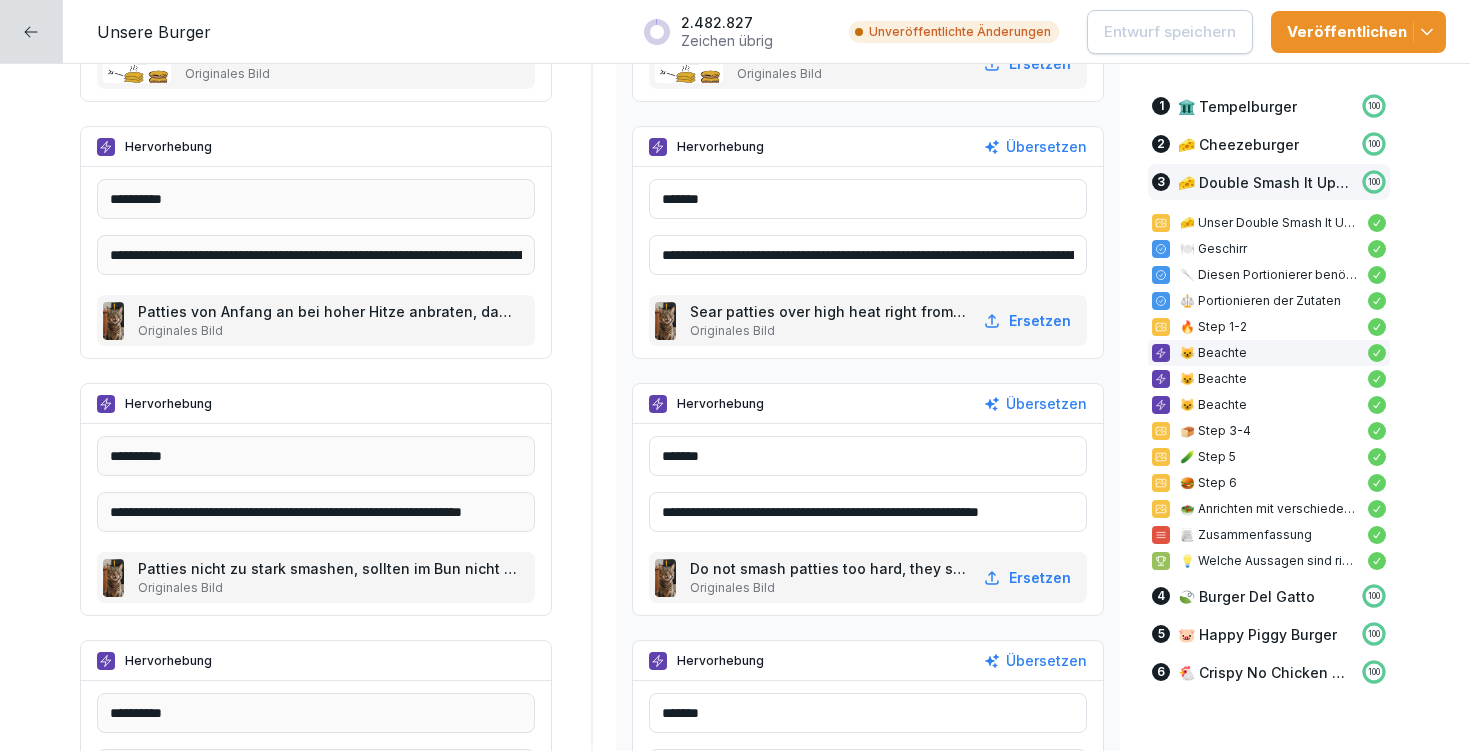 drag, startPoint x: 952, startPoint y: 509, endPoint x: 964, endPoint y: 510, distance: 12.0415945 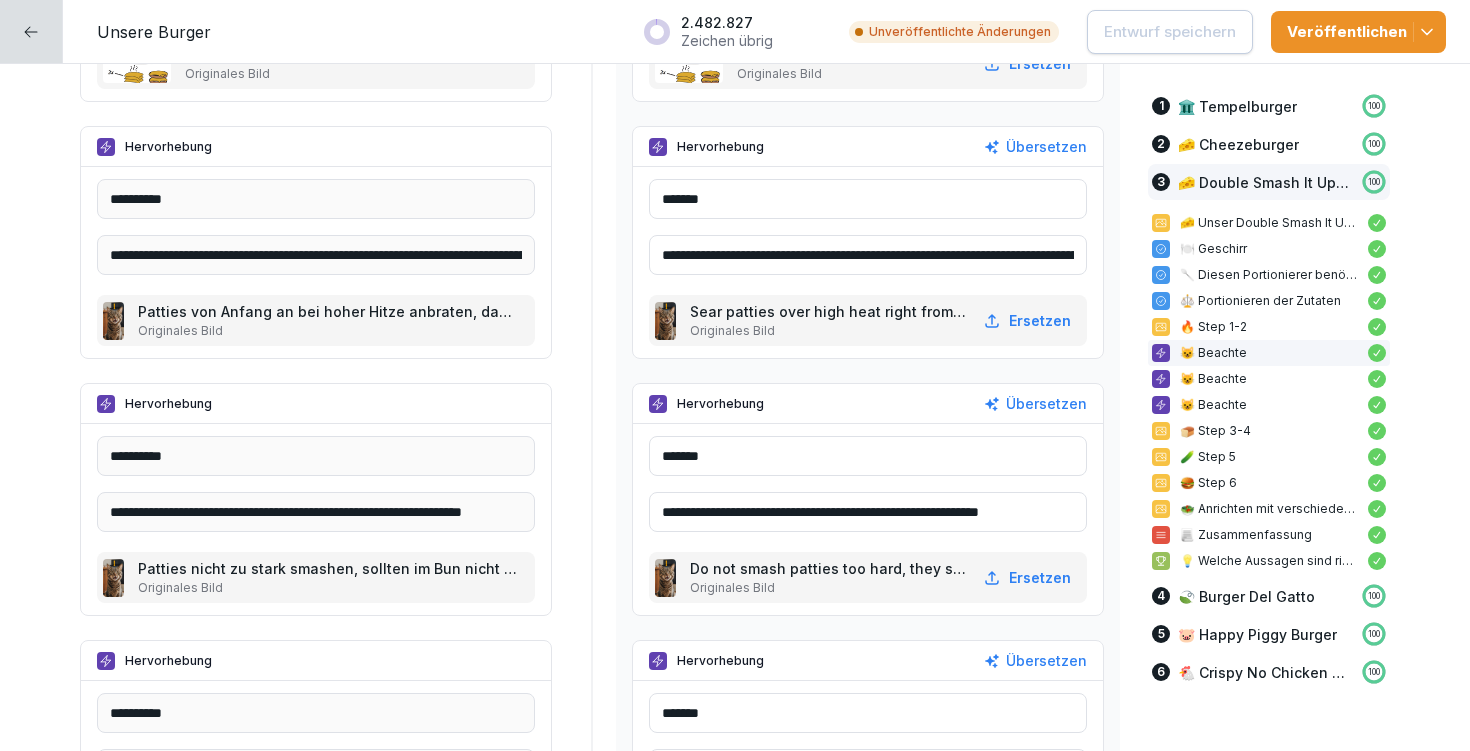click on "**********" at bounding box center [868, 512] 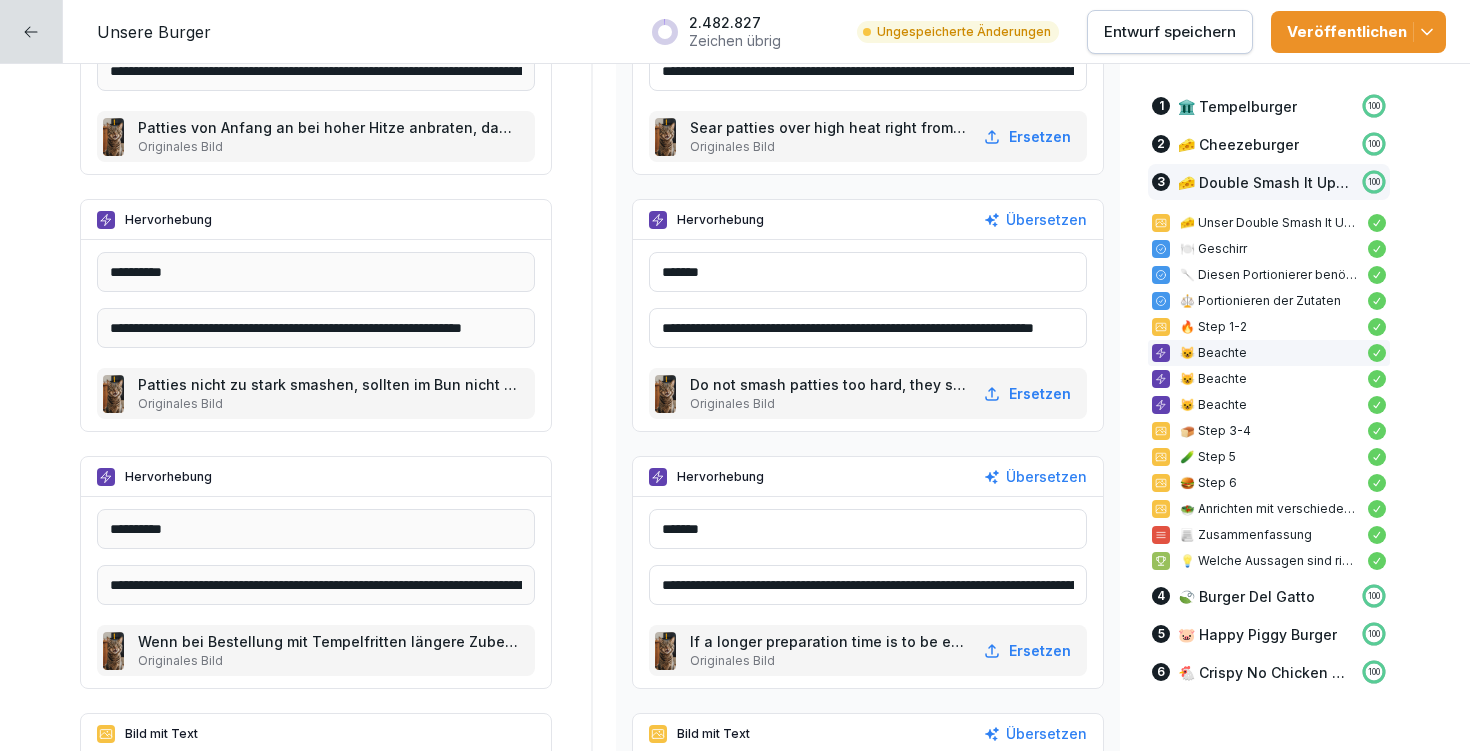 scroll, scrollTop: 12553, scrollLeft: 0, axis: vertical 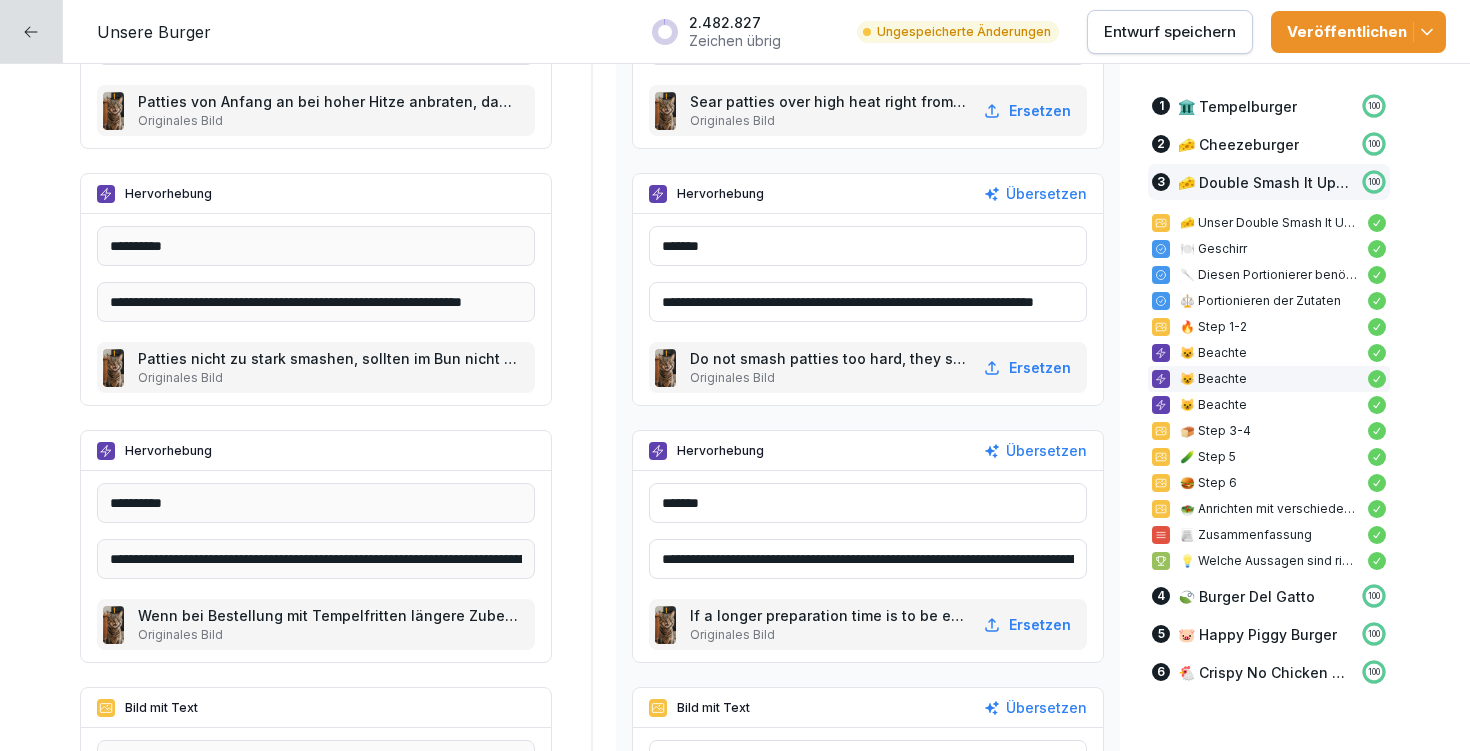 type on "**********" 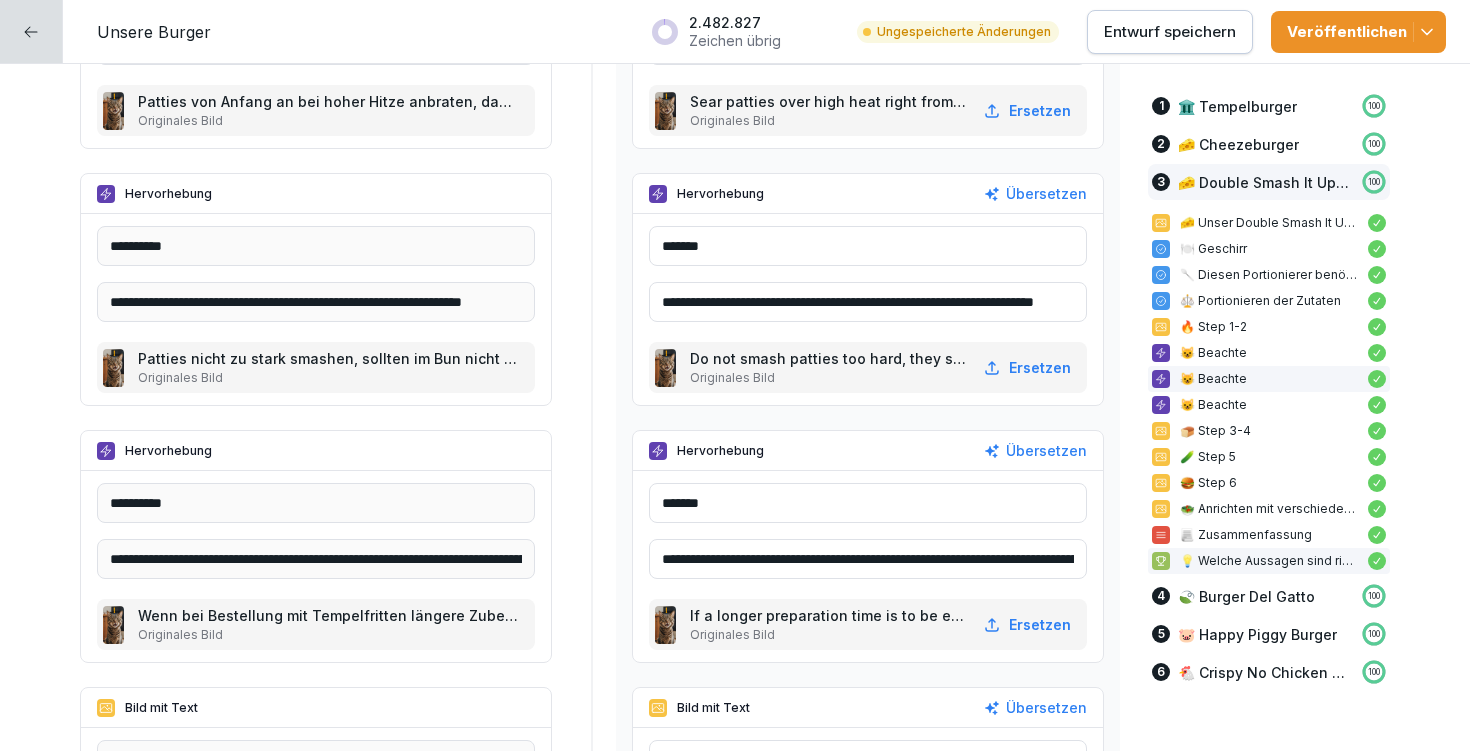 drag, startPoint x: 647, startPoint y: 560, endPoint x: 1298, endPoint y: 569, distance: 651.0622 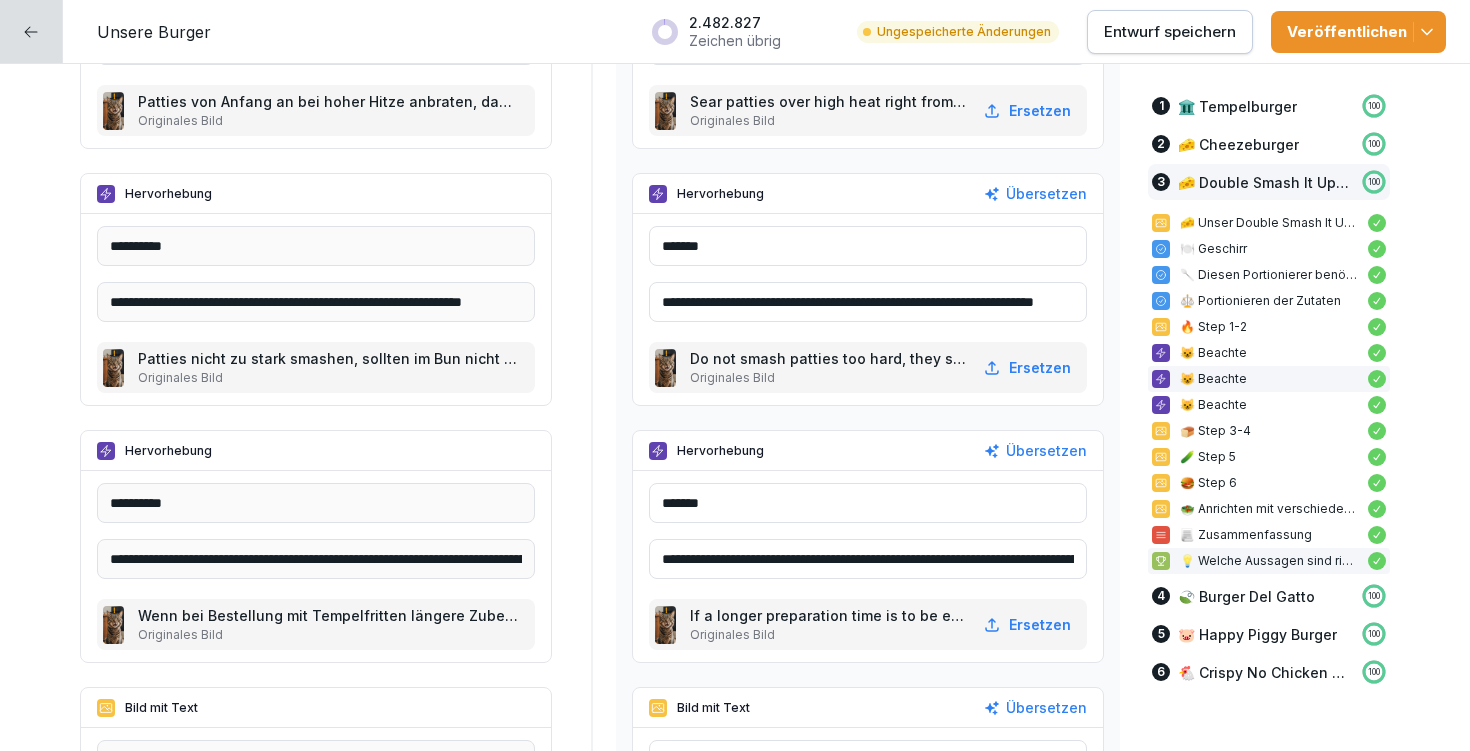 paste 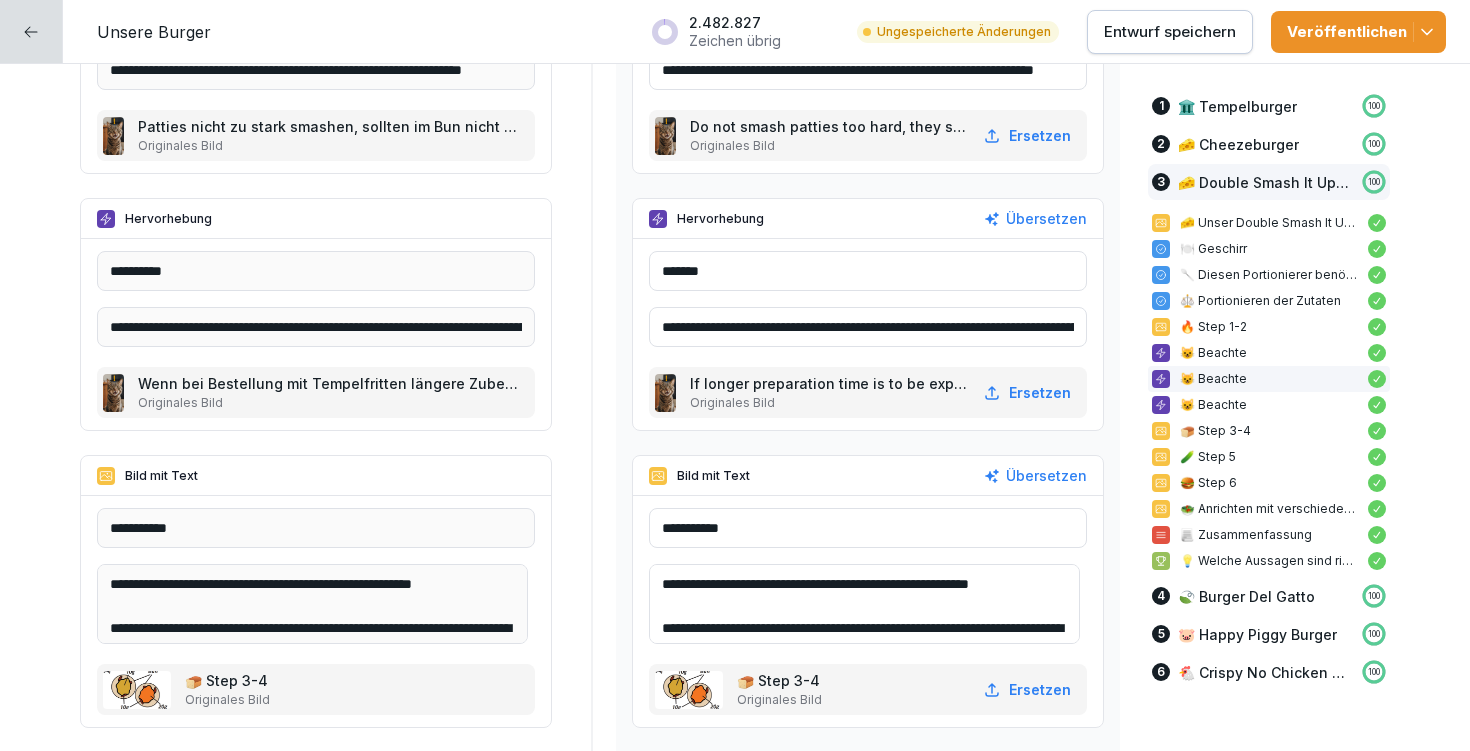 scroll, scrollTop: 12895, scrollLeft: 0, axis: vertical 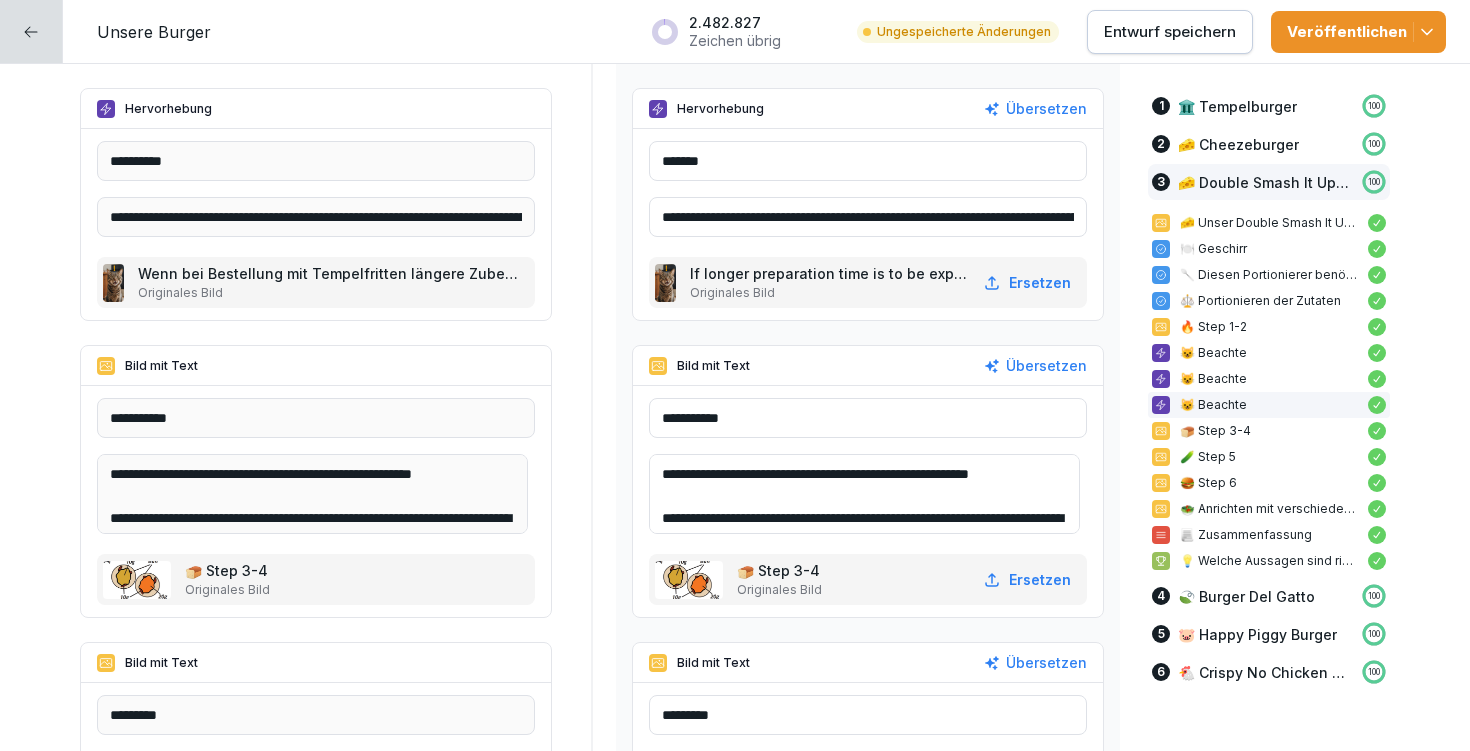 type on "**********" 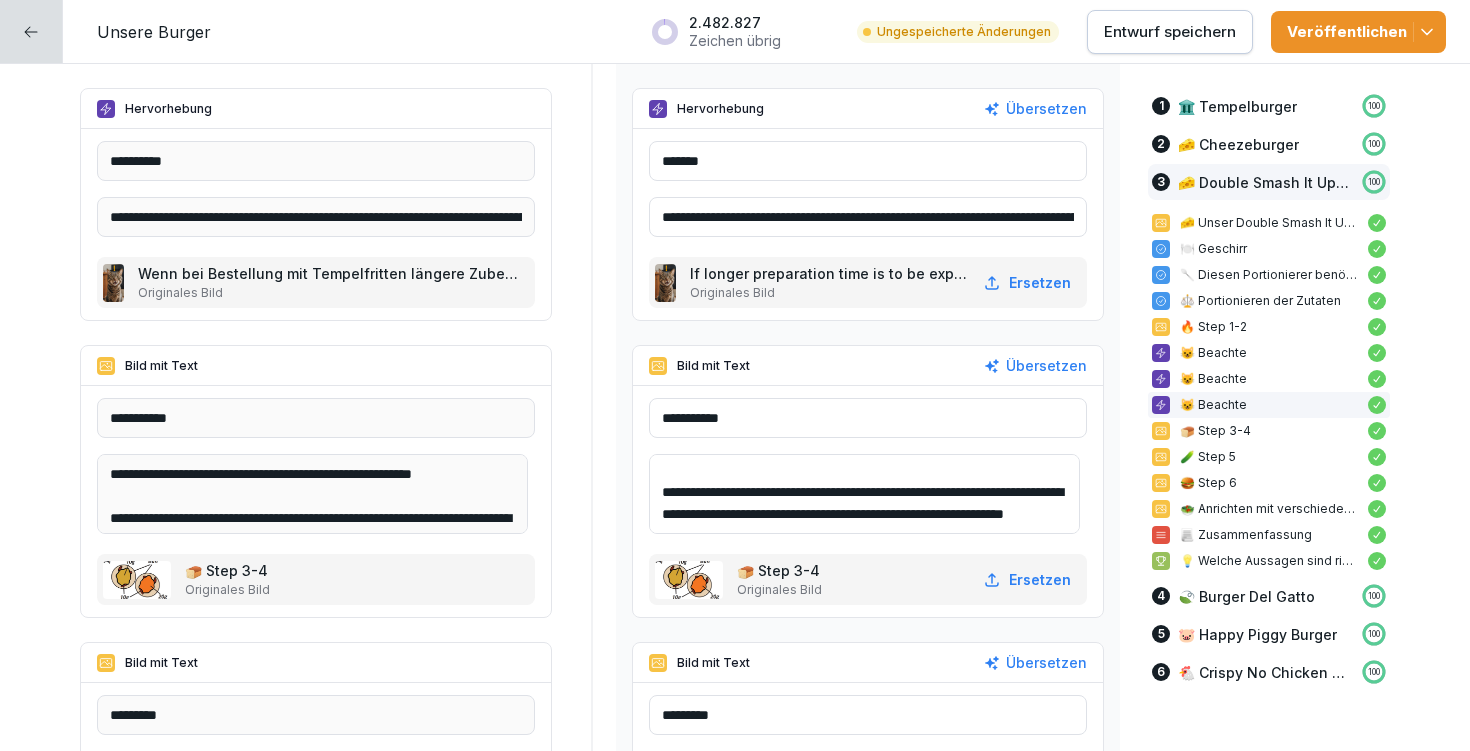 drag, startPoint x: 648, startPoint y: 468, endPoint x: 859, endPoint y: 576, distance: 237.03375 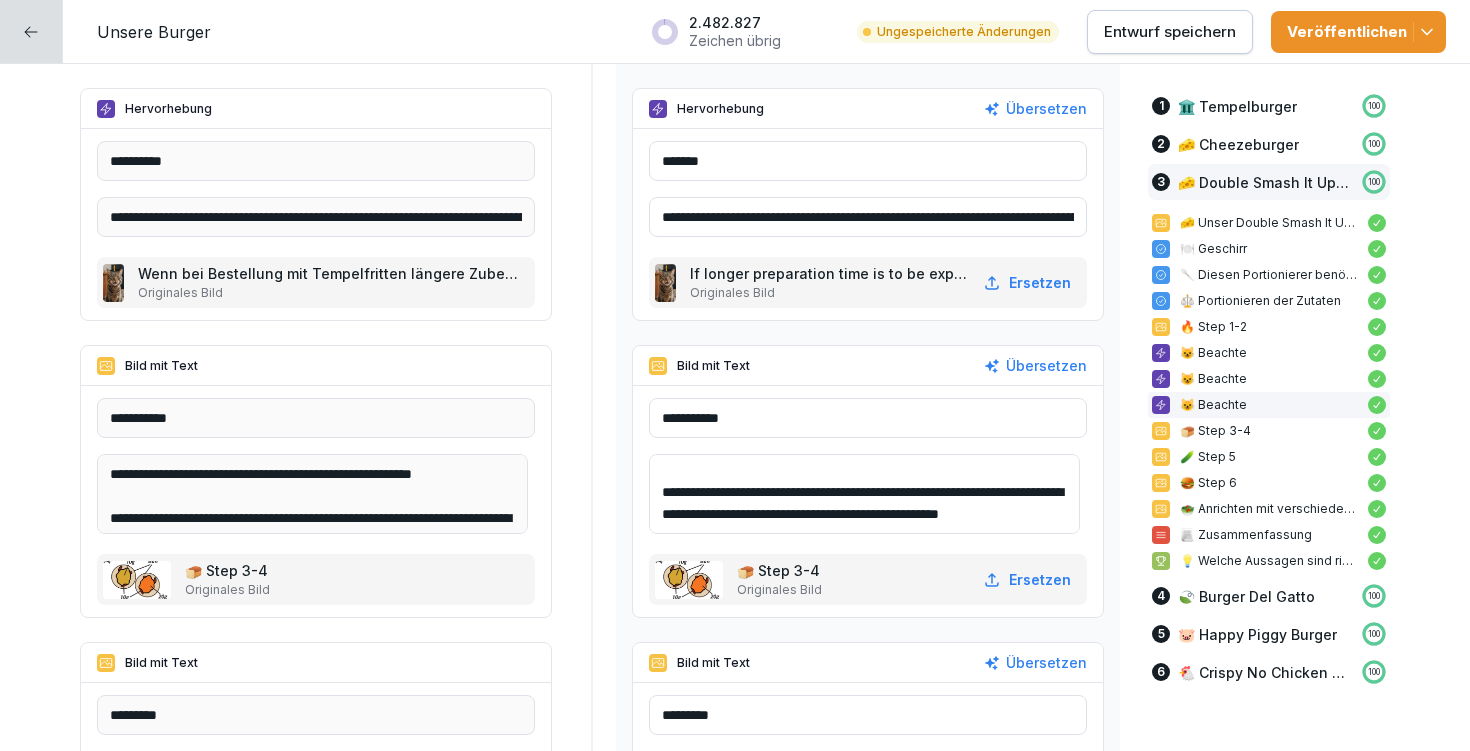 scroll, scrollTop: 0, scrollLeft: 0, axis: both 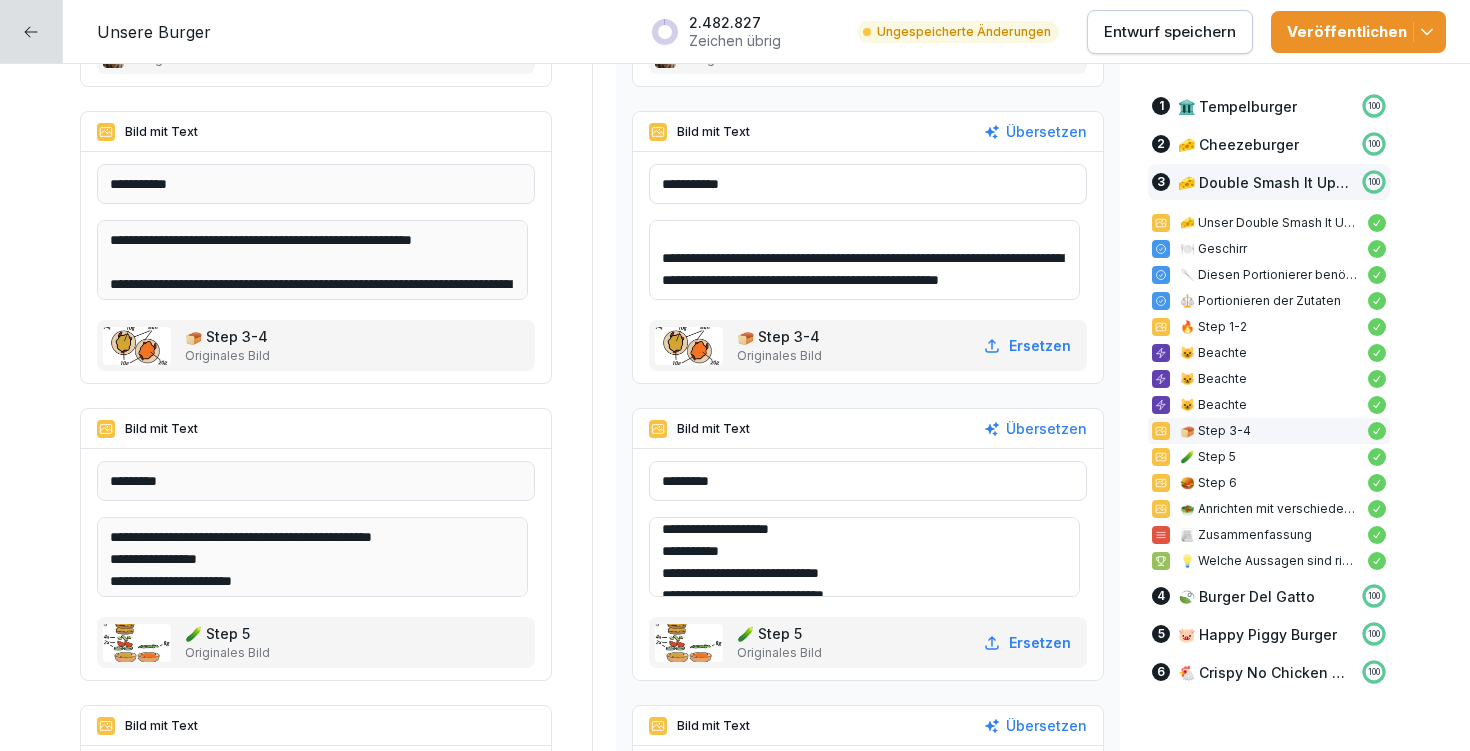 type on "**********" 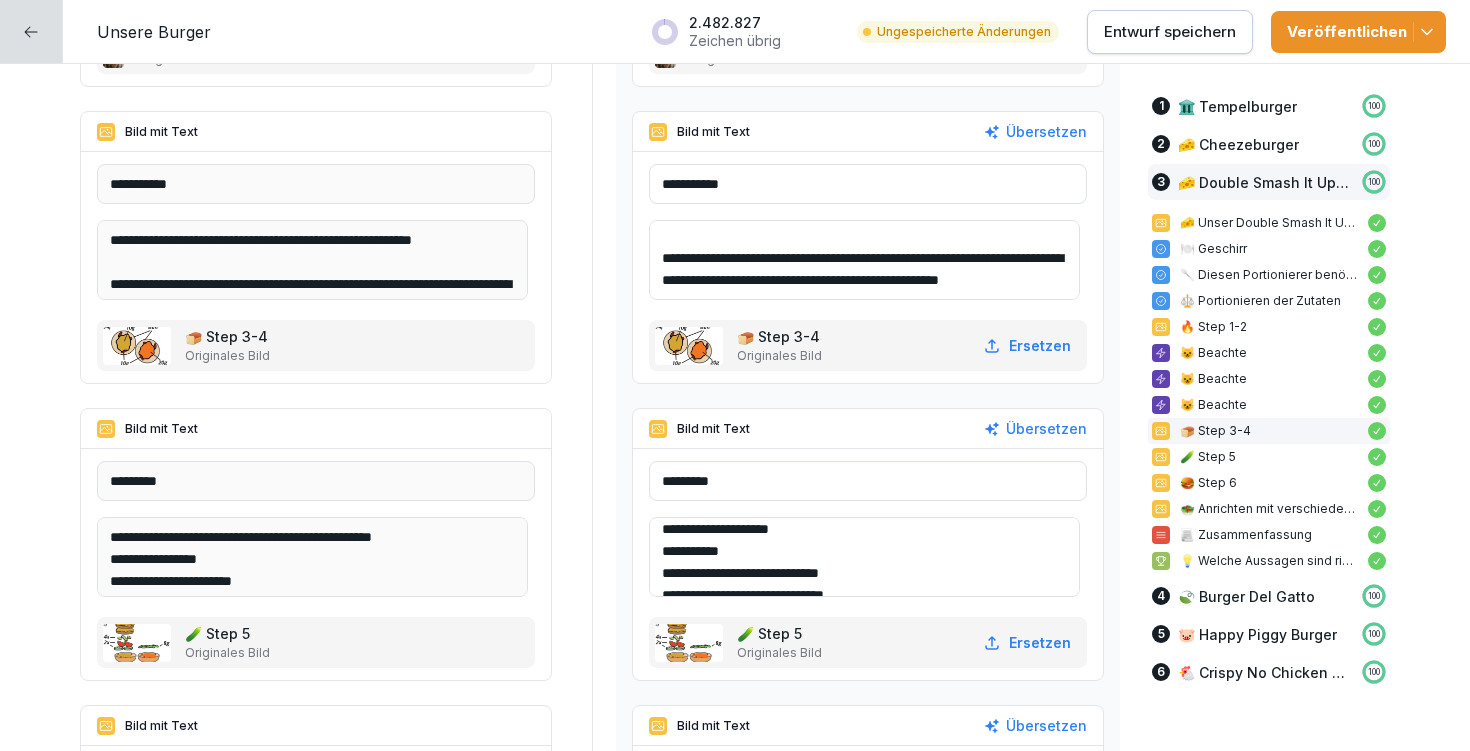 scroll, scrollTop: 0, scrollLeft: 0, axis: both 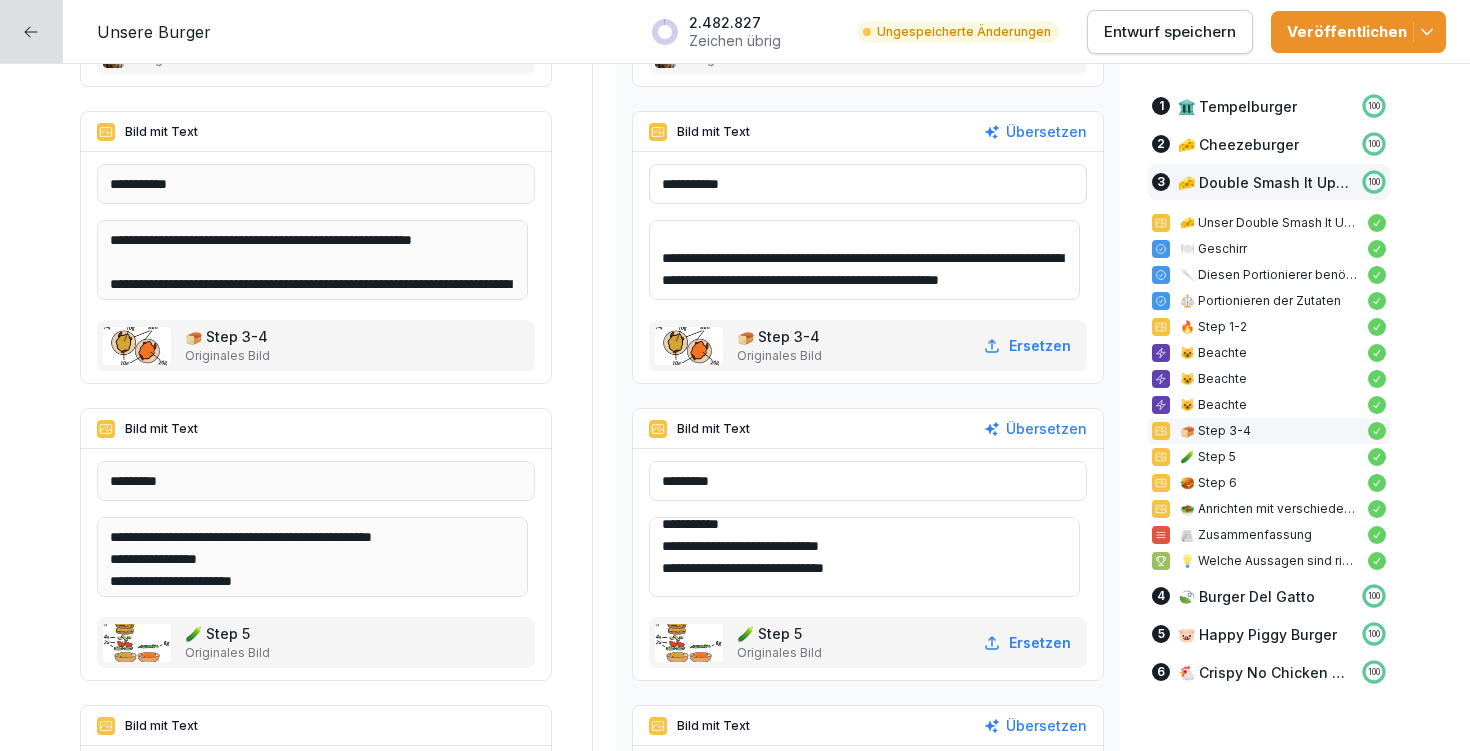 drag, startPoint x: 651, startPoint y: 533, endPoint x: 768, endPoint y: 524, distance: 117.34564 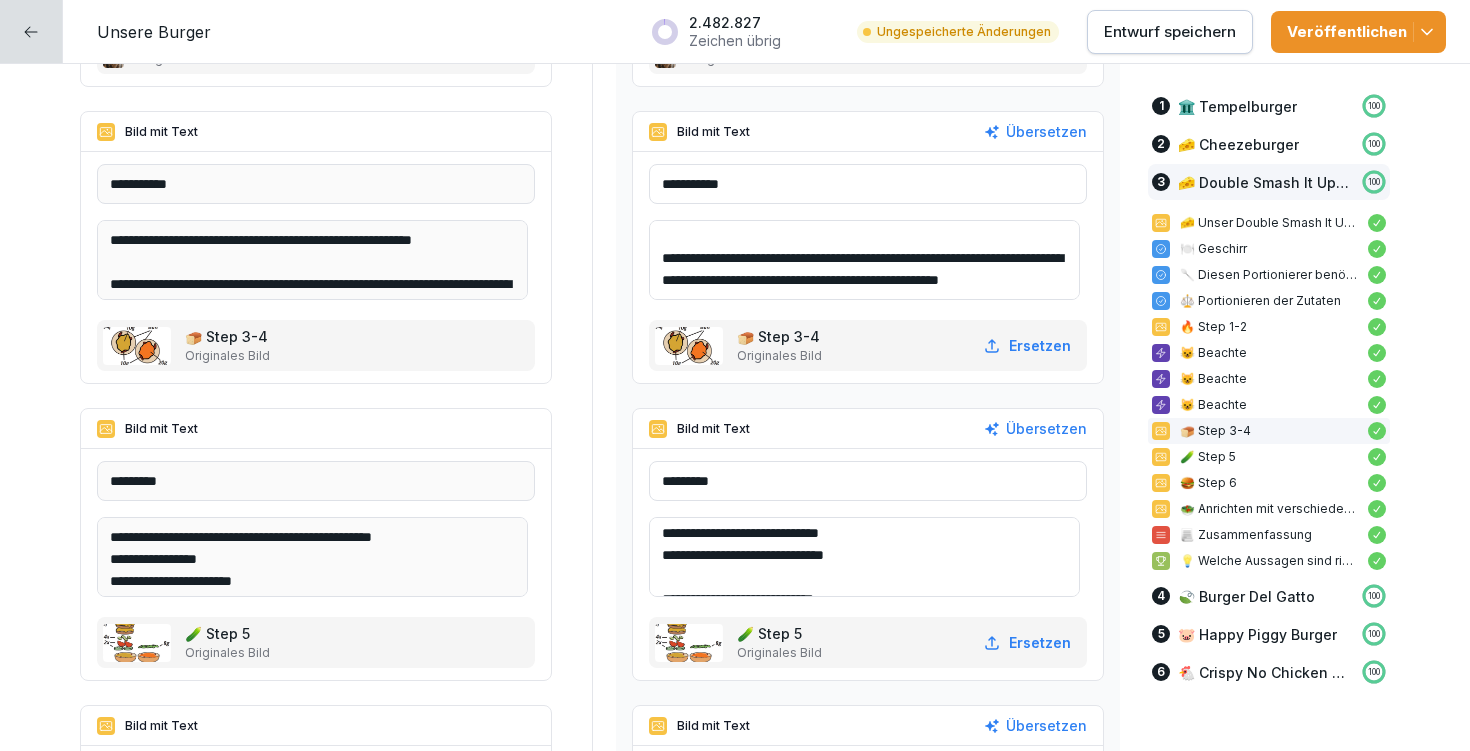 scroll, scrollTop: 136, scrollLeft: 0, axis: vertical 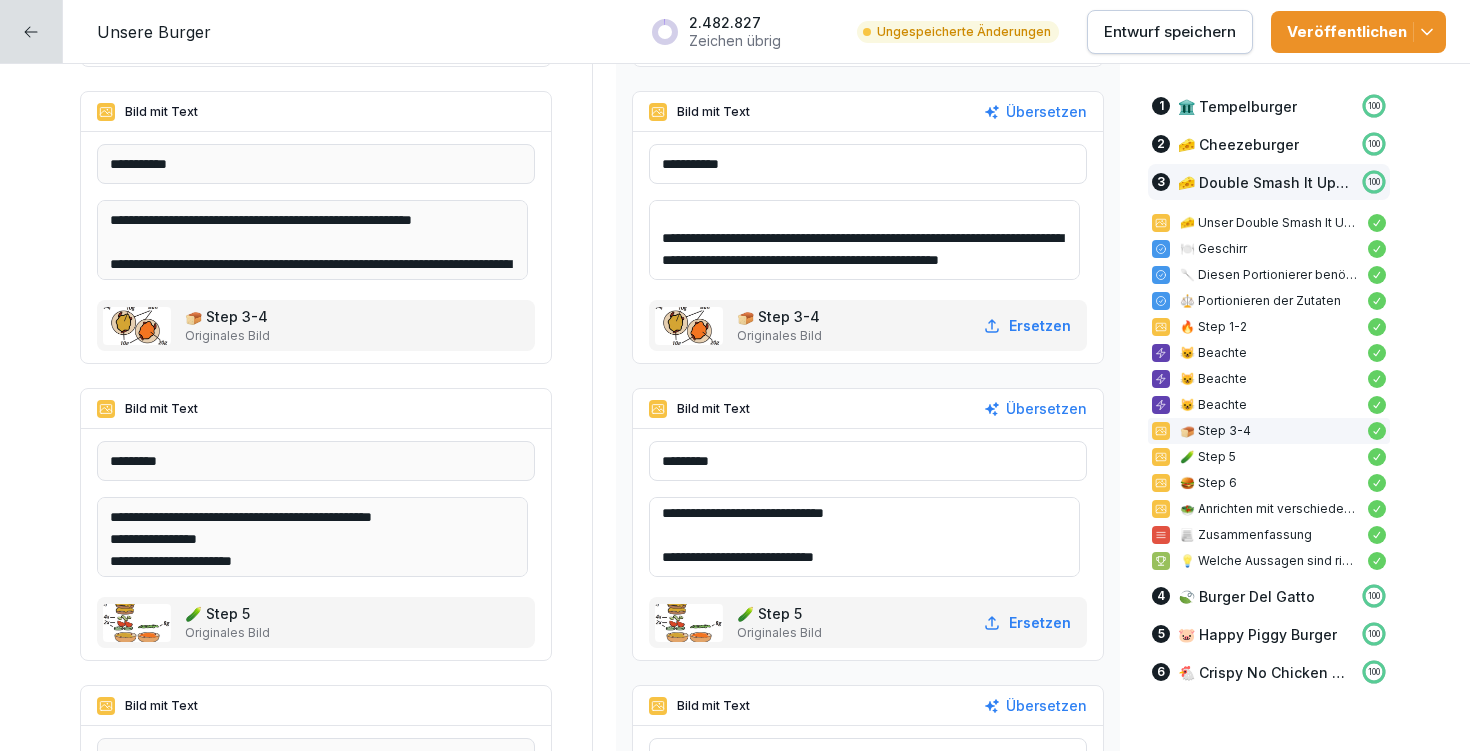 click on "**********" at bounding box center [864, 537] 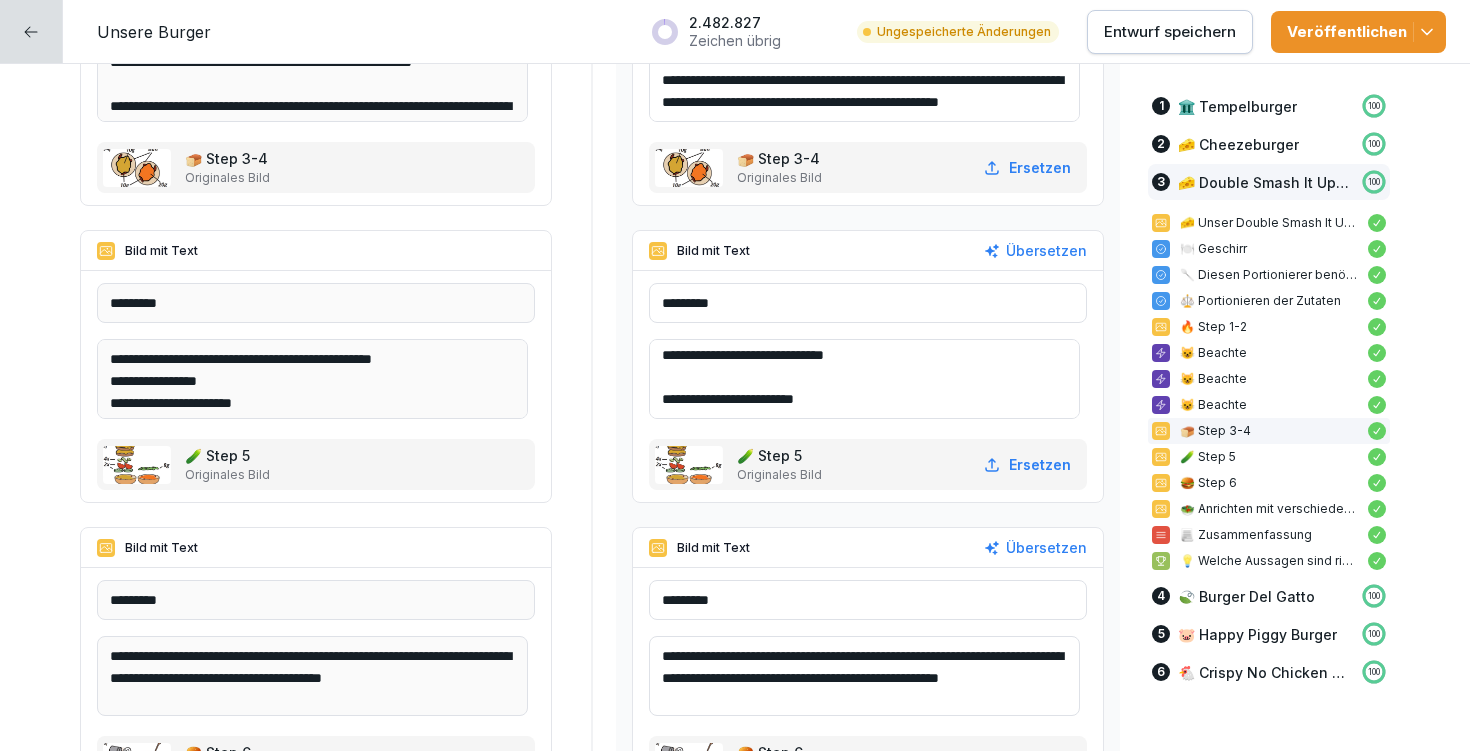 scroll, scrollTop: 13345, scrollLeft: 0, axis: vertical 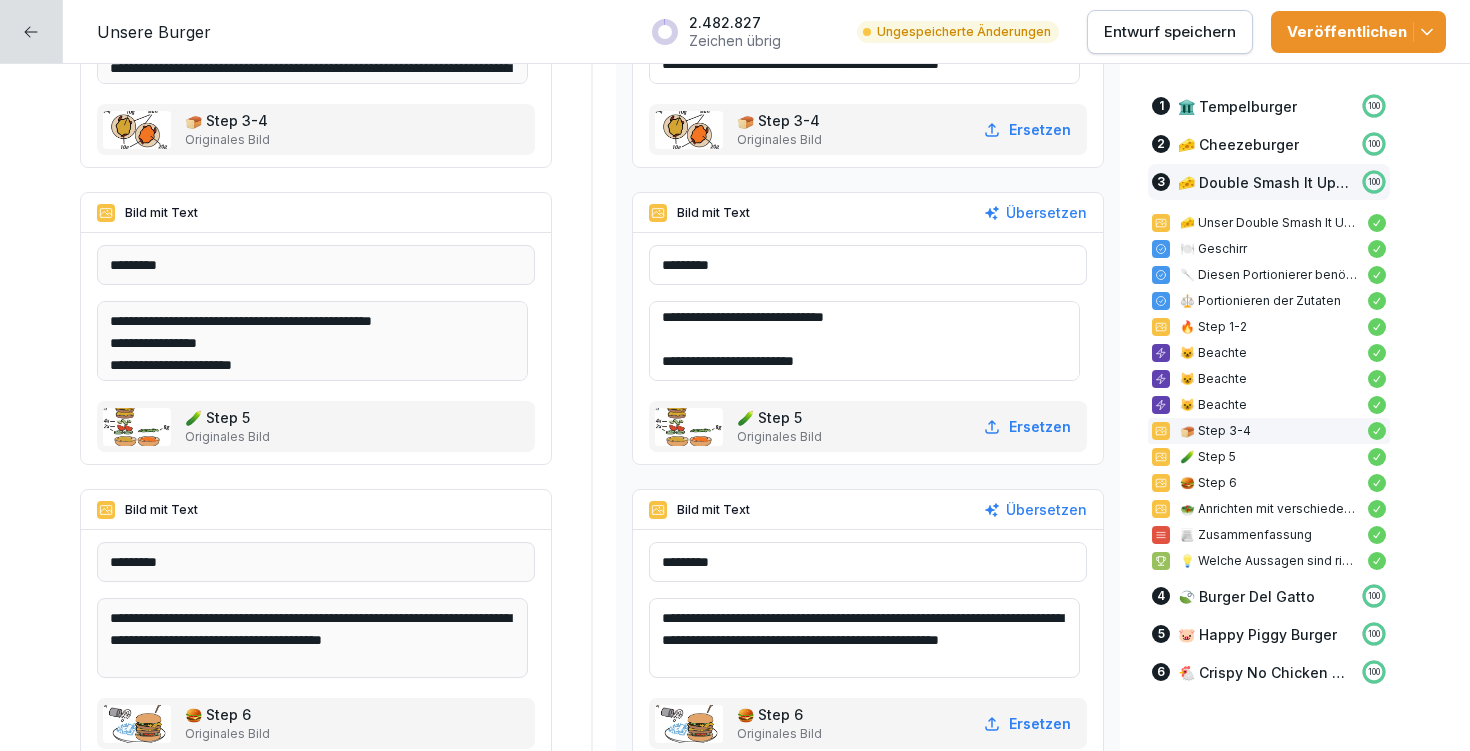 type on "**********" 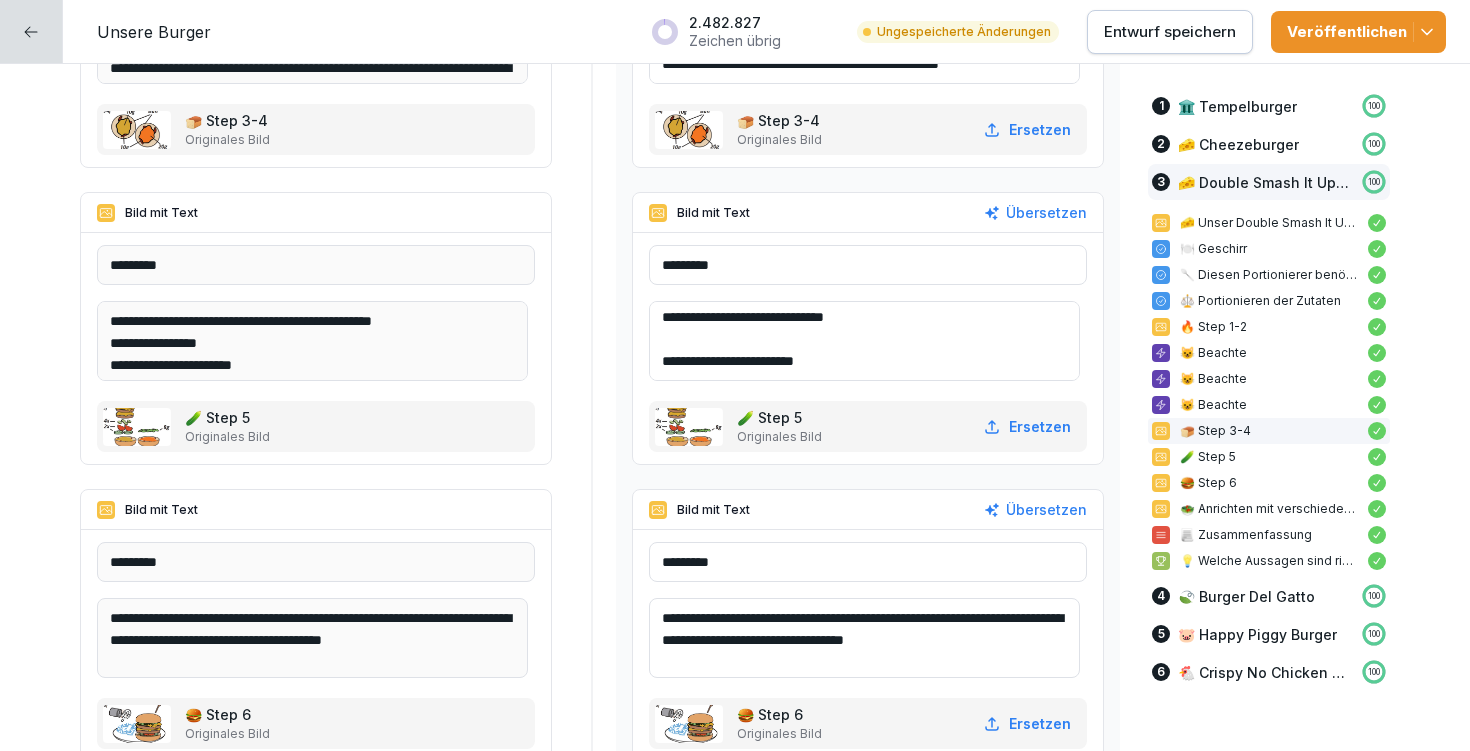 click on "**********" at bounding box center (864, 638) 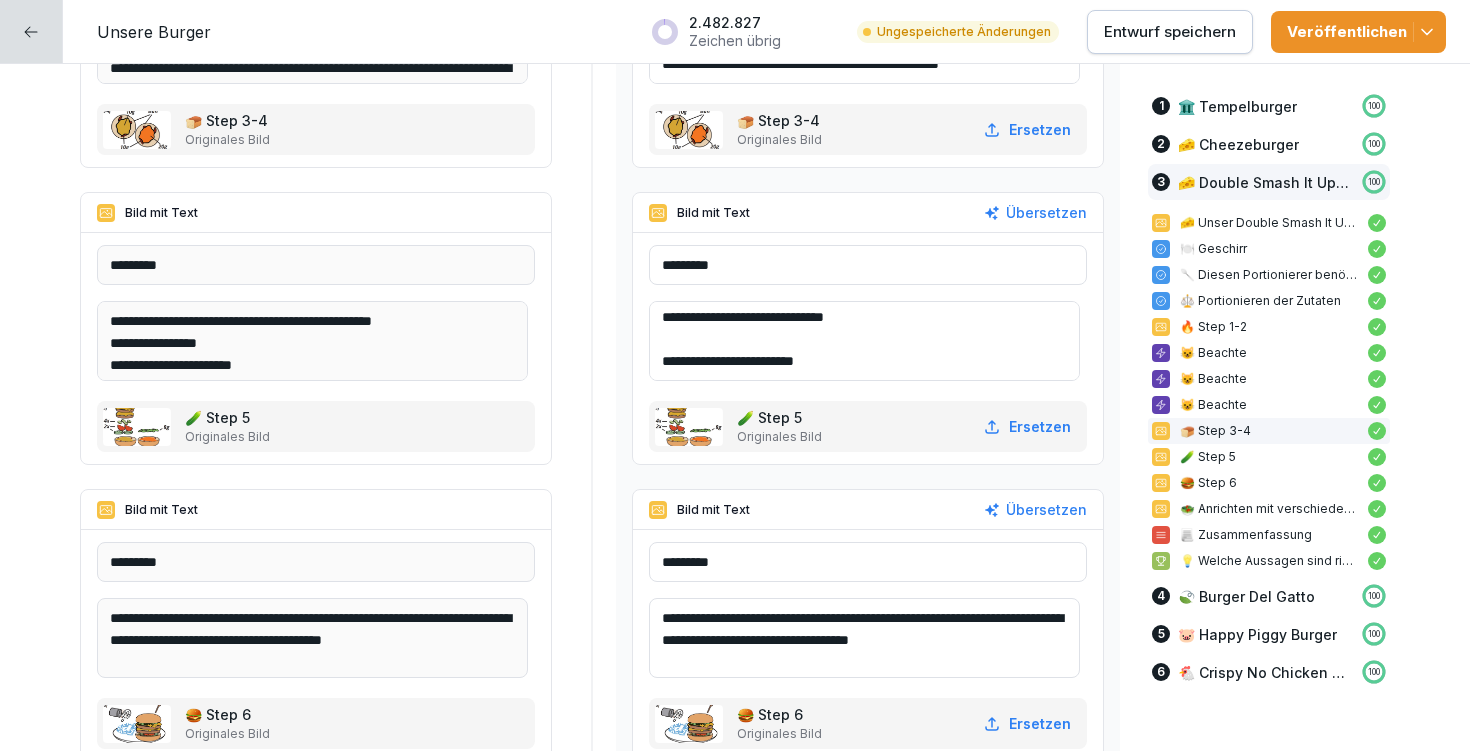 scroll, scrollTop: 13383, scrollLeft: 0, axis: vertical 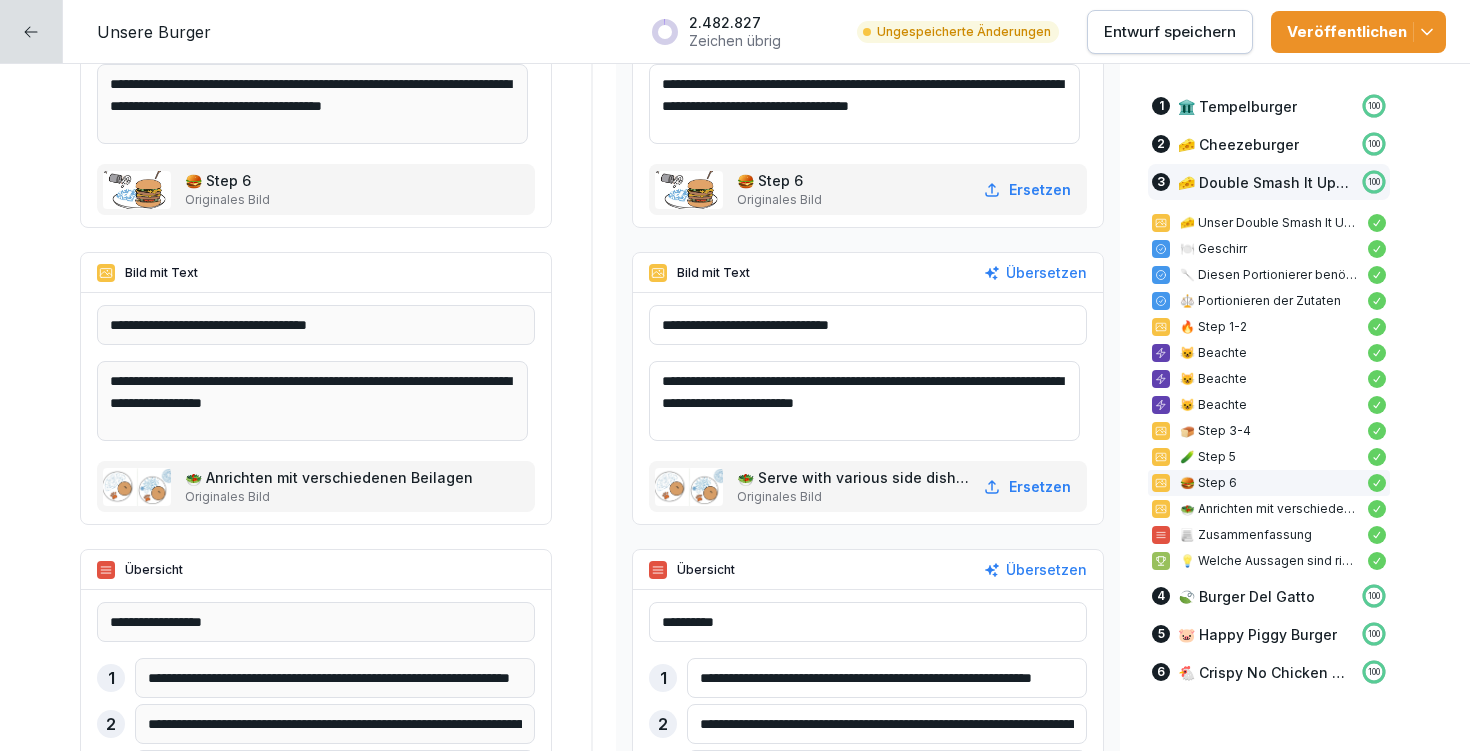 type on "**********" 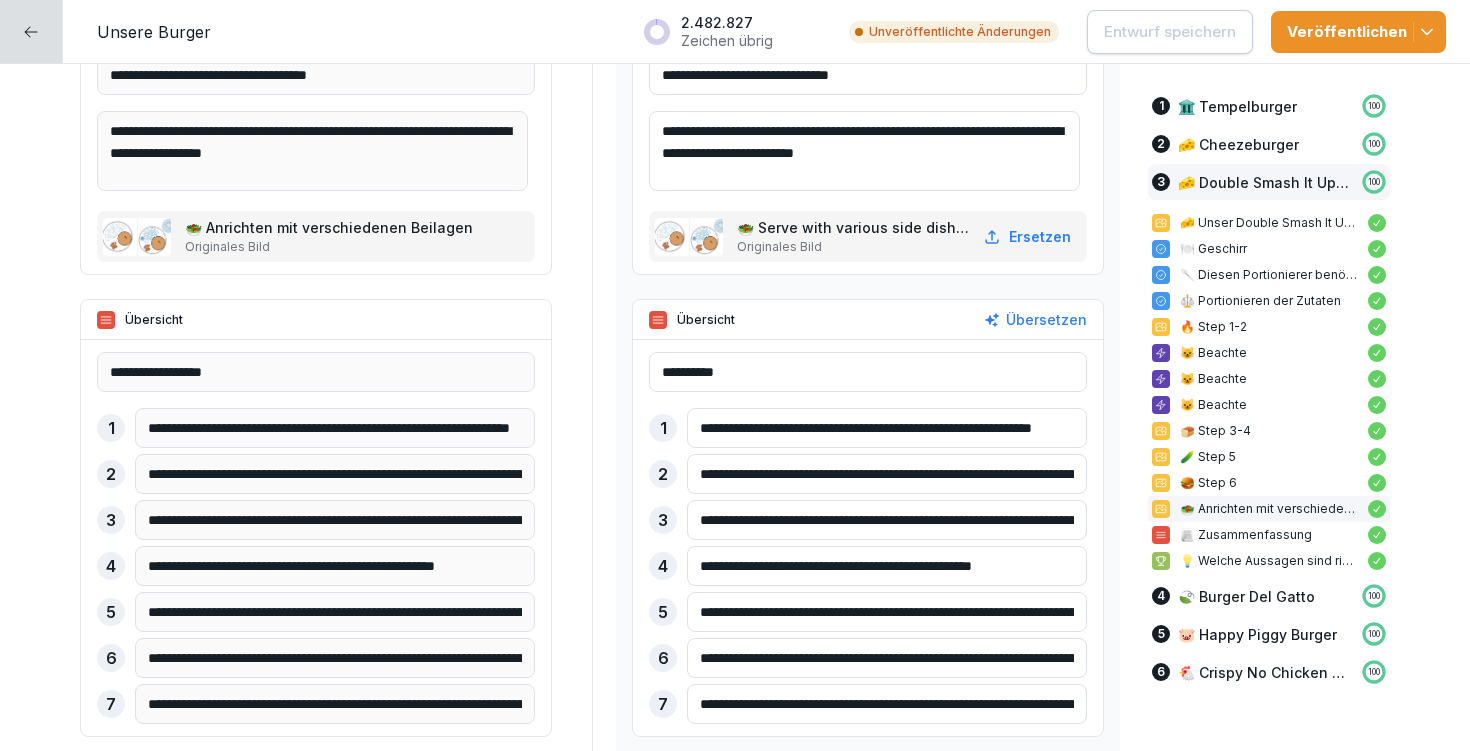 scroll, scrollTop: 14283, scrollLeft: 0, axis: vertical 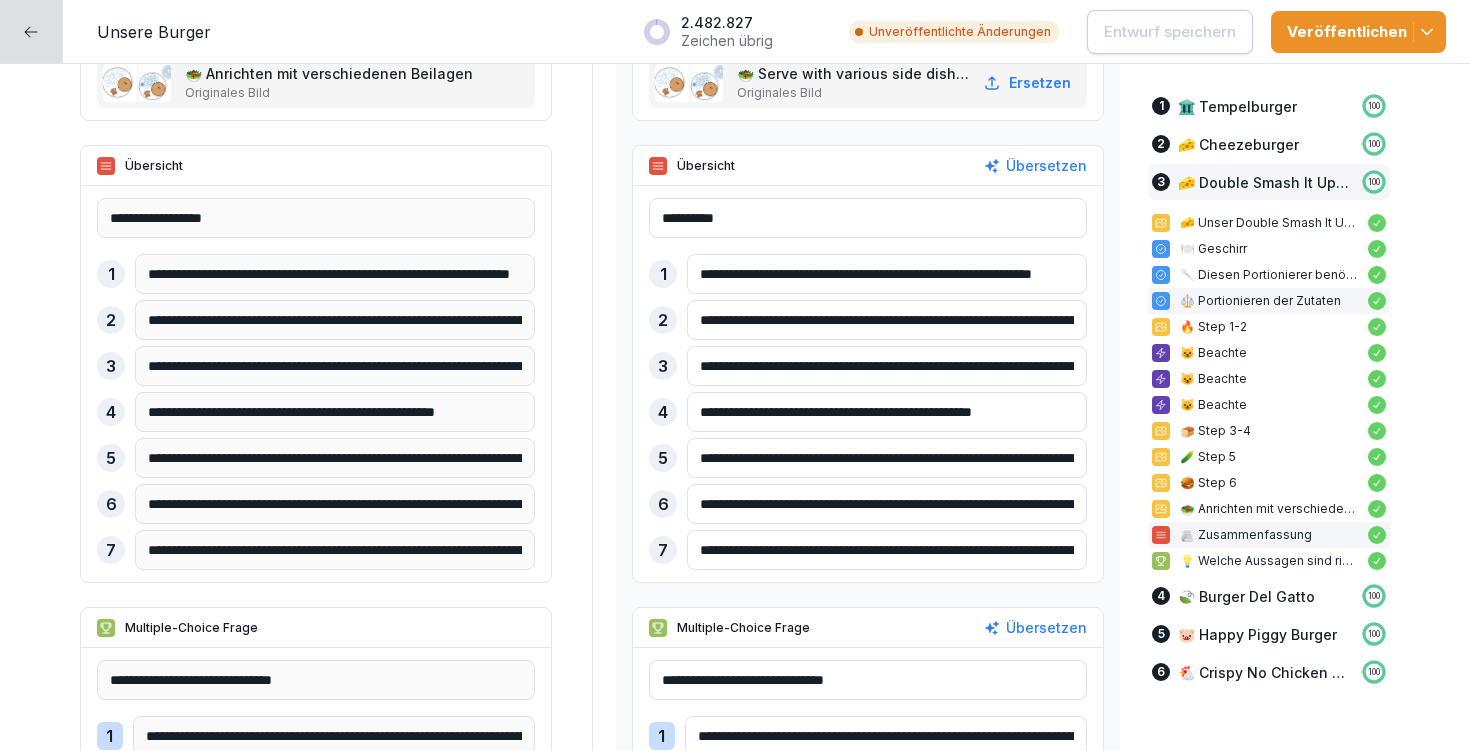 drag, startPoint x: 690, startPoint y: 273, endPoint x: 1298, endPoint y: 304, distance: 608.7898 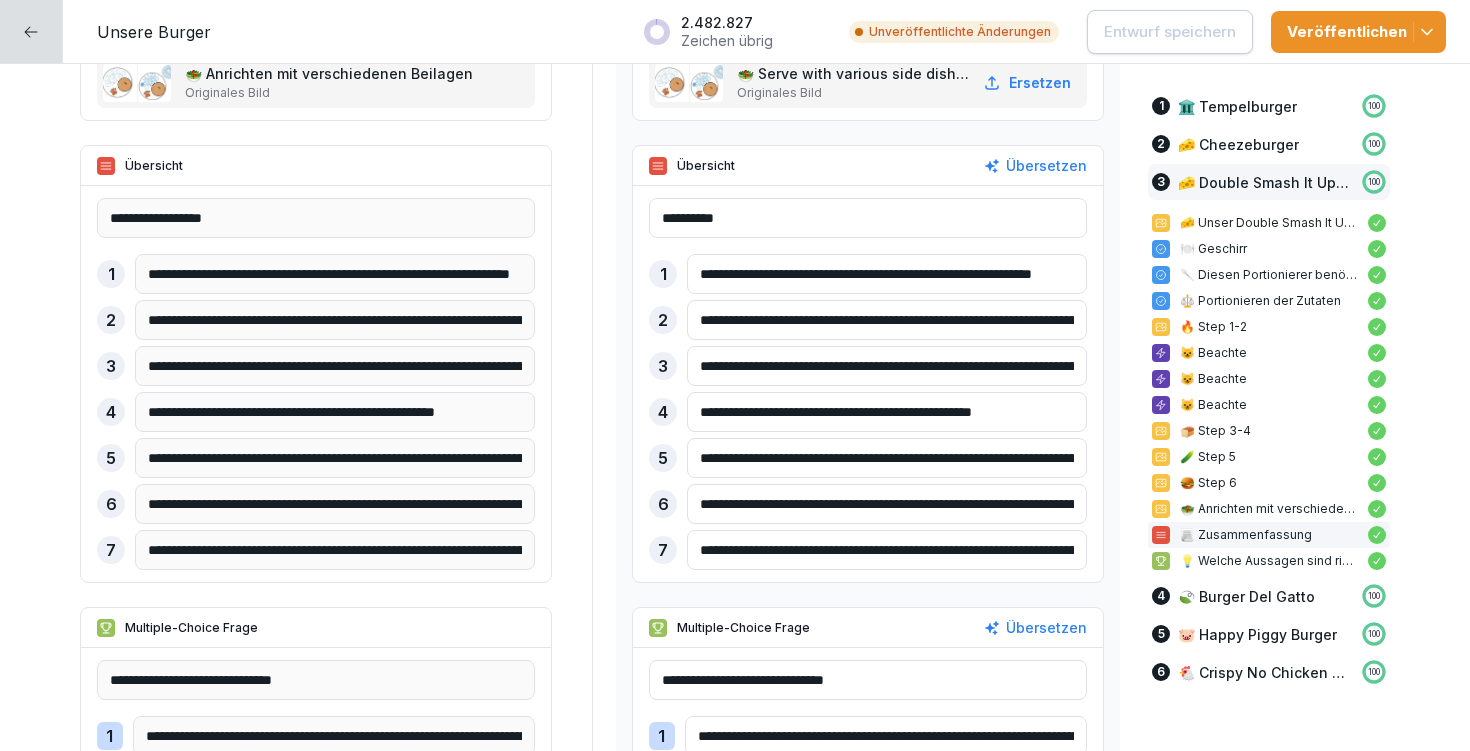 paste 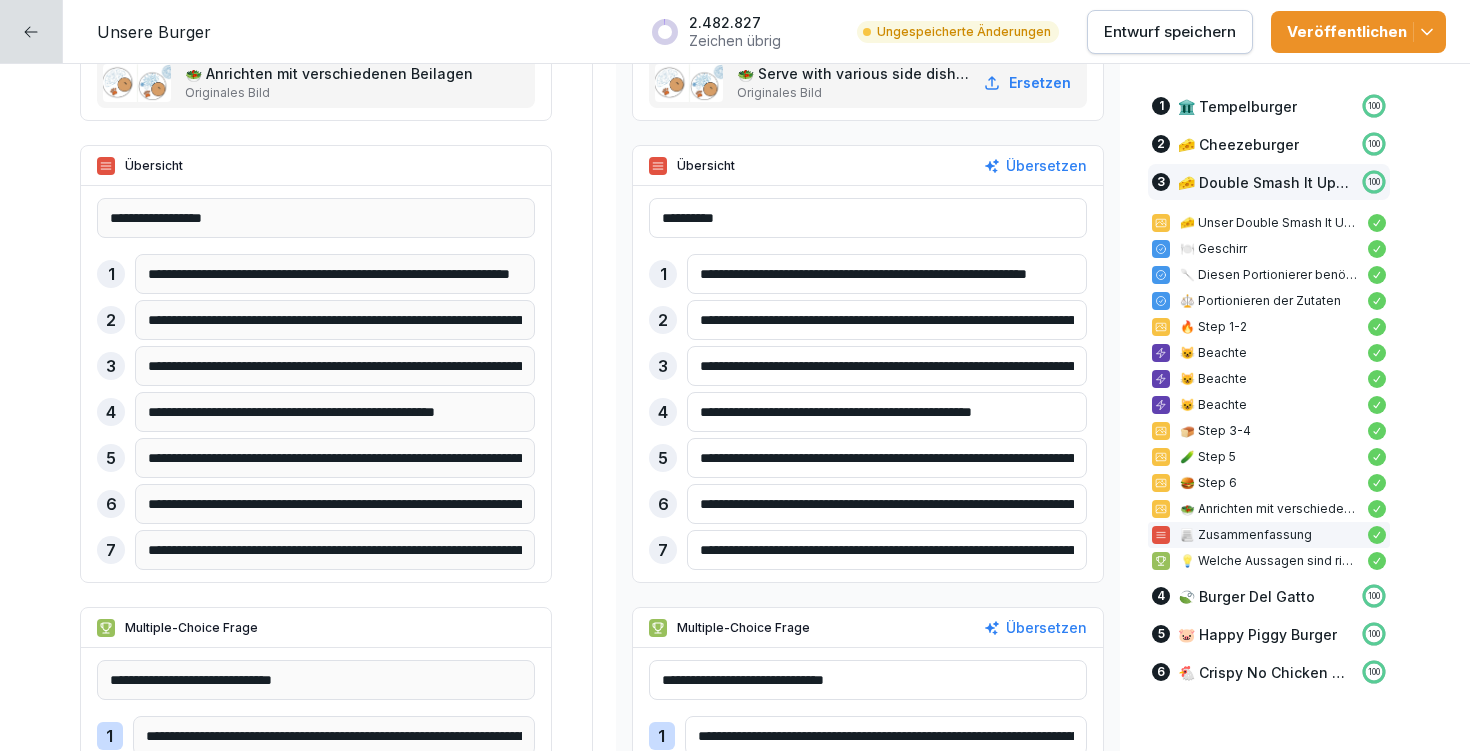type on "**********" 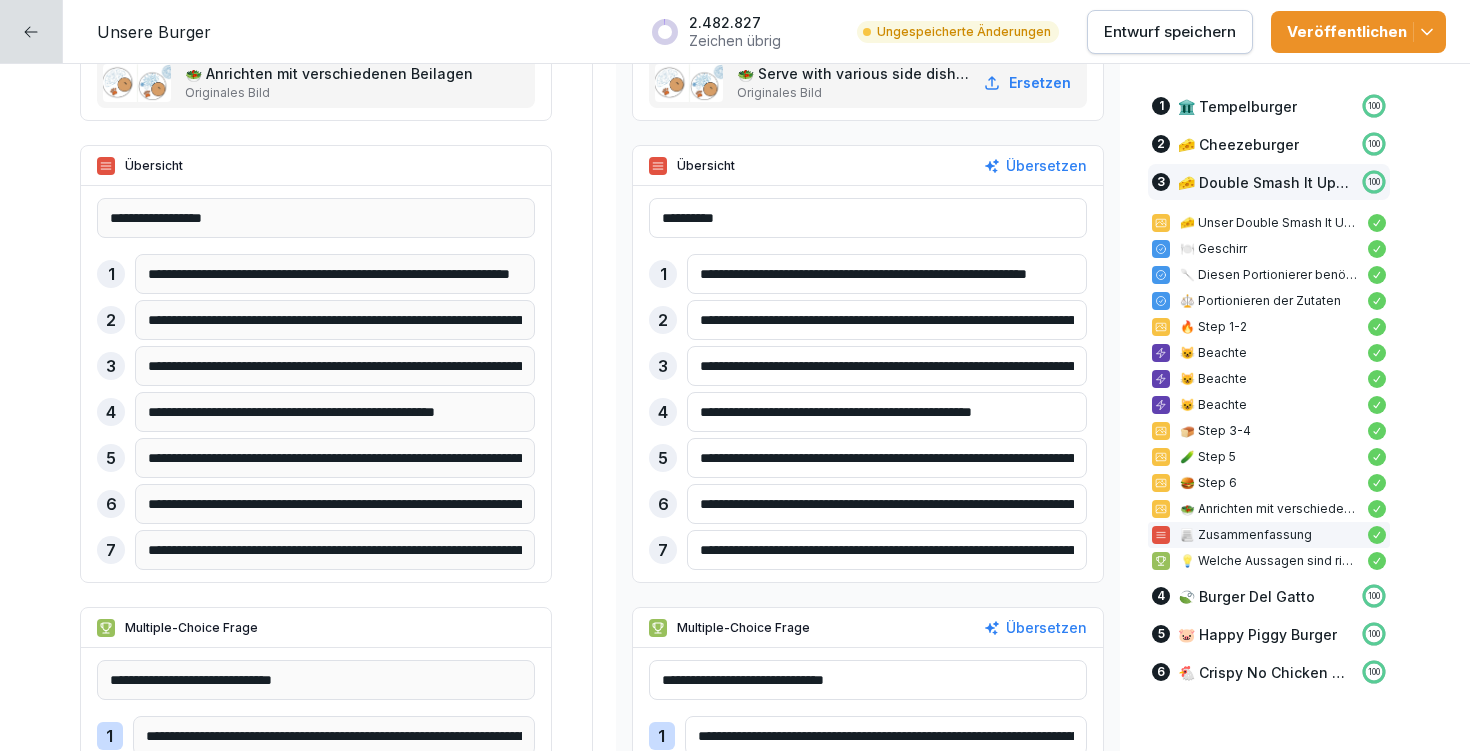 drag, startPoint x: 682, startPoint y: 322, endPoint x: 1102, endPoint y: 340, distance: 420.38553 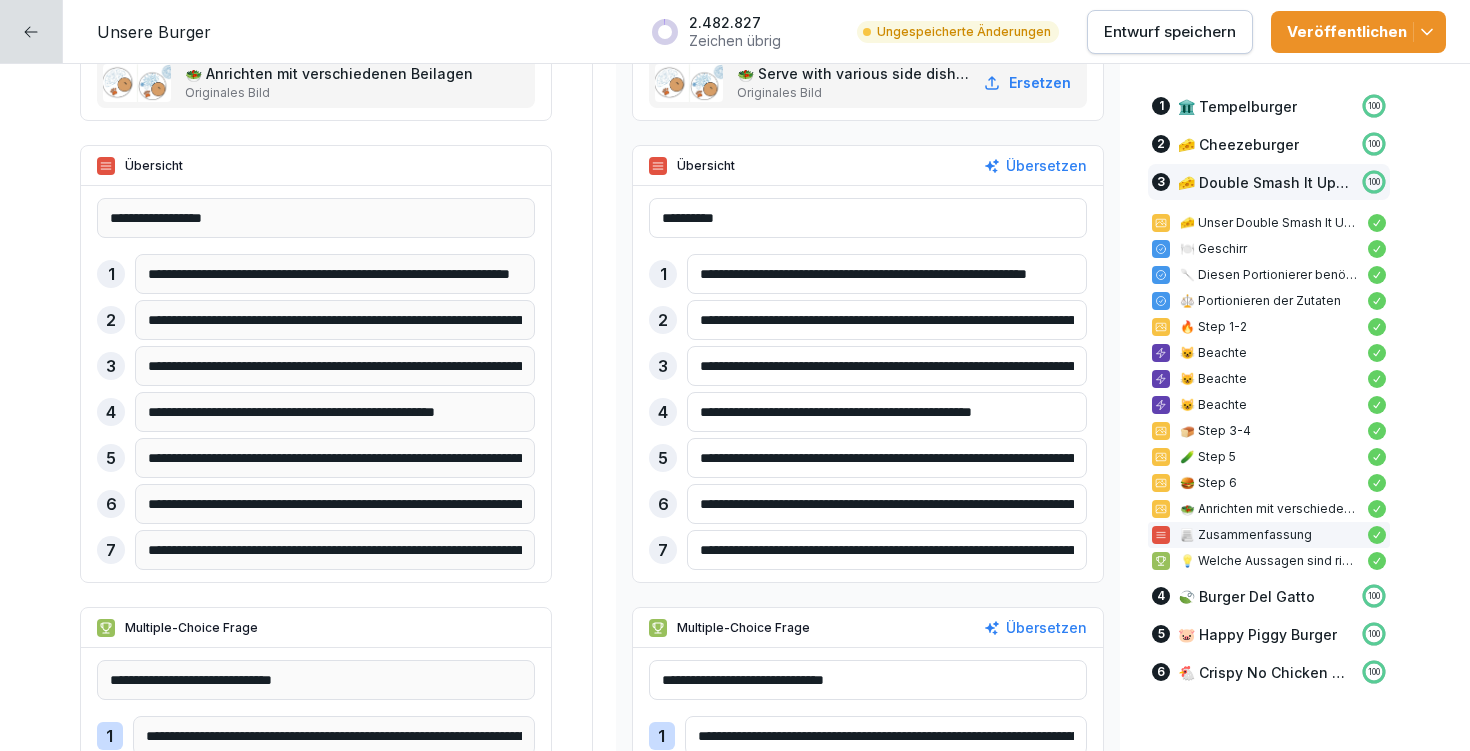 click on "**********" at bounding box center [735, -1831] 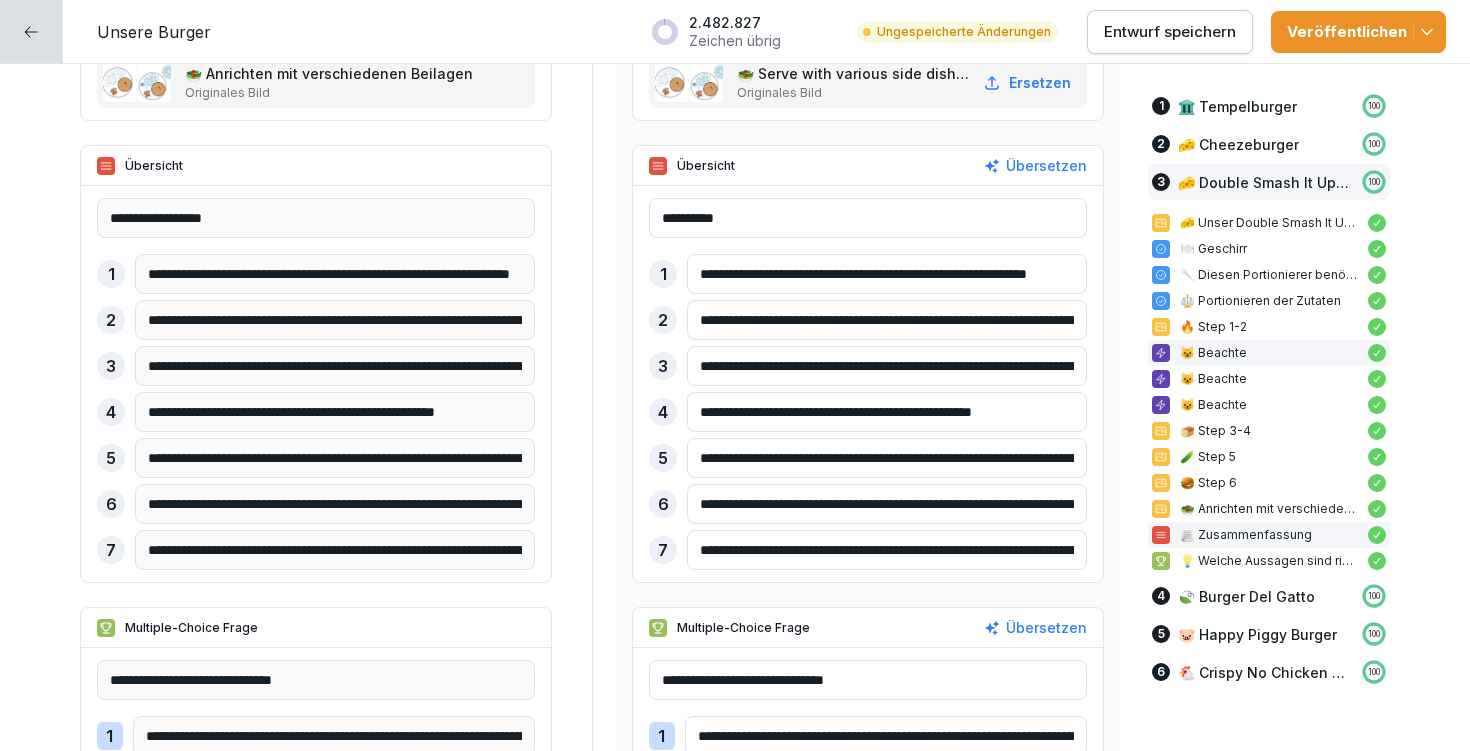 drag, startPoint x: 690, startPoint y: 362, endPoint x: 1177, endPoint y: 362, distance: 487 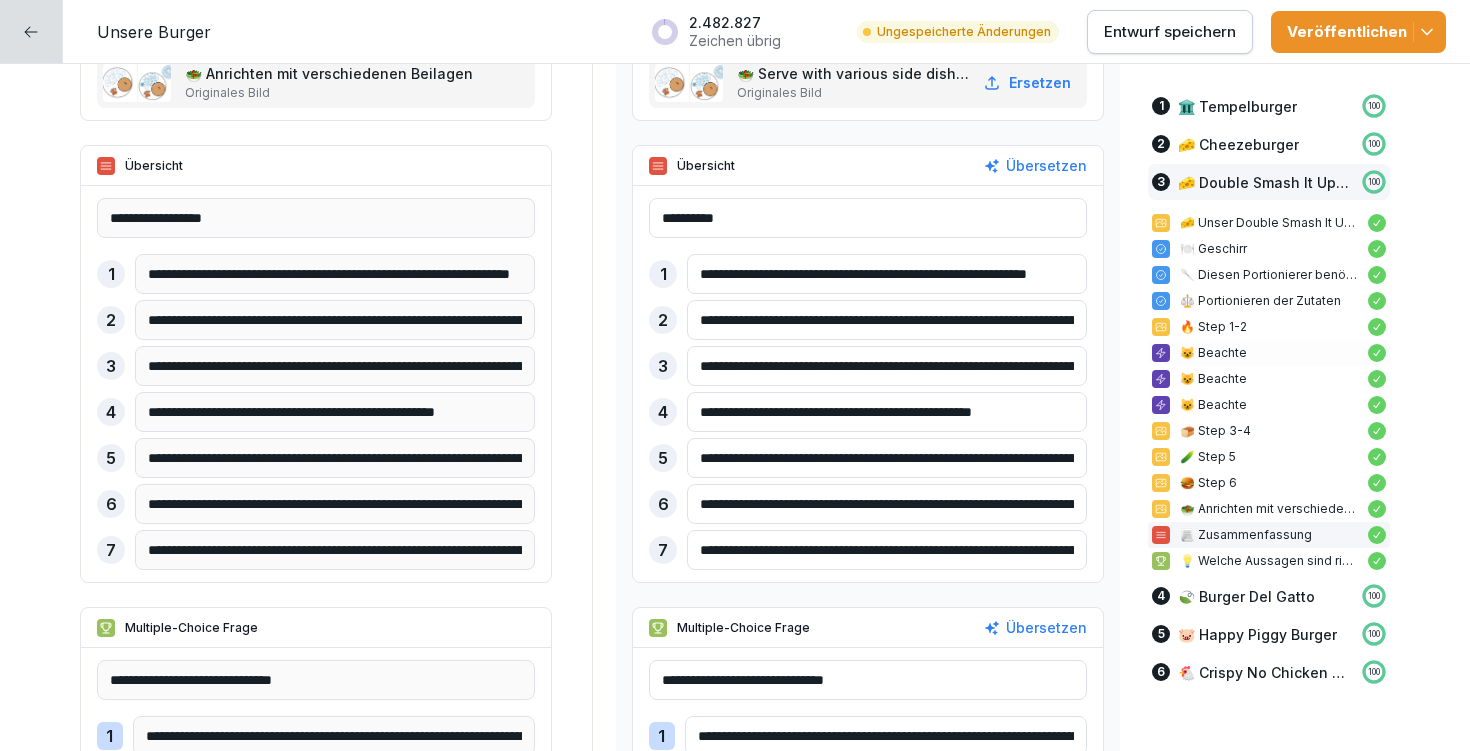 paste on "**********" 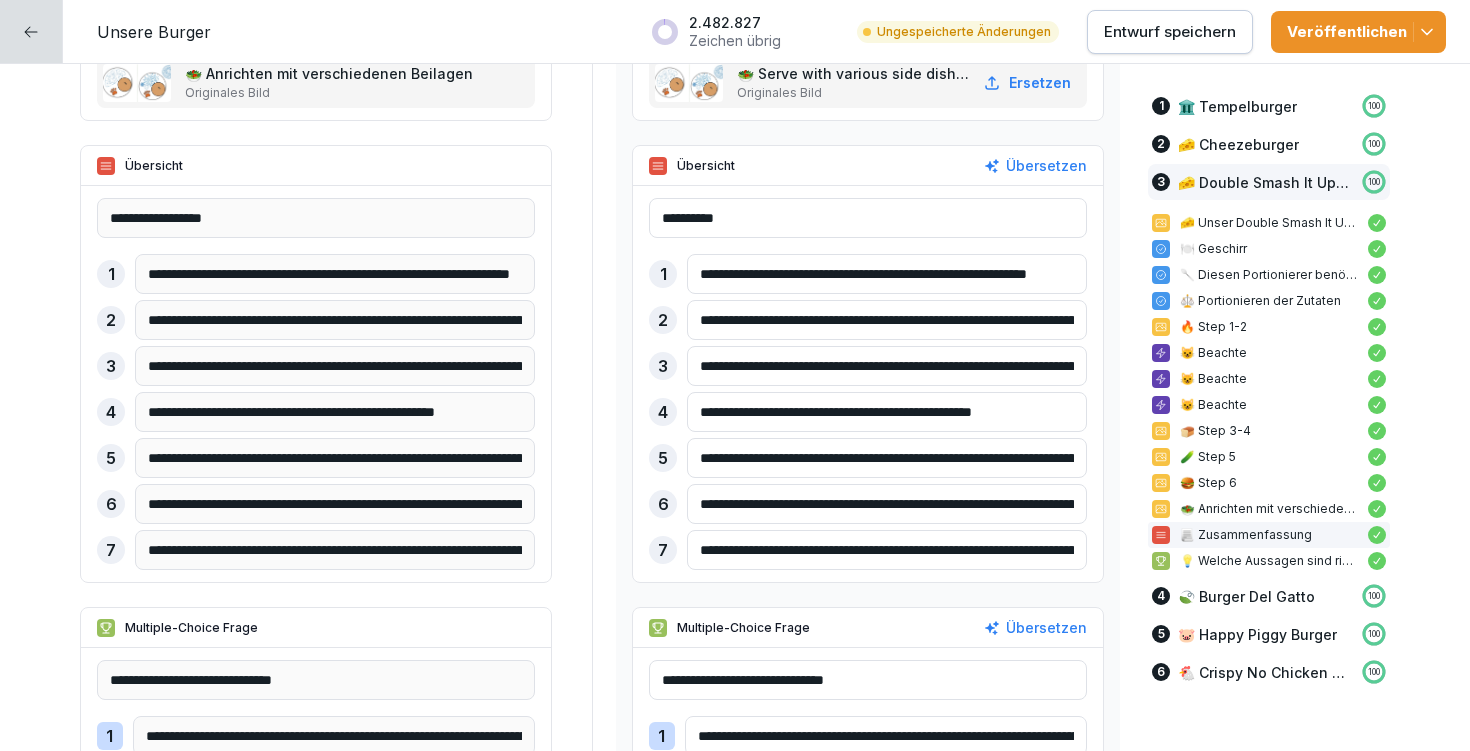 drag, startPoint x: 787, startPoint y: 363, endPoint x: 670, endPoint y: 368, distance: 117.10679 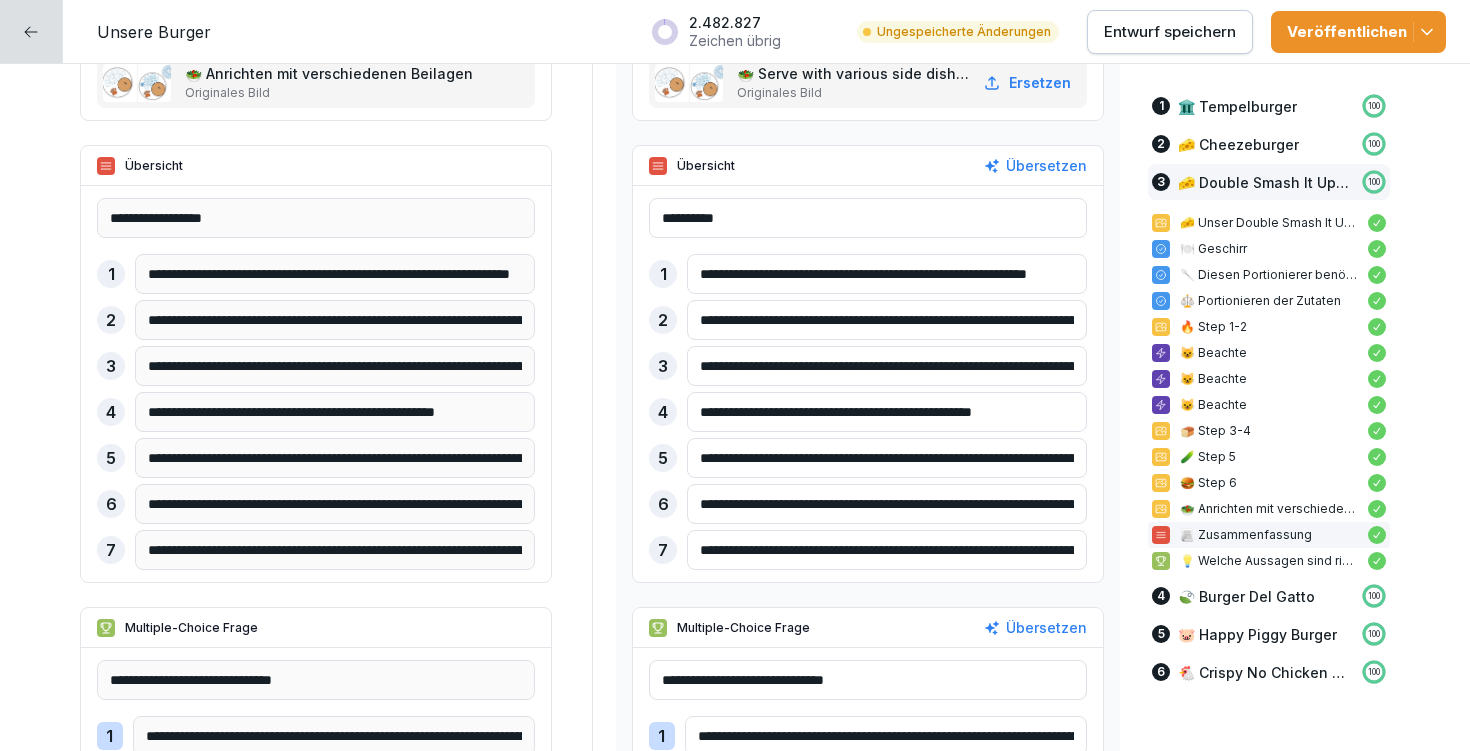 click on "**********" at bounding box center [868, 366] 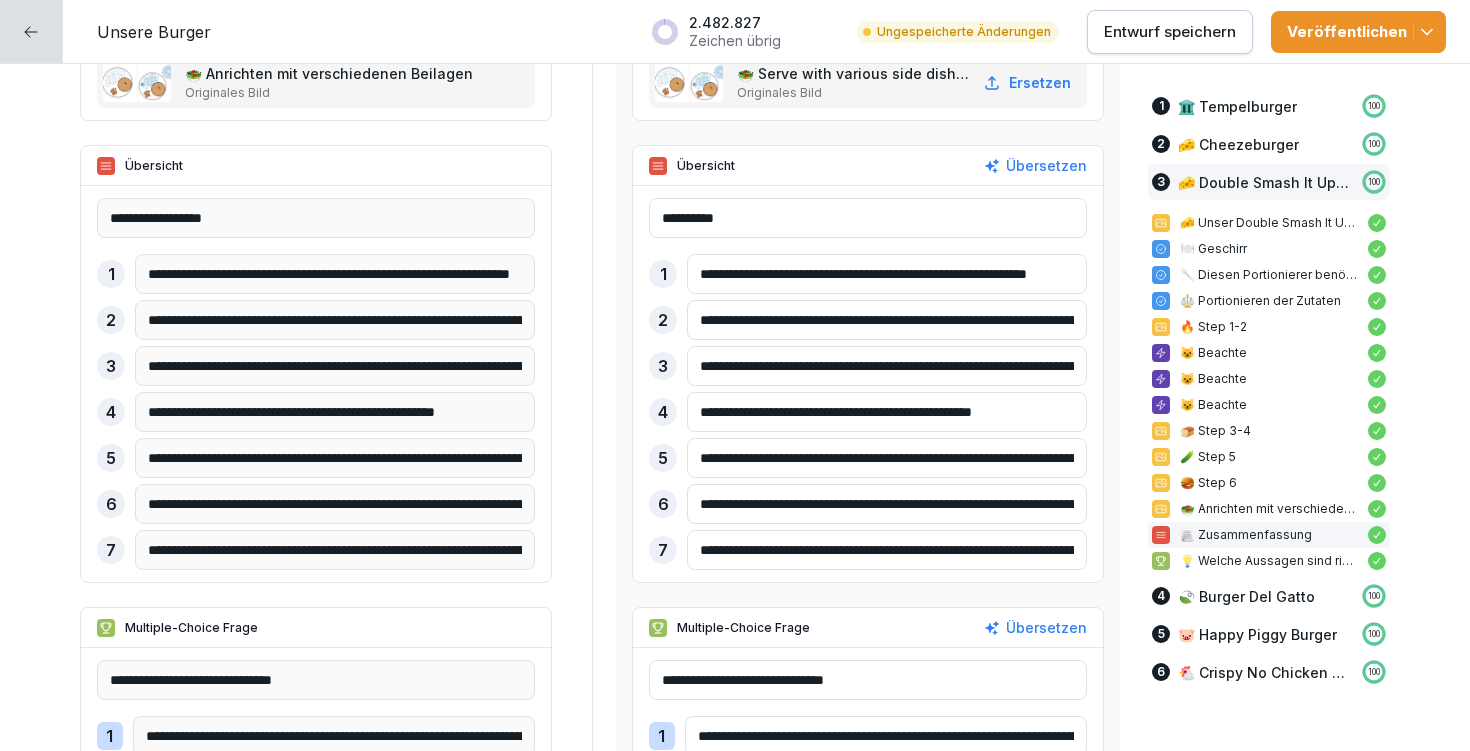 type on "**********" 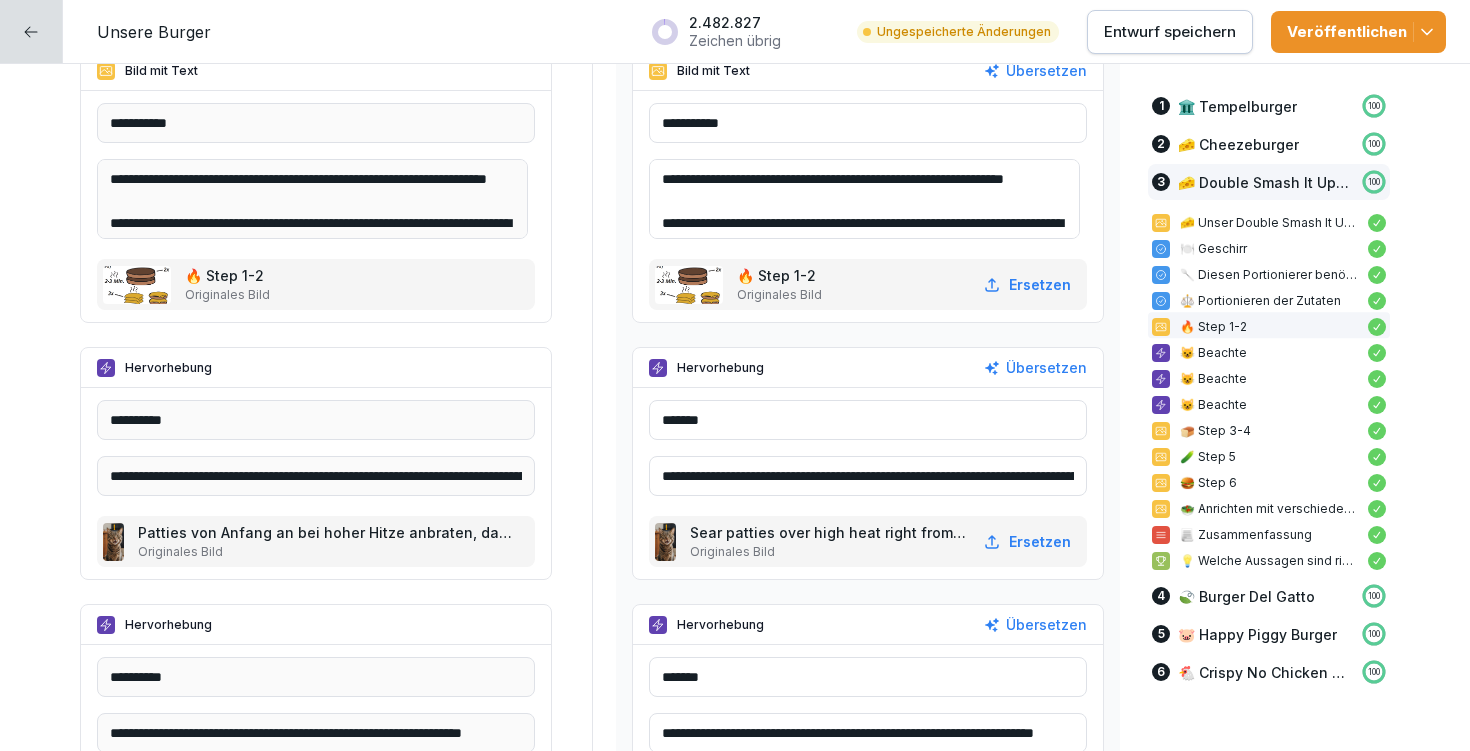 scroll, scrollTop: 11988, scrollLeft: 0, axis: vertical 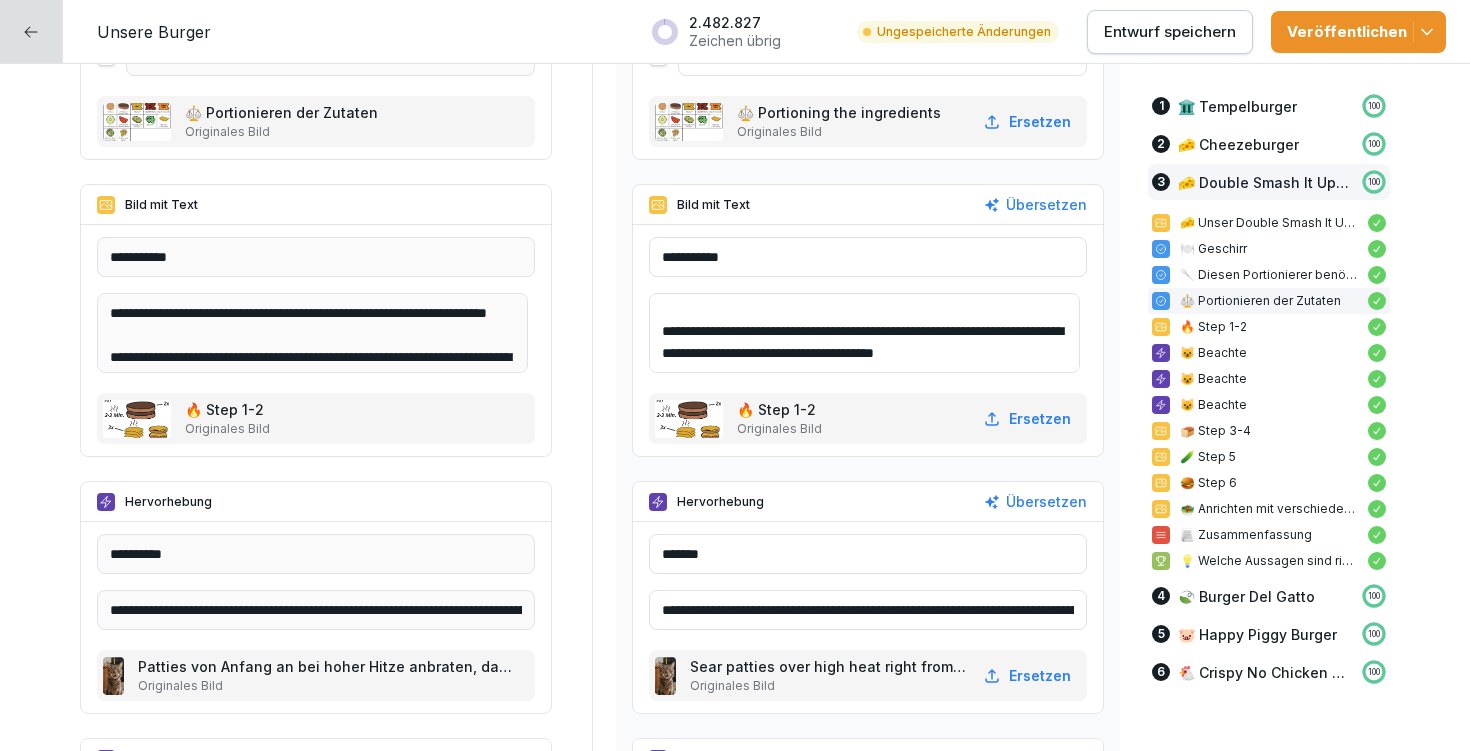 click on "**********" at bounding box center (864, 333) 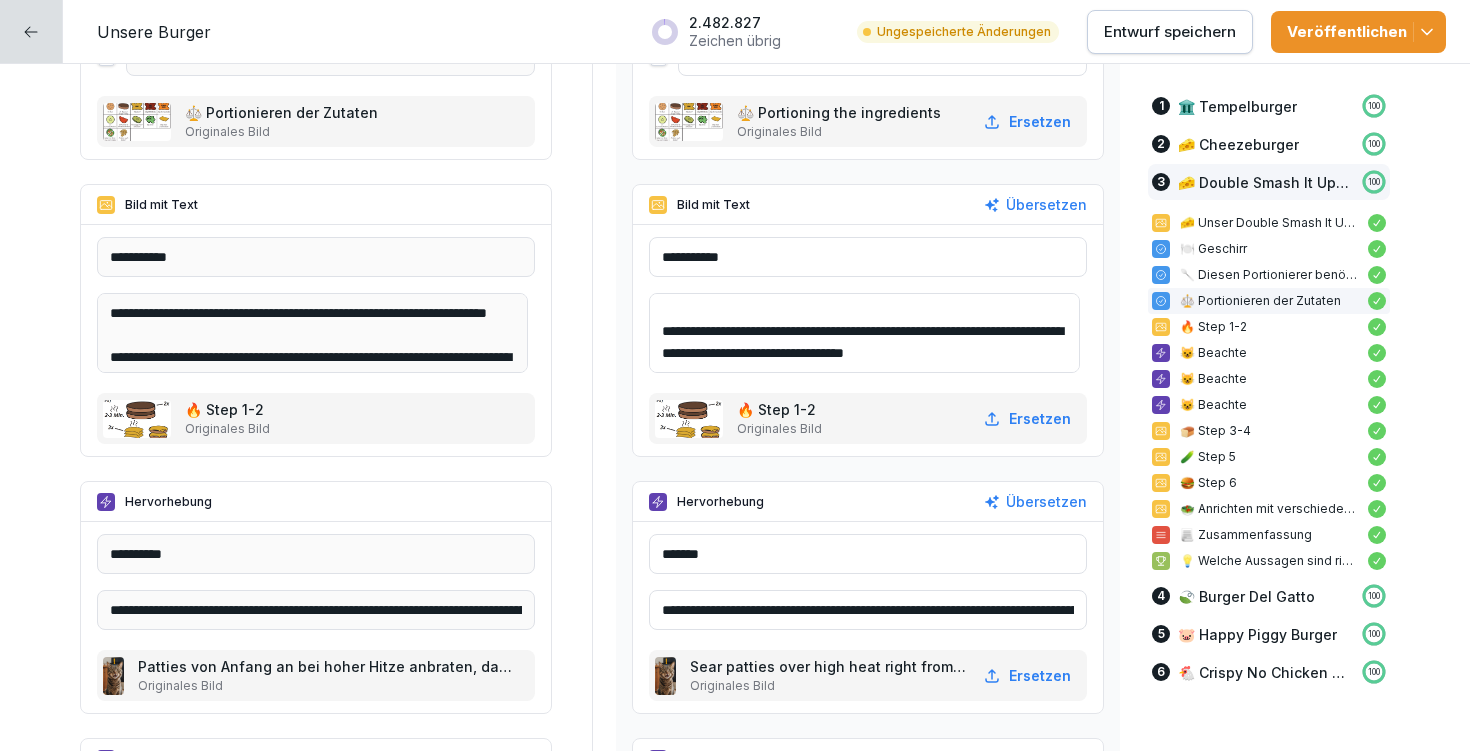 scroll, scrollTop: 180, scrollLeft: 0, axis: vertical 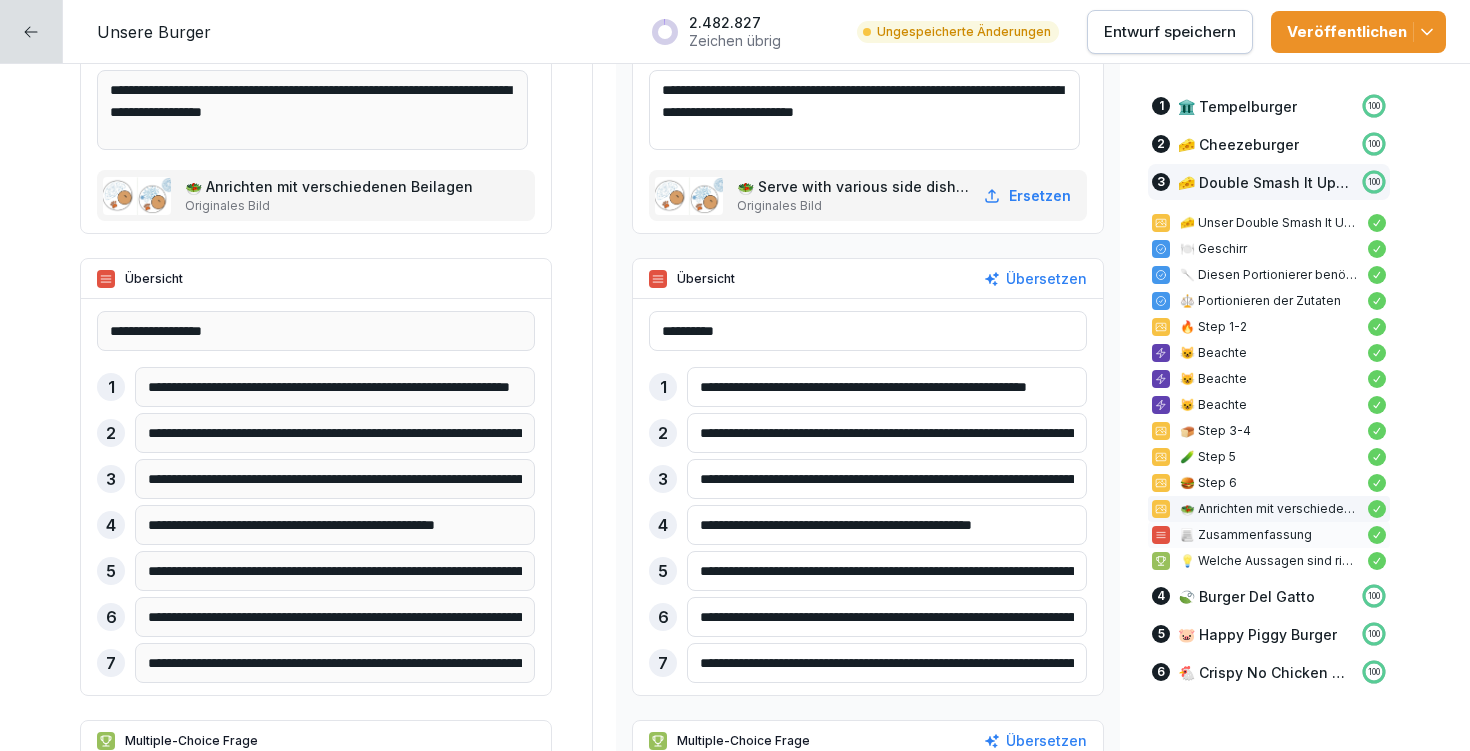 drag, startPoint x: 686, startPoint y: 526, endPoint x: 1142, endPoint y: 541, distance: 456.24664 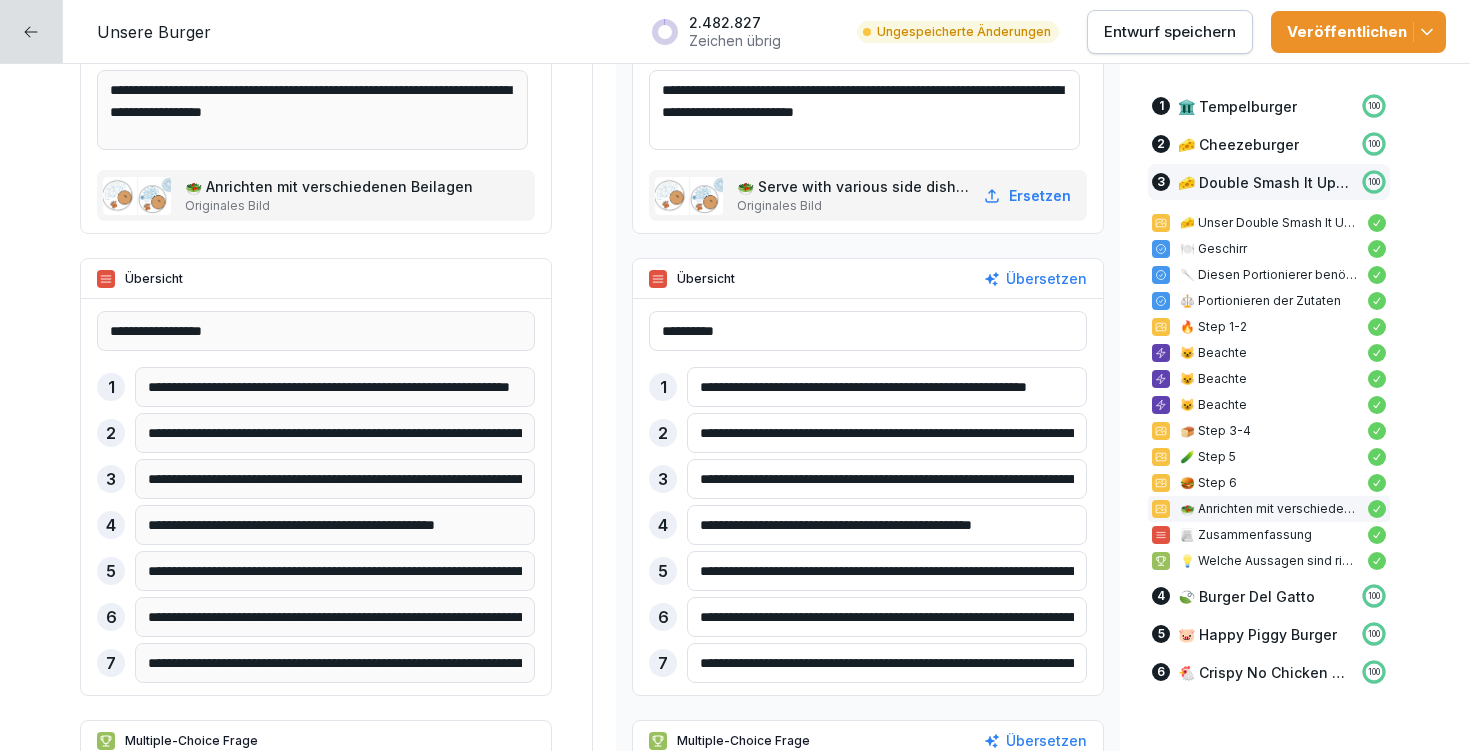 paste 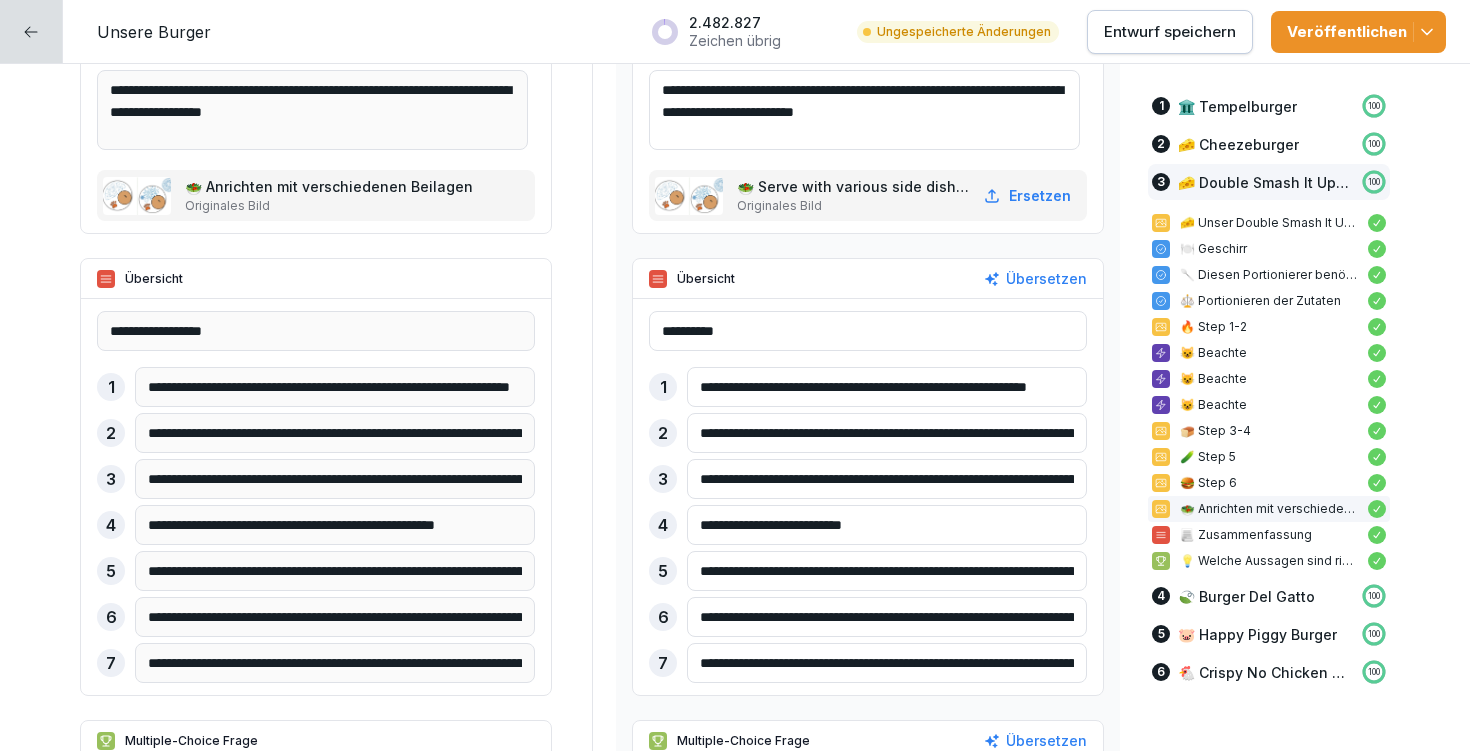 type on "**********" 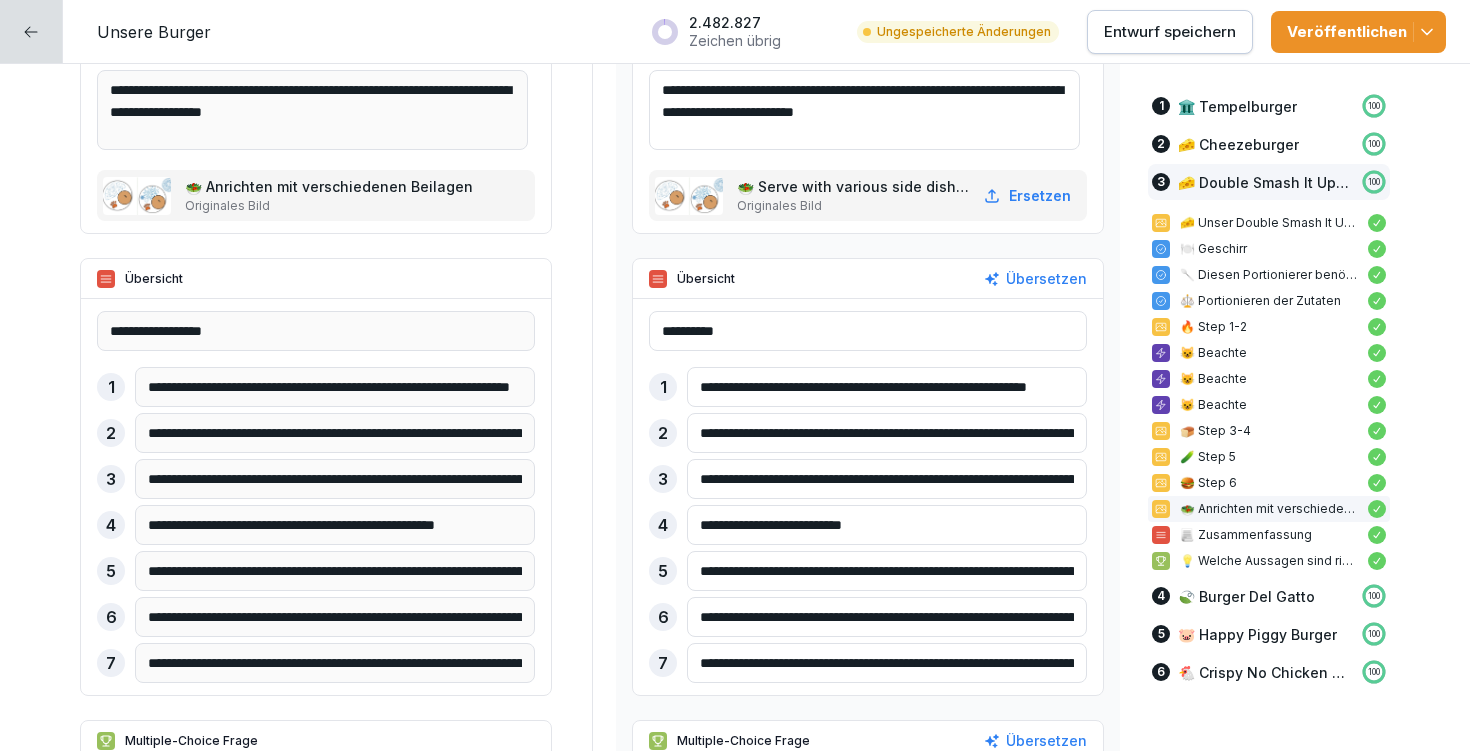 drag, startPoint x: 684, startPoint y: 568, endPoint x: 1102, endPoint y: 586, distance: 418.3874 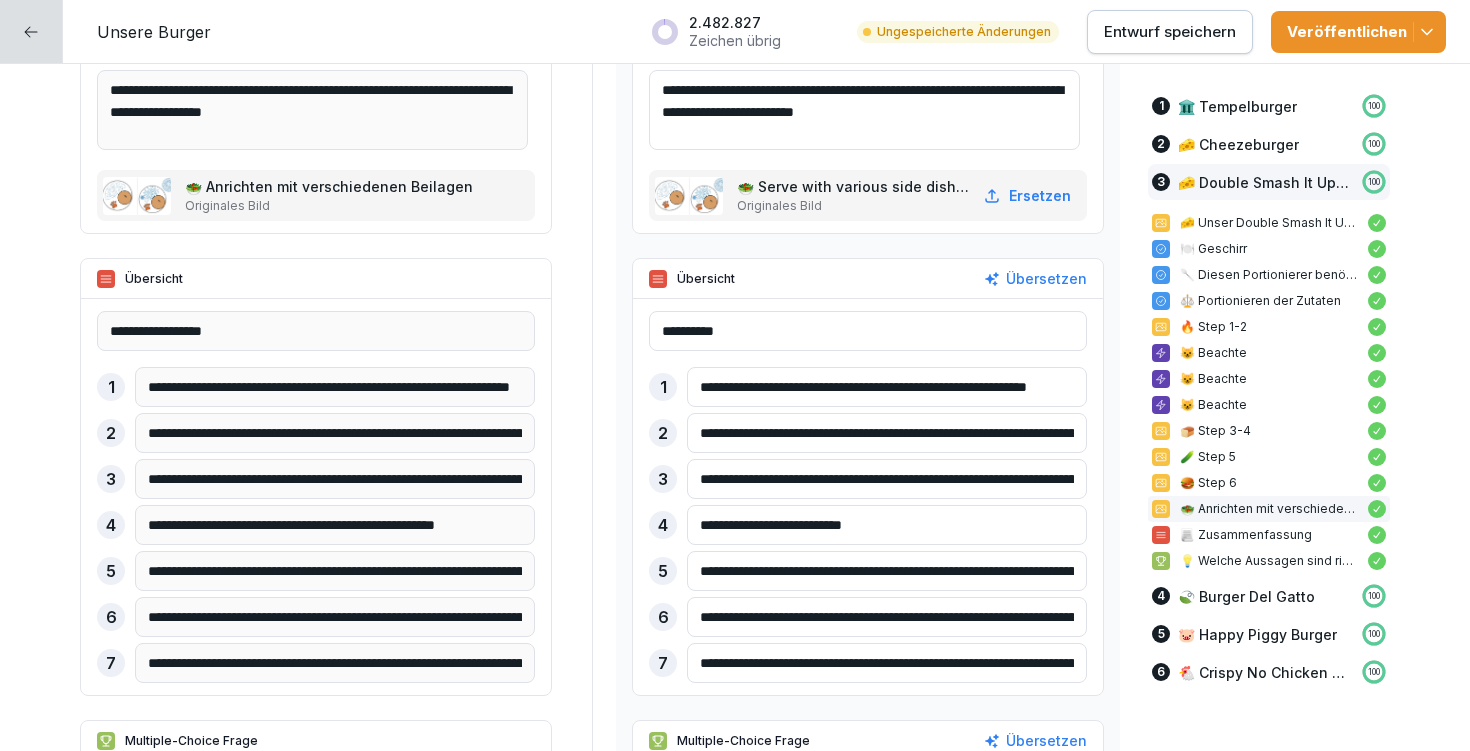 click on "**********" at bounding box center (735, -1718) 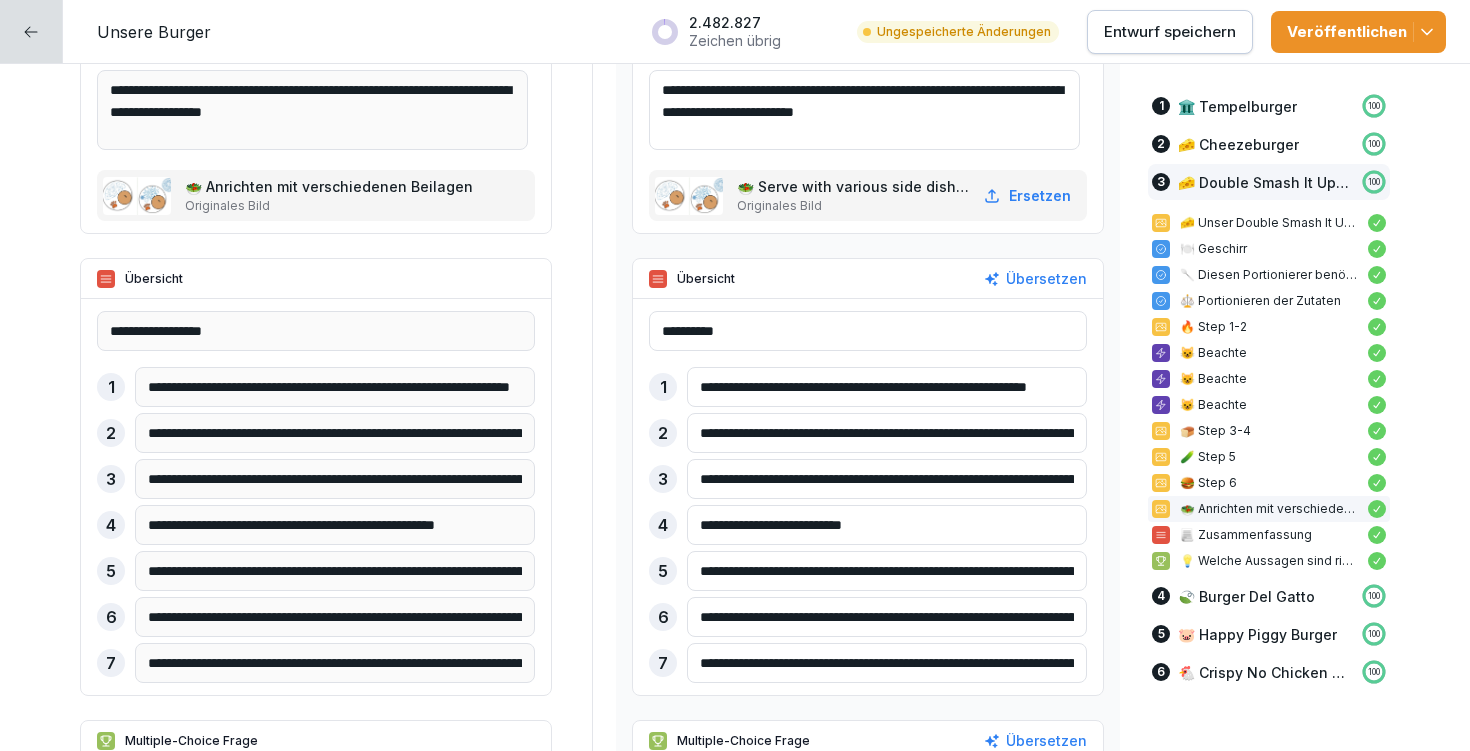 drag, startPoint x: 690, startPoint y: 616, endPoint x: 976, endPoint y: 609, distance: 286.08566 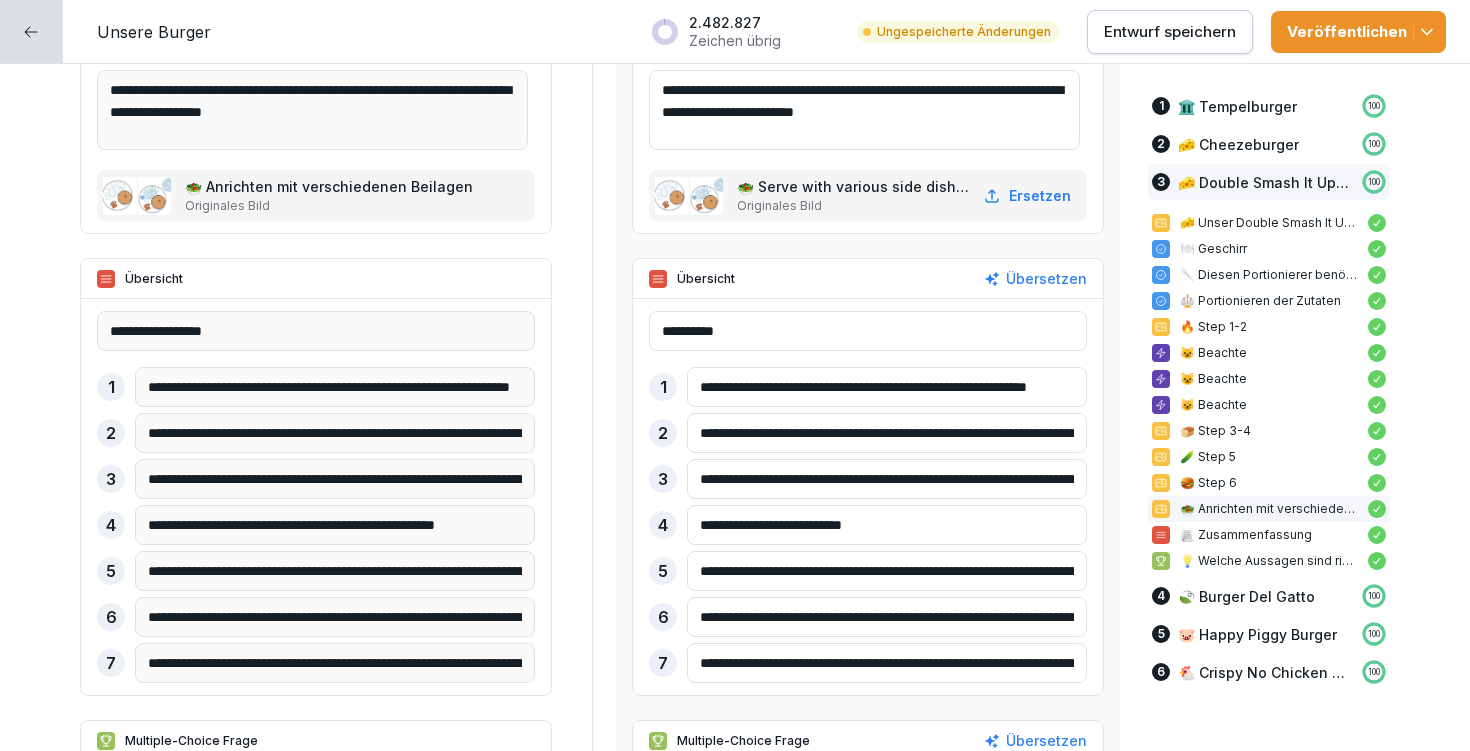 click on "**********" at bounding box center (887, 617) 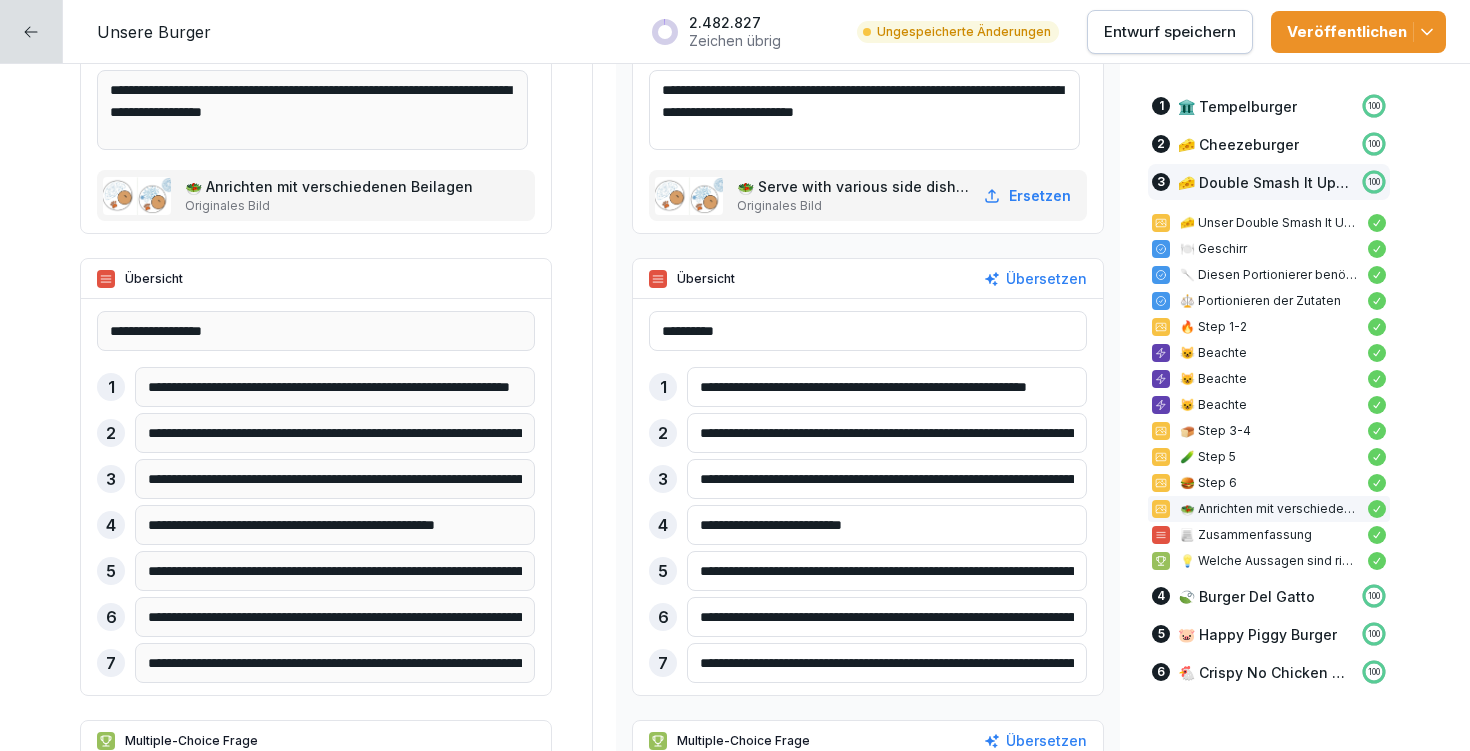 drag, startPoint x: 1057, startPoint y: 612, endPoint x: 1005, endPoint y: 615, distance: 52.086468 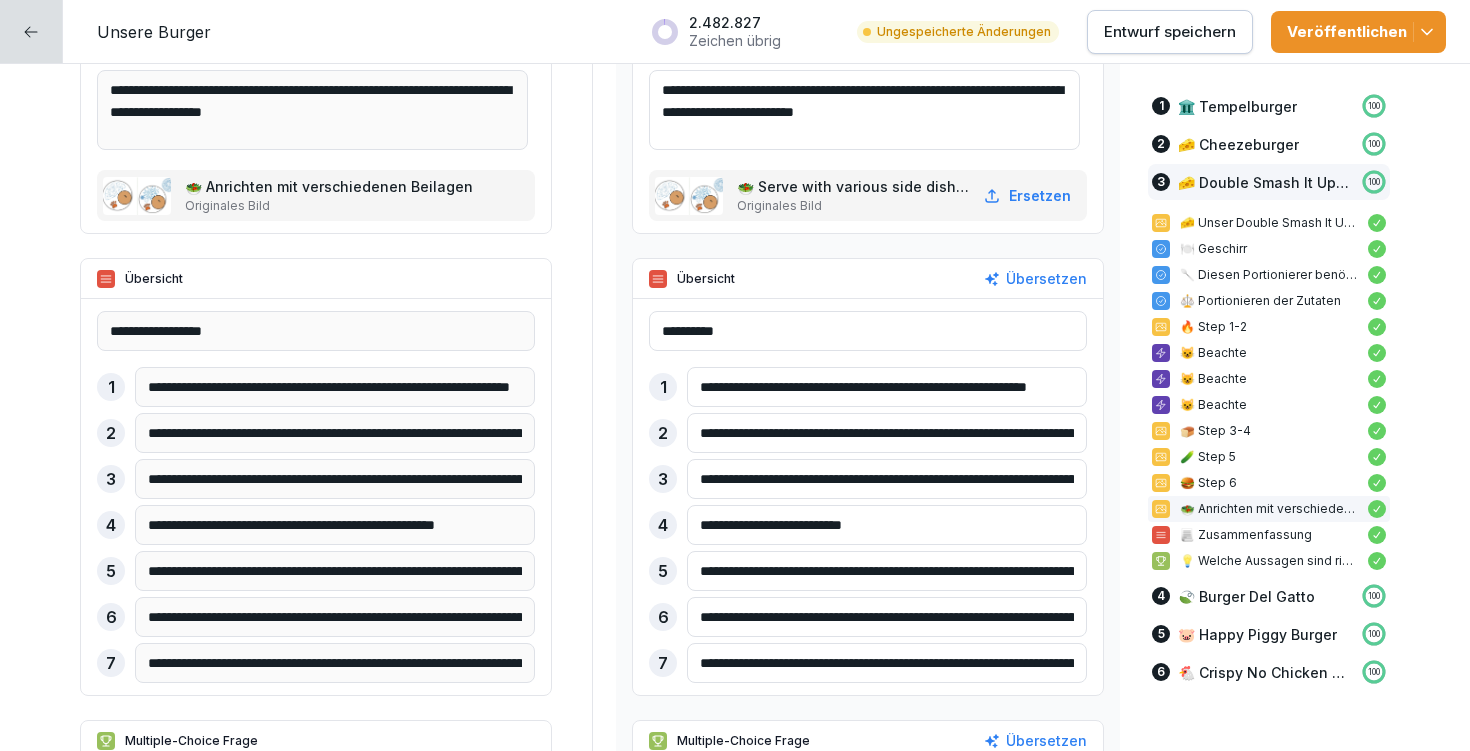 click on "**********" at bounding box center (887, 617) 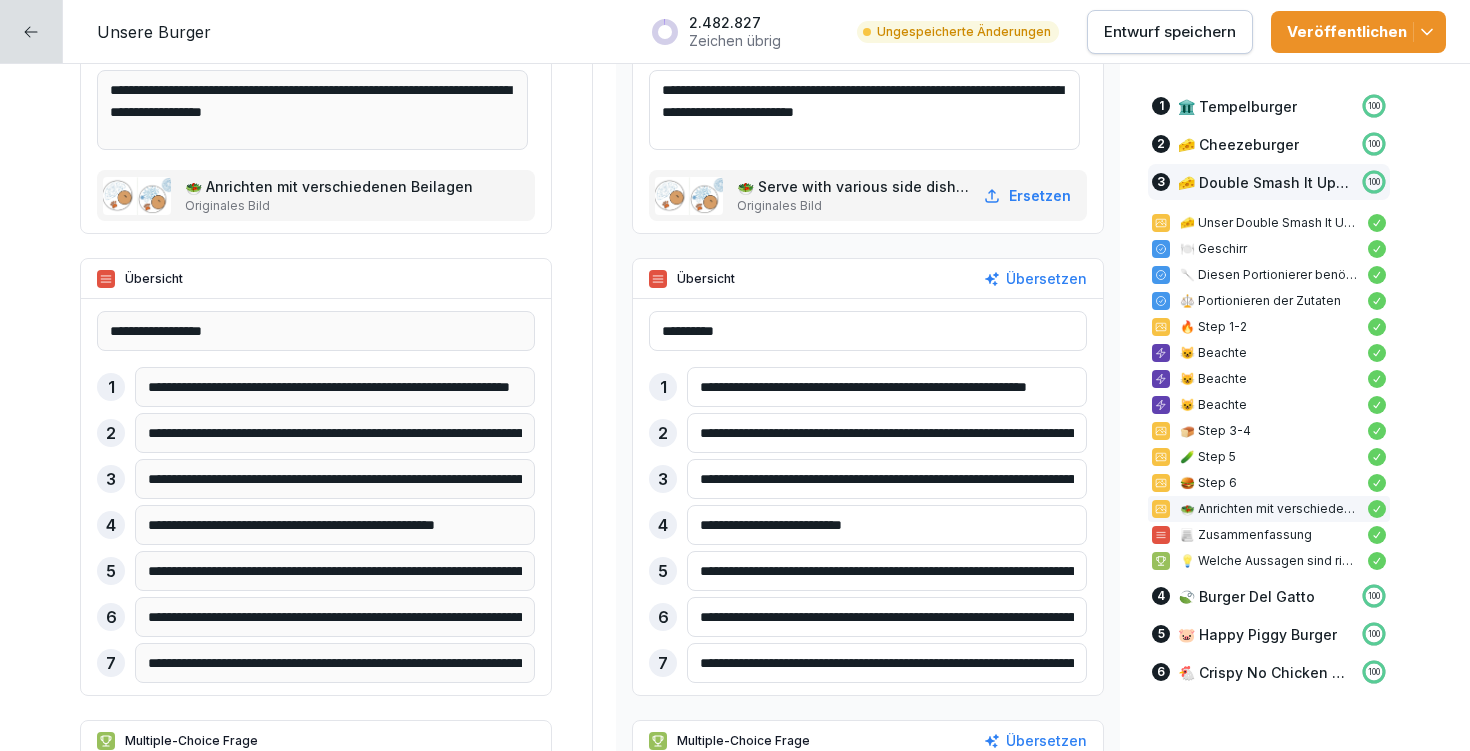 drag, startPoint x: 995, startPoint y: 623, endPoint x: 1066, endPoint y: 629, distance: 71.25307 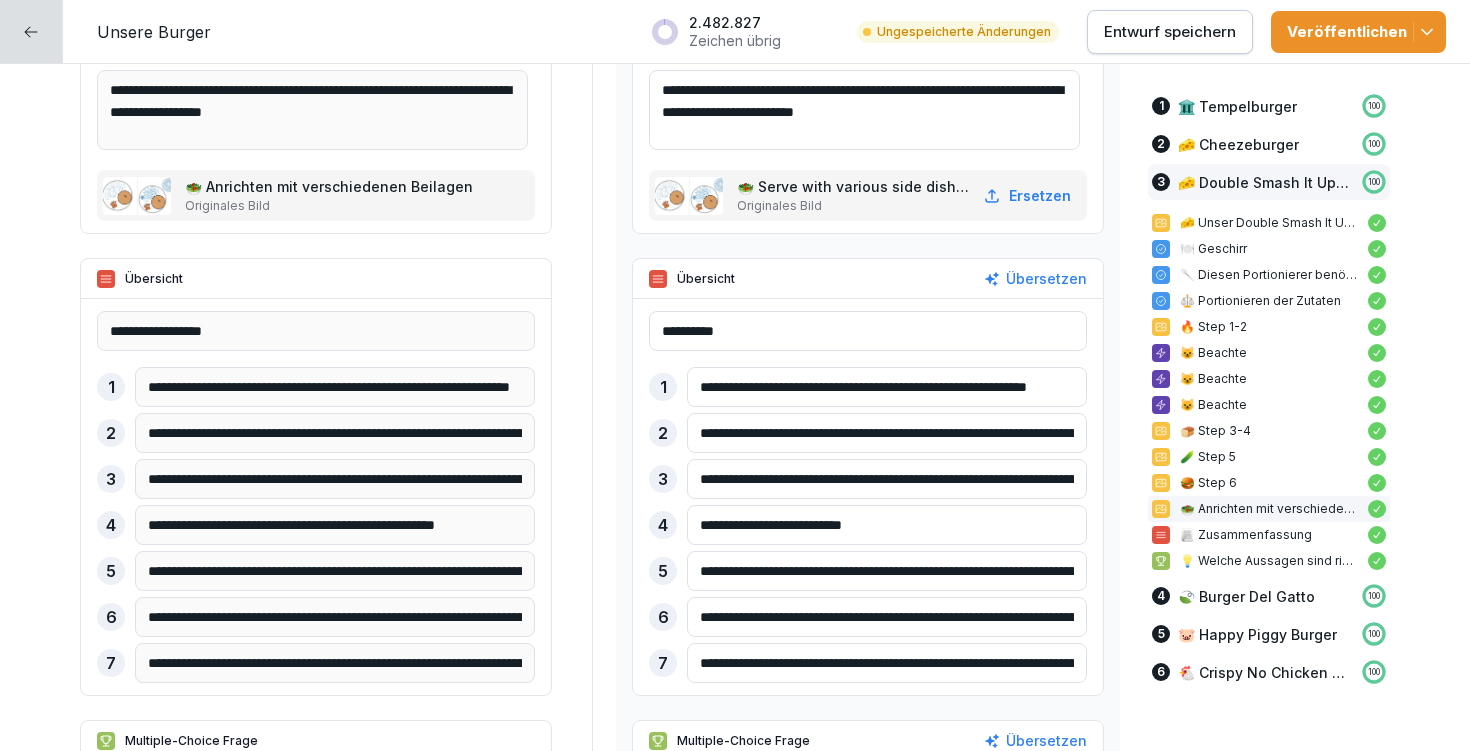 click on "**********" at bounding box center [887, 617] 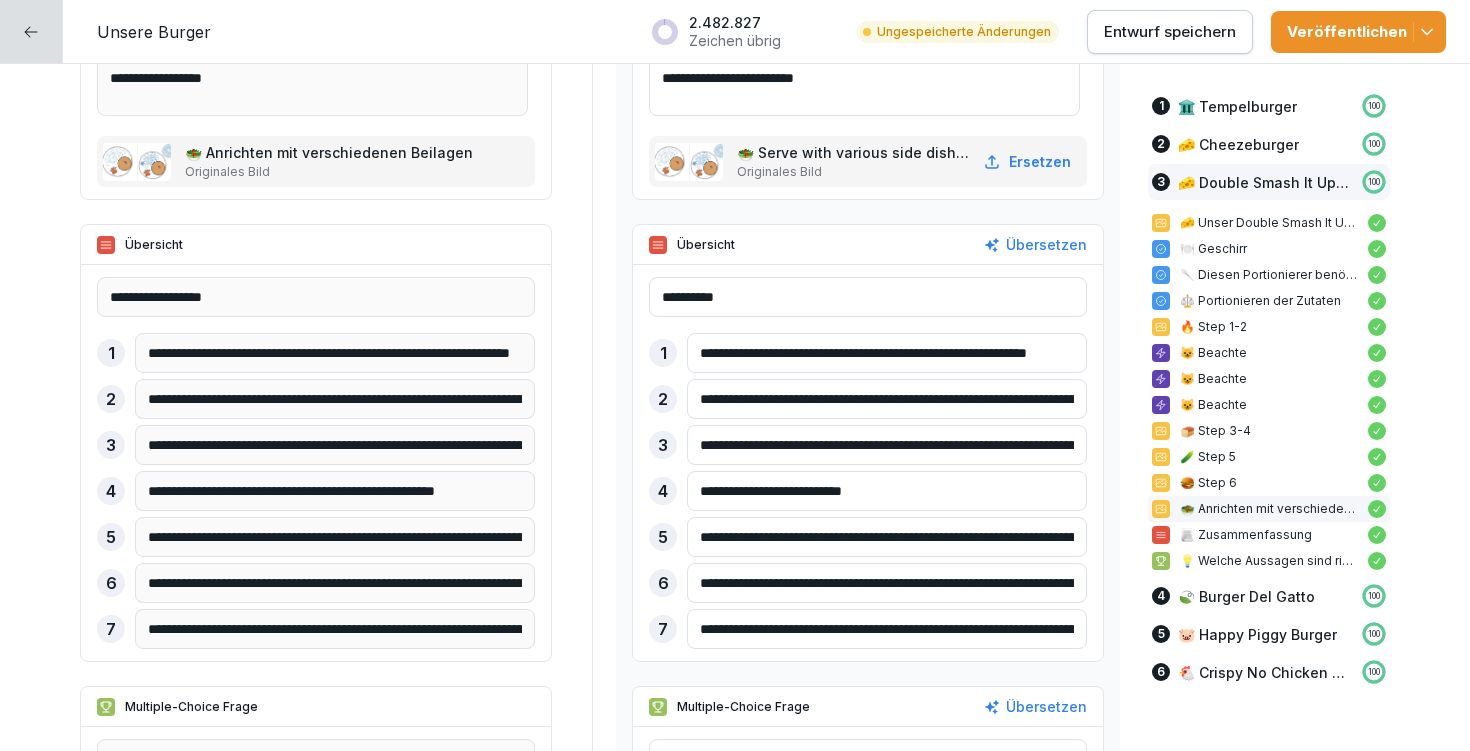 scroll, scrollTop: 14243, scrollLeft: 0, axis: vertical 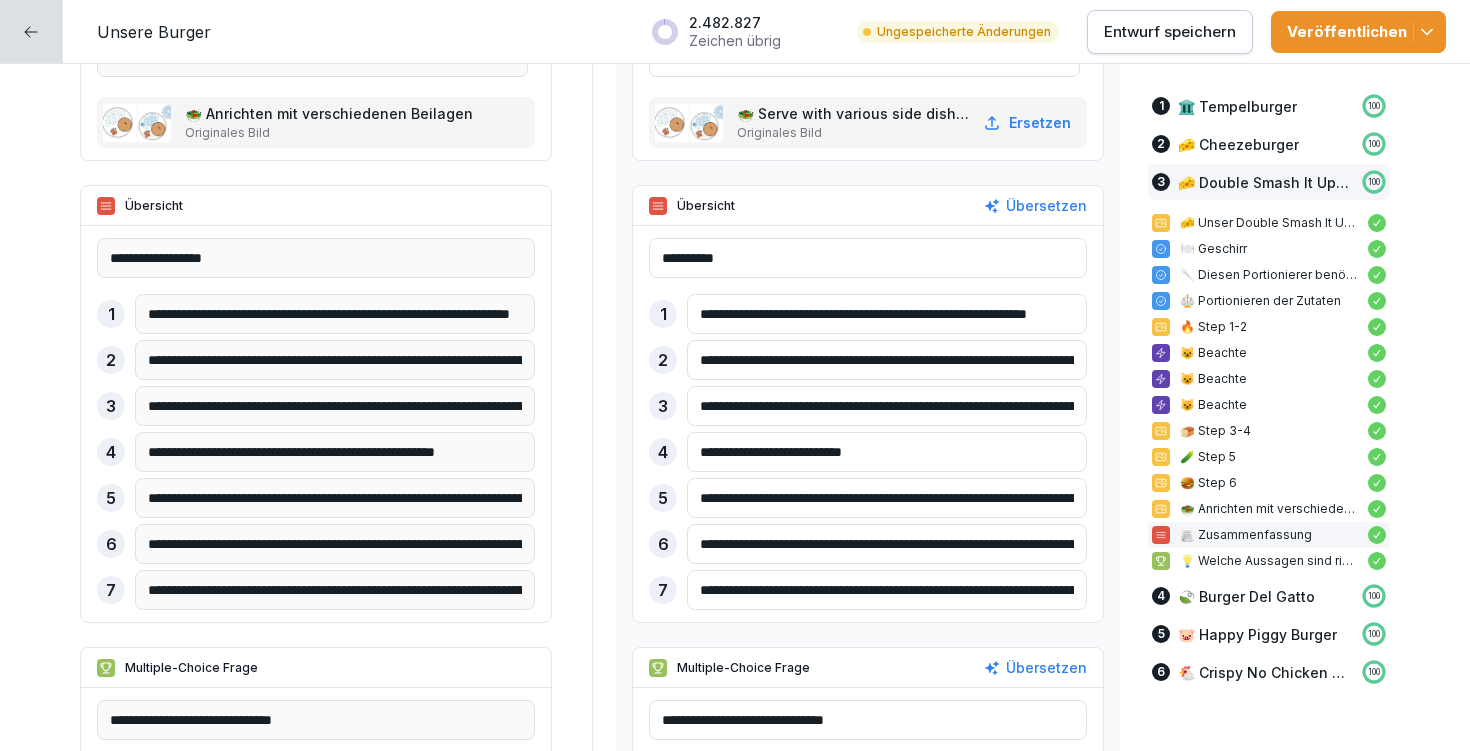 type on "**********" 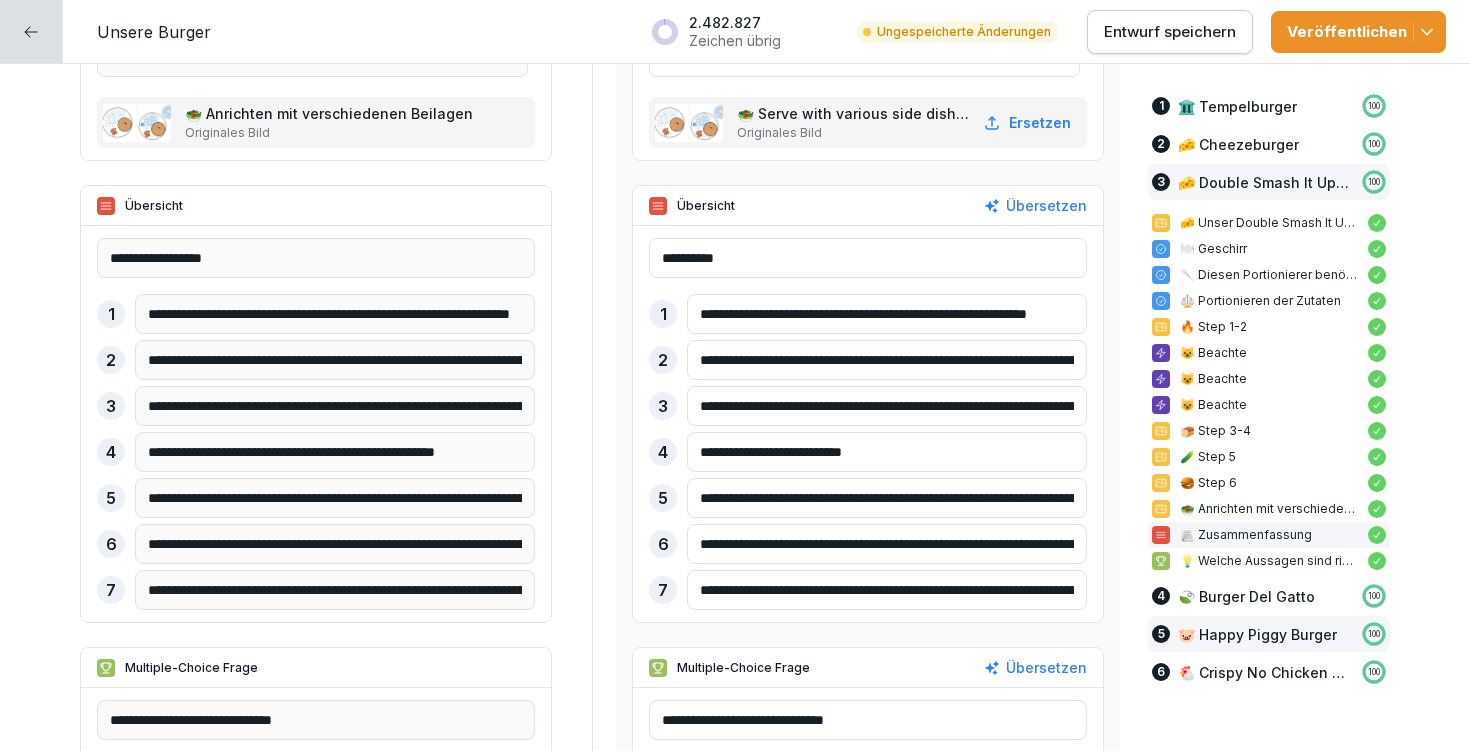 drag, startPoint x: 681, startPoint y: 591, endPoint x: 1165, endPoint y: 618, distance: 484.7525 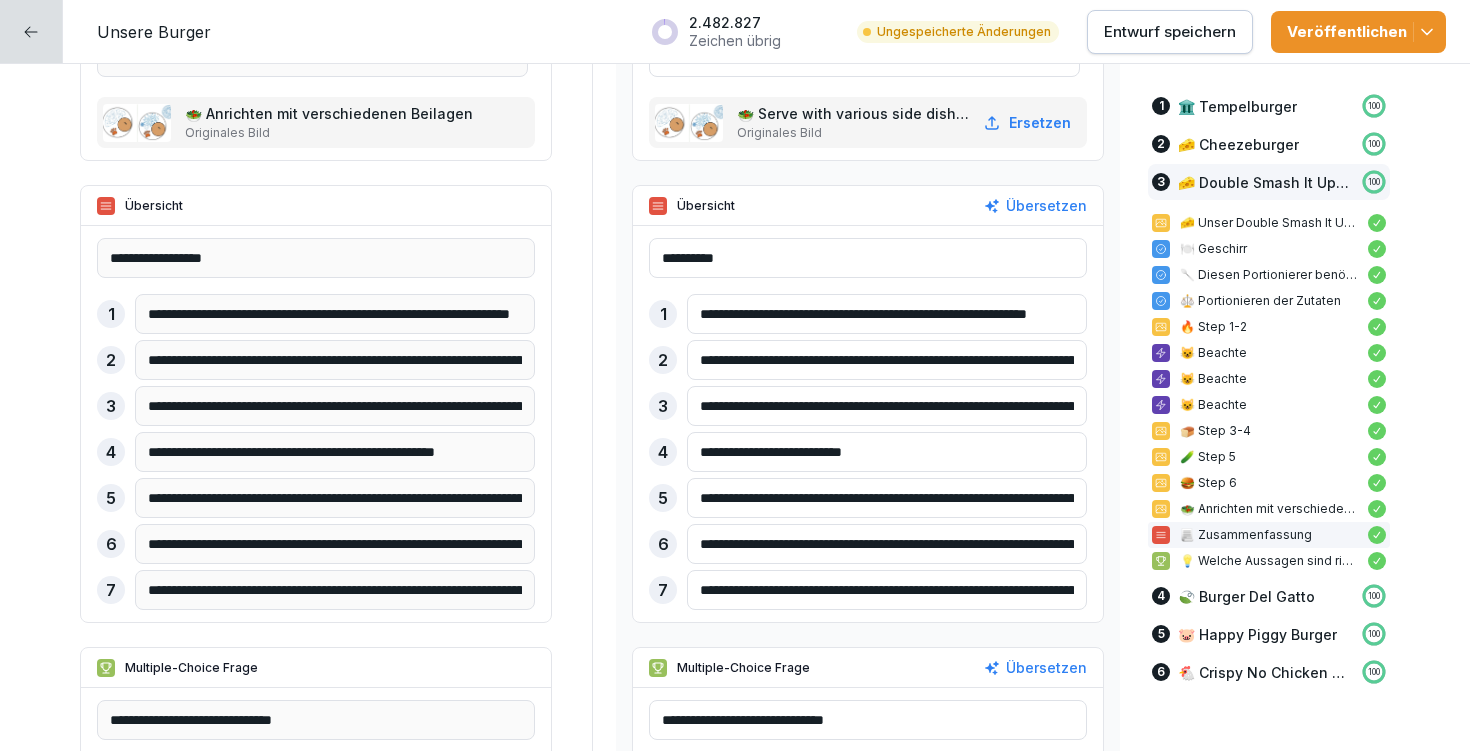 paste 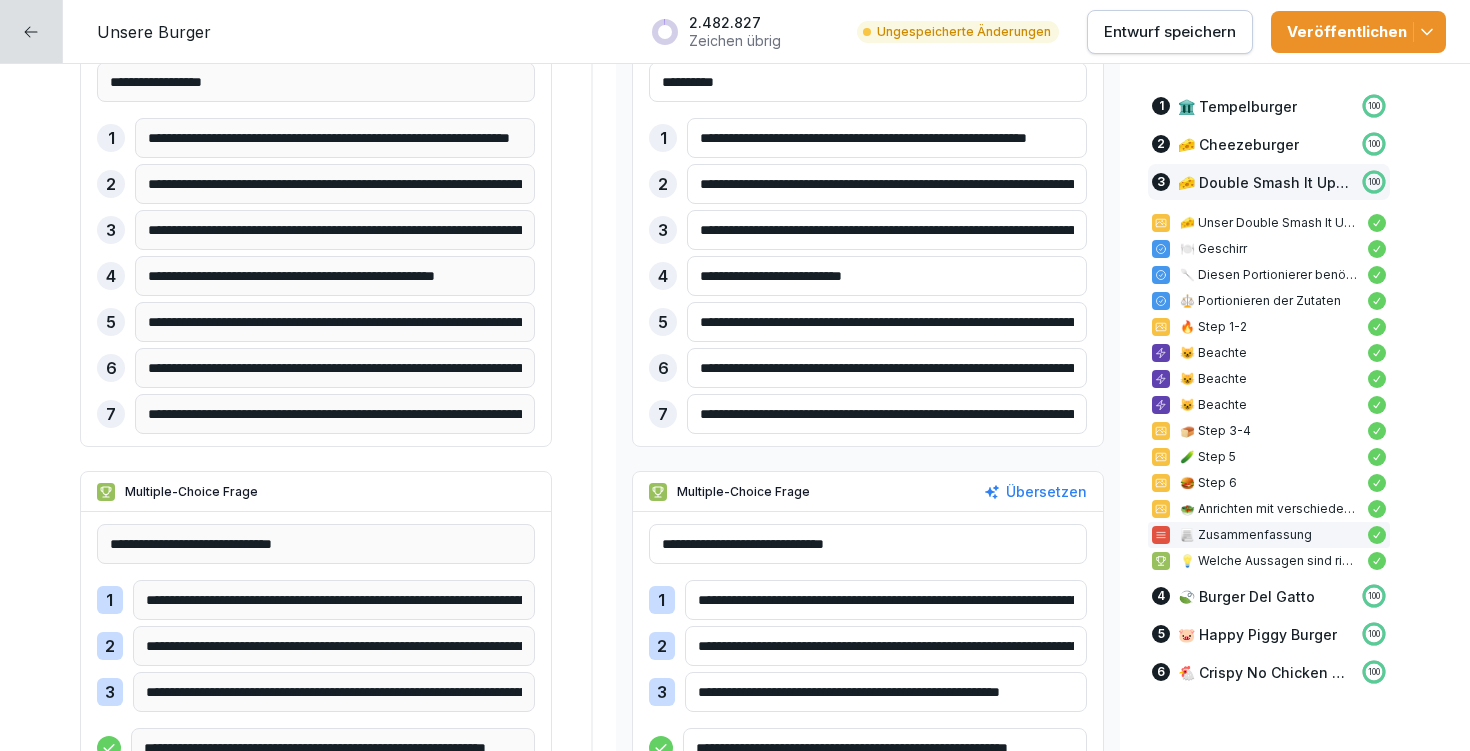 scroll, scrollTop: 14475, scrollLeft: 0, axis: vertical 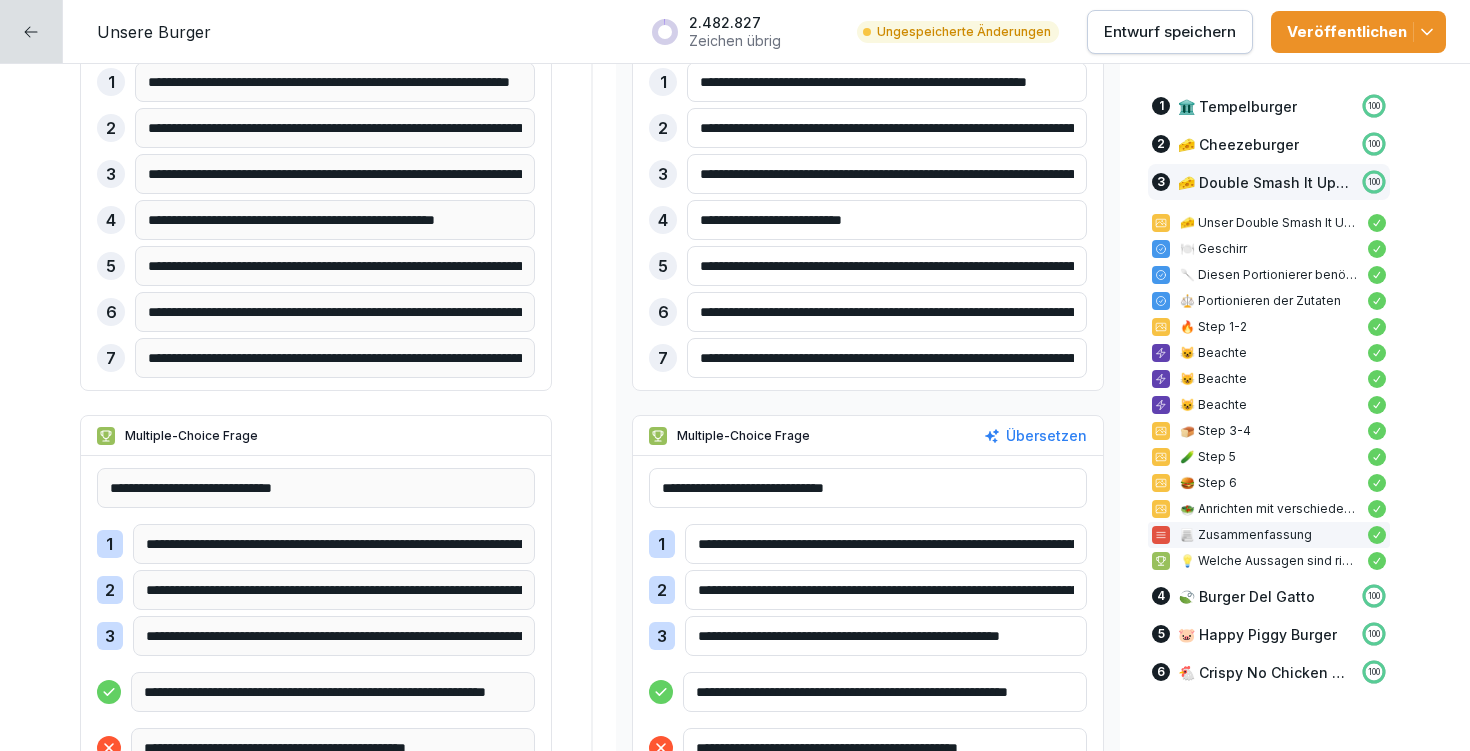 type on "**********" 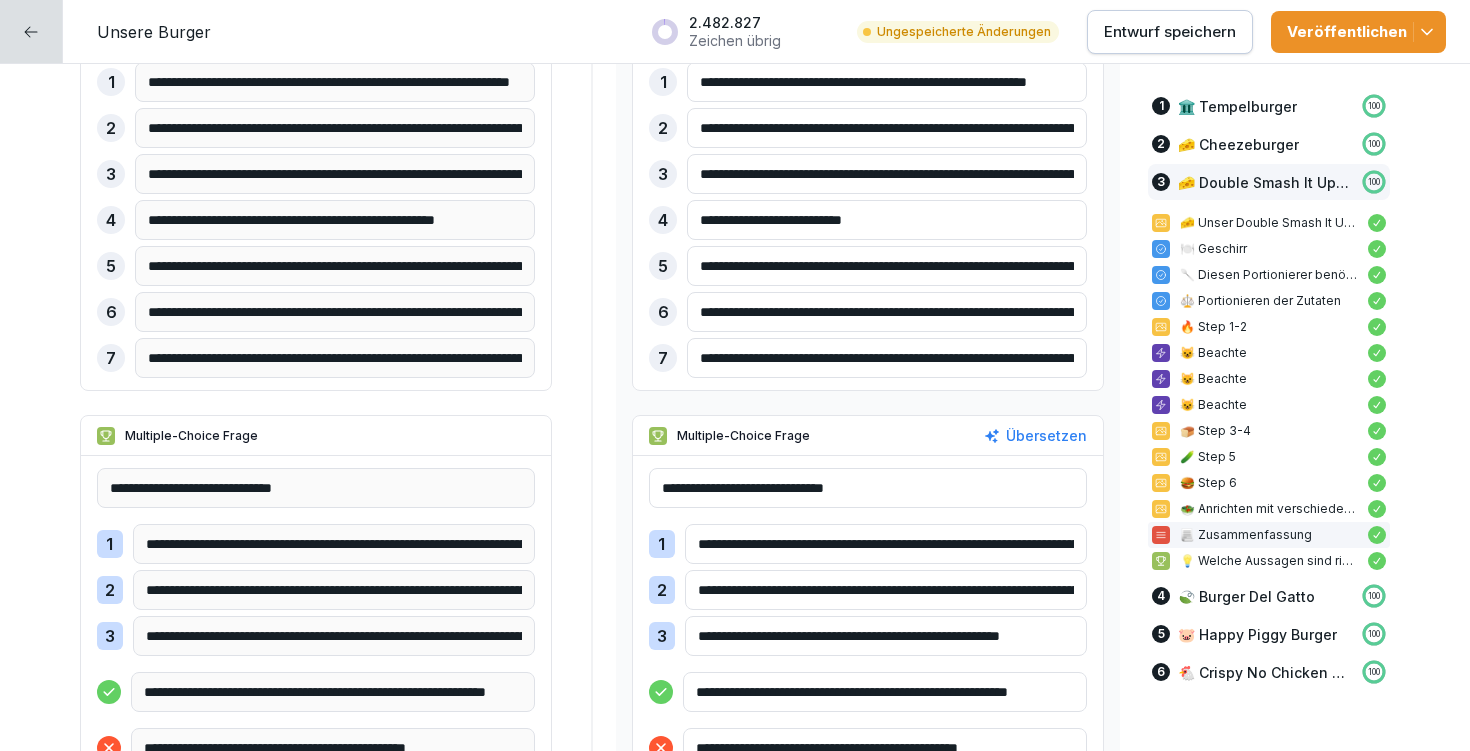 drag, startPoint x: 928, startPoint y: 550, endPoint x: 1002, endPoint y: 564, distance: 75.31268 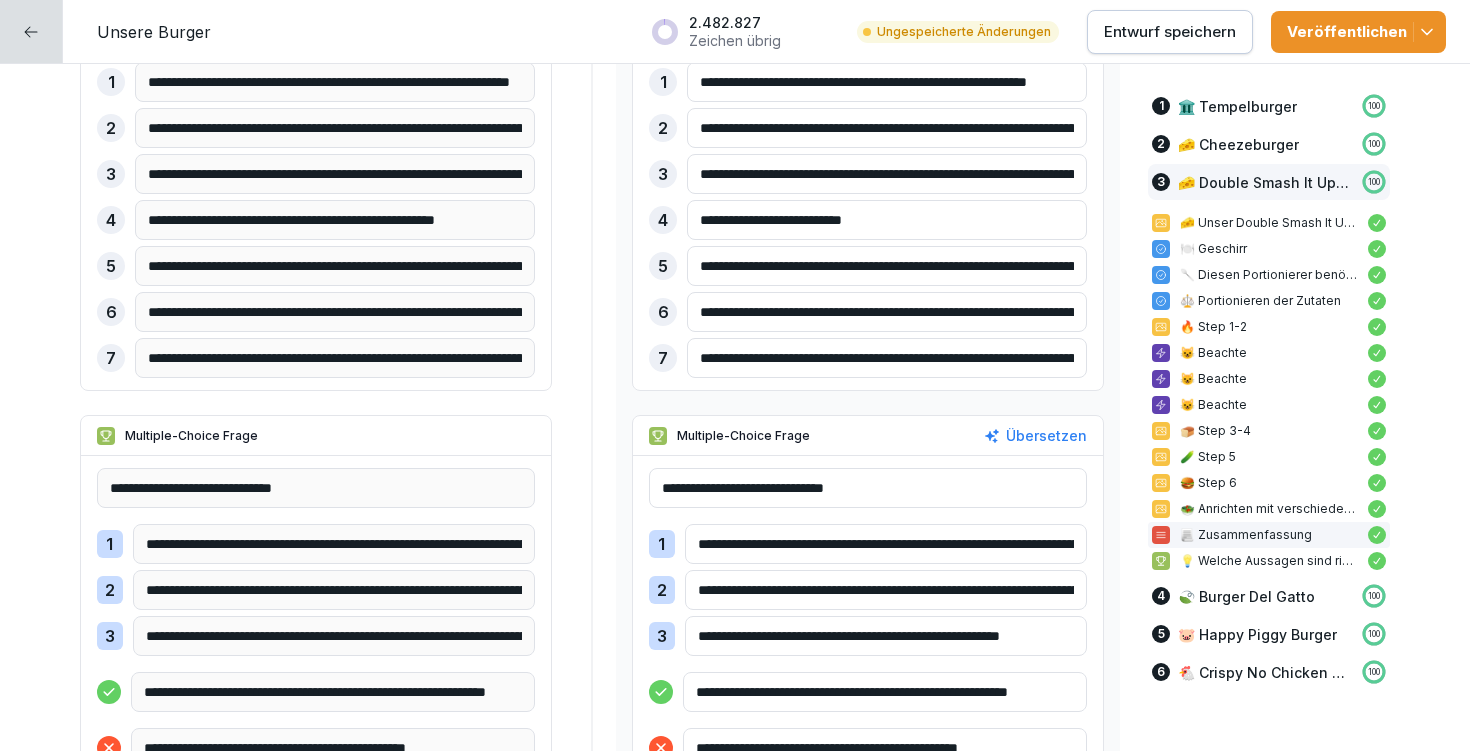 click on "**********" at bounding box center (868, 590) 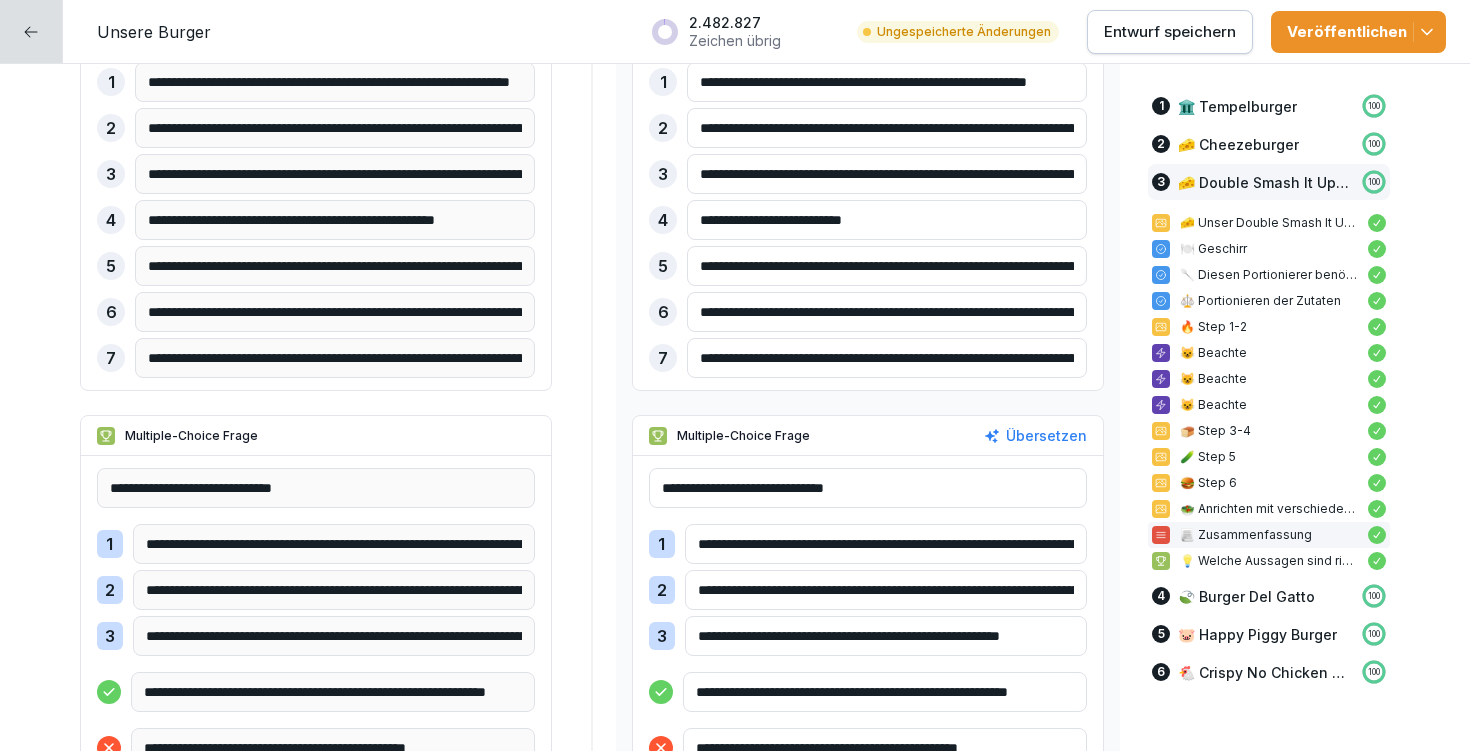 drag, startPoint x: 1022, startPoint y: 548, endPoint x: 1071, endPoint y: 550, distance: 49.0408 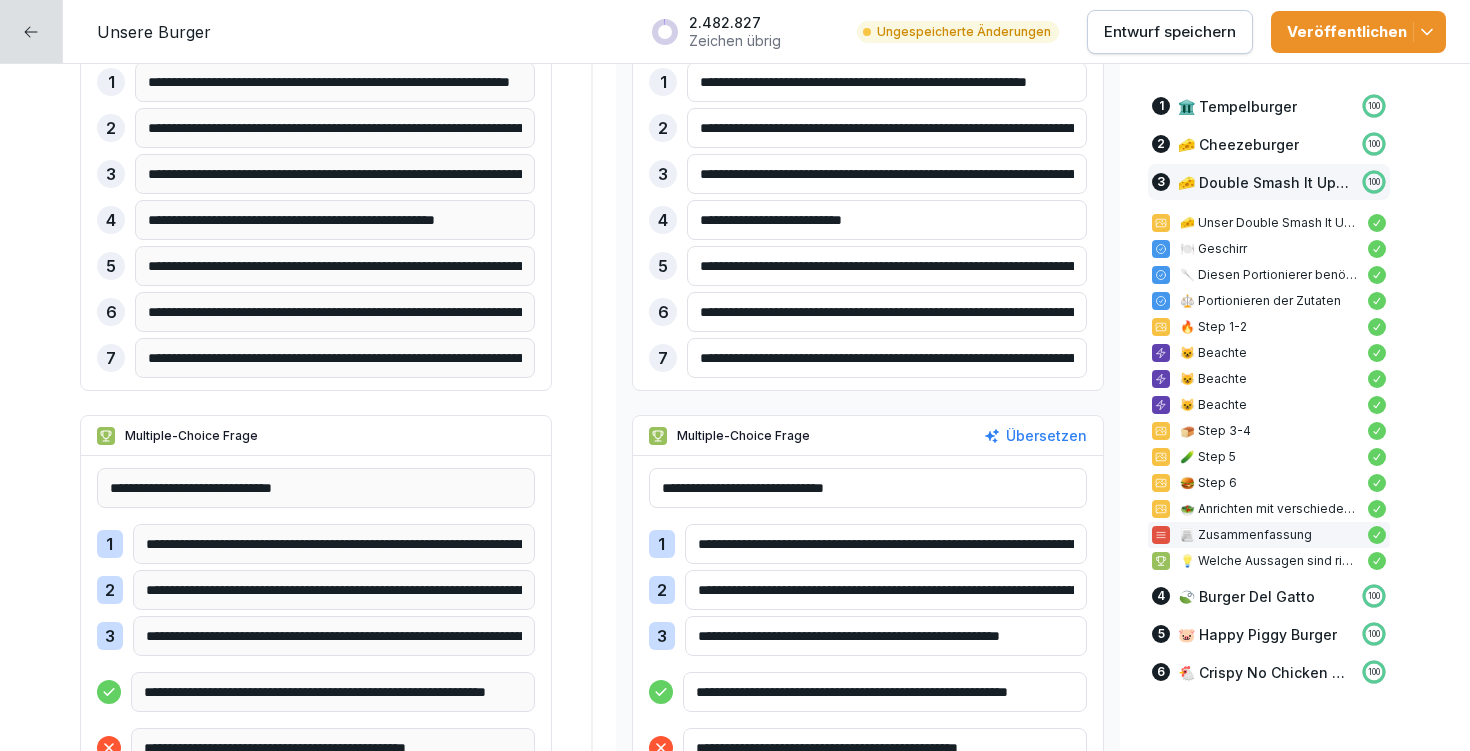 click on "**********" at bounding box center (886, 544) 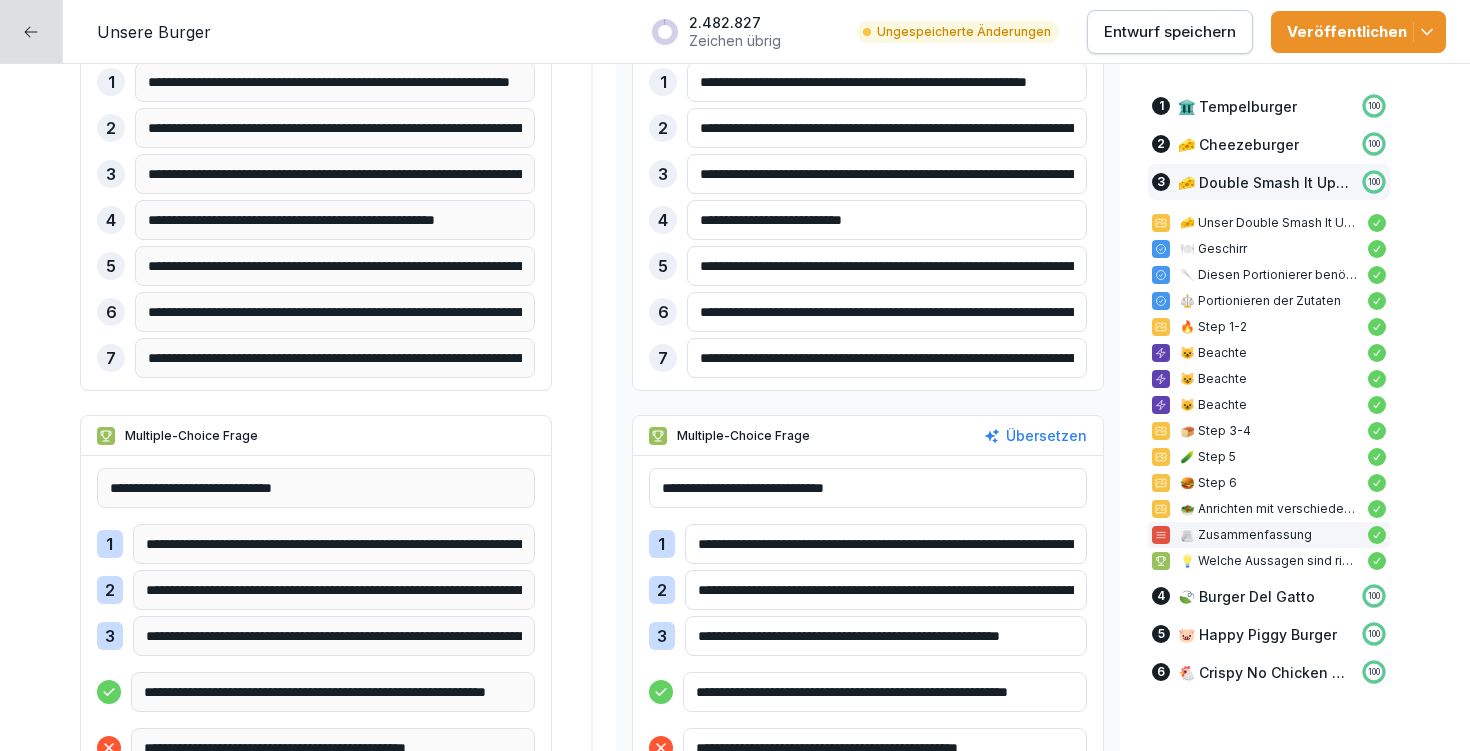 drag, startPoint x: 978, startPoint y: 593, endPoint x: 1097, endPoint y: 602, distance: 119.33985 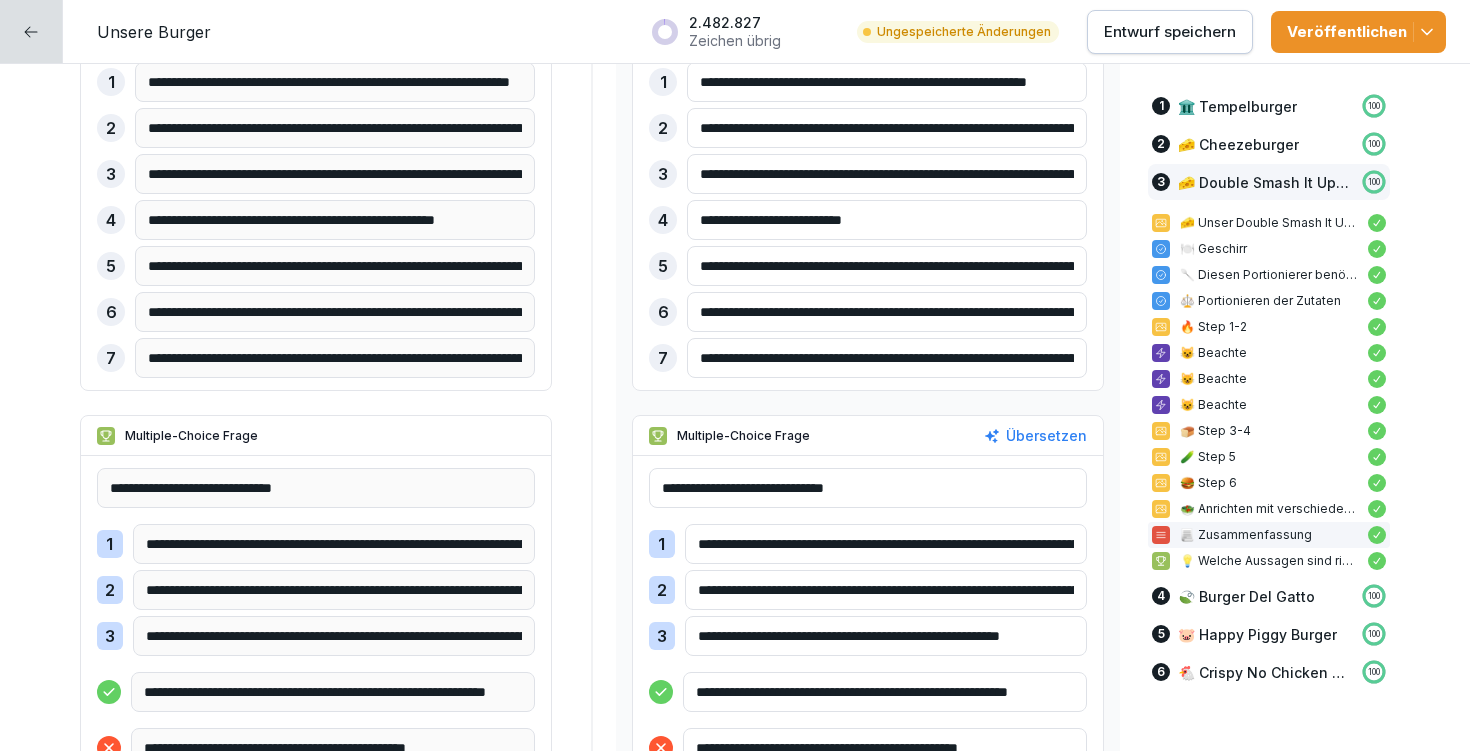 click on "**********" at bounding box center [735, -1975] 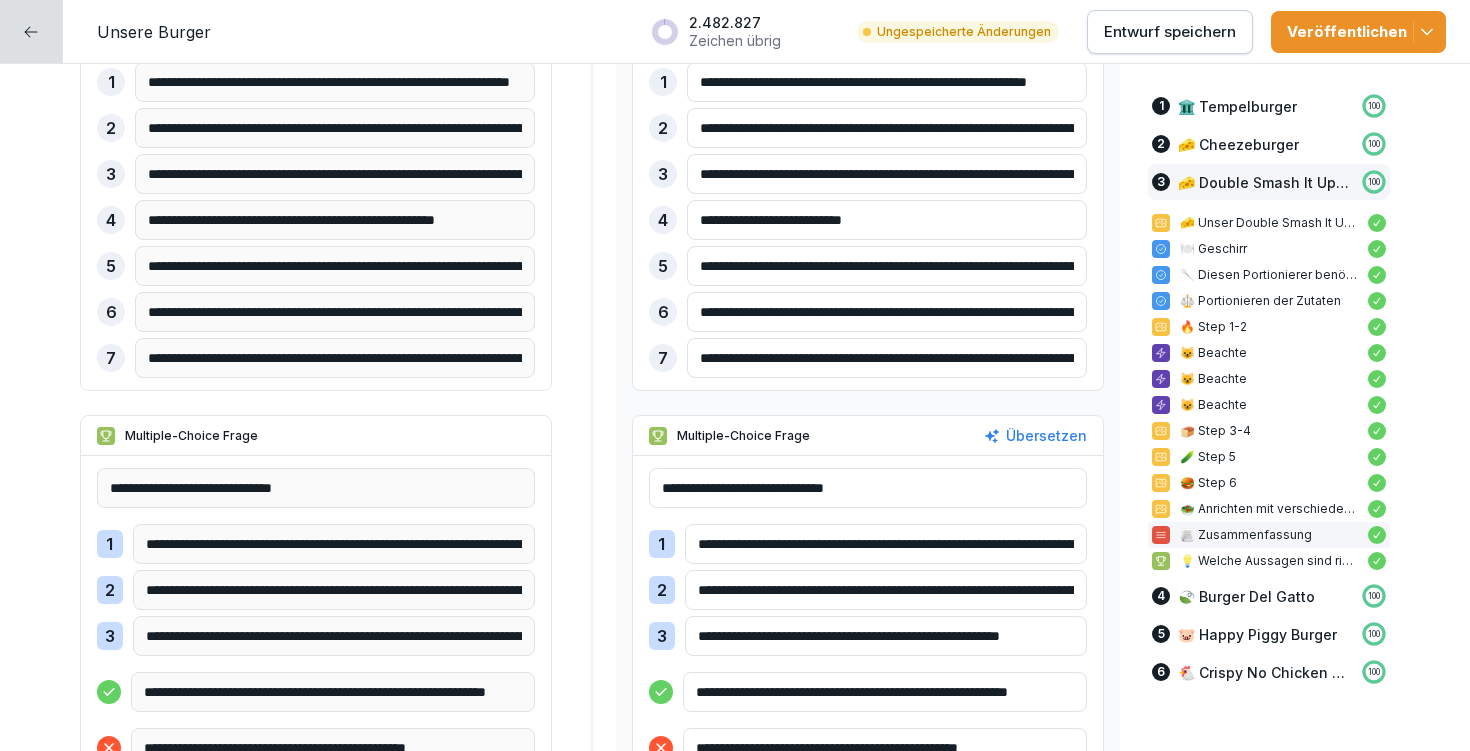 drag, startPoint x: 915, startPoint y: 639, endPoint x: 1087, endPoint y: 650, distance: 172.35138 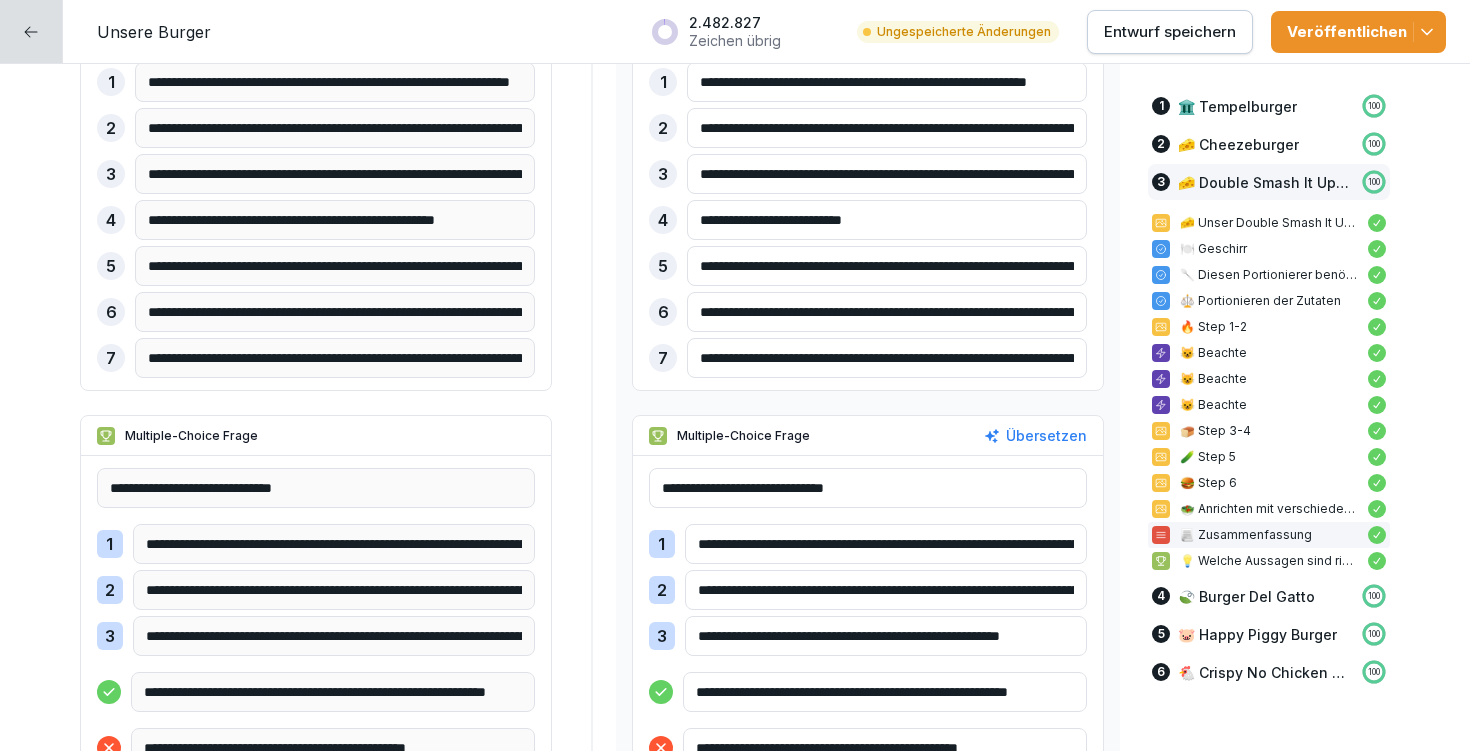 click on "**********" at bounding box center [868, 618] 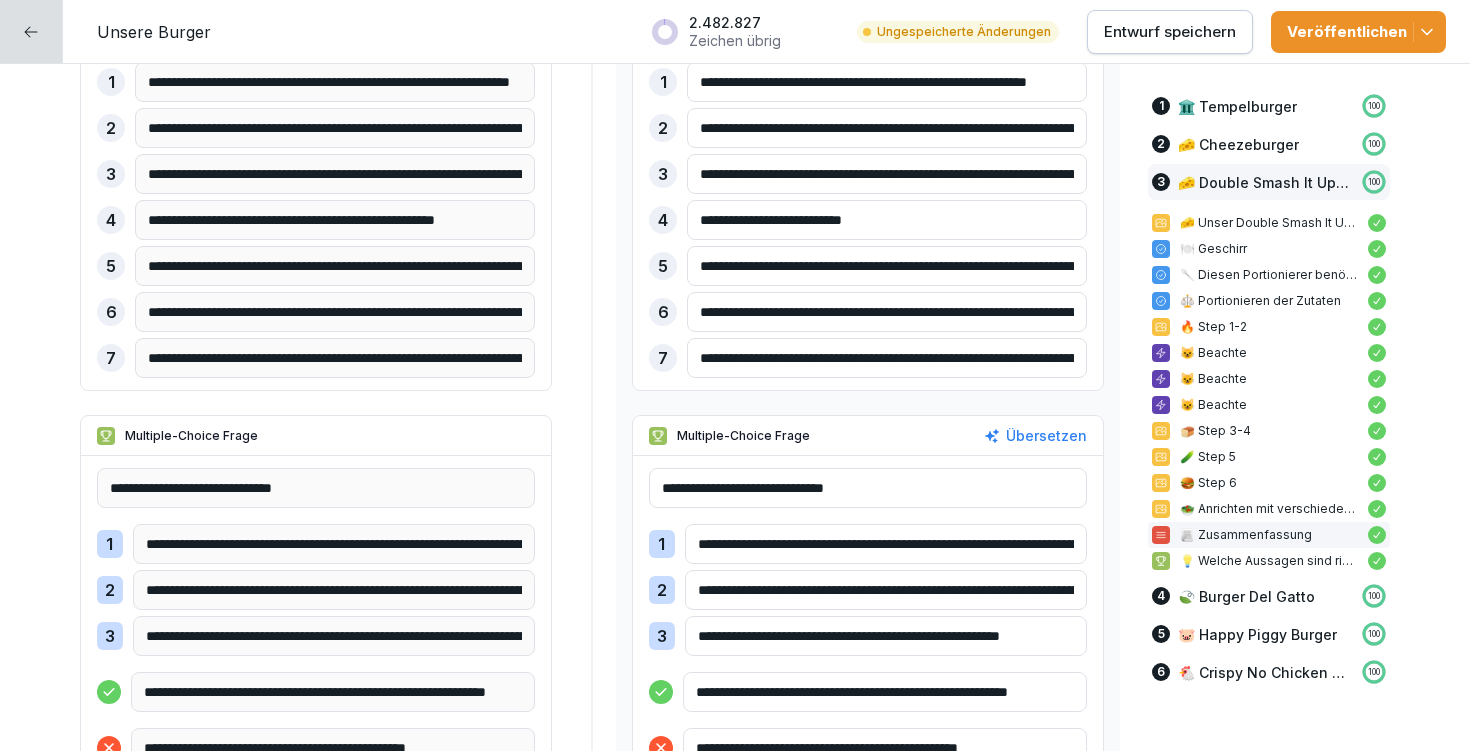click on "**********" at bounding box center [316, 618] 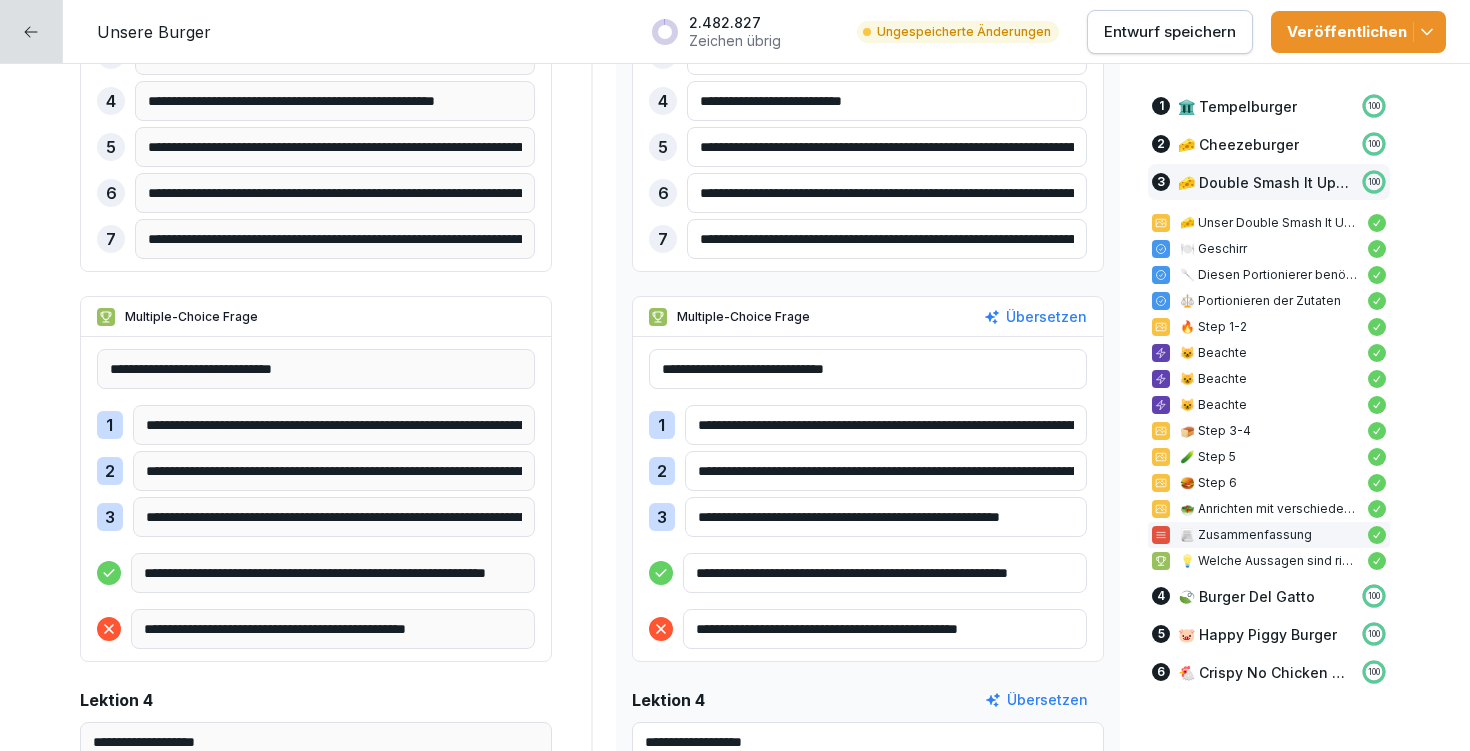 scroll, scrollTop: 14653, scrollLeft: 0, axis: vertical 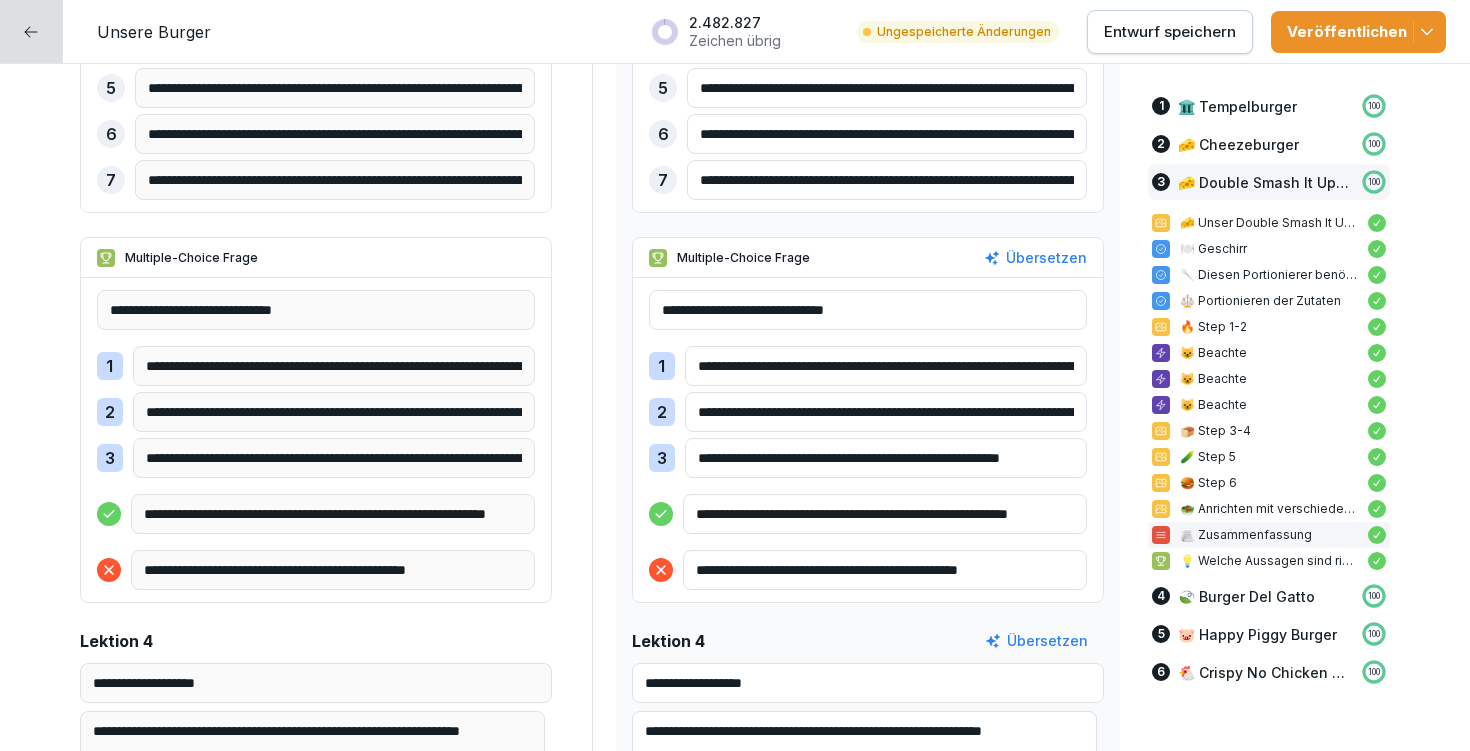 click on "**********" at bounding box center [886, 458] 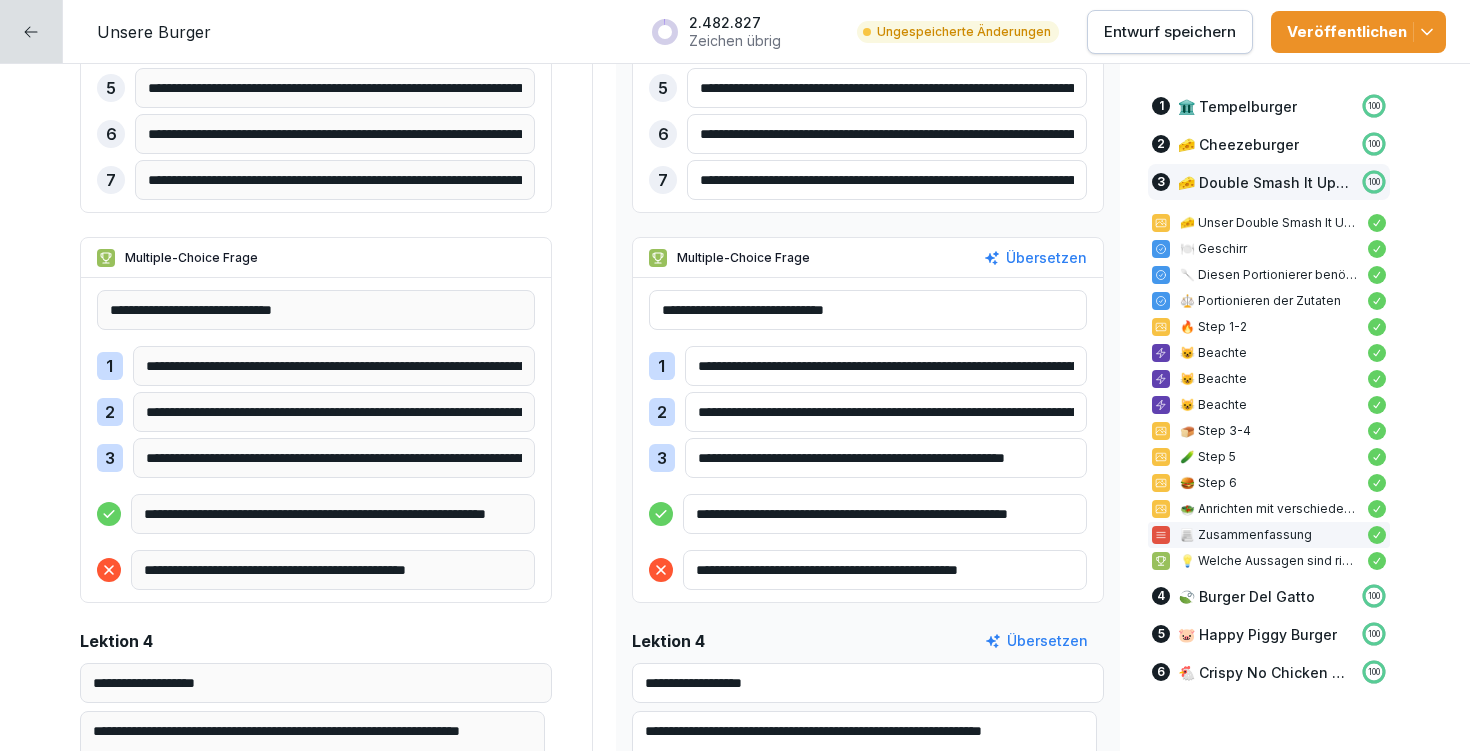 drag, startPoint x: 851, startPoint y: 456, endPoint x: 982, endPoint y: 450, distance: 131.13733 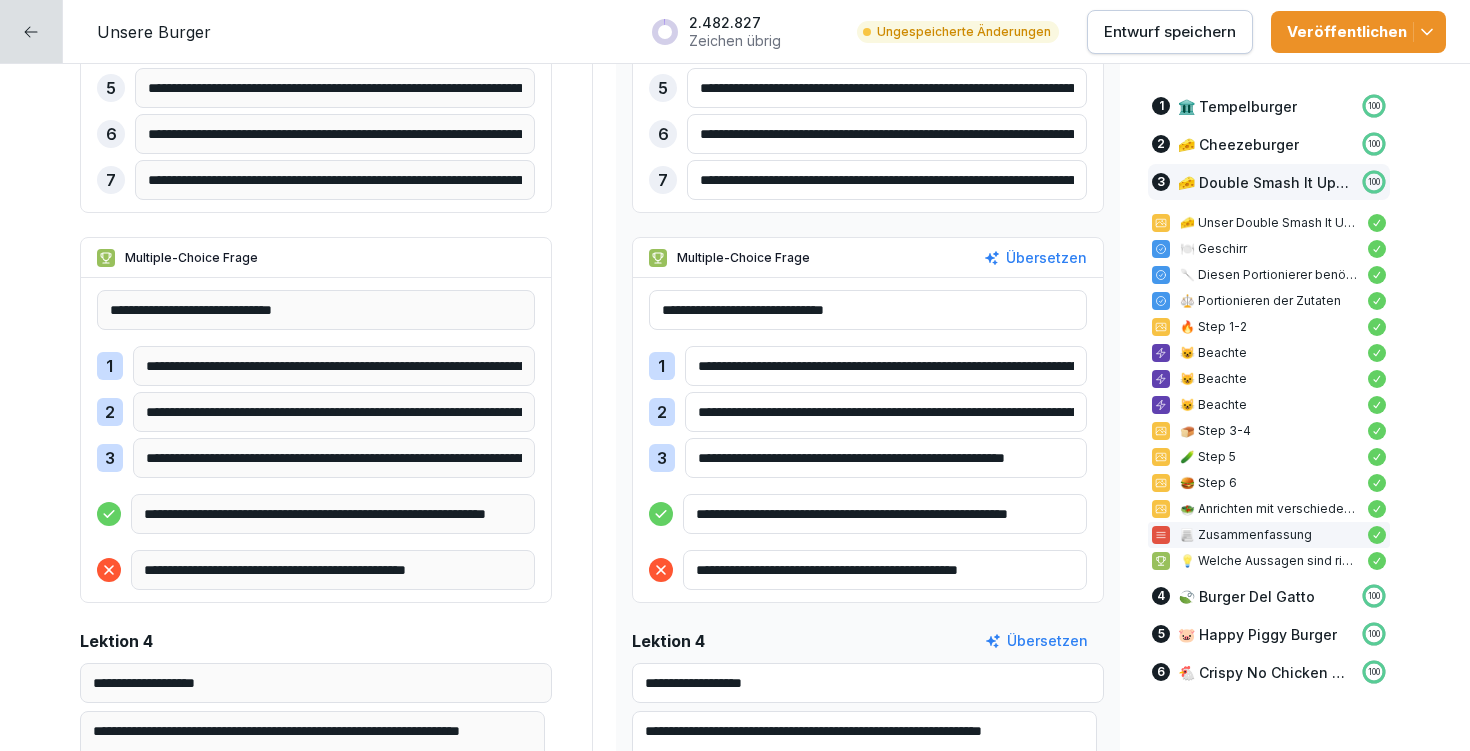 click on "**********" at bounding box center (886, 458) 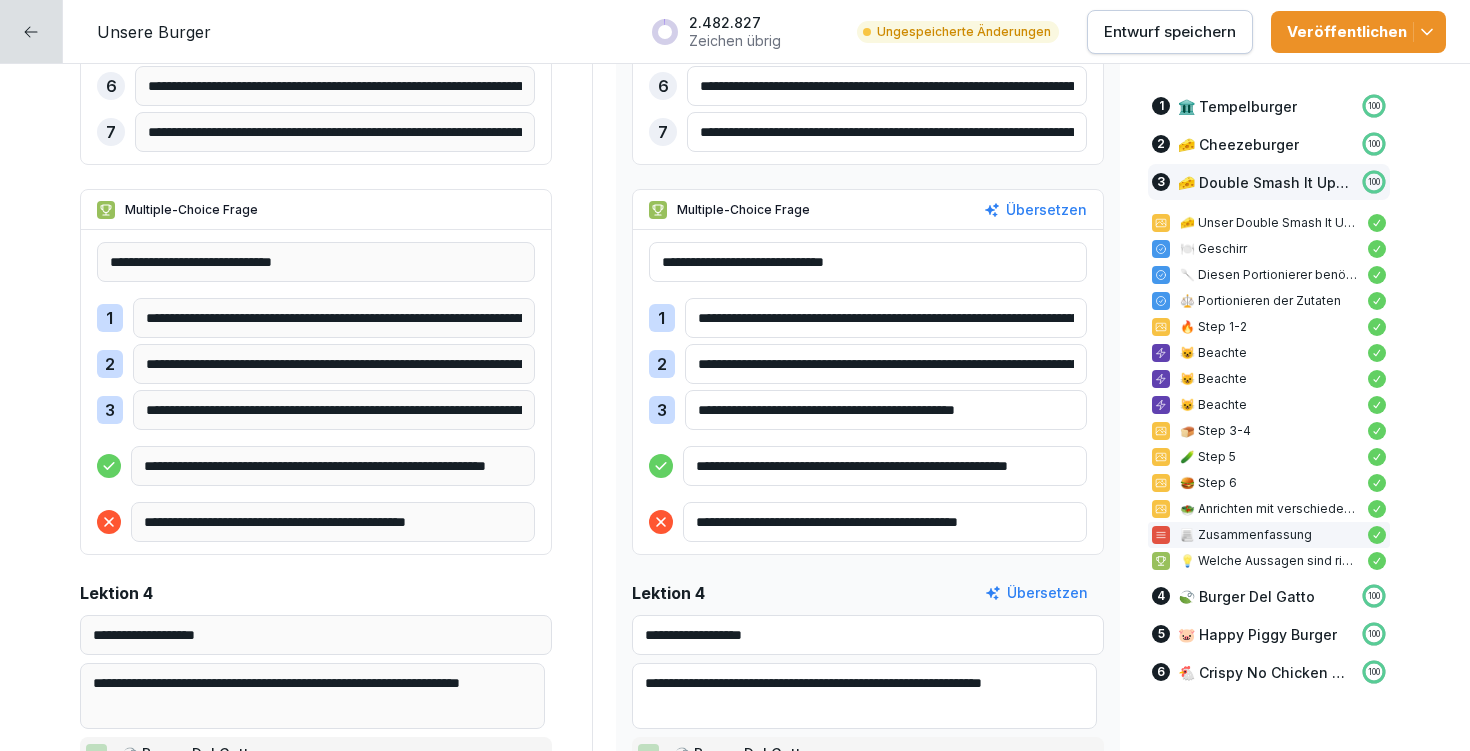 scroll, scrollTop: 14710, scrollLeft: 0, axis: vertical 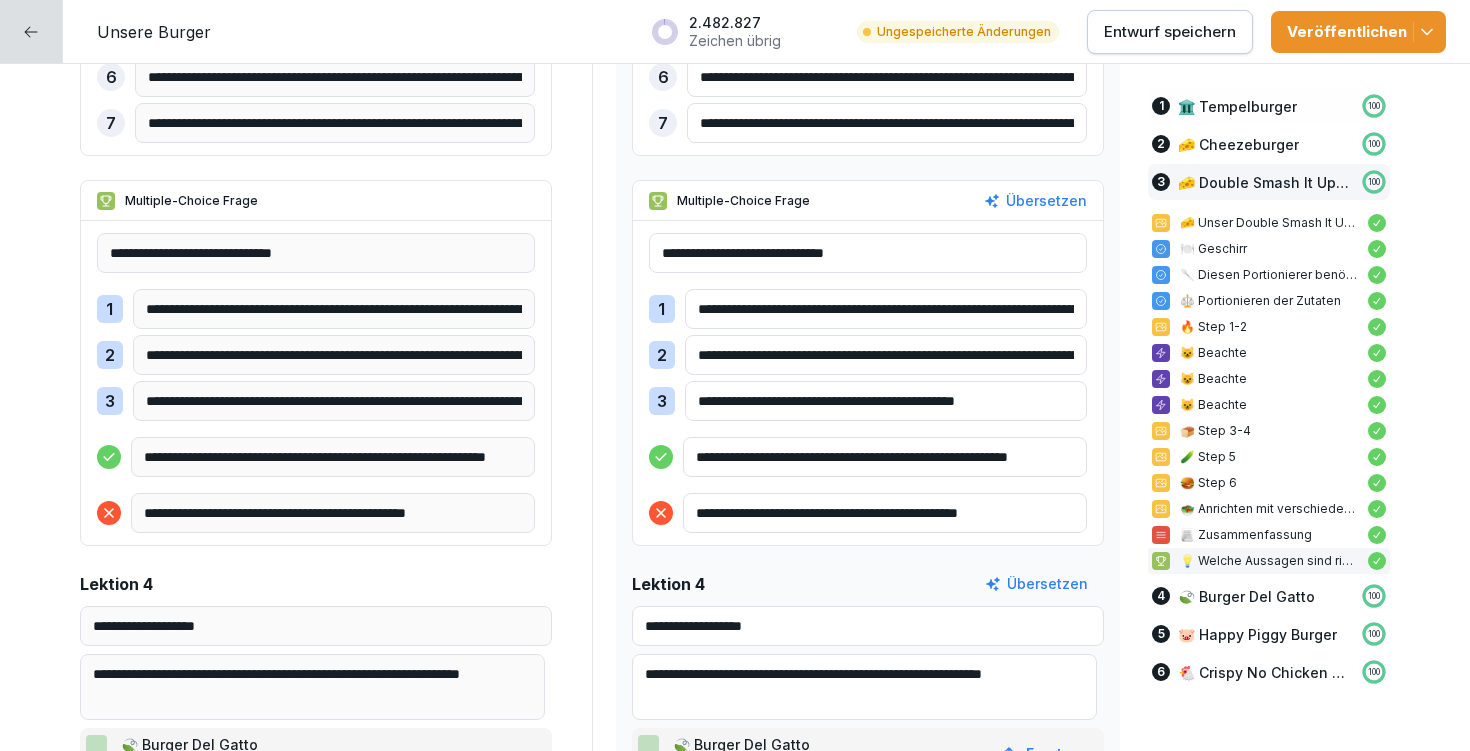type on "**********" 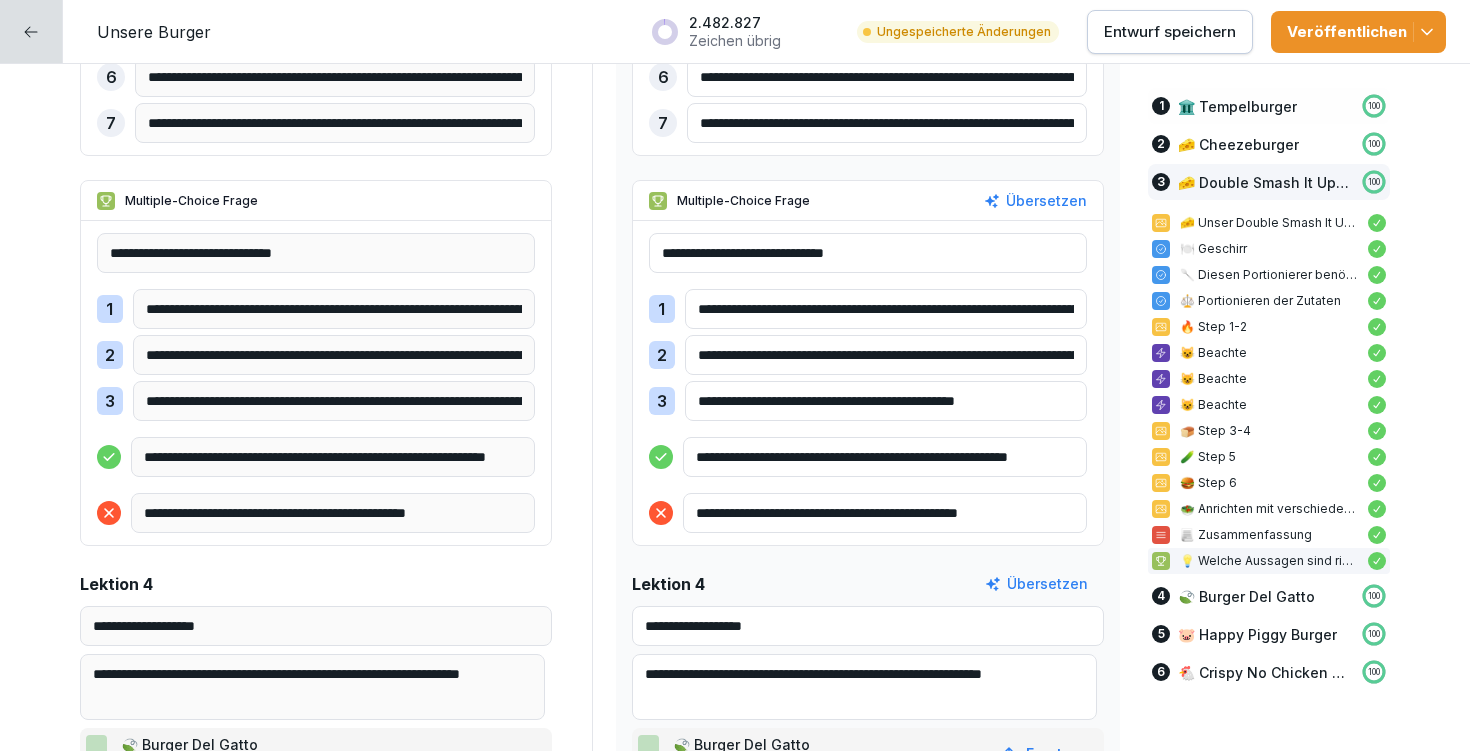 click on "Entwurf speichern" at bounding box center [1170, 32] 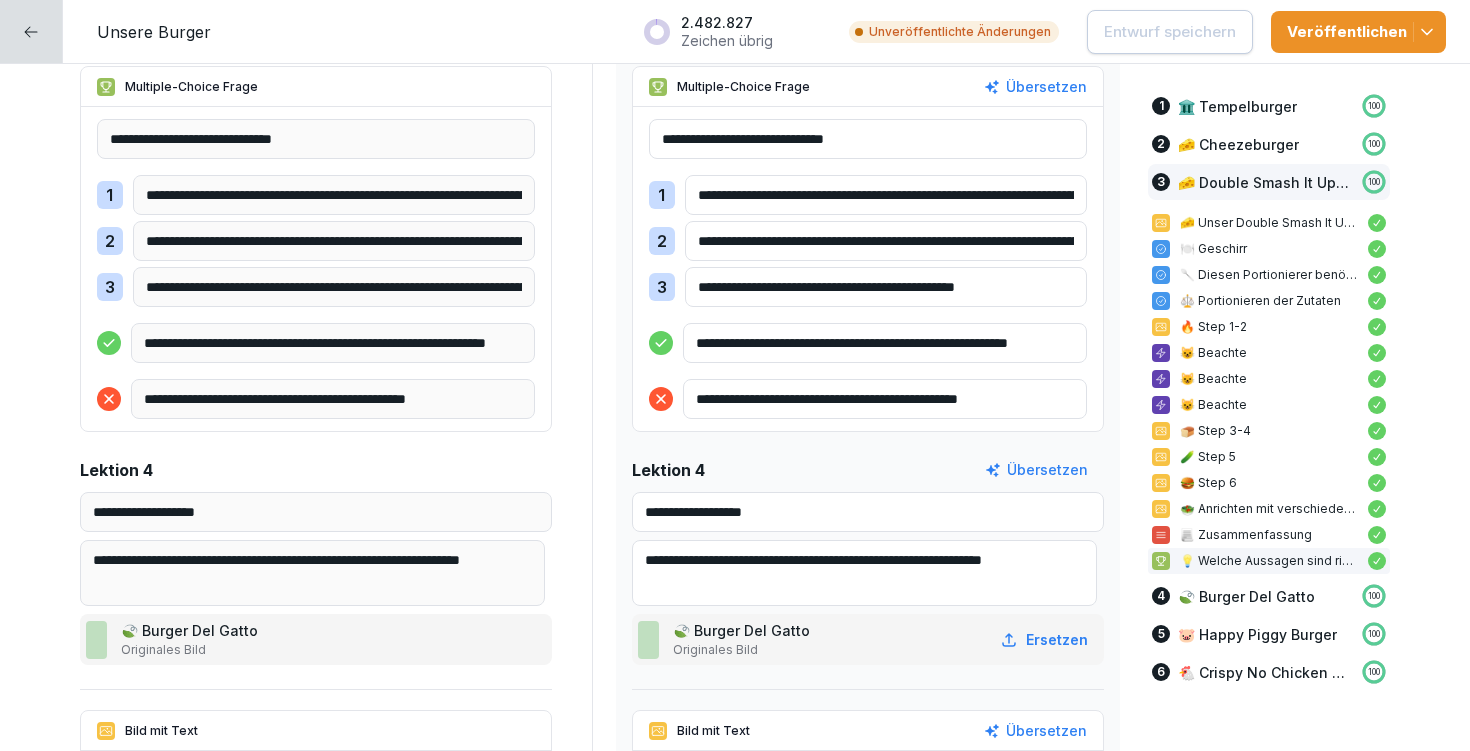 scroll, scrollTop: 14976, scrollLeft: 0, axis: vertical 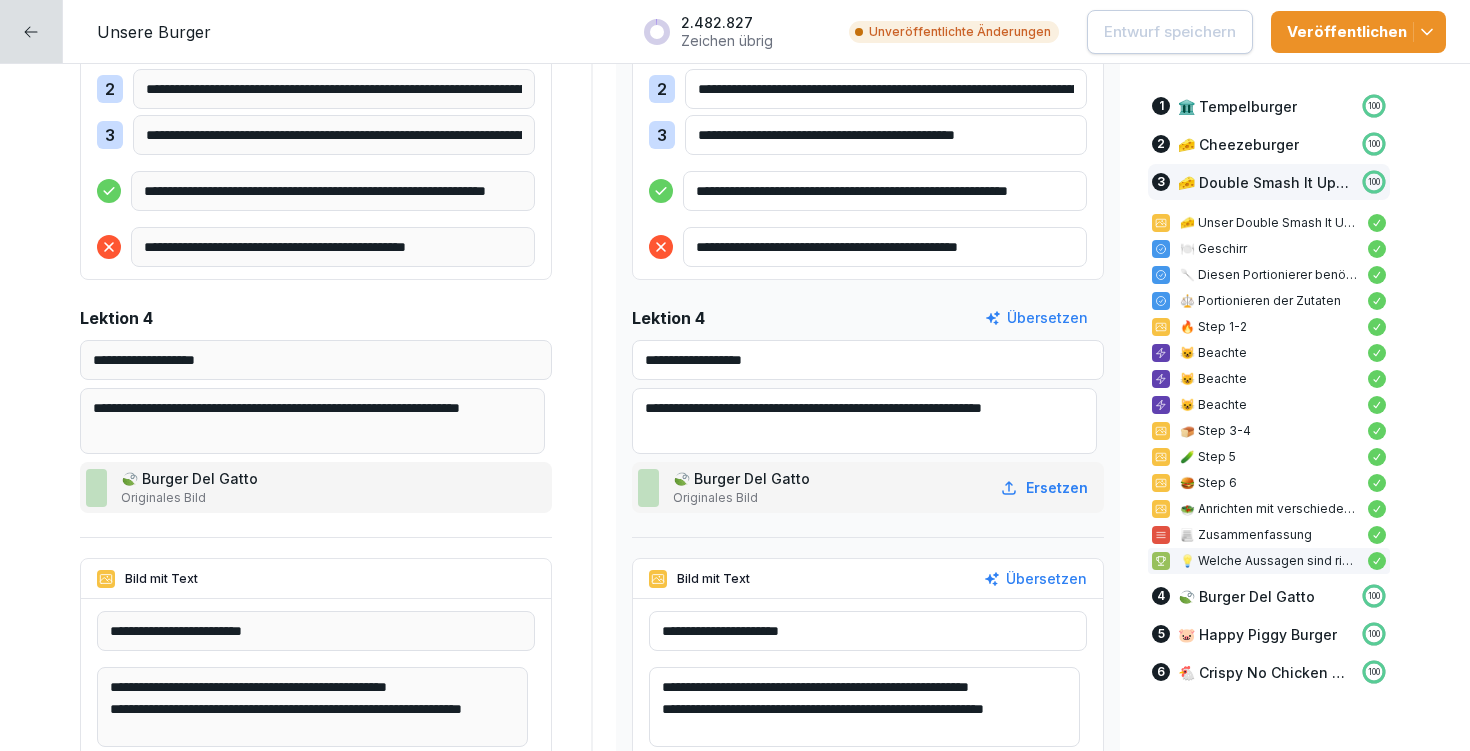 click on "**********" at bounding box center (864, 421) 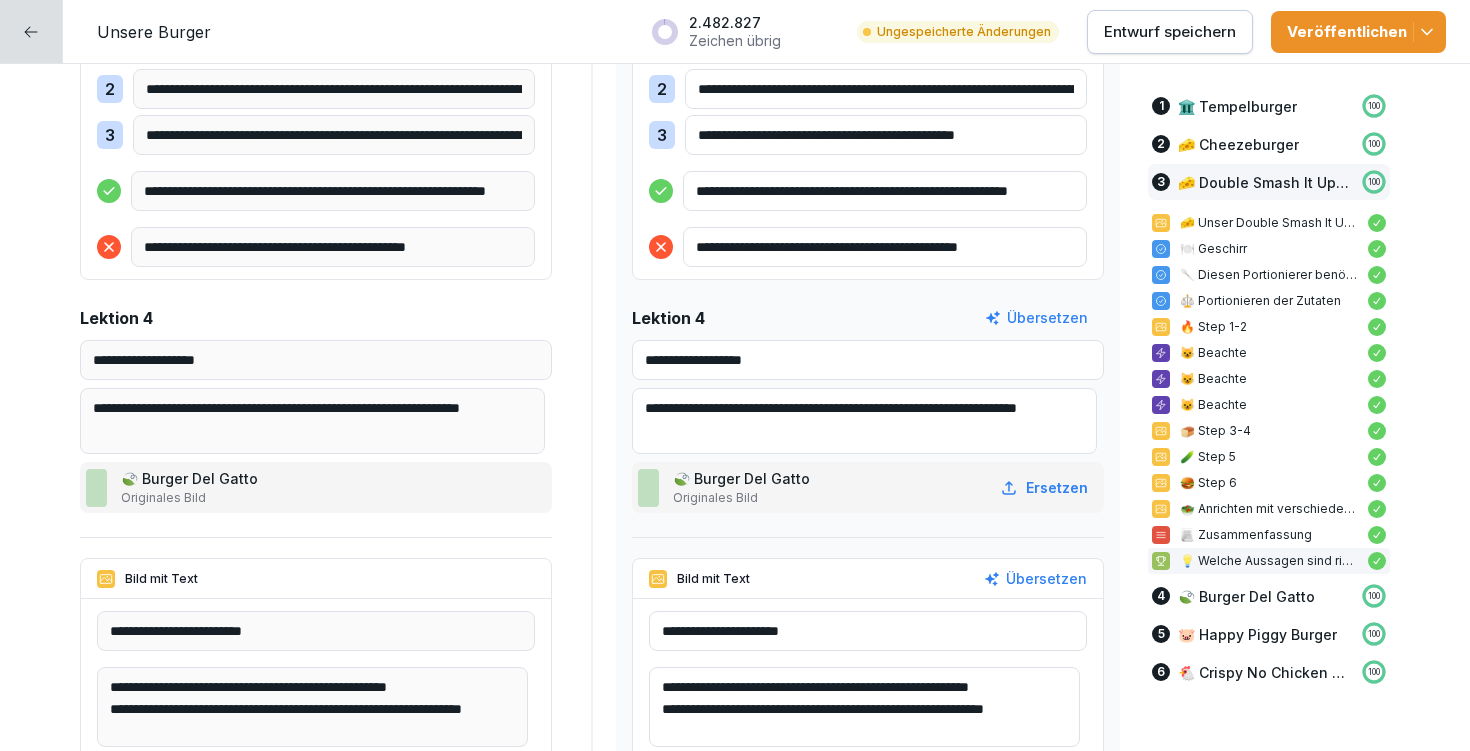 drag, startPoint x: 677, startPoint y: 421, endPoint x: 625, endPoint y: 424, distance: 52.086468 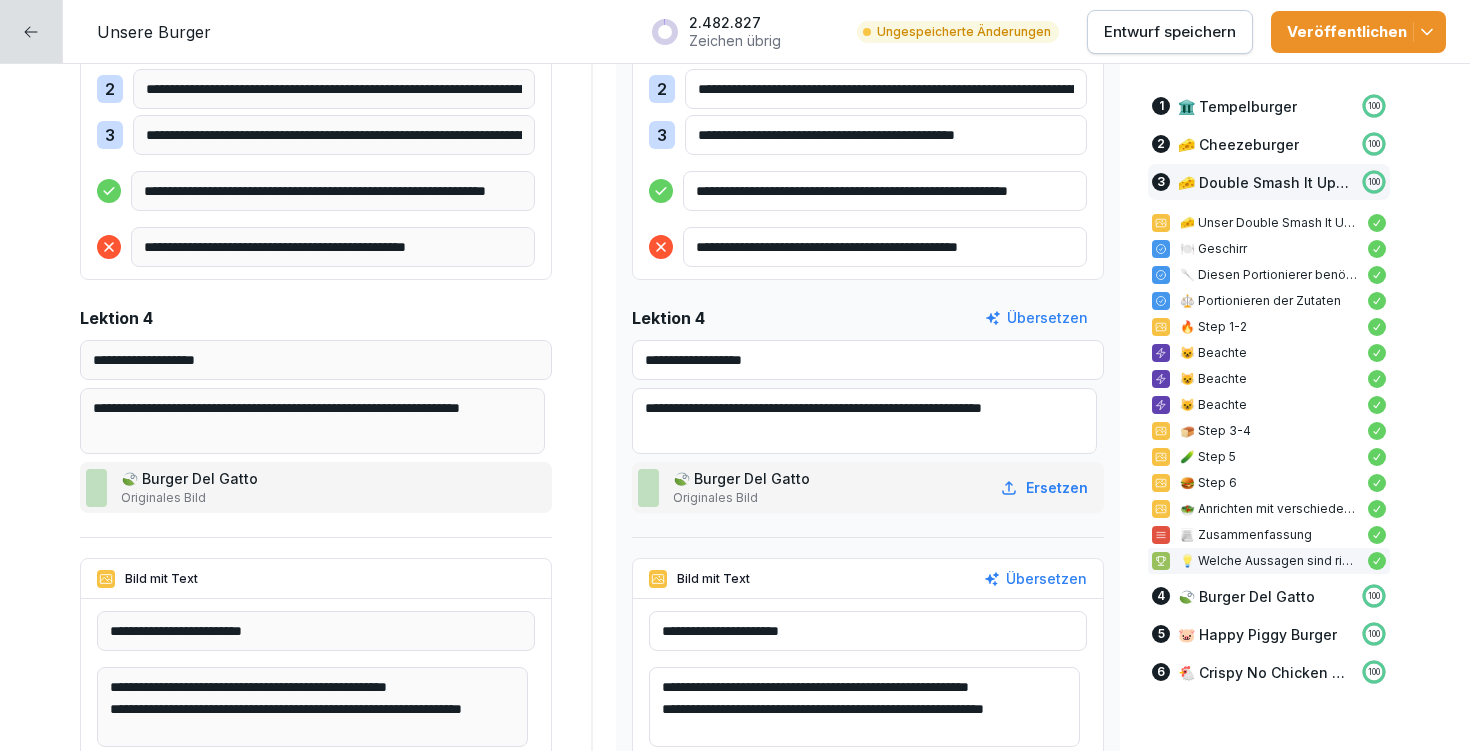 type on "**********" 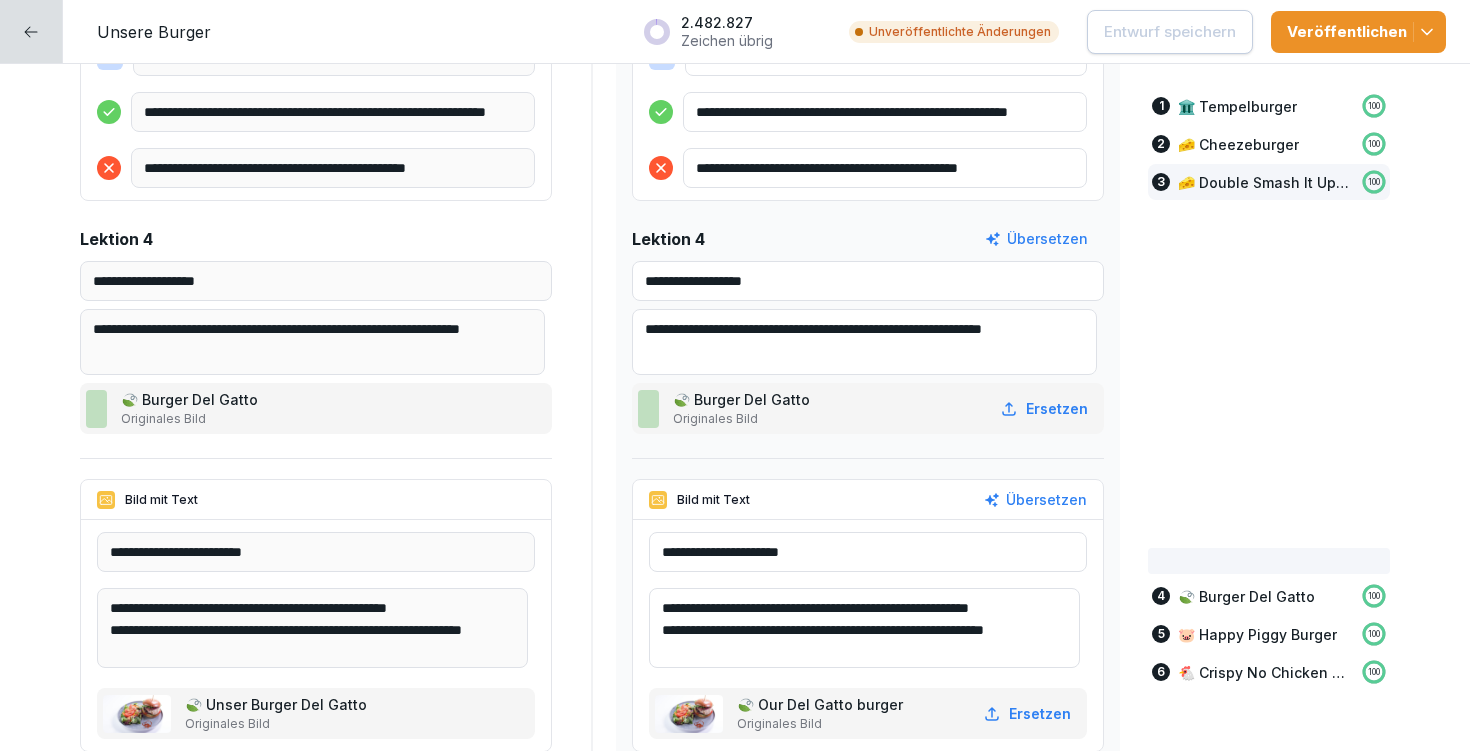 scroll, scrollTop: 15116, scrollLeft: 0, axis: vertical 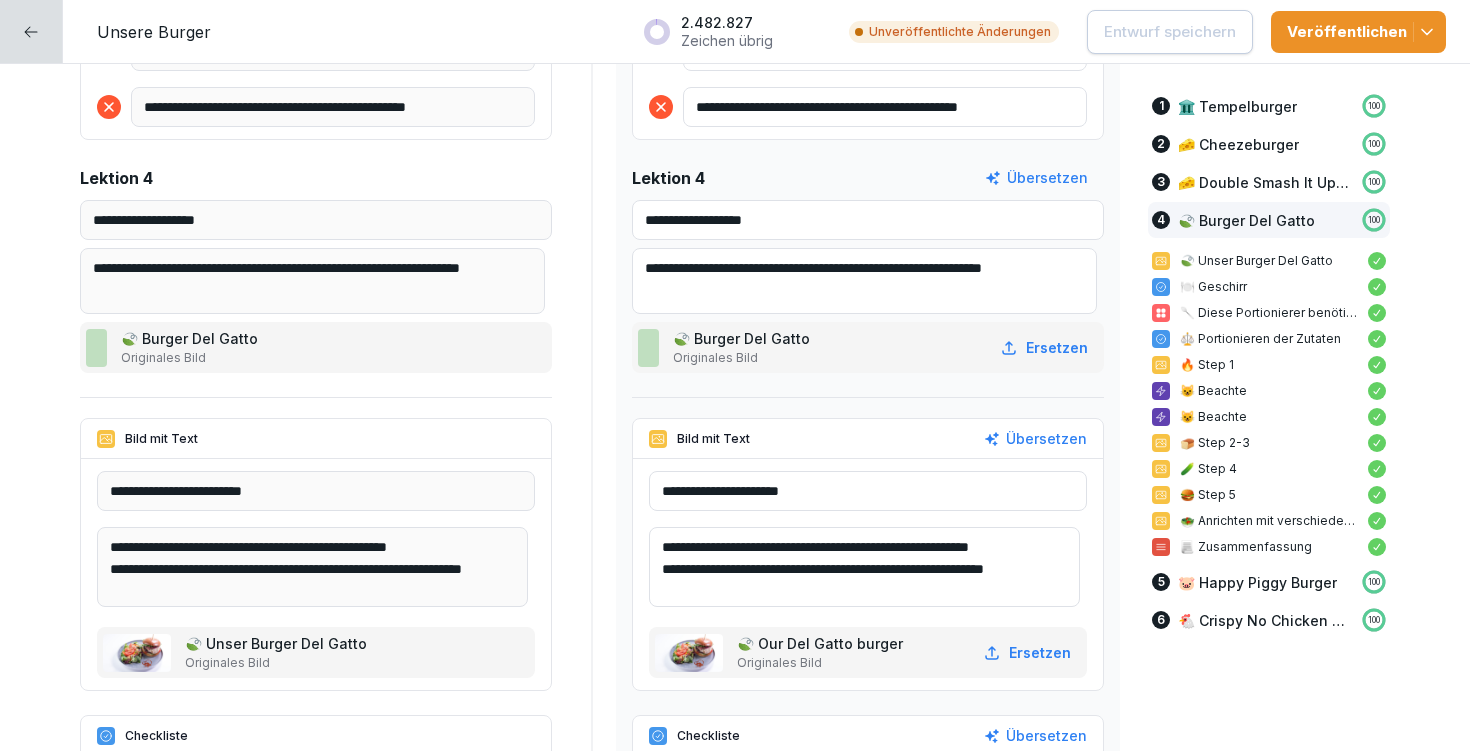 drag, startPoint x: 944, startPoint y: 544, endPoint x: 690, endPoint y: 558, distance: 254.38553 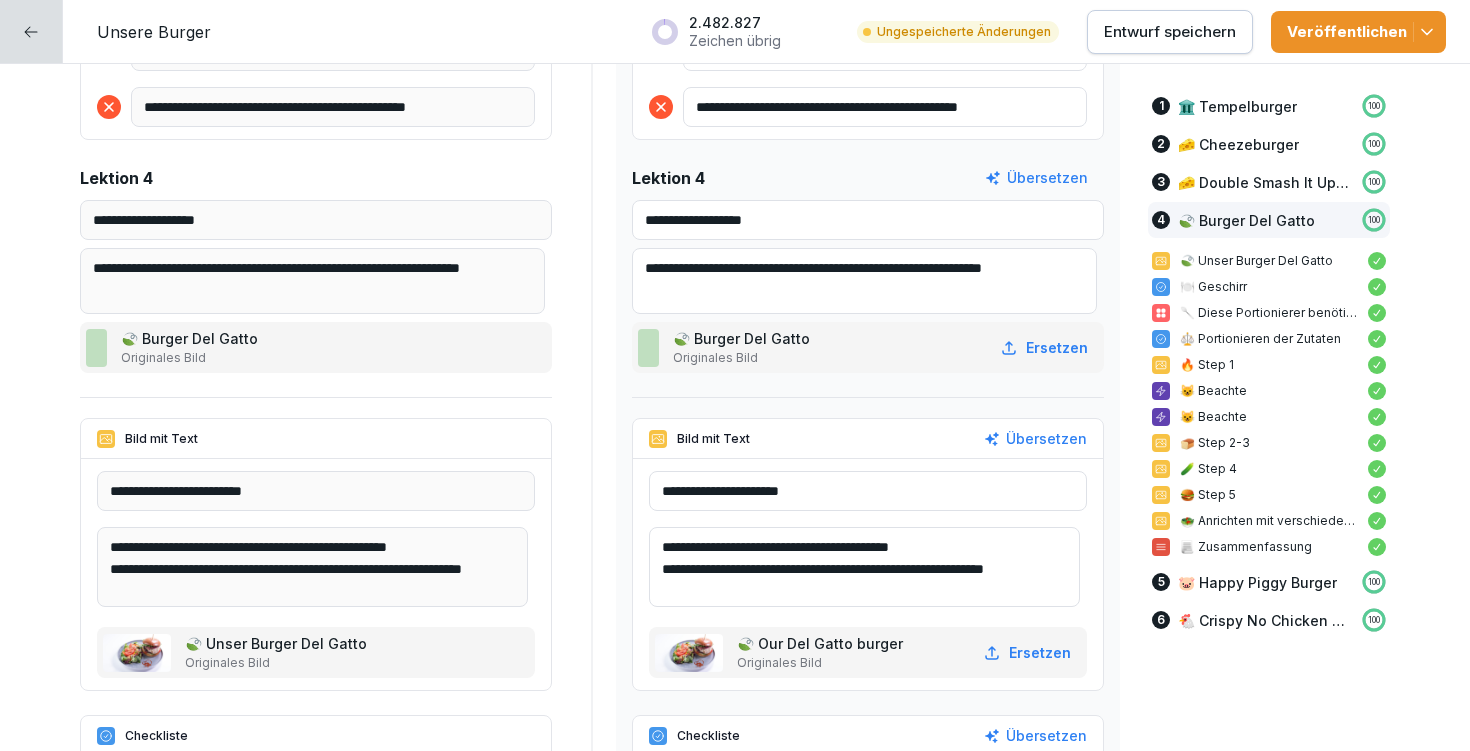 click on "**********" at bounding box center (864, 567) 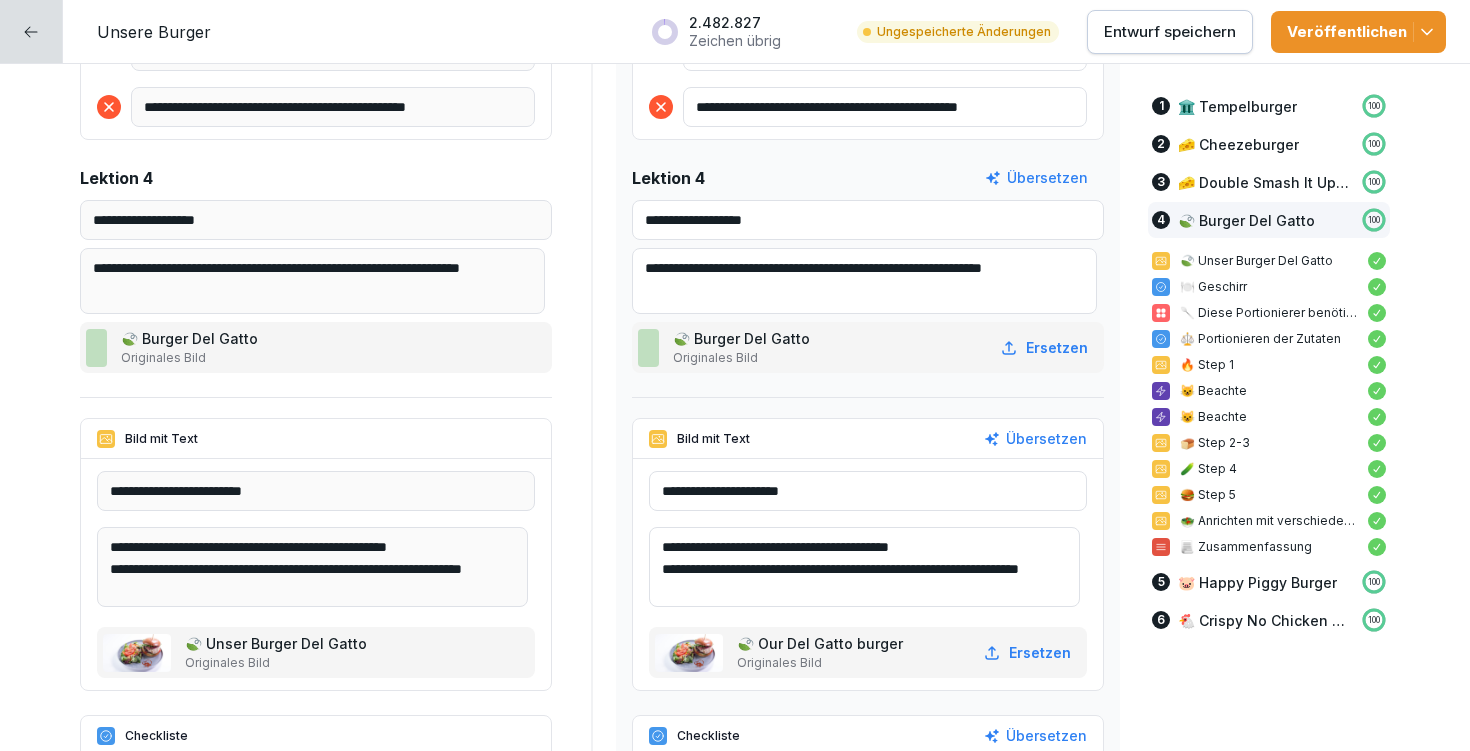 click on "**********" at bounding box center [864, 567] 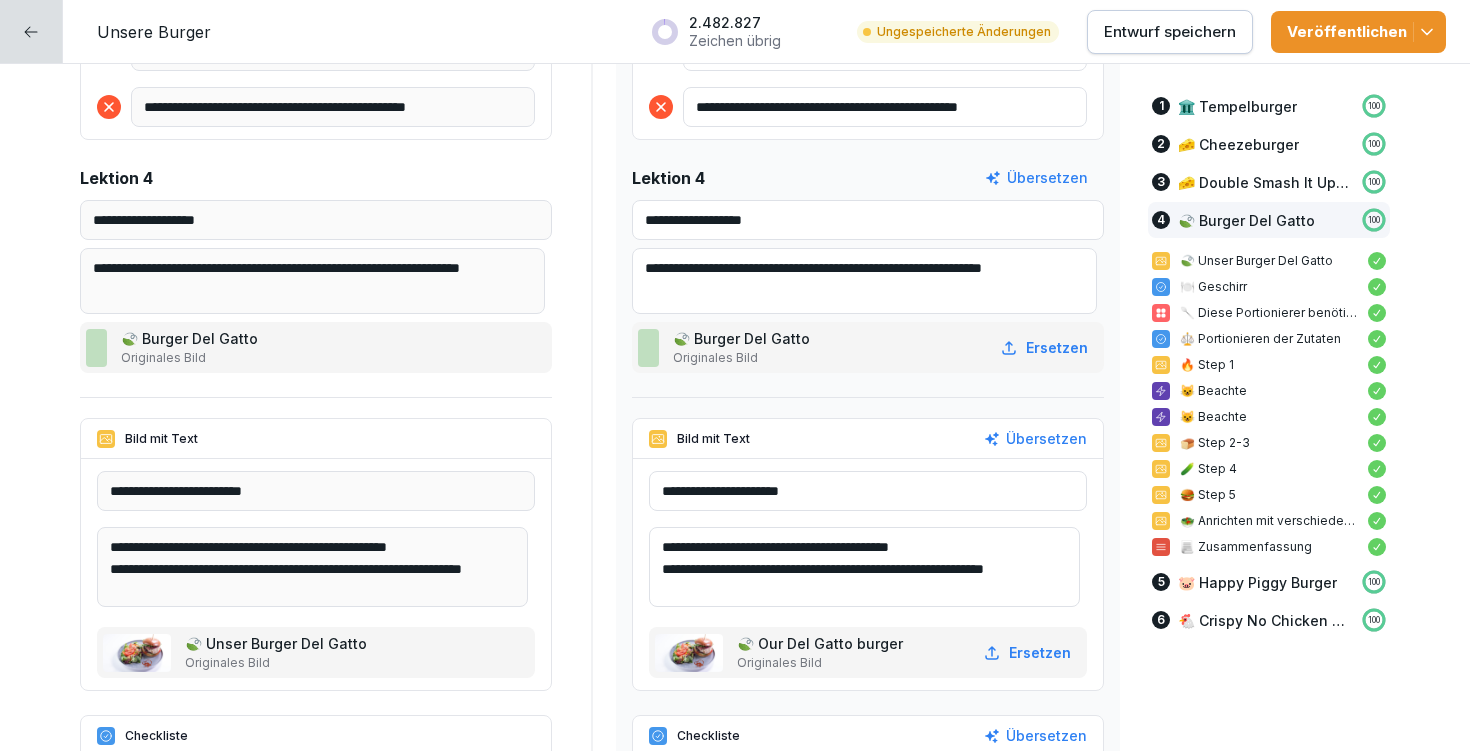 scroll, scrollTop: 4, scrollLeft: 0, axis: vertical 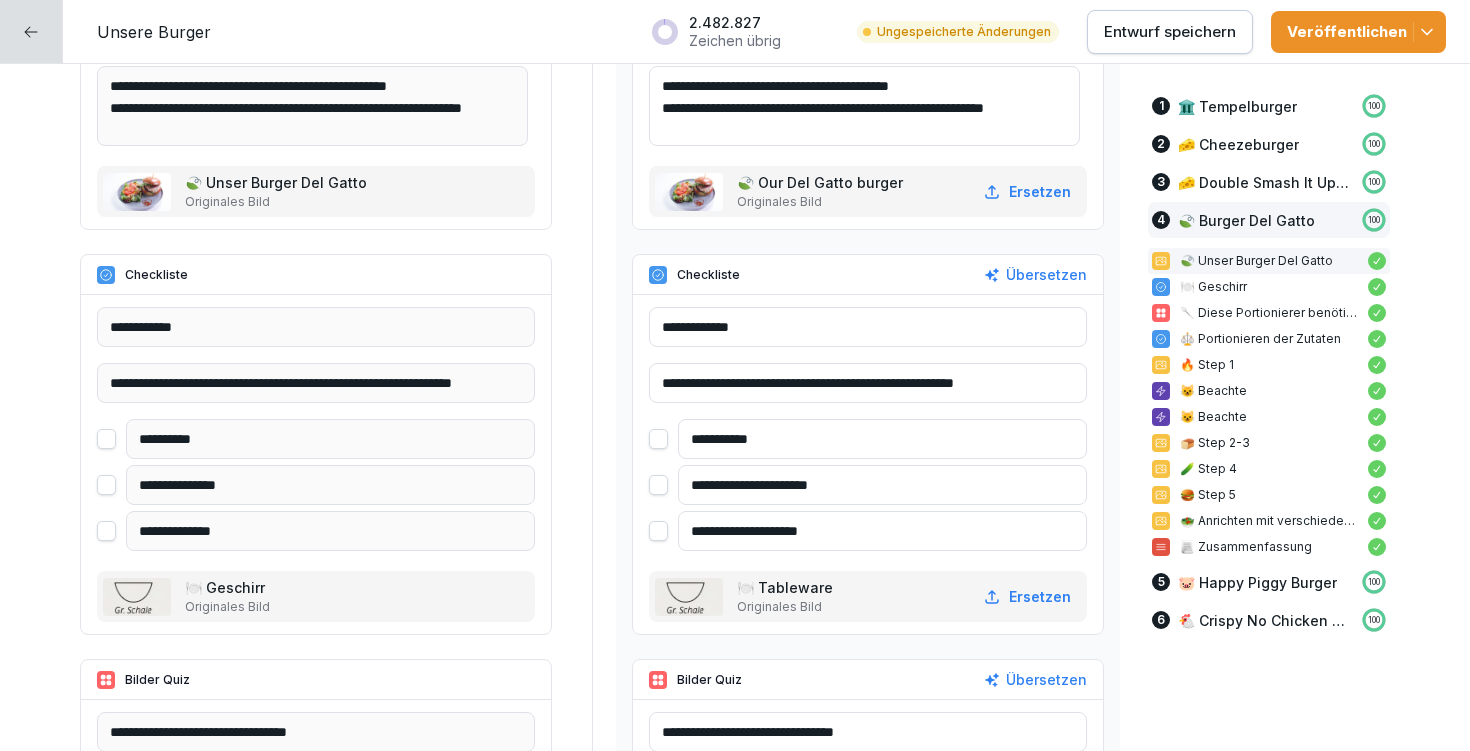 type on "**********" 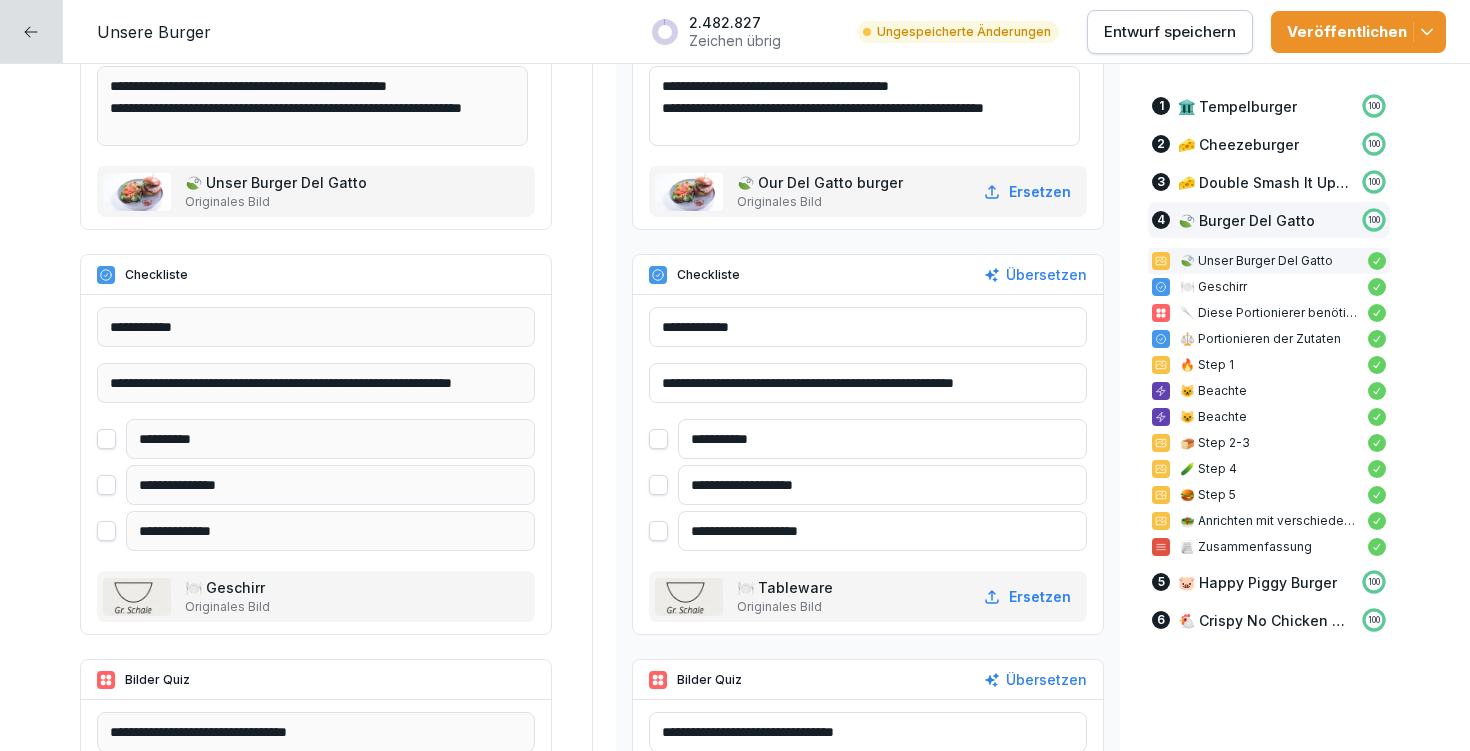 type on "**********" 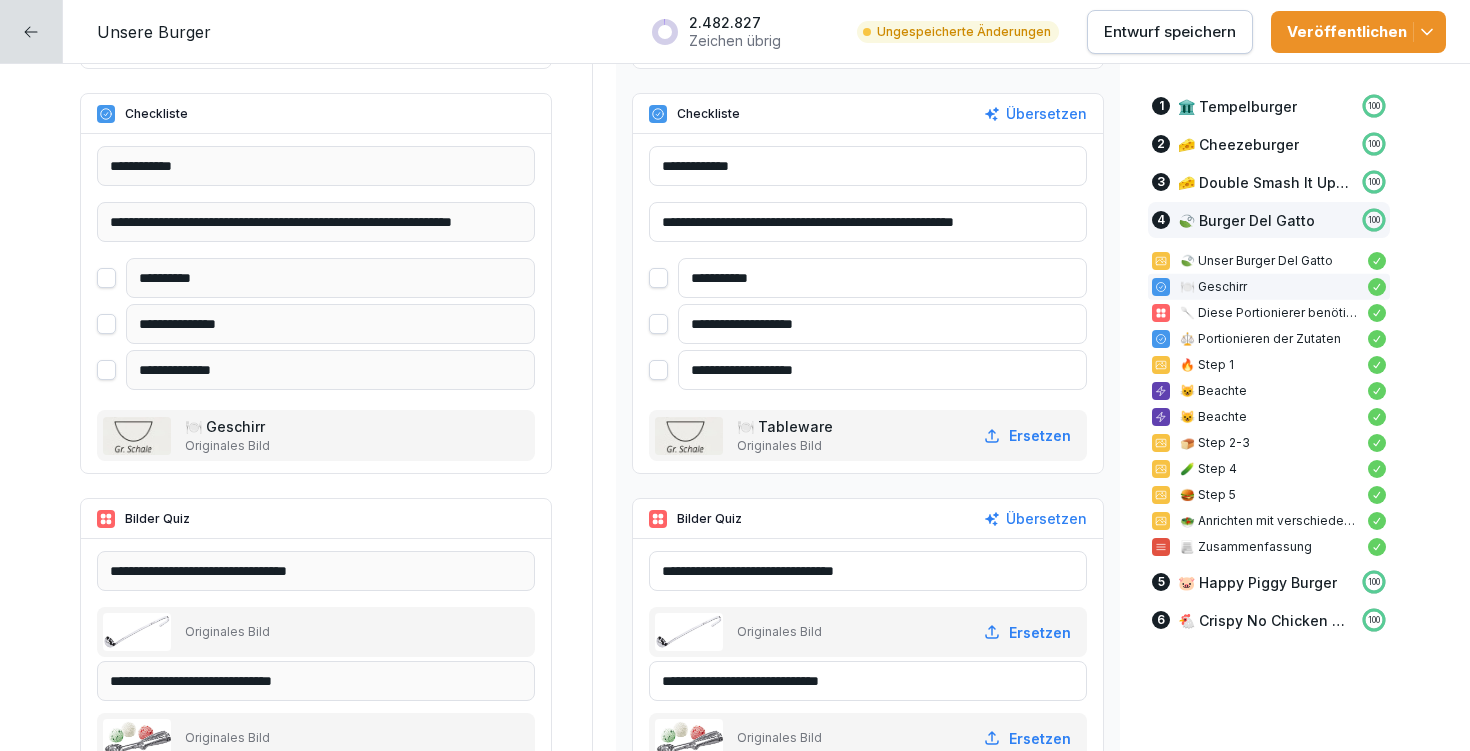 scroll, scrollTop: 16038, scrollLeft: 0, axis: vertical 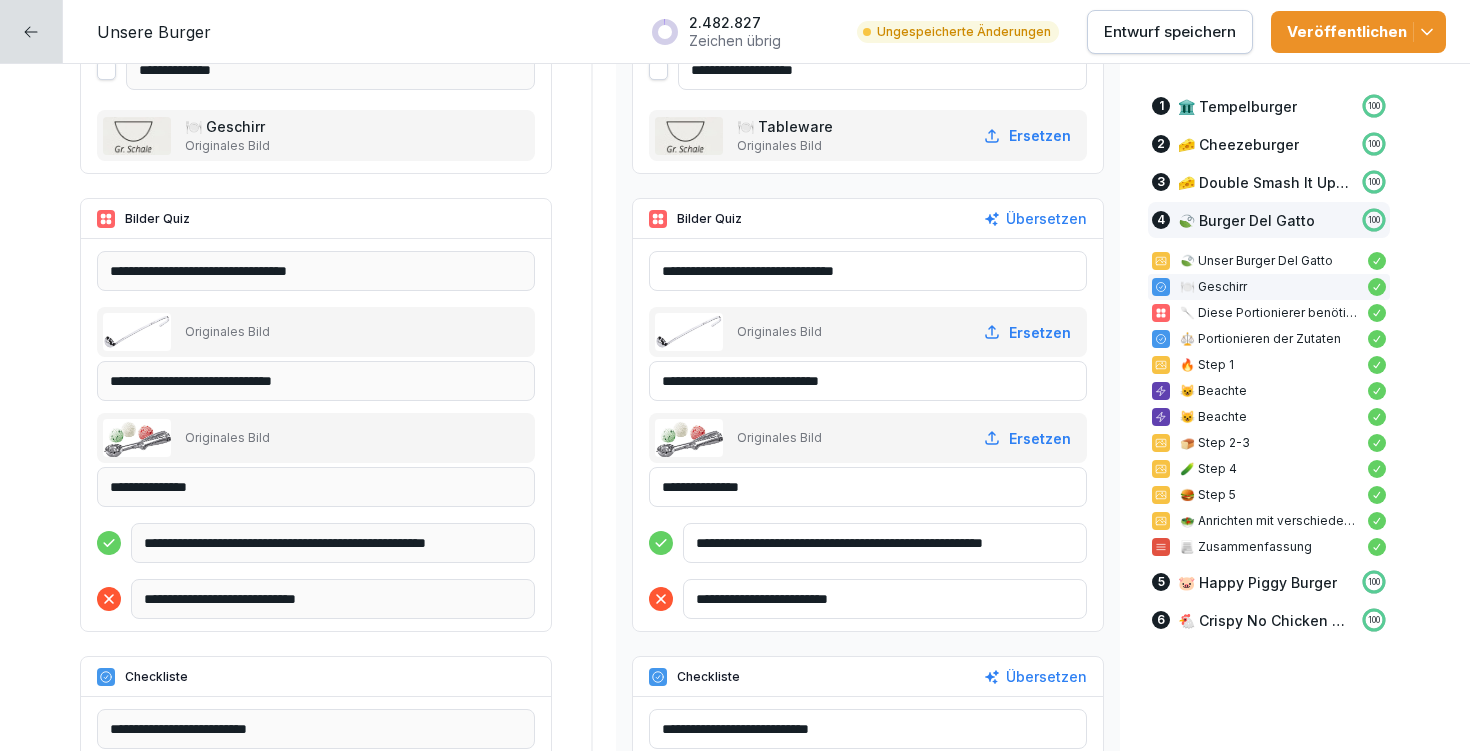 type on "**********" 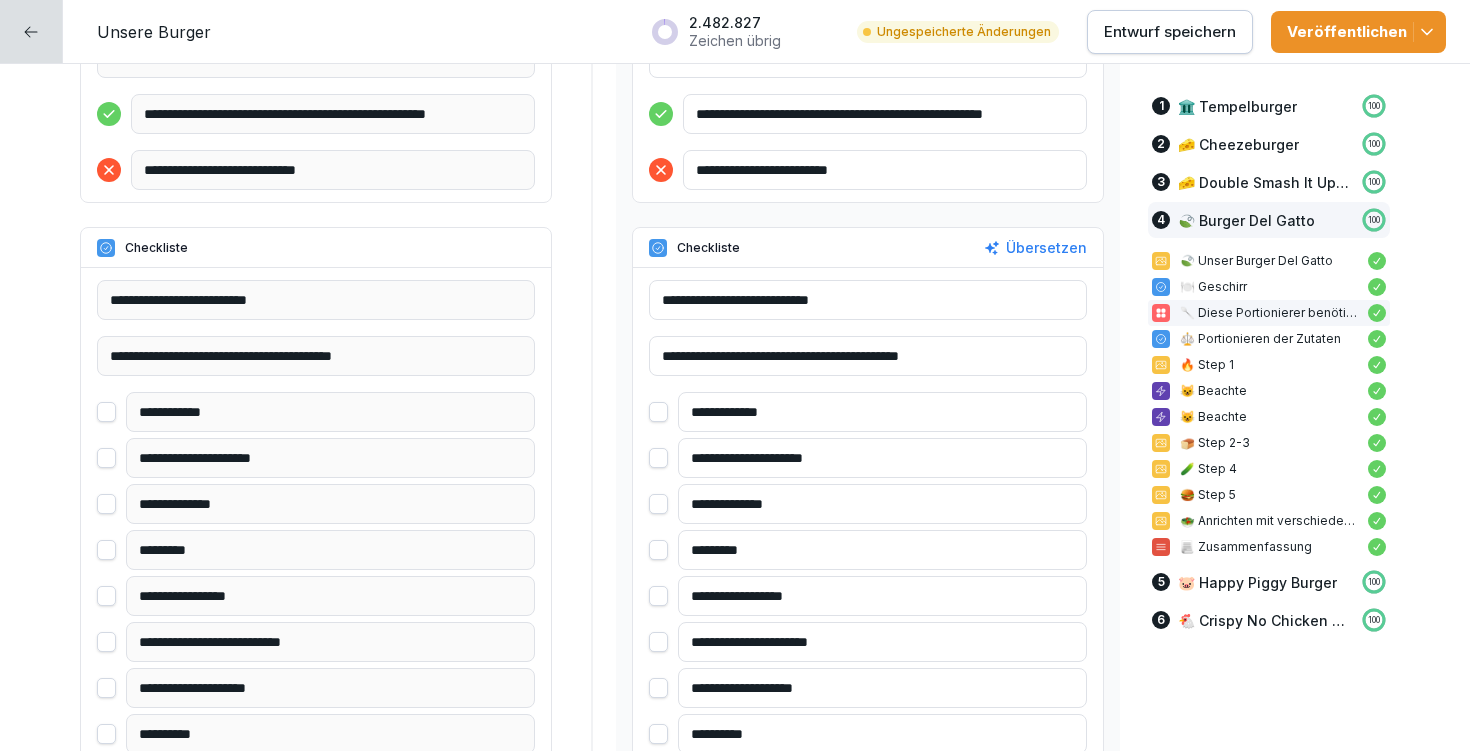 scroll, scrollTop: 16471, scrollLeft: 0, axis: vertical 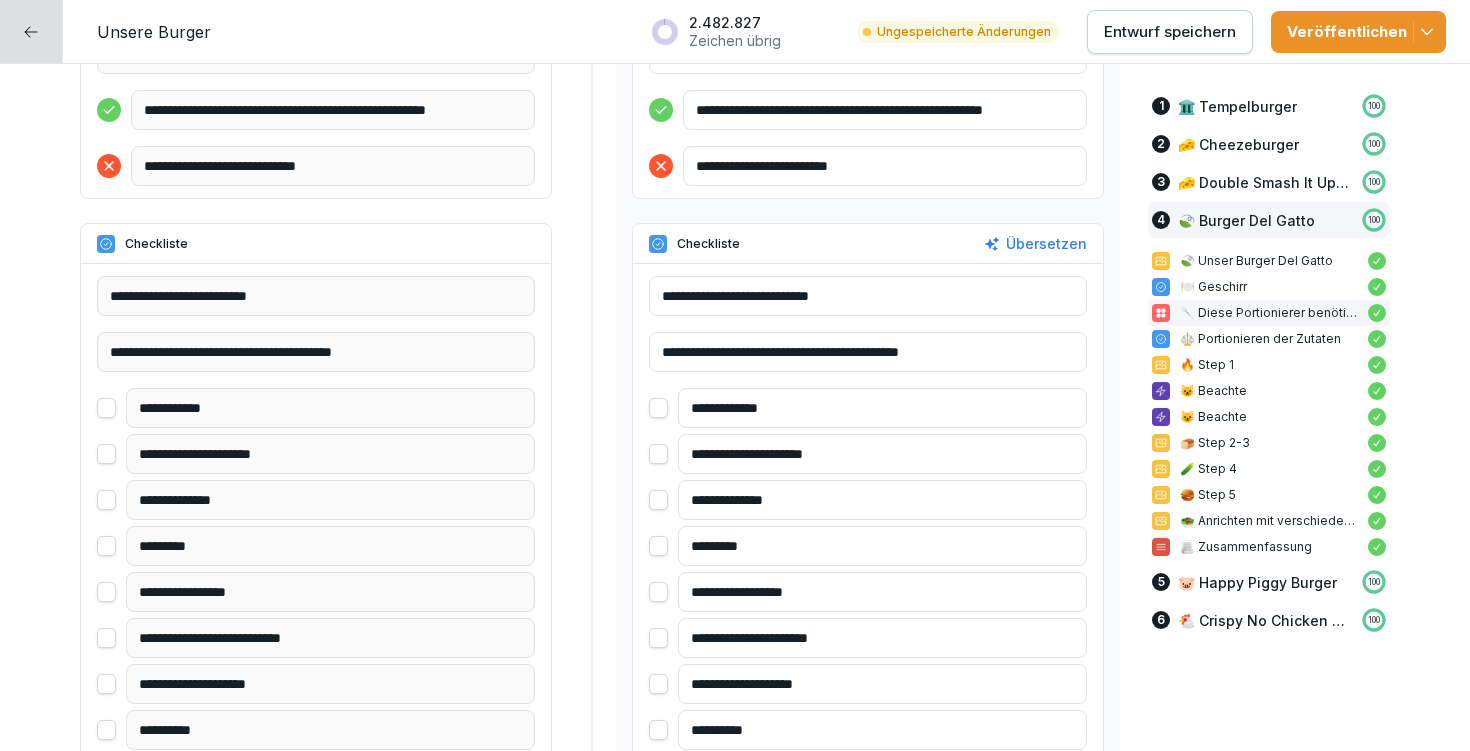 drag, startPoint x: 801, startPoint y: 499, endPoint x: 715, endPoint y: 495, distance: 86.09297 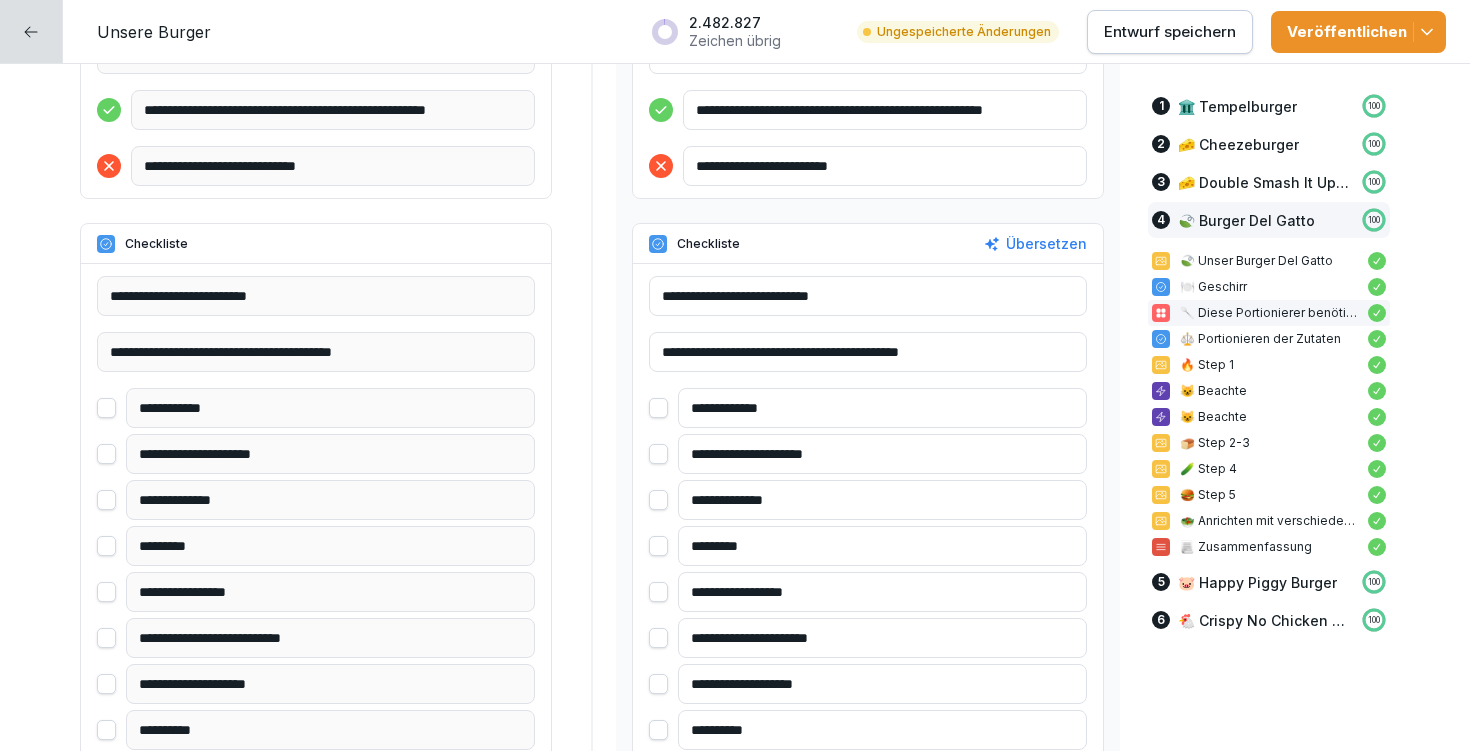 click on "**********" at bounding box center [882, 500] 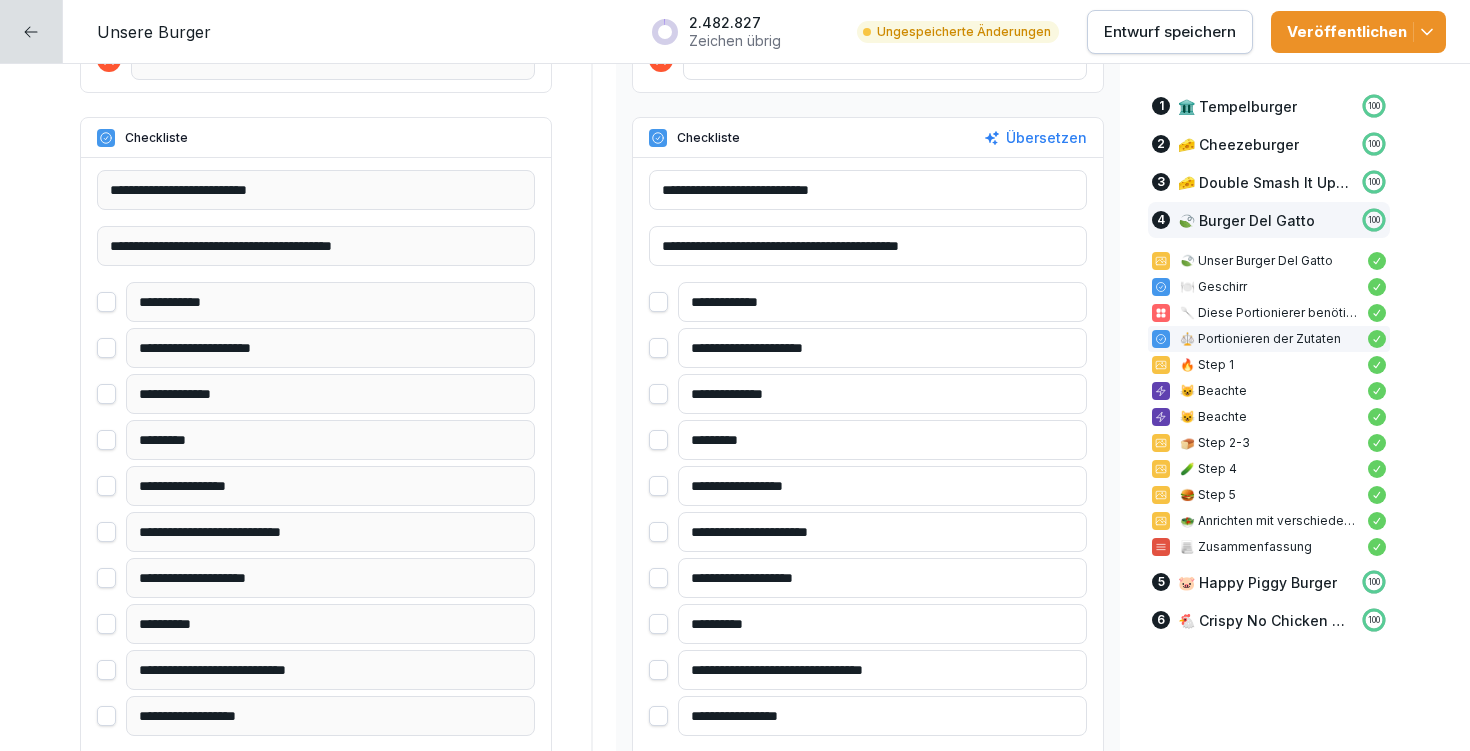 scroll, scrollTop: 16598, scrollLeft: 0, axis: vertical 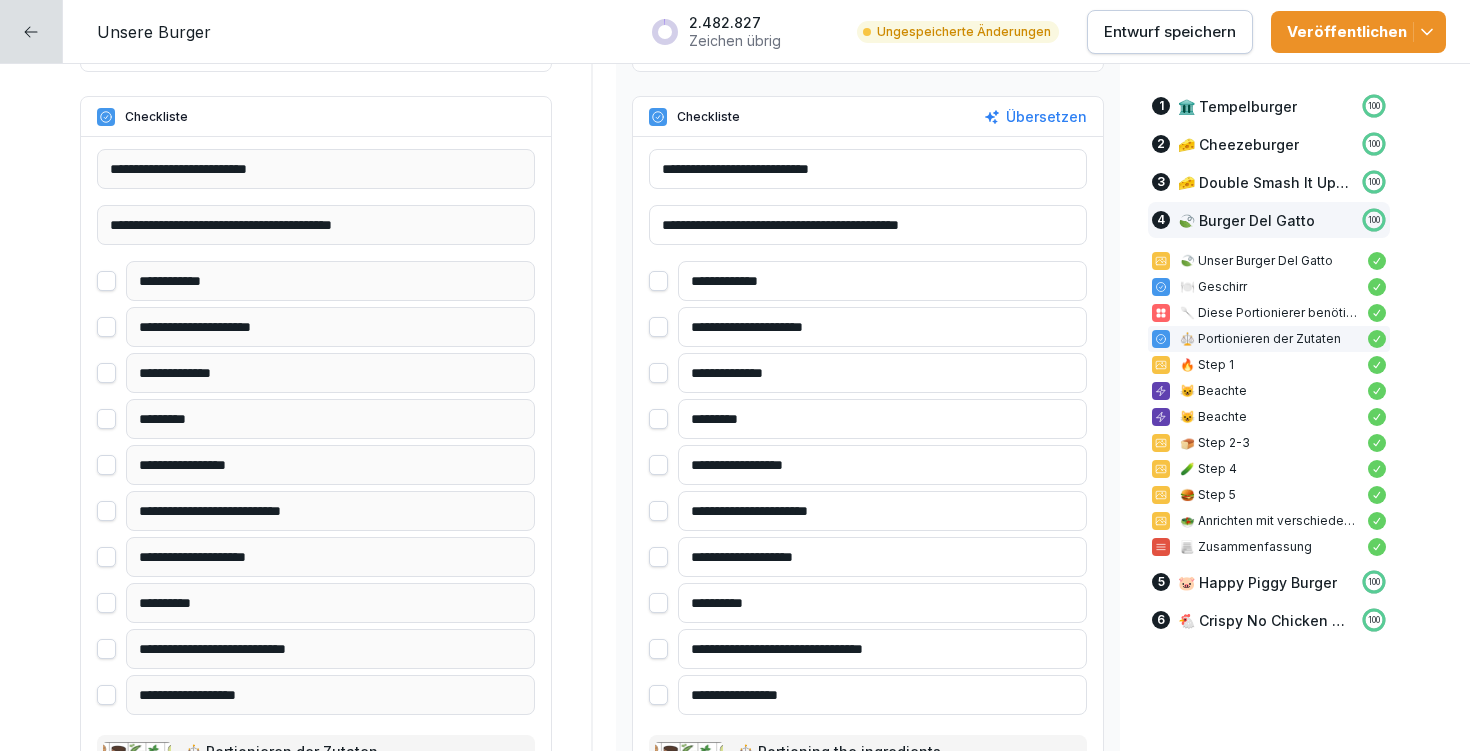 type on "**********" 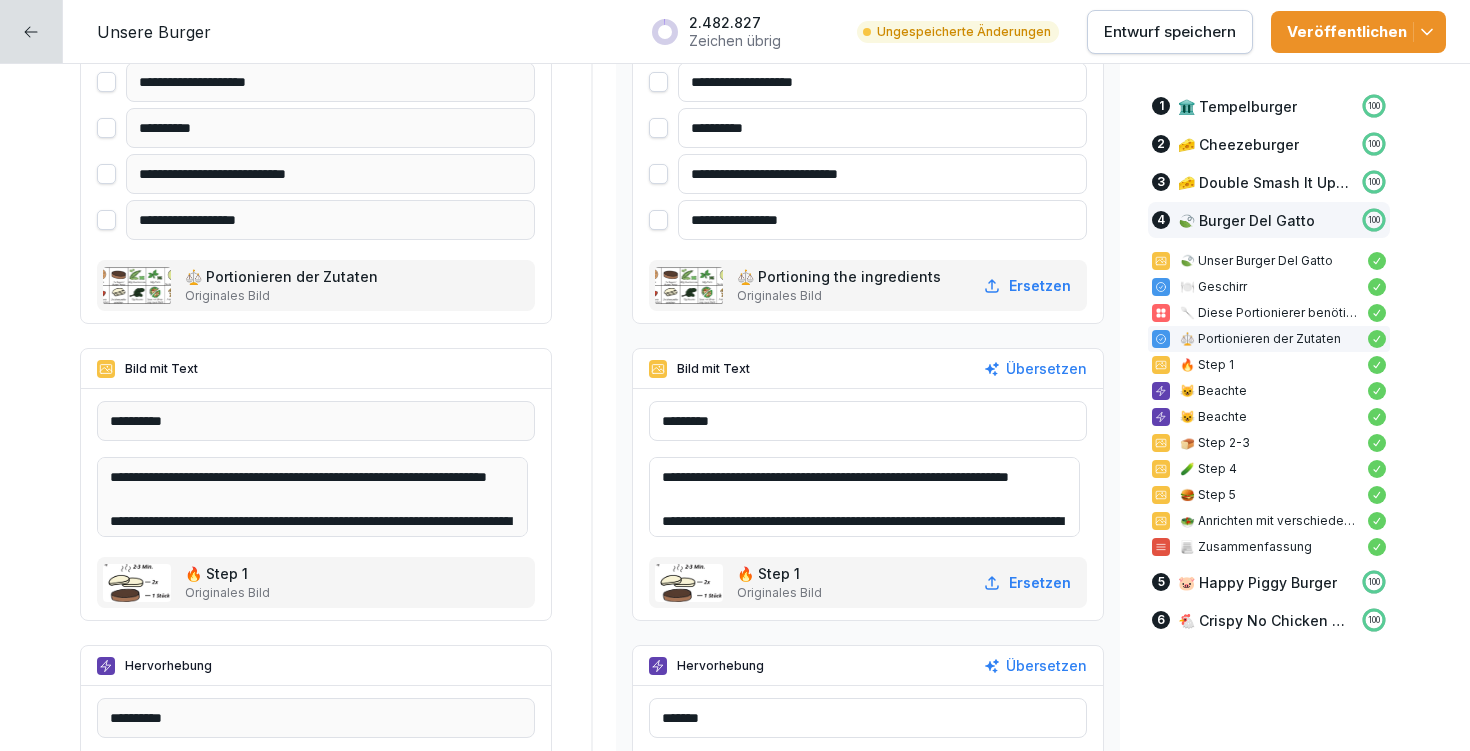 scroll, scrollTop: 17135, scrollLeft: 0, axis: vertical 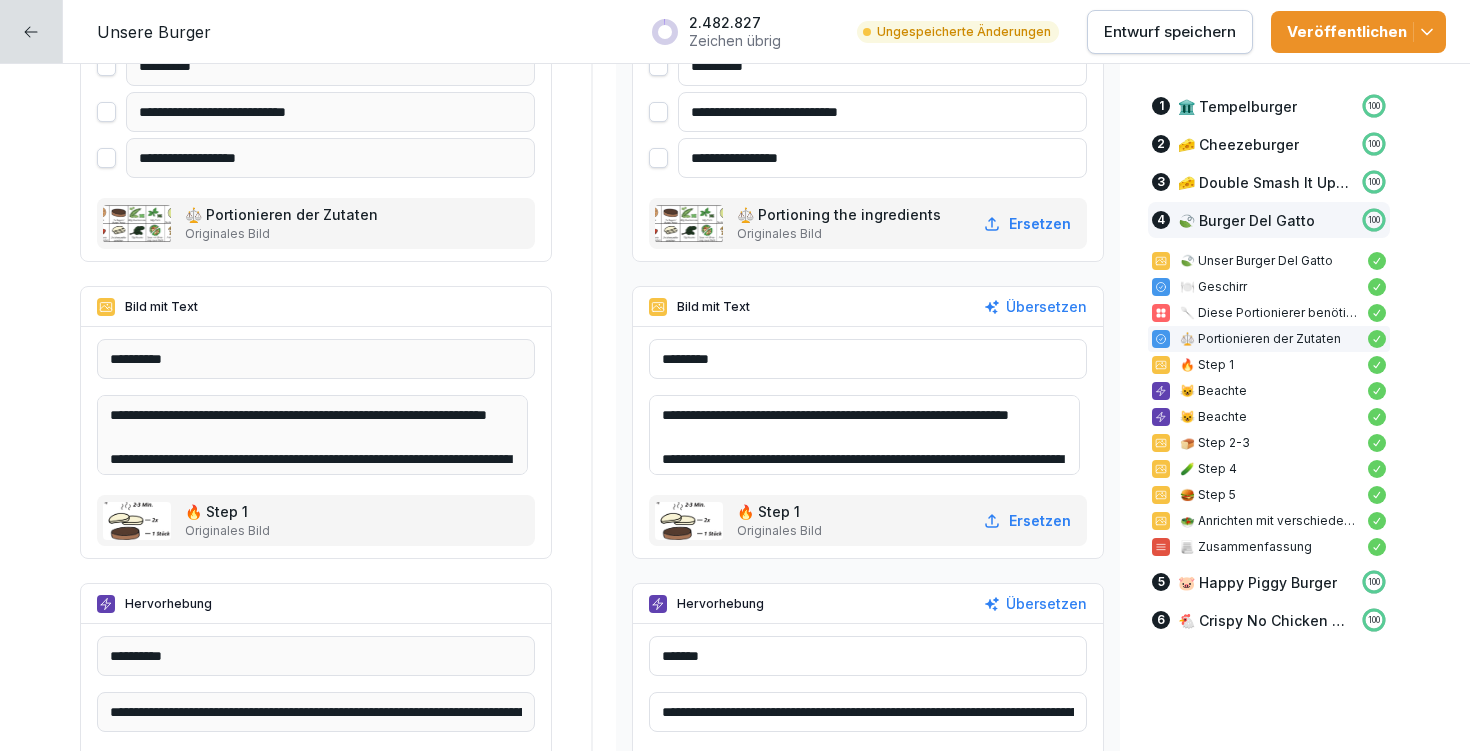 type on "**********" 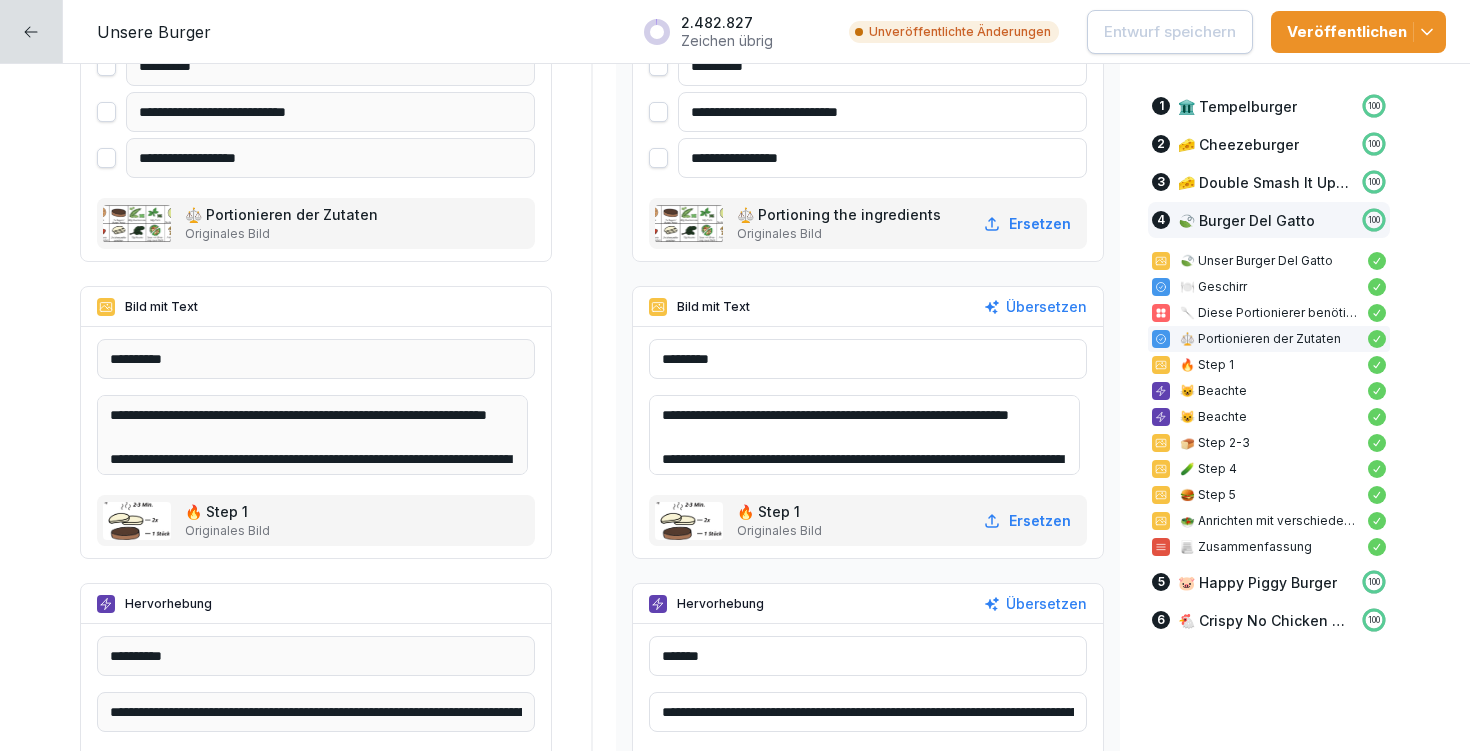 drag, startPoint x: 672, startPoint y: 410, endPoint x: 727, endPoint y: 439, distance: 62.177166 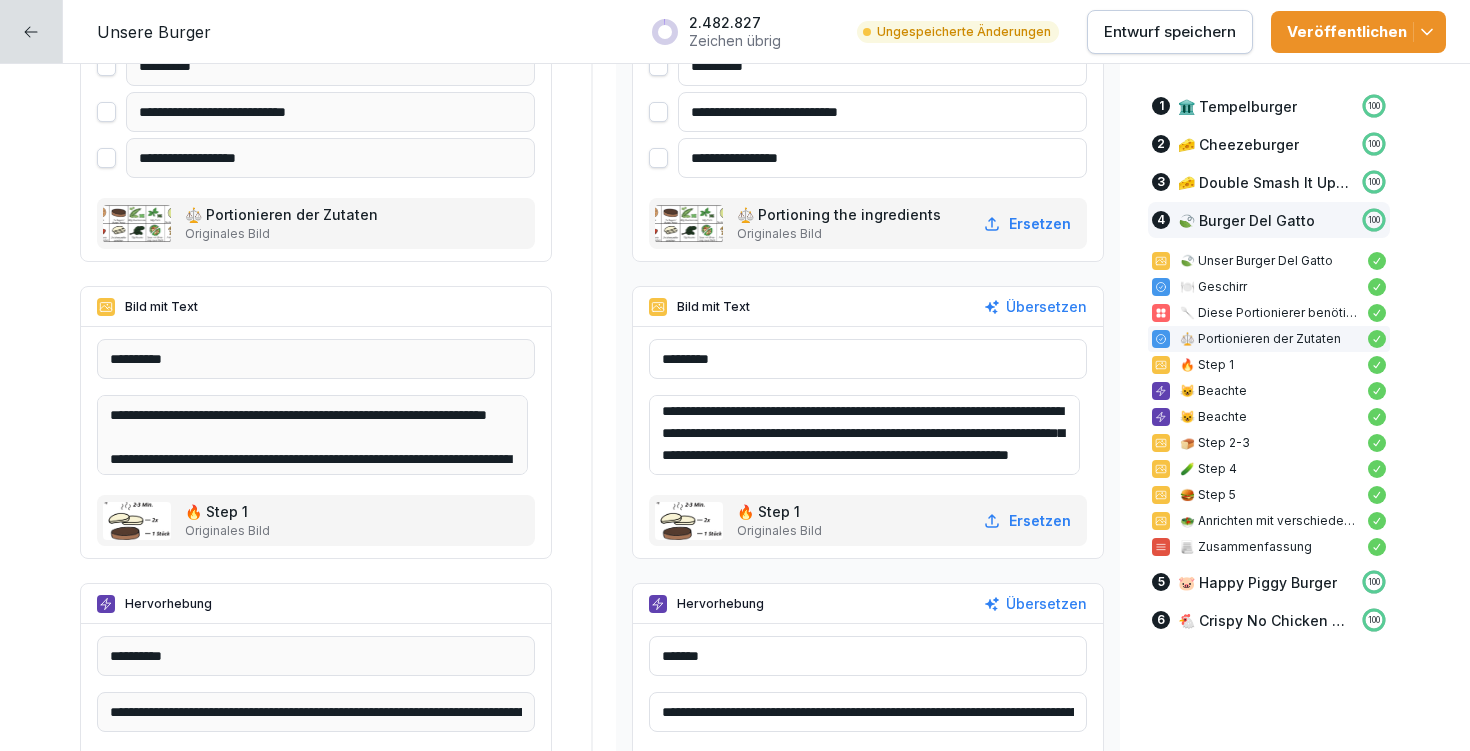 scroll, scrollTop: 61, scrollLeft: 0, axis: vertical 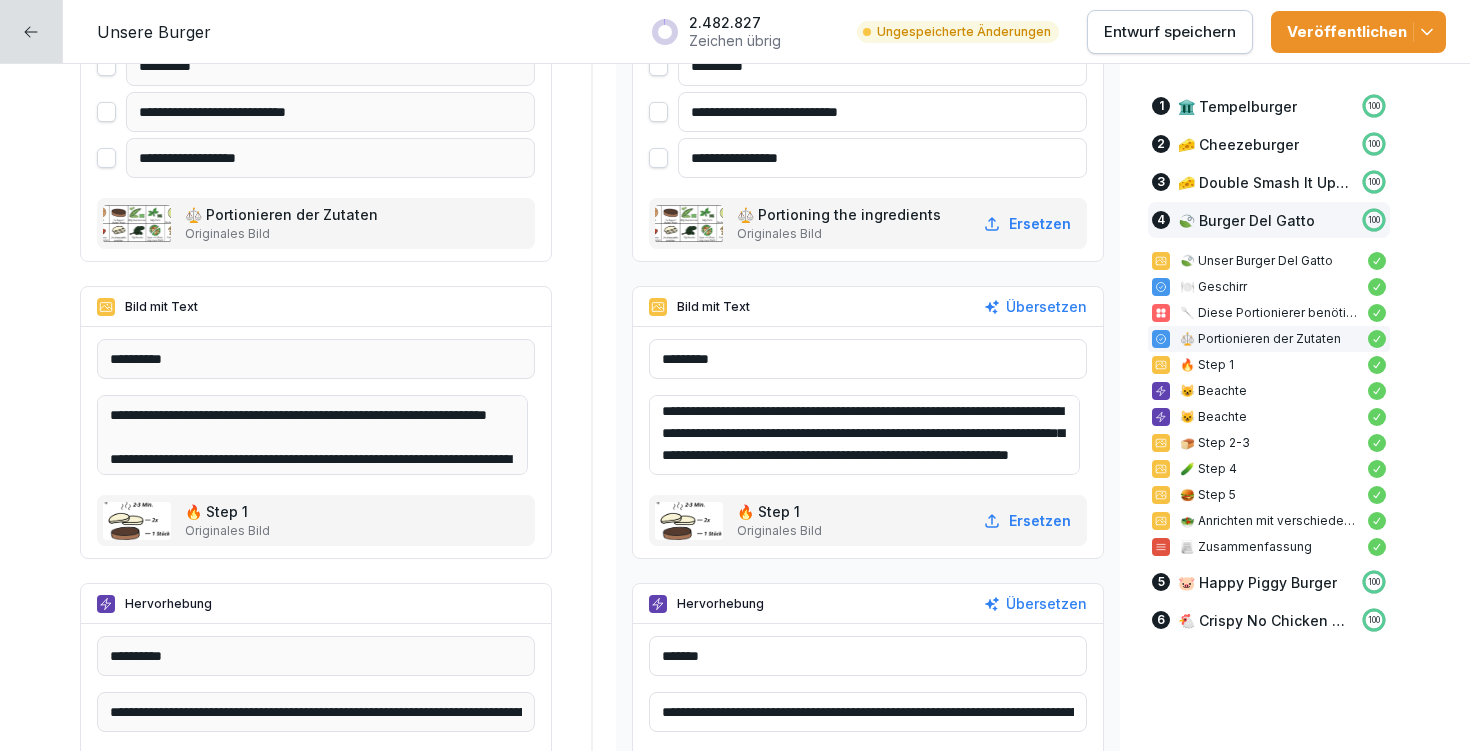 click on "**********" at bounding box center (864, 435) 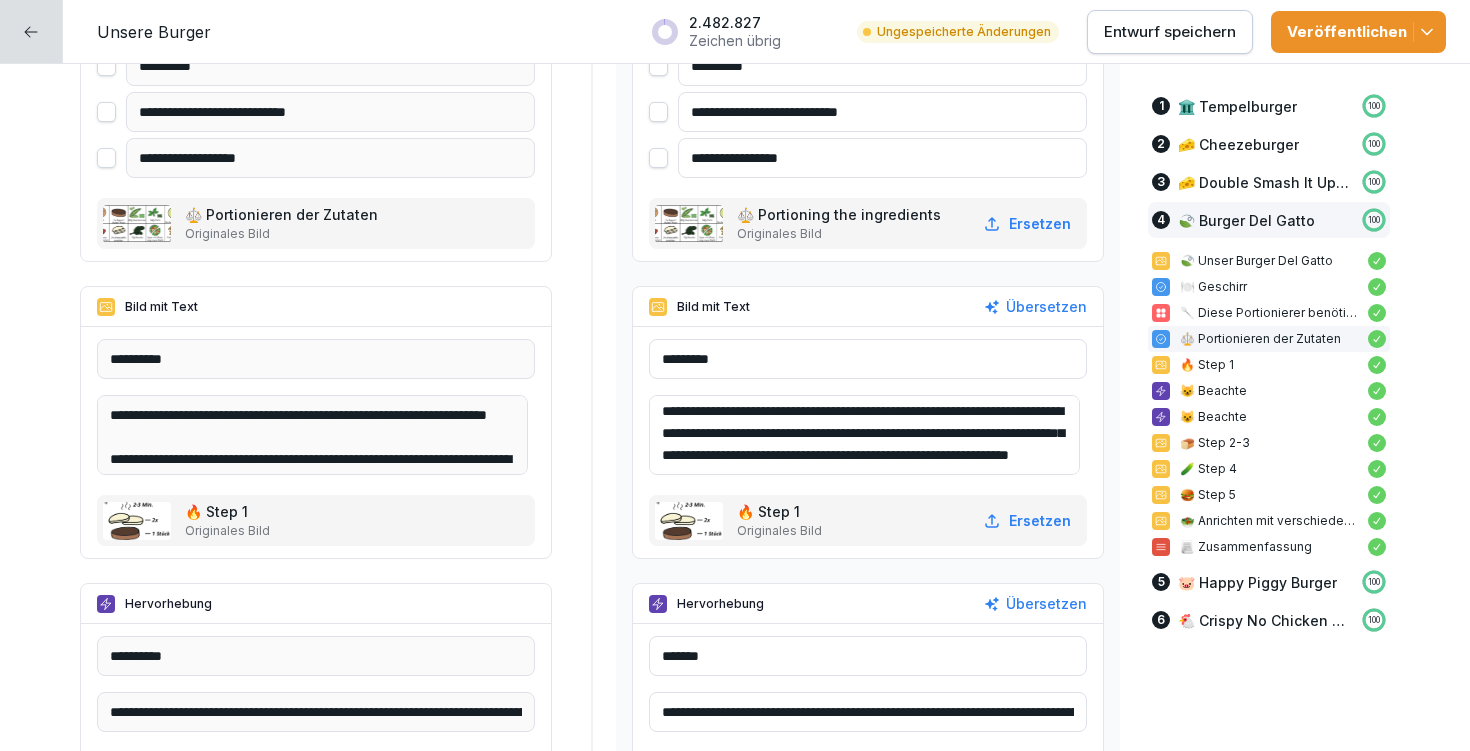 drag, startPoint x: 842, startPoint y: 435, endPoint x: 670, endPoint y: 419, distance: 172.74258 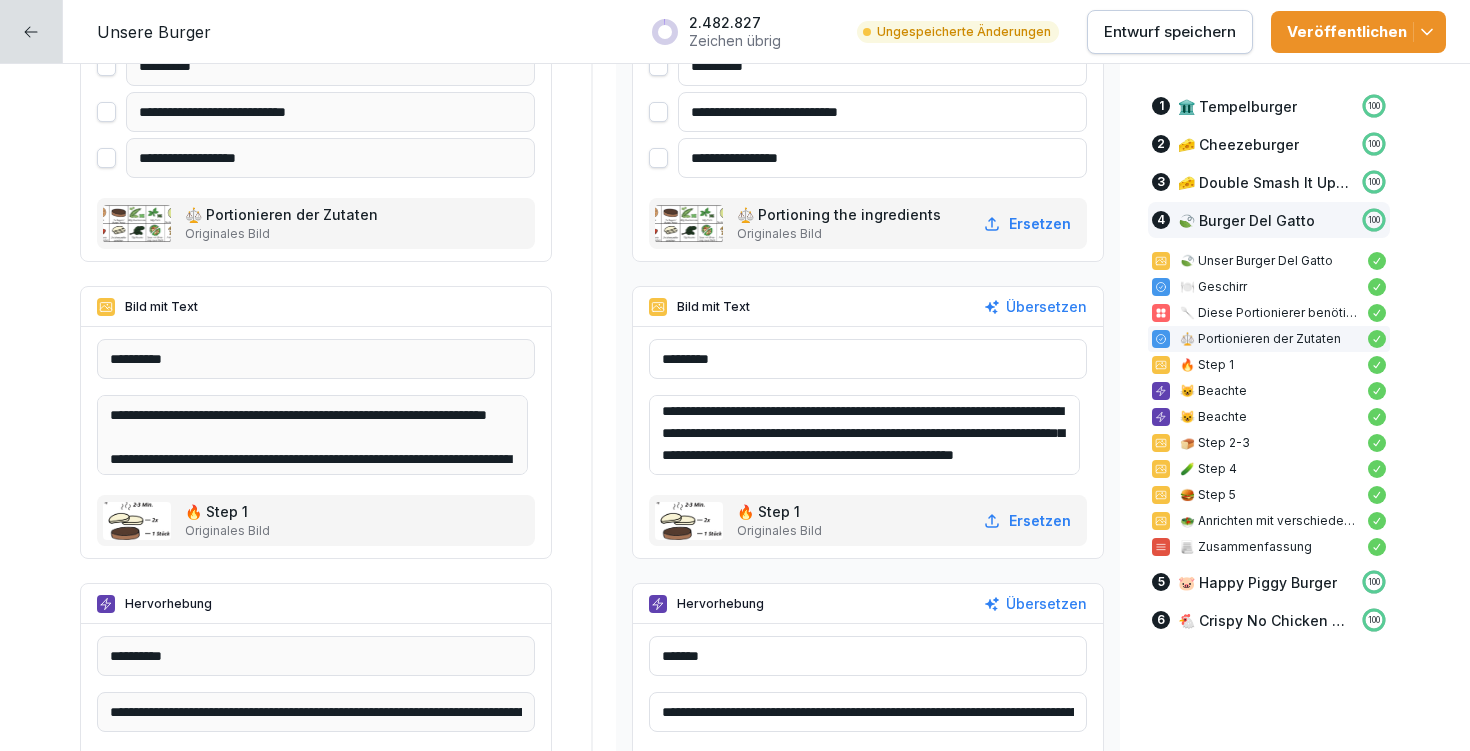 scroll, scrollTop: 92, scrollLeft: 0, axis: vertical 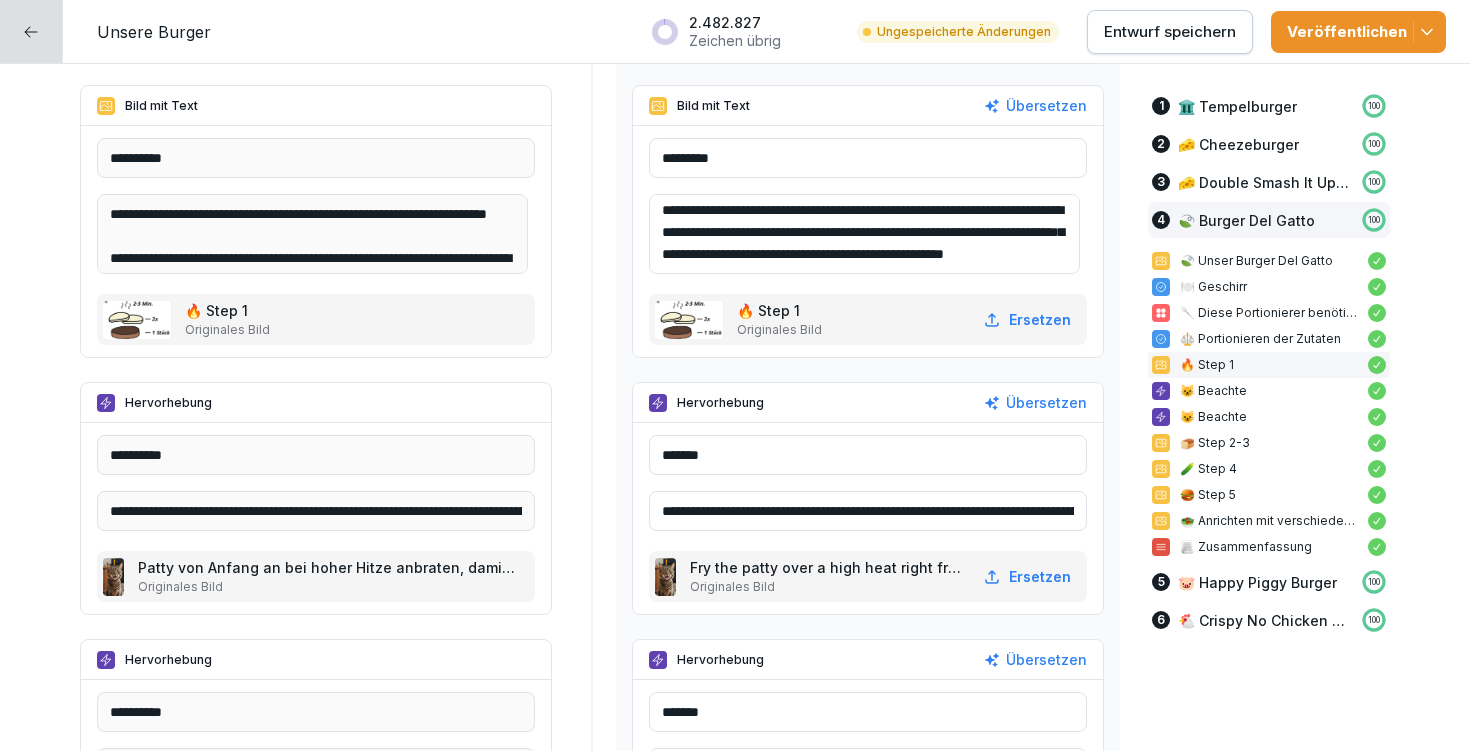 type on "**********" 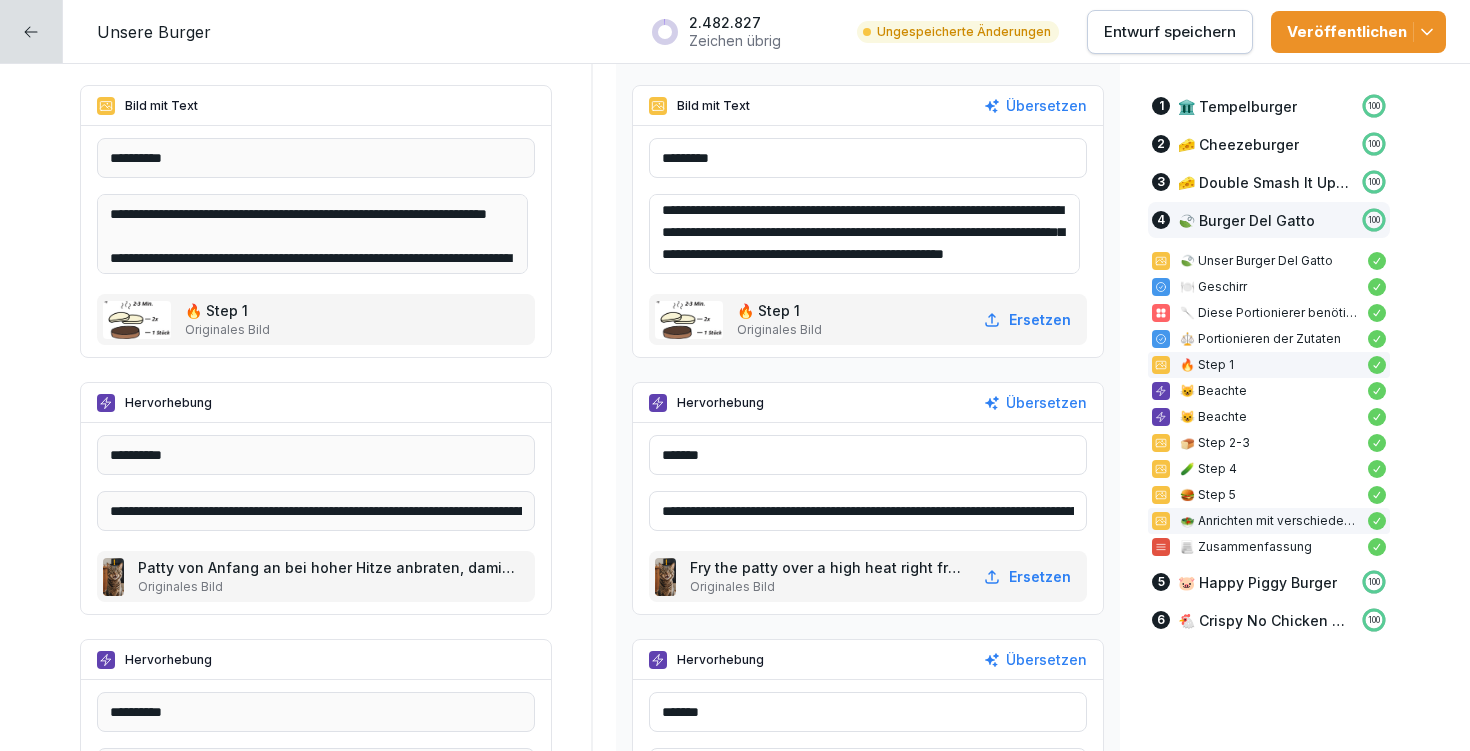 drag, startPoint x: 645, startPoint y: 510, endPoint x: 1224, endPoint y: 519, distance: 579.06995 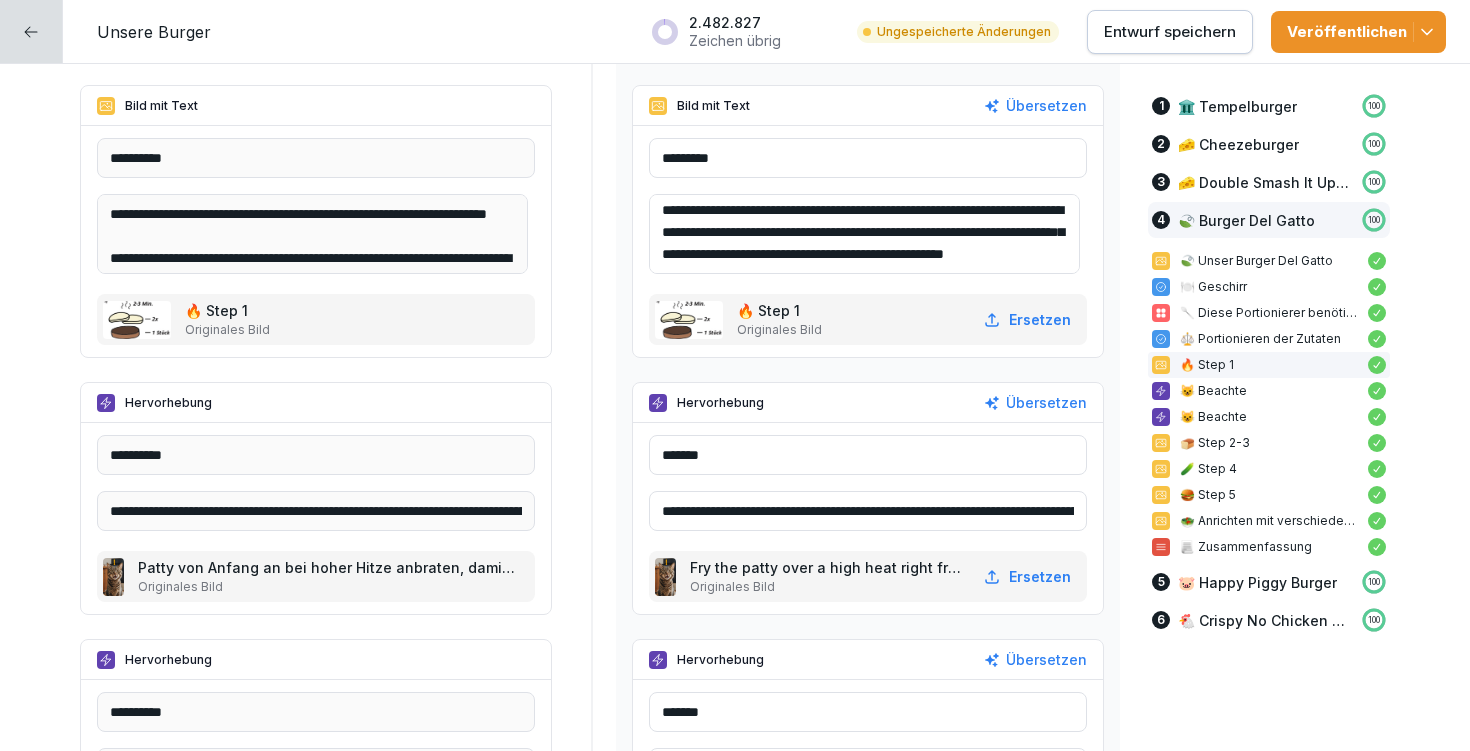 paste 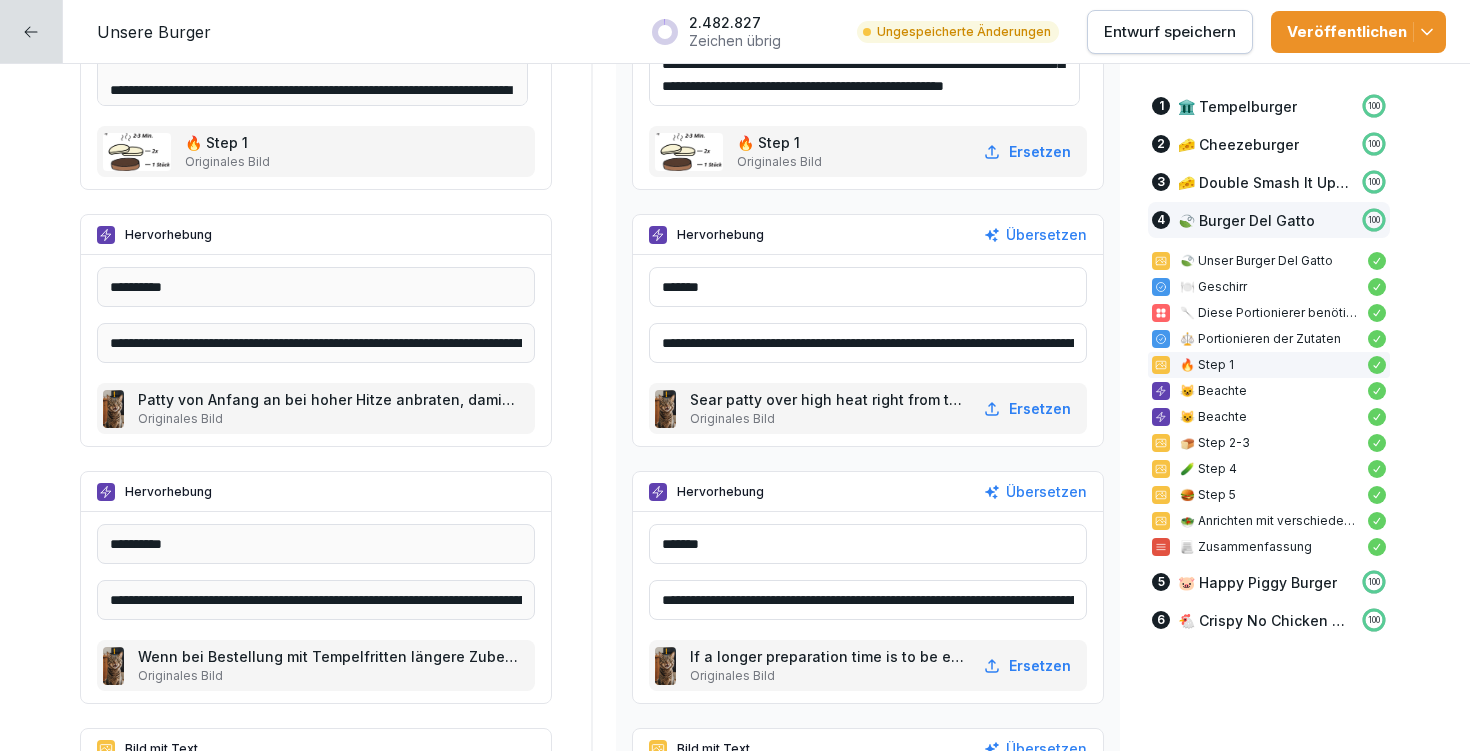 scroll, scrollTop: 17508, scrollLeft: 0, axis: vertical 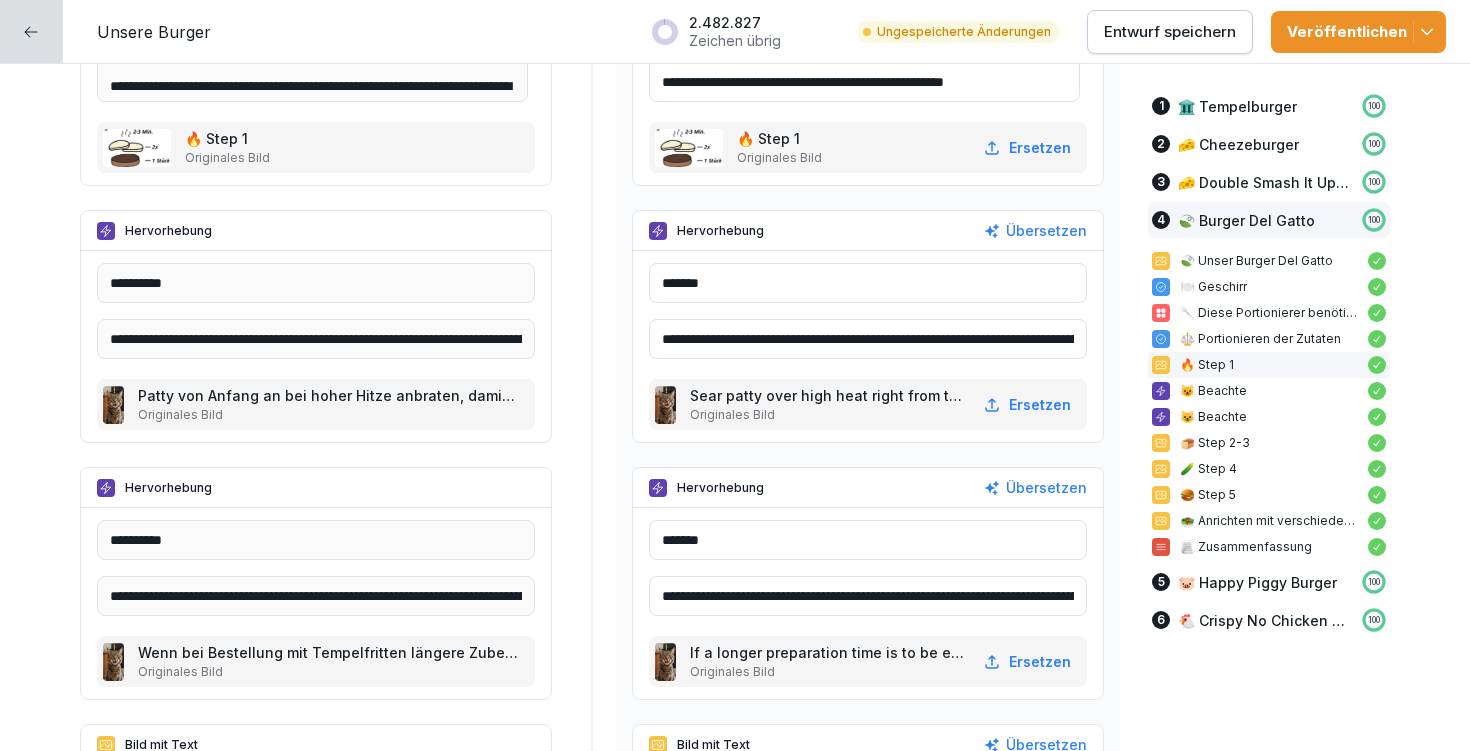 type on "**********" 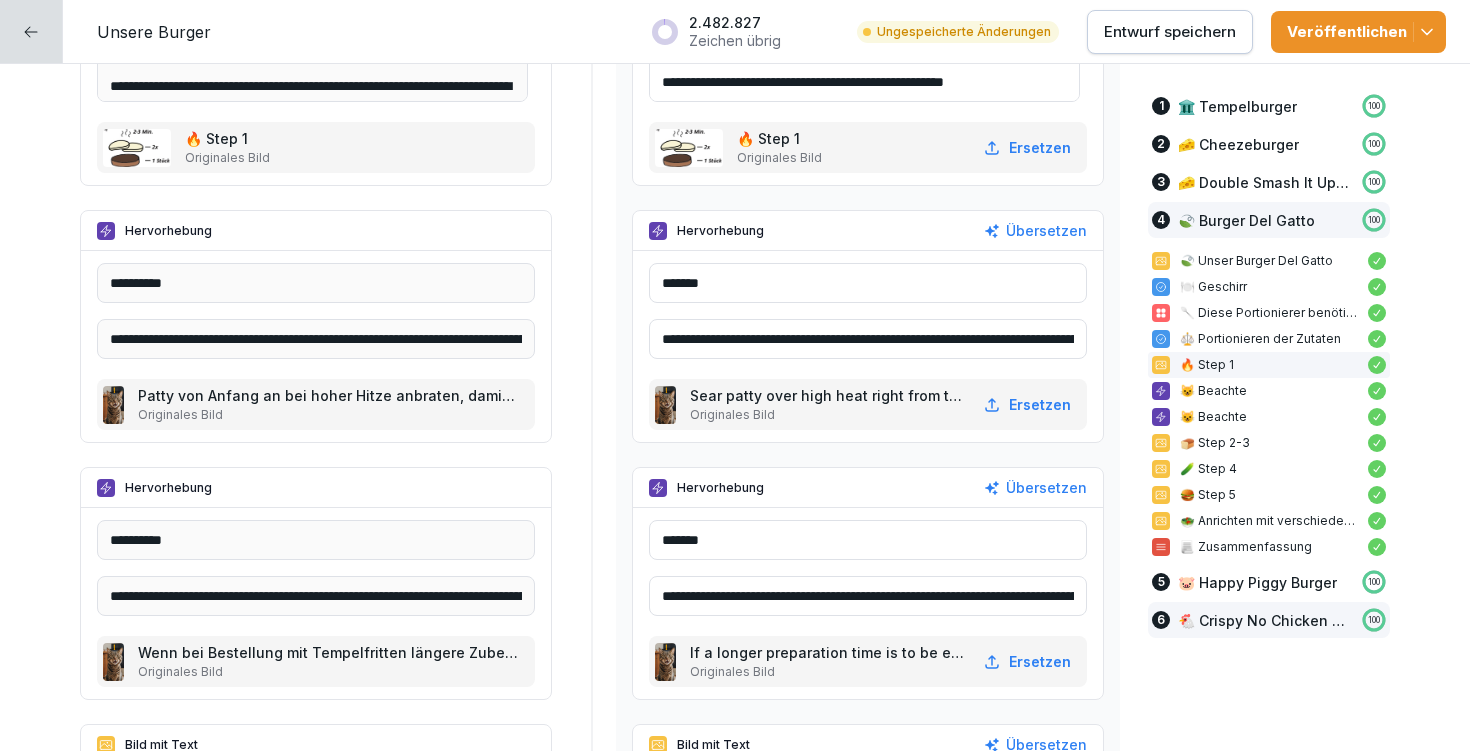 drag, startPoint x: 649, startPoint y: 596, endPoint x: 1184, endPoint y: 604, distance: 535.0598 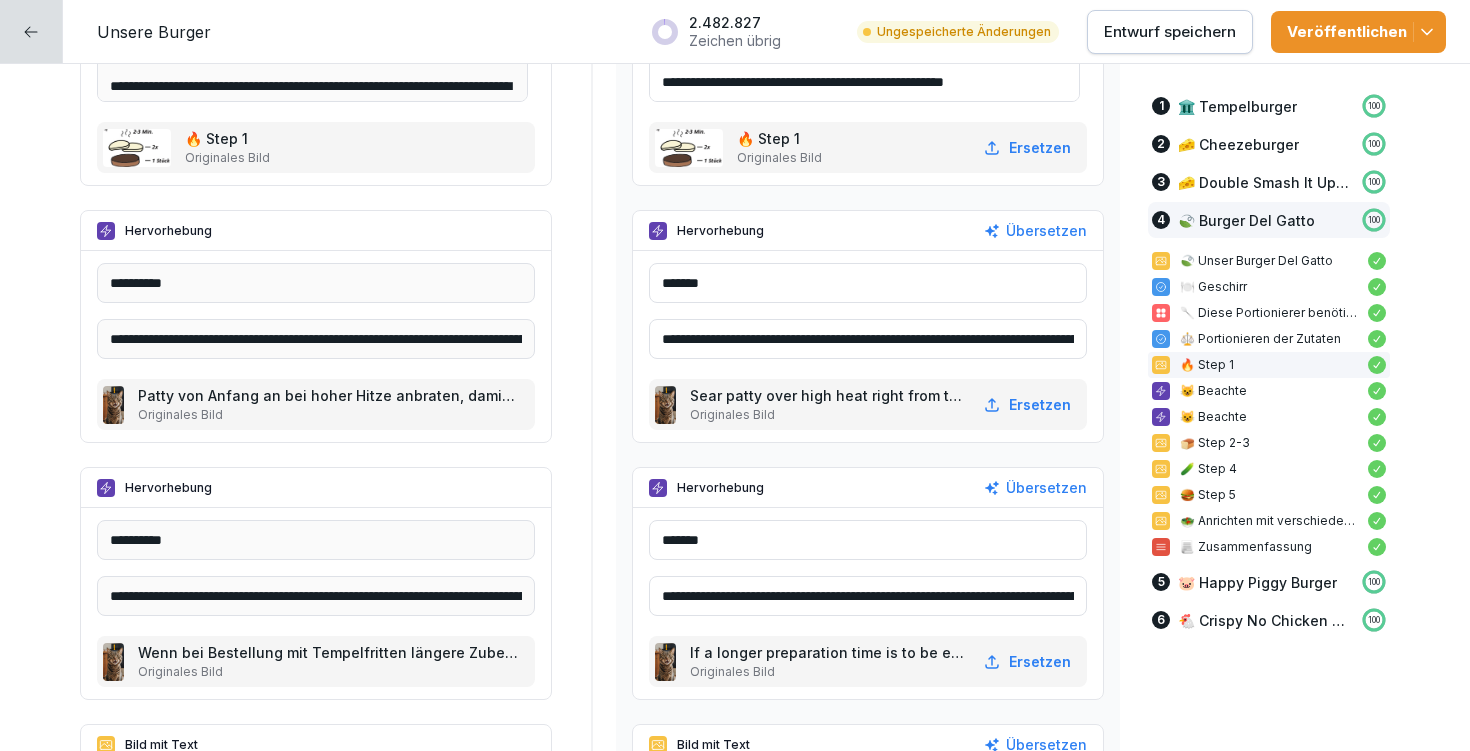 paste 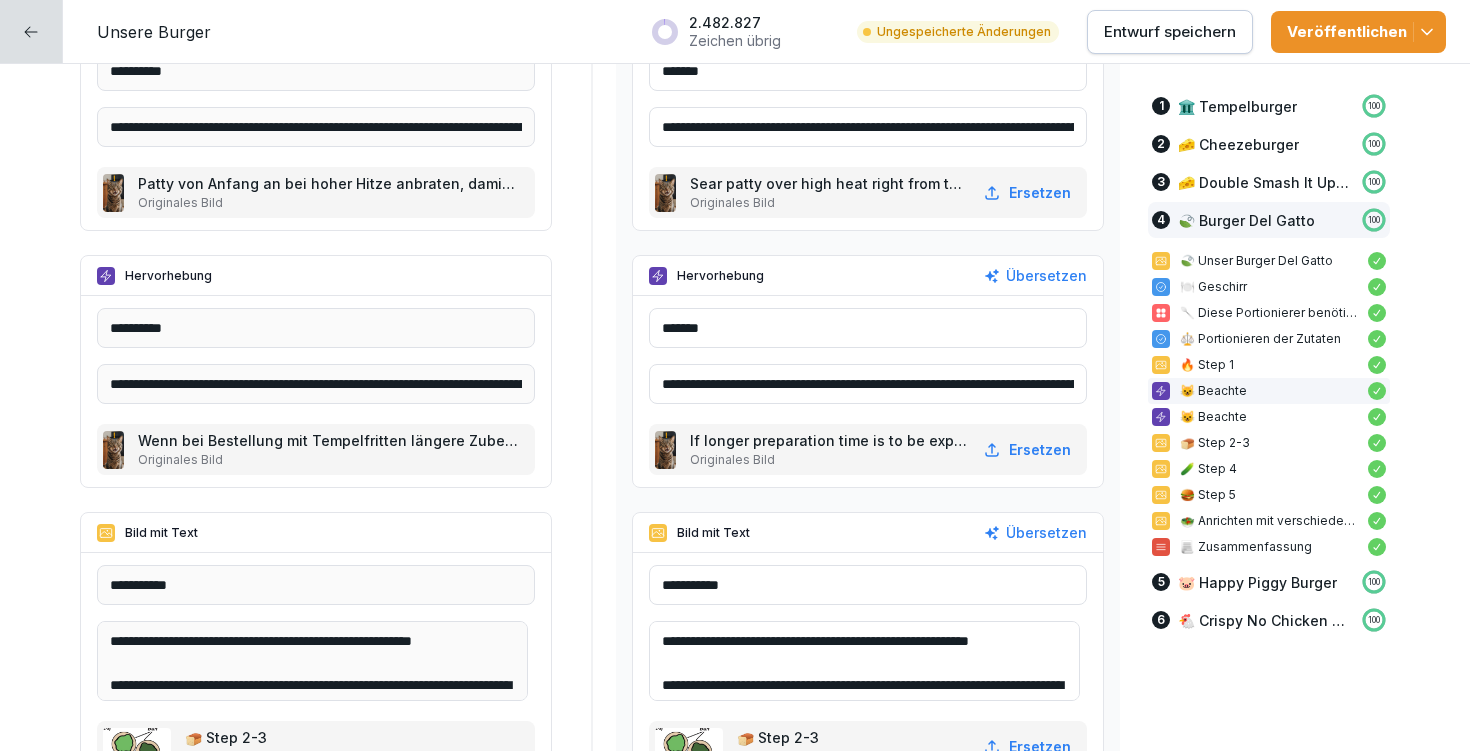 scroll, scrollTop: 17765, scrollLeft: 0, axis: vertical 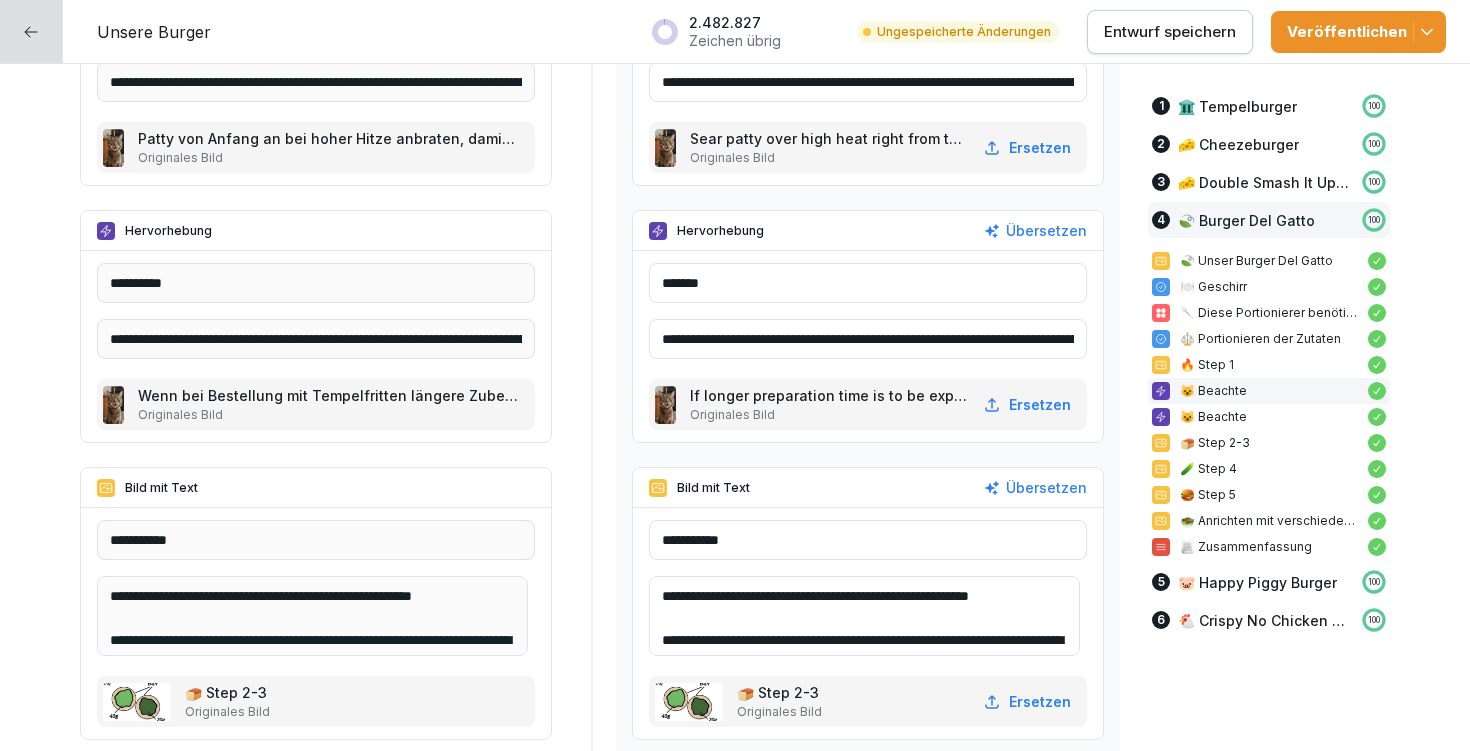 type on "**********" 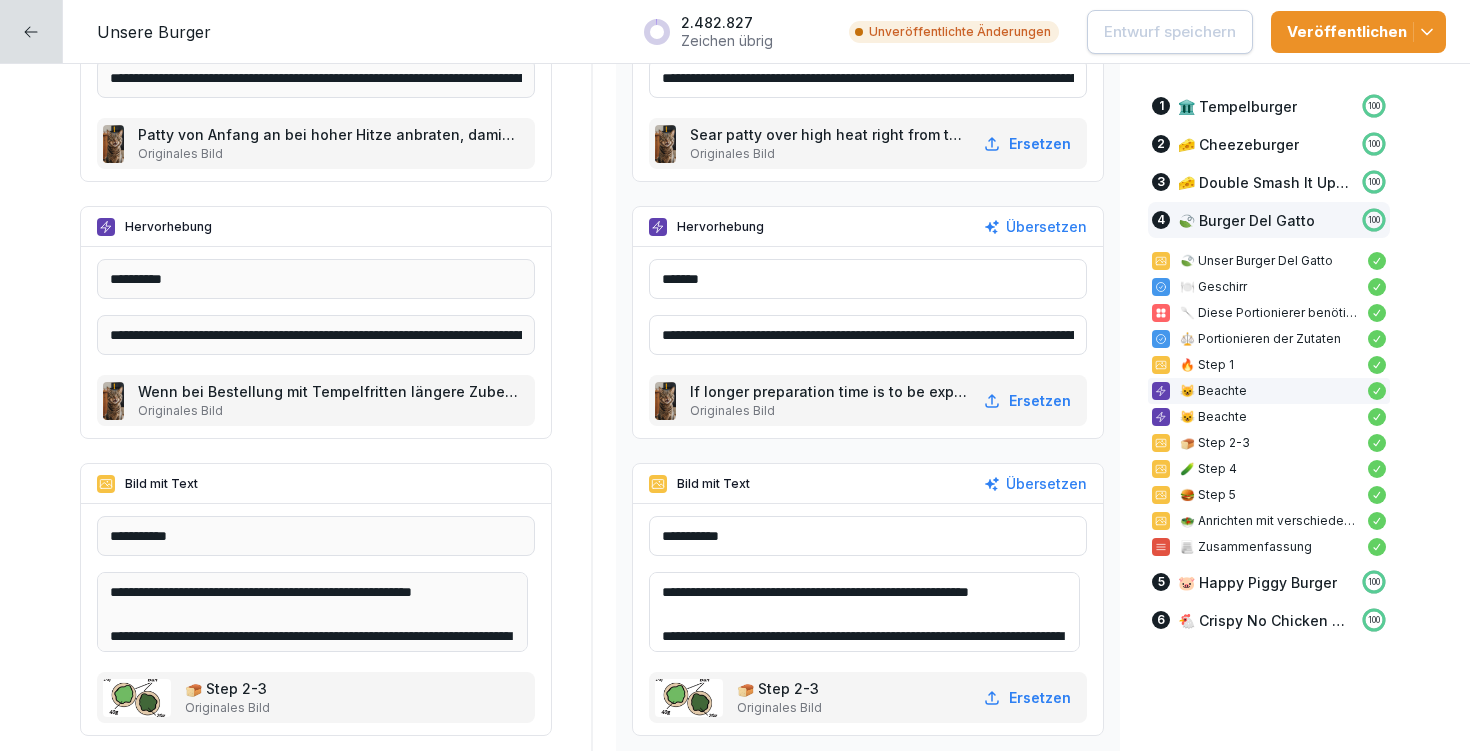 scroll, scrollTop: 17802, scrollLeft: 0, axis: vertical 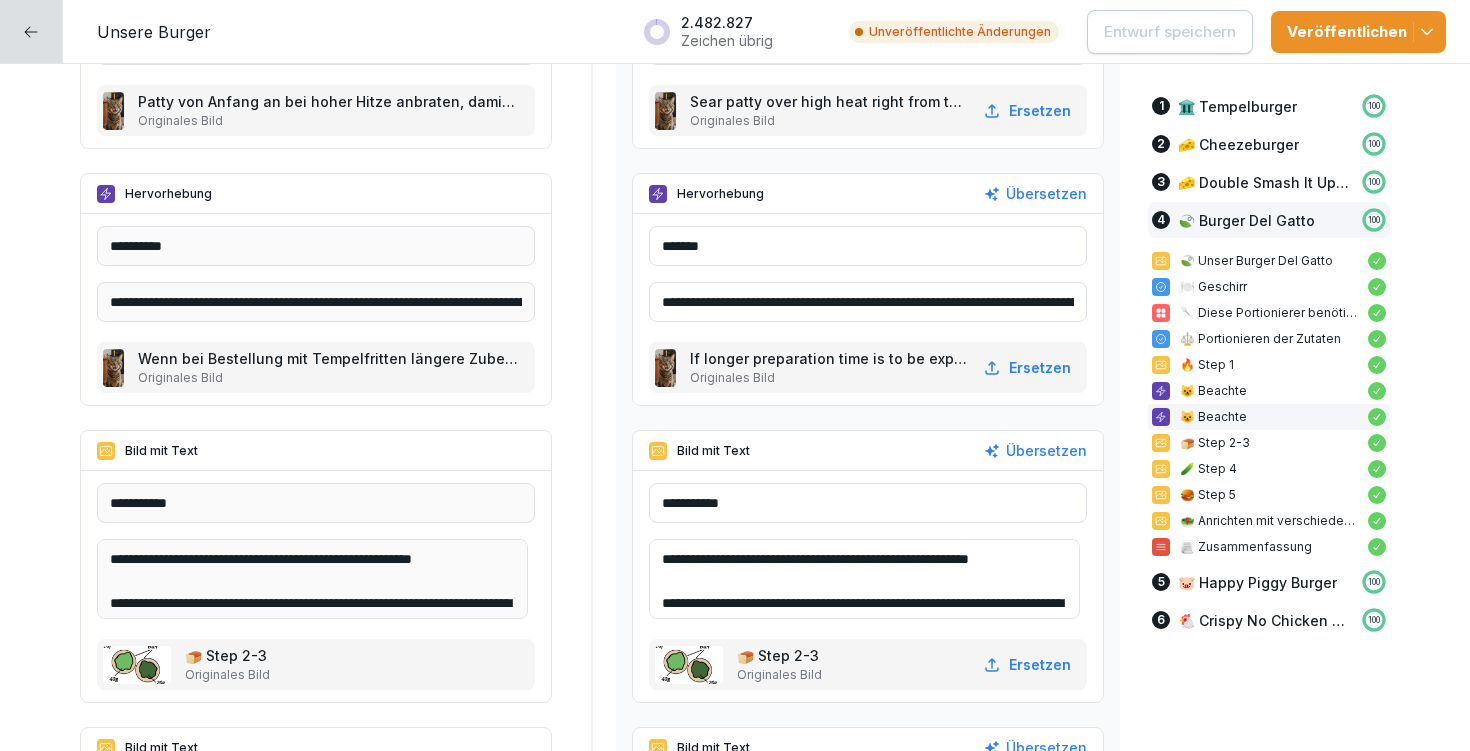 drag, startPoint x: 670, startPoint y: 556, endPoint x: 1078, endPoint y: 559, distance: 408.01102 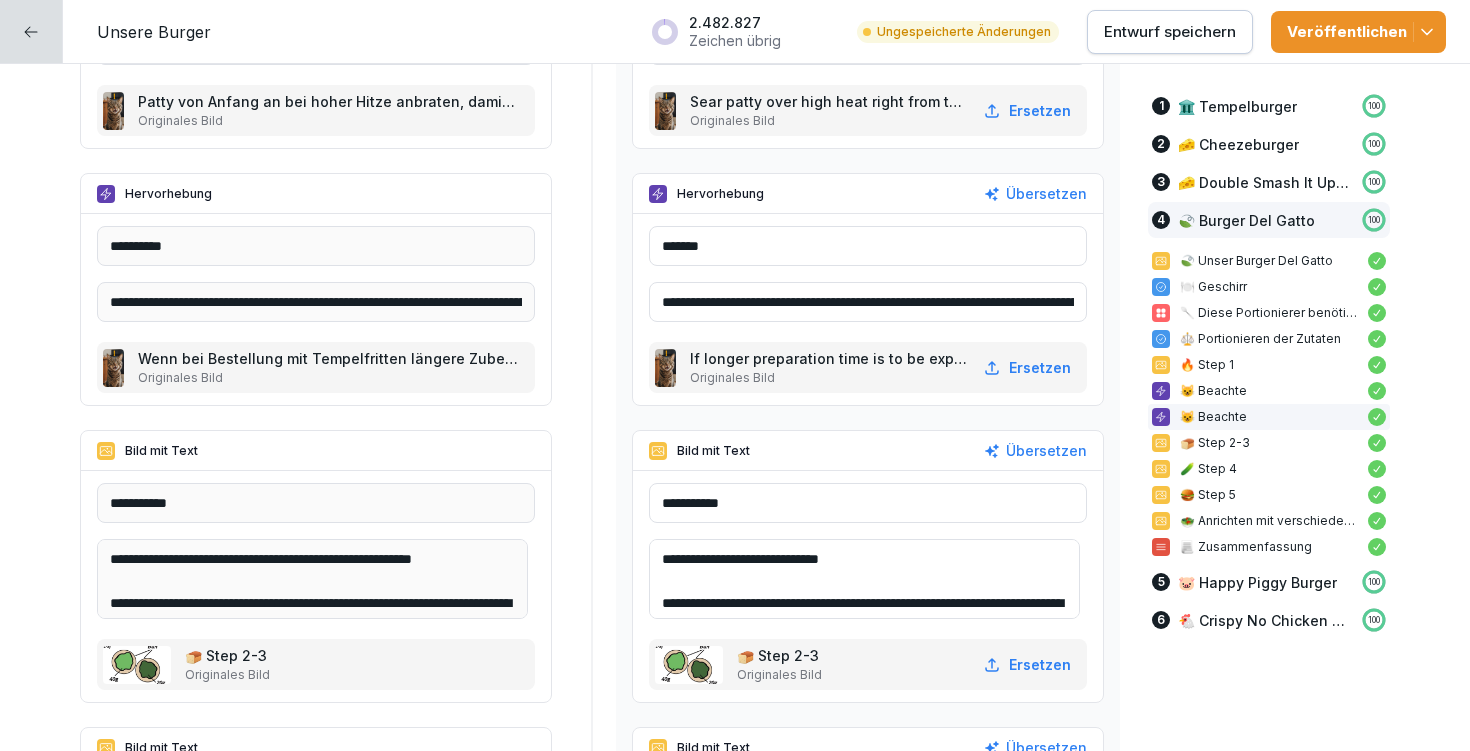 scroll, scrollTop: 26, scrollLeft: 0, axis: vertical 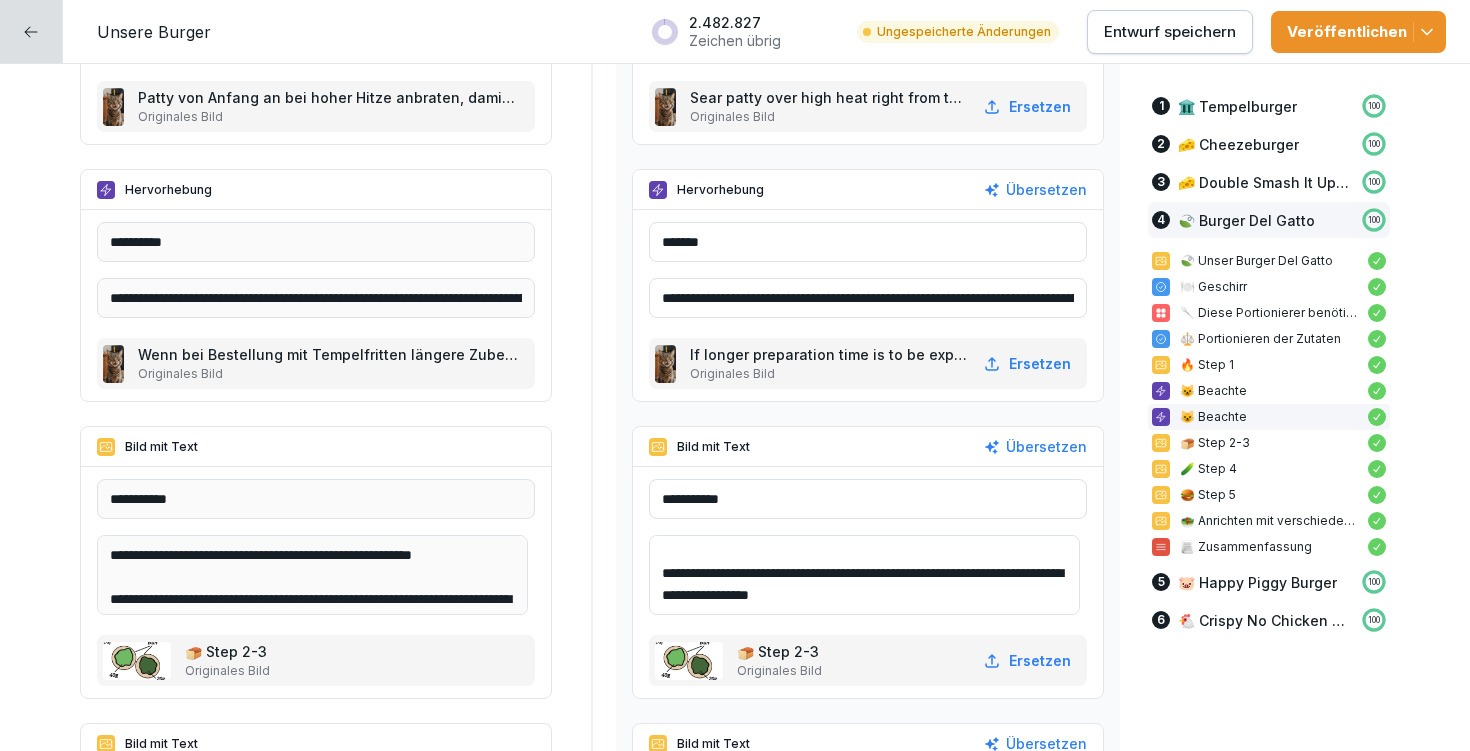 click on "**********" at bounding box center (864, 575) 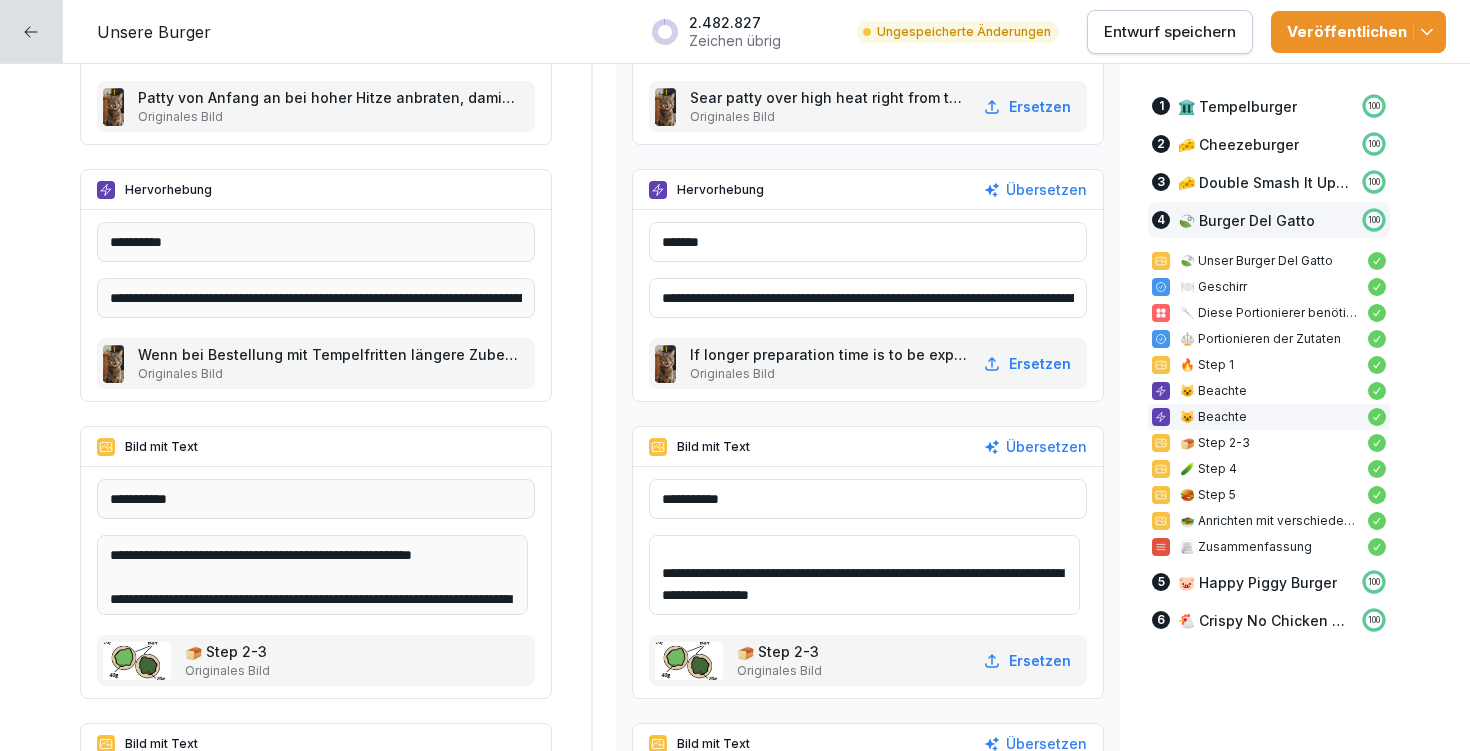 click on "**********" at bounding box center (864, 575) 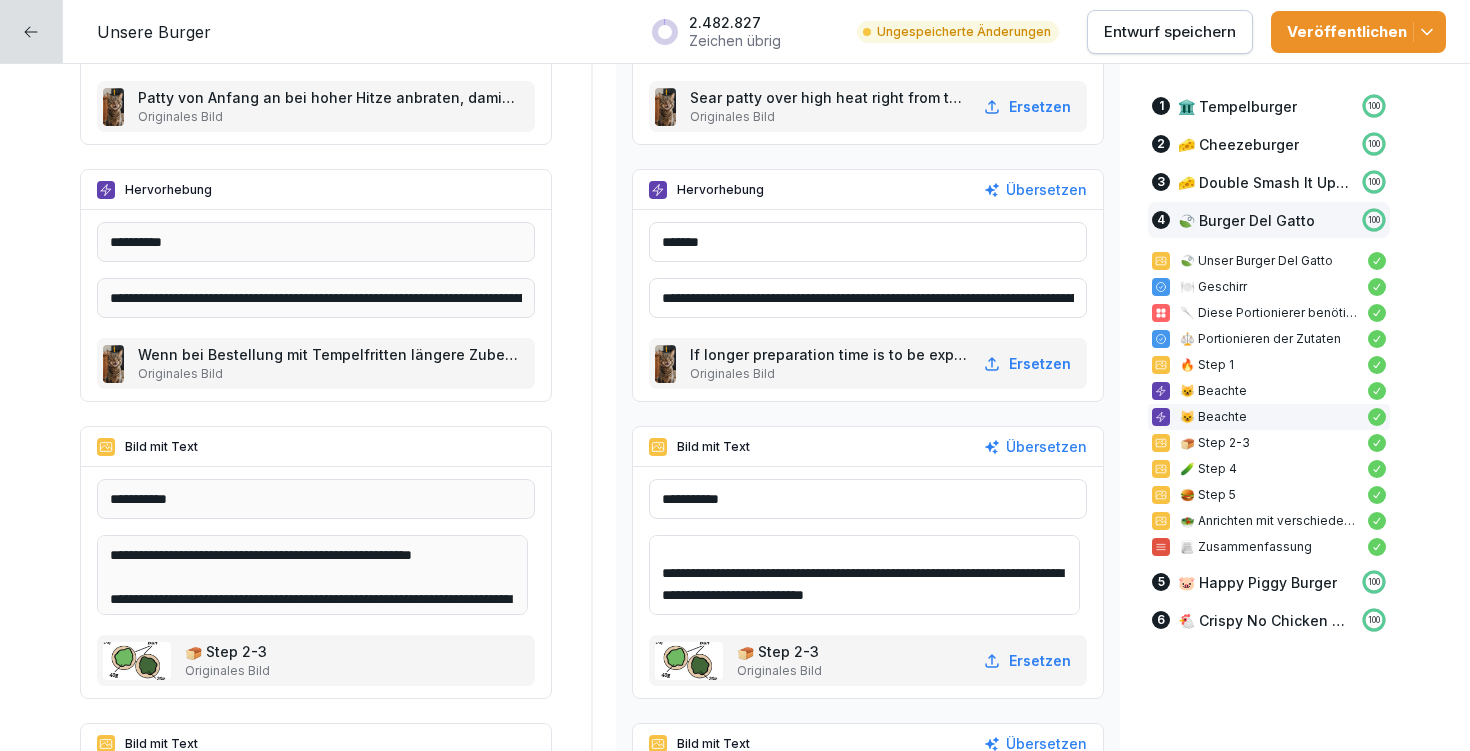 click on "**********" at bounding box center (864, 575) 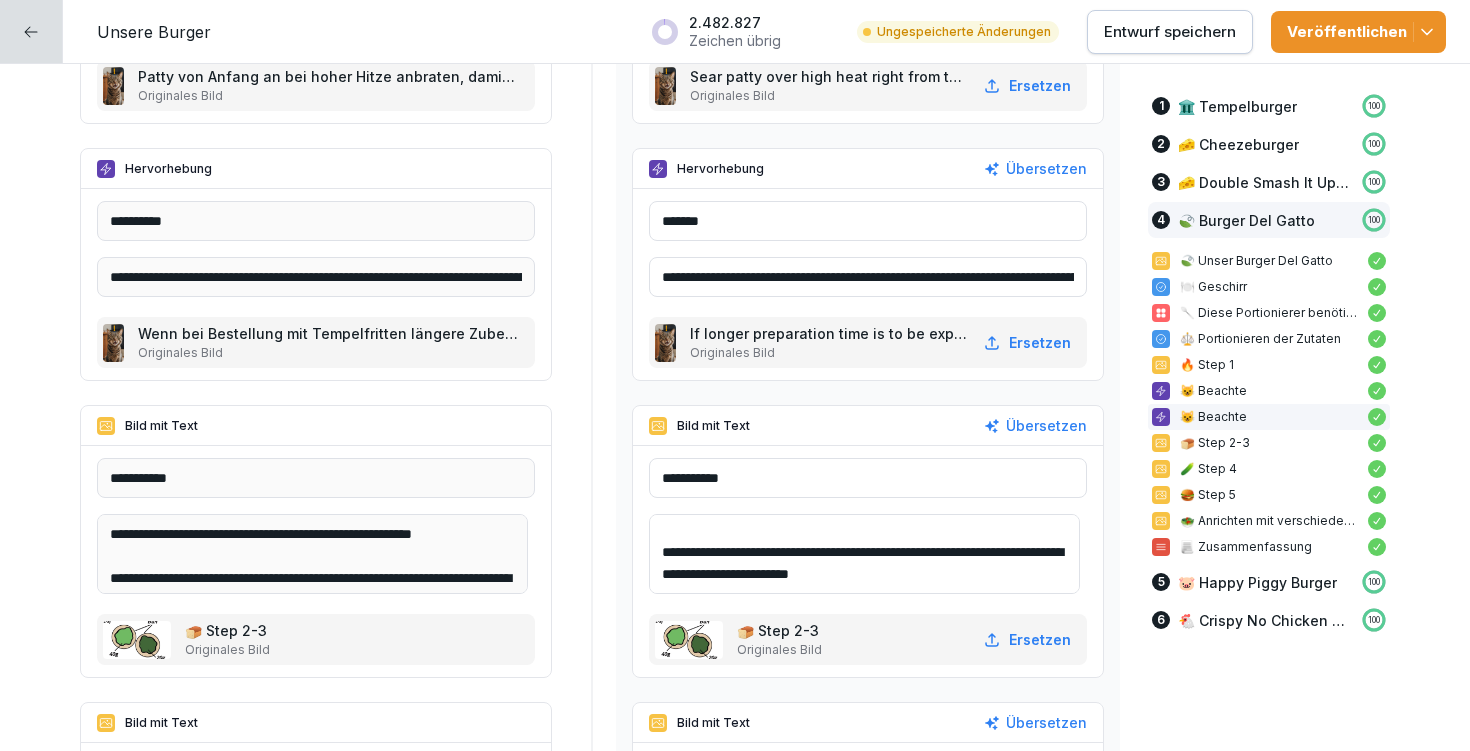 scroll, scrollTop: 17831, scrollLeft: 0, axis: vertical 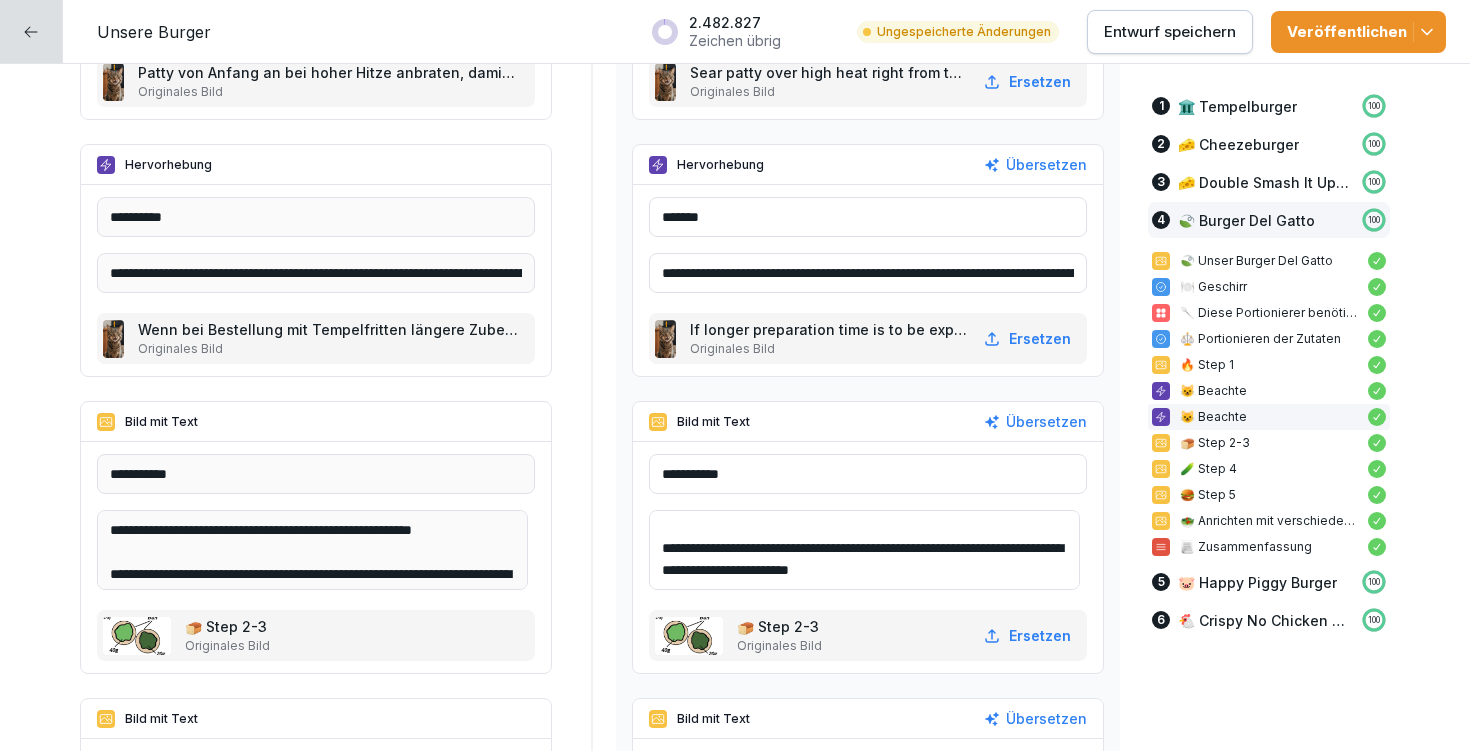 click on "**********" at bounding box center (864, 550) 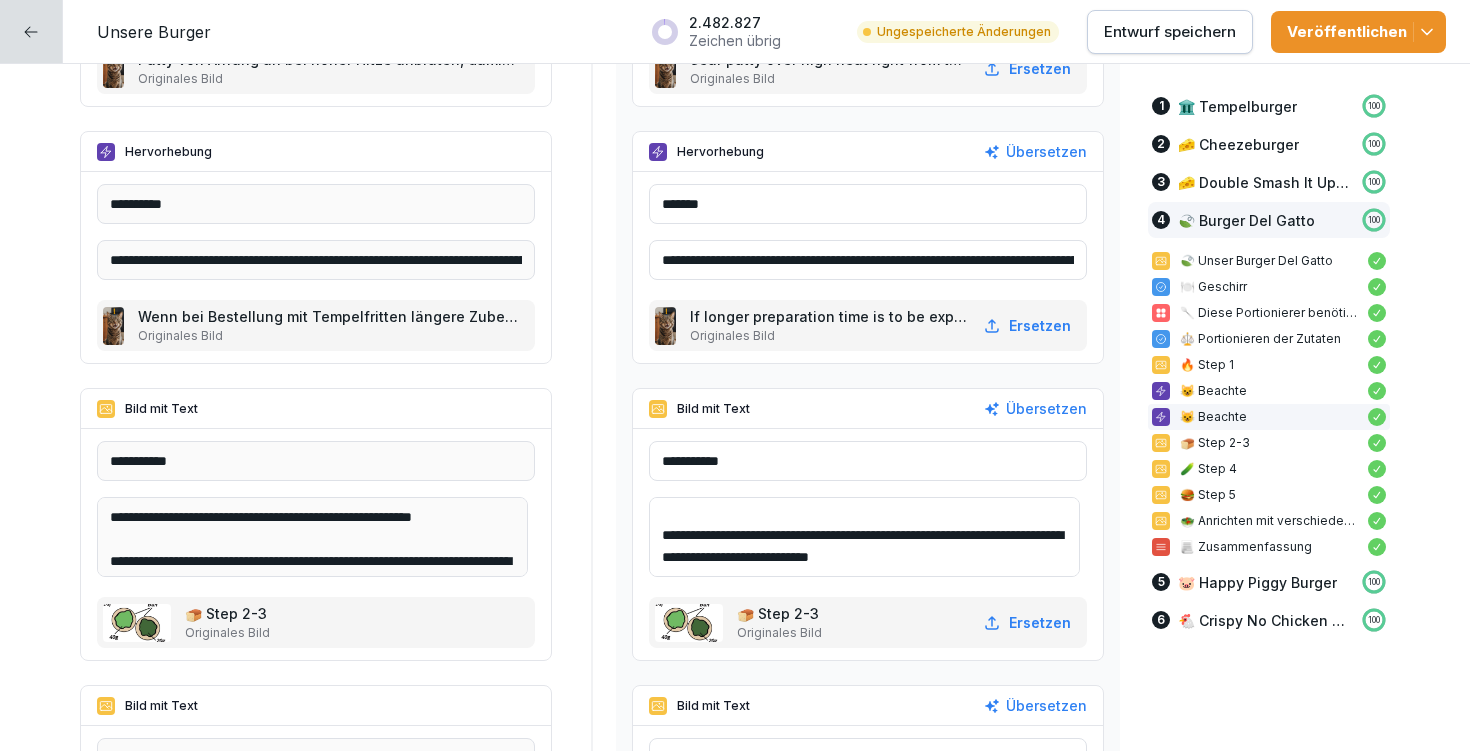 scroll, scrollTop: 17848, scrollLeft: 0, axis: vertical 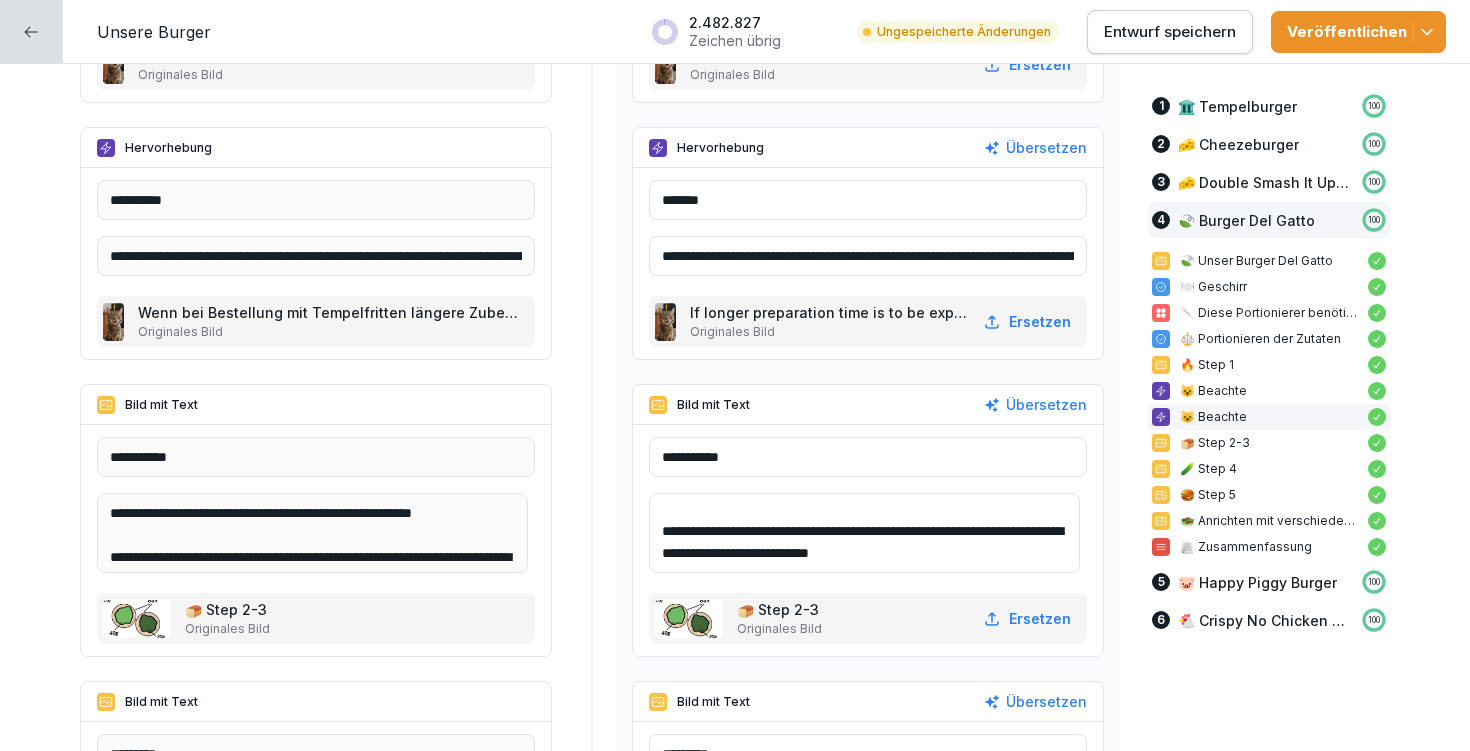 click on "**********" at bounding box center [864, 533] 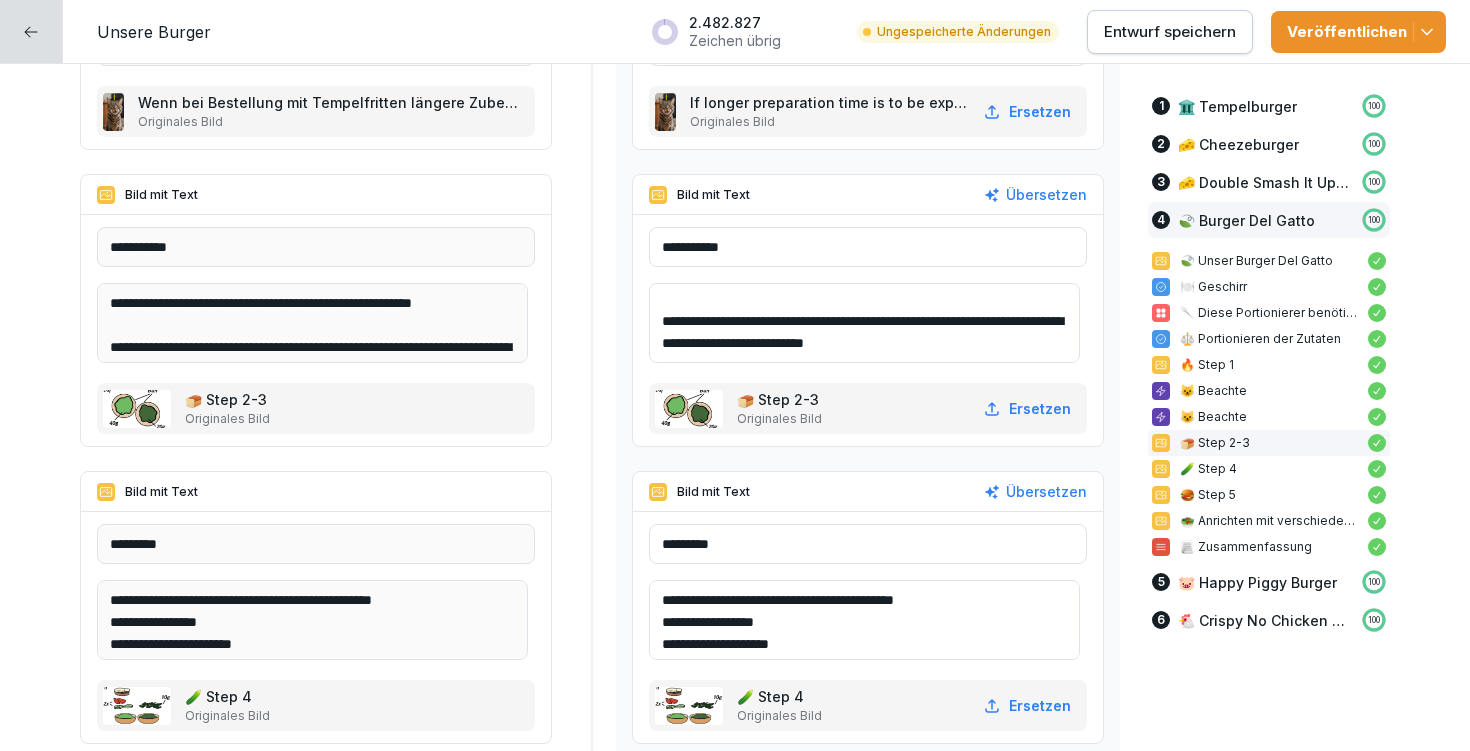 scroll, scrollTop: 18093, scrollLeft: 0, axis: vertical 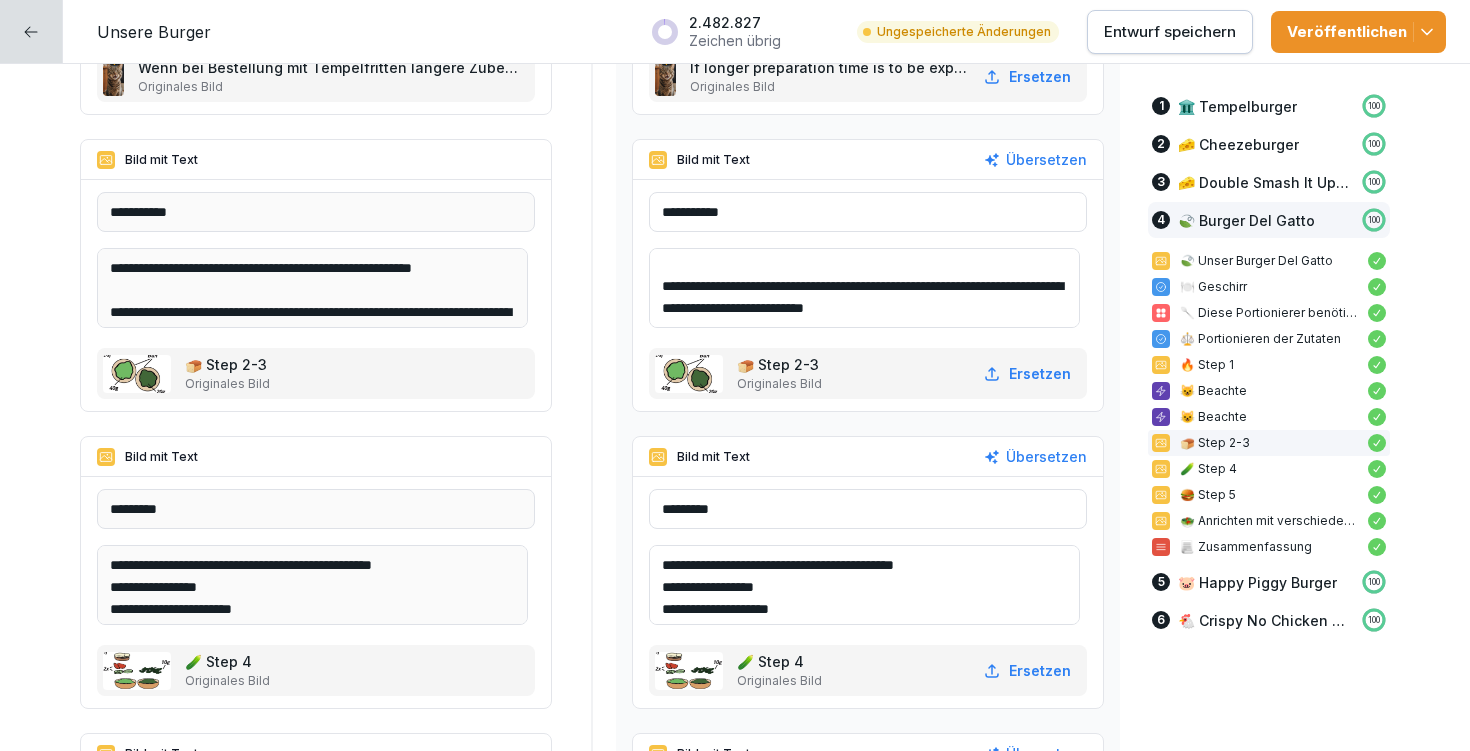 type on "**********" 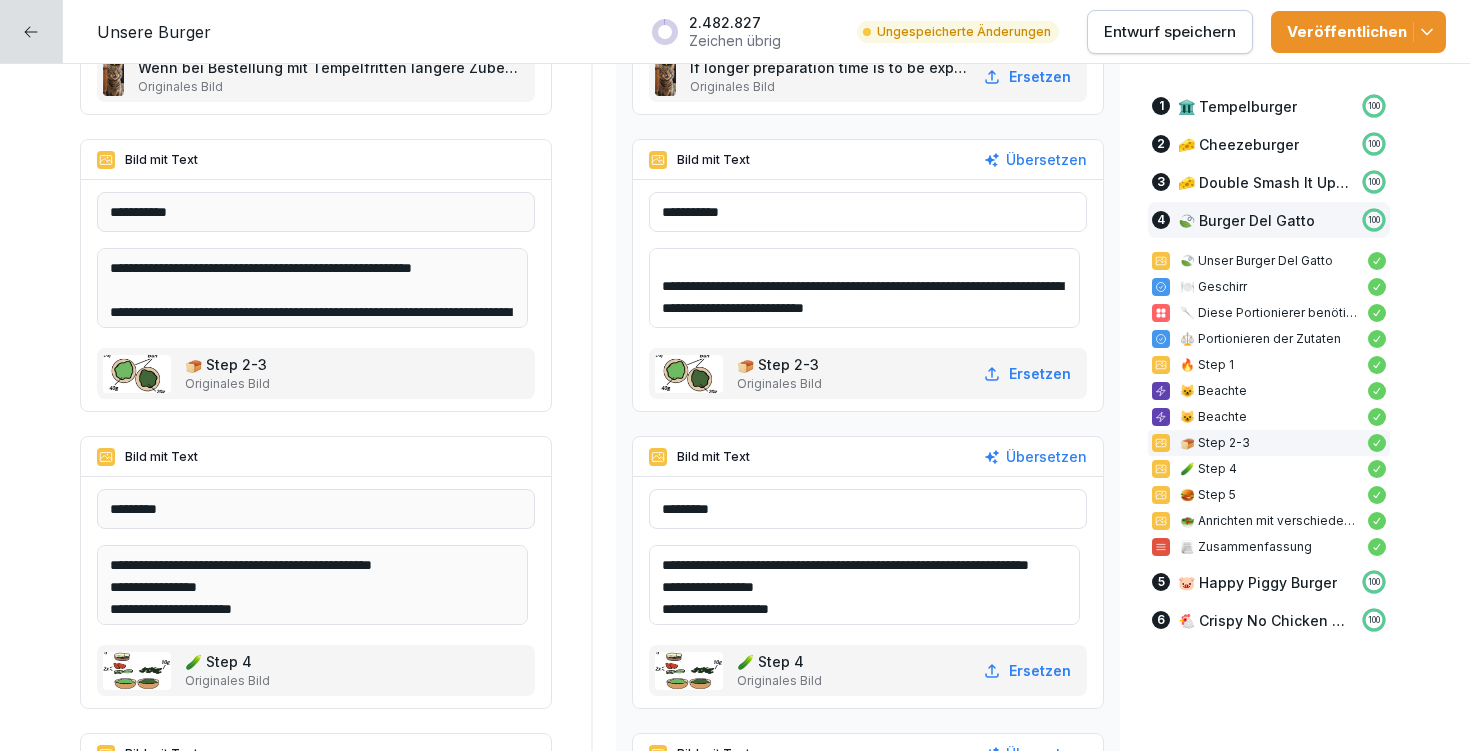 click on "**********" at bounding box center (864, 585) 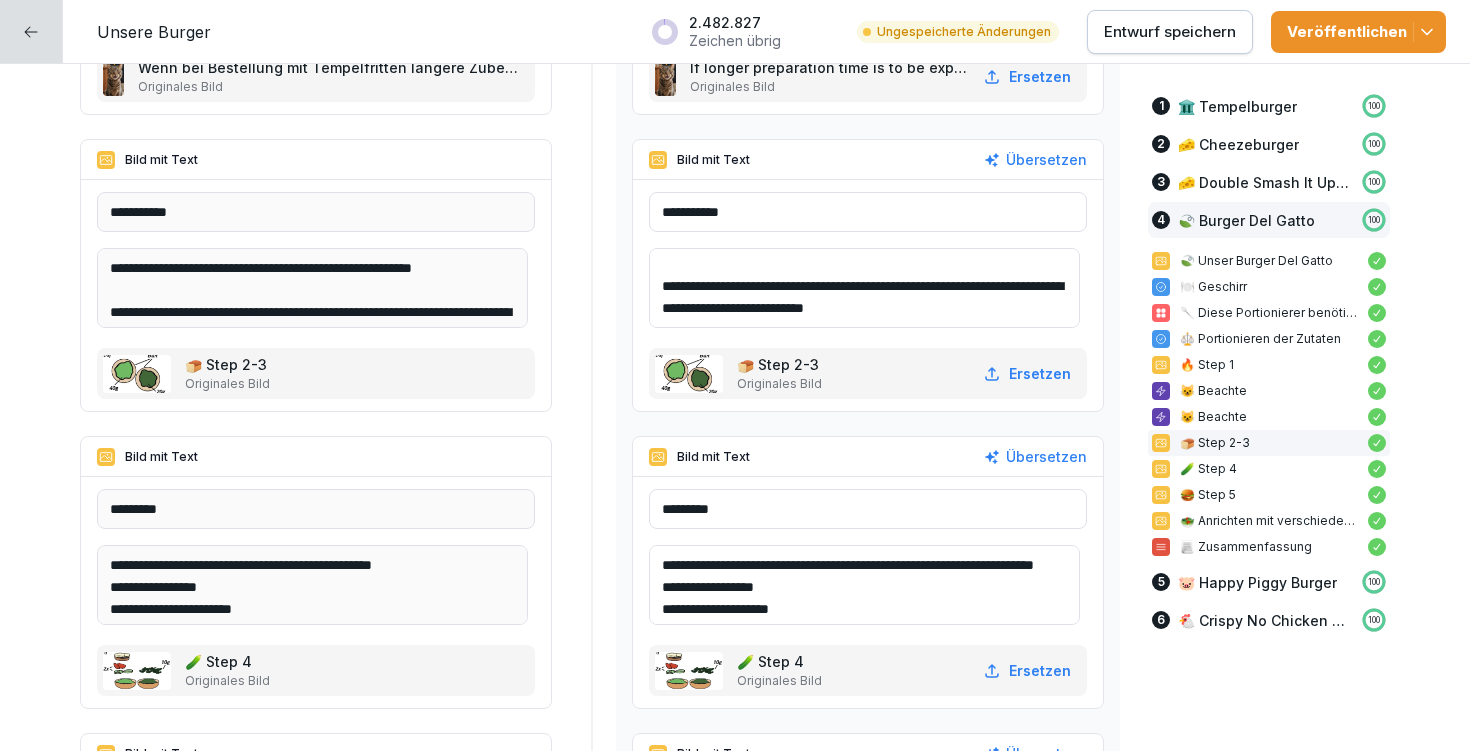 click on "**********" at bounding box center (864, 585) 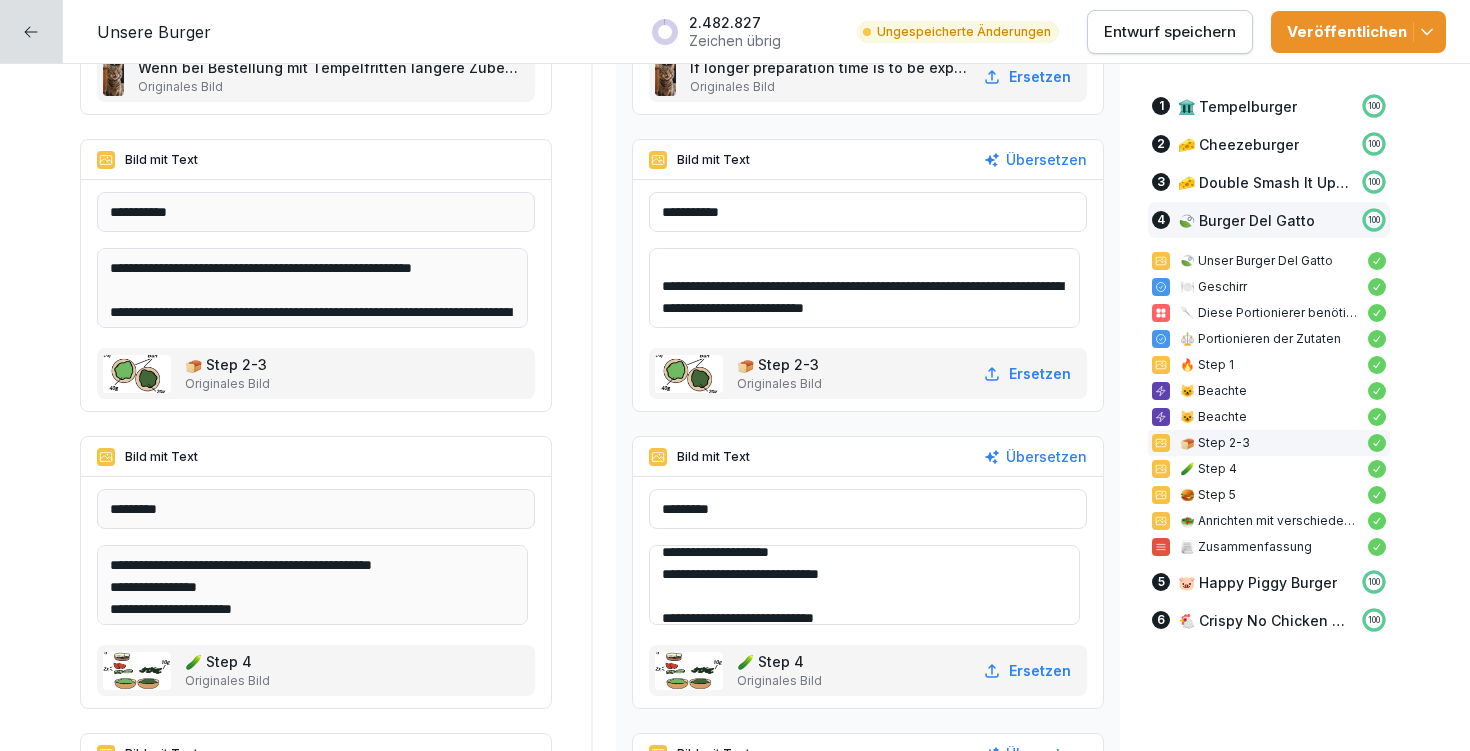 scroll, scrollTop: 71, scrollLeft: 0, axis: vertical 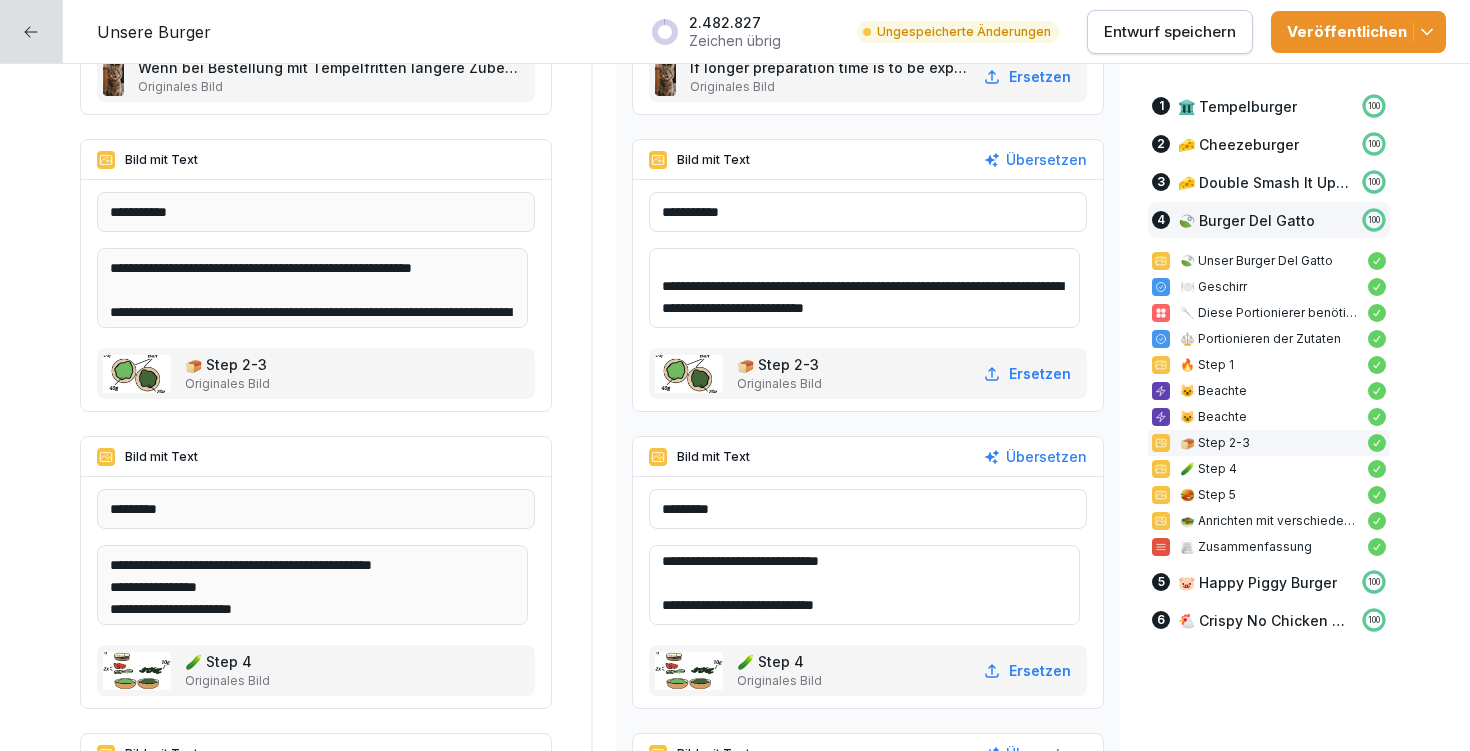 click on "**********" at bounding box center [864, 585] 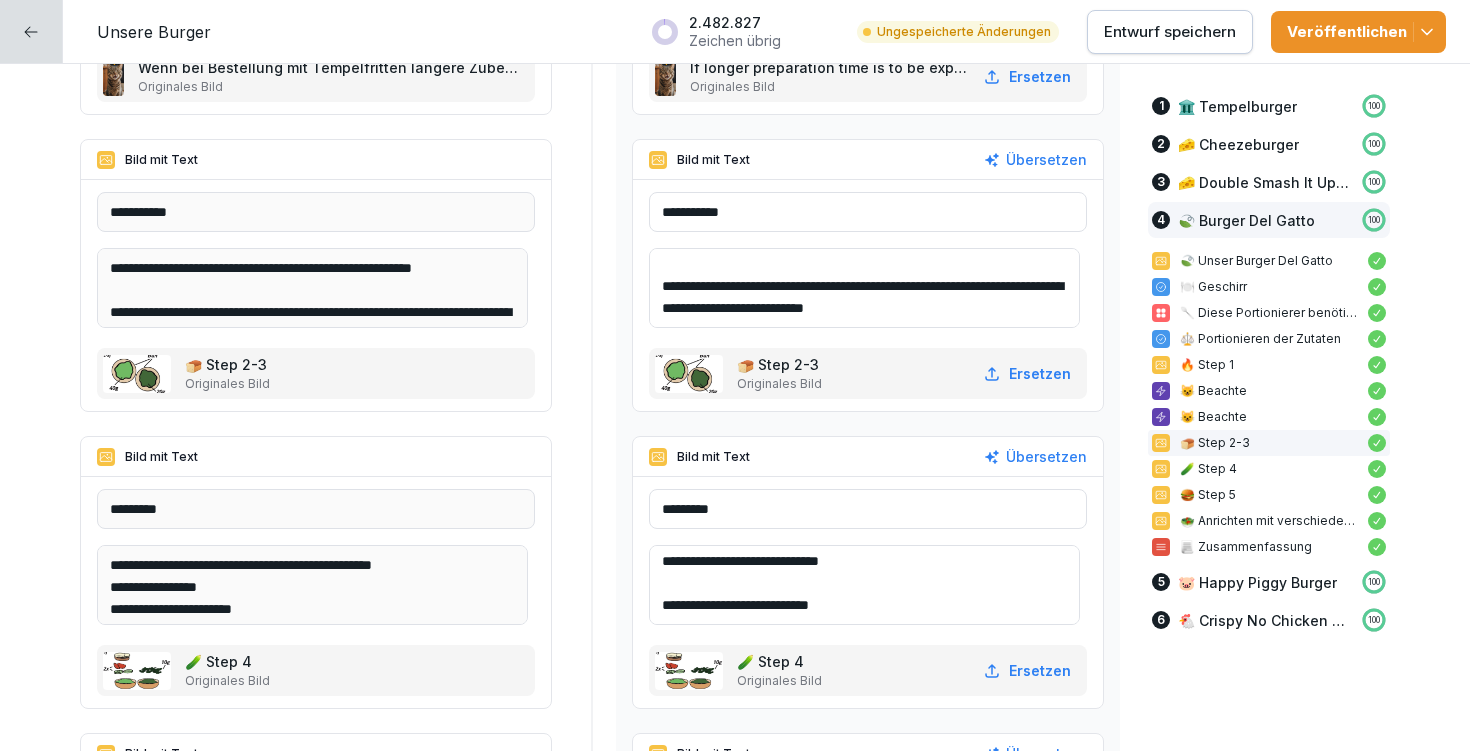 type on "**********" 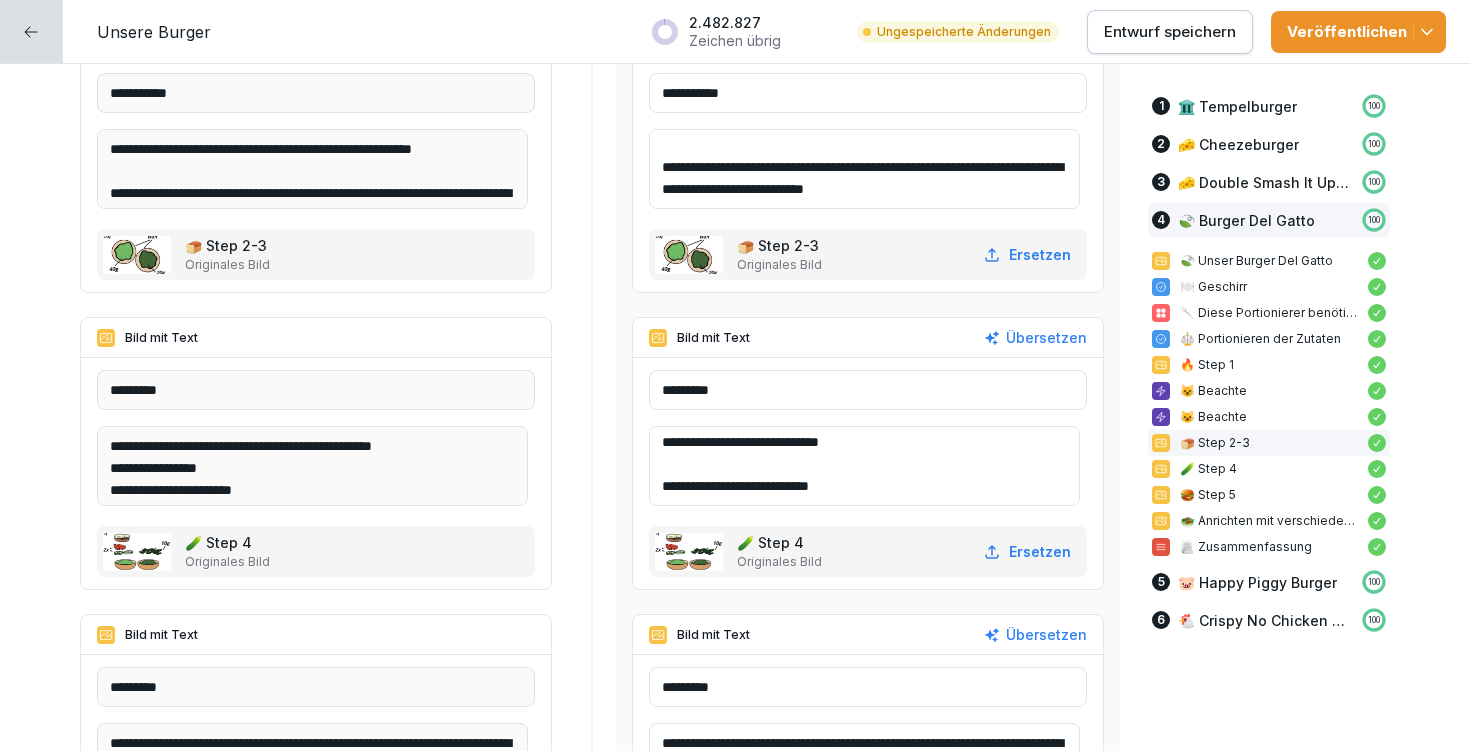scroll, scrollTop: 18285, scrollLeft: 0, axis: vertical 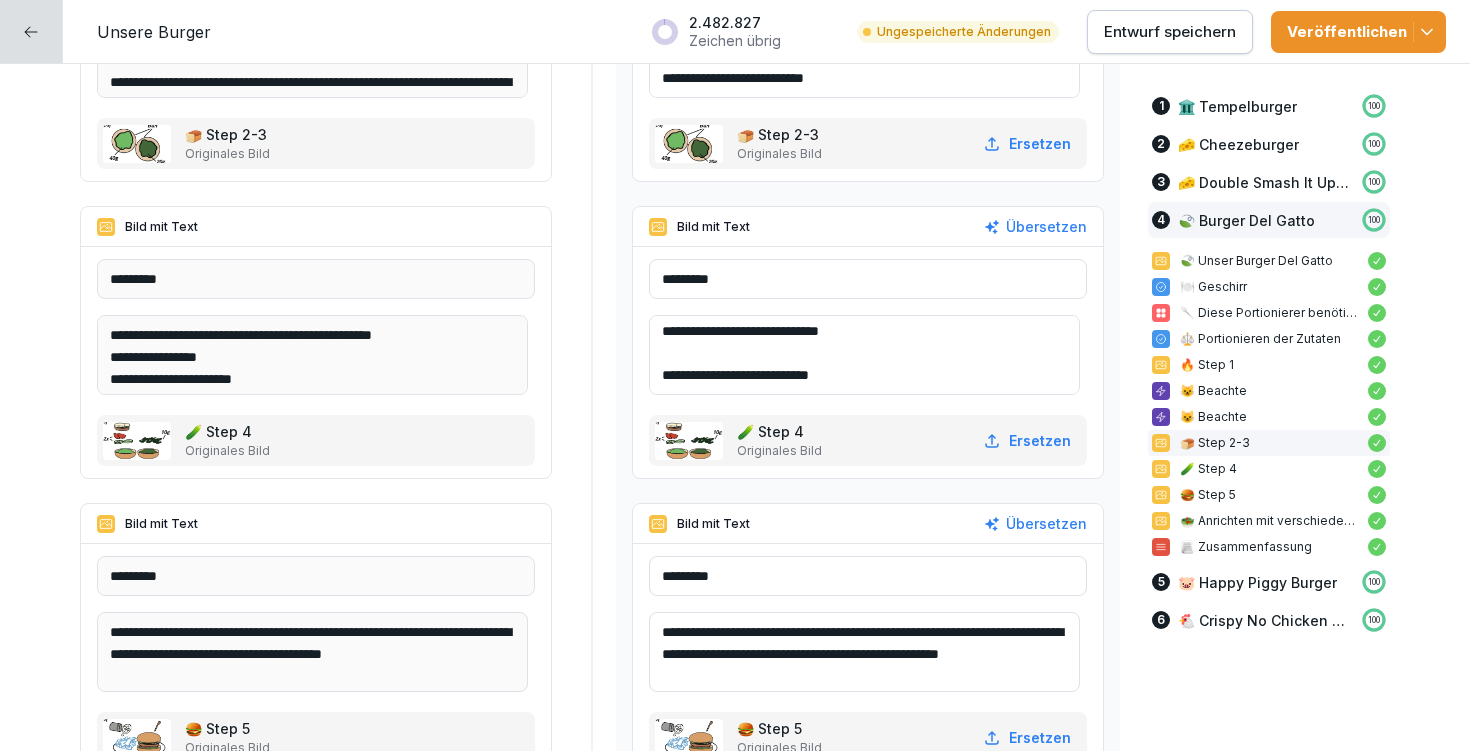 drag, startPoint x: 669, startPoint y: 629, endPoint x: 1027, endPoint y: 678, distance: 361.3378 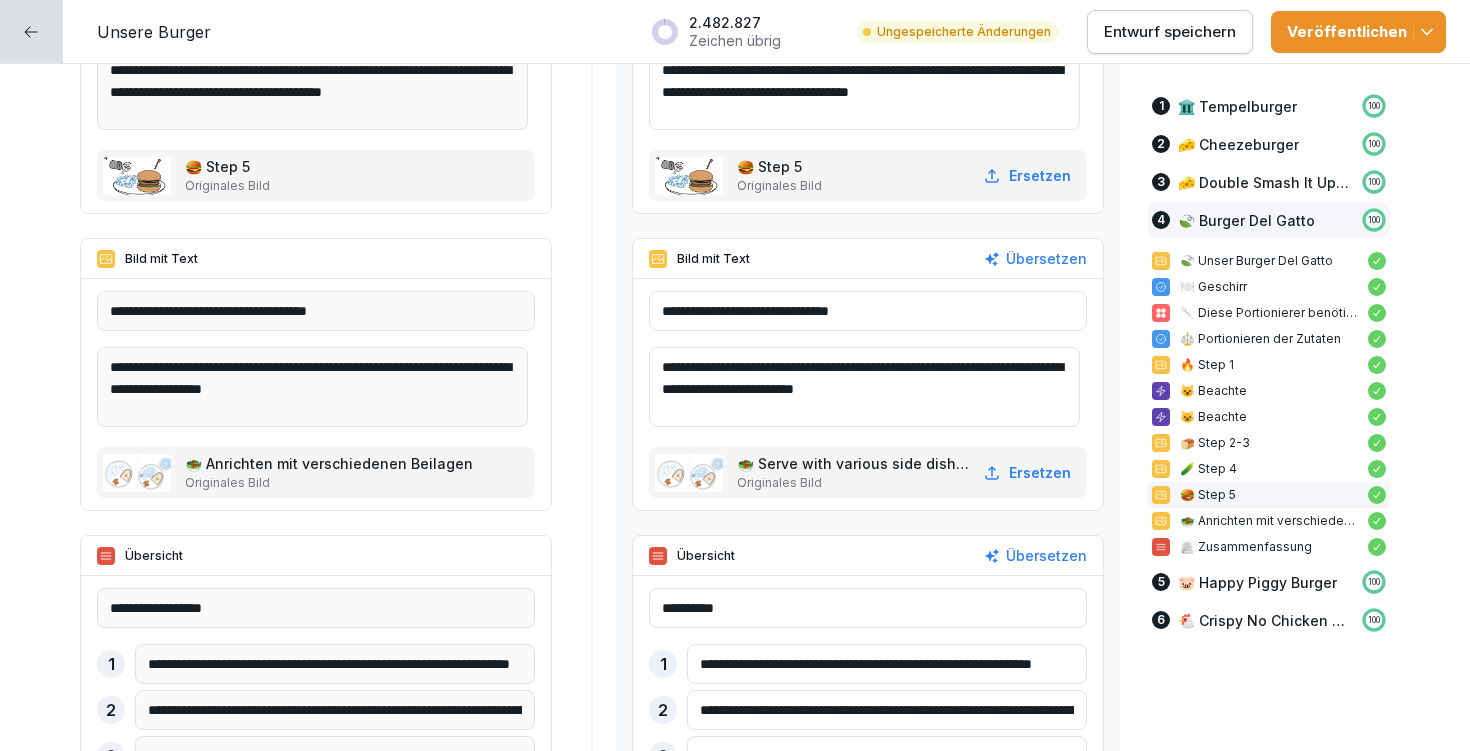 scroll, scrollTop: 18923, scrollLeft: 0, axis: vertical 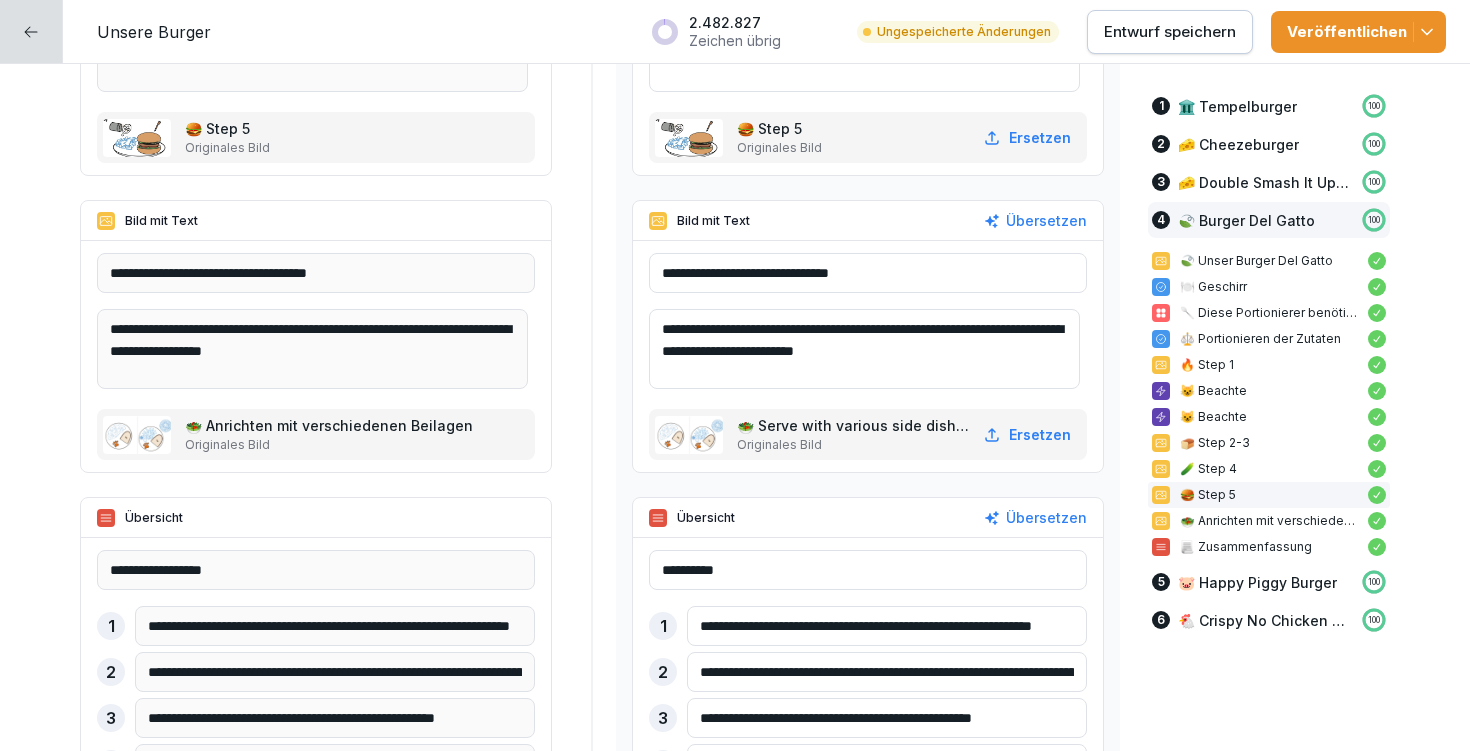 type on "**********" 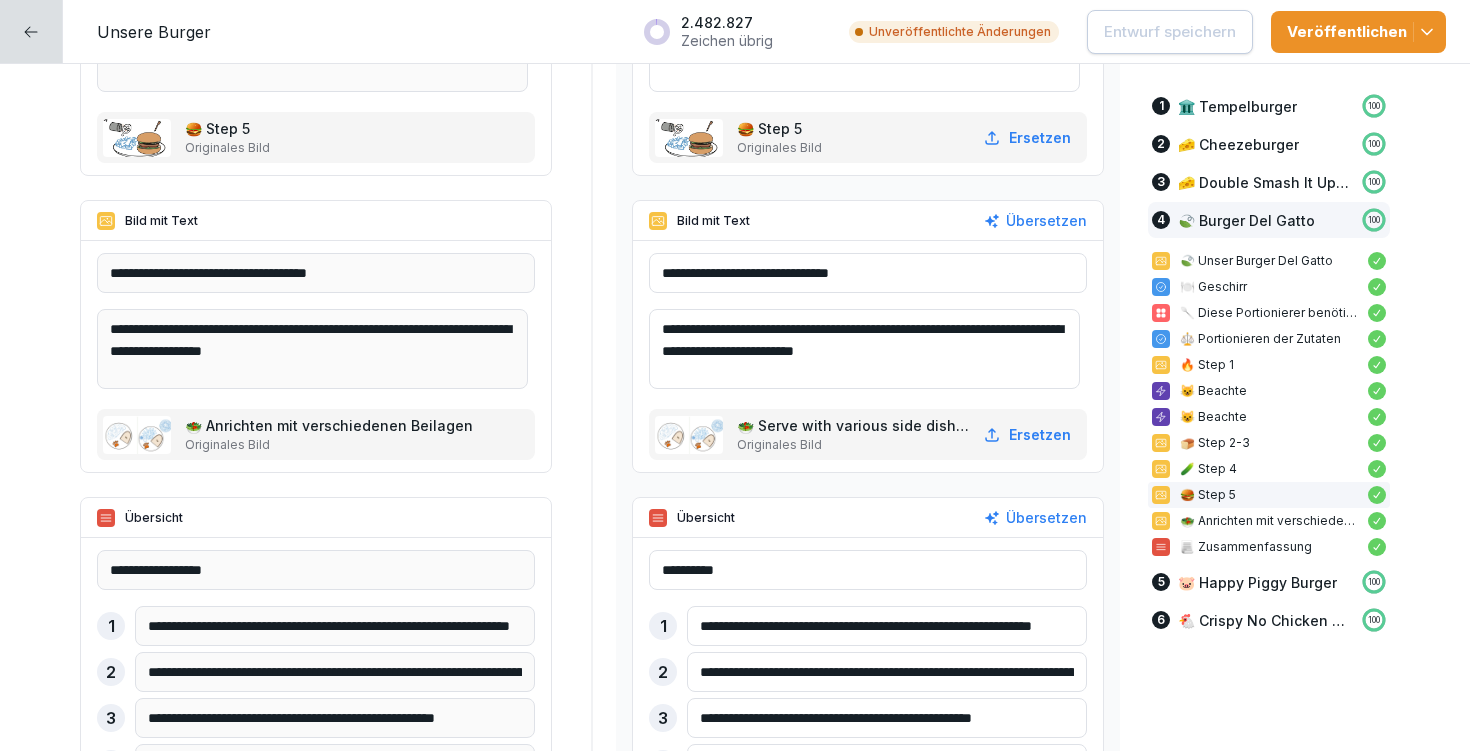 scroll, scrollTop: 19032, scrollLeft: 0, axis: vertical 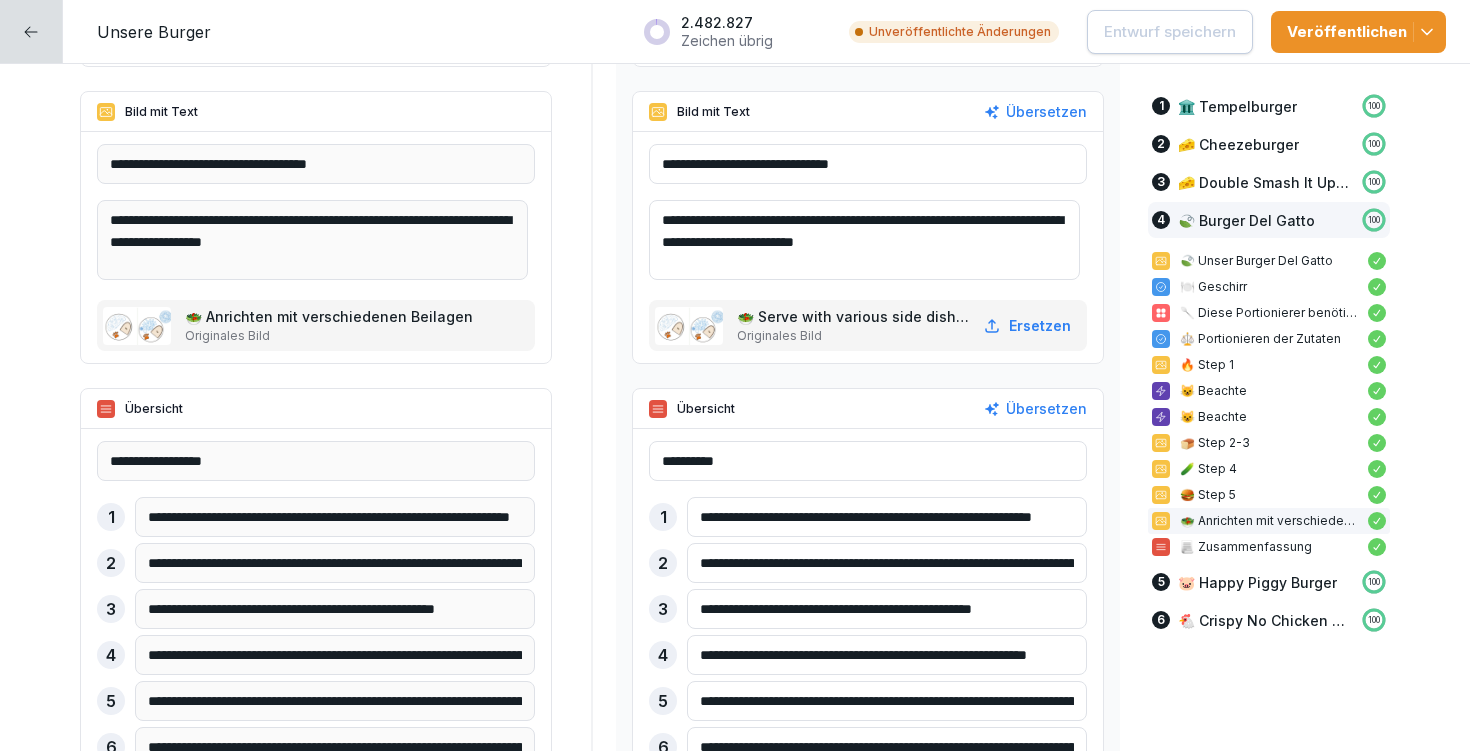 drag, startPoint x: 699, startPoint y: 517, endPoint x: 1182, endPoint y: 519, distance: 483.00415 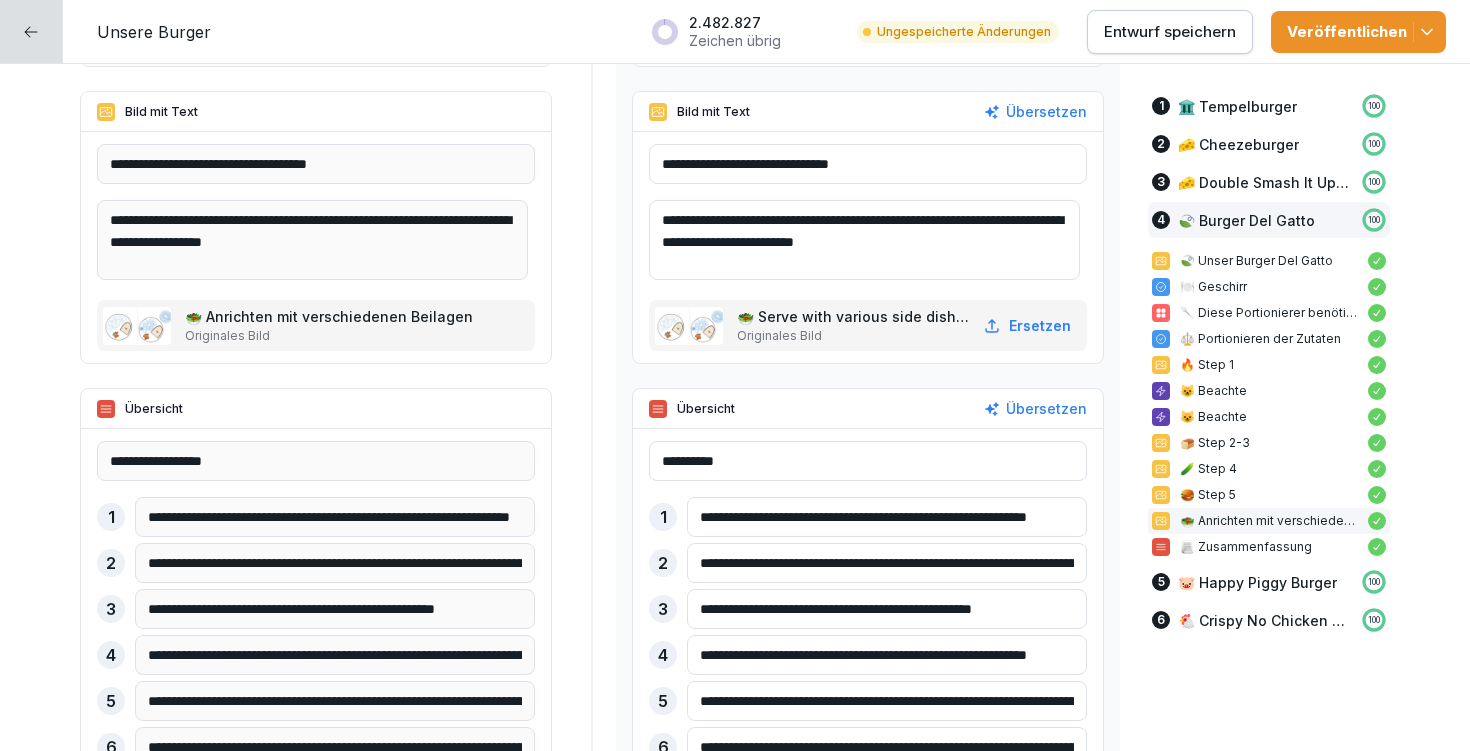 type on "**********" 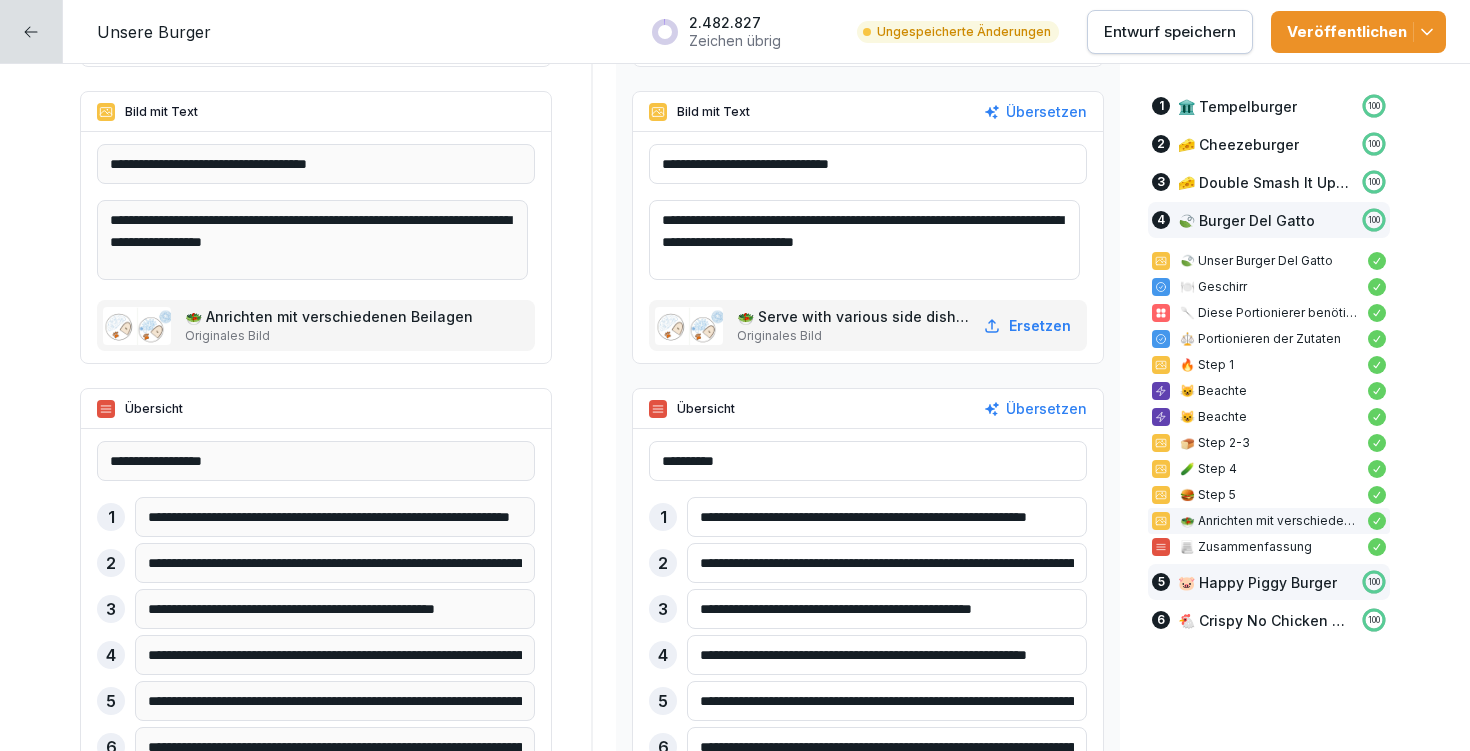drag, startPoint x: 682, startPoint y: 566, endPoint x: 1164, endPoint y: 590, distance: 482.59714 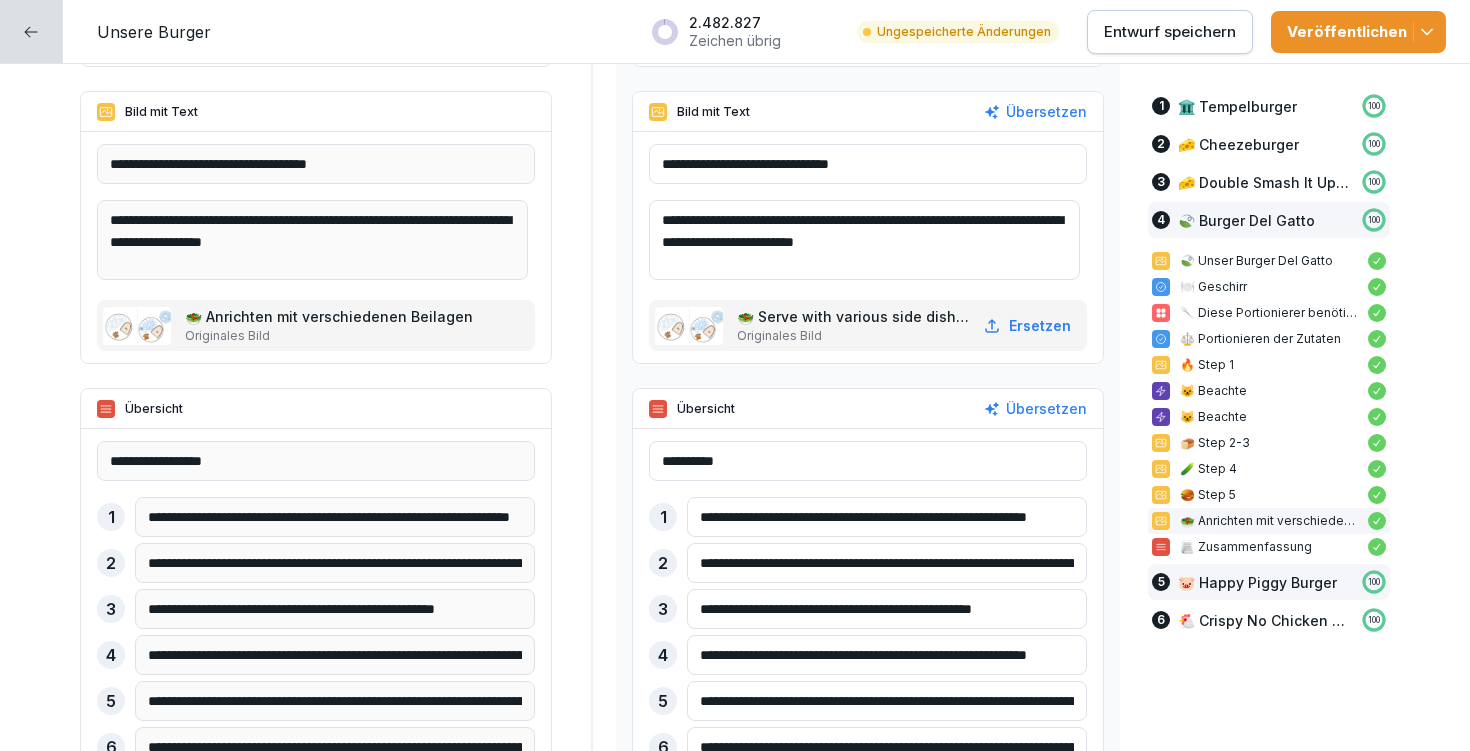 click on "**********" at bounding box center (735, -5557) 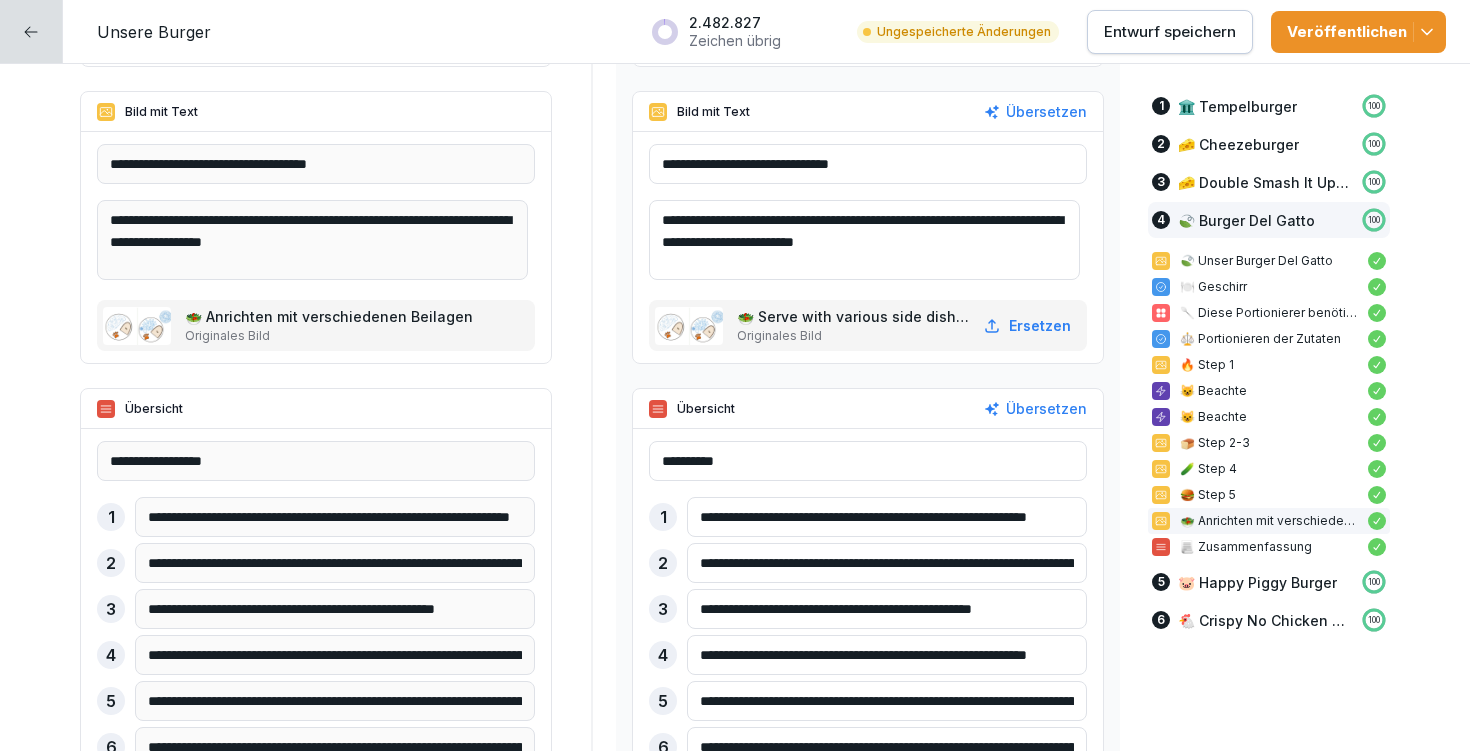 type on "**********" 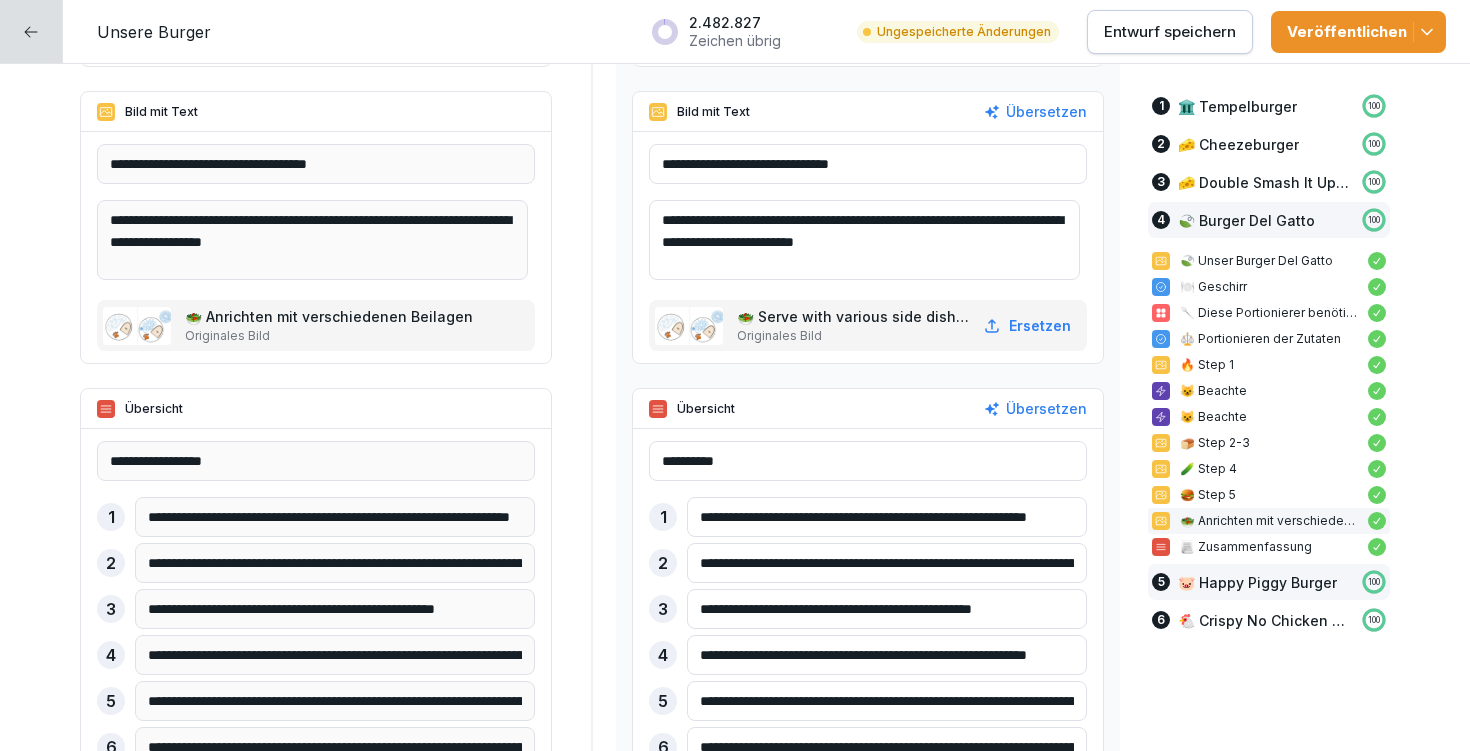 drag, startPoint x: 689, startPoint y: 611, endPoint x: 1218, endPoint y: 597, distance: 529.18524 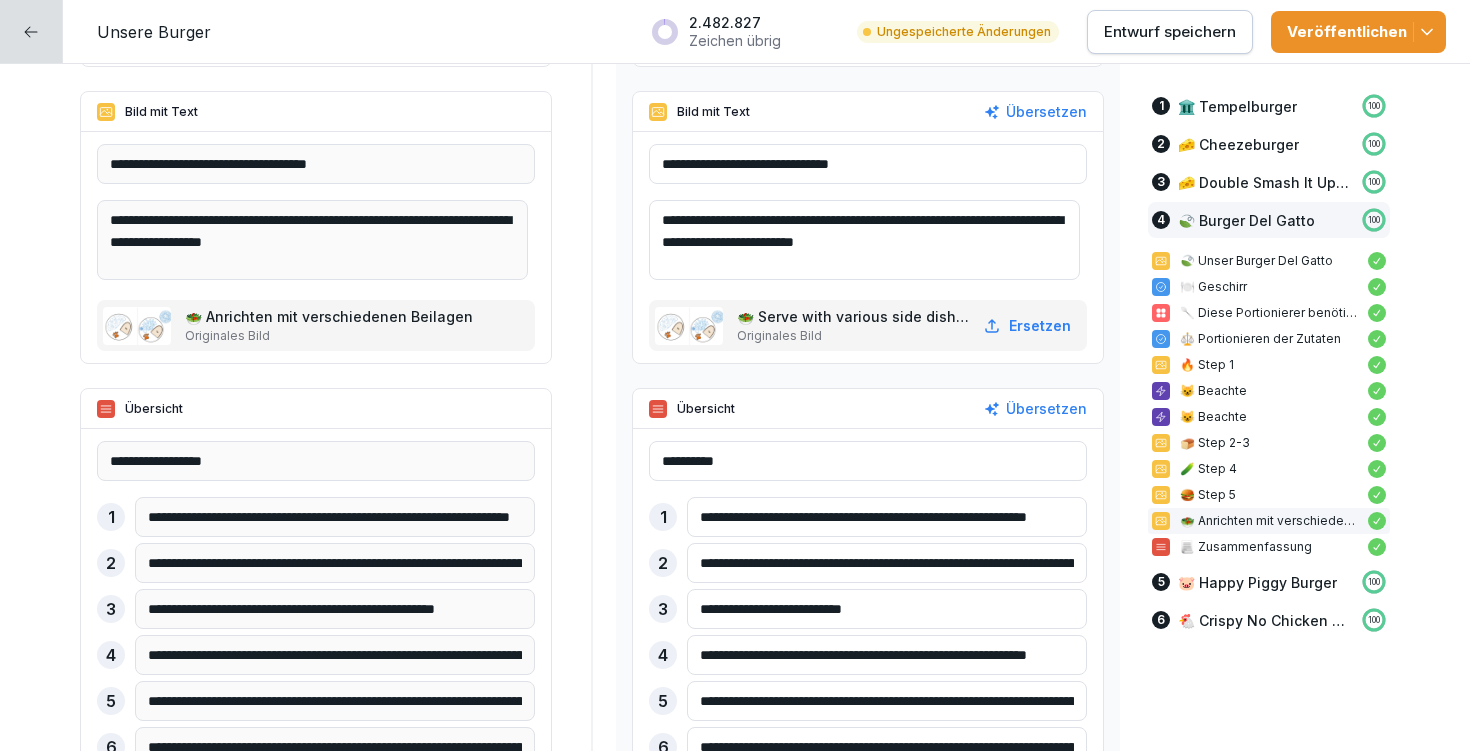 type on "**********" 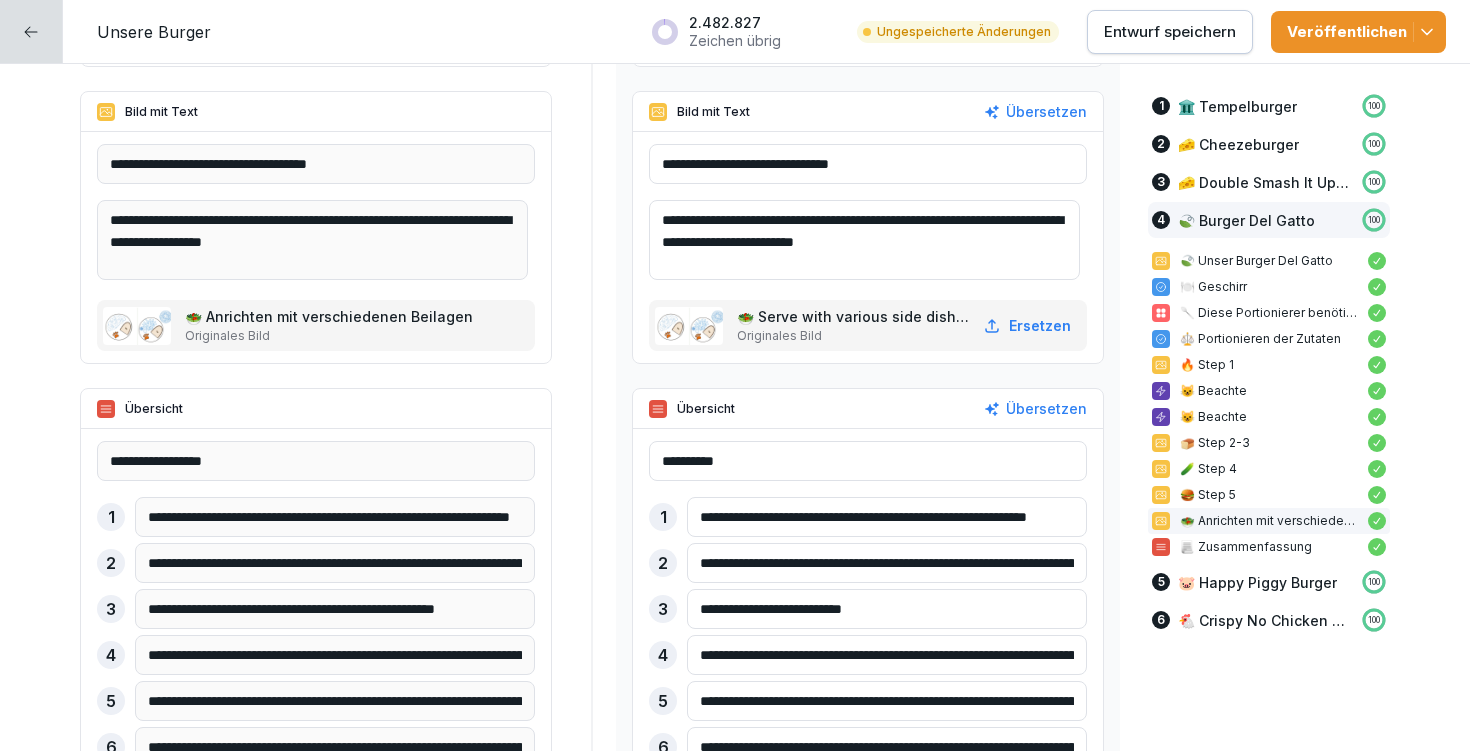 scroll, scrollTop: 19189, scrollLeft: 0, axis: vertical 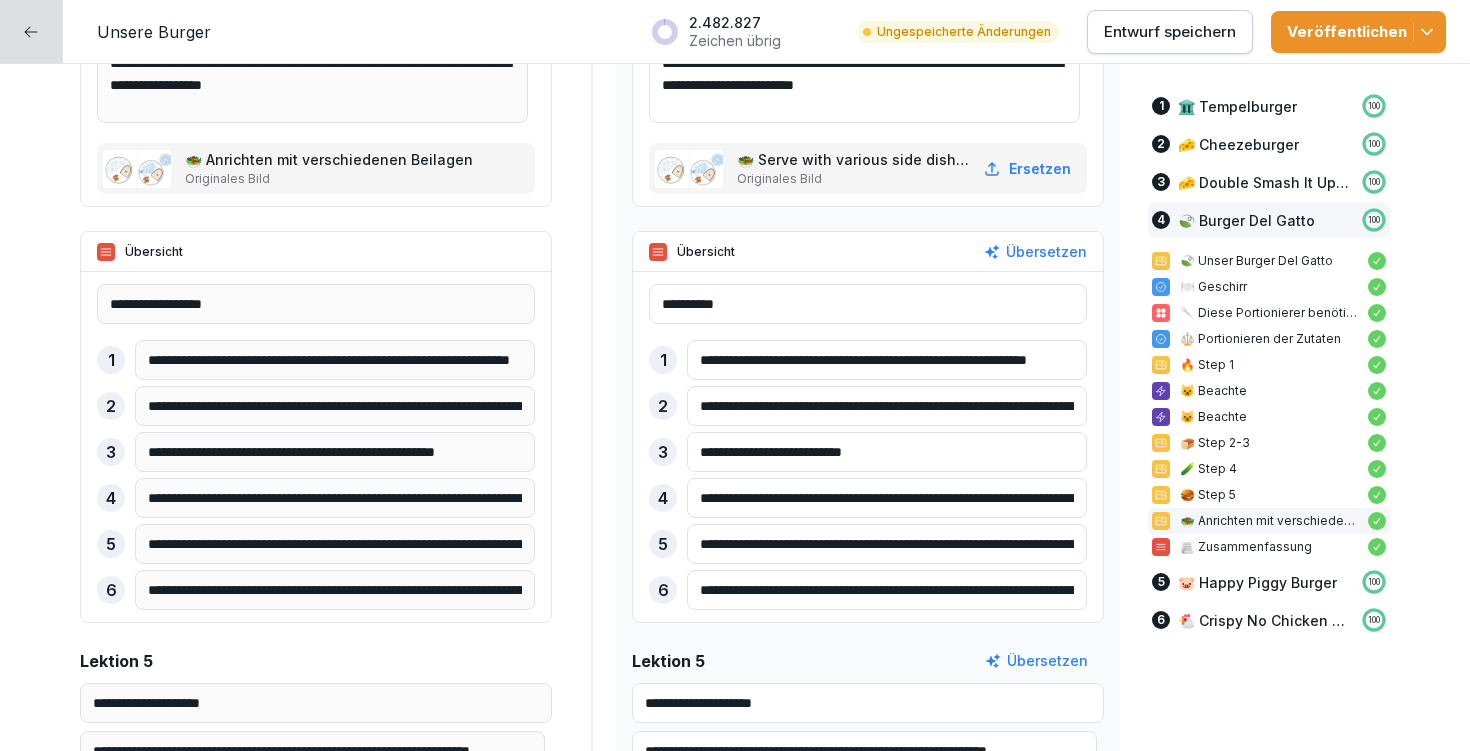 type on "**********" 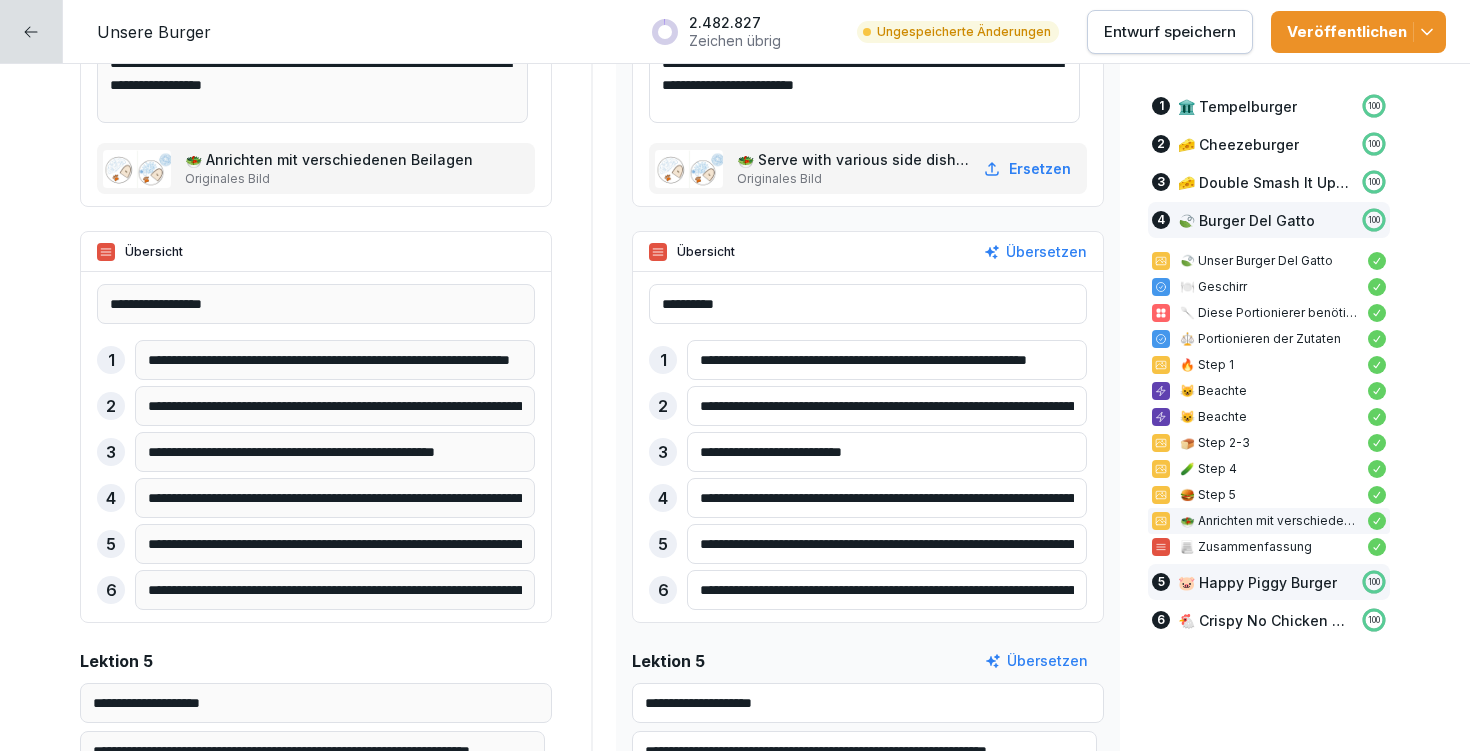 drag, startPoint x: 692, startPoint y: 540, endPoint x: 1281, endPoint y: 568, distance: 589.66516 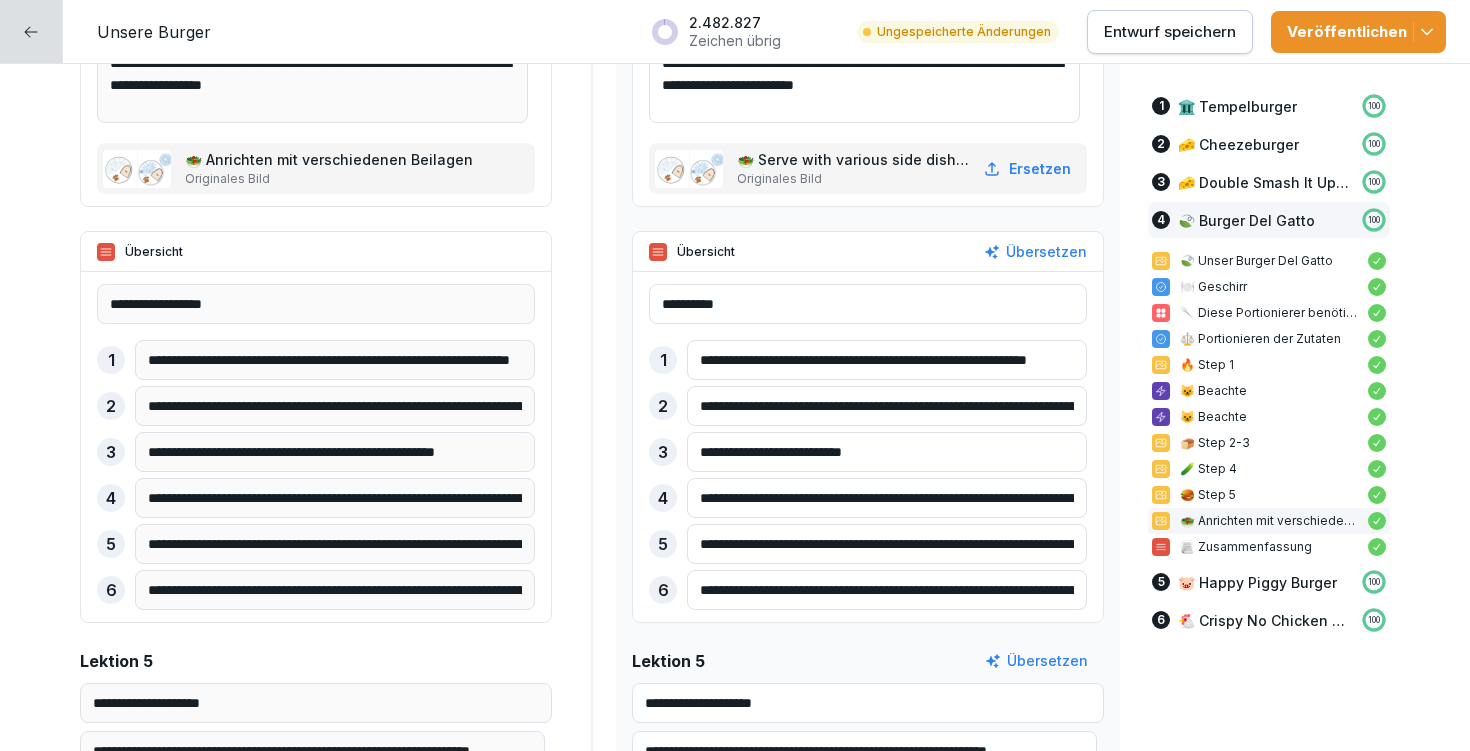 paste on "**********" 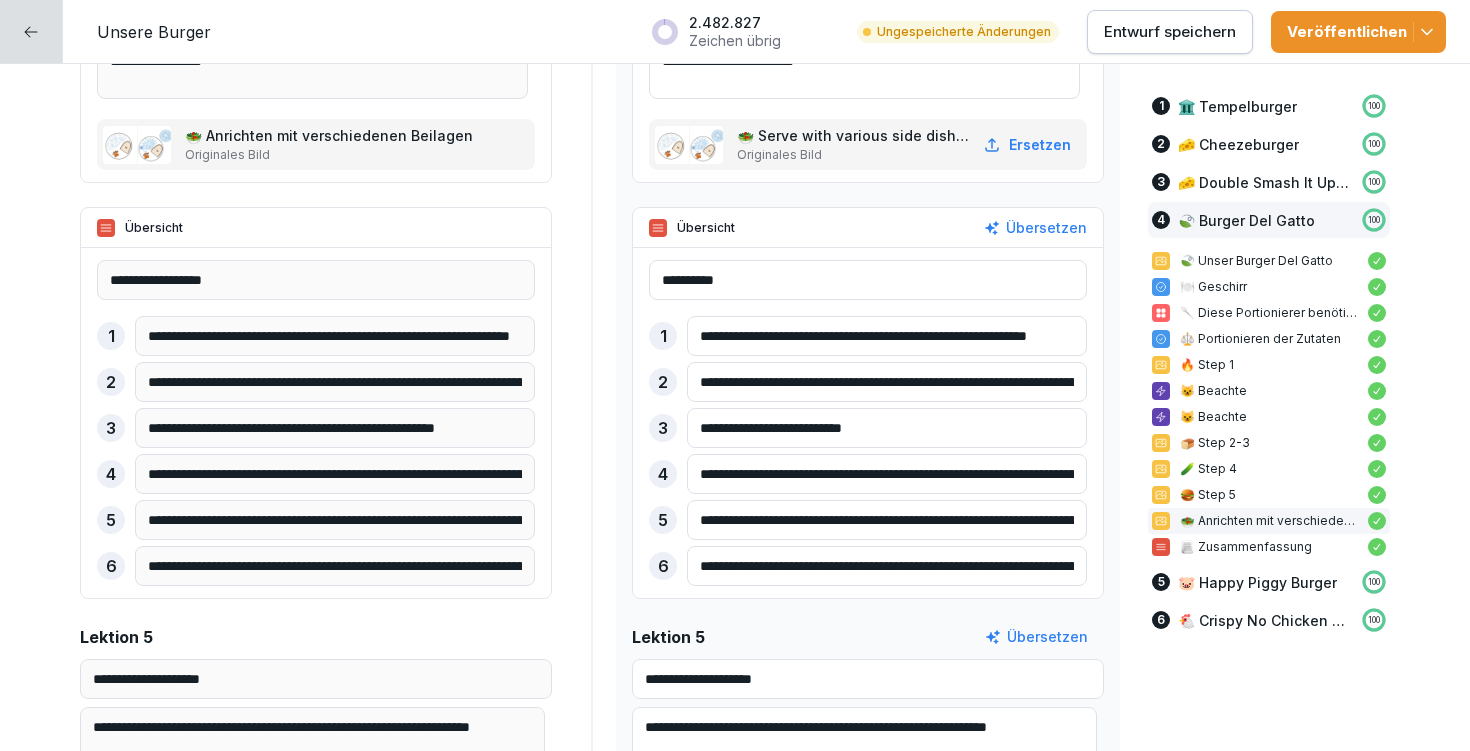 type on "**********" 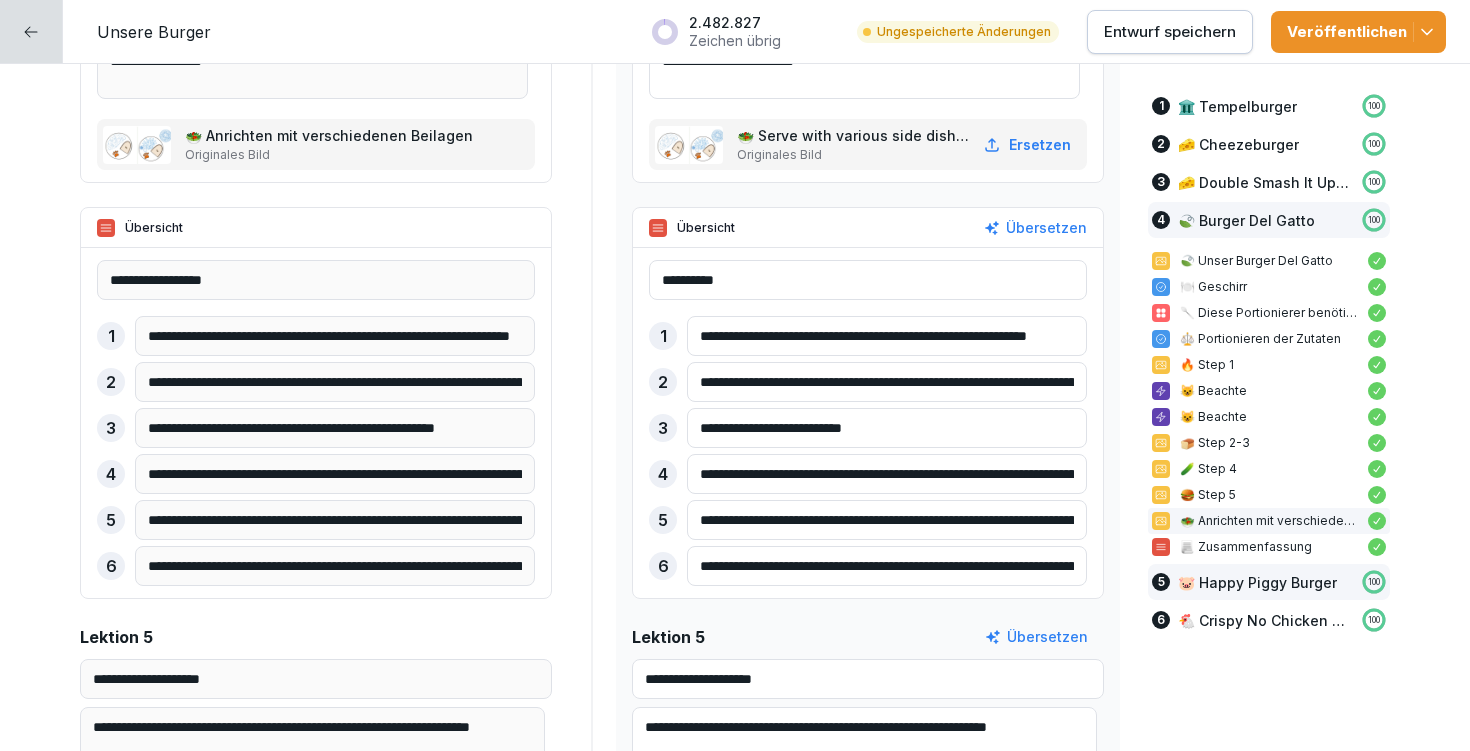 drag, startPoint x: 680, startPoint y: 566, endPoint x: 1144, endPoint y: 571, distance: 464.02695 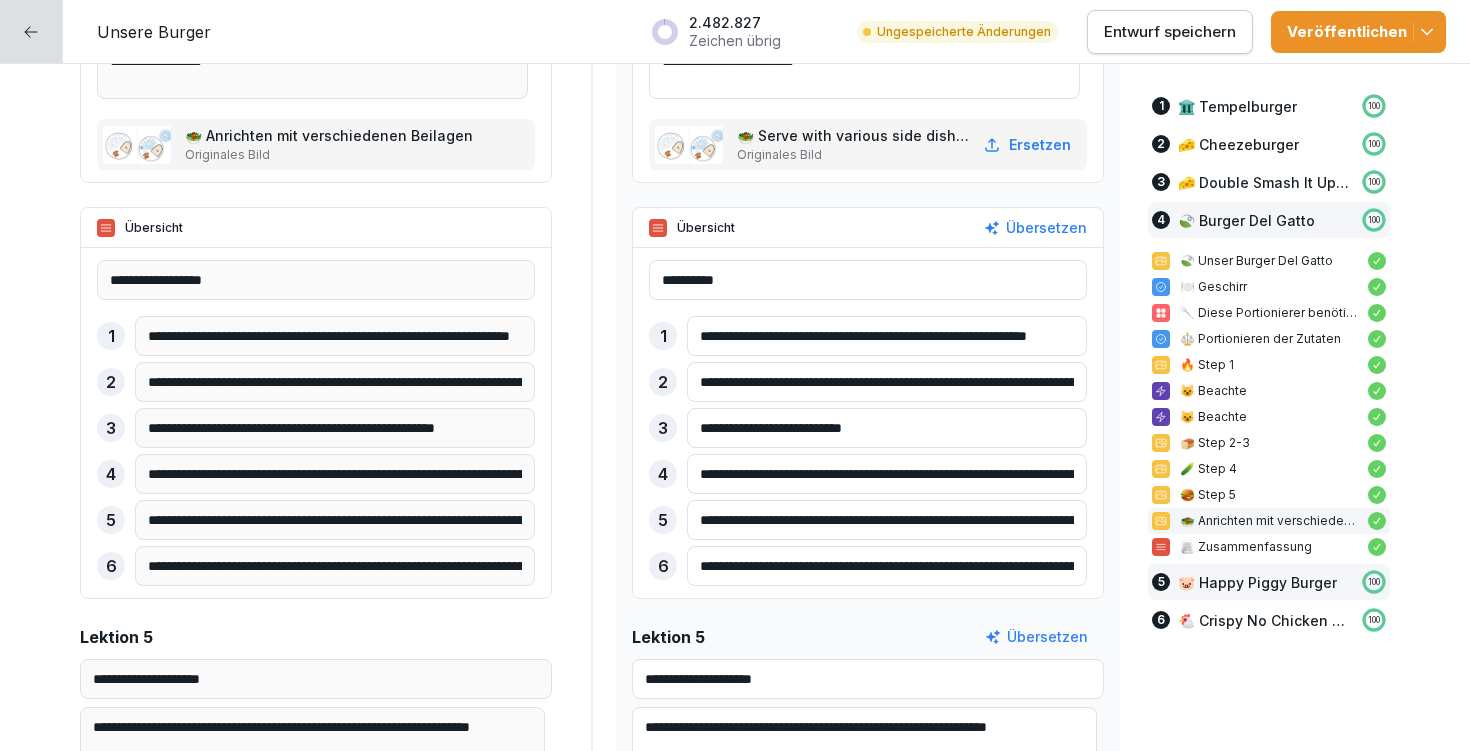 click on "**********" at bounding box center [735, -5710] 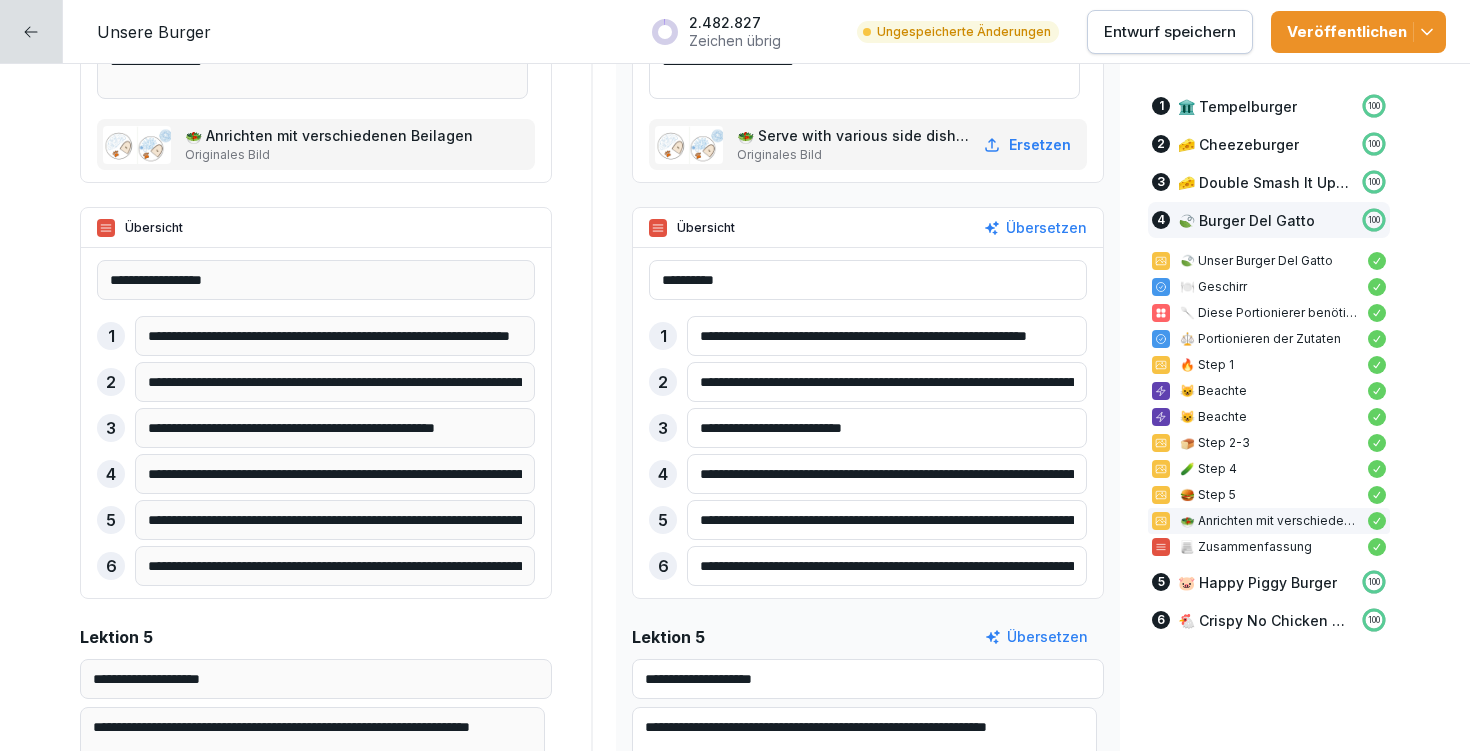 paste 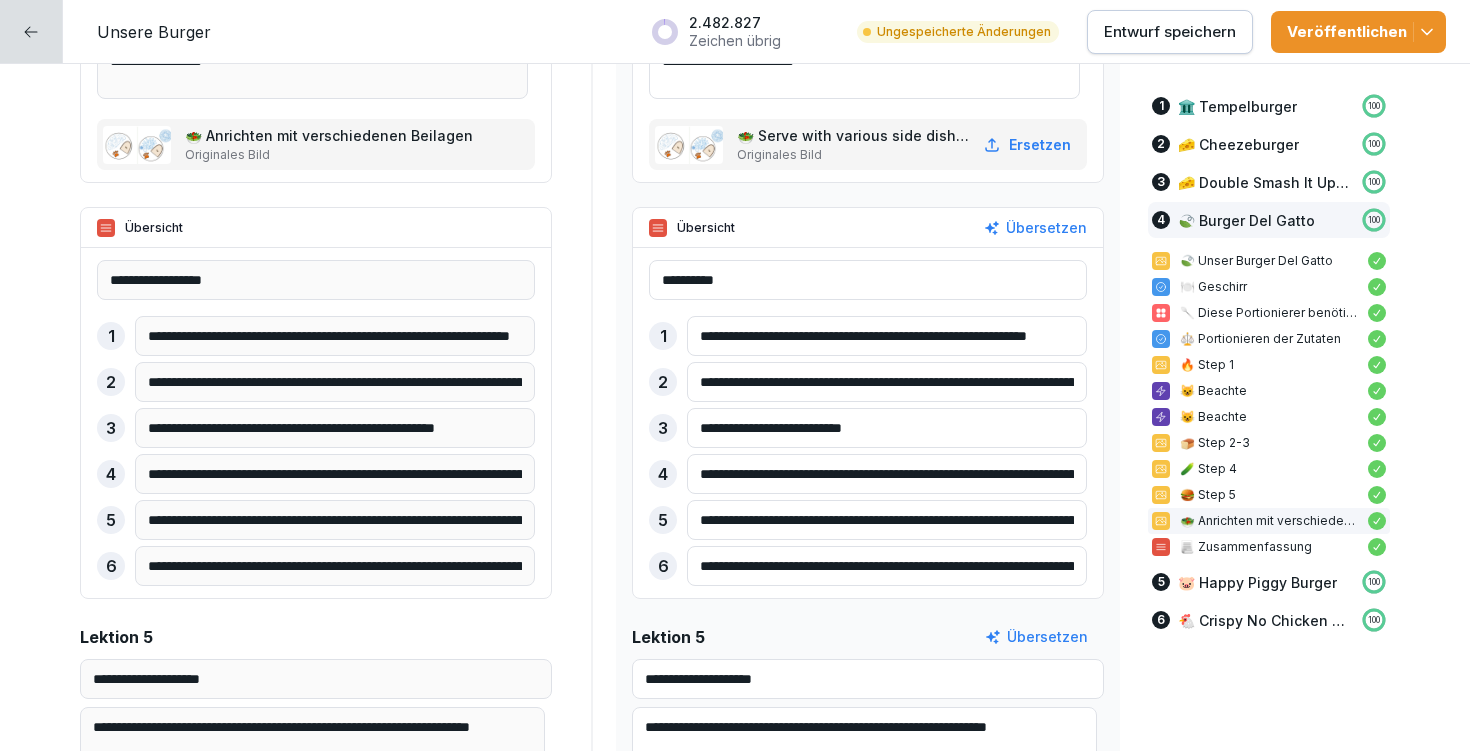 type on "**********" 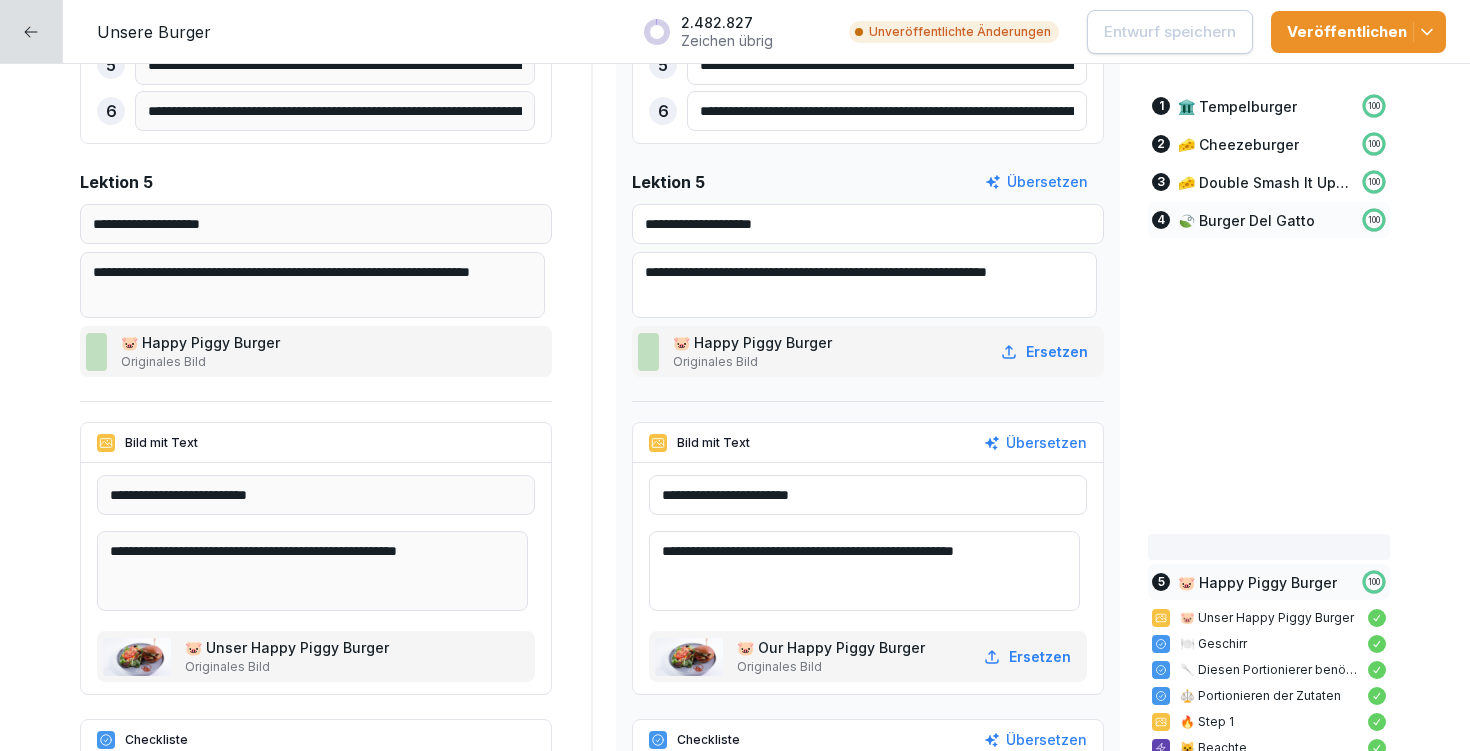 scroll, scrollTop: 19709, scrollLeft: 0, axis: vertical 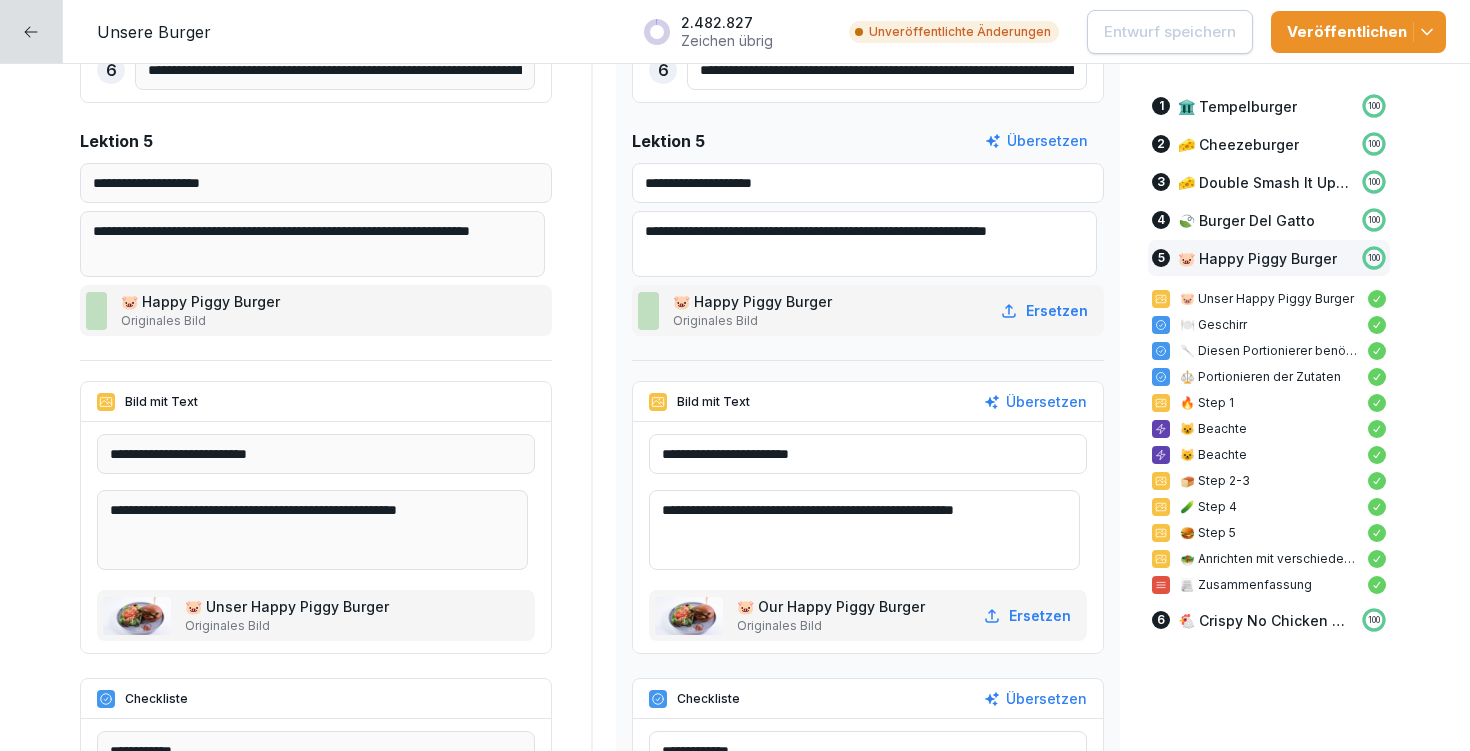 drag, startPoint x: 966, startPoint y: 509, endPoint x: 1045, endPoint y: 503, distance: 79.22752 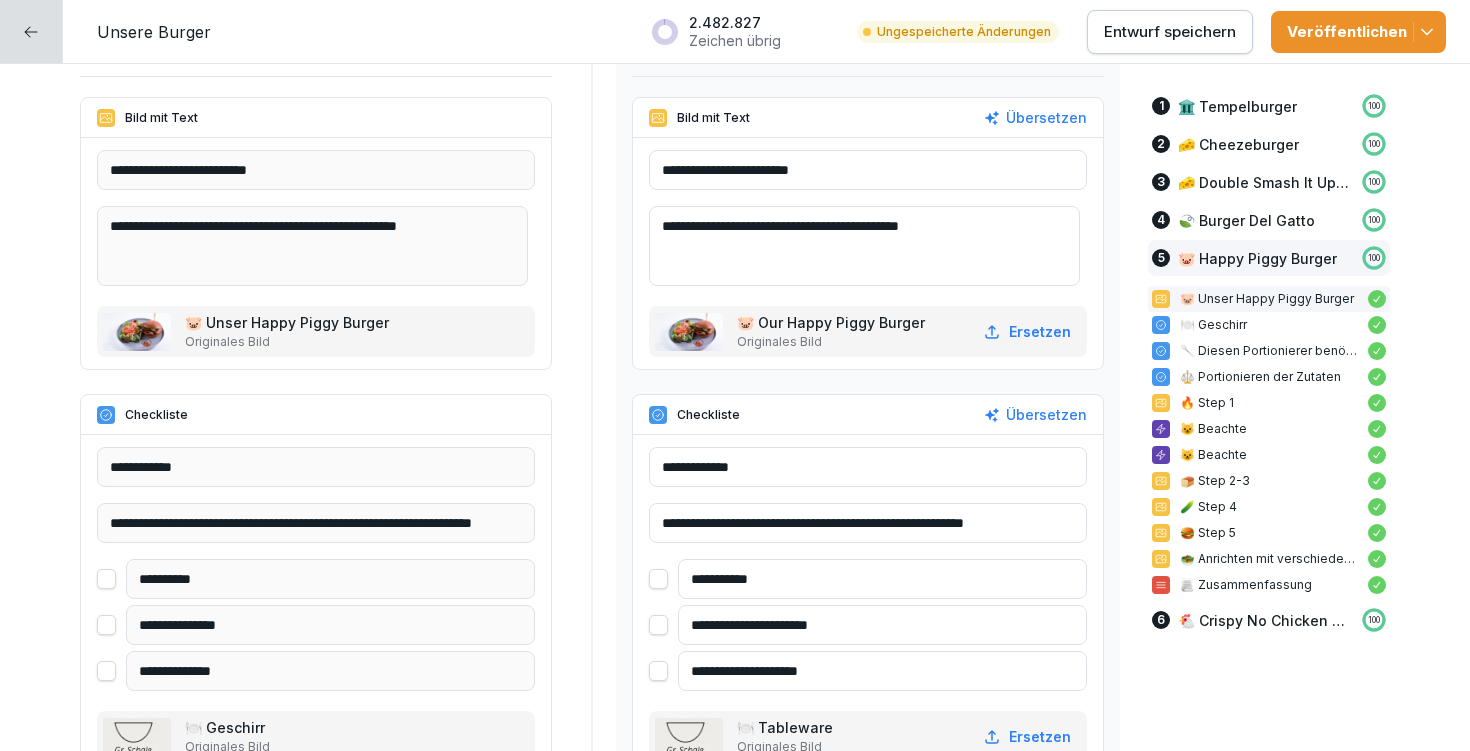scroll, scrollTop: 20002, scrollLeft: 0, axis: vertical 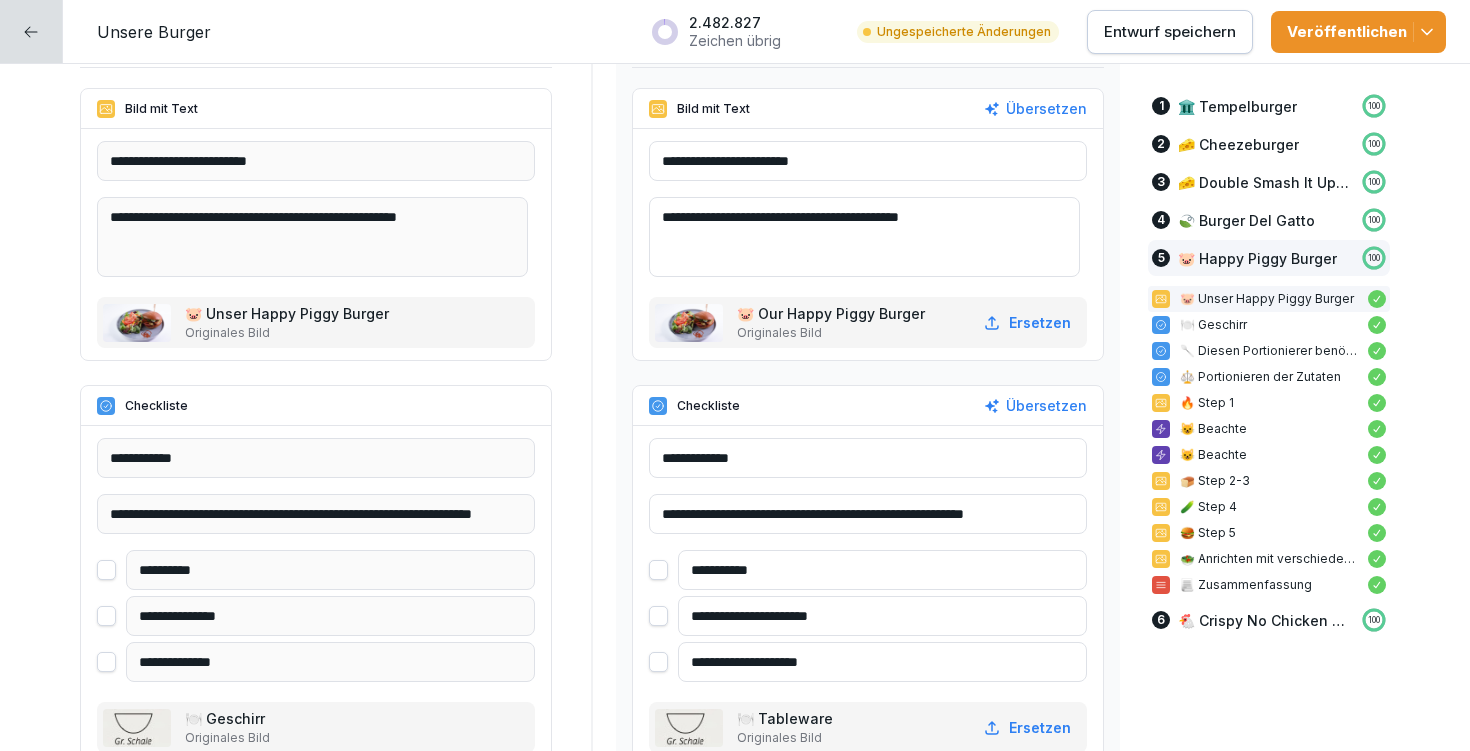 type on "**********" 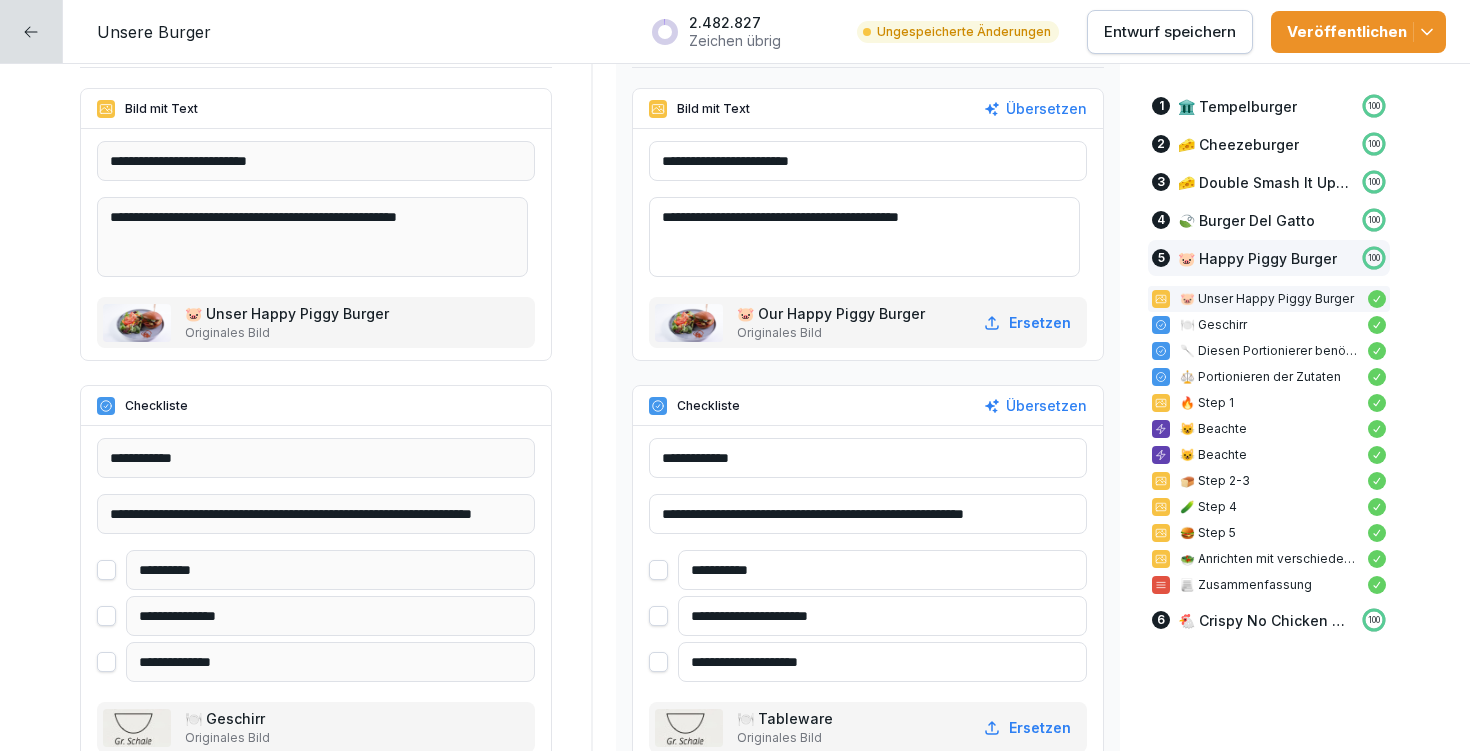 drag, startPoint x: 747, startPoint y: 510, endPoint x: 831, endPoint y: 507, distance: 84.05355 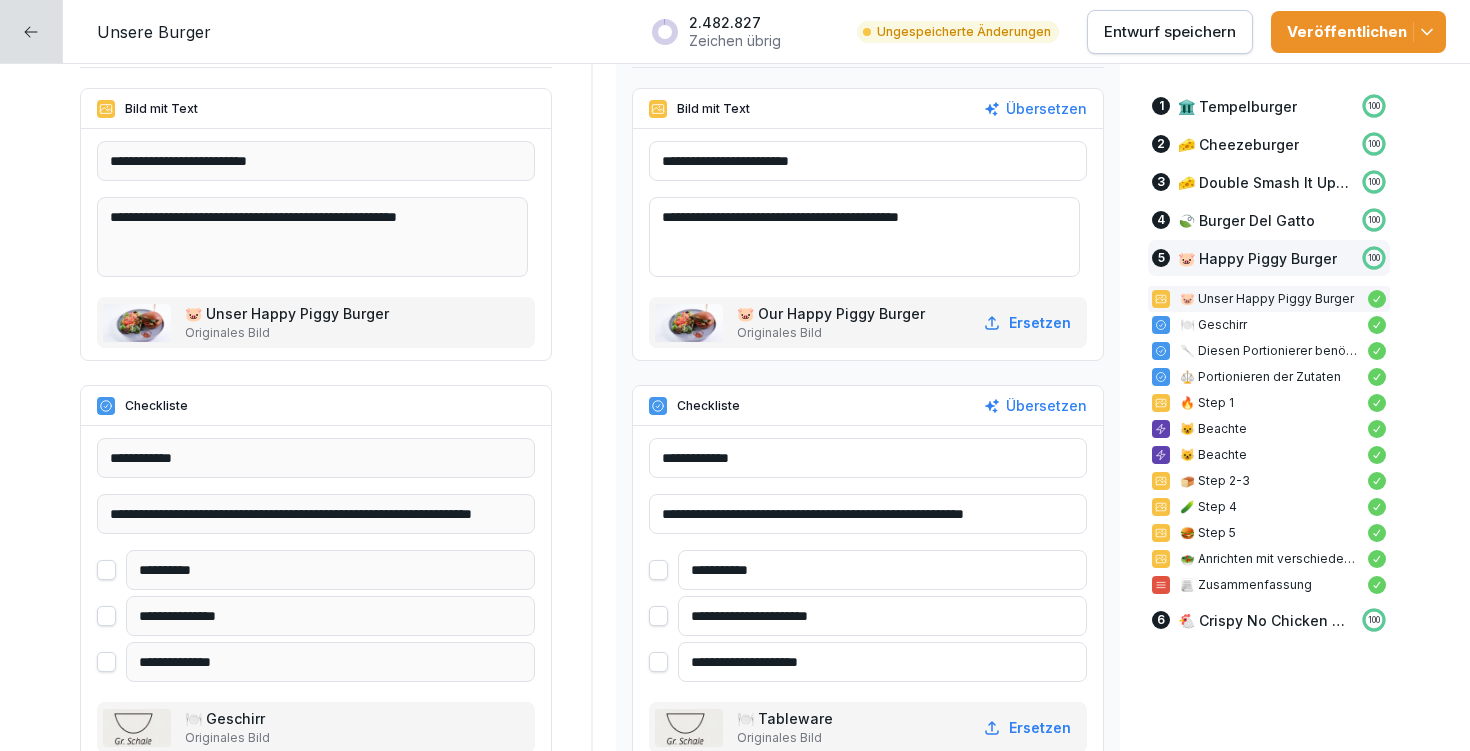 click on "**********" at bounding box center (868, 514) 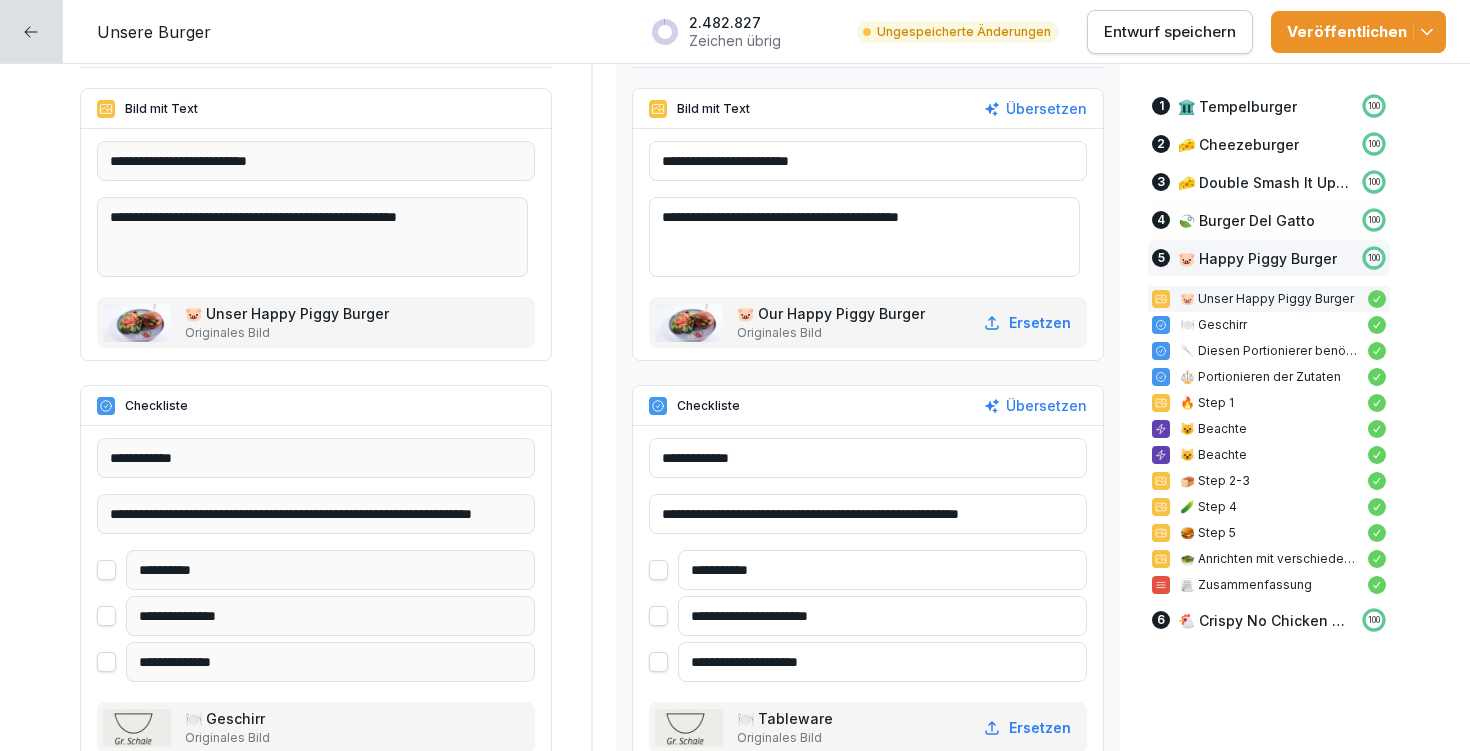 type on "**********" 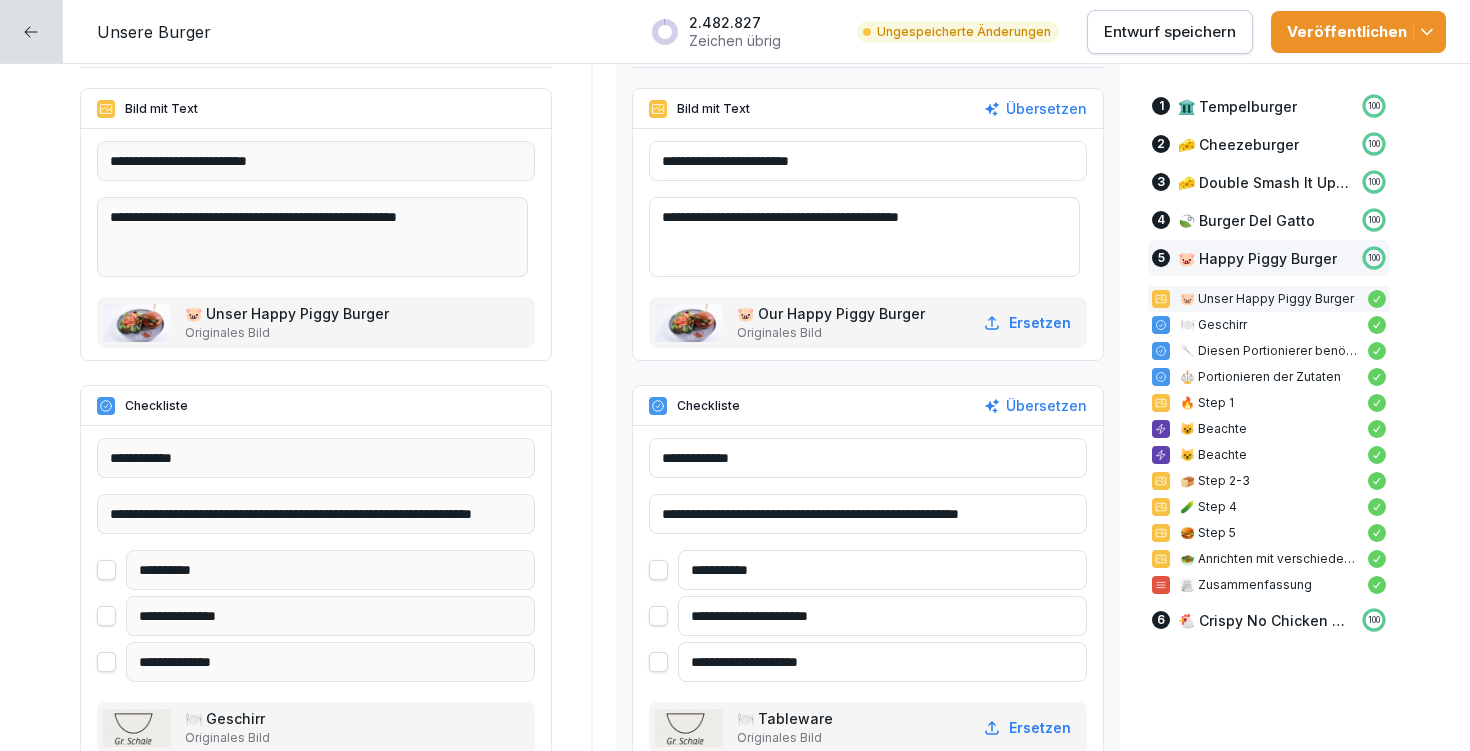 click on "Entwurf speichern" at bounding box center [1170, 32] 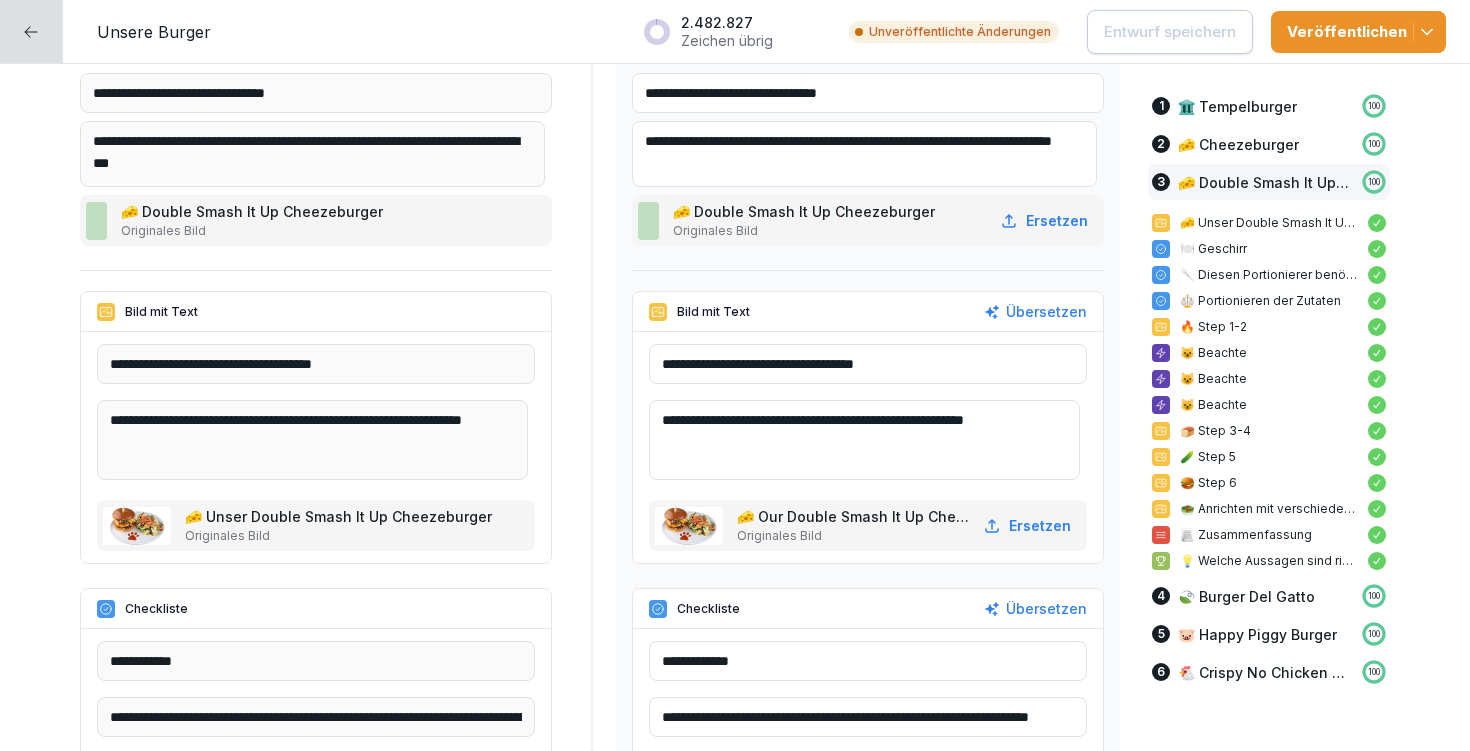 scroll, scrollTop: 10051, scrollLeft: 0, axis: vertical 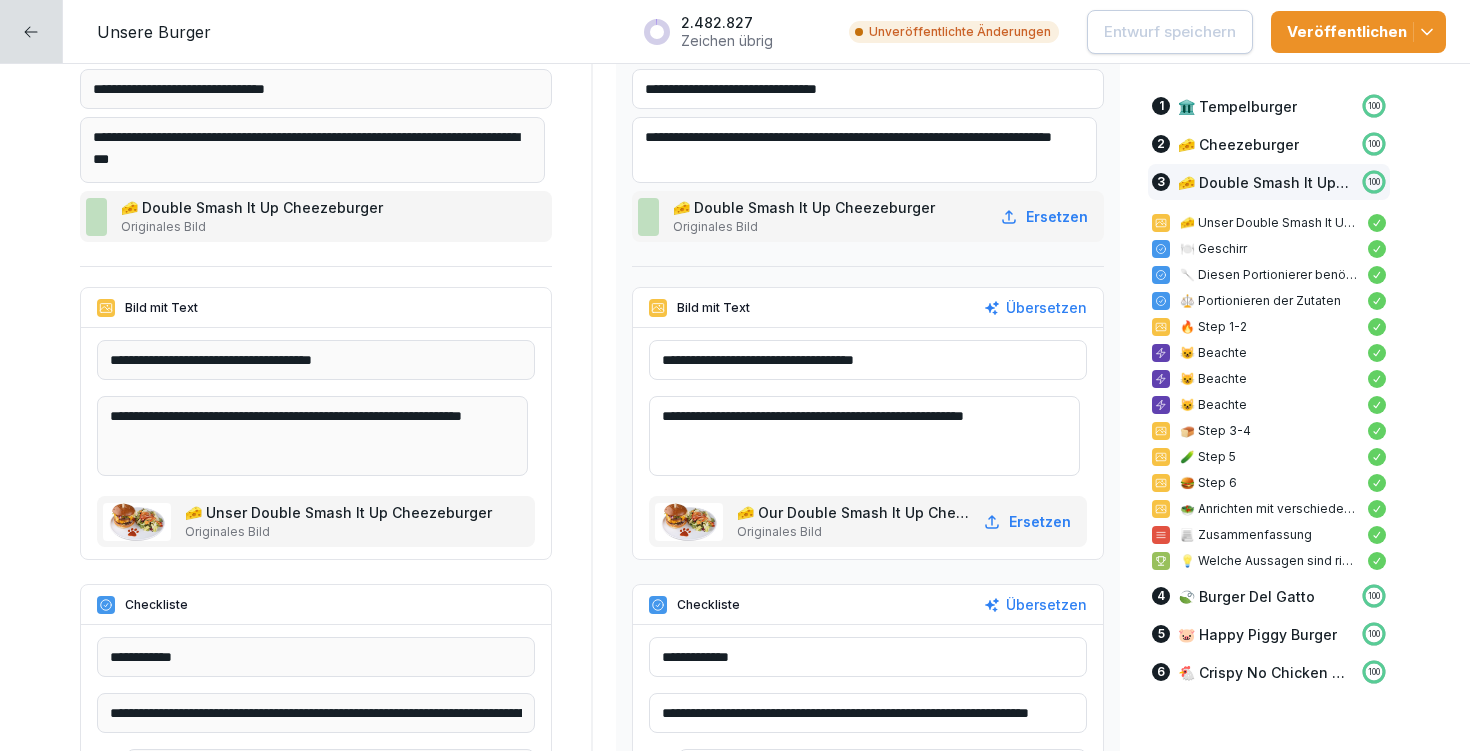 drag, startPoint x: 746, startPoint y: 710, endPoint x: 829, endPoint y: 706, distance: 83.09633 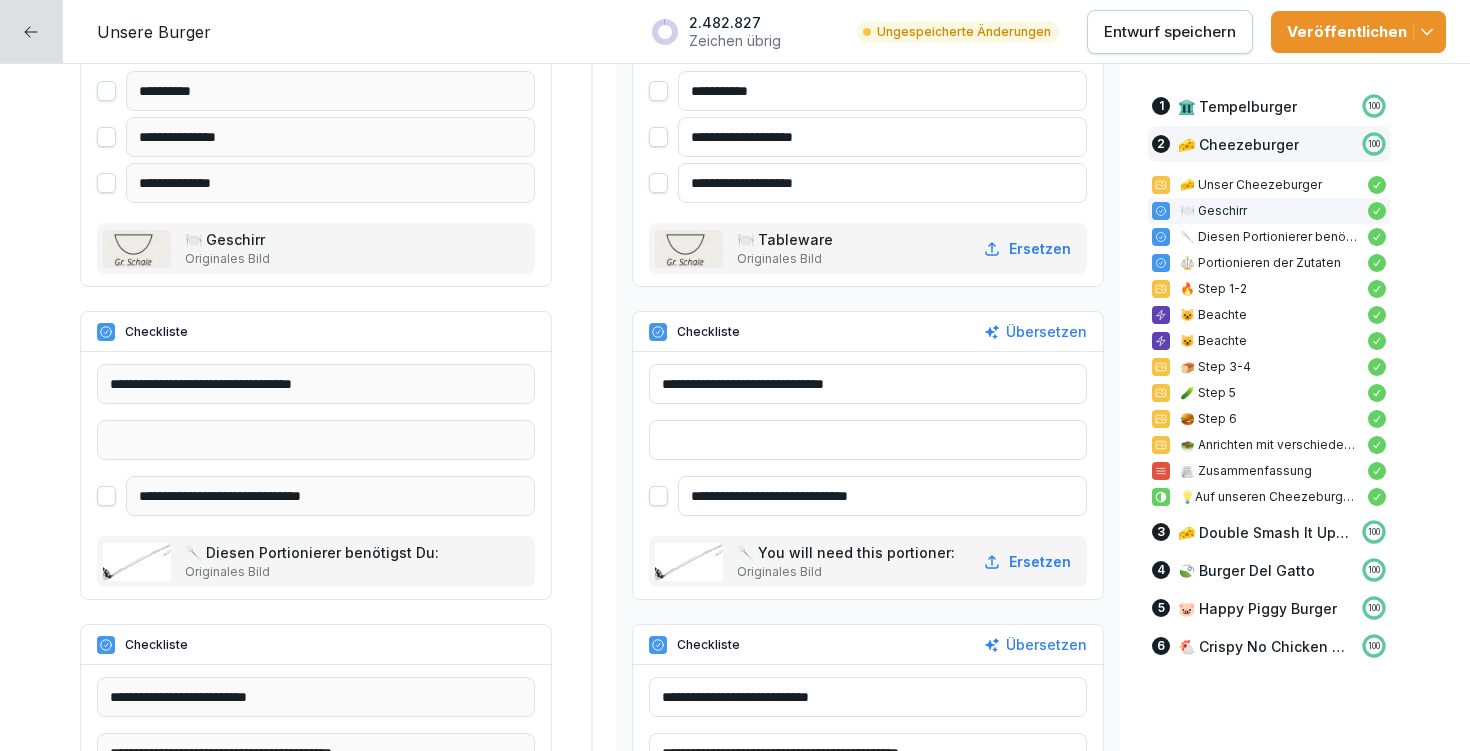 scroll, scrollTop: 5648, scrollLeft: 0, axis: vertical 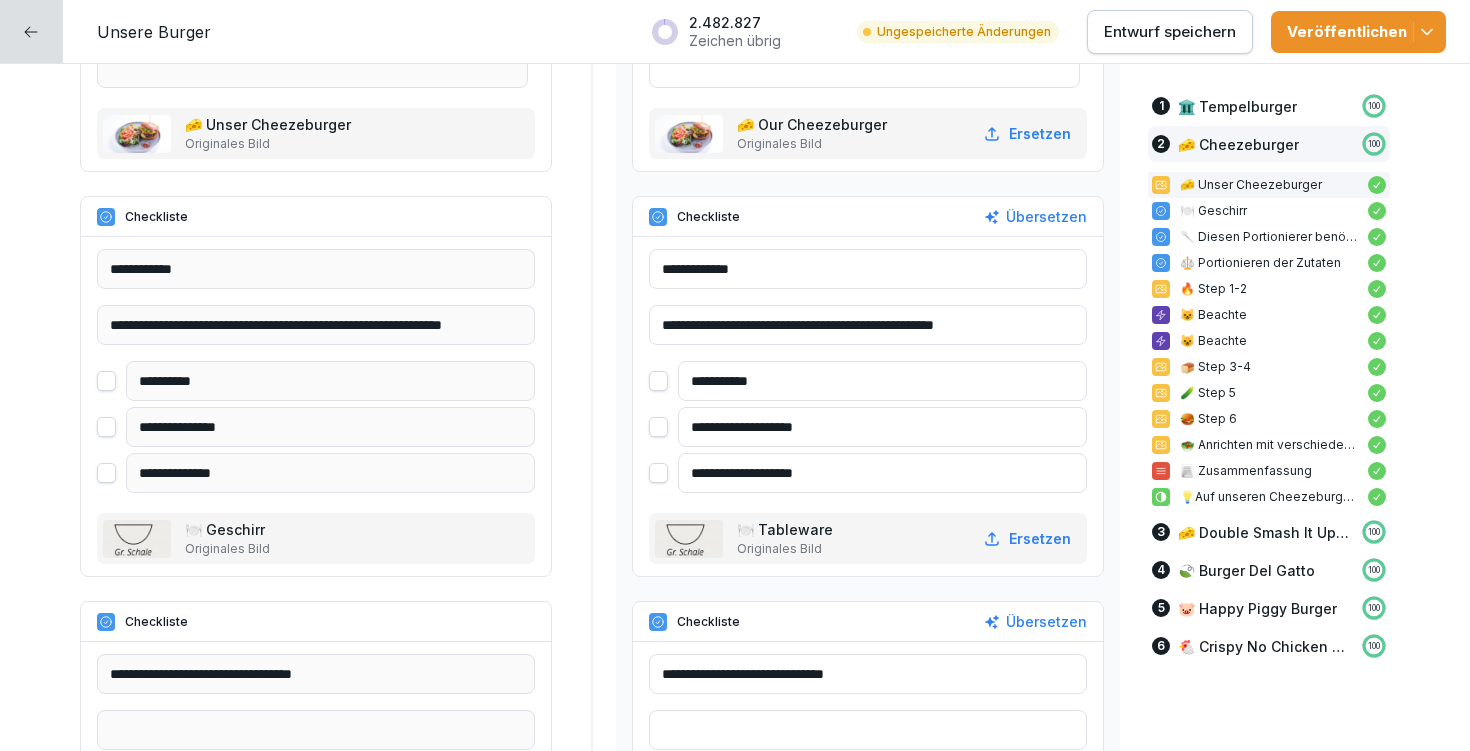 drag, startPoint x: 746, startPoint y: 323, endPoint x: 831, endPoint y: 320, distance: 85.052925 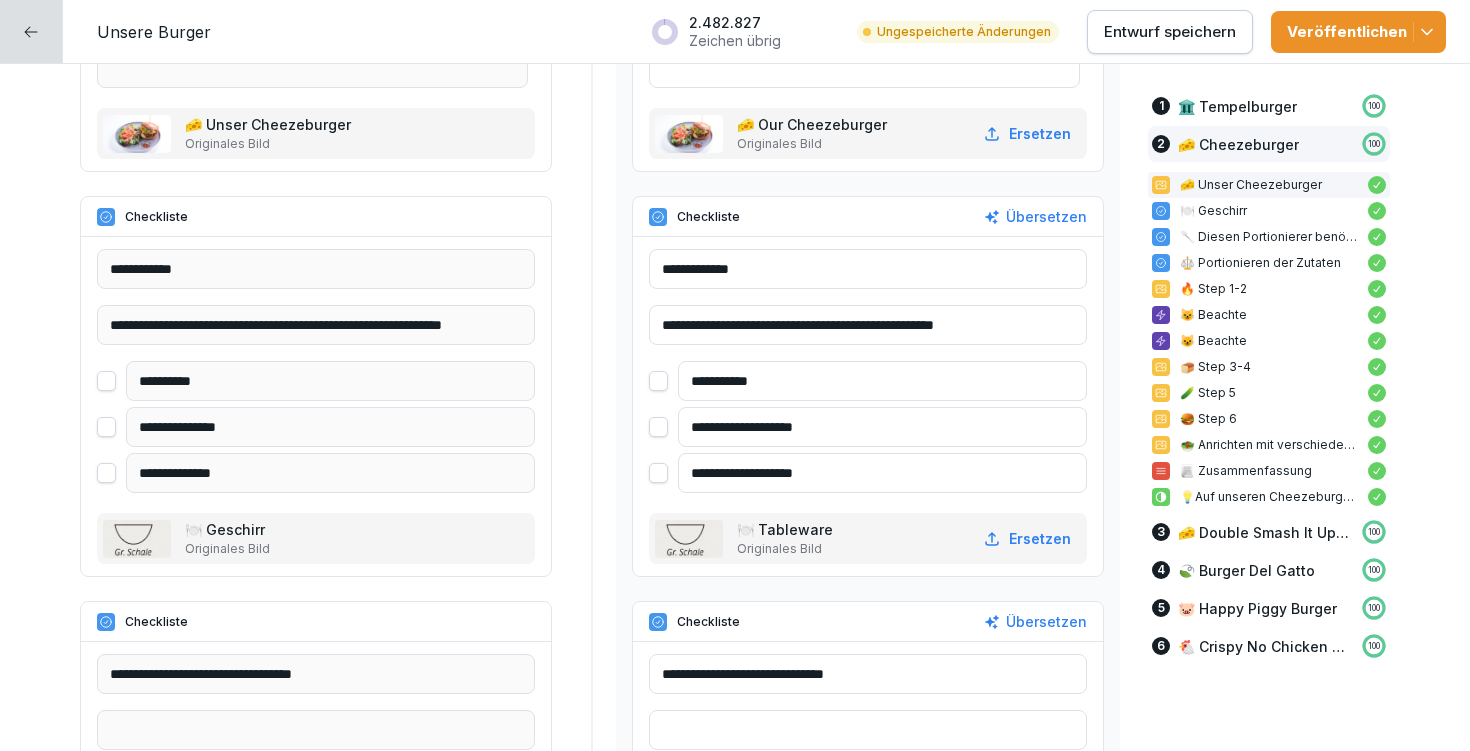 click on "**********" at bounding box center [868, 325] 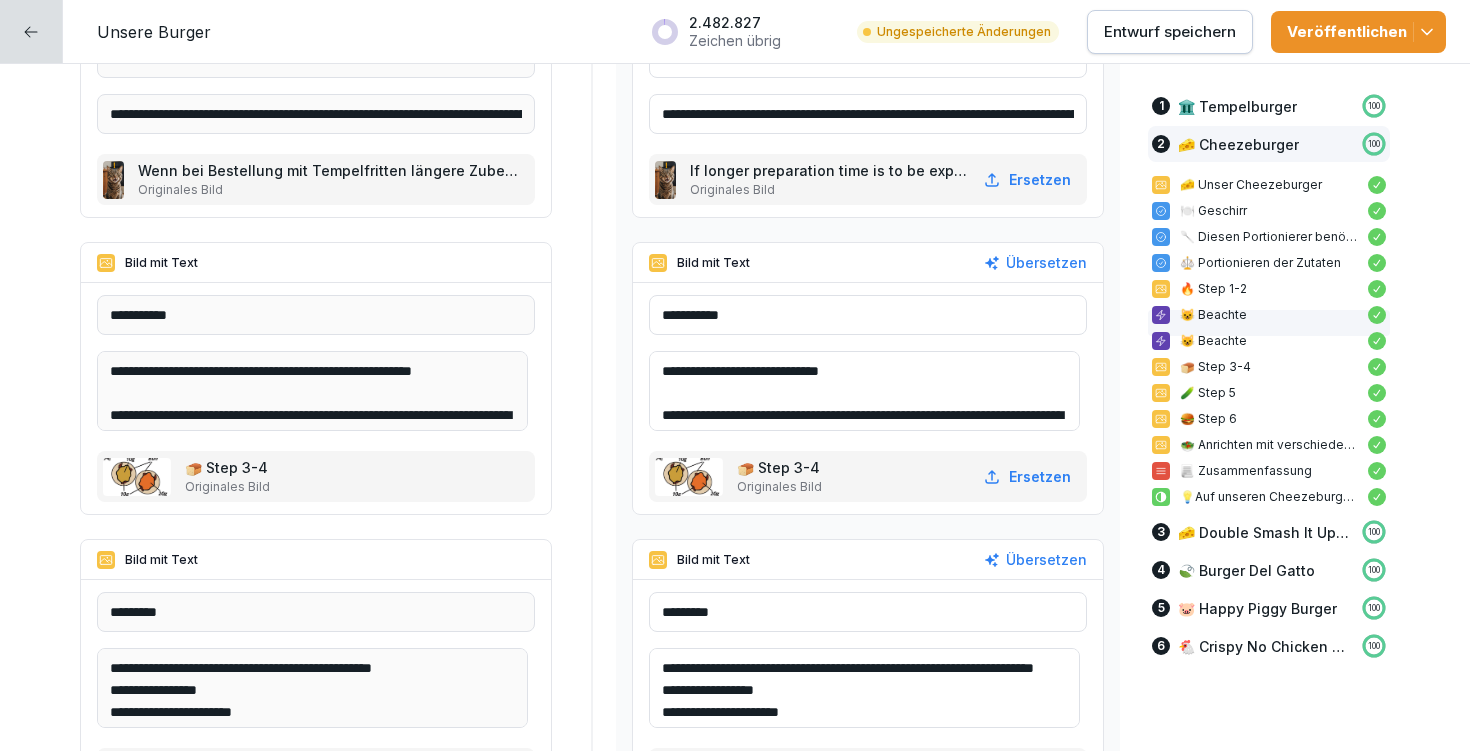scroll, scrollTop: 9106, scrollLeft: 0, axis: vertical 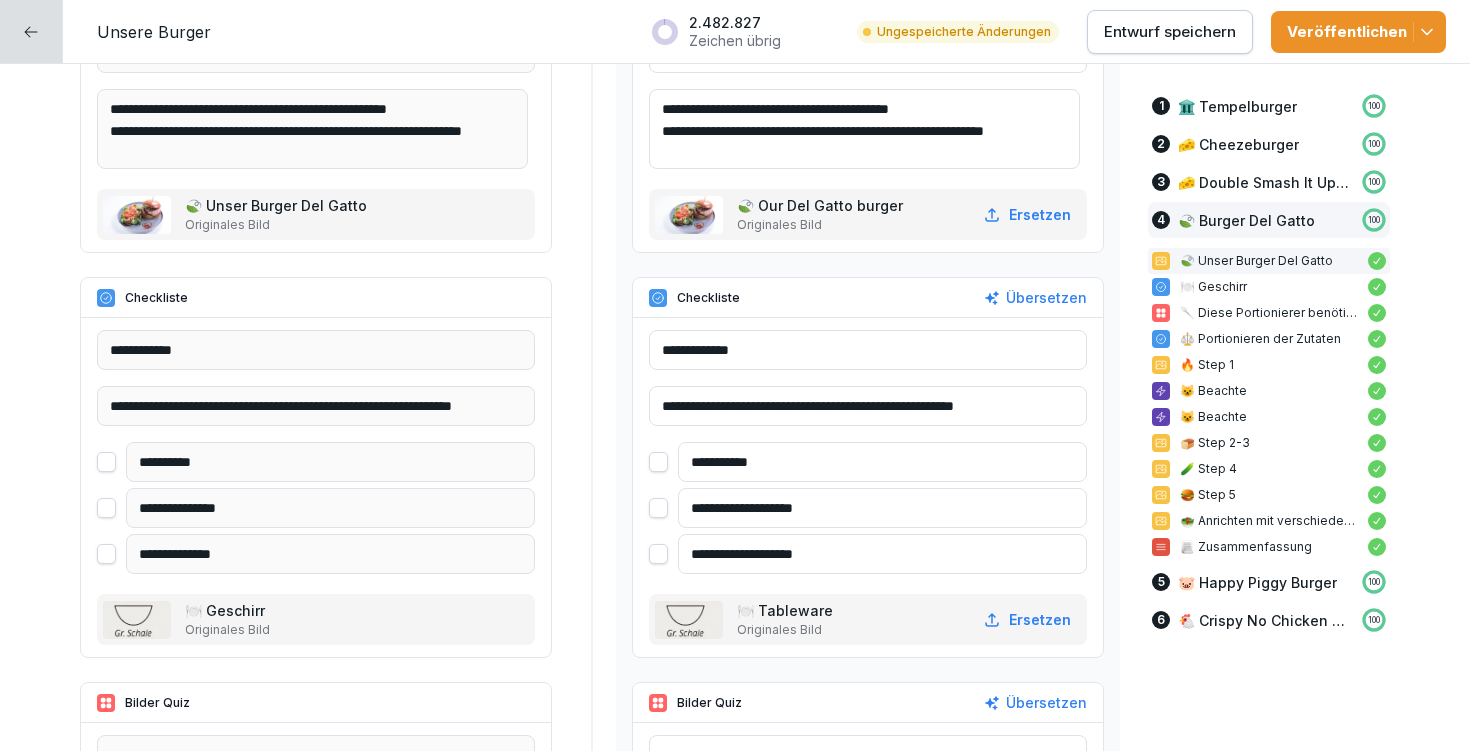 drag, startPoint x: 747, startPoint y: 399, endPoint x: 831, endPoint y: 396, distance: 84.05355 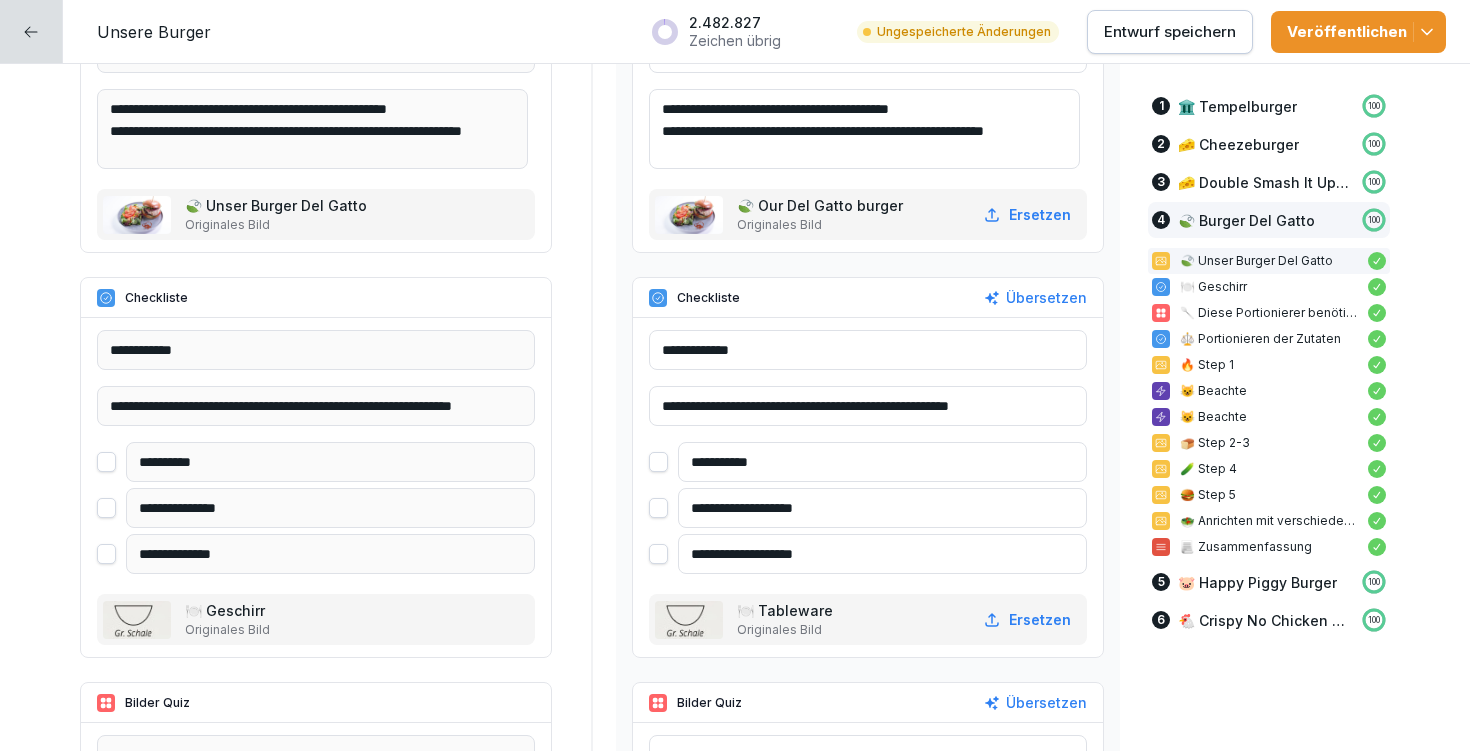 type on "**********" 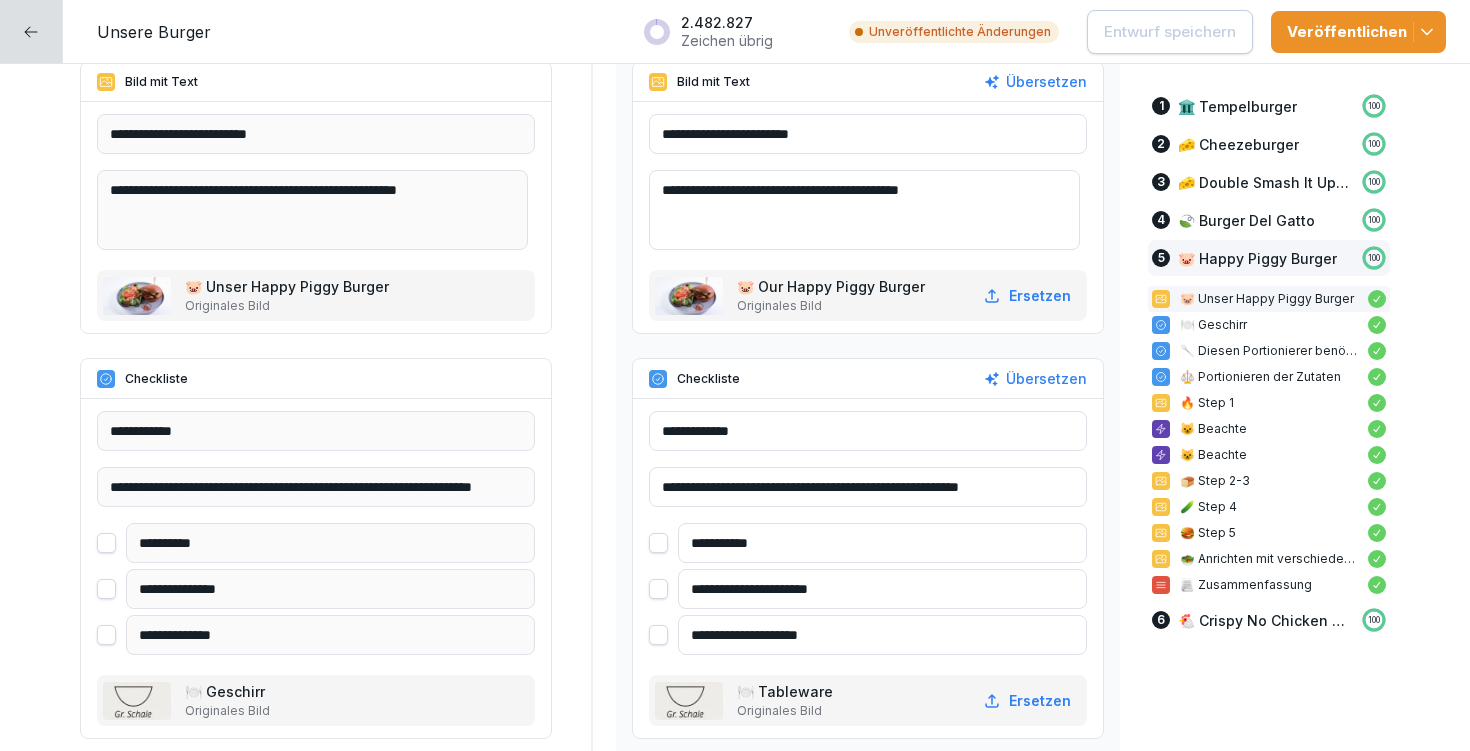 scroll, scrollTop: 20123, scrollLeft: 0, axis: vertical 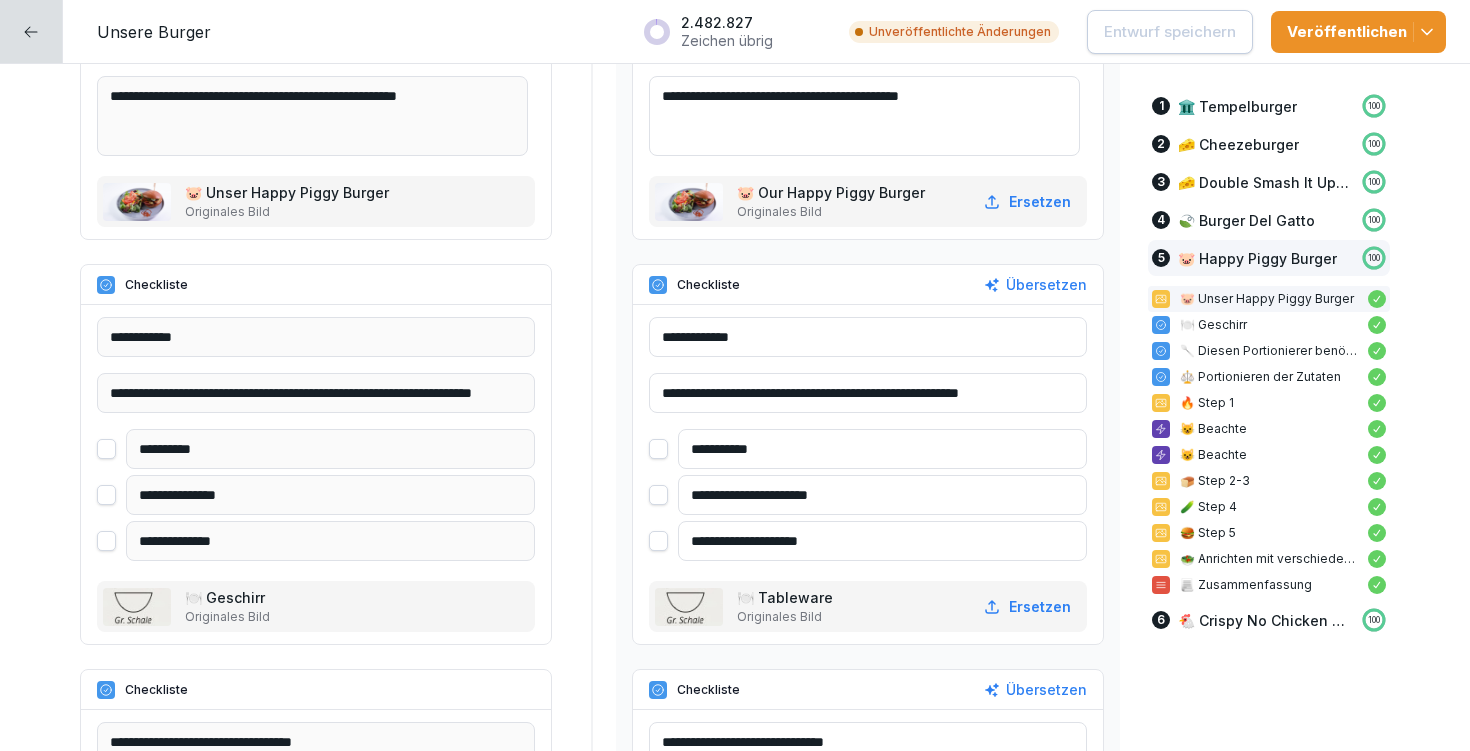 drag, startPoint x: 874, startPoint y: 485, endPoint x: 679, endPoint y: 479, distance: 195.09229 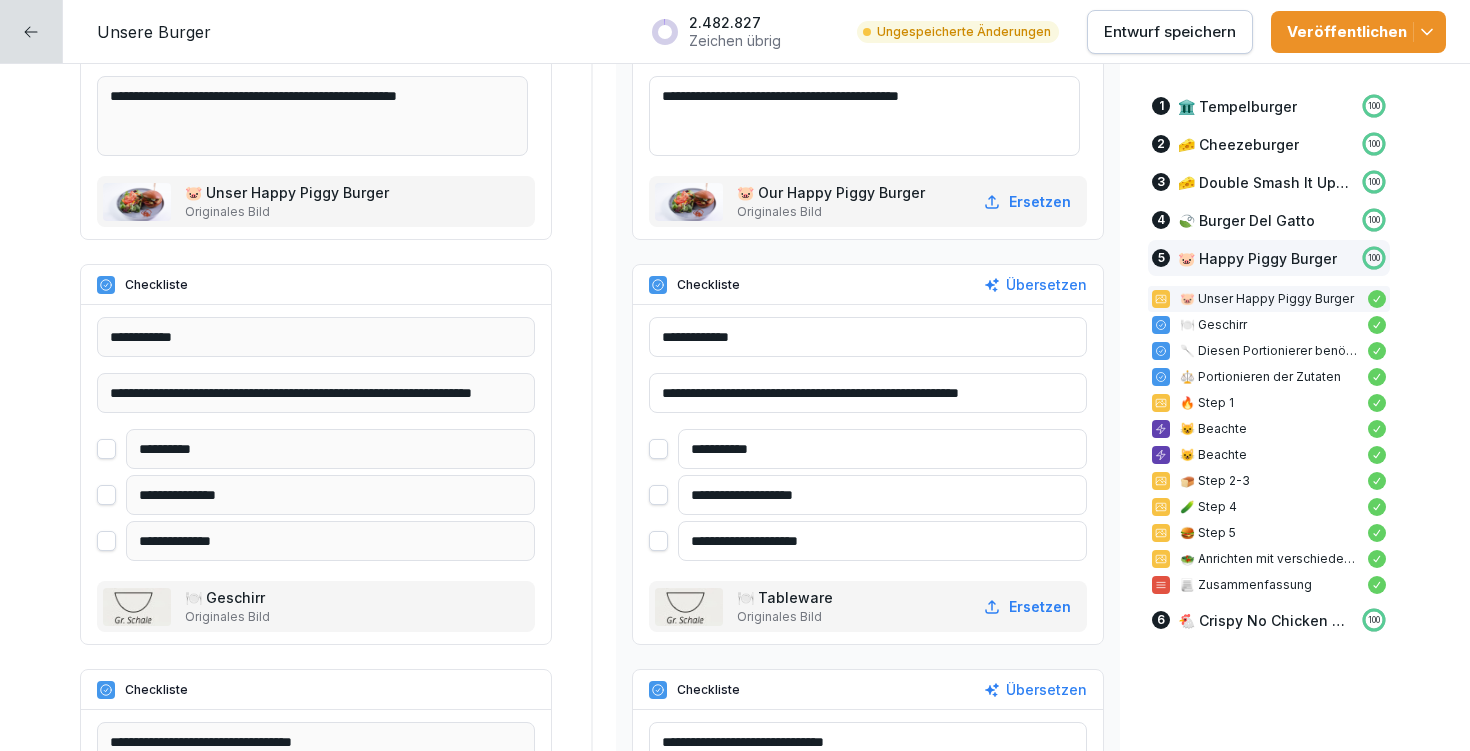 type on "**********" 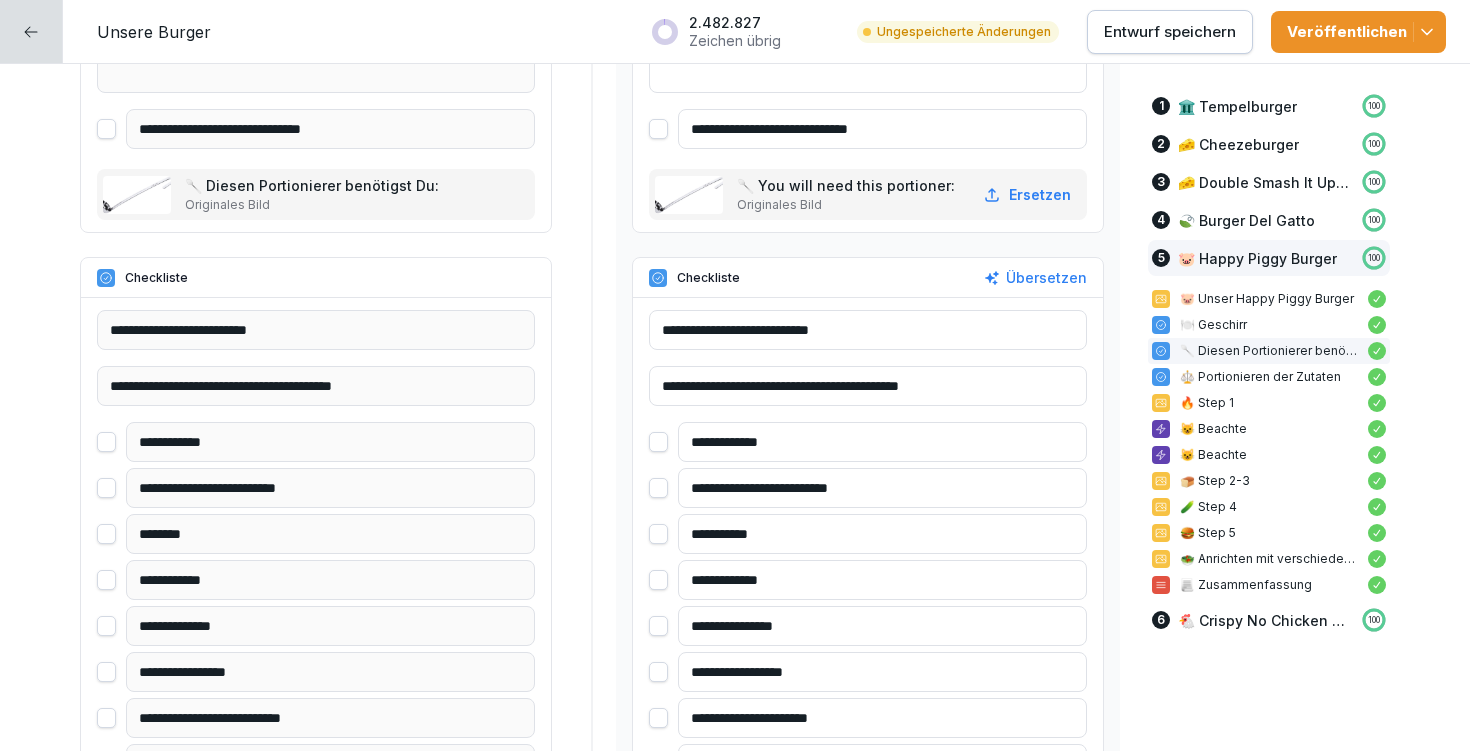 scroll, scrollTop: 20896, scrollLeft: 0, axis: vertical 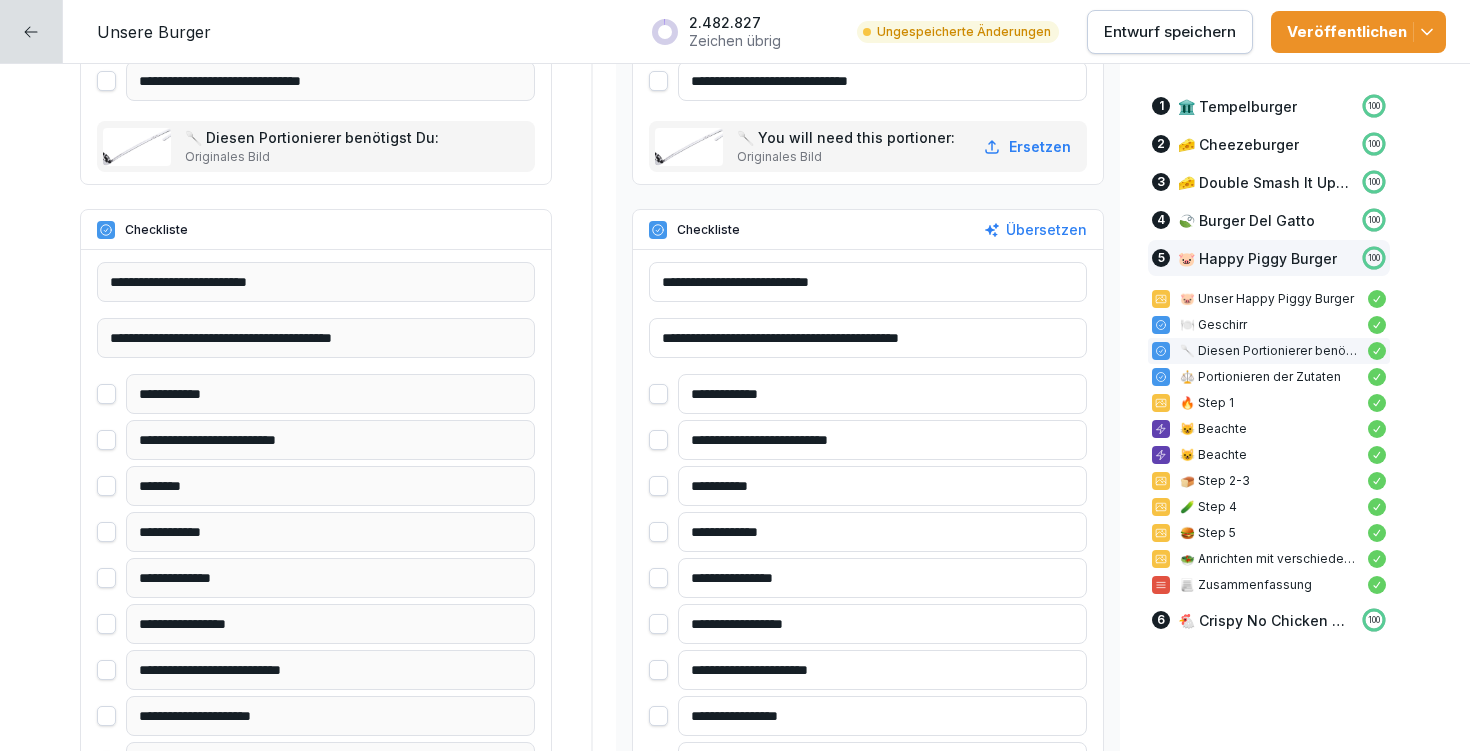 type on "**********" 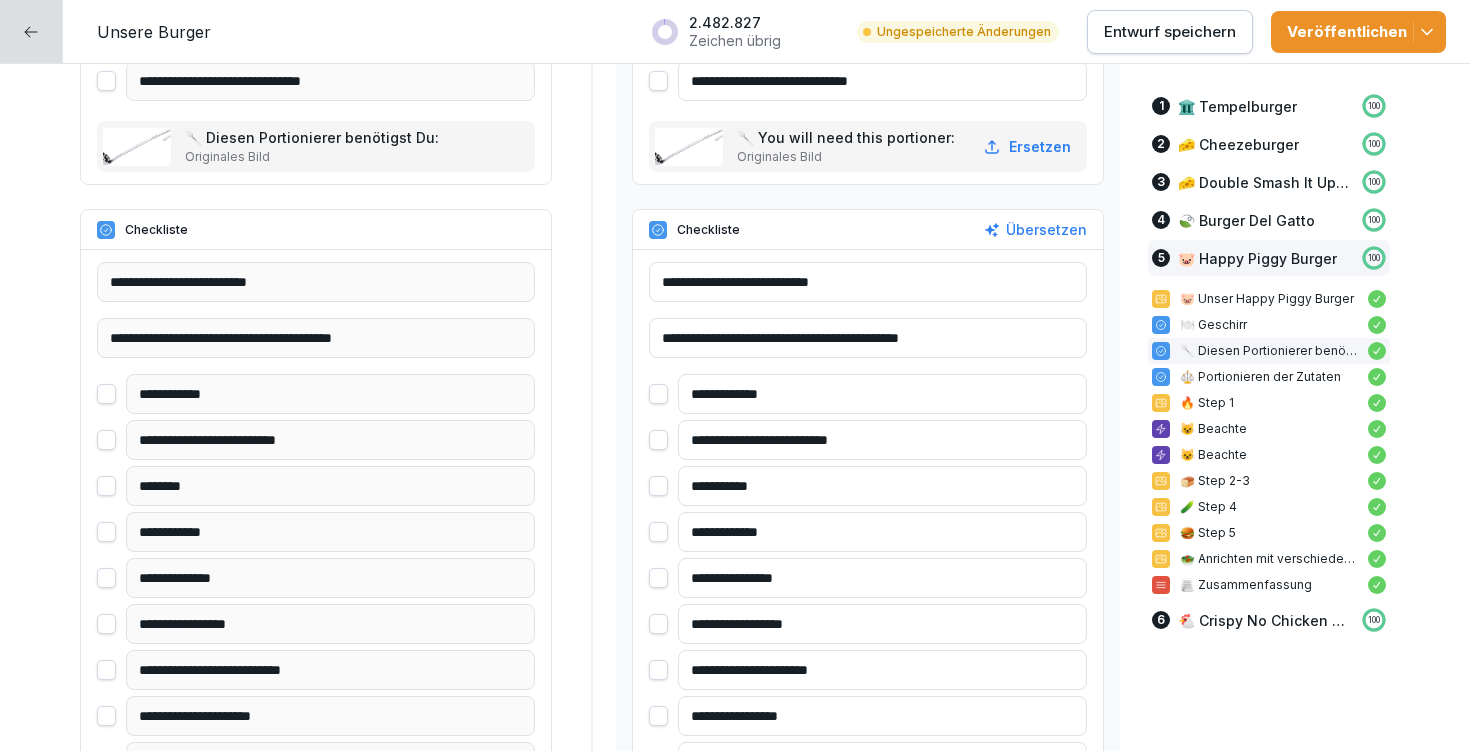 drag, startPoint x: 711, startPoint y: 574, endPoint x: 763, endPoint y: 578, distance: 52.153618 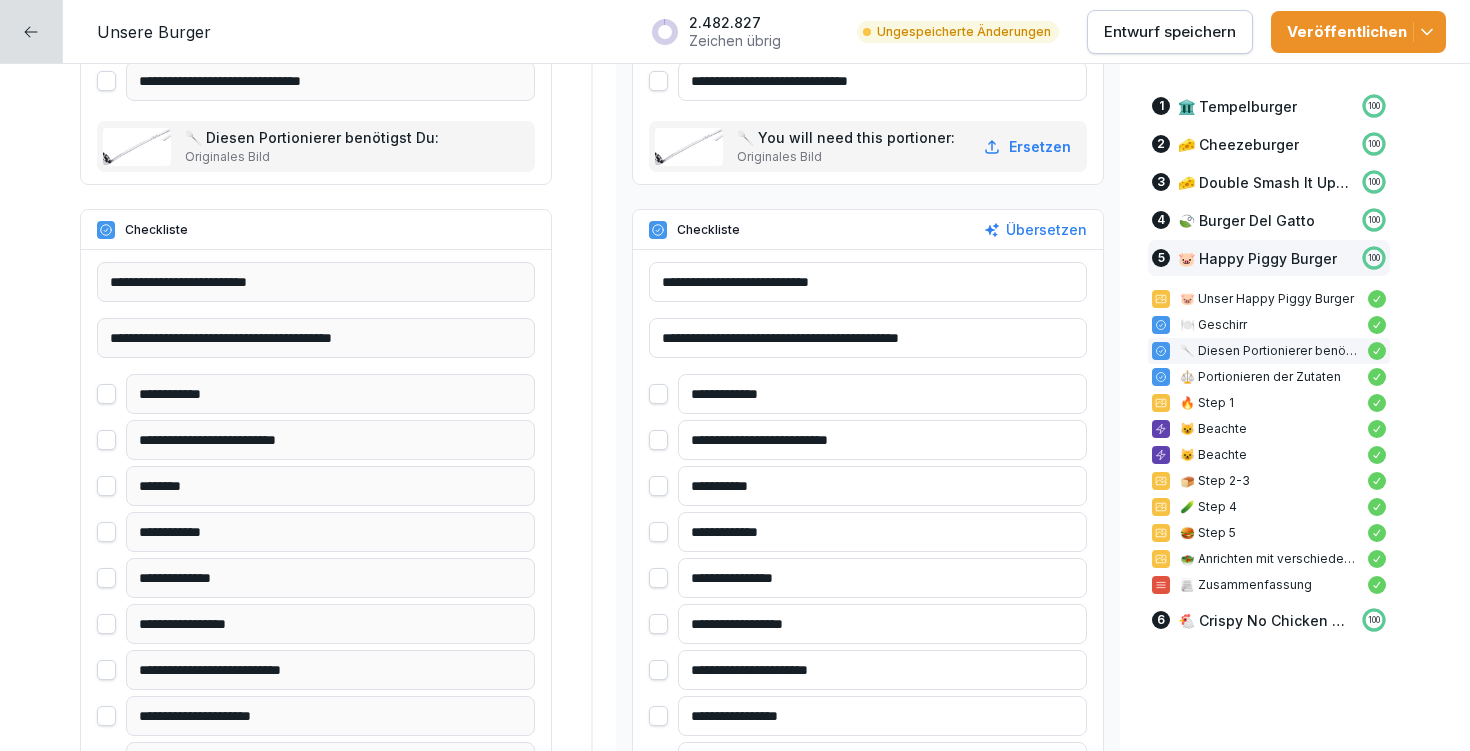 click on "**********" at bounding box center [882, 578] 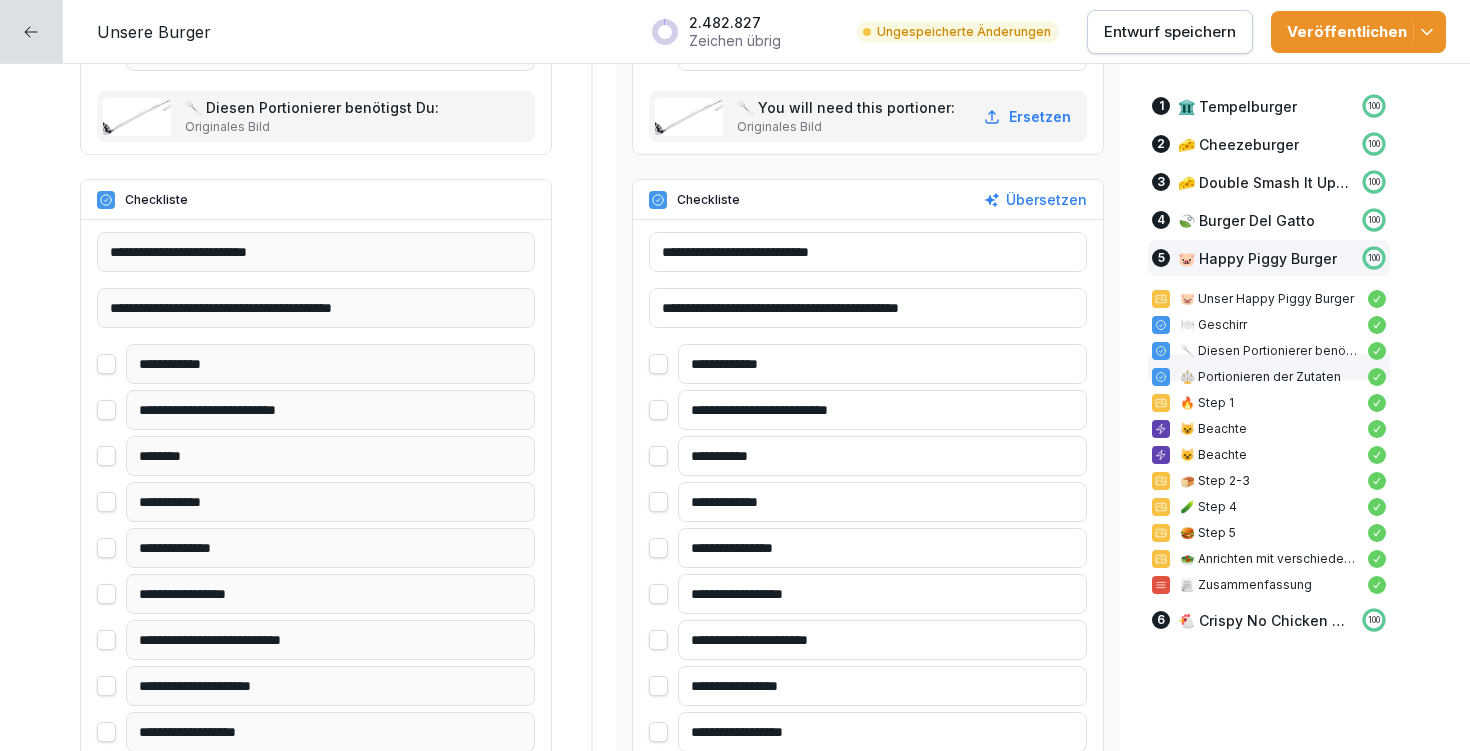 scroll, scrollTop: 20930, scrollLeft: 0, axis: vertical 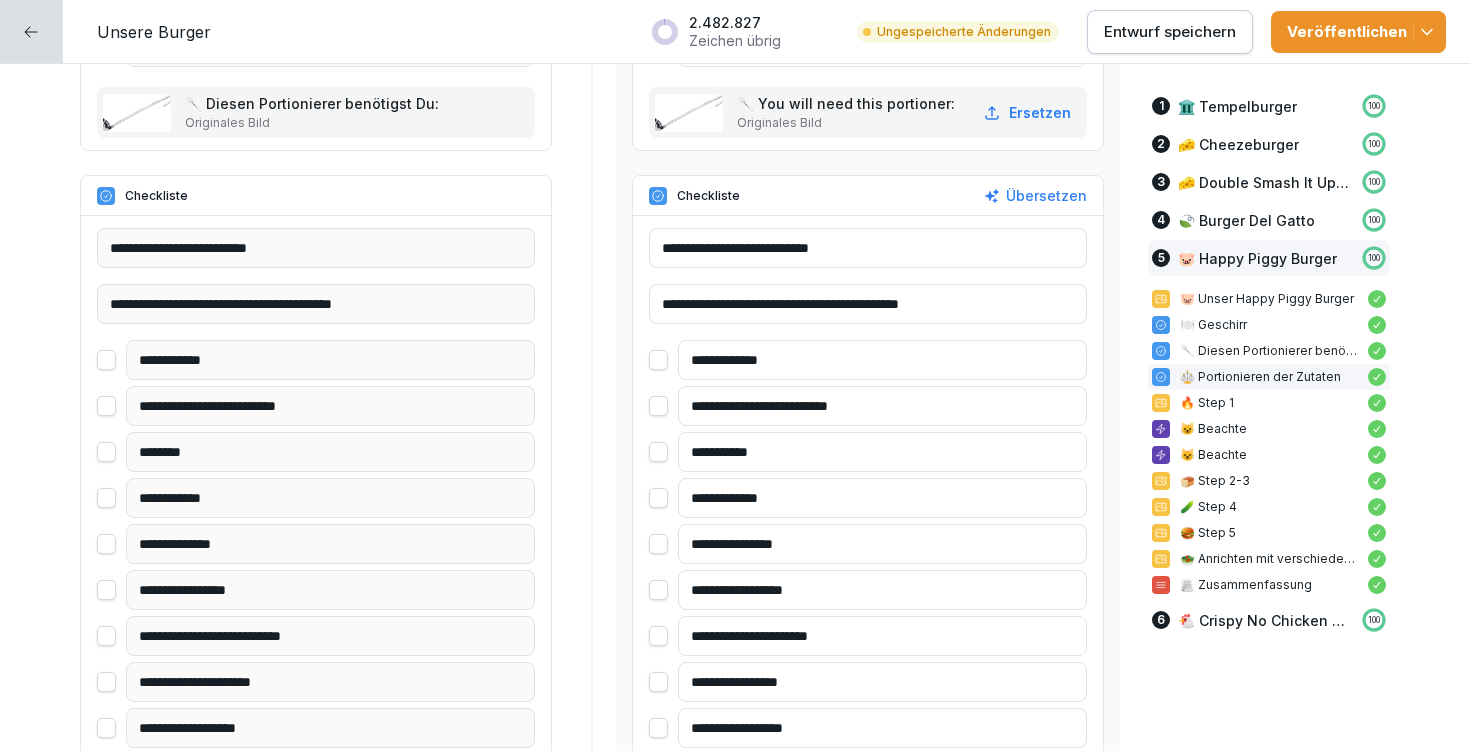 type on "**********" 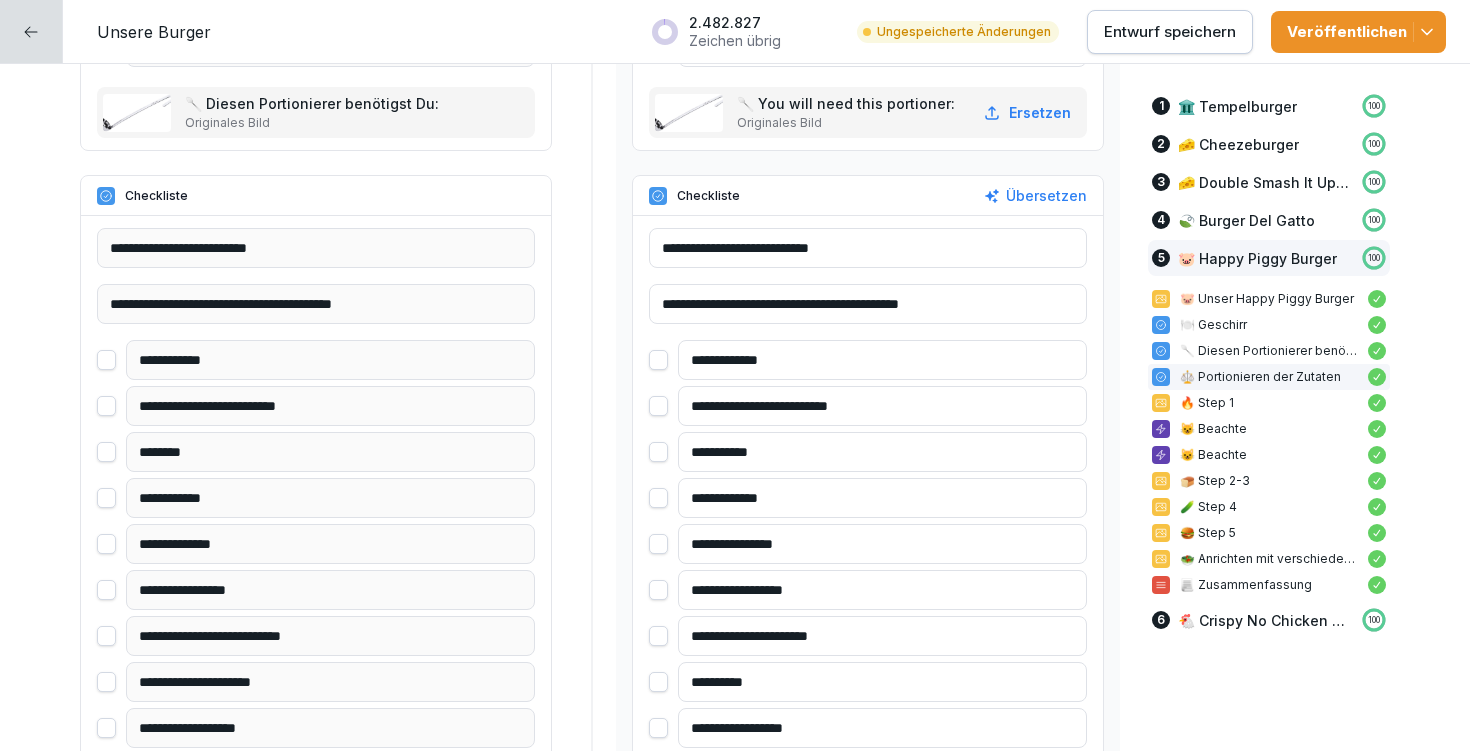 scroll, scrollTop: 21241, scrollLeft: 0, axis: vertical 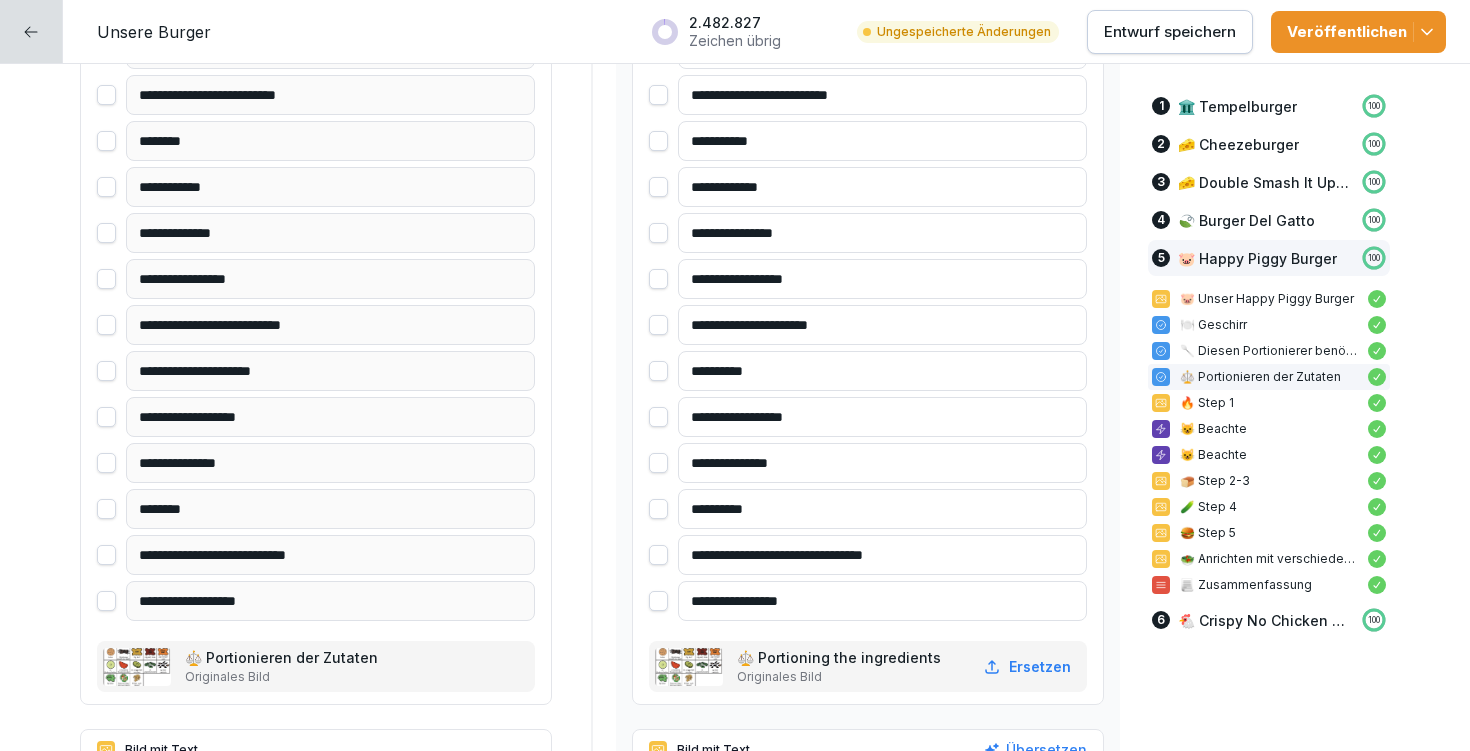 type on "**********" 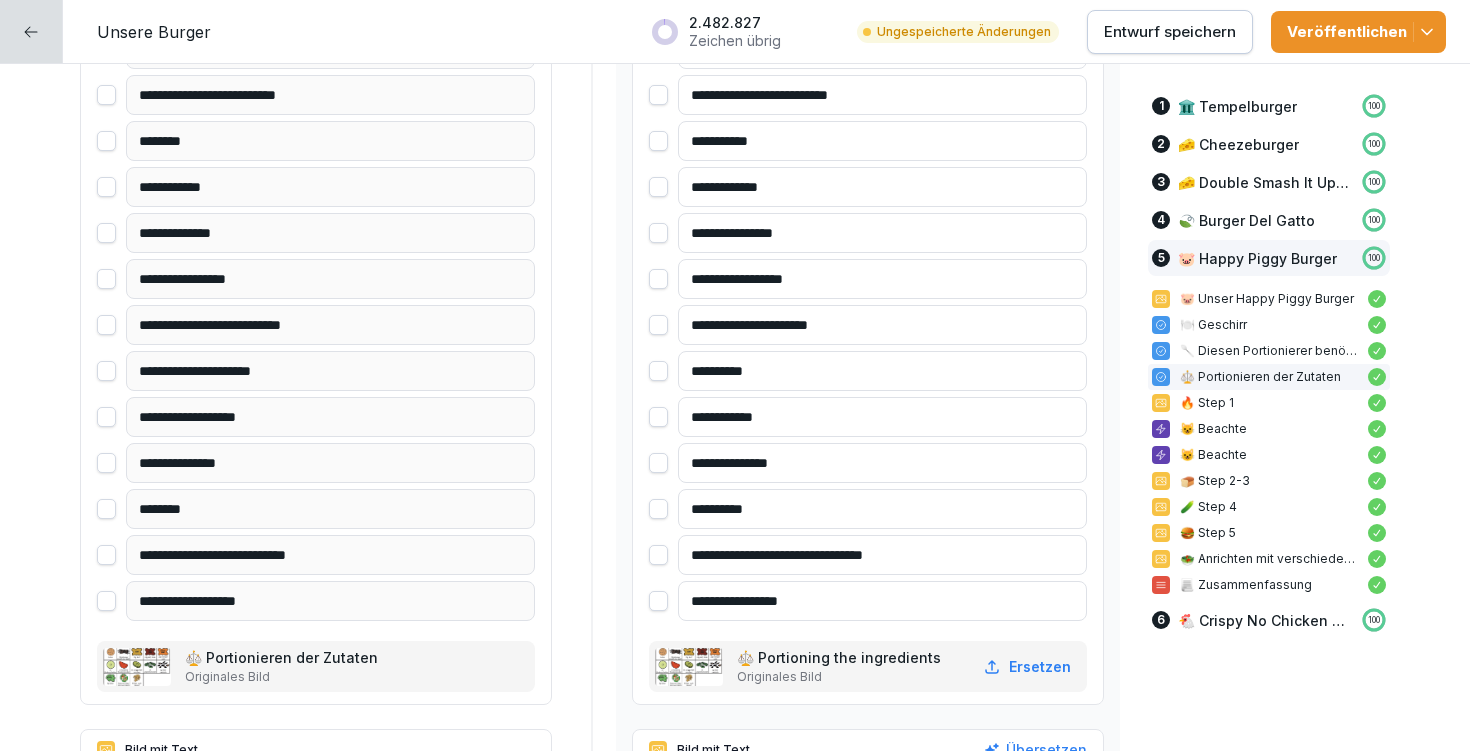 type on "**********" 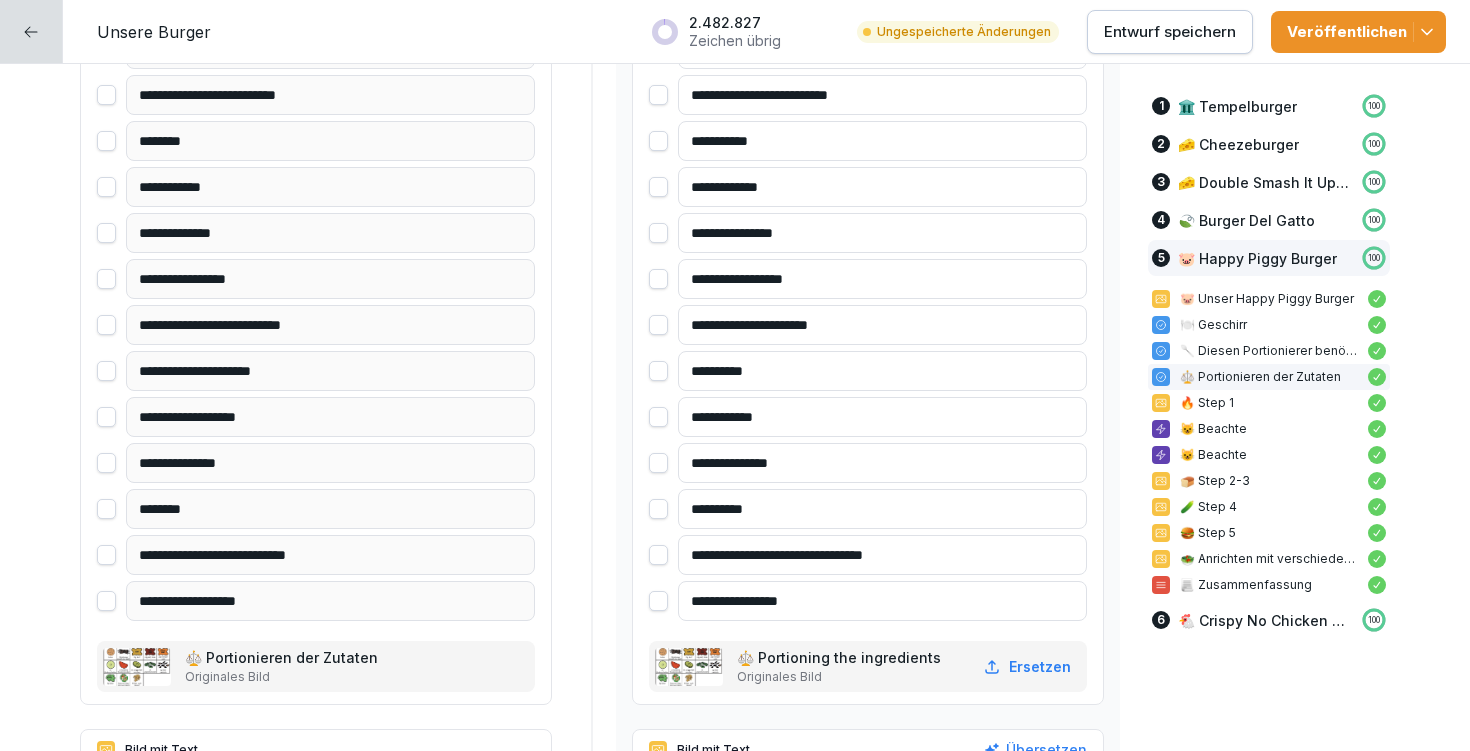 type on "**********" 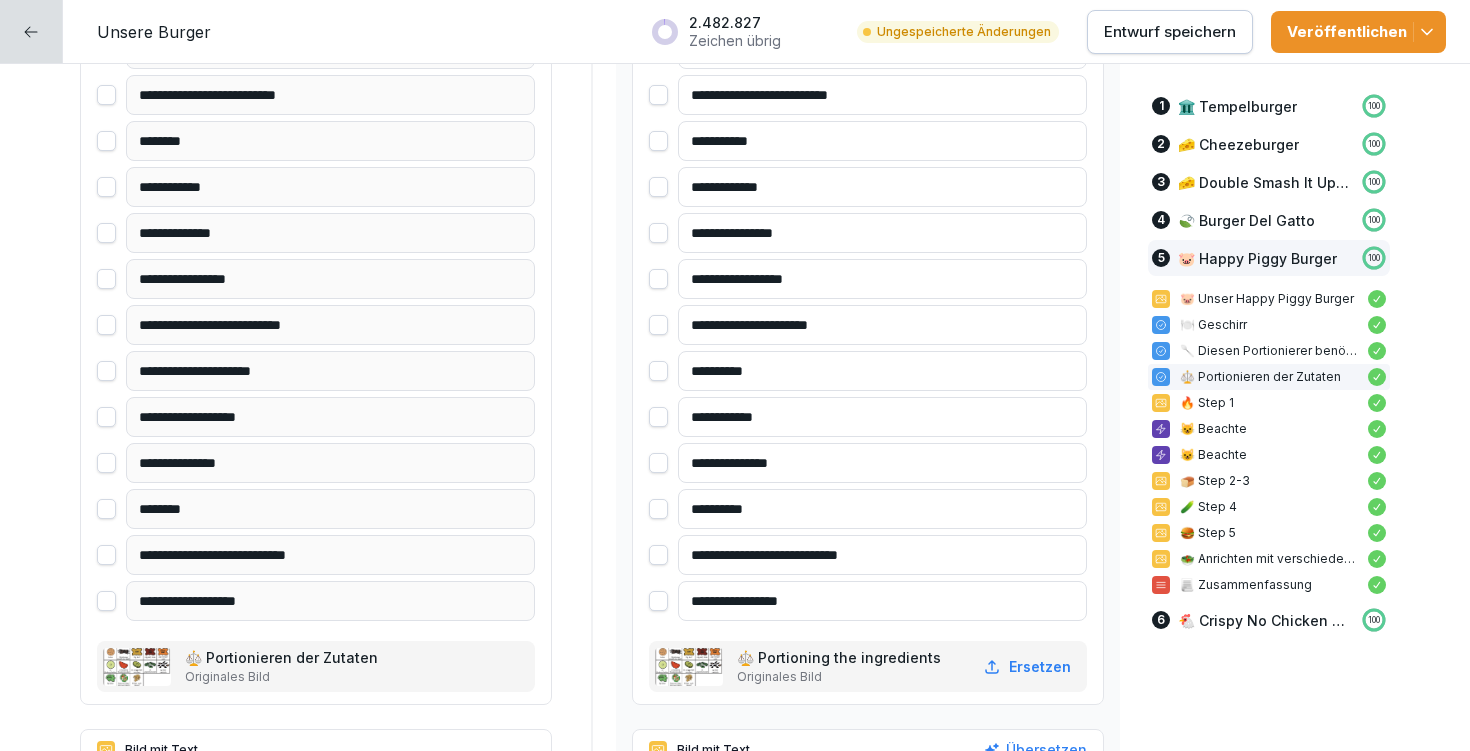 type on "**********" 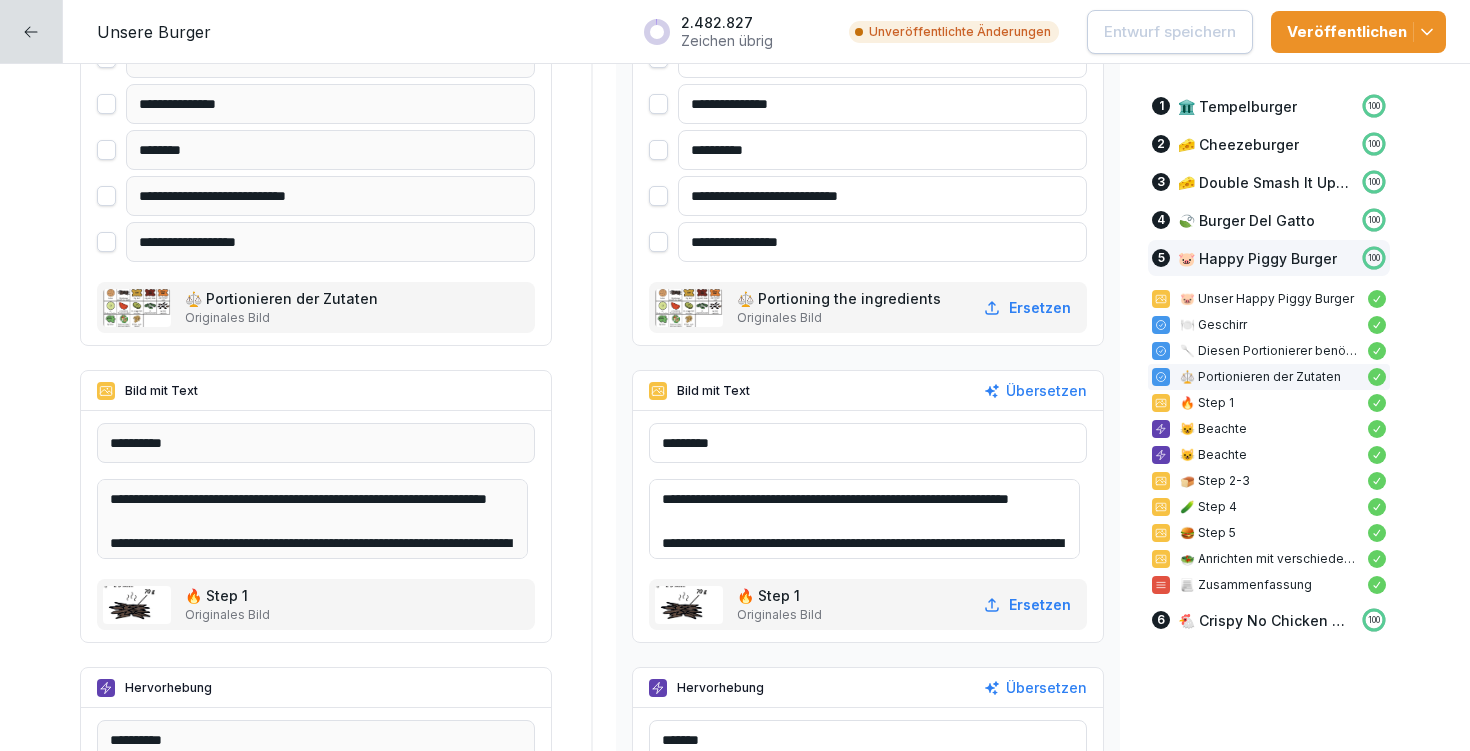 scroll, scrollTop: 21766, scrollLeft: 0, axis: vertical 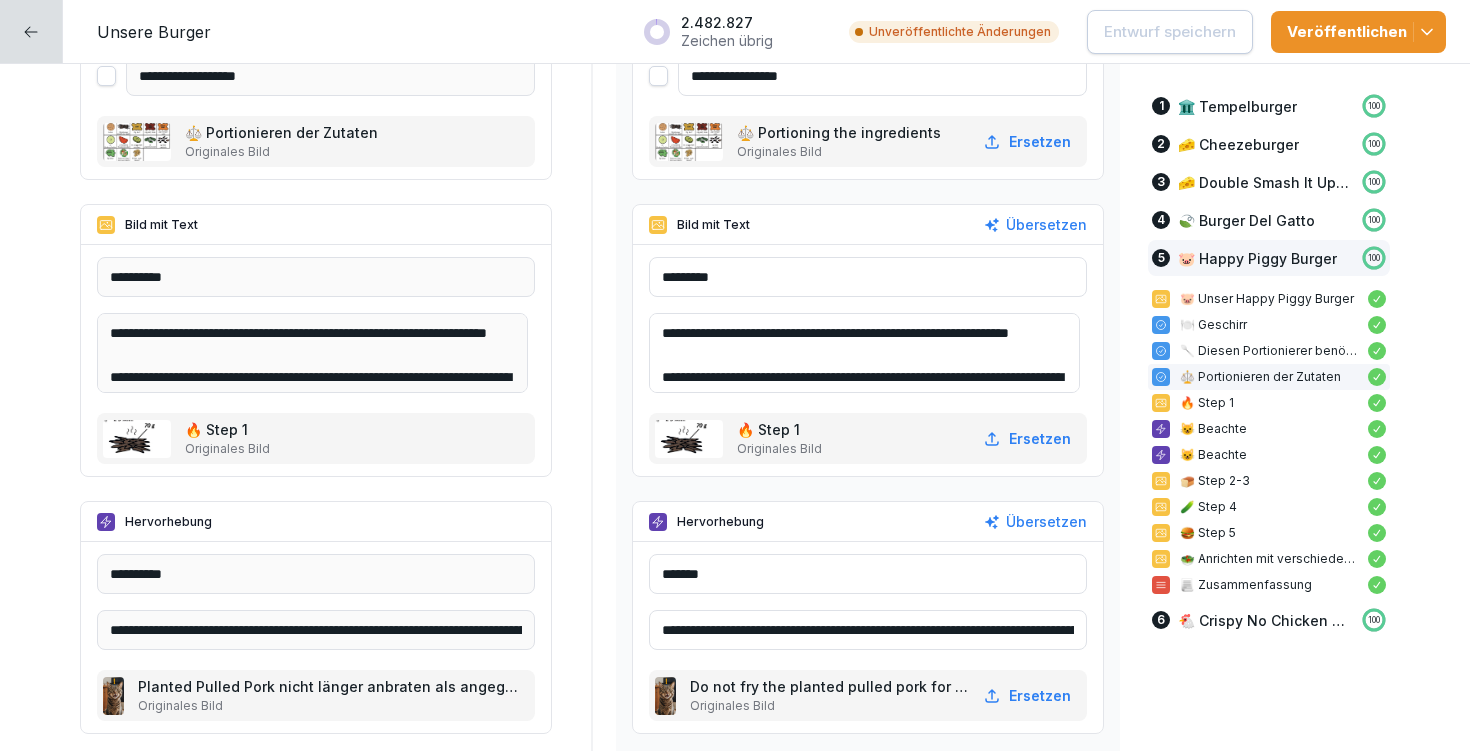 drag, startPoint x: 672, startPoint y: 328, endPoint x: 763, endPoint y: 366, distance: 98.61542 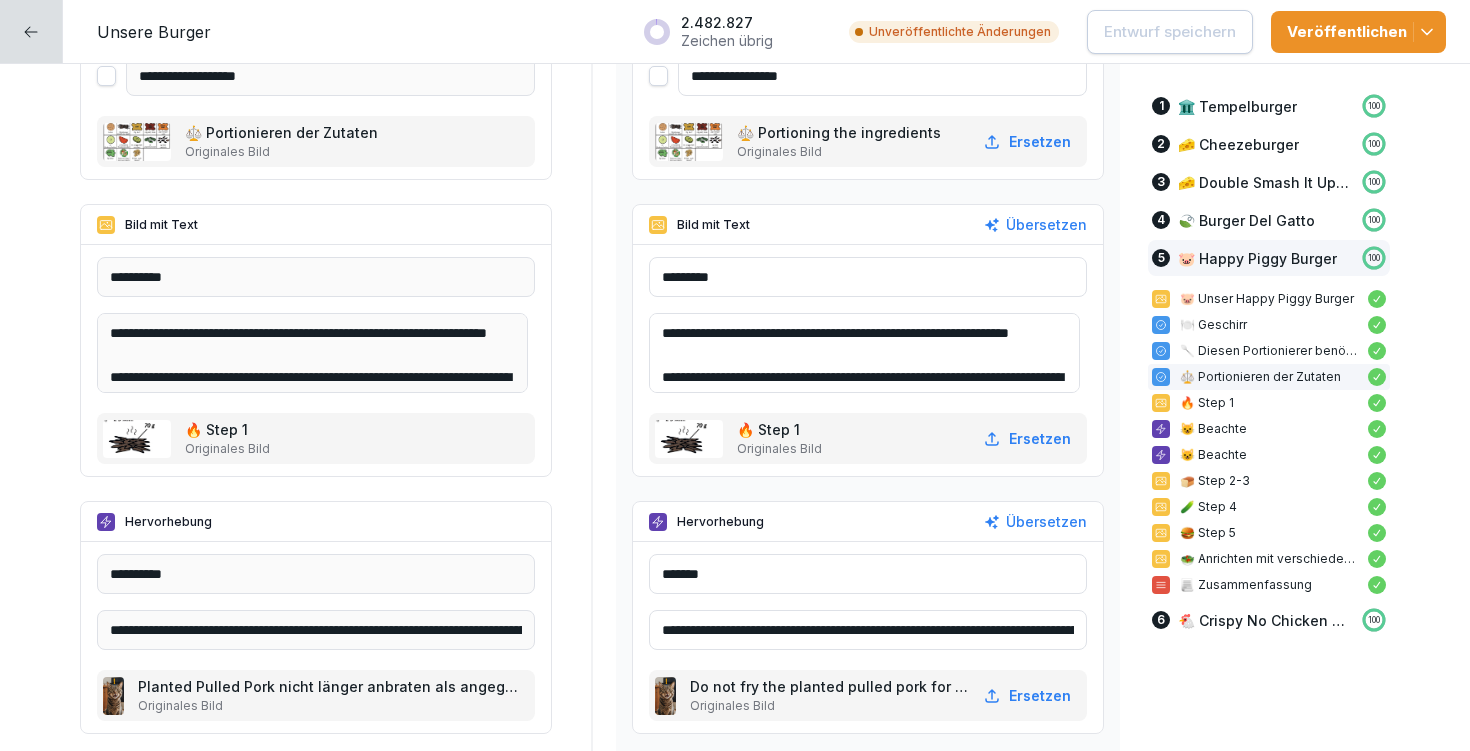 paste 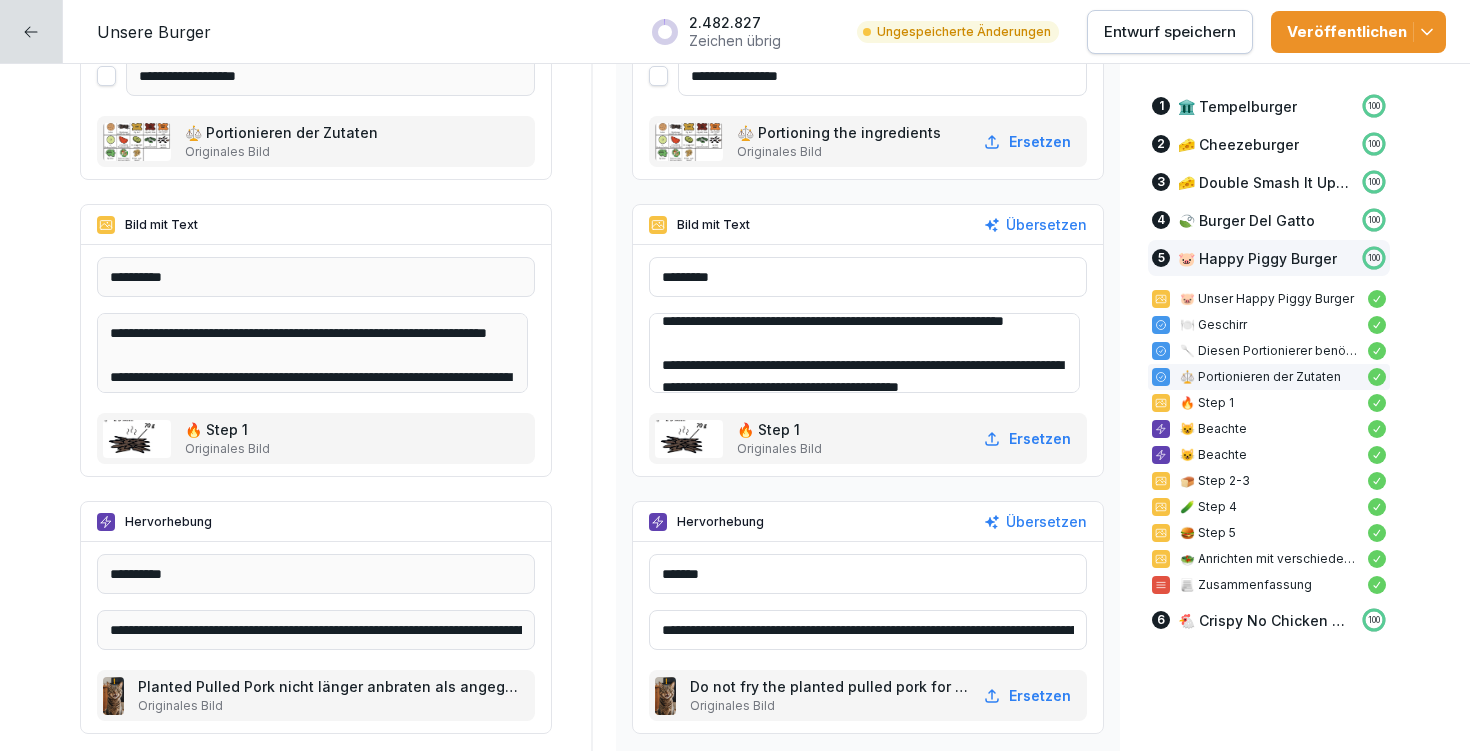 scroll, scrollTop: 41, scrollLeft: 0, axis: vertical 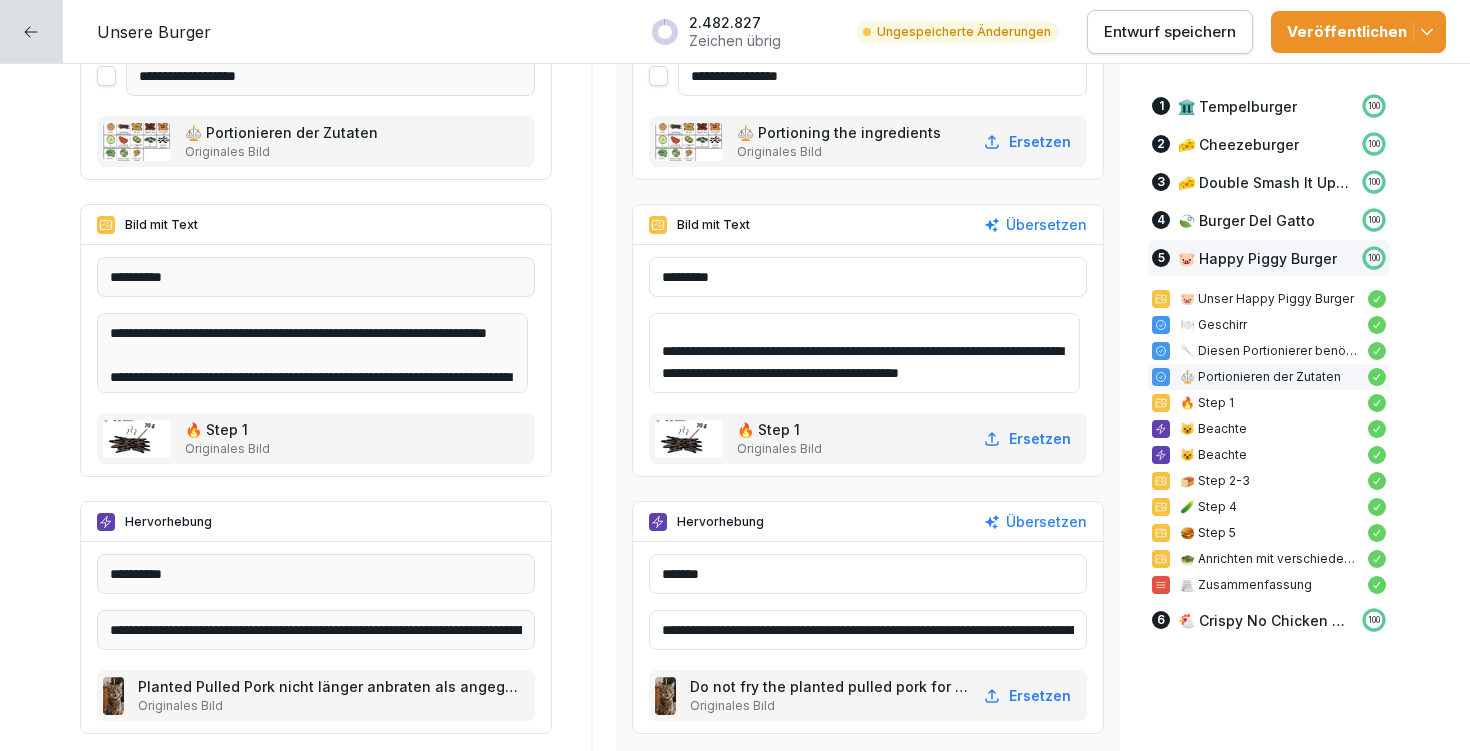 click on "**********" at bounding box center [864, 353] 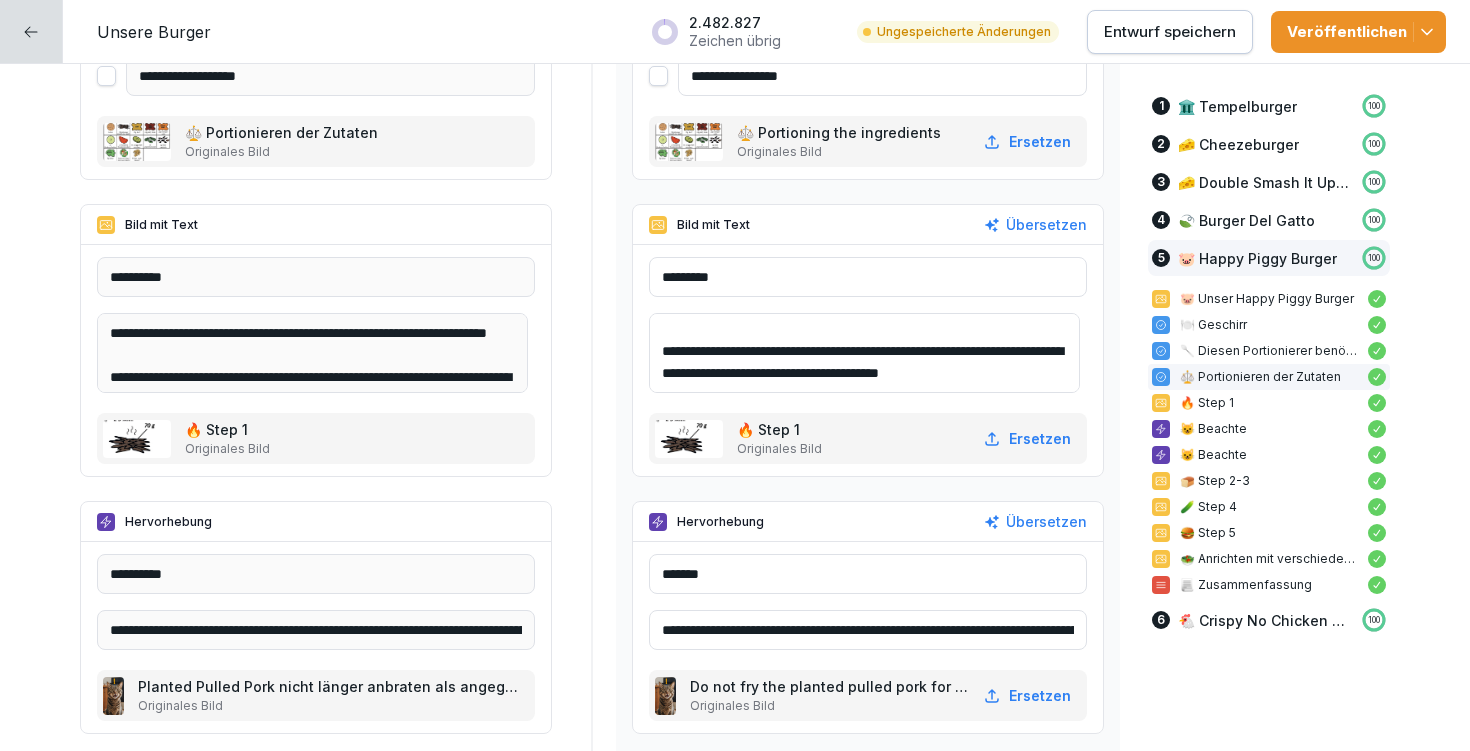 click on "**********" at bounding box center (864, 353) 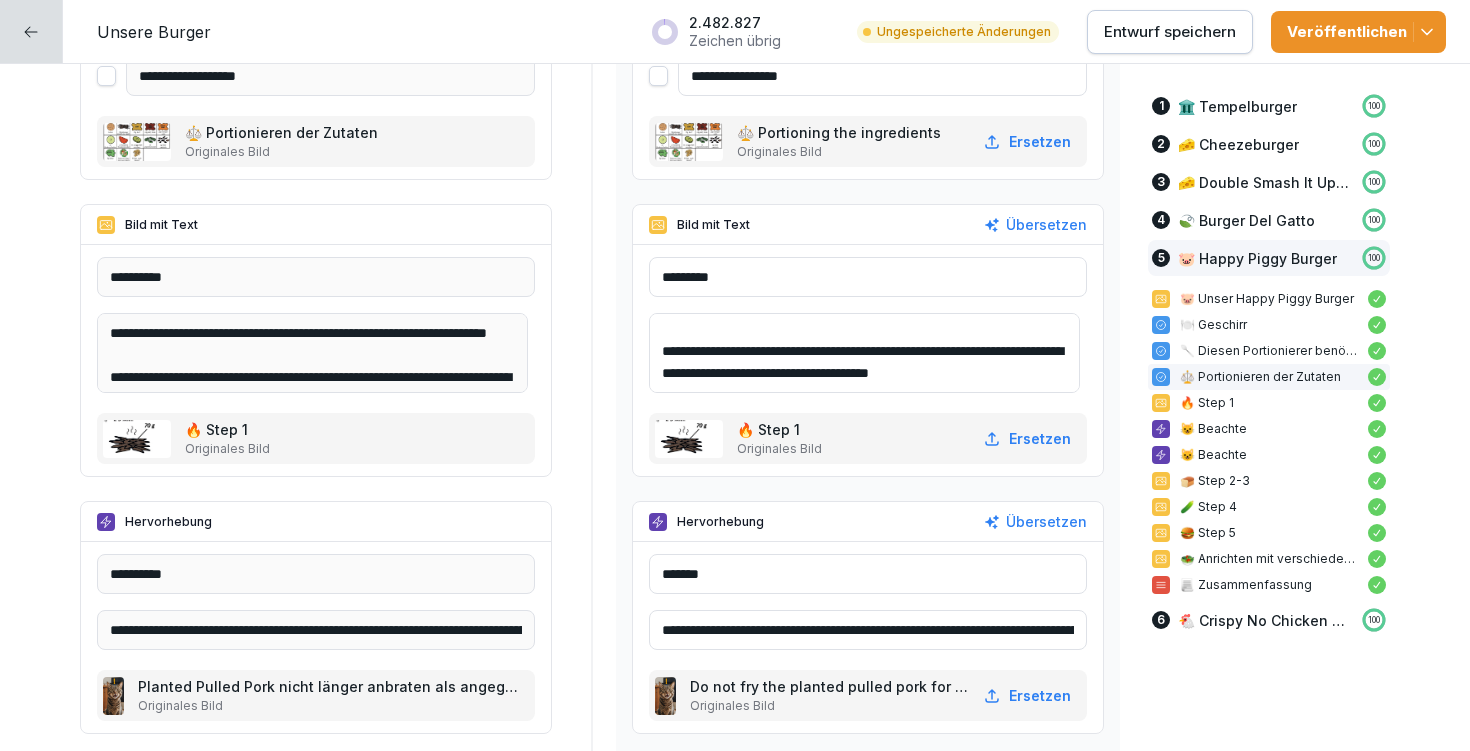 scroll, scrollTop: 48, scrollLeft: 0, axis: vertical 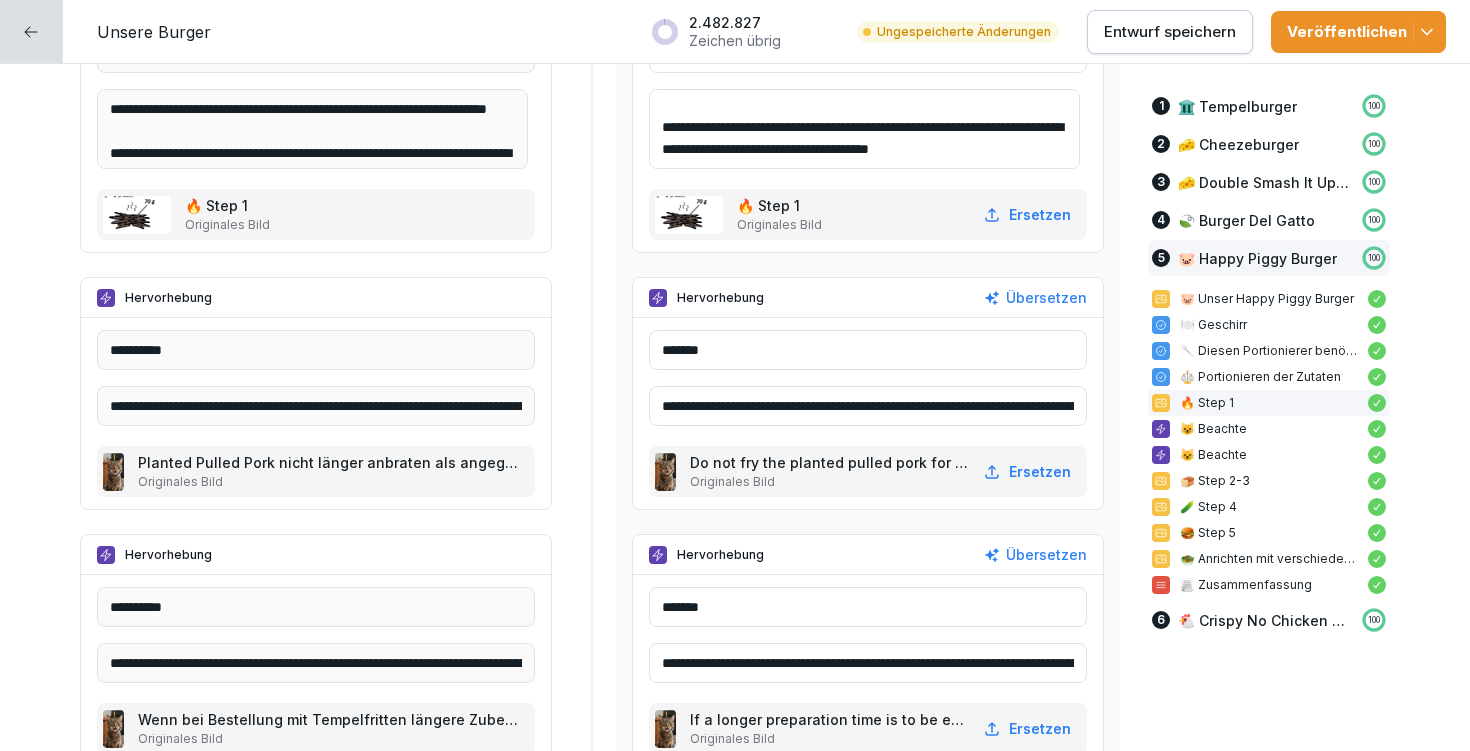 type on "**********" 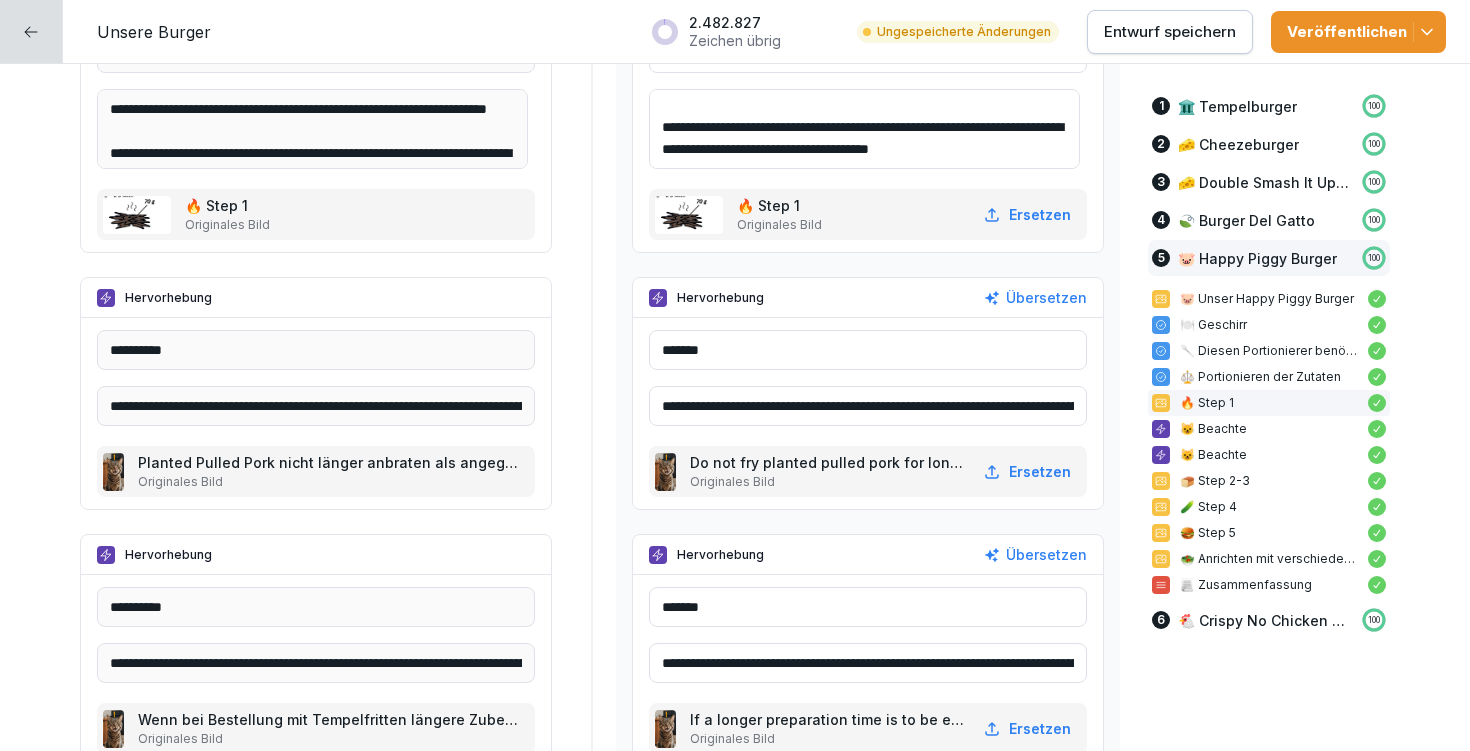 click on "**********" at bounding box center [868, 406] 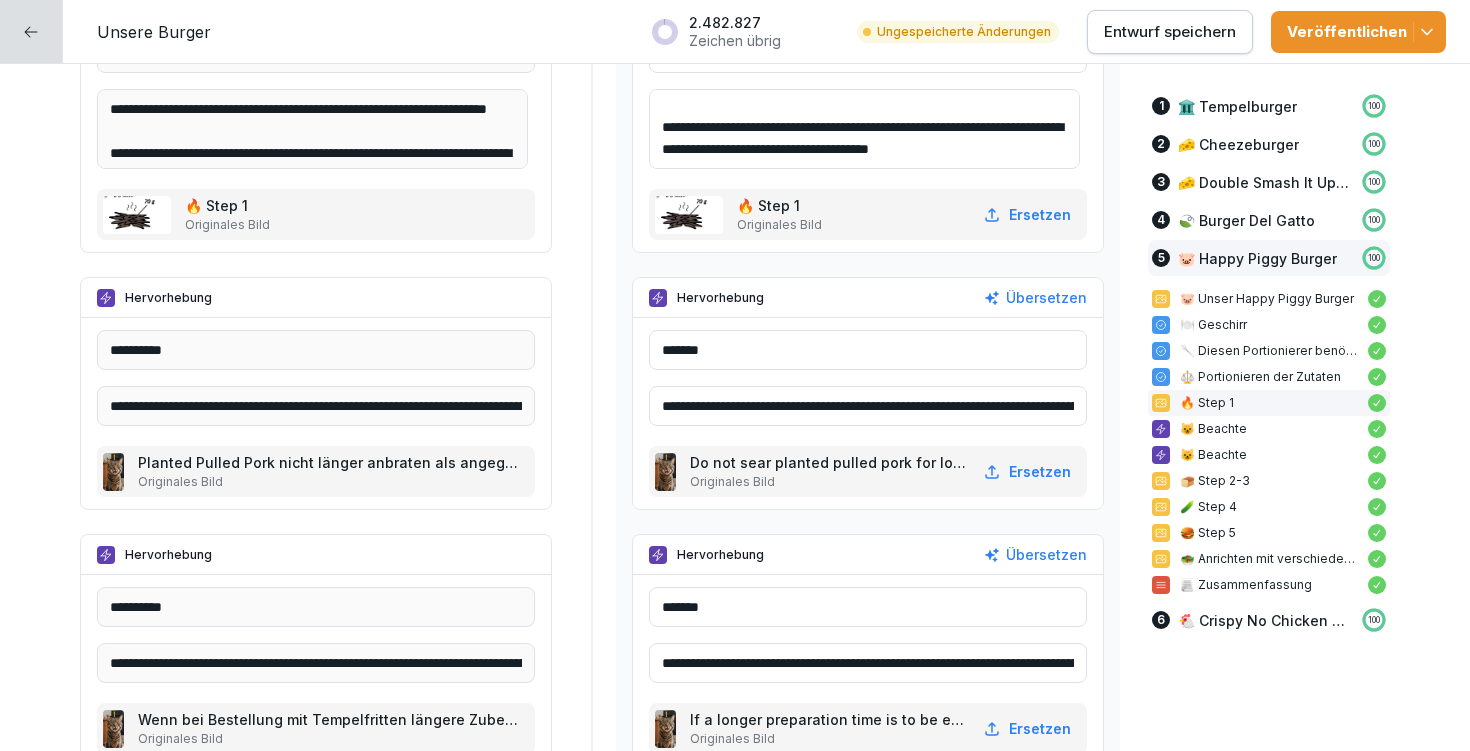drag, startPoint x: 980, startPoint y: 420, endPoint x: 1071, endPoint y: 404, distance: 92.39589 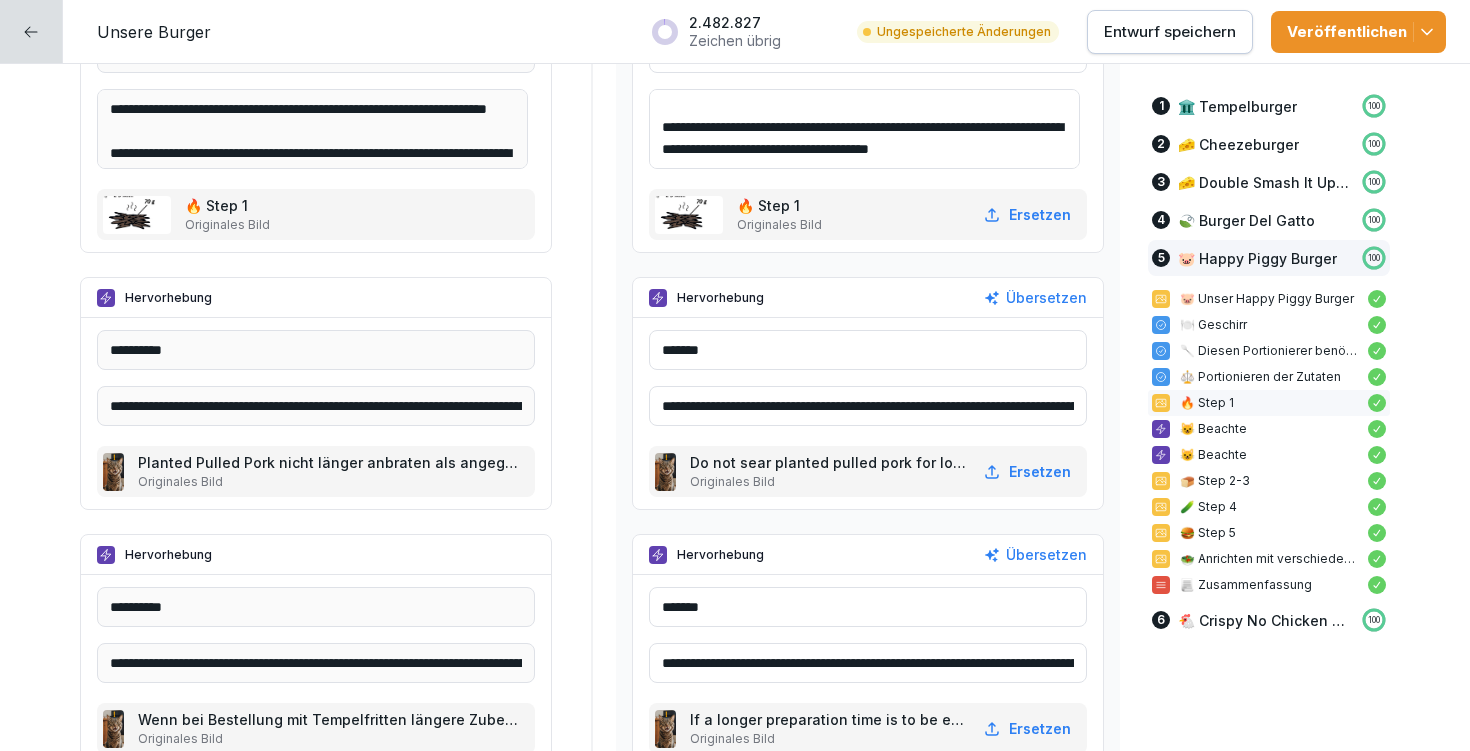 drag, startPoint x: 982, startPoint y: 403, endPoint x: 1169, endPoint y: 403, distance: 187 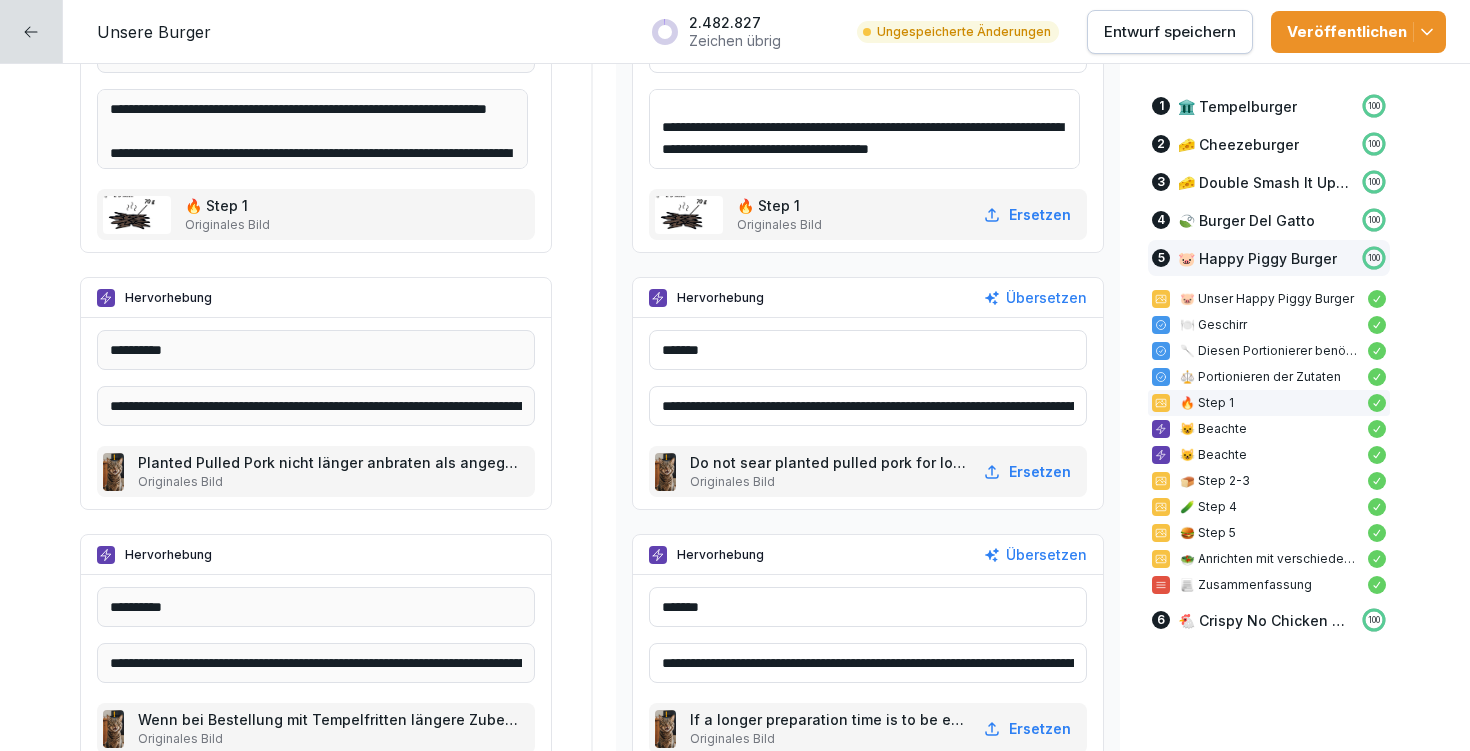paste 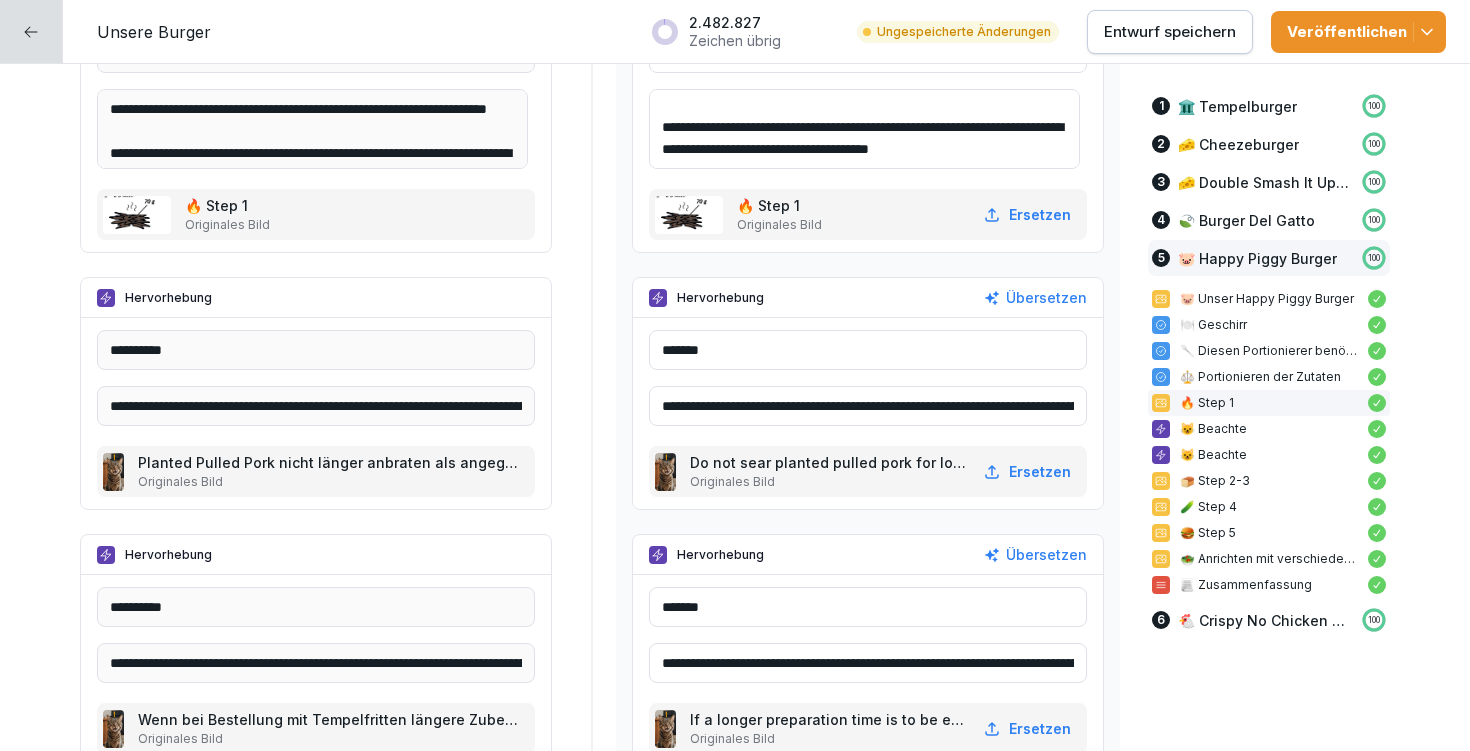 click on "**********" at bounding box center [868, 406] 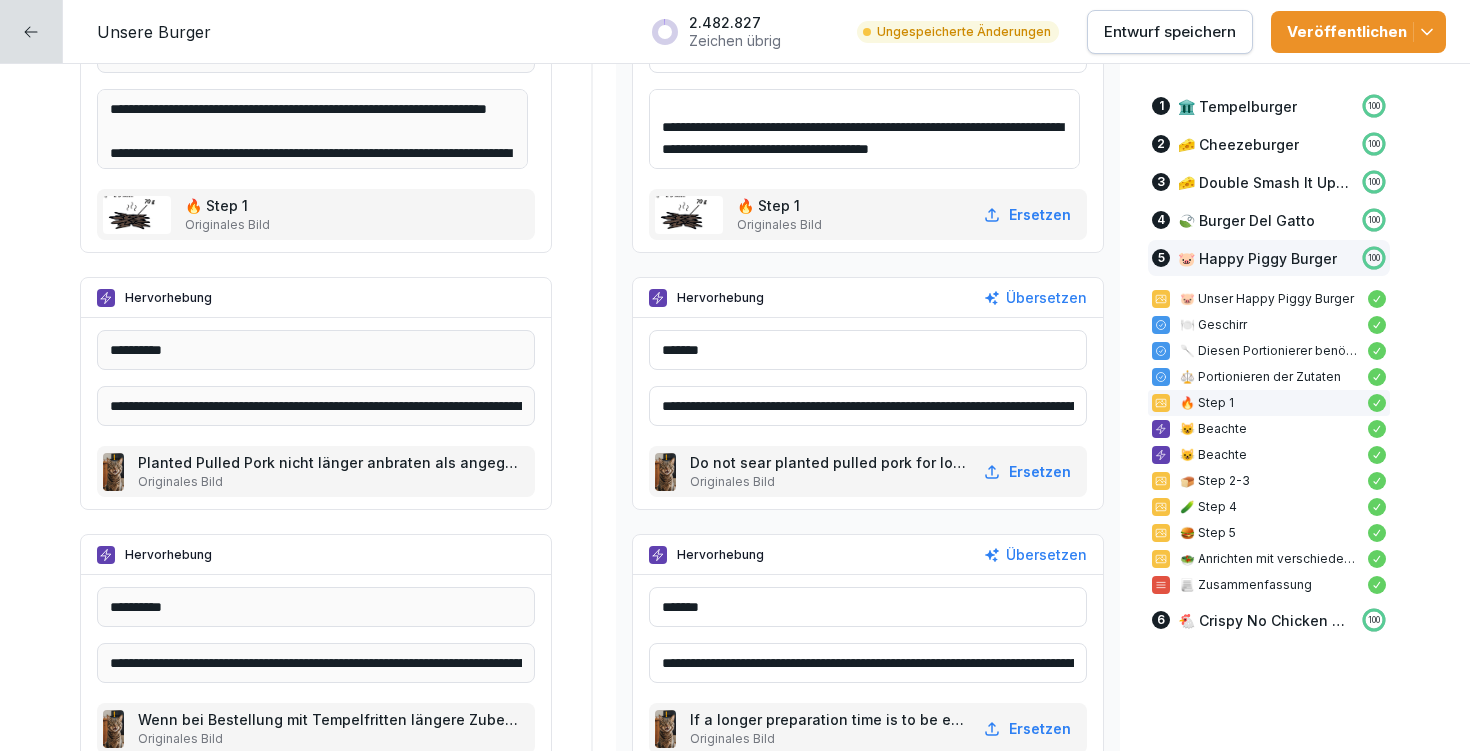 scroll, scrollTop: 21994, scrollLeft: 0, axis: vertical 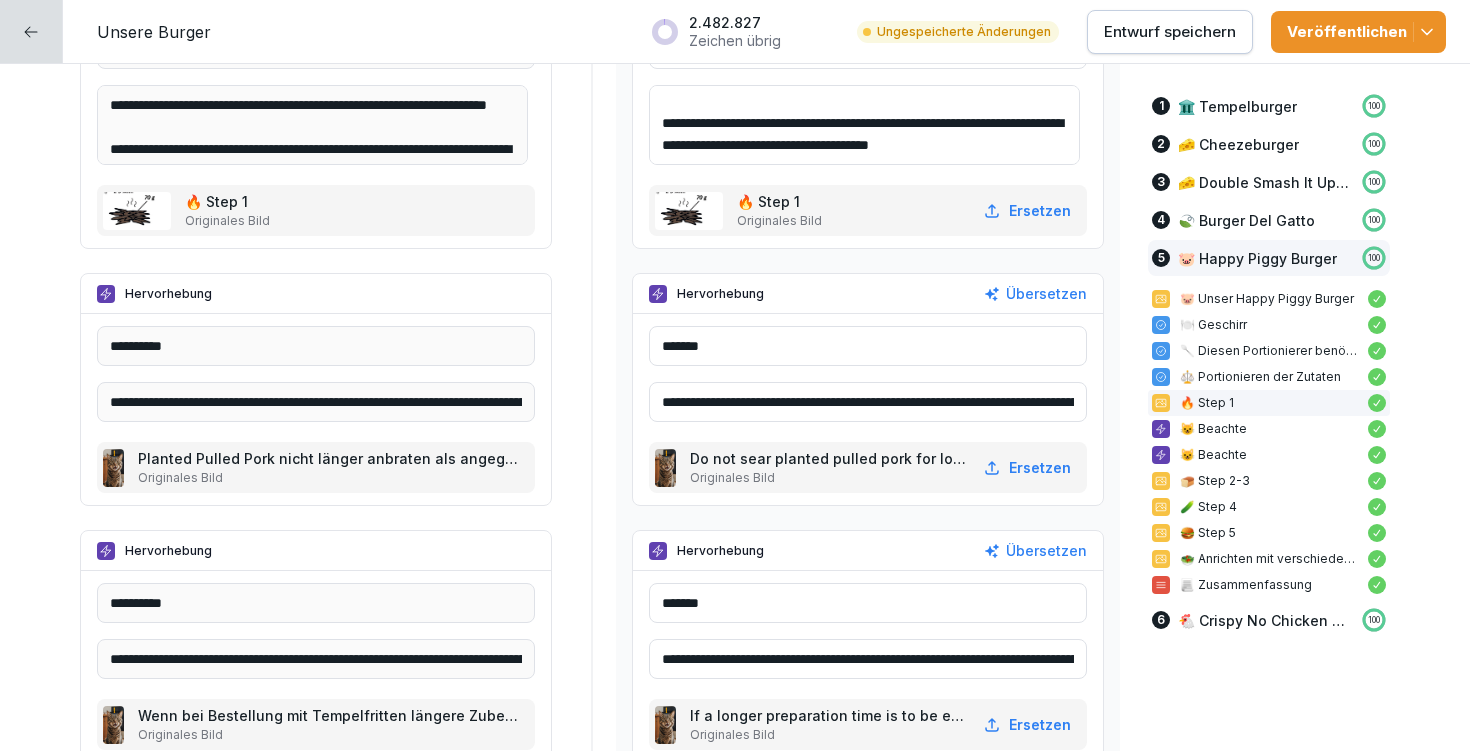 type on "**********" 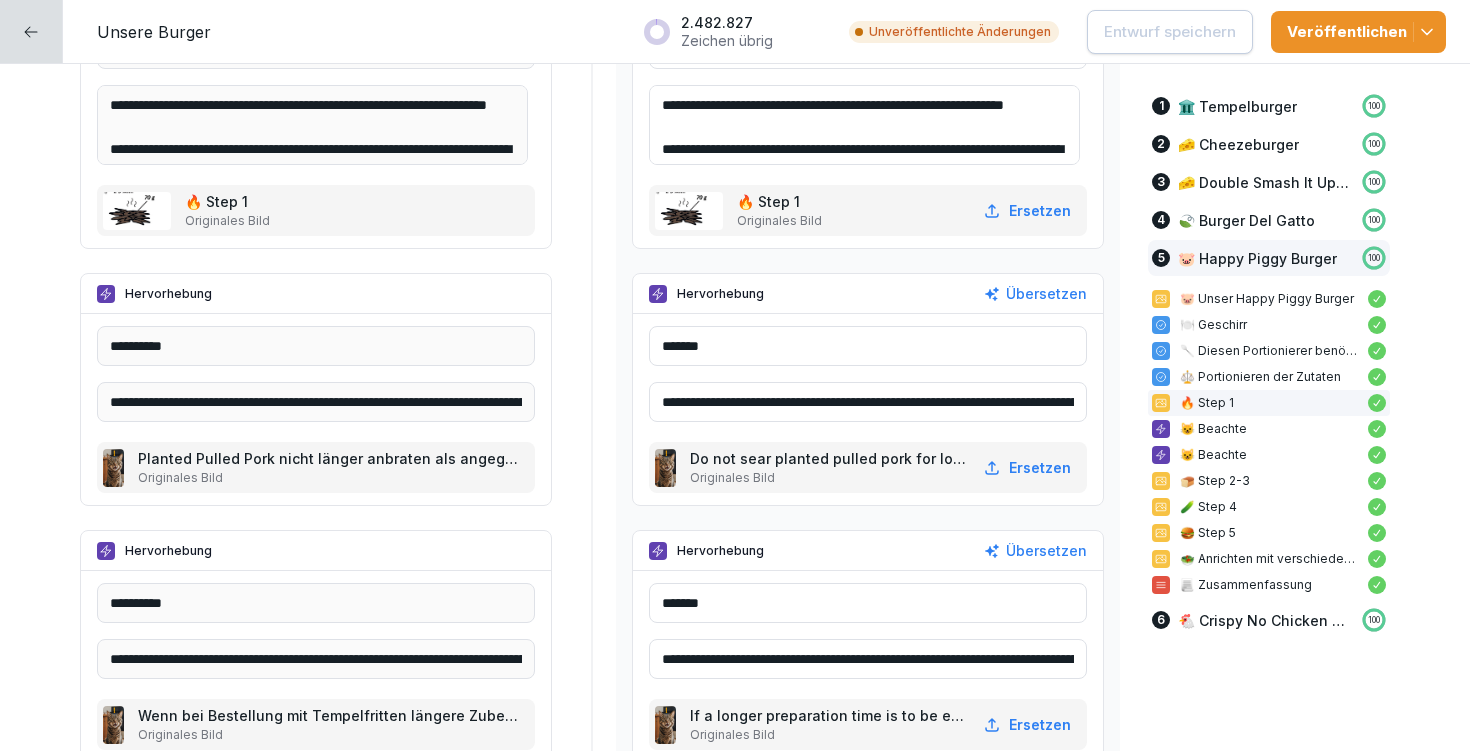 scroll, scrollTop: 21998, scrollLeft: 0, axis: vertical 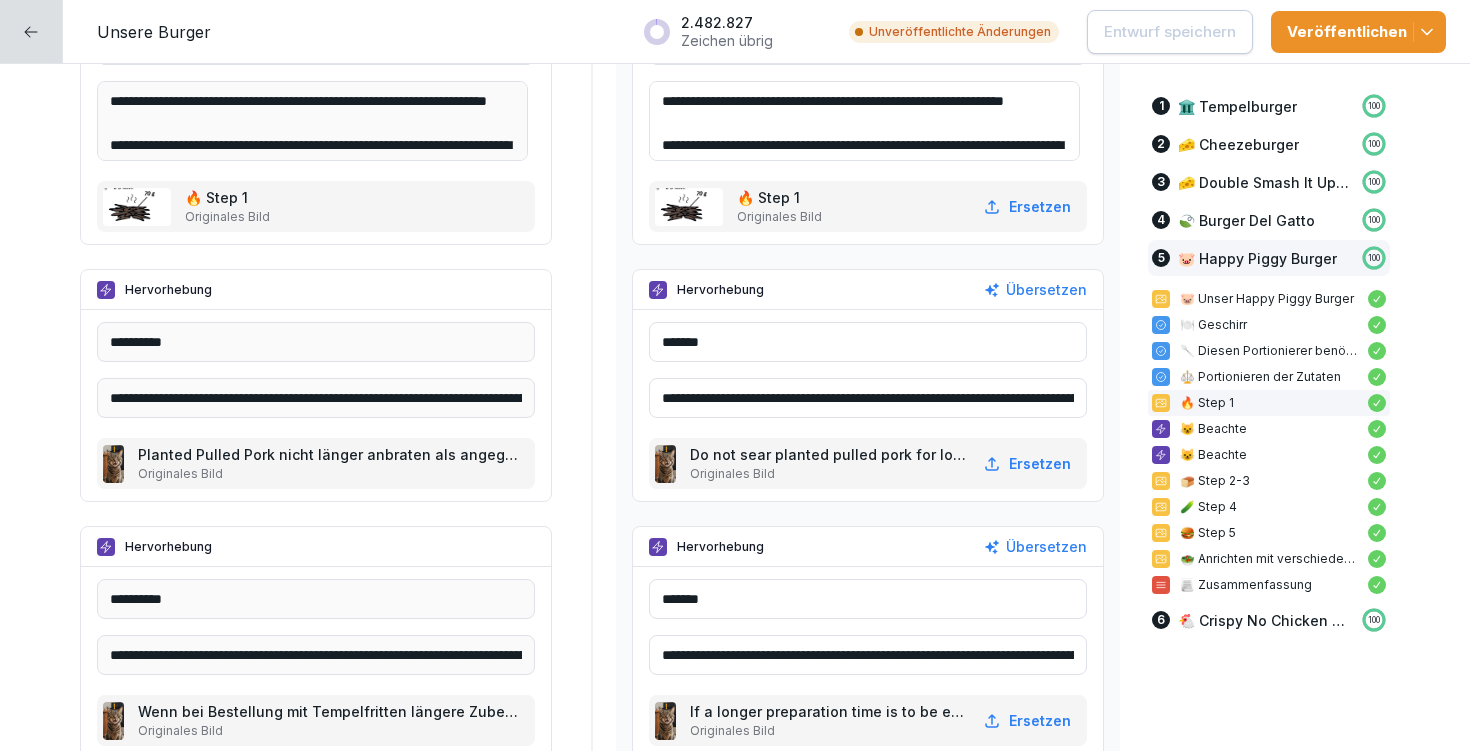 drag, startPoint x: 874, startPoint y: 398, endPoint x: 1106, endPoint y: 402, distance: 232.03448 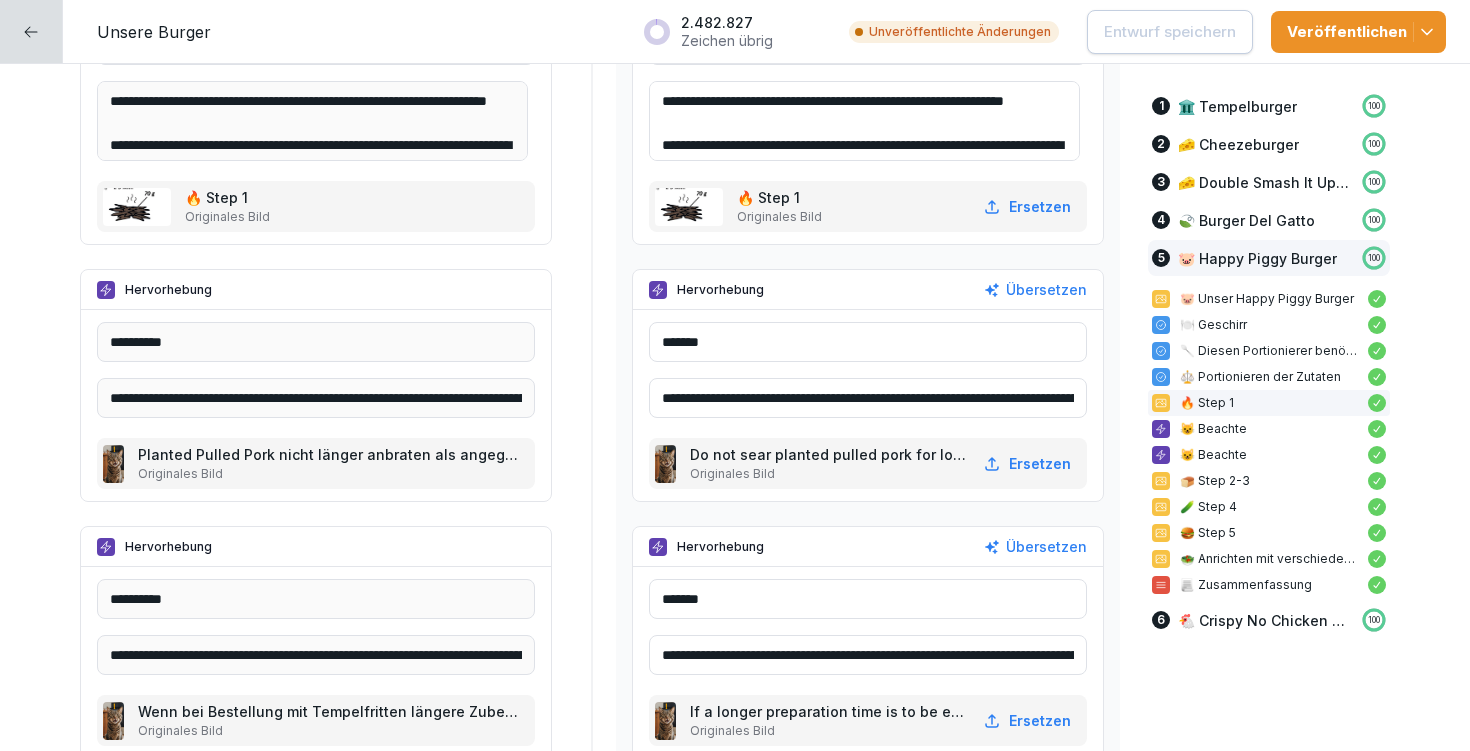 click on "**********" at bounding box center [868, 398] 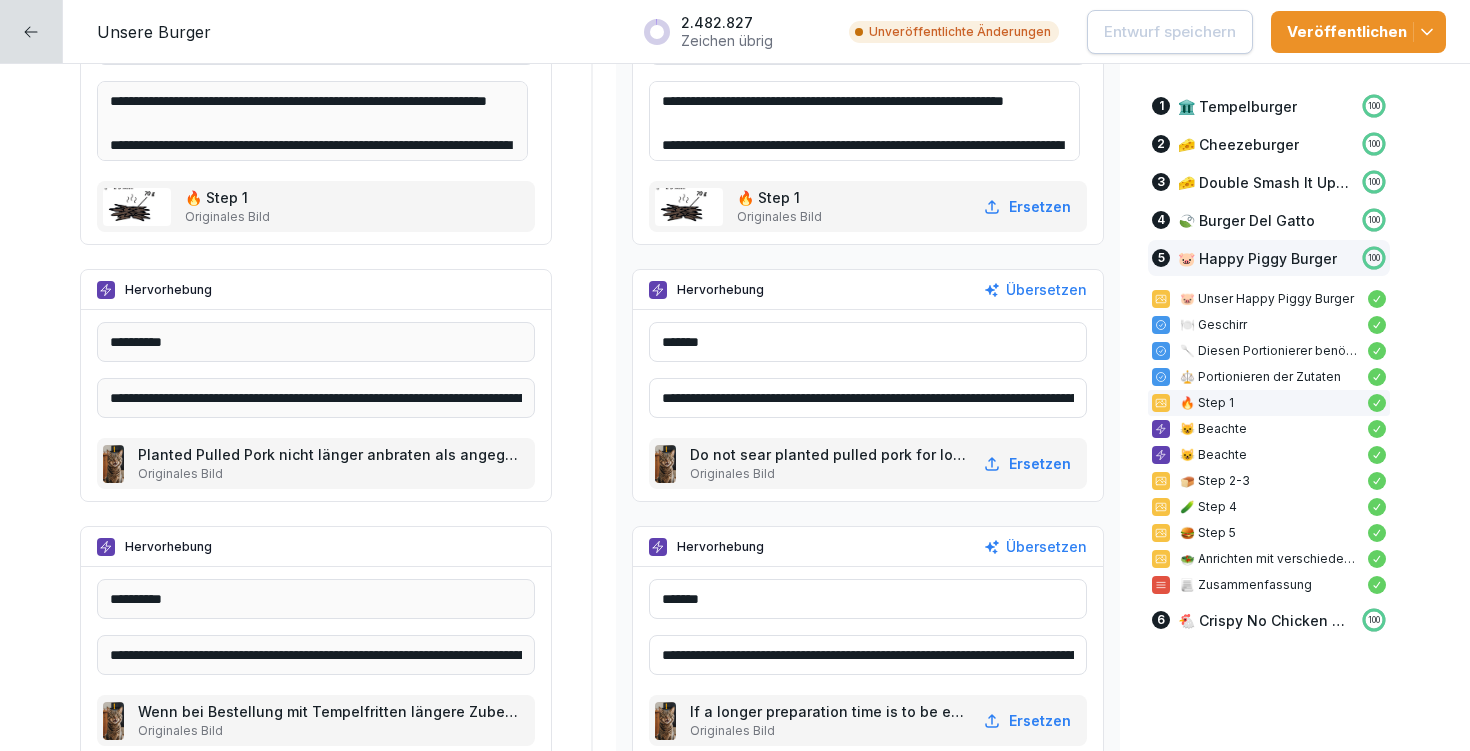 click on "**********" at bounding box center [868, 398] 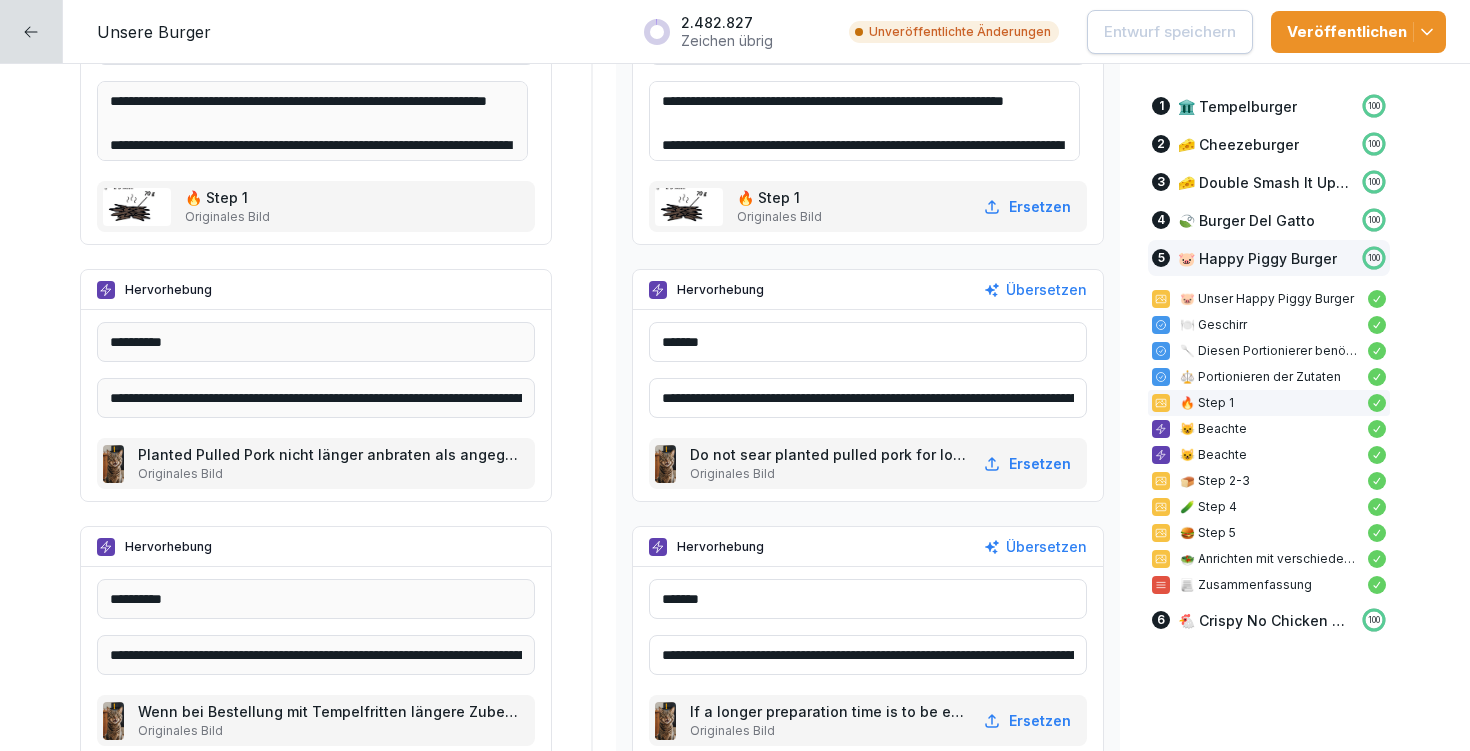 drag, startPoint x: 913, startPoint y: 398, endPoint x: 1070, endPoint y: 396, distance: 157.01274 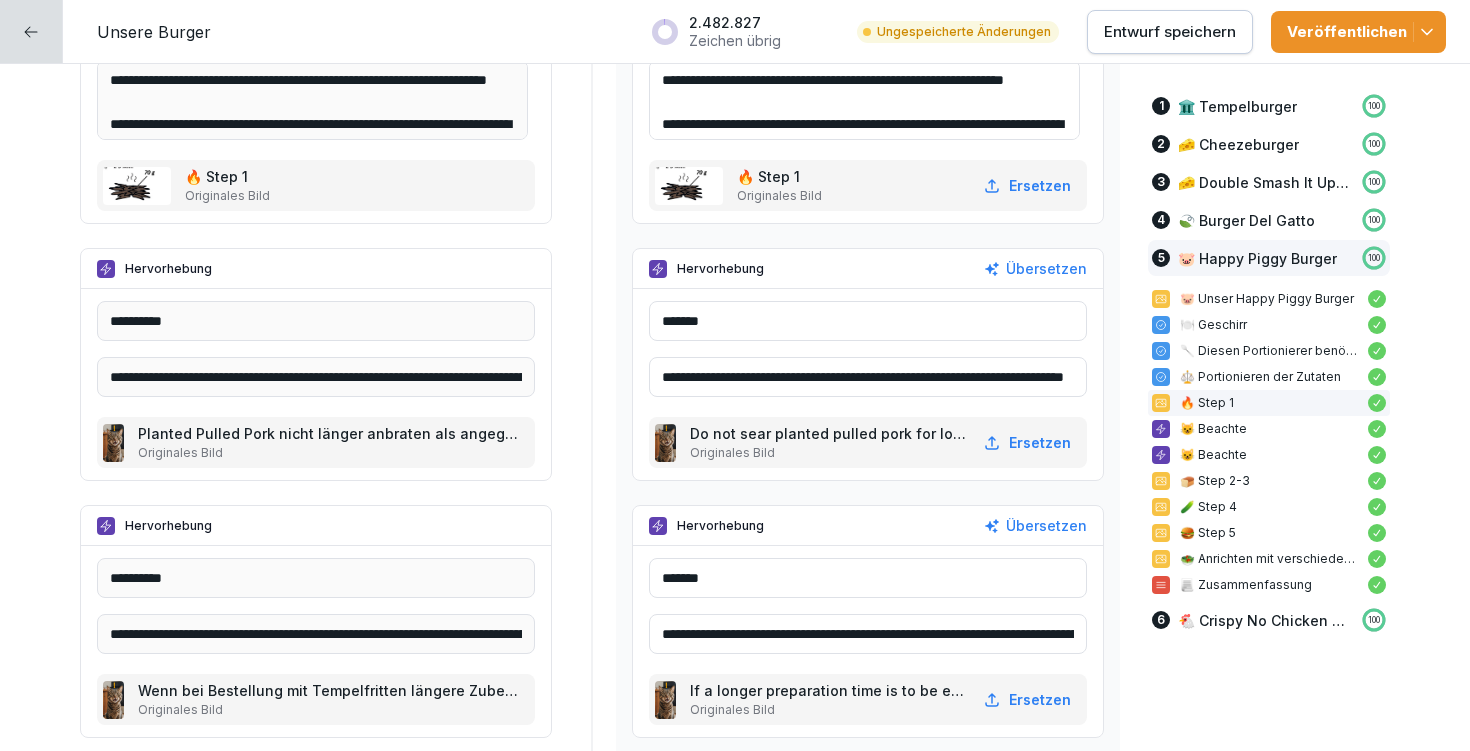scroll, scrollTop: 22074, scrollLeft: 0, axis: vertical 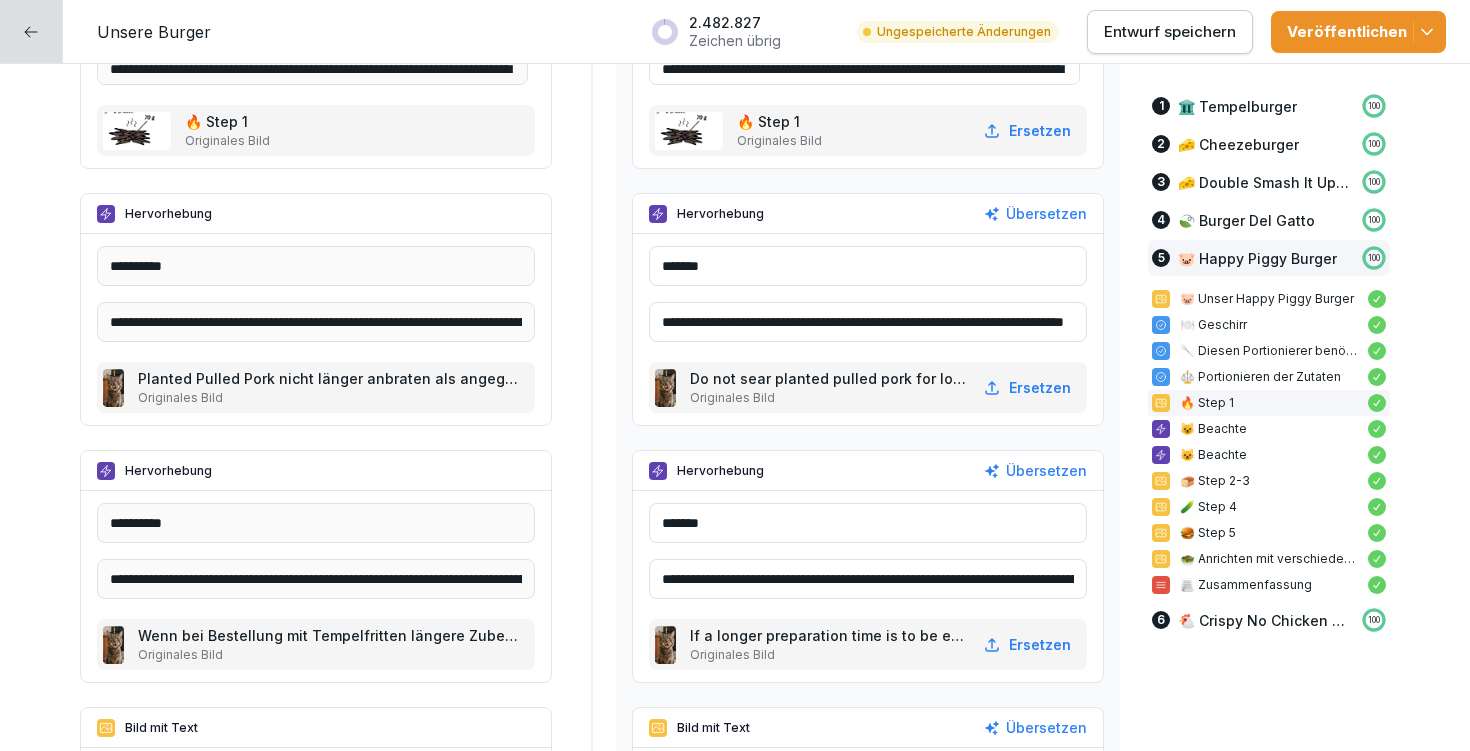 type on "**********" 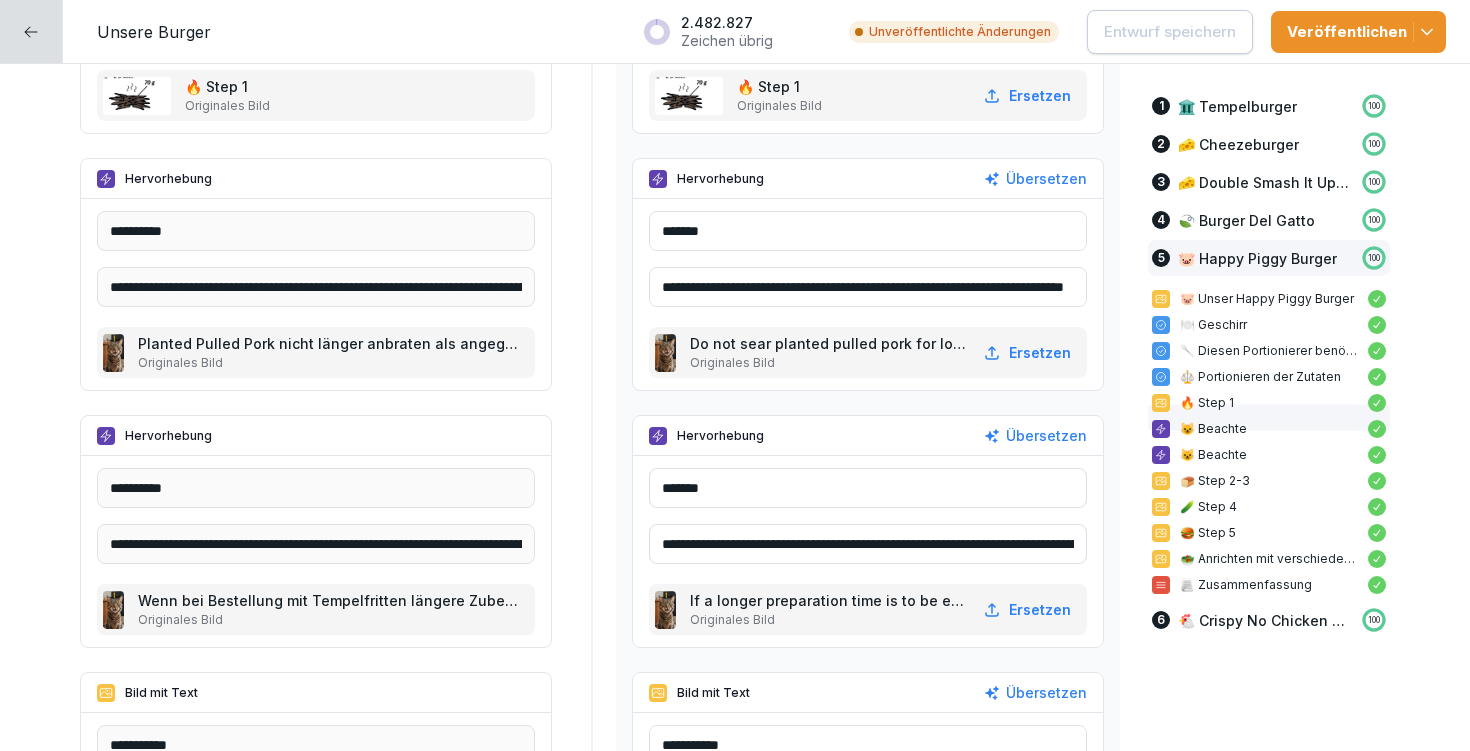 scroll, scrollTop: 22199, scrollLeft: 0, axis: vertical 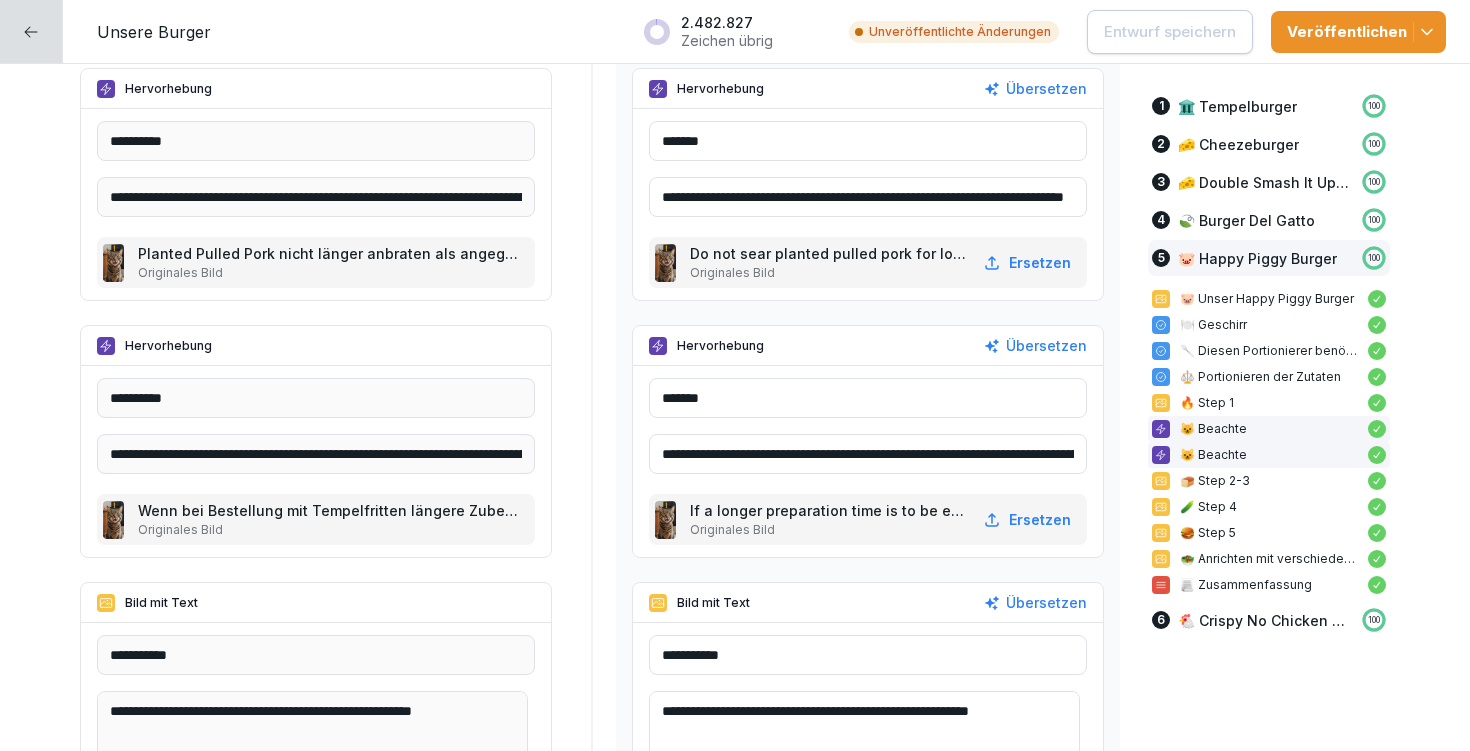 drag, startPoint x: 645, startPoint y: 448, endPoint x: 1149, endPoint y: 461, distance: 504.16763 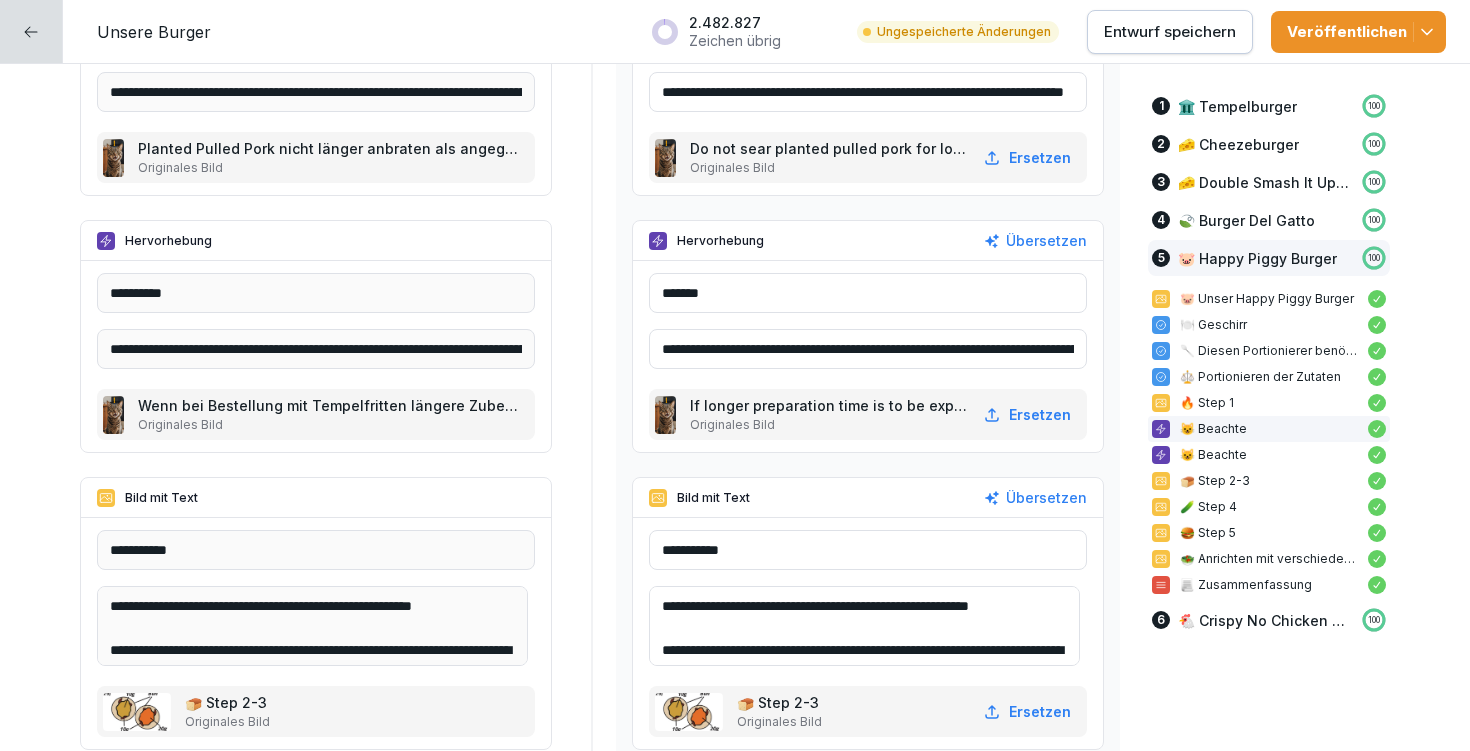 scroll, scrollTop: 22445, scrollLeft: 0, axis: vertical 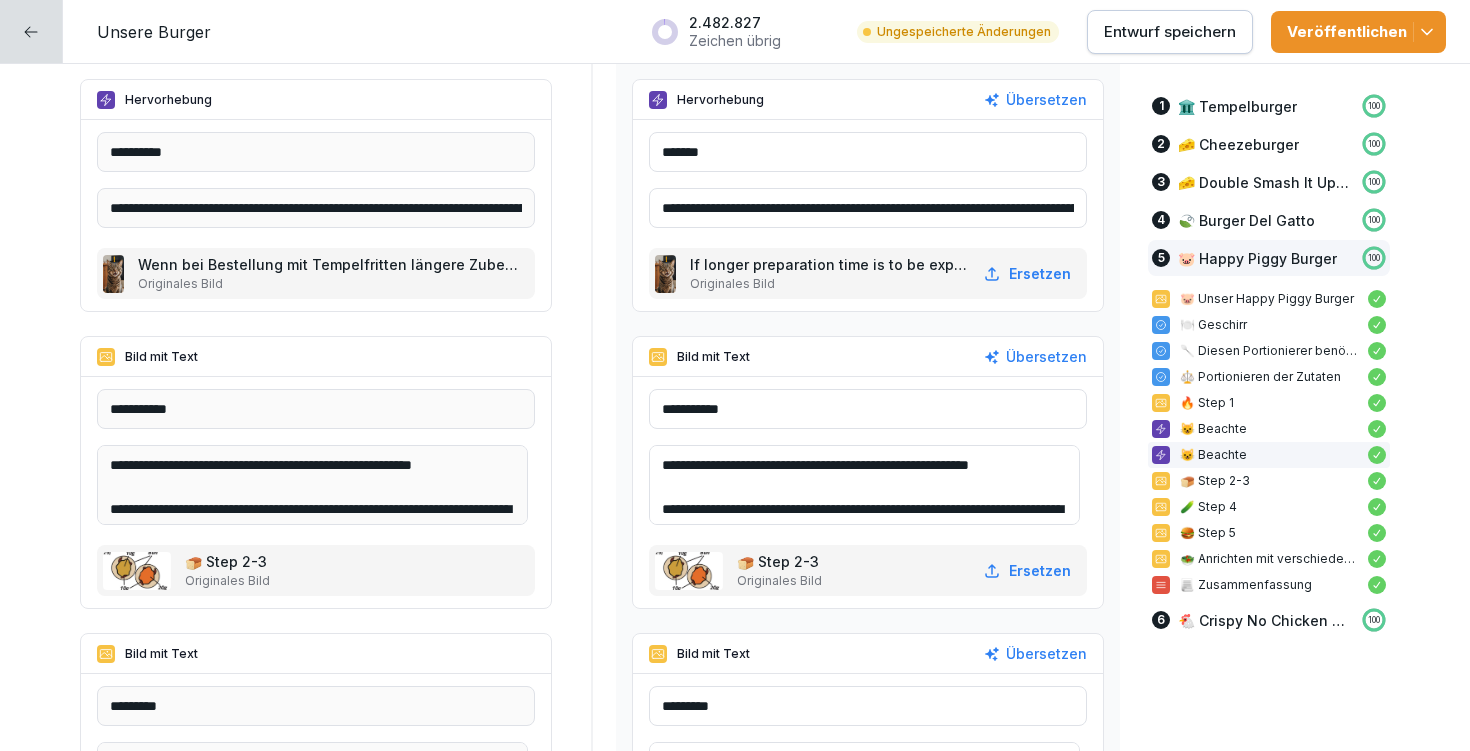 type on "**********" 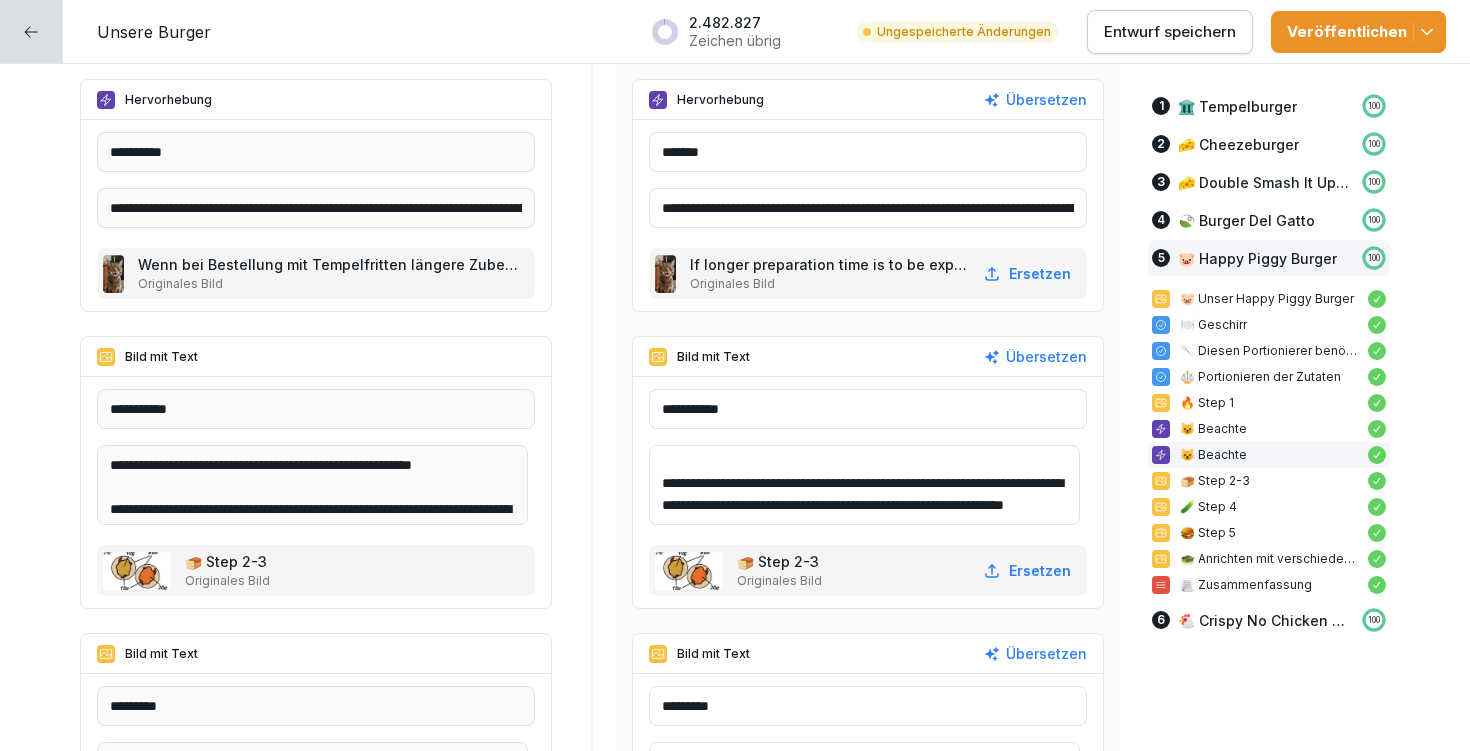 scroll, scrollTop: 39, scrollLeft: 0, axis: vertical 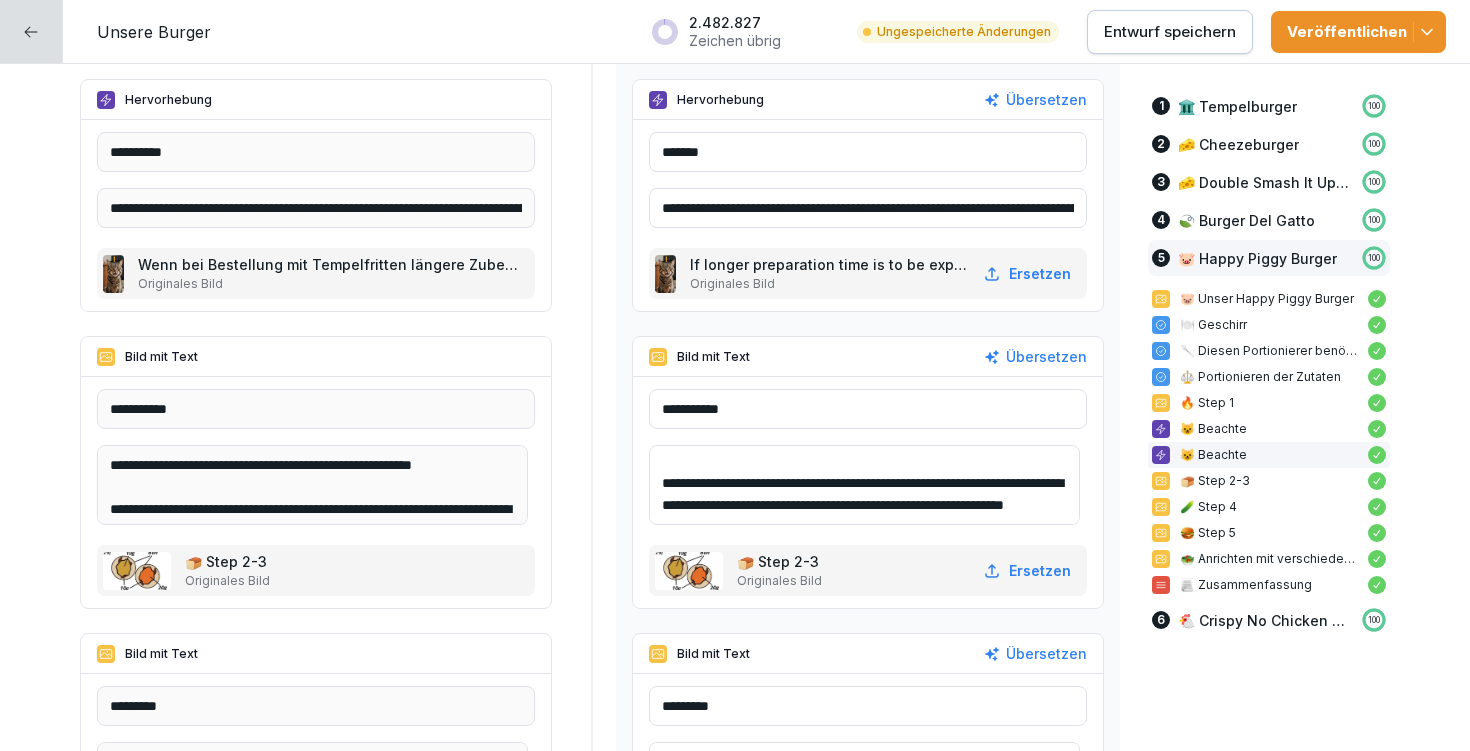 drag, startPoint x: 694, startPoint y: 471, endPoint x: 963, endPoint y: 528, distance: 274.97272 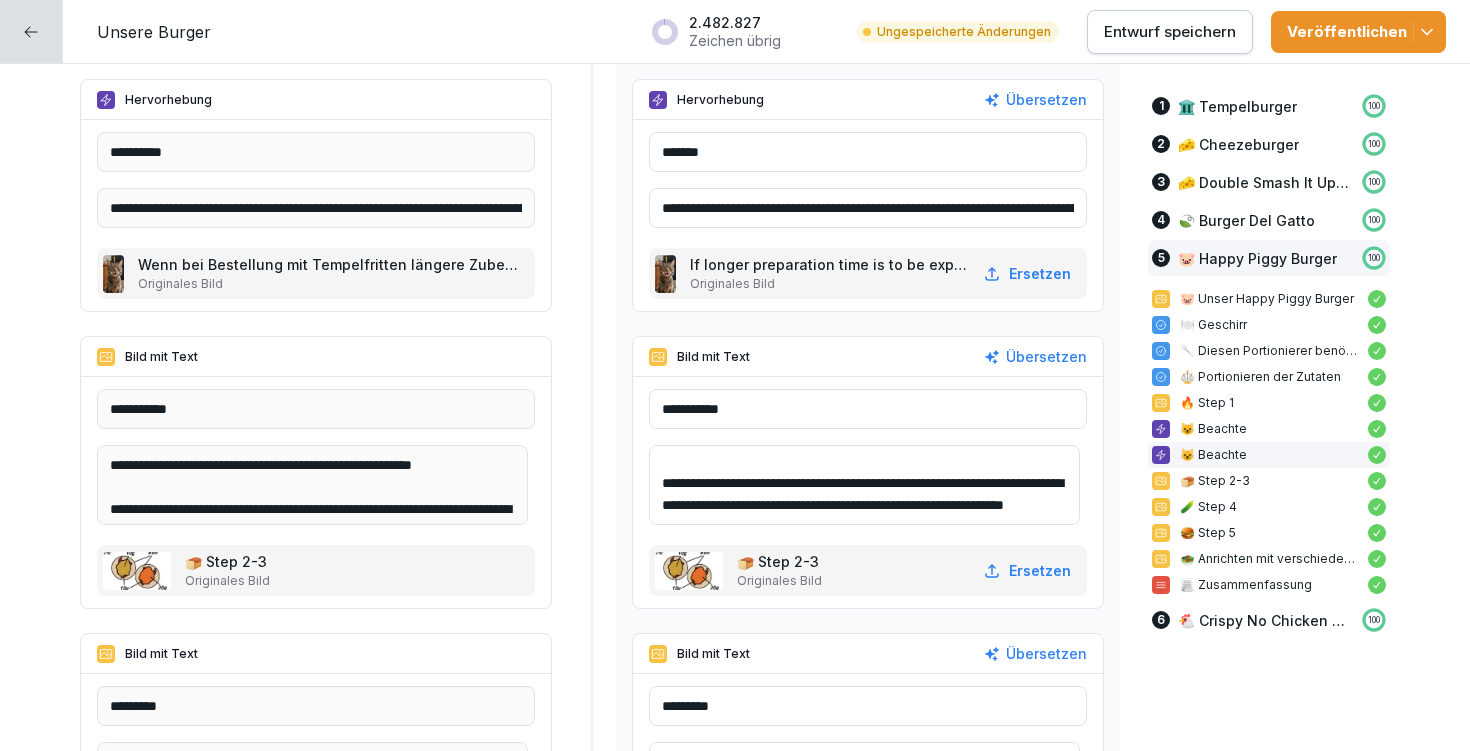 paste 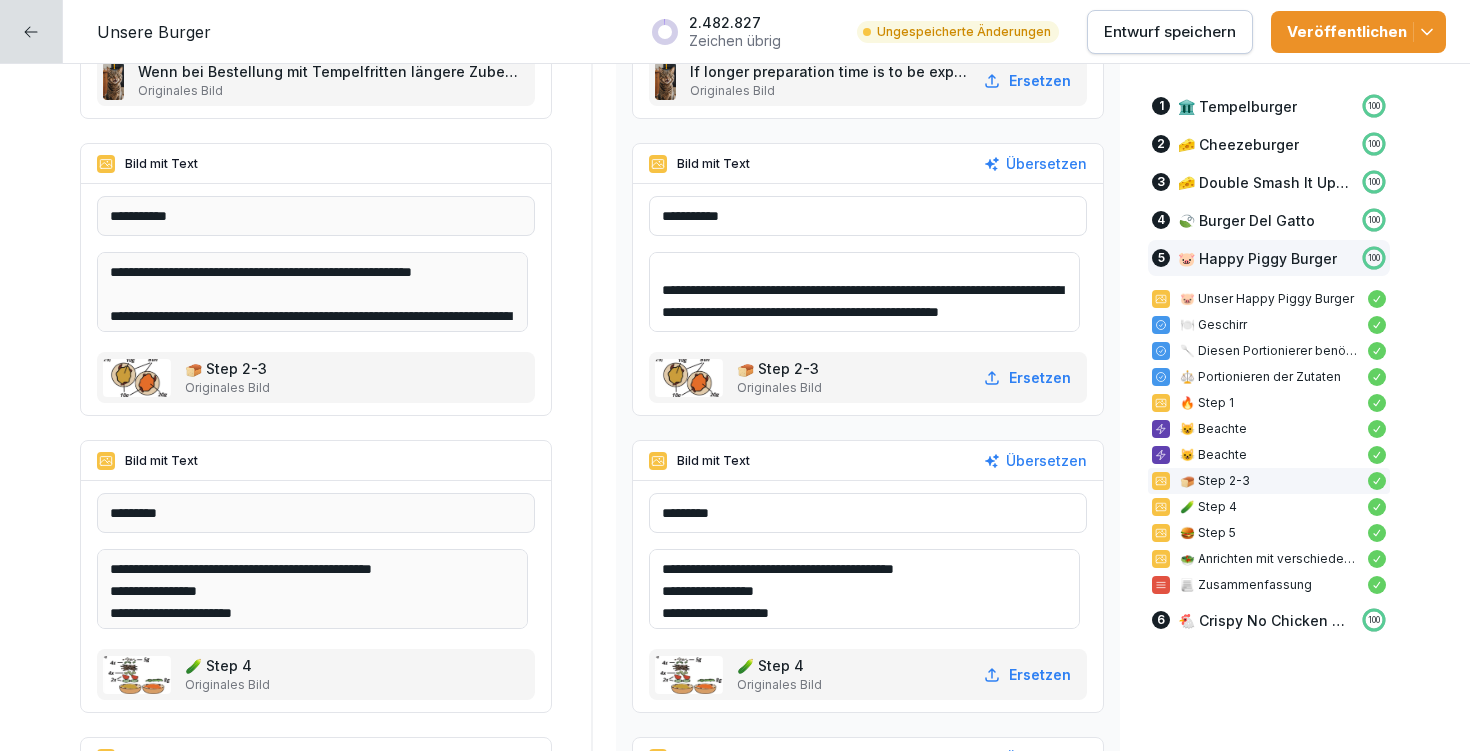 scroll, scrollTop: 22670, scrollLeft: 0, axis: vertical 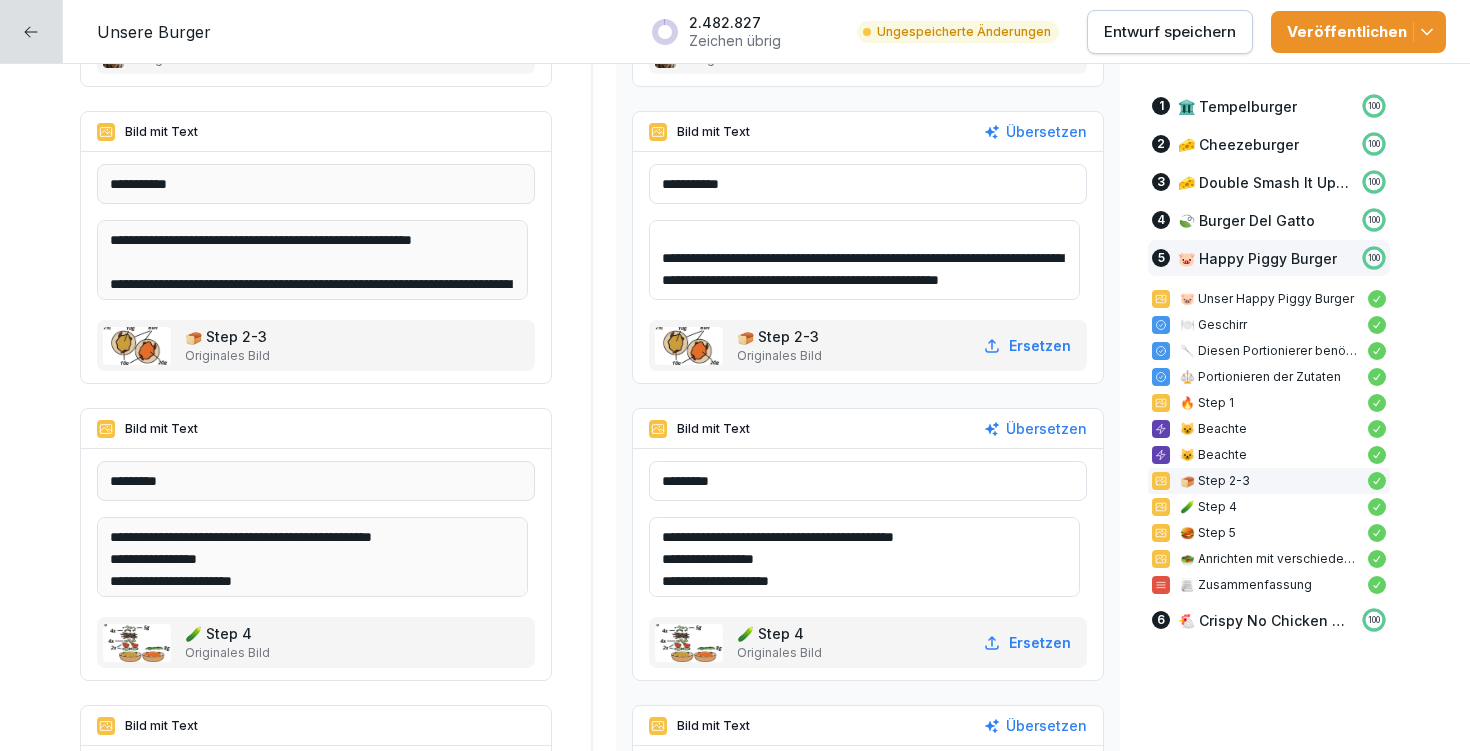 type on "**********" 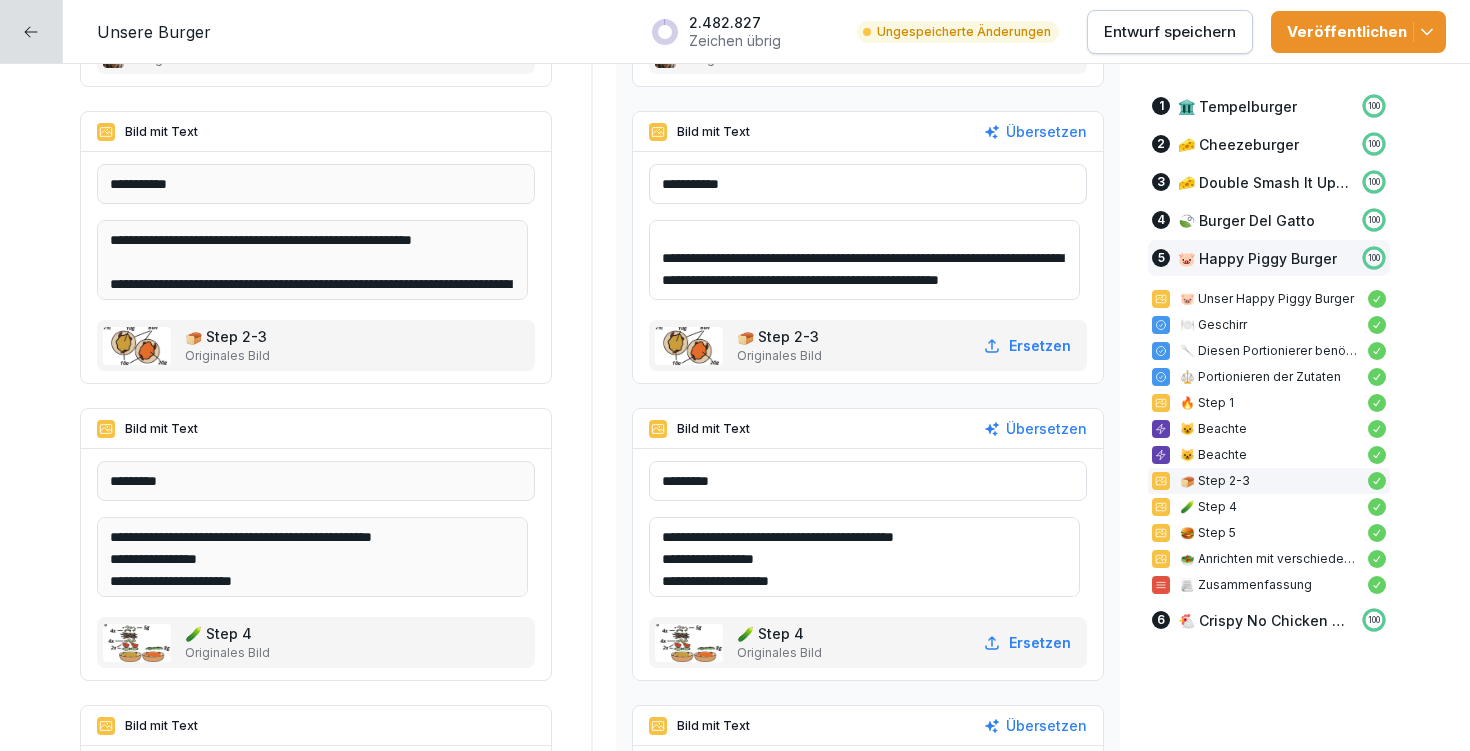 drag, startPoint x: 670, startPoint y: 533, endPoint x: 1013, endPoint y: 526, distance: 343.0714 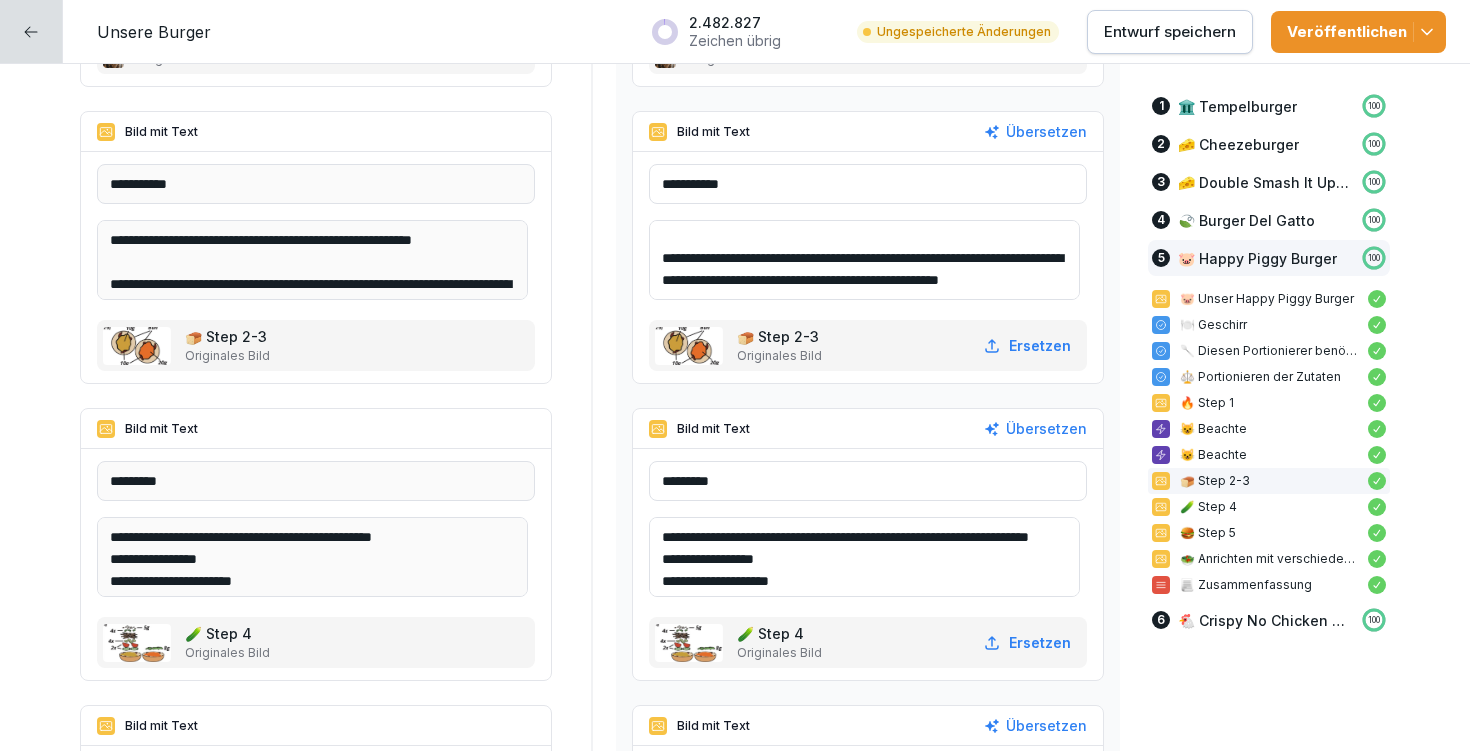 click on "**********" at bounding box center (864, 557) 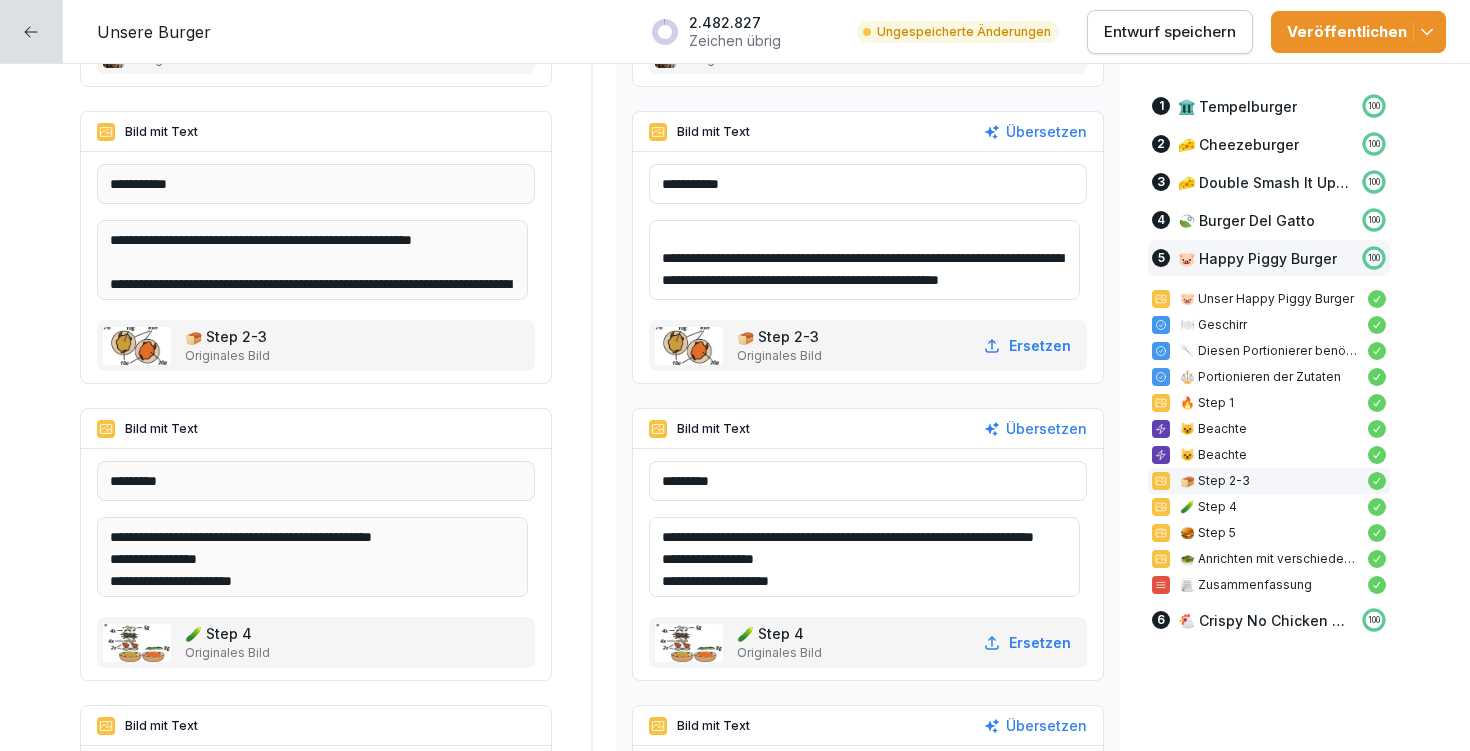 click on "**********" at bounding box center (864, 557) 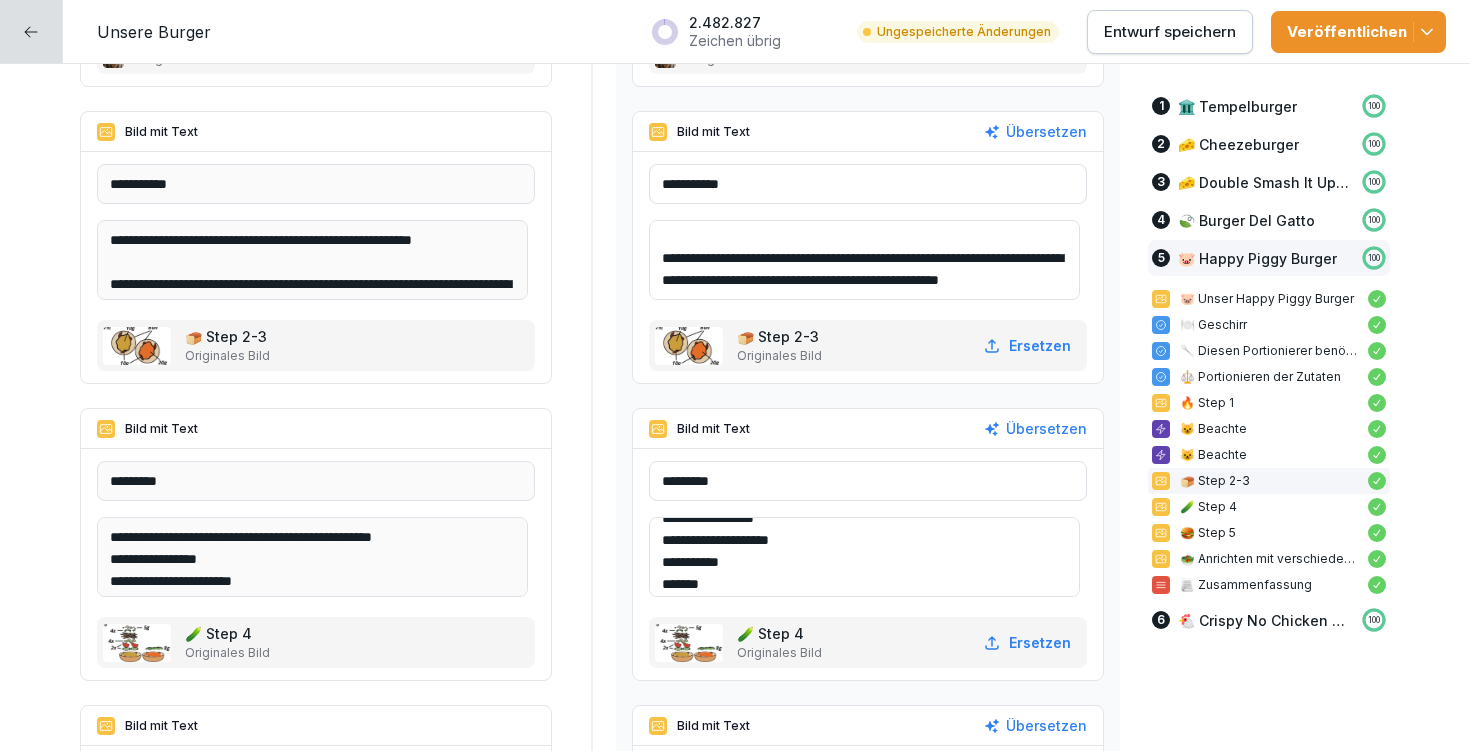 click on "**********" at bounding box center [864, 557] 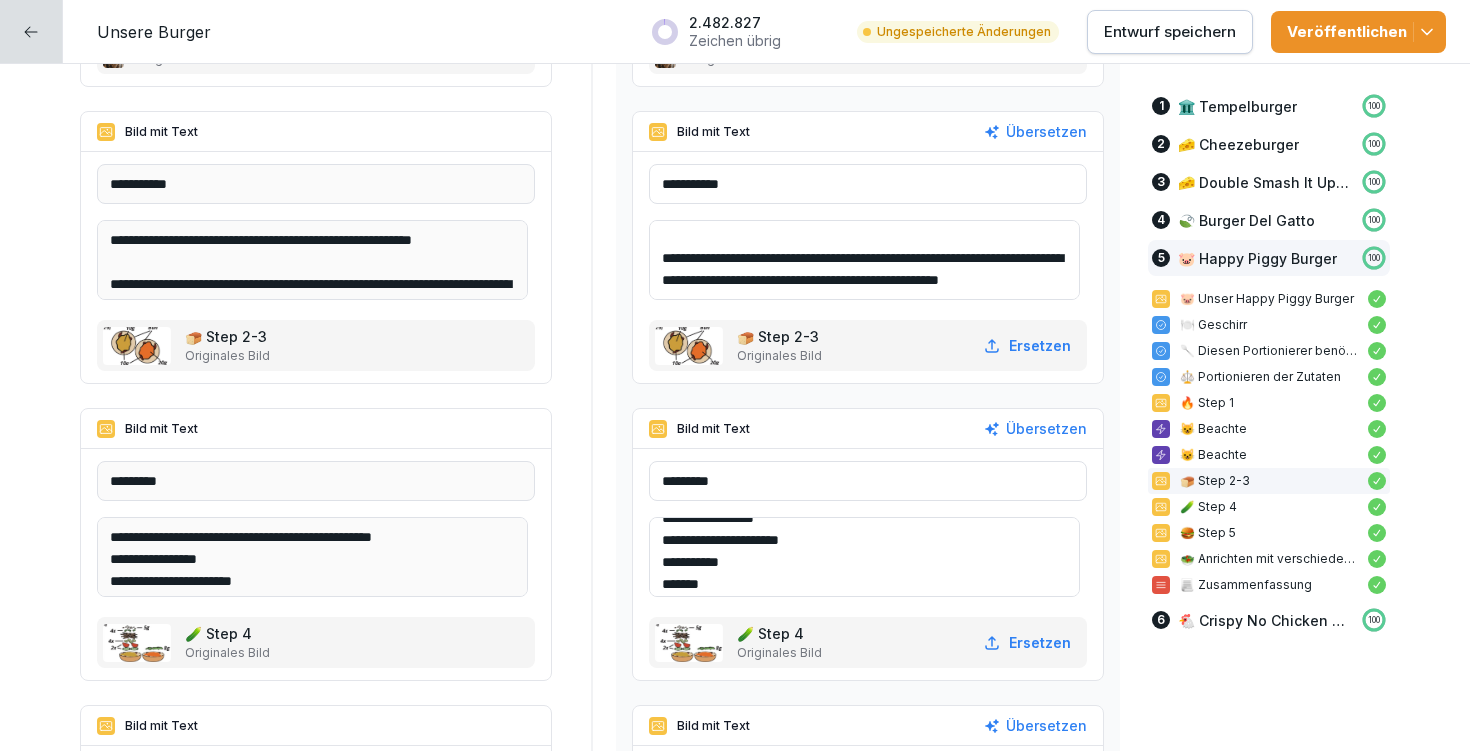 click on "**********" at bounding box center (864, 557) 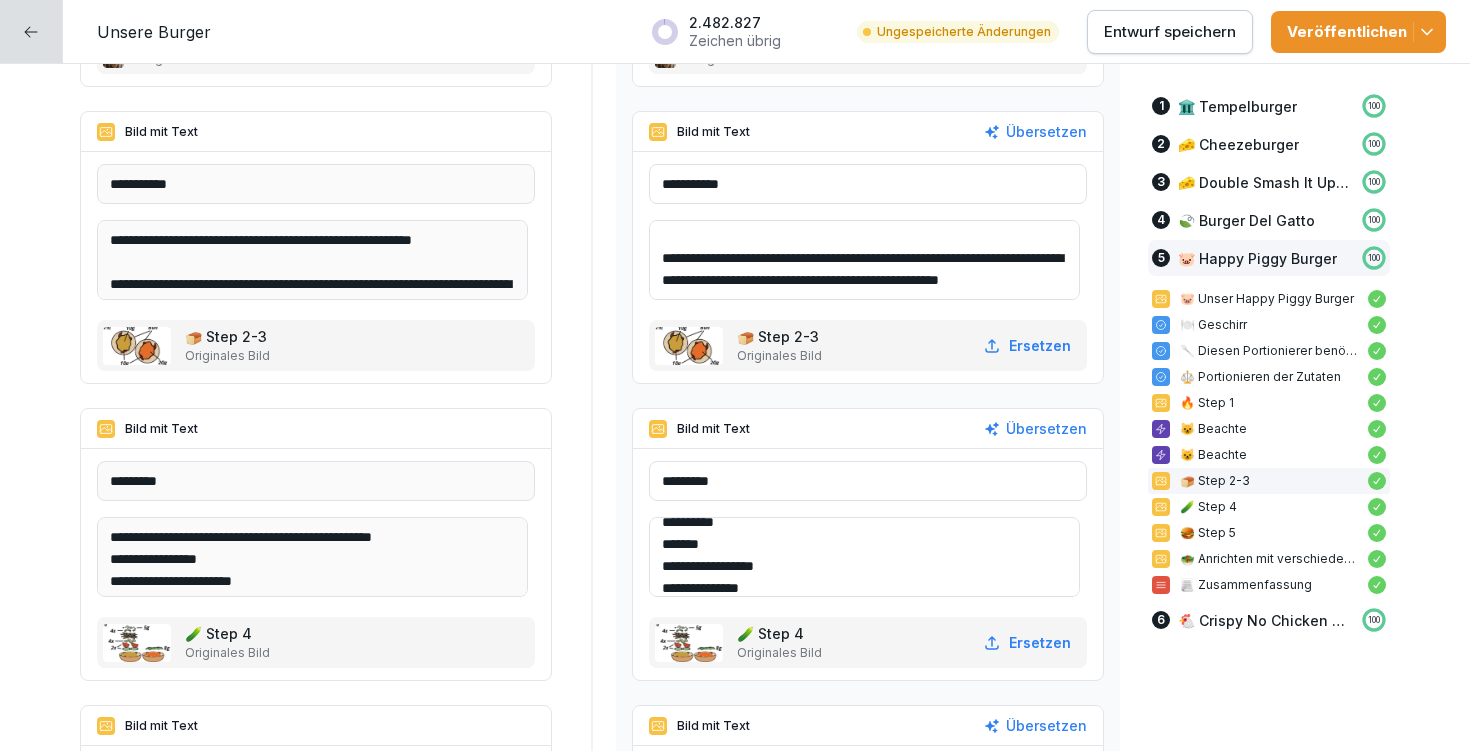 scroll, scrollTop: 102, scrollLeft: 0, axis: vertical 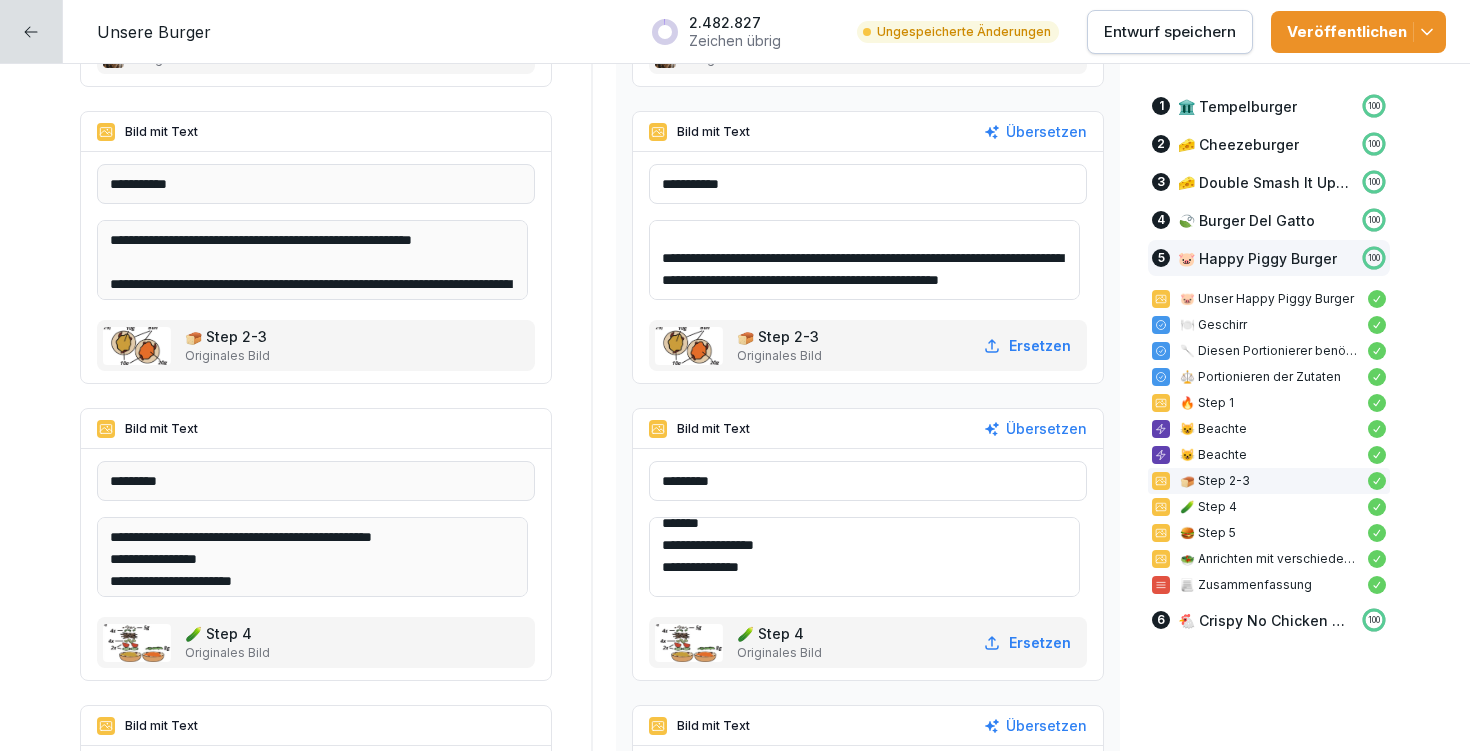 click on "**********" at bounding box center (864, 557) 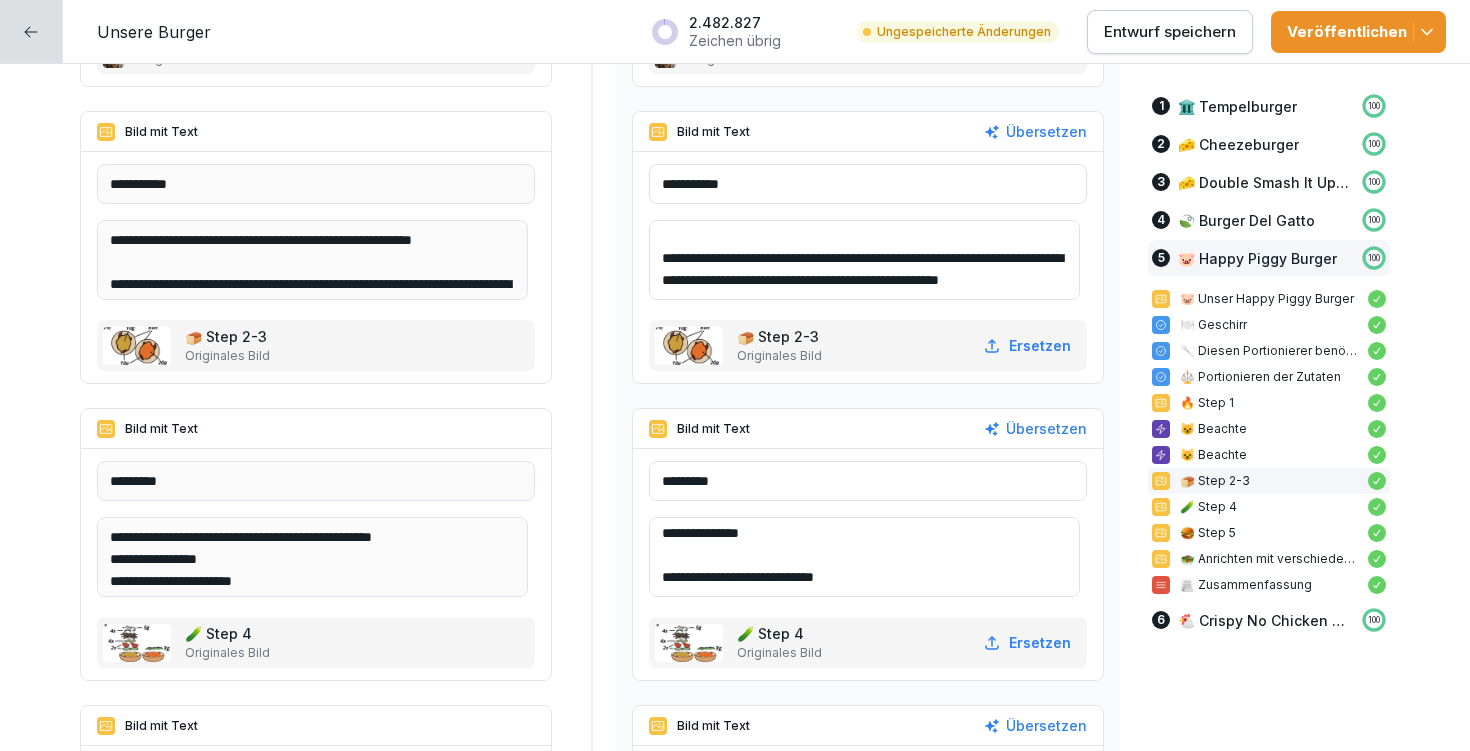 scroll, scrollTop: 158, scrollLeft: 0, axis: vertical 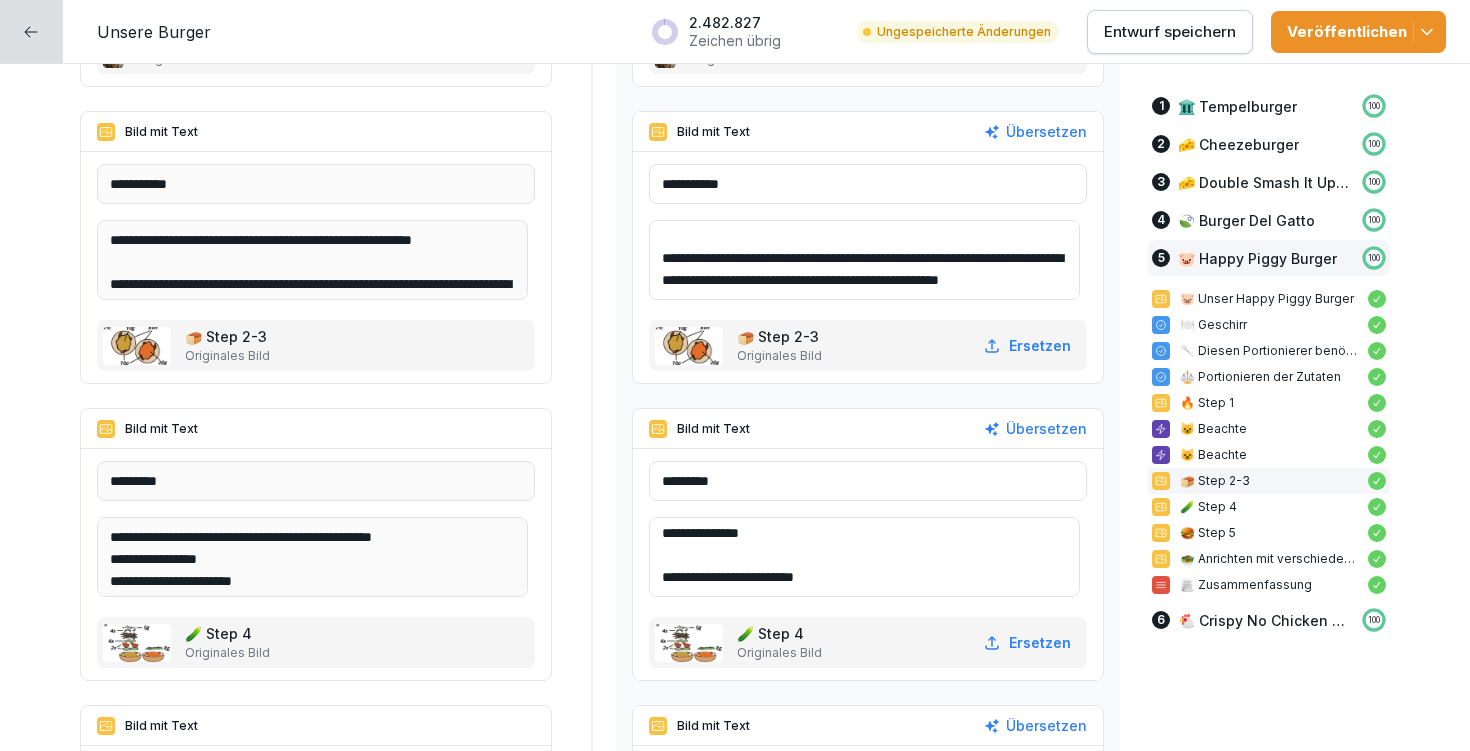 type on "**********" 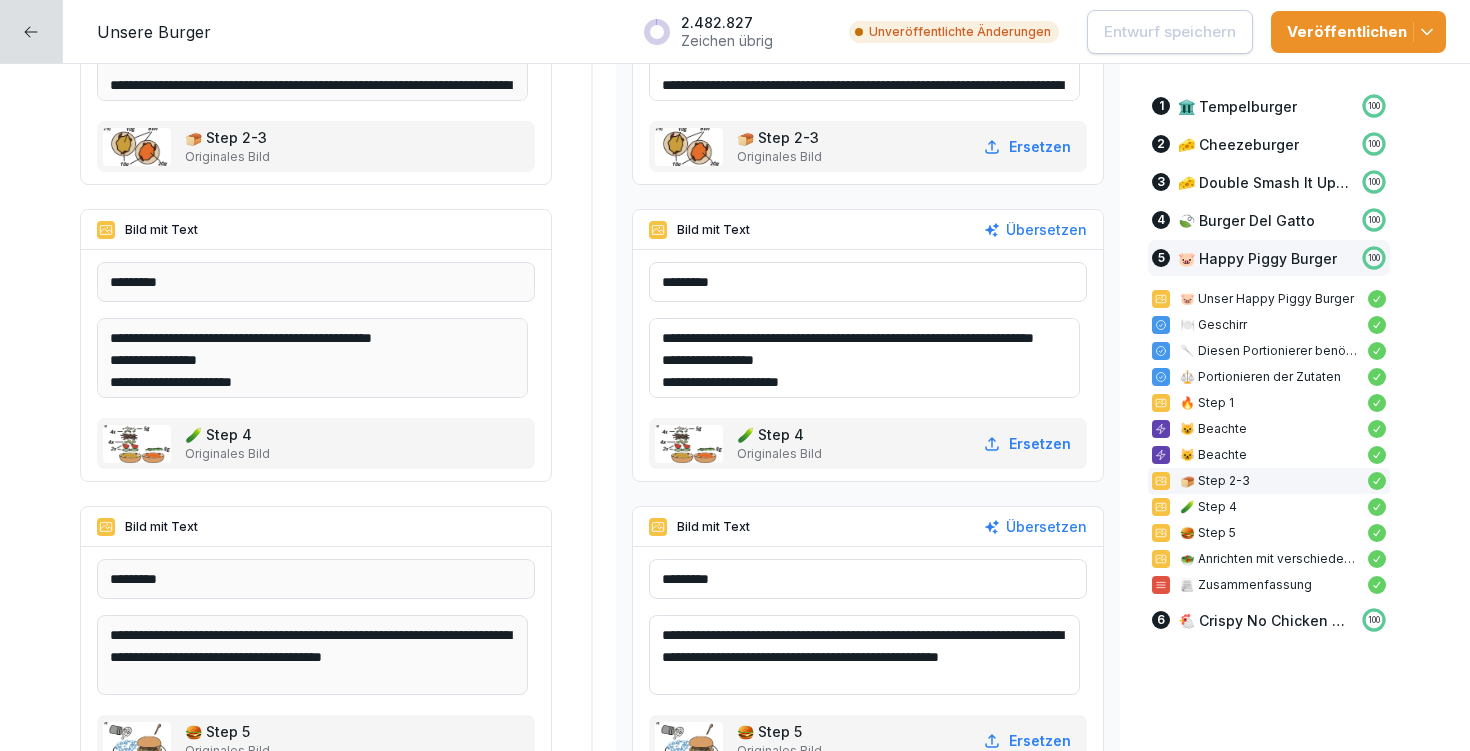 scroll, scrollTop: 22911, scrollLeft: 0, axis: vertical 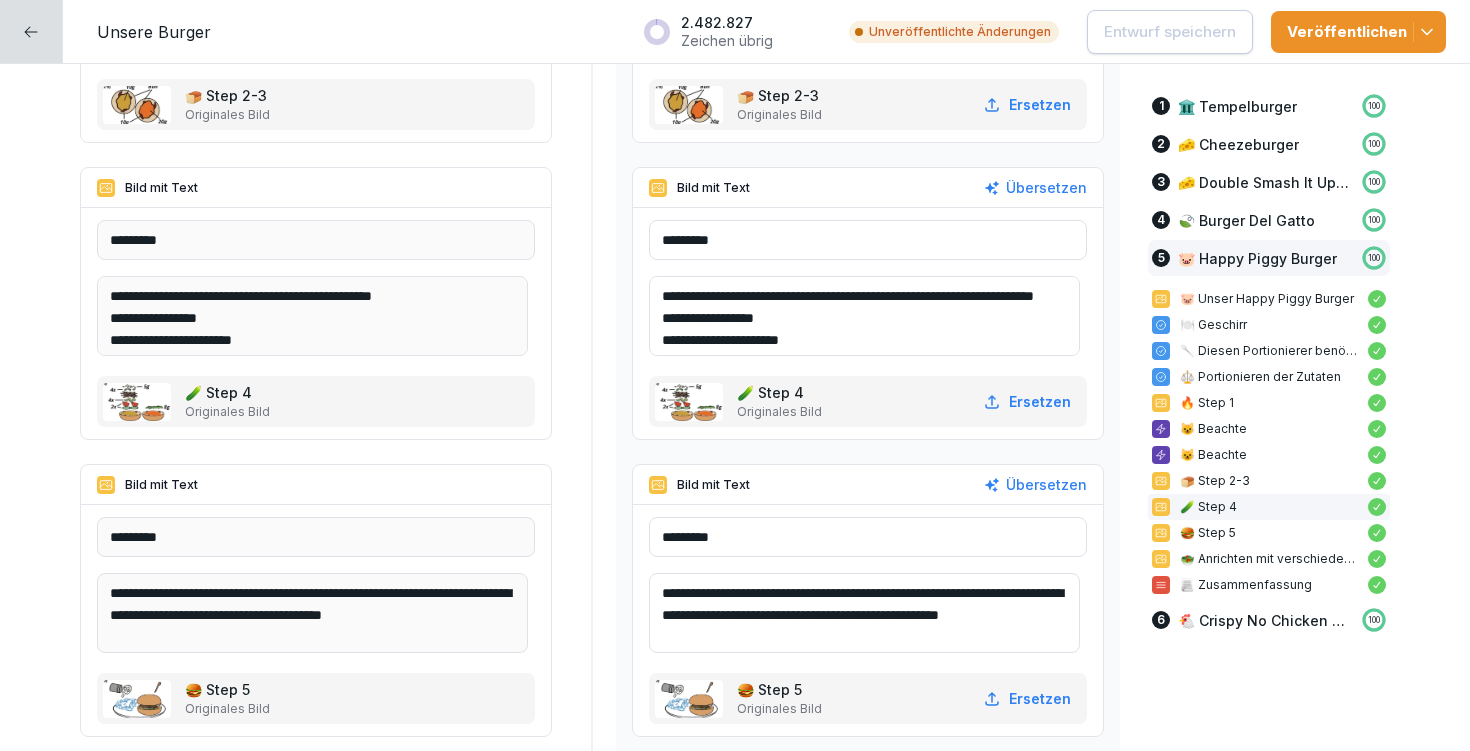 drag, startPoint x: 671, startPoint y: 587, endPoint x: 953, endPoint y: 648, distance: 288.5221 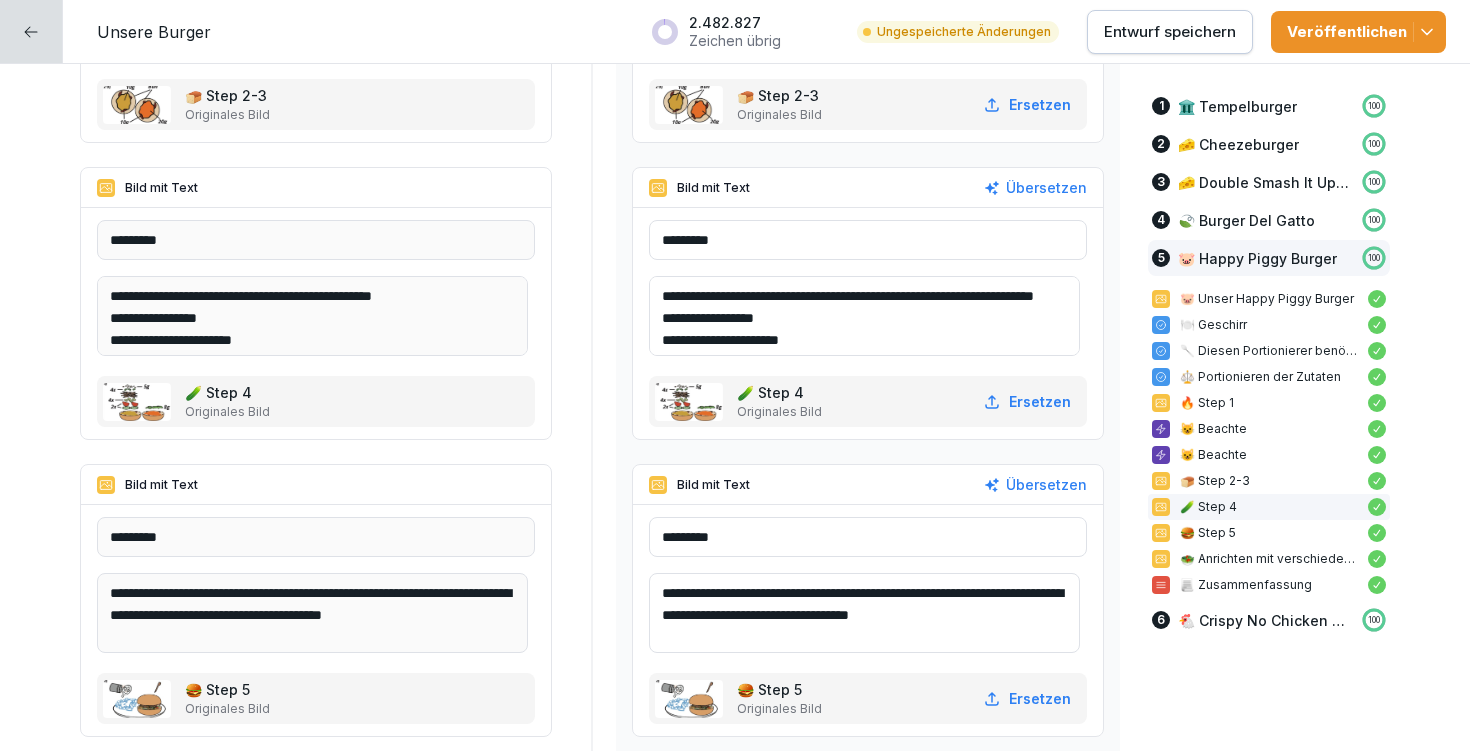 scroll, scrollTop: 4, scrollLeft: 0, axis: vertical 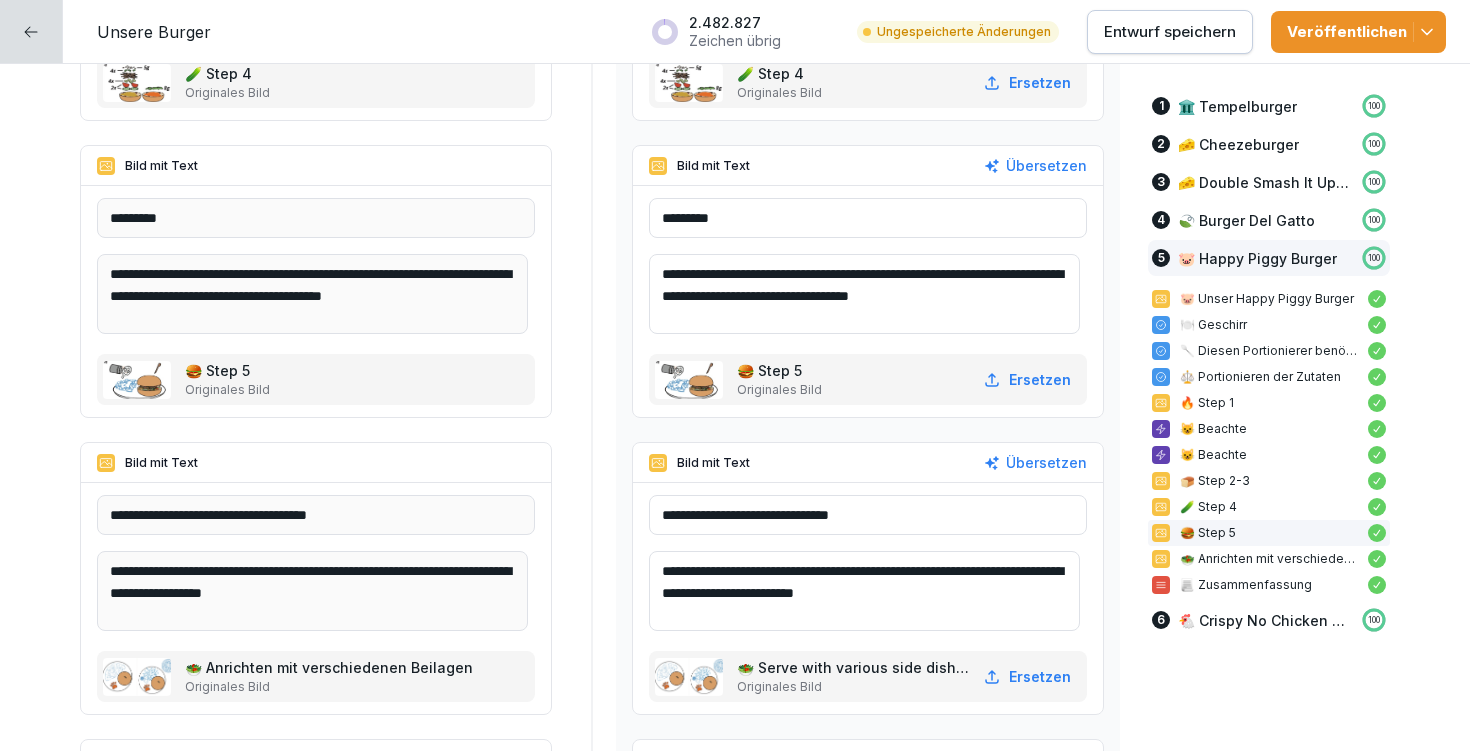 type on "**********" 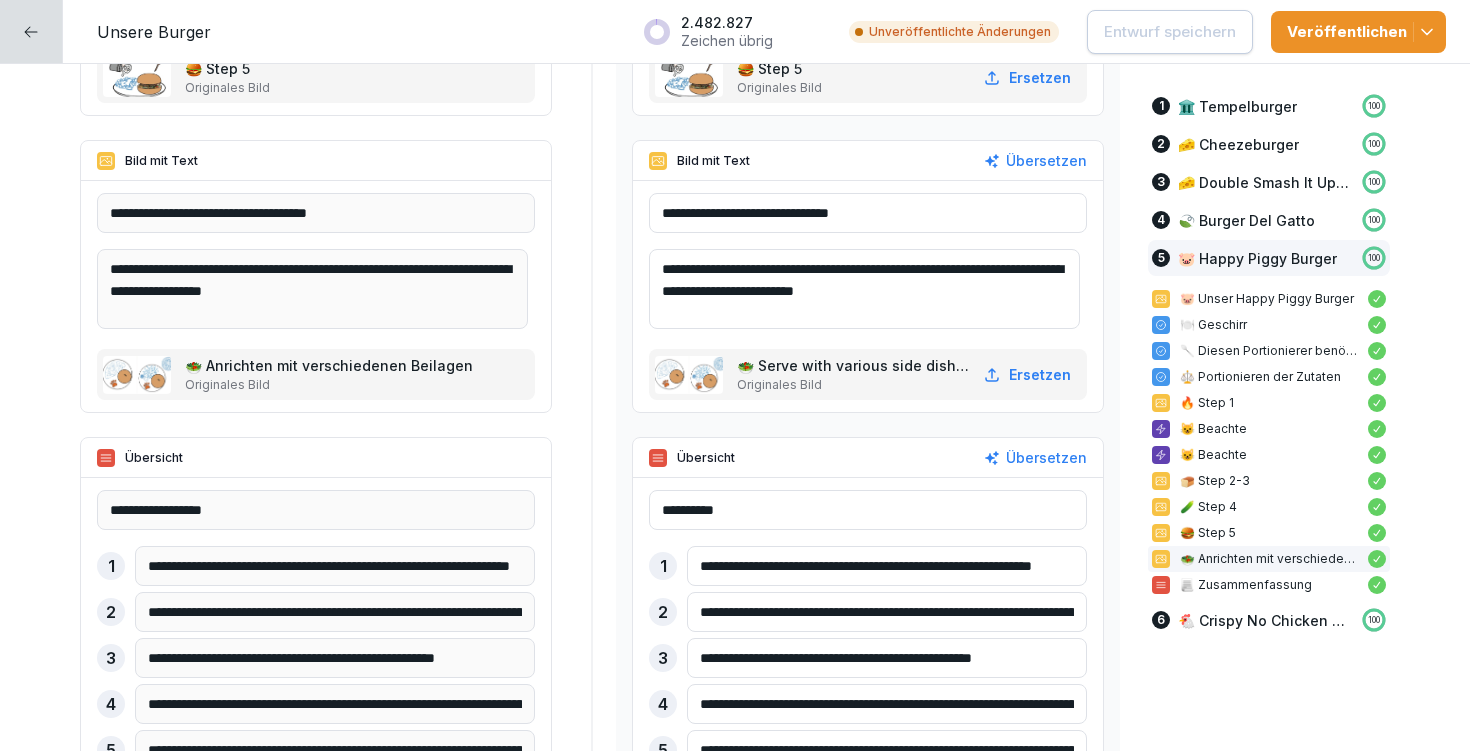 scroll, scrollTop: 23672, scrollLeft: 0, axis: vertical 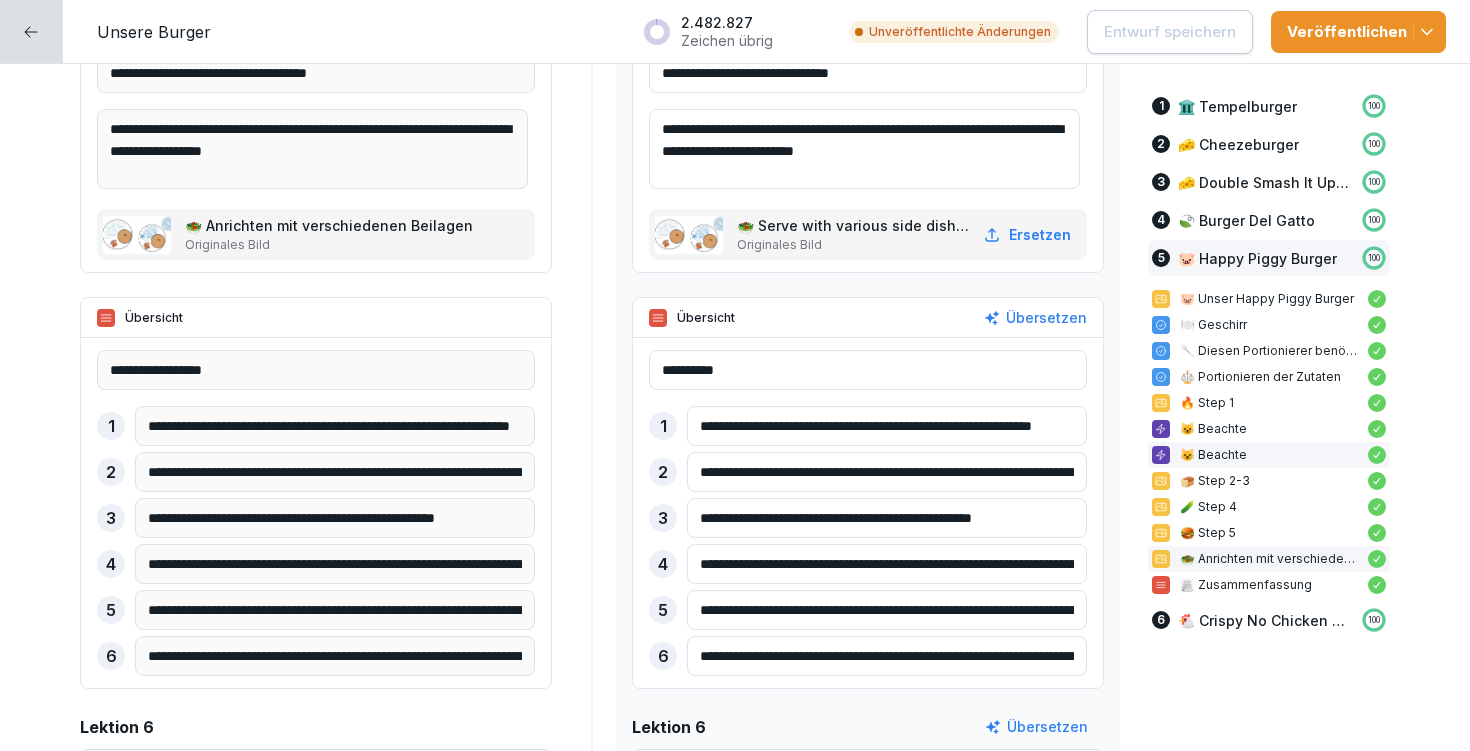 drag, startPoint x: 687, startPoint y: 423, endPoint x: 1268, endPoint y: 450, distance: 581.627 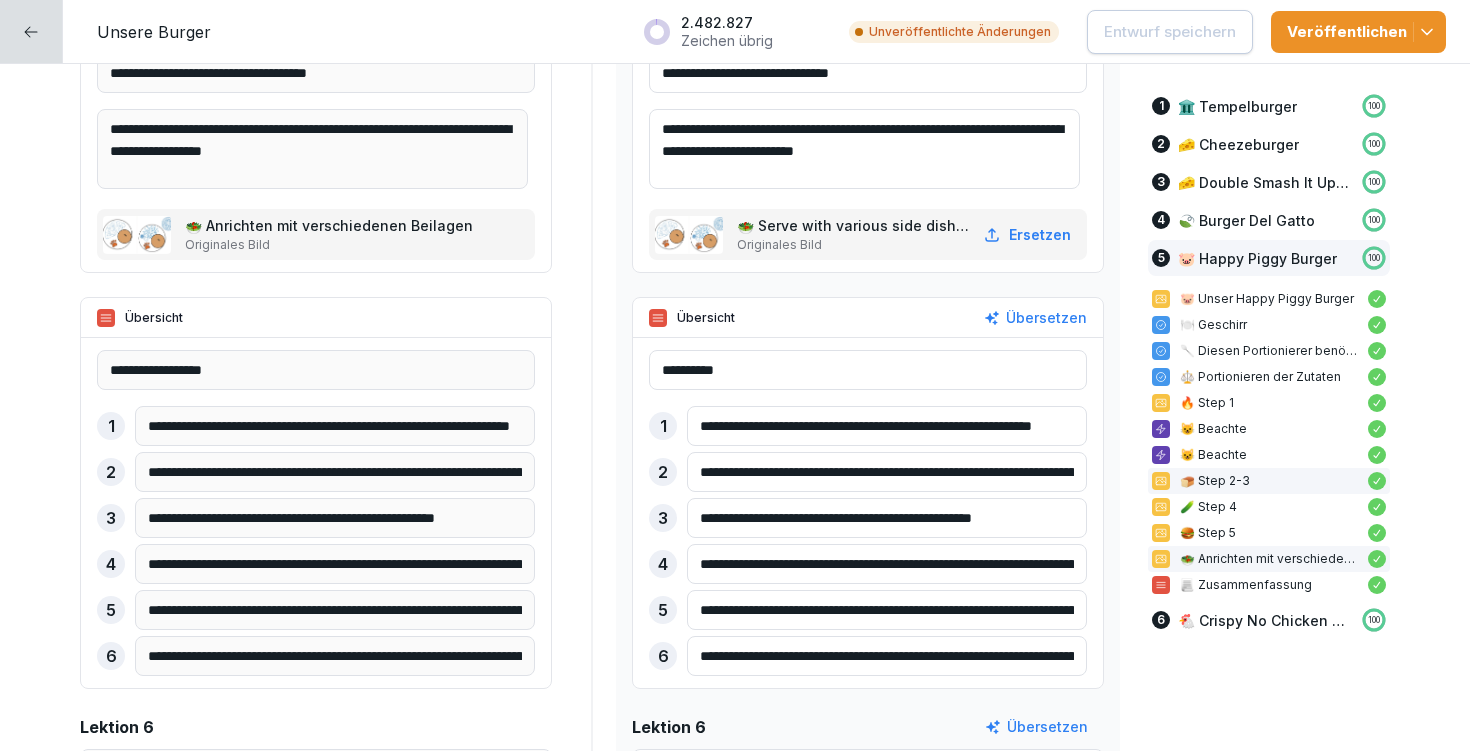 paste 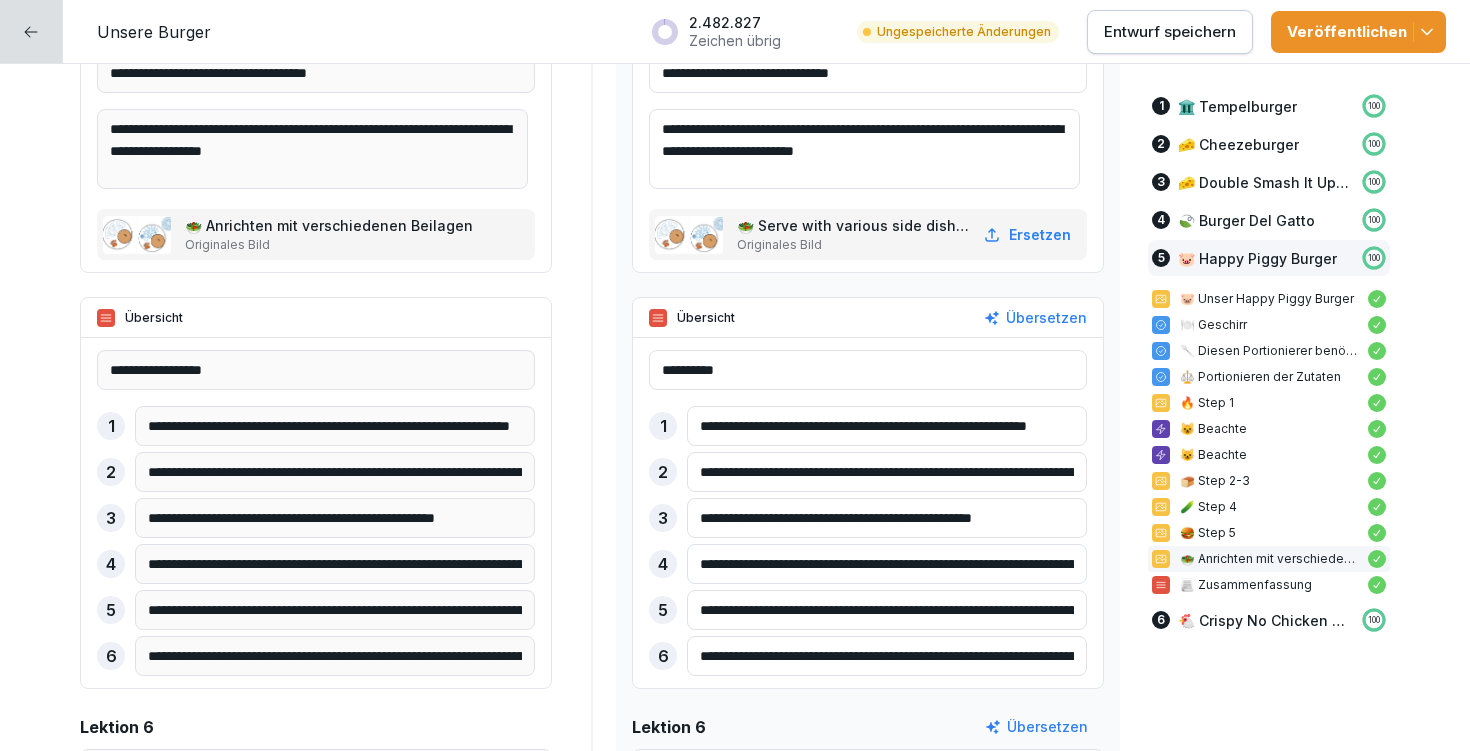type on "**********" 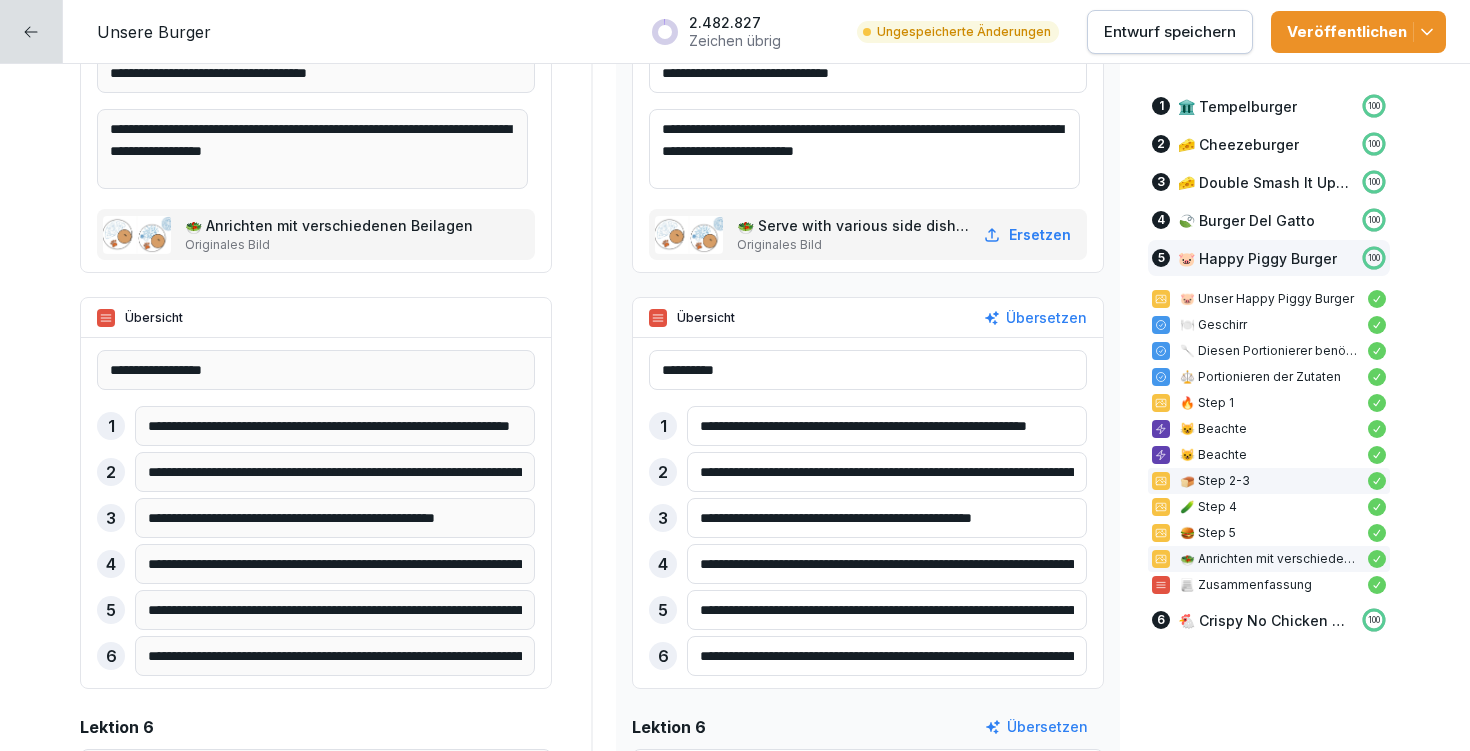 drag, startPoint x: 724, startPoint y: 476, endPoint x: 1145, endPoint y: 487, distance: 421.14368 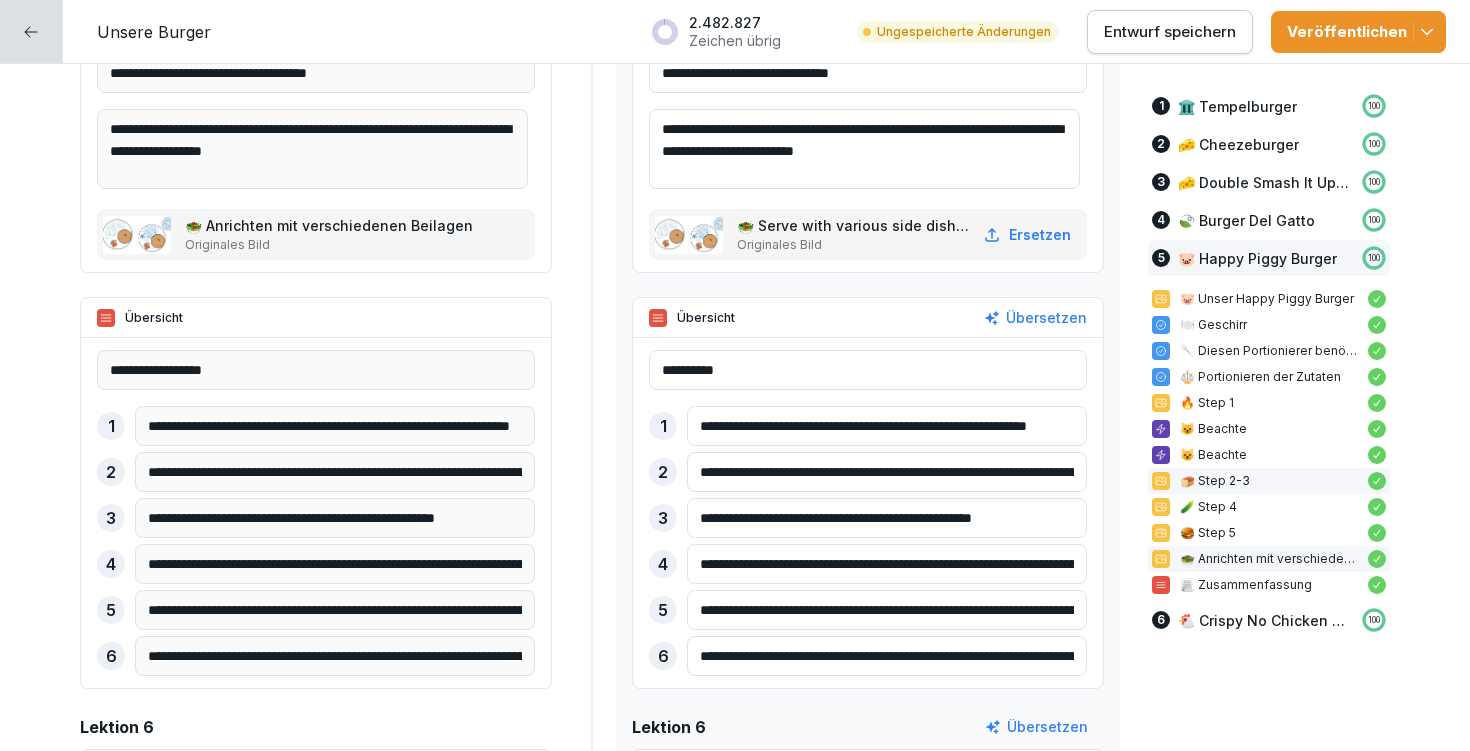 click on "**********" at bounding box center [735, -9219] 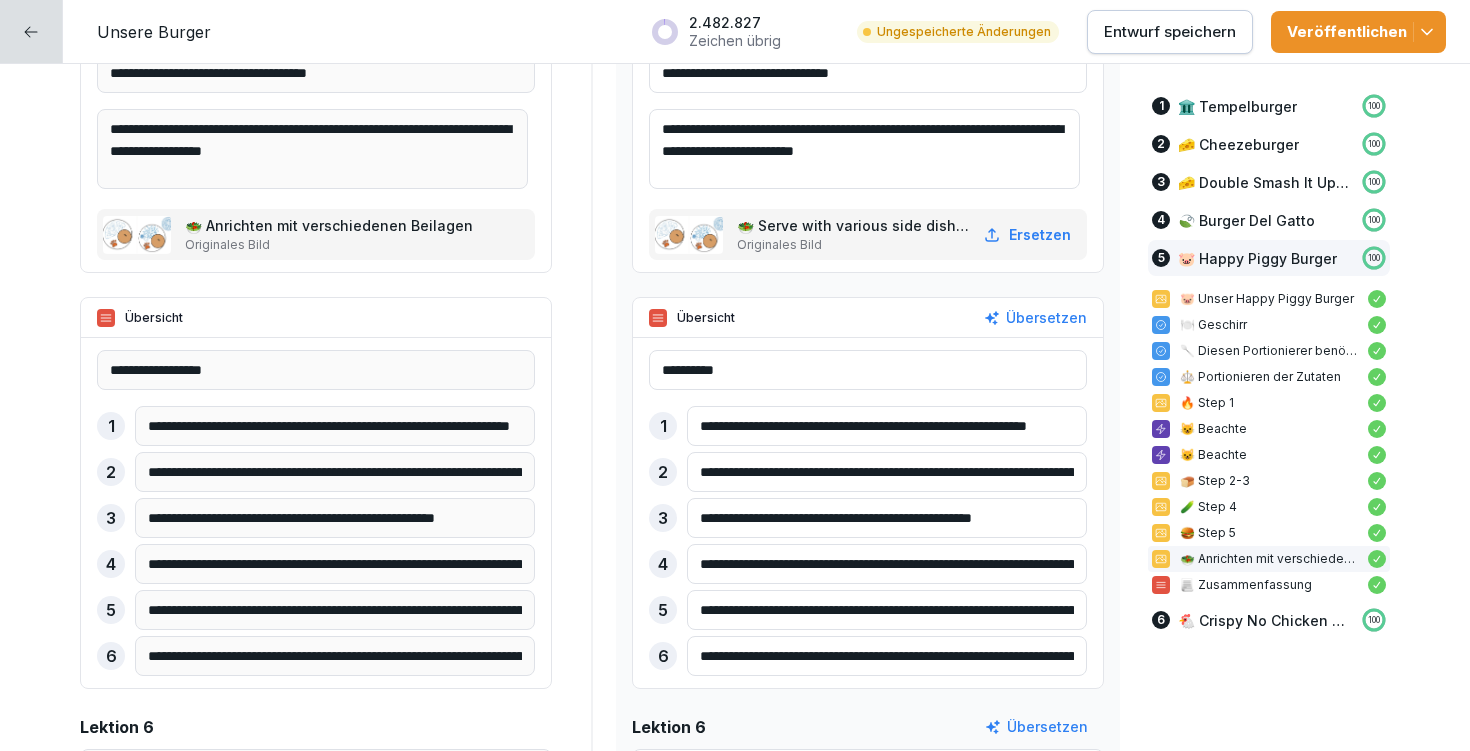 paste 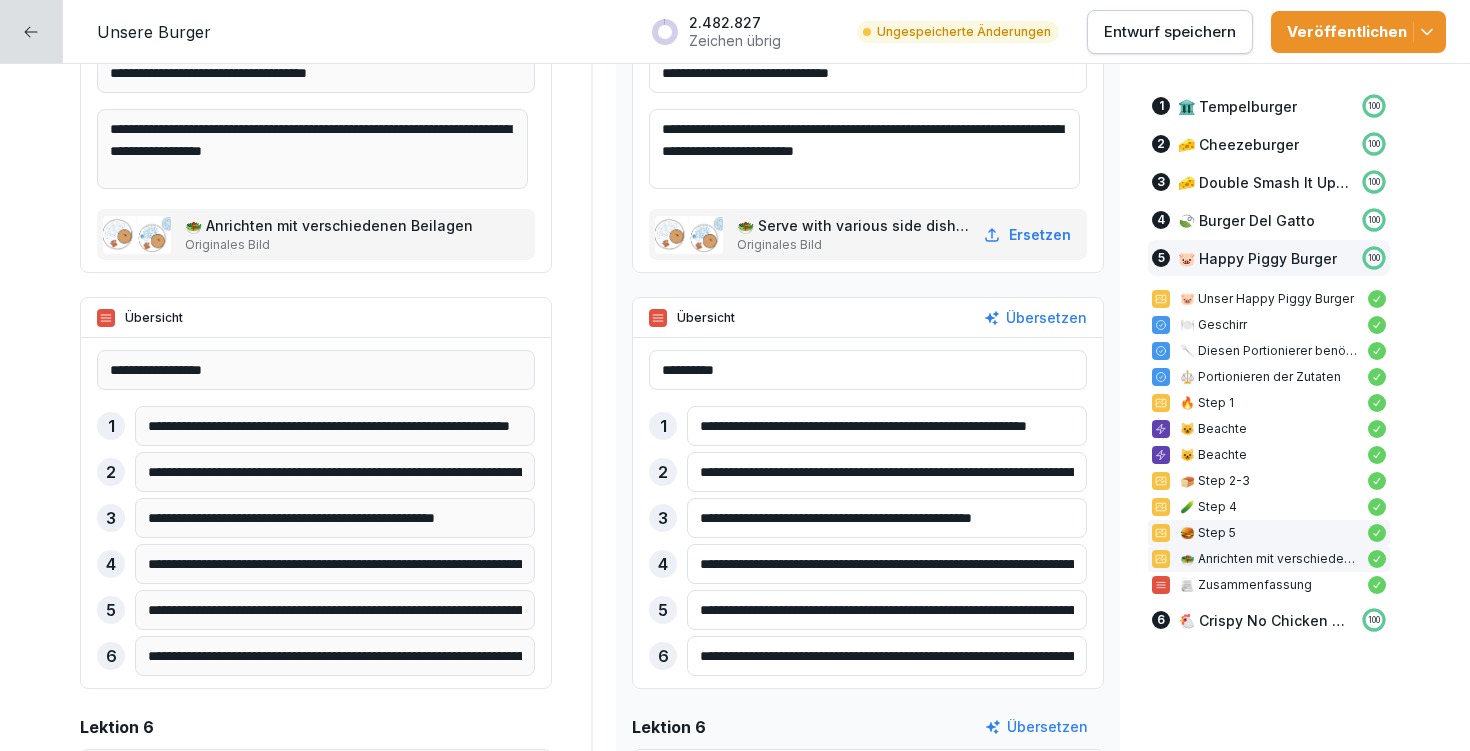 drag, startPoint x: 683, startPoint y: 515, endPoint x: 1172, endPoint y: 522, distance: 489.0501 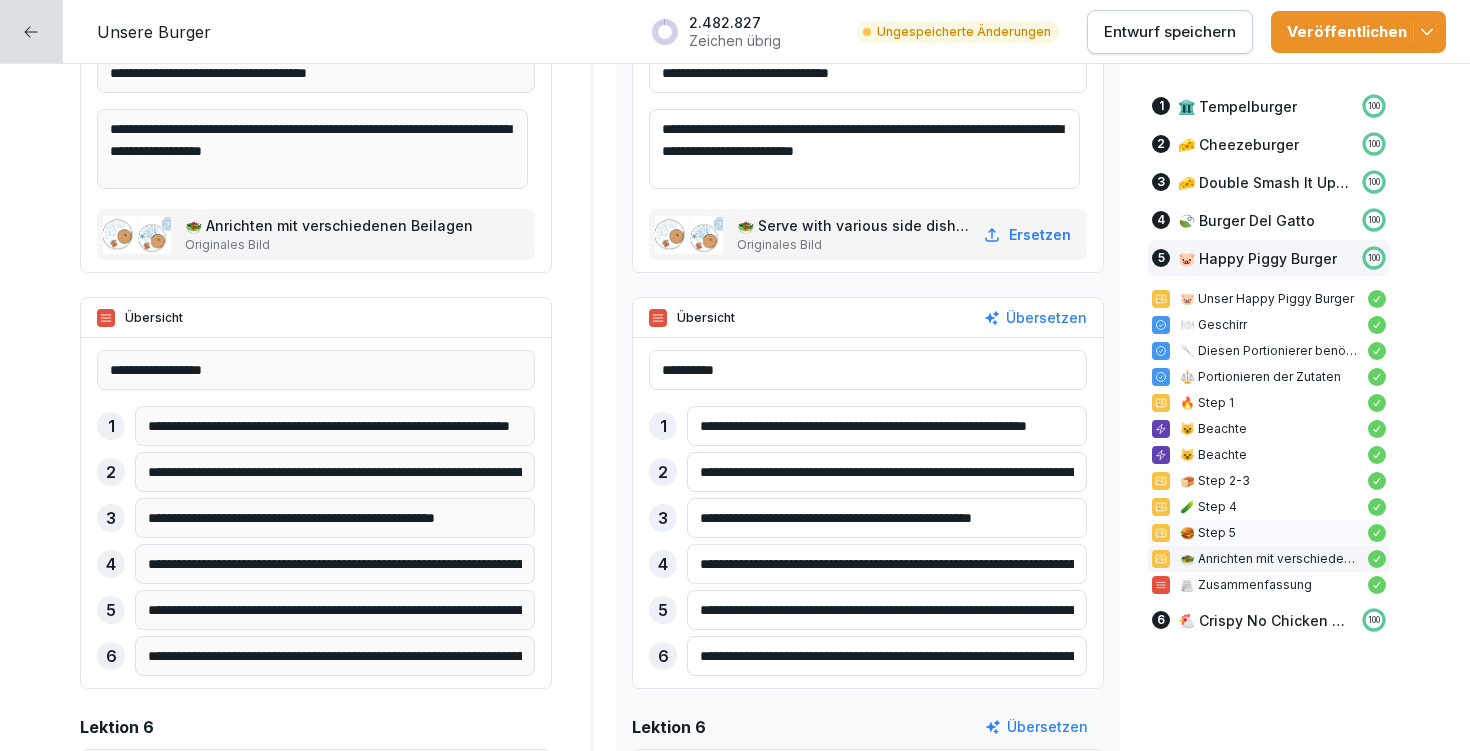paste 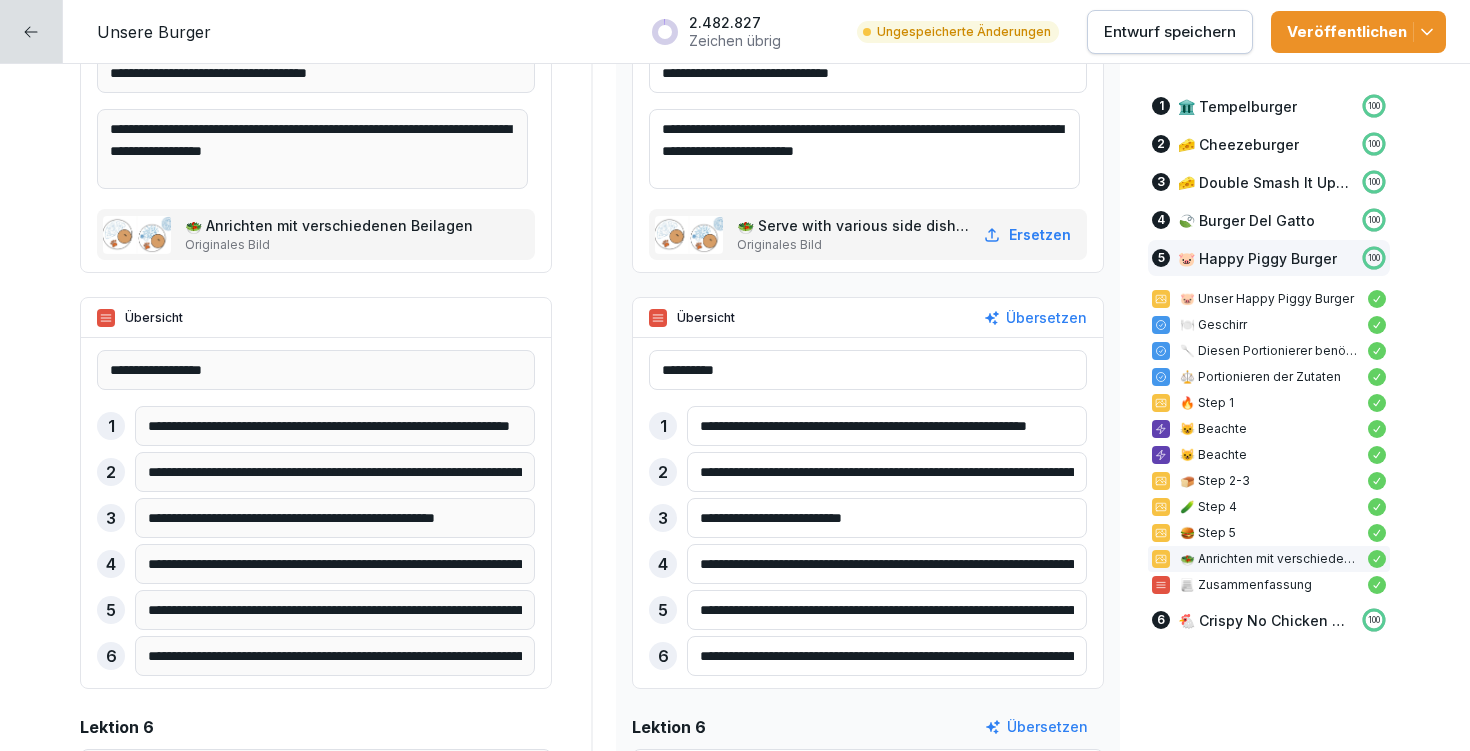 type on "**********" 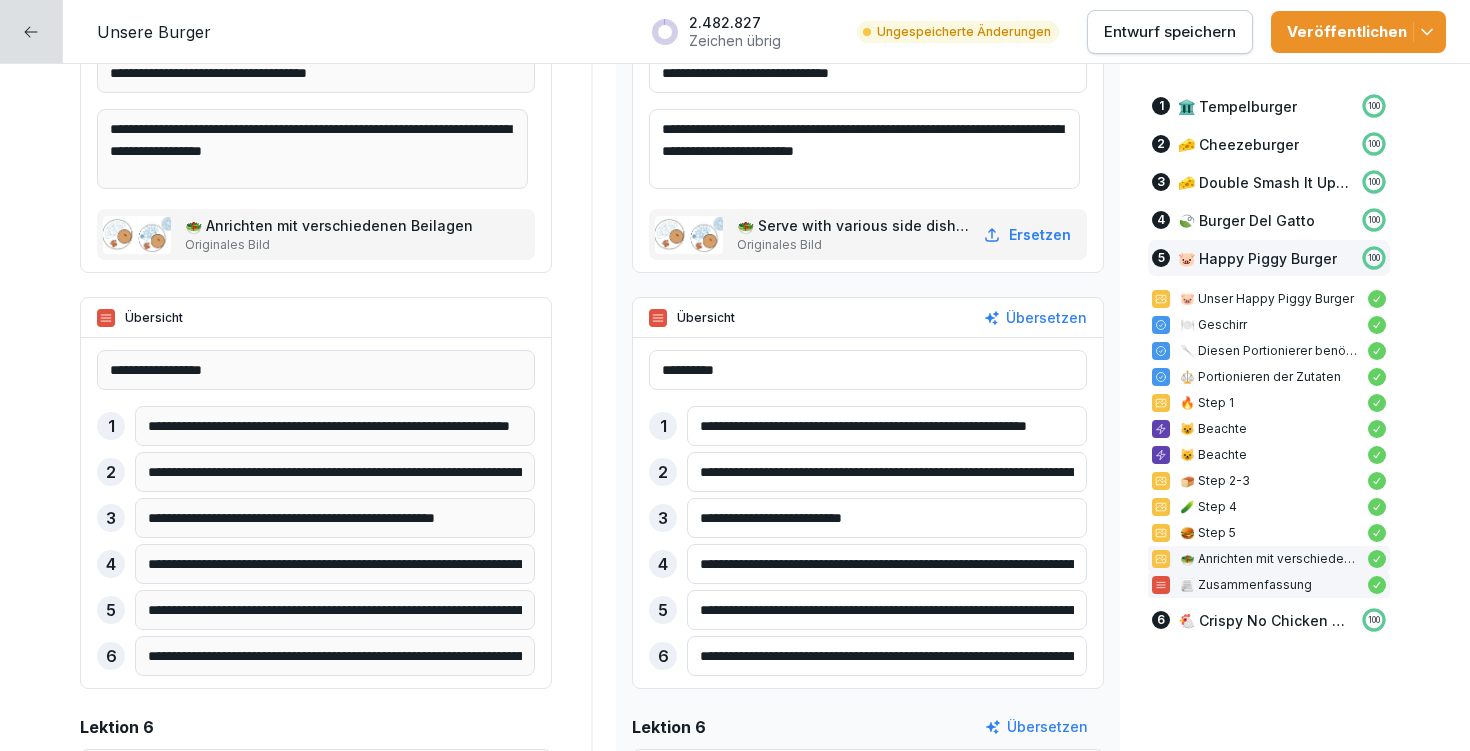 drag, startPoint x: 688, startPoint y: 563, endPoint x: 1162, endPoint y: 578, distance: 474.23727 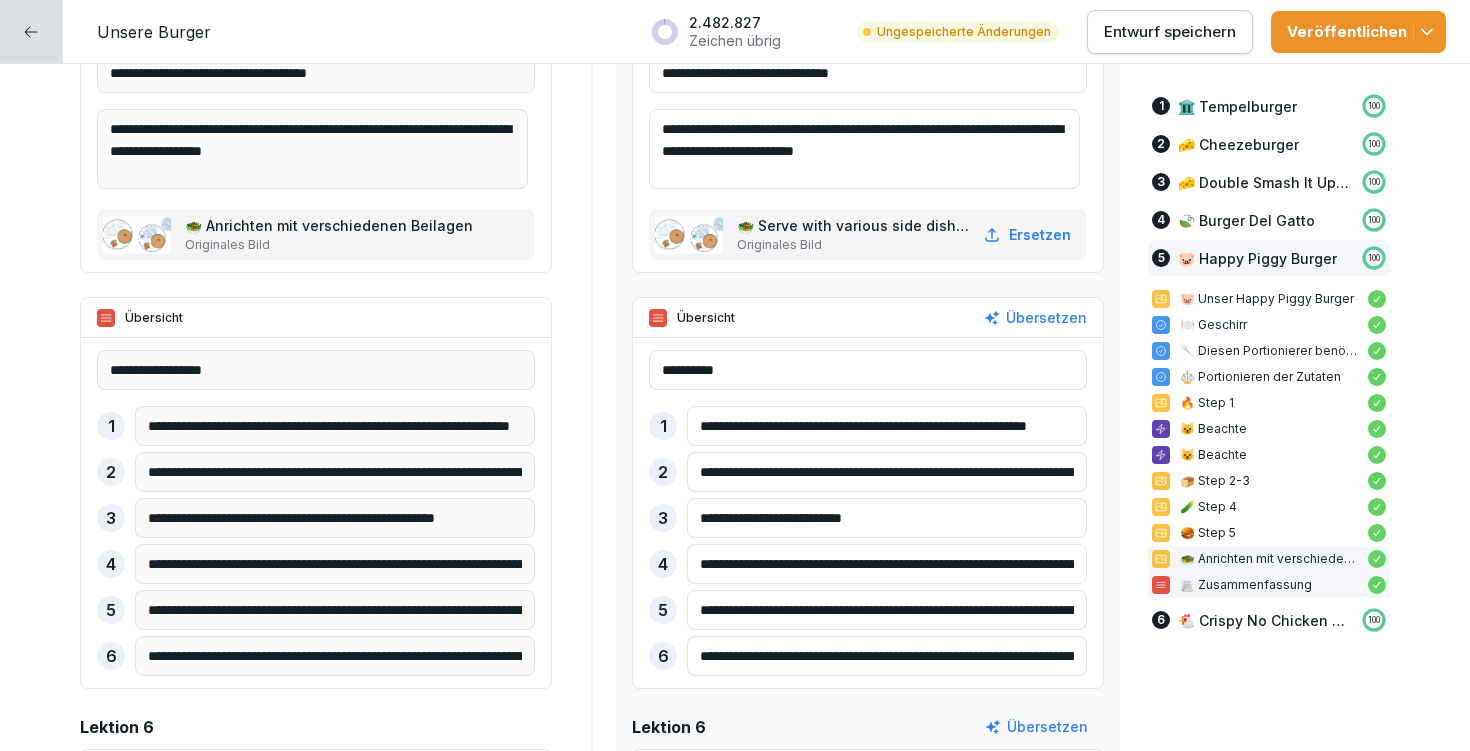 click on "**********" at bounding box center [735, -9219] 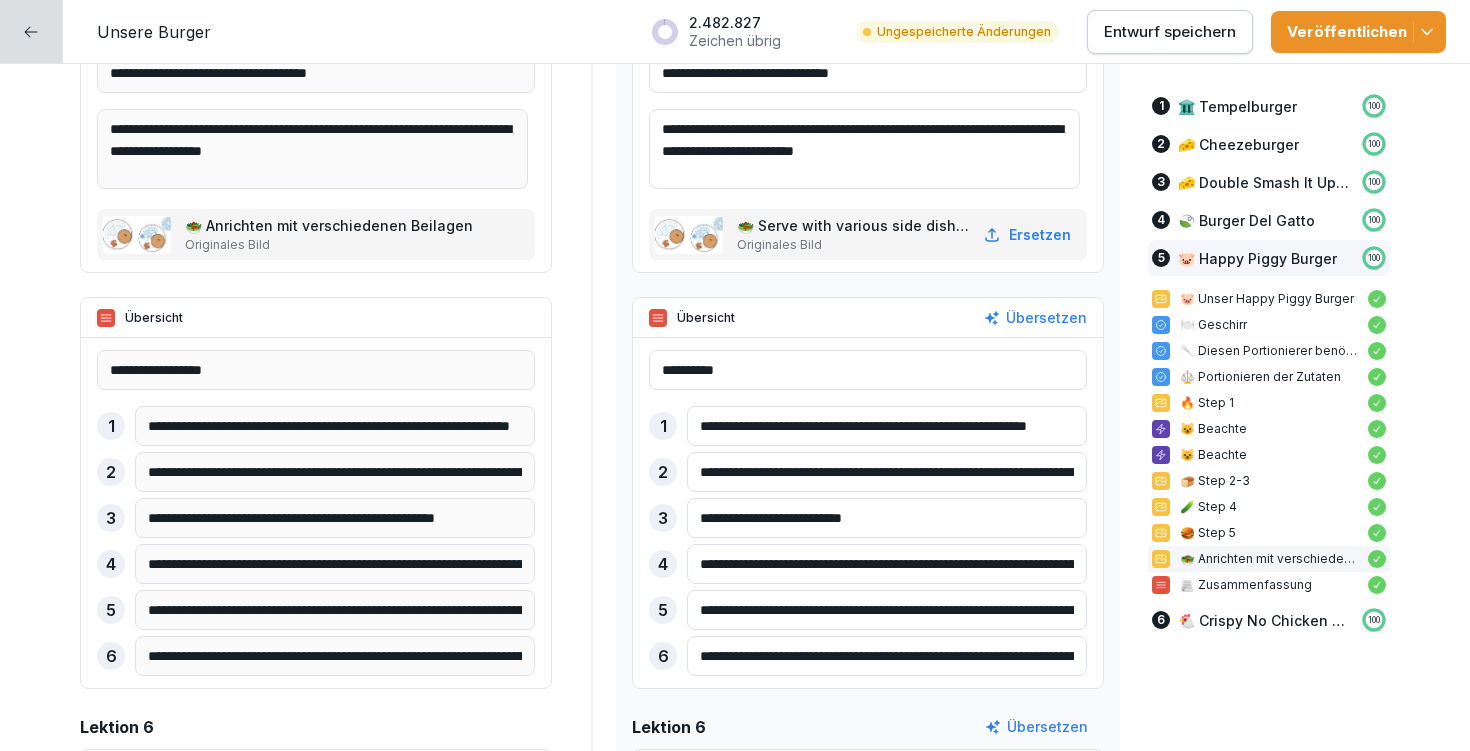 paste 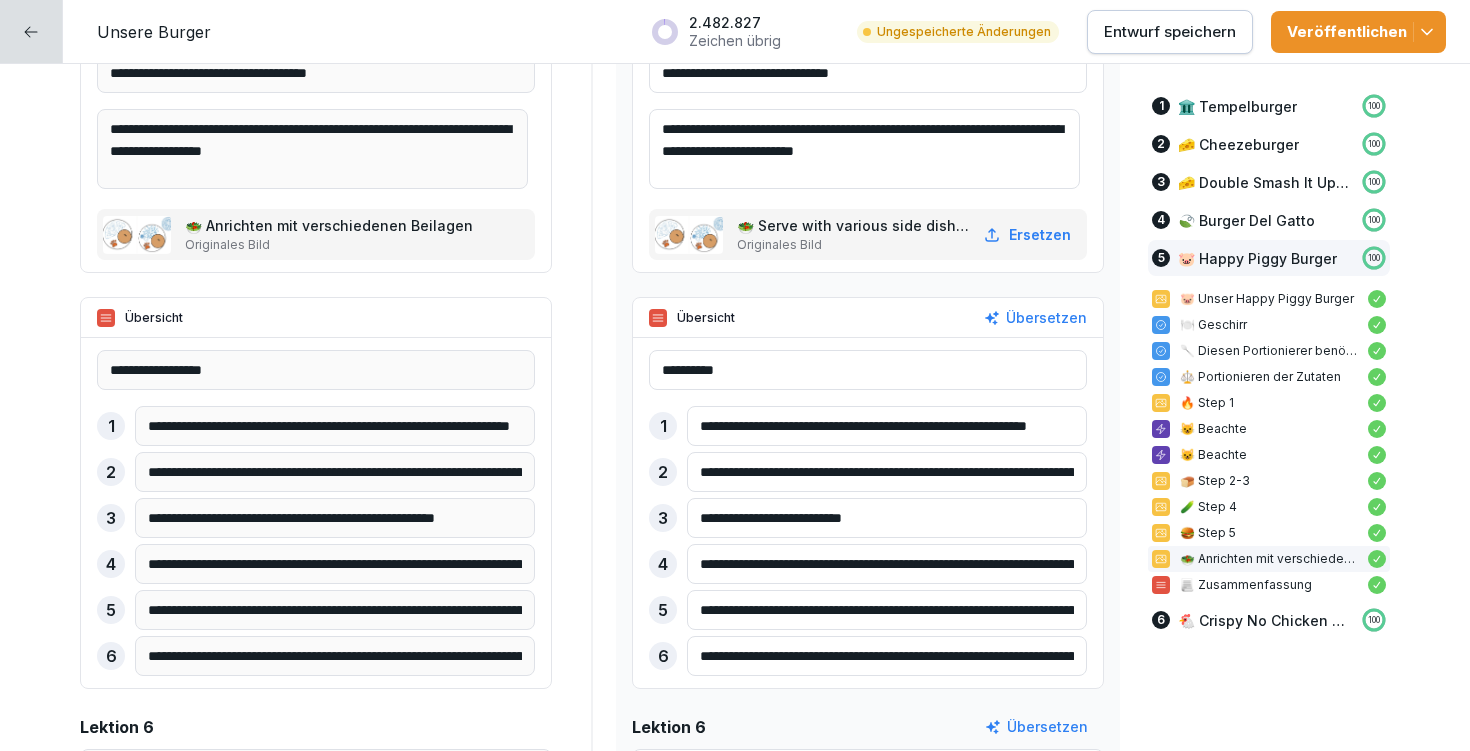 drag, startPoint x: 687, startPoint y: 606, endPoint x: 976, endPoint y: 610, distance: 289.02768 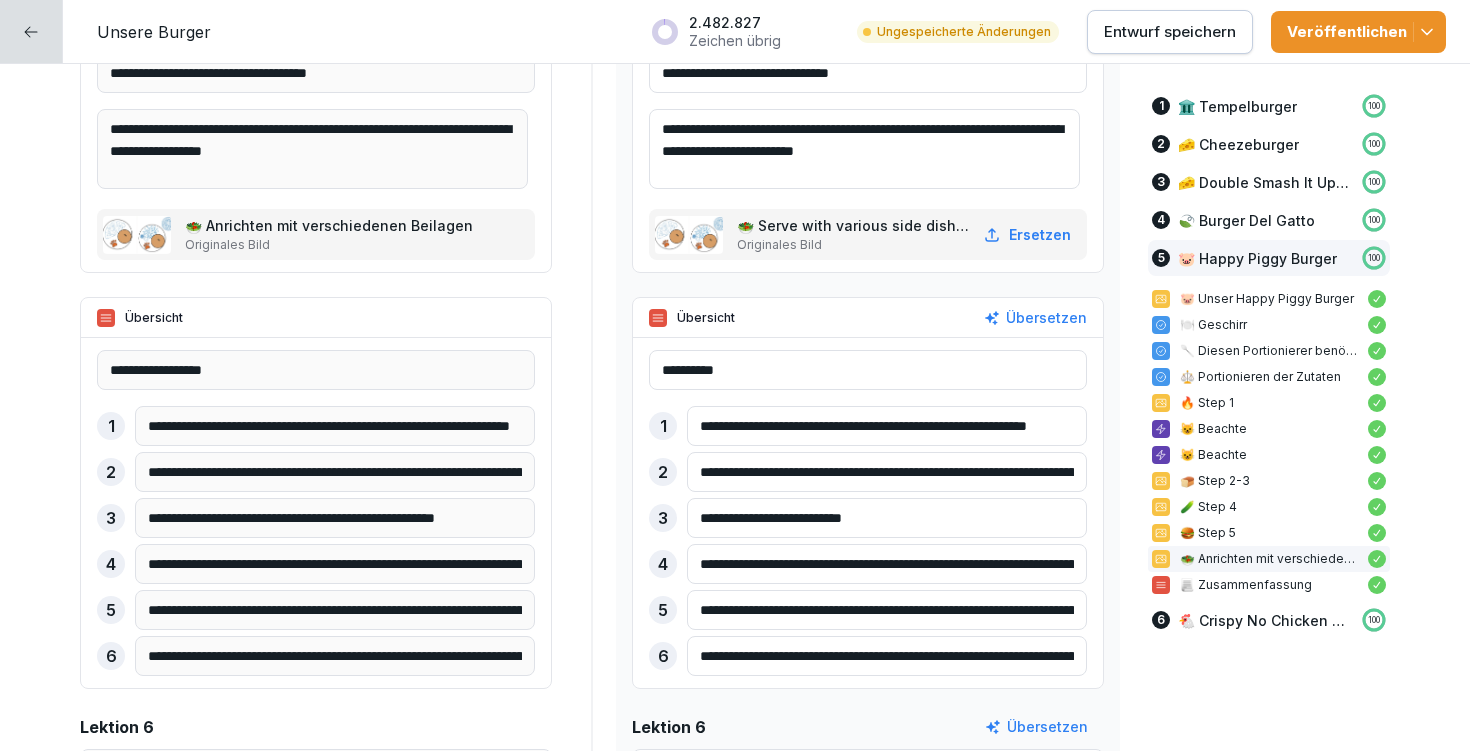 click on "**********" at bounding box center (887, 610) 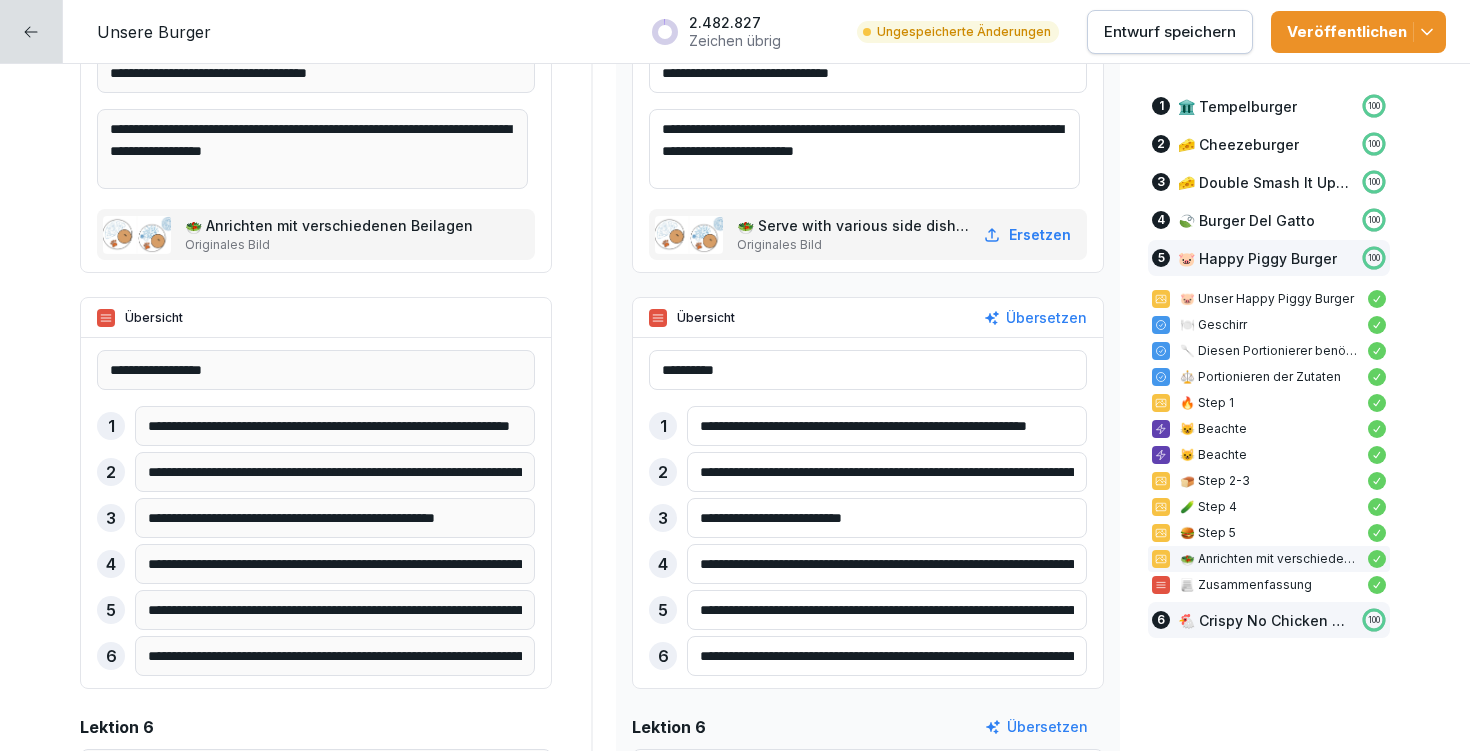 paste on "**********" 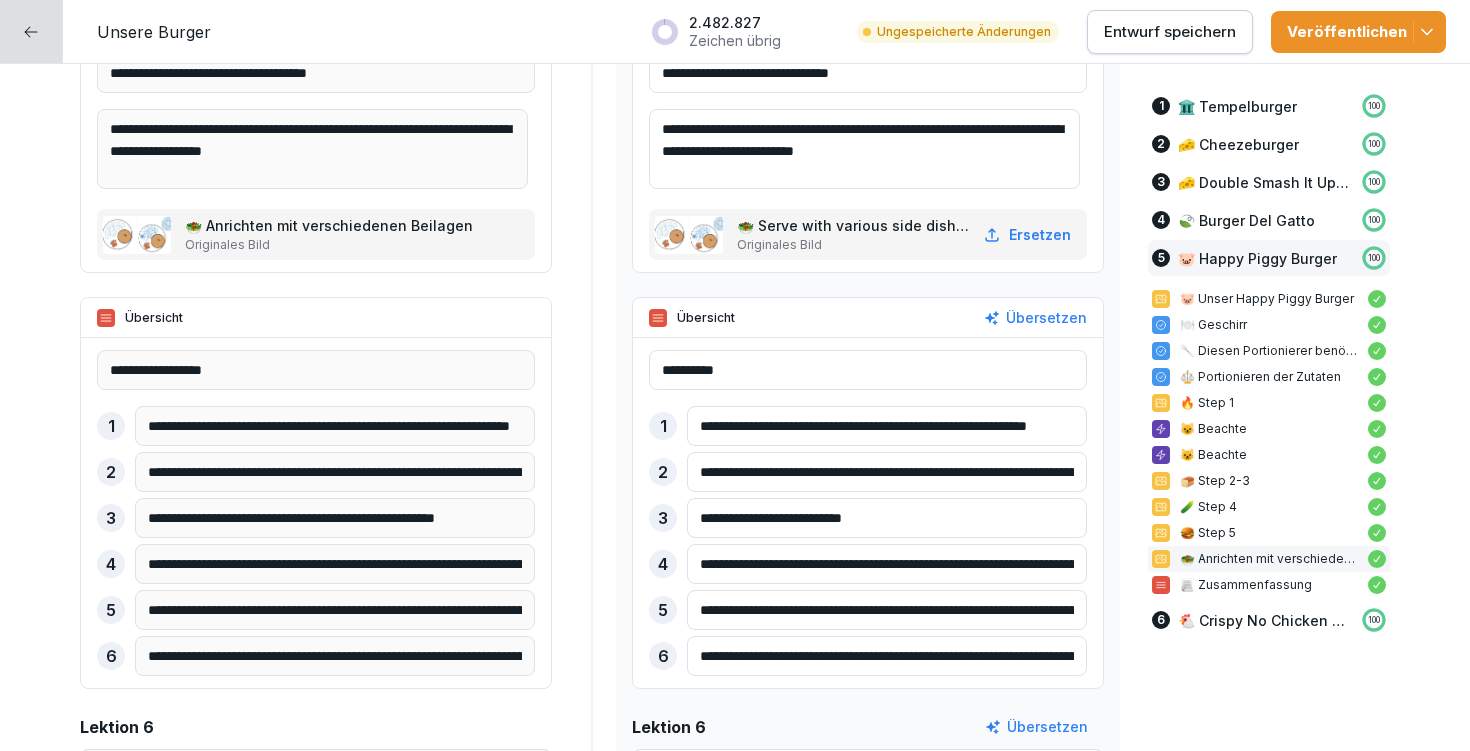 click on "**********" at bounding box center (887, 610) 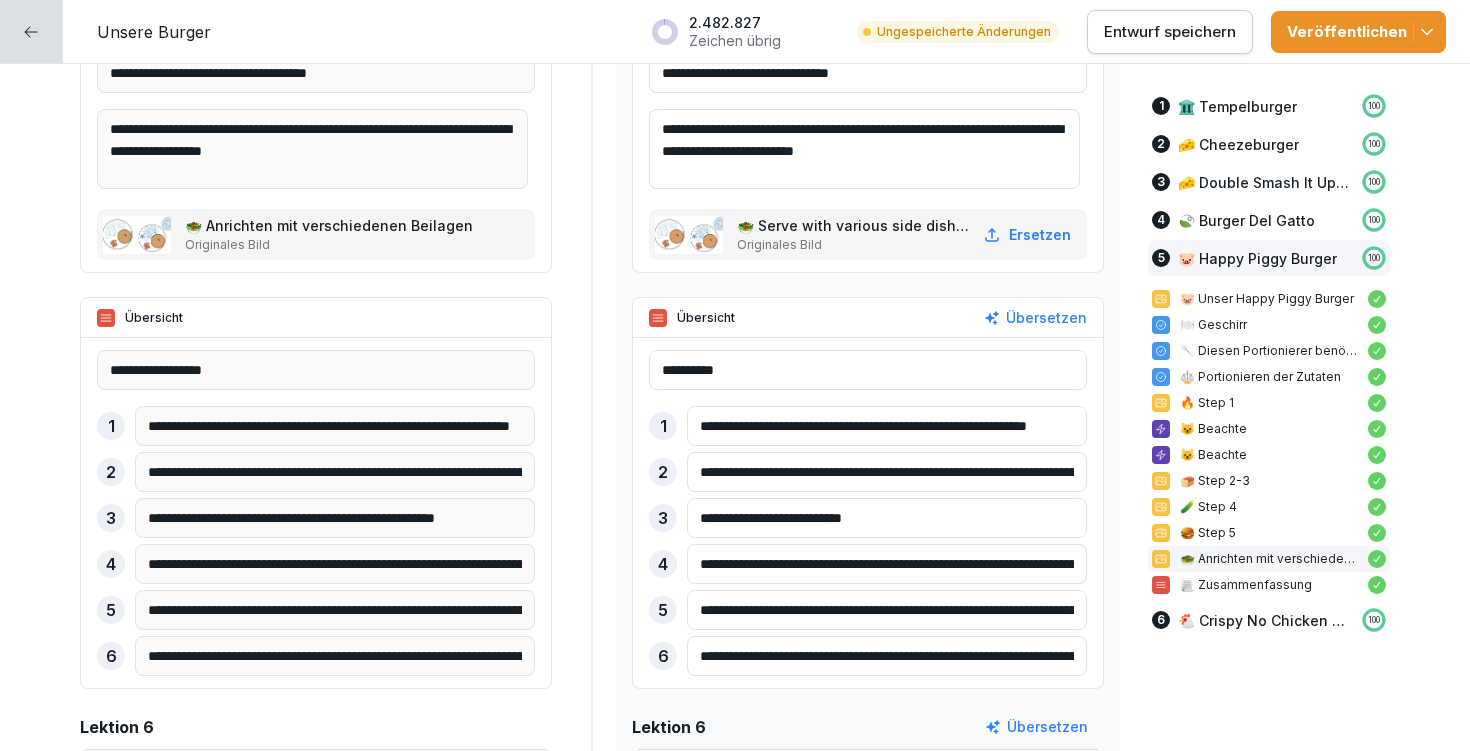 drag, startPoint x: 1037, startPoint y: 616, endPoint x: 1078, endPoint y: 612, distance: 41.19466 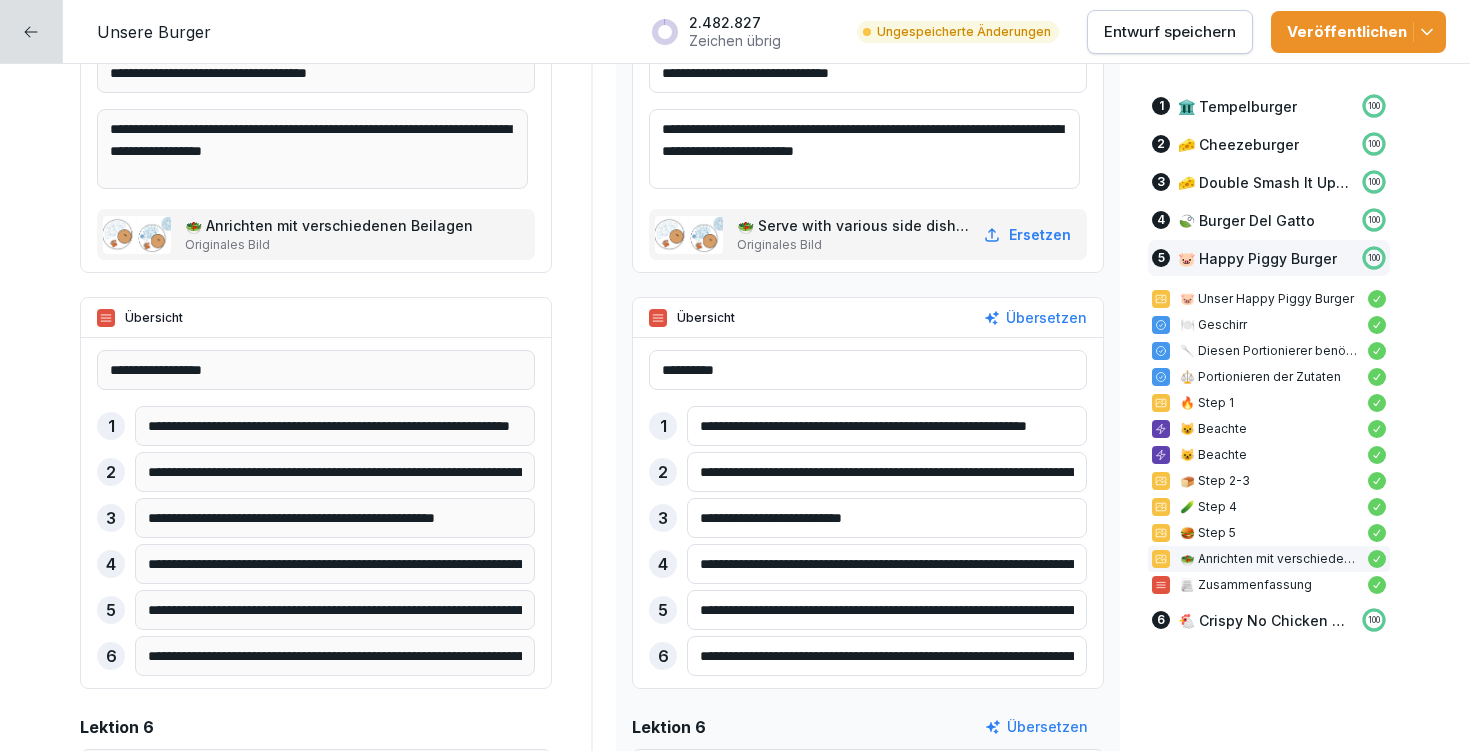 click on "**********" at bounding box center (868, 513) 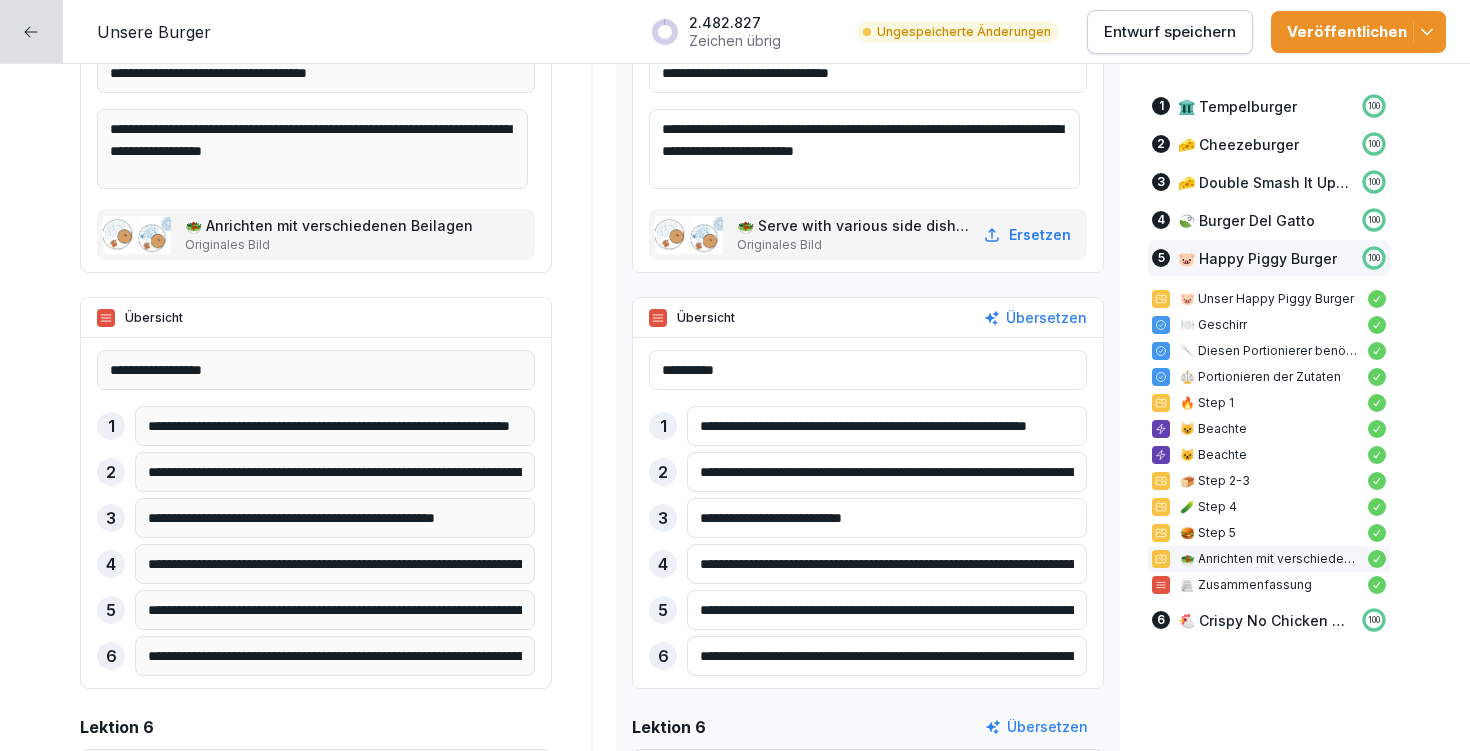 drag, startPoint x: 890, startPoint y: 610, endPoint x: 1095, endPoint y: 615, distance: 205.06097 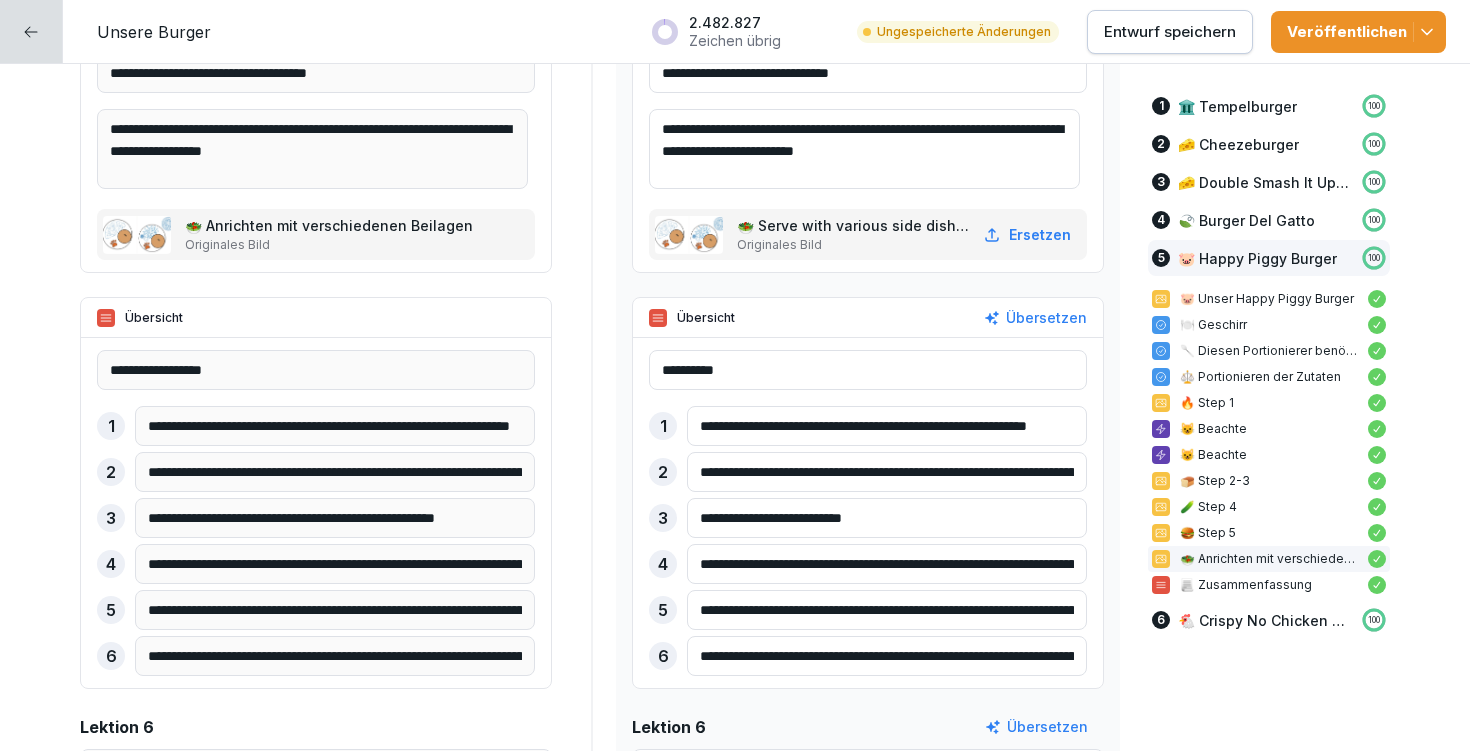 click on "**********" at bounding box center [735, -9219] 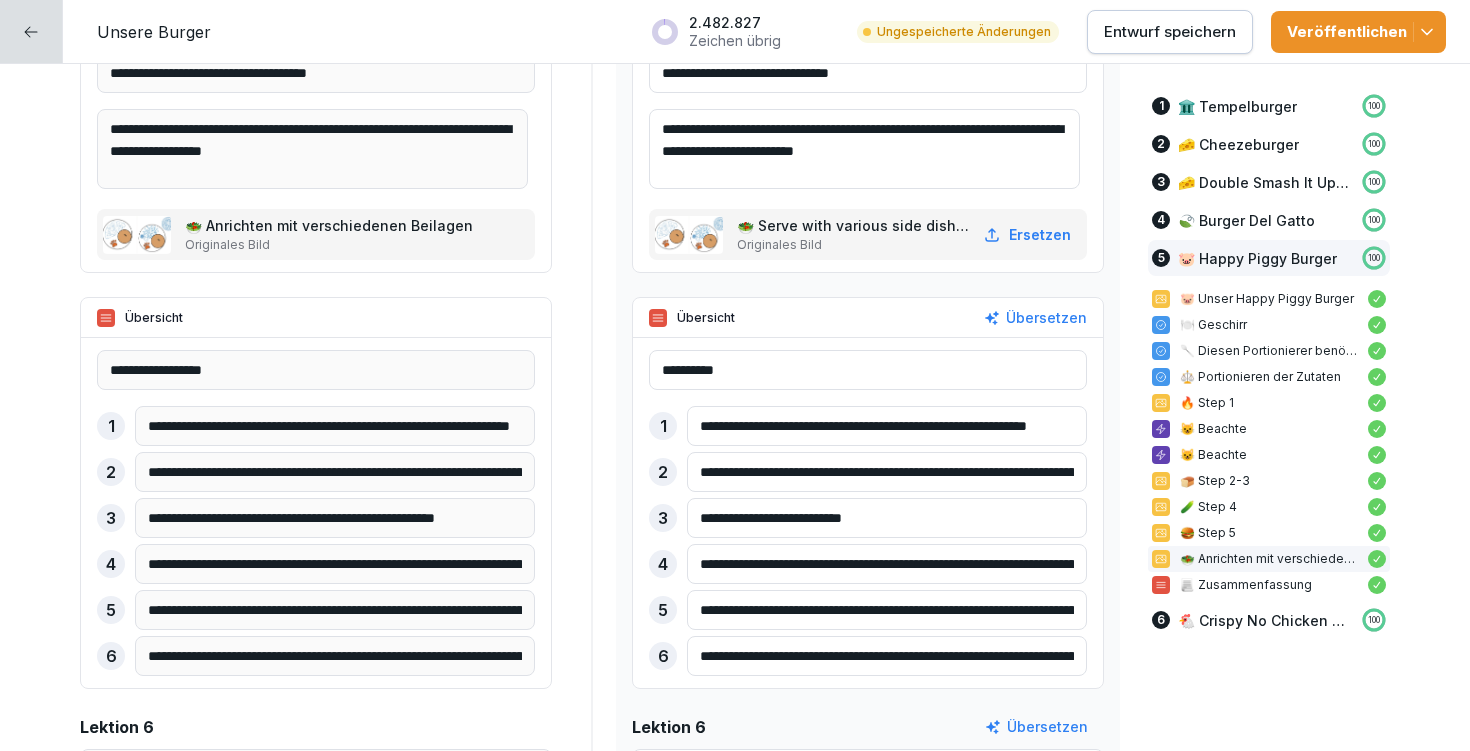 scroll, scrollTop: 23856, scrollLeft: 0, axis: vertical 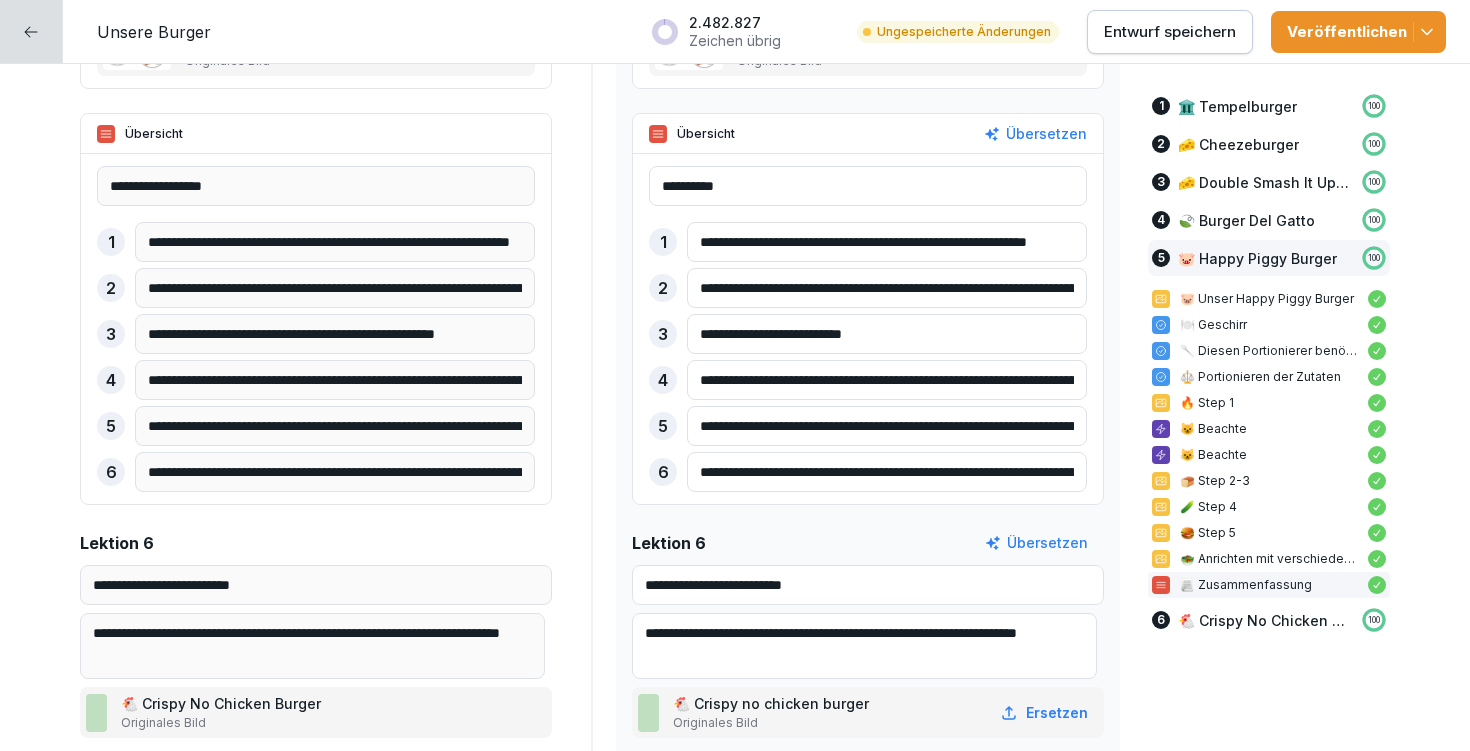 type on "**********" 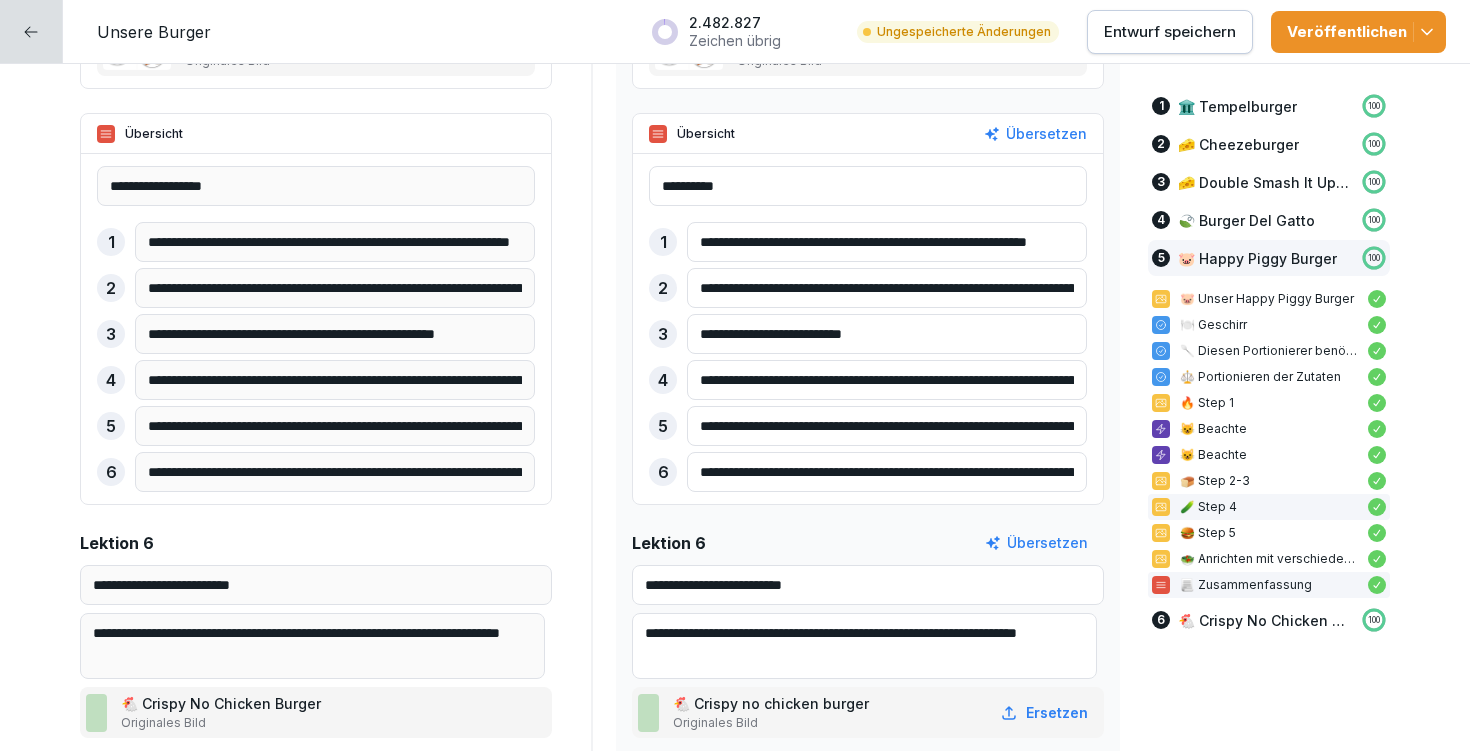 drag, startPoint x: 687, startPoint y: 469, endPoint x: 1182, endPoint y: 495, distance: 495.68237 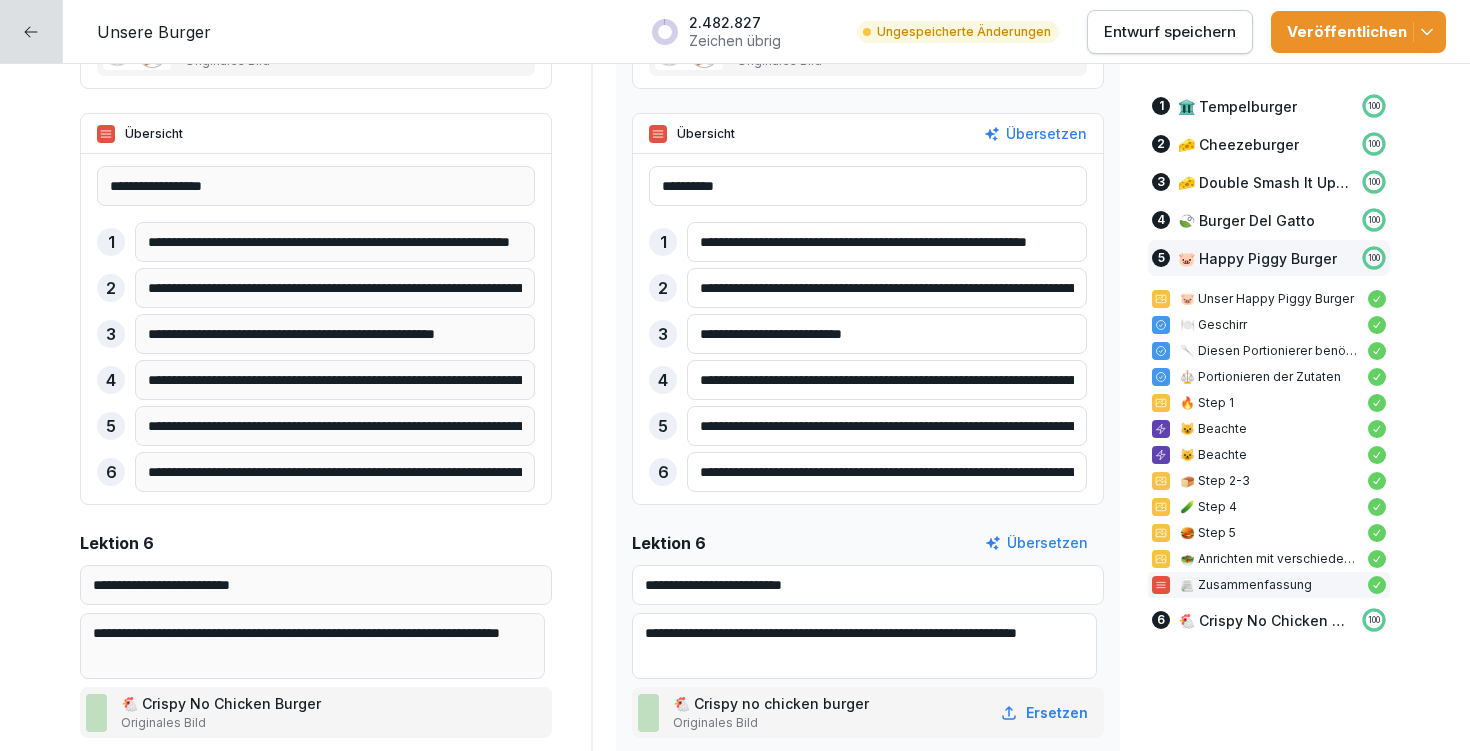 paste 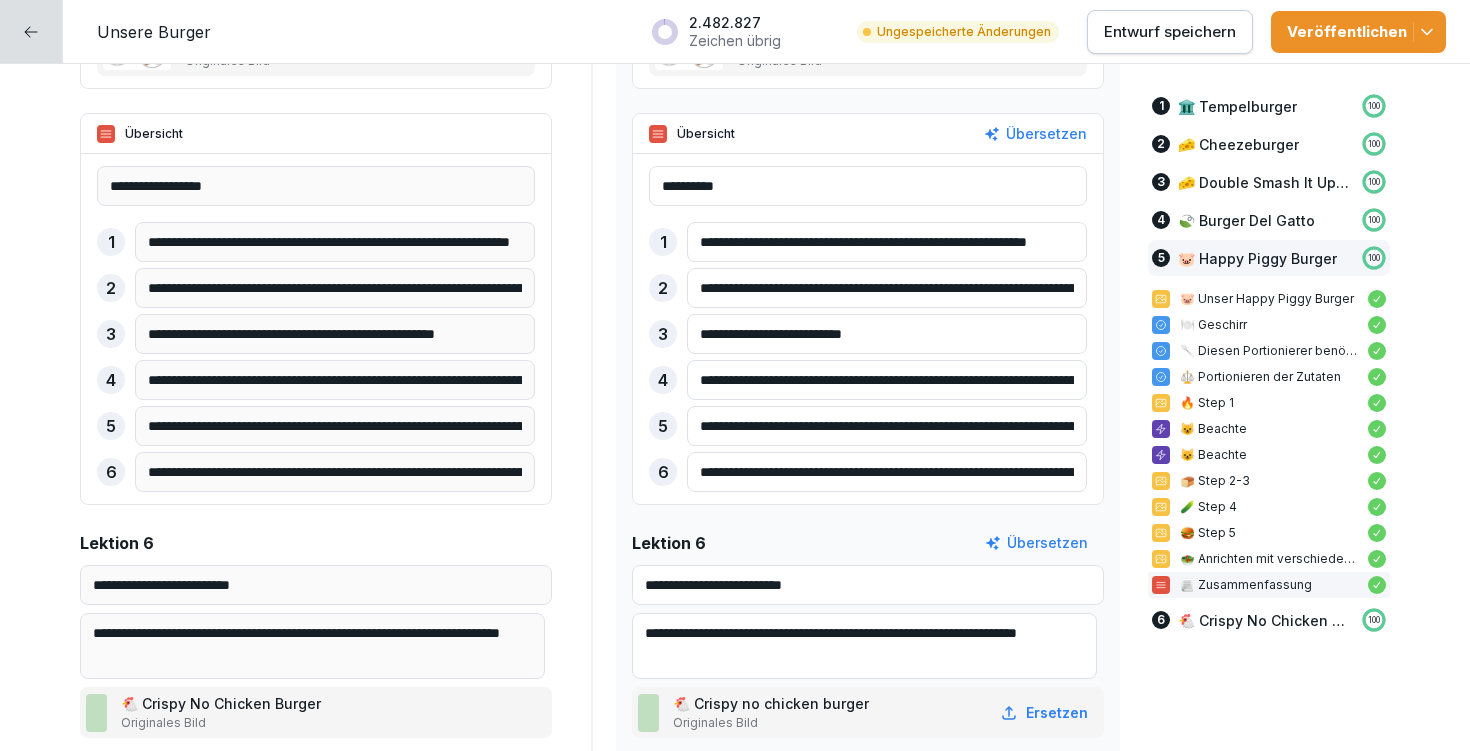 type on "**********" 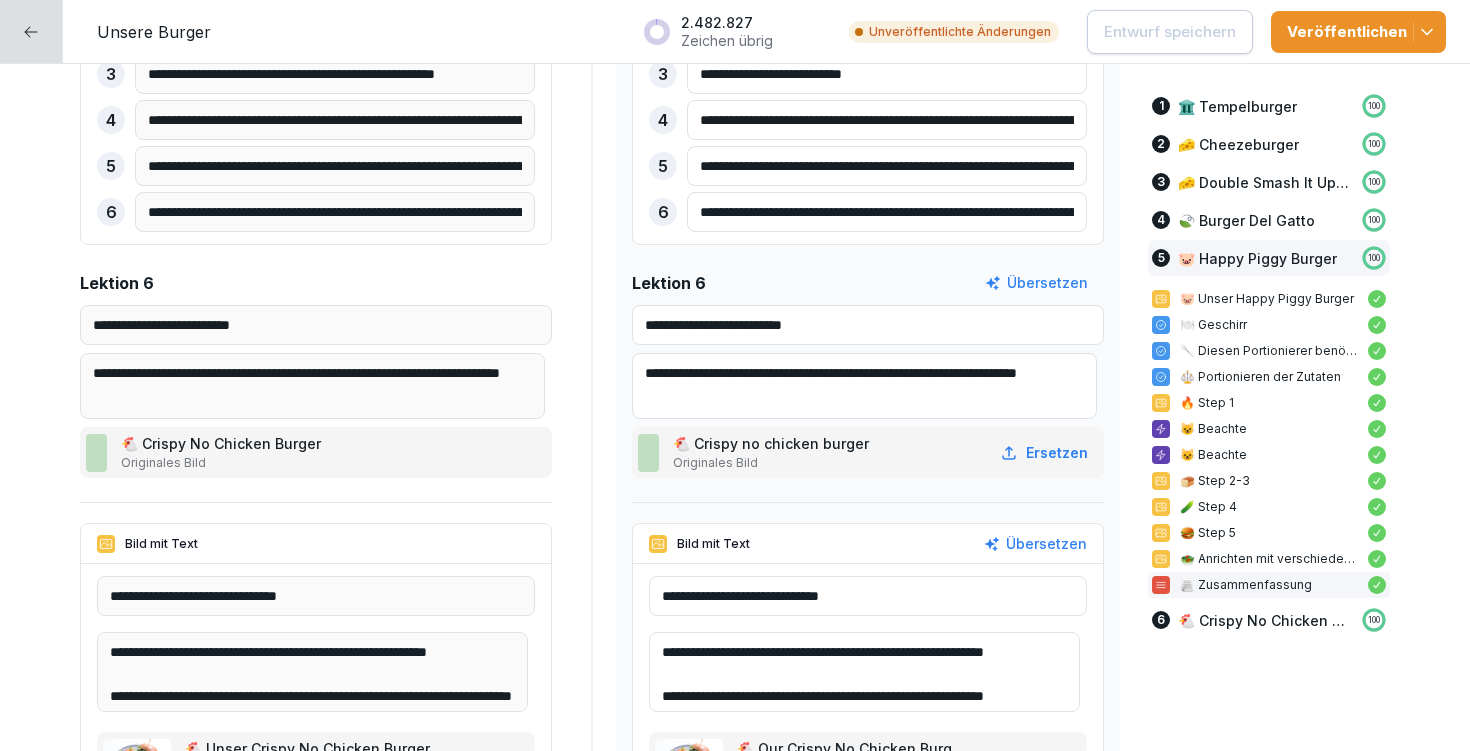 scroll, scrollTop: 24146, scrollLeft: 0, axis: vertical 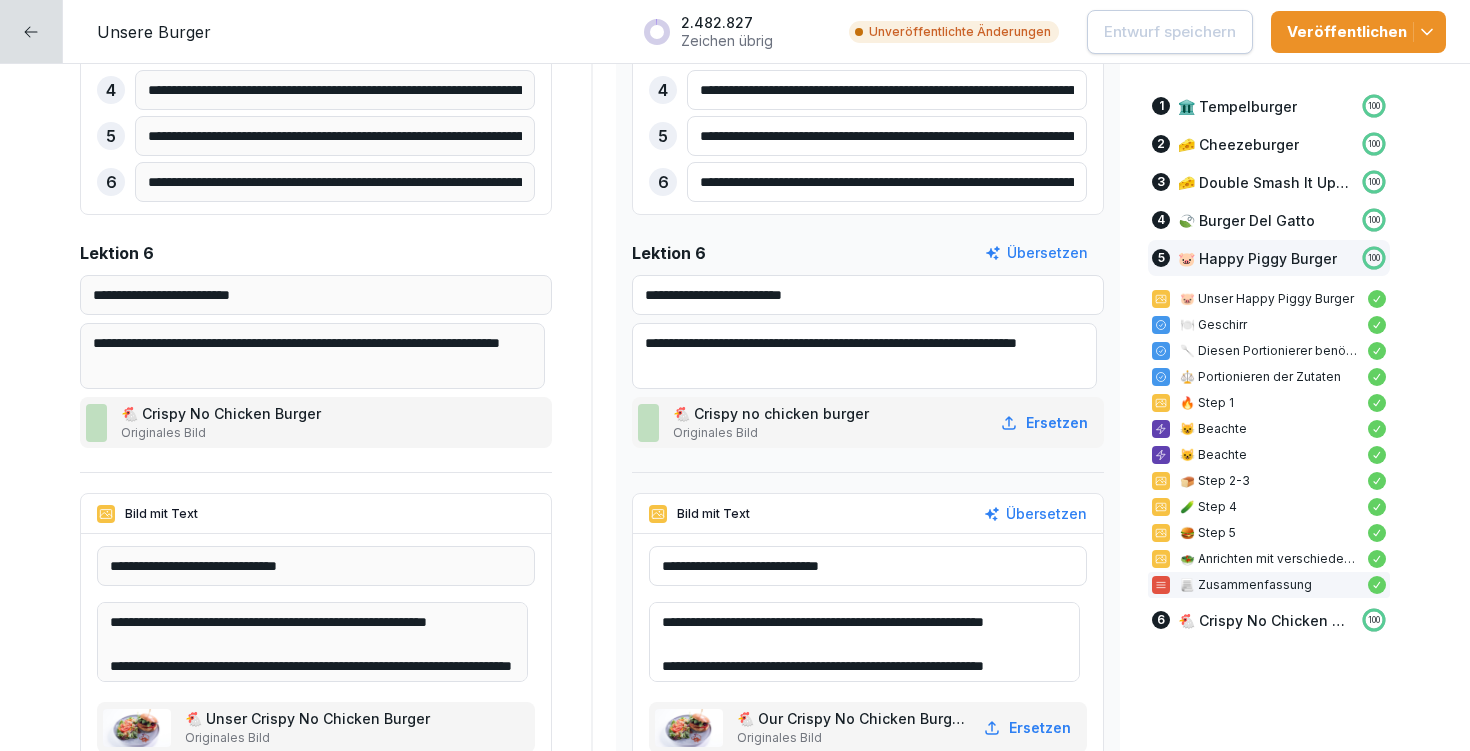click on "**********" at bounding box center [868, 295] 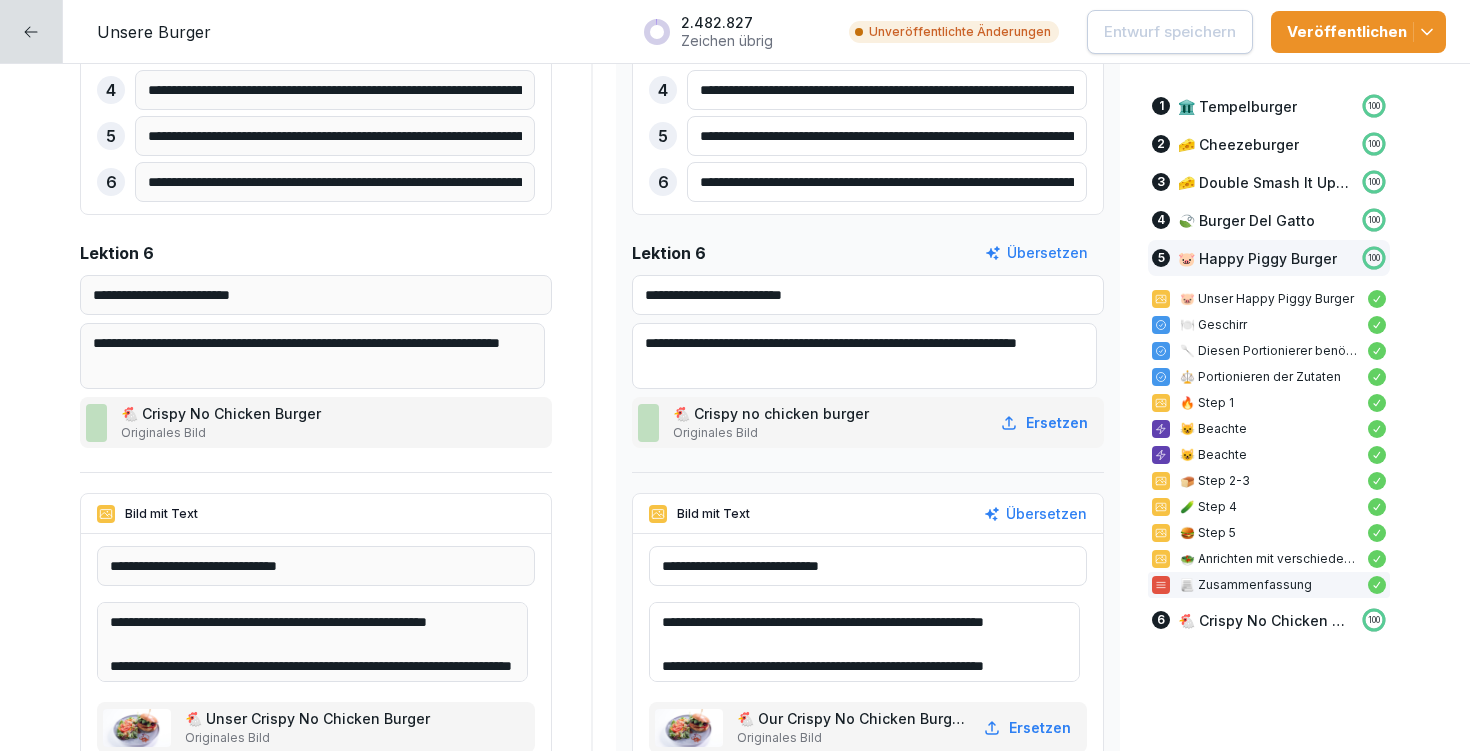 click on "**********" at bounding box center (868, 295) 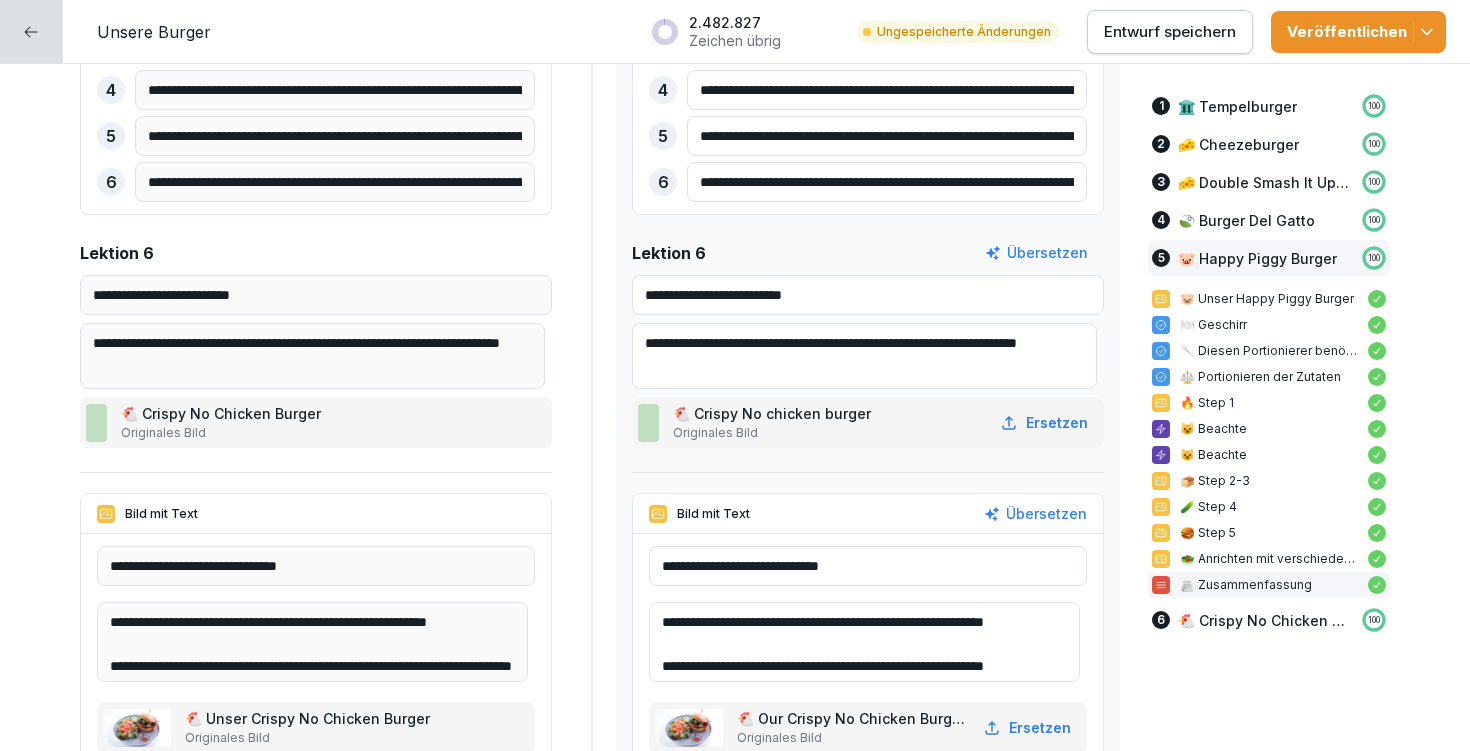 click on "**********" at bounding box center (868, 295) 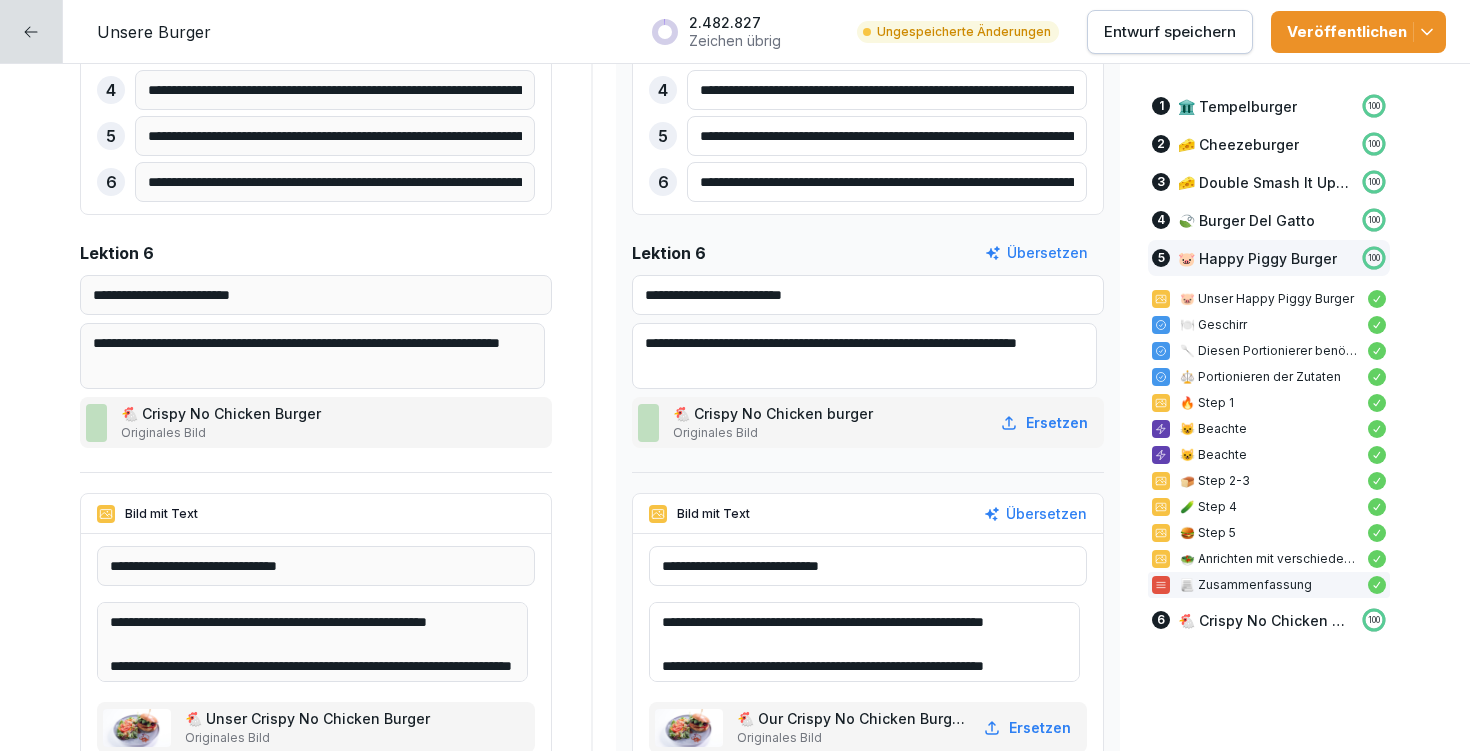 click on "**********" at bounding box center [868, 295] 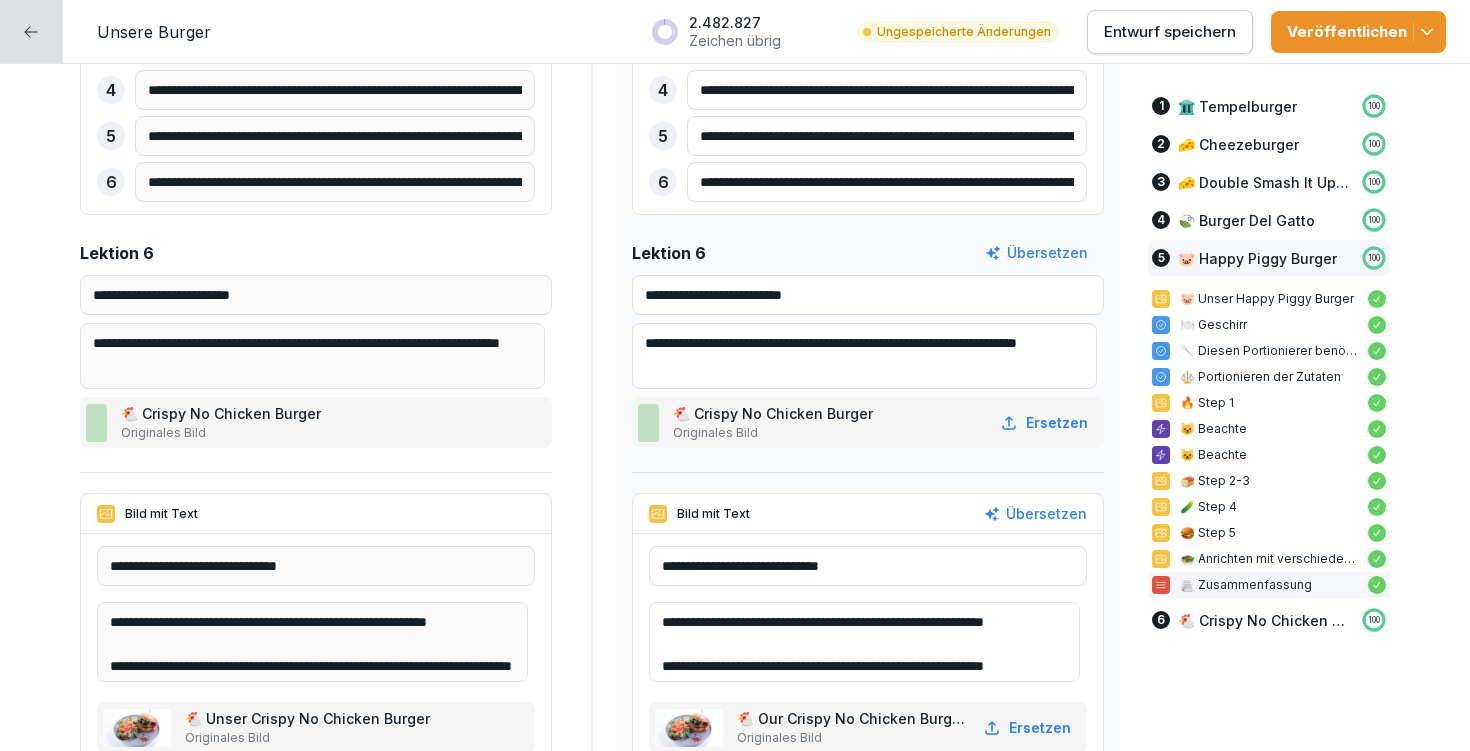 type on "**********" 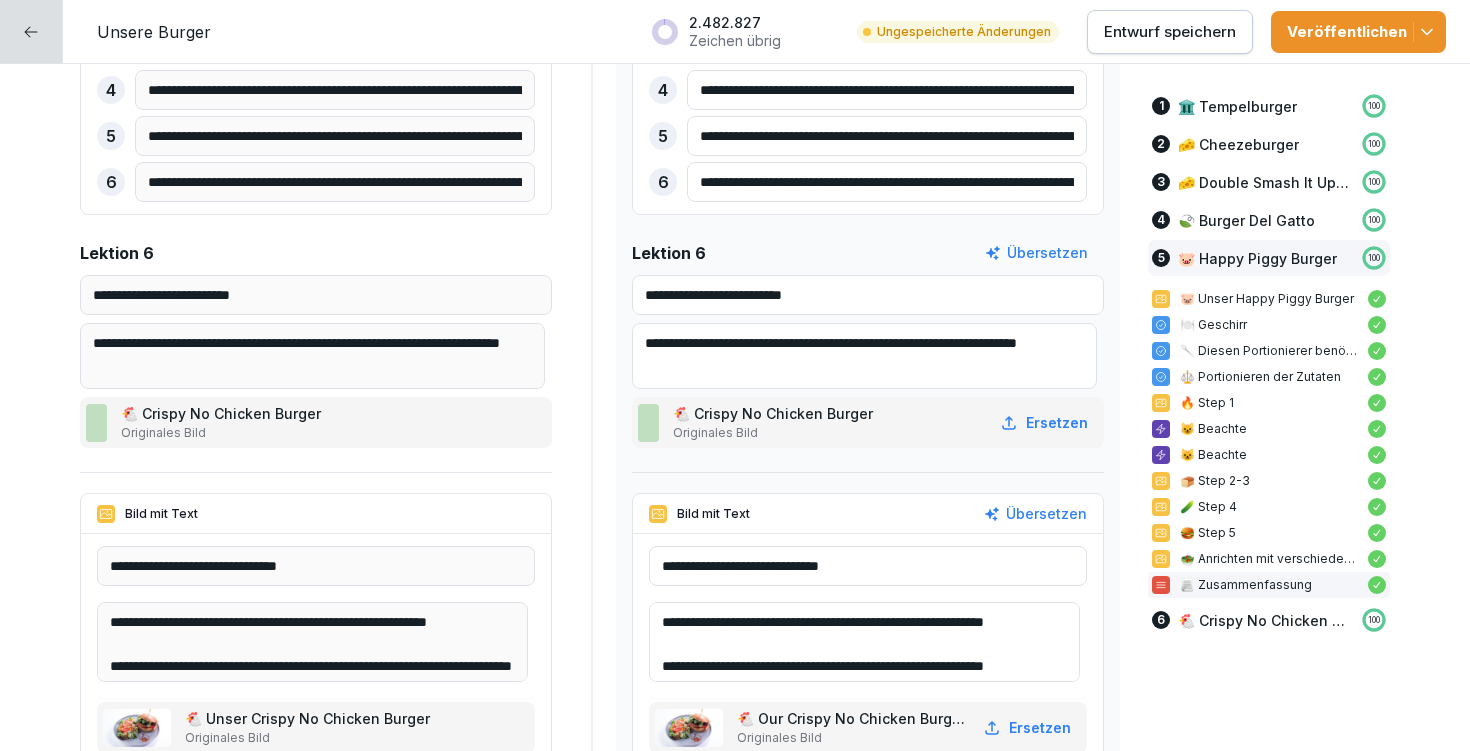 click on "Entwurf speichern" at bounding box center (1170, 32) 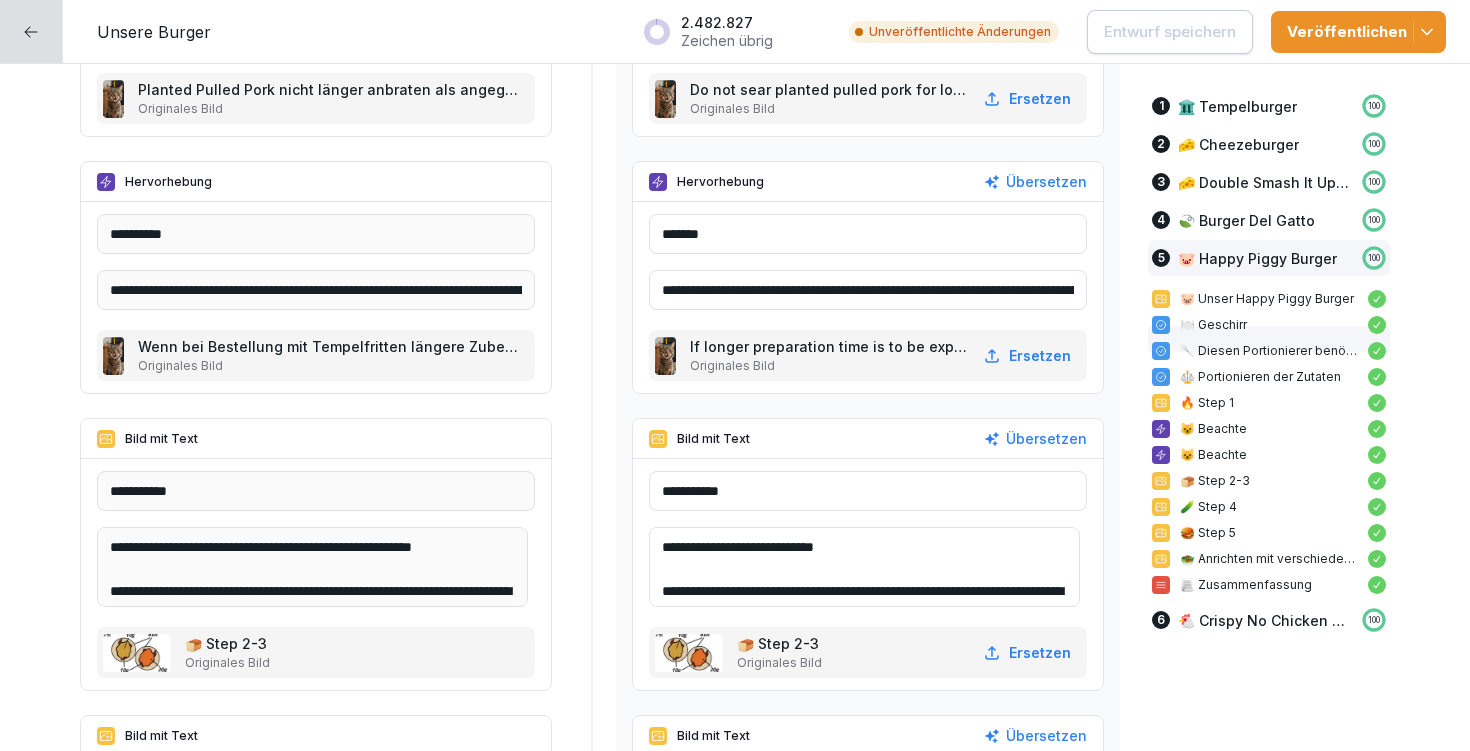 scroll, scrollTop: 23513, scrollLeft: 0, axis: vertical 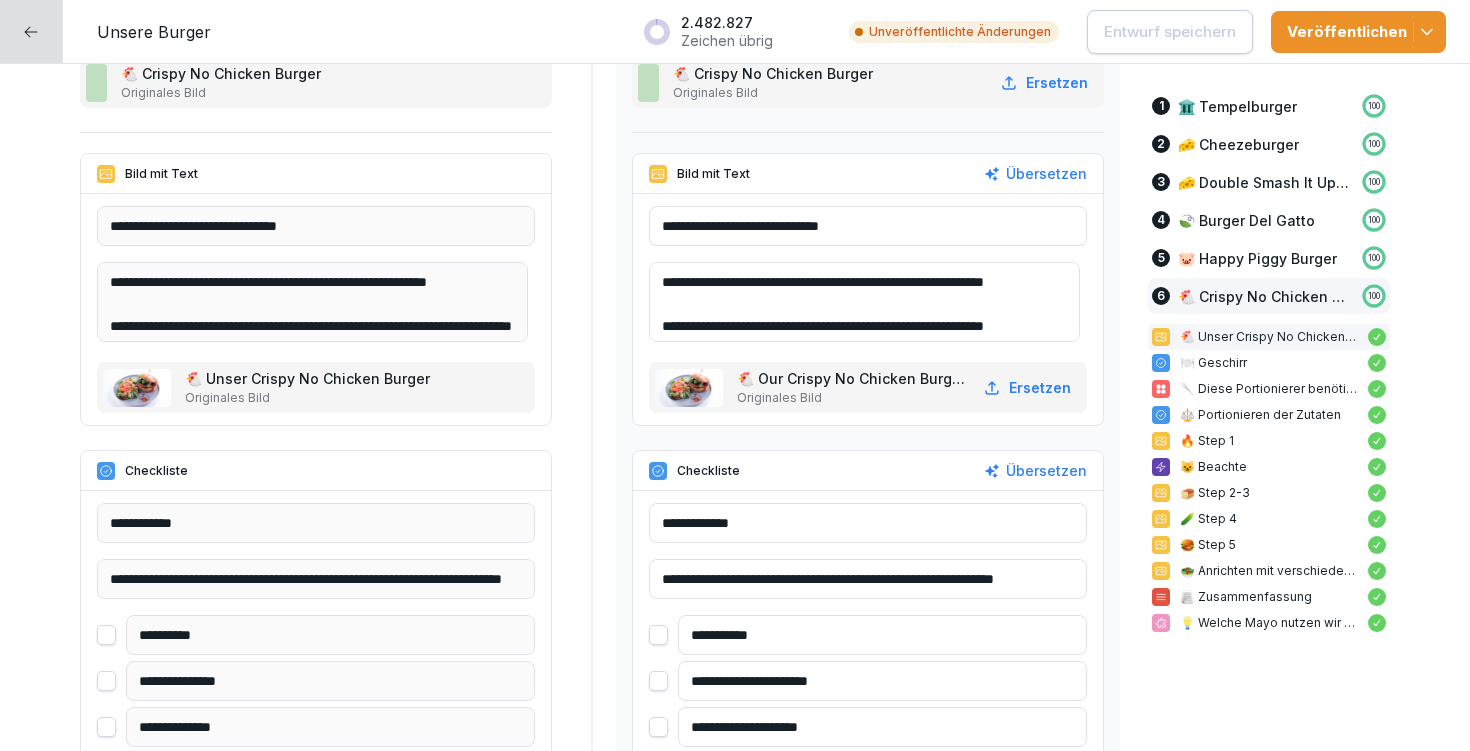 drag, startPoint x: 735, startPoint y: 304, endPoint x: 647, endPoint y: 304, distance: 88 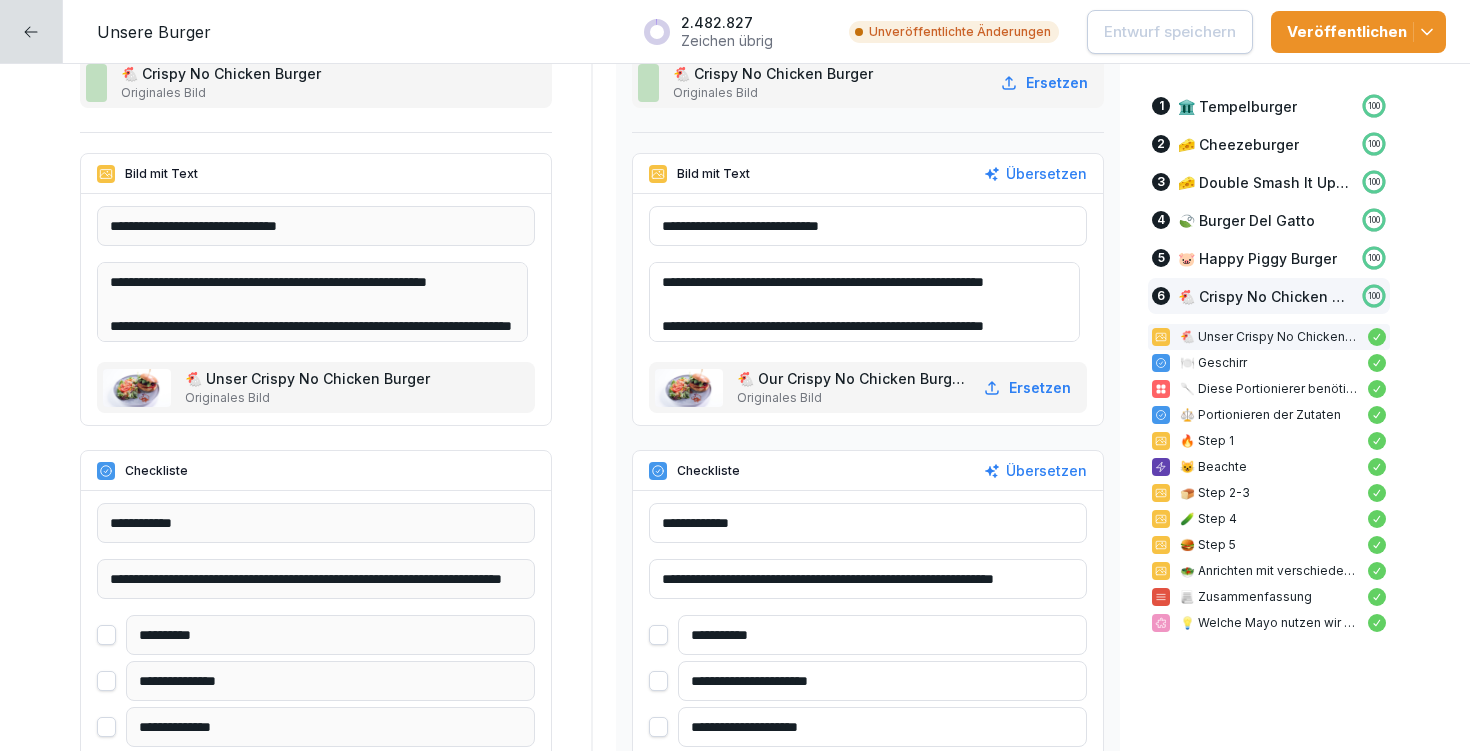 click on "**********" at bounding box center (864, 302) 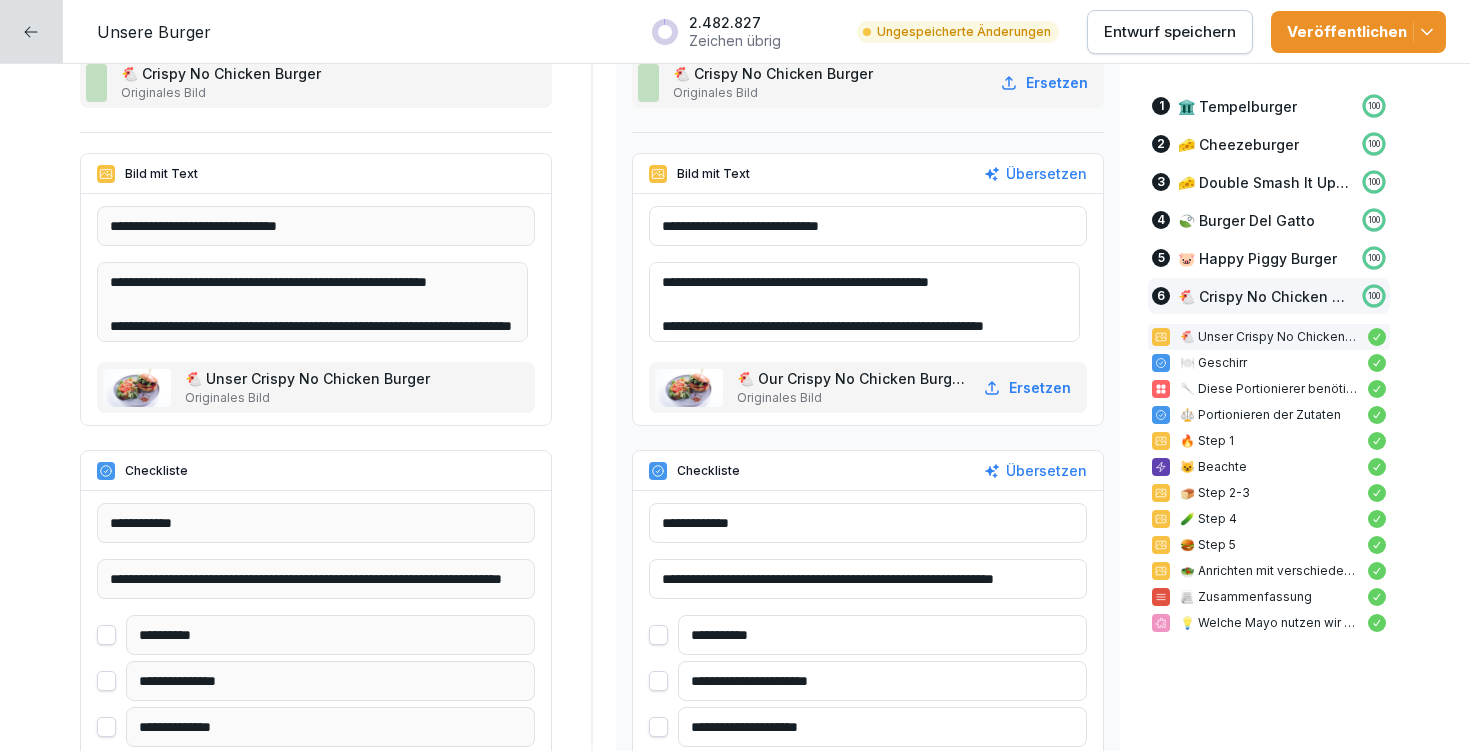 scroll, scrollTop: 26, scrollLeft: 0, axis: vertical 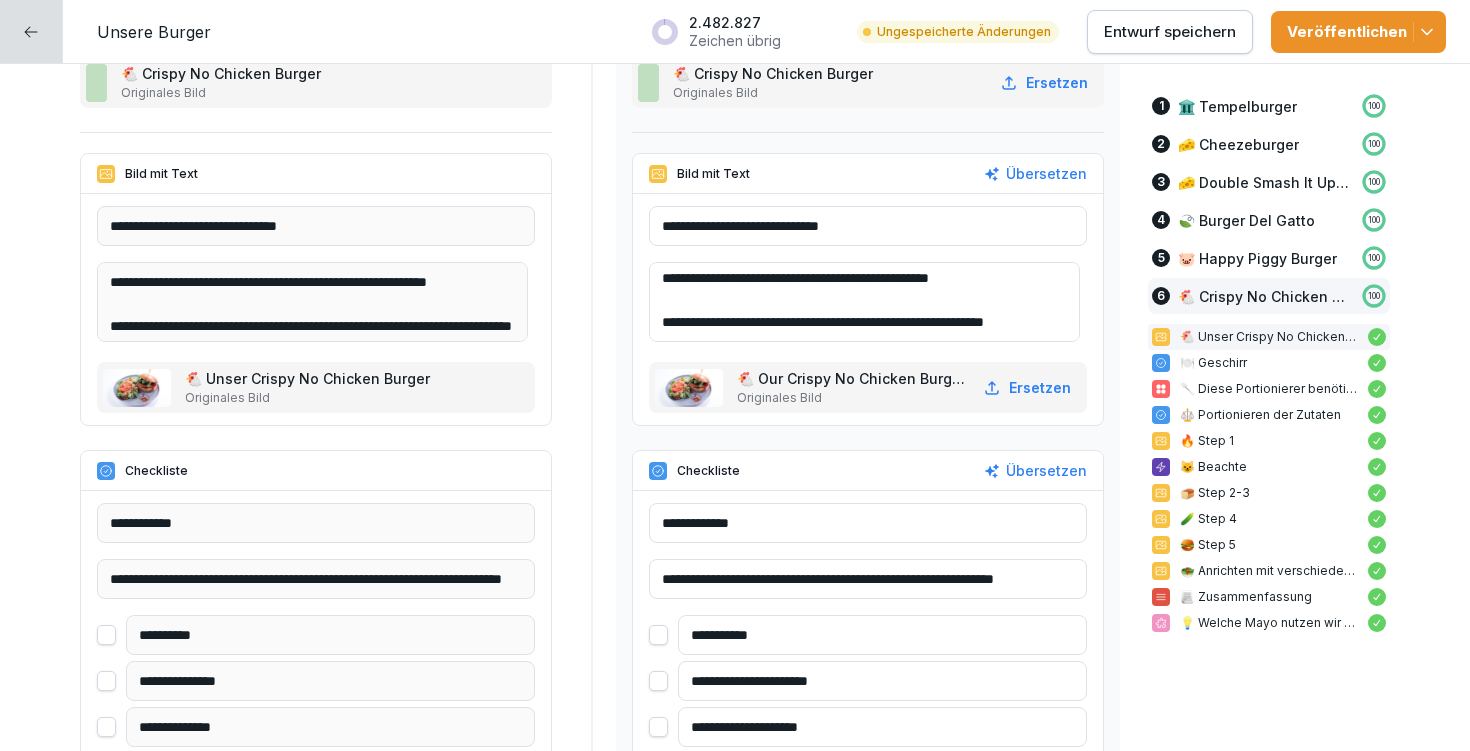 click on "**********" at bounding box center [864, 302] 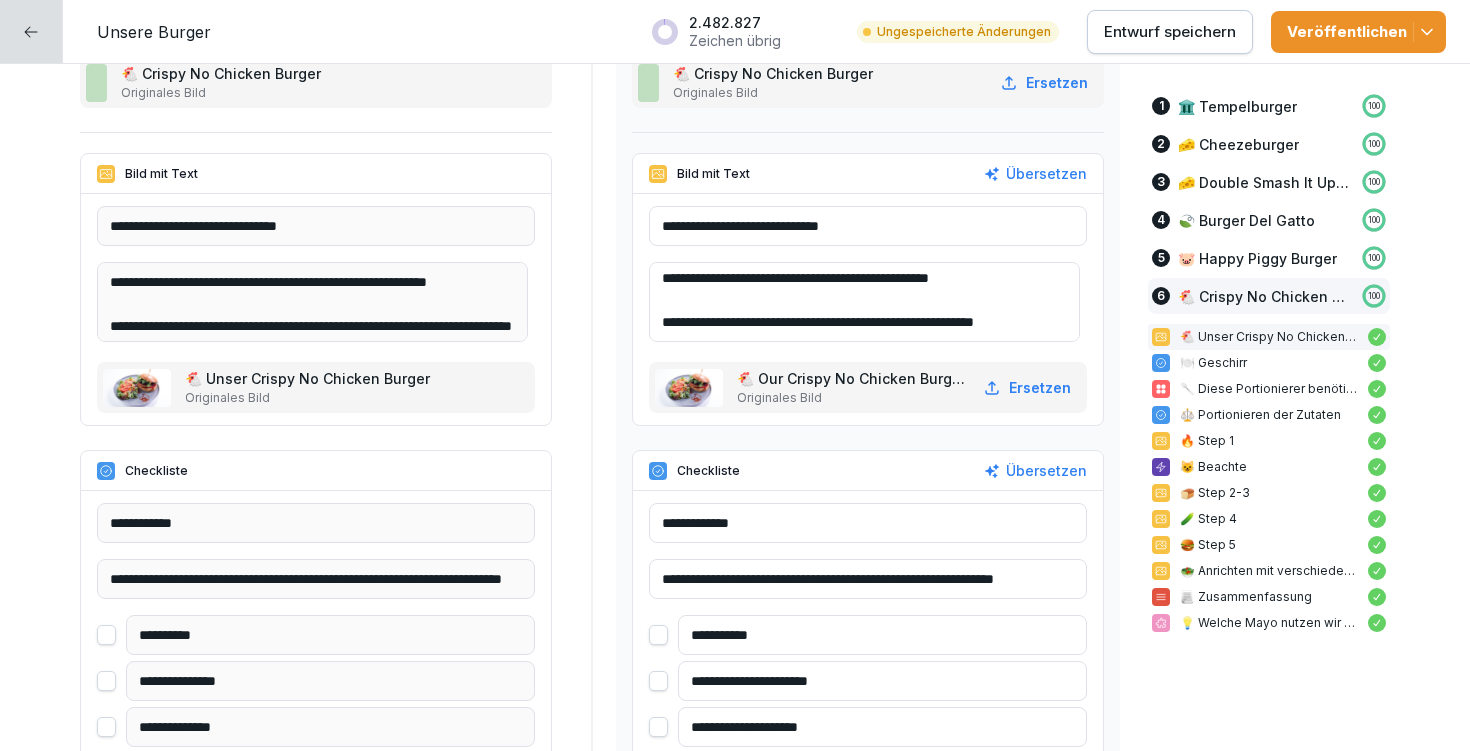 scroll, scrollTop: 26, scrollLeft: 0, axis: vertical 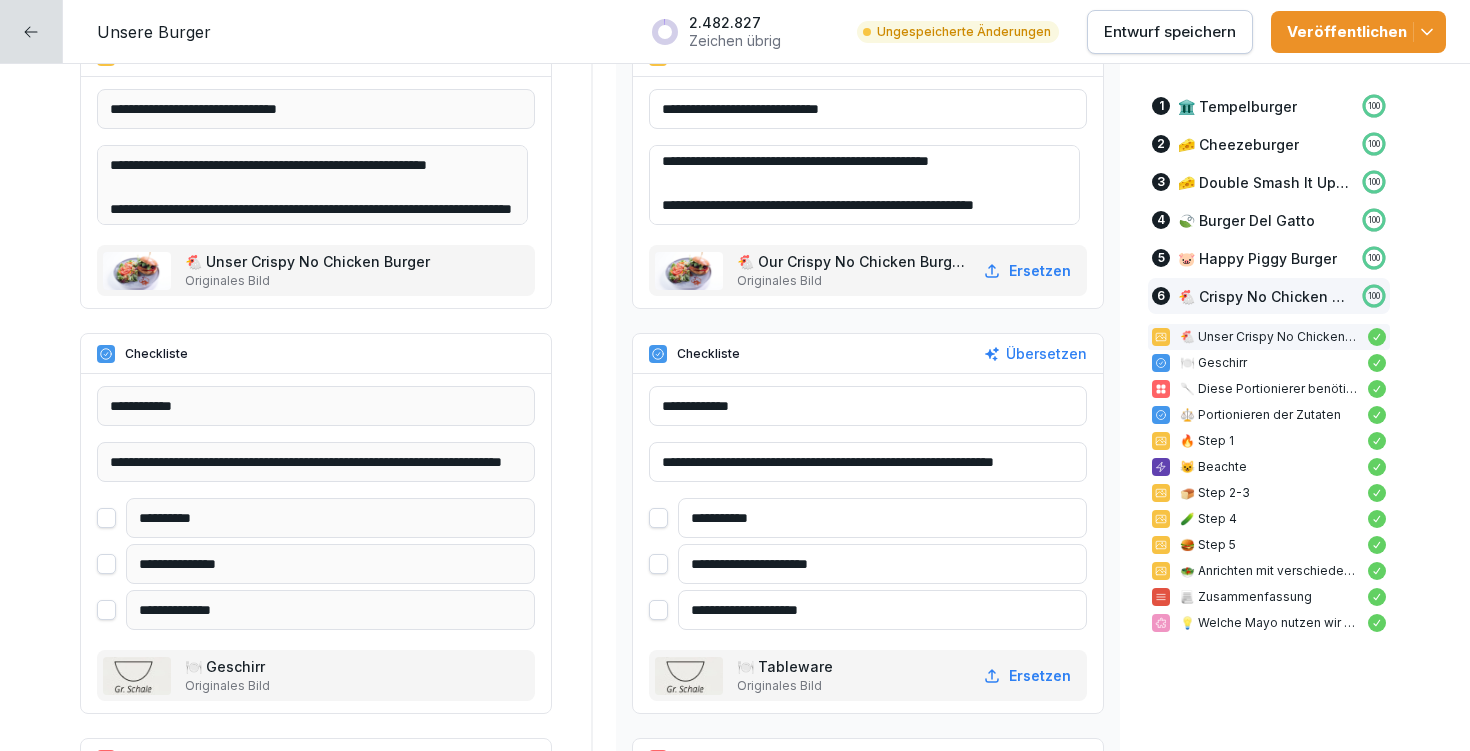 type on "**********" 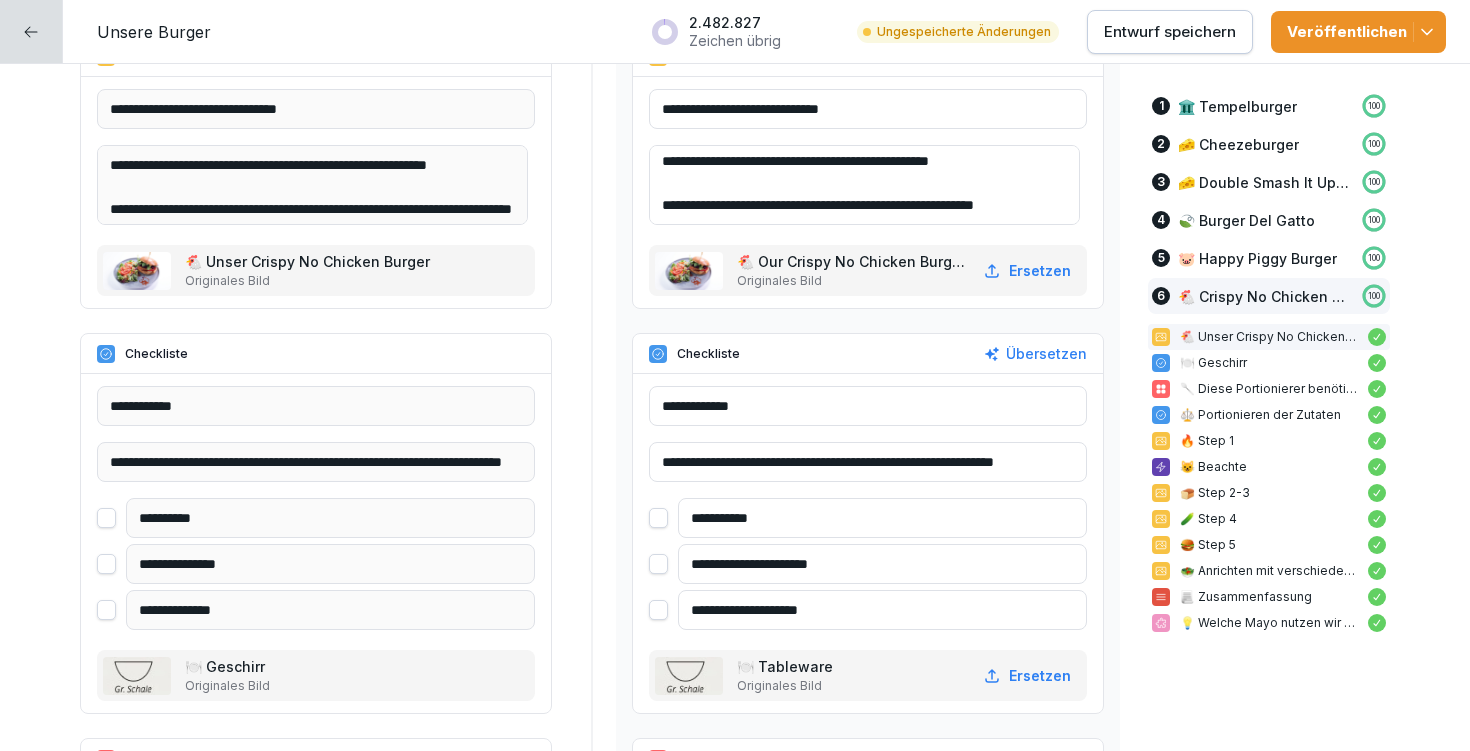 drag, startPoint x: 745, startPoint y: 460, endPoint x: 829, endPoint y: 455, distance: 84.14868 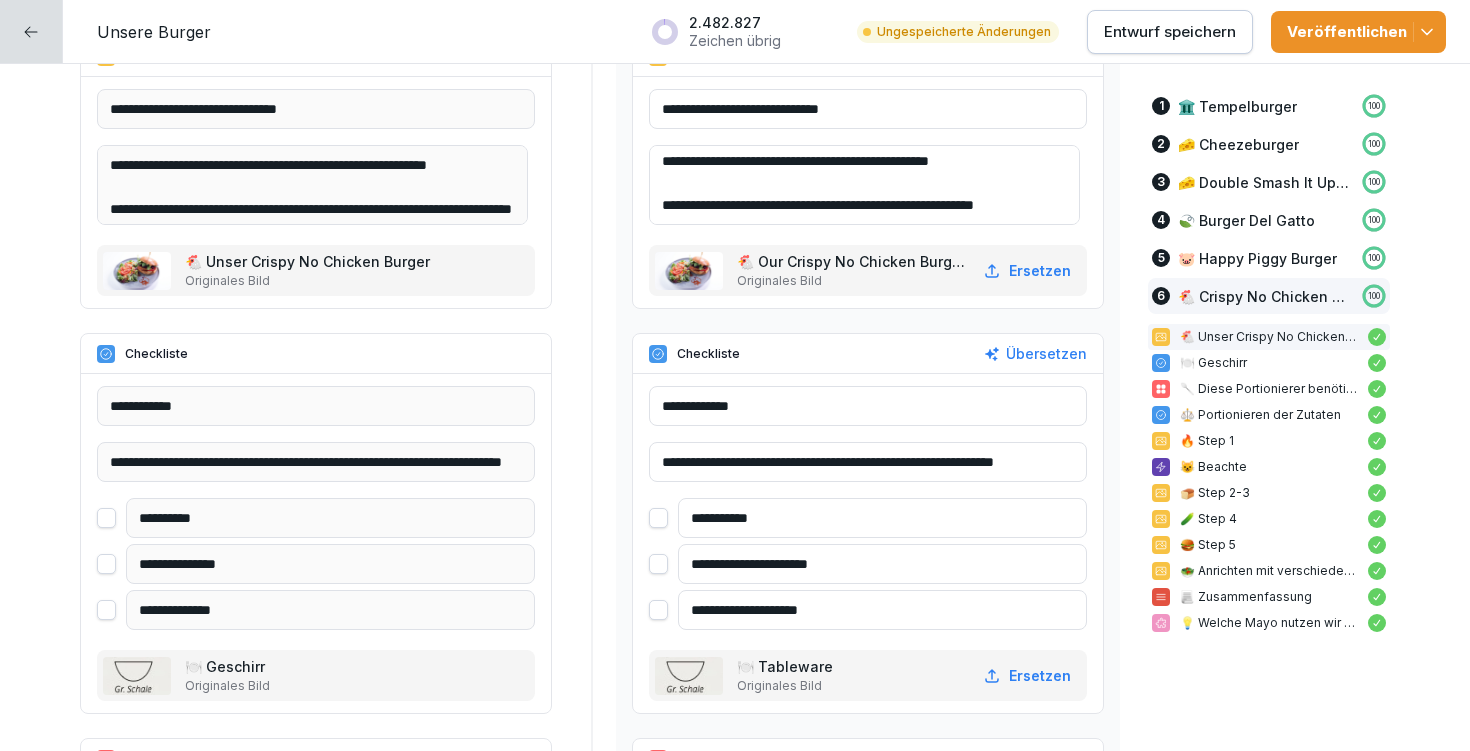 paste 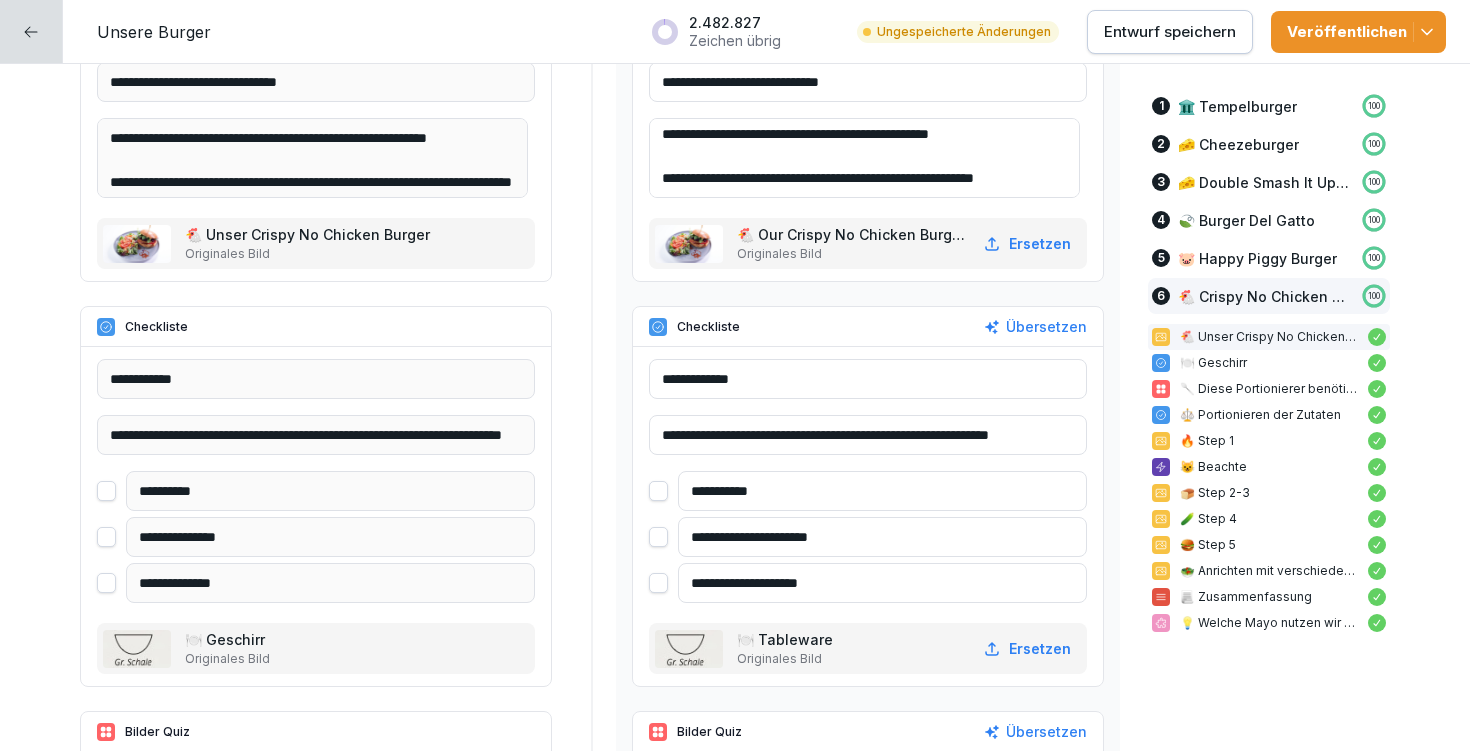 scroll, scrollTop: 24692, scrollLeft: 0, axis: vertical 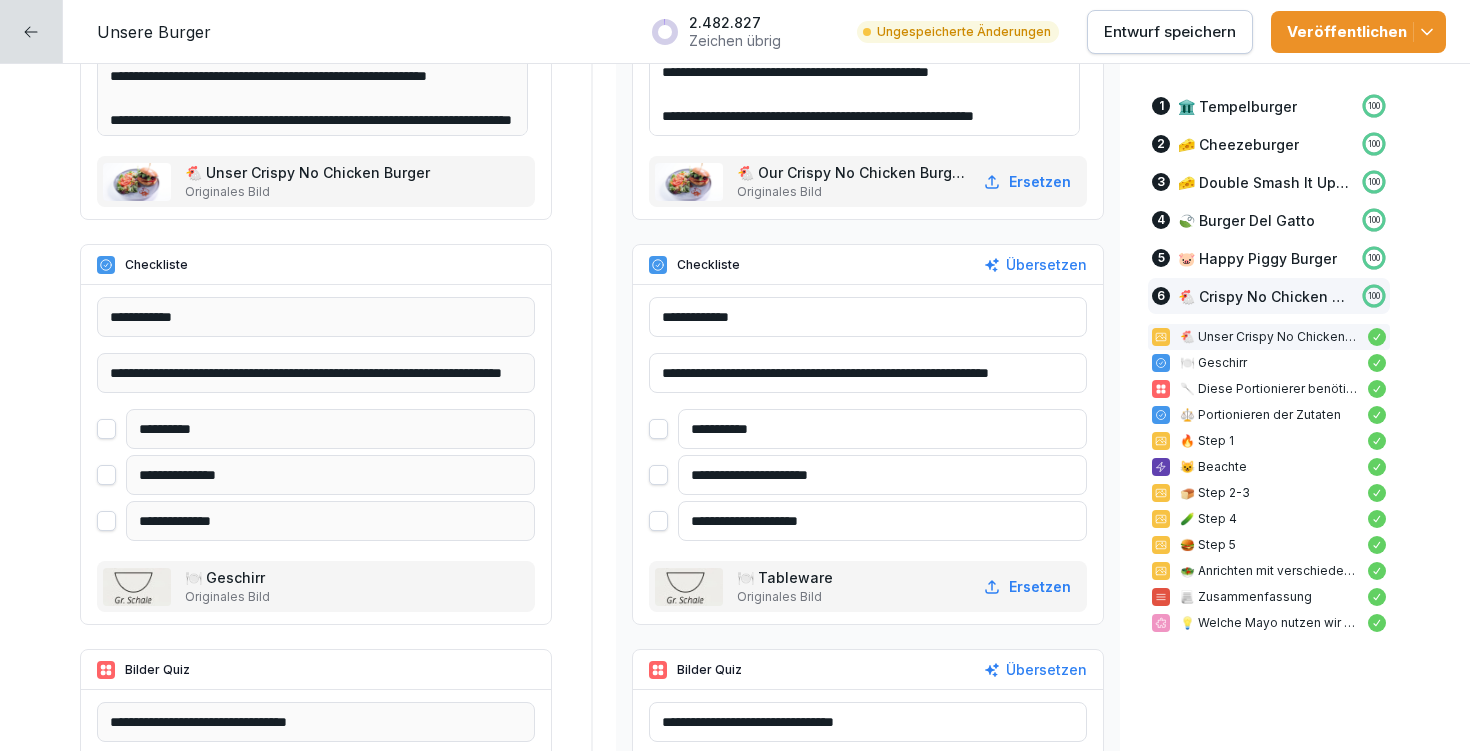 type on "**********" 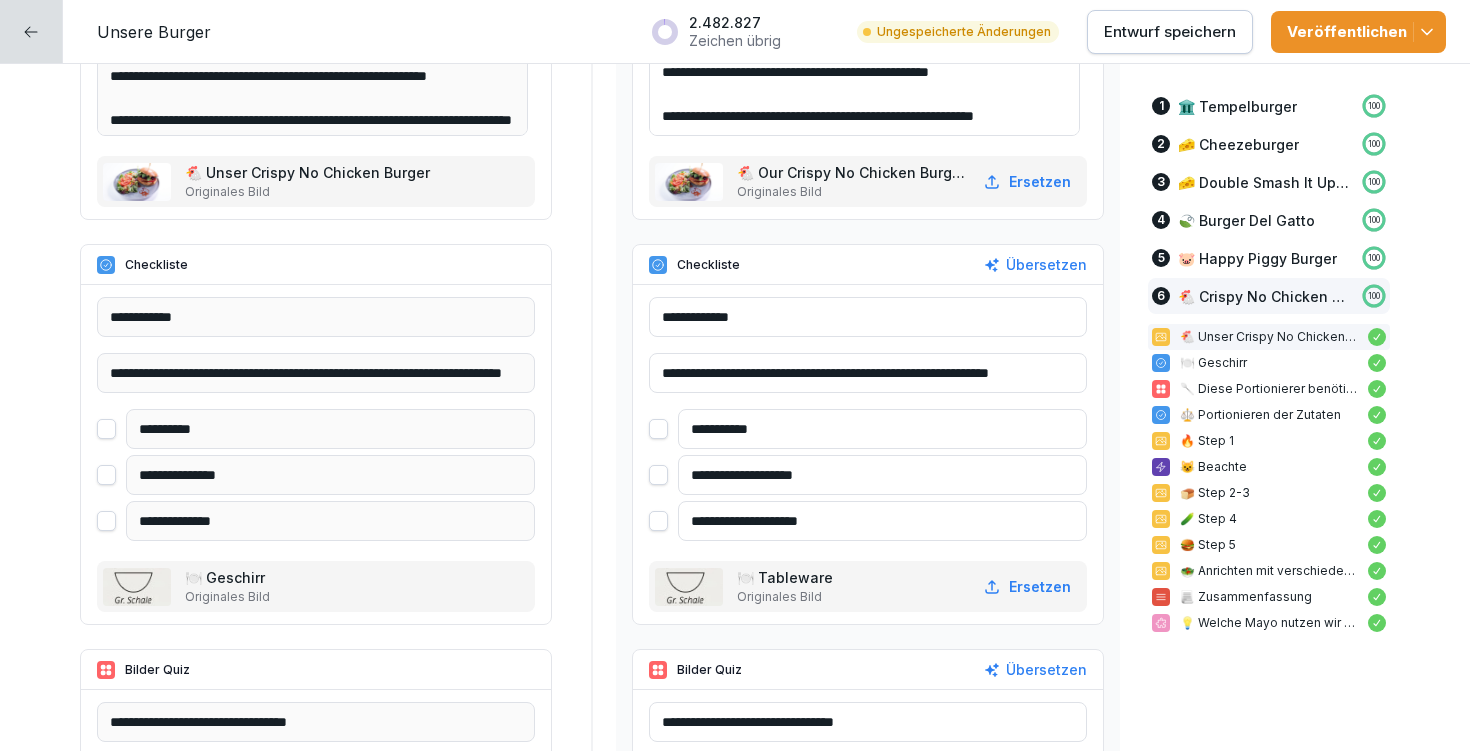 scroll, scrollTop: 24700, scrollLeft: 0, axis: vertical 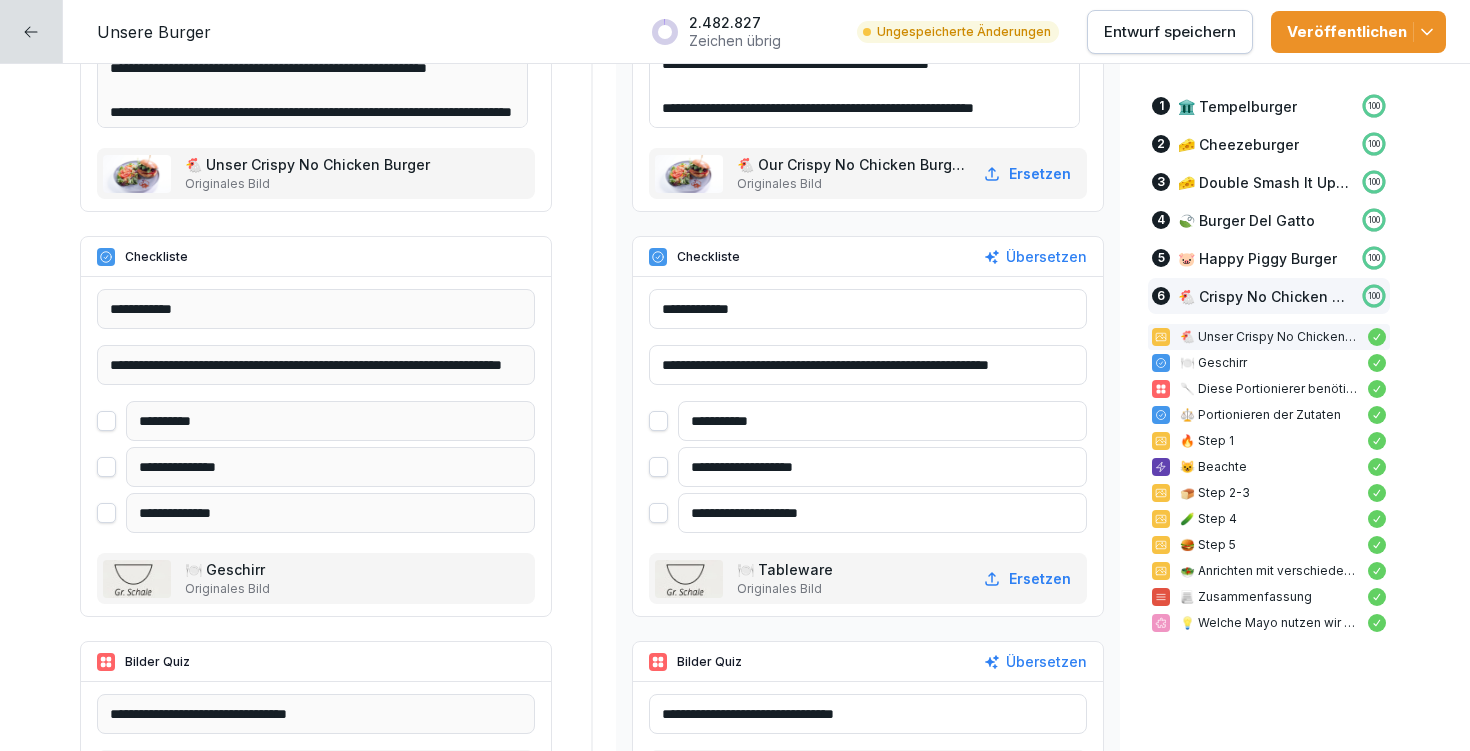 type on "**********" 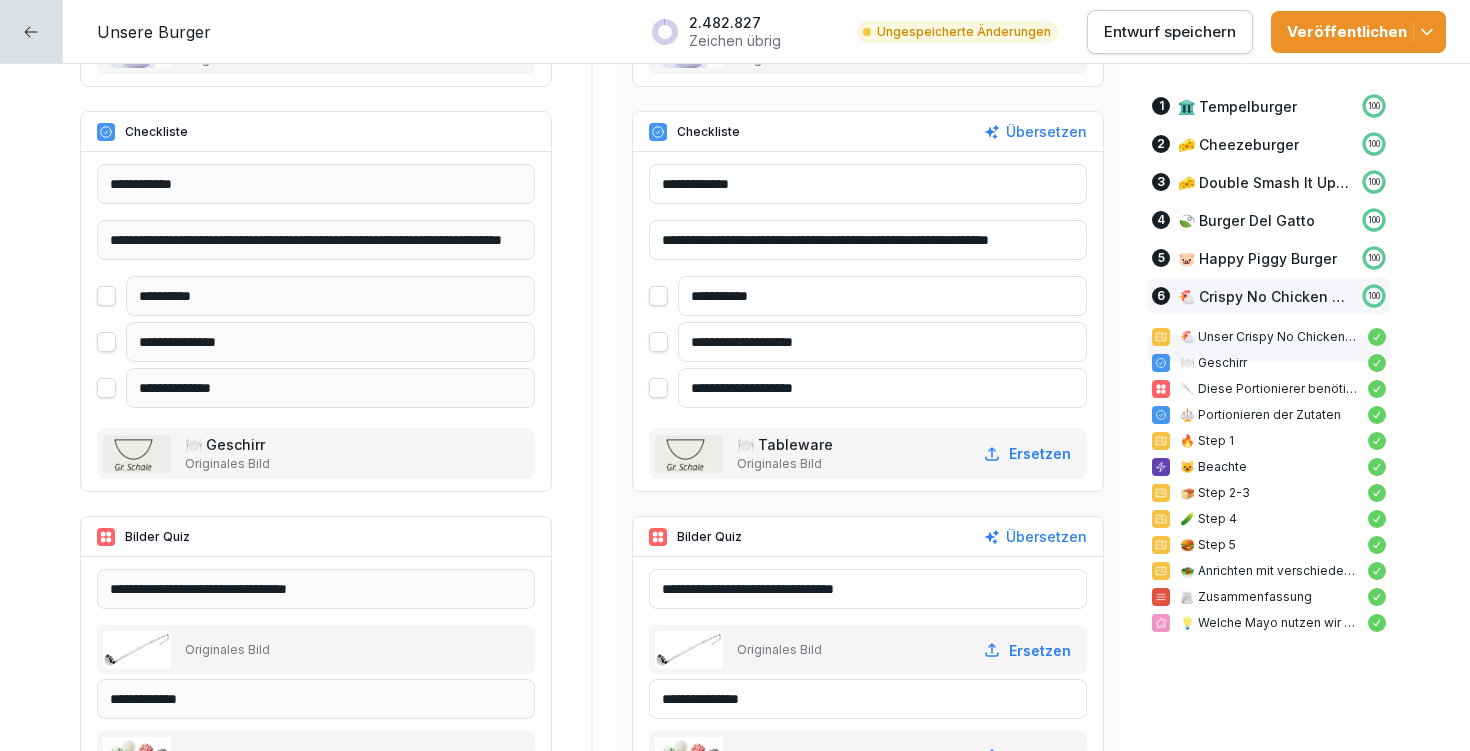 scroll, scrollTop: 25017, scrollLeft: 0, axis: vertical 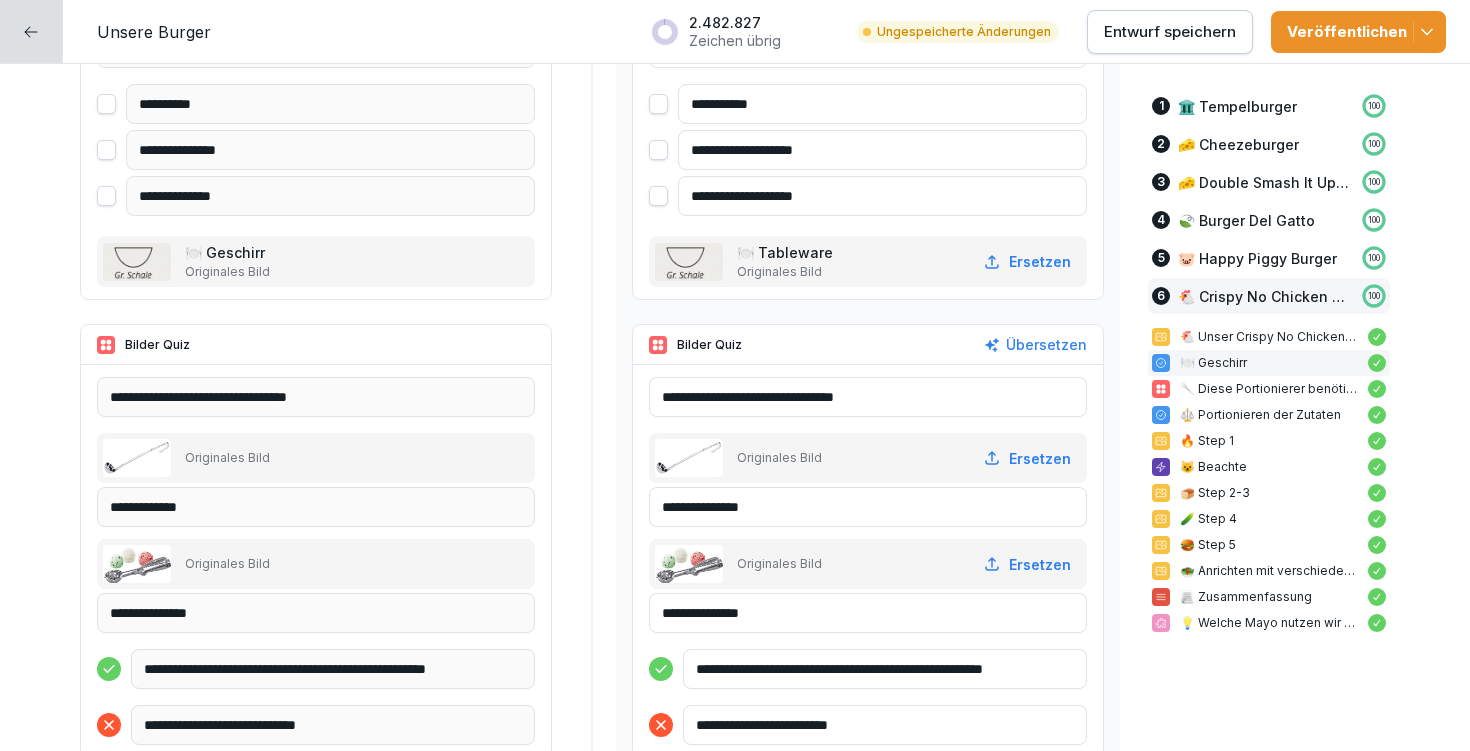 type on "**********" 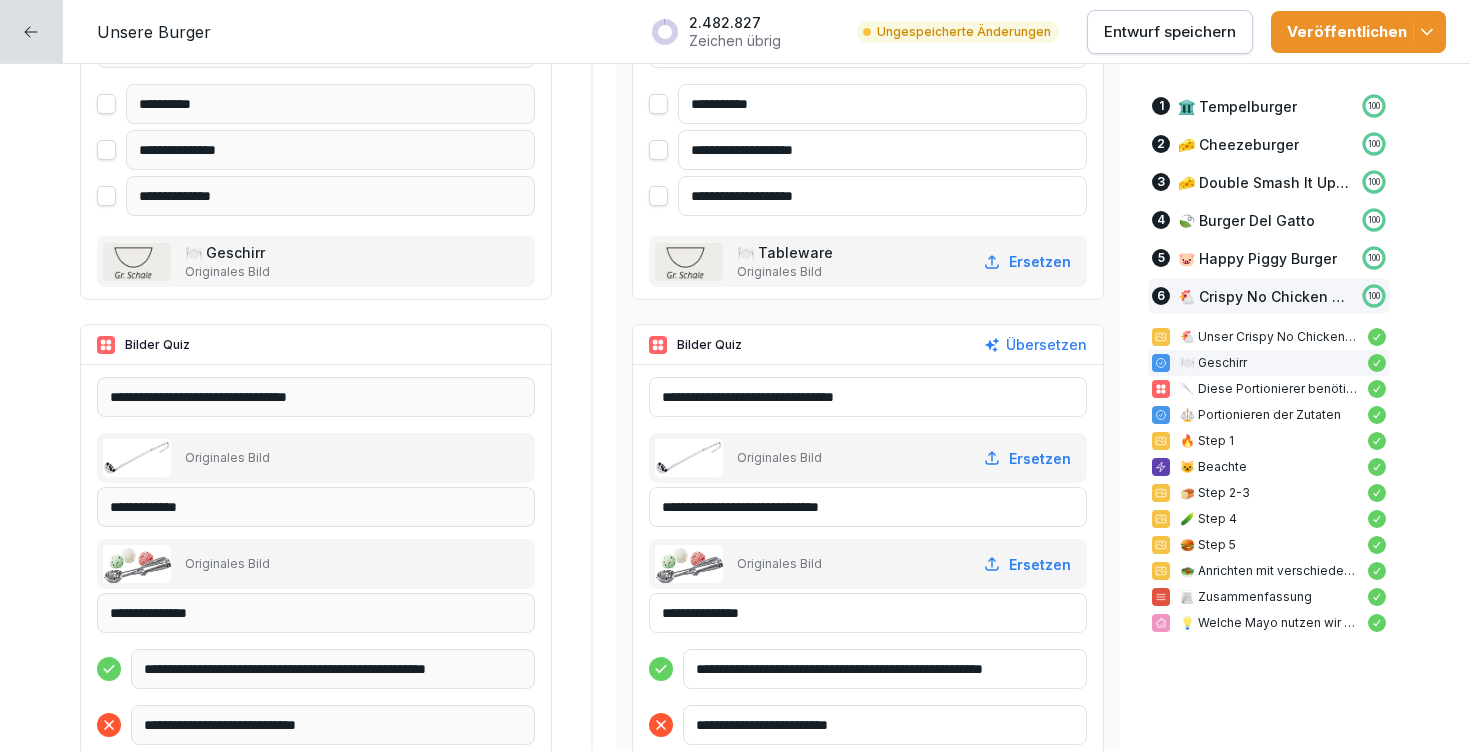 drag, startPoint x: 855, startPoint y: 514, endPoint x: 754, endPoint y: 506, distance: 101.31634 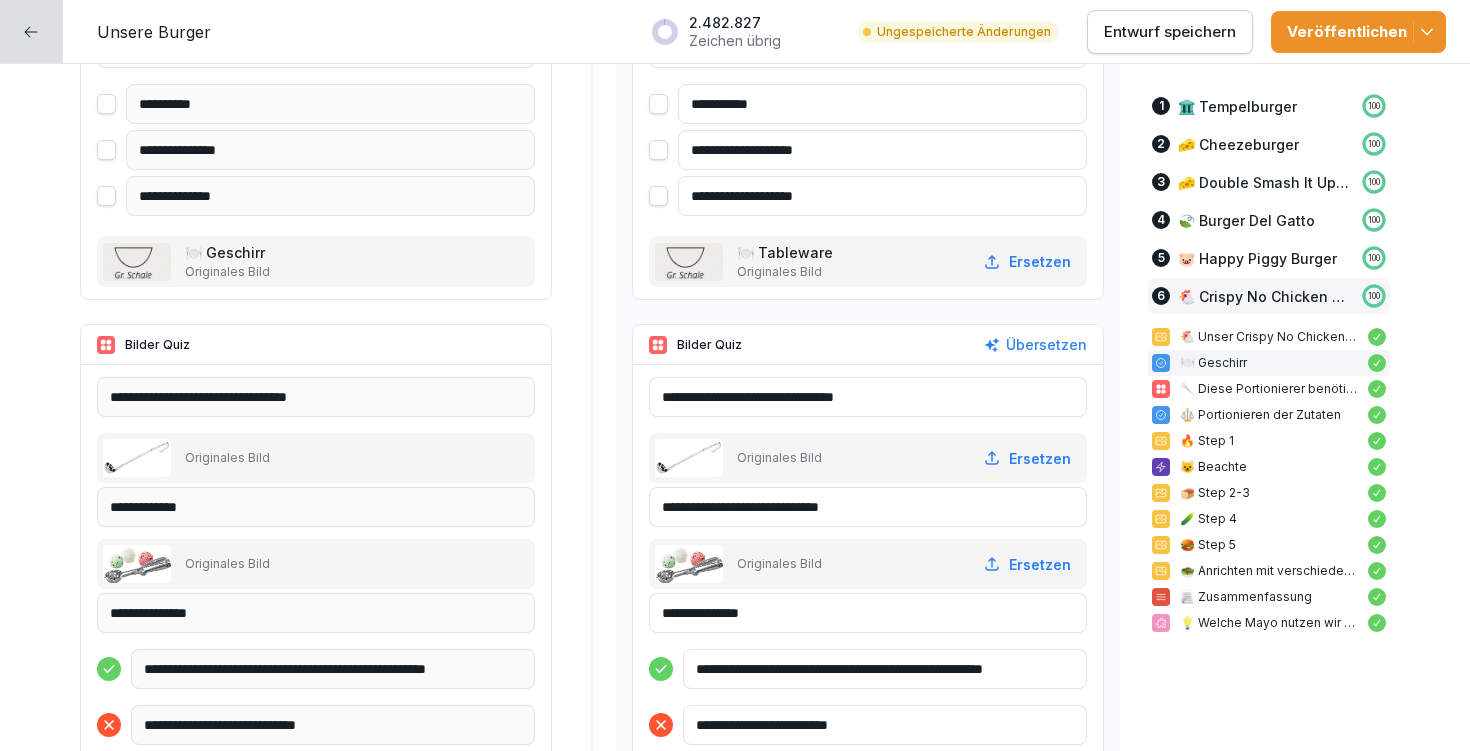 click on "**********" at bounding box center (868, 507) 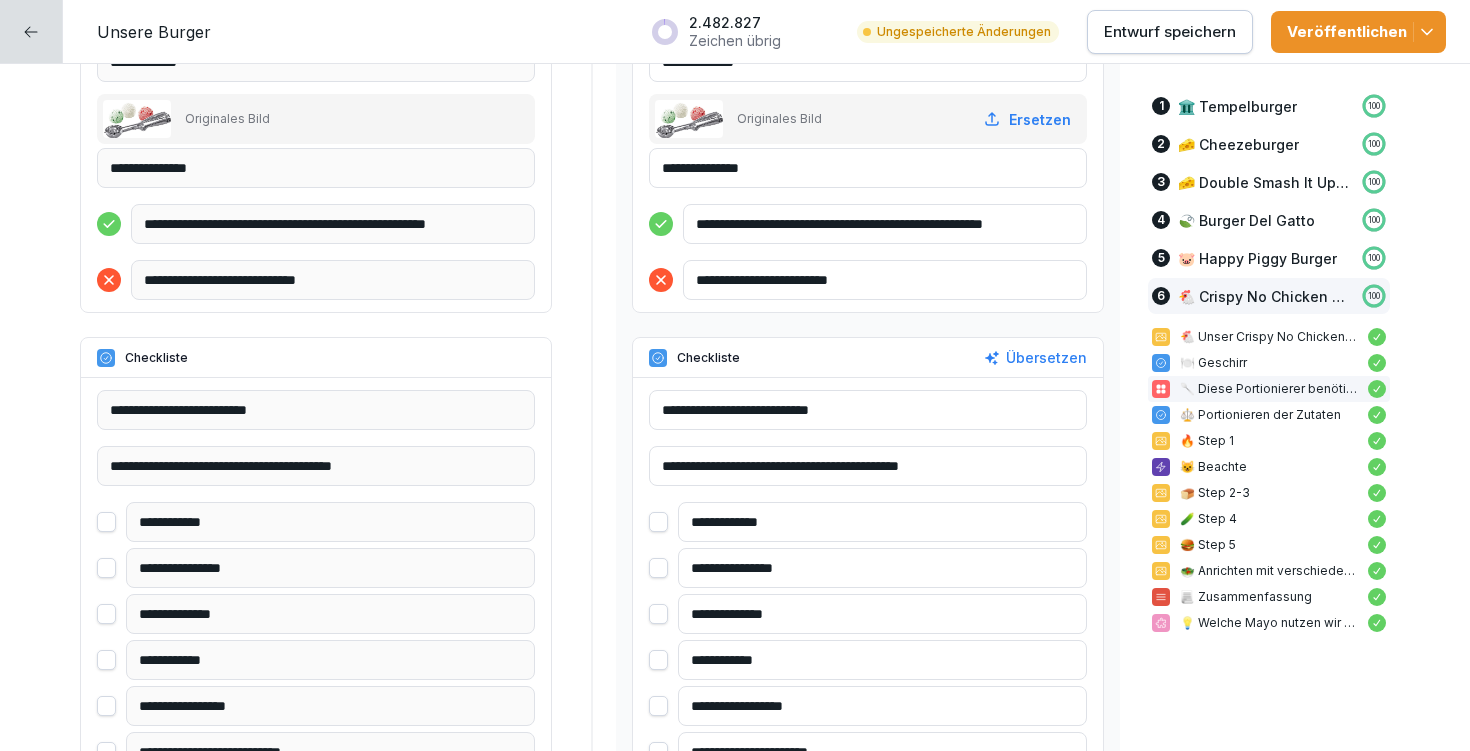 scroll, scrollTop: 25466, scrollLeft: 0, axis: vertical 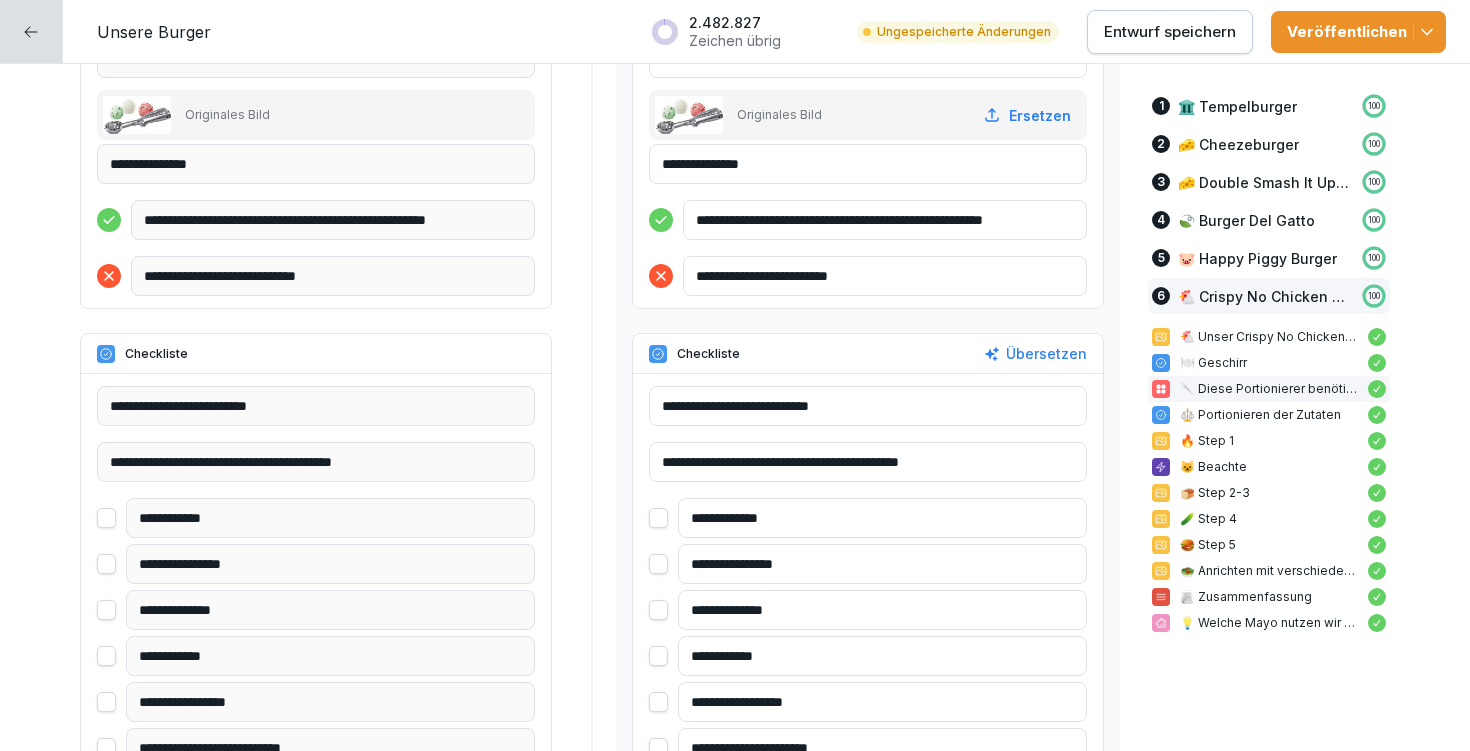 type on "**********" 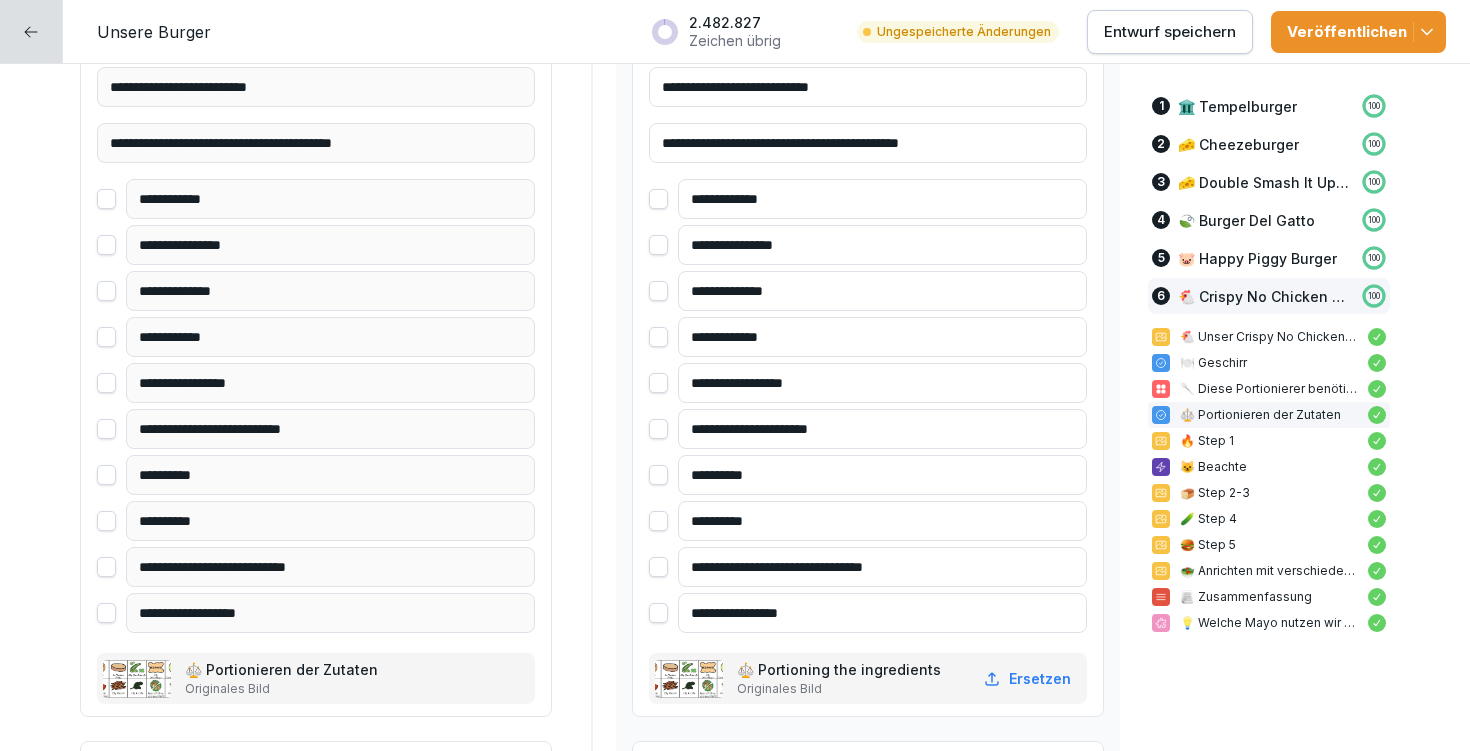 scroll, scrollTop: 25864, scrollLeft: 0, axis: vertical 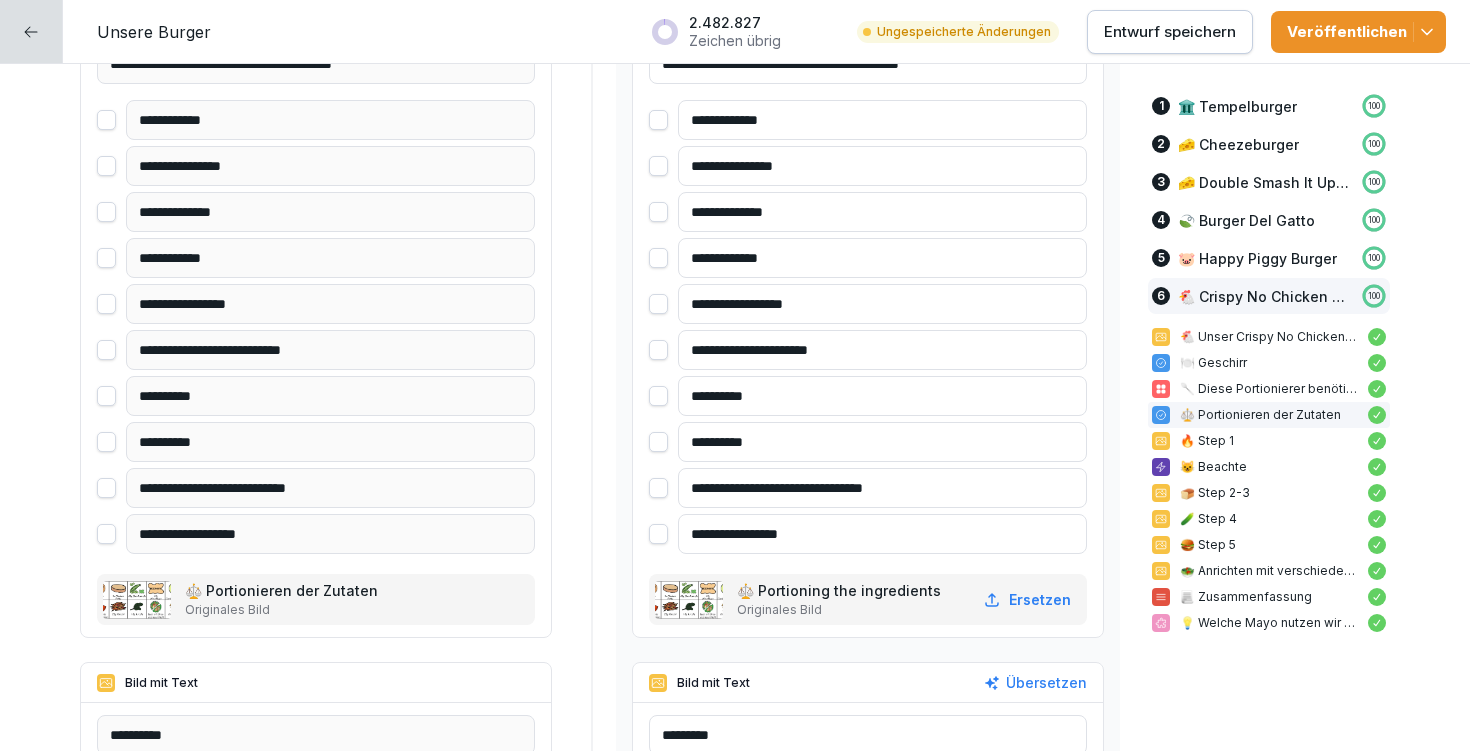 type on "**********" 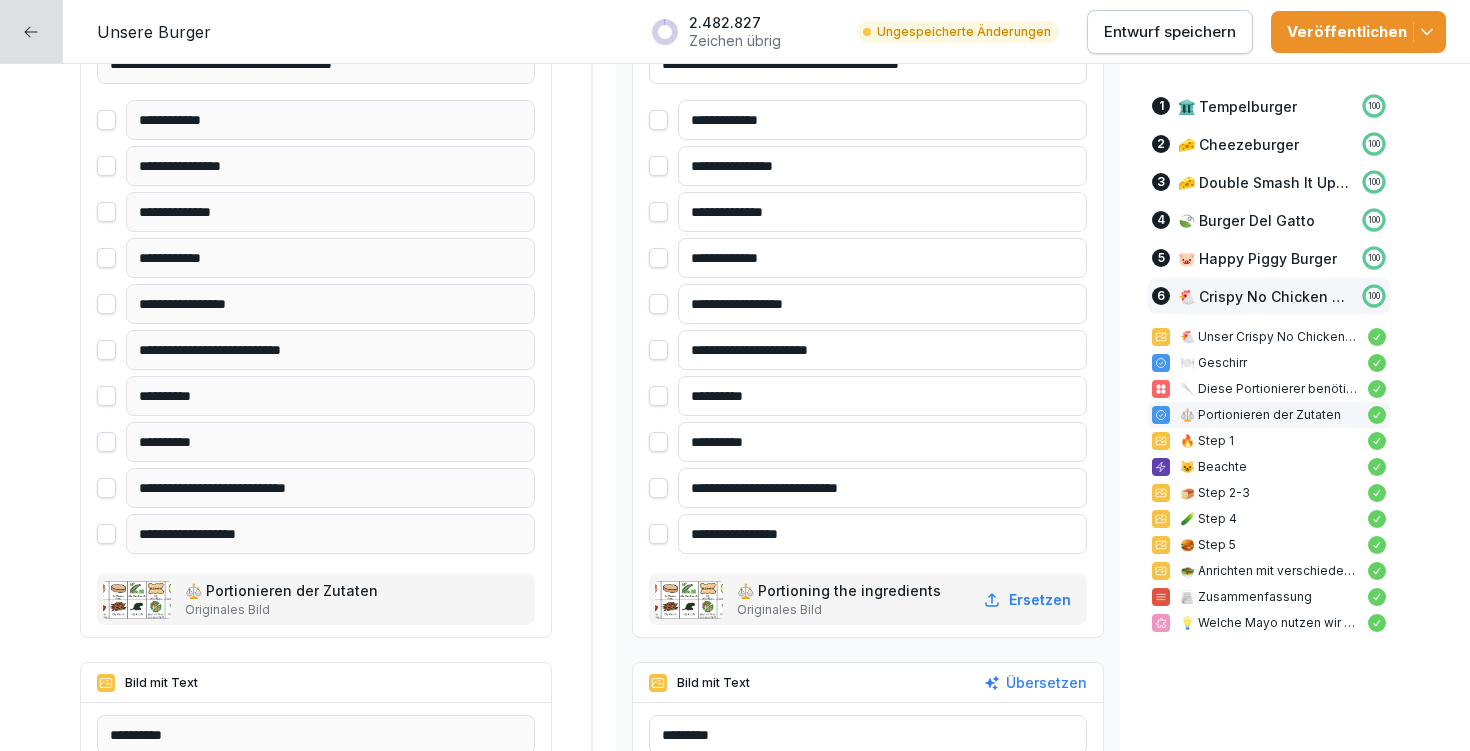 type on "**********" 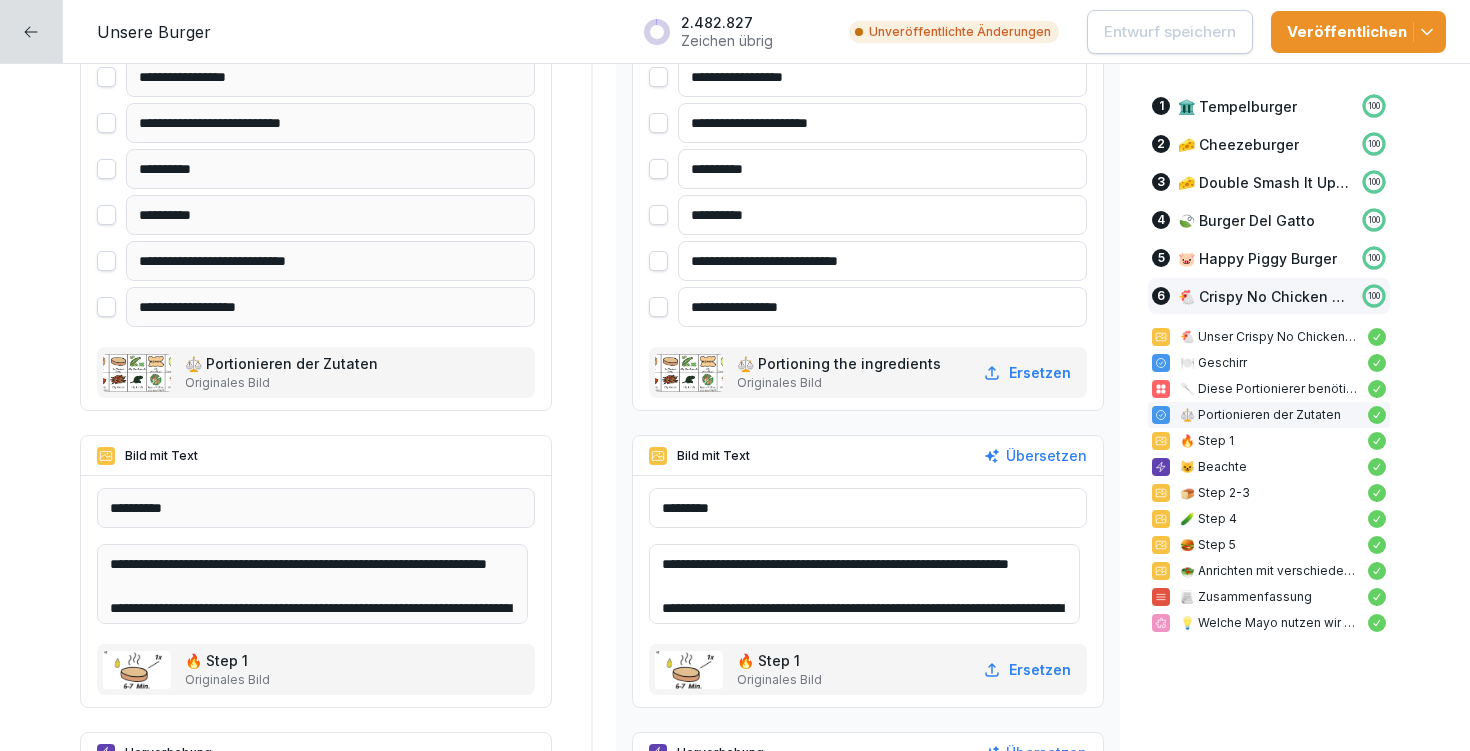 scroll, scrollTop: 26173, scrollLeft: 0, axis: vertical 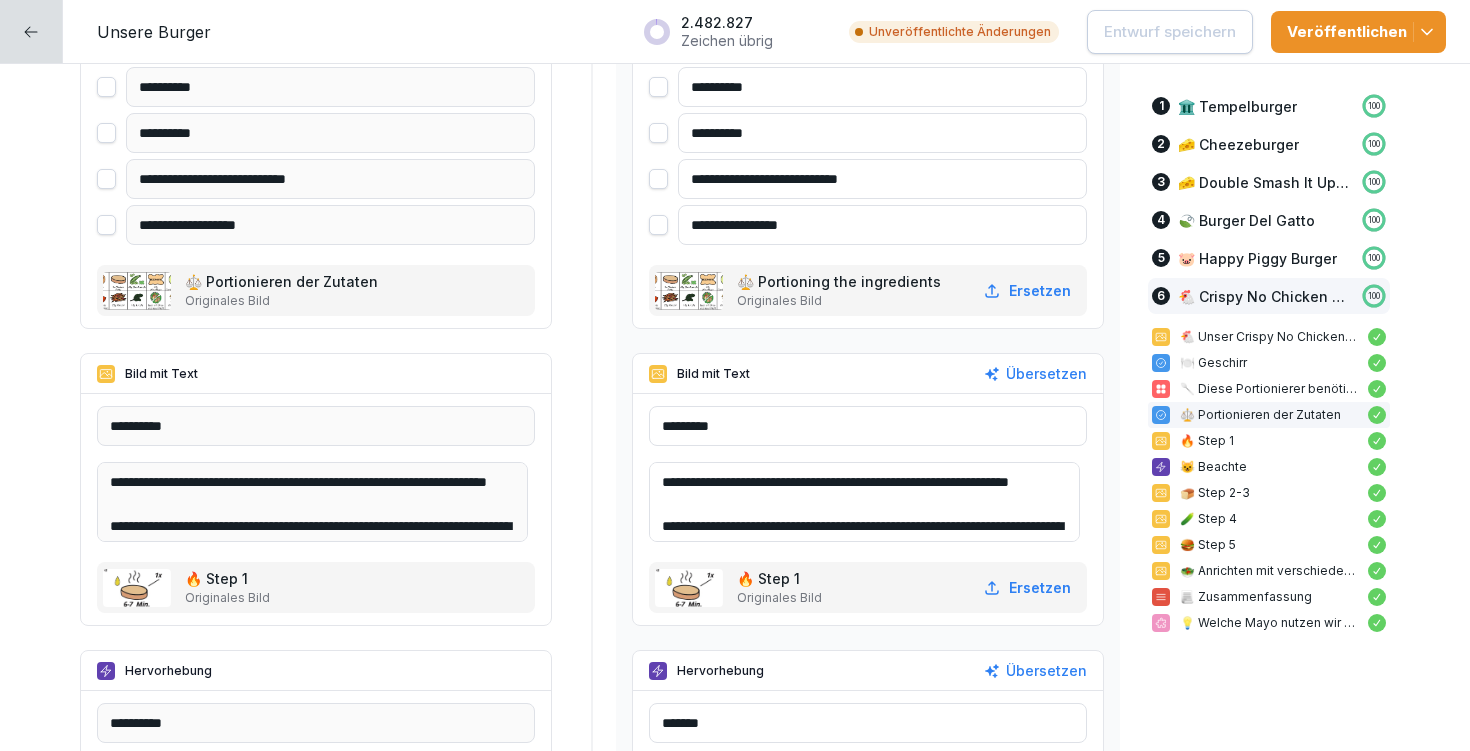 drag, startPoint x: 670, startPoint y: 479, endPoint x: 760, endPoint y: 504, distance: 93.40771 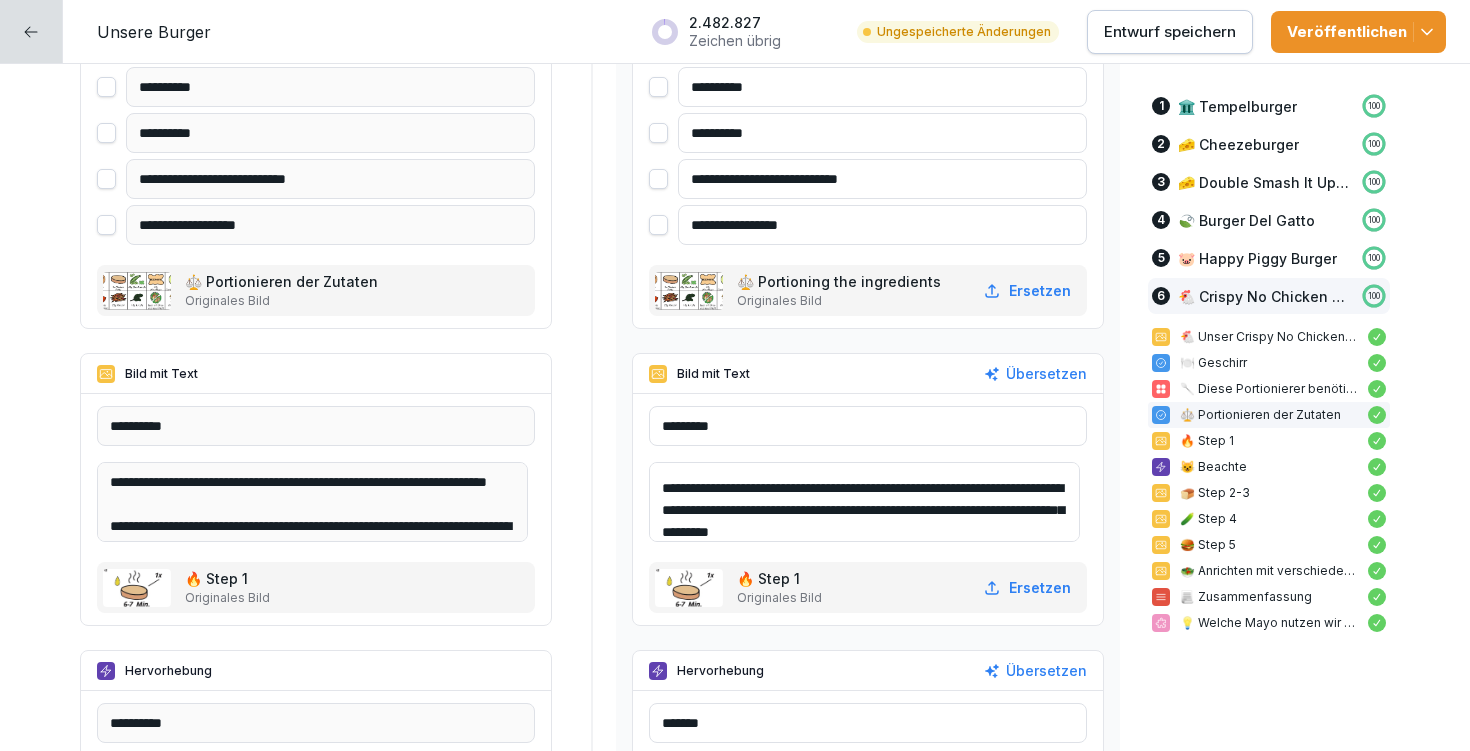 scroll, scrollTop: 87, scrollLeft: 0, axis: vertical 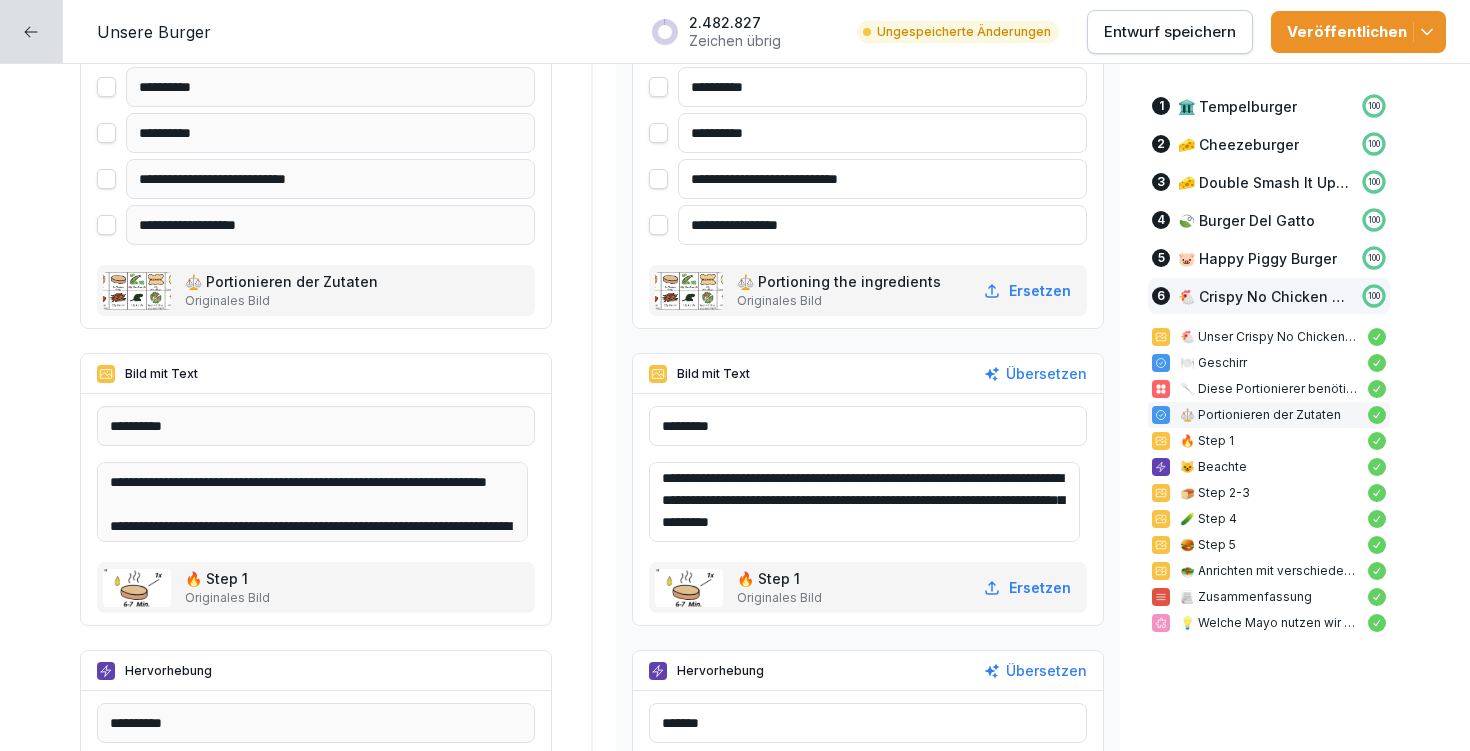 drag, startPoint x: 668, startPoint y: 480, endPoint x: 782, endPoint y: 476, distance: 114.07015 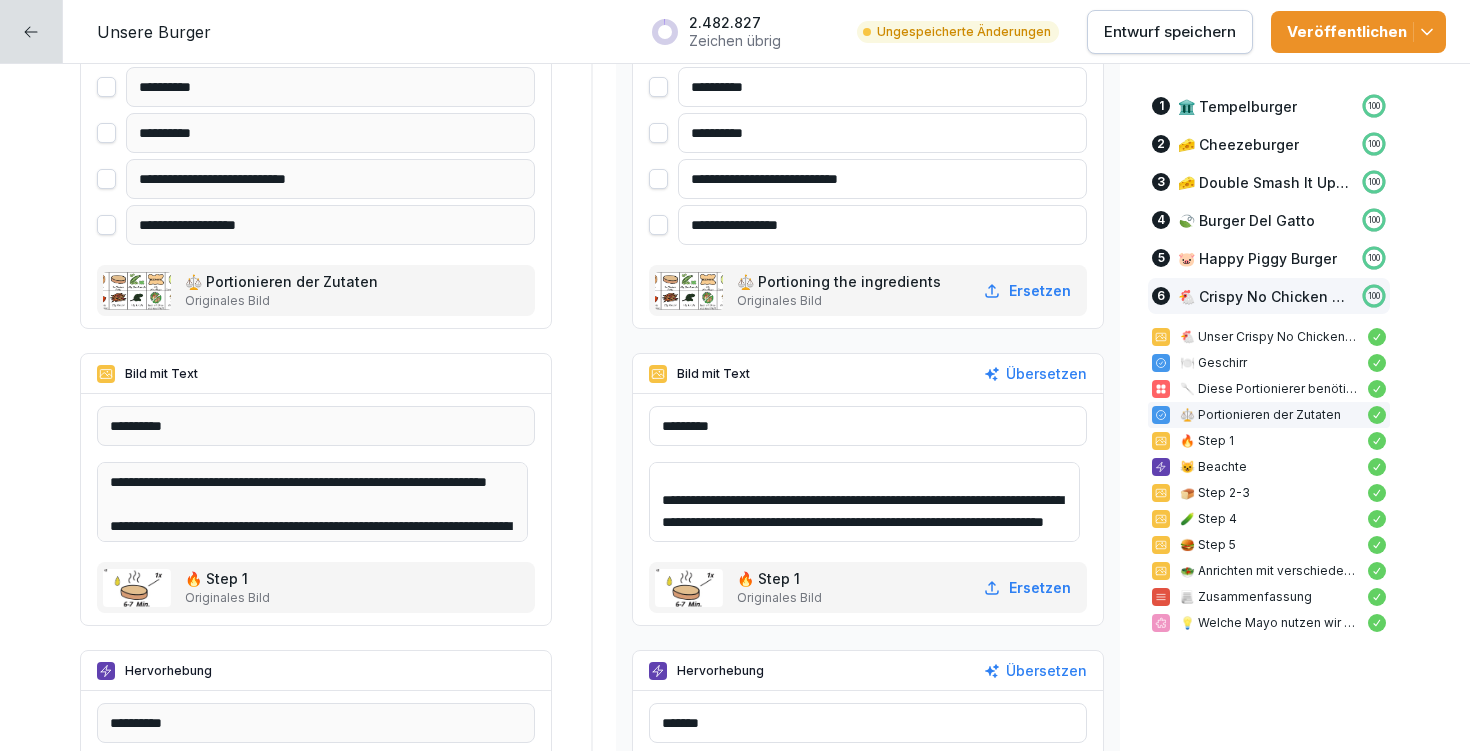 click on "**********" at bounding box center (864, 502) 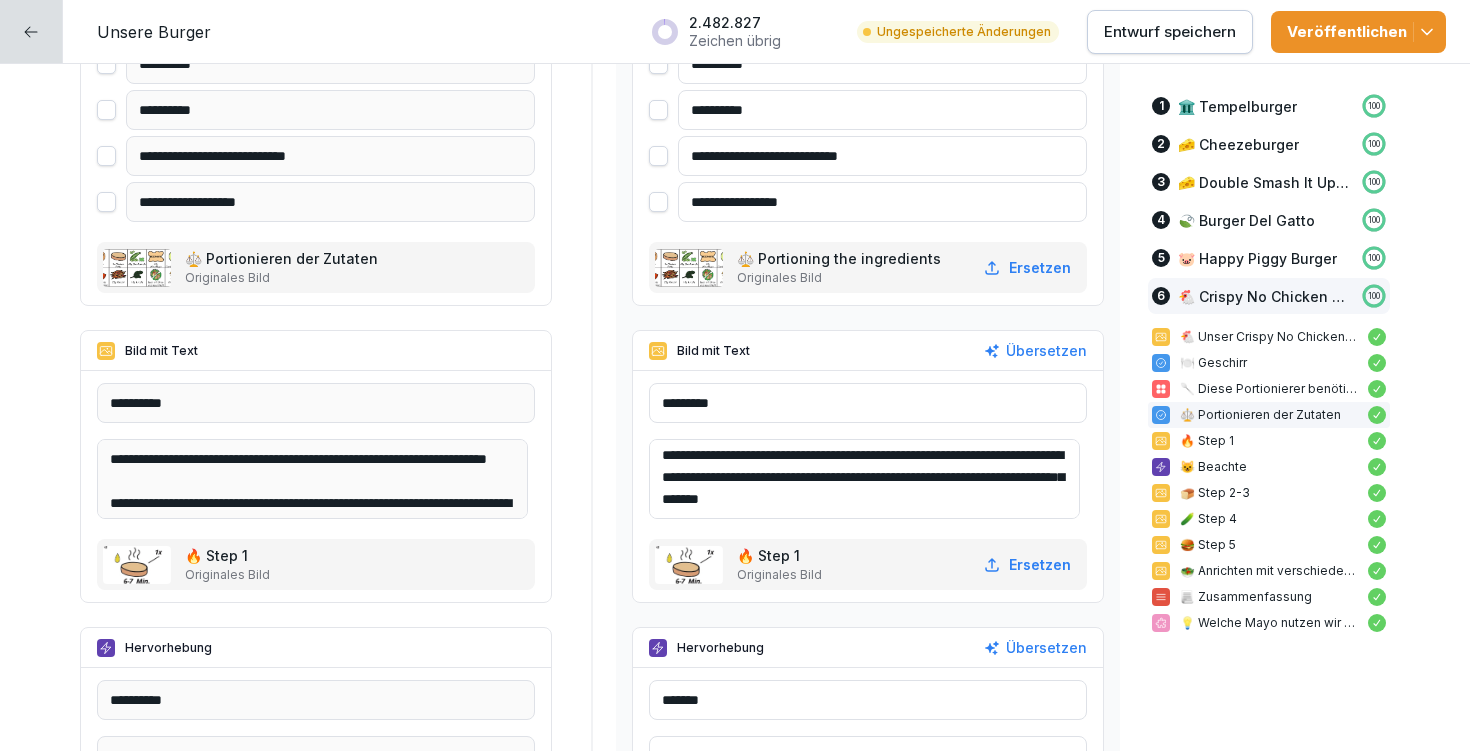scroll, scrollTop: 26212, scrollLeft: 0, axis: vertical 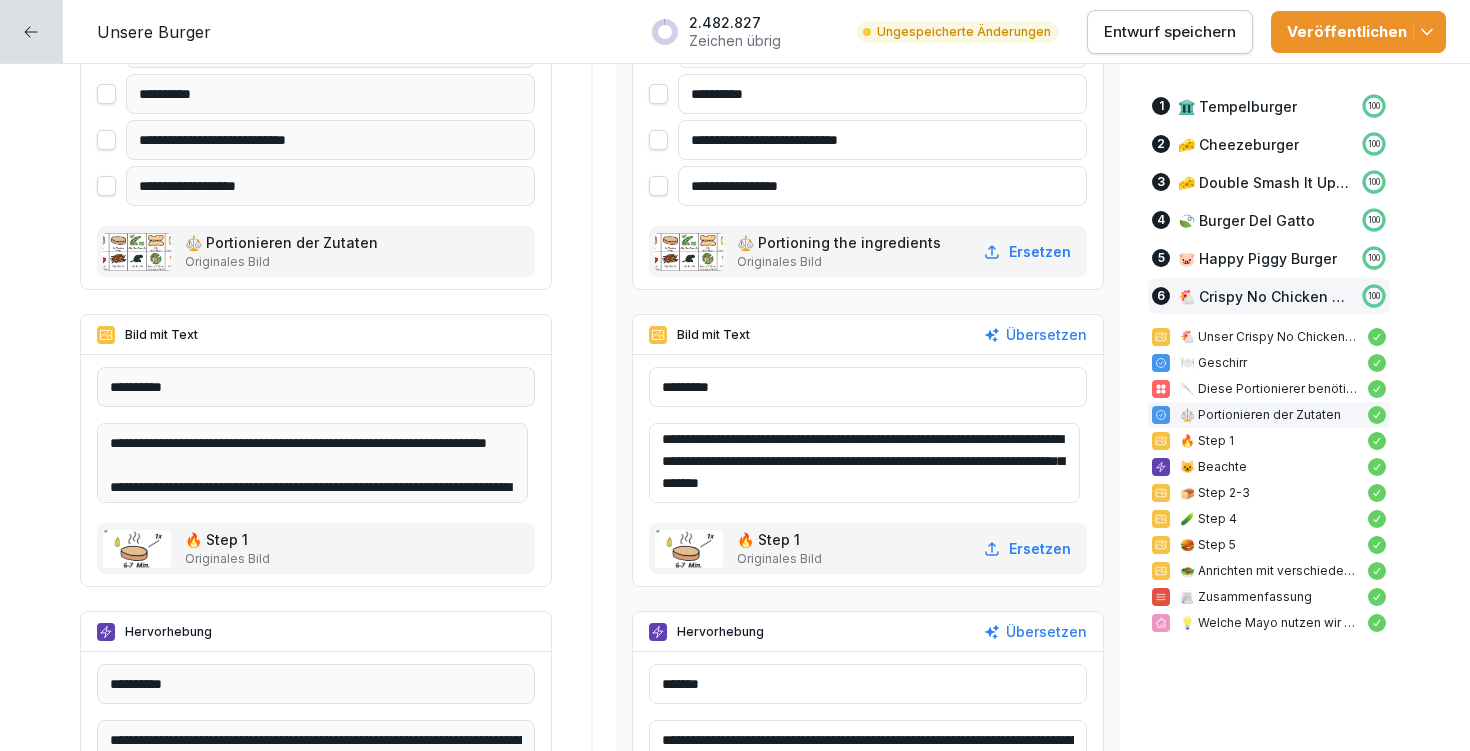 click on "**********" at bounding box center [864, 463] 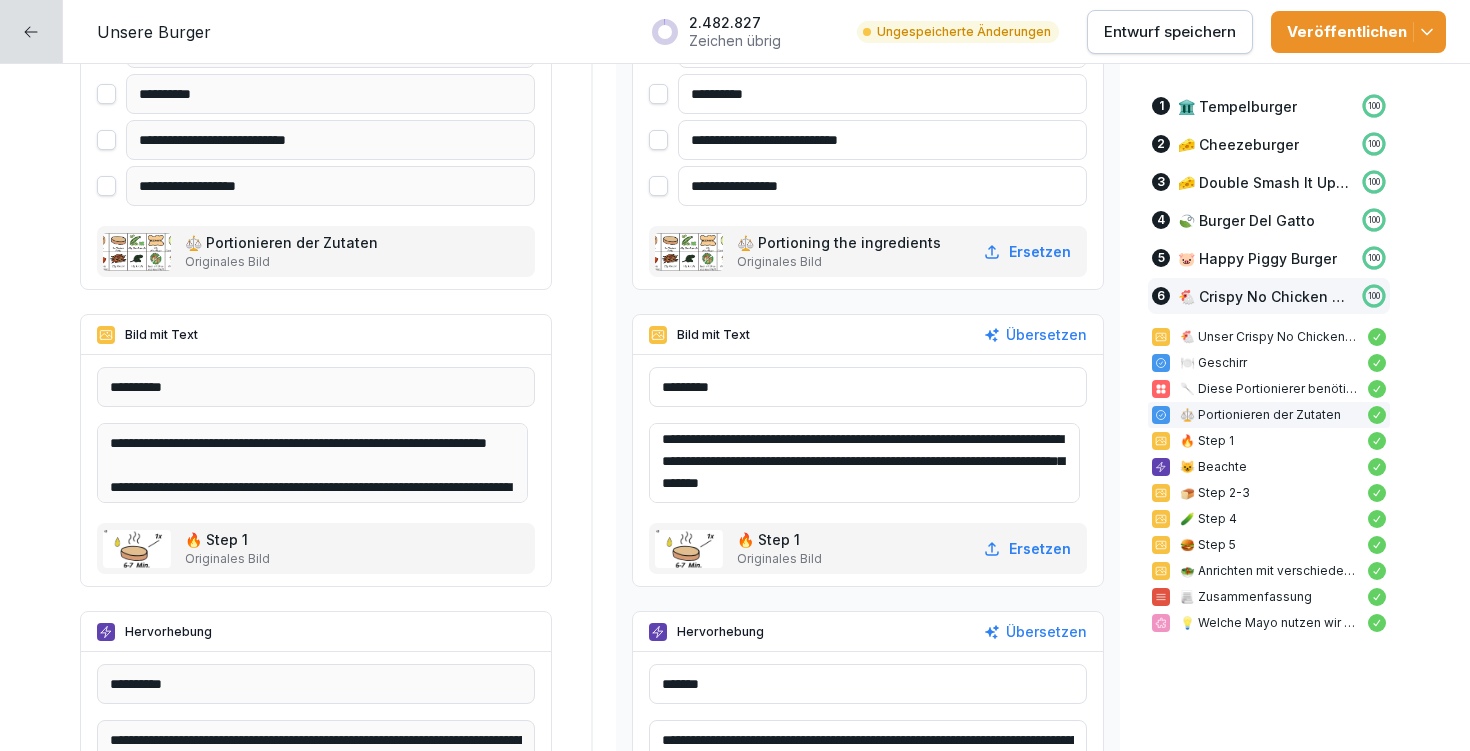 drag, startPoint x: 902, startPoint y: 440, endPoint x: 966, endPoint y: 436, distance: 64.12488 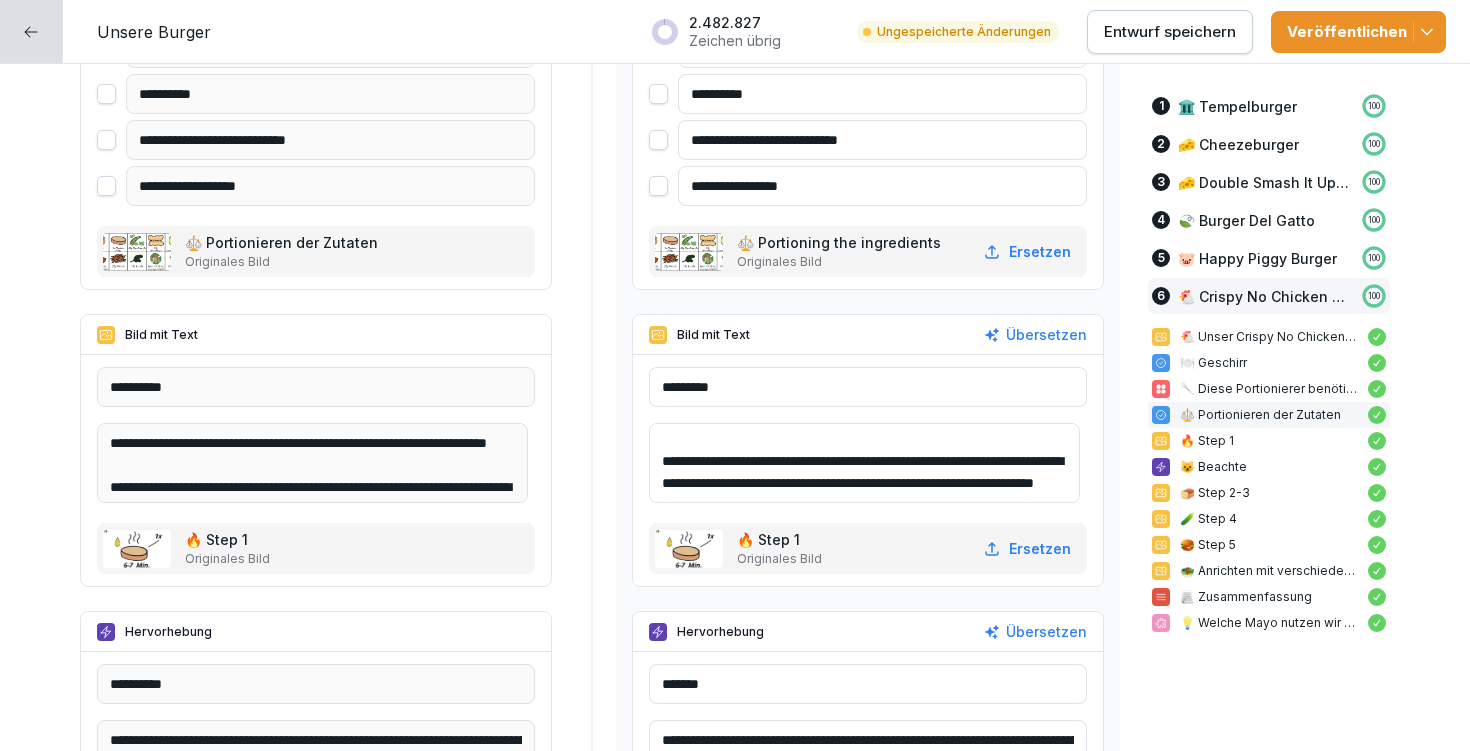 drag, startPoint x: 795, startPoint y: 466, endPoint x: 869, endPoint y: 458, distance: 74.431175 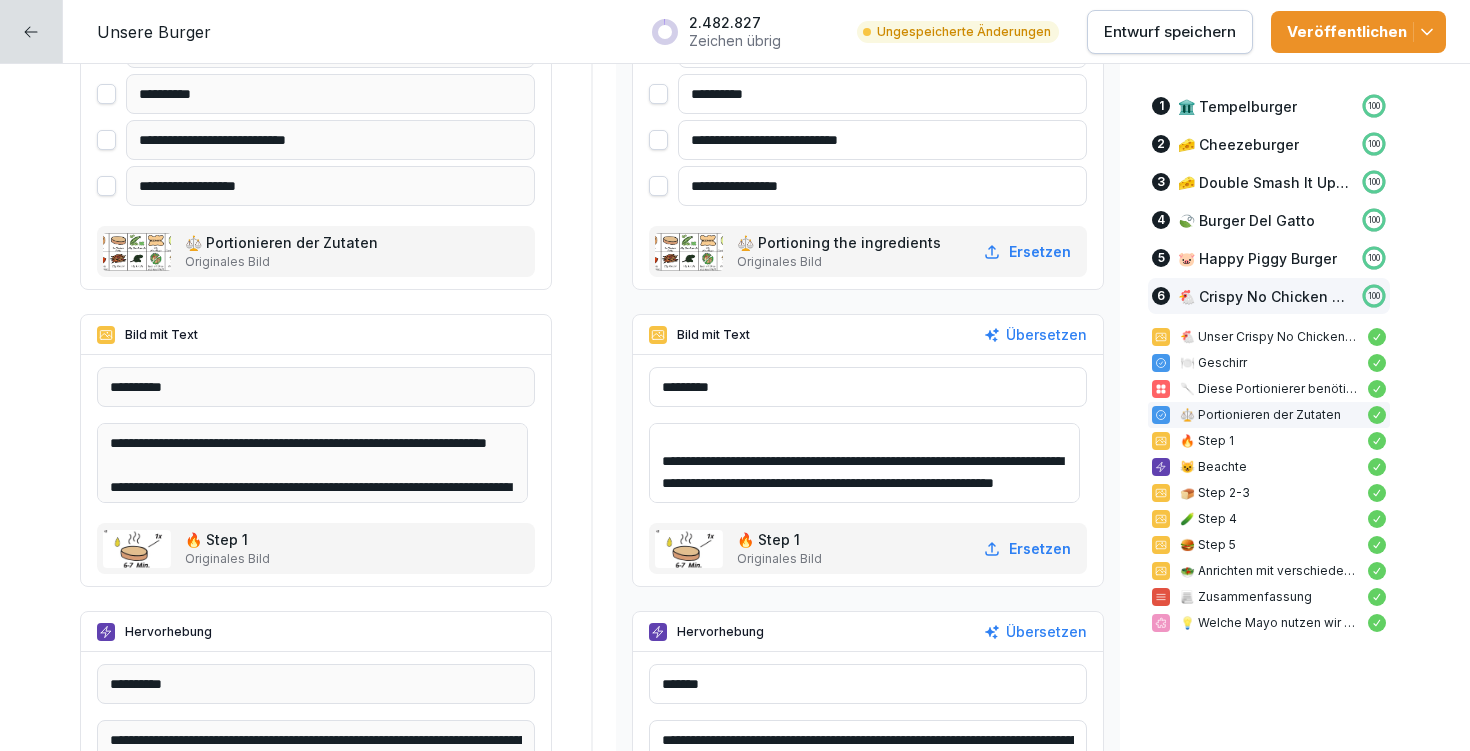 scroll, scrollTop: 92, scrollLeft: 0, axis: vertical 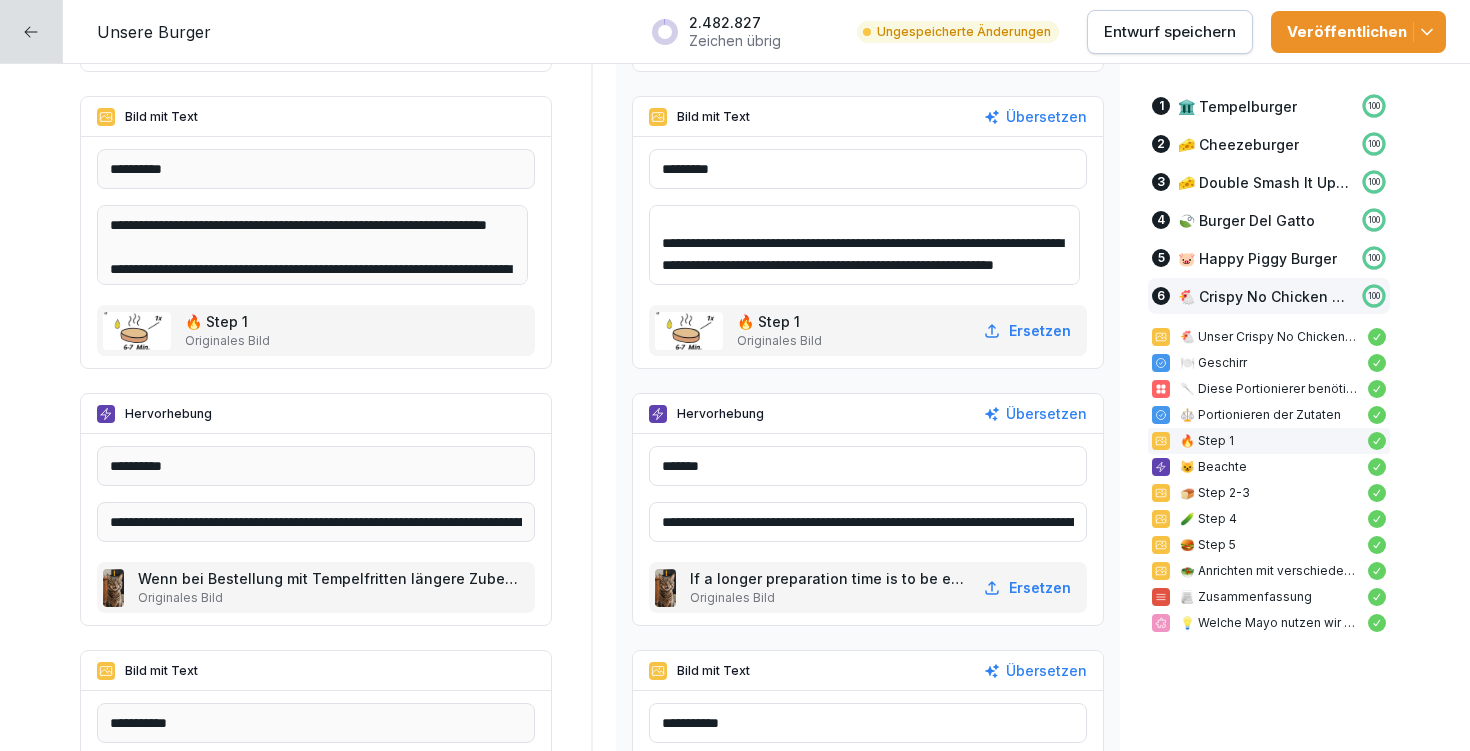 type on "**********" 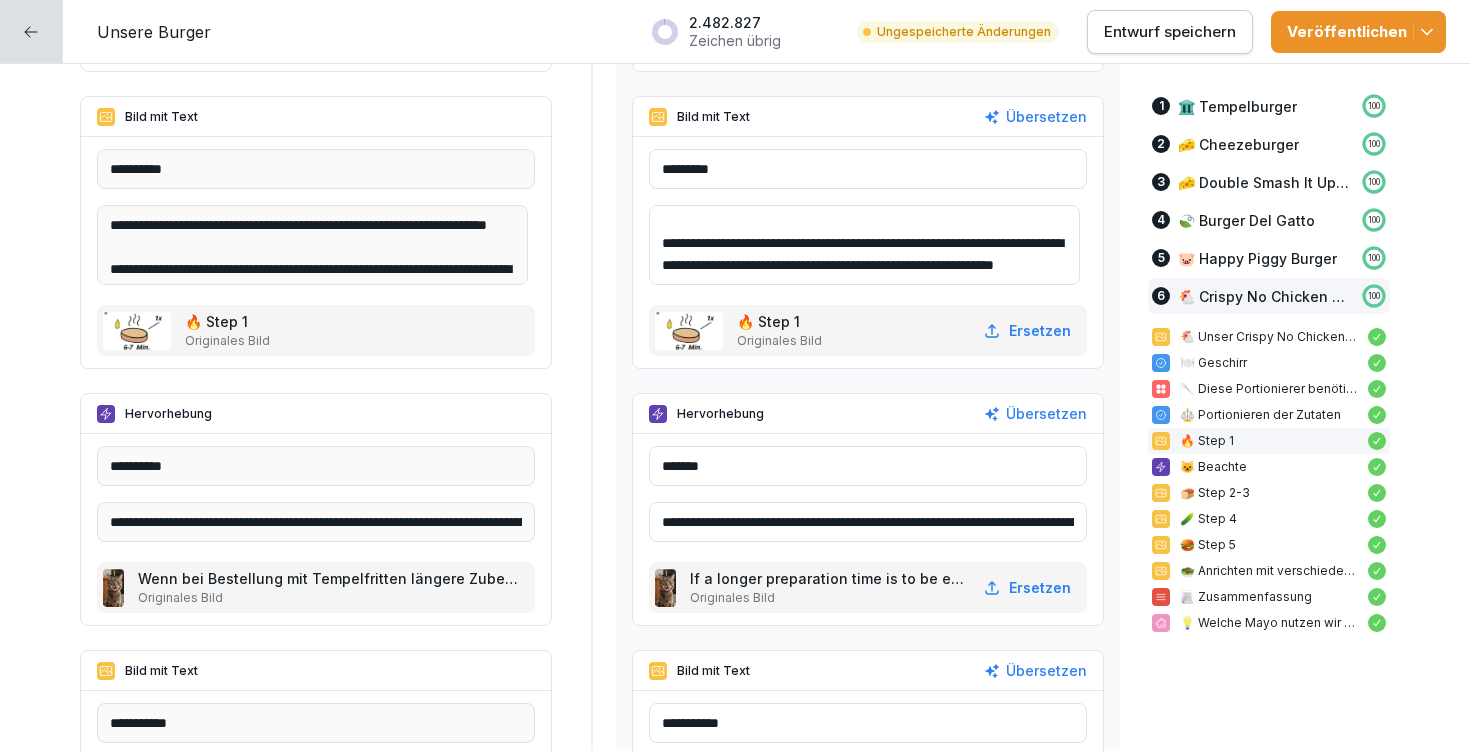 drag, startPoint x: 646, startPoint y: 520, endPoint x: 1103, endPoint y: 519, distance: 457.0011 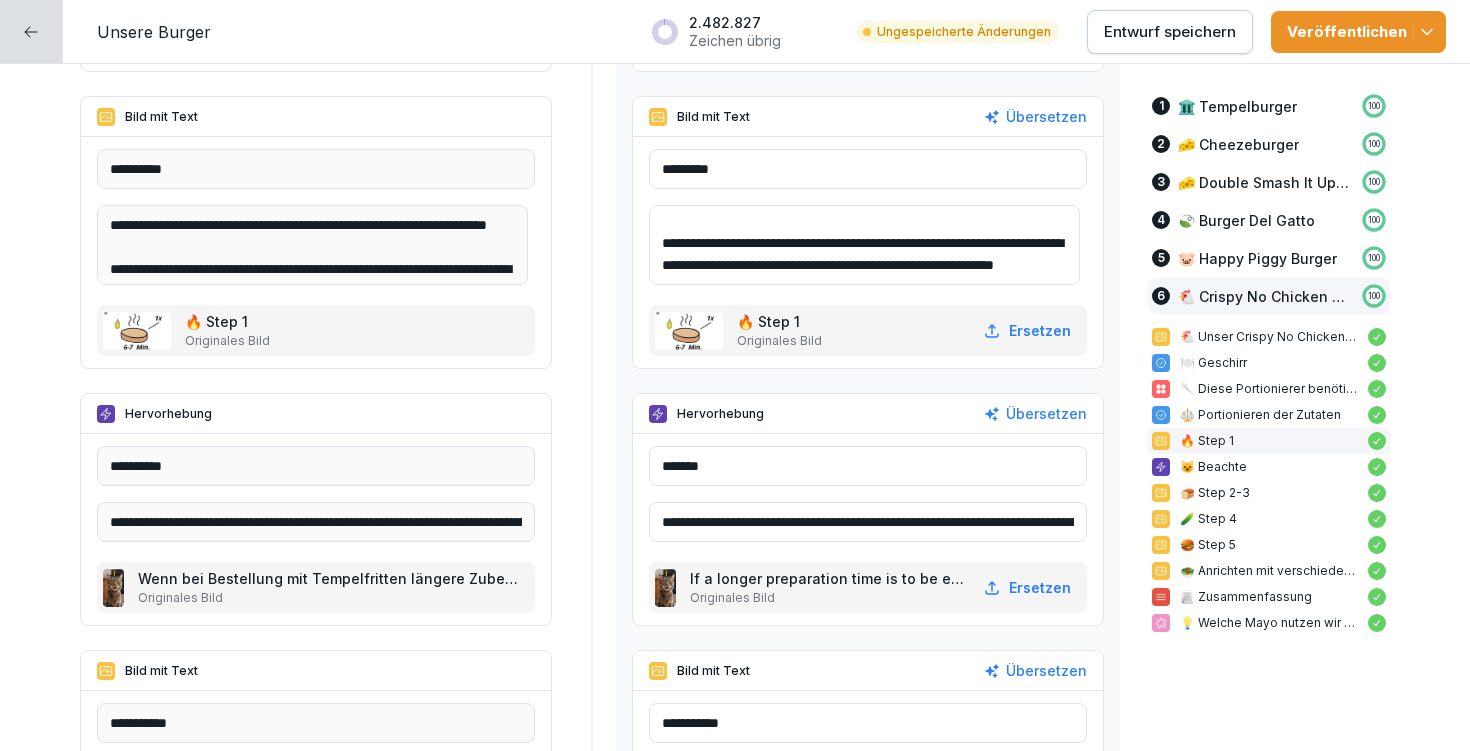 click on "**********" at bounding box center [735, -11529] 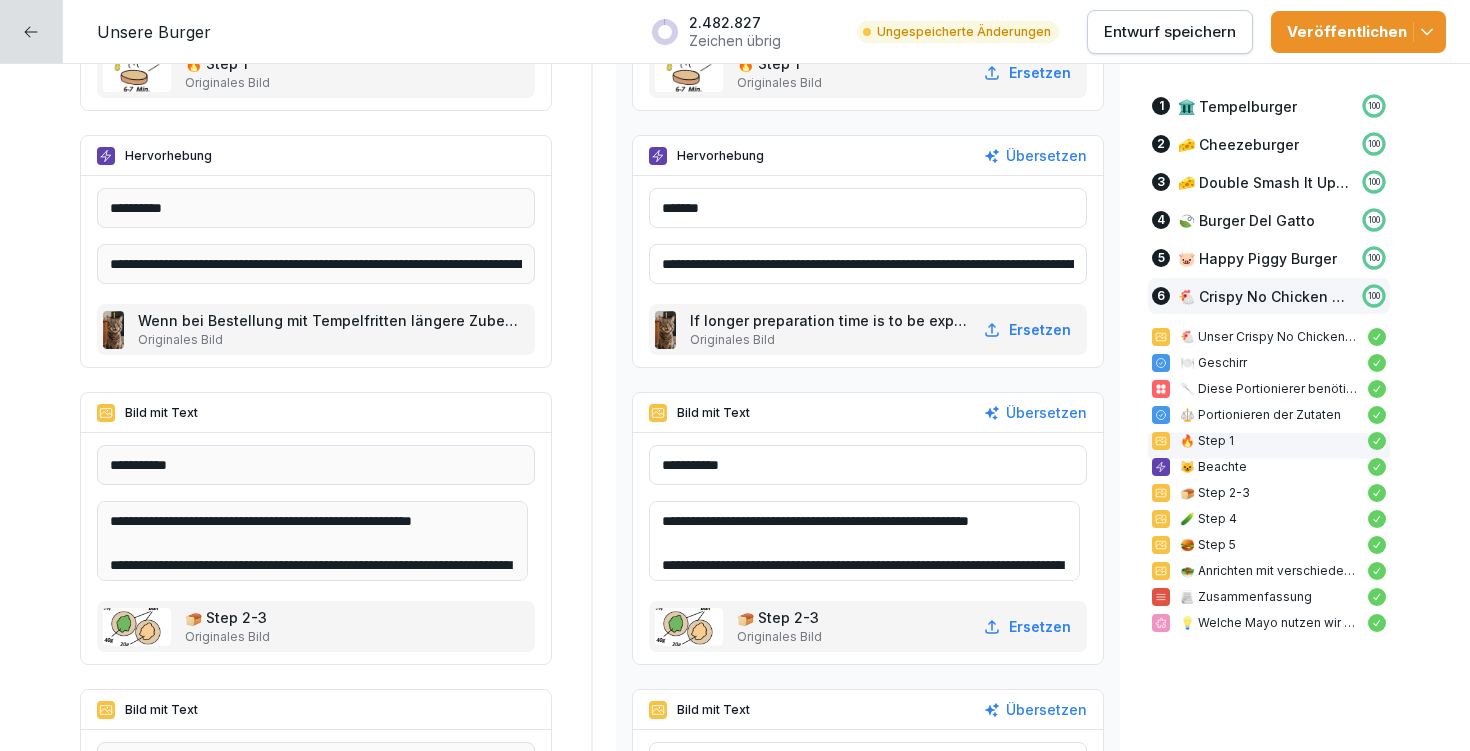 scroll, scrollTop: 26785, scrollLeft: 0, axis: vertical 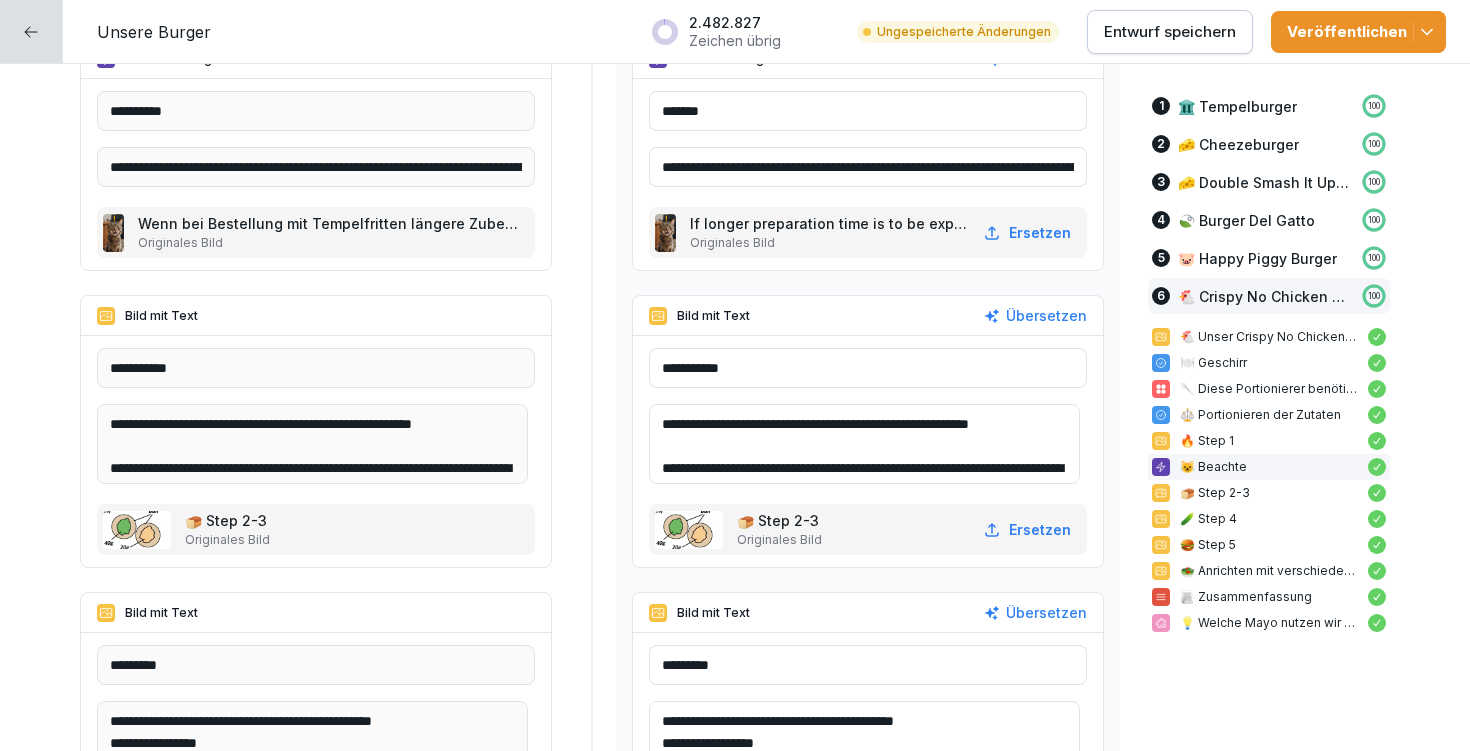 type on "**********" 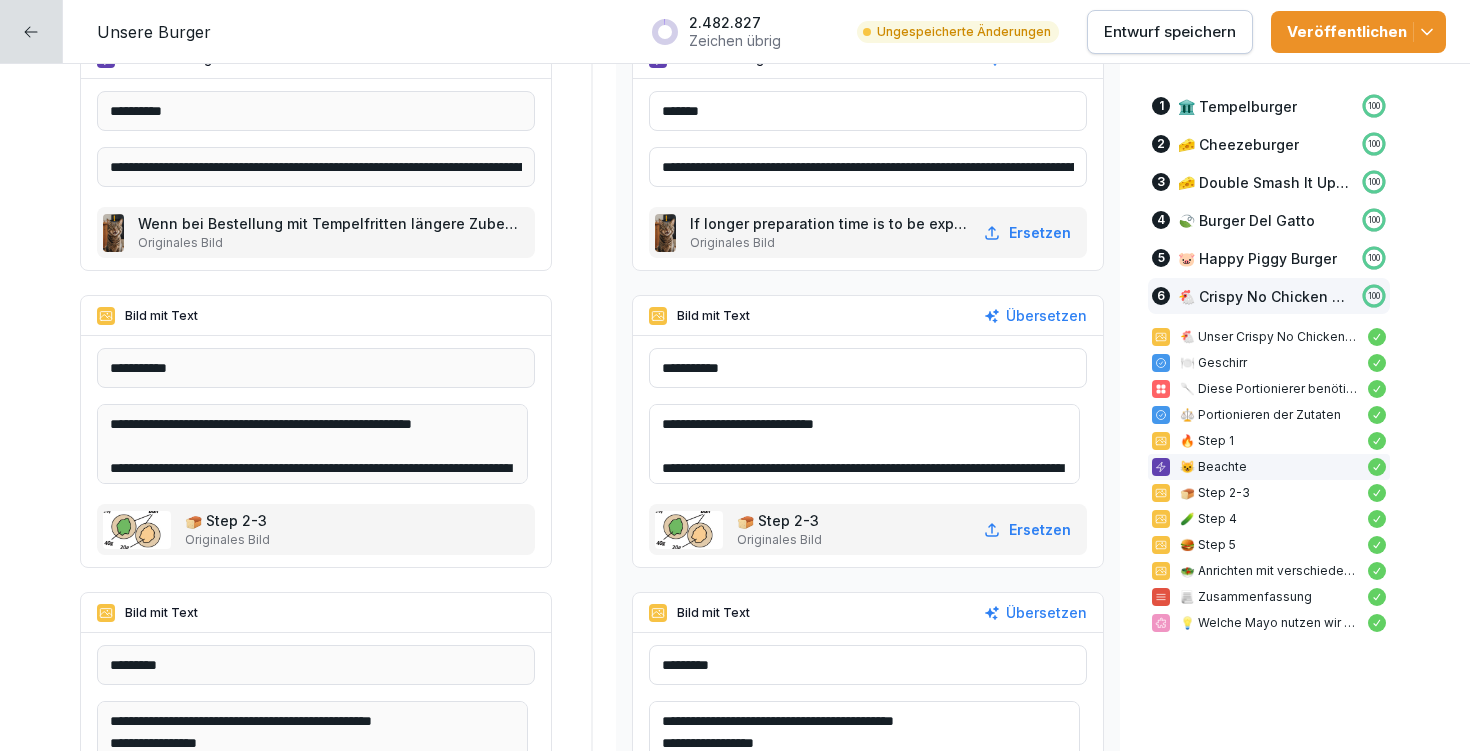 click on "**********" at bounding box center [864, 444] 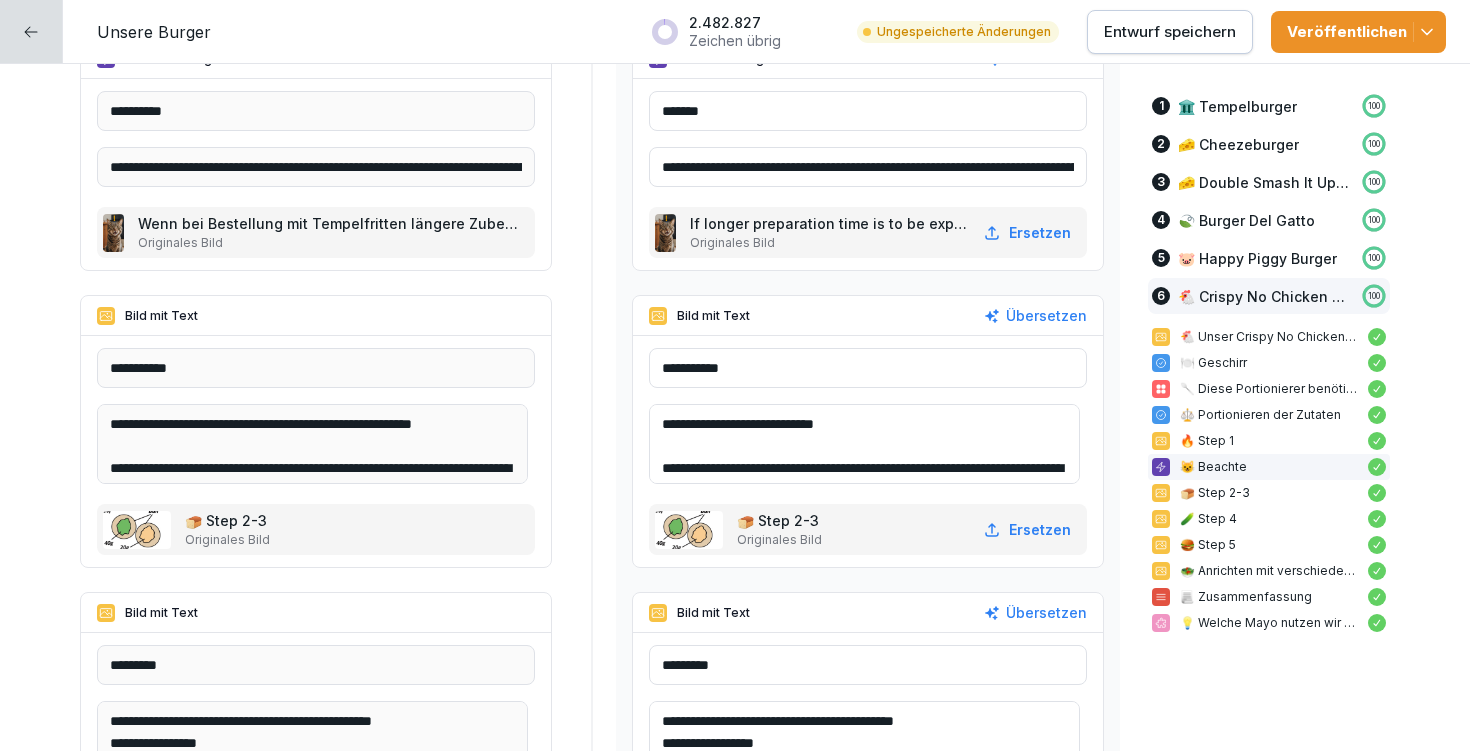 scroll, scrollTop: 4, scrollLeft: 0, axis: vertical 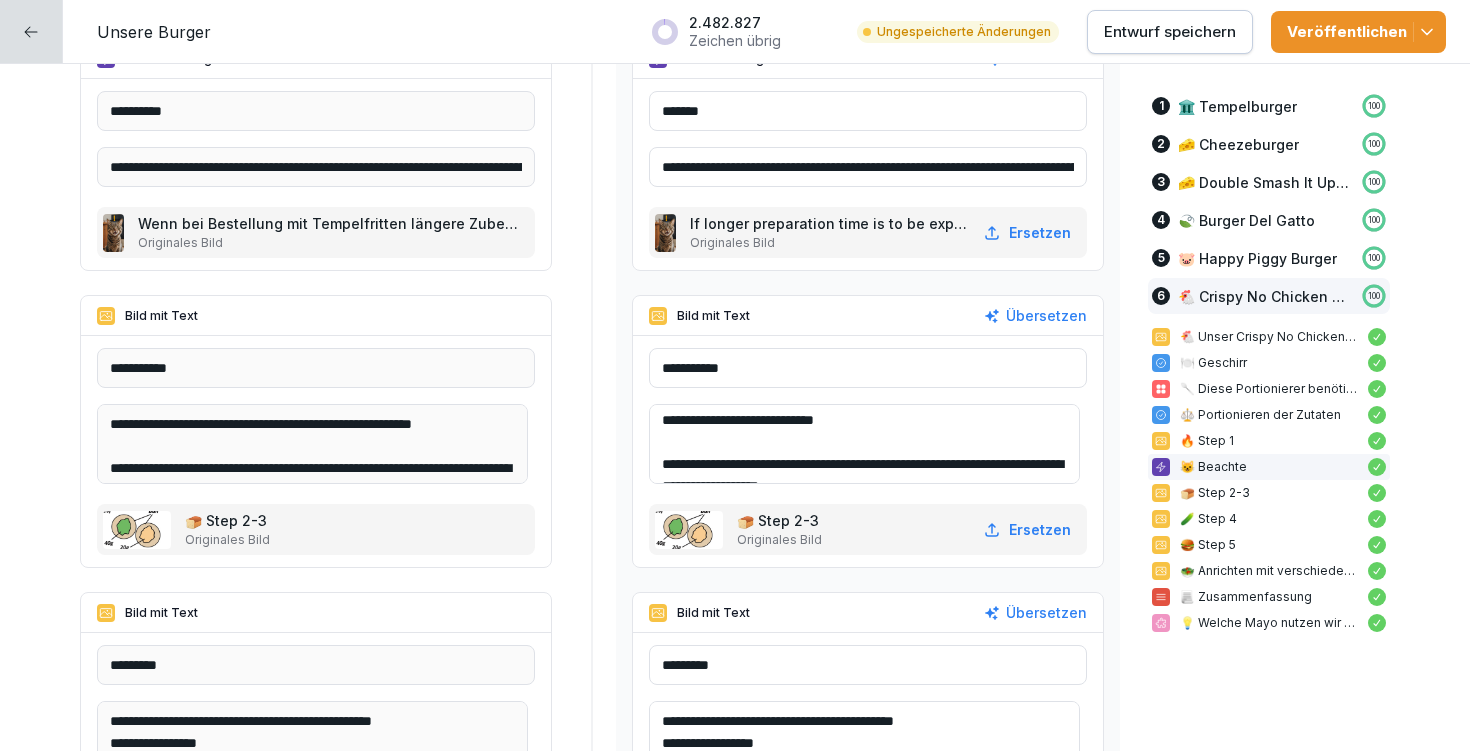 click on "**********" at bounding box center [864, 444] 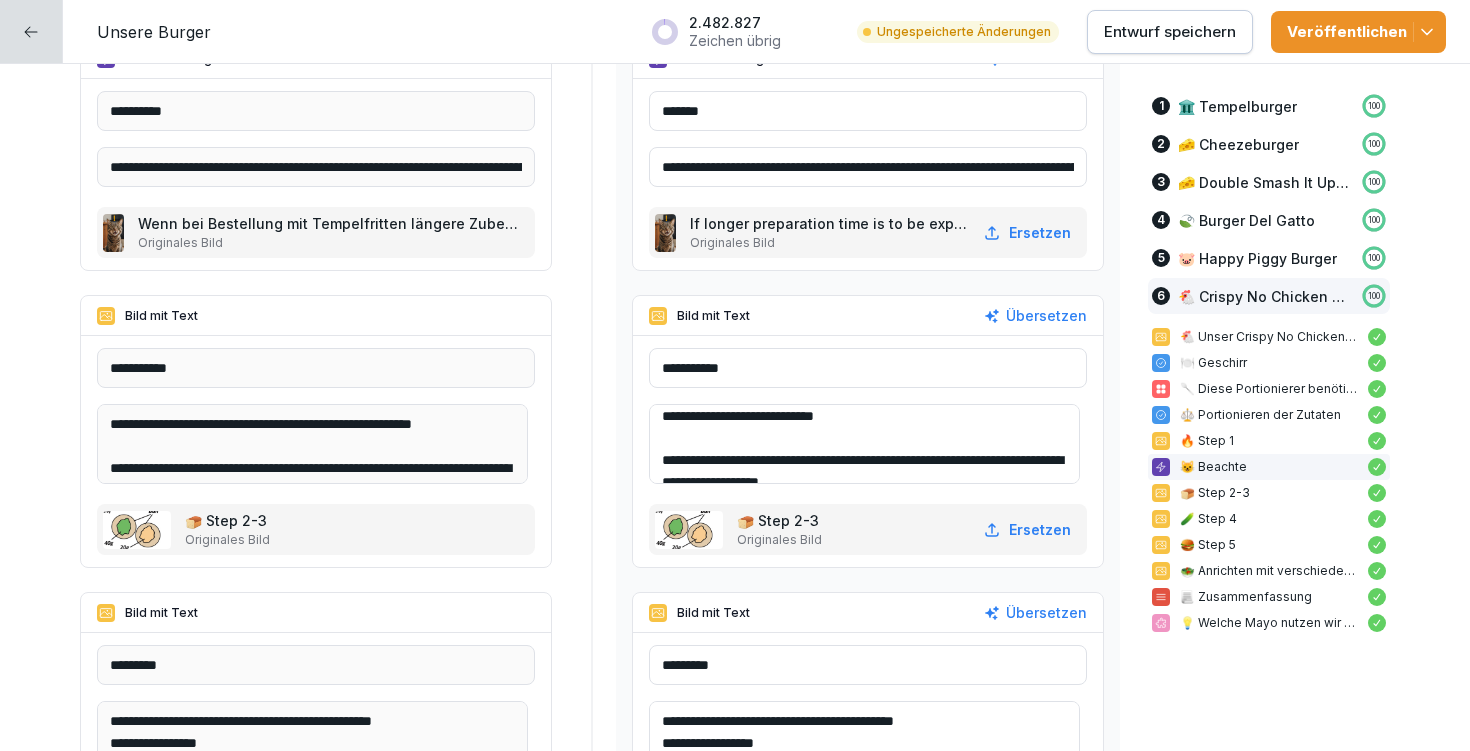 scroll, scrollTop: 13, scrollLeft: 0, axis: vertical 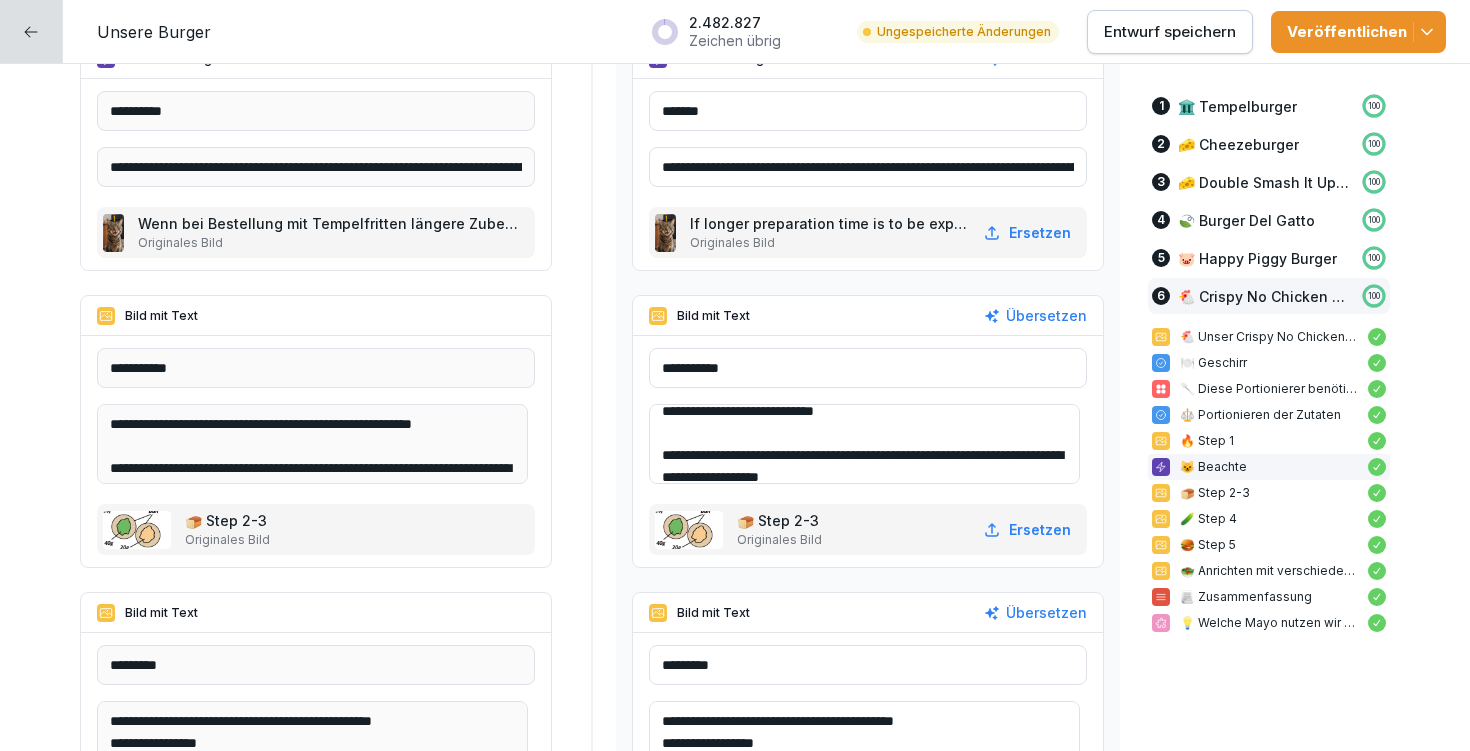 click on "**********" at bounding box center [864, 444] 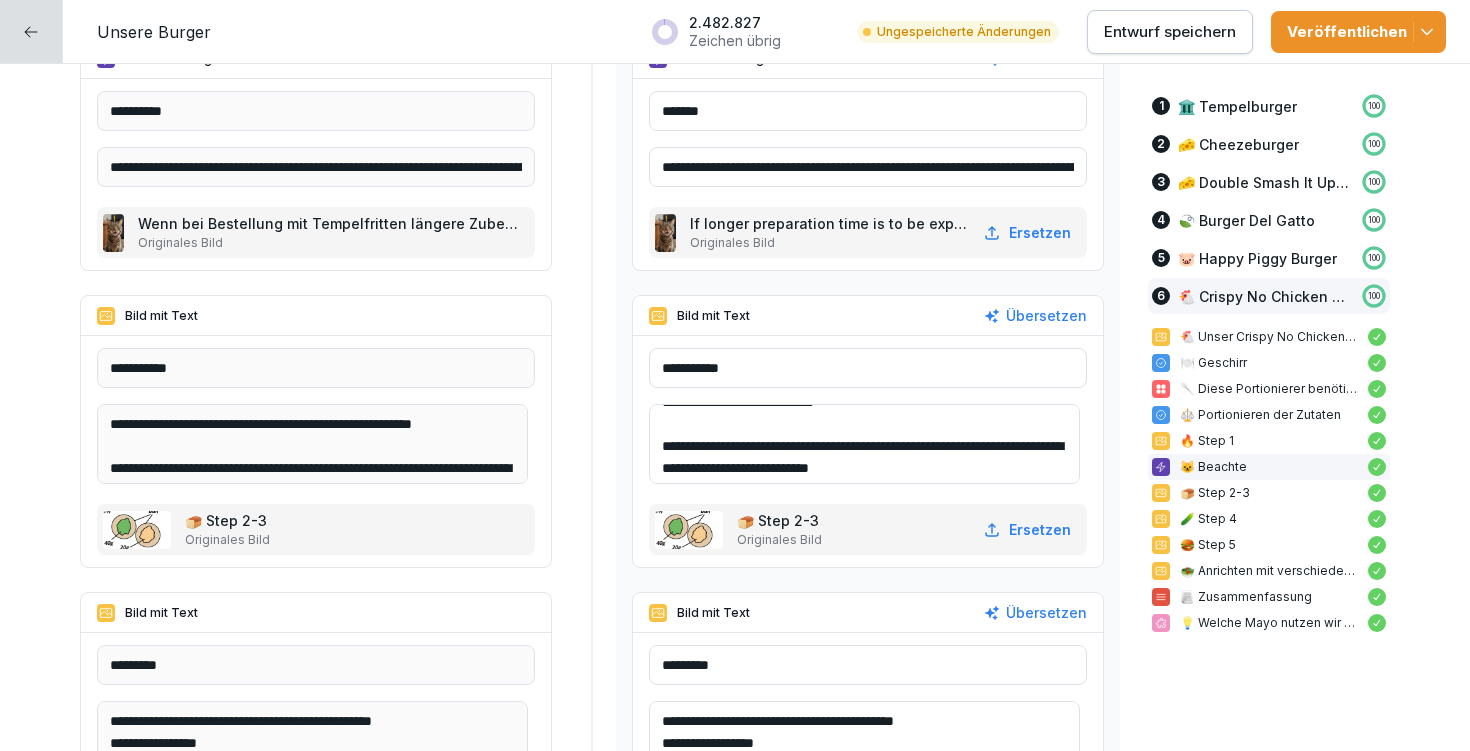 scroll, scrollTop: 26, scrollLeft: 0, axis: vertical 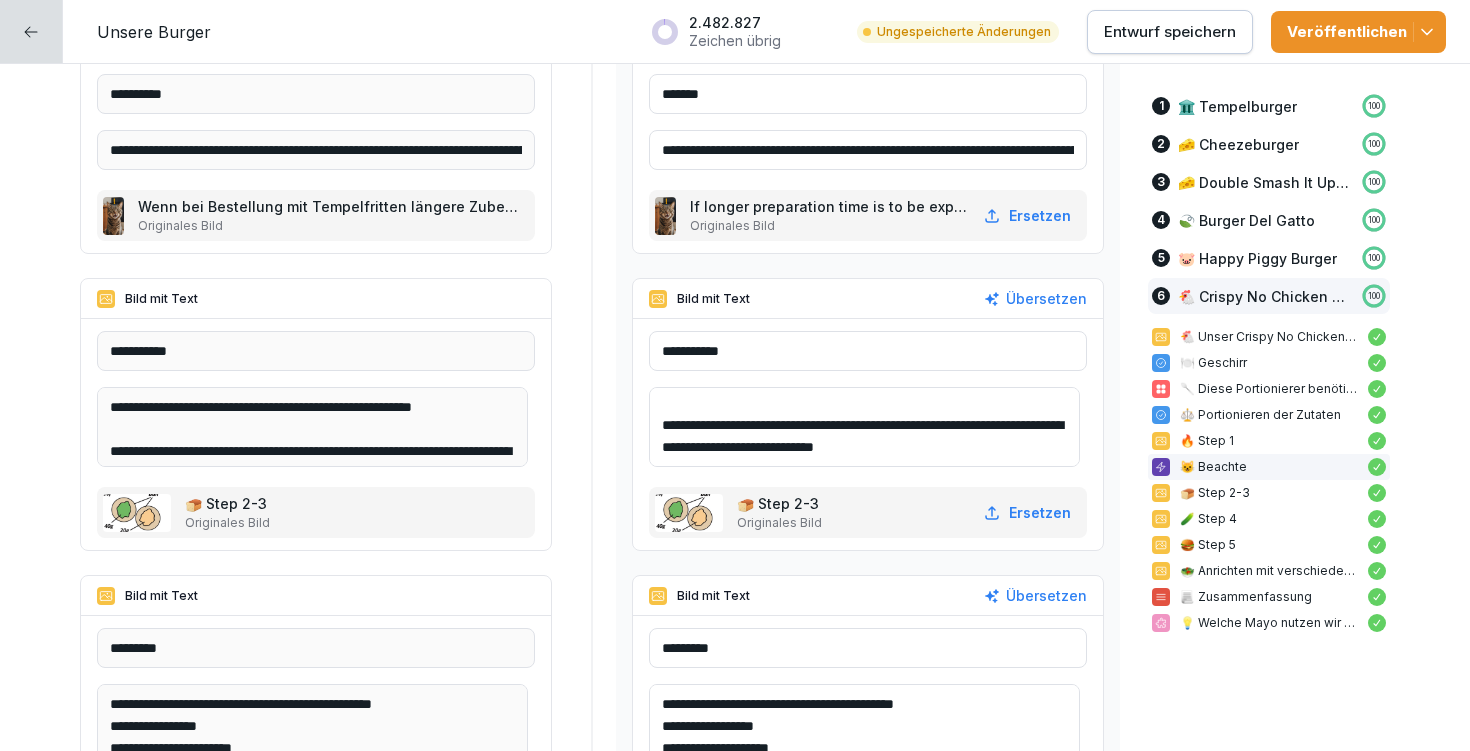 paste on "**********" 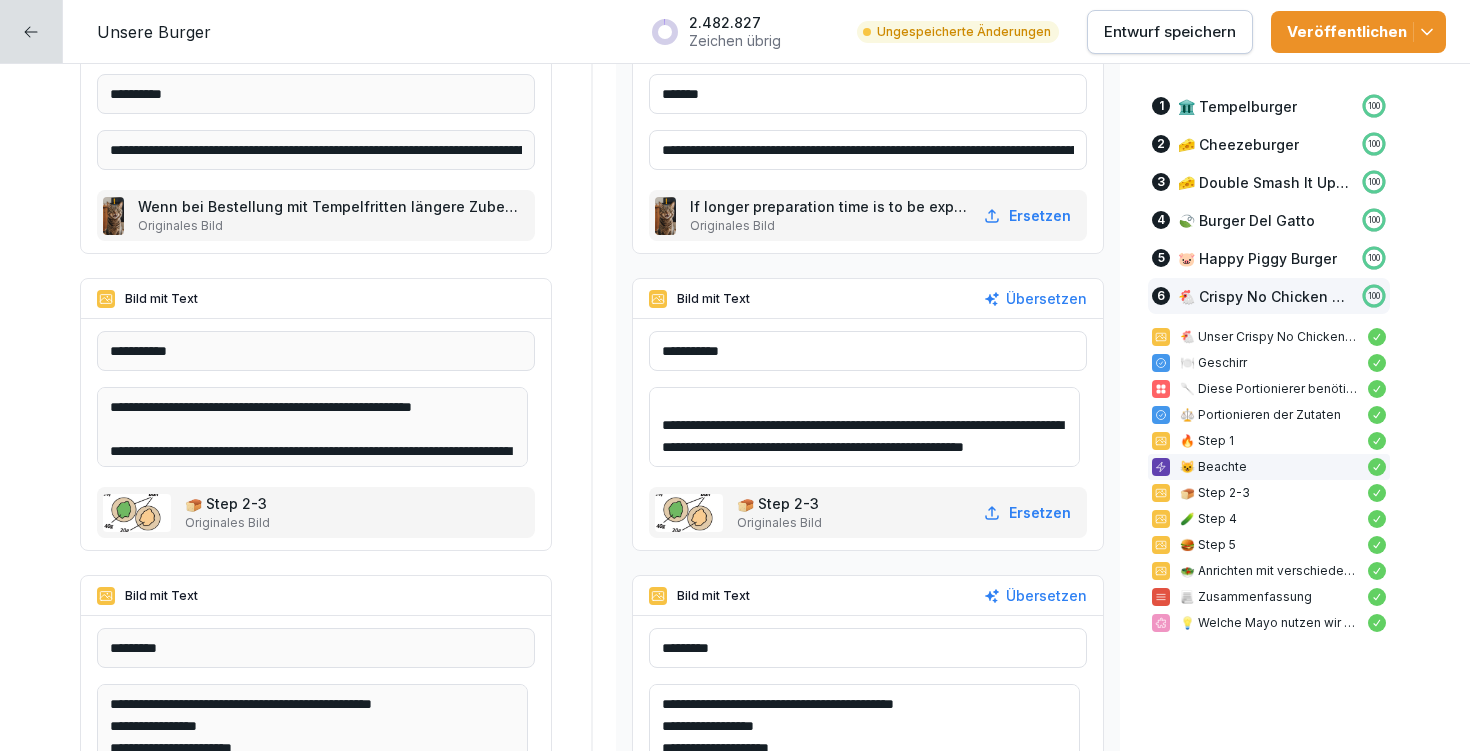 scroll, scrollTop: 48, scrollLeft: 0, axis: vertical 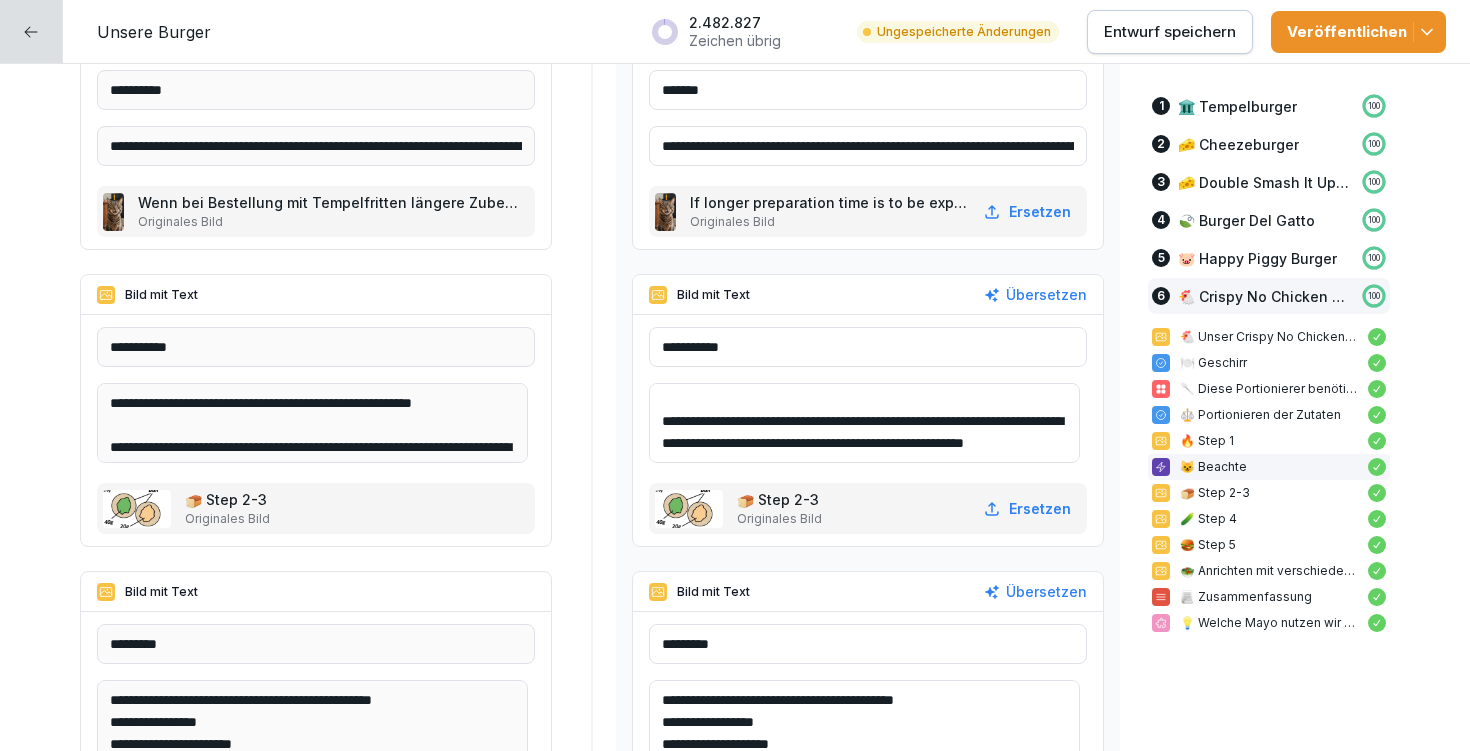 click on "**********" at bounding box center [864, 423] 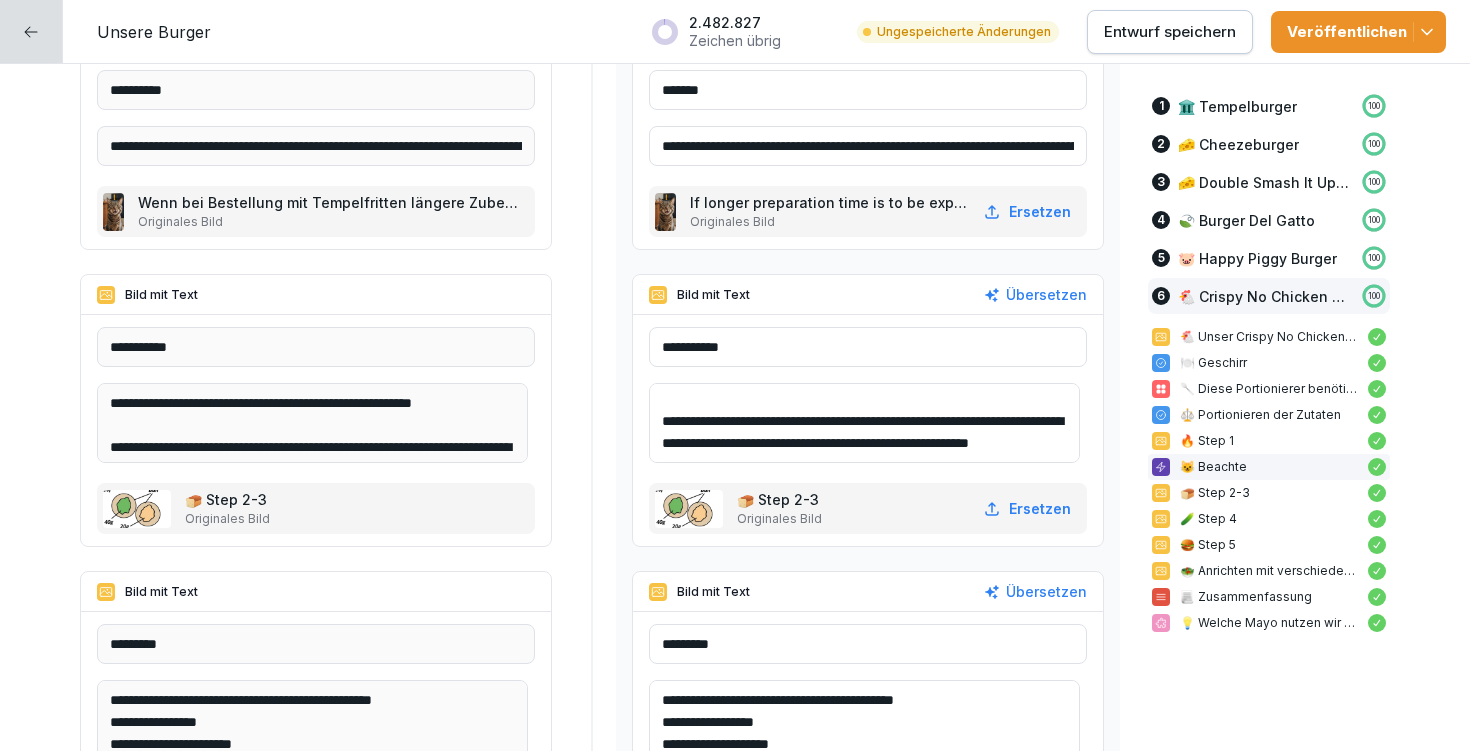 drag, startPoint x: 991, startPoint y: 417, endPoint x: 681, endPoint y: 436, distance: 310.58173 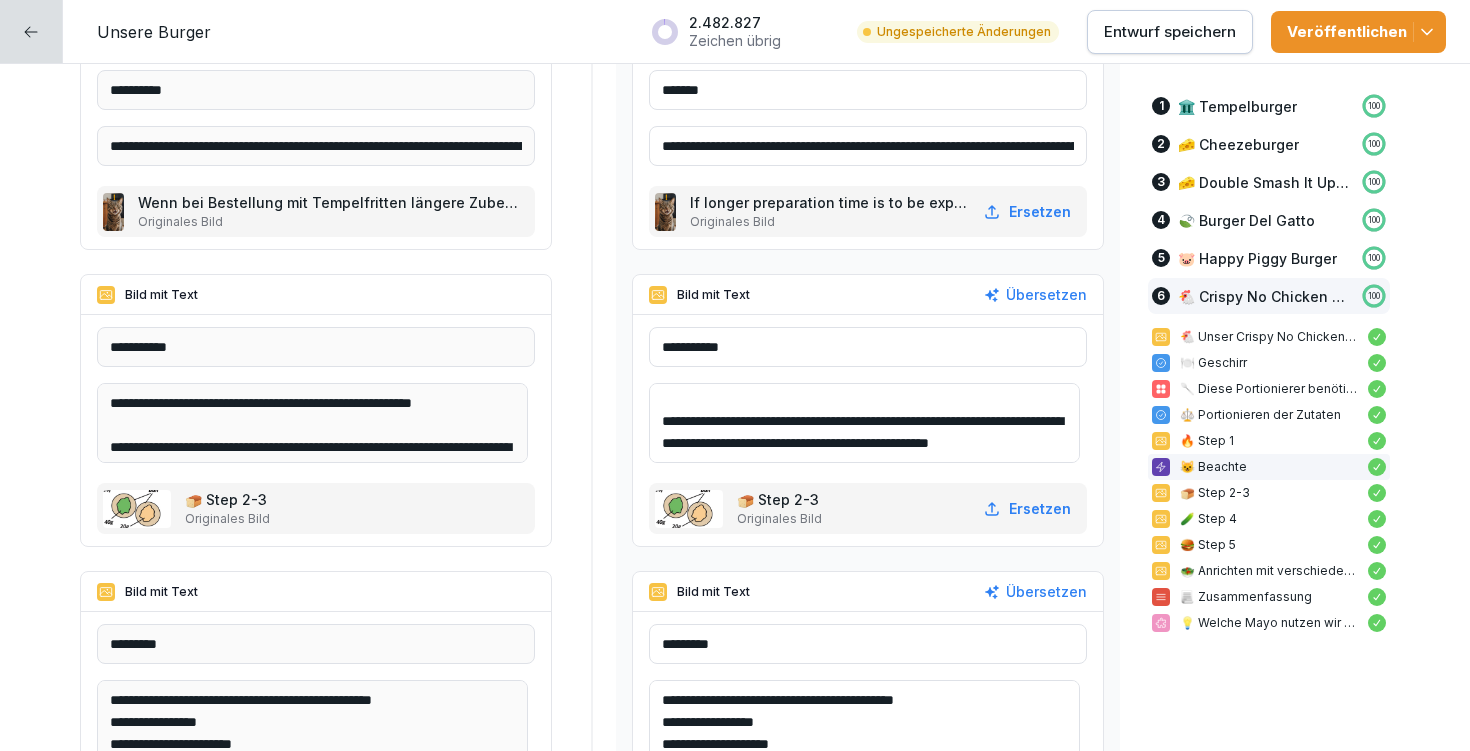 click on "**********" at bounding box center [864, 423] 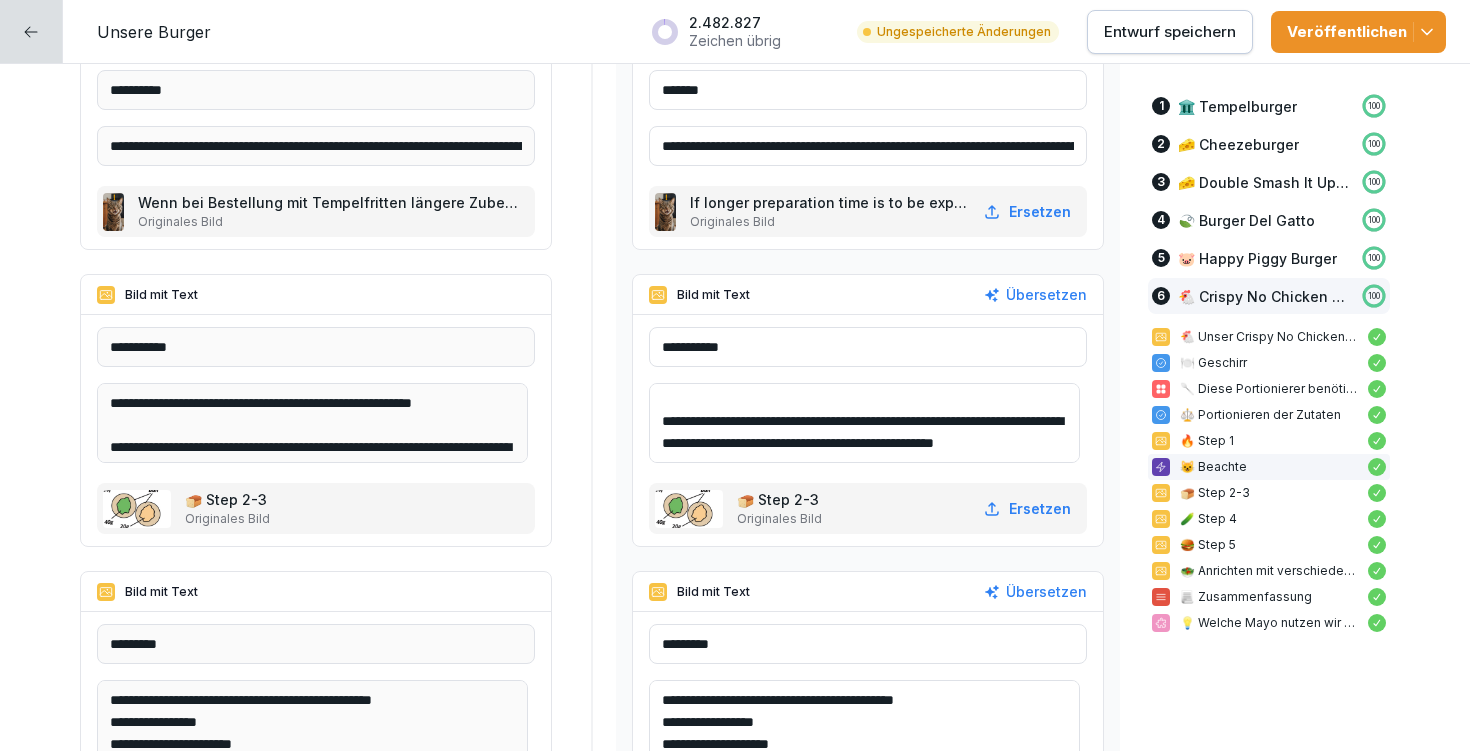 click on "**********" at bounding box center [864, 423] 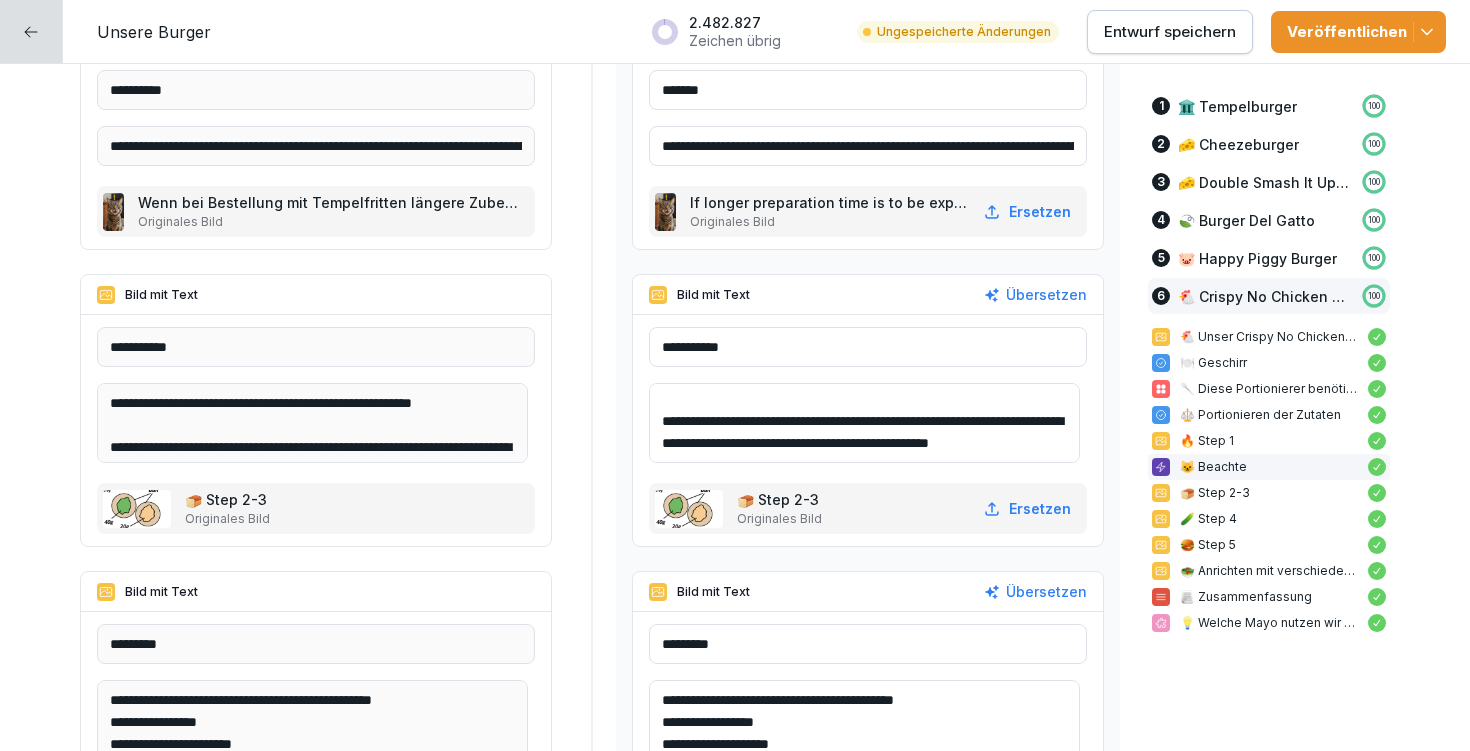 type on "**********" 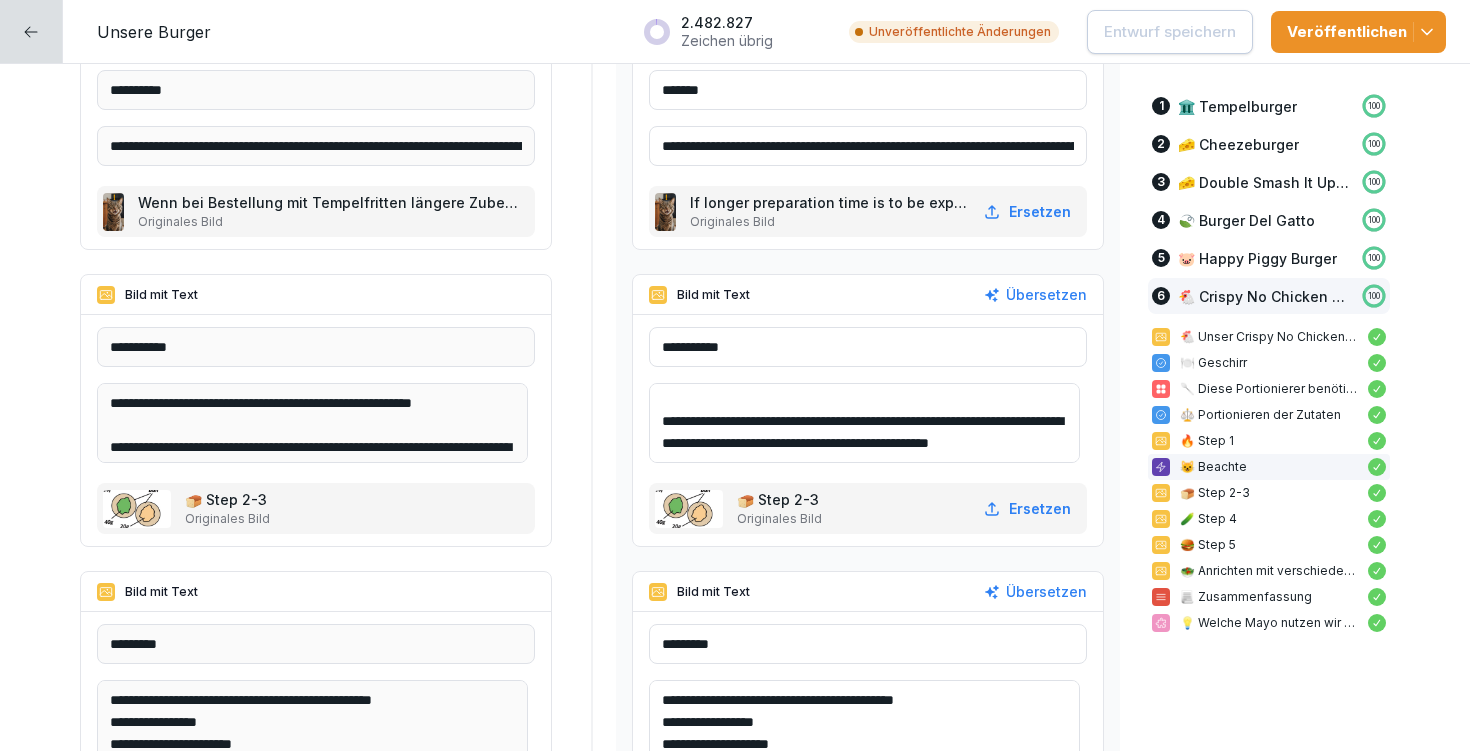 scroll, scrollTop: 48, scrollLeft: 0, axis: vertical 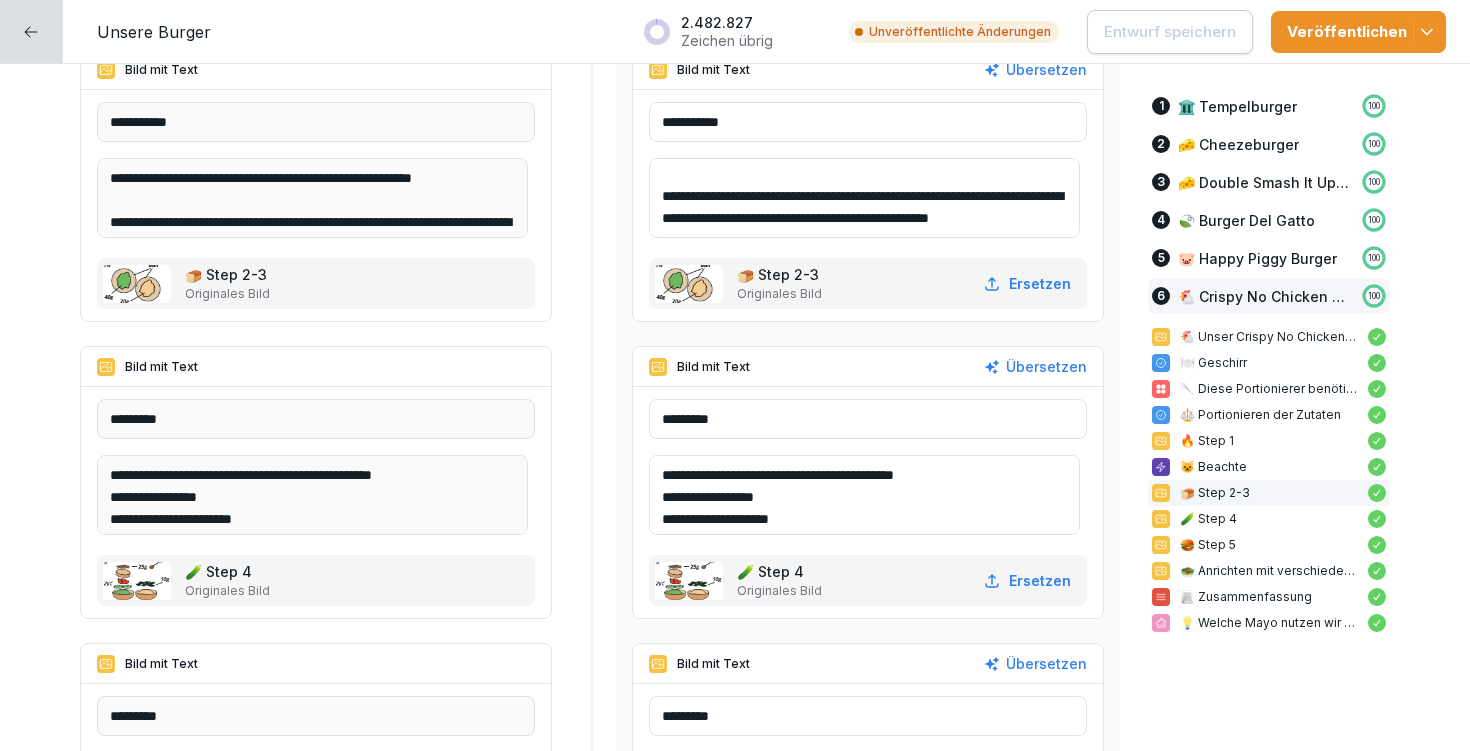drag, startPoint x: 670, startPoint y: 469, endPoint x: 846, endPoint y: 491, distance: 177.36967 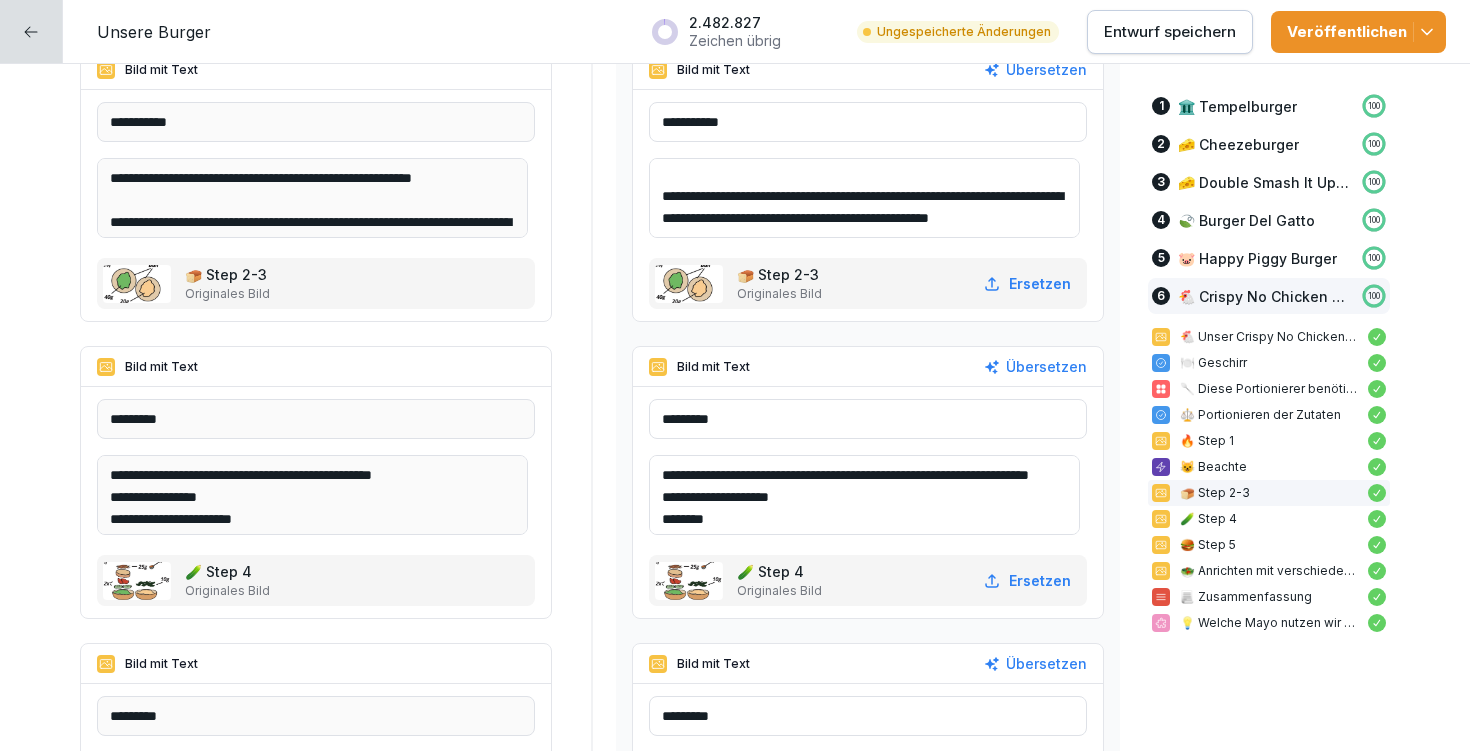 click on "**********" at bounding box center [864, 495] 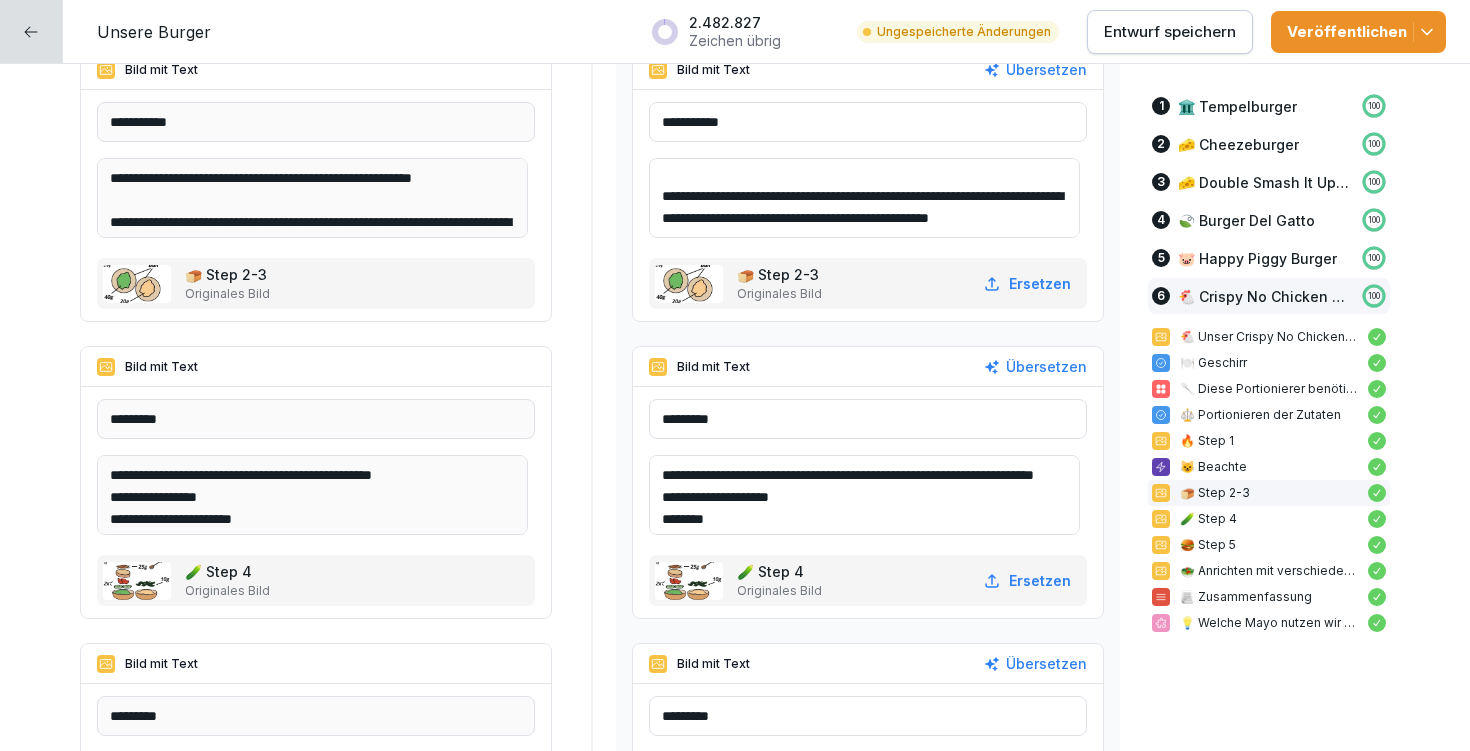 click on "**********" at bounding box center (864, 495) 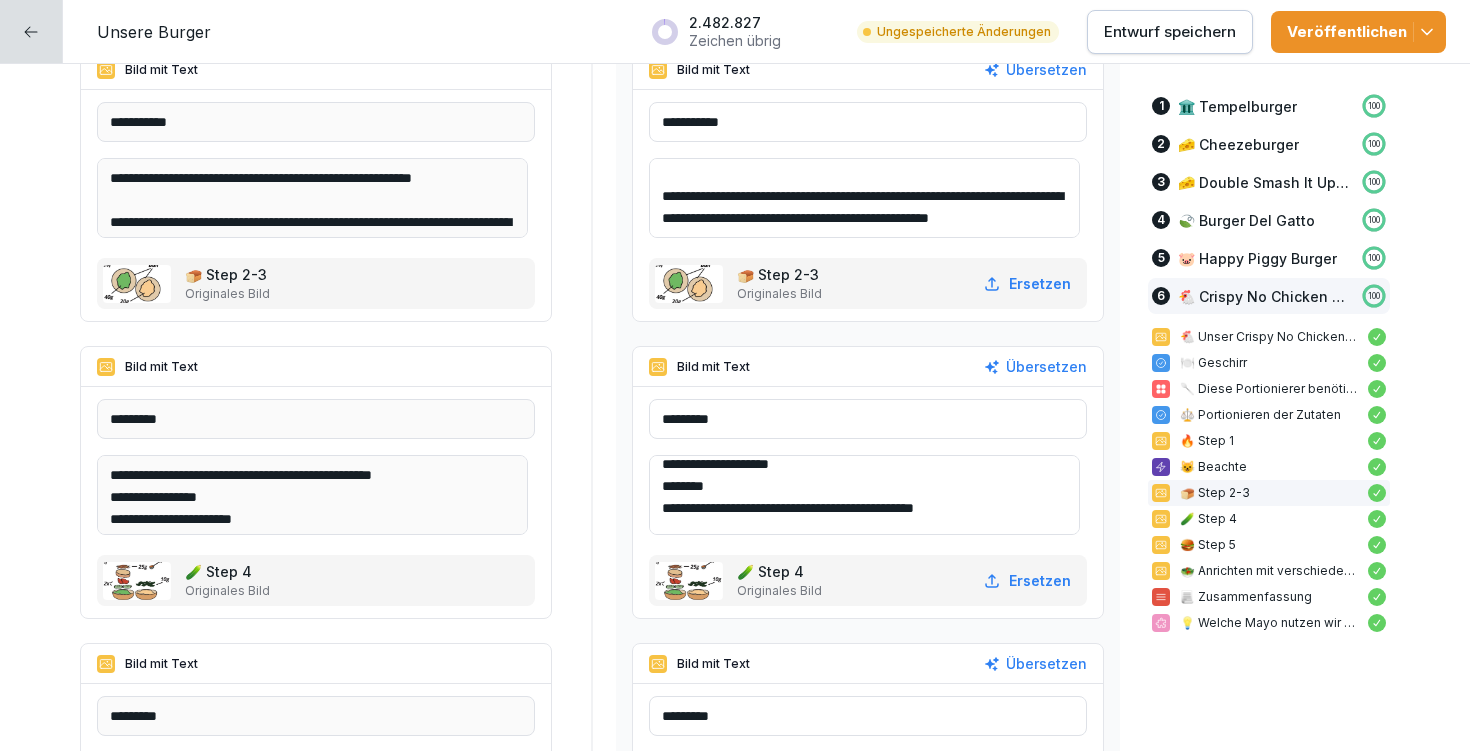 scroll, scrollTop: 49, scrollLeft: 0, axis: vertical 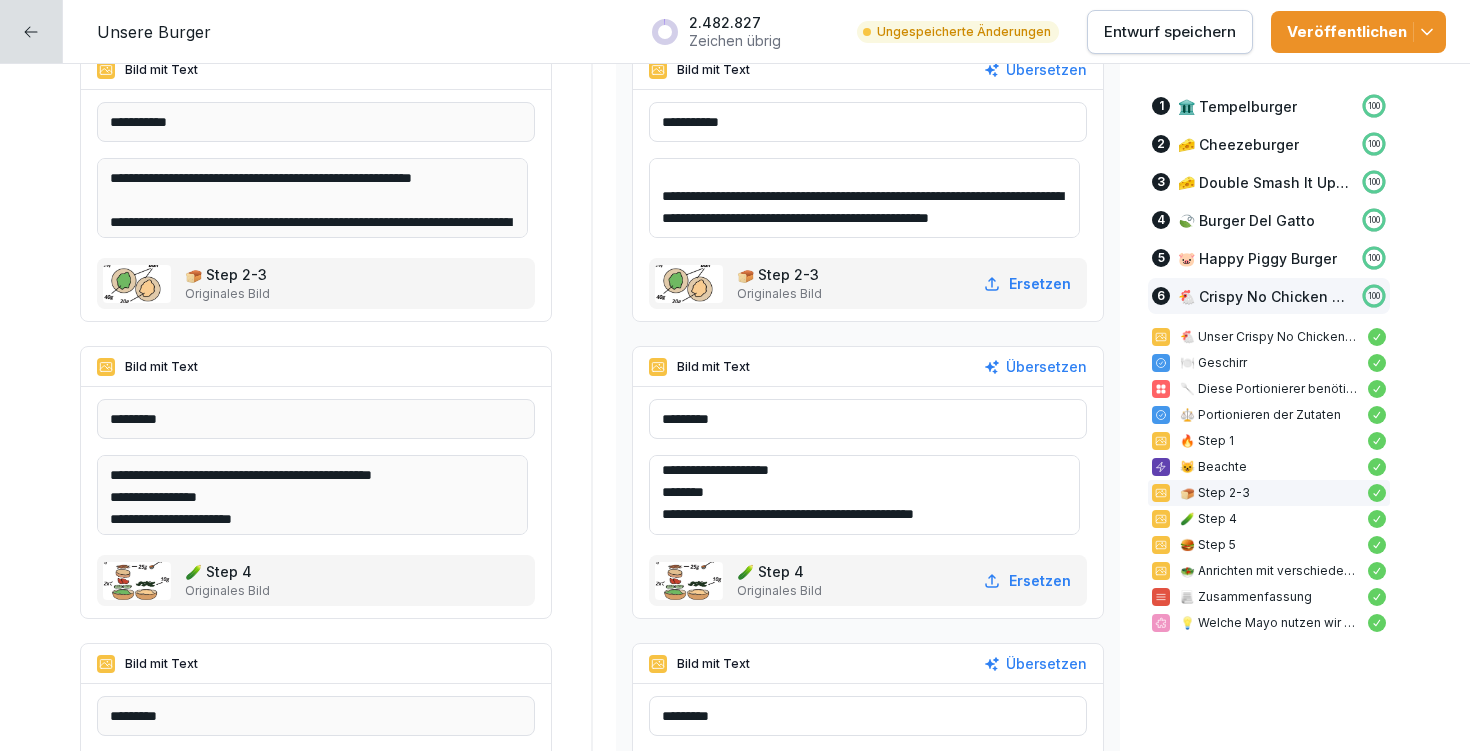 click on "**********" at bounding box center [864, 495] 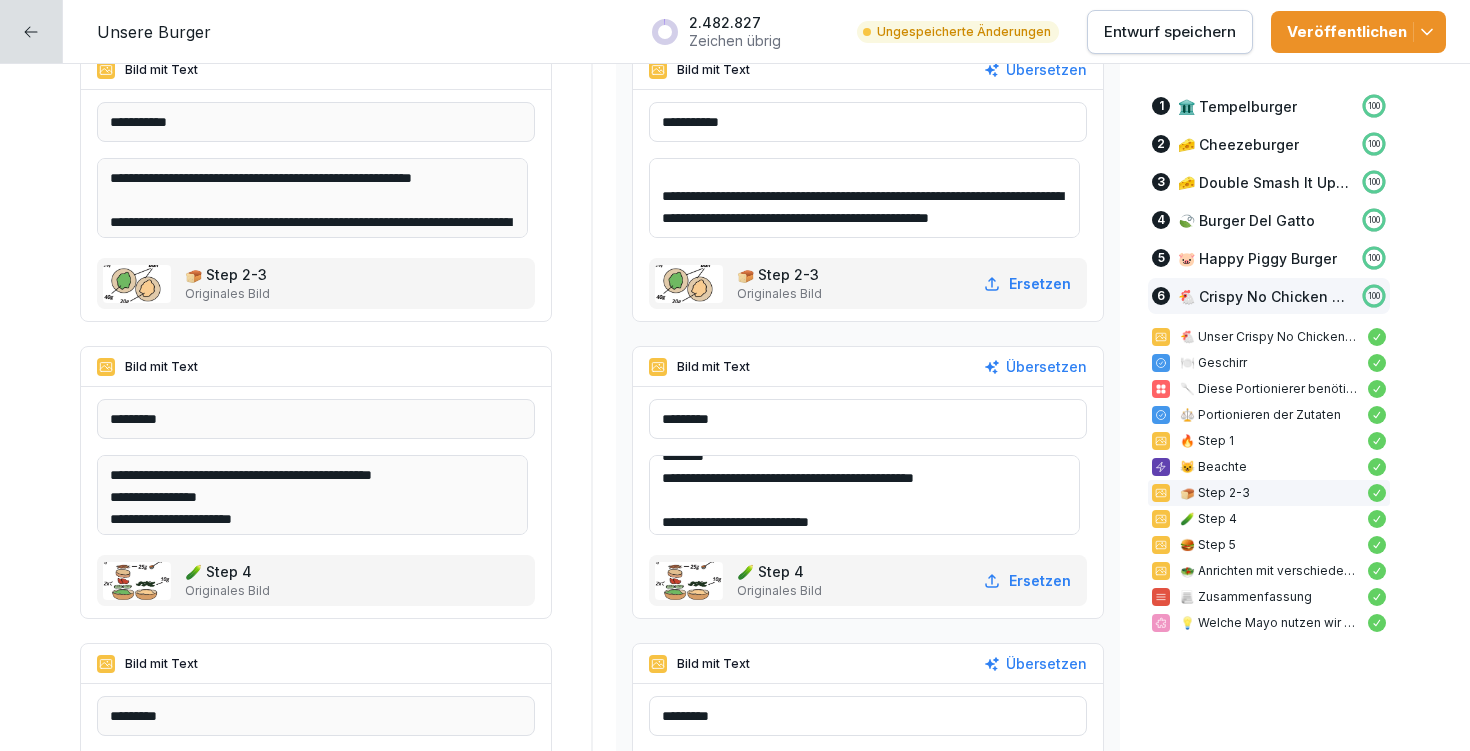 scroll, scrollTop: 89, scrollLeft: 0, axis: vertical 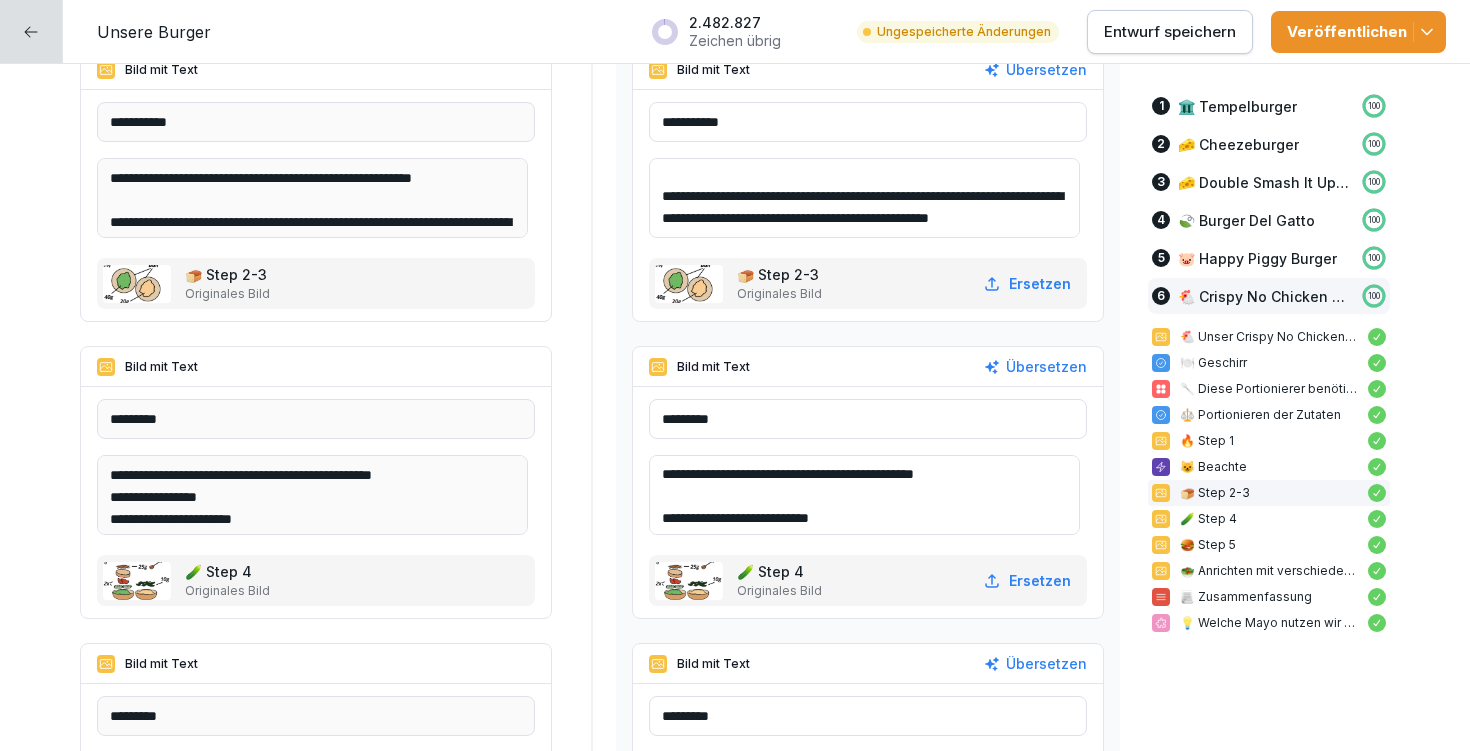 click on "**********" at bounding box center [864, 495] 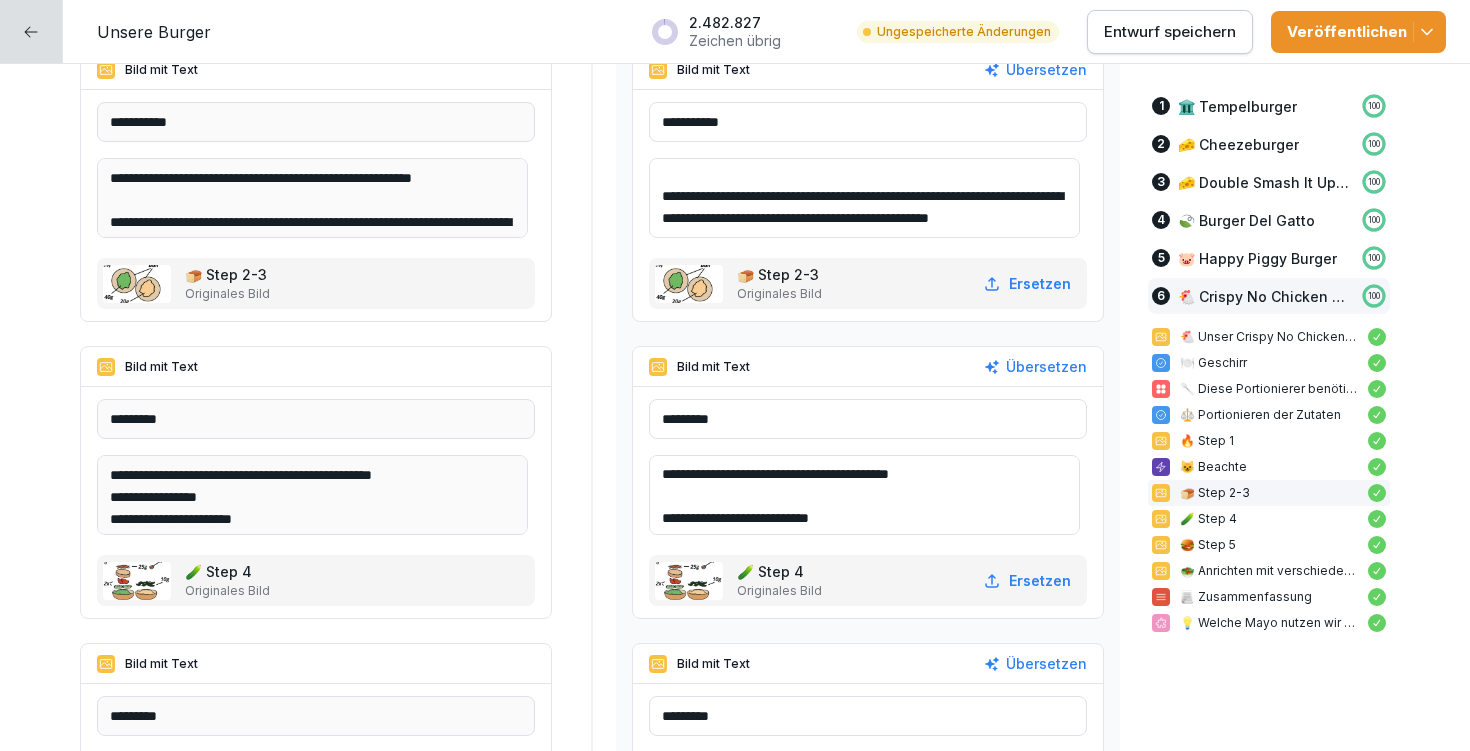 click on "**********" at bounding box center (864, 495) 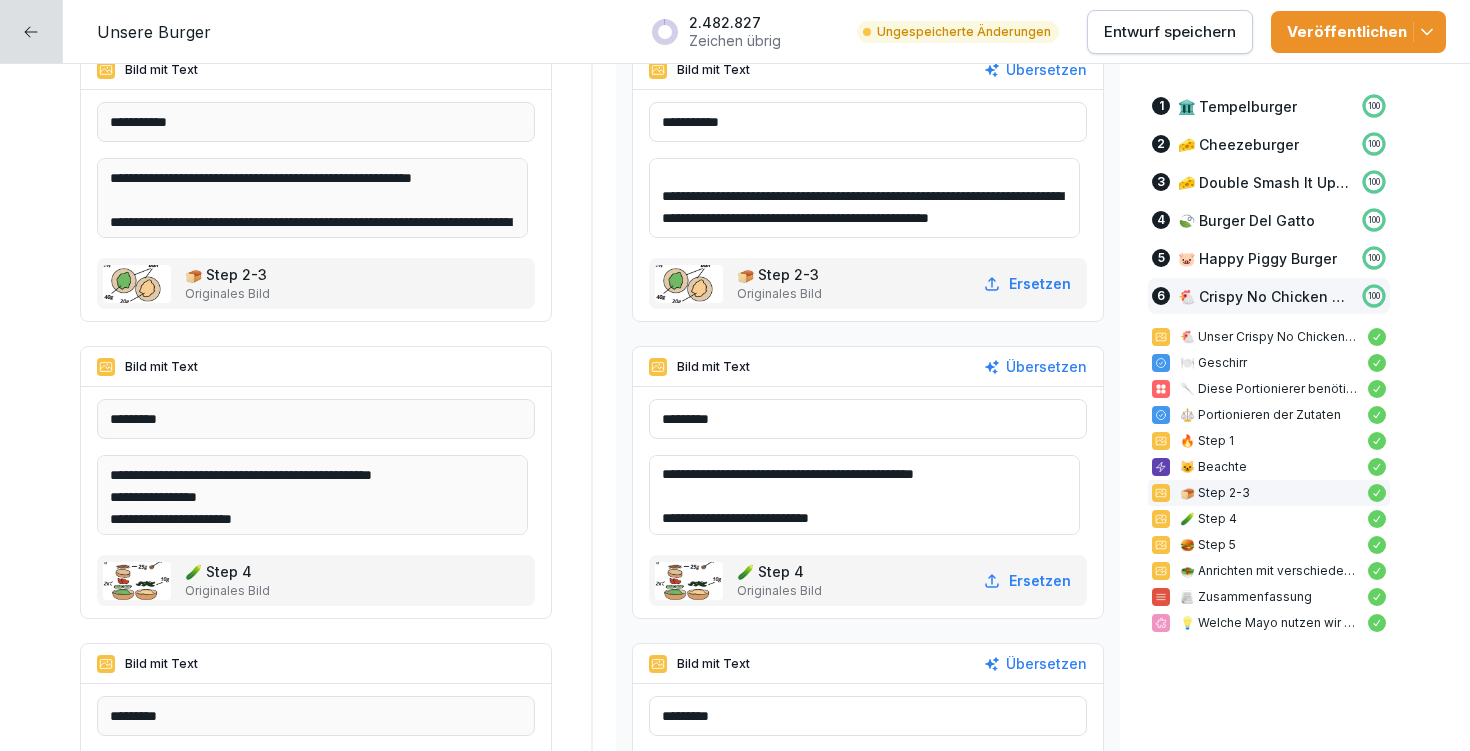 click on "**********" at bounding box center [864, 495] 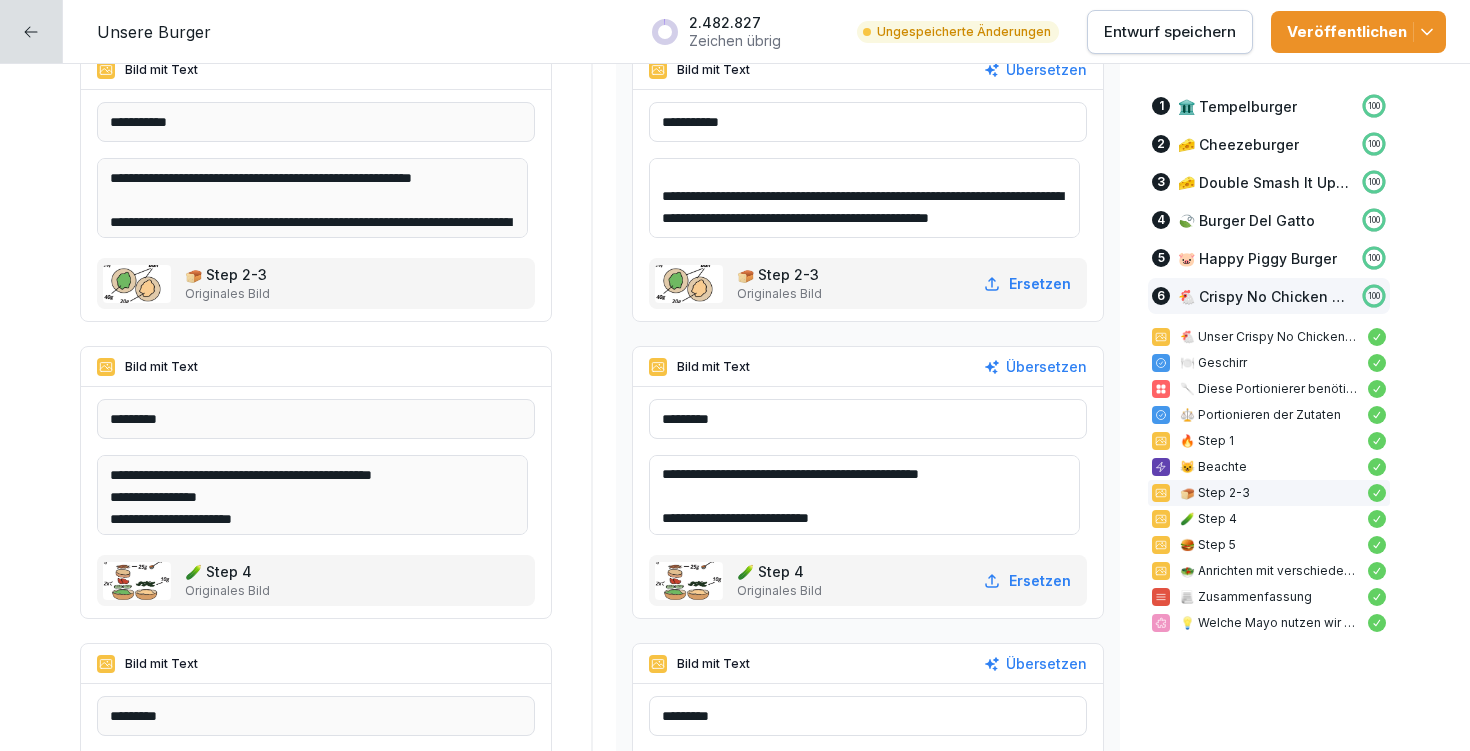 click on "**********" at bounding box center (864, 495) 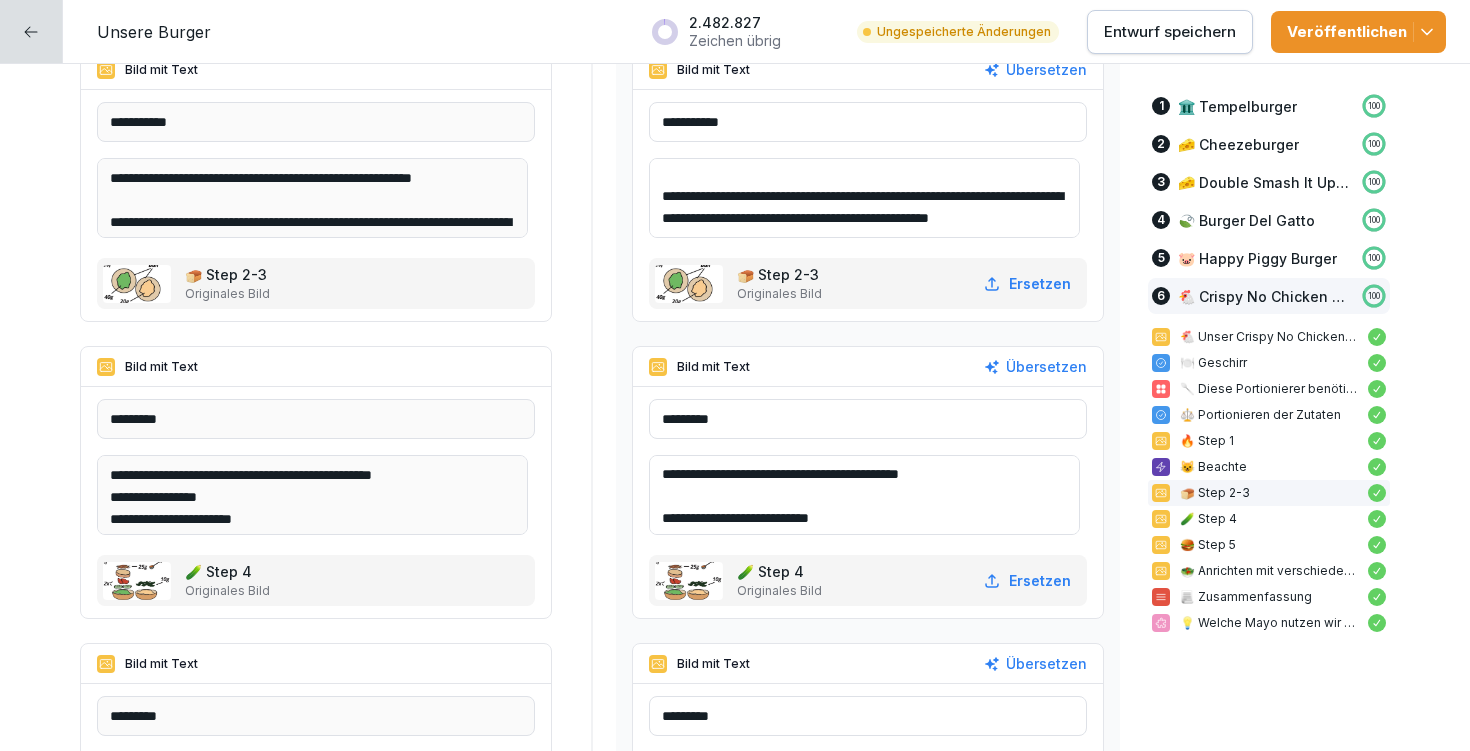 scroll, scrollTop: 114, scrollLeft: 0, axis: vertical 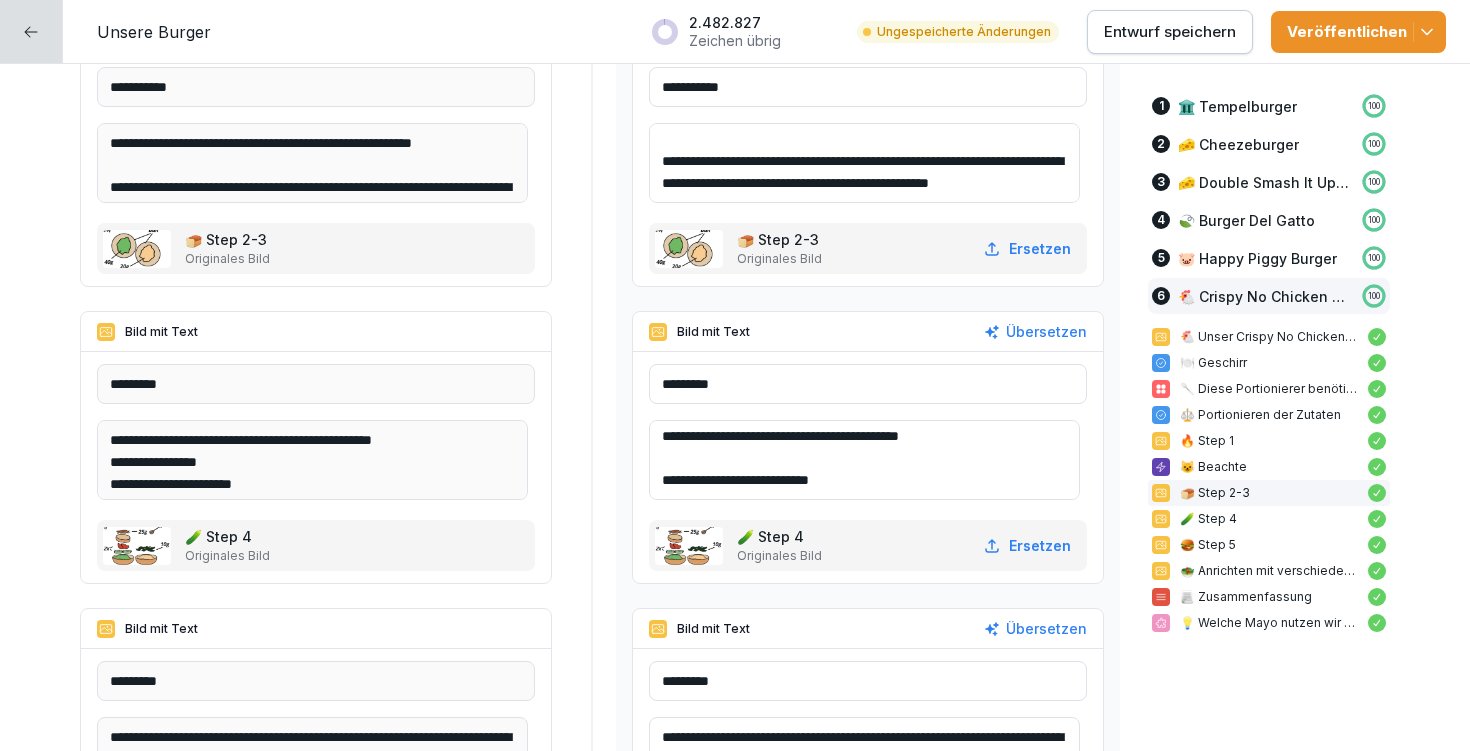 drag, startPoint x: 676, startPoint y: 485, endPoint x: 965, endPoint y: 516, distance: 290.65787 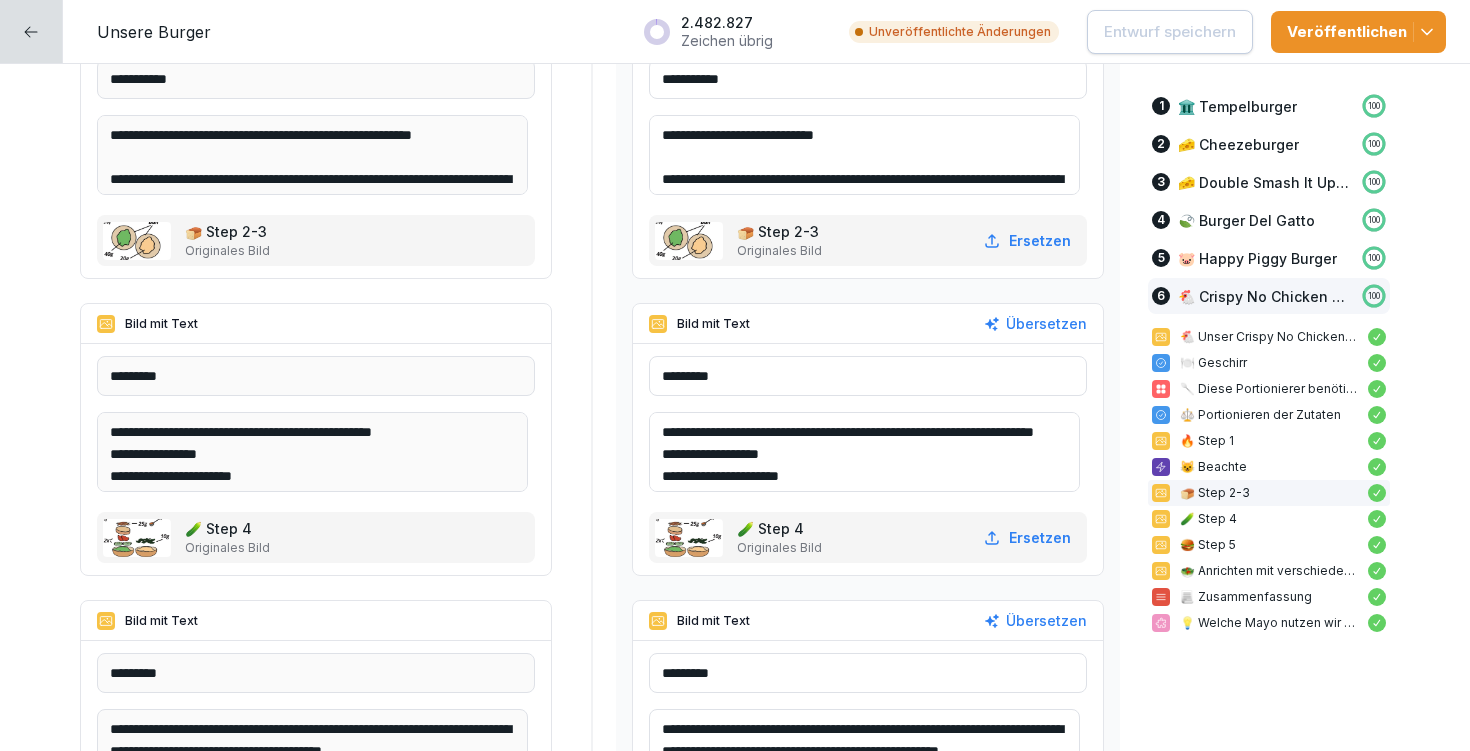 scroll, scrollTop: 27140, scrollLeft: 0, axis: vertical 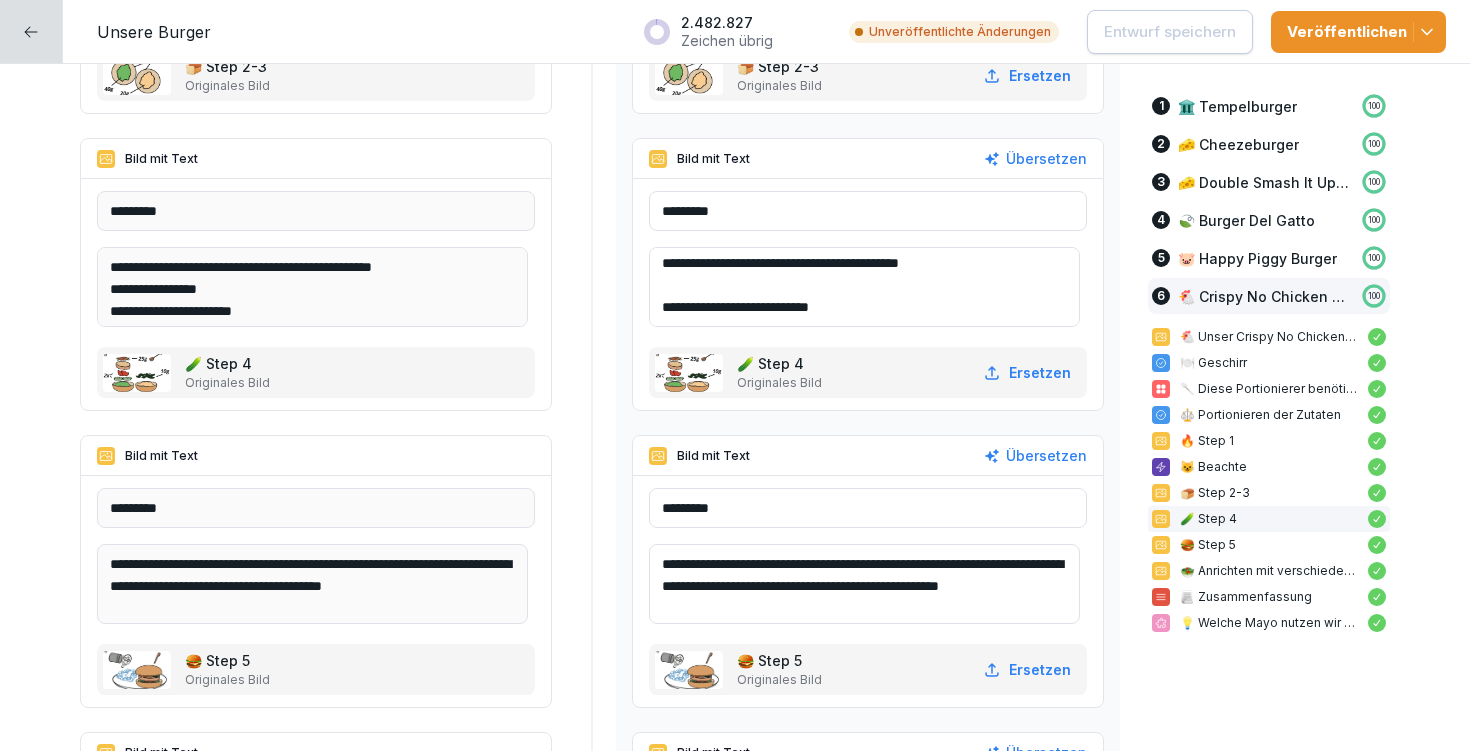 drag, startPoint x: 669, startPoint y: 560, endPoint x: 965, endPoint y: 625, distance: 303.0528 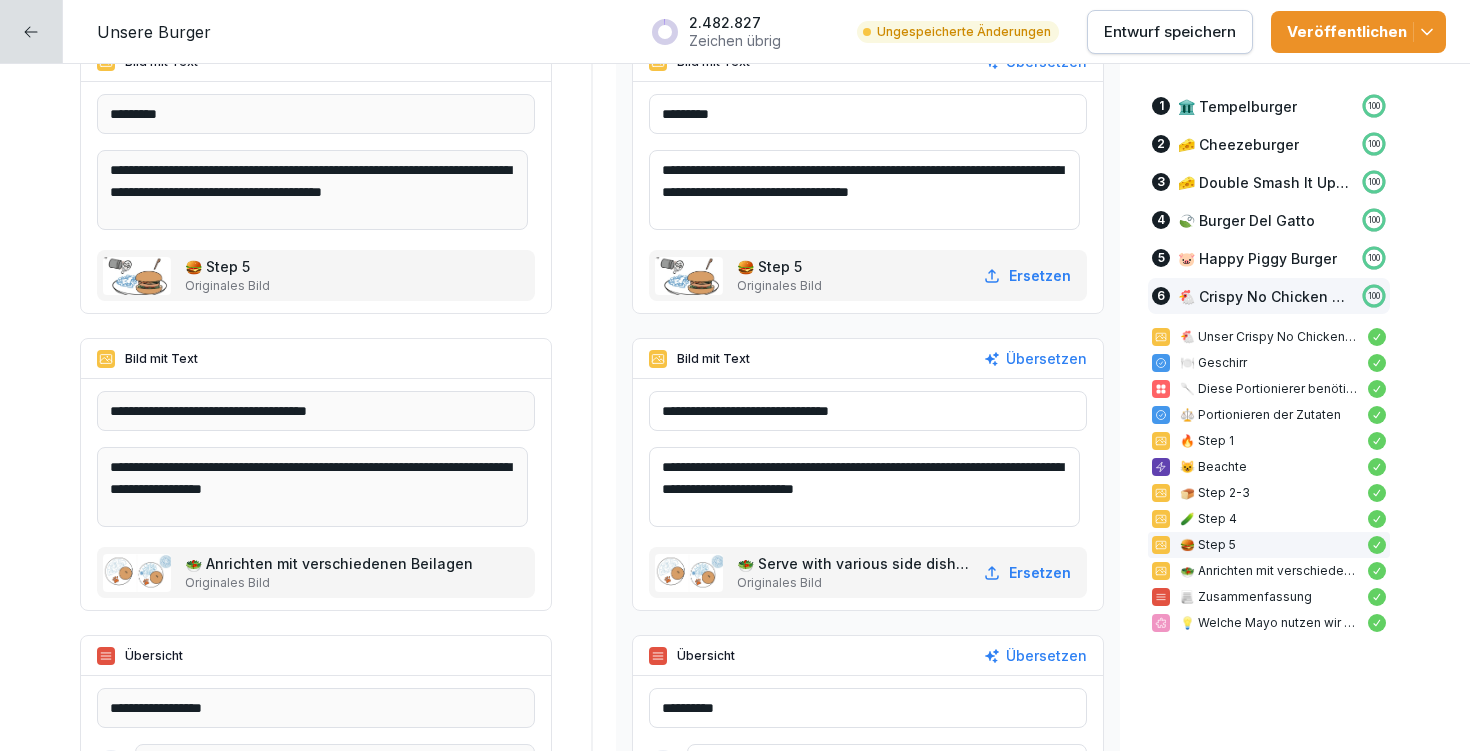 scroll, scrollTop: 27678, scrollLeft: 0, axis: vertical 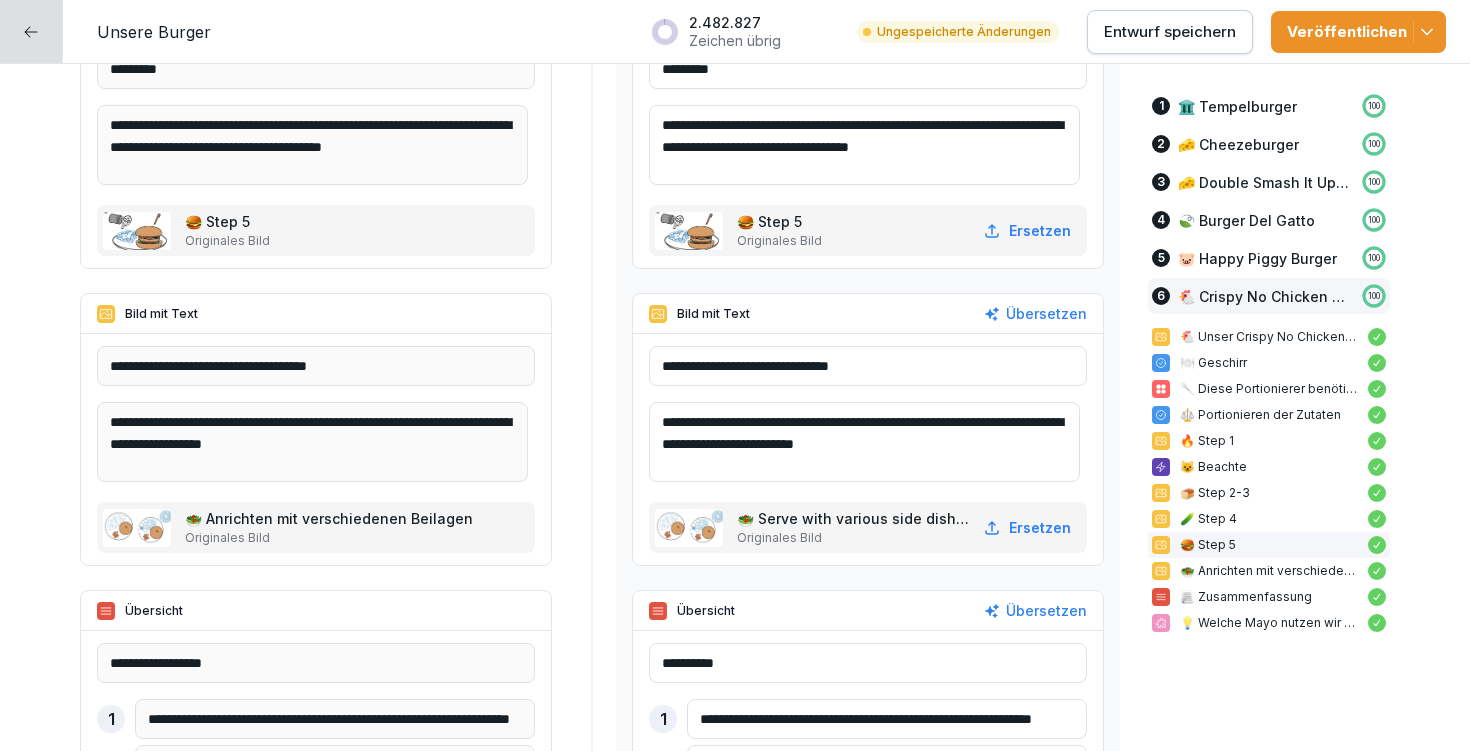 type on "**********" 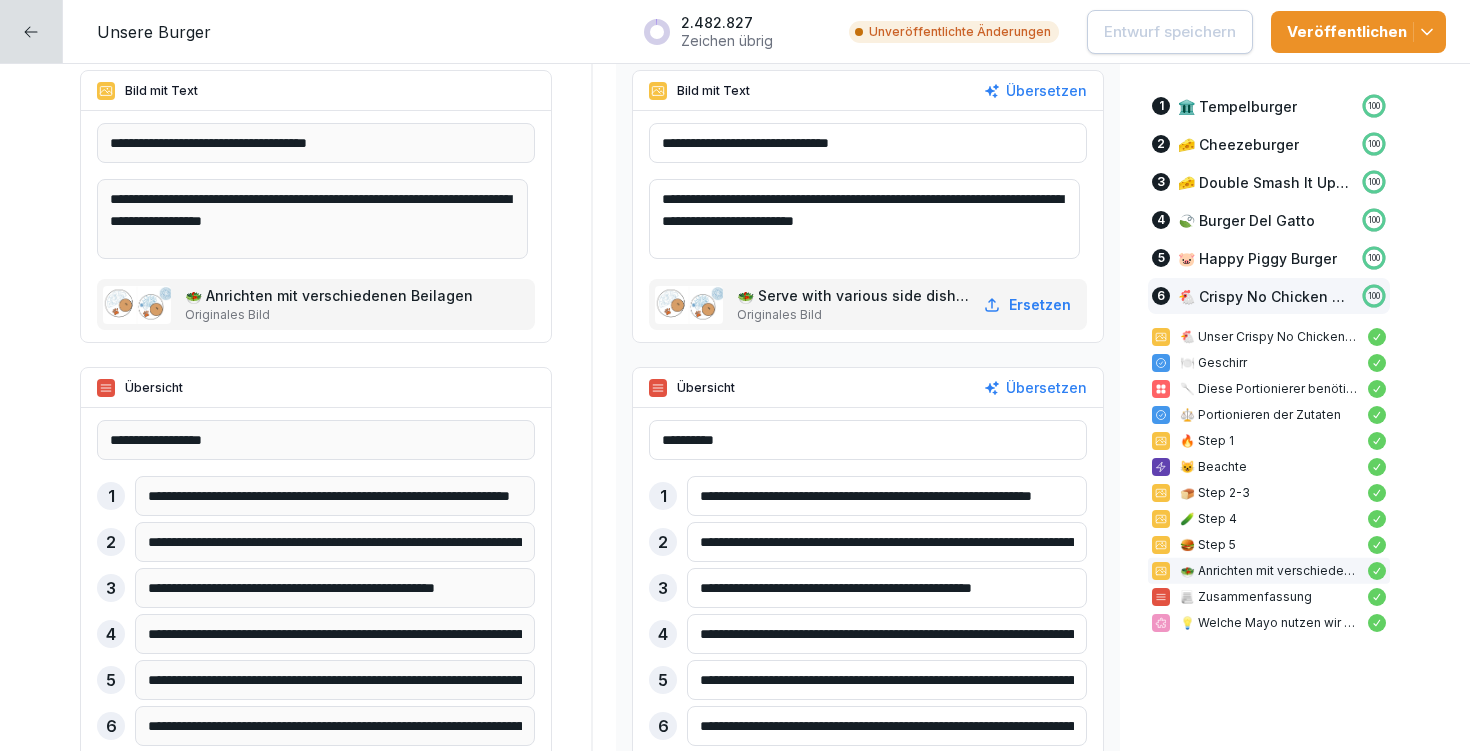 scroll, scrollTop: 28061, scrollLeft: 0, axis: vertical 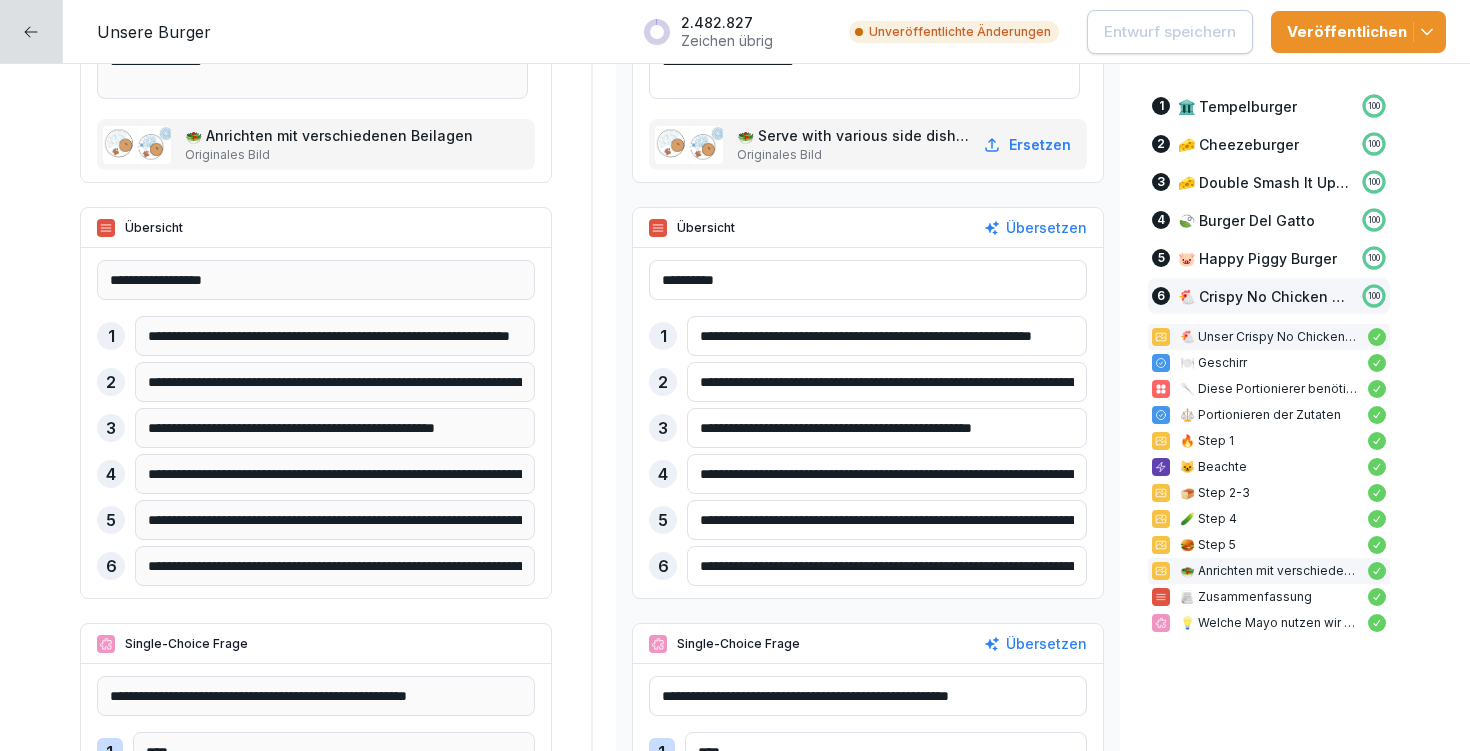drag, startPoint x: 697, startPoint y: 330, endPoint x: 1188, endPoint y: 333, distance: 491.00916 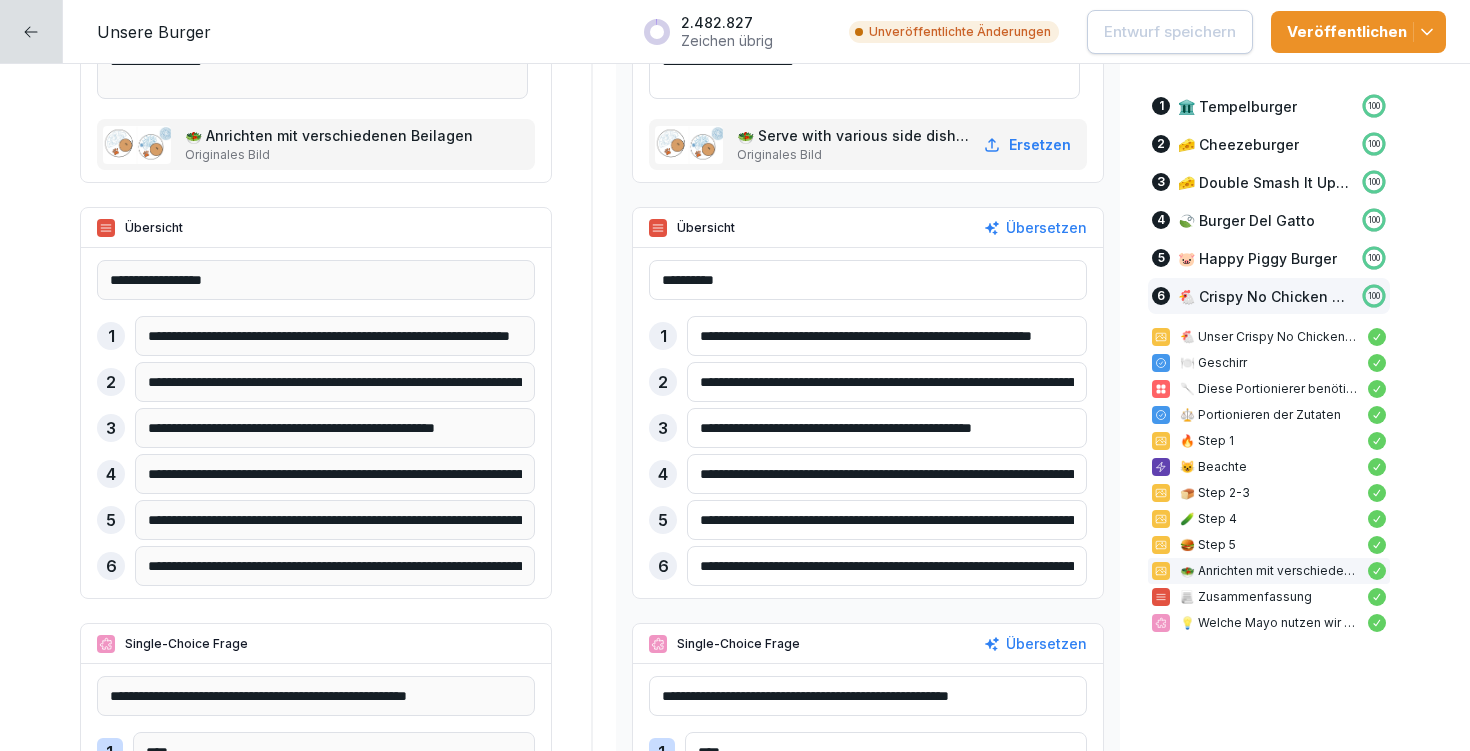 paste 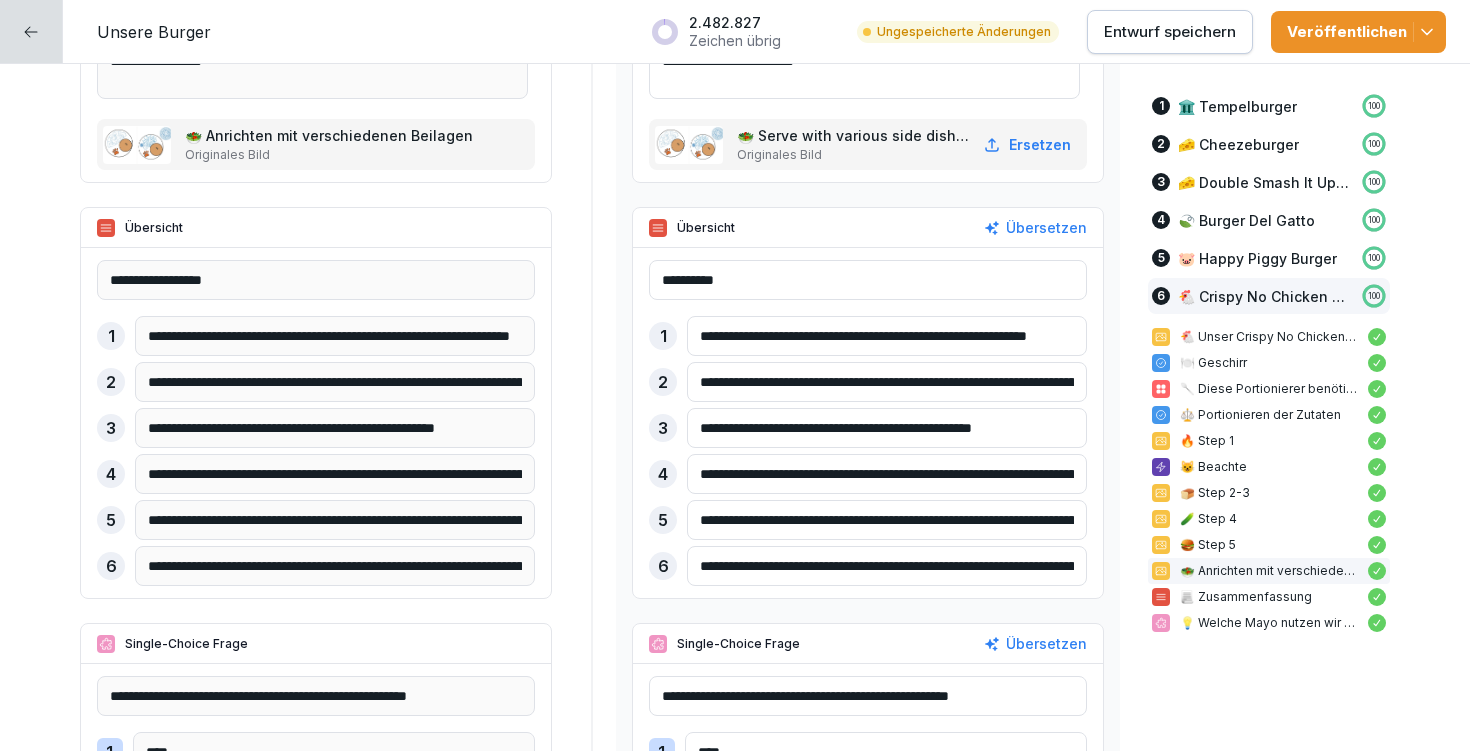 type on "**********" 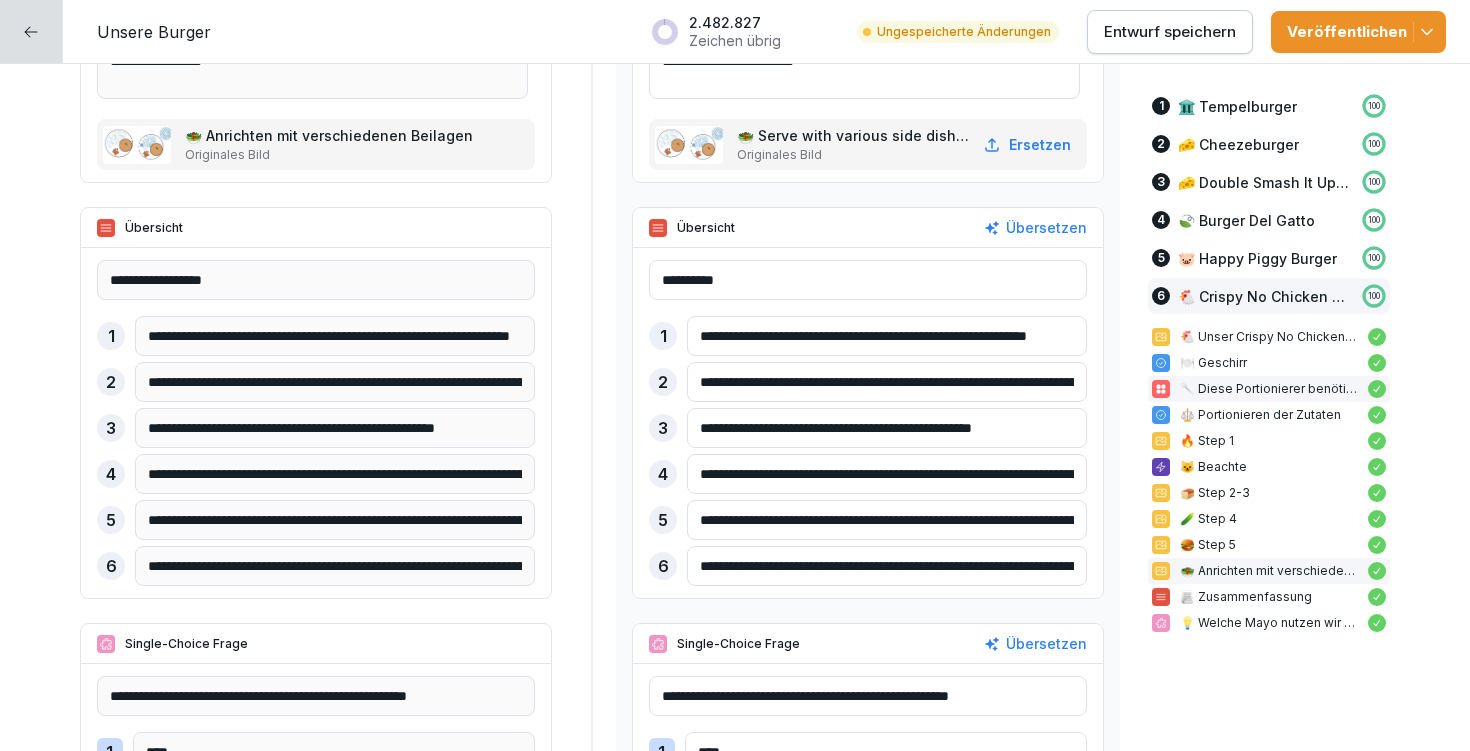 drag, startPoint x: 687, startPoint y: 380, endPoint x: 1170, endPoint y: 383, distance: 483.0093 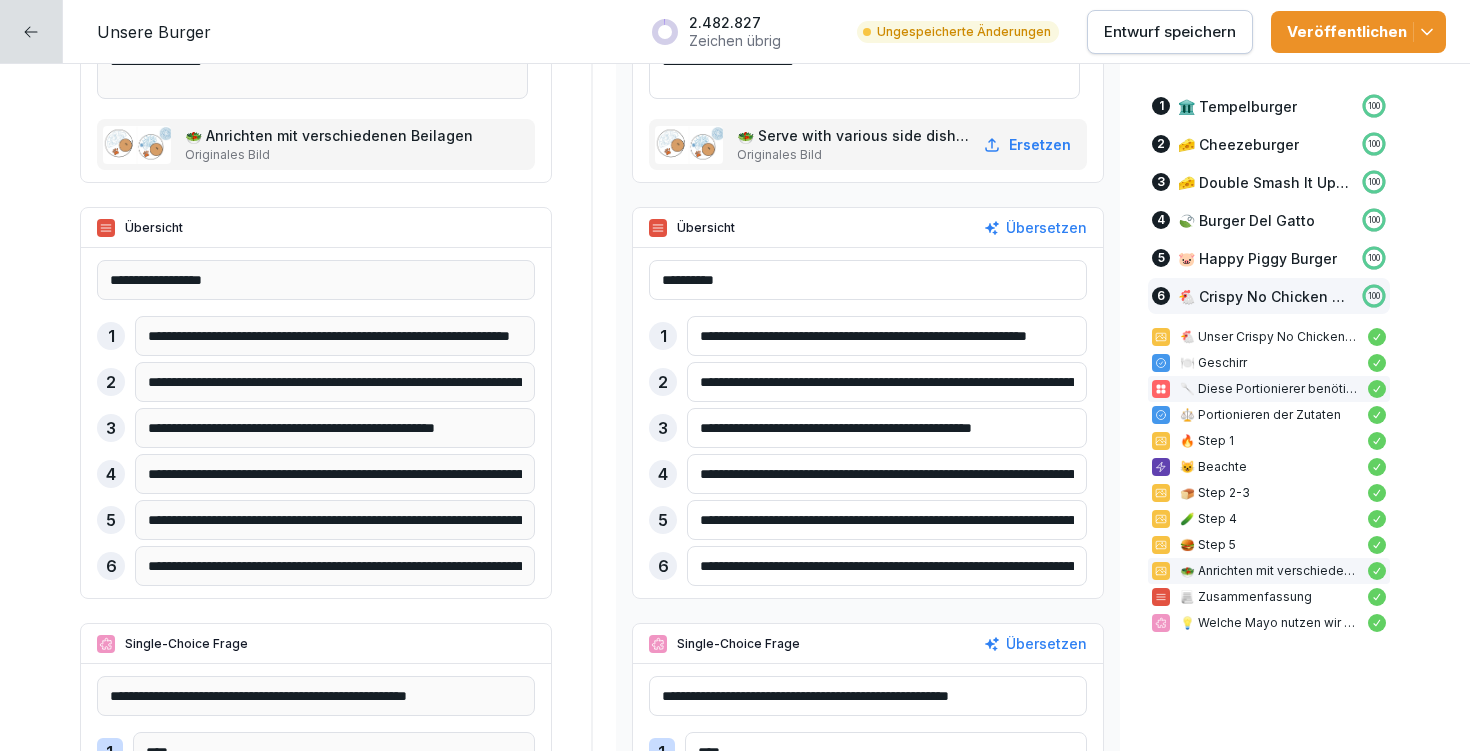 click on "**********" at bounding box center [735, -13160] 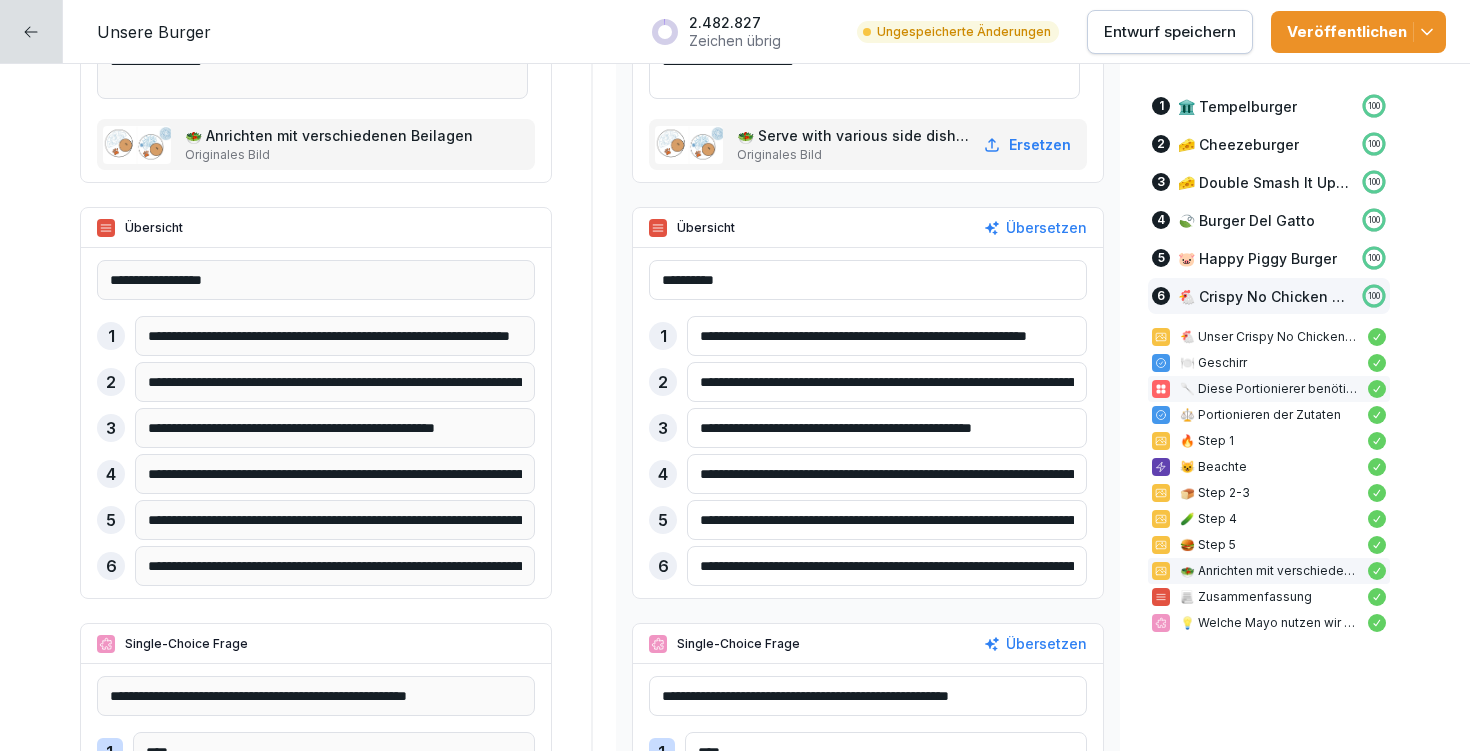paste 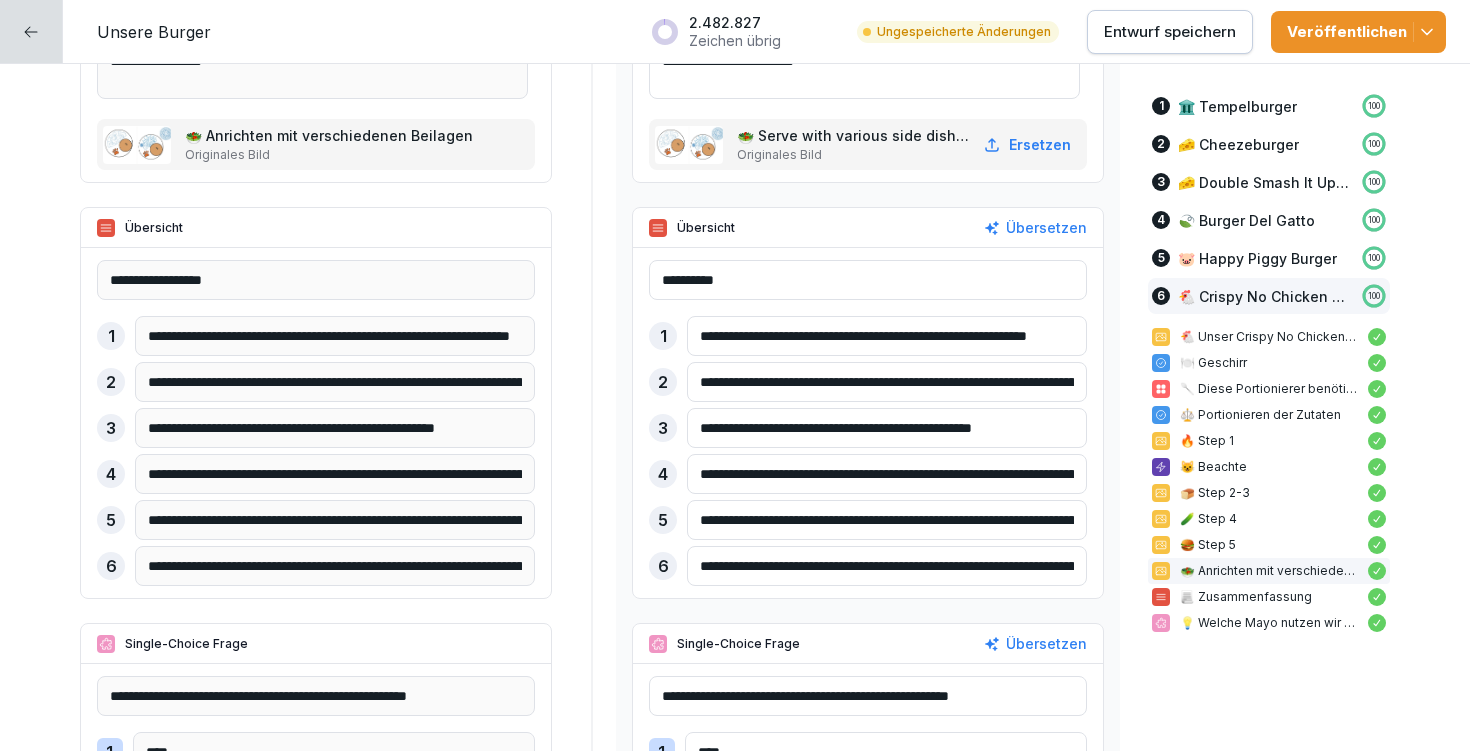 type on "**********" 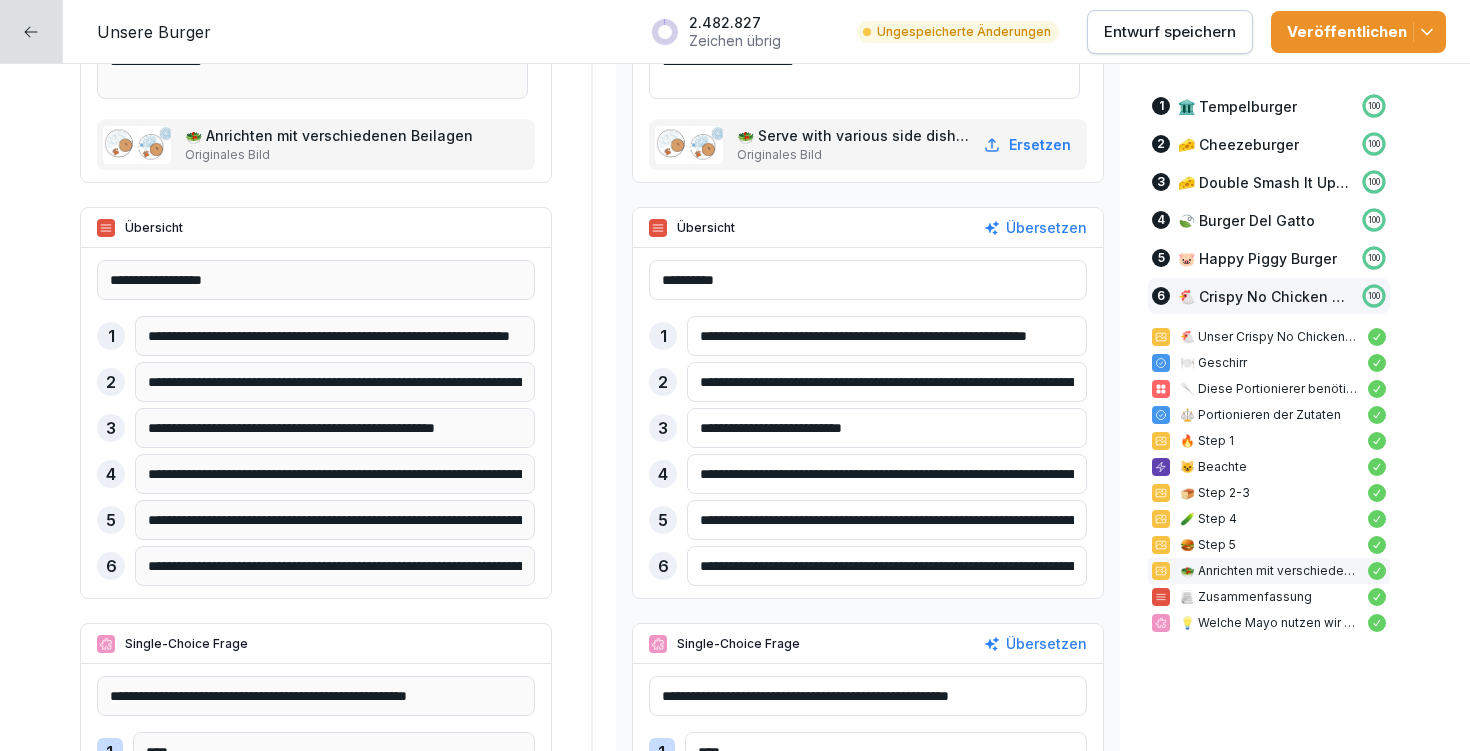 drag, startPoint x: 694, startPoint y: 427, endPoint x: 801, endPoint y: 423, distance: 107.07474 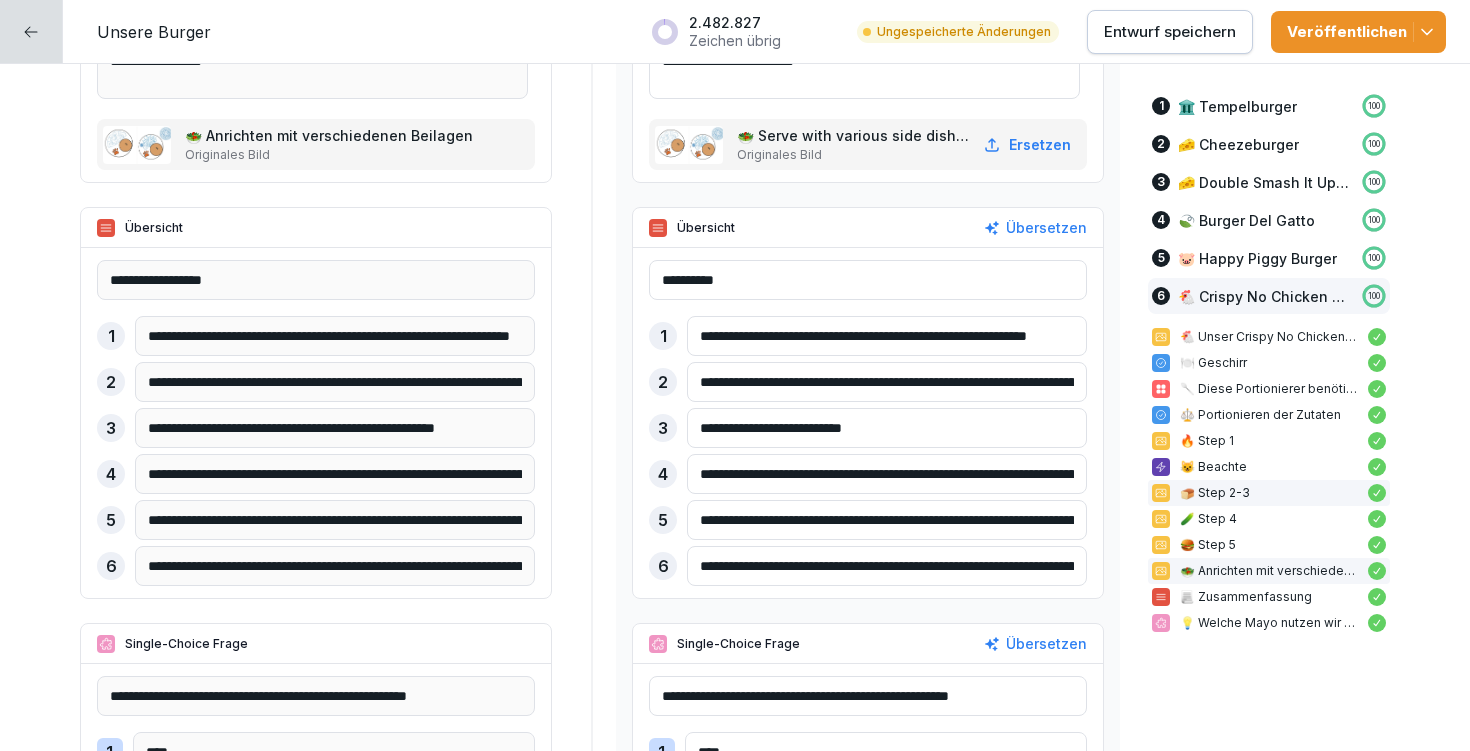 drag, startPoint x: 740, startPoint y: 470, endPoint x: 1143, endPoint y: 482, distance: 403.17862 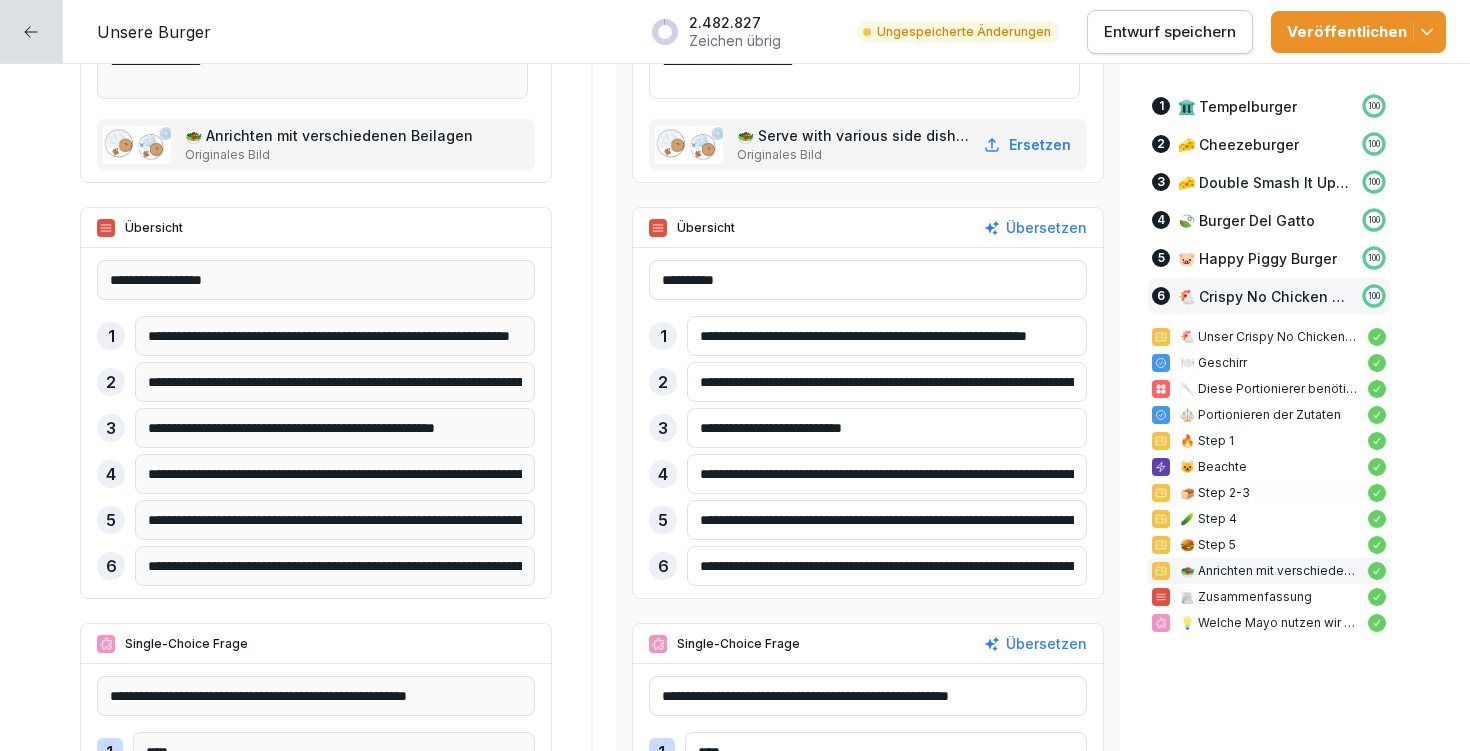paste on "**********" 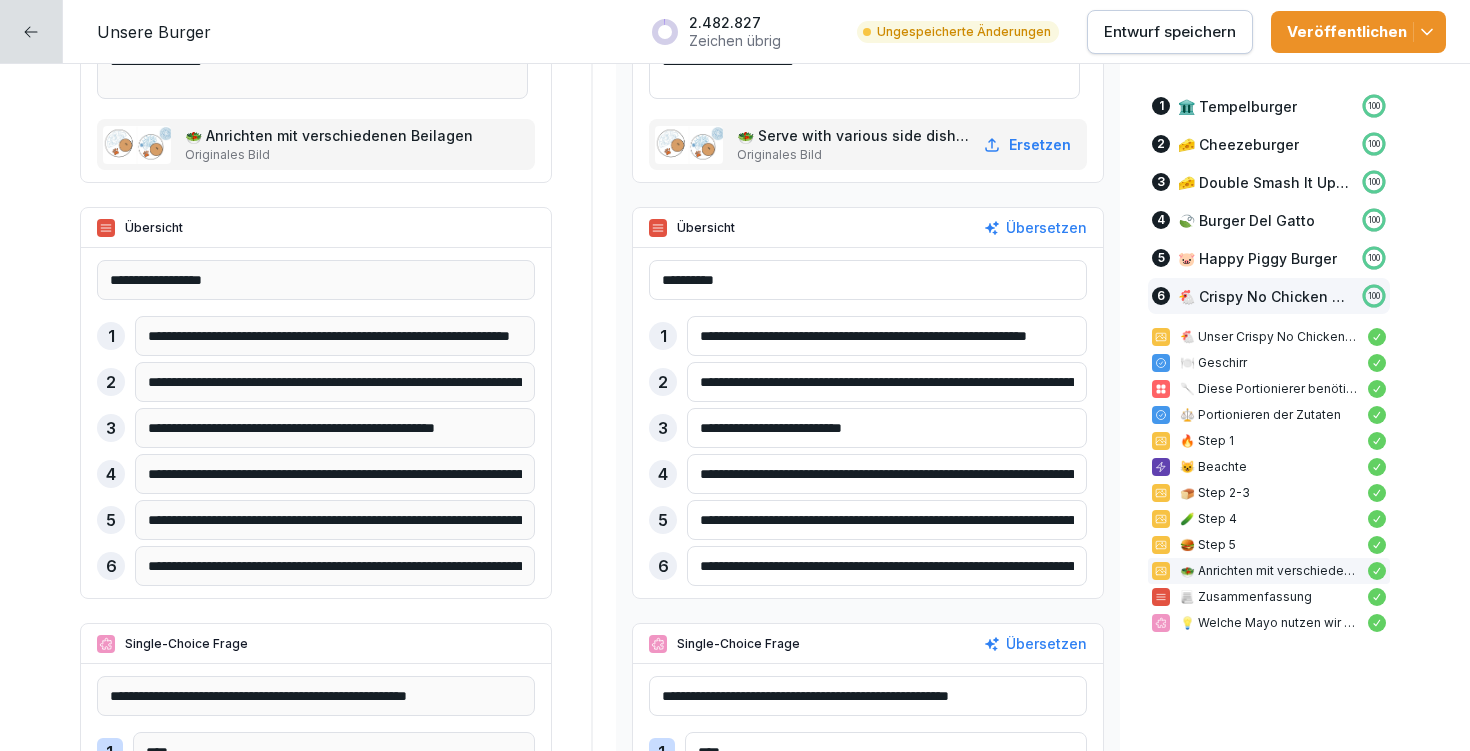type on "**********" 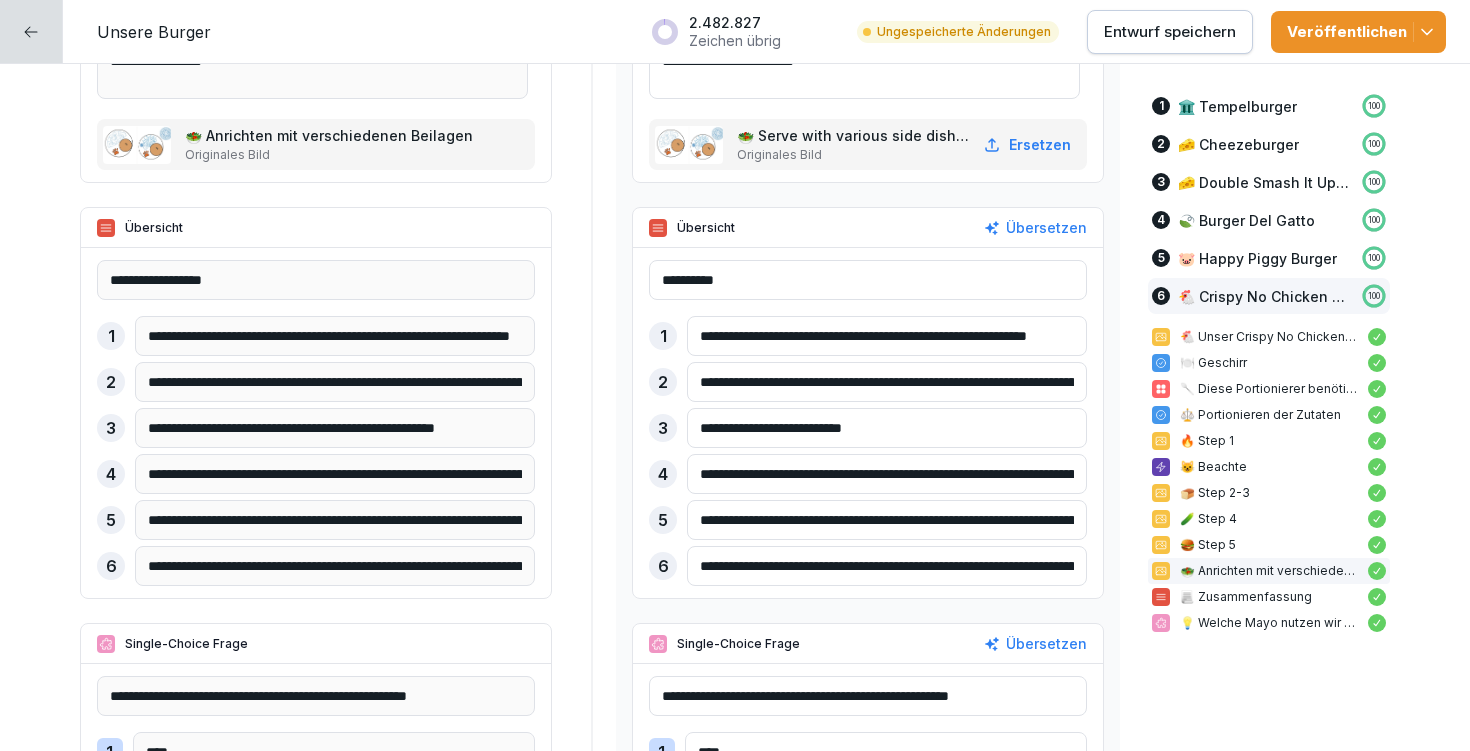 drag, startPoint x: 694, startPoint y: 518, endPoint x: 972, endPoint y: 514, distance: 278.02878 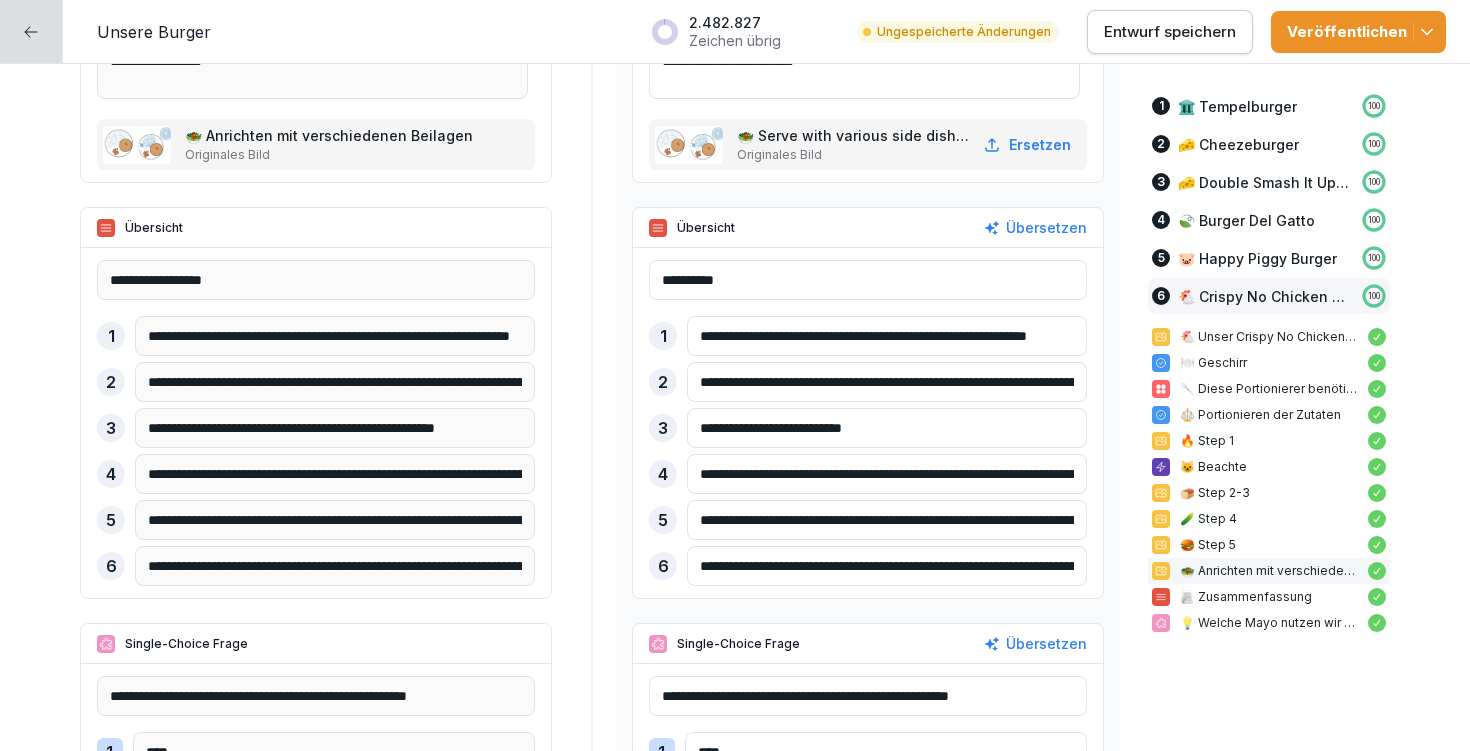 click on "**********" at bounding box center [887, 520] 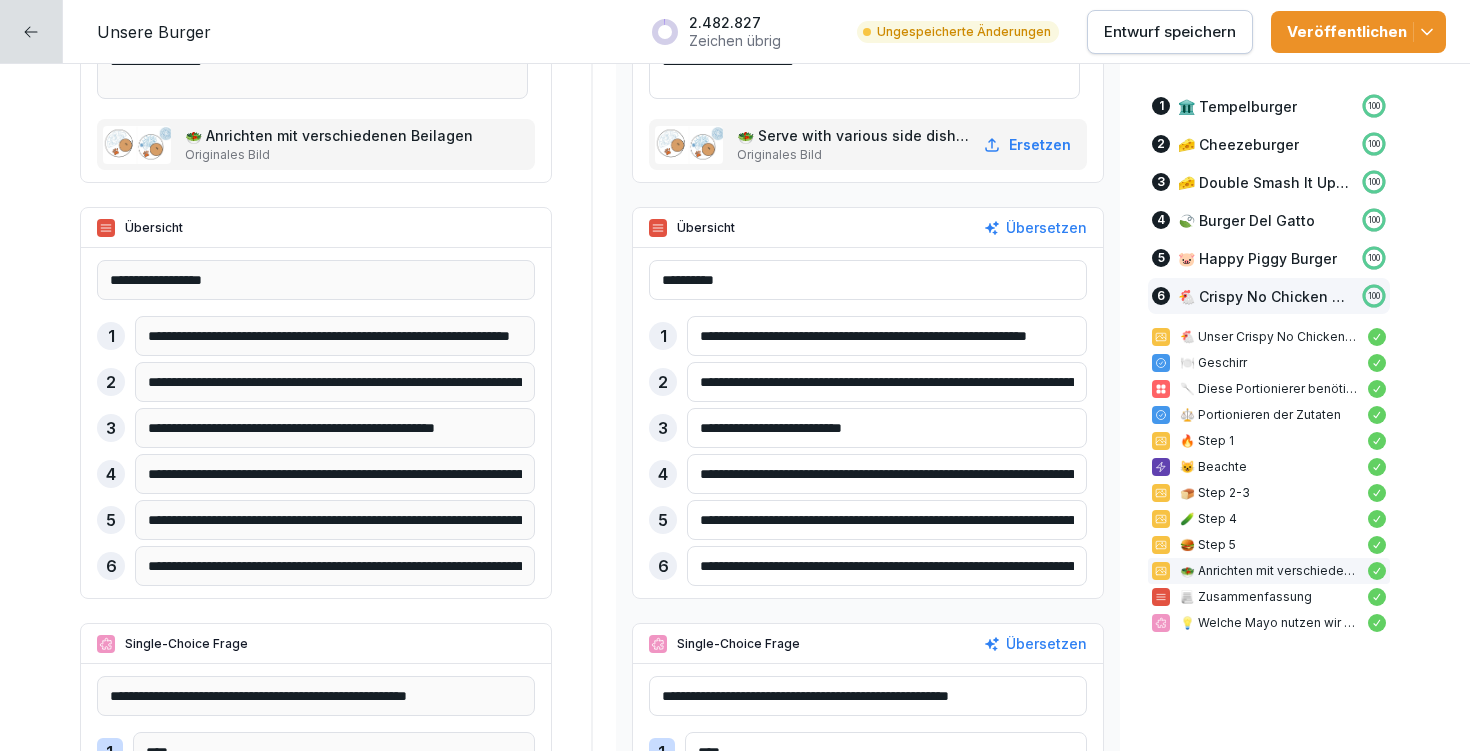 paste on "**********" 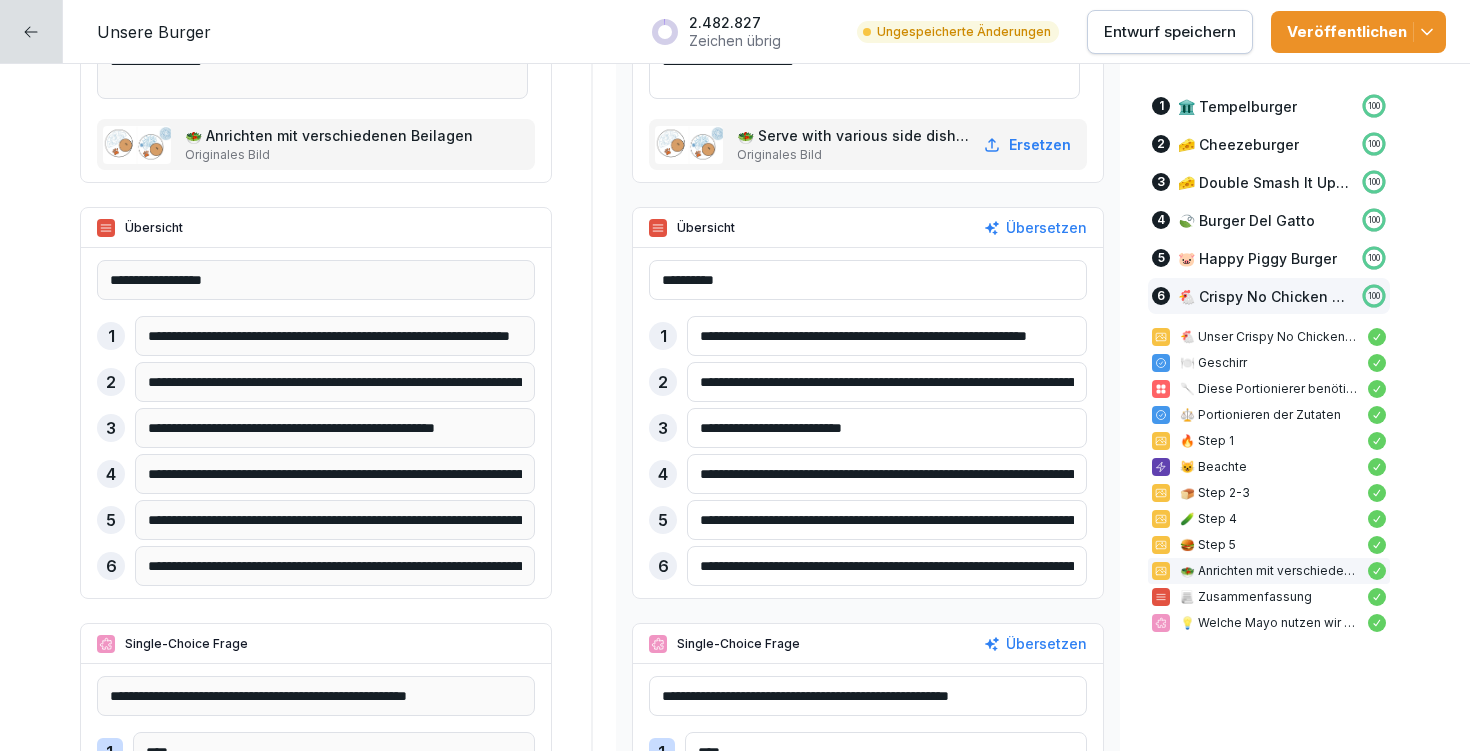click on "**********" at bounding box center [887, 520] 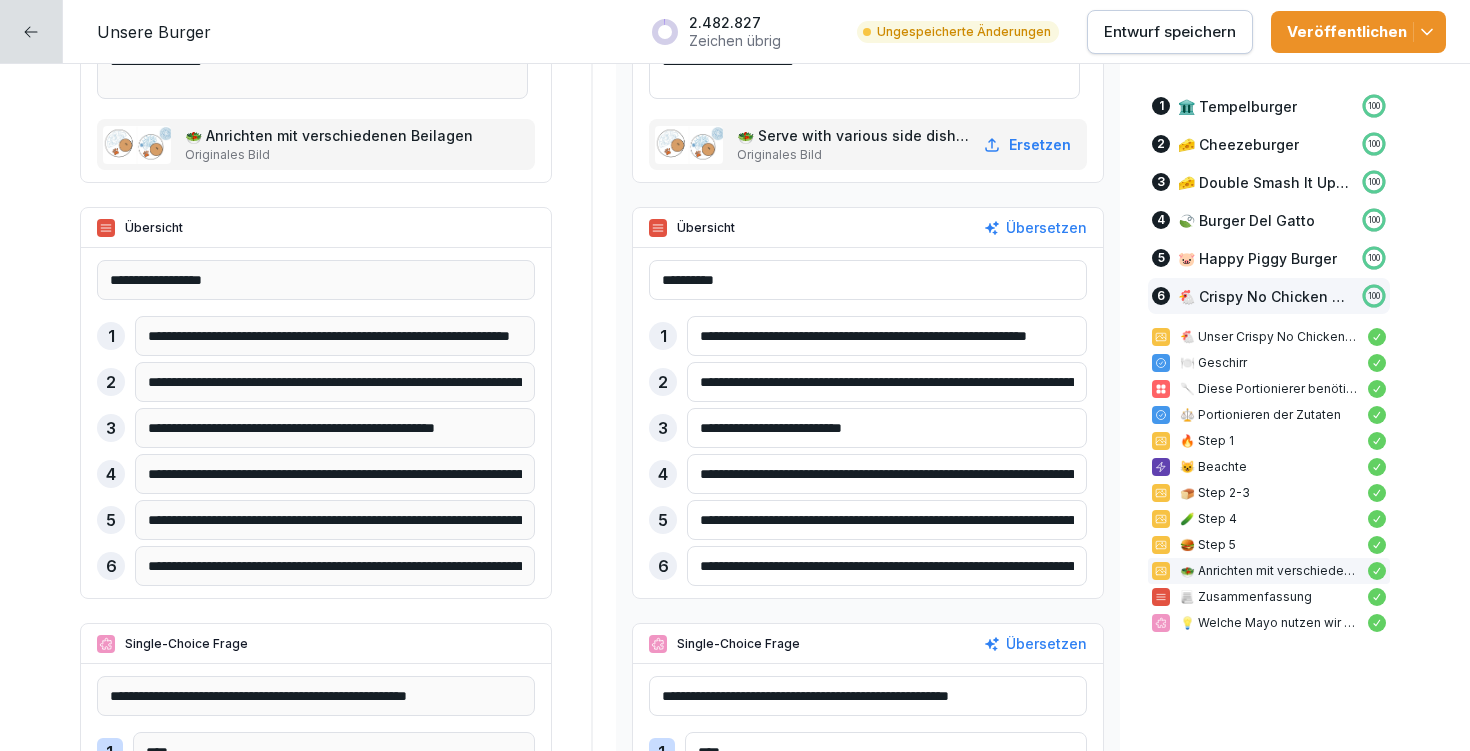 drag, startPoint x: 1045, startPoint y: 521, endPoint x: 1064, endPoint y: 524, distance: 19.235384 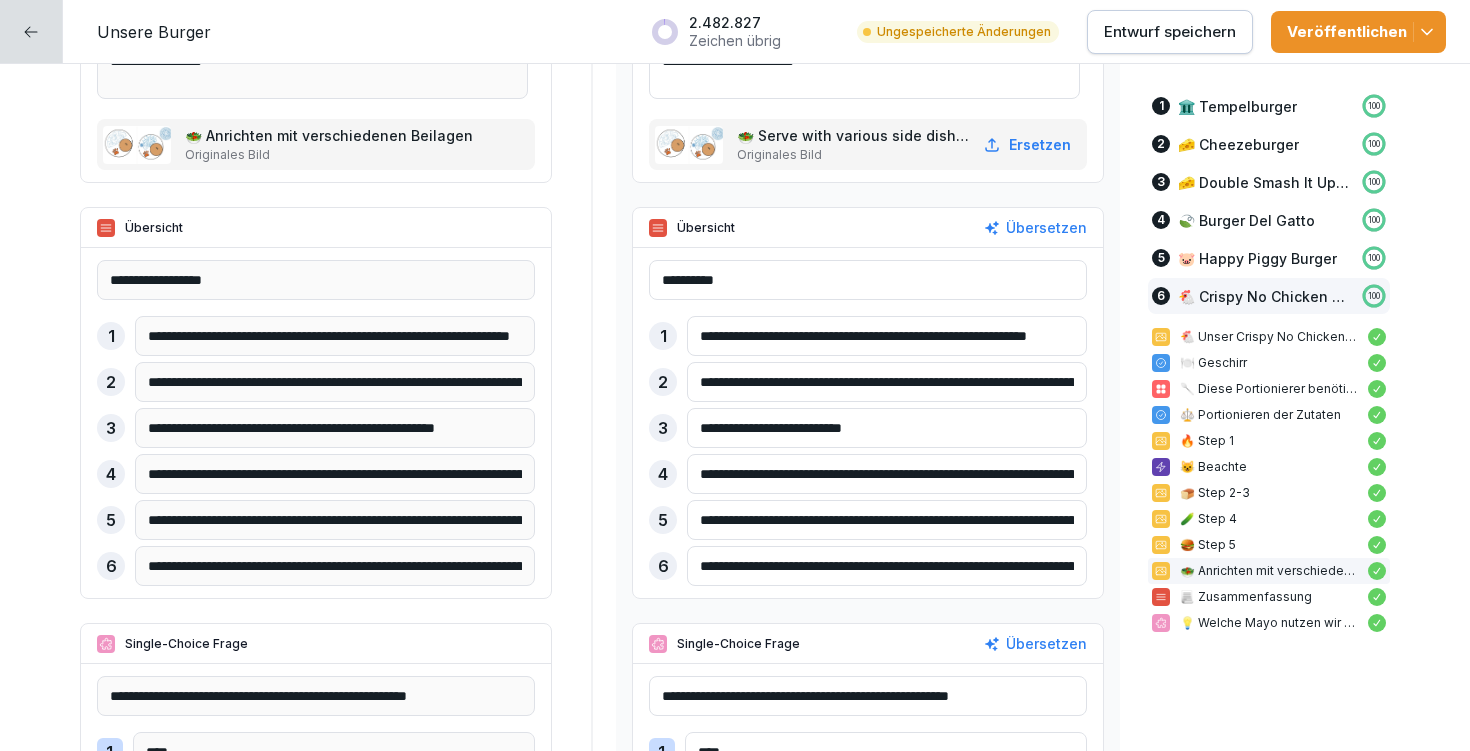 click on "**********" at bounding box center (887, 520) 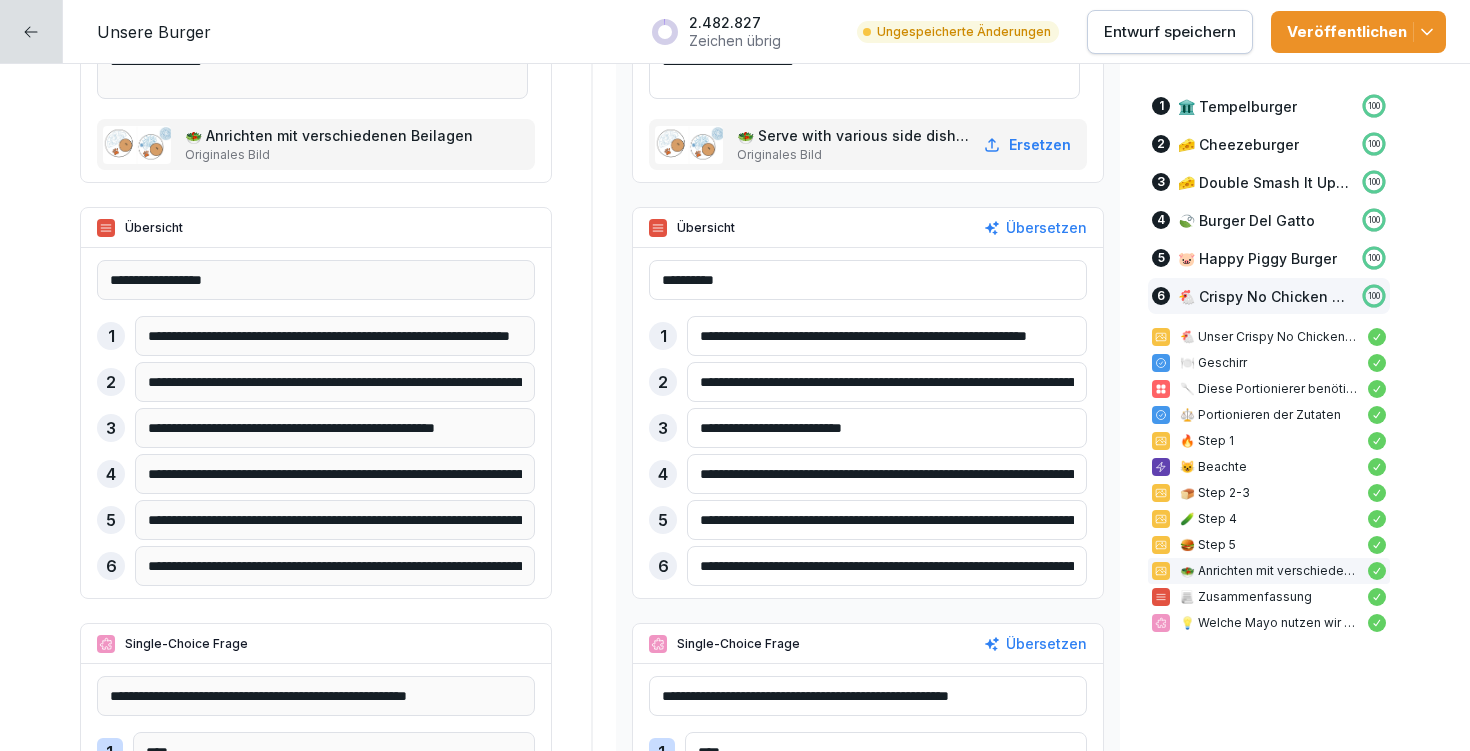 scroll, scrollTop: 28102, scrollLeft: 0, axis: vertical 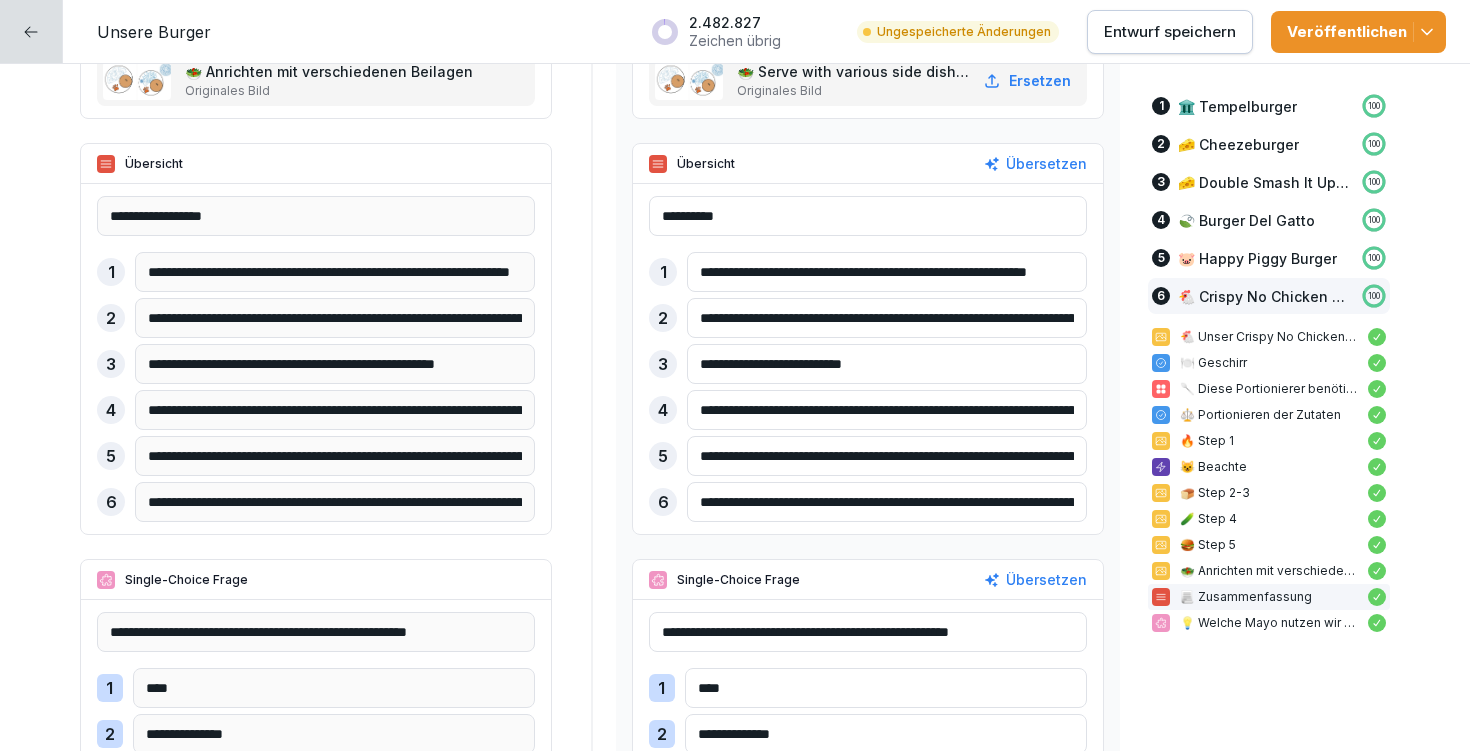 drag, startPoint x: 1006, startPoint y: 501, endPoint x: 1079, endPoint y: 496, distance: 73.171036 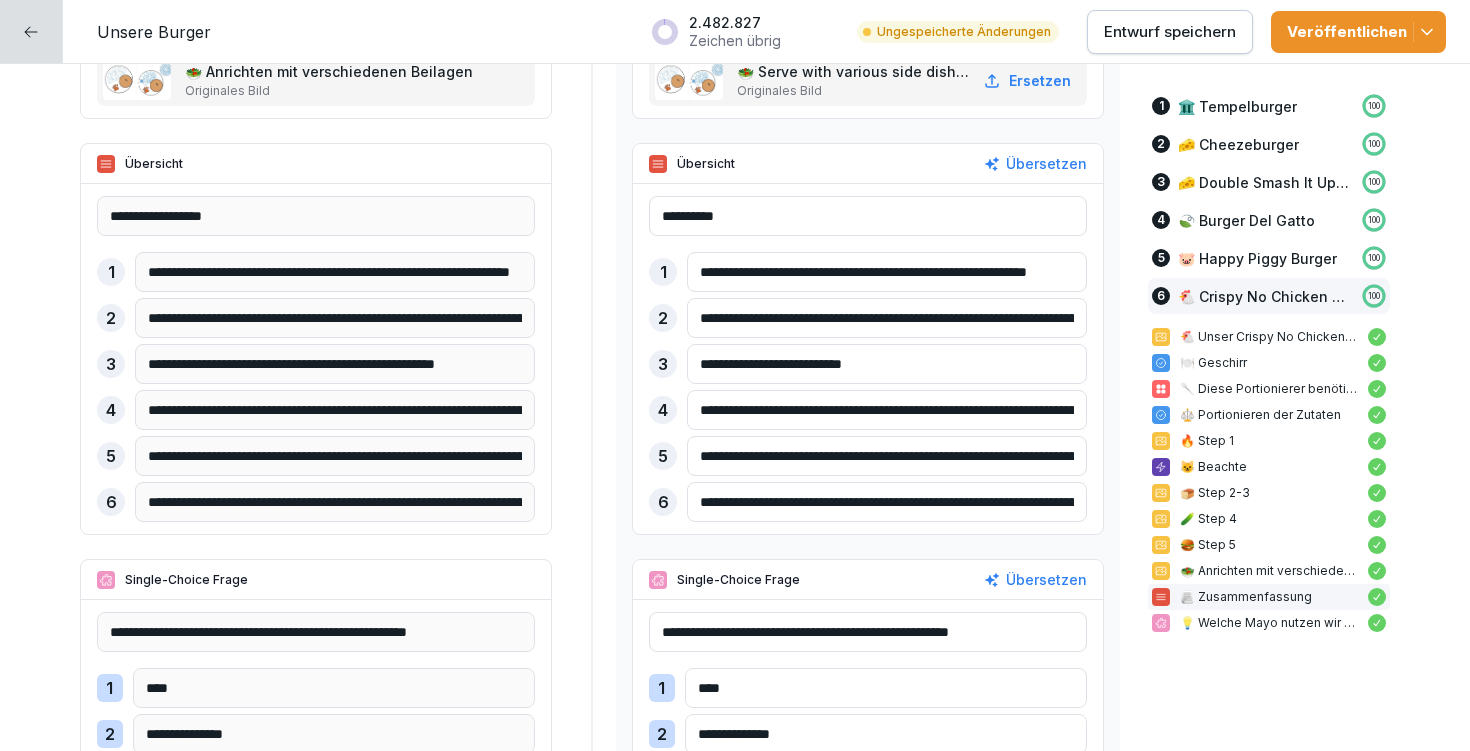 drag, startPoint x: 1062, startPoint y: 455, endPoint x: 1046, endPoint y: 453, distance: 16.124516 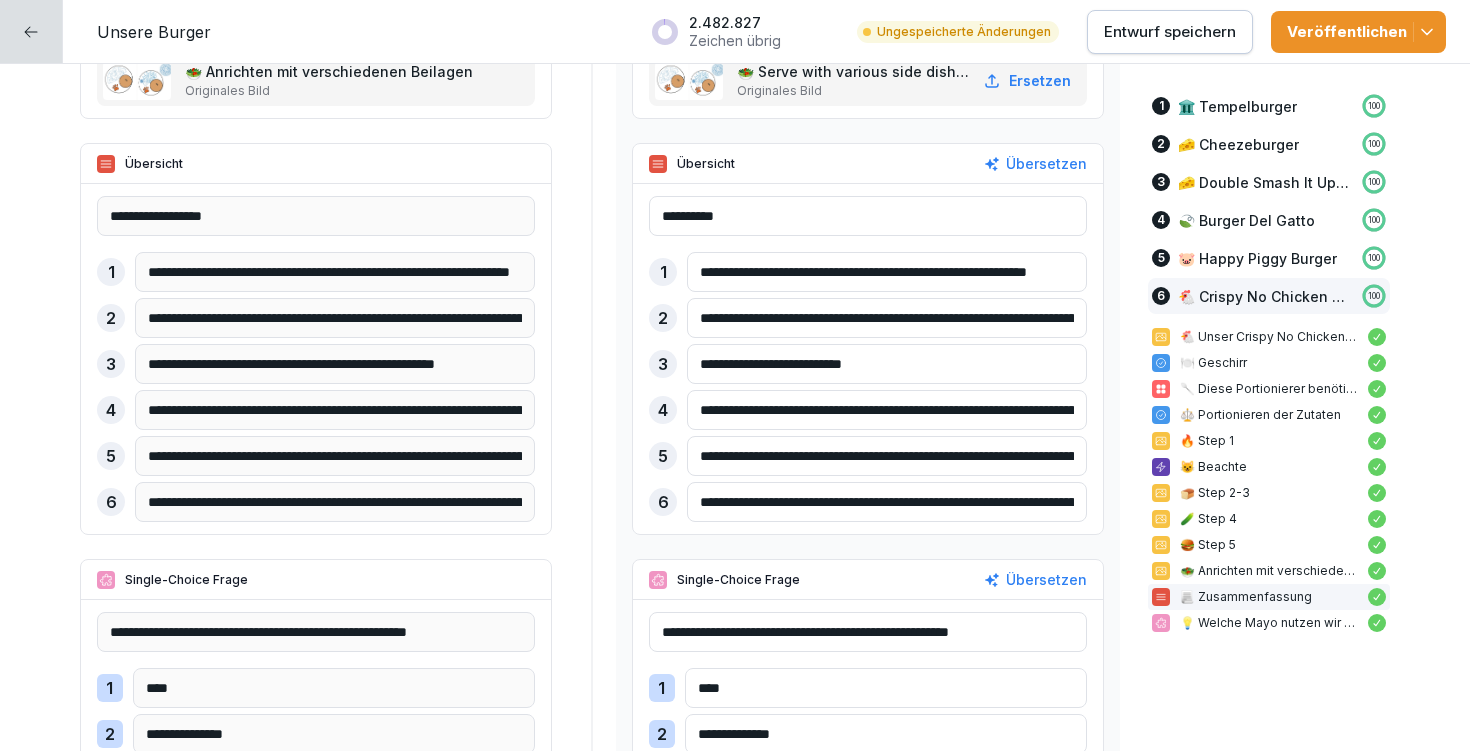 click on "**********" at bounding box center (735, -13224) 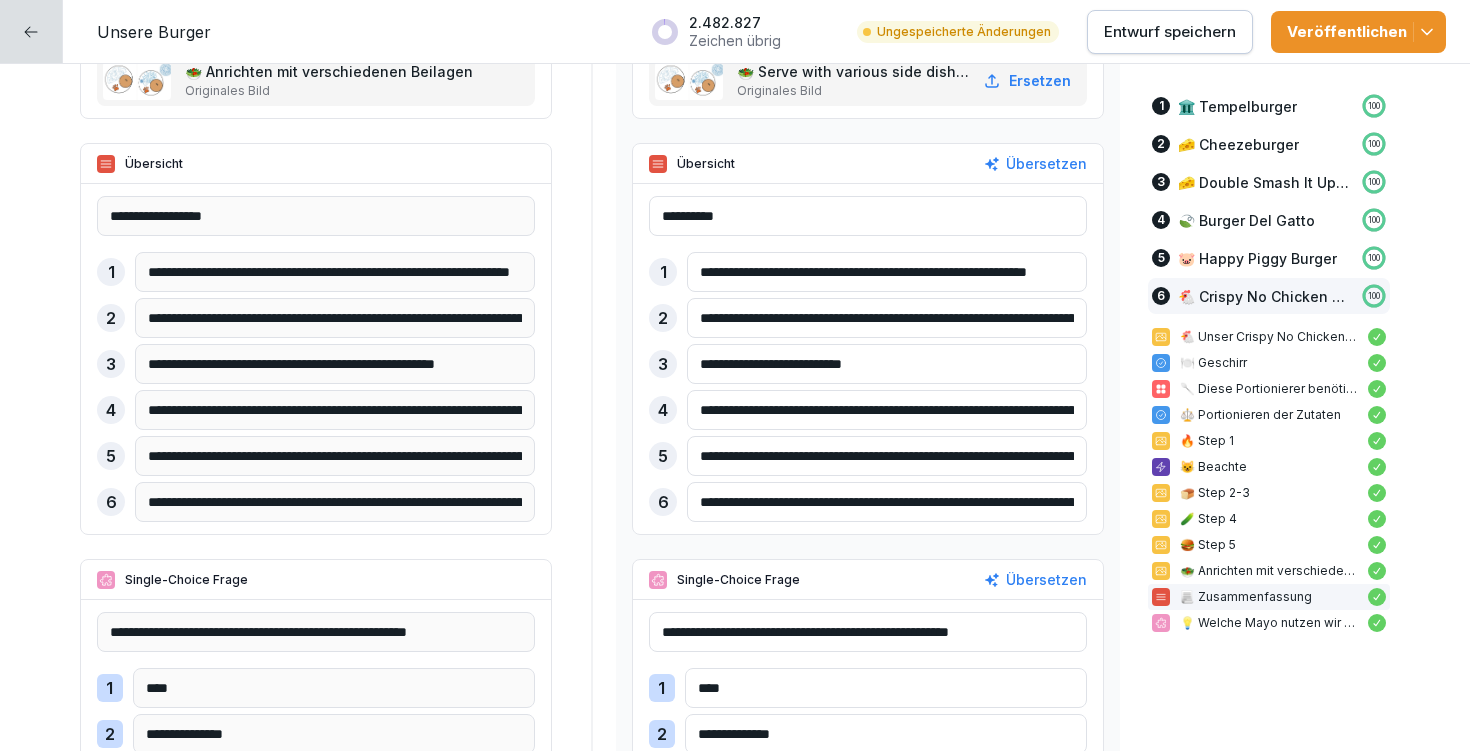 drag, startPoint x: 893, startPoint y: 453, endPoint x: 1082, endPoint y: 463, distance: 189.26436 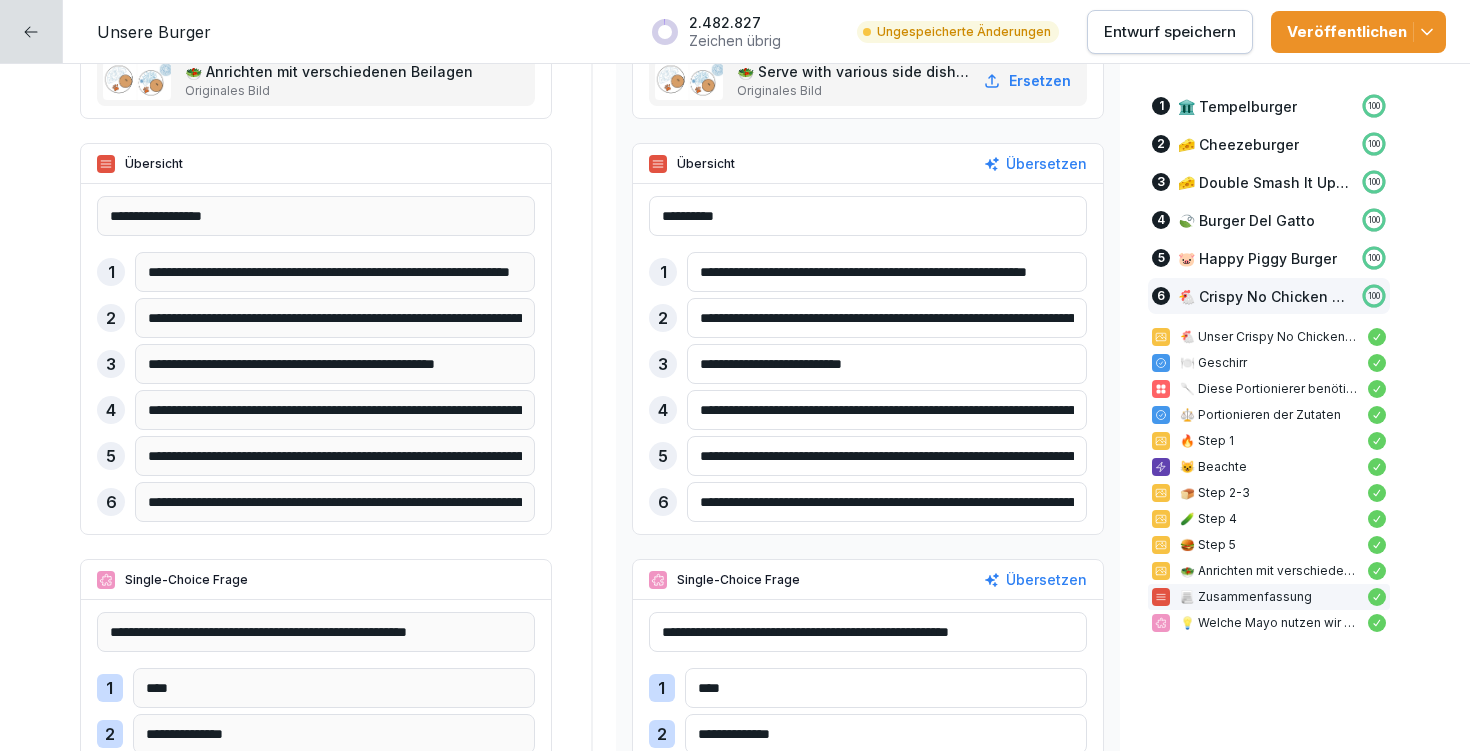 click on "**********" at bounding box center (868, 359) 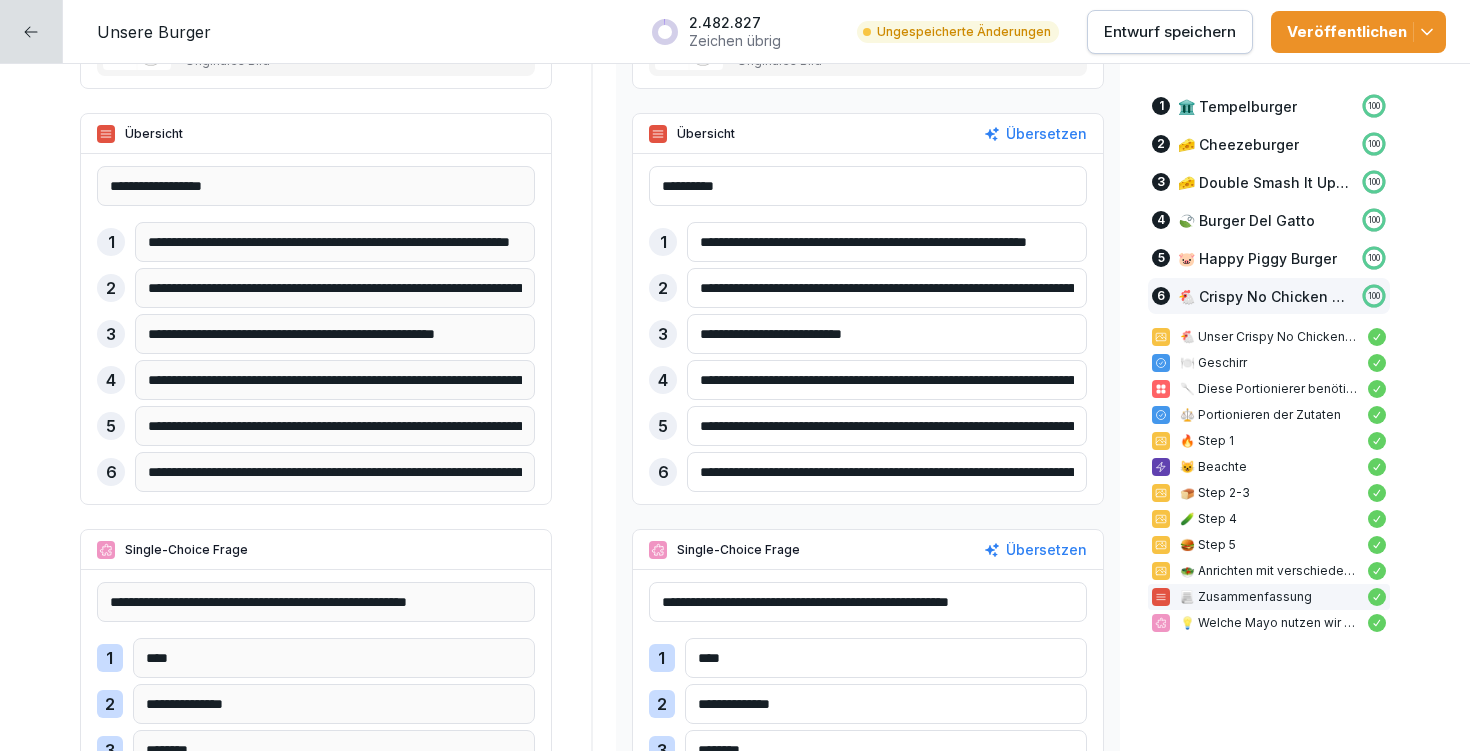 scroll, scrollTop: 28187, scrollLeft: 0, axis: vertical 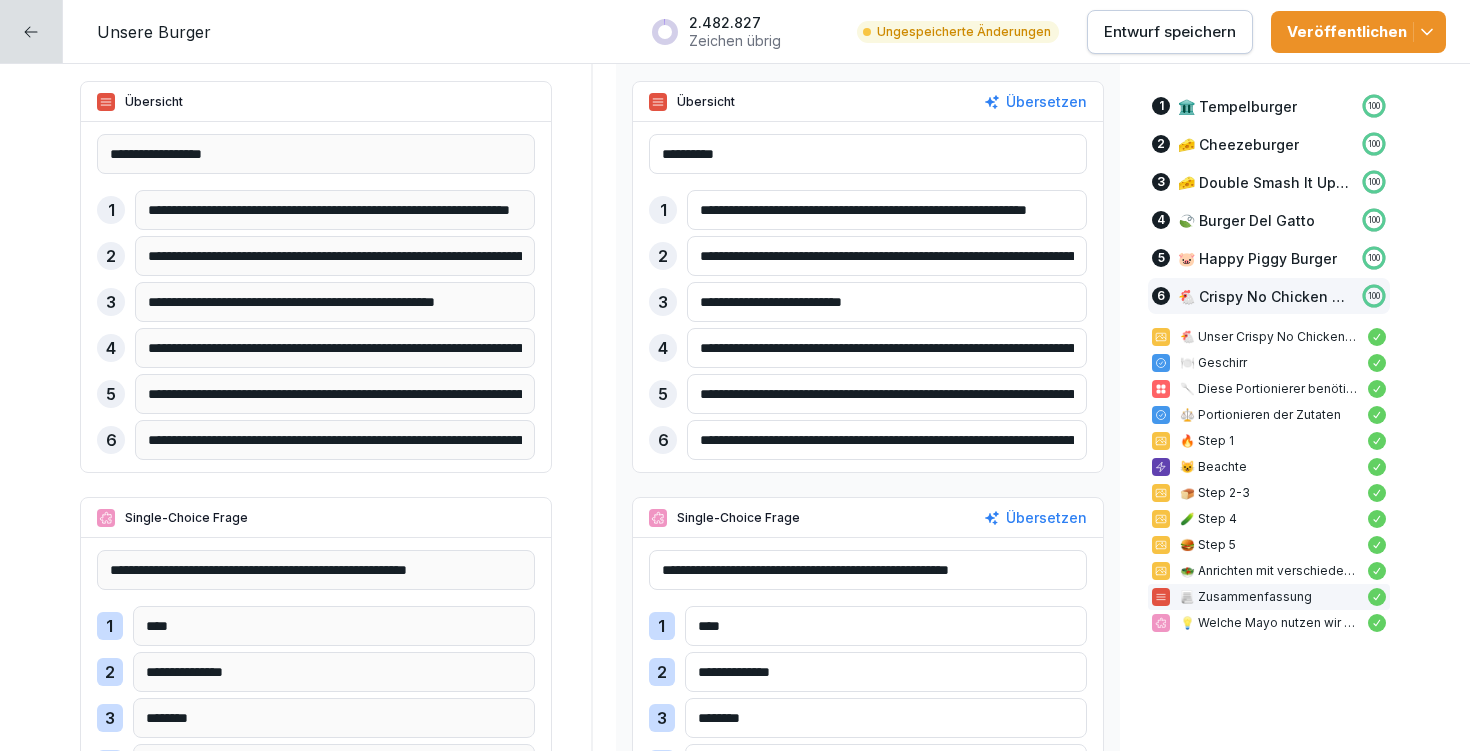 type on "**********" 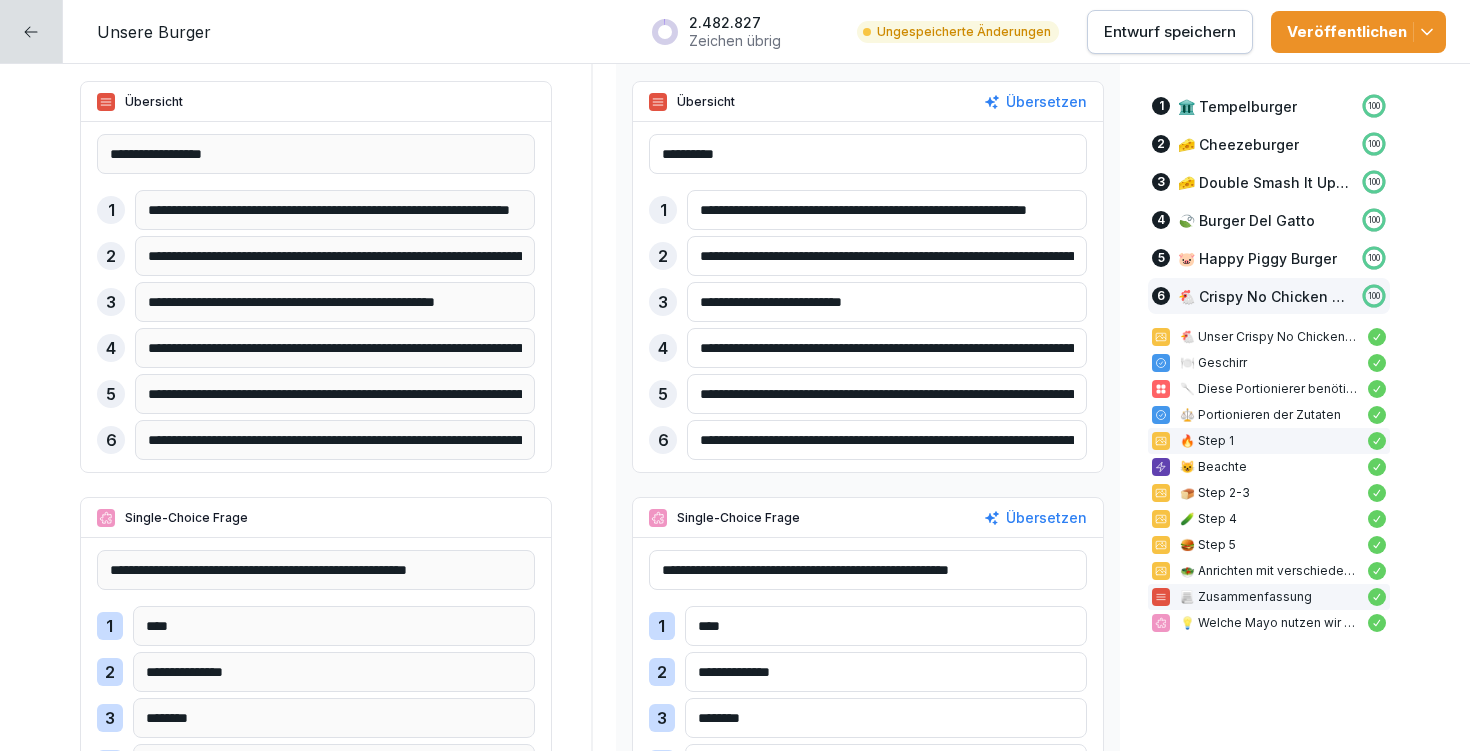 drag, startPoint x: 684, startPoint y: 441, endPoint x: 1157, endPoint y: 453, distance: 473.1522 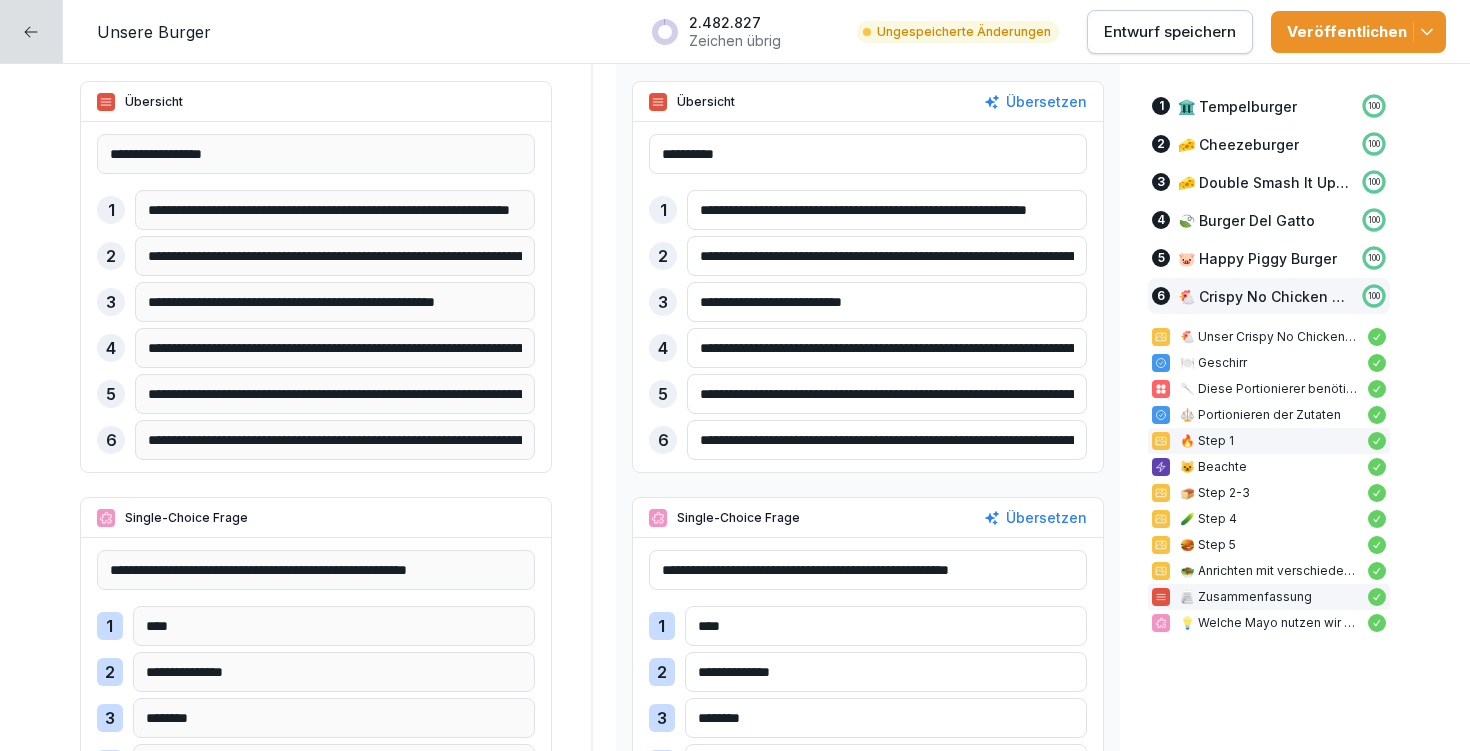 click on "**********" at bounding box center [735, -13286] 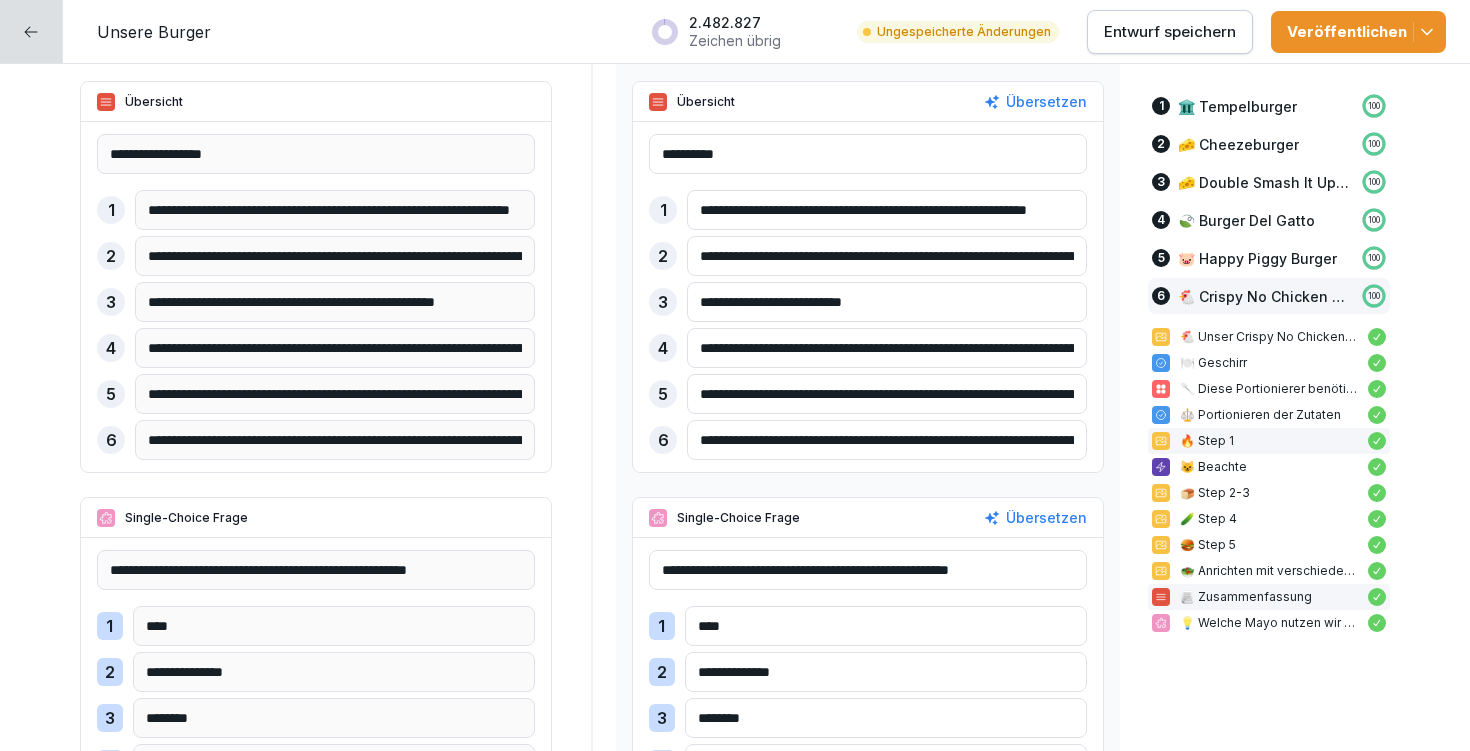 paste 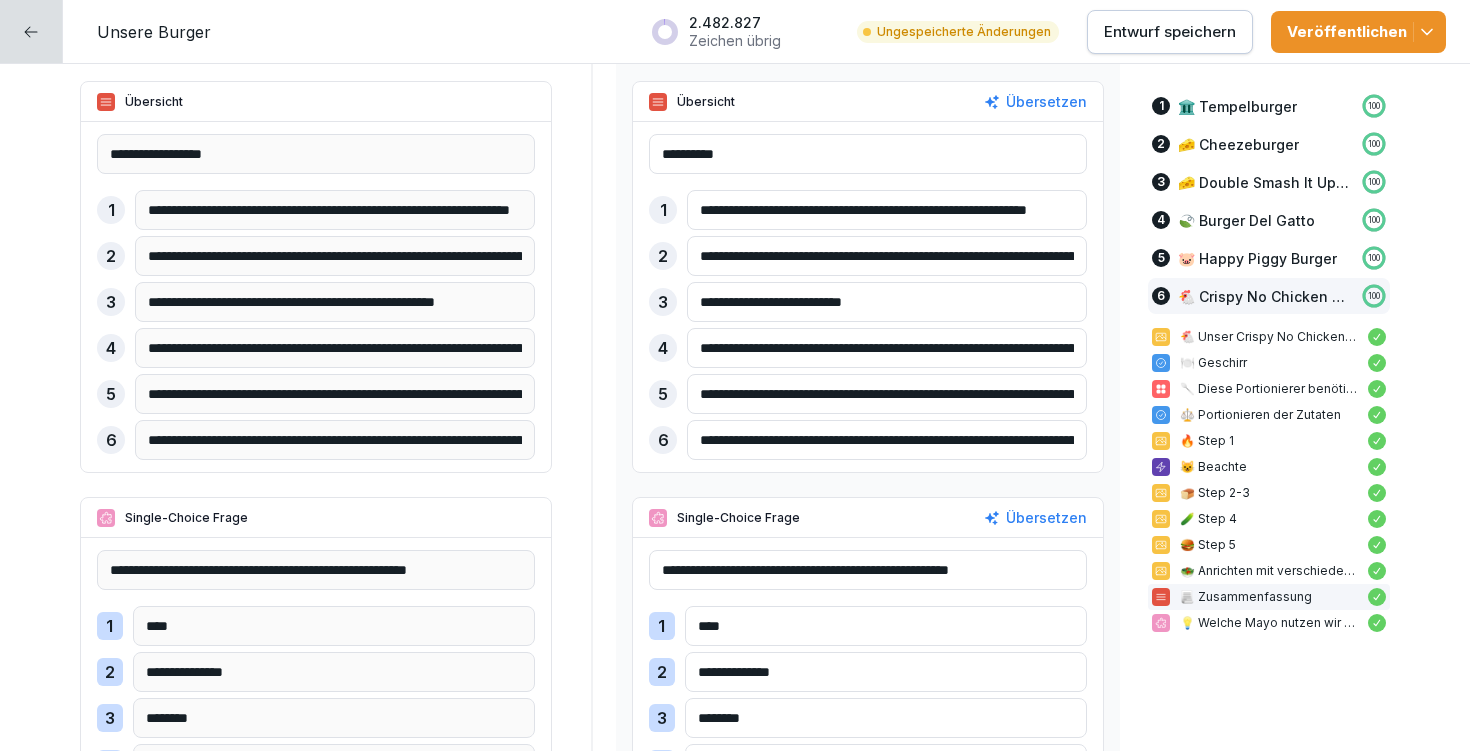 type on "**********" 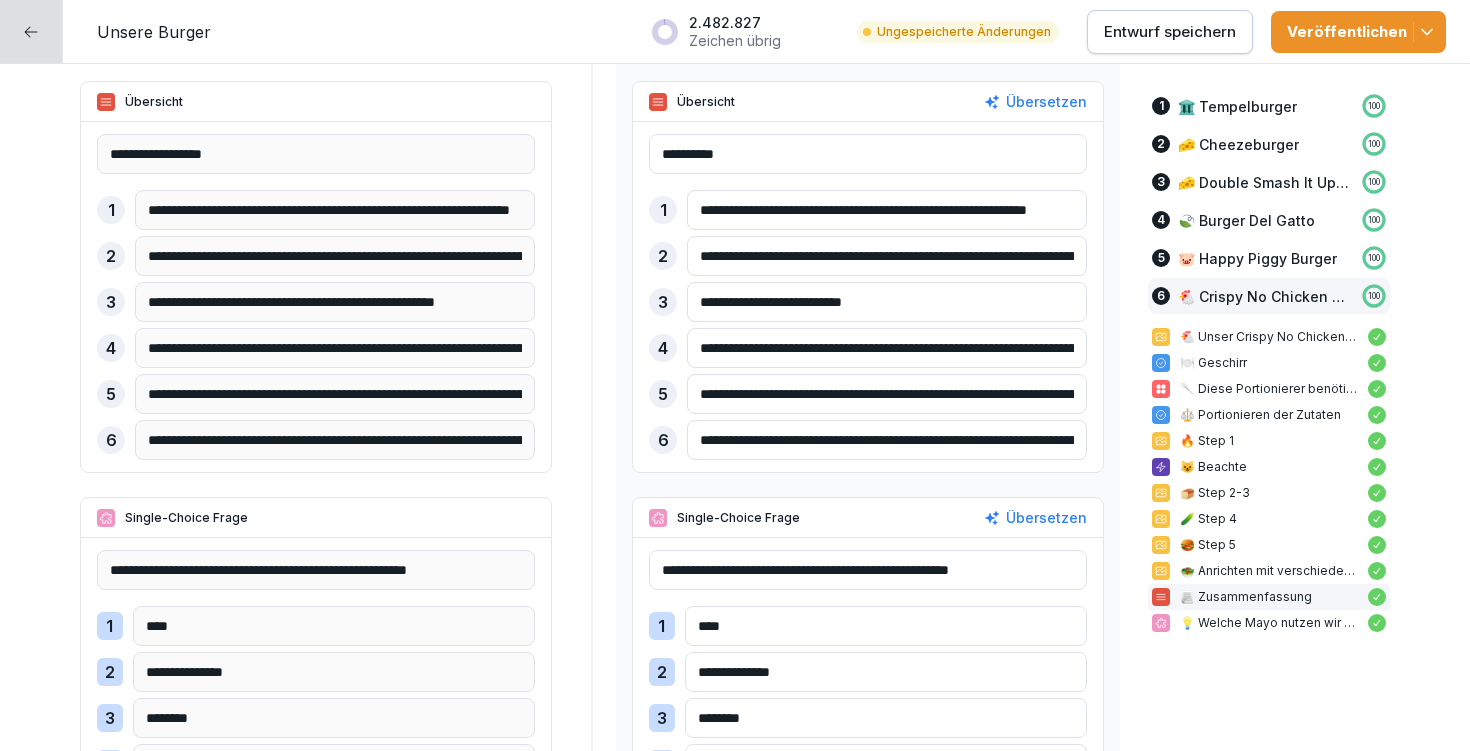 click on "Entwurf speichern" at bounding box center [1170, 32] 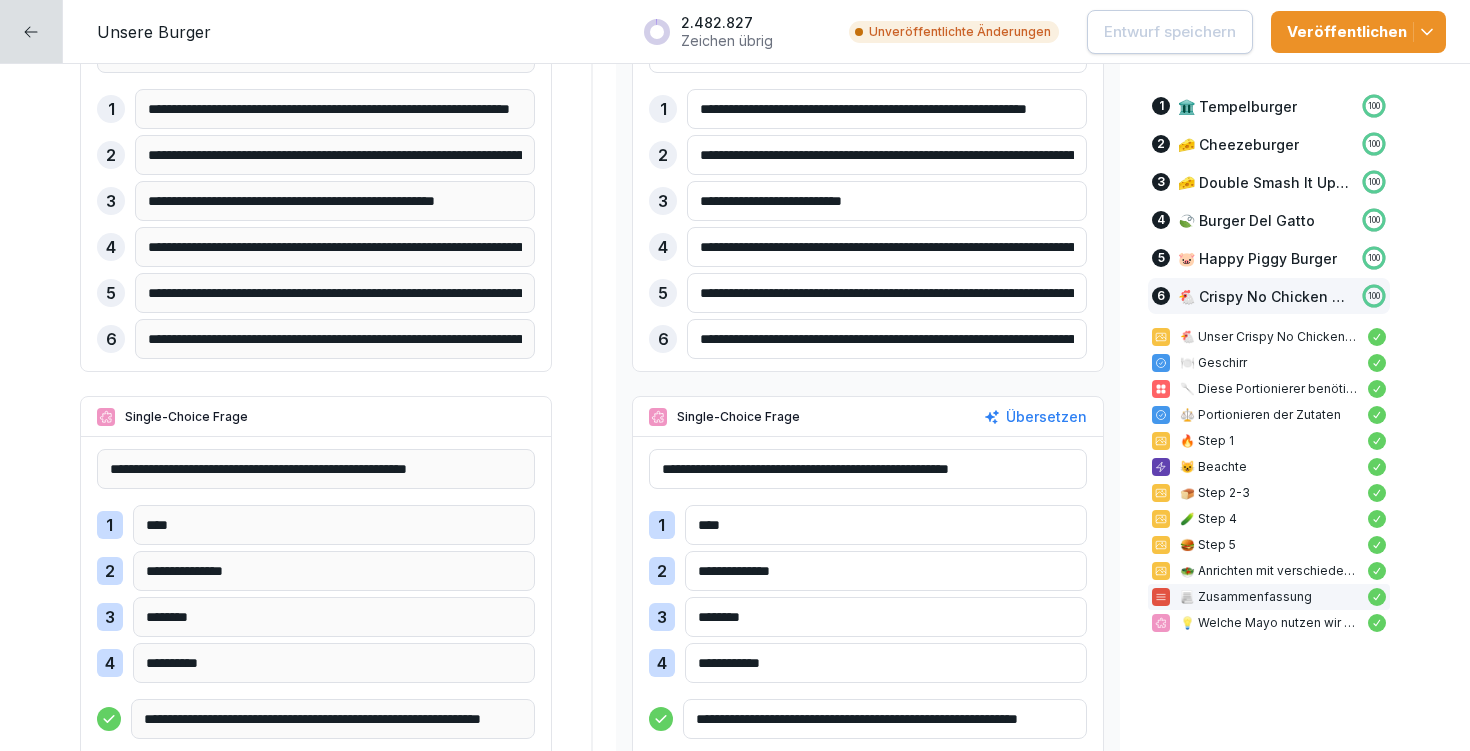 scroll, scrollTop: 28292, scrollLeft: 0, axis: vertical 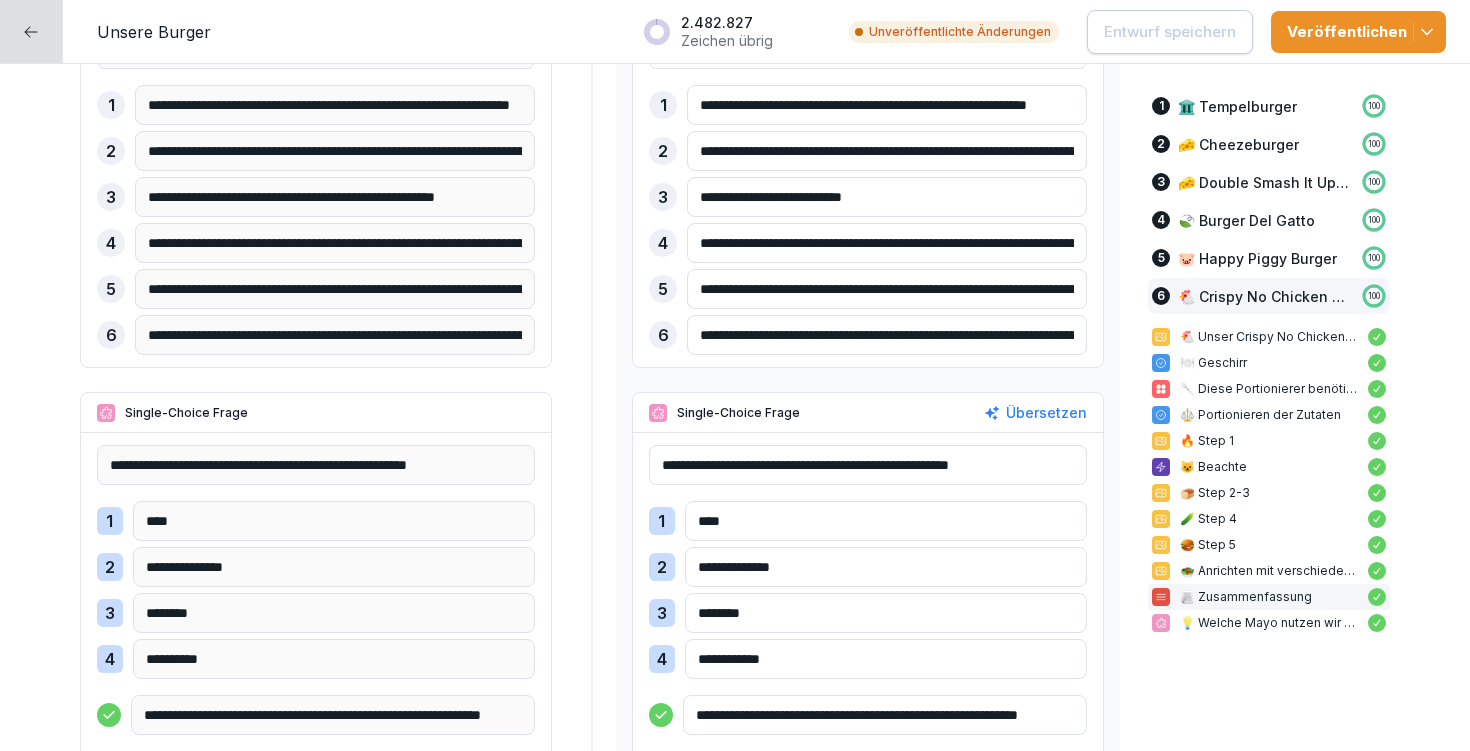 click on "********" at bounding box center [886, 613] 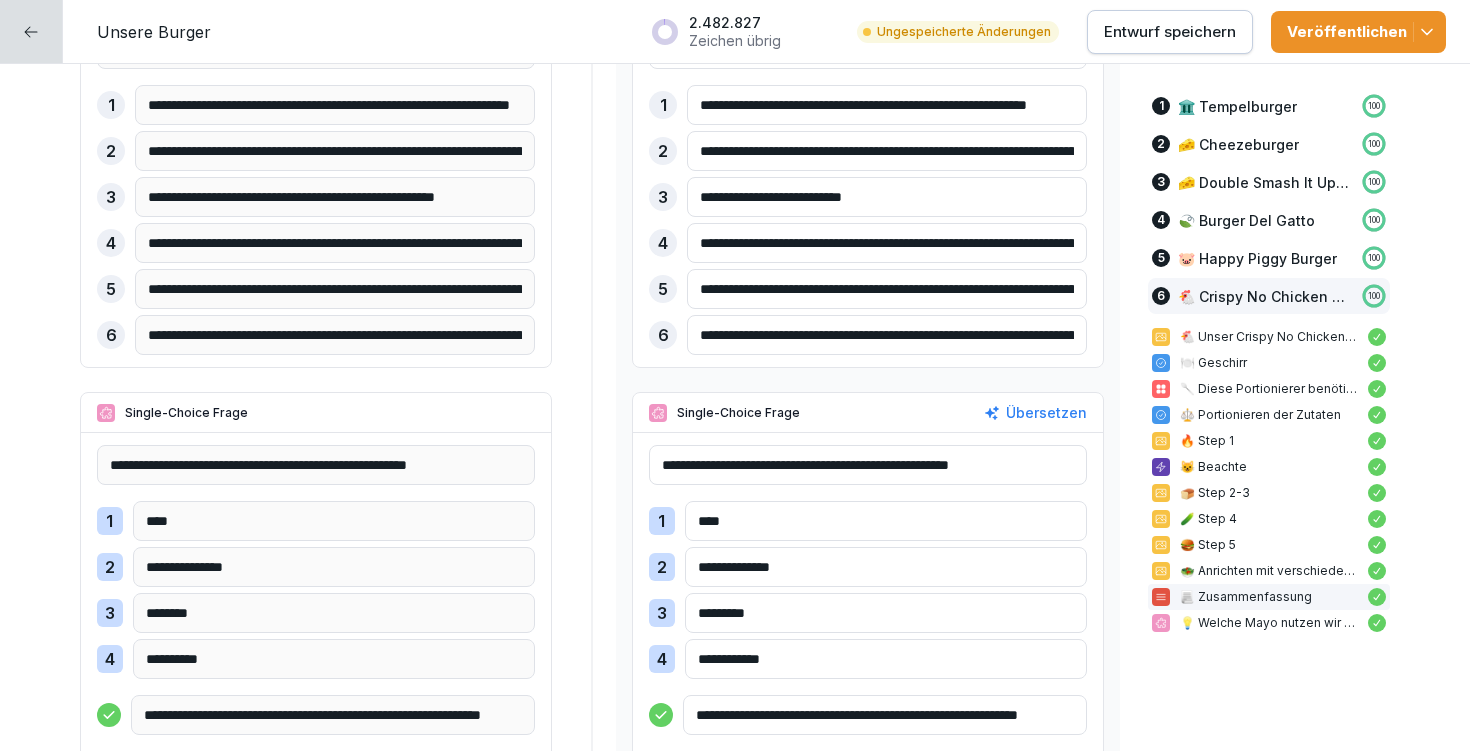scroll, scrollTop: 28296, scrollLeft: 0, axis: vertical 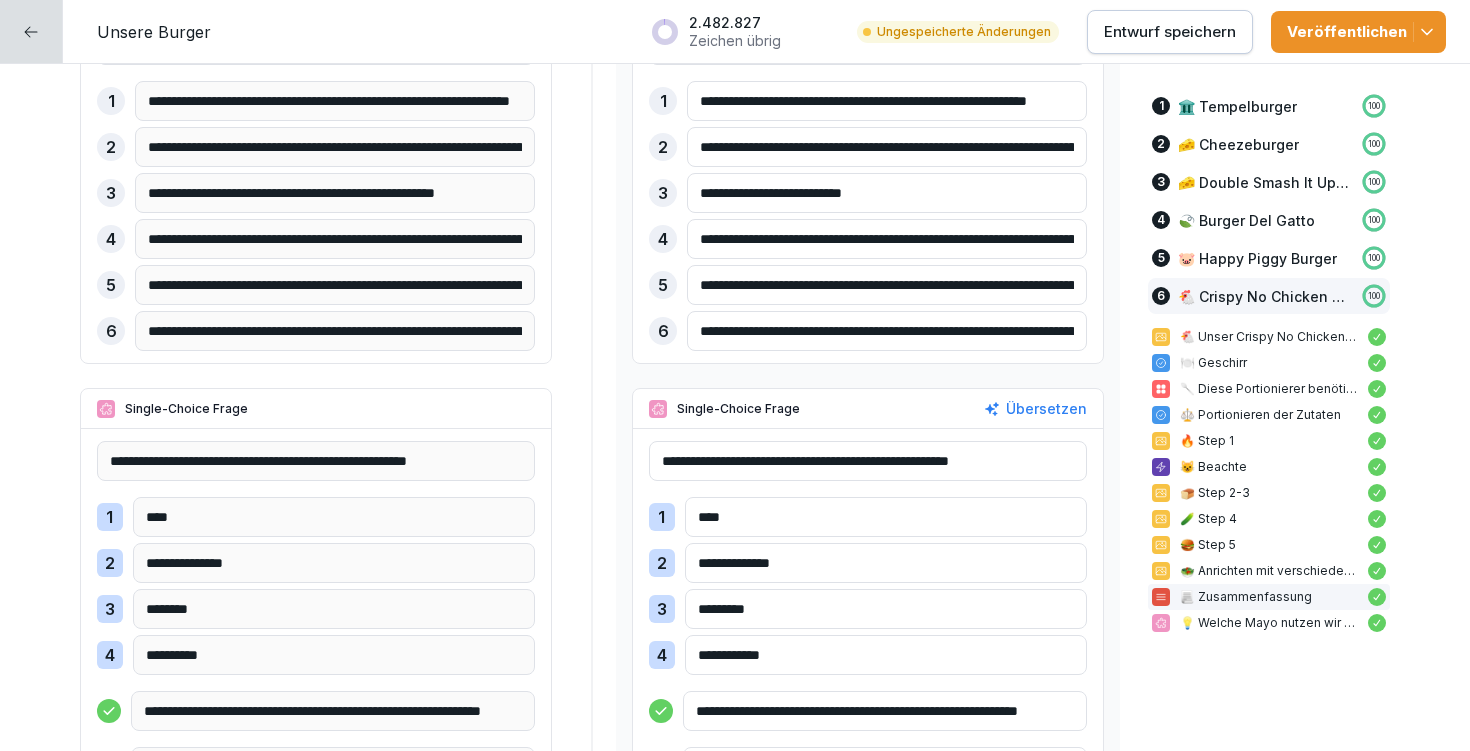 type on "*********" 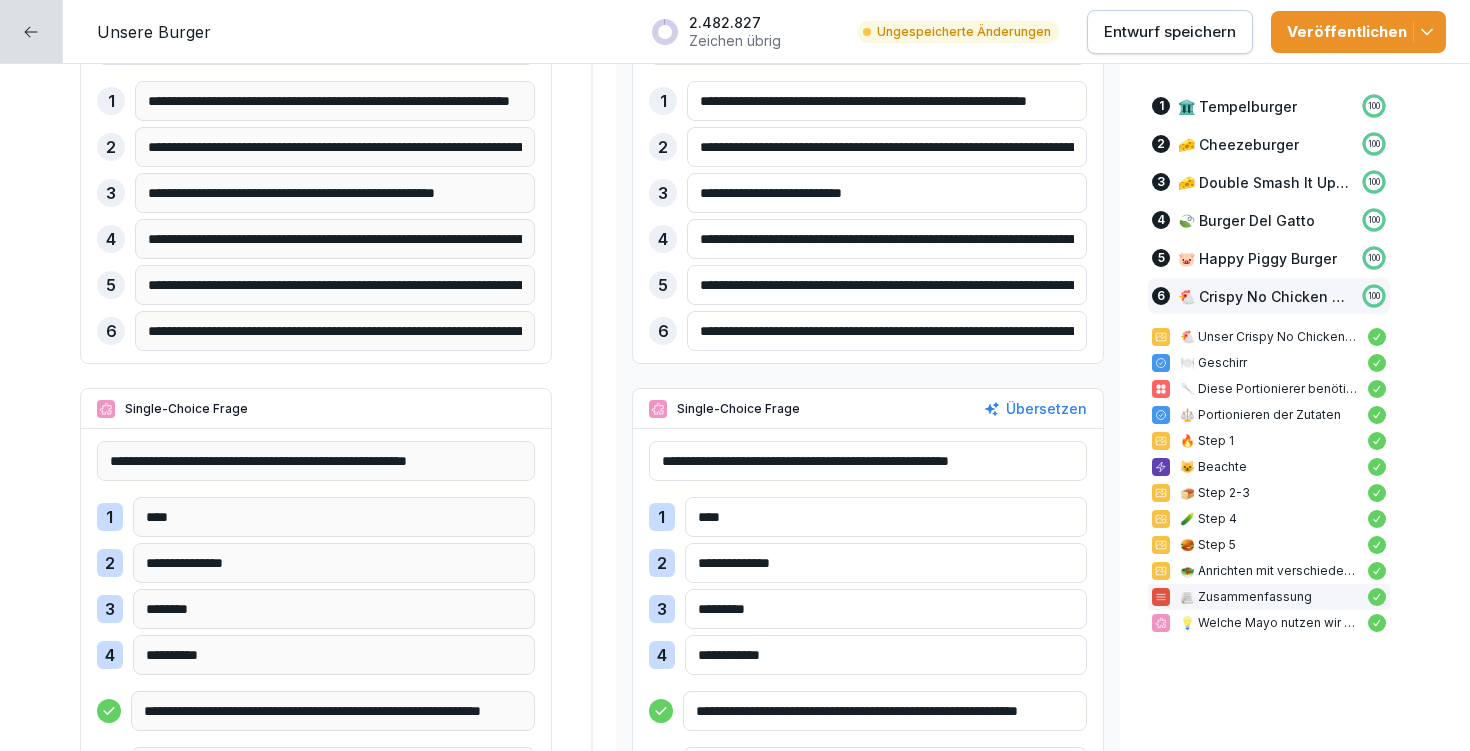 click on "**********" at bounding box center (886, 655) 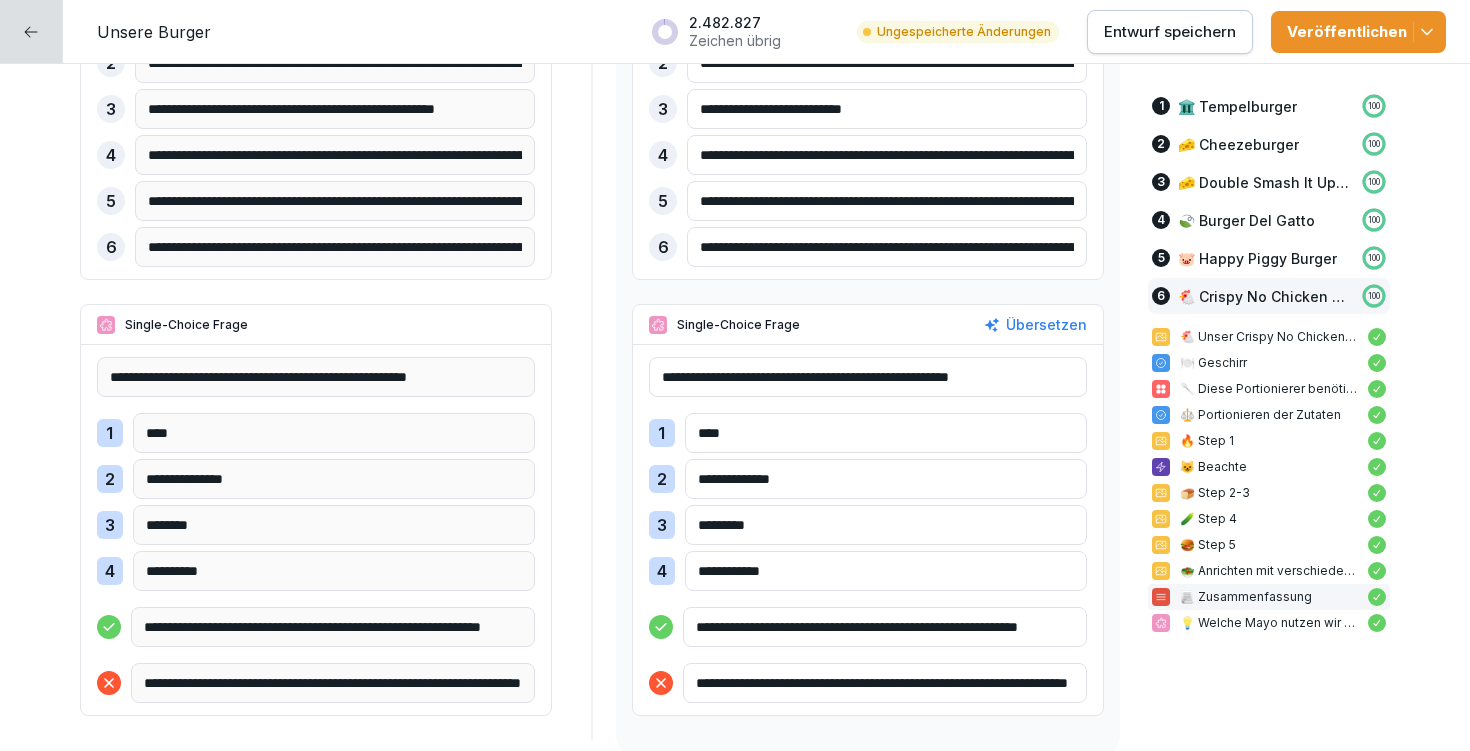 scroll, scrollTop: 28384, scrollLeft: 0, axis: vertical 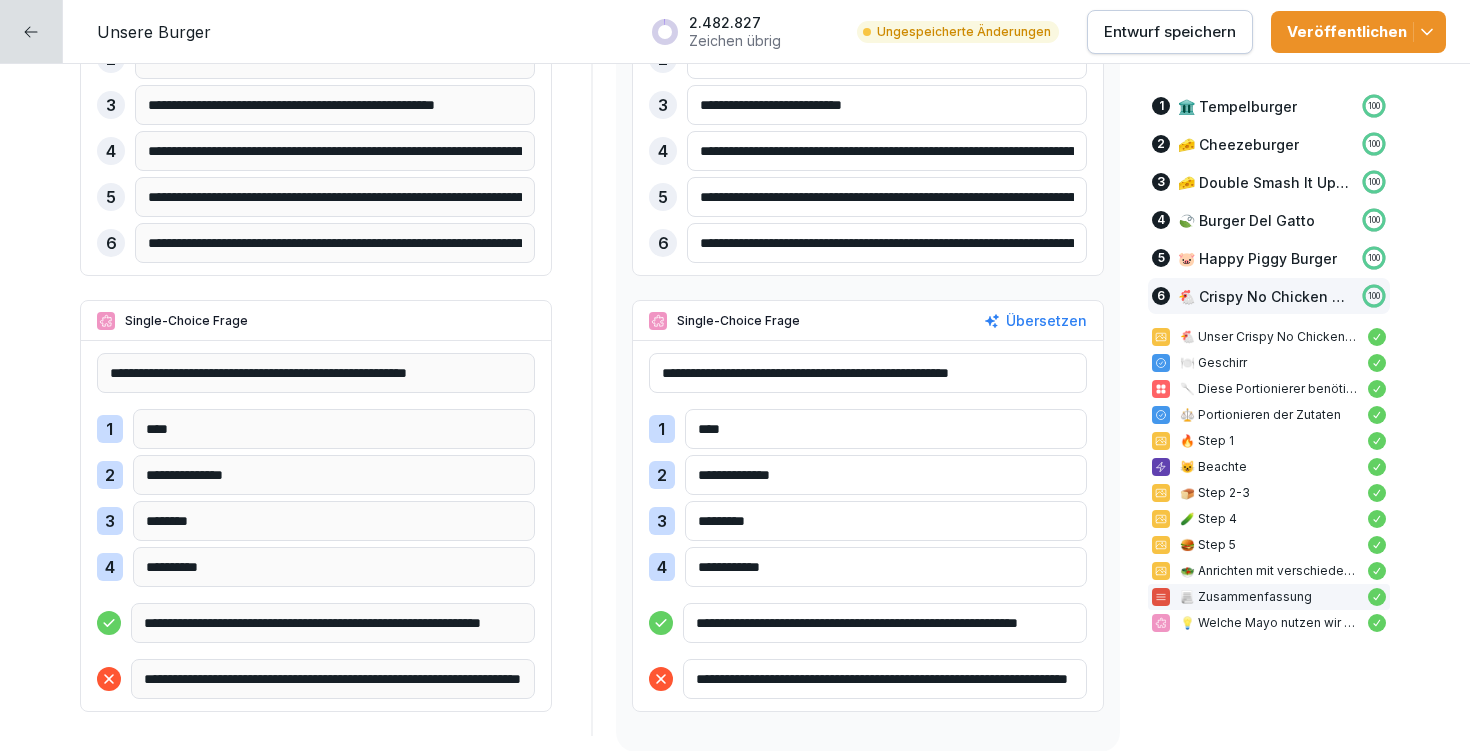 type on "**********" 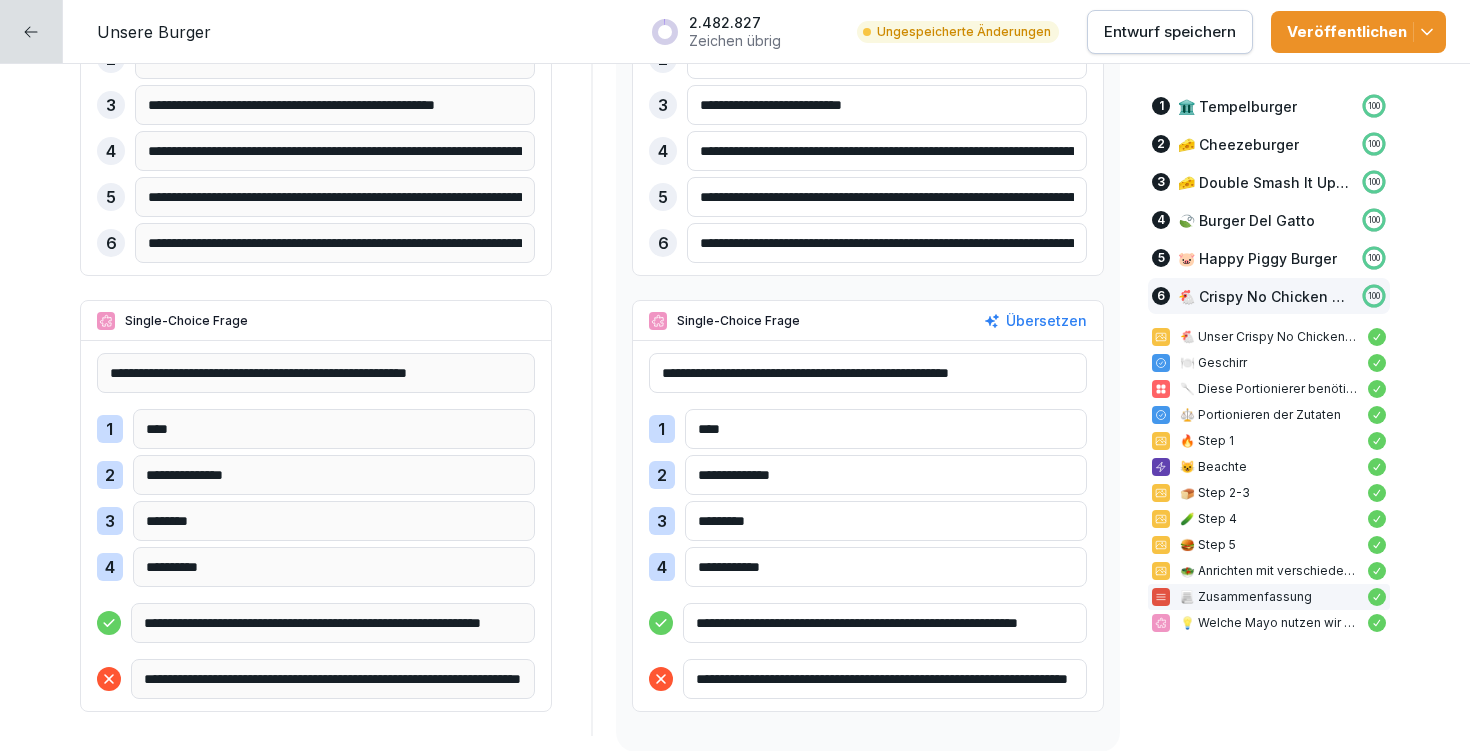 click on "**********" at bounding box center (885, 623) 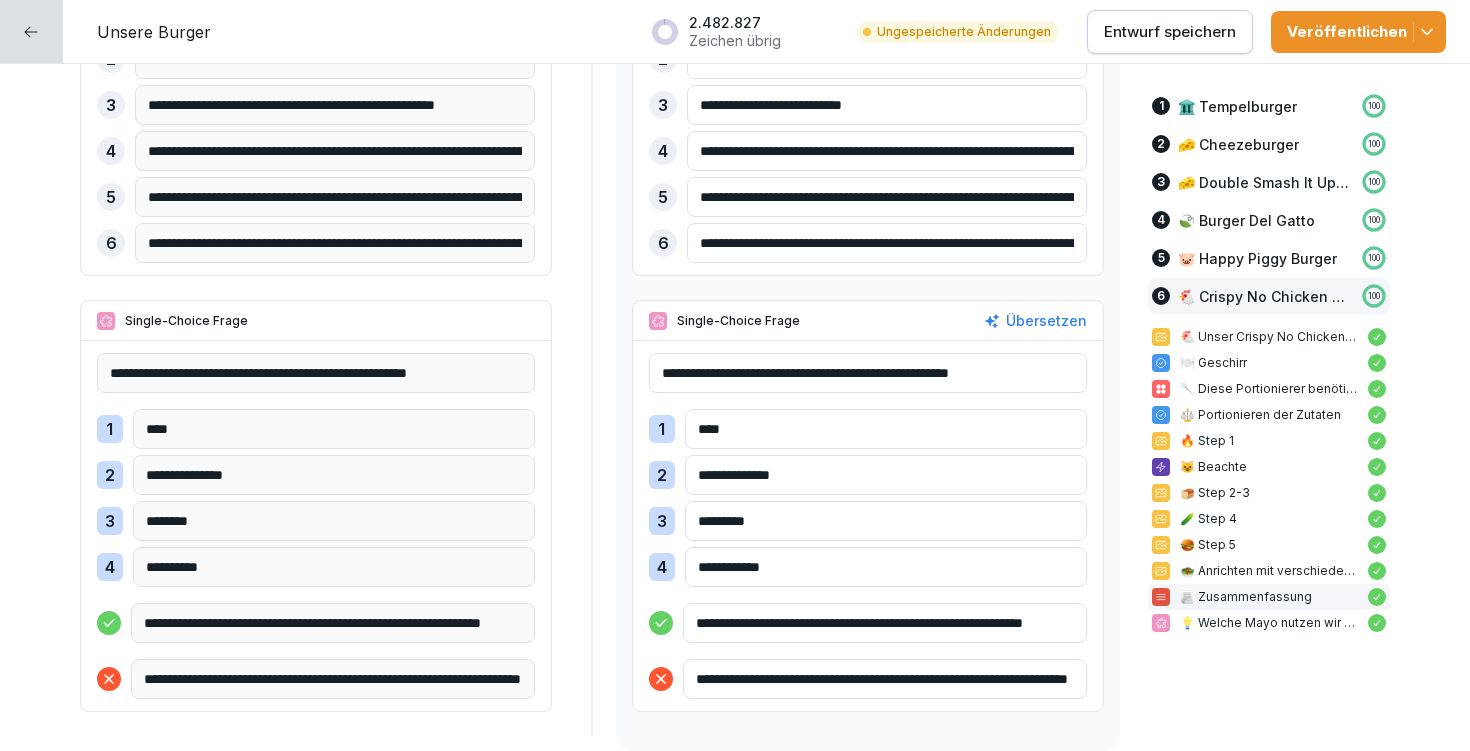 click on "**********" at bounding box center (885, 623) 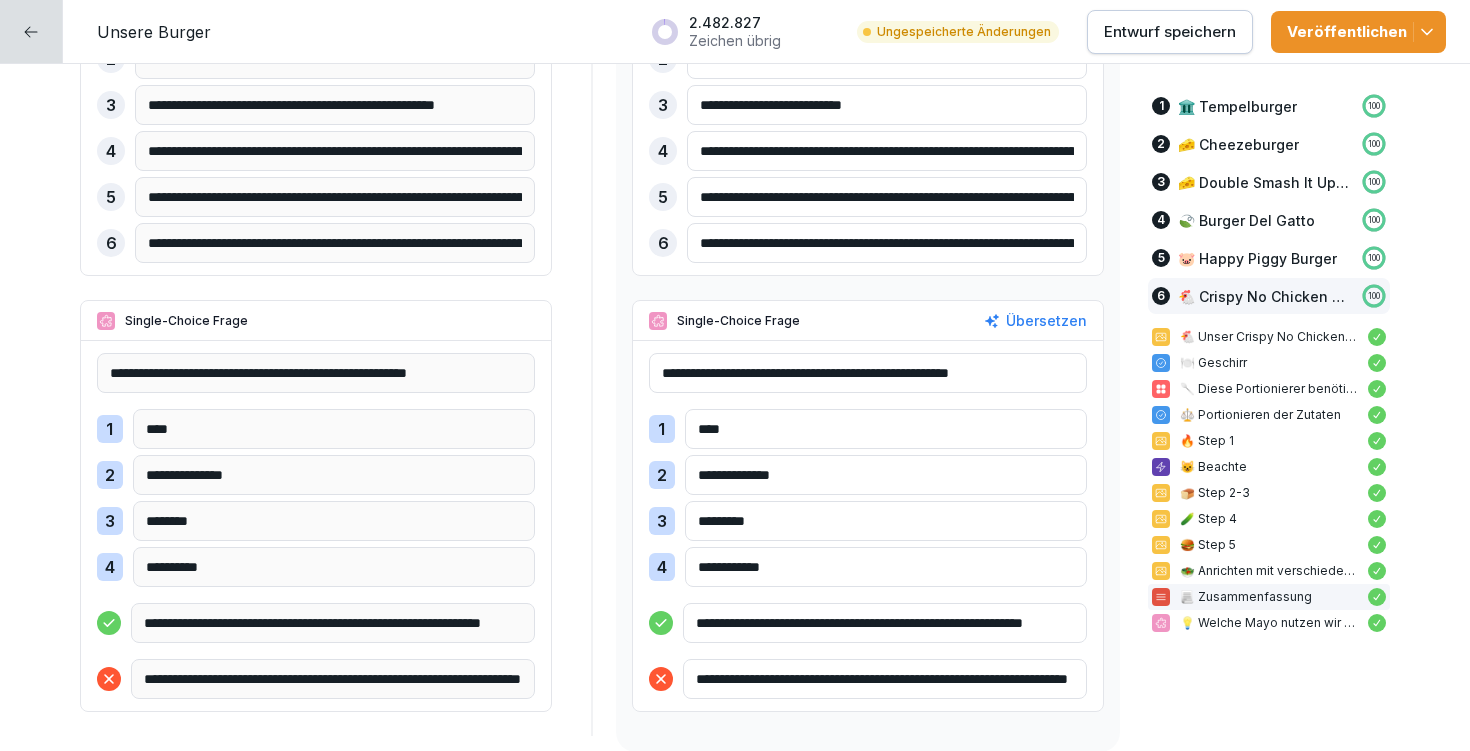 type on "**********" 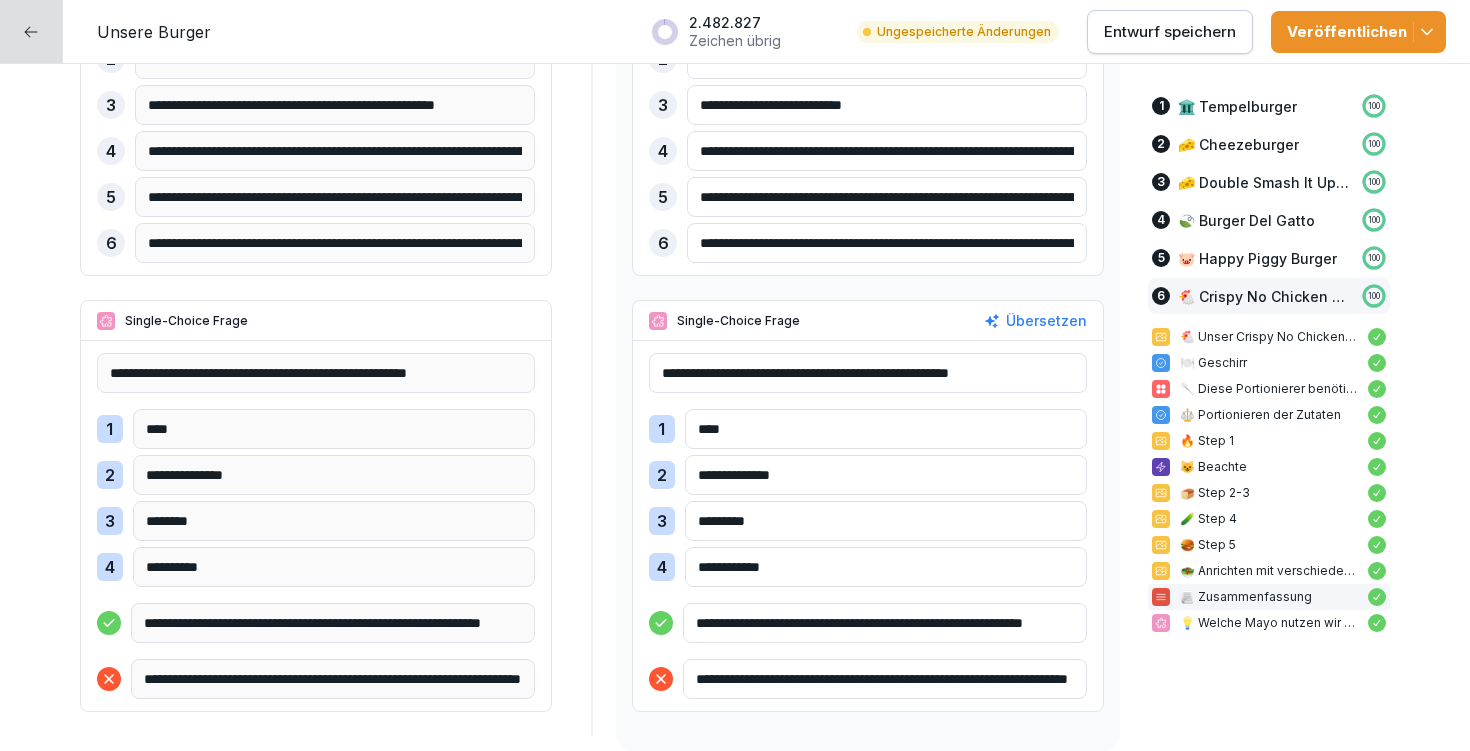 click on "**********" at bounding box center (885, 679) 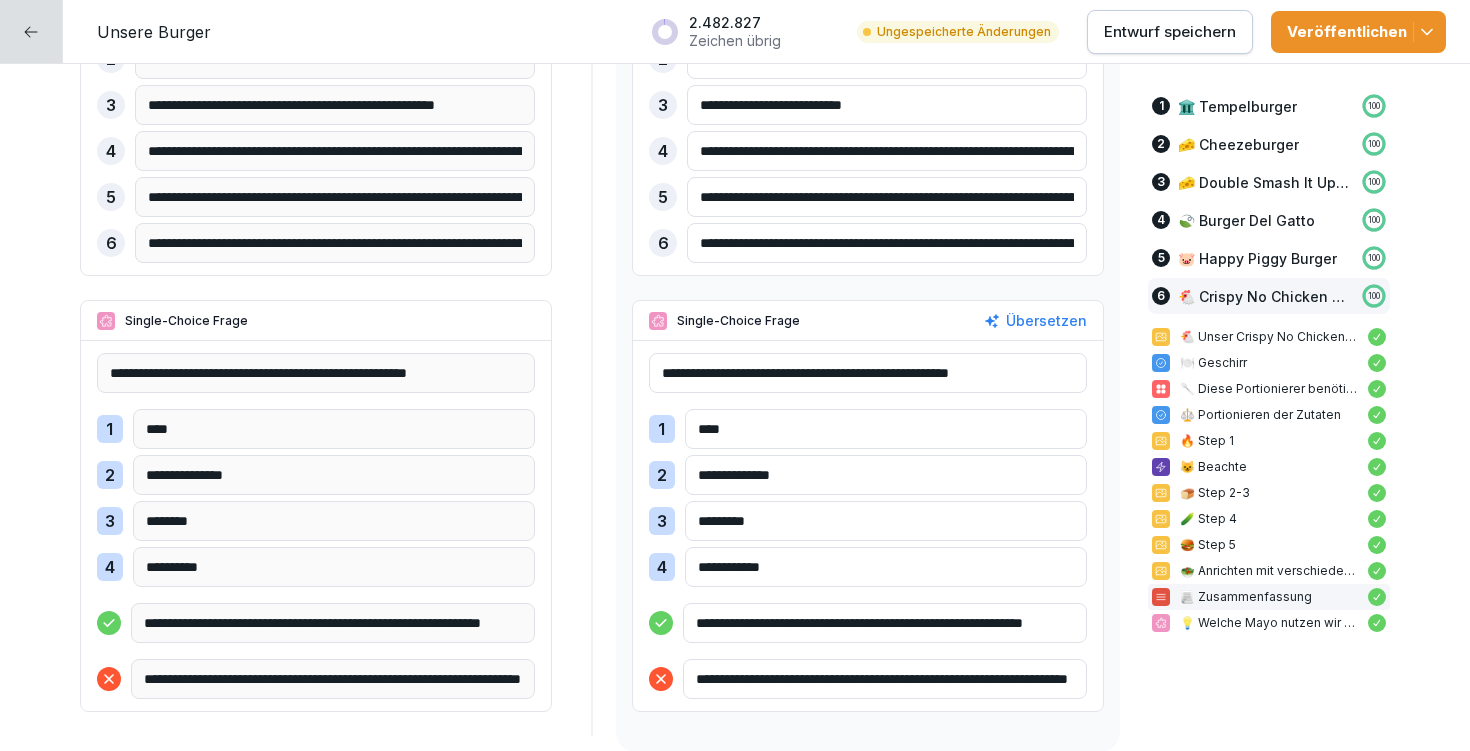 click on "**********" at bounding box center [885, 679] 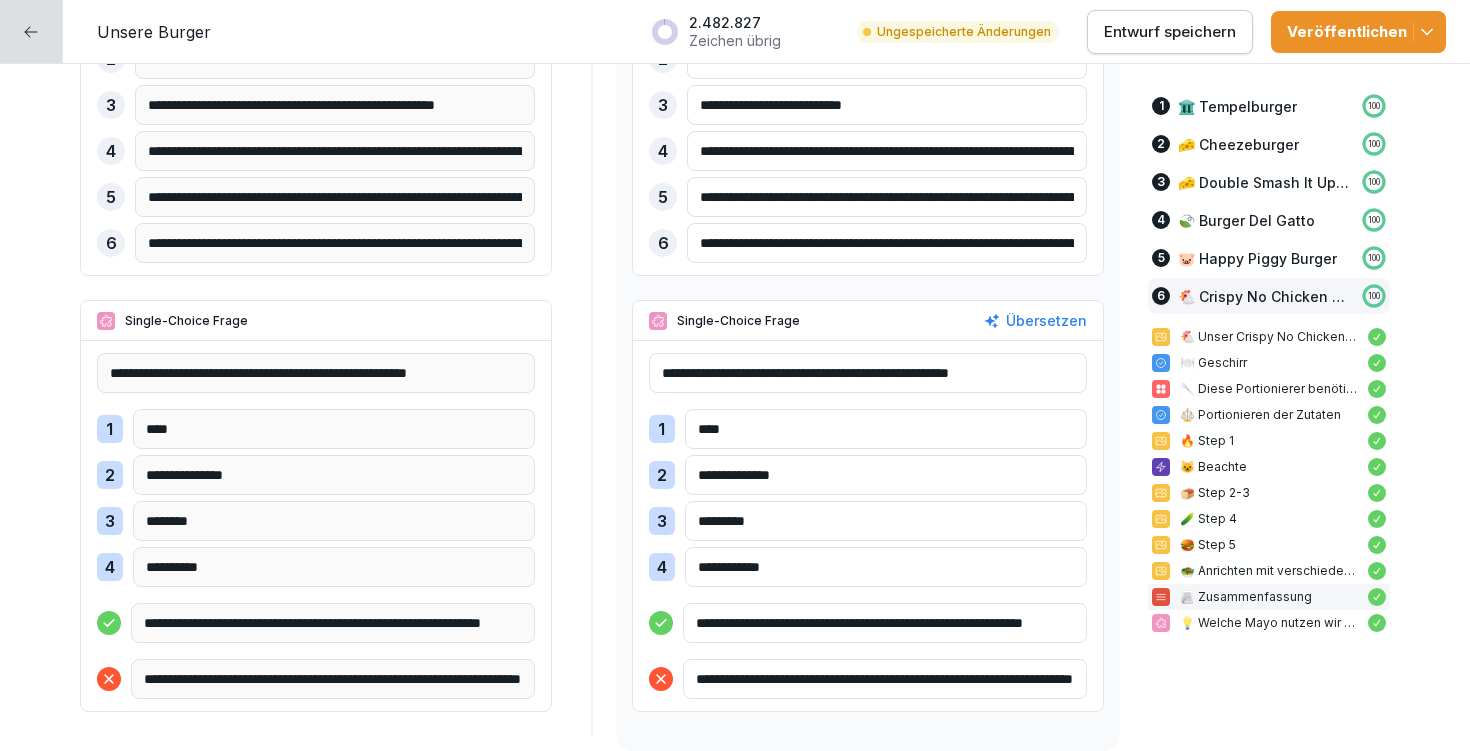 drag, startPoint x: 1042, startPoint y: 682, endPoint x: 1059, endPoint y: 671, distance: 20.248457 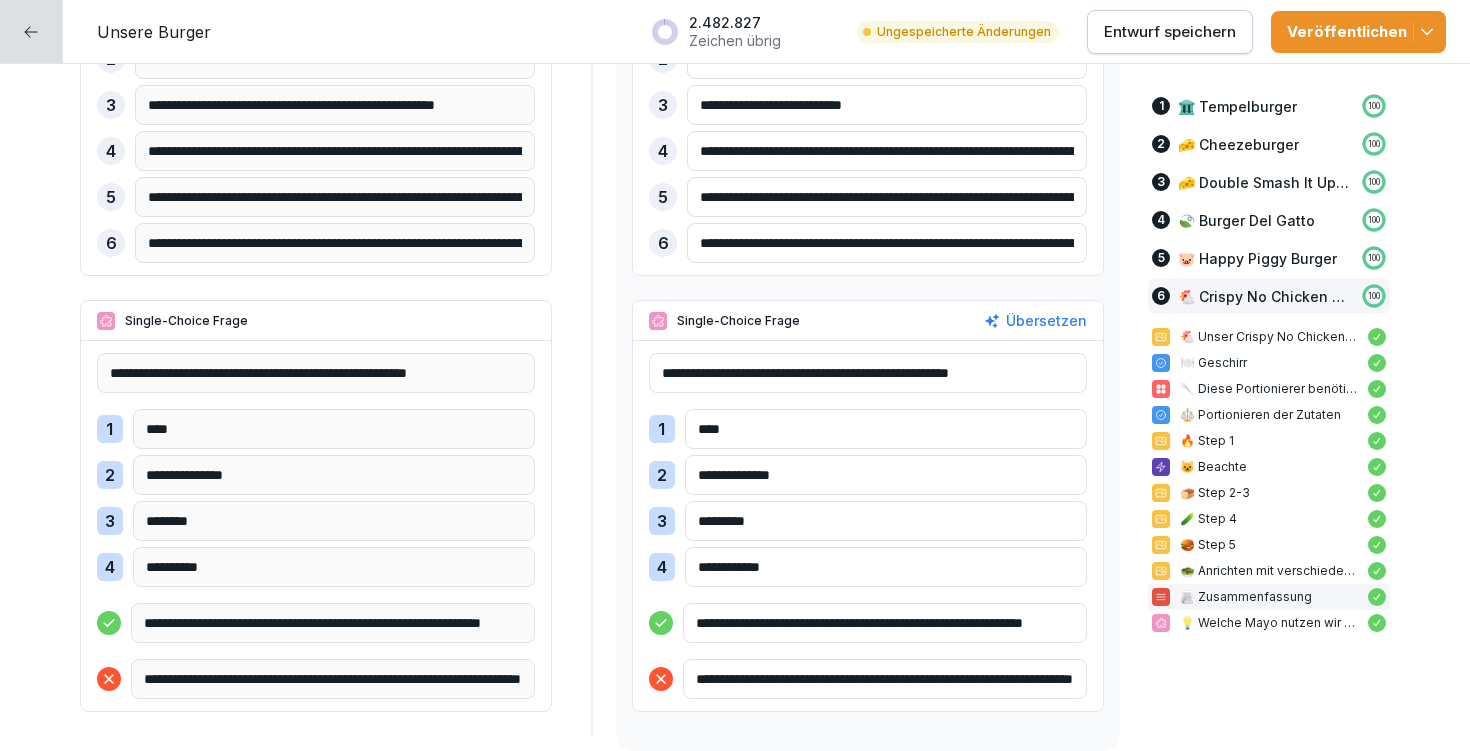 click on "**********" at bounding box center (868, 526) 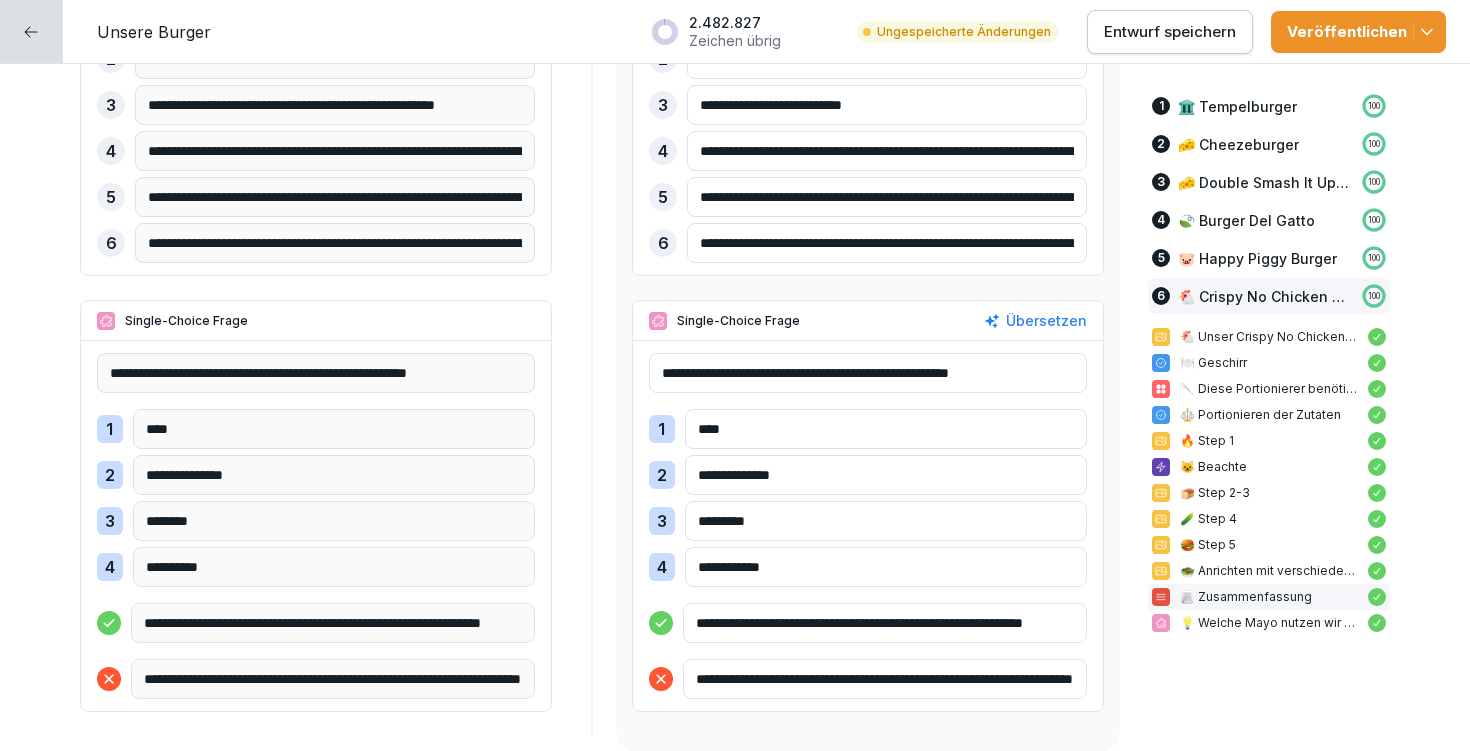 click on "**********" at bounding box center [885, 623] 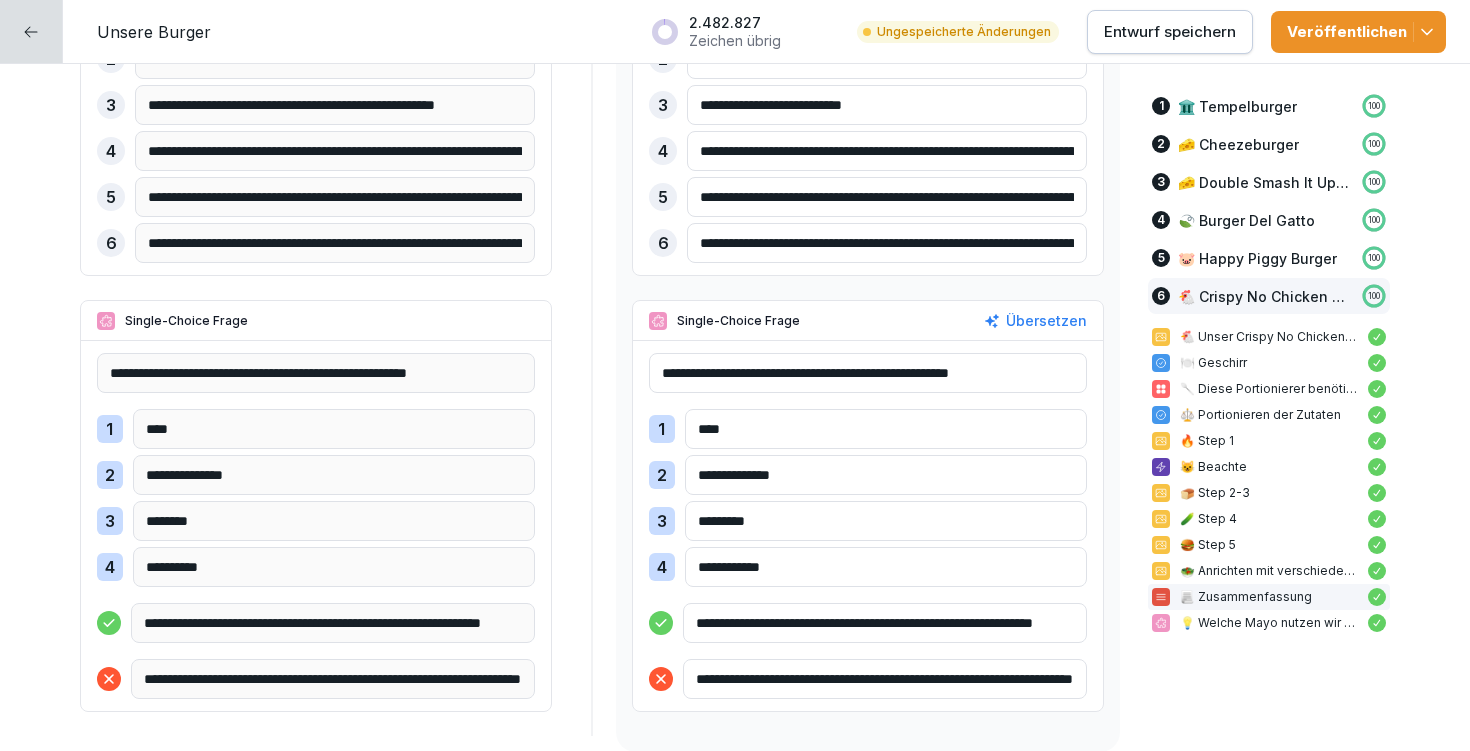 scroll, scrollTop: 28884, scrollLeft: 0, axis: vertical 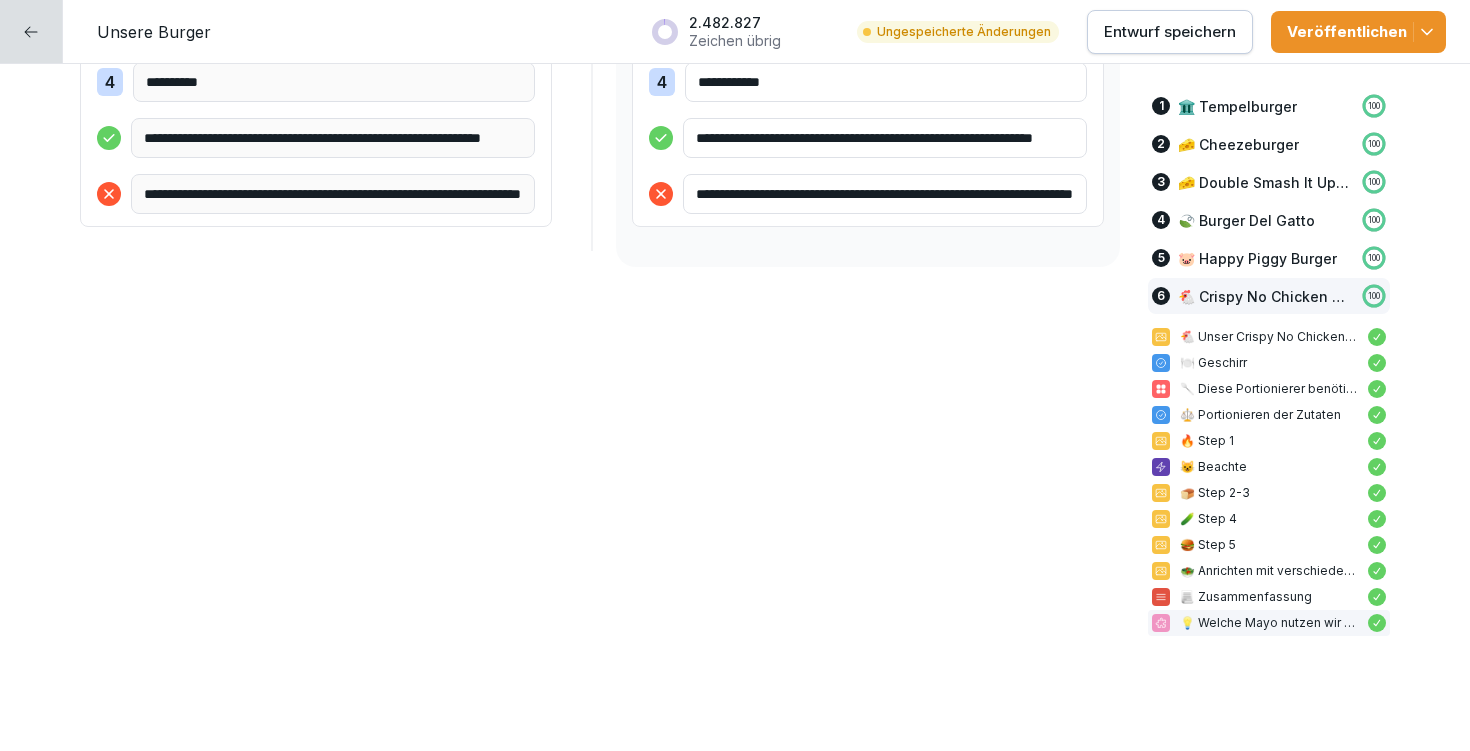 type on "**********" 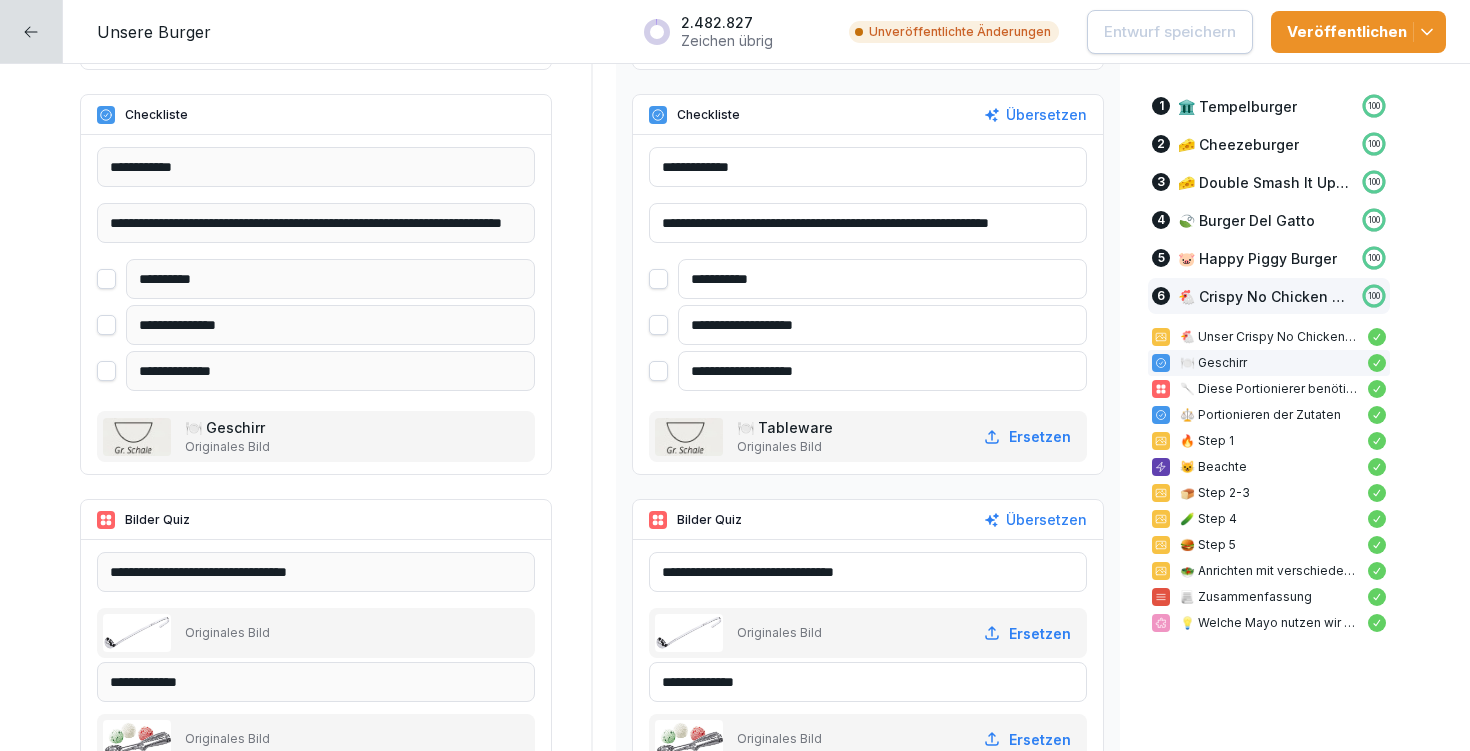 scroll, scrollTop: 24501, scrollLeft: 0, axis: vertical 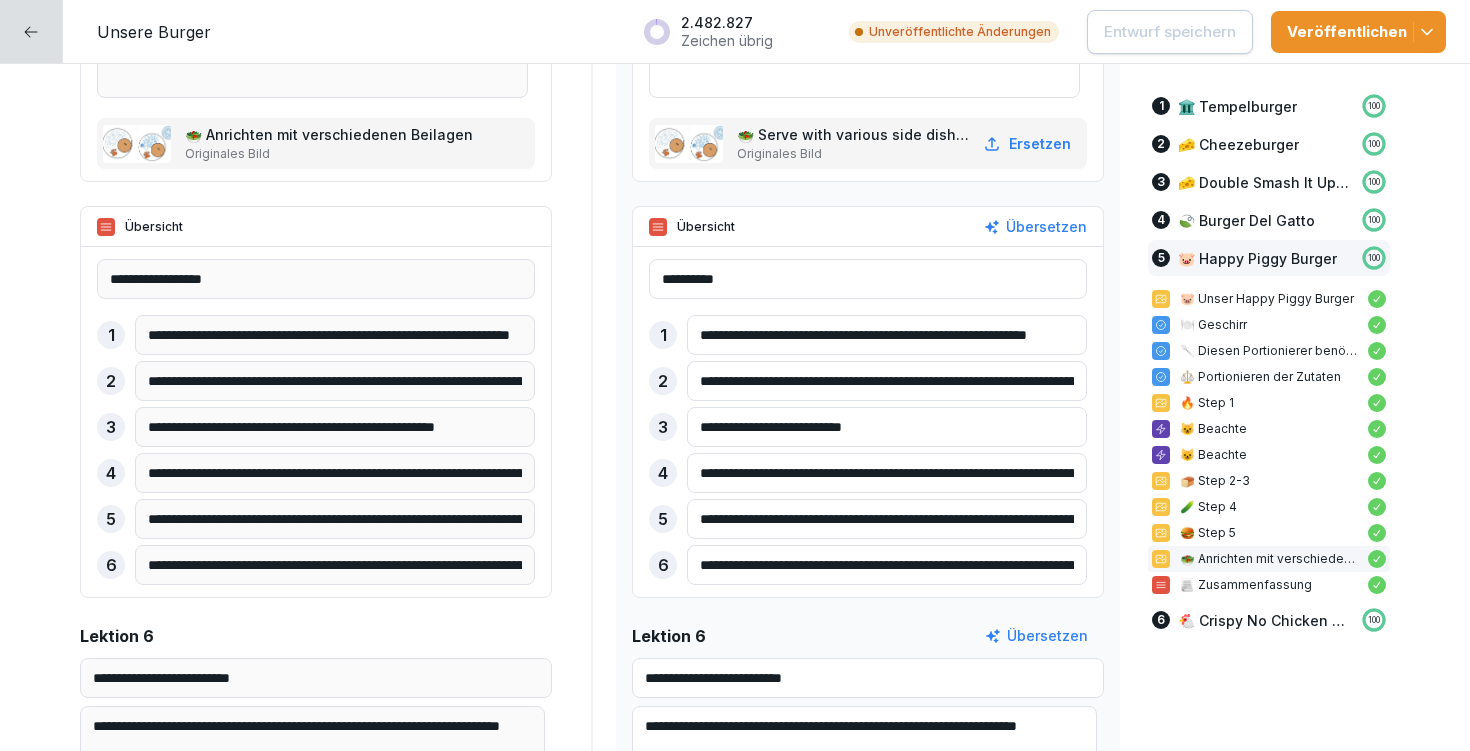 click at bounding box center (31, 31) 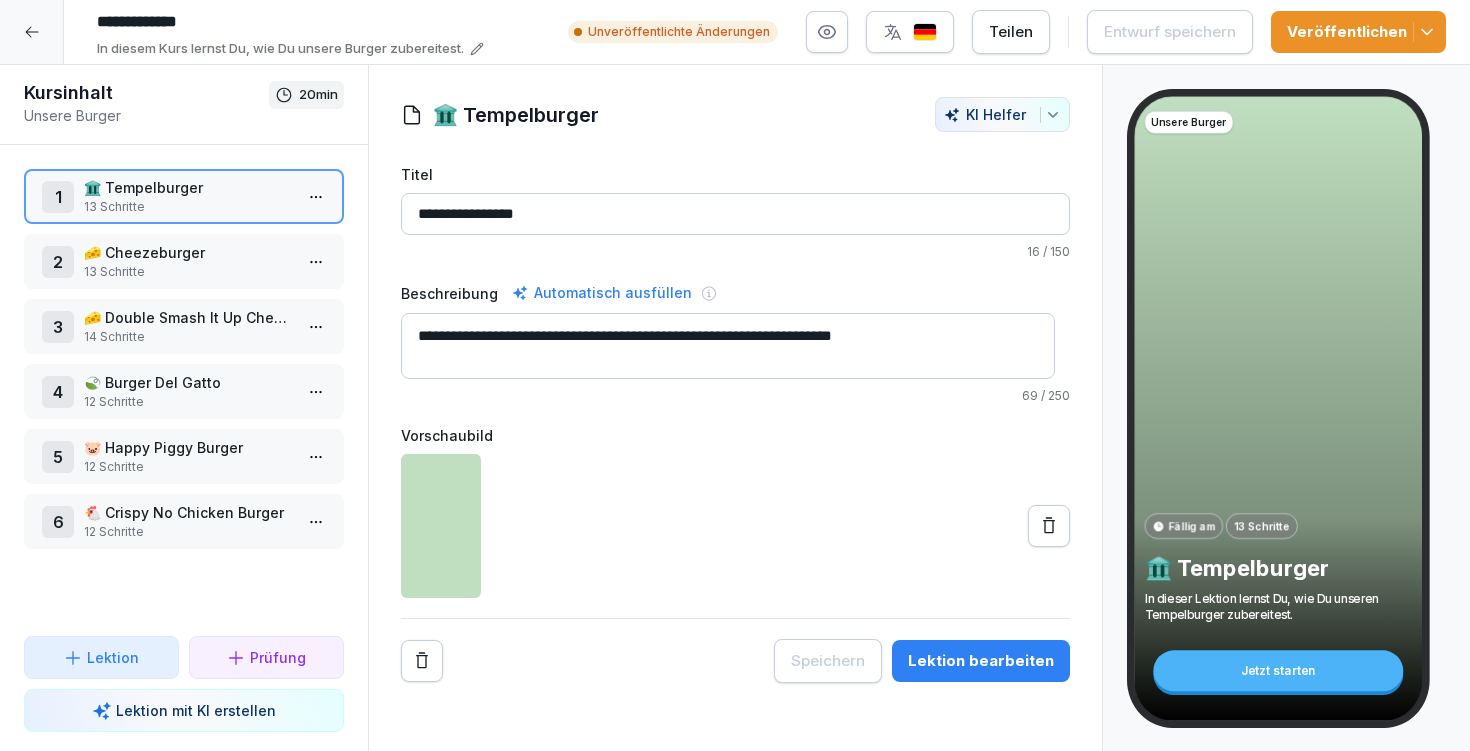 click at bounding box center (32, 32) 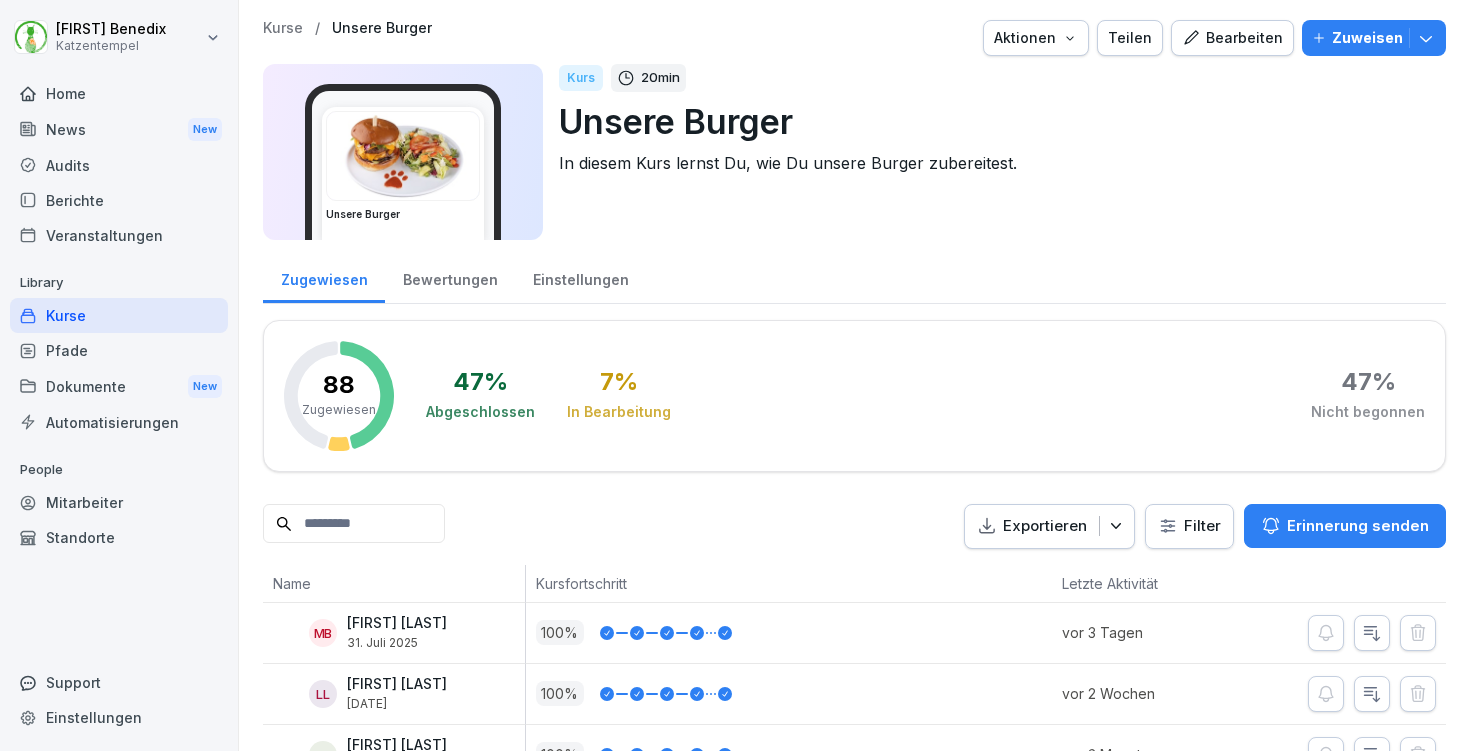 scroll, scrollTop: 0, scrollLeft: 0, axis: both 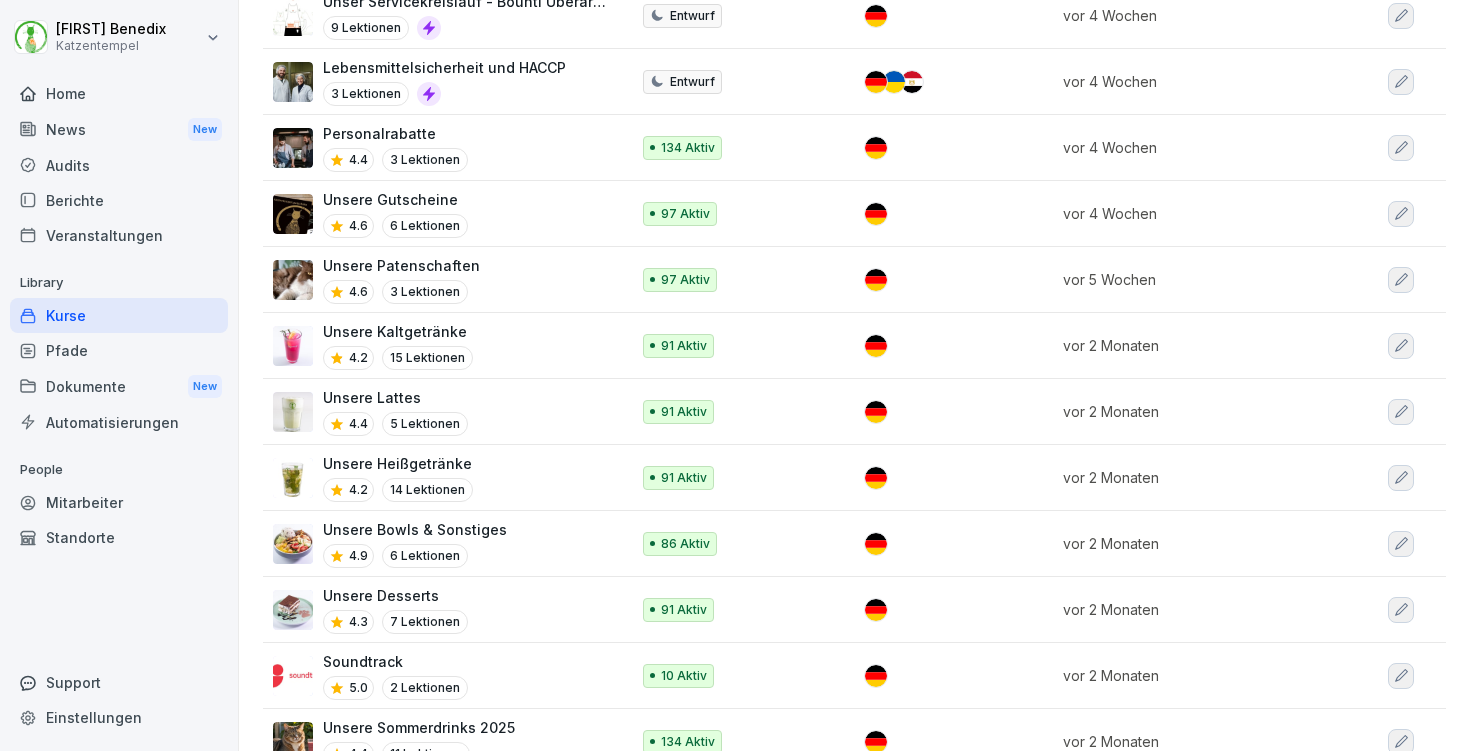 click on "Unsere Bowls & Sonstiges 4.9 6 Lektionen" at bounding box center [441, 543] 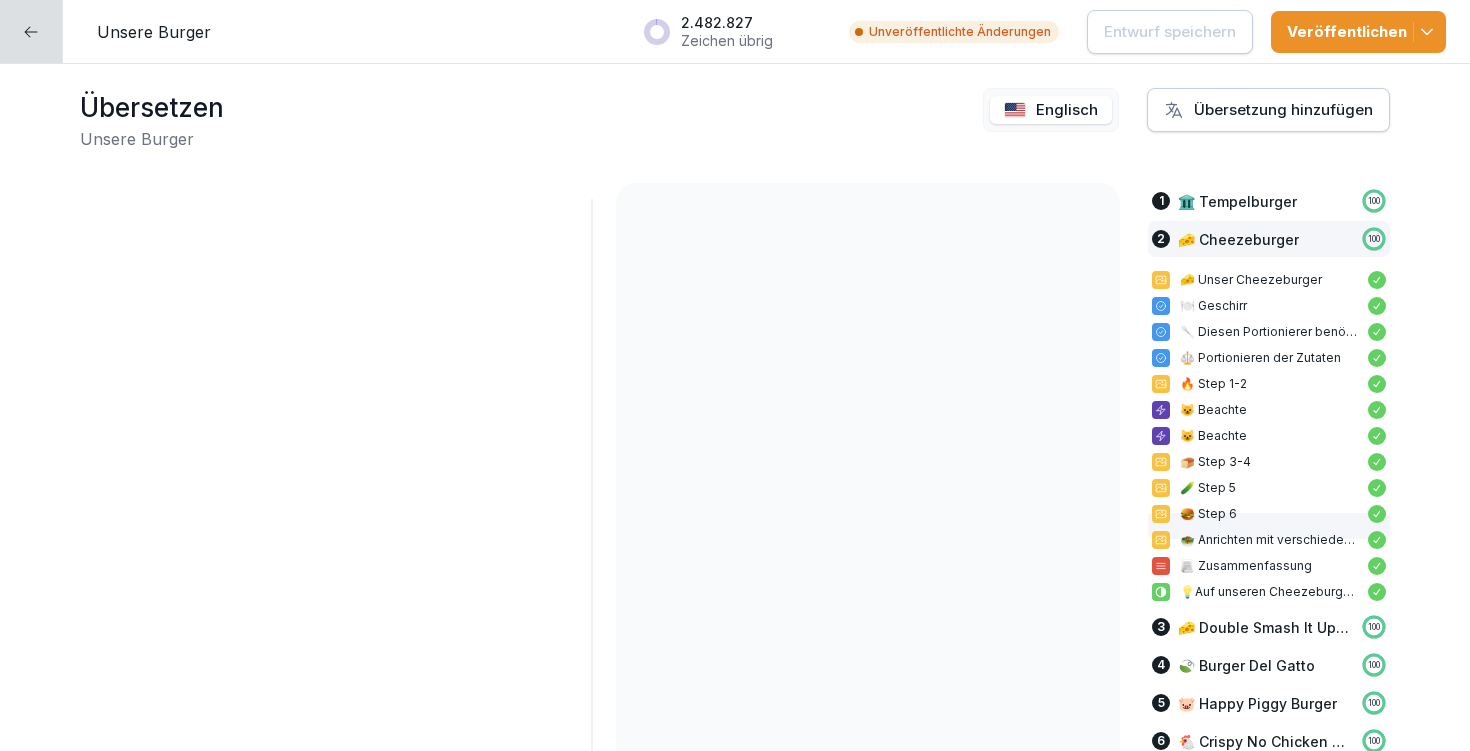 scroll, scrollTop: 0, scrollLeft: 0, axis: both 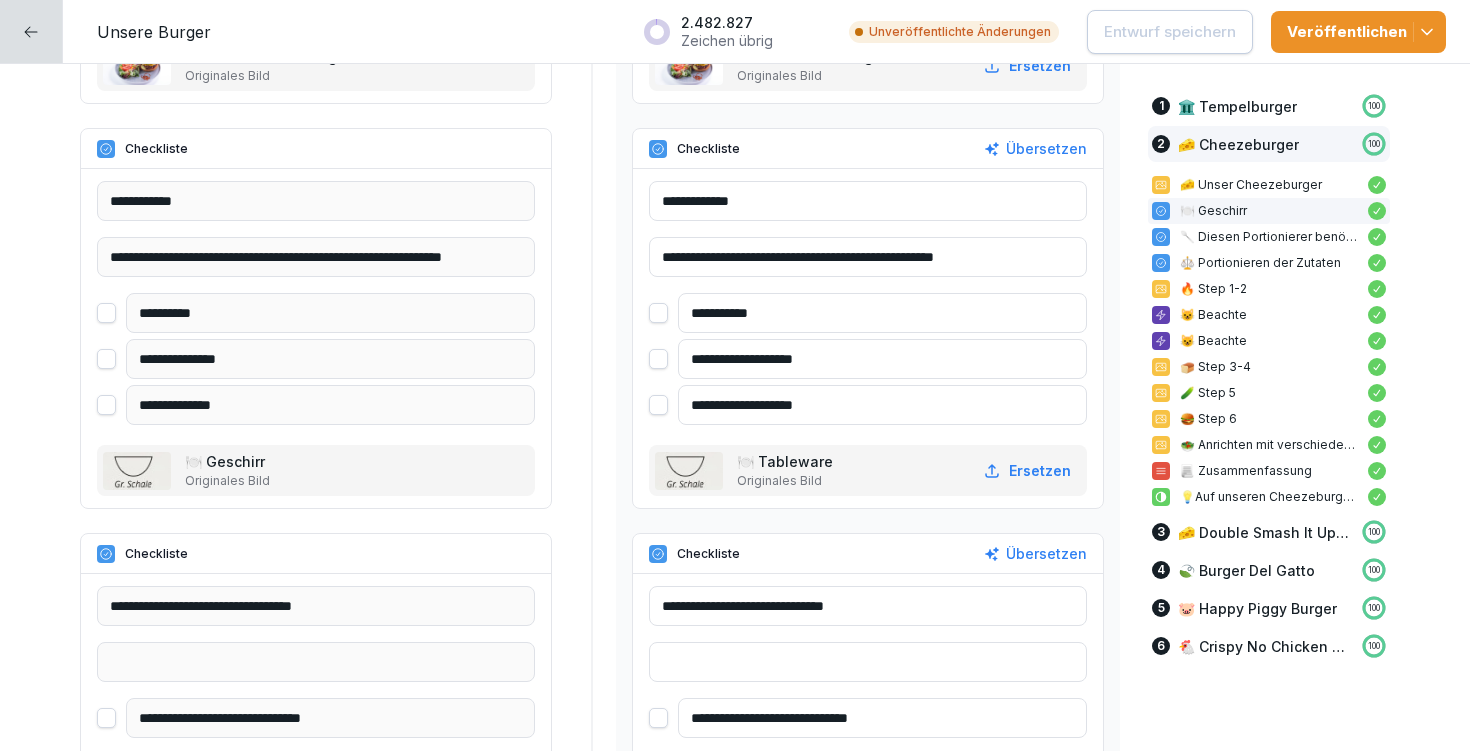 drag, startPoint x: 684, startPoint y: 358, endPoint x: 983, endPoint y: 373, distance: 299.376 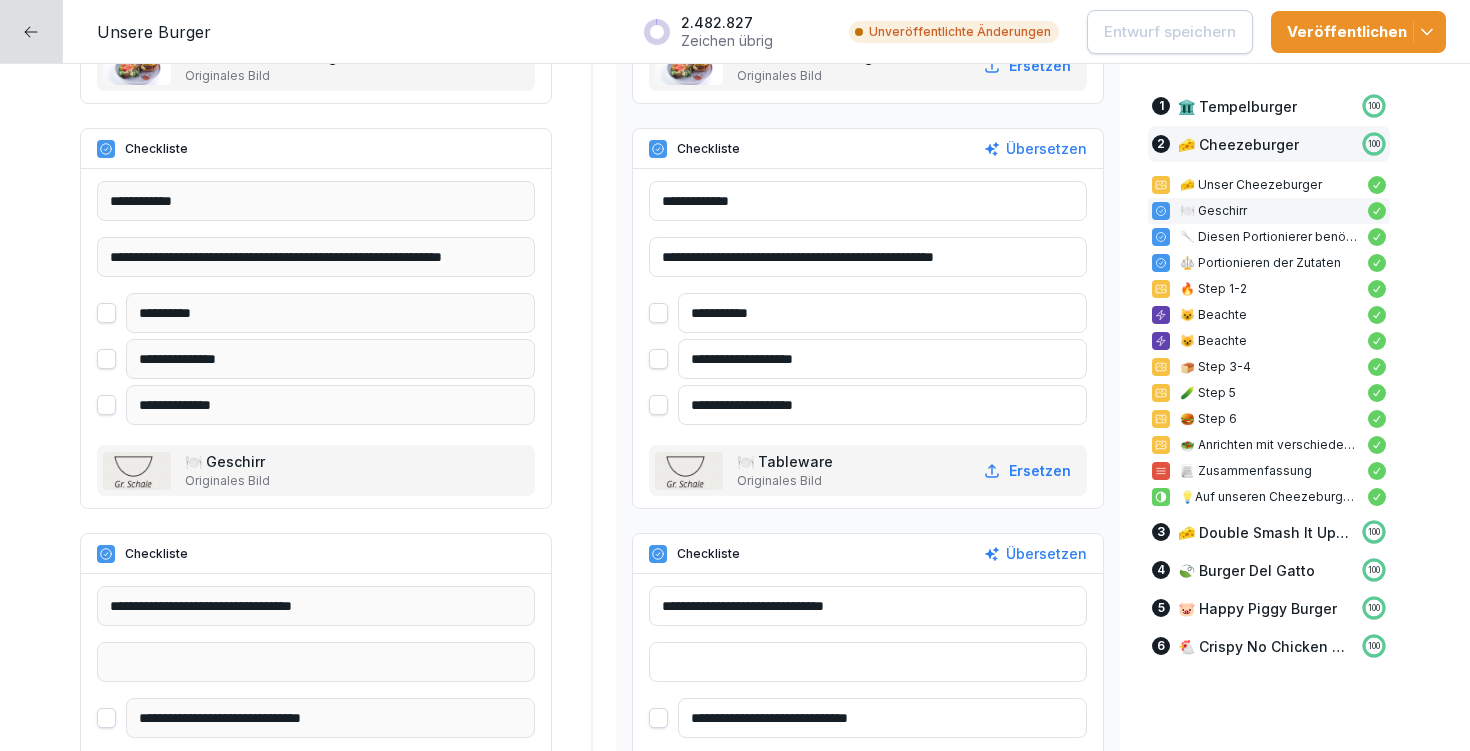 drag, startPoint x: 681, startPoint y: 404, endPoint x: 937, endPoint y: 402, distance: 256.0078 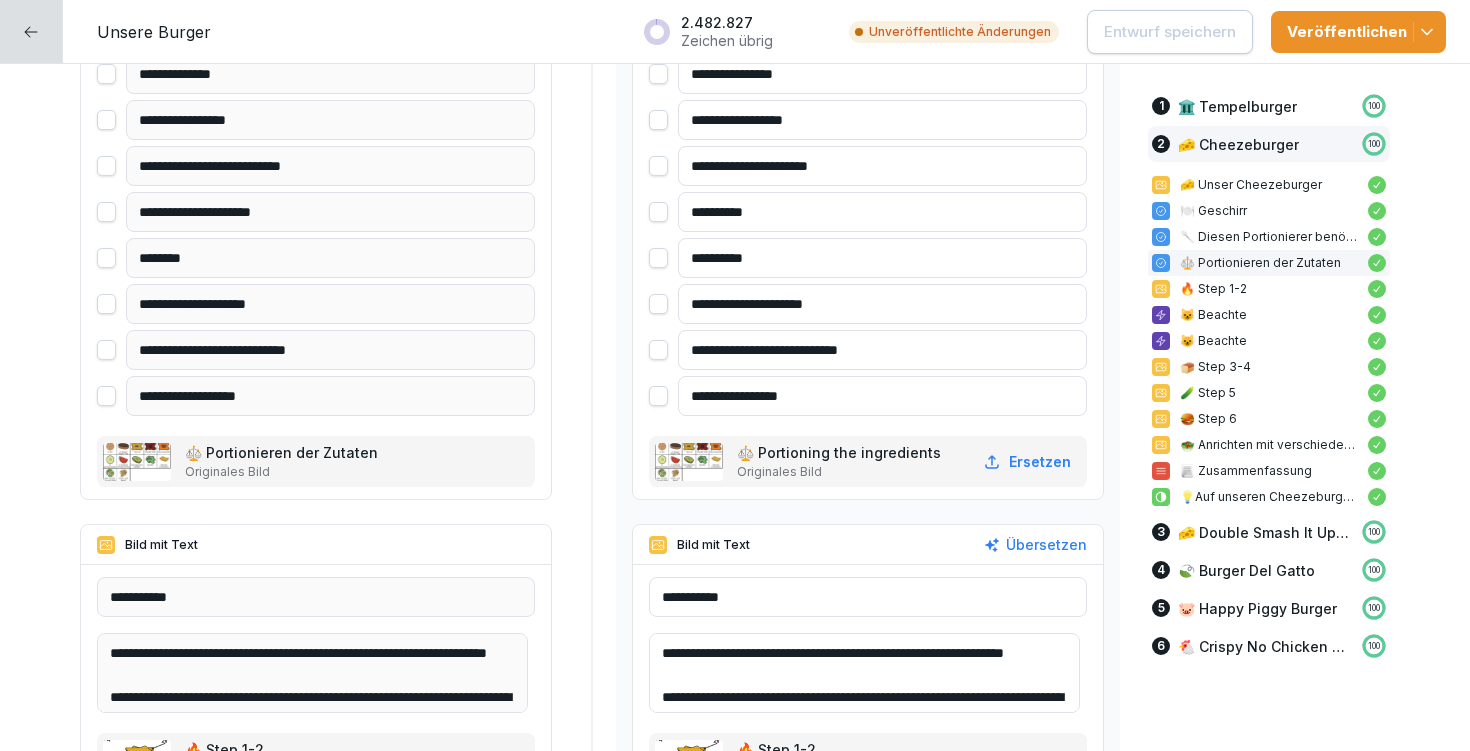 scroll, scrollTop: 7133, scrollLeft: 0, axis: vertical 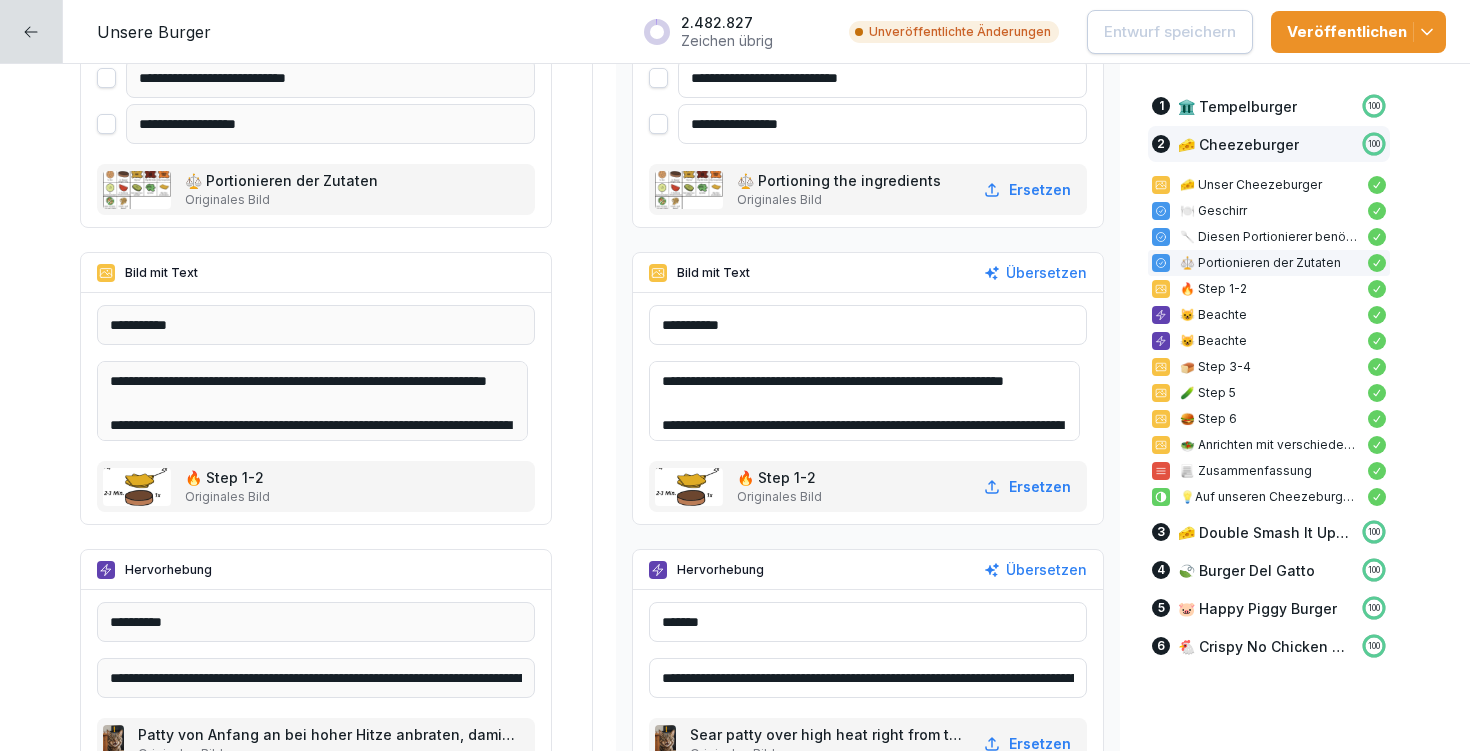 drag, startPoint x: 740, startPoint y: 403, endPoint x: 633, endPoint y: 388, distance: 108.04629 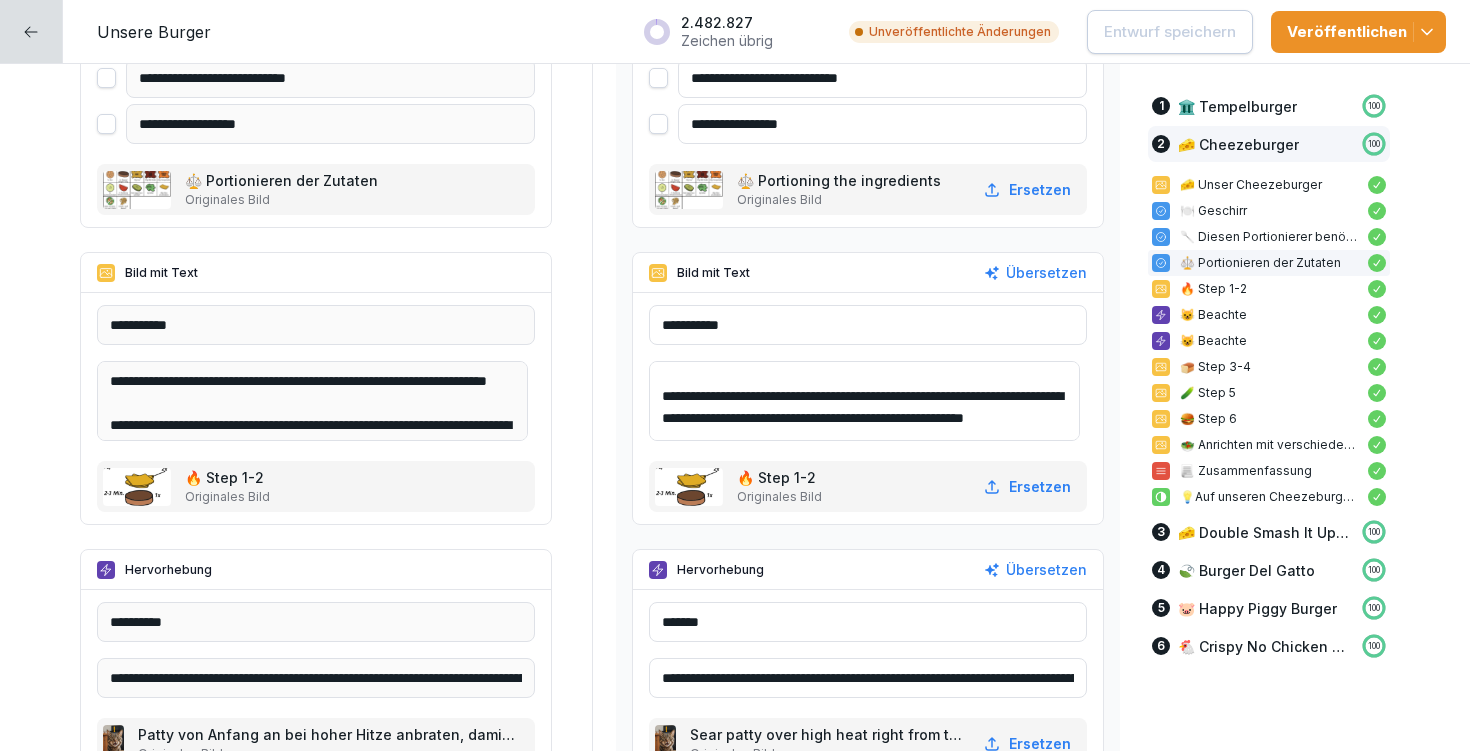scroll, scrollTop: 45, scrollLeft: 0, axis: vertical 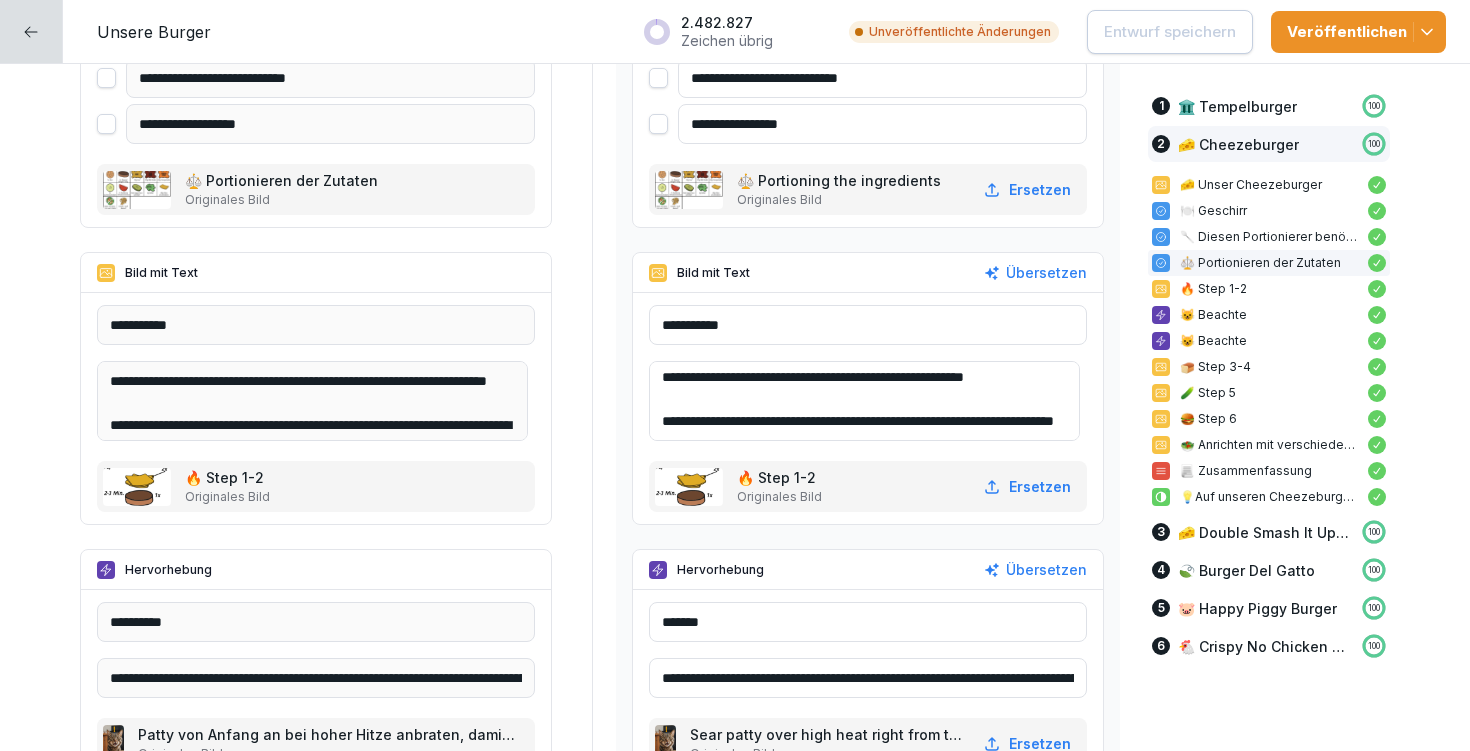 drag, startPoint x: 974, startPoint y: 402, endPoint x: 998, endPoint y: 379, distance: 33.24154 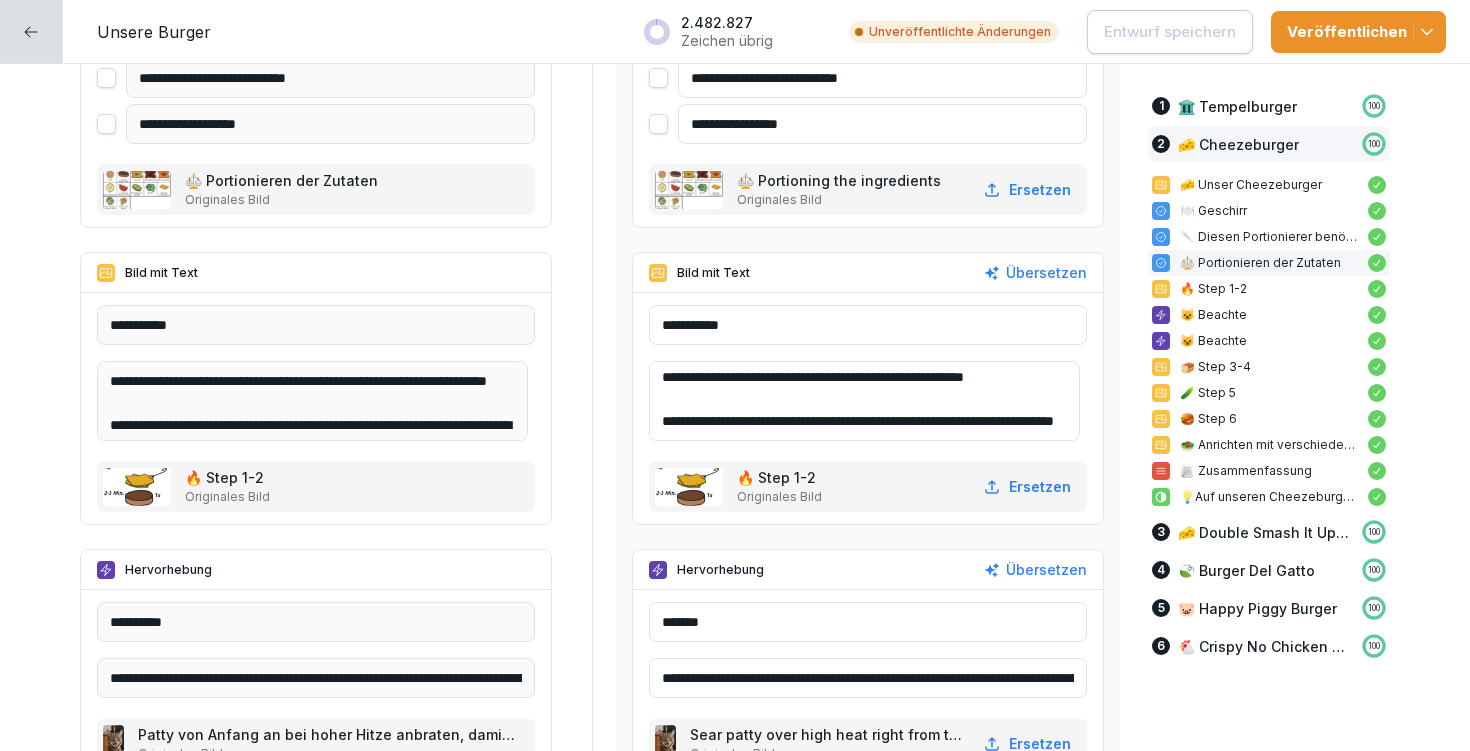 scroll, scrollTop: 136, scrollLeft: 0, axis: vertical 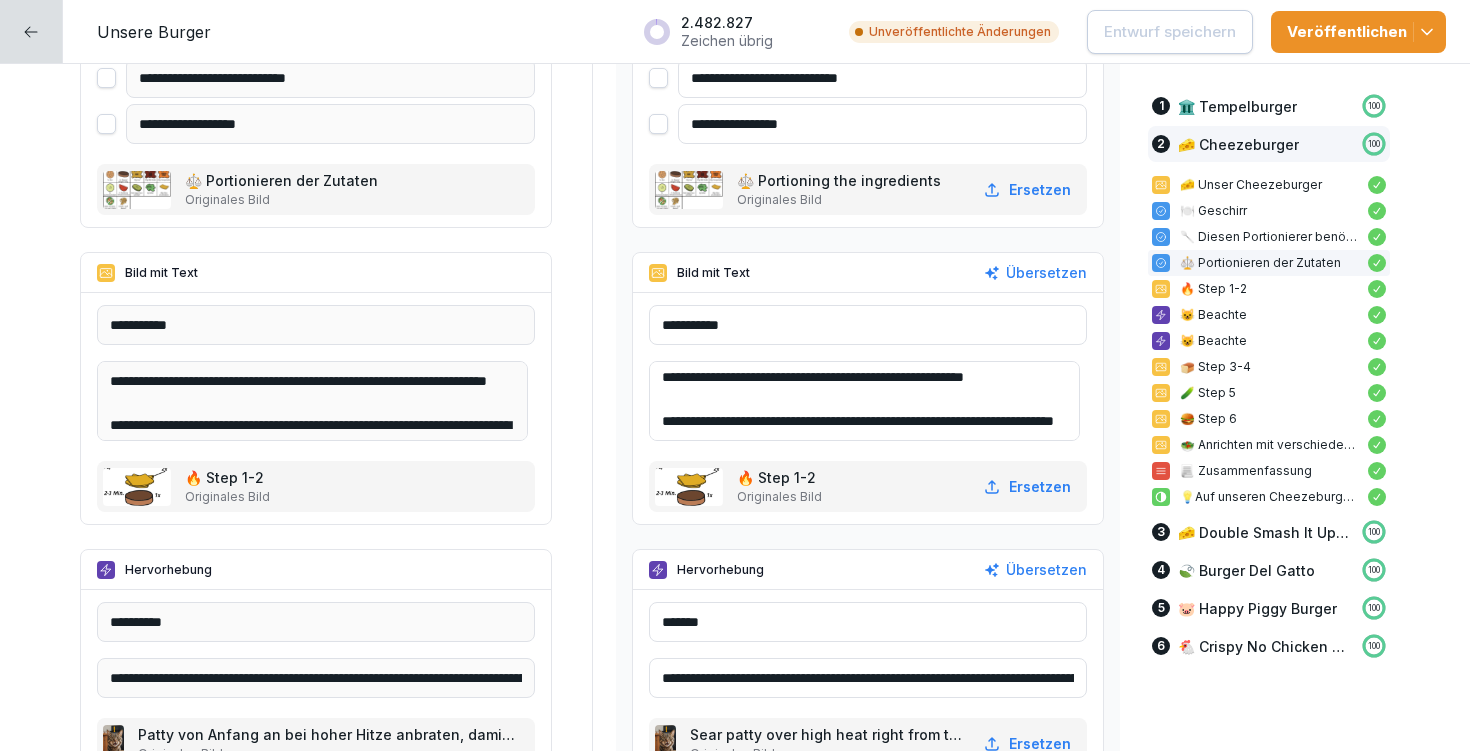 click on "**********" at bounding box center (864, 401) 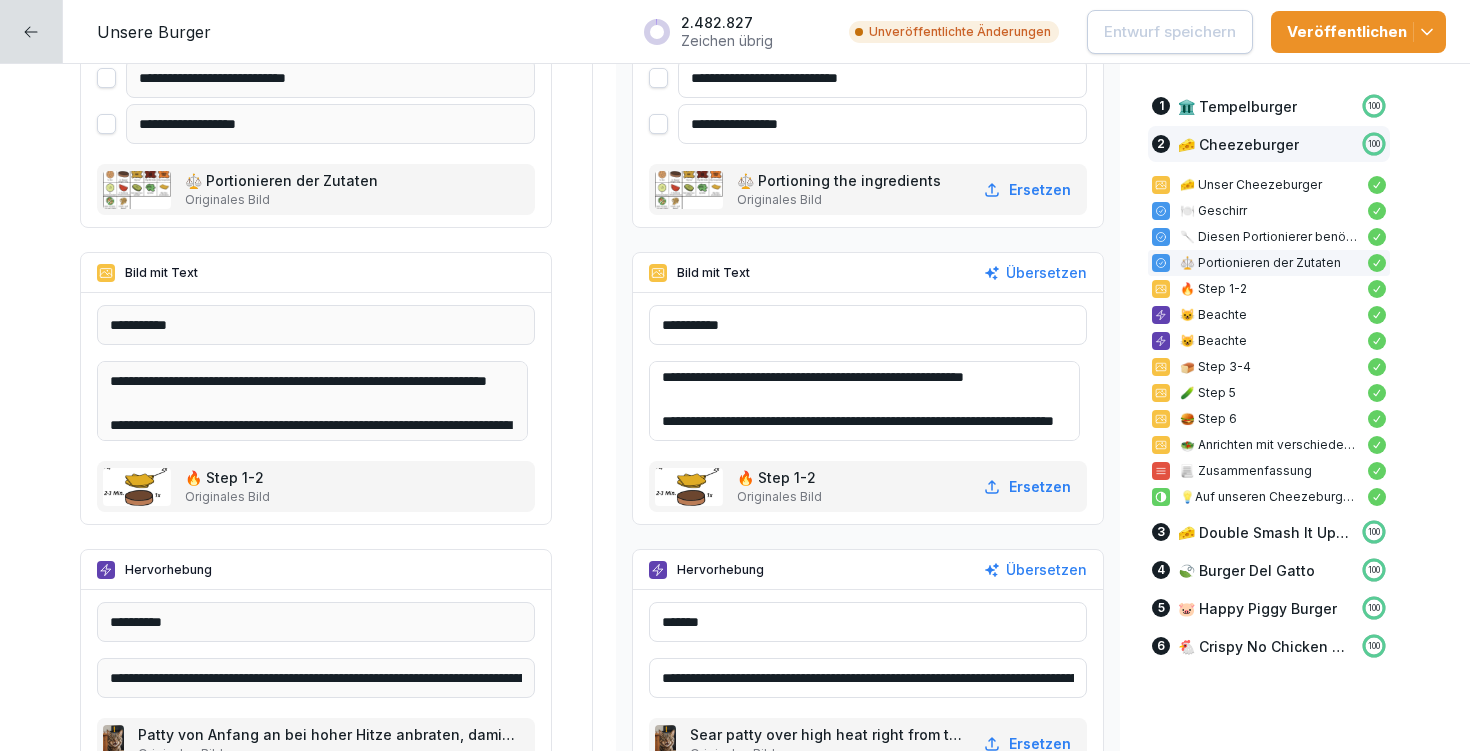 drag, startPoint x: 655, startPoint y: 420, endPoint x: 743, endPoint y: 412, distance: 88.362885 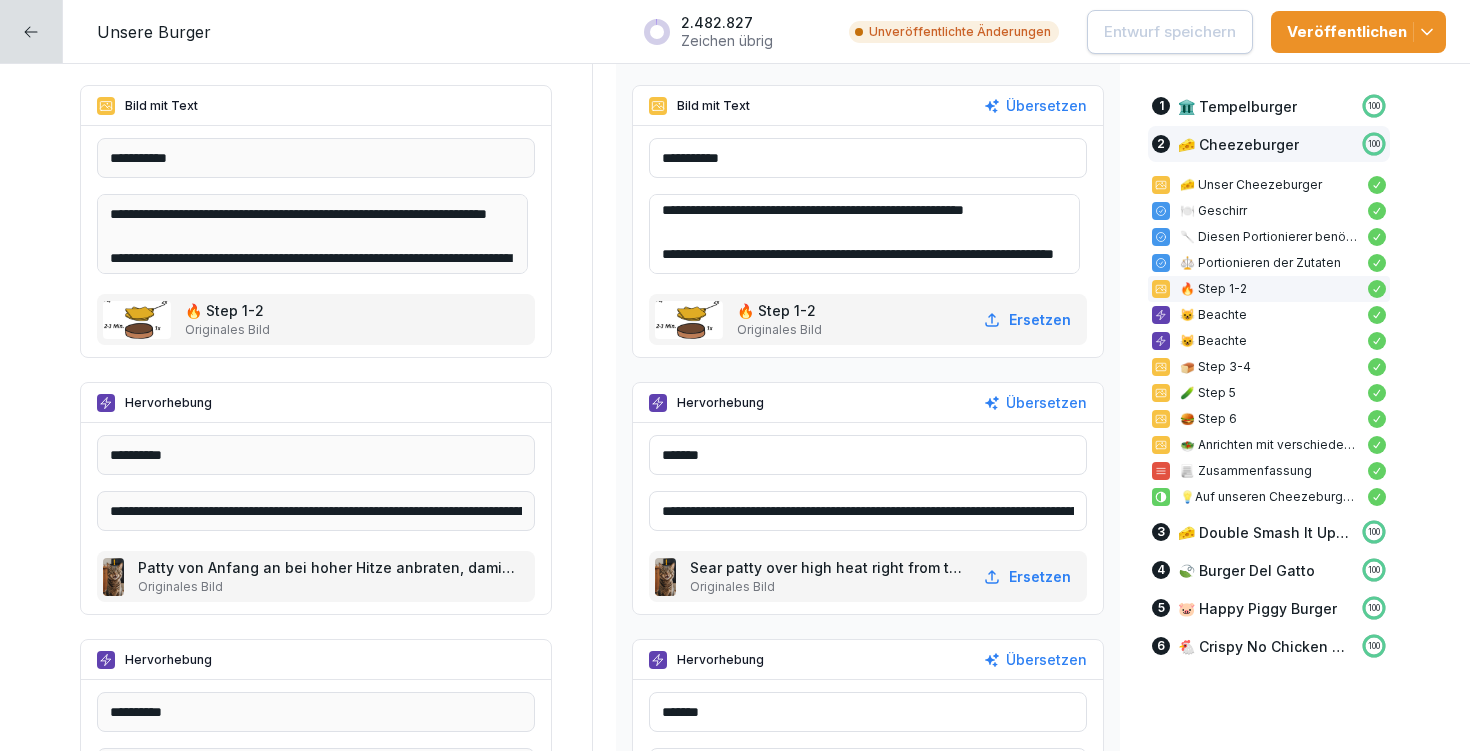 scroll, scrollTop: 7392, scrollLeft: 0, axis: vertical 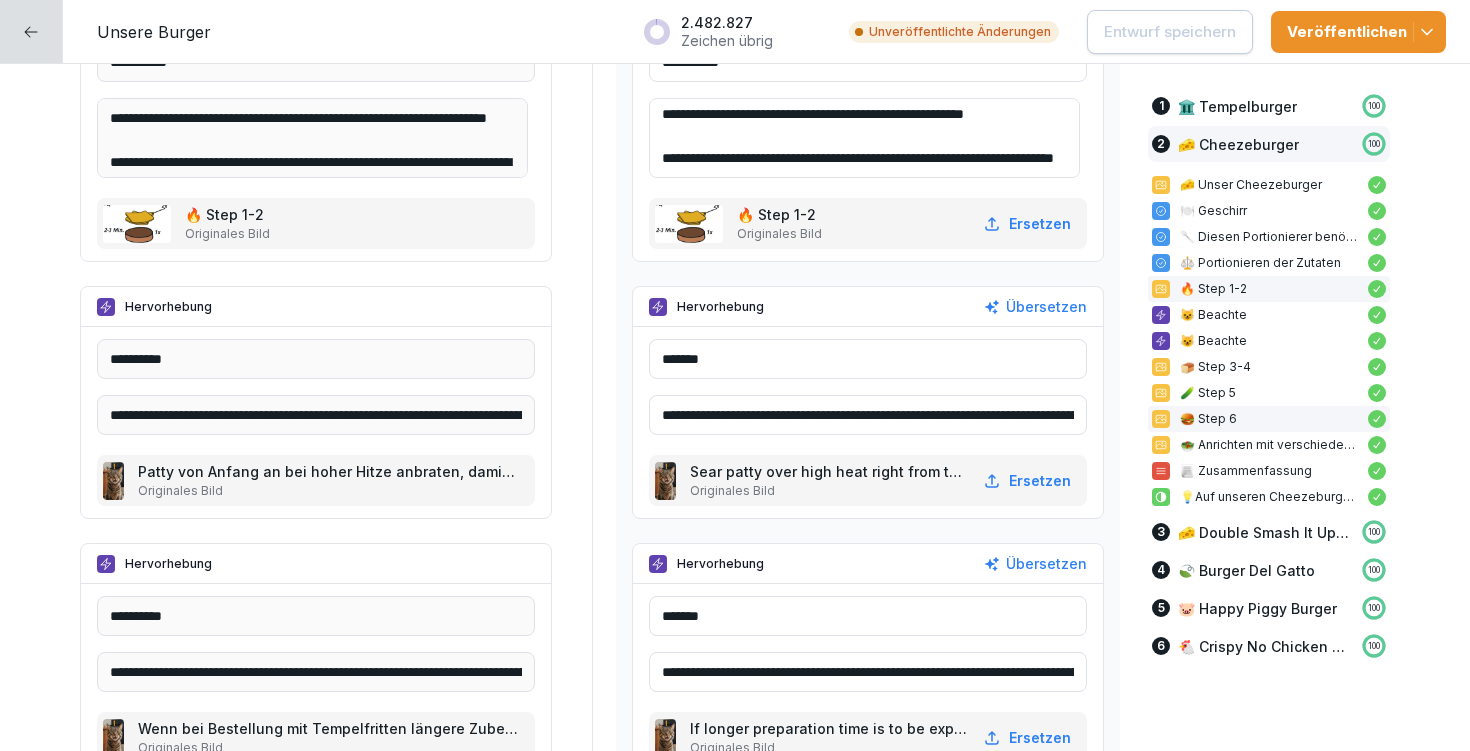 drag, startPoint x: 653, startPoint y: 409, endPoint x: 1133, endPoint y: 424, distance: 480.2343 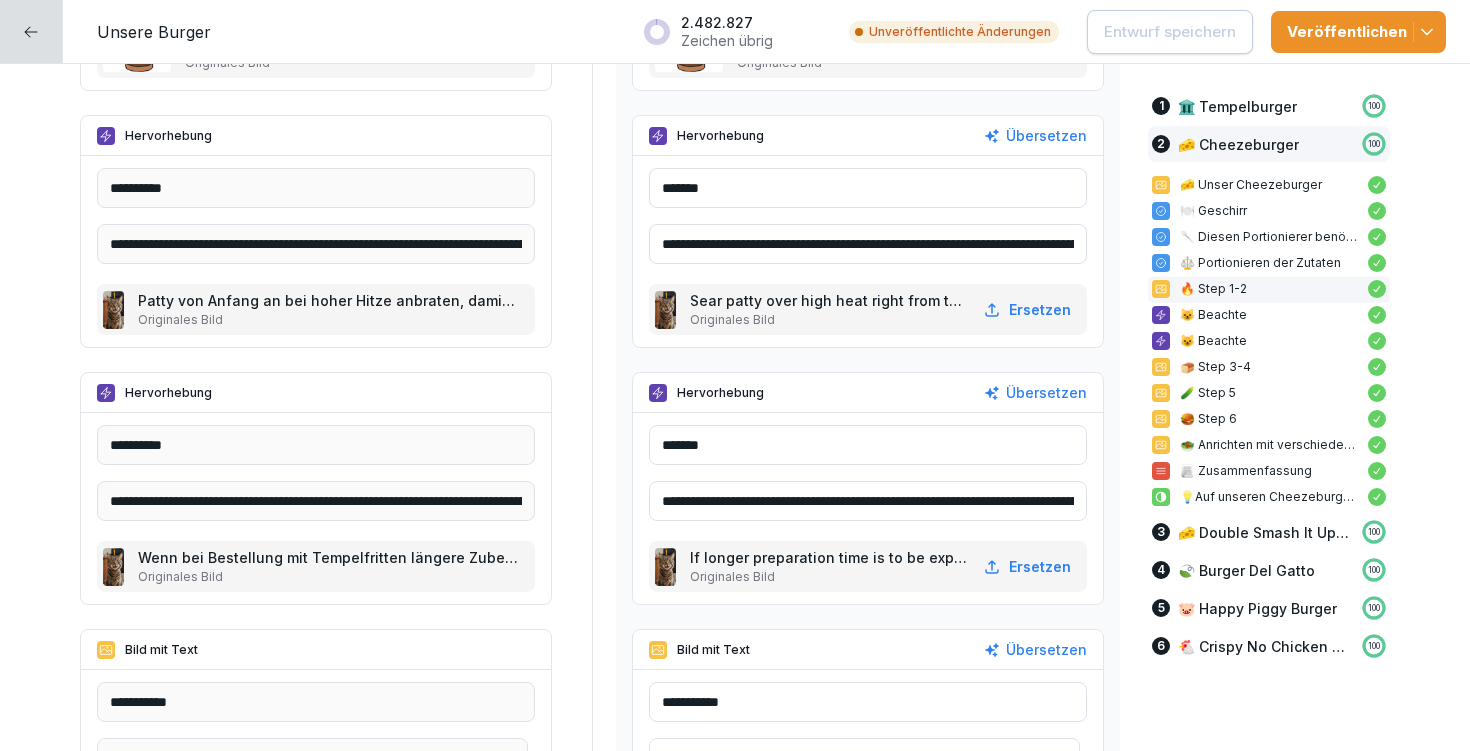 scroll, scrollTop: 7697, scrollLeft: 0, axis: vertical 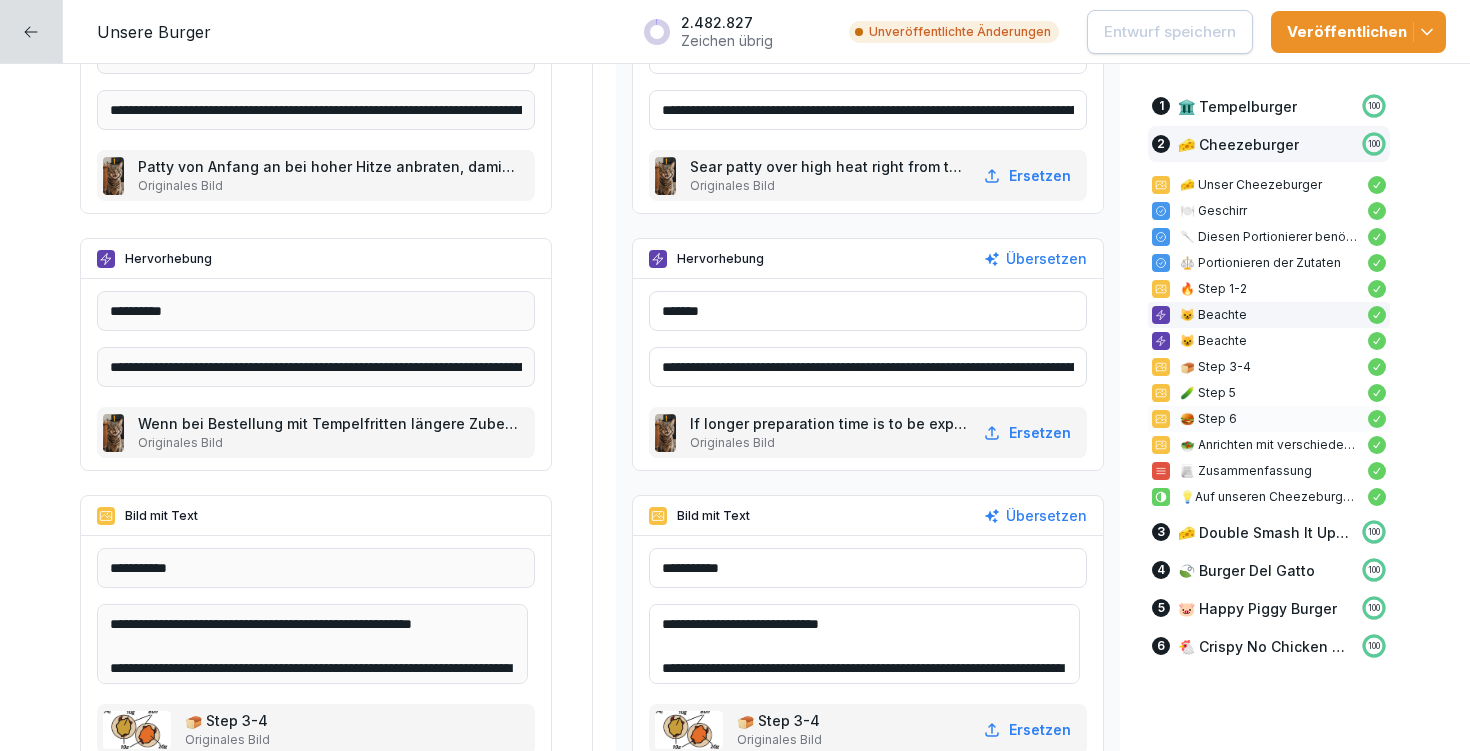 drag, startPoint x: 646, startPoint y: 367, endPoint x: 1291, endPoint y: 407, distance: 646.23914 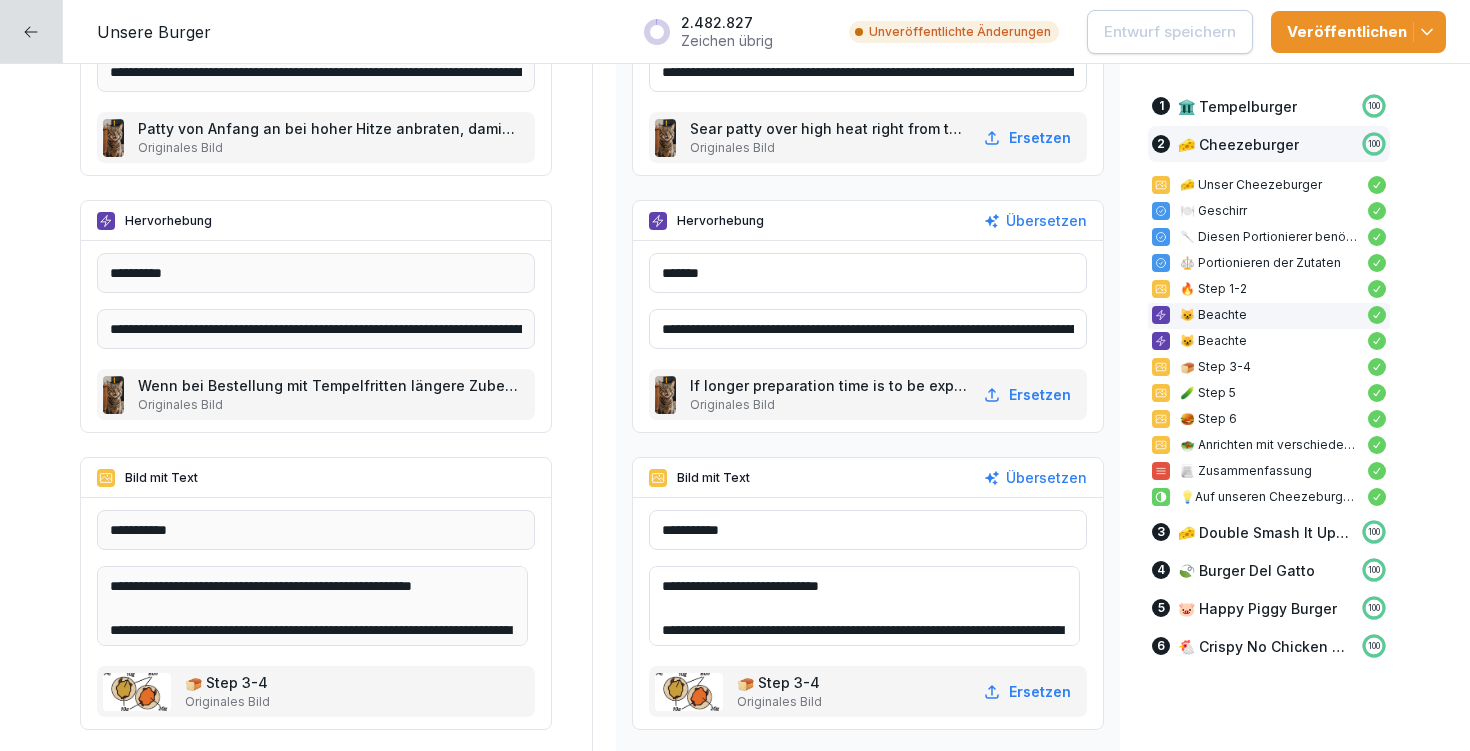 scroll, scrollTop: 7779, scrollLeft: 0, axis: vertical 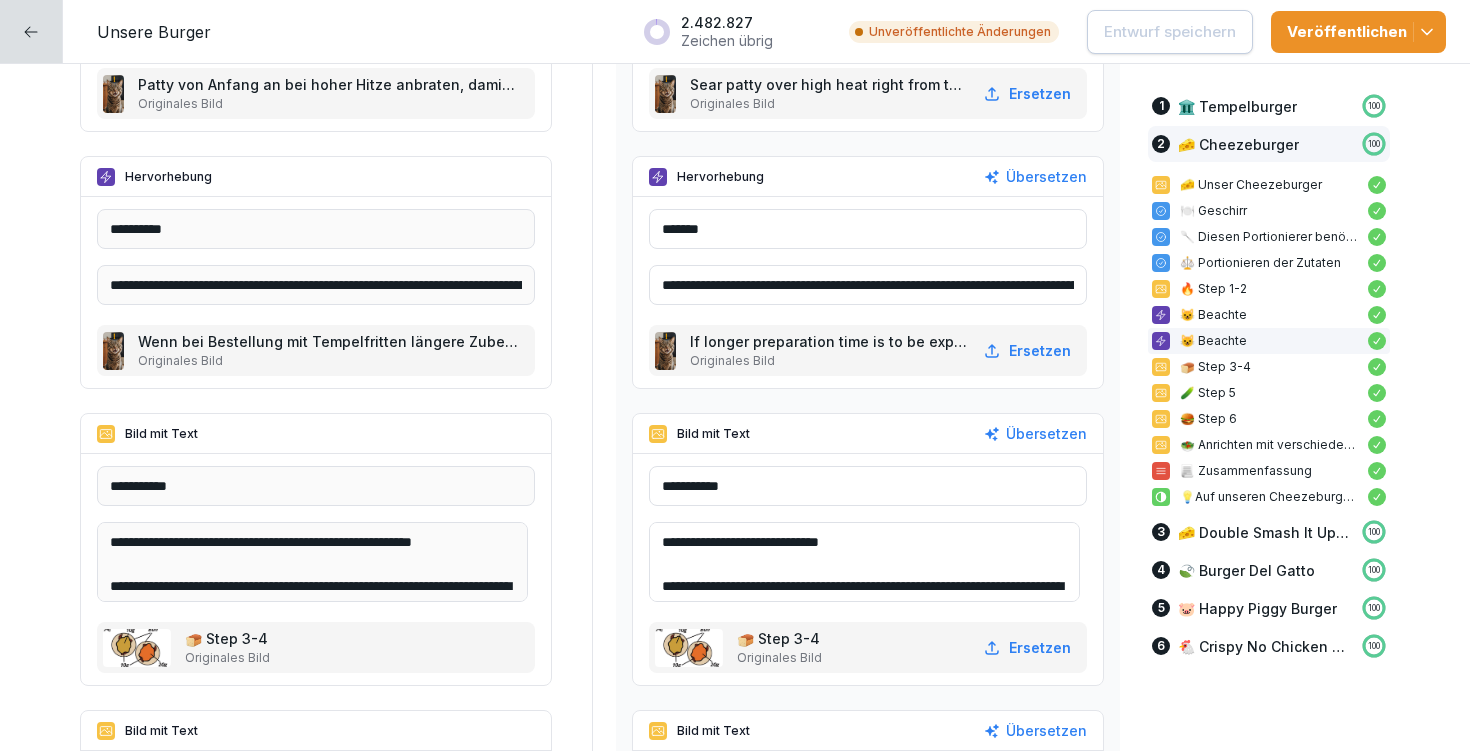 drag, startPoint x: 656, startPoint y: 542, endPoint x: 872, endPoint y: 541, distance: 216.00232 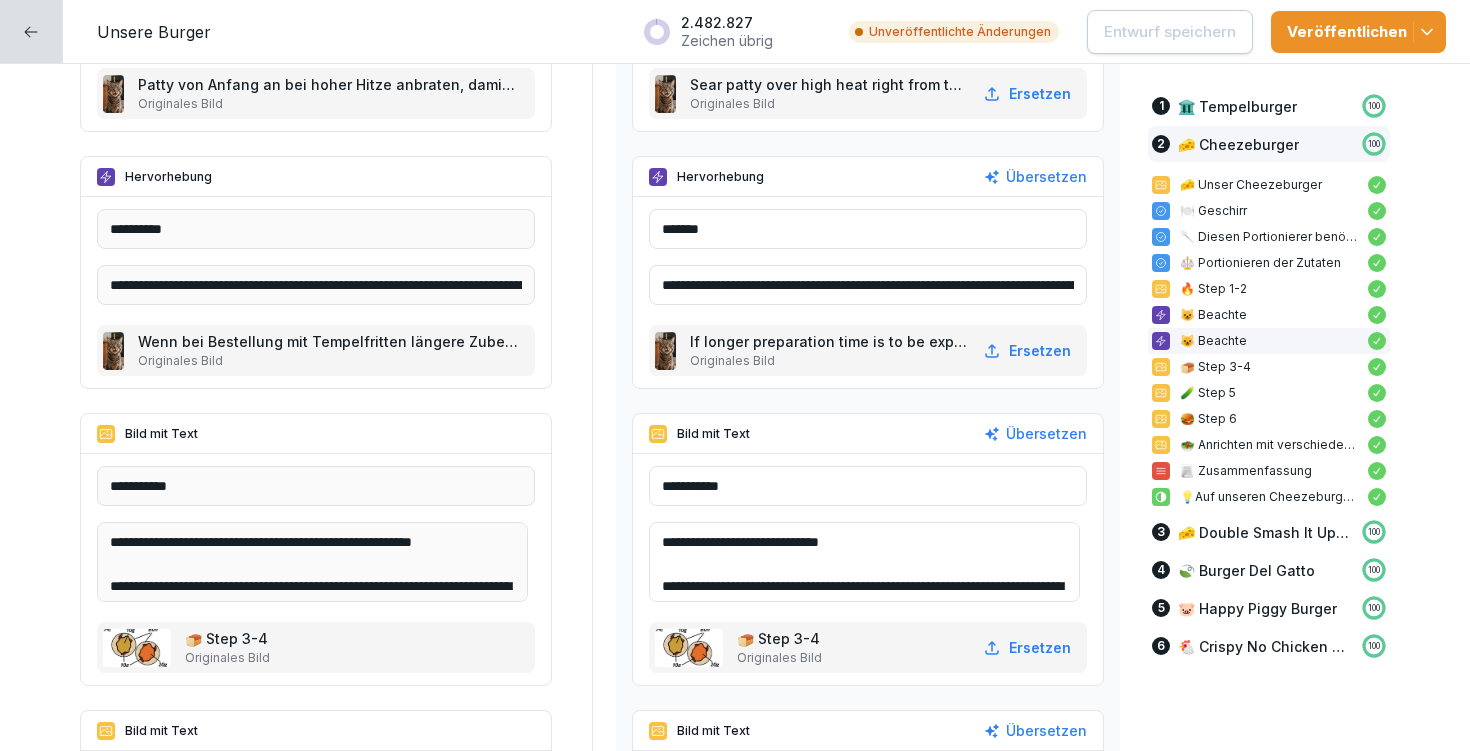 click on "**********" at bounding box center [864, 562] 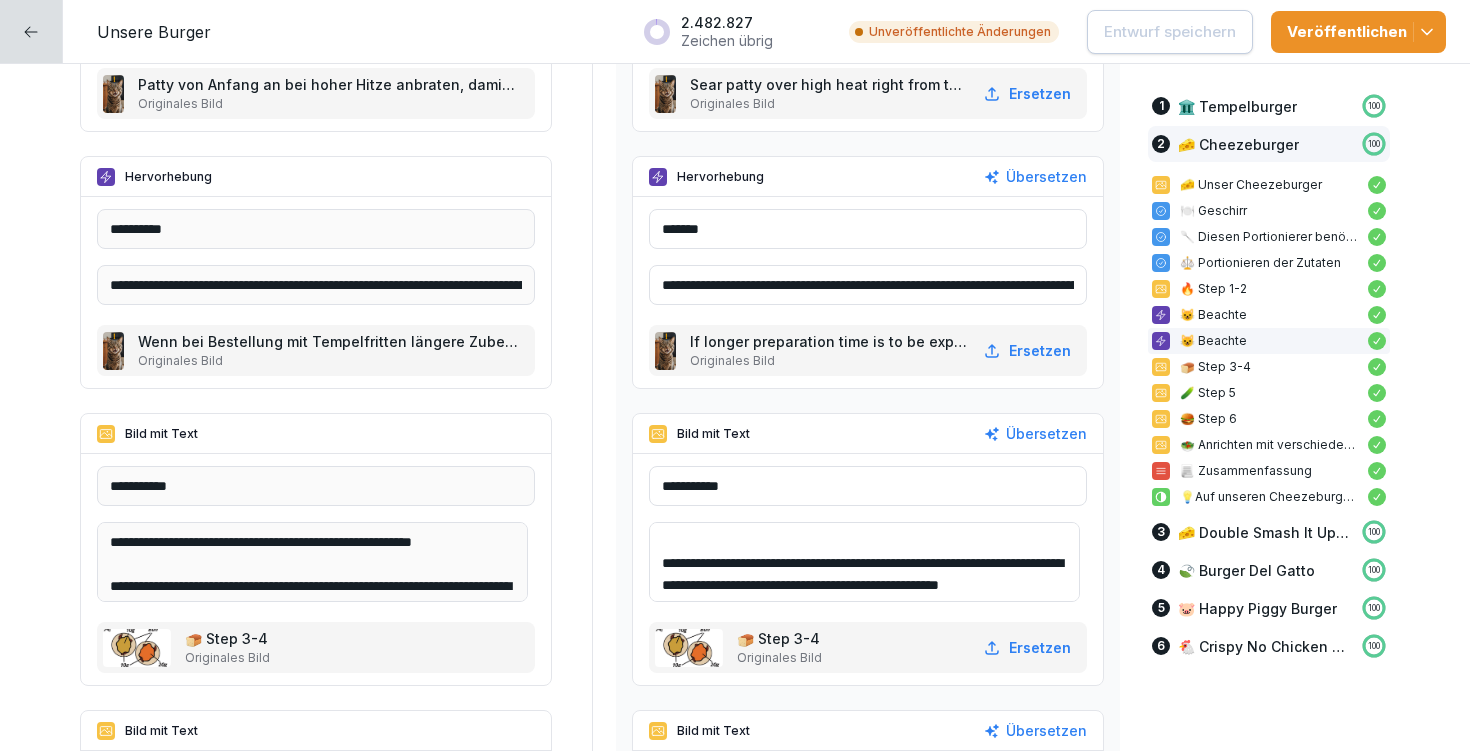 scroll, scrollTop: 48, scrollLeft: 0, axis: vertical 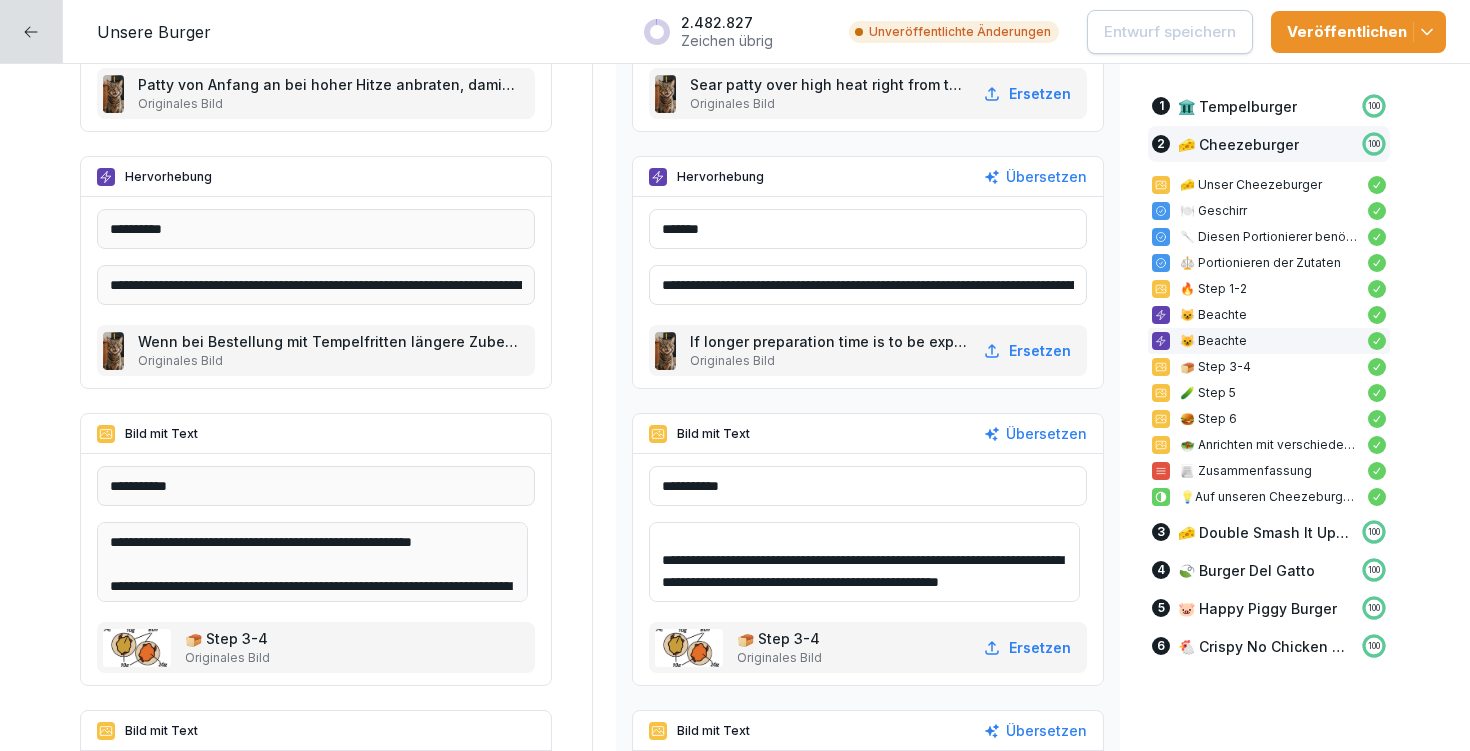 drag, startPoint x: 646, startPoint y: 537, endPoint x: 745, endPoint y: 634, distance: 138.60014 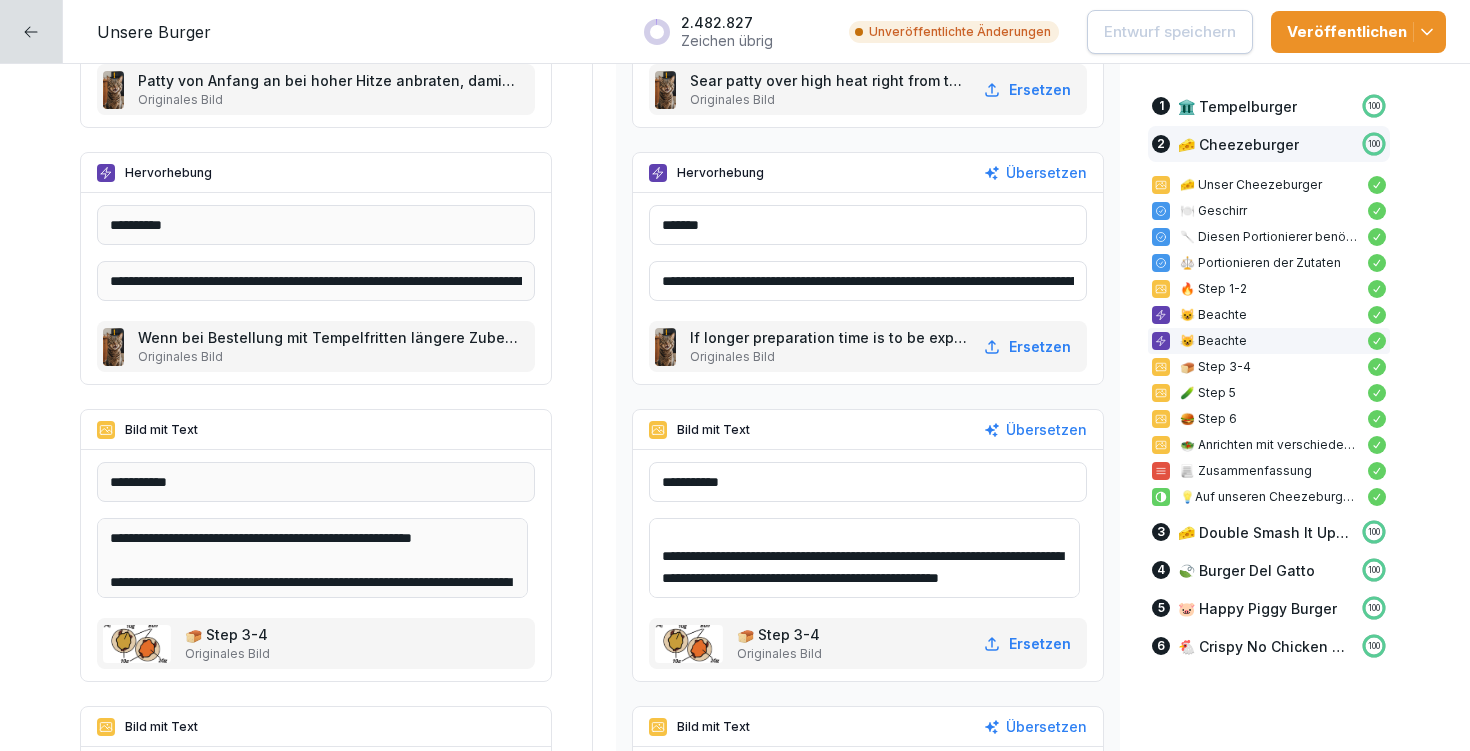 scroll, scrollTop: 8033, scrollLeft: 0, axis: vertical 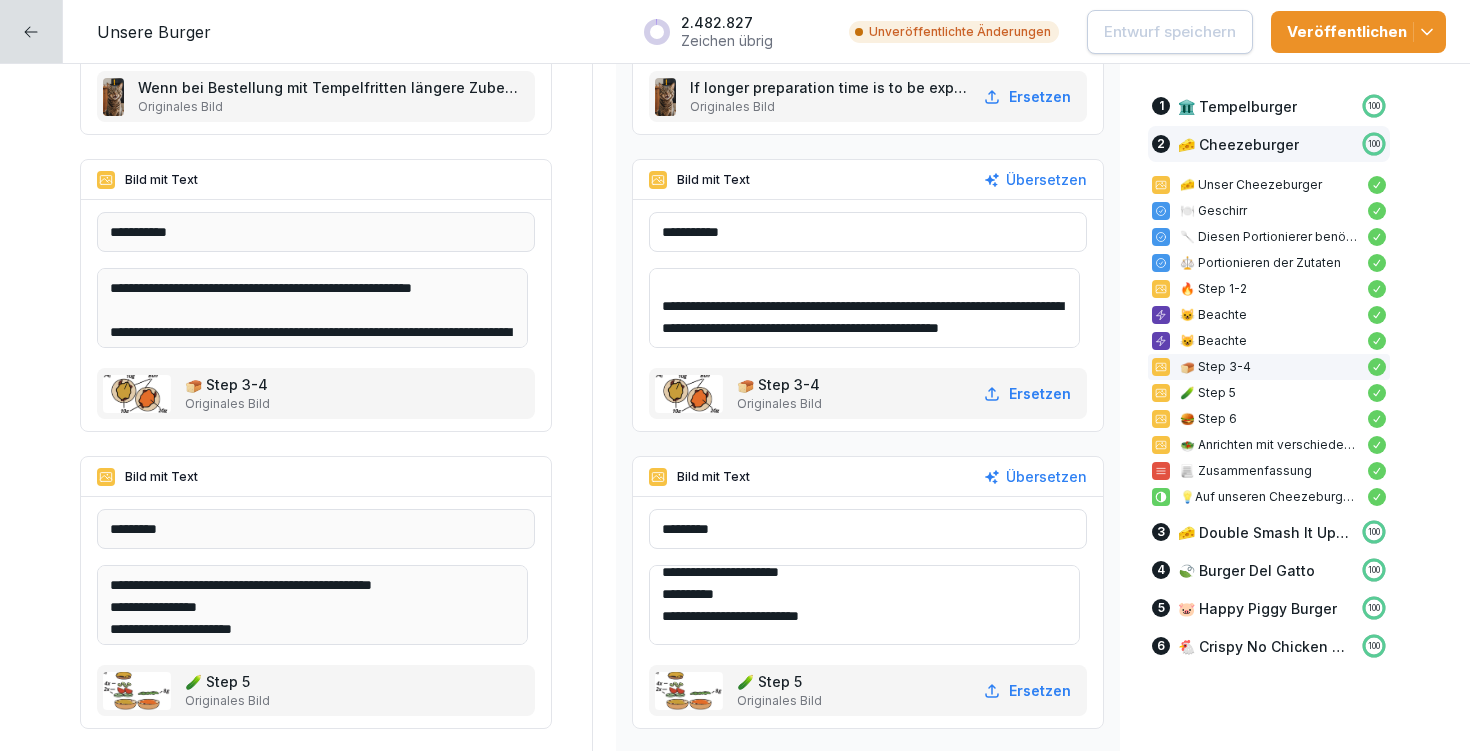 drag, startPoint x: 651, startPoint y: 581, endPoint x: 765, endPoint y: 617, distance: 119.54916 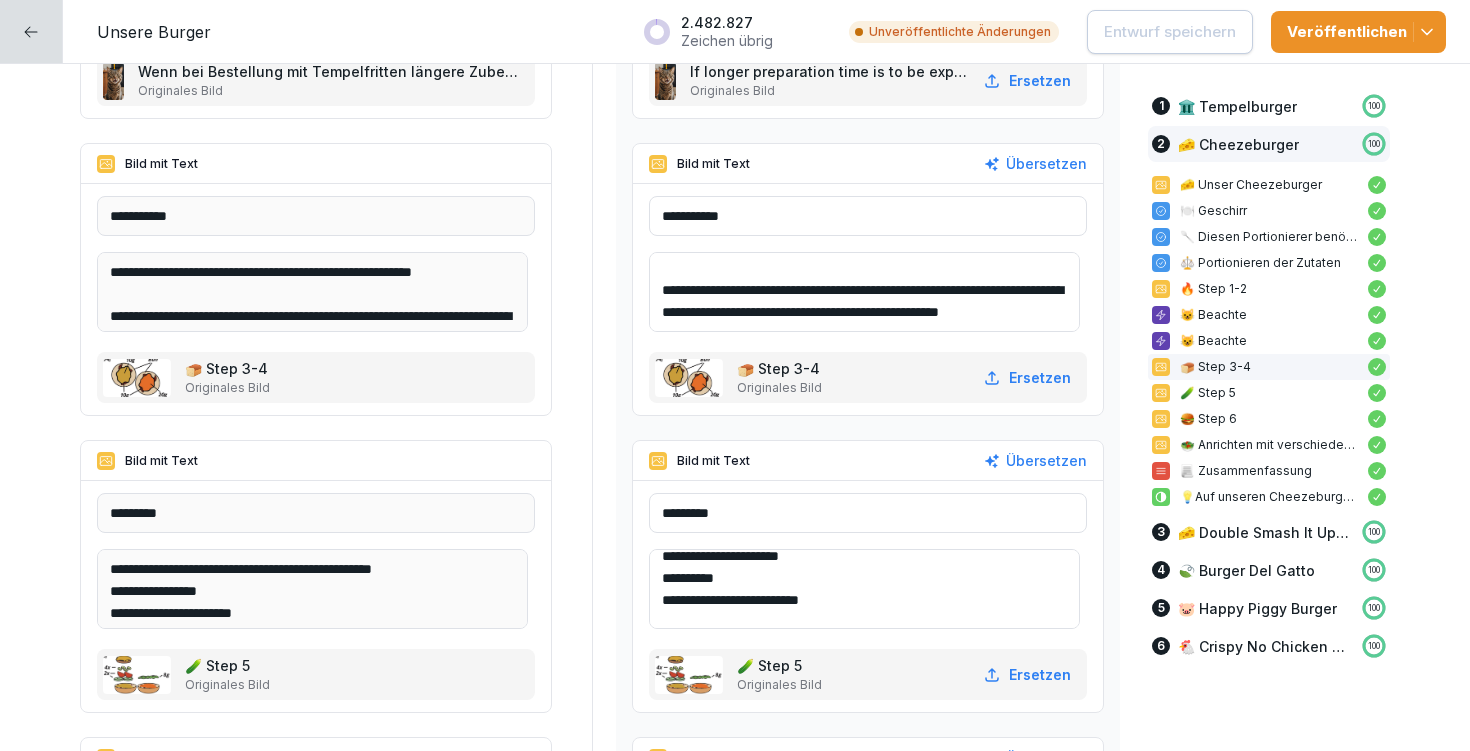 scroll, scrollTop: 8095, scrollLeft: 0, axis: vertical 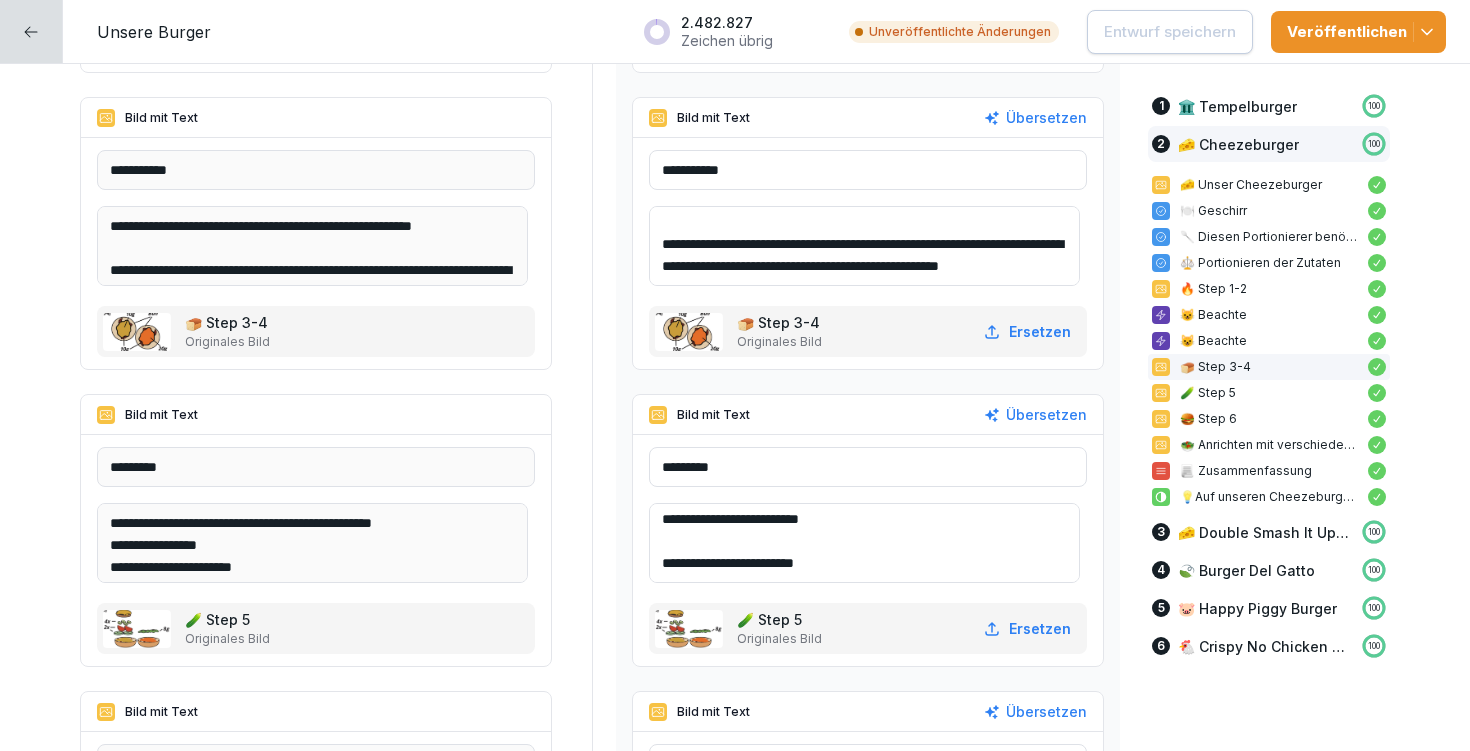 drag, startPoint x: 835, startPoint y: 562, endPoint x: 690, endPoint y: 564, distance: 145.0138 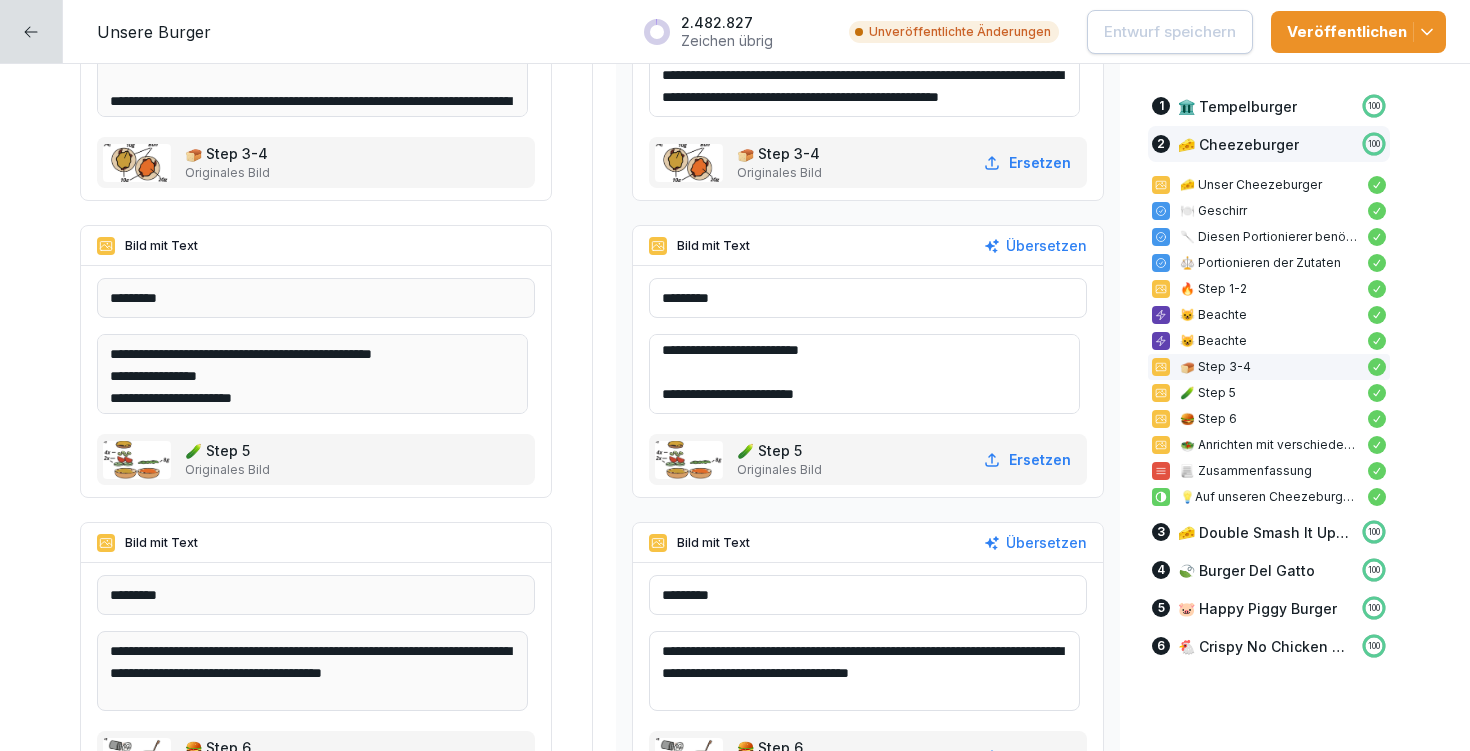 scroll, scrollTop: 8396, scrollLeft: 0, axis: vertical 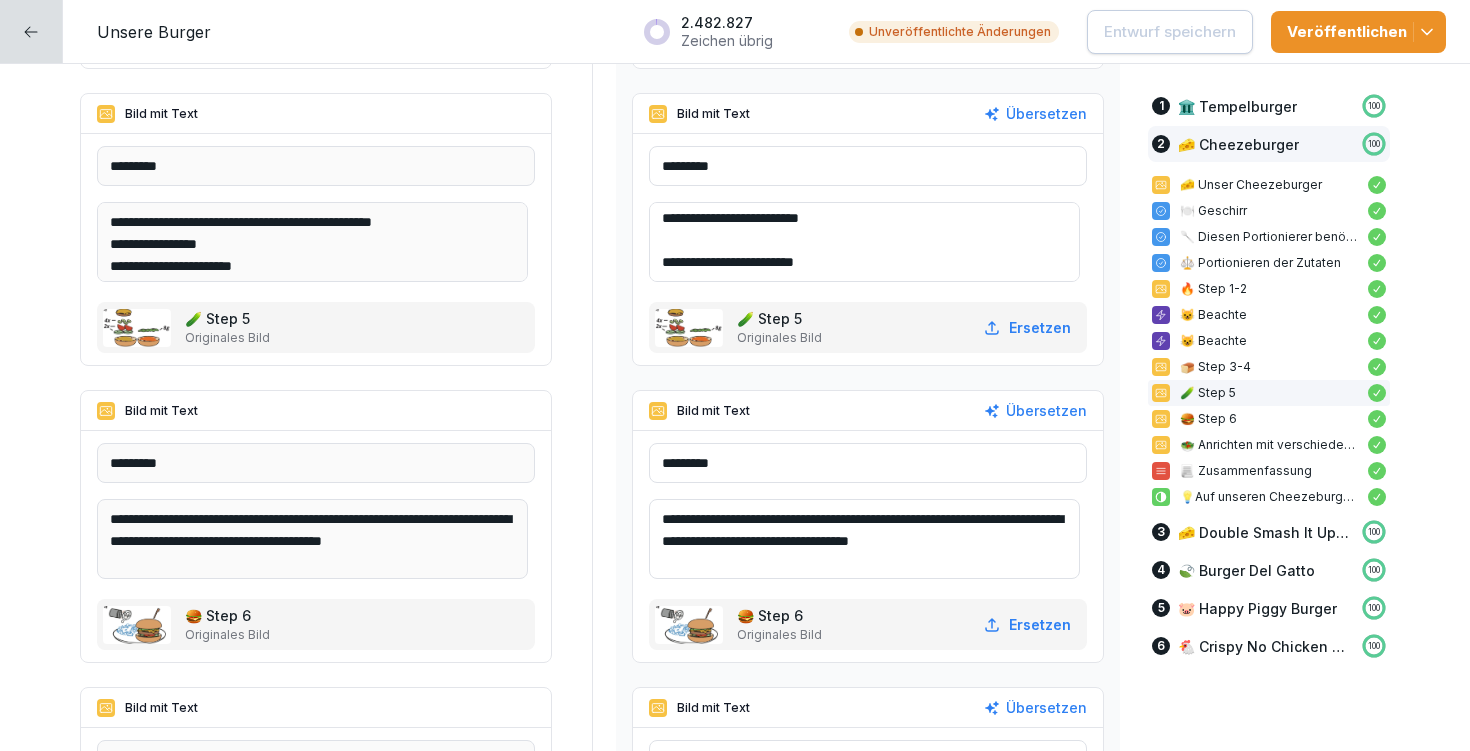 drag, startPoint x: 676, startPoint y: 517, endPoint x: 1039, endPoint y: 579, distance: 368.2567 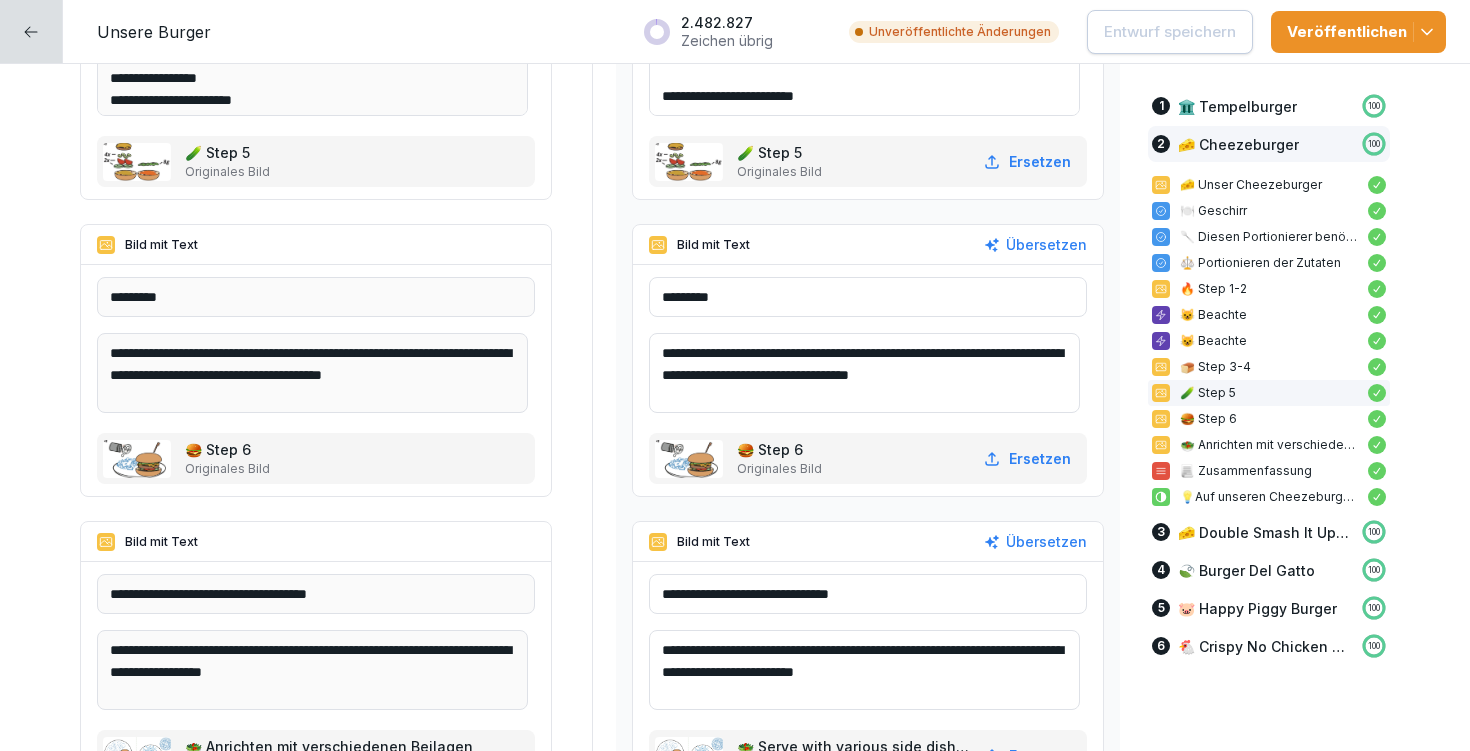 scroll, scrollTop: 8566, scrollLeft: 0, axis: vertical 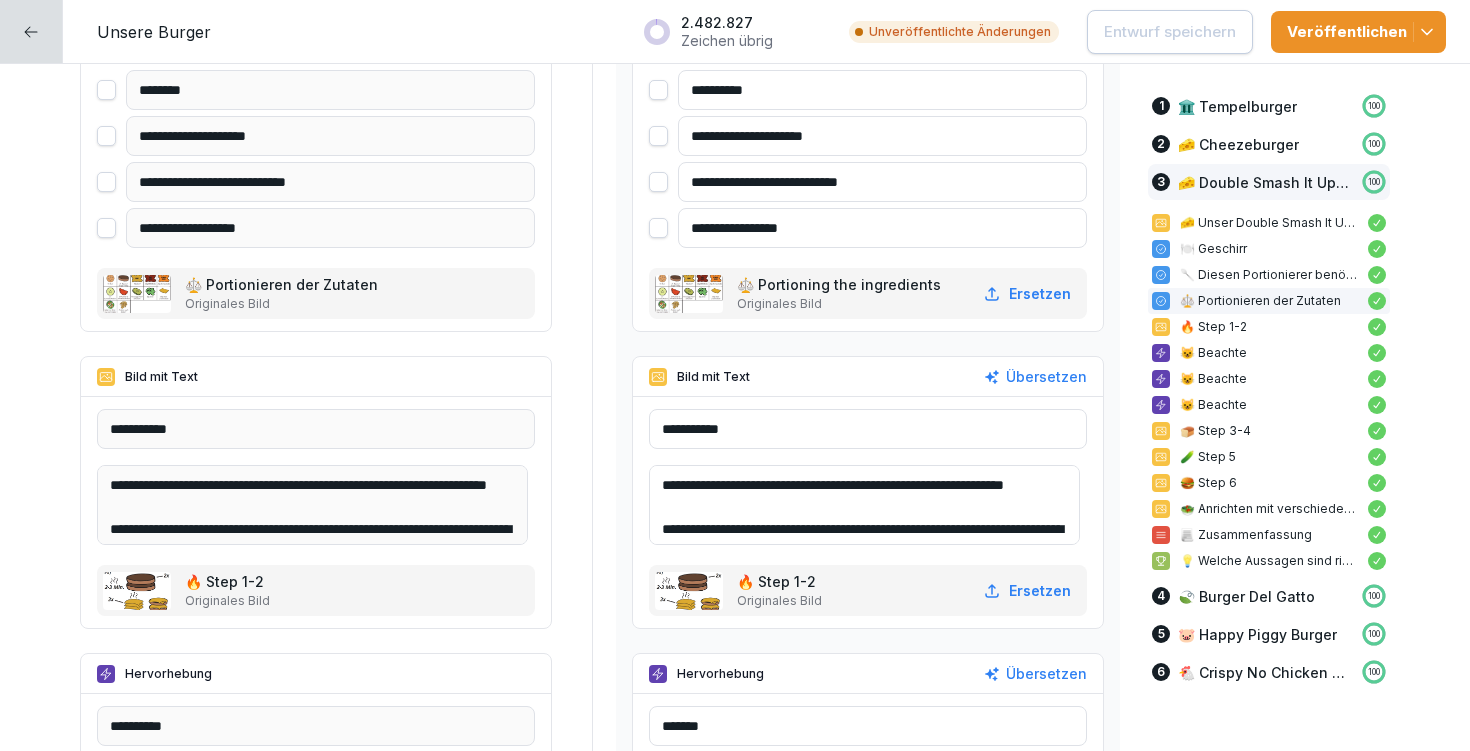 drag, startPoint x: 672, startPoint y: 478, endPoint x: 726, endPoint y: 498, distance: 57.58472 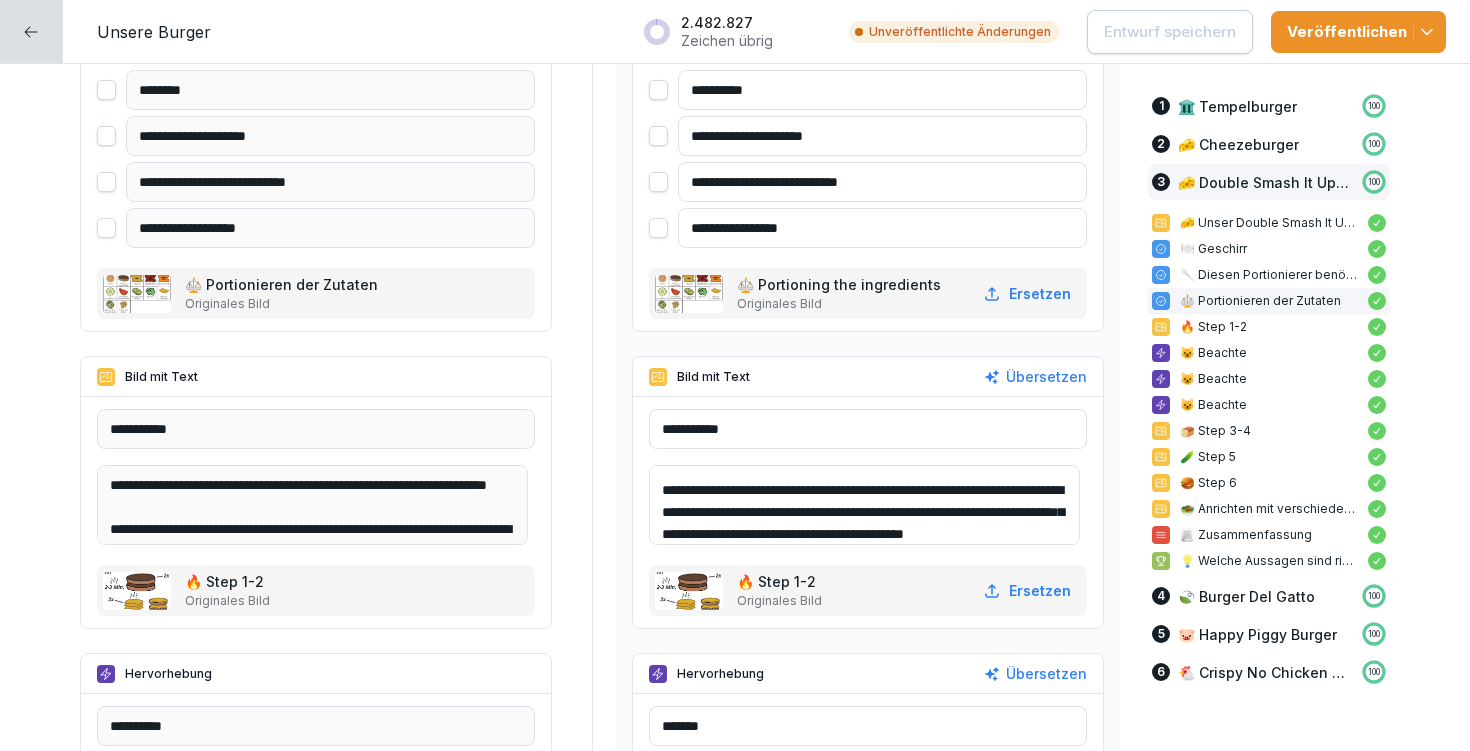 scroll, scrollTop: 48, scrollLeft: 0, axis: vertical 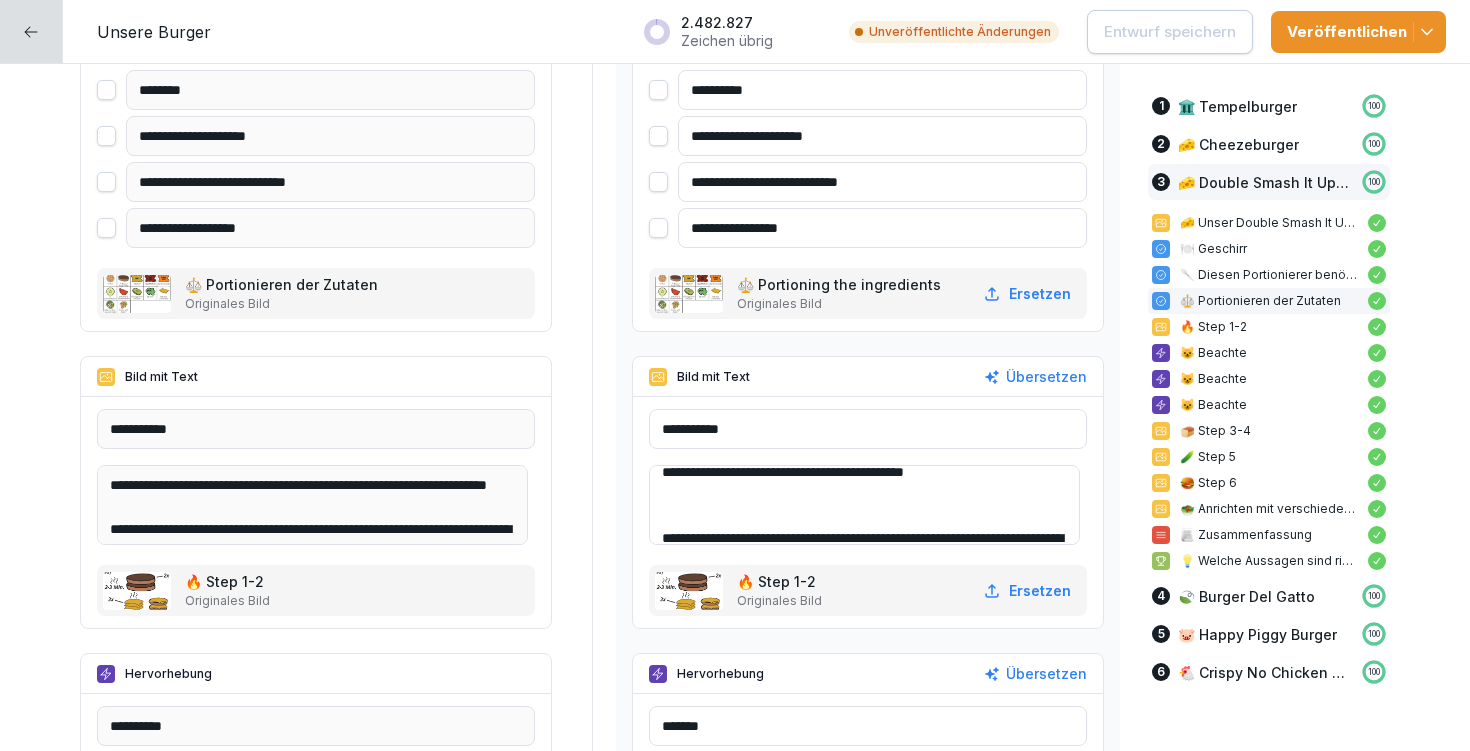 drag, startPoint x: 670, startPoint y: 499, endPoint x: 925, endPoint y: 524, distance: 256.22256 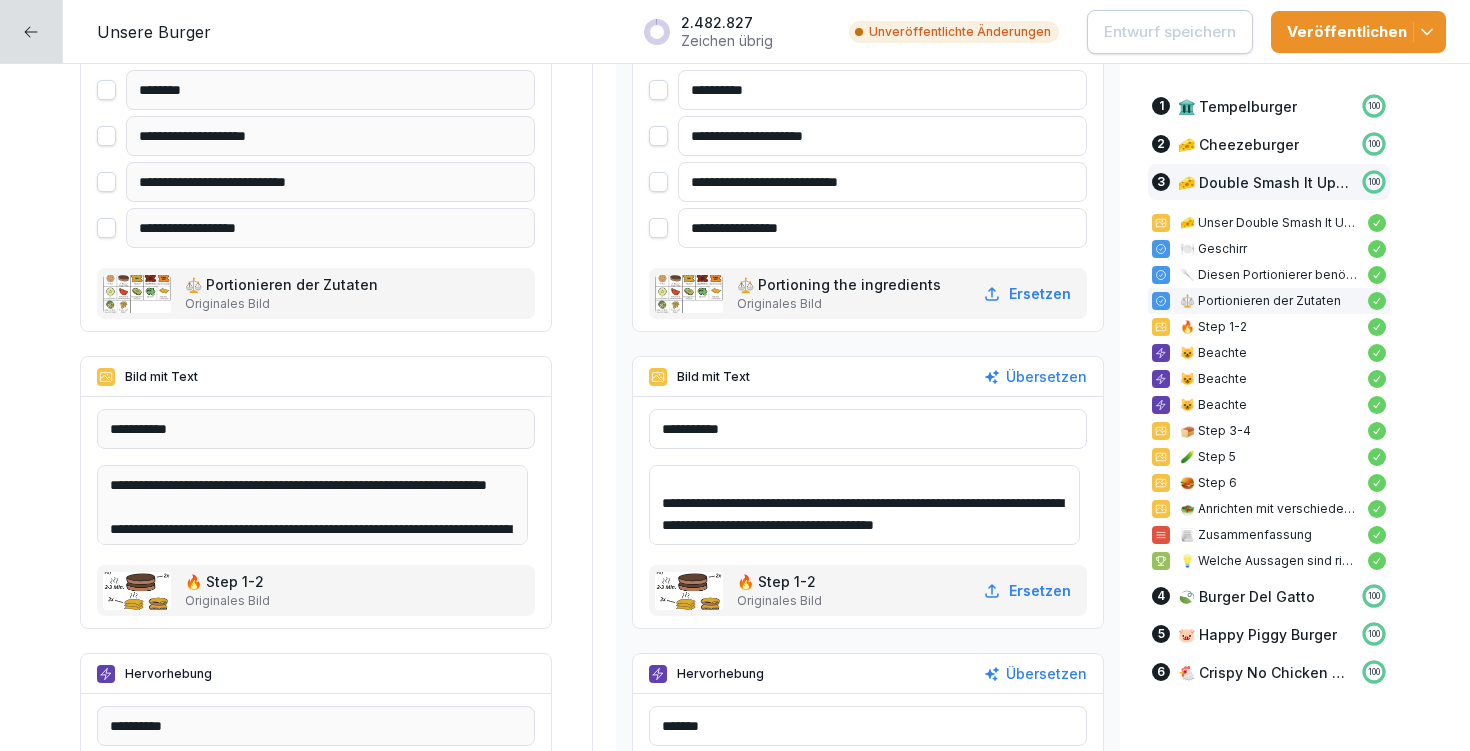 scroll, scrollTop: 11820, scrollLeft: 0, axis: vertical 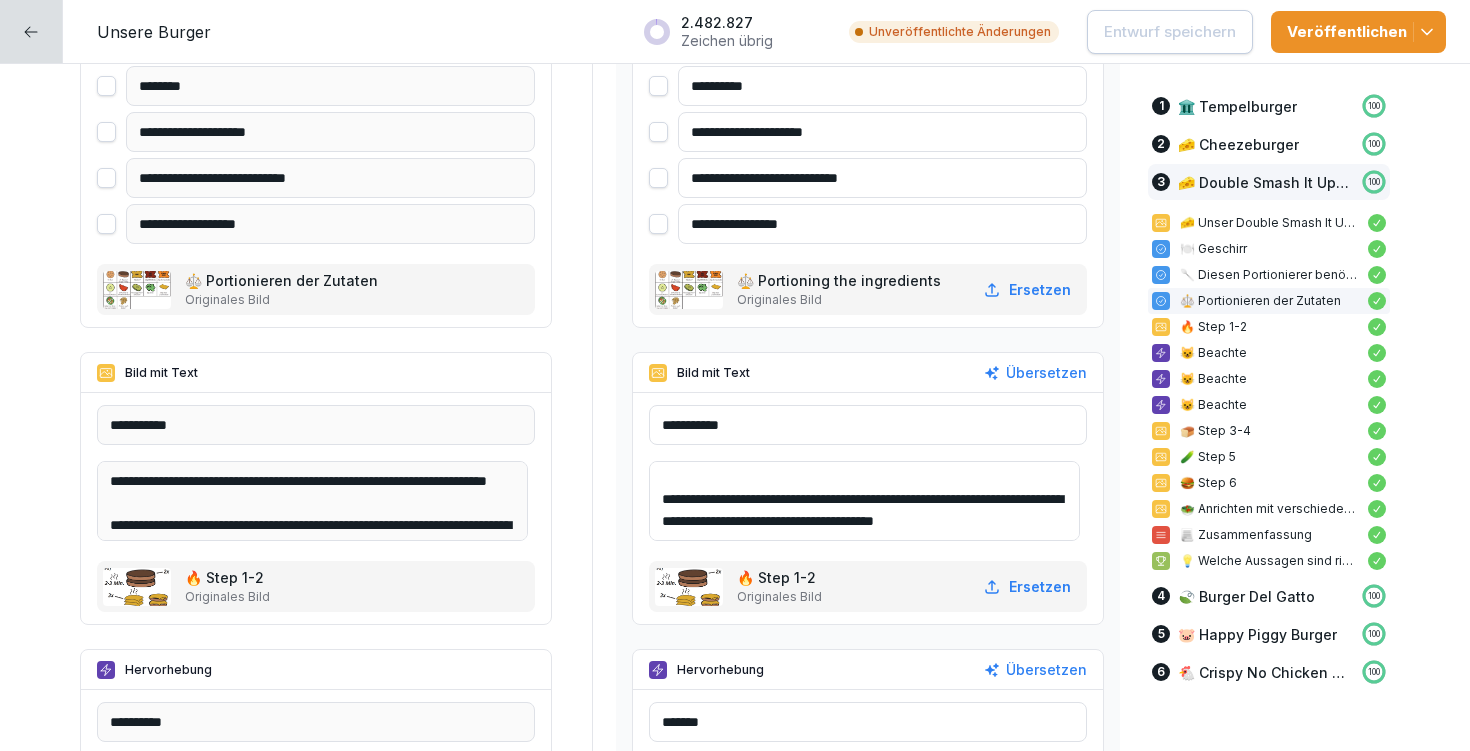 drag, startPoint x: 673, startPoint y: 475, endPoint x: 730, endPoint y: 556, distance: 99.04544 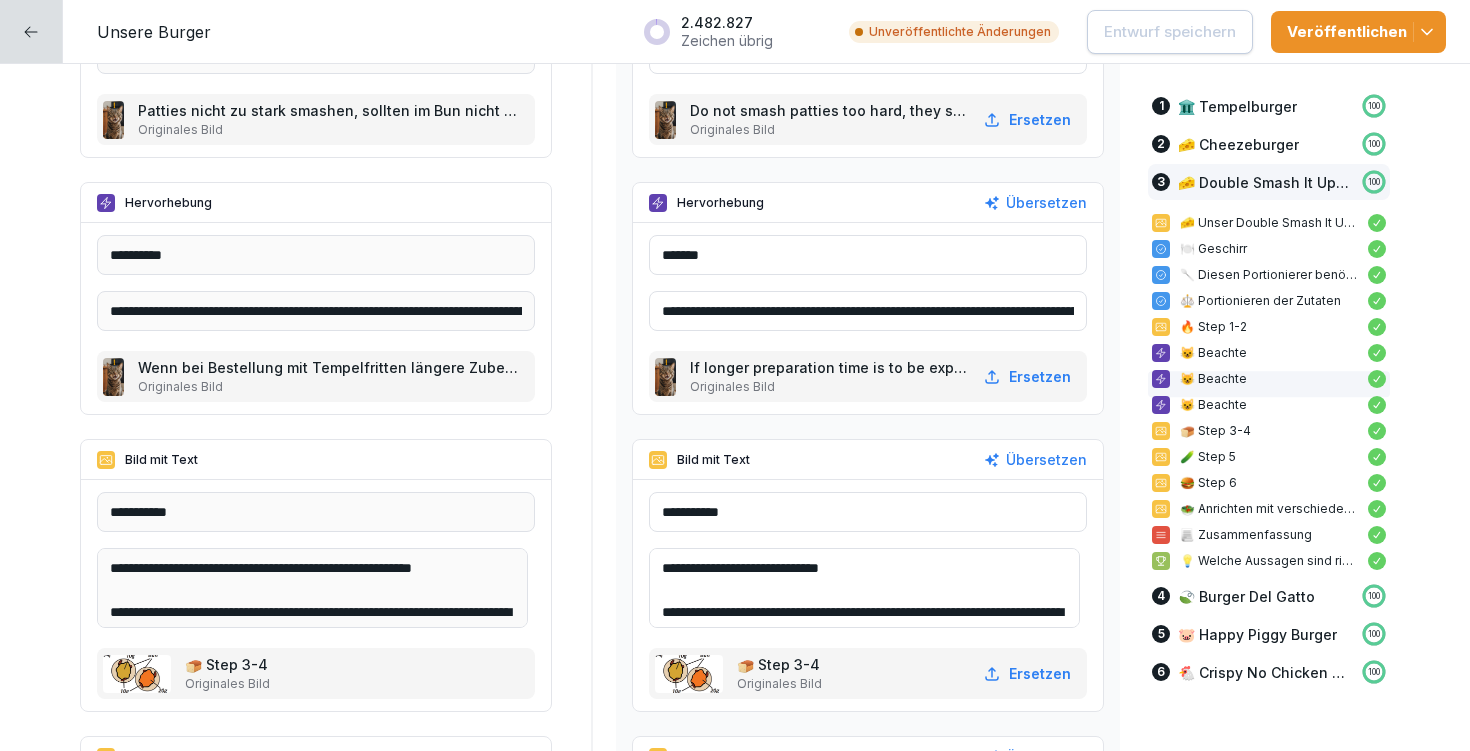 scroll, scrollTop: 12817, scrollLeft: 0, axis: vertical 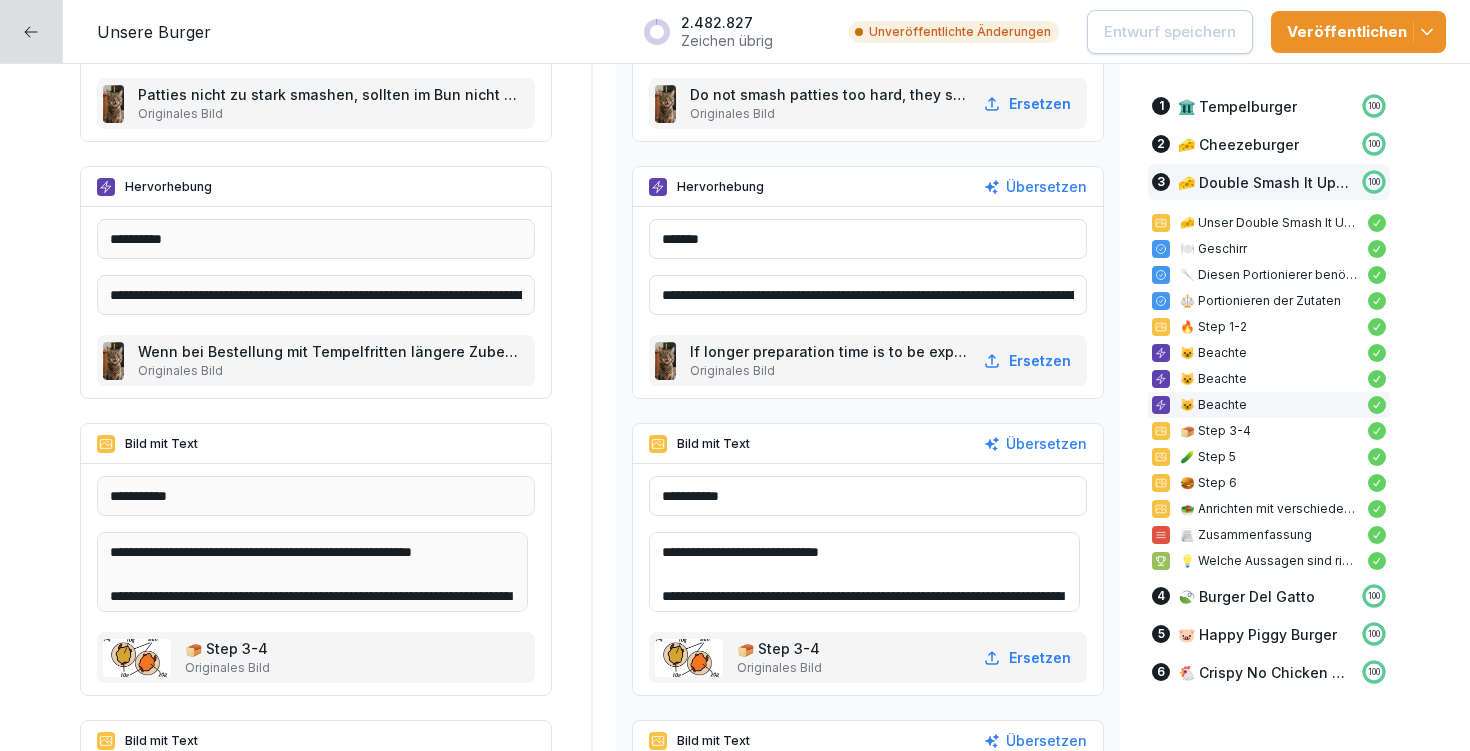 drag, startPoint x: 675, startPoint y: 547, endPoint x: 829, endPoint y: 552, distance: 154.08115 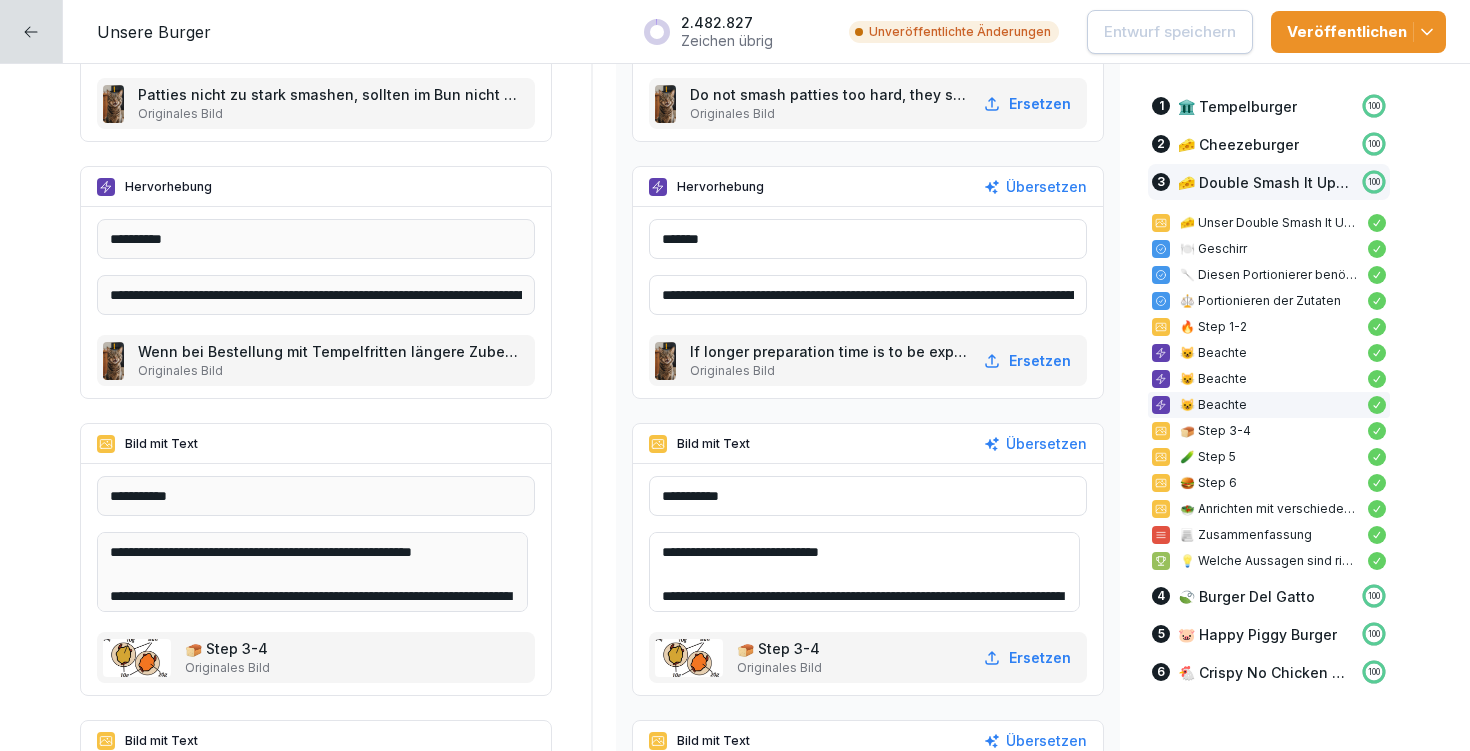 scroll, scrollTop: 32, scrollLeft: 0, axis: vertical 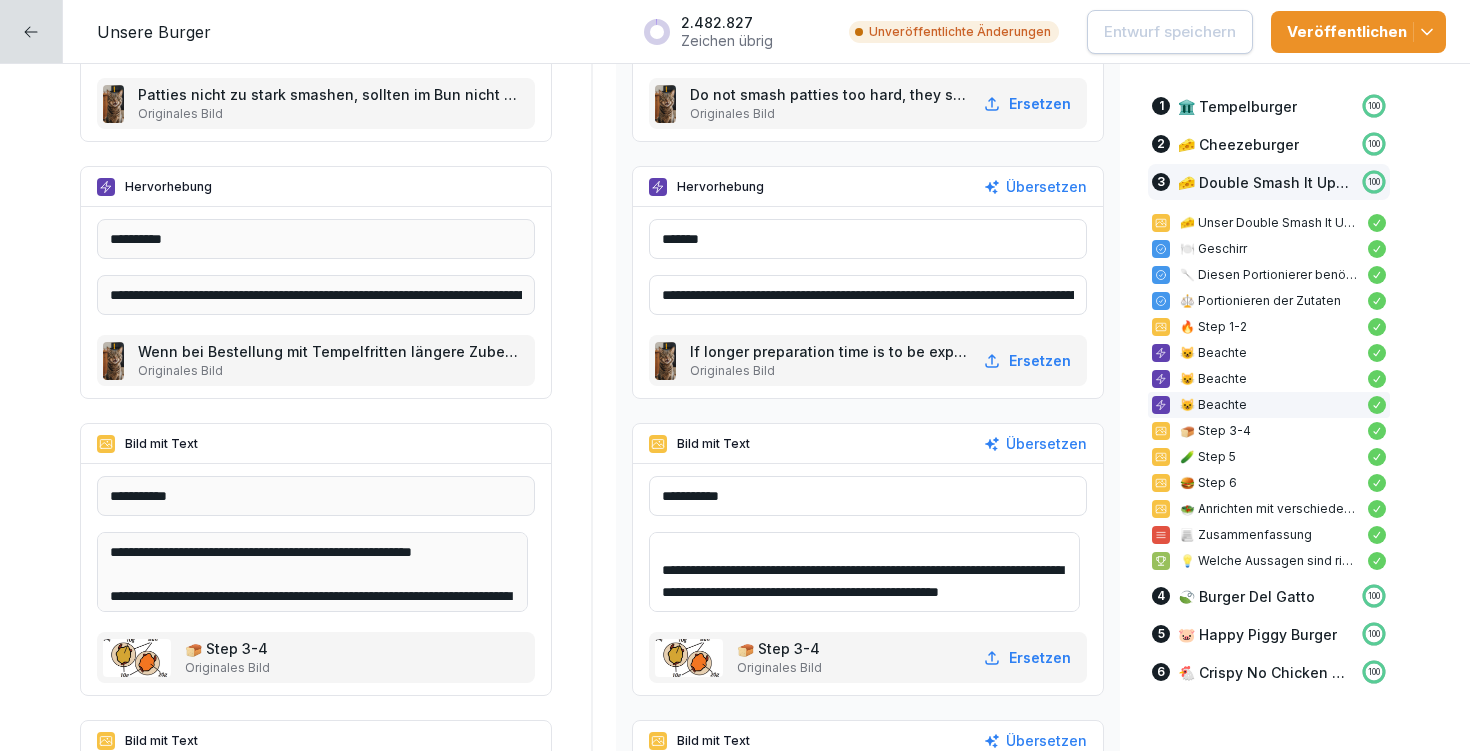 drag, startPoint x: 673, startPoint y: 560, endPoint x: 883, endPoint y: 593, distance: 212.57704 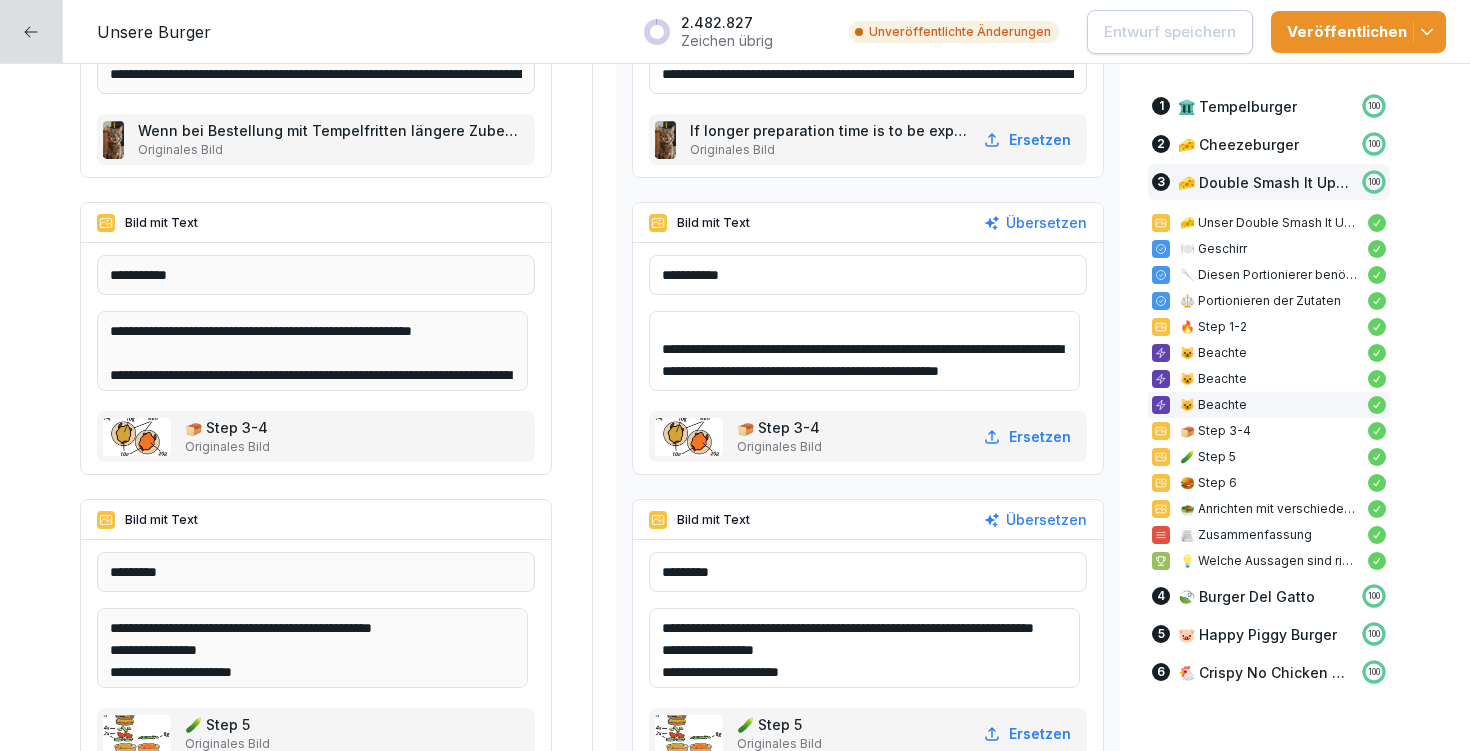 scroll, scrollTop: 13059, scrollLeft: 0, axis: vertical 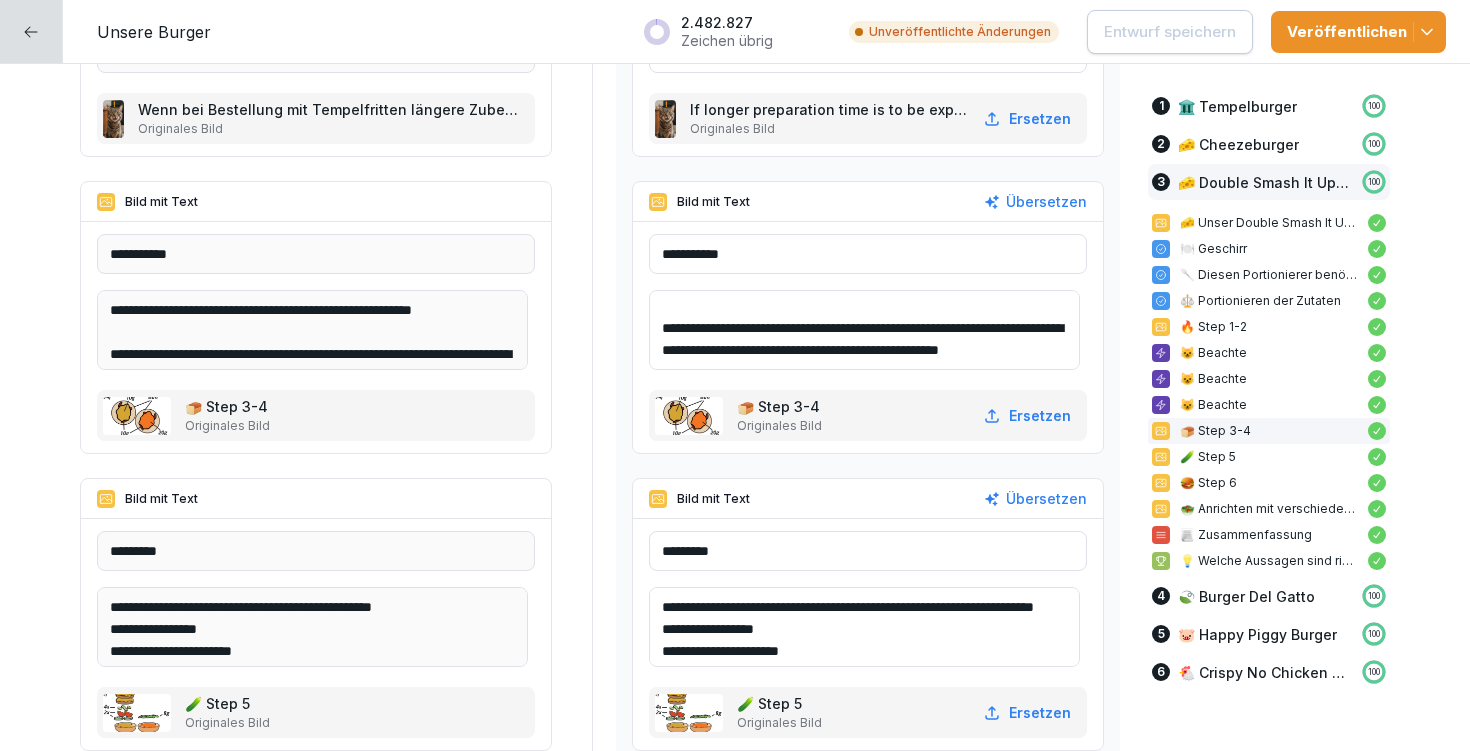 drag, startPoint x: 683, startPoint y: 605, endPoint x: 786, endPoint y: 622, distance: 104.393486 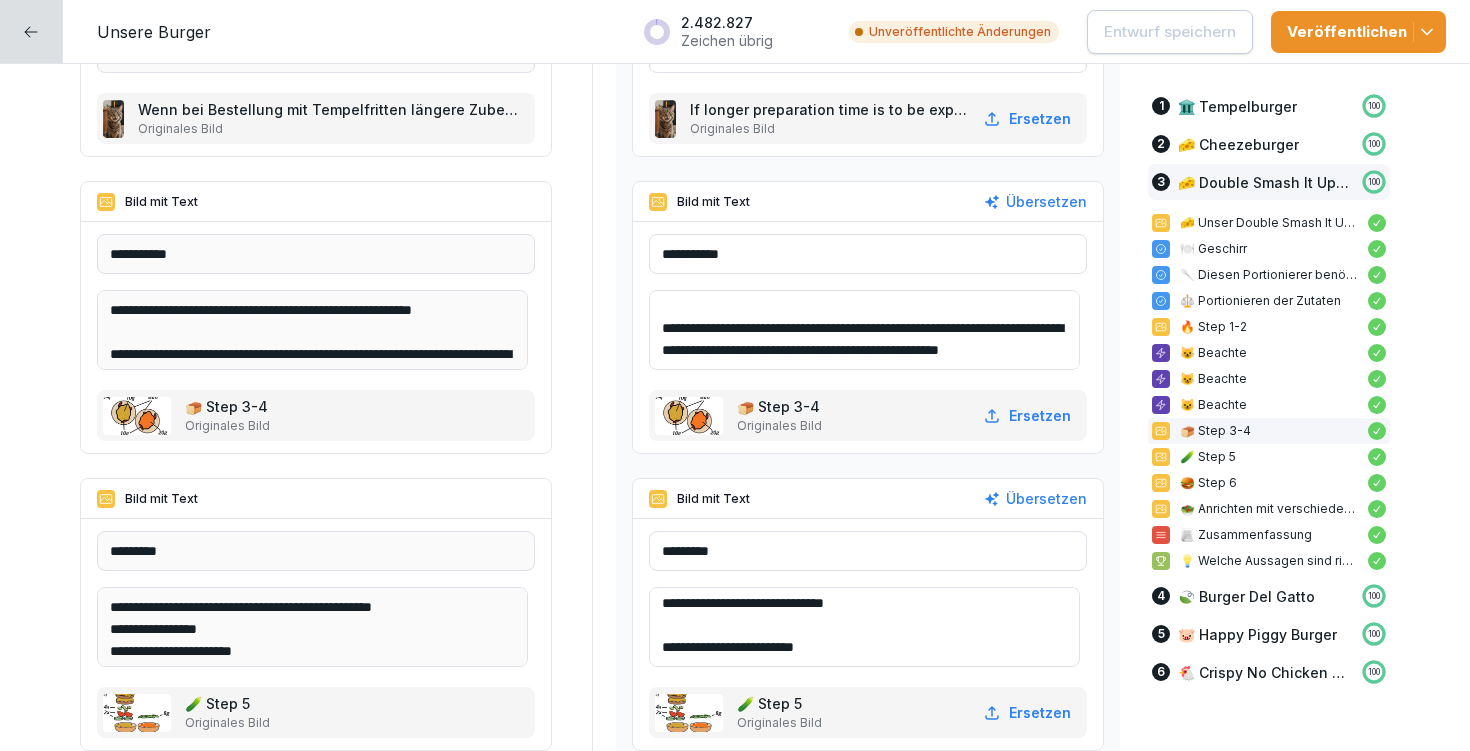 scroll, scrollTop: 136, scrollLeft: 0, axis: vertical 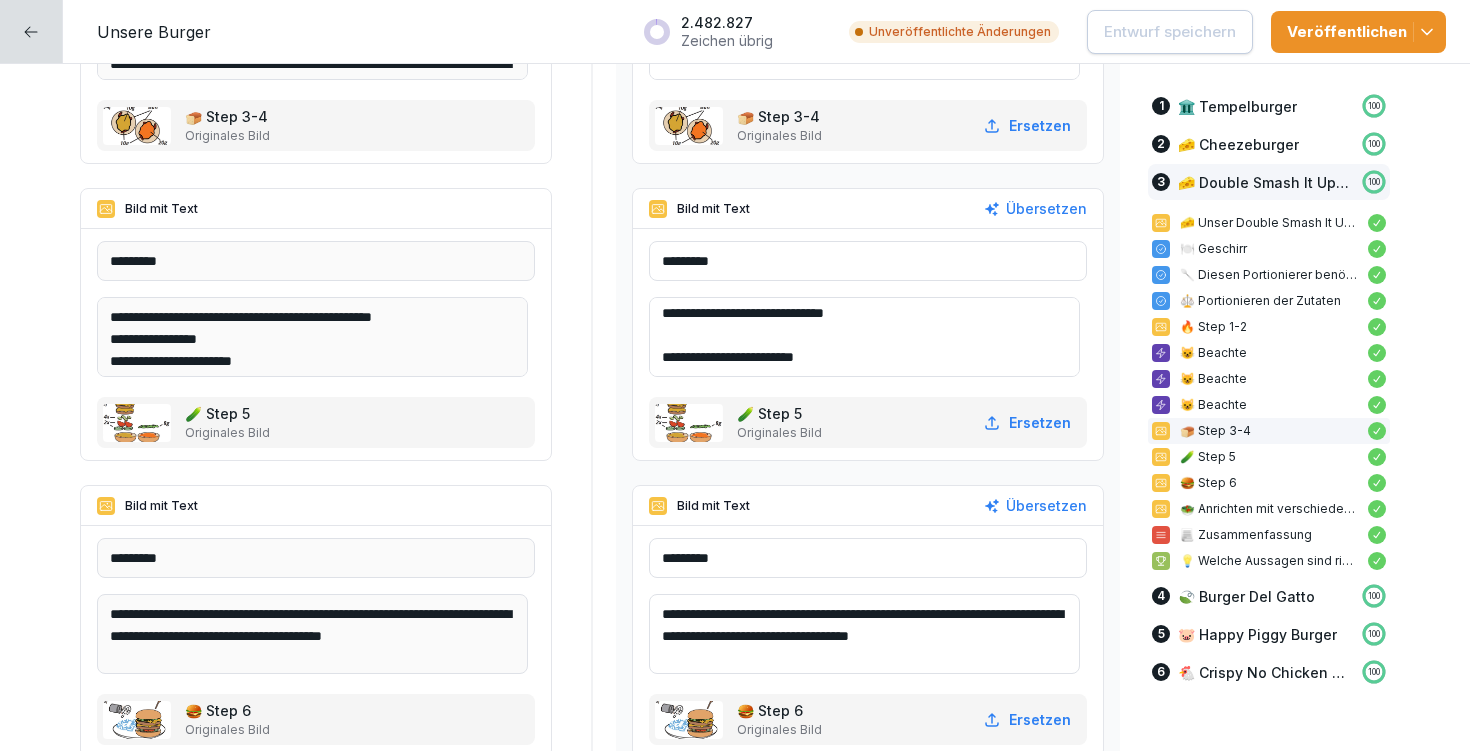 drag, startPoint x: 673, startPoint y: 606, endPoint x: 1106, endPoint y: 641, distance: 434.41223 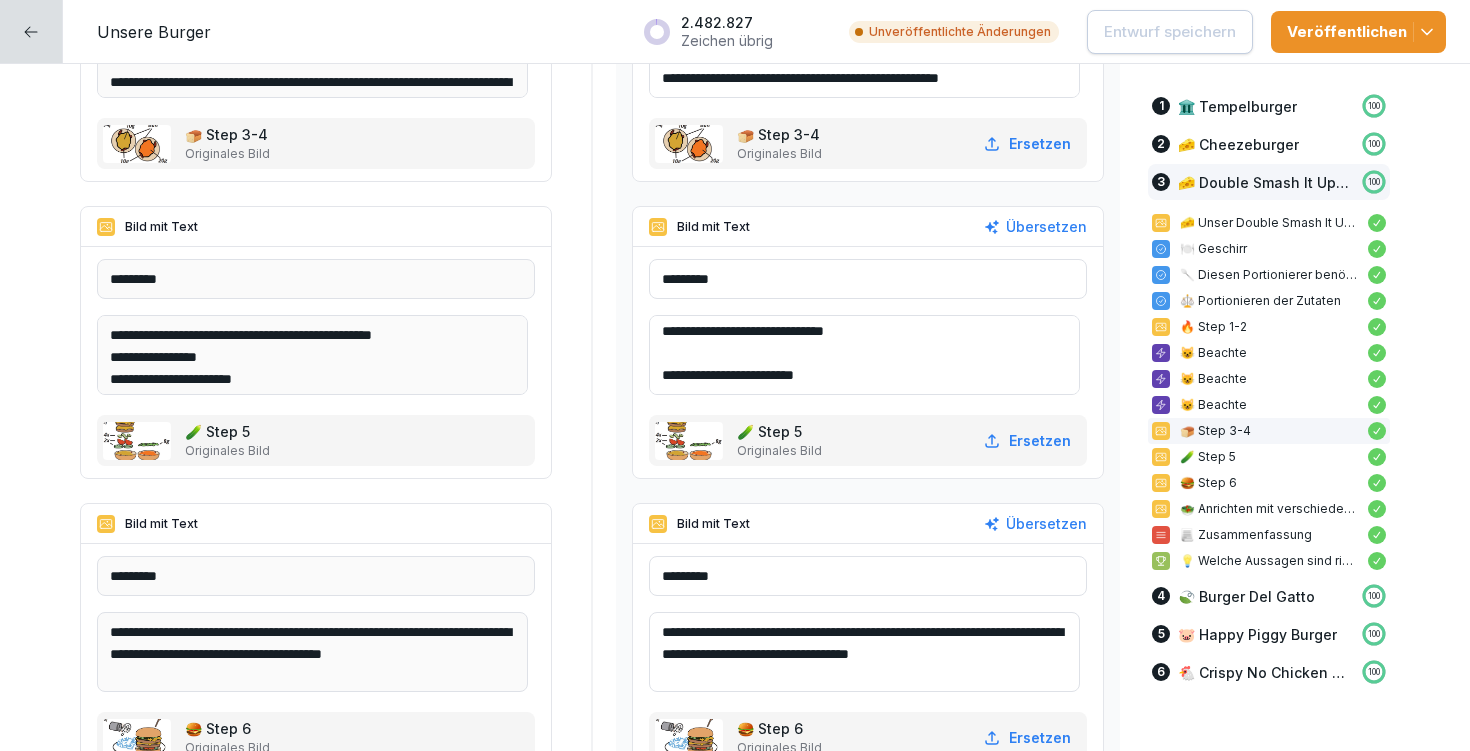 scroll, scrollTop: 13258, scrollLeft: 0, axis: vertical 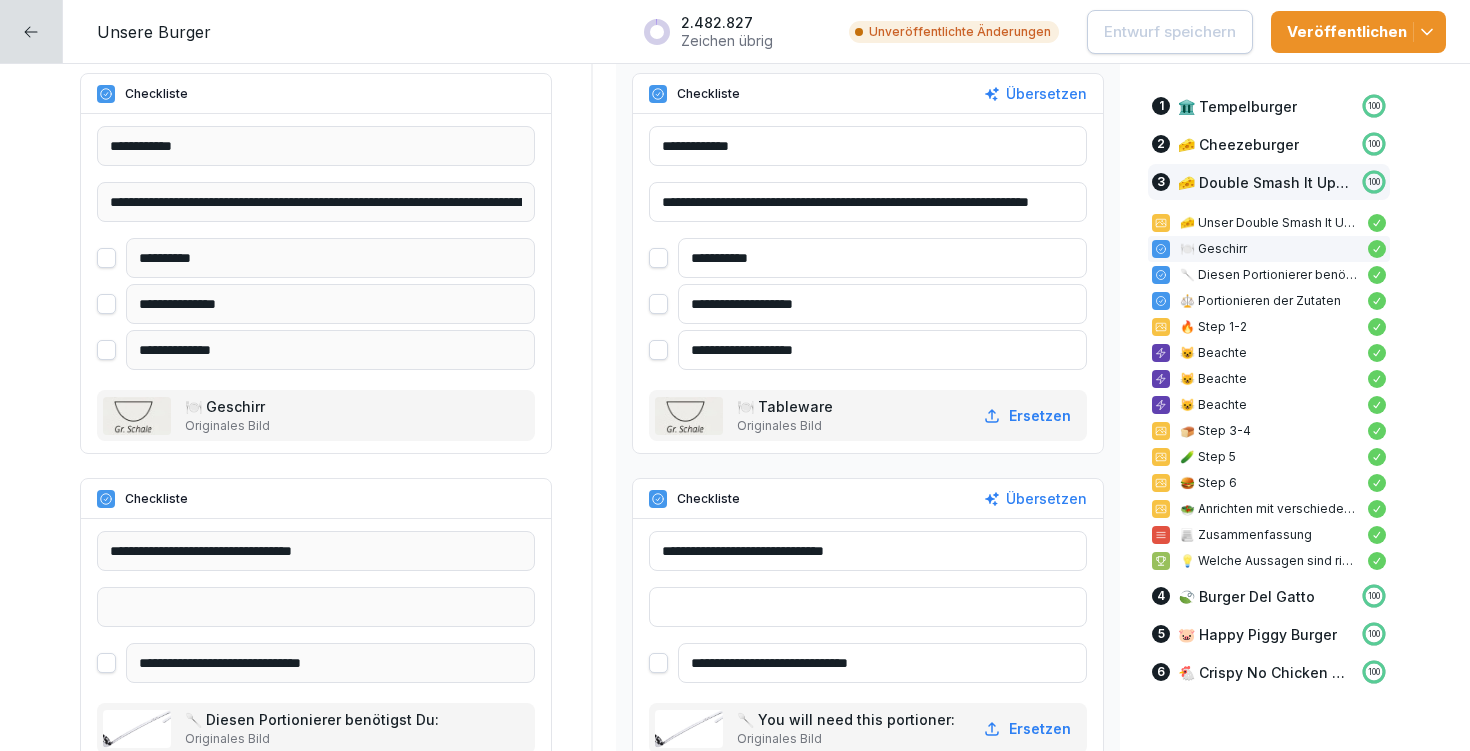 drag, startPoint x: 827, startPoint y: 304, endPoint x: 682, endPoint y: 304, distance: 145 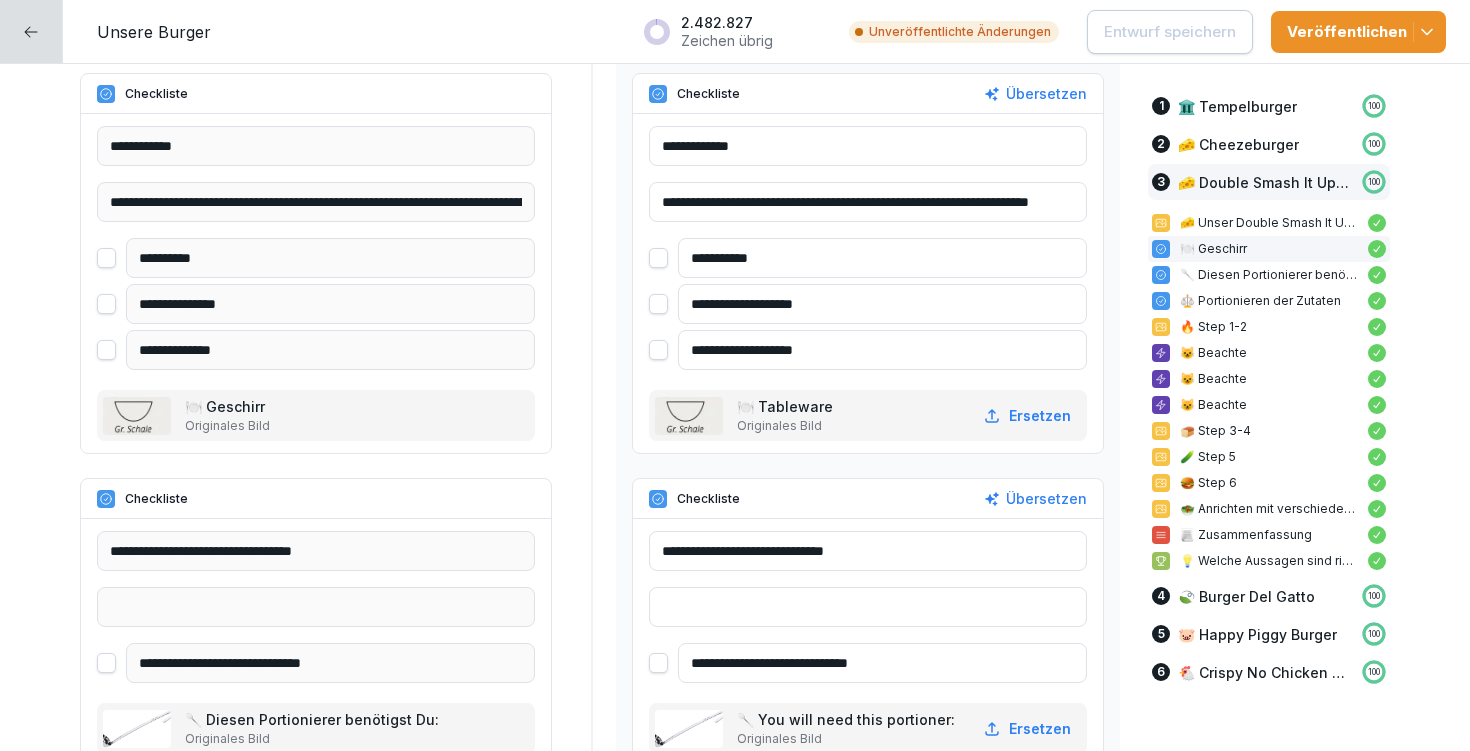 drag, startPoint x: 853, startPoint y: 350, endPoint x: 654, endPoint y: 342, distance: 199.16074 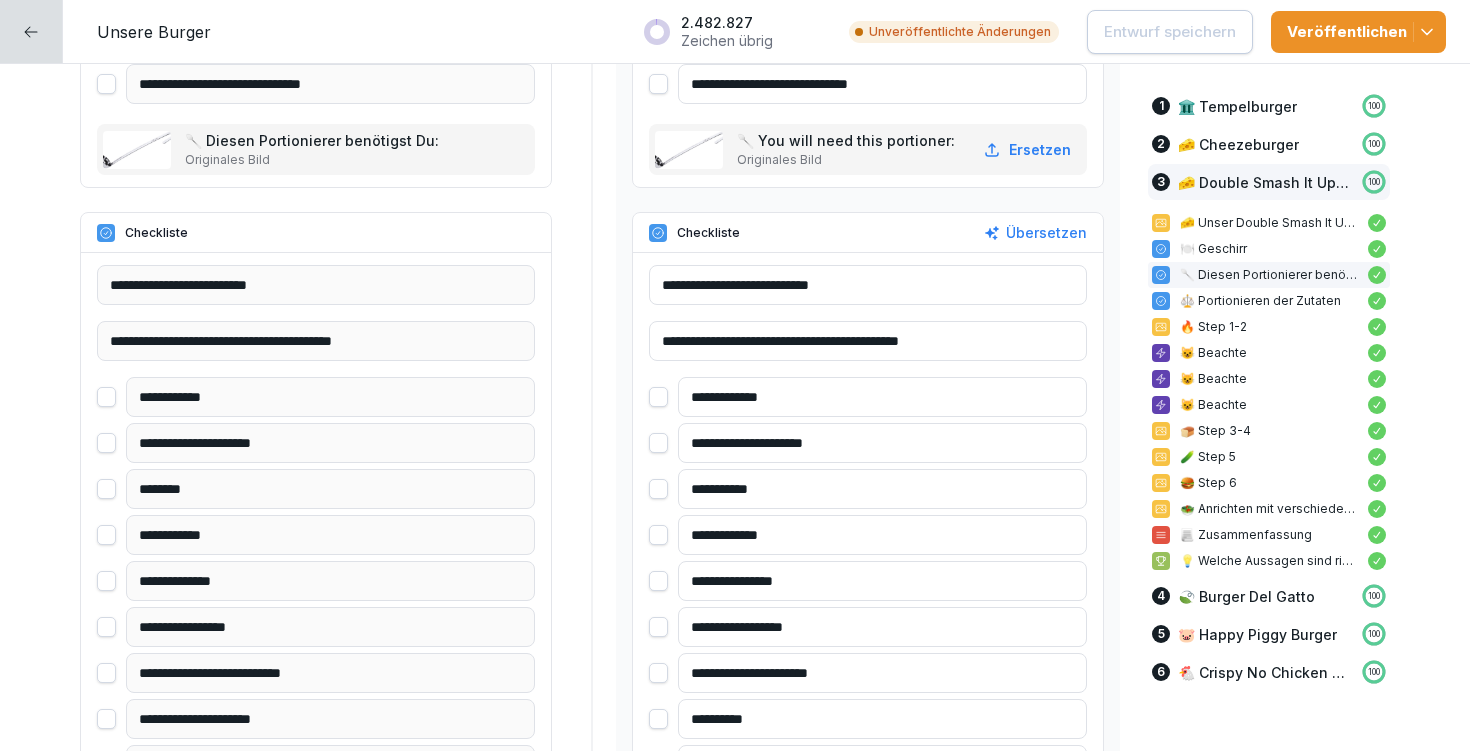 scroll, scrollTop: 11184, scrollLeft: 0, axis: vertical 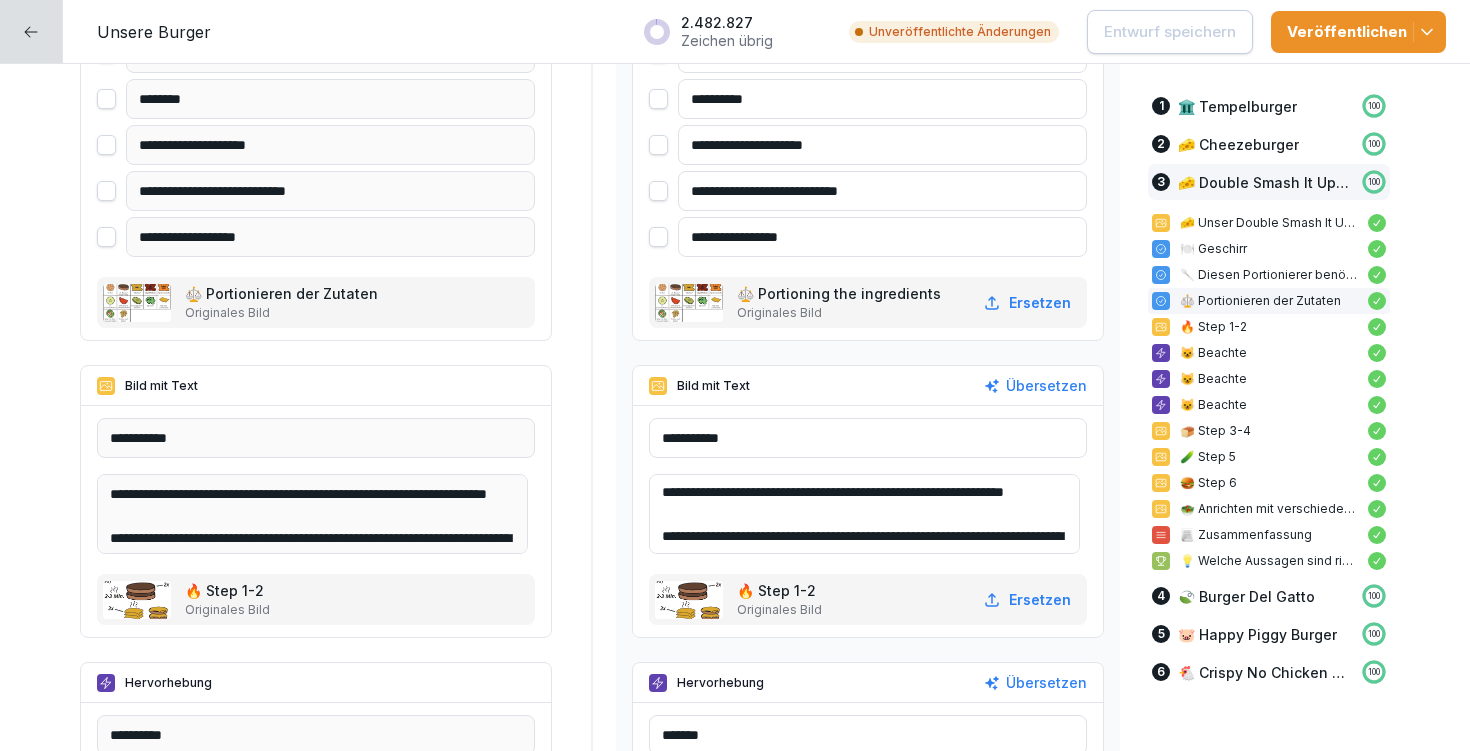 drag, startPoint x: 675, startPoint y: 487, endPoint x: 726, endPoint y: 512, distance: 56.797886 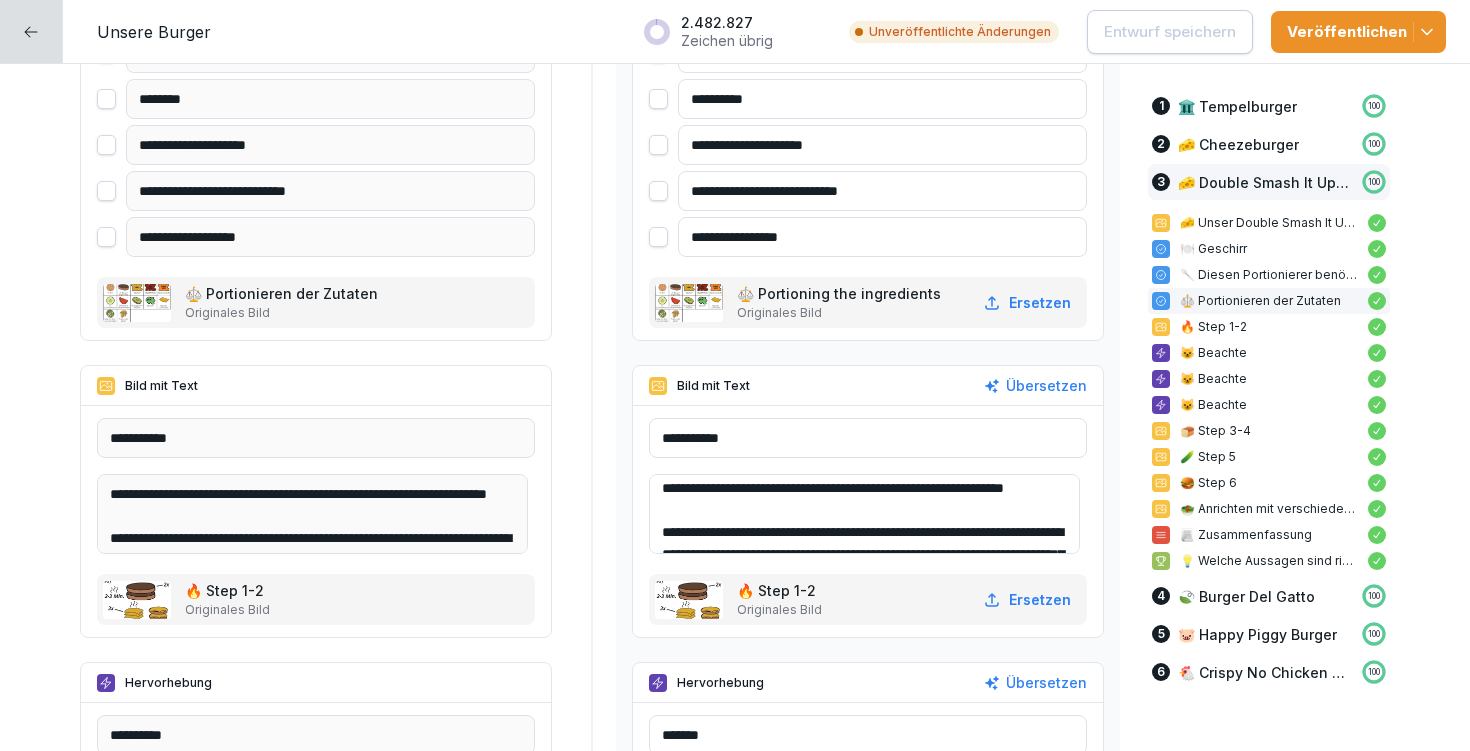 scroll, scrollTop: 38, scrollLeft: 0, axis: vertical 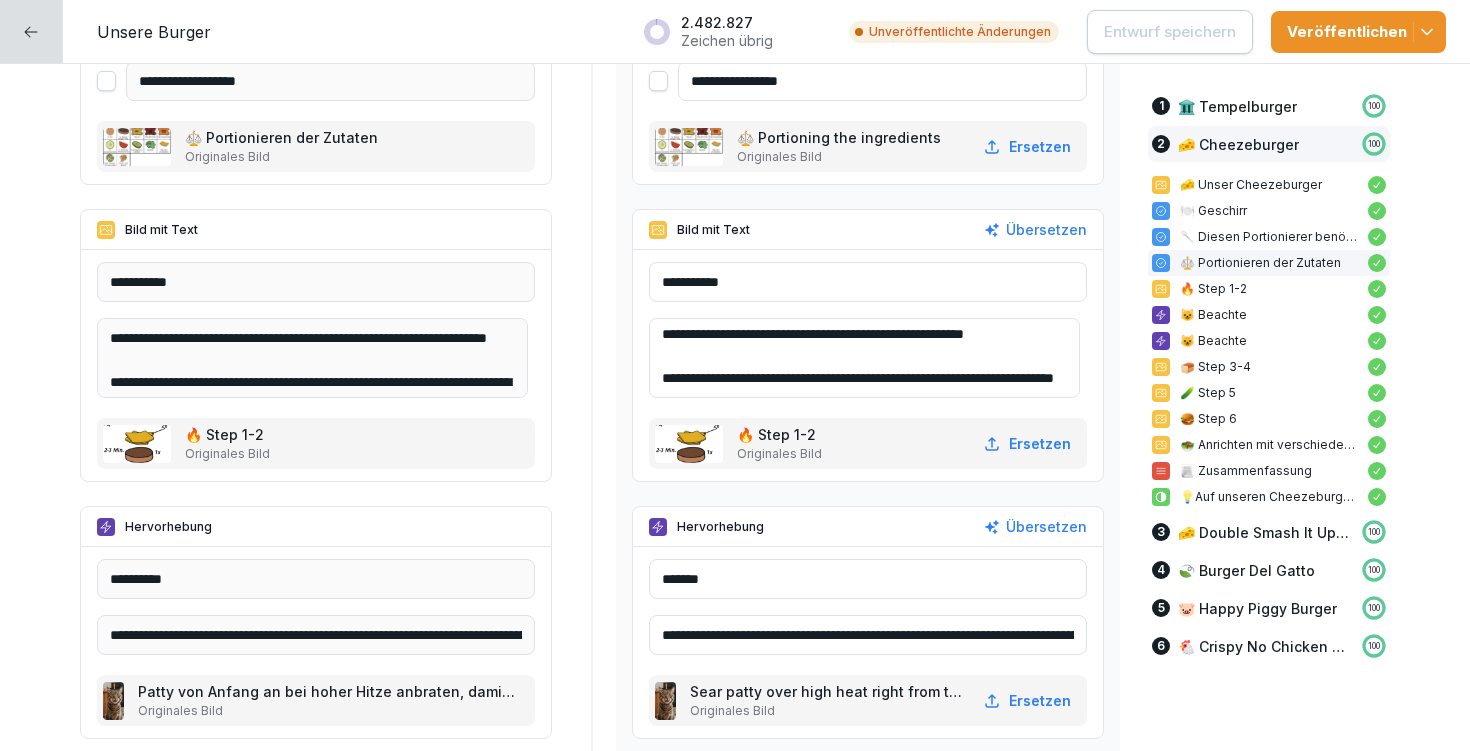 drag, startPoint x: 669, startPoint y: 326, endPoint x: 853, endPoint y: 375, distance: 190.4127 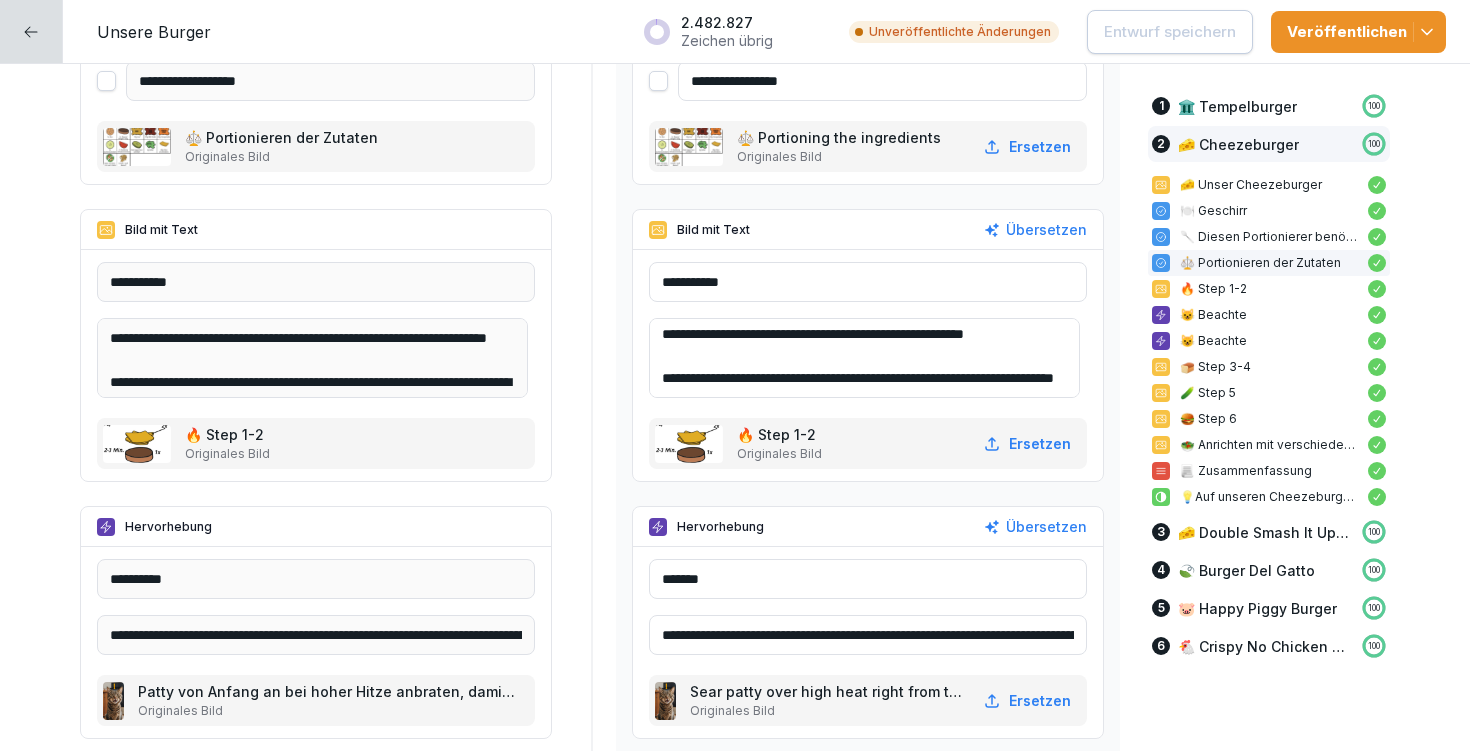 scroll, scrollTop: 7207, scrollLeft: 0, axis: vertical 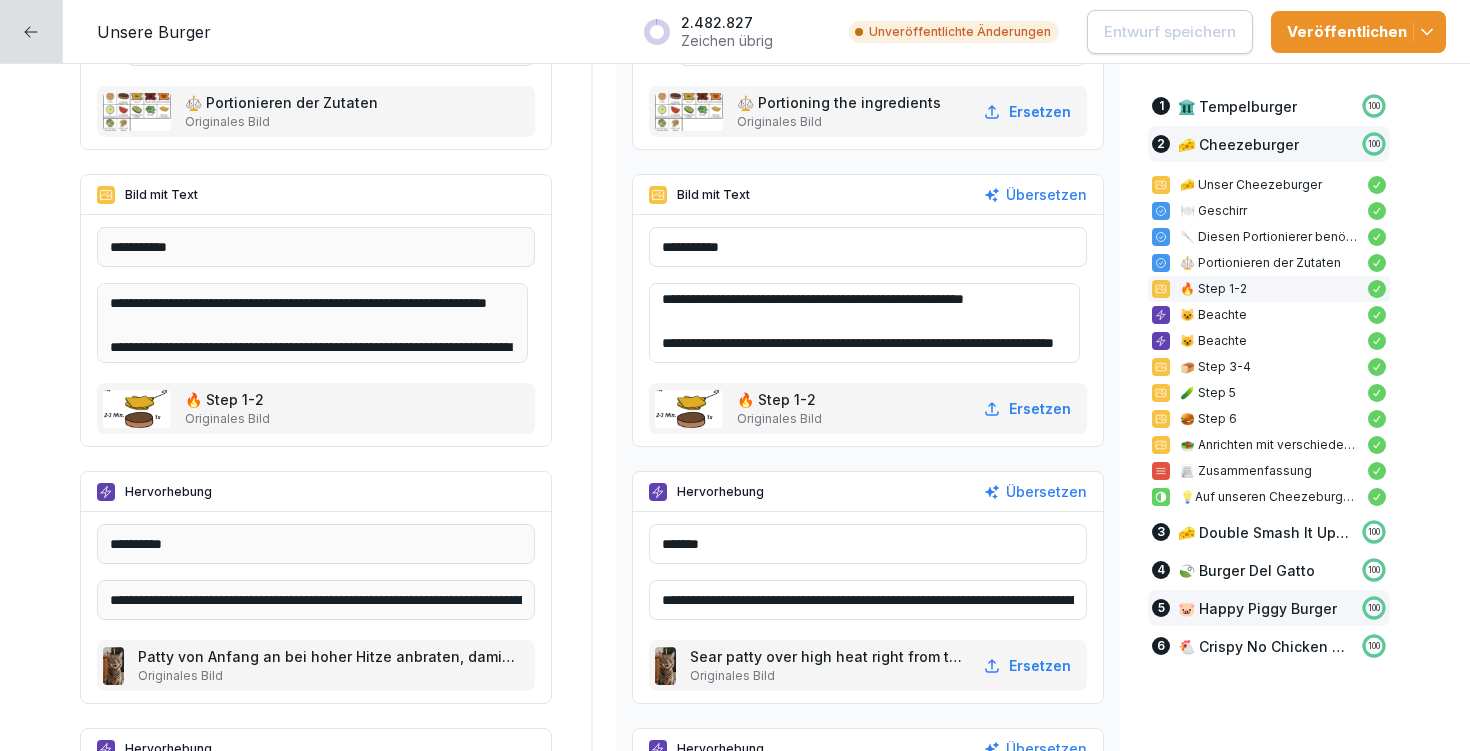 drag, startPoint x: 654, startPoint y: 598, endPoint x: 1209, endPoint y: 593, distance: 555.0225 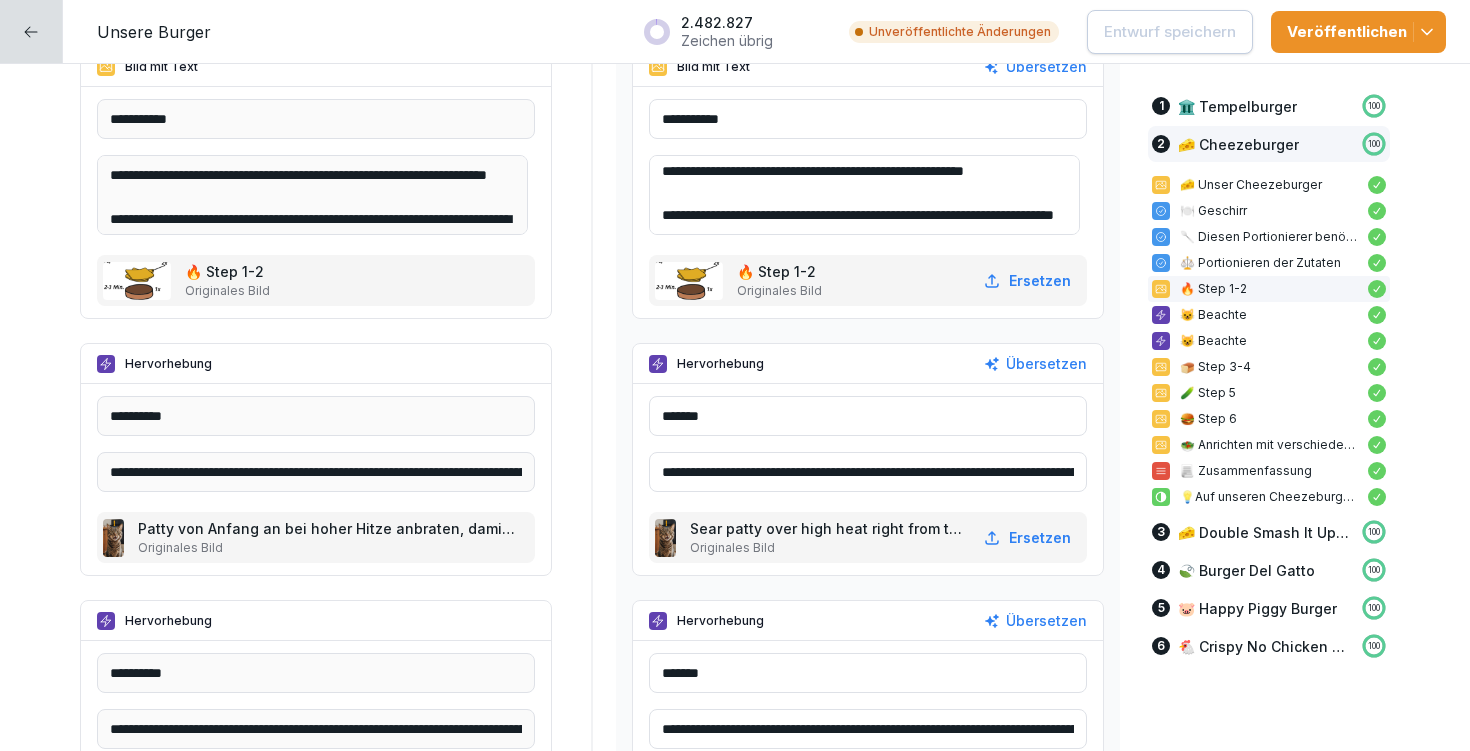 scroll, scrollTop: 7502, scrollLeft: 0, axis: vertical 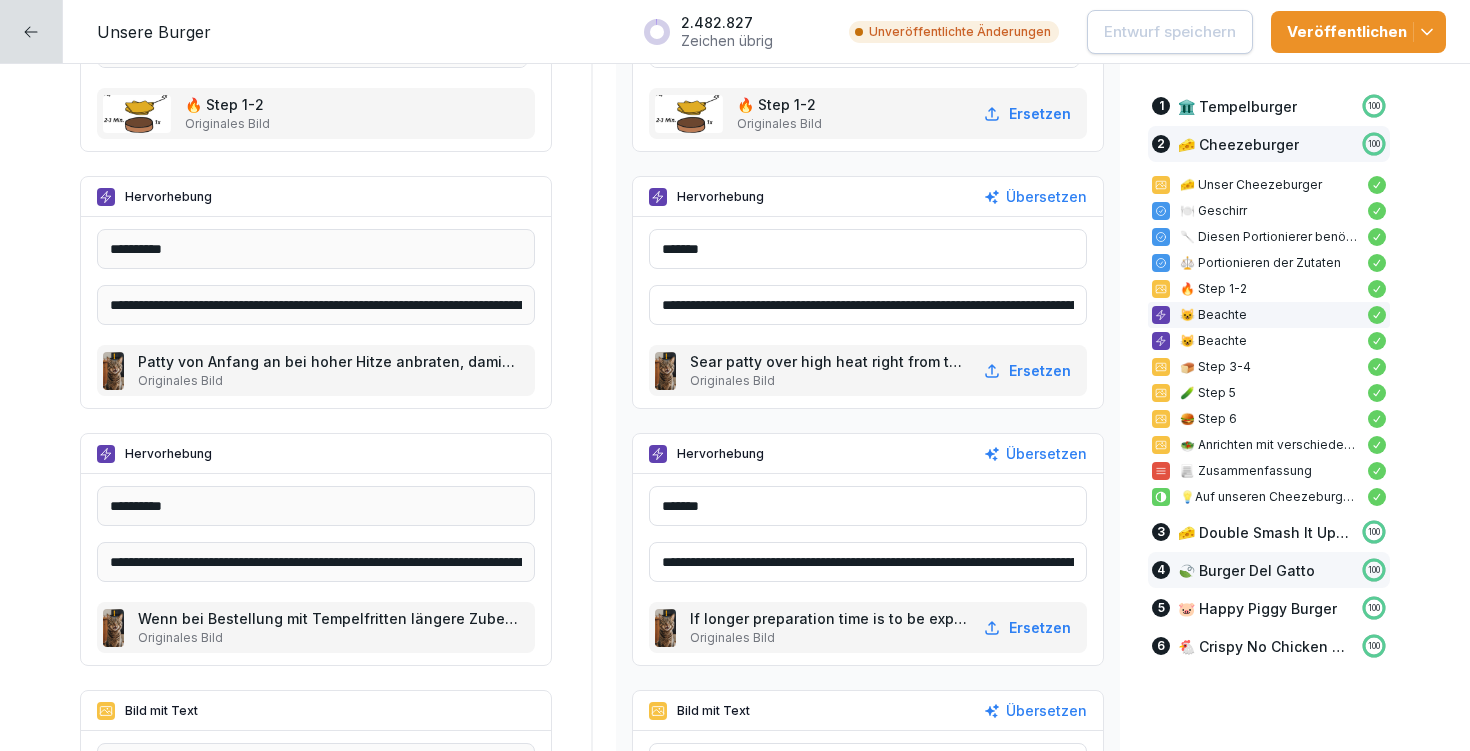 drag, startPoint x: 648, startPoint y: 561, endPoint x: 1233, endPoint y: 587, distance: 585.5775 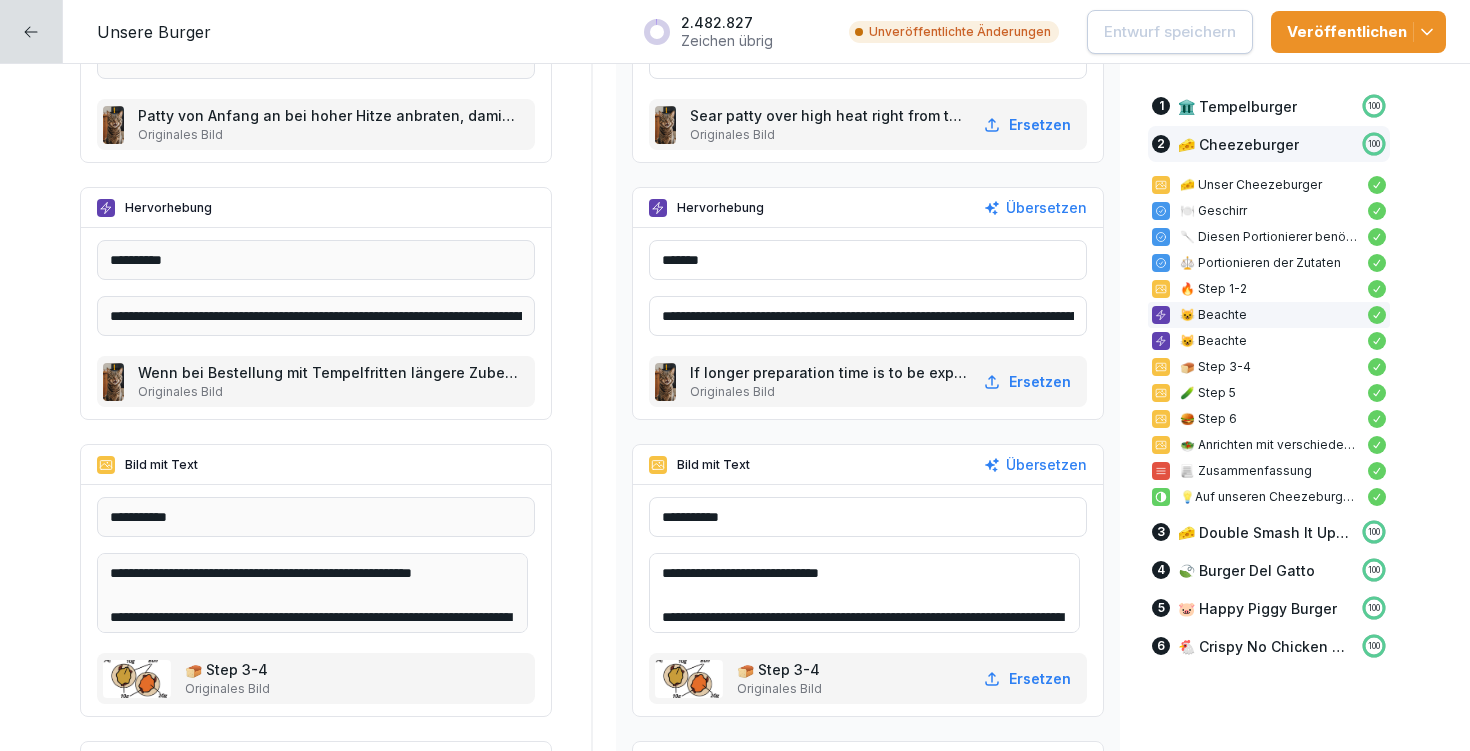 scroll, scrollTop: 7876, scrollLeft: 0, axis: vertical 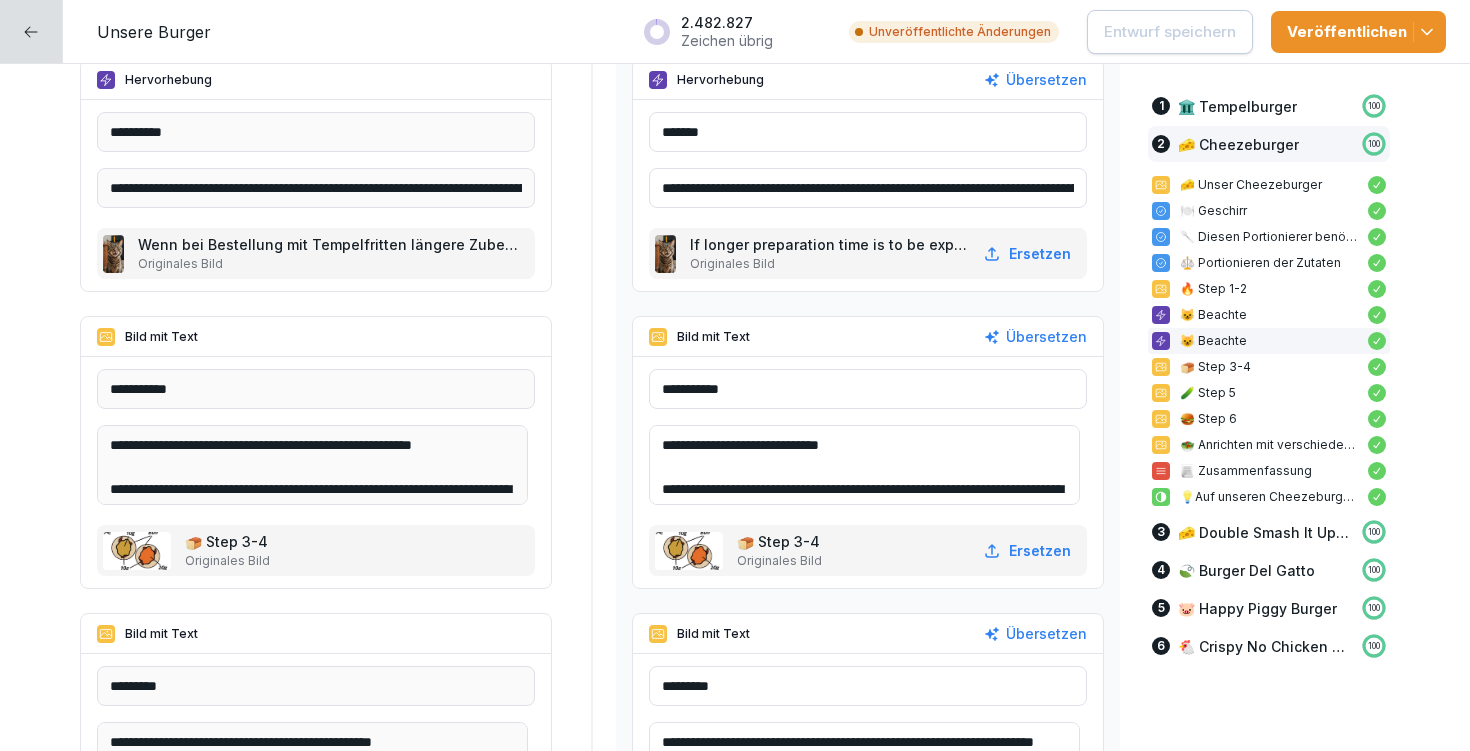 drag, startPoint x: 673, startPoint y: 441, endPoint x: 855, endPoint y: 450, distance: 182.2224 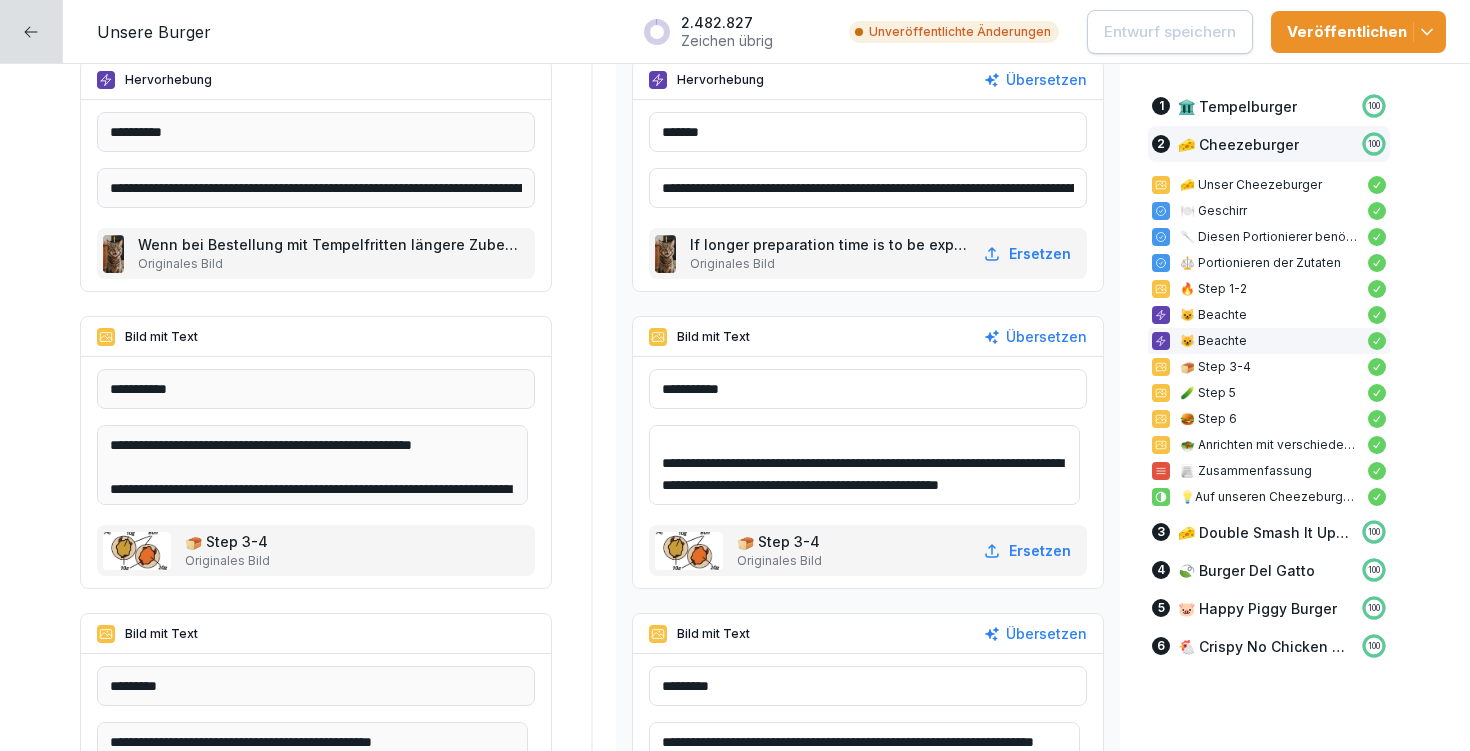 scroll, scrollTop: 30, scrollLeft: 0, axis: vertical 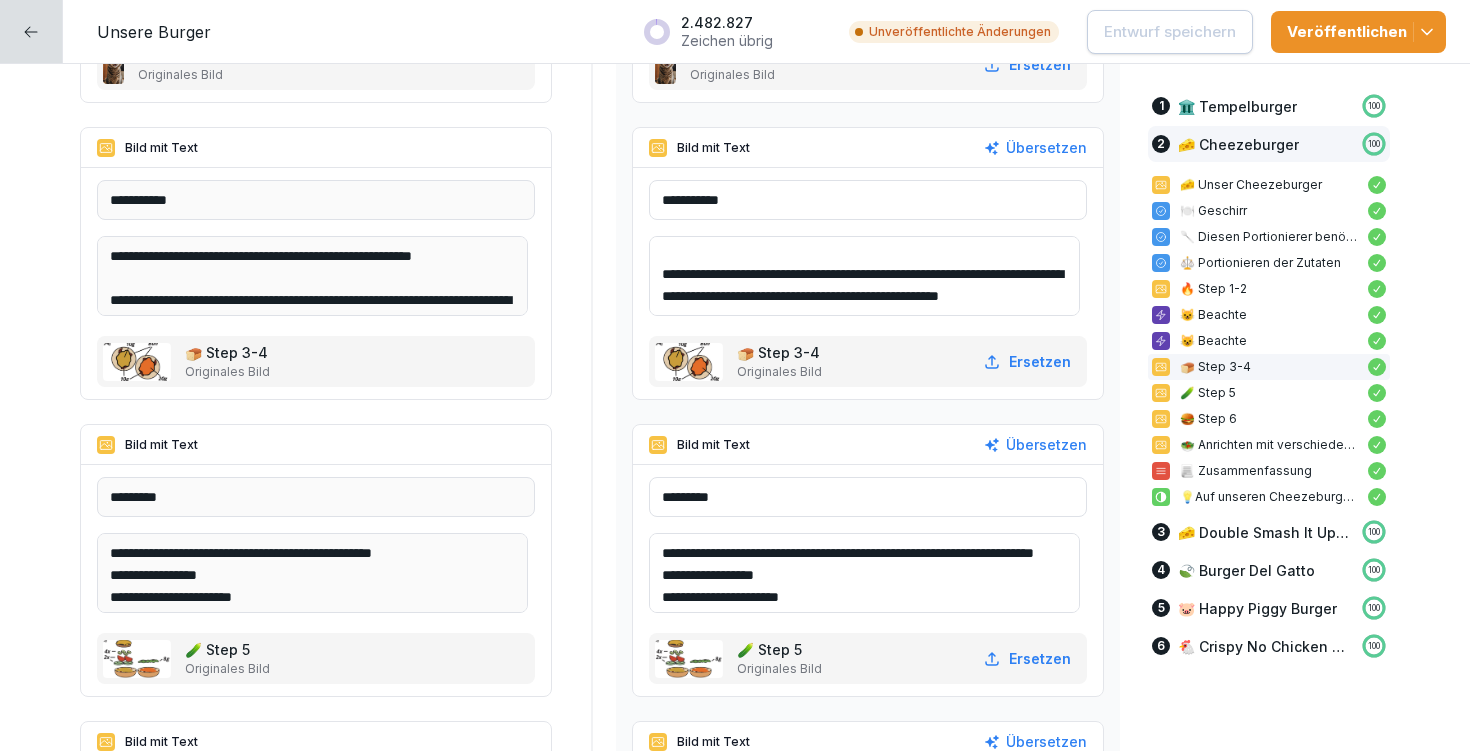 click on "**********" at bounding box center [864, 573] 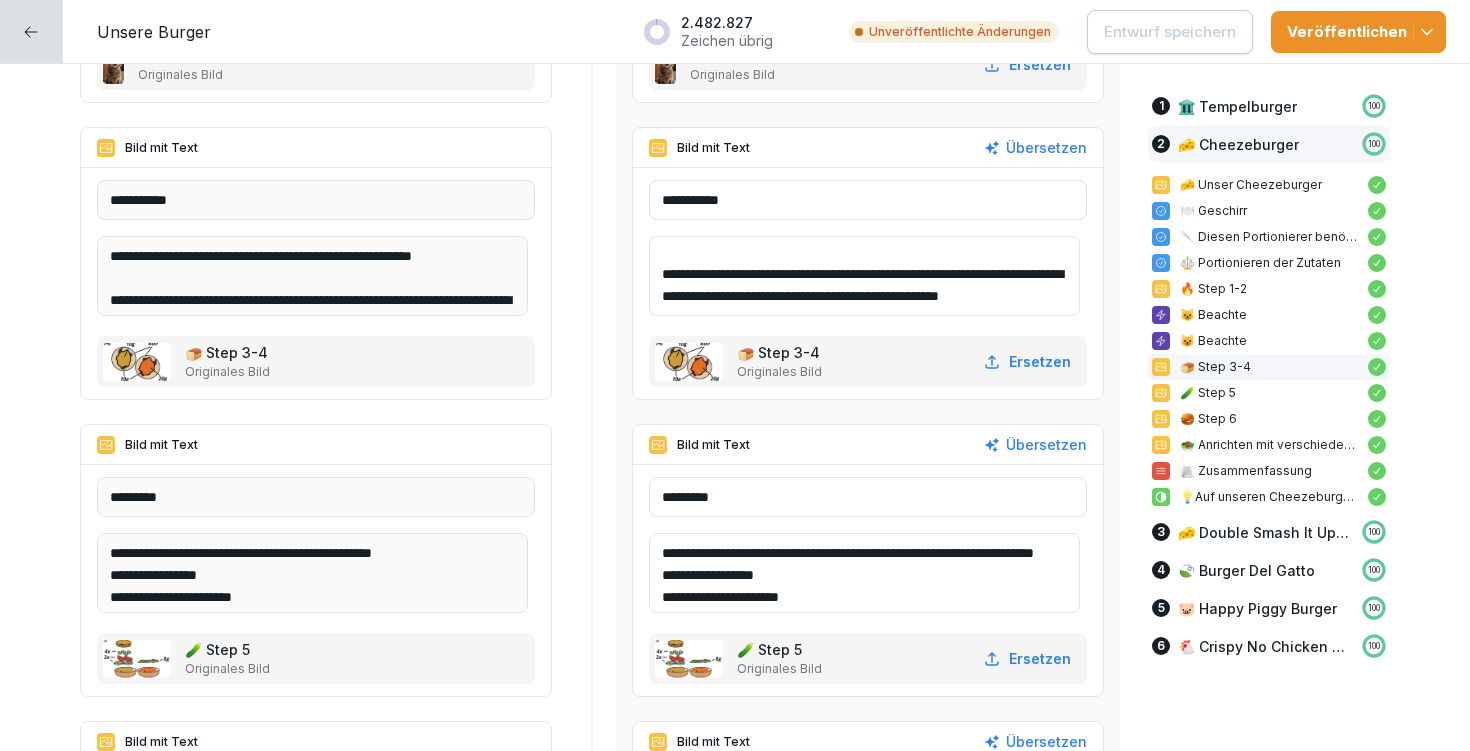 drag, startPoint x: 674, startPoint y: 551, endPoint x: 1013, endPoint y: 579, distance: 340.1544 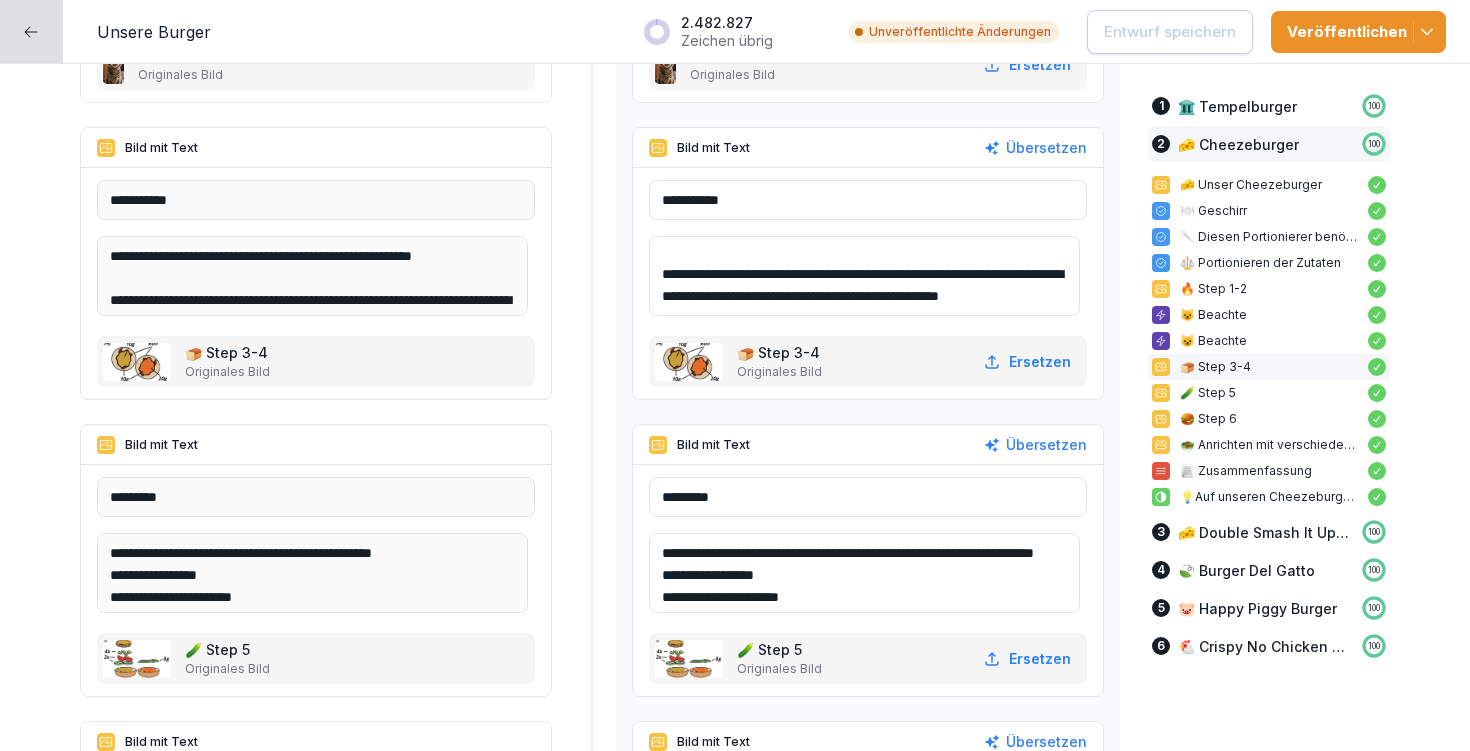scroll, scrollTop: 8103, scrollLeft: 0, axis: vertical 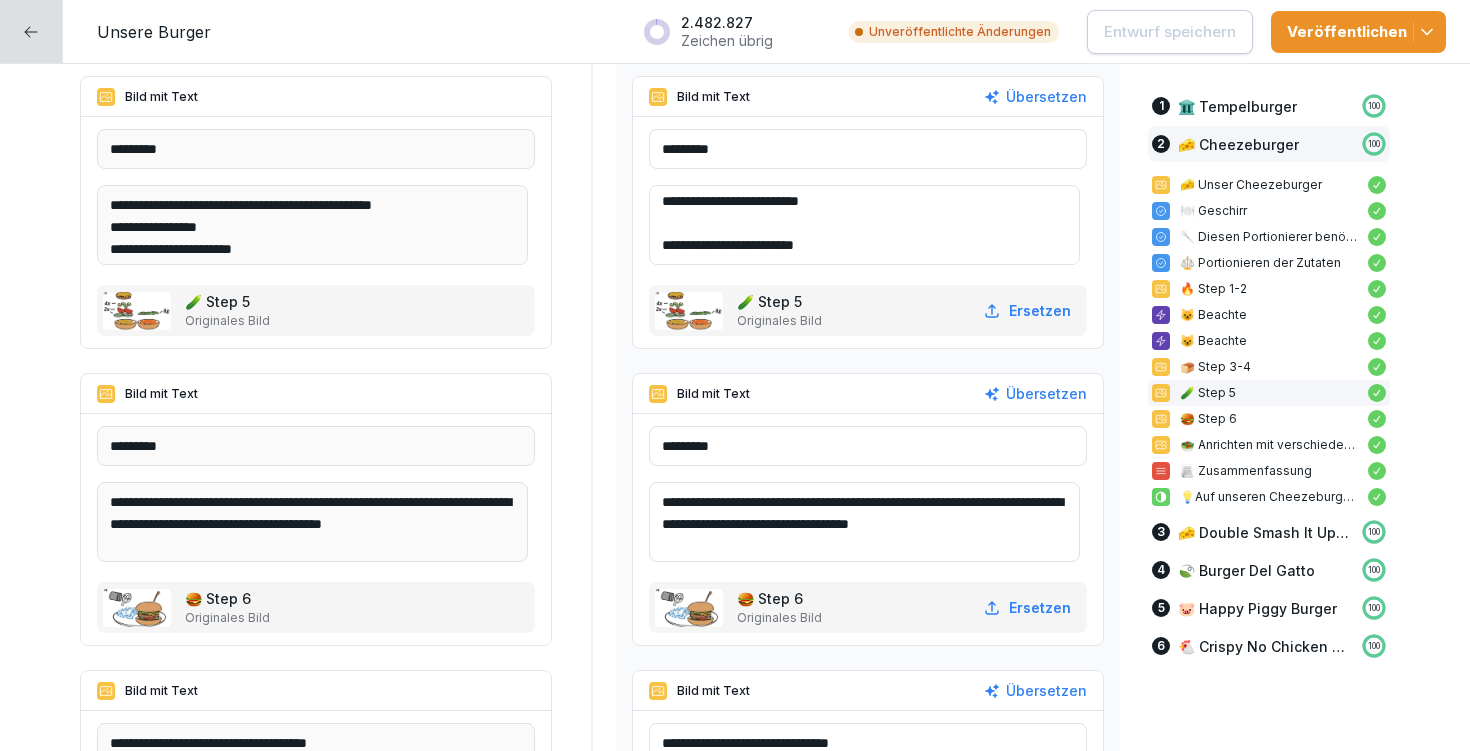 drag, startPoint x: 674, startPoint y: 496, endPoint x: 1044, endPoint y: 539, distance: 372.49026 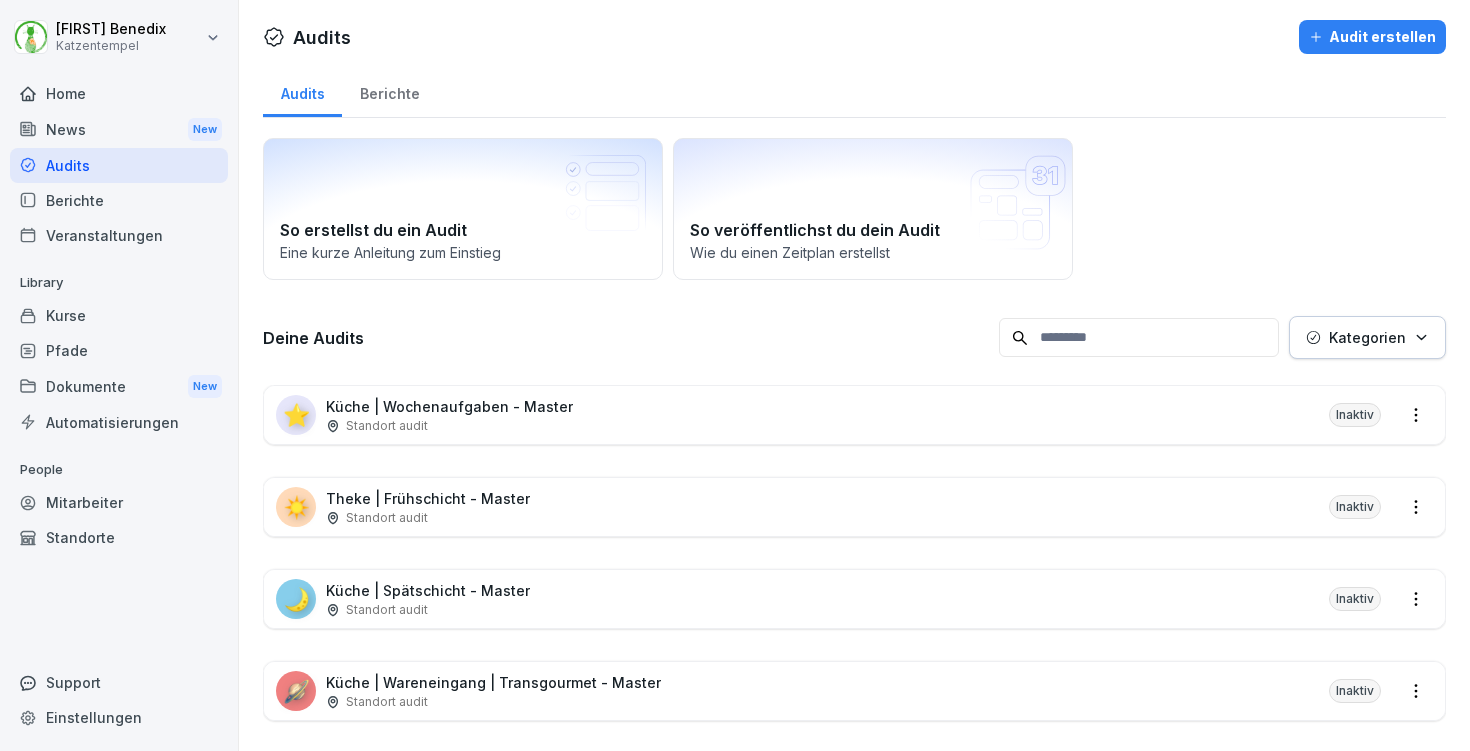 scroll, scrollTop: 0, scrollLeft: 0, axis: both 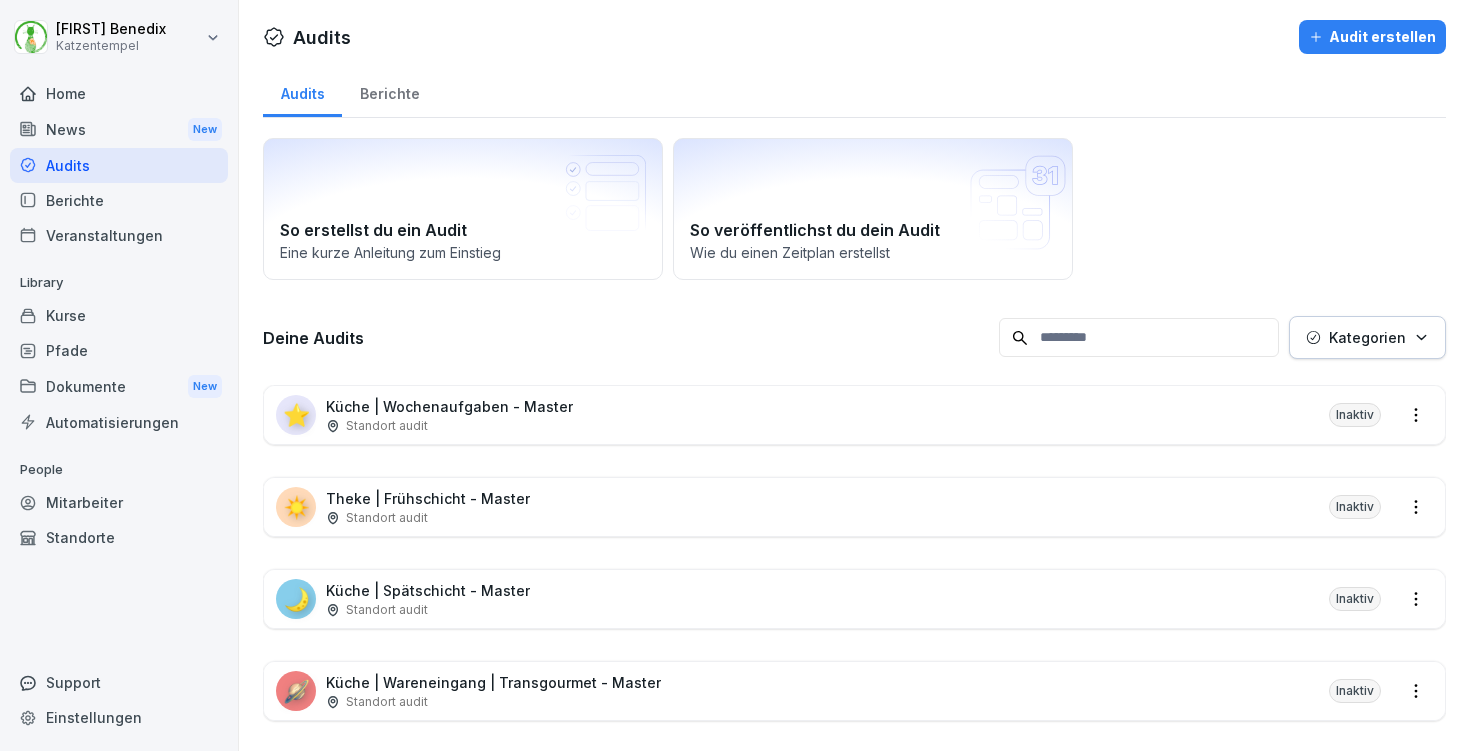 click on "Kurse" at bounding box center (119, 315) 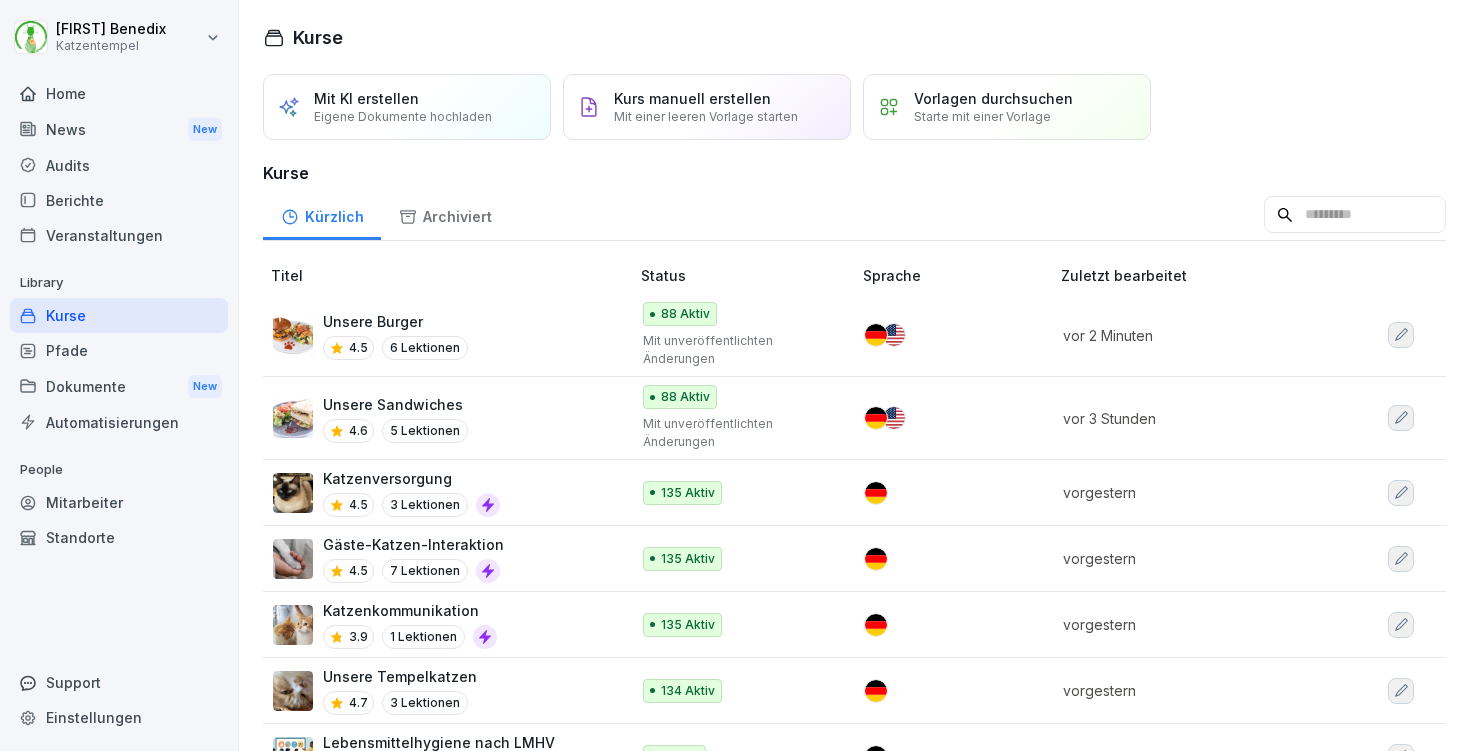 click on "Unsere Sandwiches 4.6 5 Lektionen" at bounding box center (441, 418) 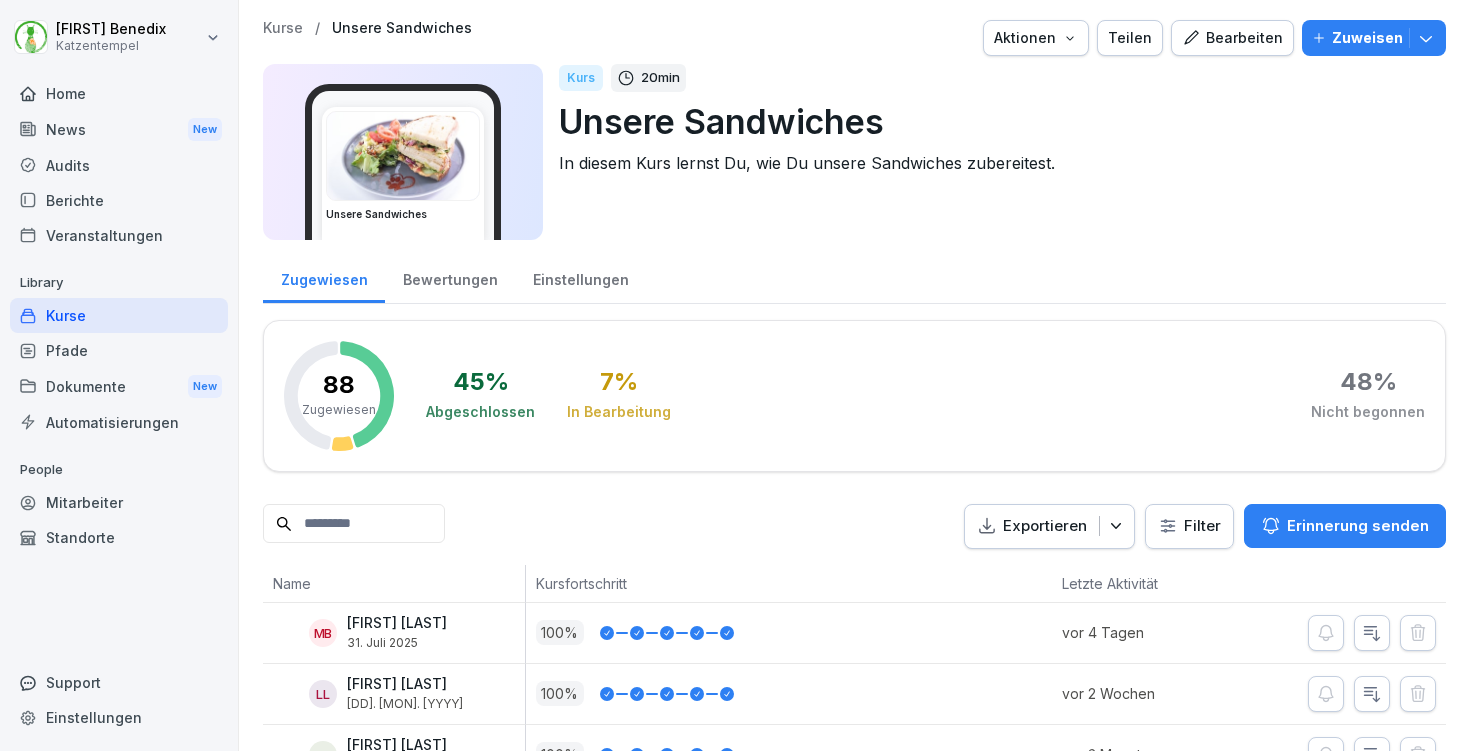 scroll, scrollTop: 0, scrollLeft: 0, axis: both 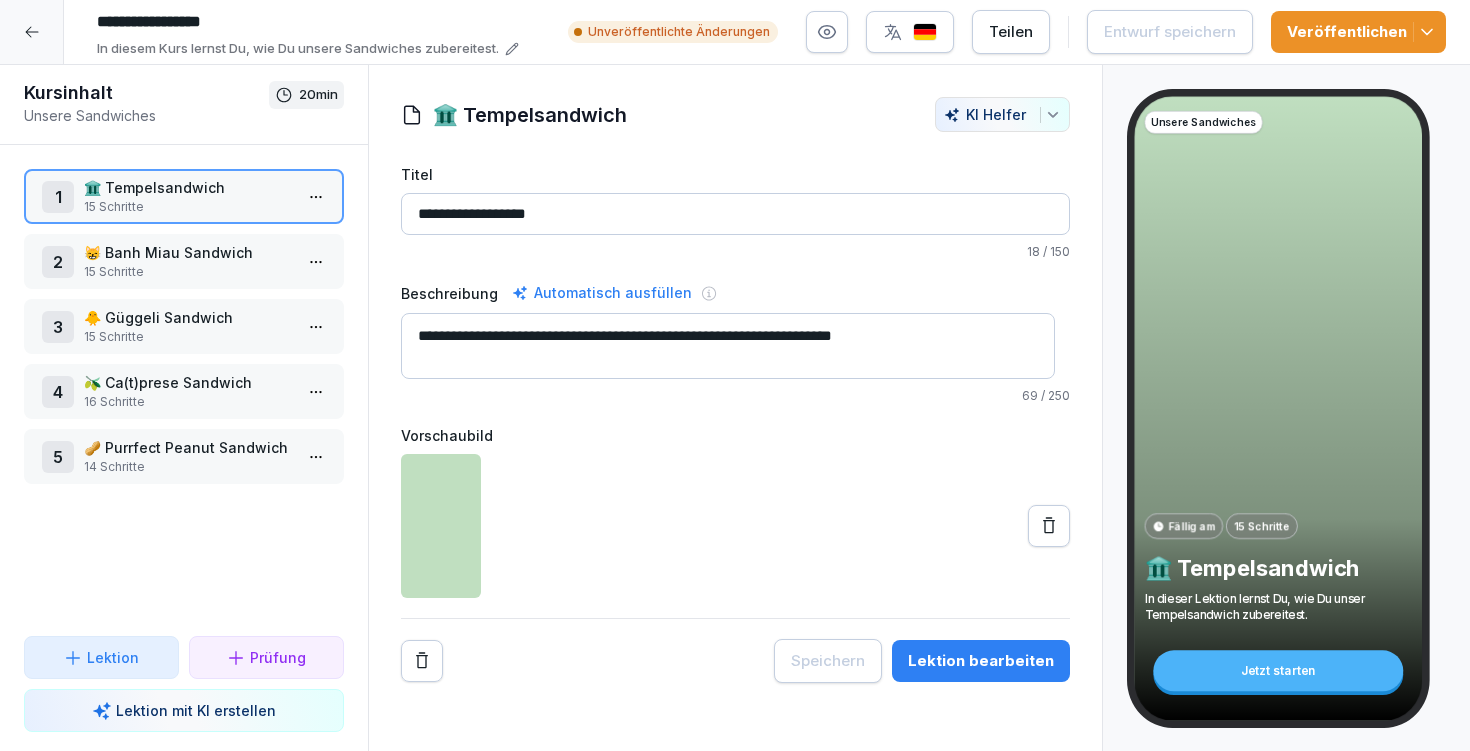 click at bounding box center [925, 32] 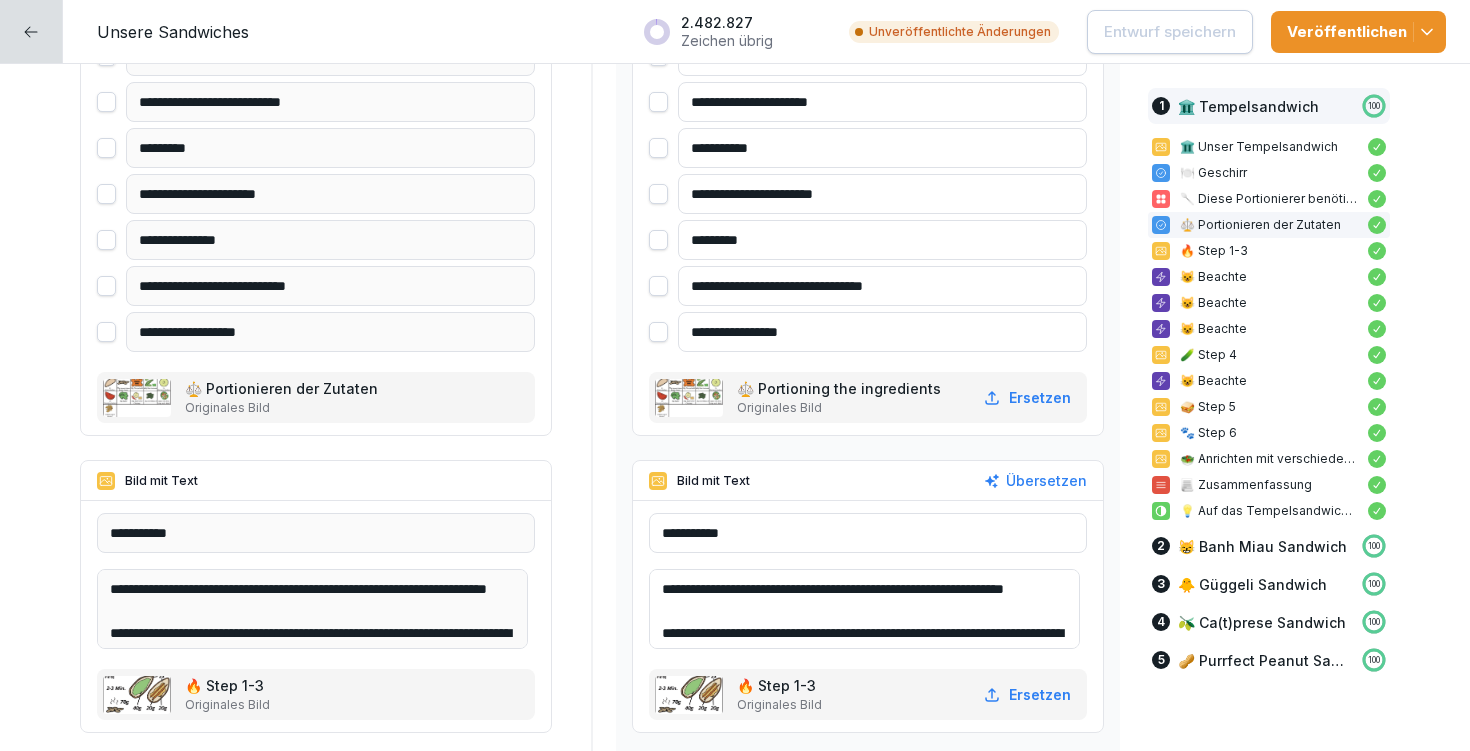 scroll, scrollTop: 2211, scrollLeft: 0, axis: vertical 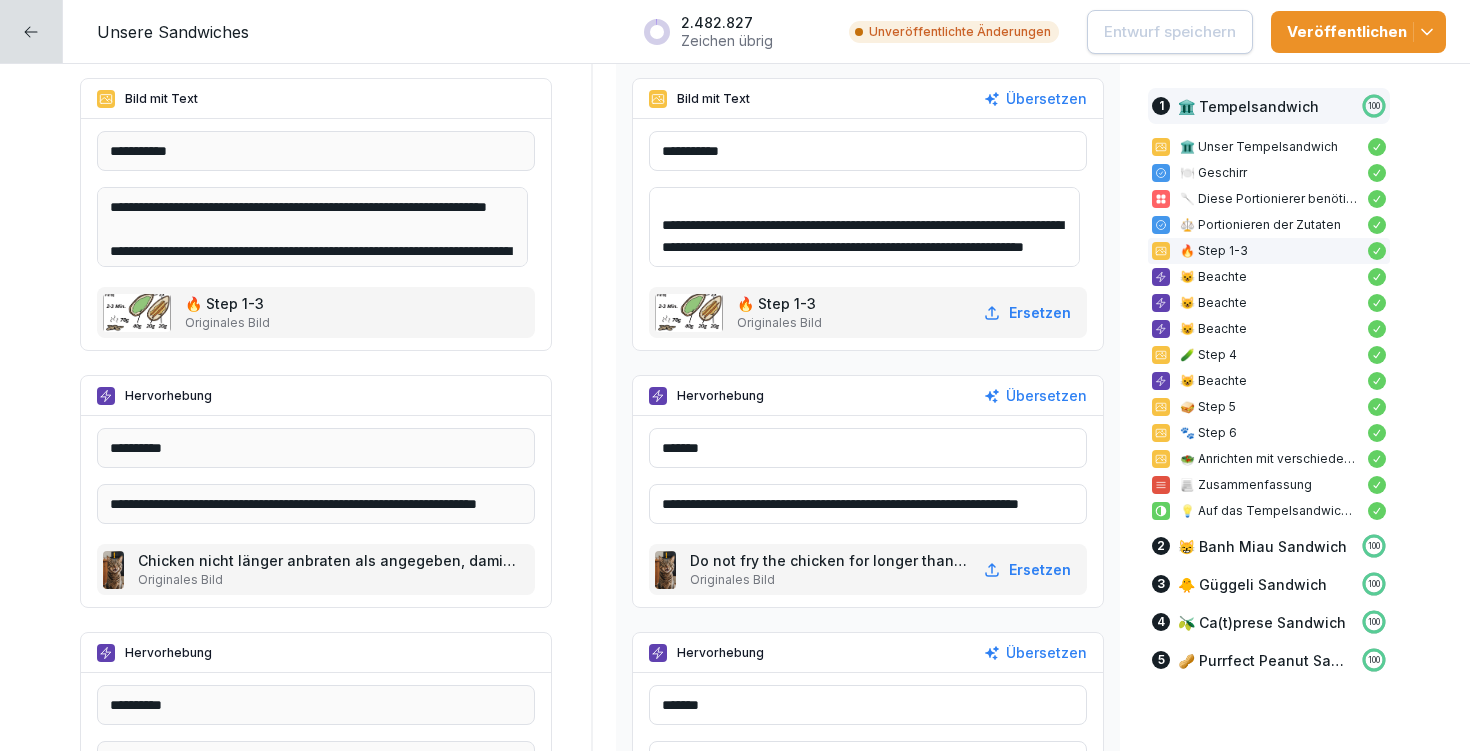 drag, startPoint x: 990, startPoint y: 506, endPoint x: 1043, endPoint y: 502, distance: 53.15073 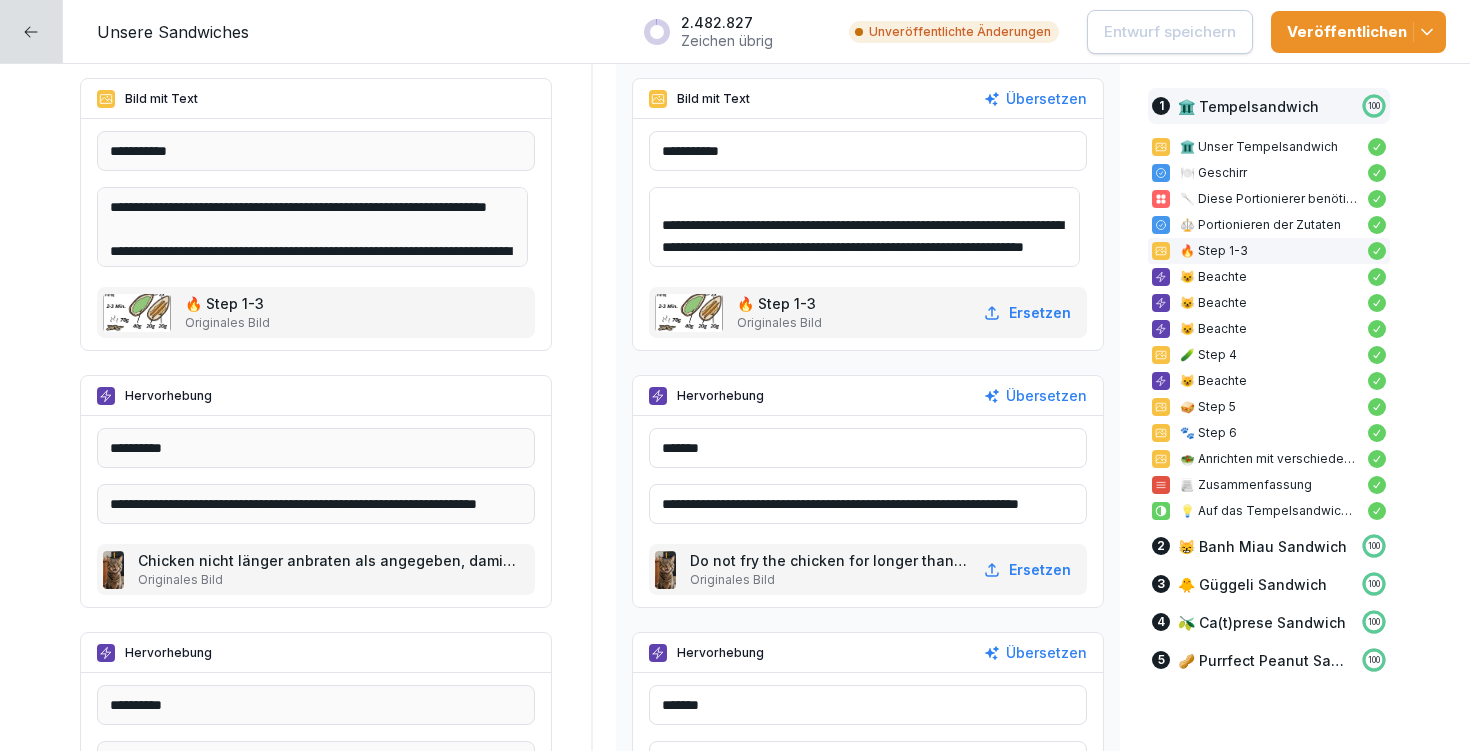 drag, startPoint x: 694, startPoint y: 505, endPoint x: 609, endPoint y: 508, distance: 85.052925 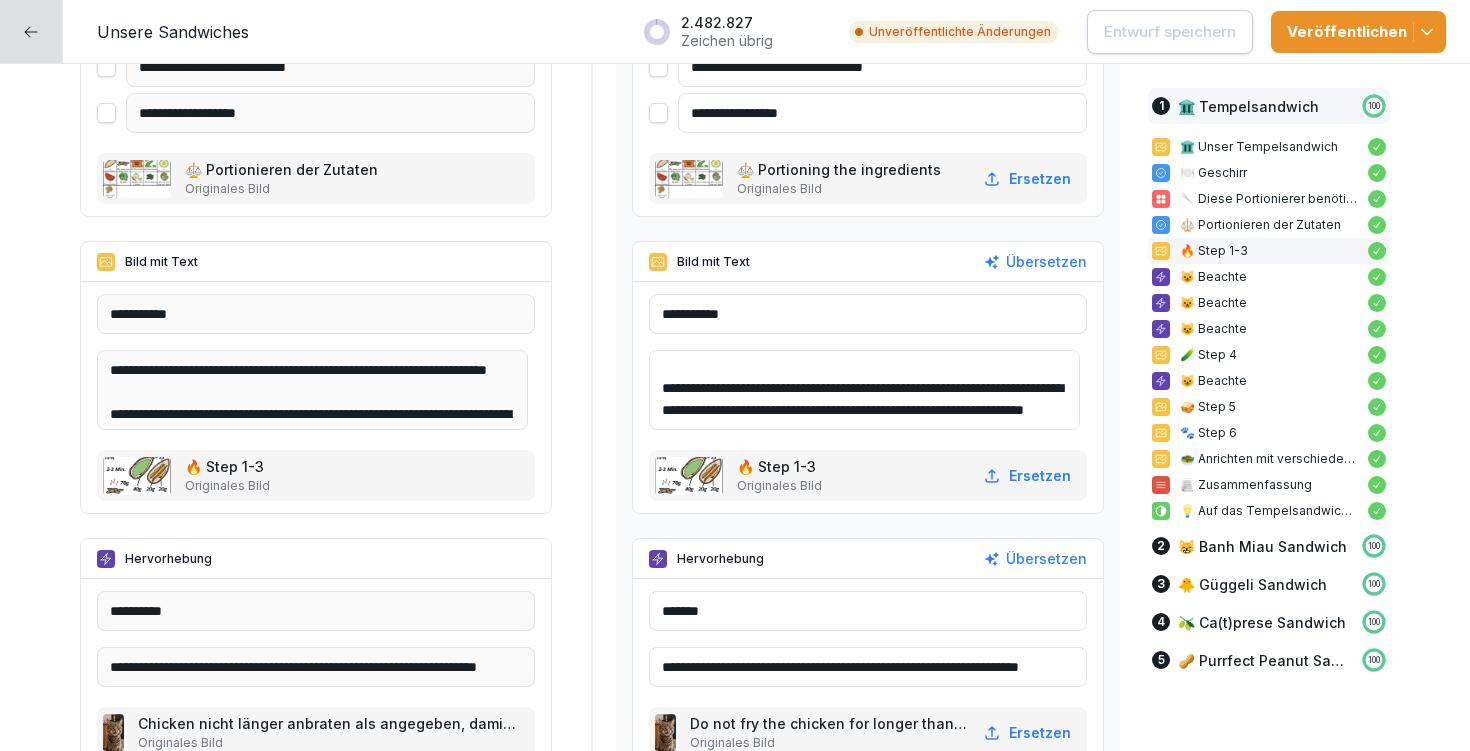 scroll, scrollTop: 2292, scrollLeft: 0, axis: vertical 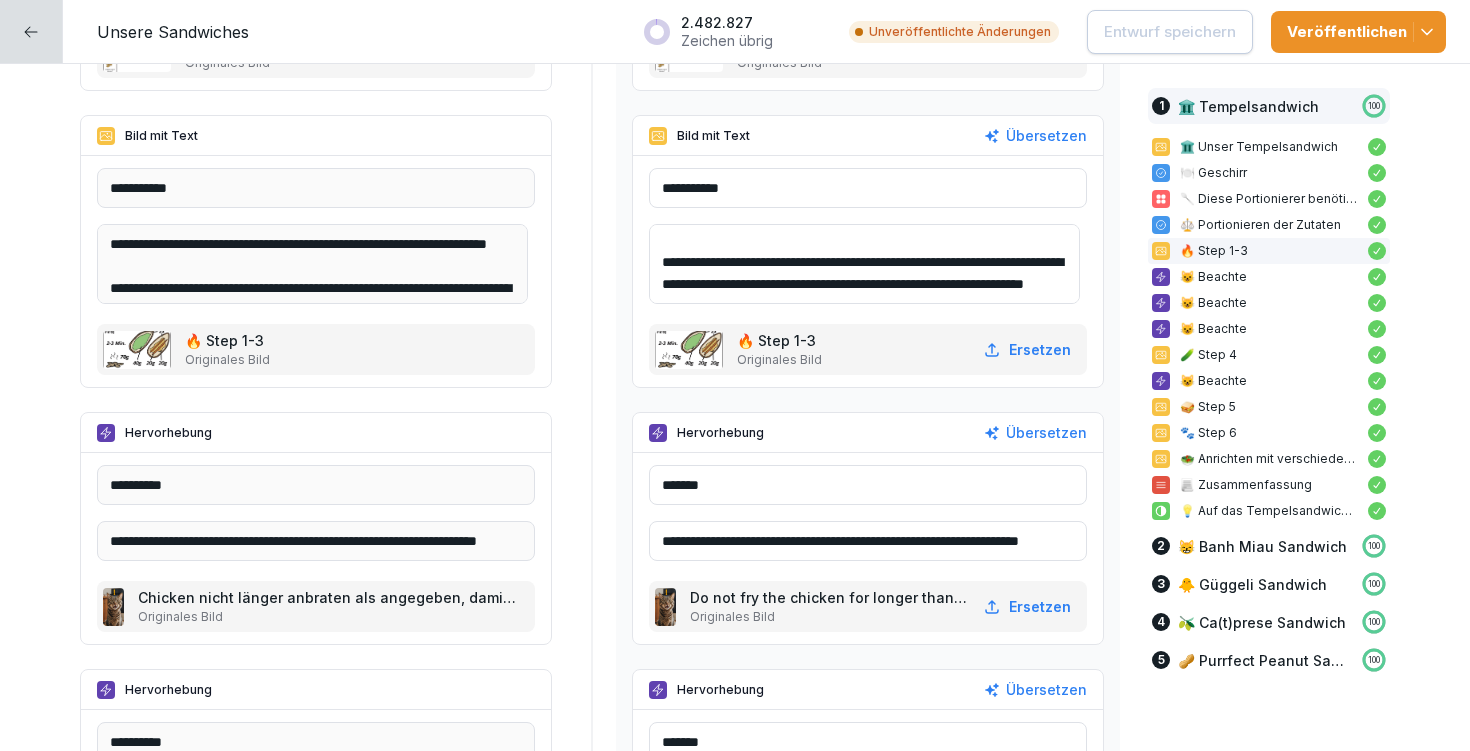 click on "**********" at bounding box center [868, 541] 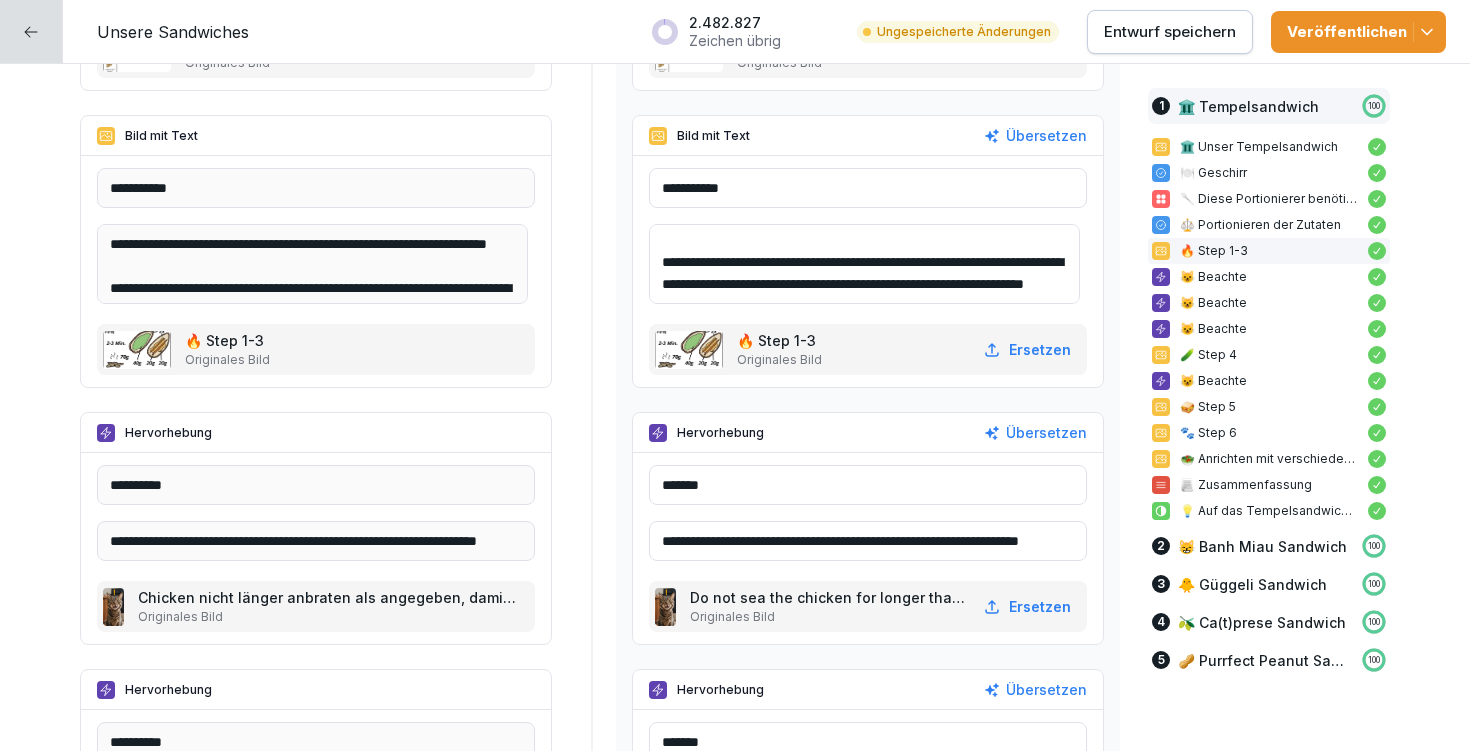 type on "**********" 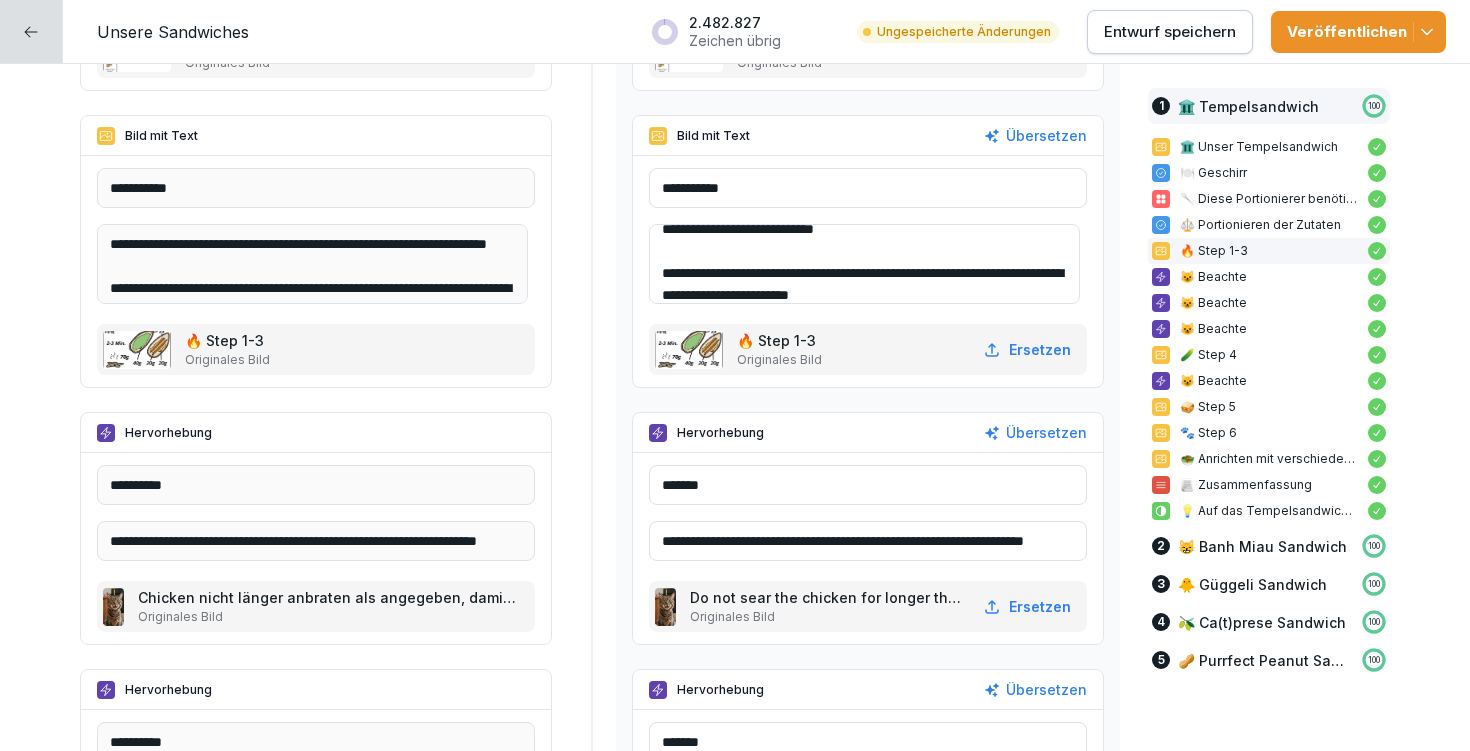 scroll, scrollTop: 202, scrollLeft: 0, axis: vertical 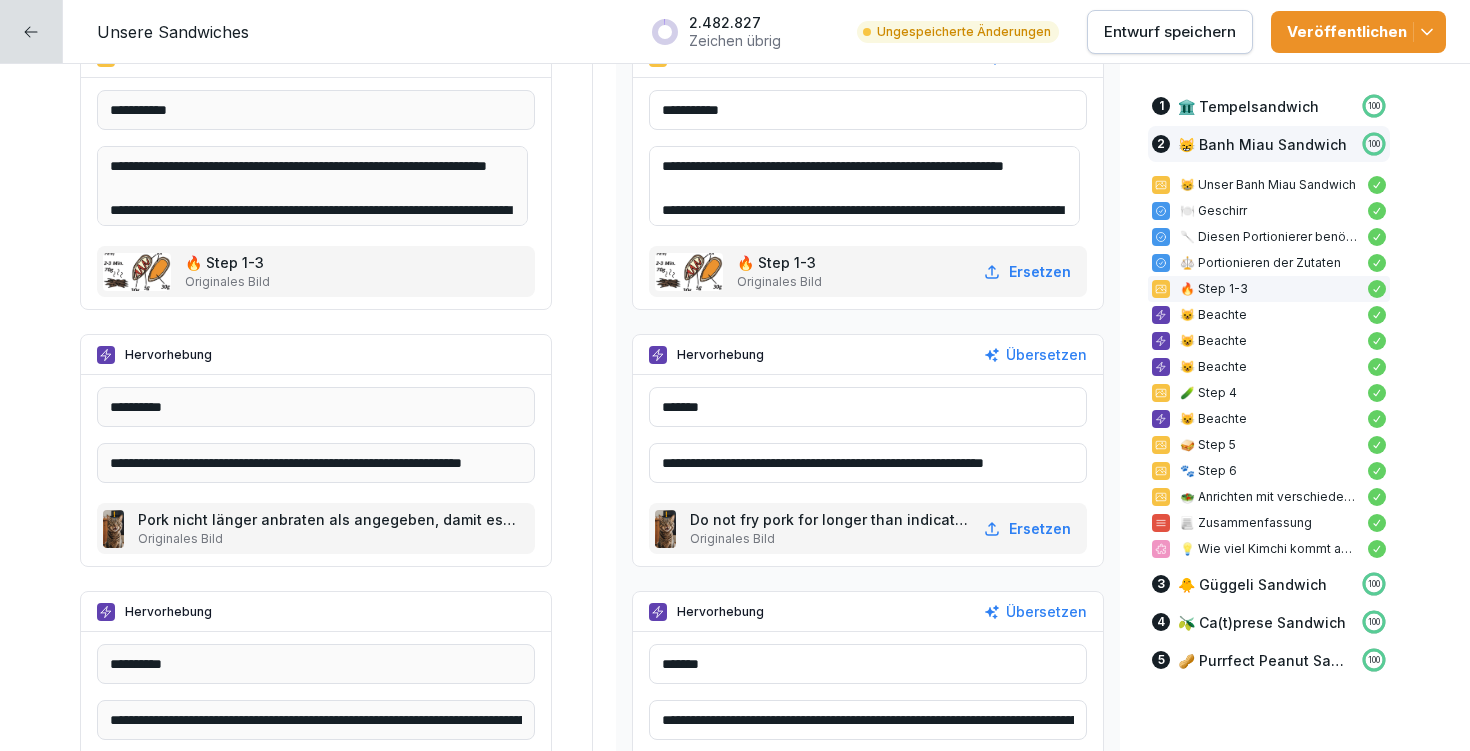 click on "**********" at bounding box center (868, 463) 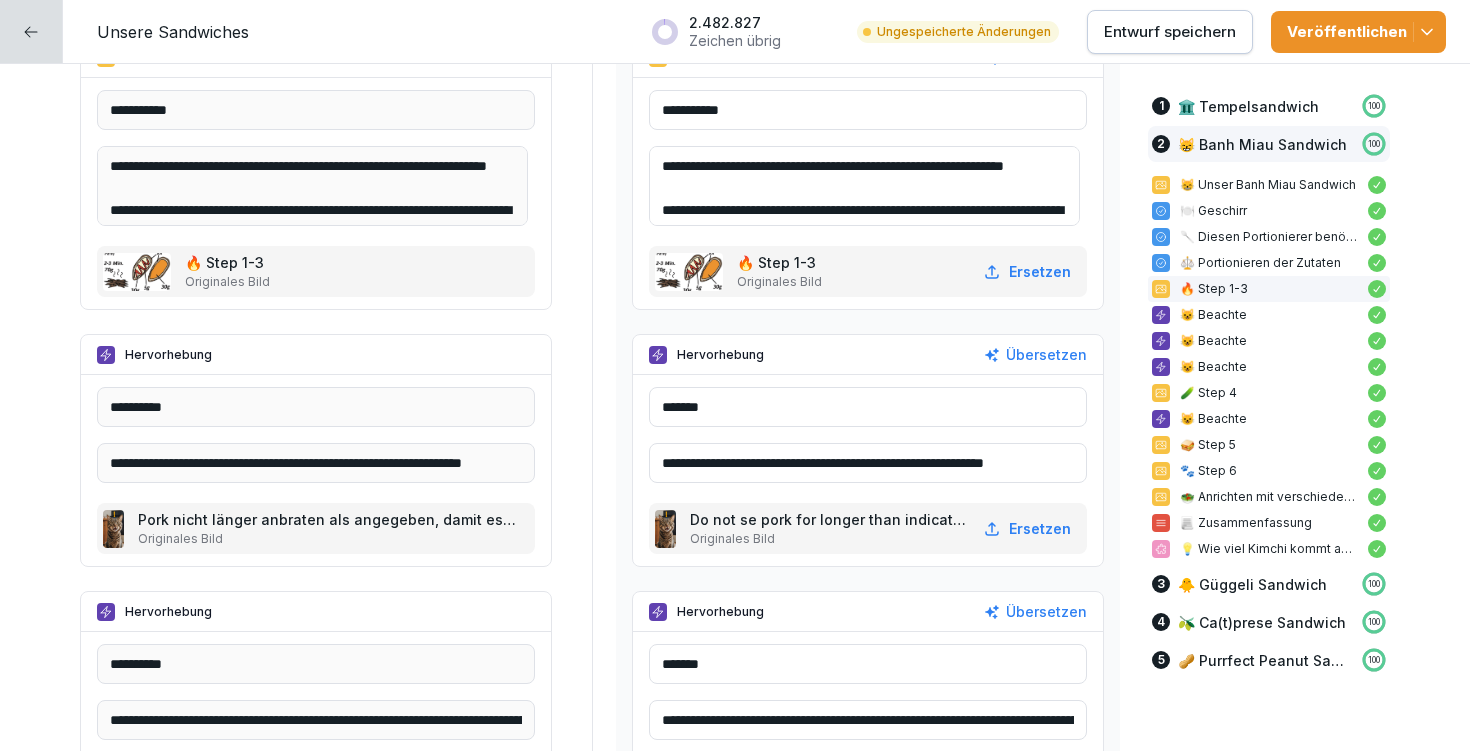 type on "**********" 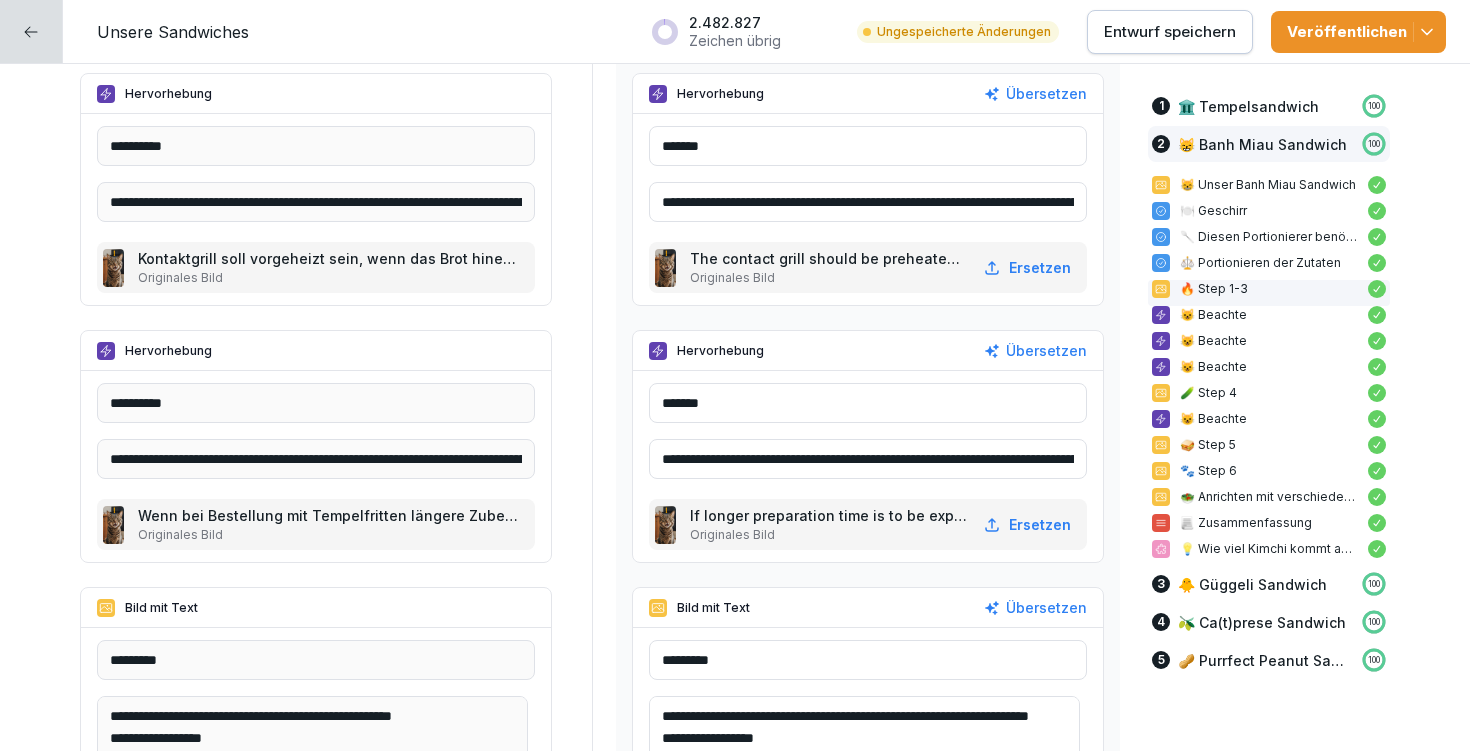 scroll, scrollTop: 8511, scrollLeft: 0, axis: vertical 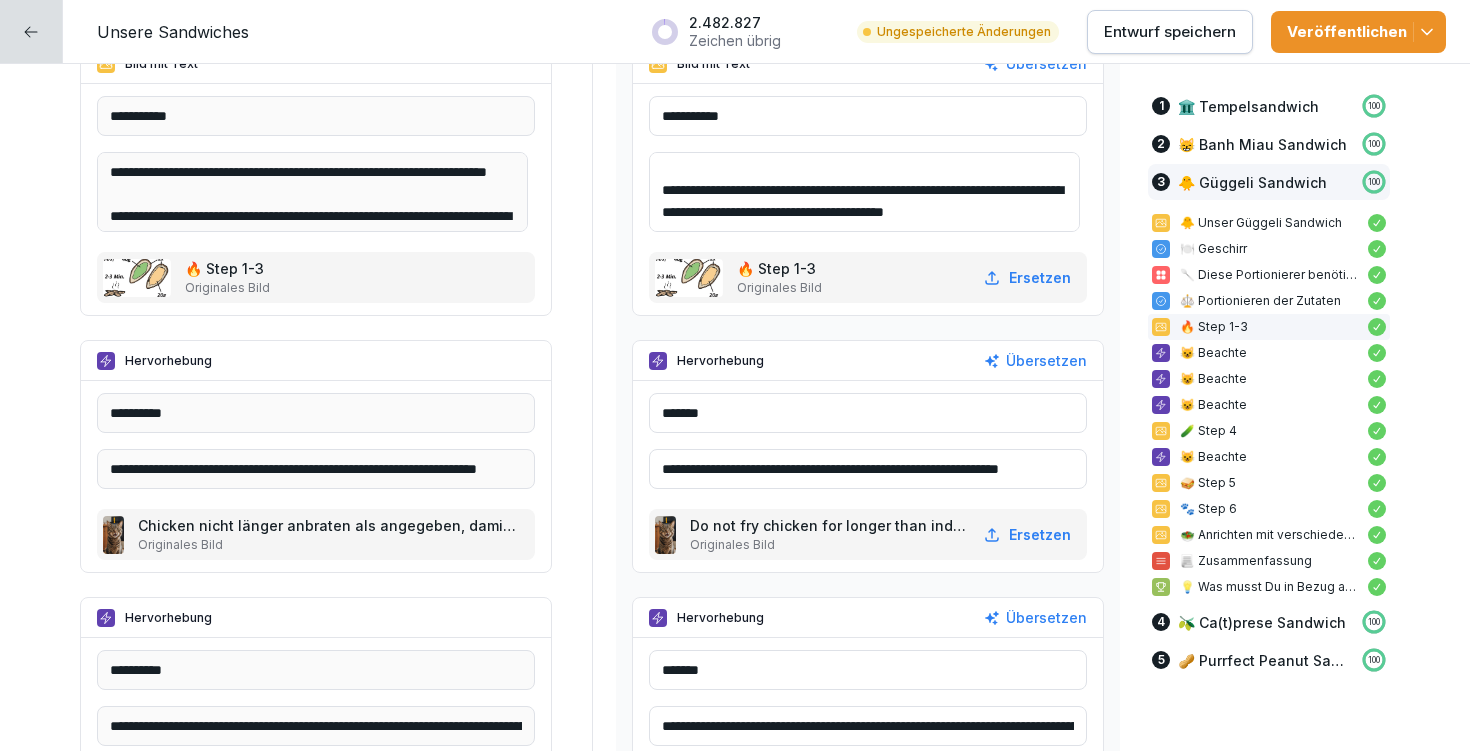 click on "**********" at bounding box center (868, 469) 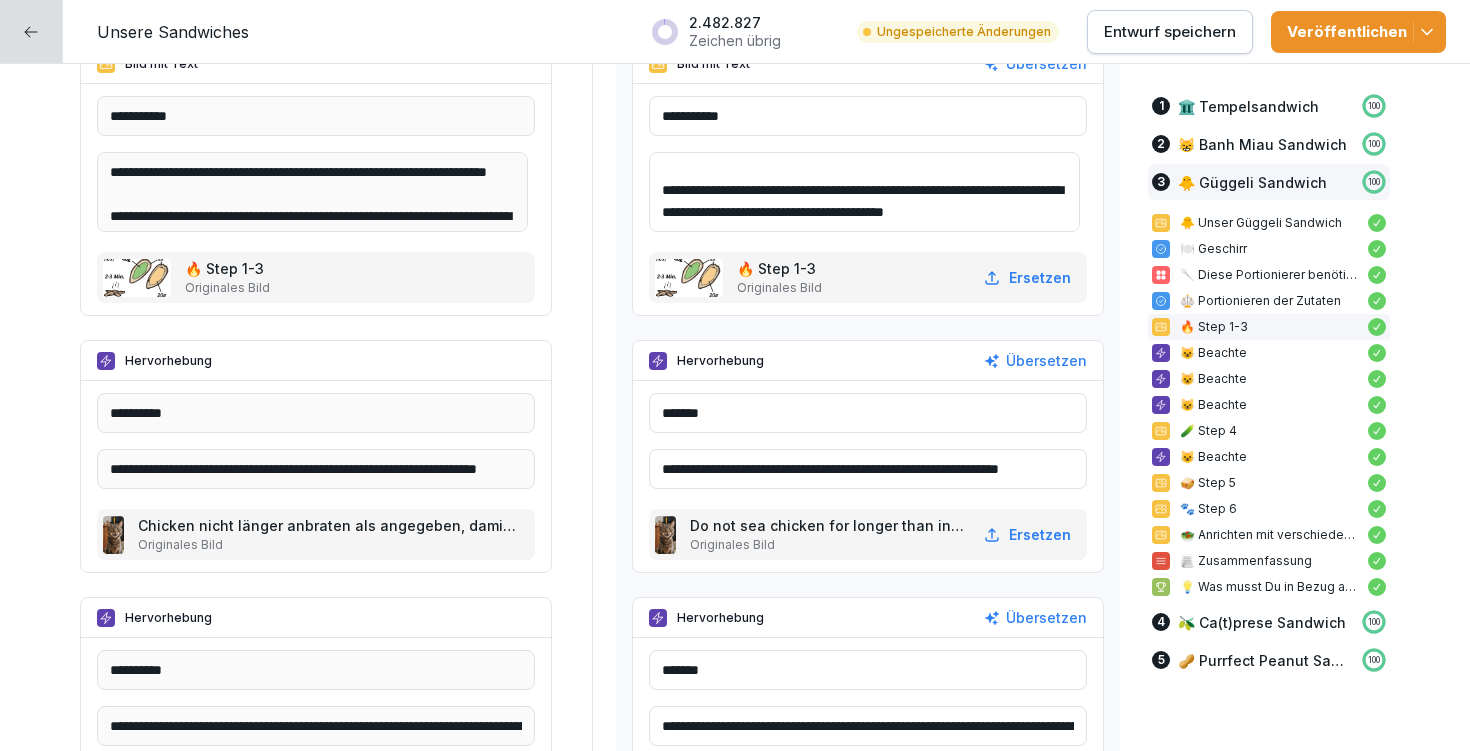 type on "**********" 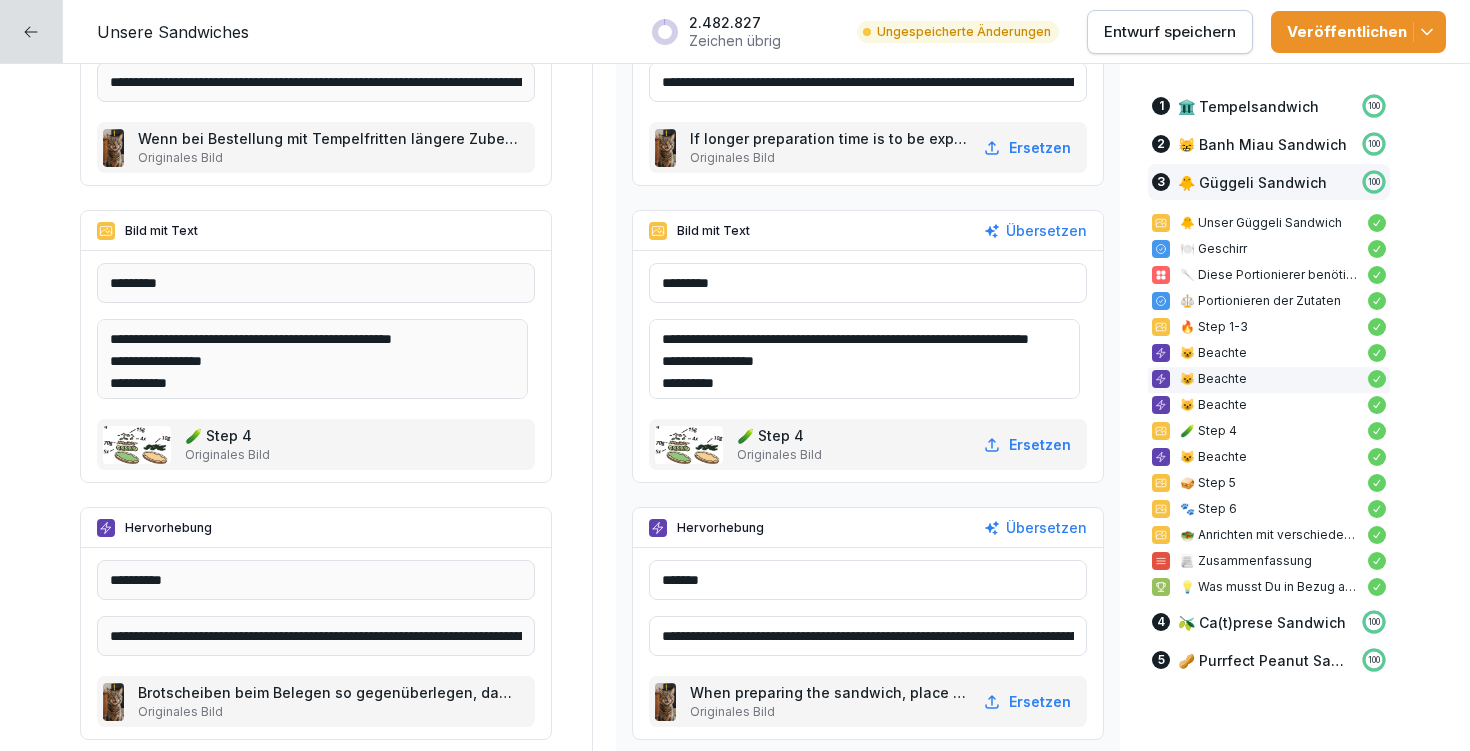 scroll, scrollTop: 14682, scrollLeft: 0, axis: vertical 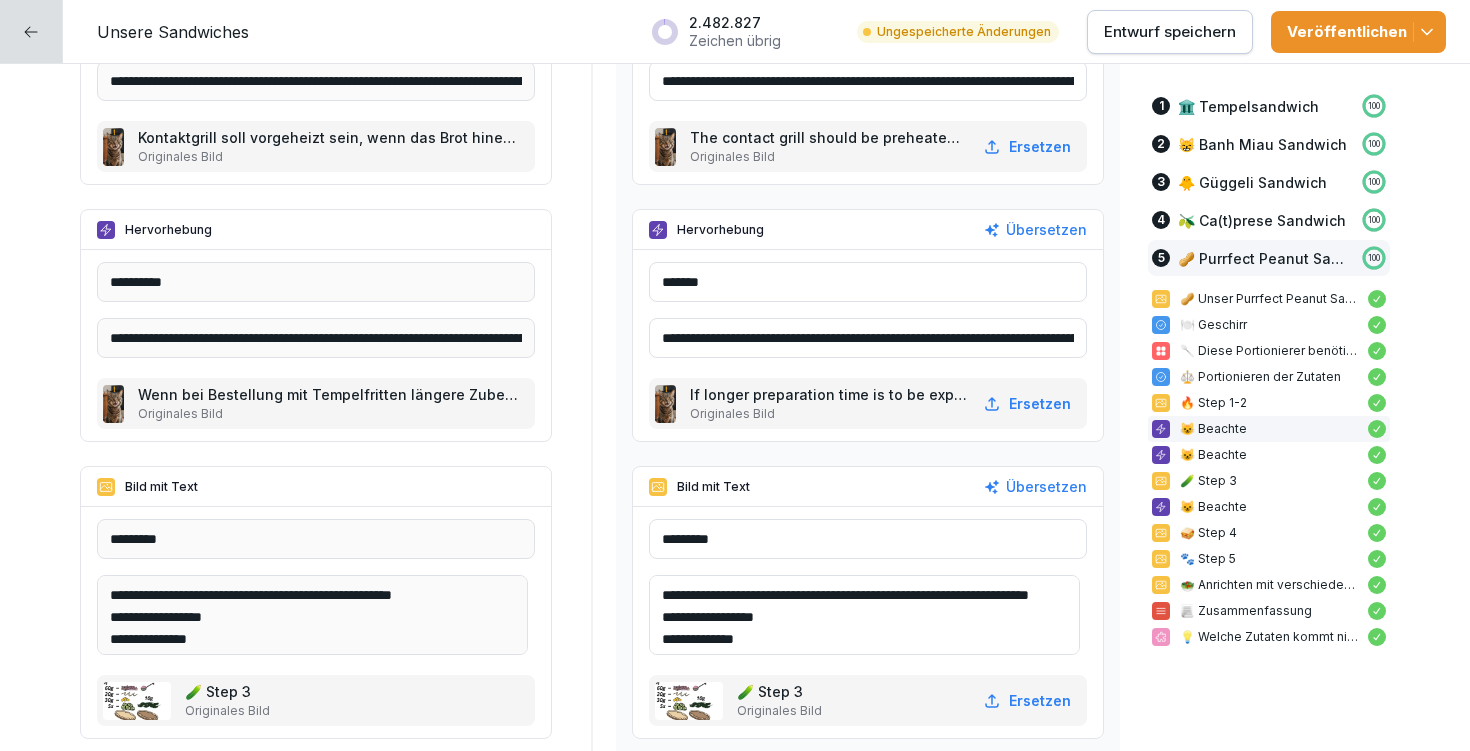 click on "Entwurf speichern" at bounding box center [1170, 32] 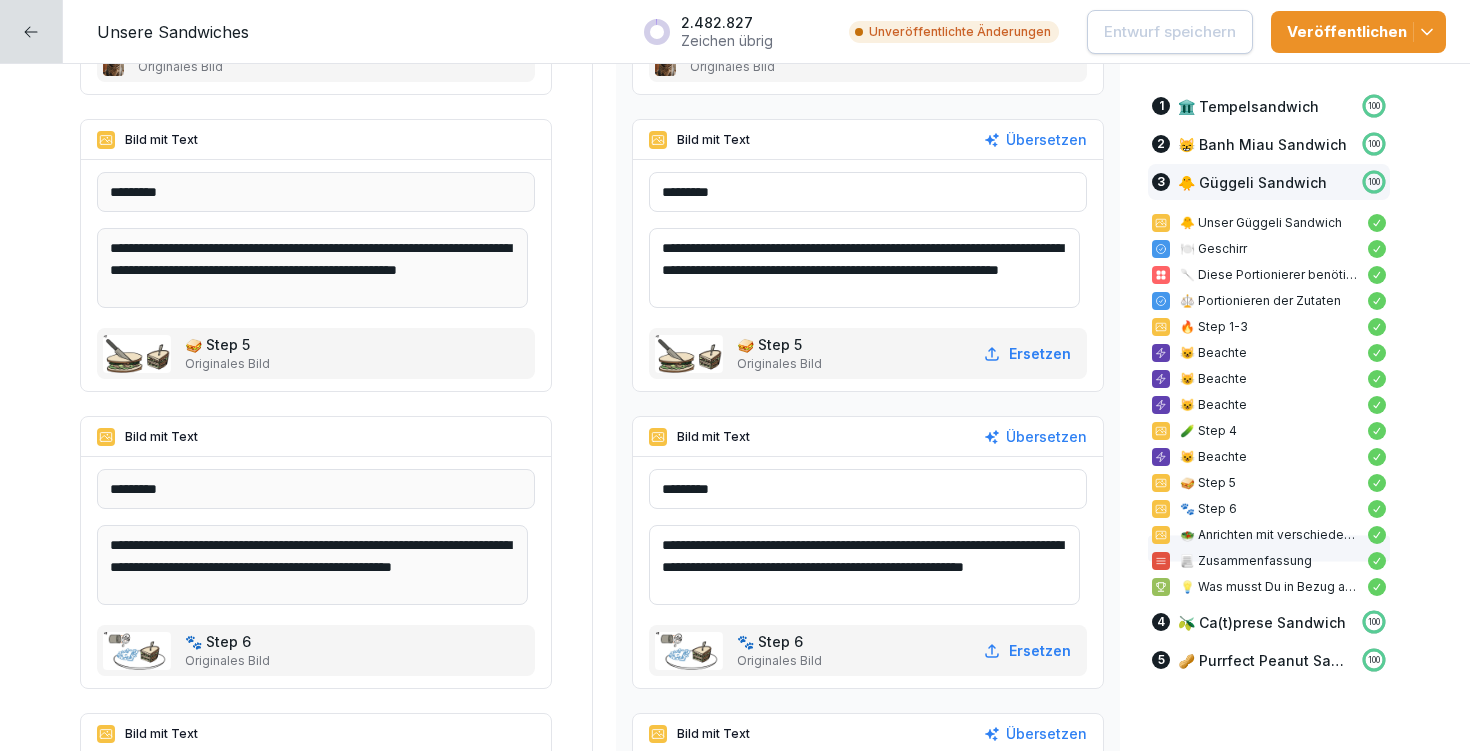scroll, scrollTop: 13111, scrollLeft: 0, axis: vertical 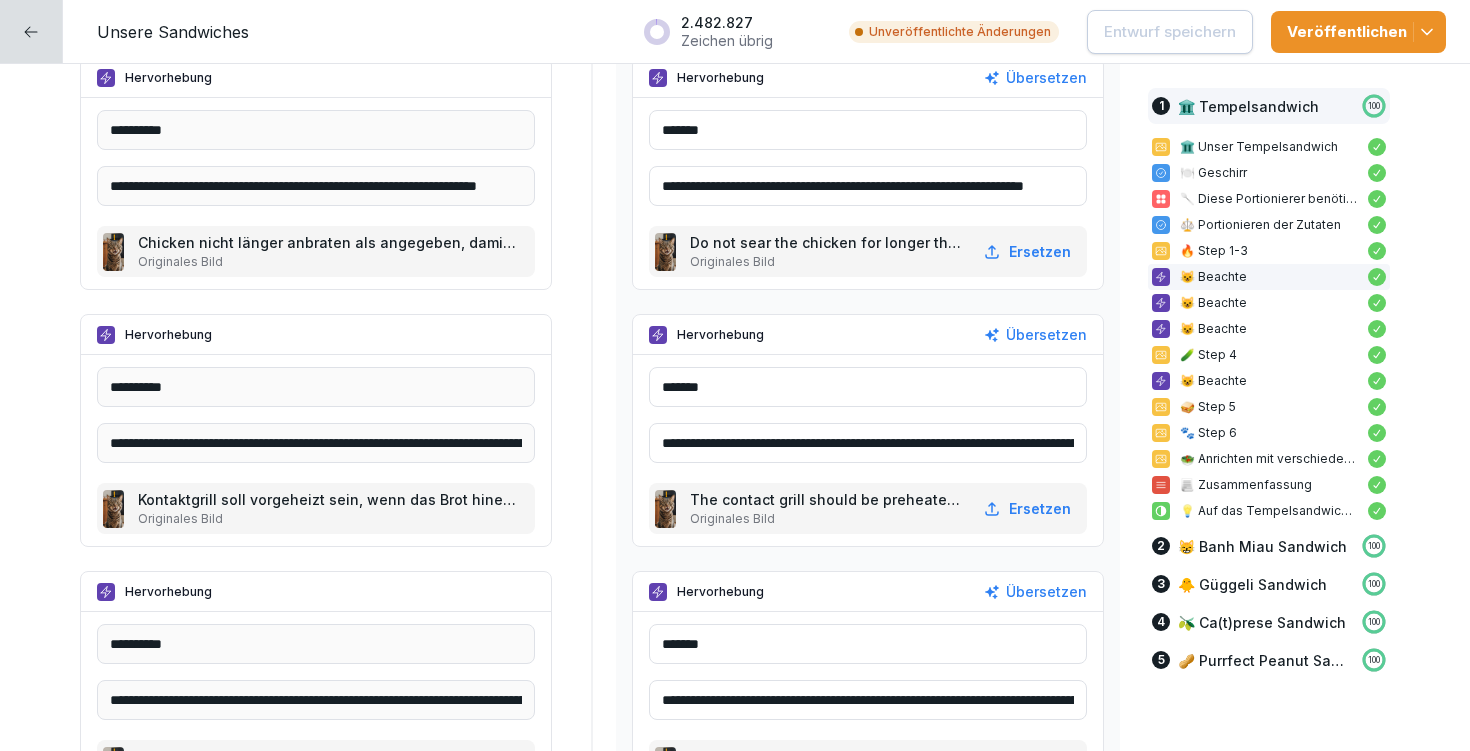 drag, startPoint x: 1000, startPoint y: 191, endPoint x: 1074, endPoint y: 187, distance: 74.10803 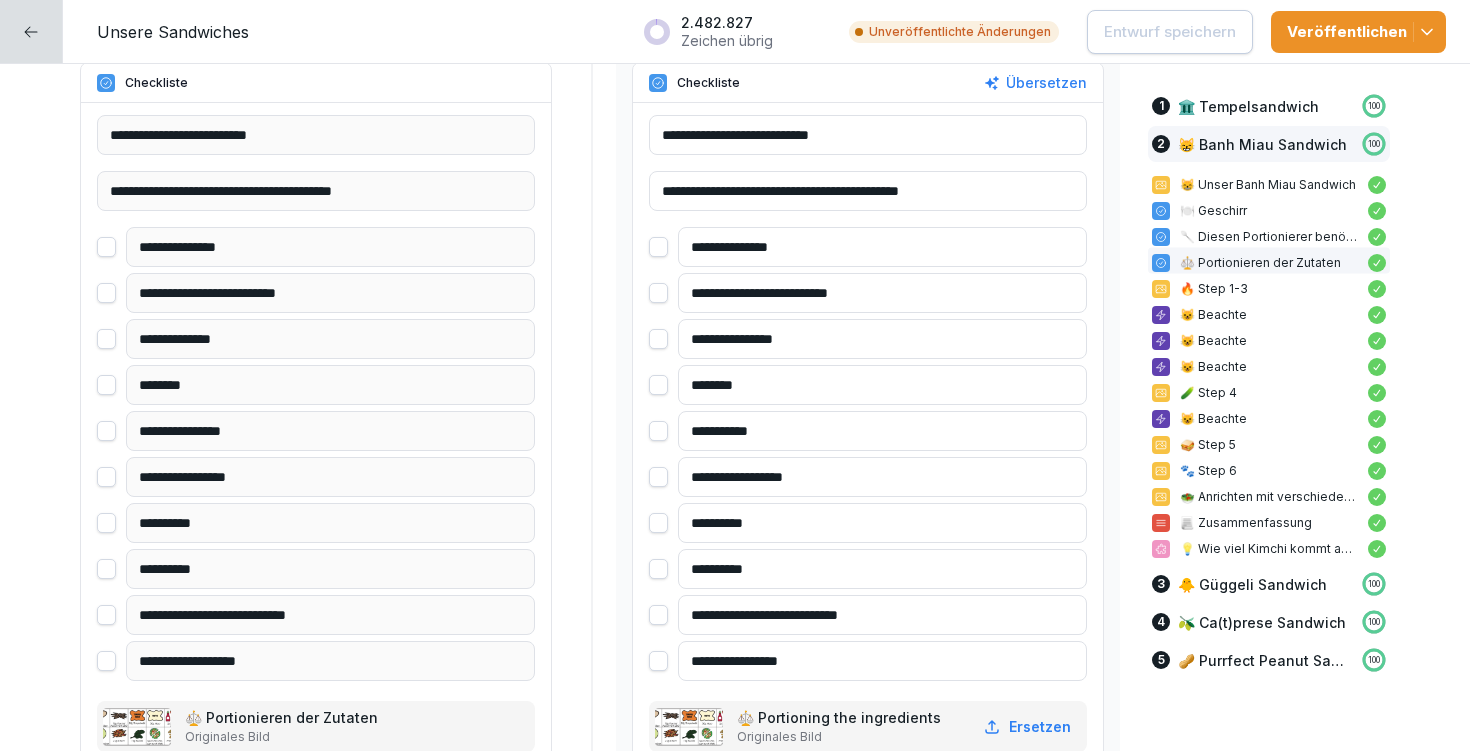 scroll, scrollTop: 7736, scrollLeft: 0, axis: vertical 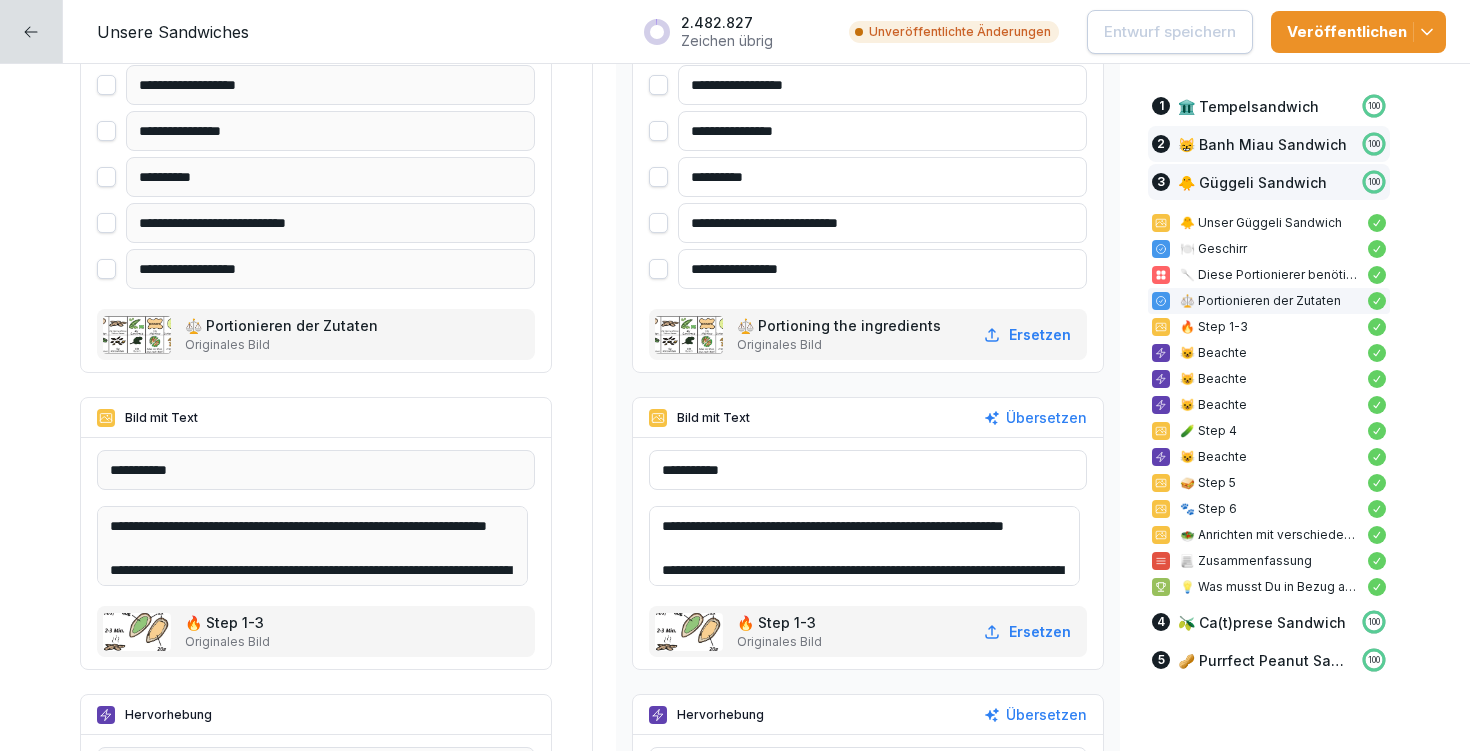 click on "😸 Banh Miau Sandwich" at bounding box center [1262, 144] 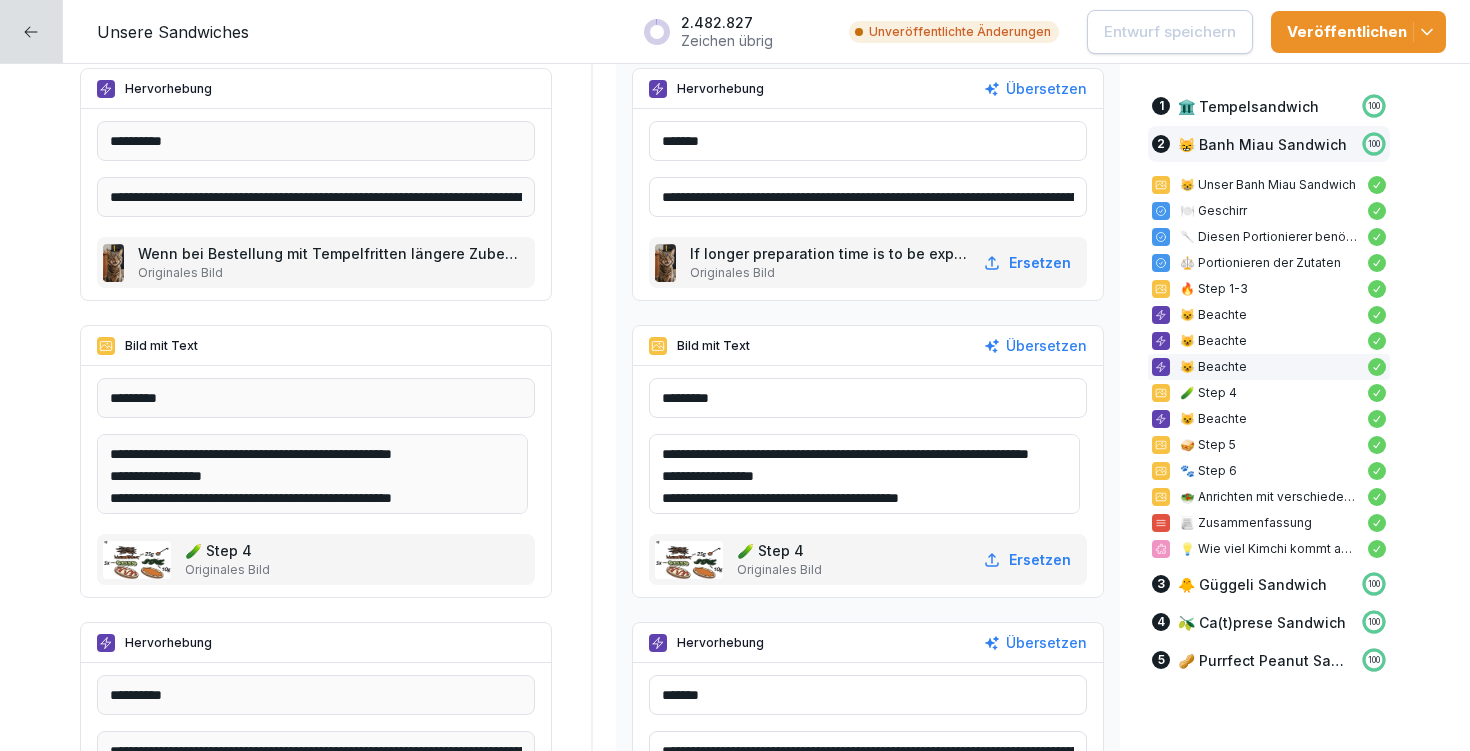 scroll, scrollTop: 8733, scrollLeft: 0, axis: vertical 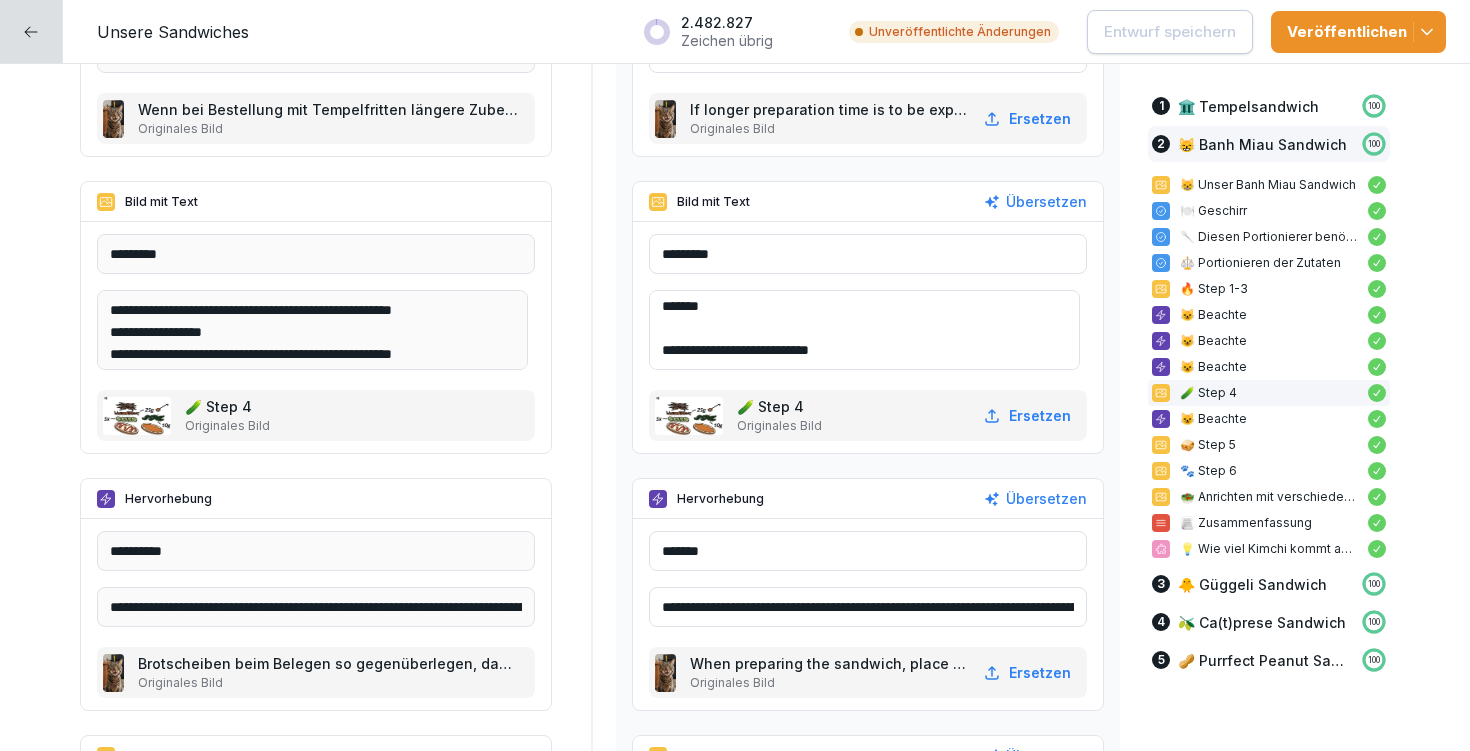 drag, startPoint x: 653, startPoint y: 348, endPoint x: 920, endPoint y: 358, distance: 267.1872 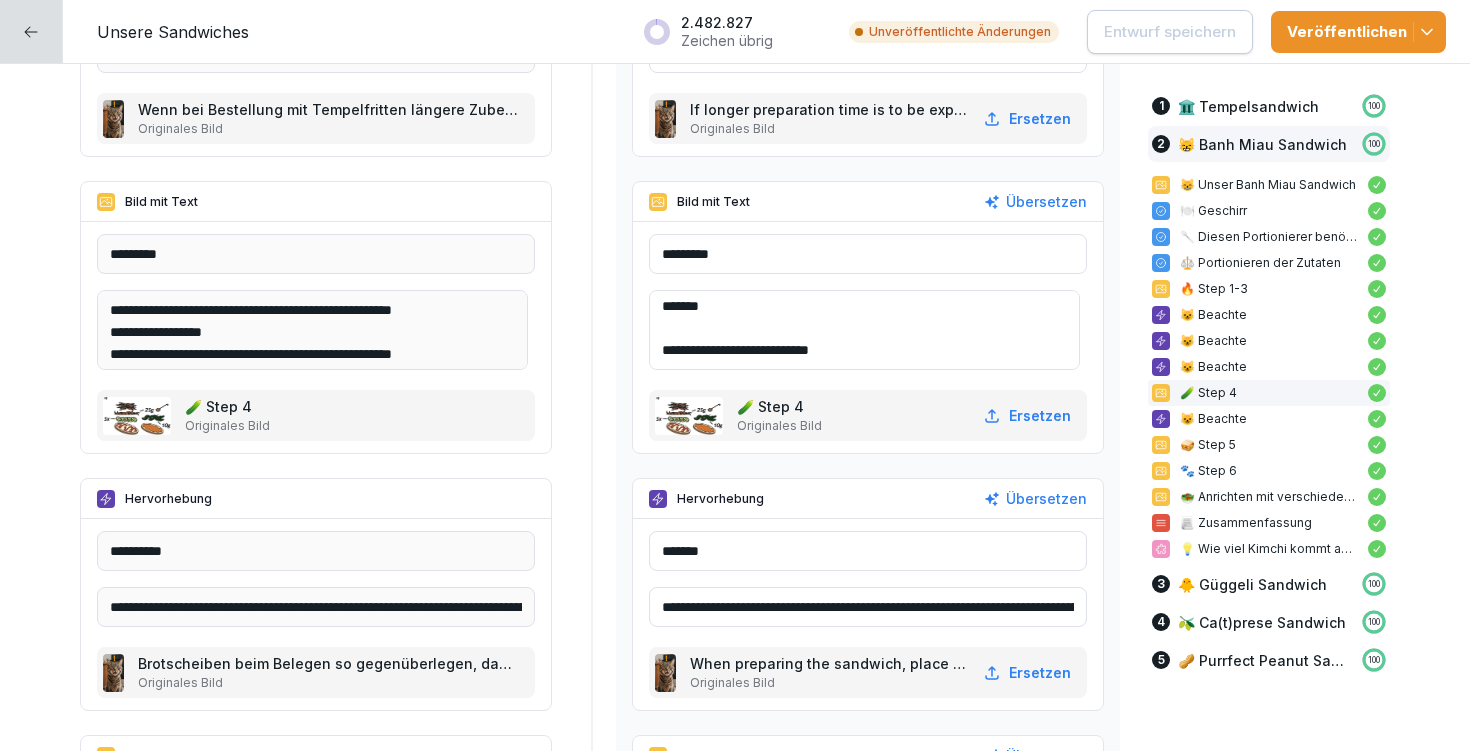scroll, scrollTop: 9426, scrollLeft: 0, axis: vertical 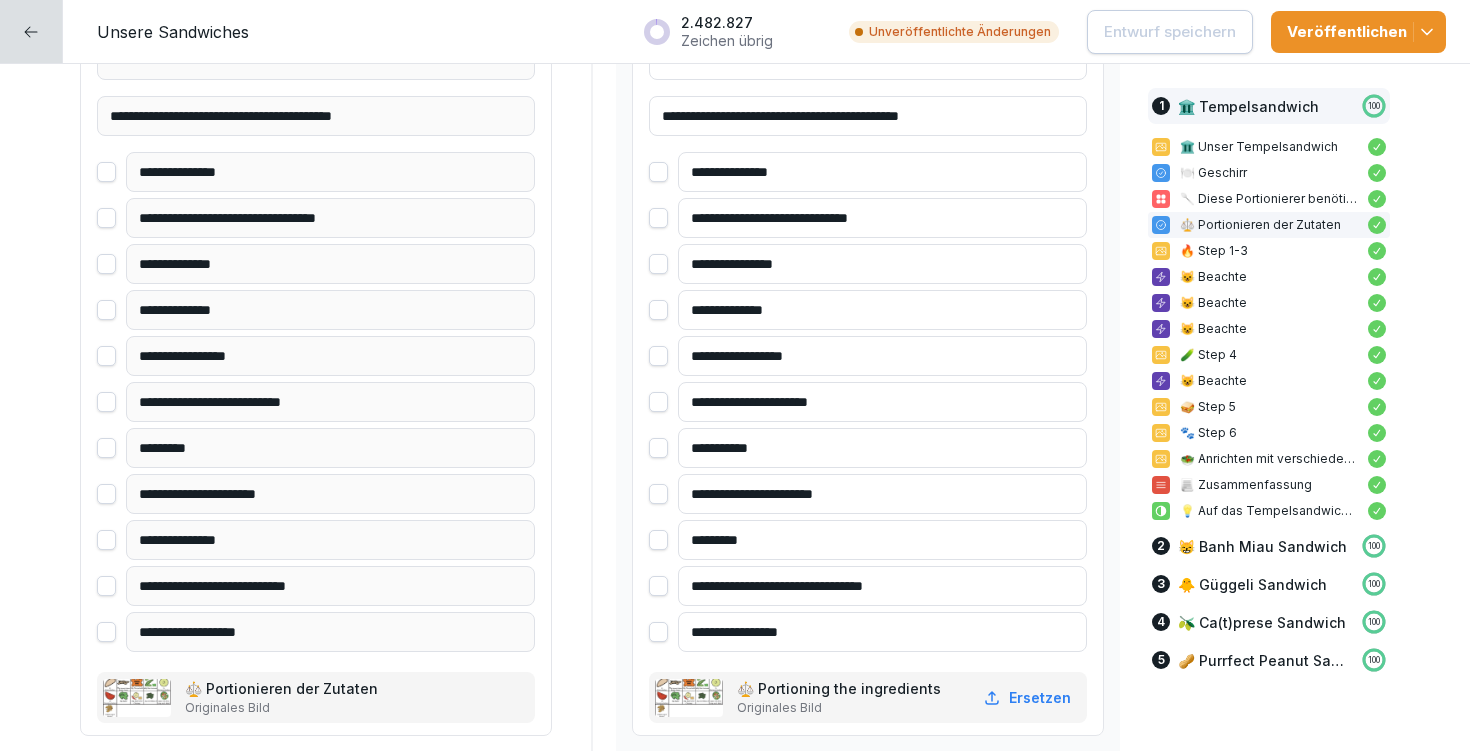 drag, startPoint x: 715, startPoint y: 213, endPoint x: 929, endPoint y: 232, distance: 214.8418 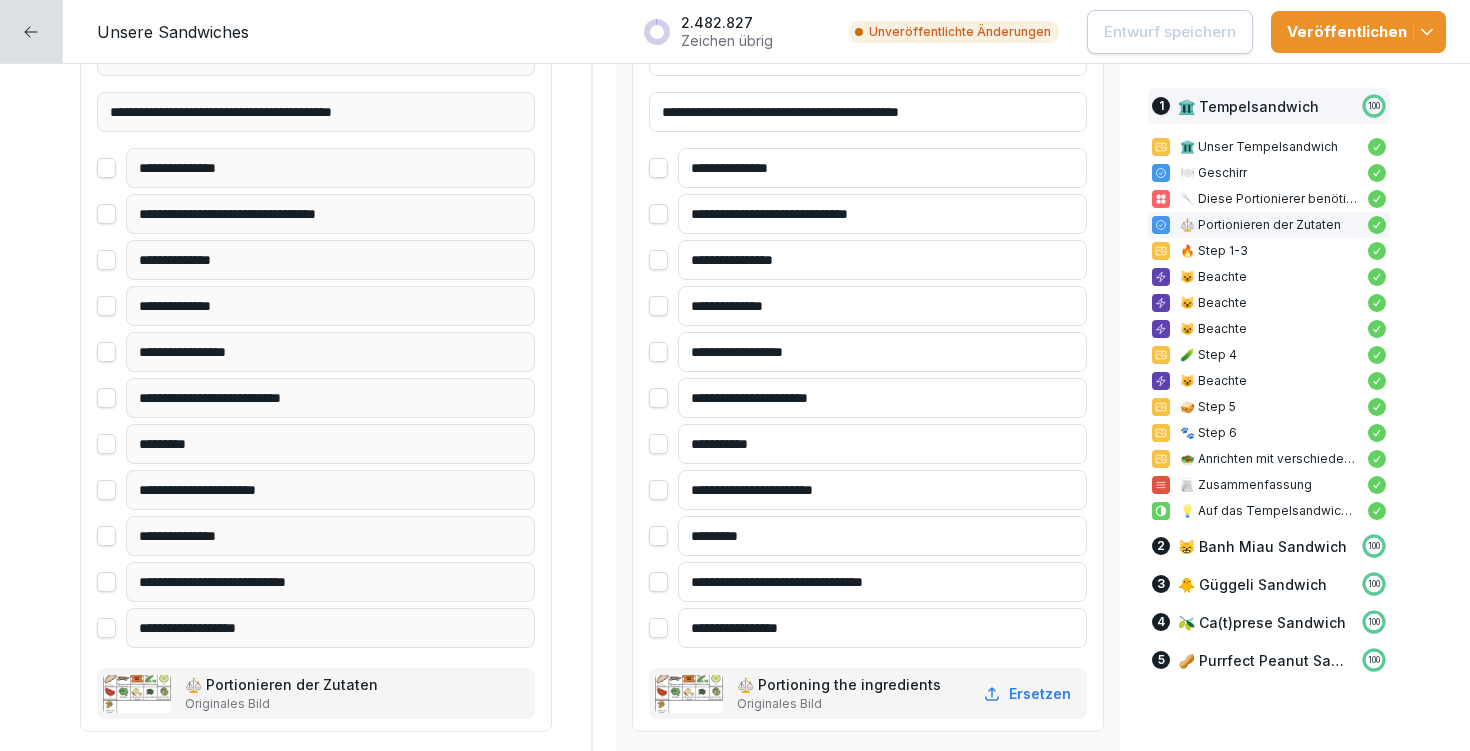 scroll, scrollTop: 1881, scrollLeft: 0, axis: vertical 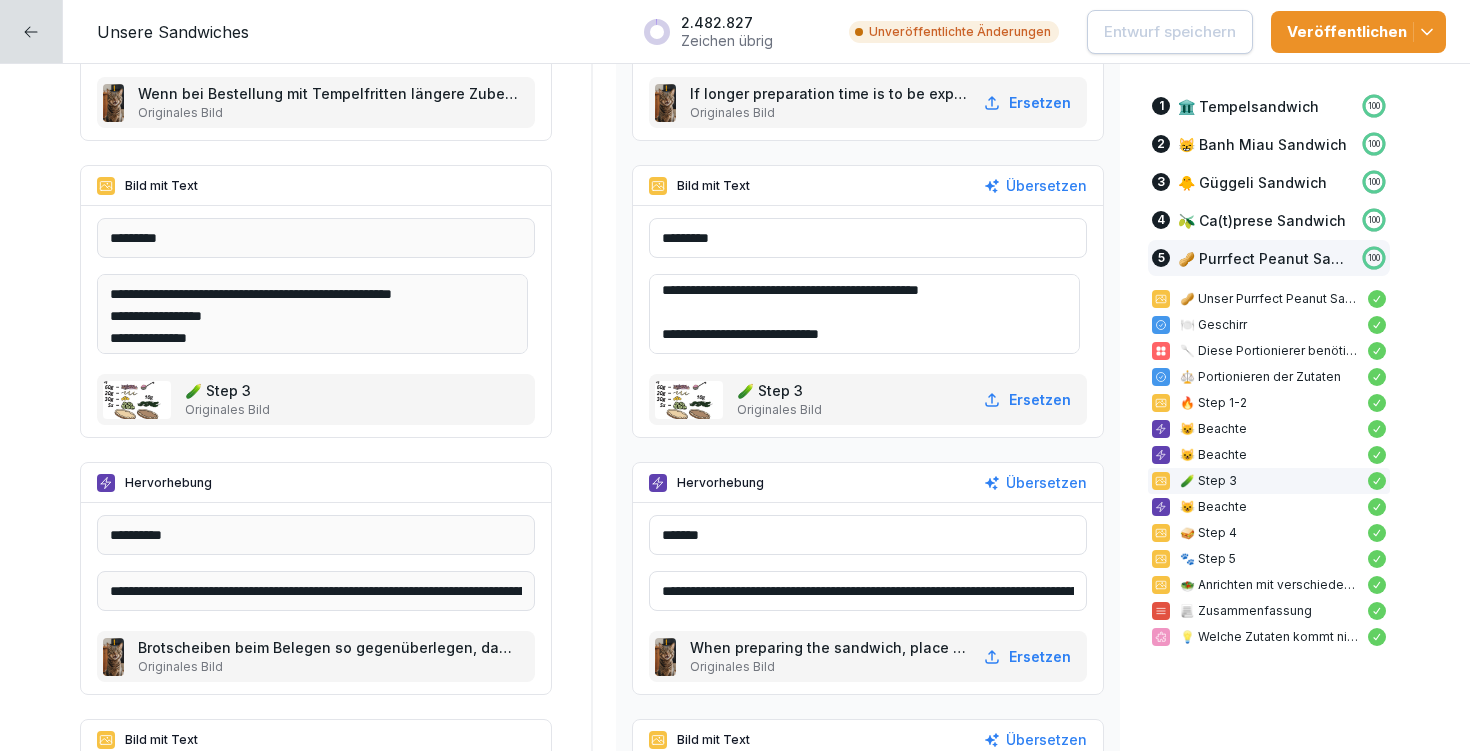 click on "**********" at bounding box center (864, 314) 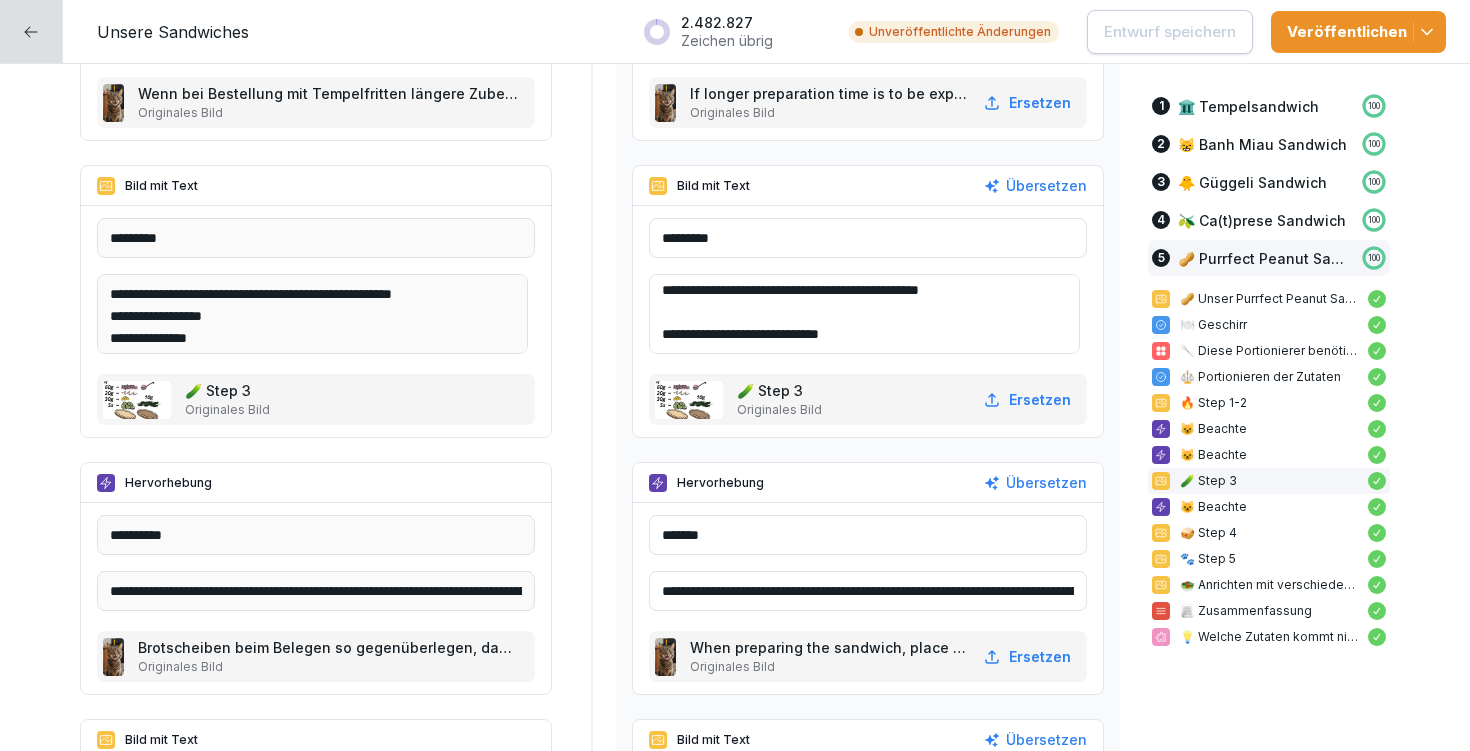 drag, startPoint x: 733, startPoint y: 288, endPoint x: 984, endPoint y: 285, distance: 251.01793 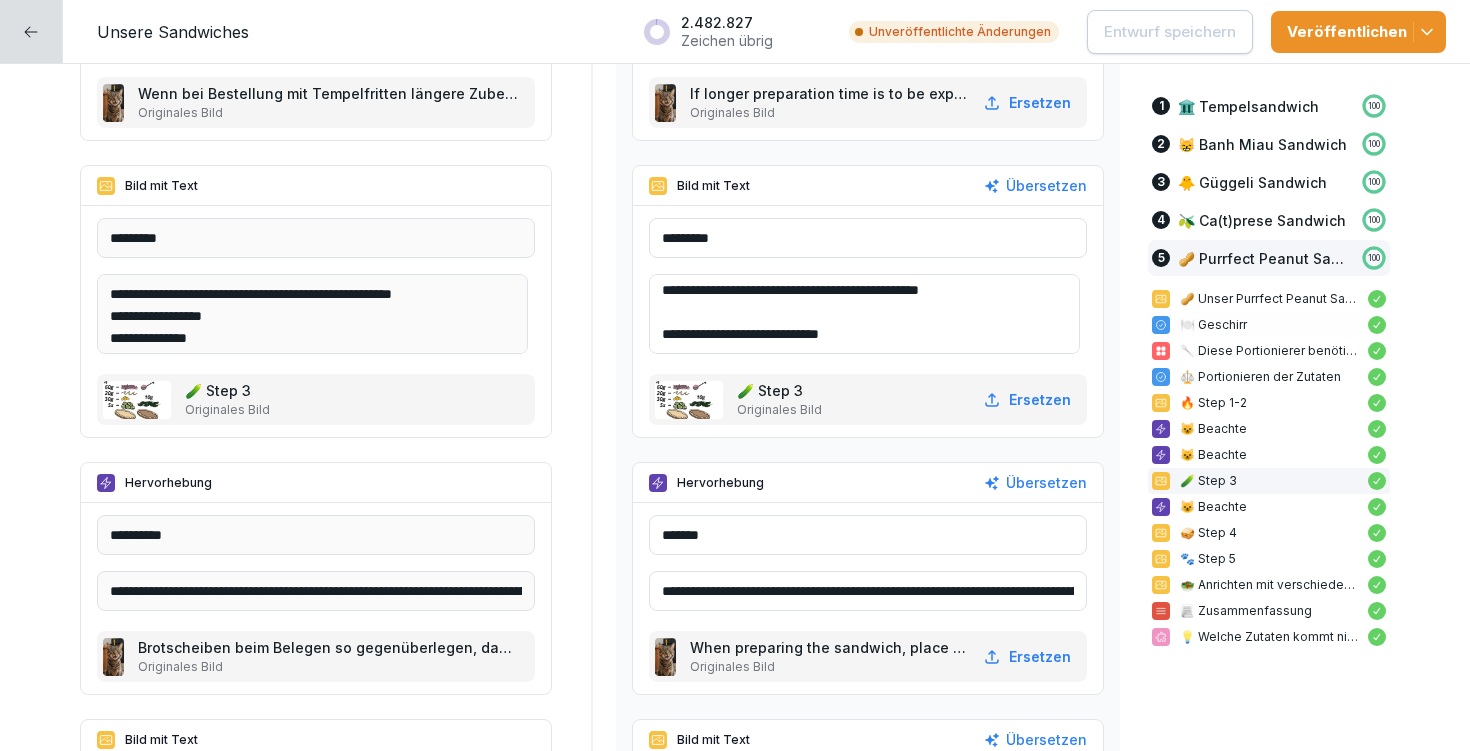 scroll, scrollTop: 0, scrollLeft: 0, axis: both 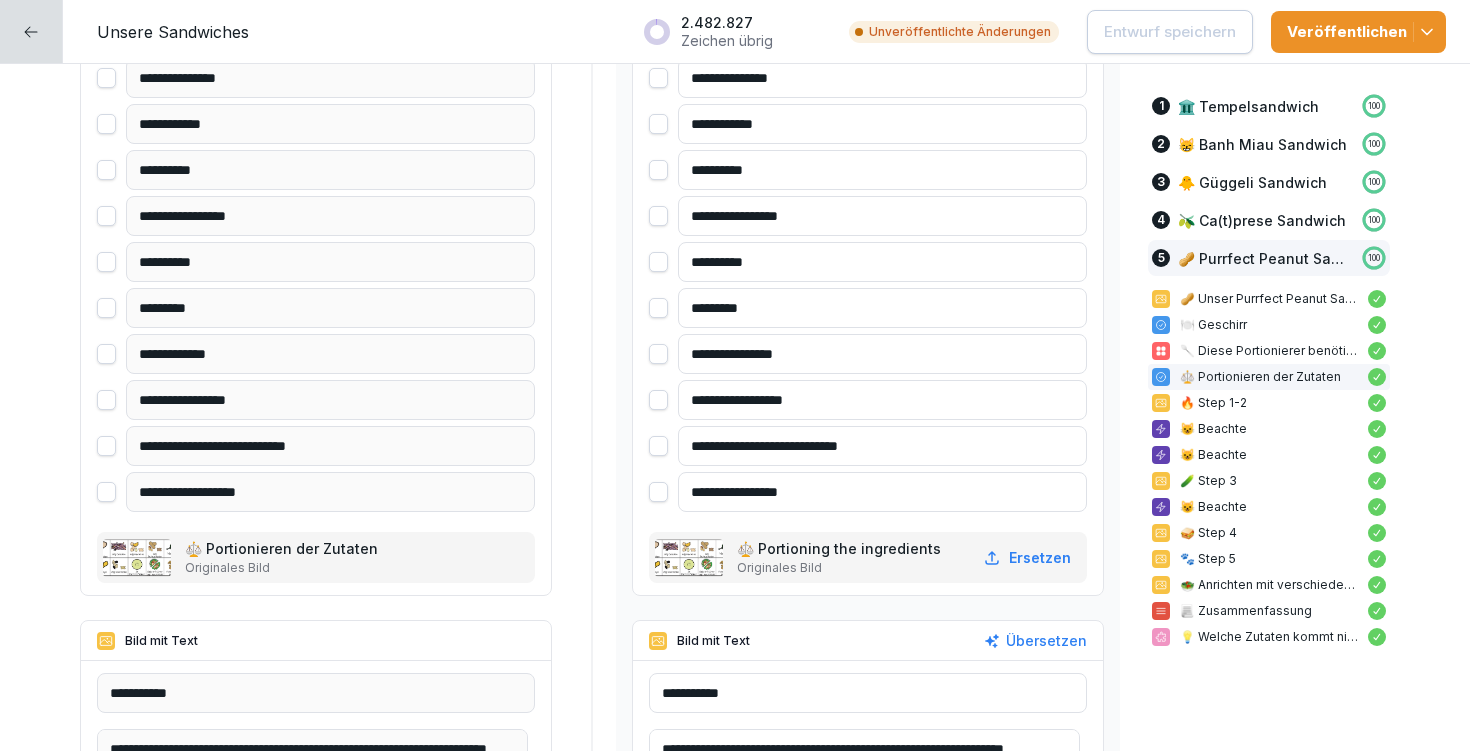 drag, startPoint x: 680, startPoint y: 122, endPoint x: 713, endPoint y: 119, distance: 33.13608 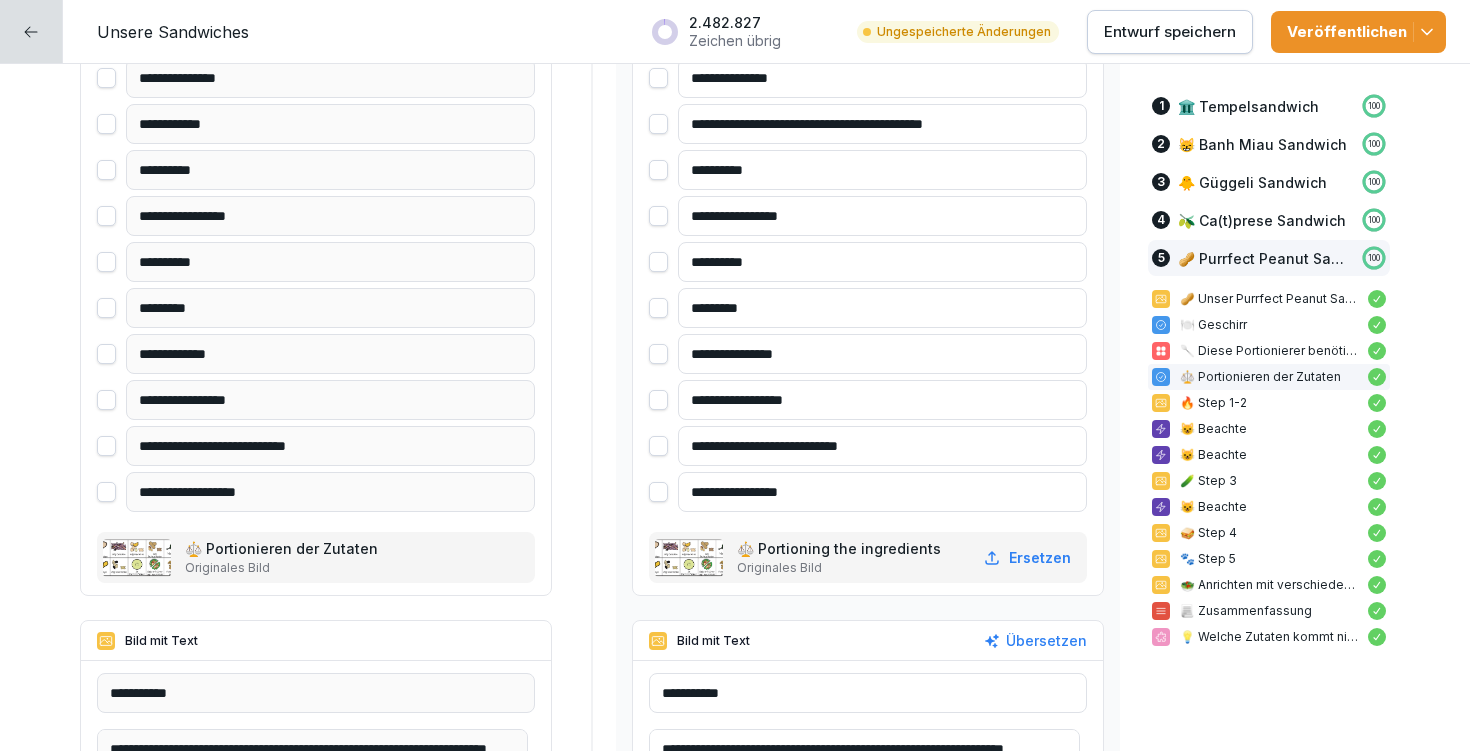 click on "**********" at bounding box center [882, 124] 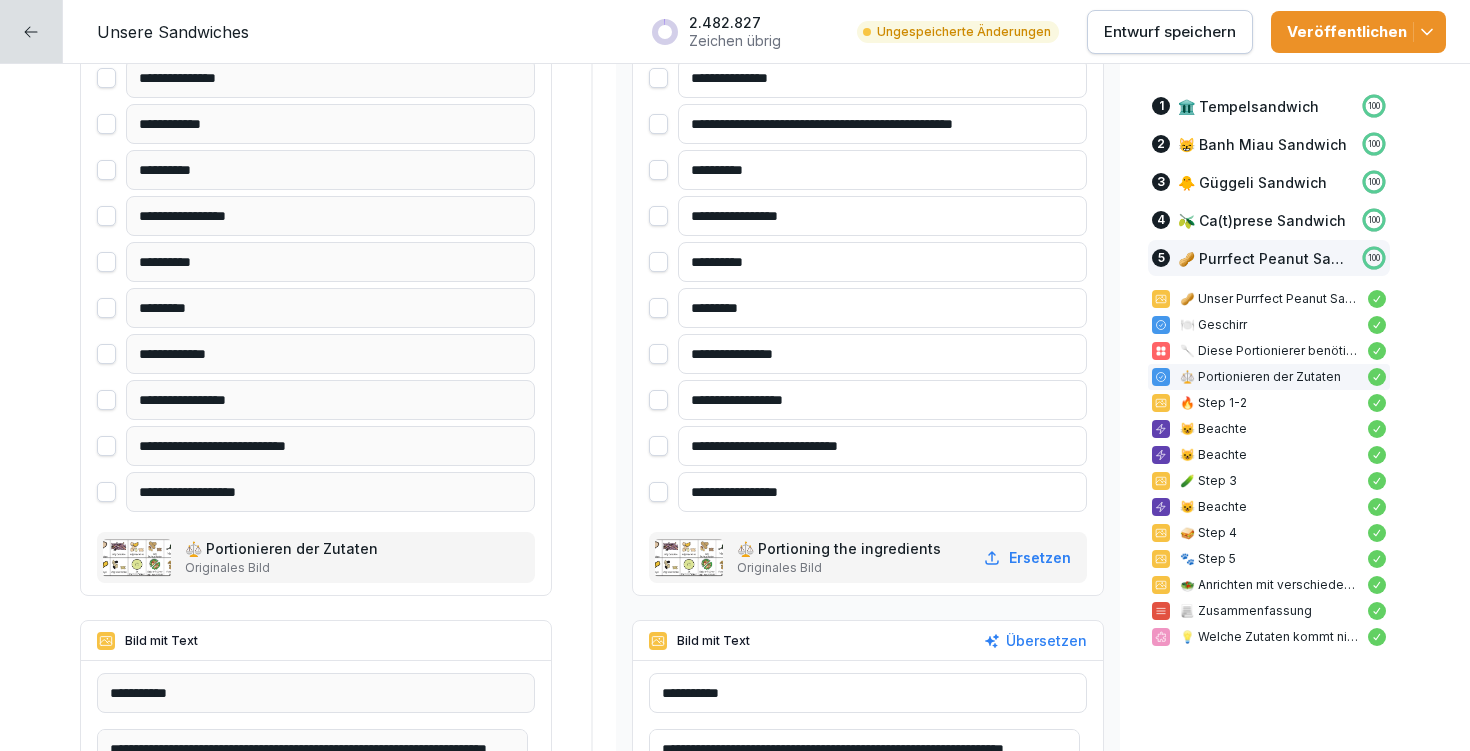 type on "**********" 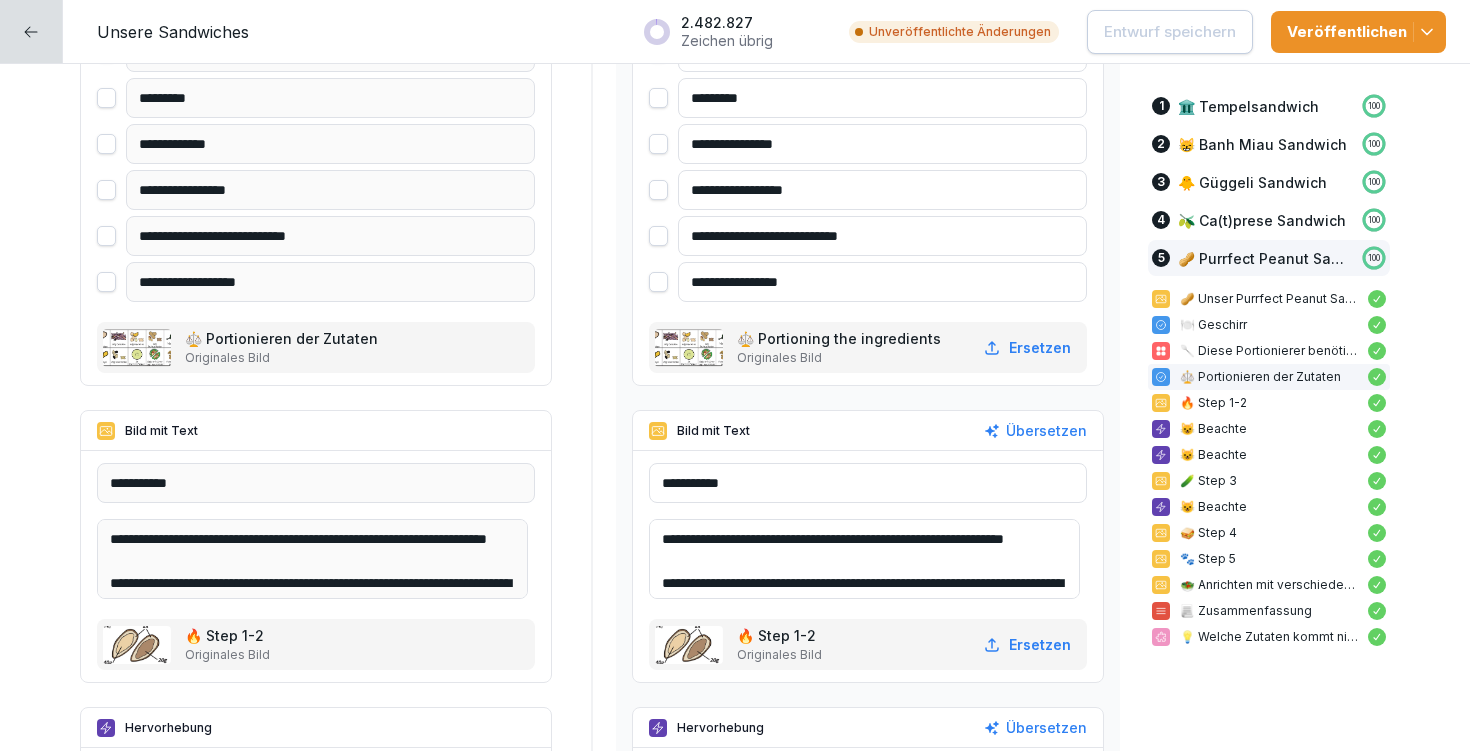 scroll, scrollTop: 24606, scrollLeft: 0, axis: vertical 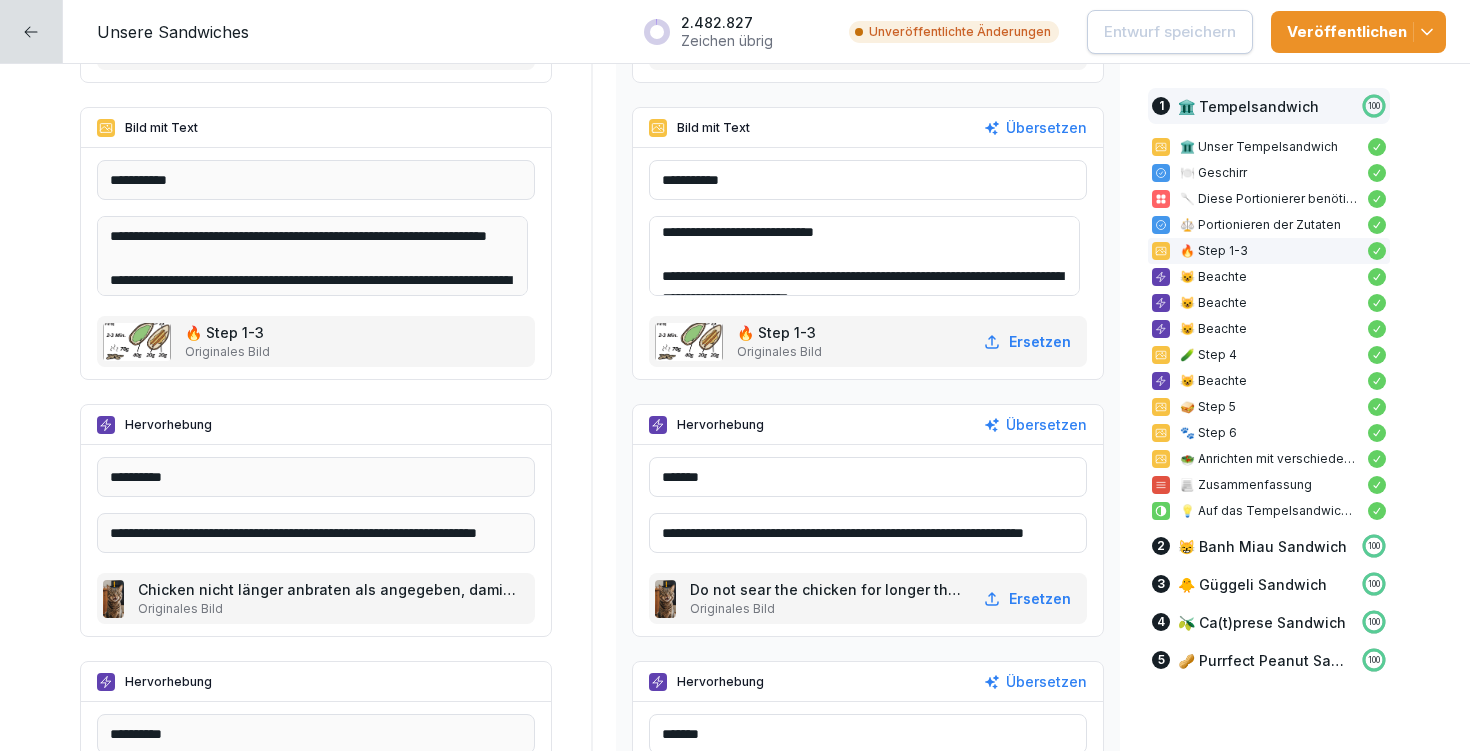 drag, startPoint x: 671, startPoint y: 230, endPoint x: 884, endPoint y: 248, distance: 213.75922 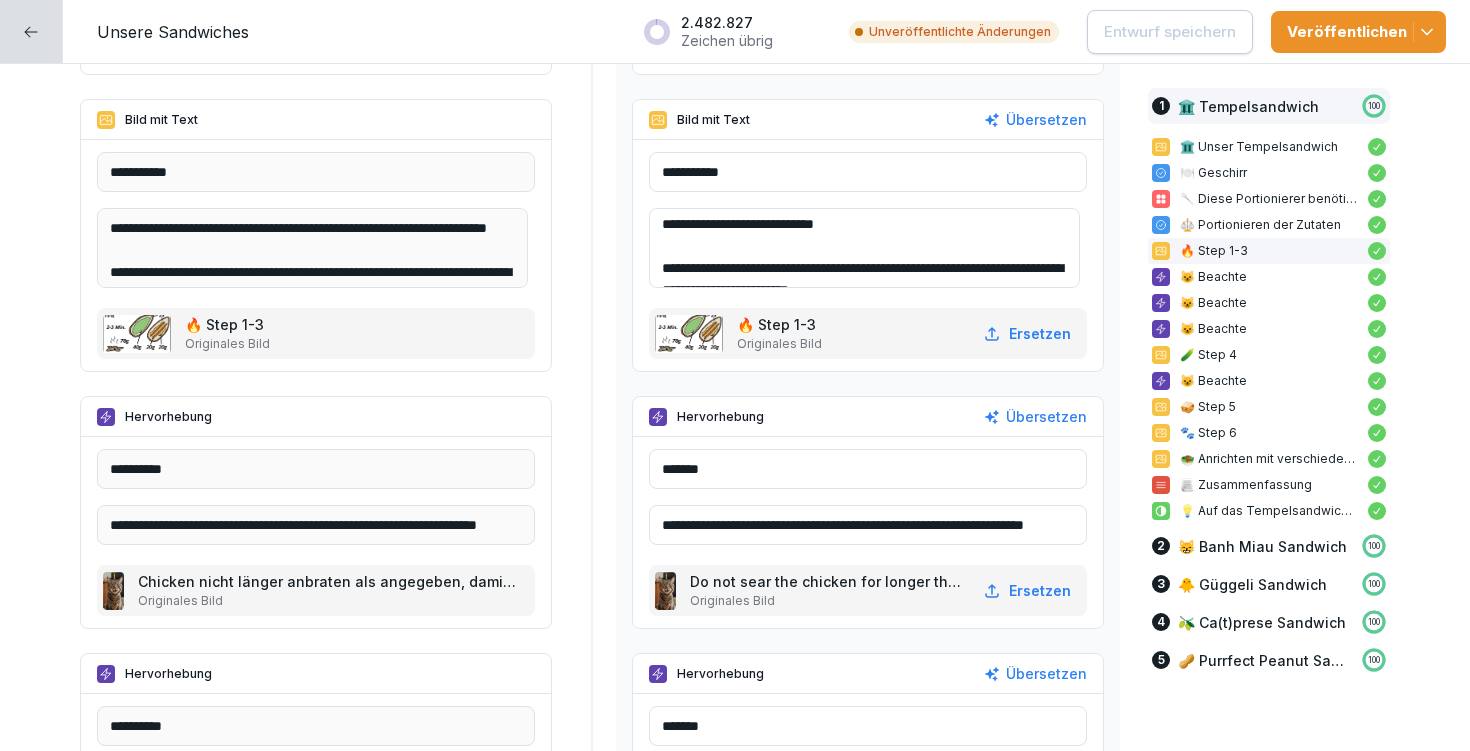 scroll, scrollTop: 2545, scrollLeft: 0, axis: vertical 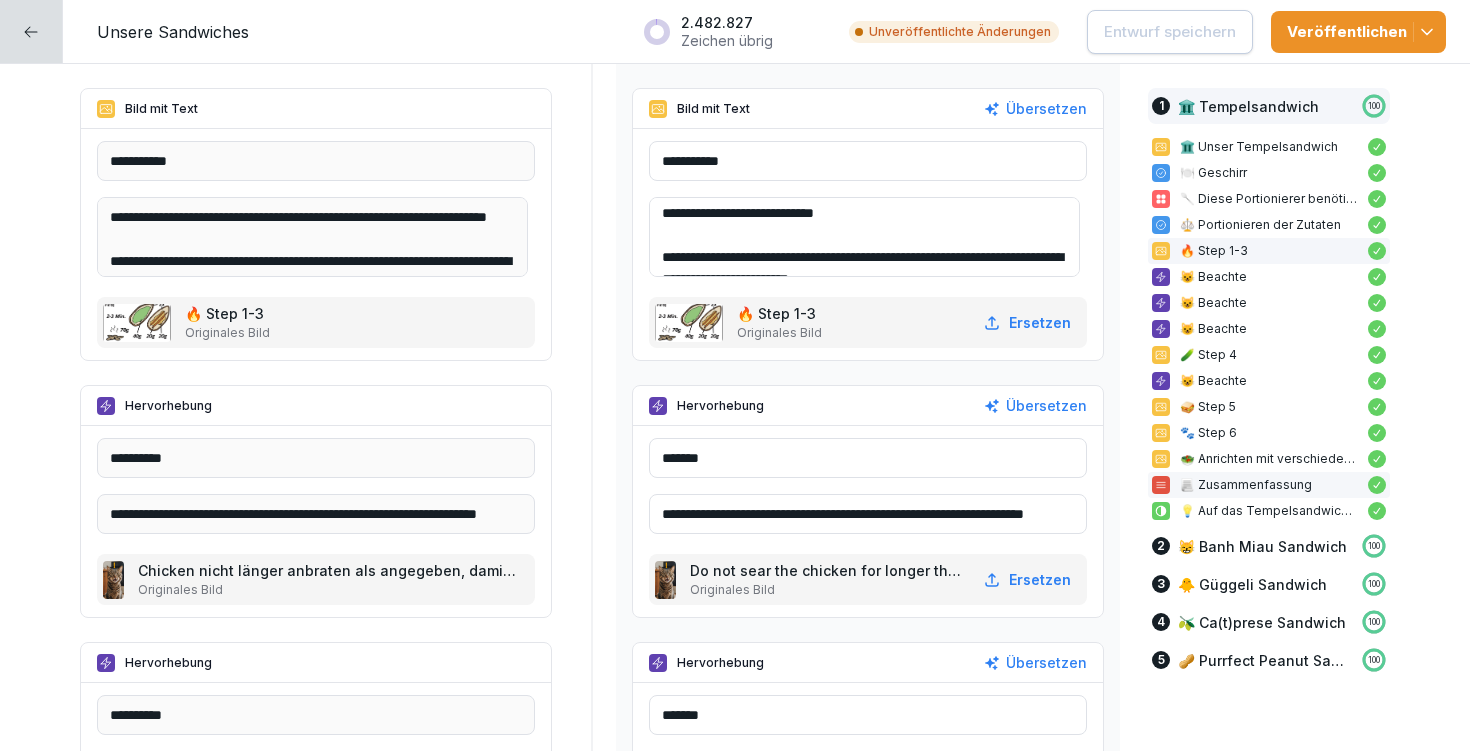 drag, startPoint x: 654, startPoint y: 509, endPoint x: 1156, endPoint y: 503, distance: 502.03586 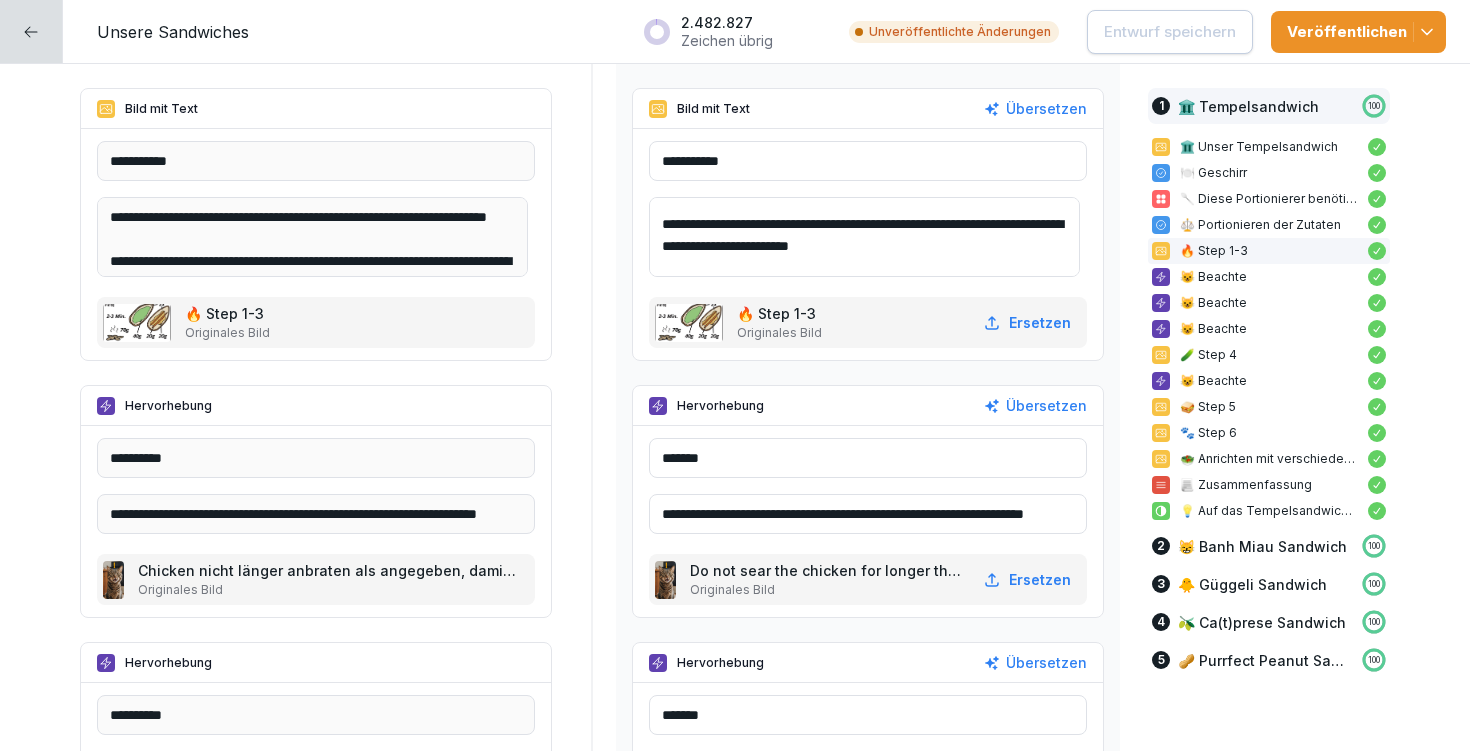 scroll, scrollTop: 202, scrollLeft: 0, axis: vertical 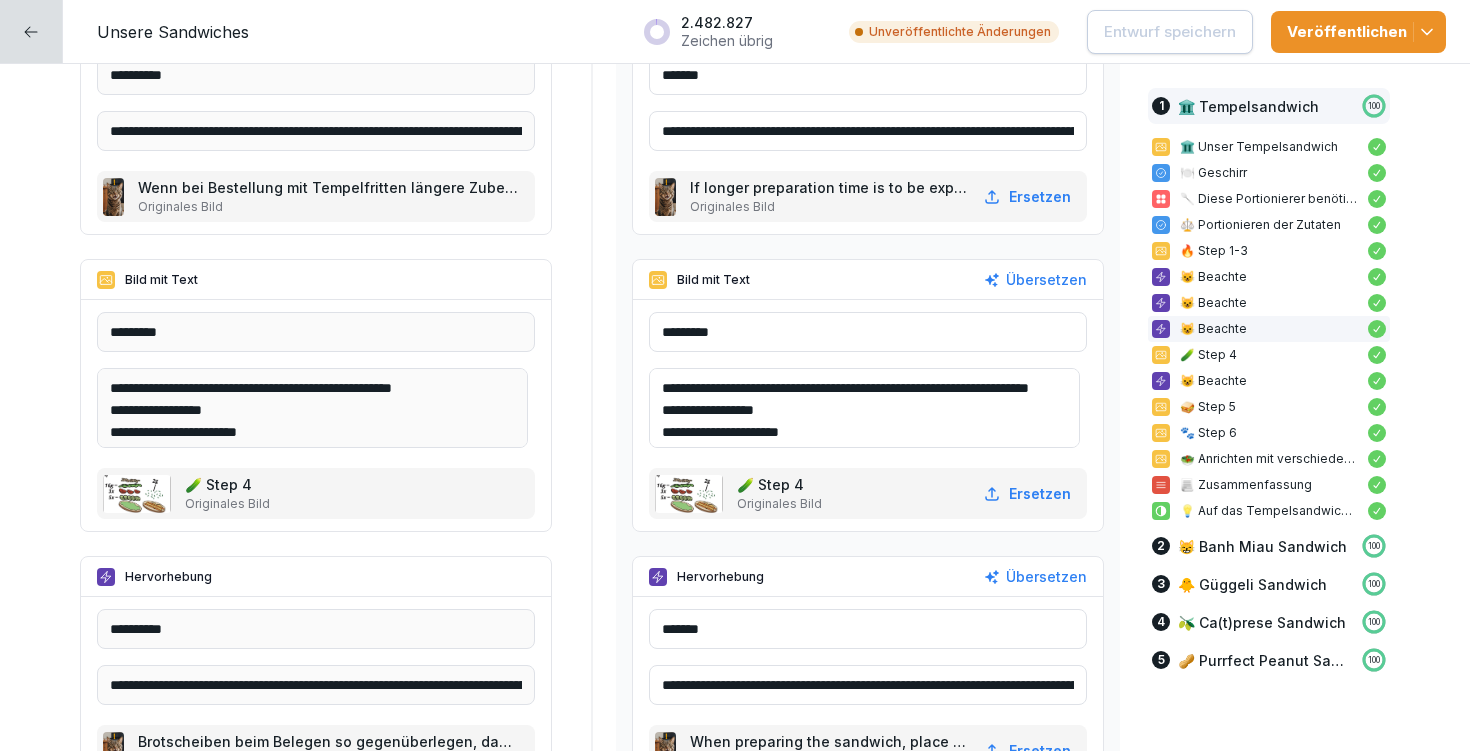 drag, startPoint x: 674, startPoint y: 384, endPoint x: 754, endPoint y: 401, distance: 81.78631 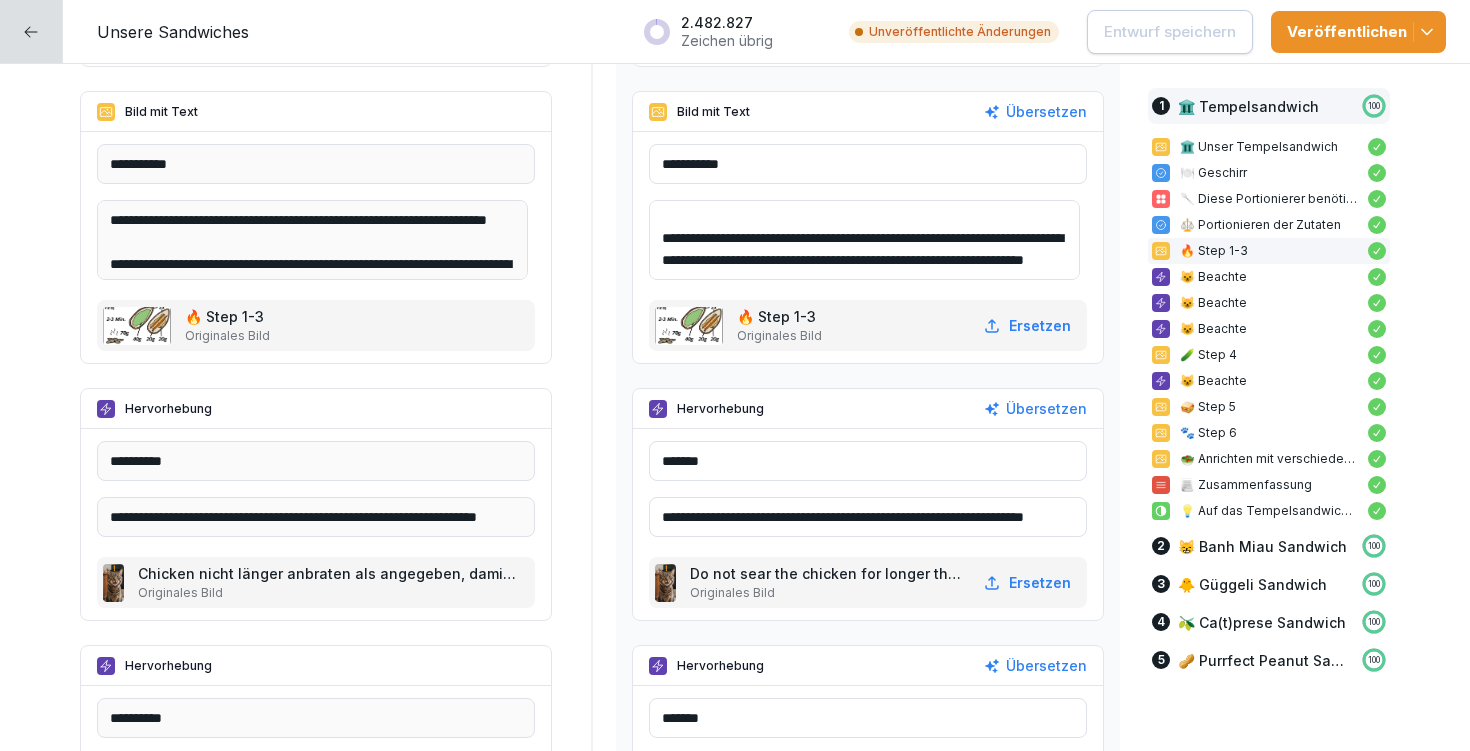 scroll, scrollTop: 2470, scrollLeft: 0, axis: vertical 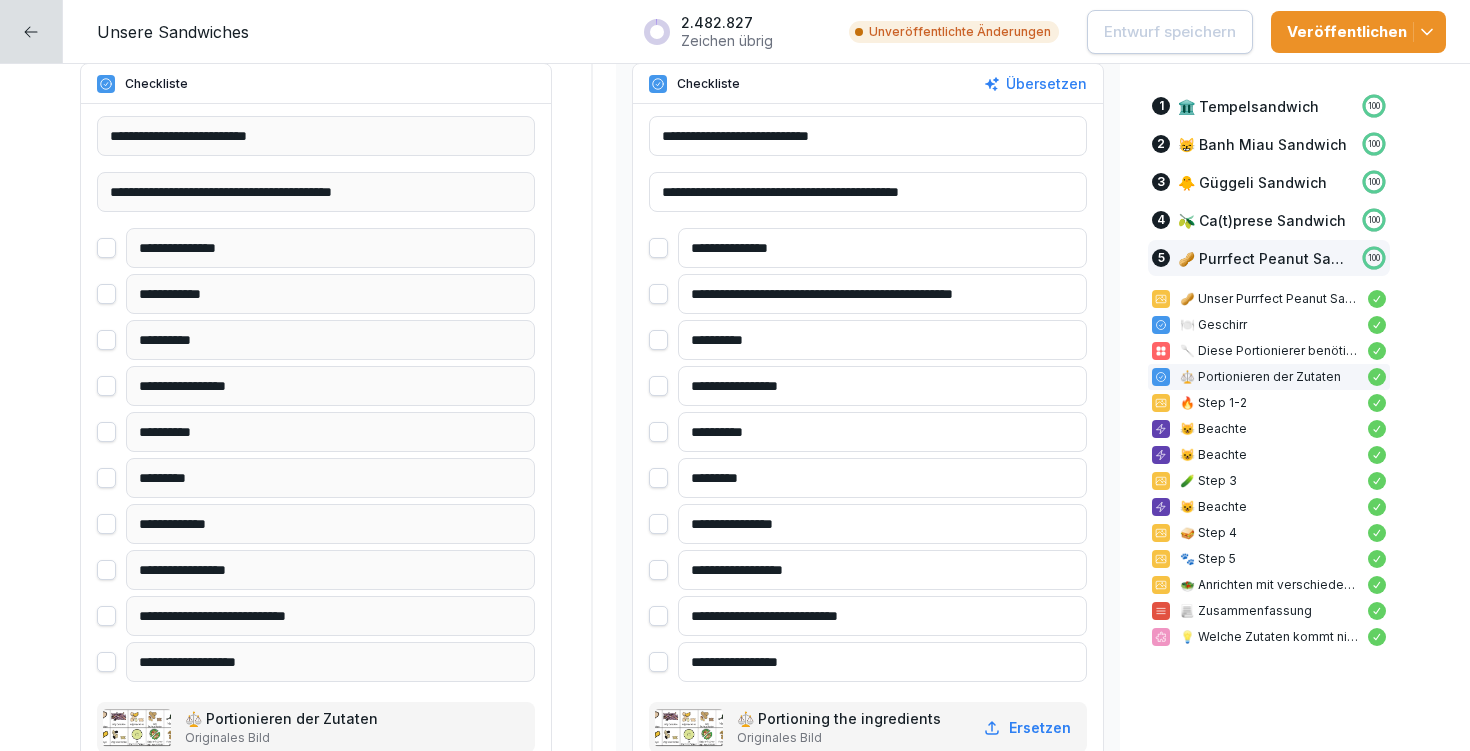 click at bounding box center [658, 294] 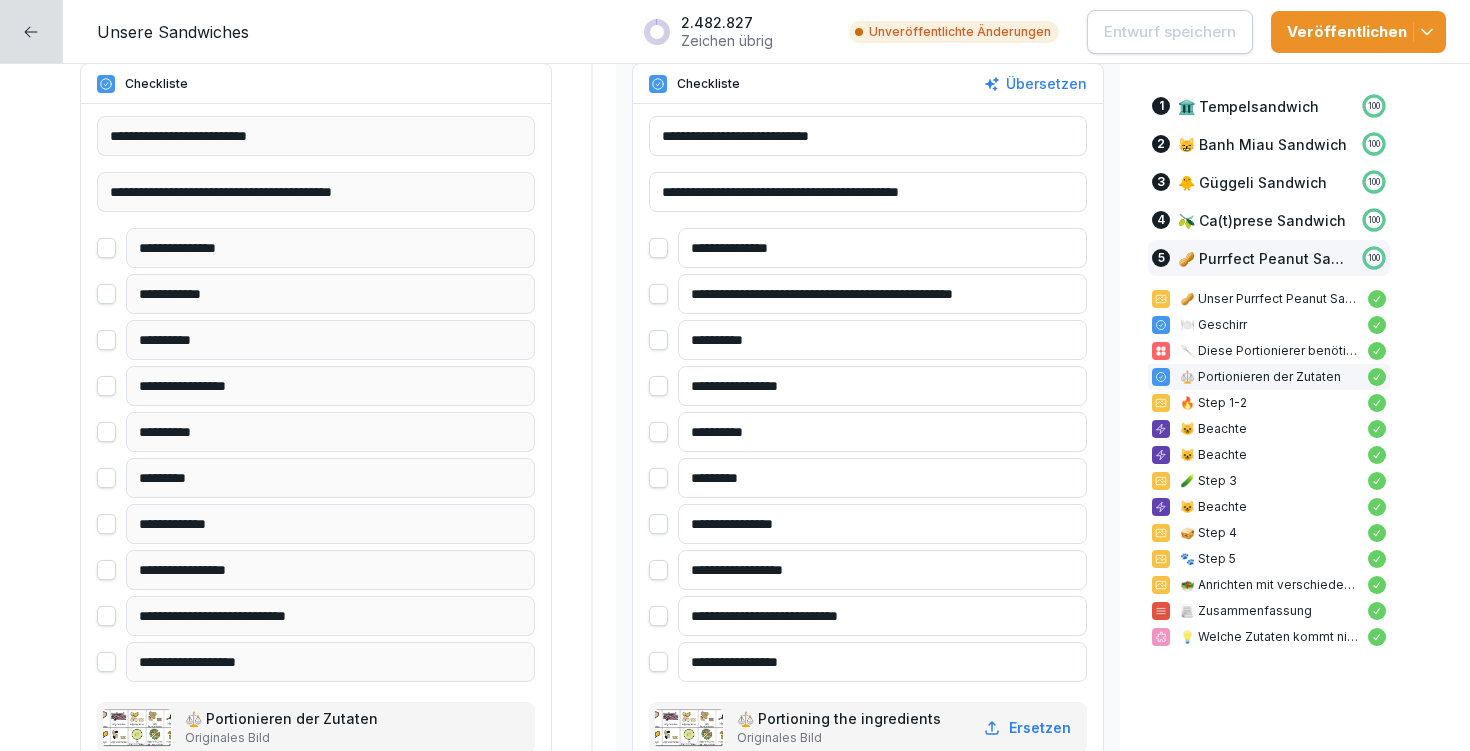 drag, startPoint x: 673, startPoint y: 287, endPoint x: 938, endPoint y: 288, distance: 265.0019 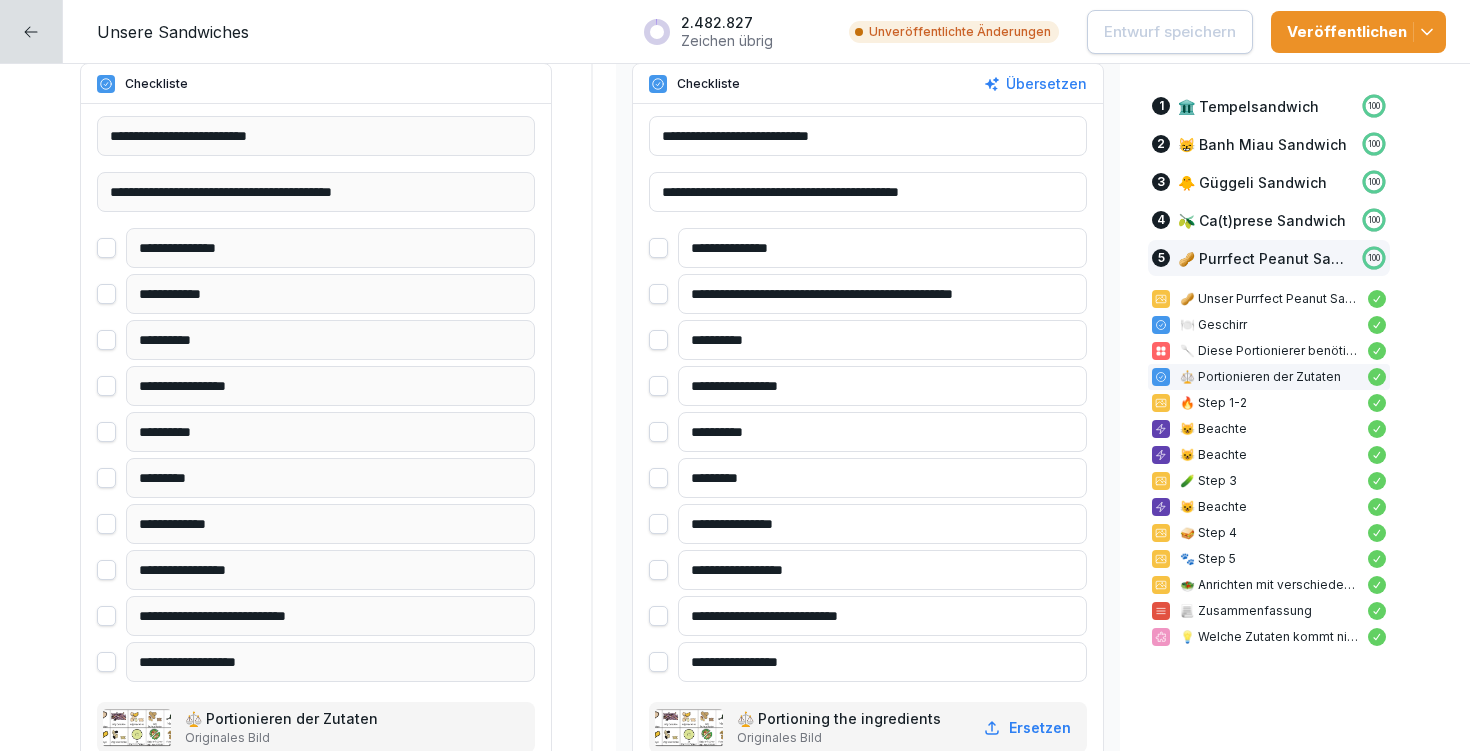 click on "**********" at bounding box center (882, 294) 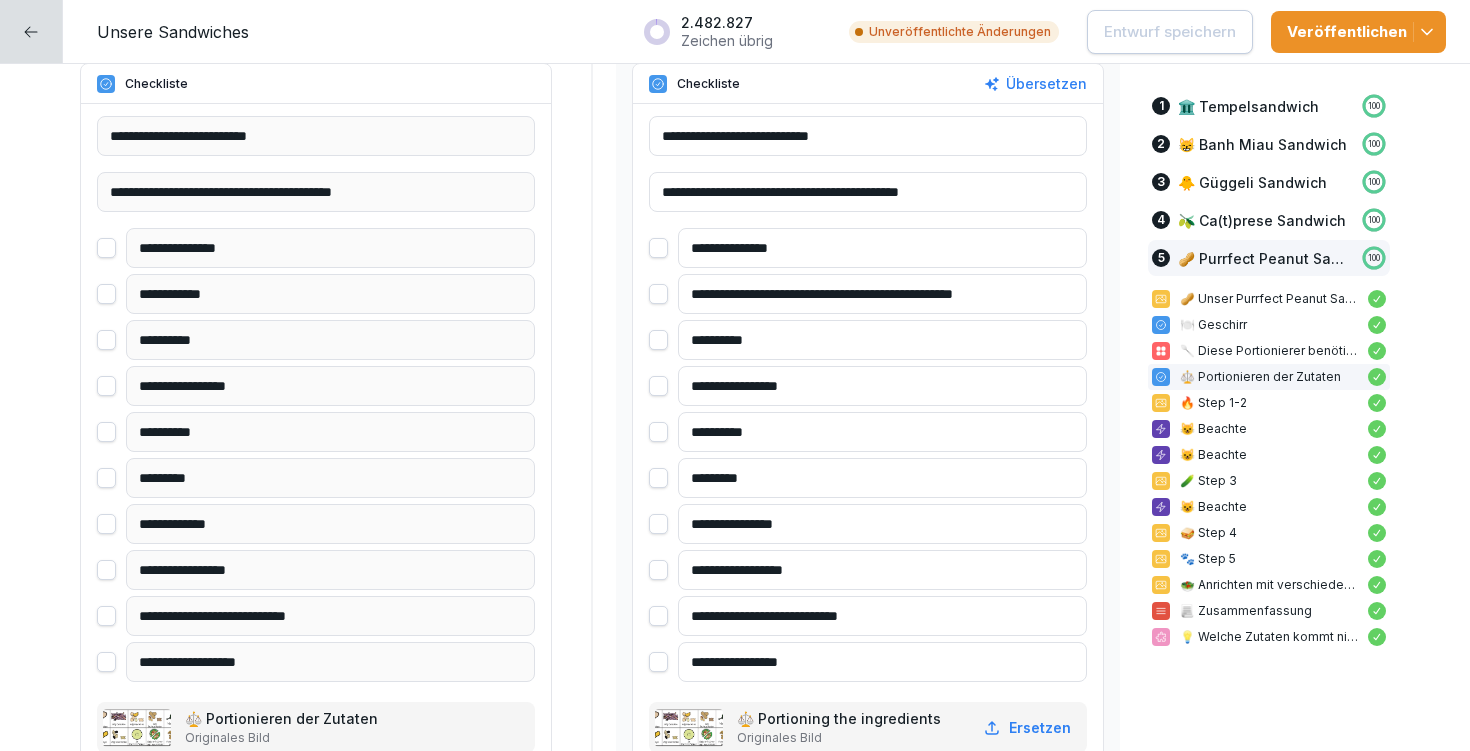scroll, scrollTop: 24306, scrollLeft: 0, axis: vertical 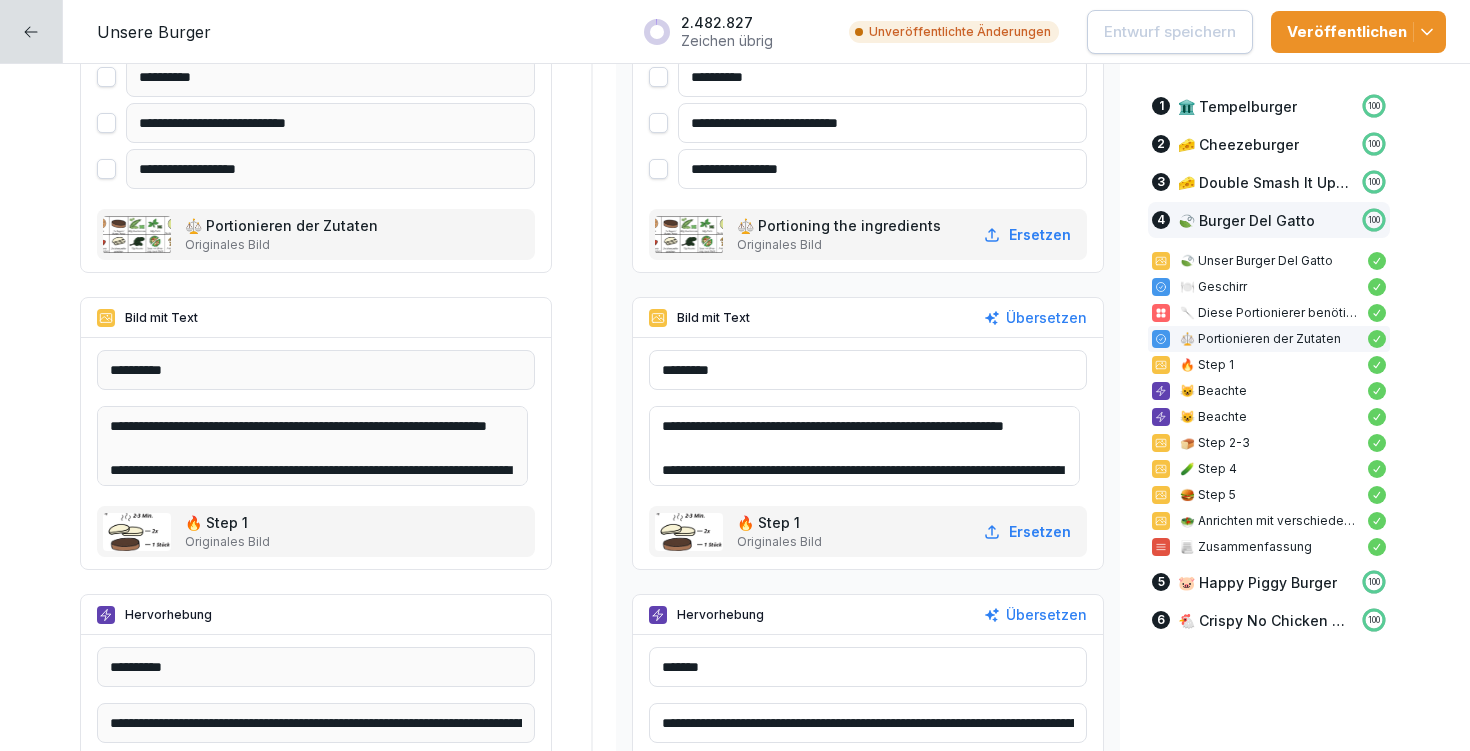 drag, startPoint x: 673, startPoint y: 424, endPoint x: 777, endPoint y: 456, distance: 108.81177 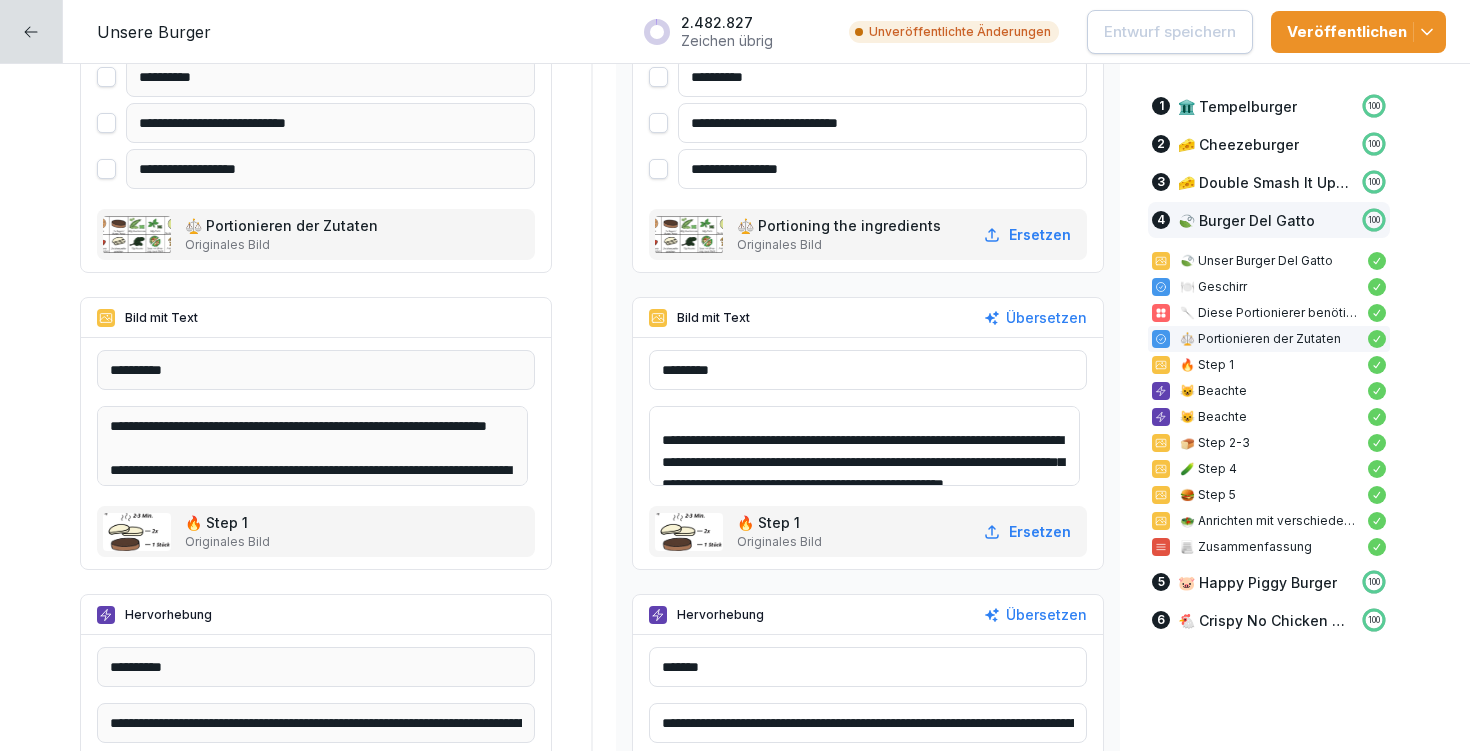 scroll, scrollTop: 77, scrollLeft: 0, axis: vertical 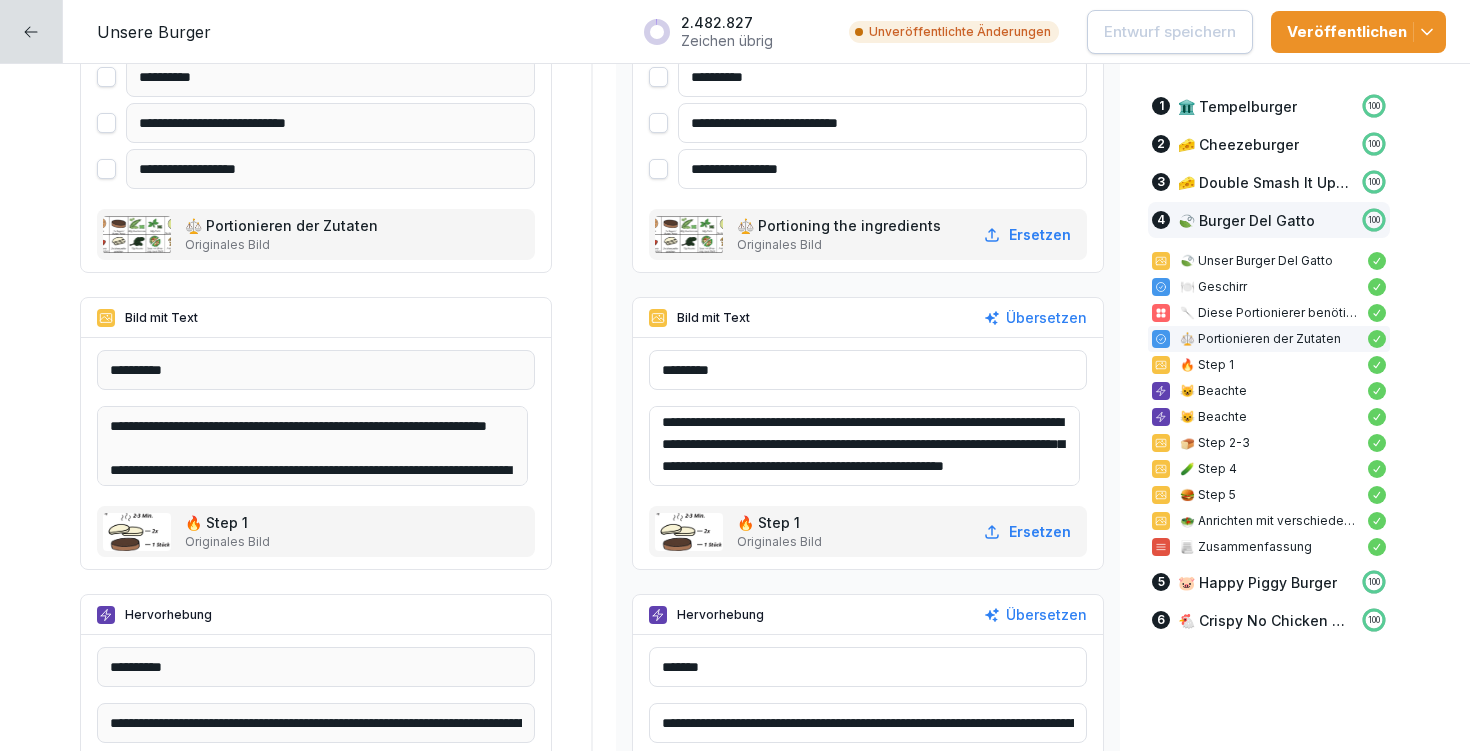 drag, startPoint x: 671, startPoint y: 415, endPoint x: 1066, endPoint y: 474, distance: 399.38202 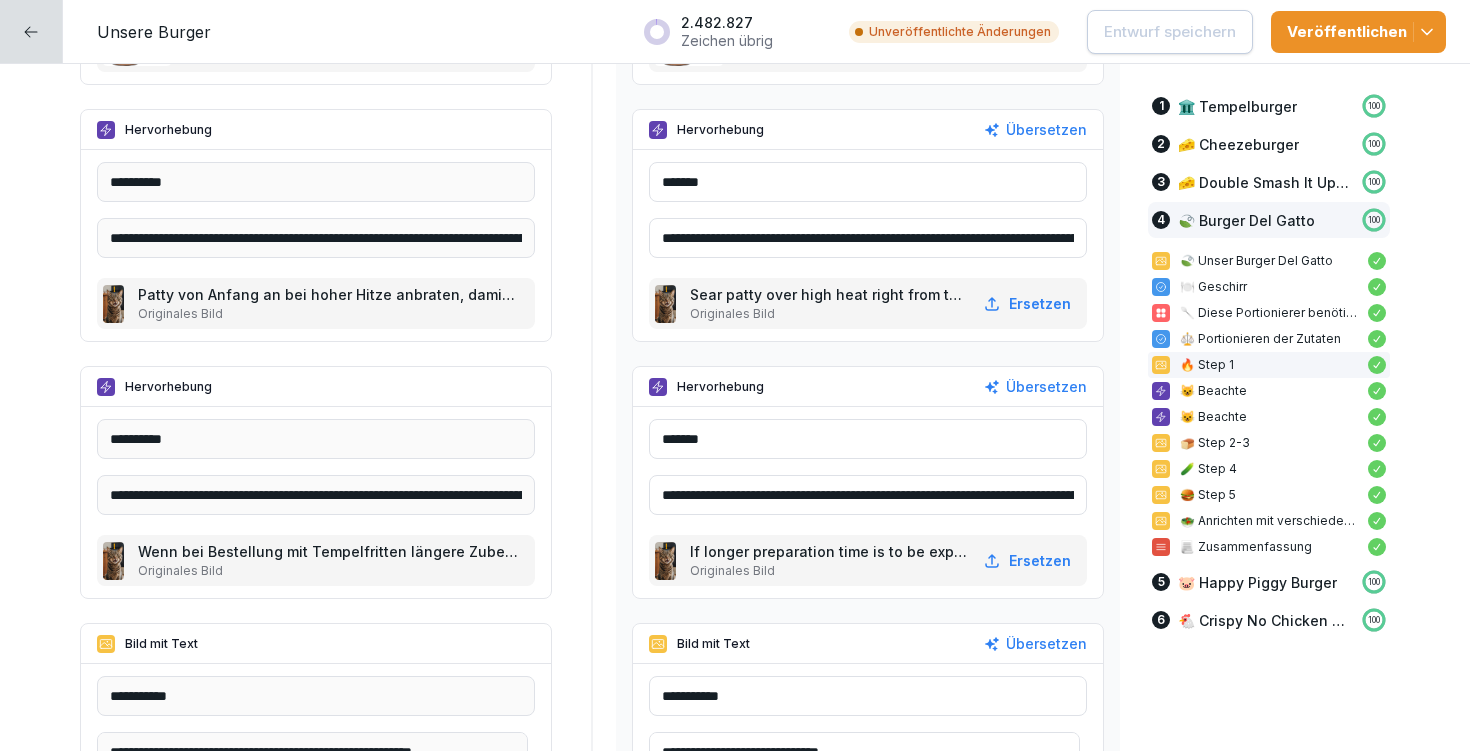 scroll, scrollTop: 17740, scrollLeft: 0, axis: vertical 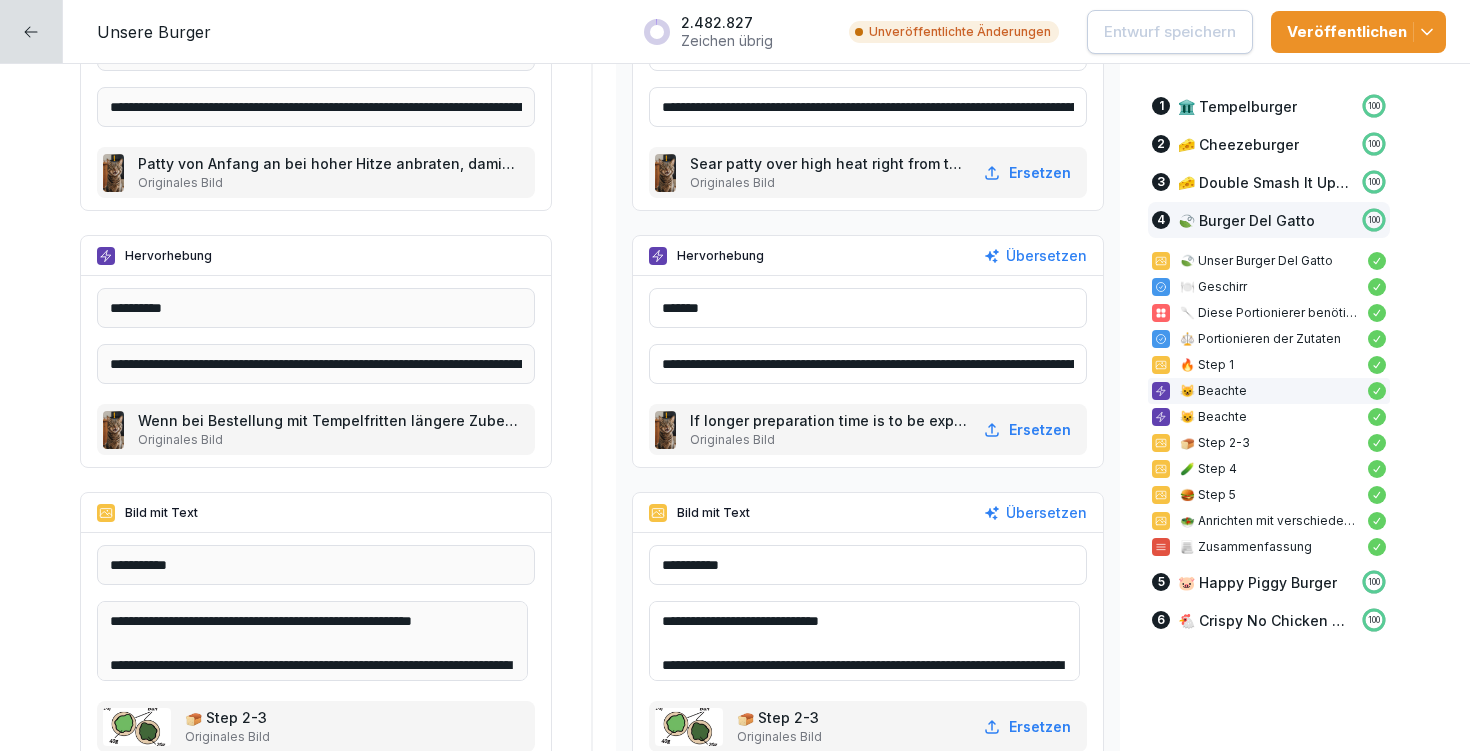 drag, startPoint x: 674, startPoint y: 618, endPoint x: 892, endPoint y: 618, distance: 218 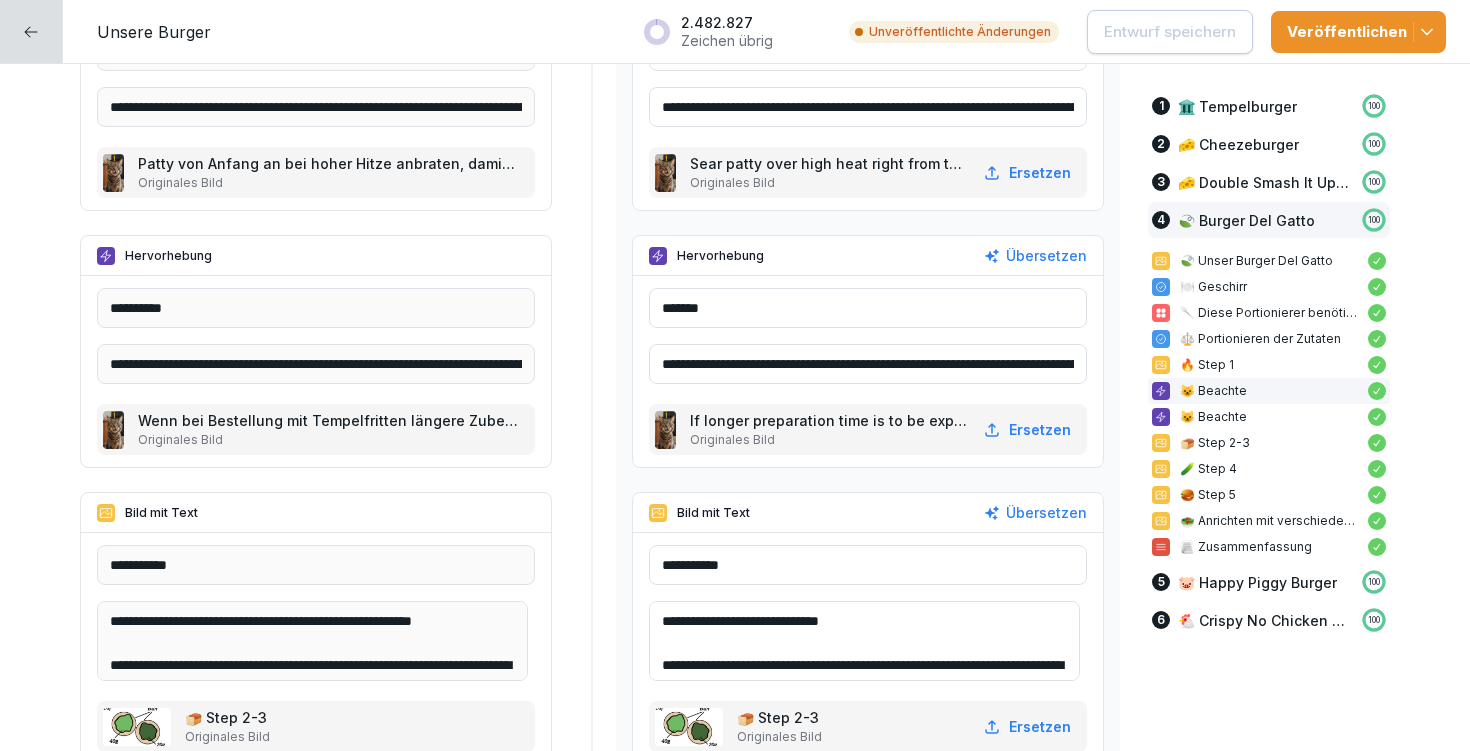scroll, scrollTop: 23, scrollLeft: 0, axis: vertical 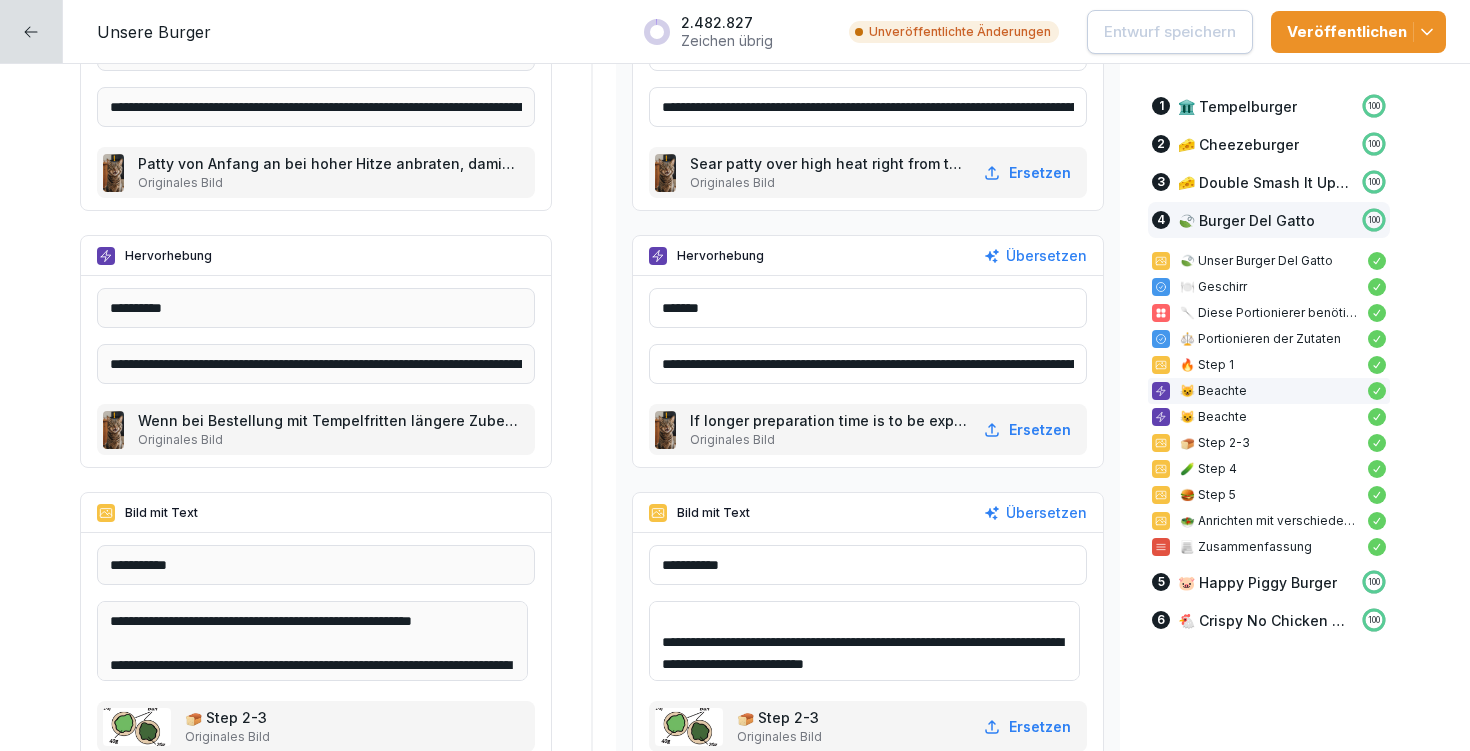 click on "**********" at bounding box center [864, 641] 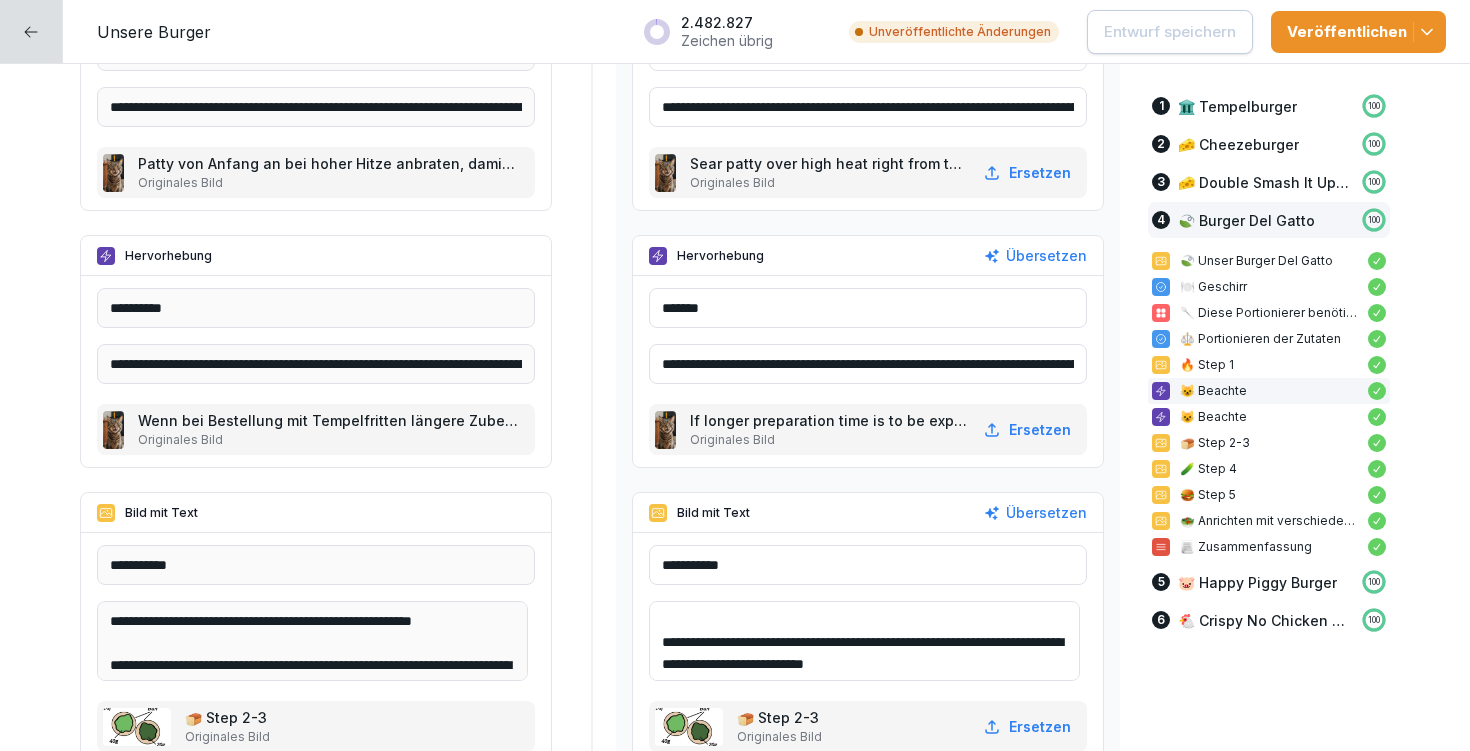 drag, startPoint x: 672, startPoint y: 640, endPoint x: 1045, endPoint y: 664, distance: 373.77133 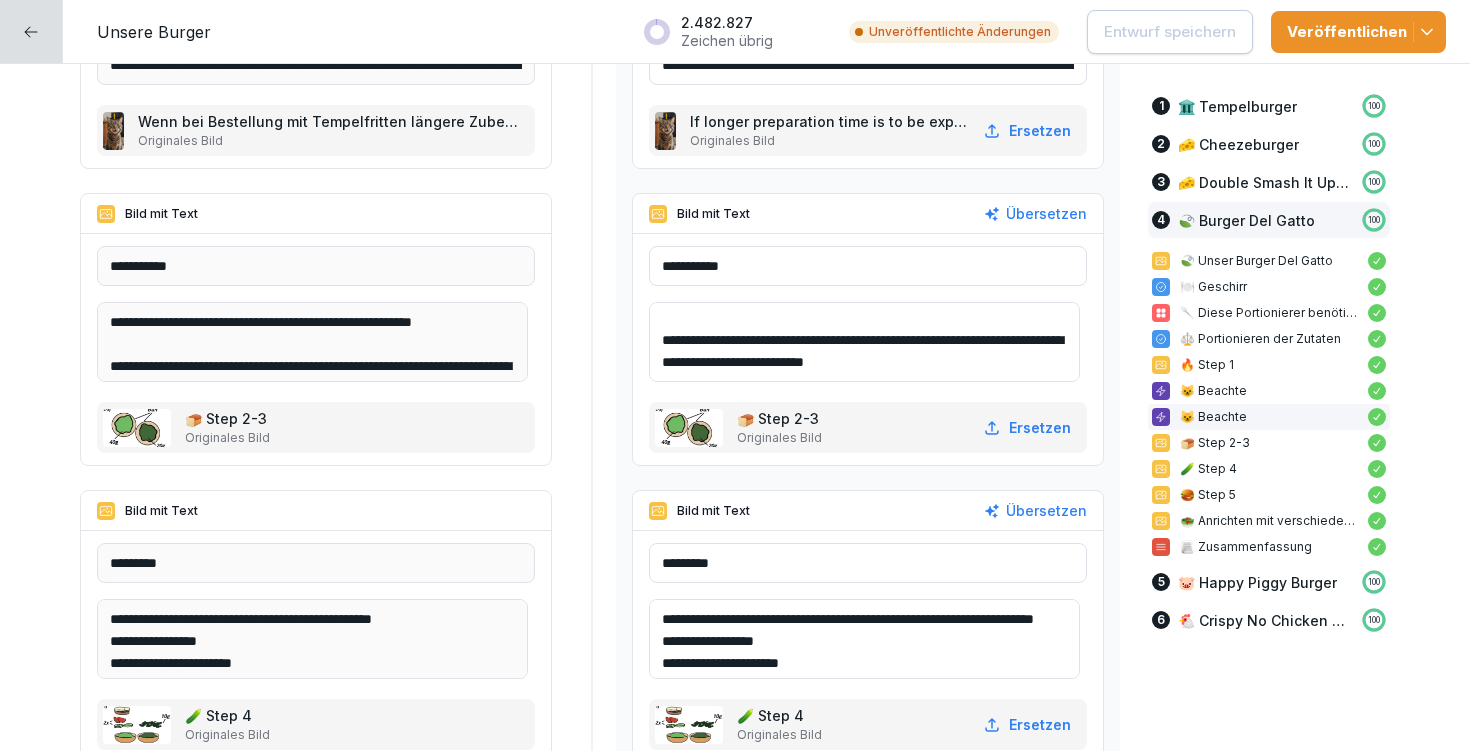 scroll, scrollTop: 18080, scrollLeft: 0, axis: vertical 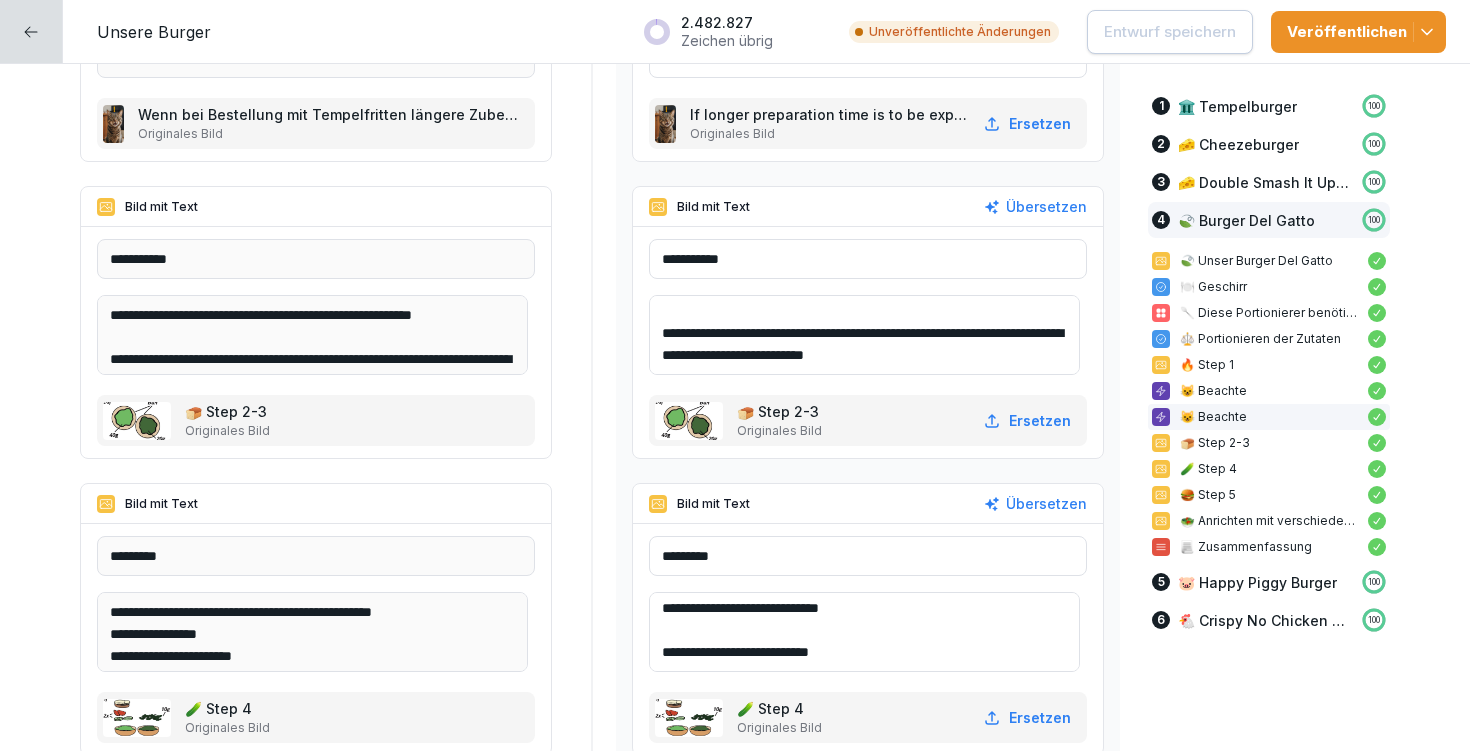 drag, startPoint x: 673, startPoint y: 606, endPoint x: 839, endPoint y: 704, distance: 192.76929 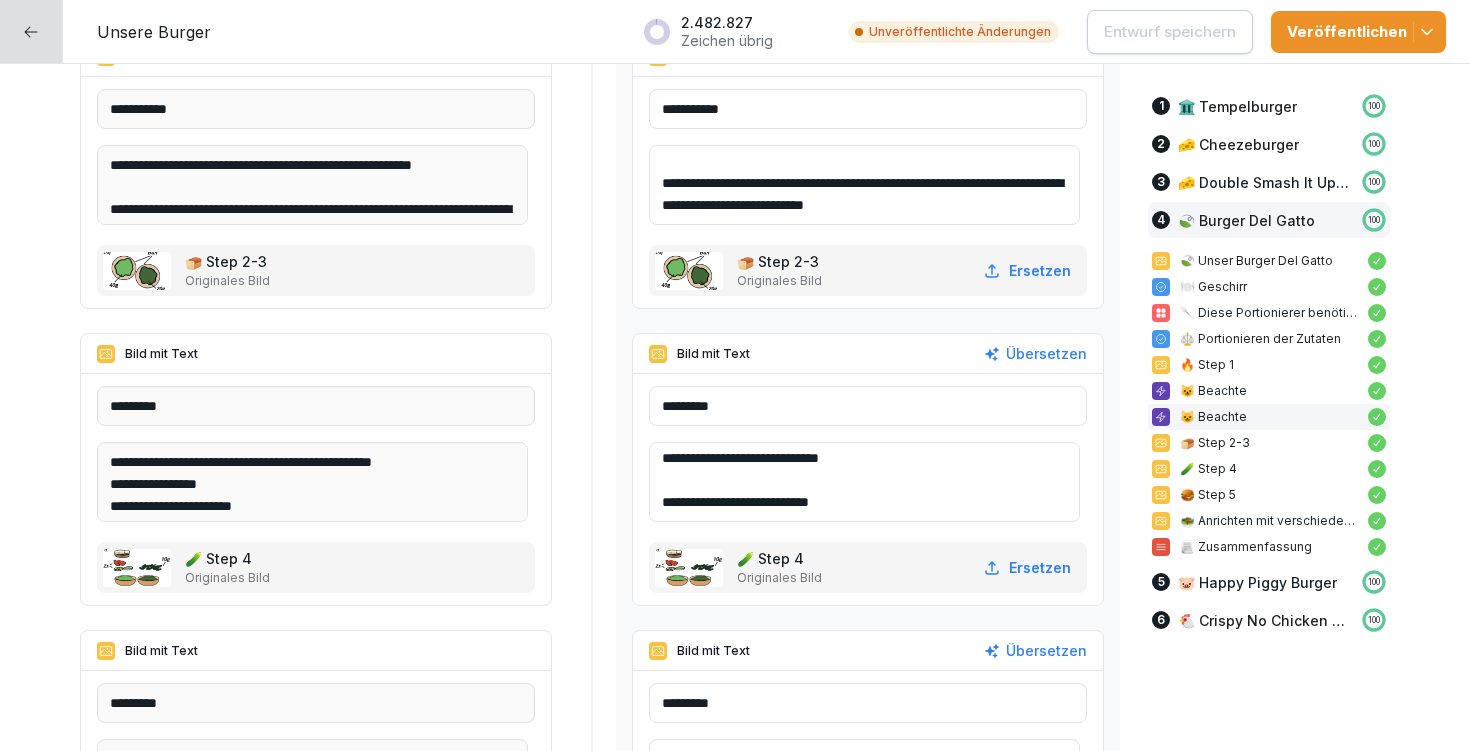scroll, scrollTop: 18517, scrollLeft: 0, axis: vertical 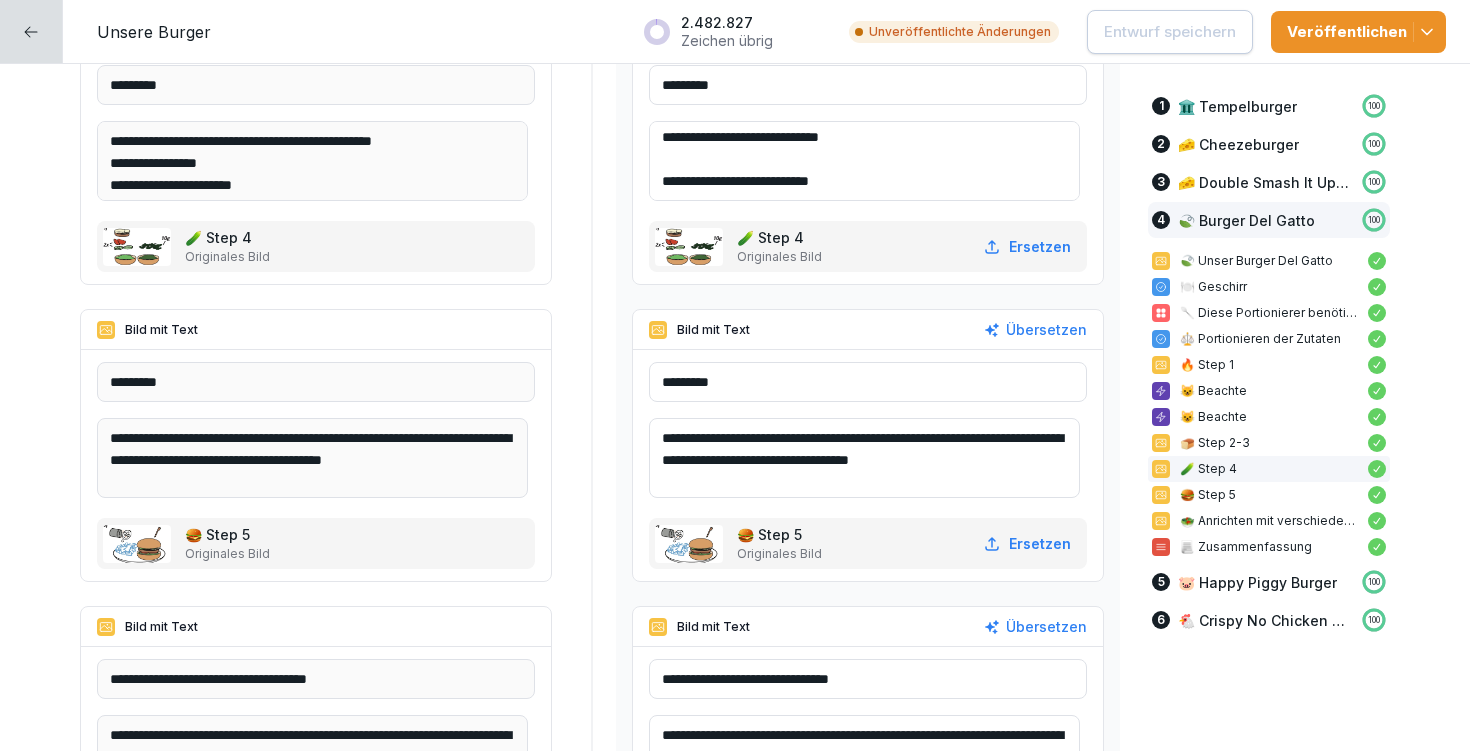 drag, startPoint x: 671, startPoint y: 432, endPoint x: 1038, endPoint y: 461, distance: 368.14398 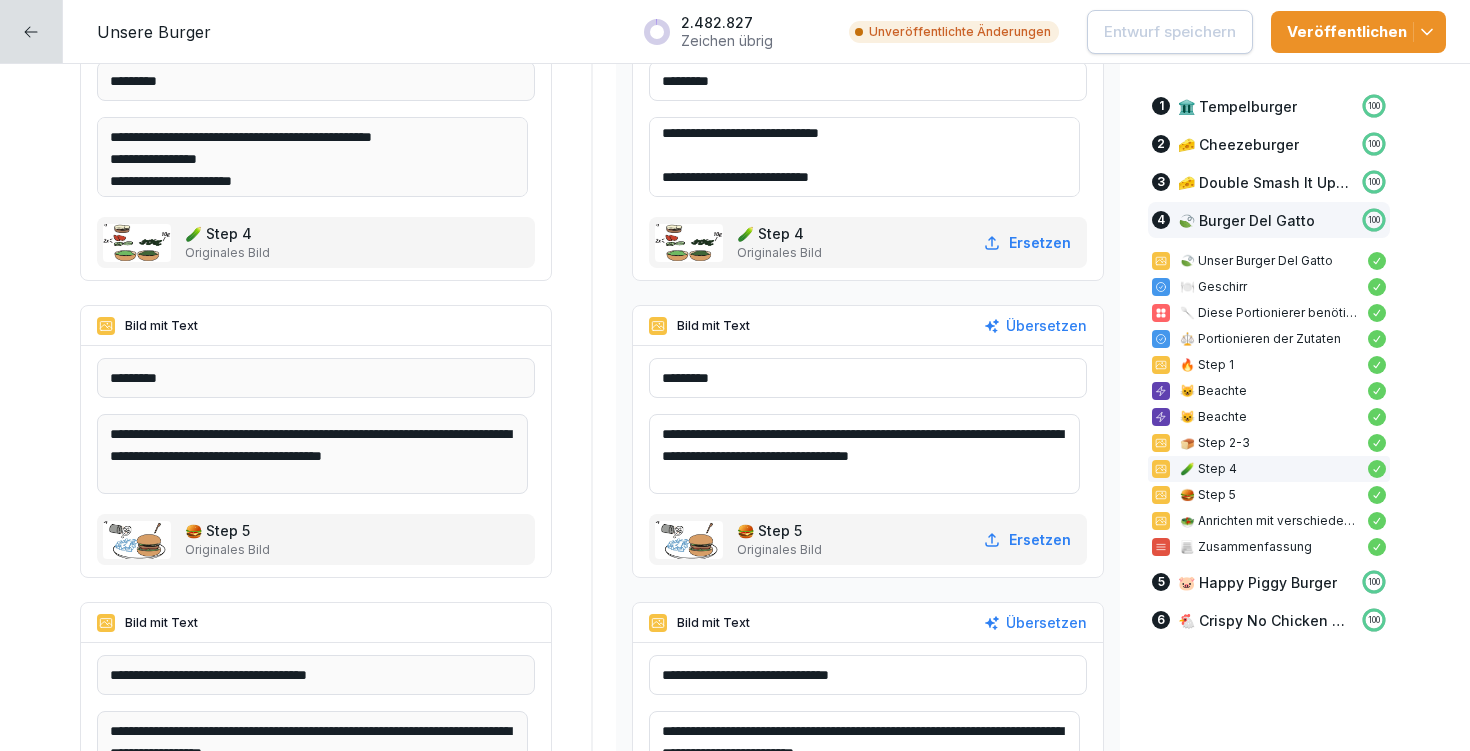 scroll, scrollTop: 18026, scrollLeft: 0, axis: vertical 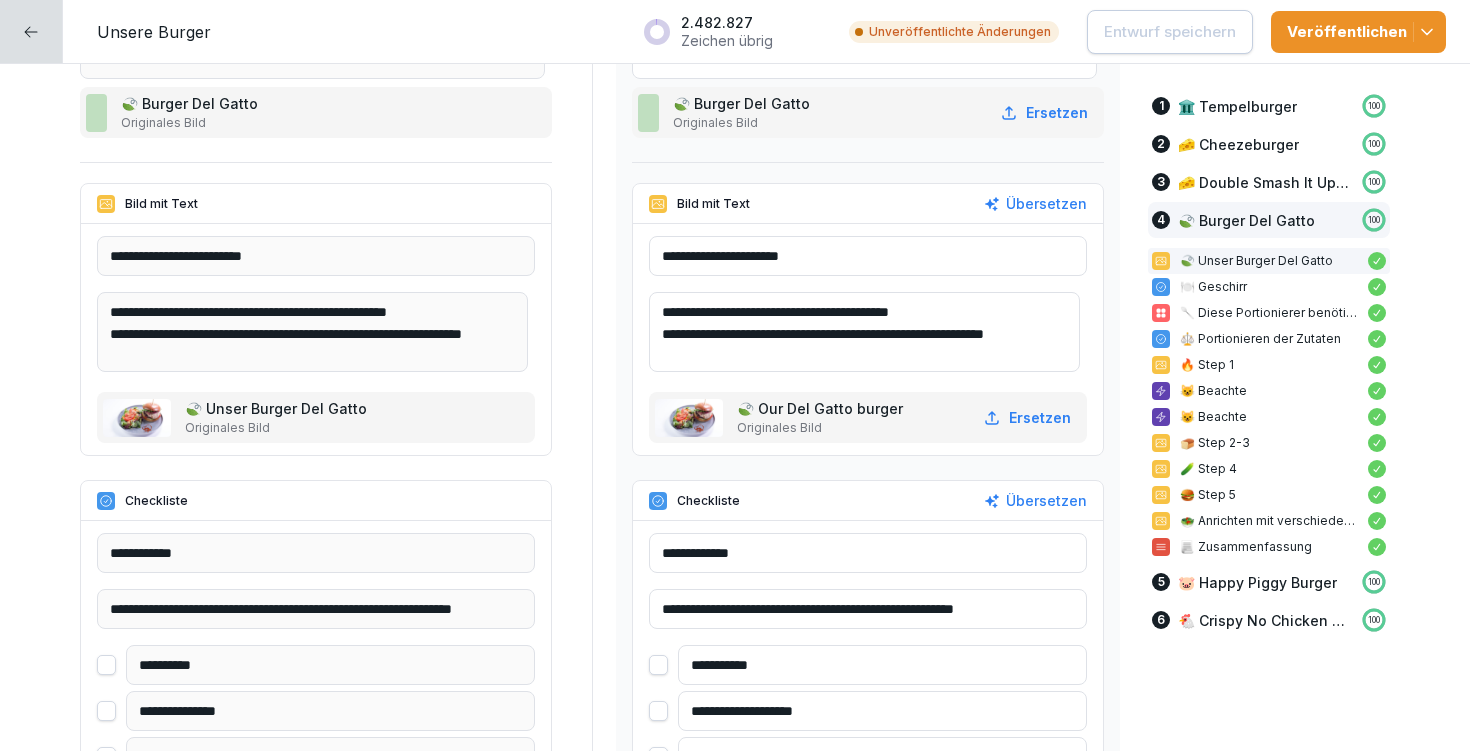 click on "**********" at bounding box center (868, 609) 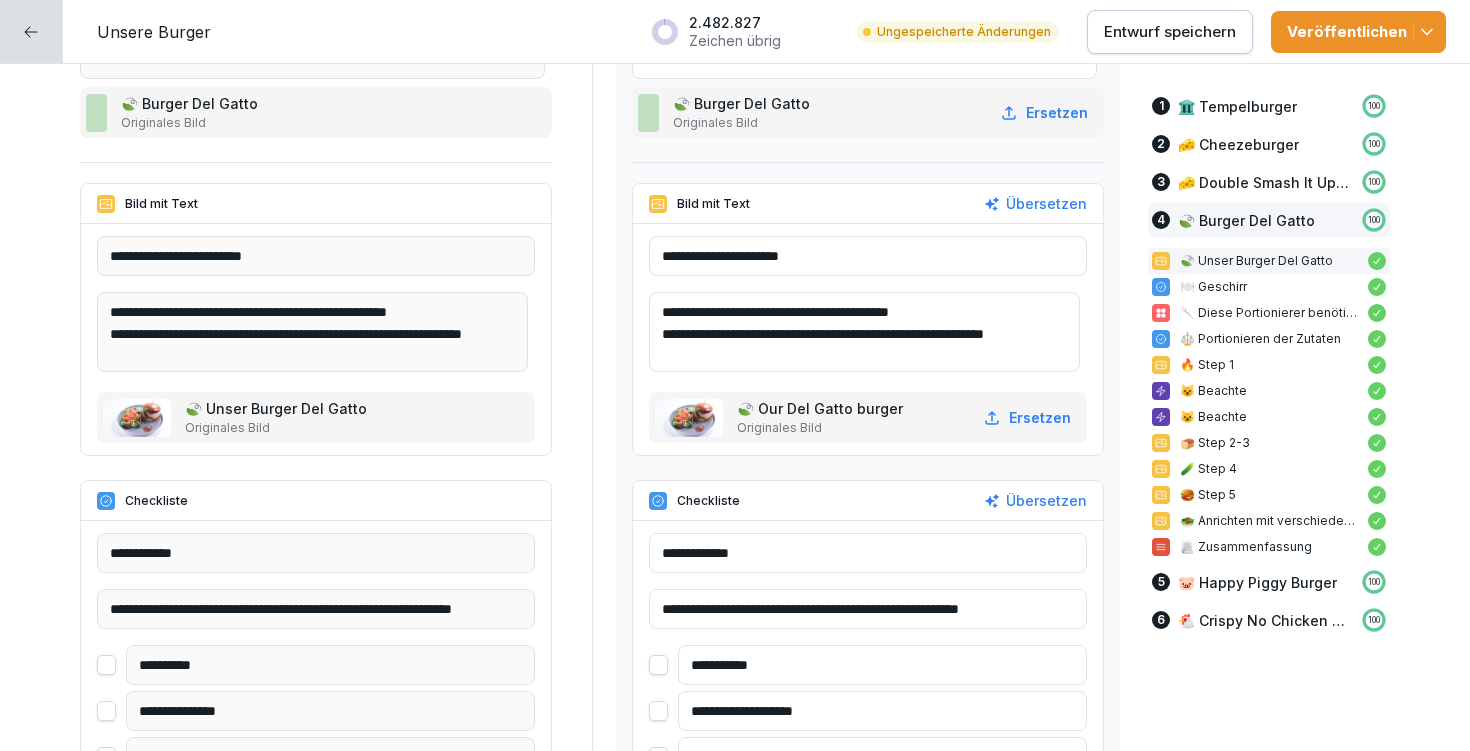 click on "**********" at bounding box center [868, 609] 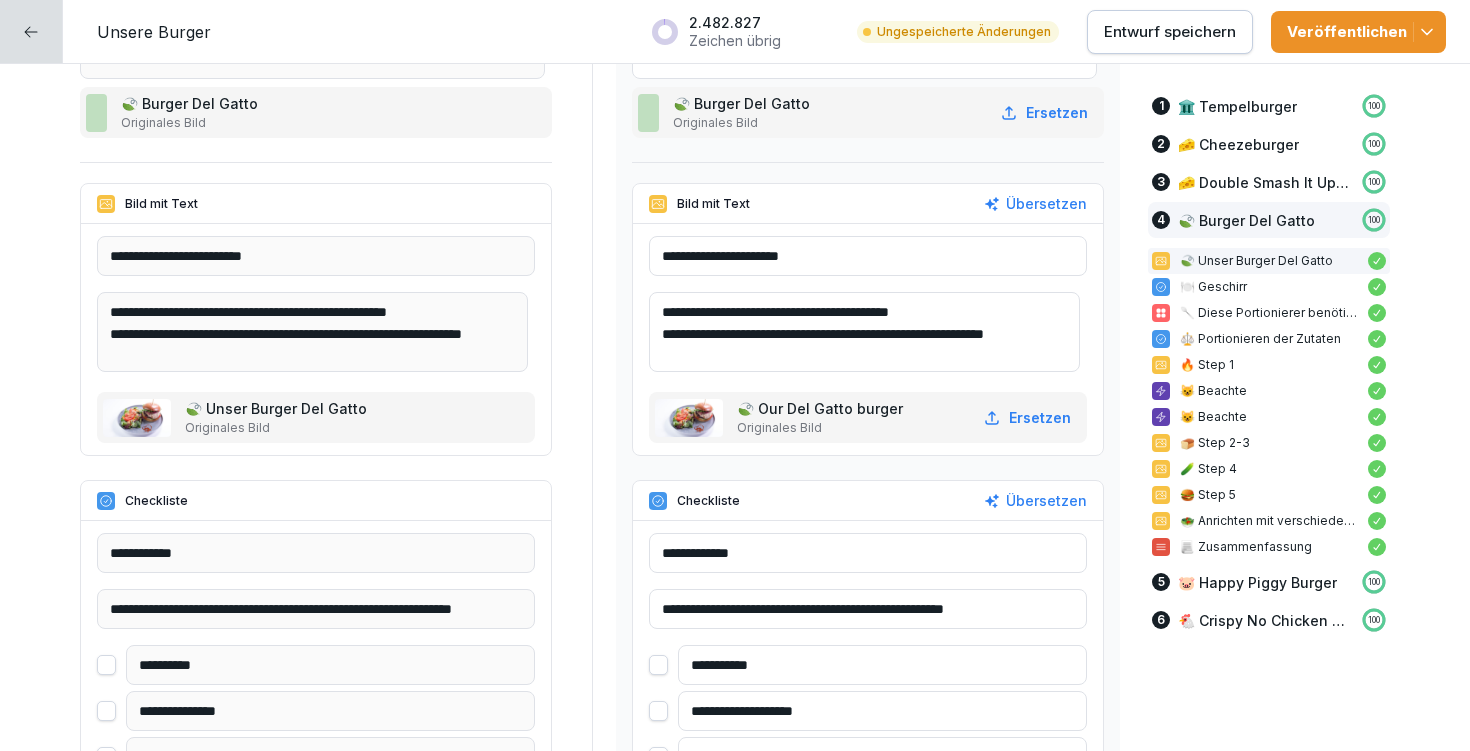 type on "**********" 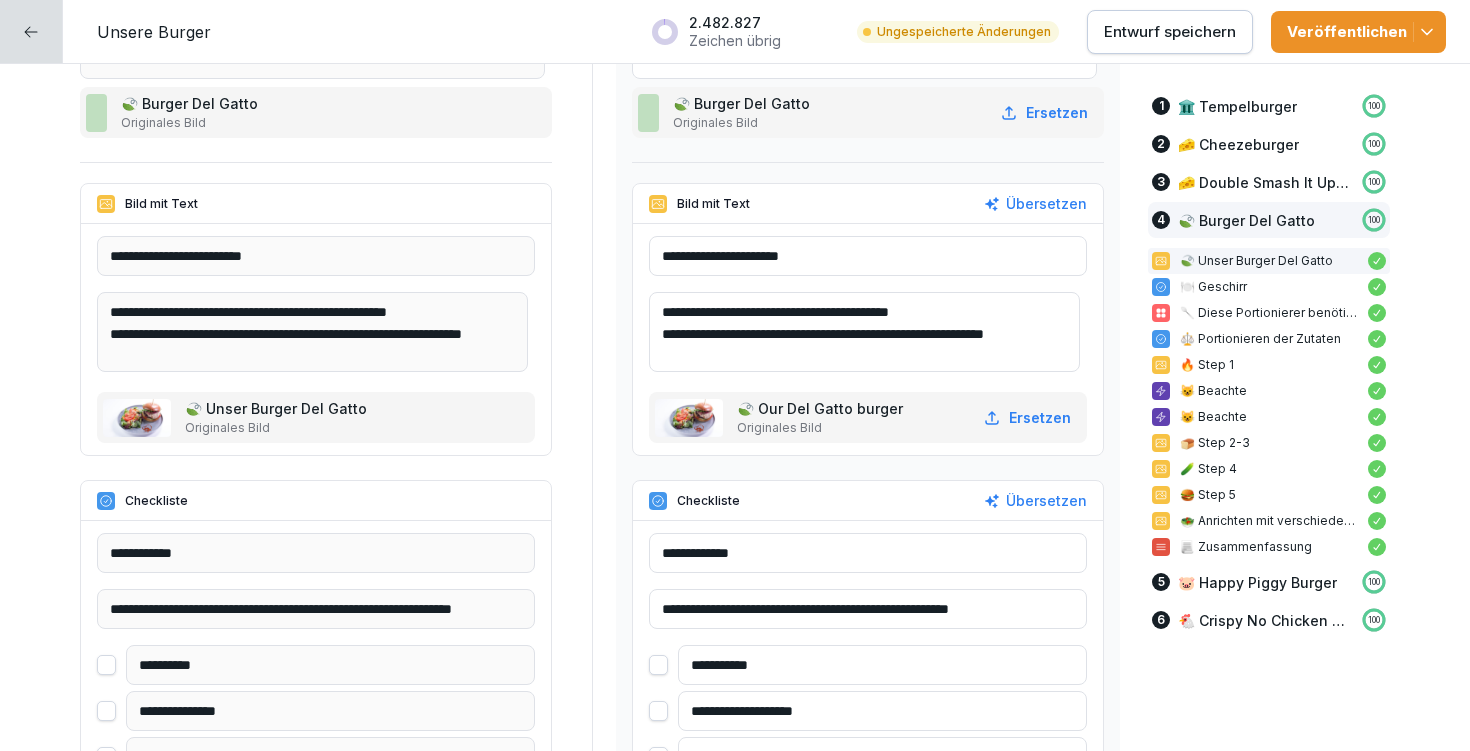 click on "**********" at bounding box center [868, 609] 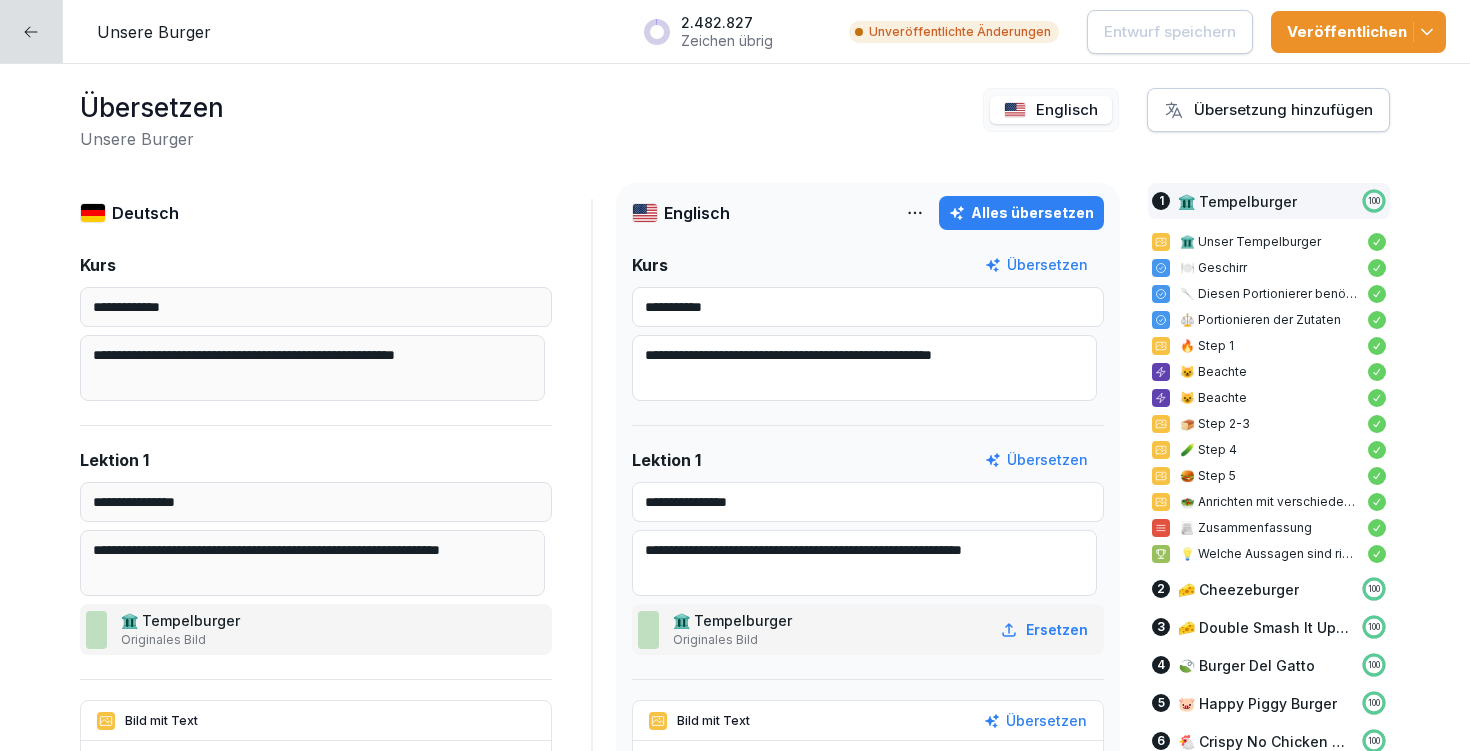 scroll, scrollTop: 0, scrollLeft: 0, axis: both 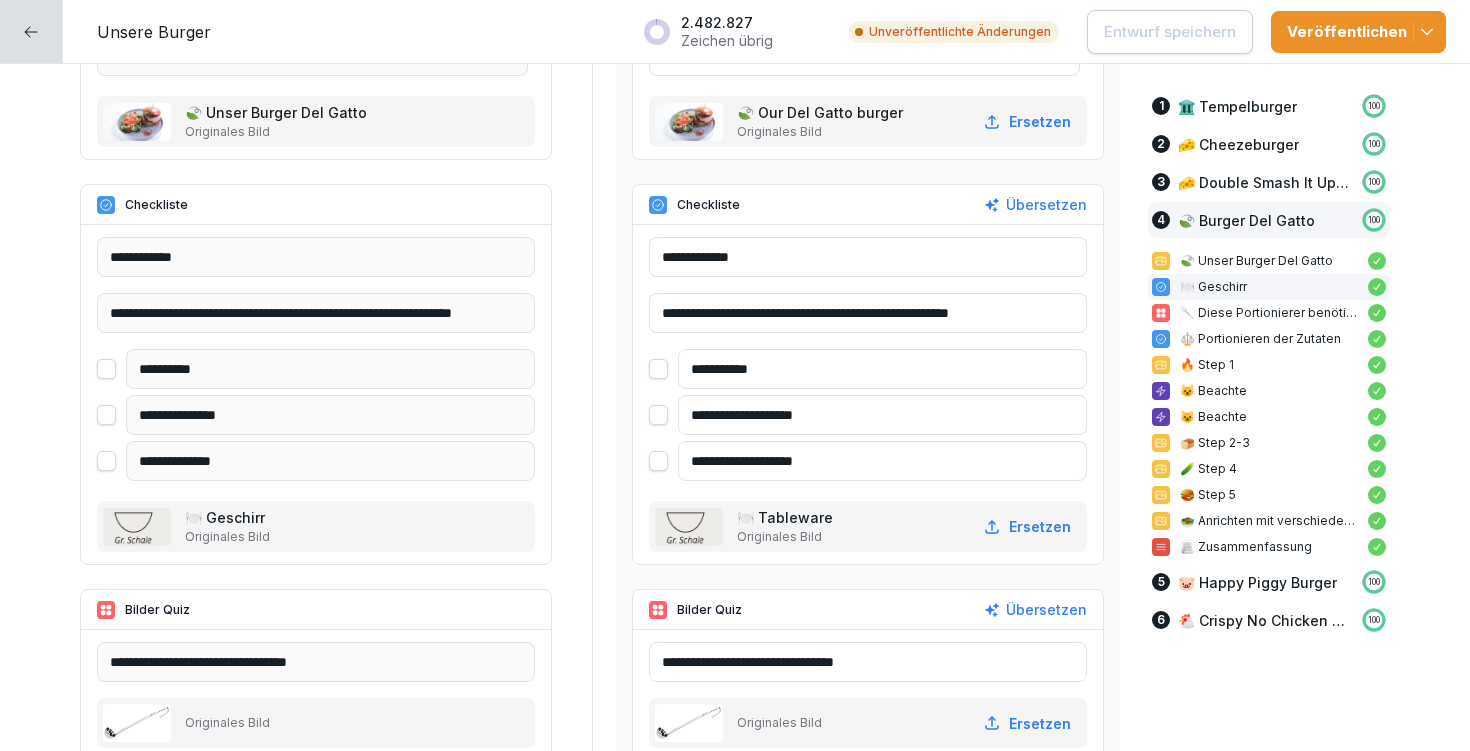 click on "**********" at bounding box center [882, 461] 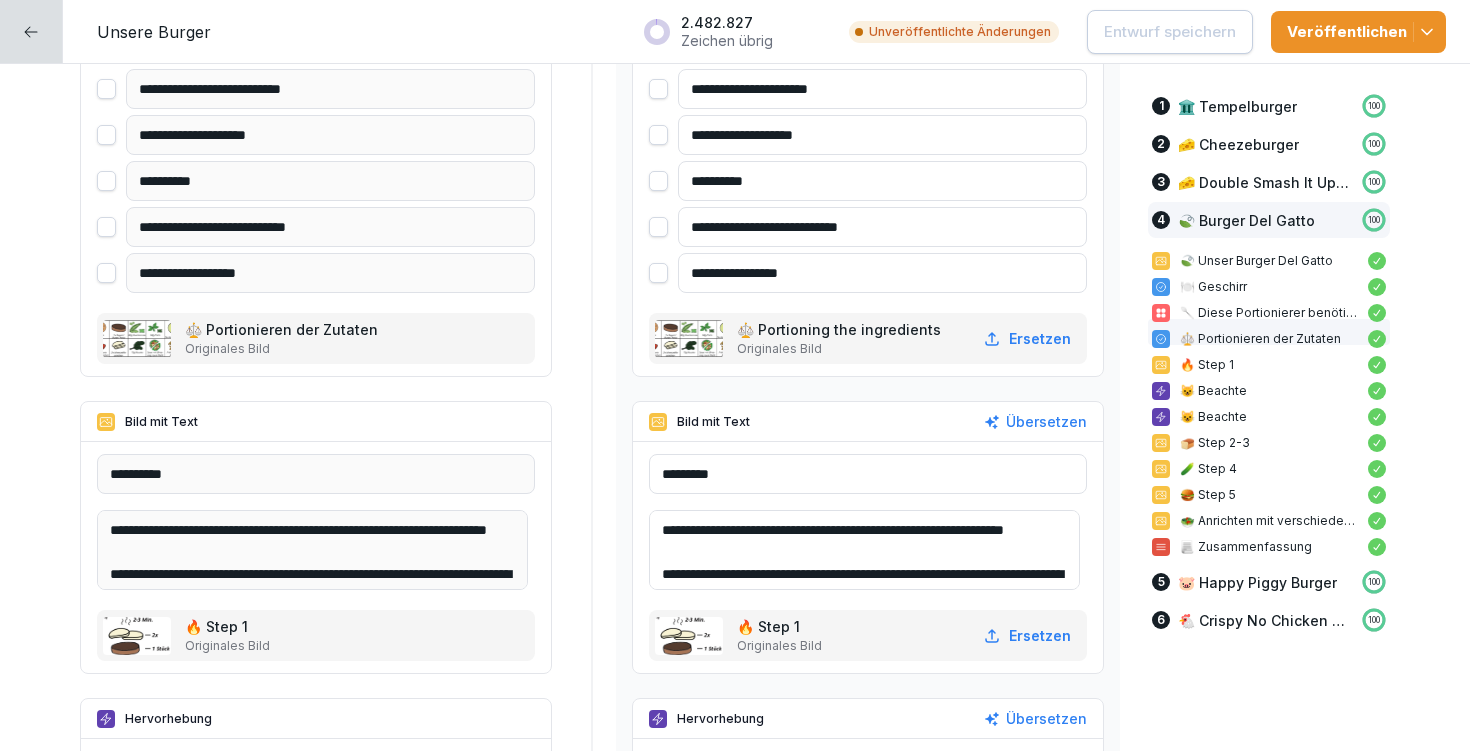 scroll, scrollTop: 17225, scrollLeft: 0, axis: vertical 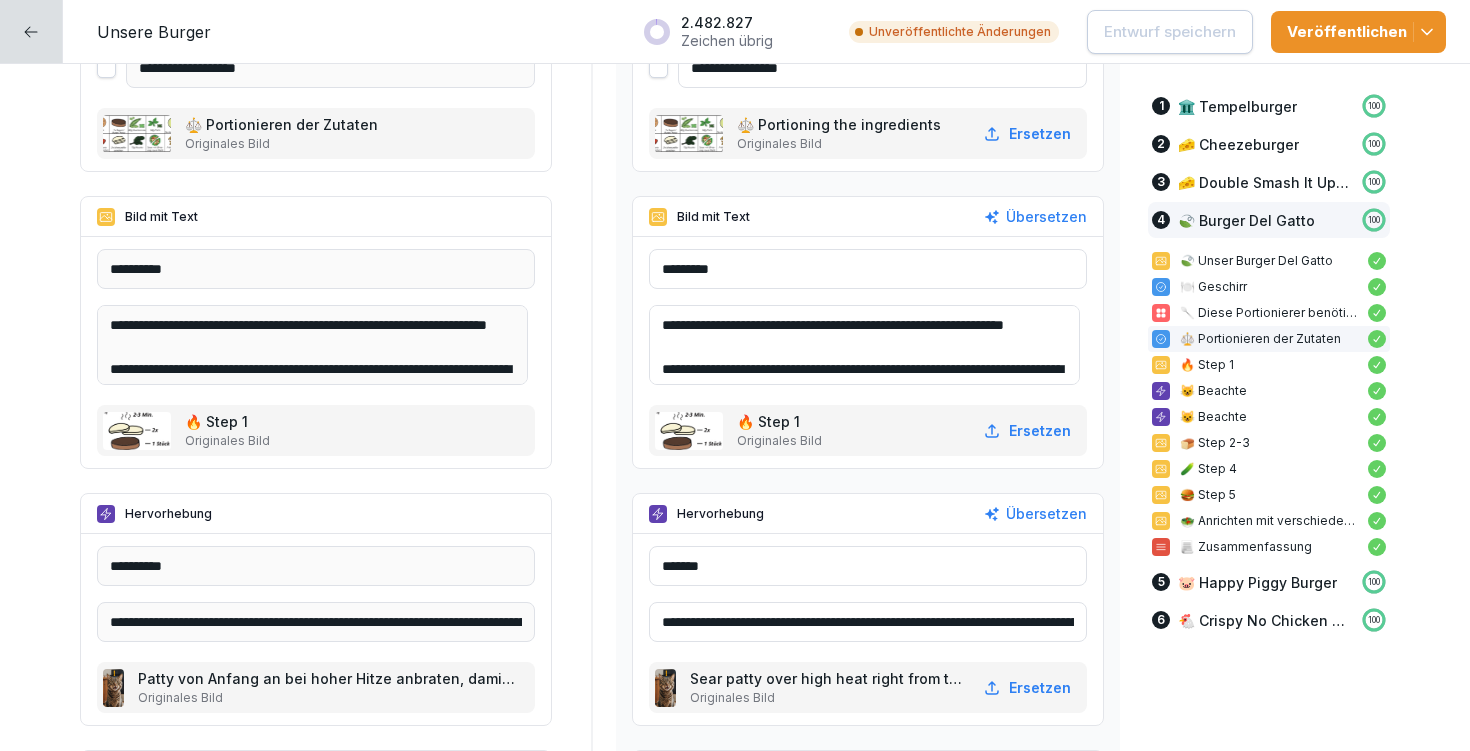 drag, startPoint x: 673, startPoint y: 323, endPoint x: 777, endPoint y: 360, distance: 110.38569 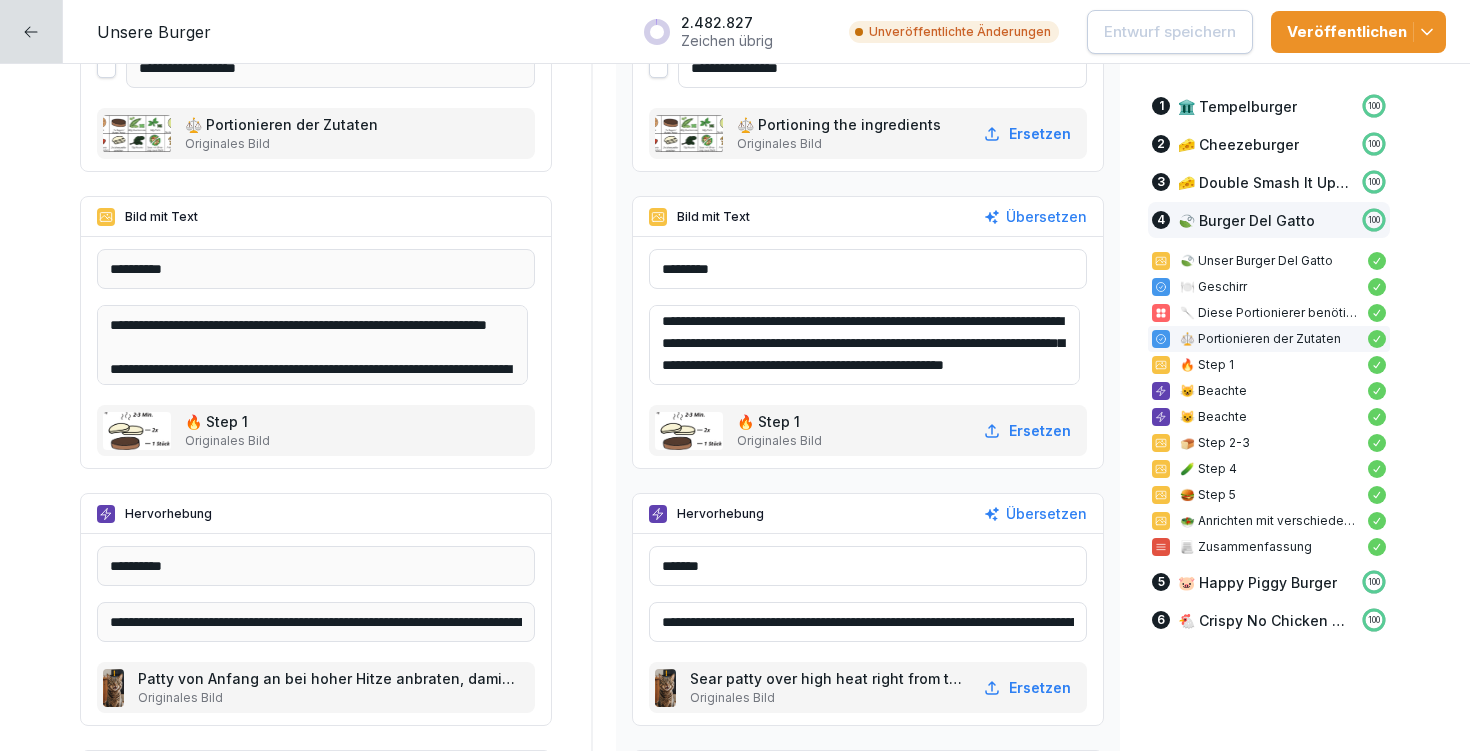 scroll, scrollTop: 67, scrollLeft: 0, axis: vertical 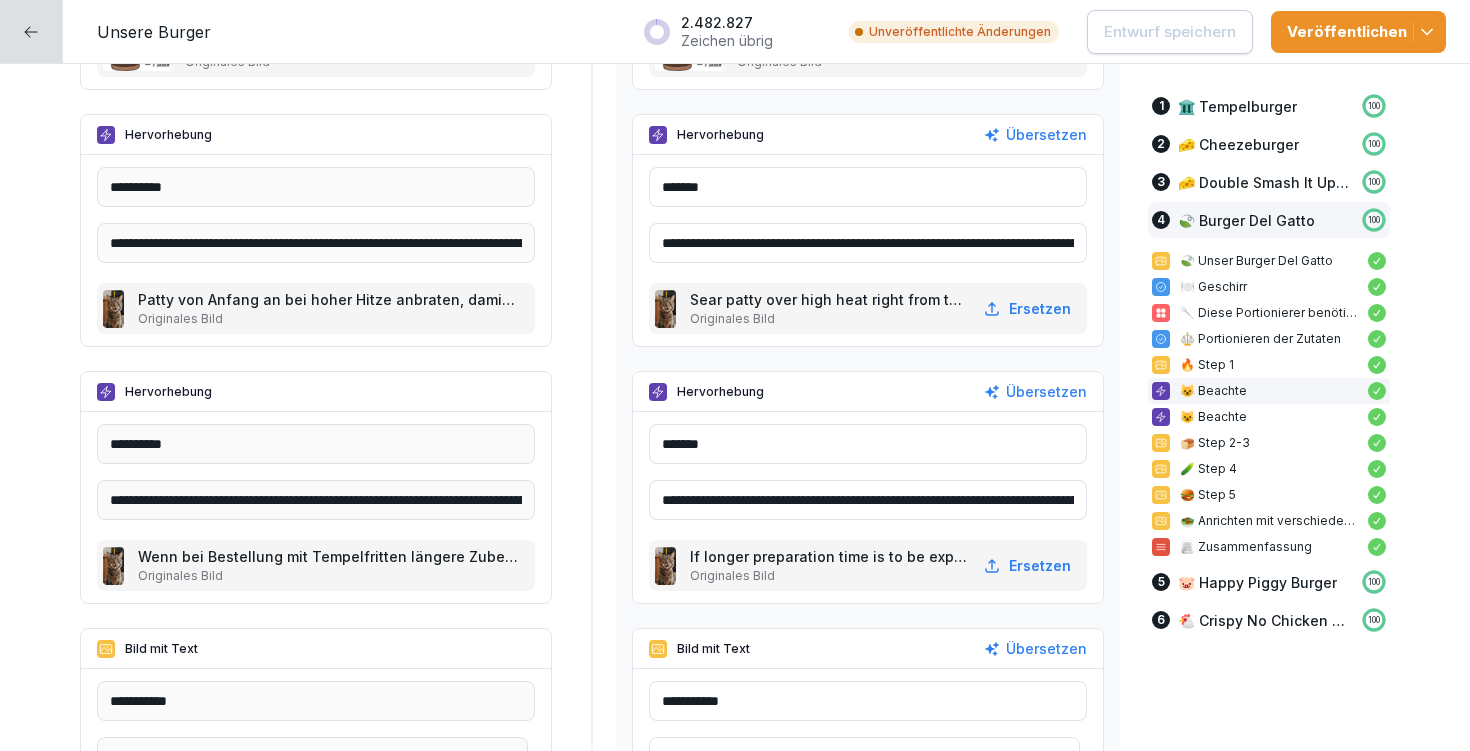 drag, startPoint x: 652, startPoint y: 500, endPoint x: 1127, endPoint y: 503, distance: 475.00946 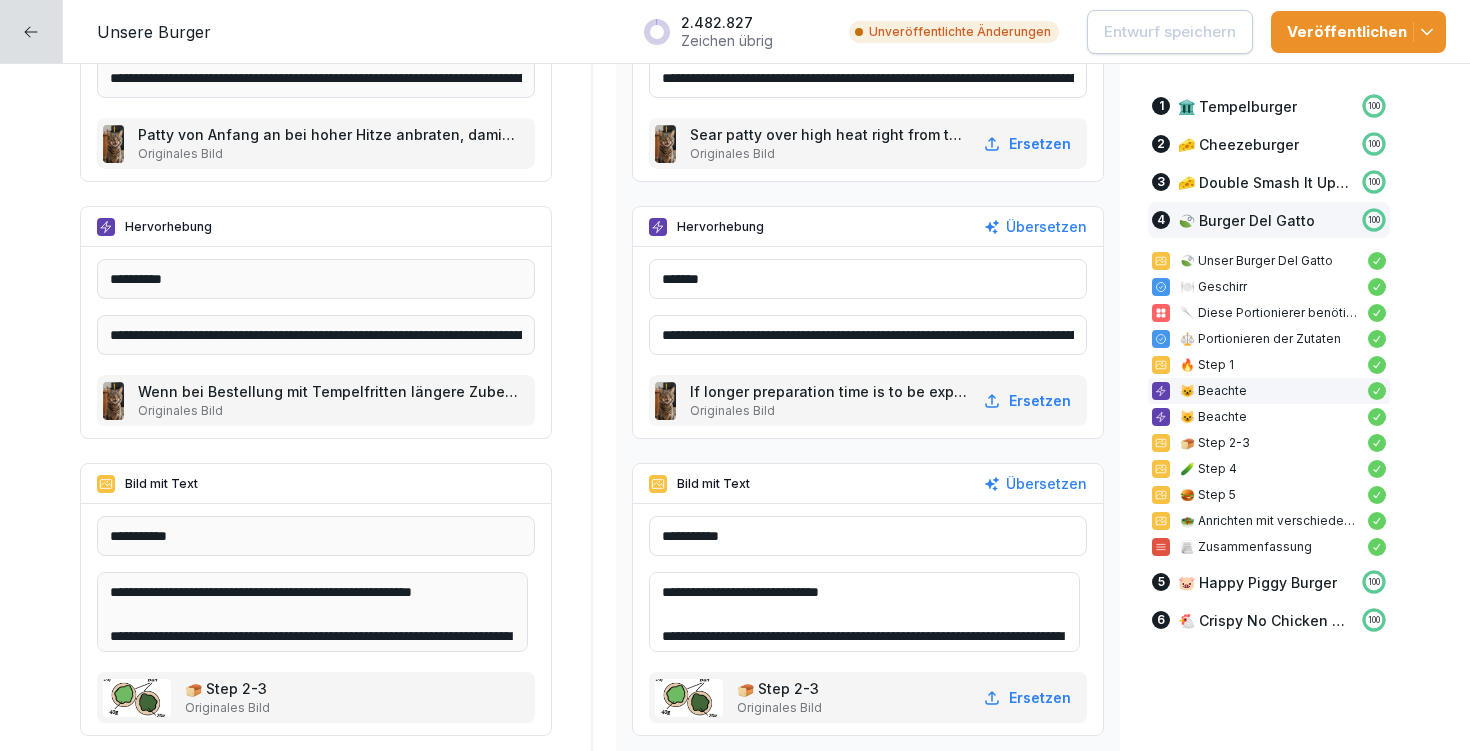 scroll, scrollTop: 17778, scrollLeft: 0, axis: vertical 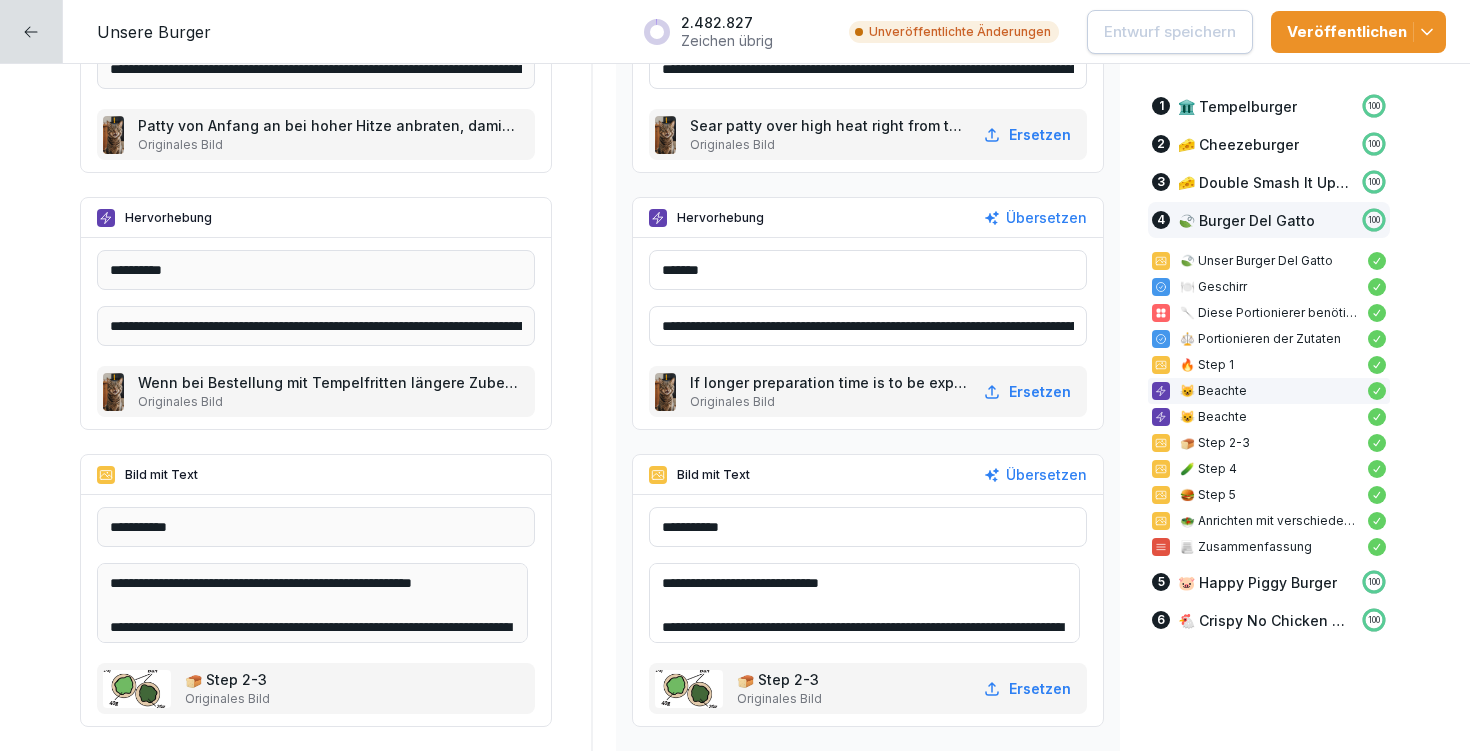 drag, startPoint x: 672, startPoint y: 580, endPoint x: 888, endPoint y: 579, distance: 216.00232 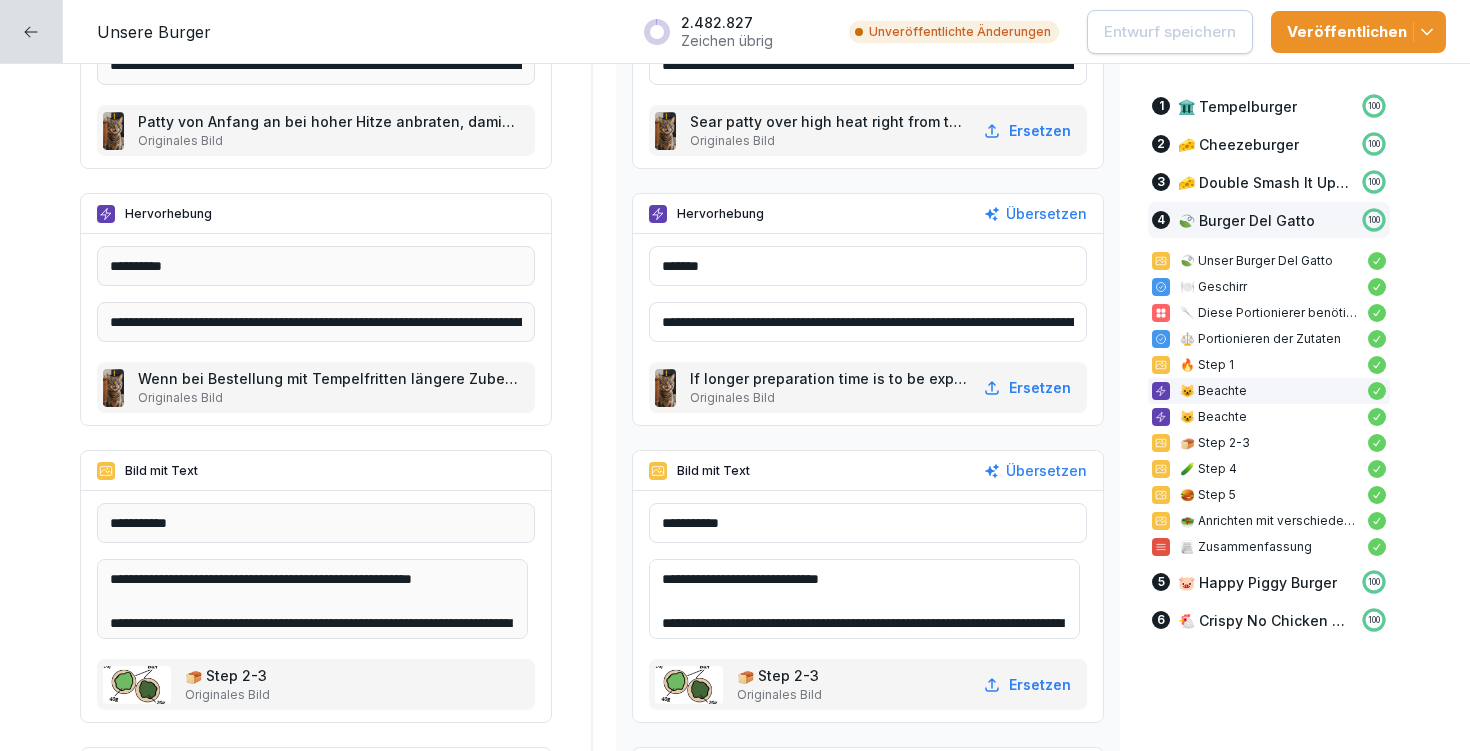 scroll, scrollTop: 17808, scrollLeft: 0, axis: vertical 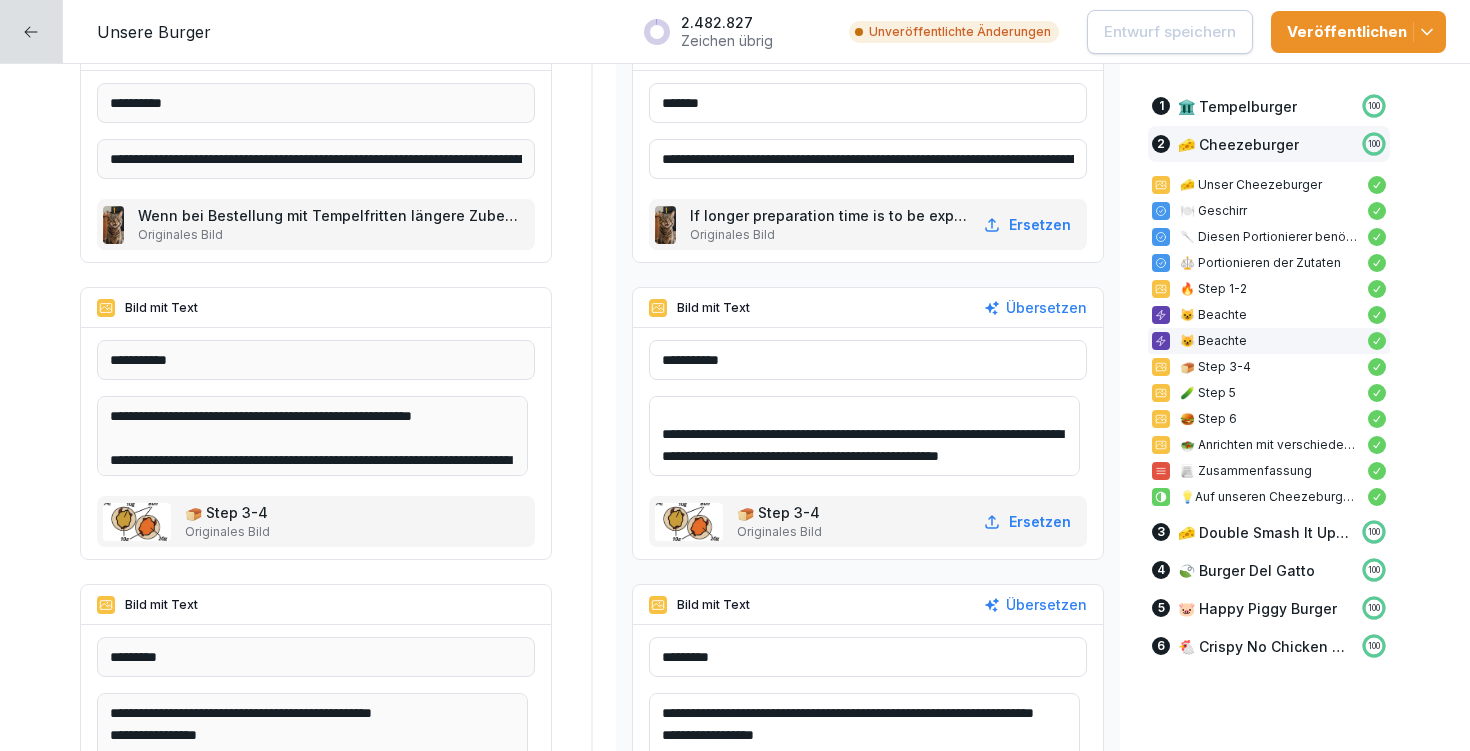 drag, startPoint x: 675, startPoint y: 437, endPoint x: 876, endPoint y: 491, distance: 208.12737 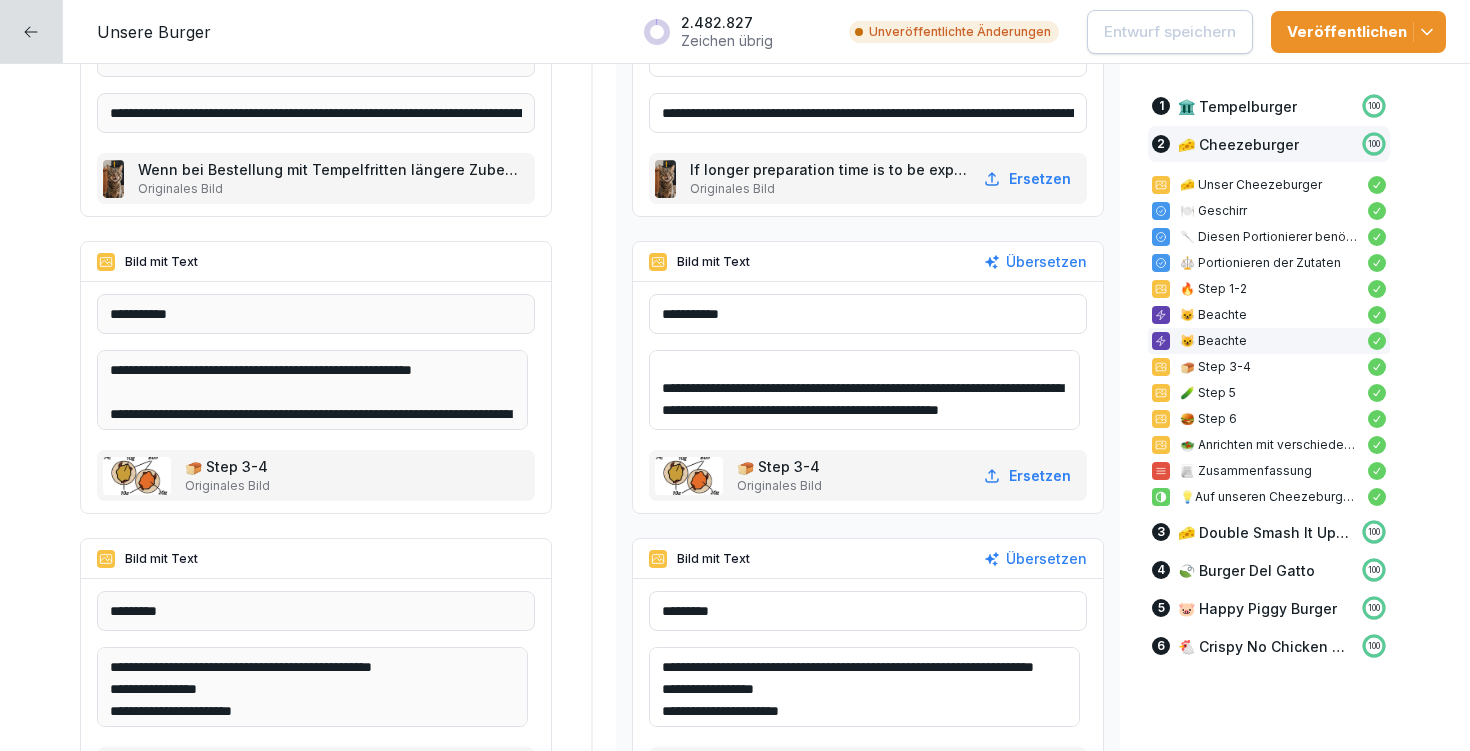 scroll, scrollTop: 8109, scrollLeft: 0, axis: vertical 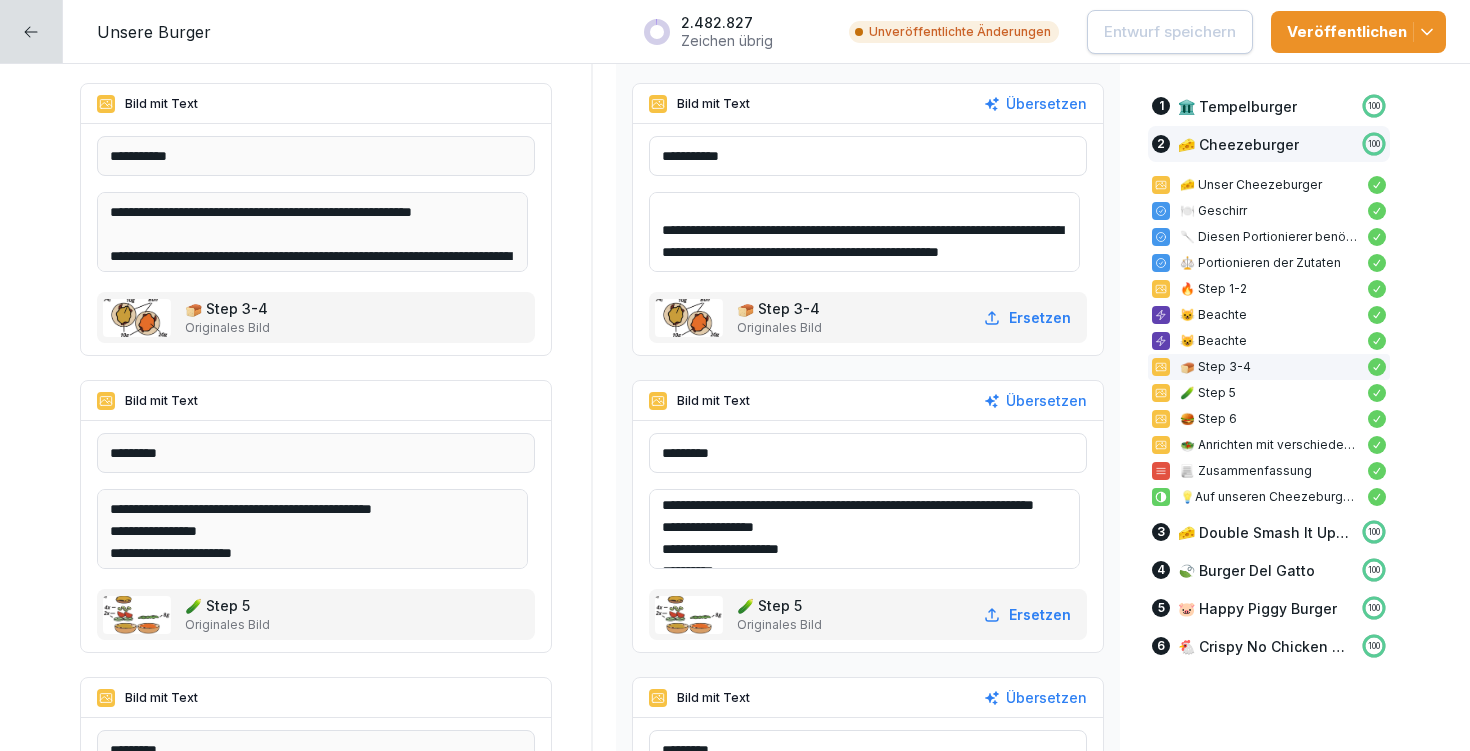 drag, startPoint x: 672, startPoint y: 501, endPoint x: 816, endPoint y: 524, distance: 145.82524 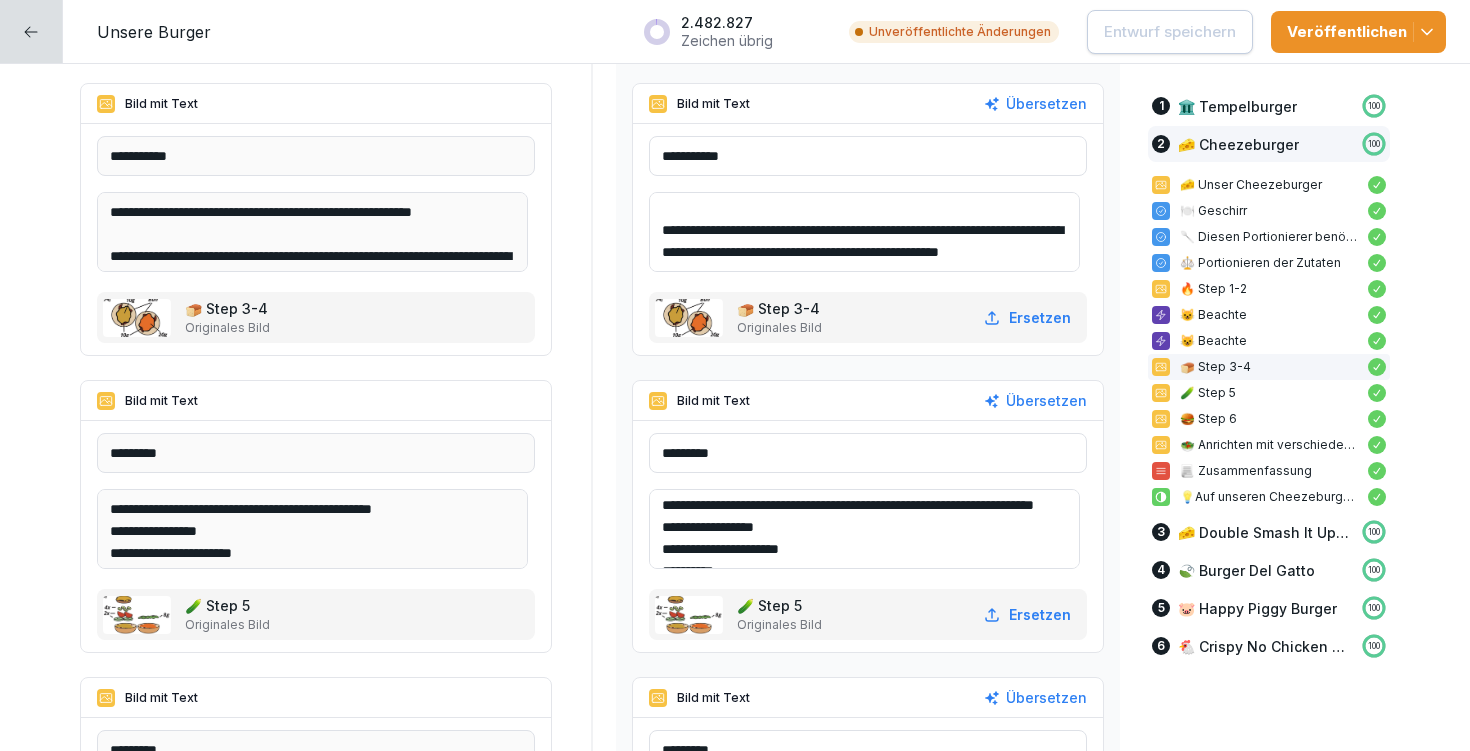 scroll, scrollTop: 114, scrollLeft: 0, axis: vertical 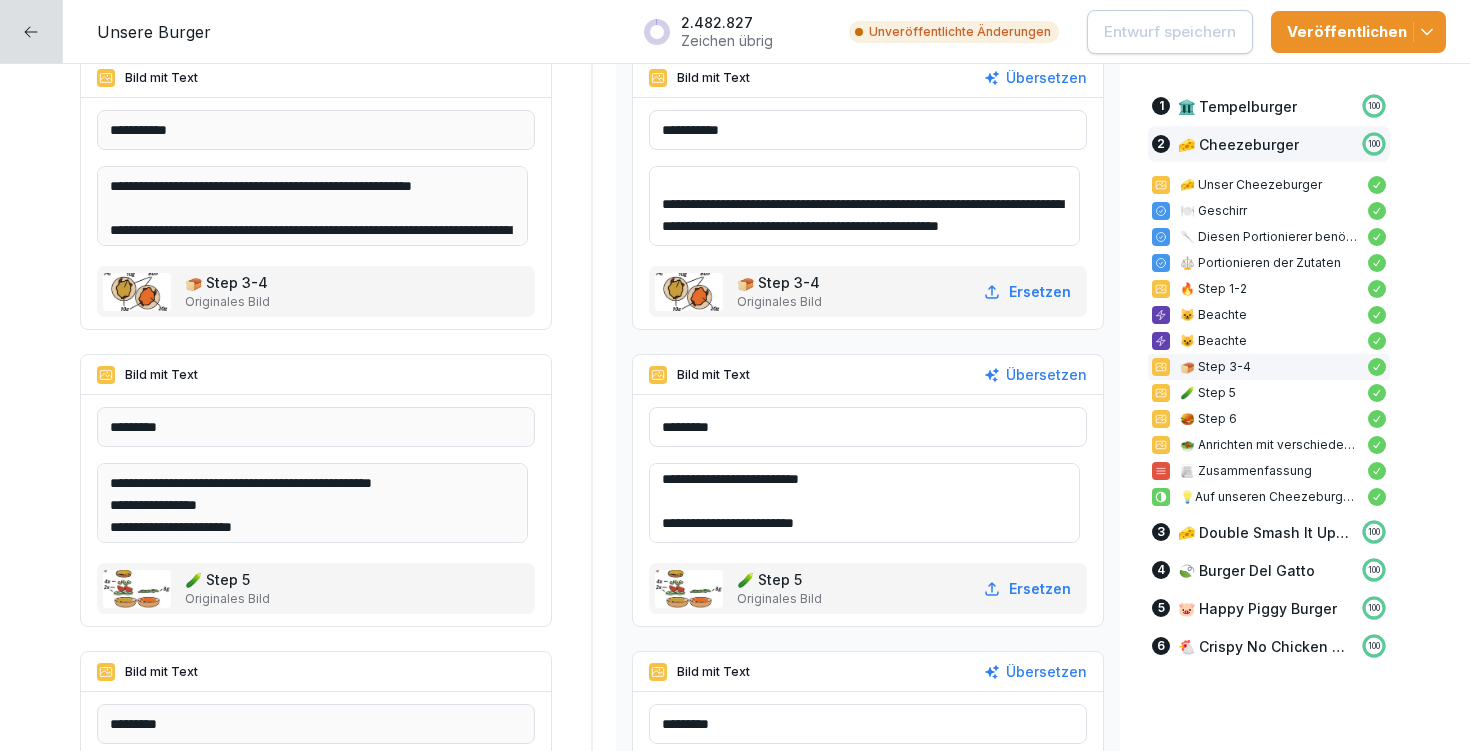 drag, startPoint x: 652, startPoint y: 519, endPoint x: 887, endPoint y: 522, distance: 235.01915 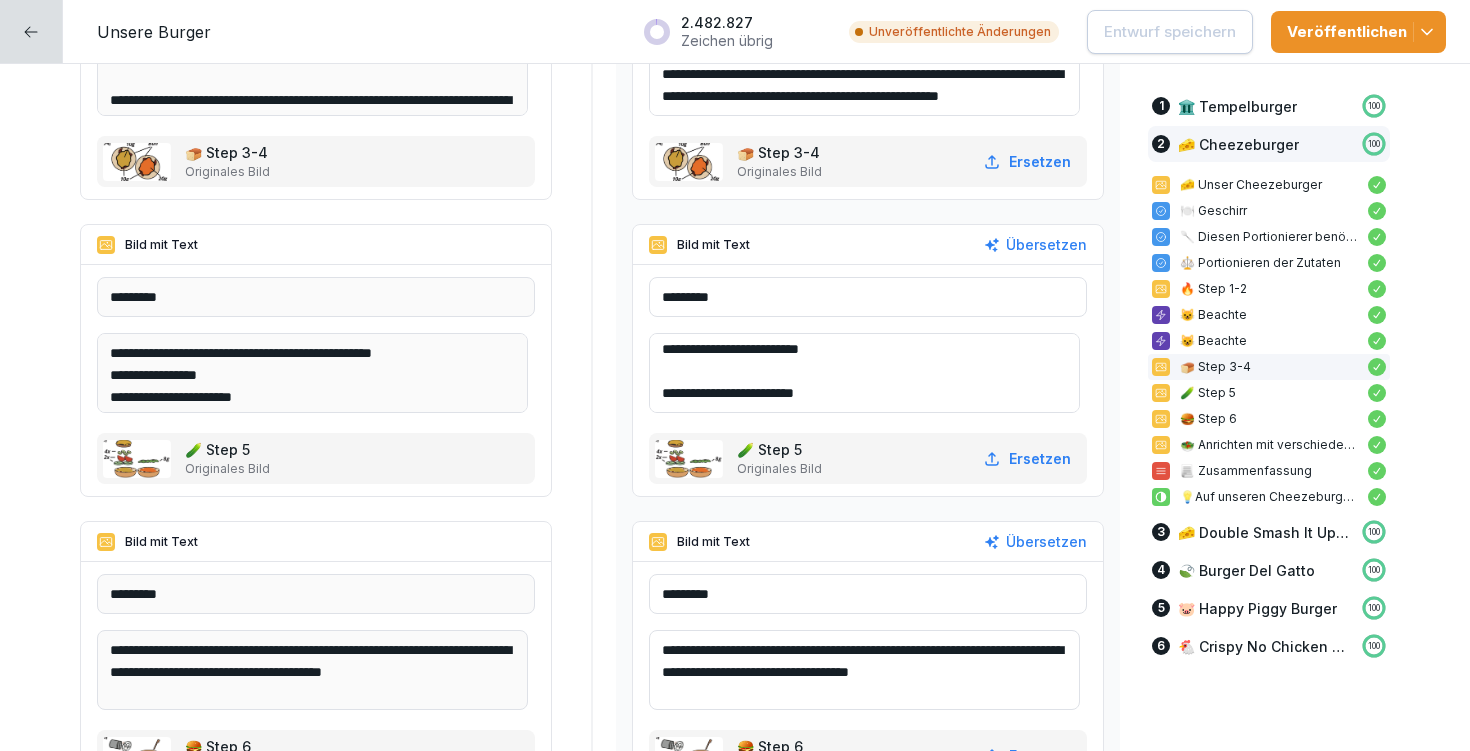 scroll, scrollTop: 8419, scrollLeft: 0, axis: vertical 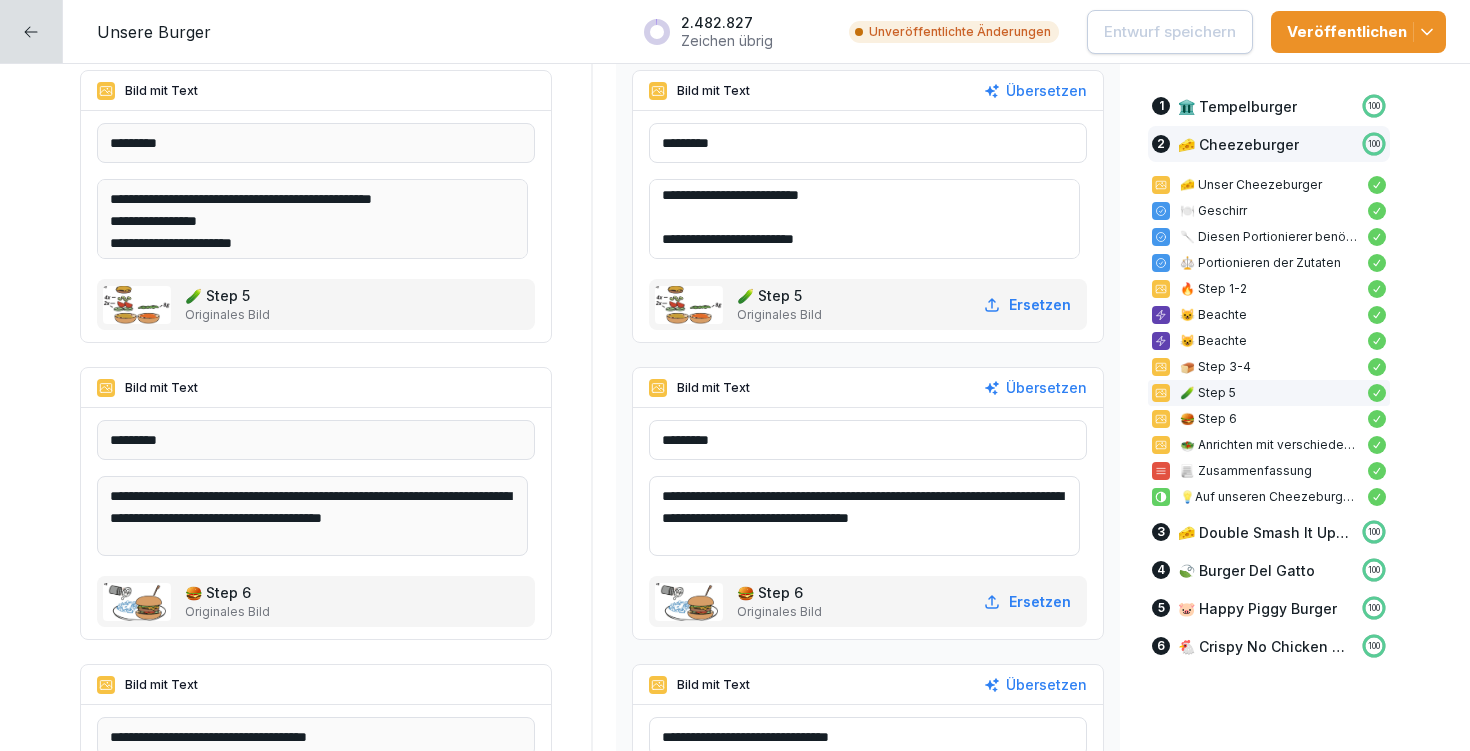 drag, startPoint x: 674, startPoint y: 491, endPoint x: 1036, endPoint y: 517, distance: 362.9325 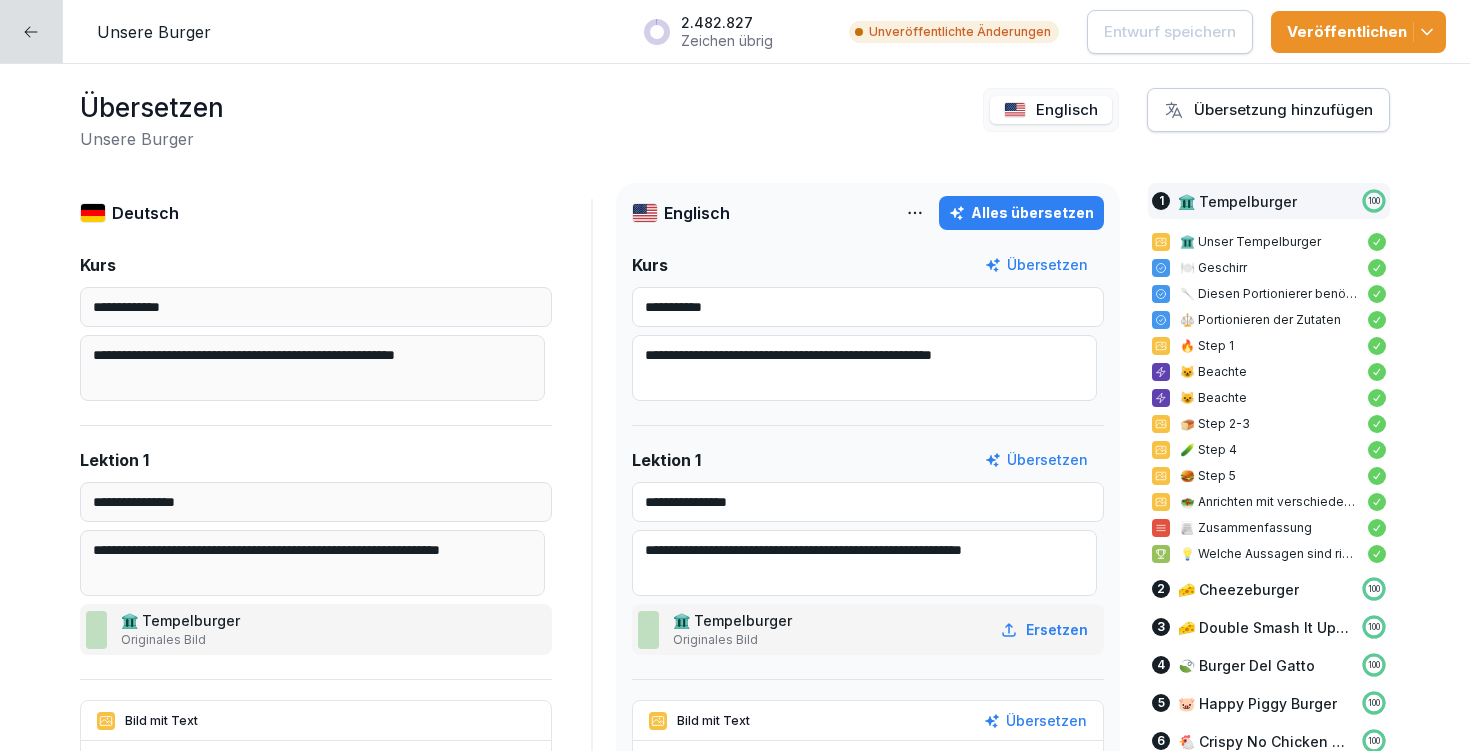 scroll, scrollTop: 0, scrollLeft: 0, axis: both 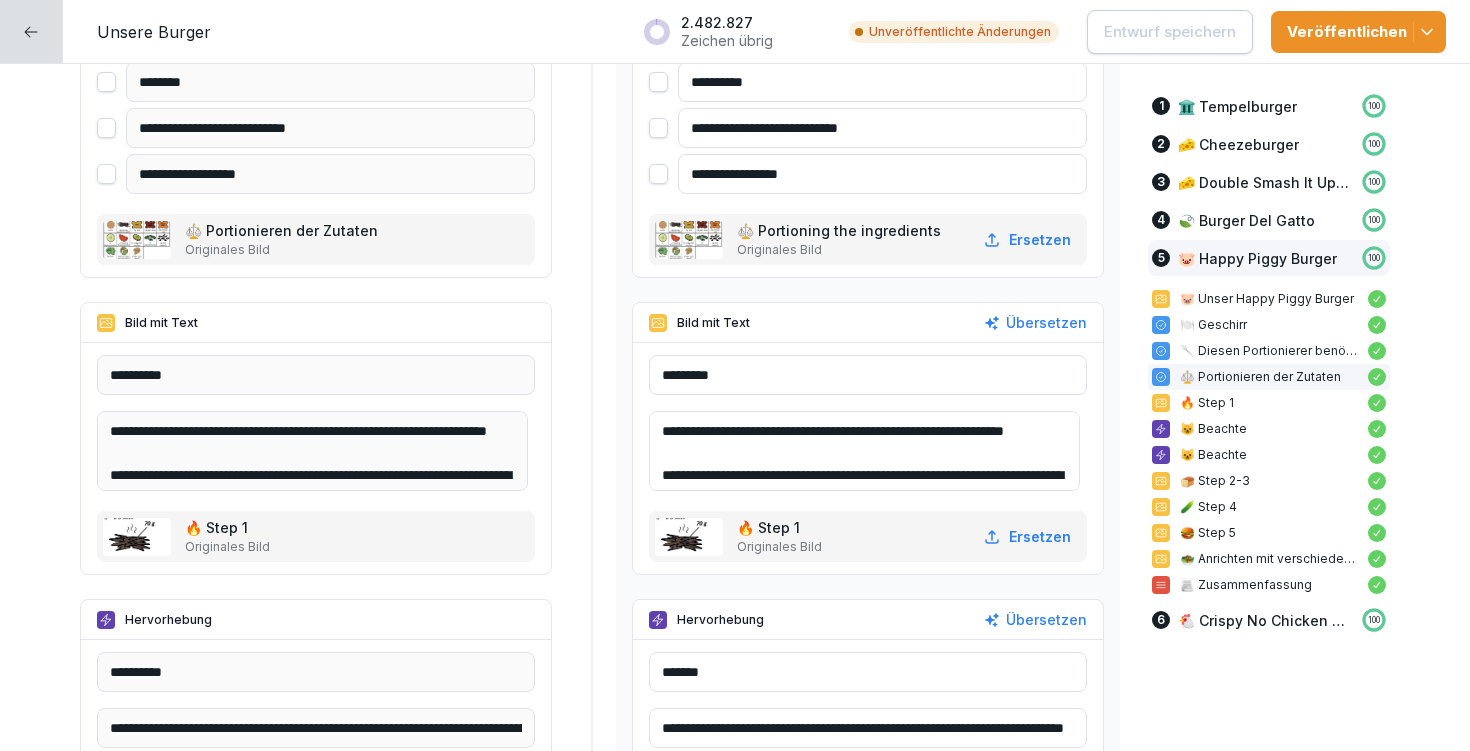 drag, startPoint x: 673, startPoint y: 426, endPoint x: 795, endPoint y: 467, distance: 128.7051 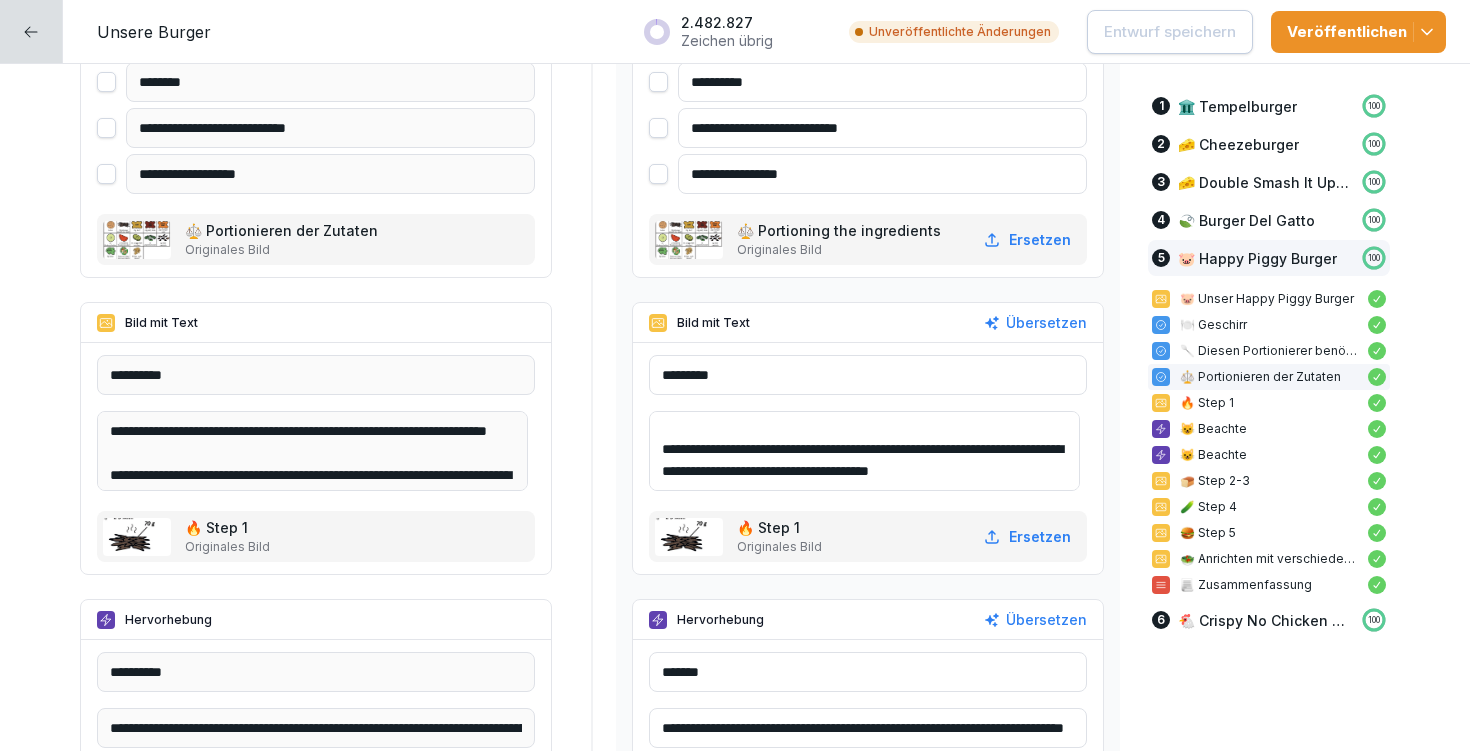 scroll, scrollTop: 48, scrollLeft: 0, axis: vertical 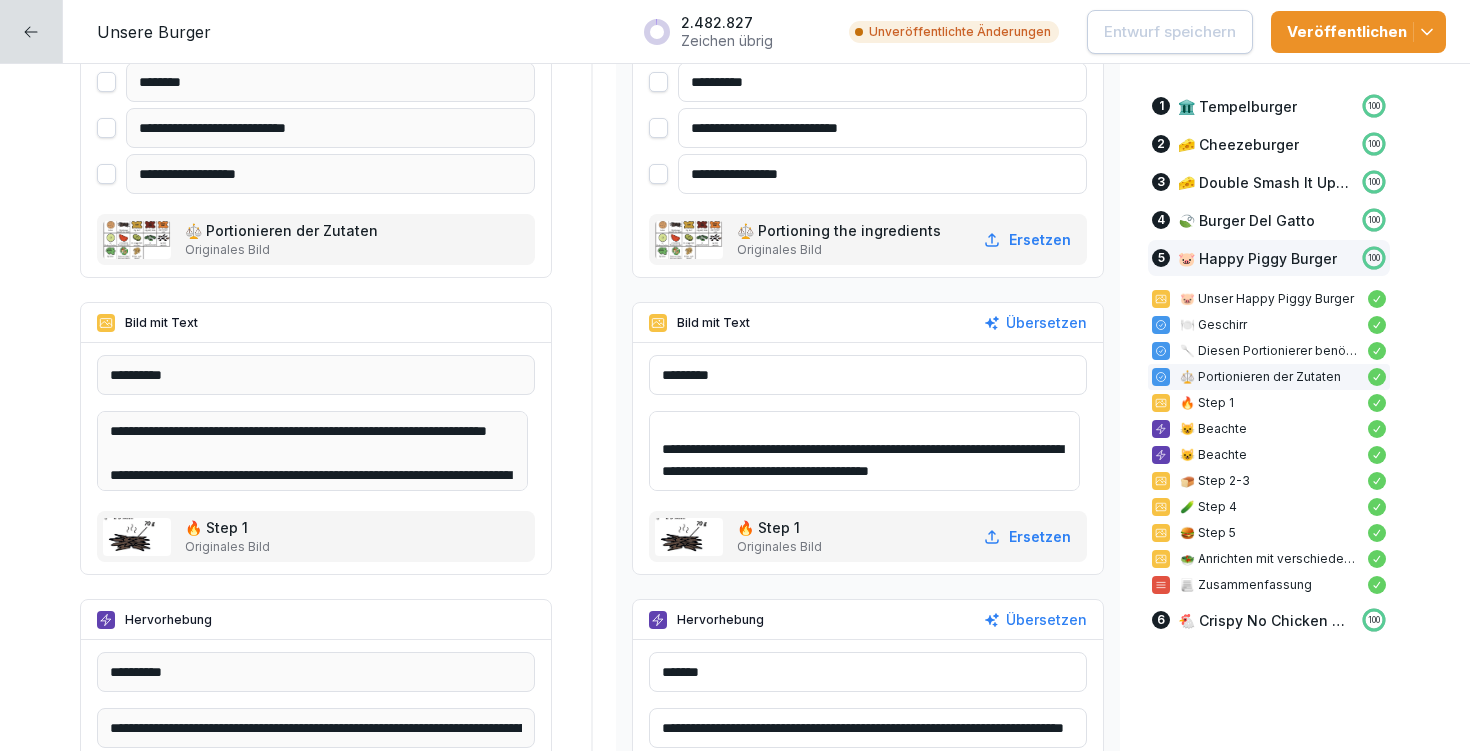 drag, startPoint x: 670, startPoint y: 445, endPoint x: 1031, endPoint y: 491, distance: 363.91895 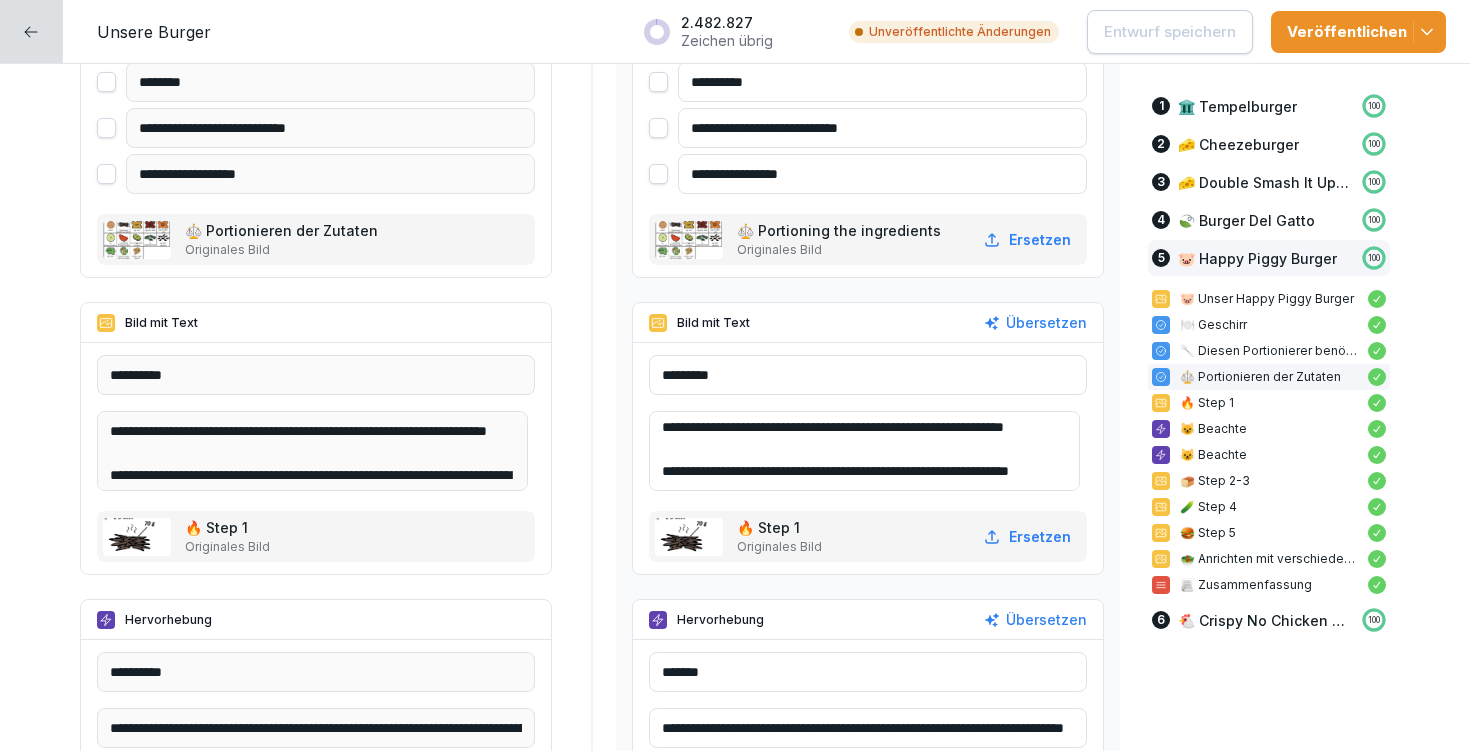 scroll, scrollTop: 70, scrollLeft: 0, axis: vertical 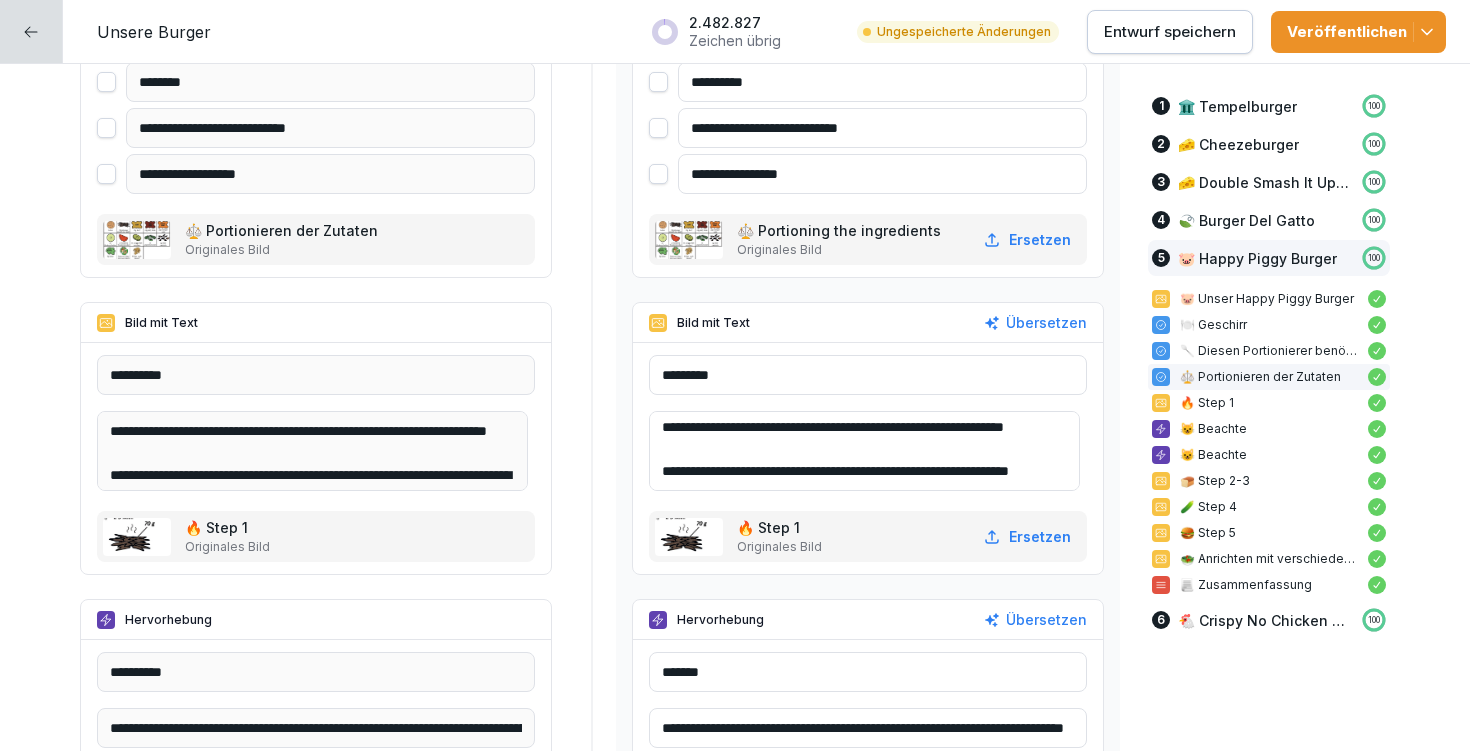 type on "**********" 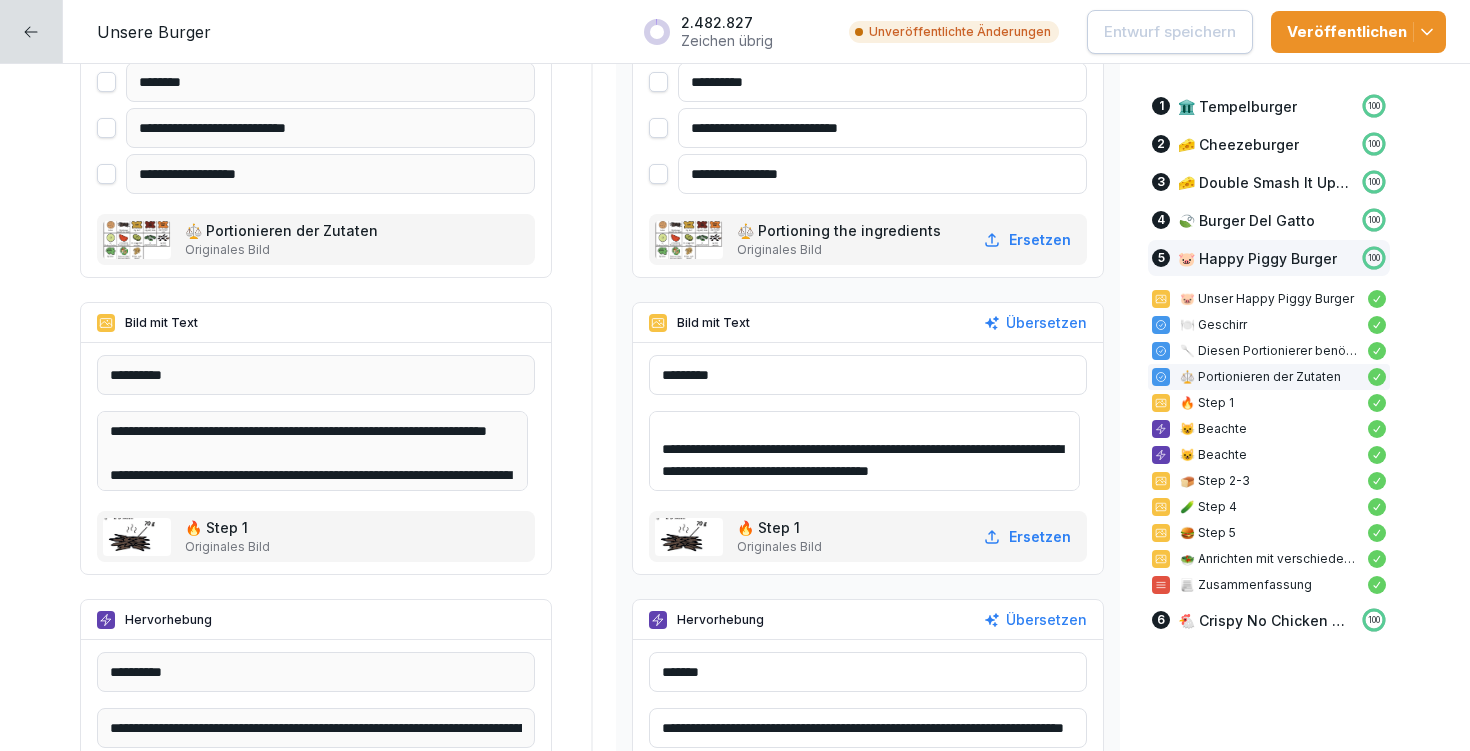 scroll, scrollTop: 48, scrollLeft: 0, axis: vertical 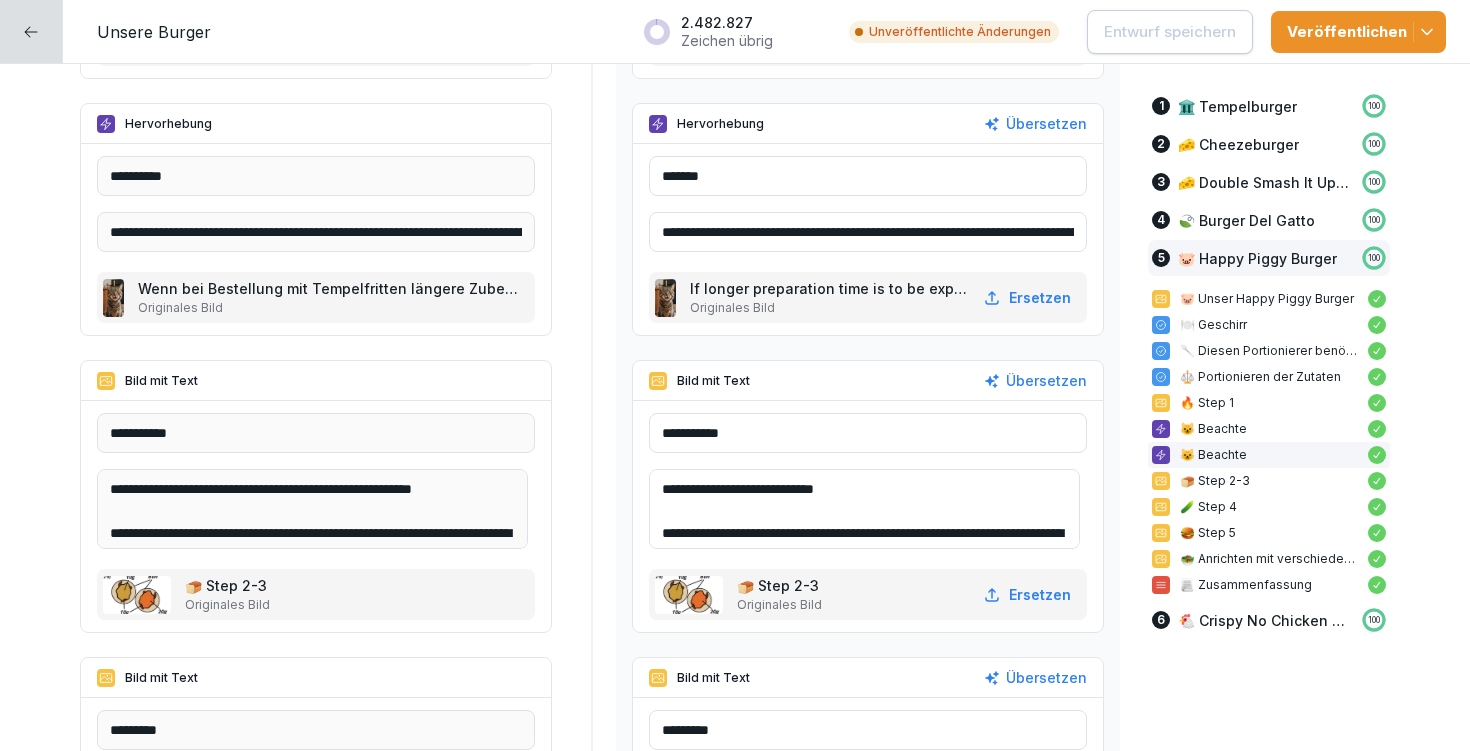 drag, startPoint x: 670, startPoint y: 488, endPoint x: 901, endPoint y: 492, distance: 231.03462 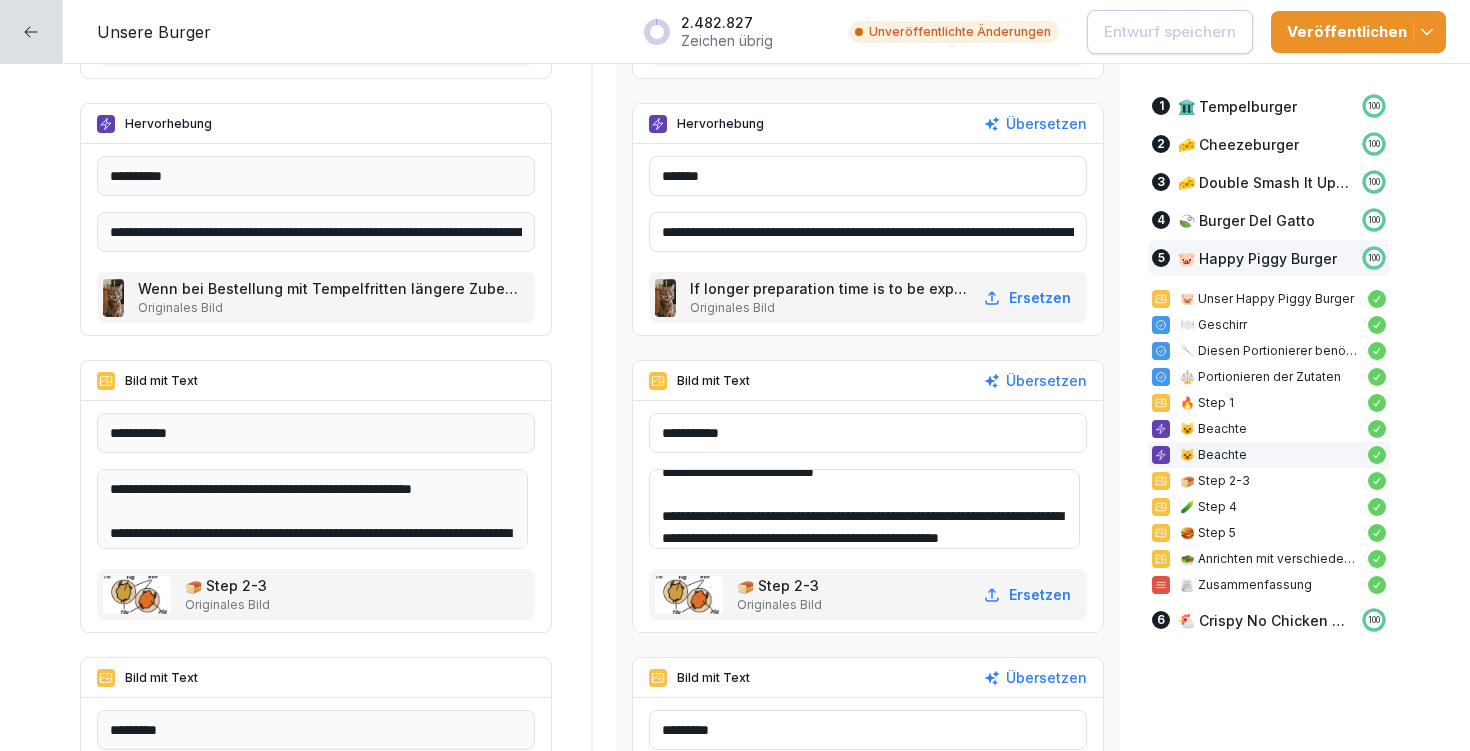 scroll, scrollTop: 48, scrollLeft: 0, axis: vertical 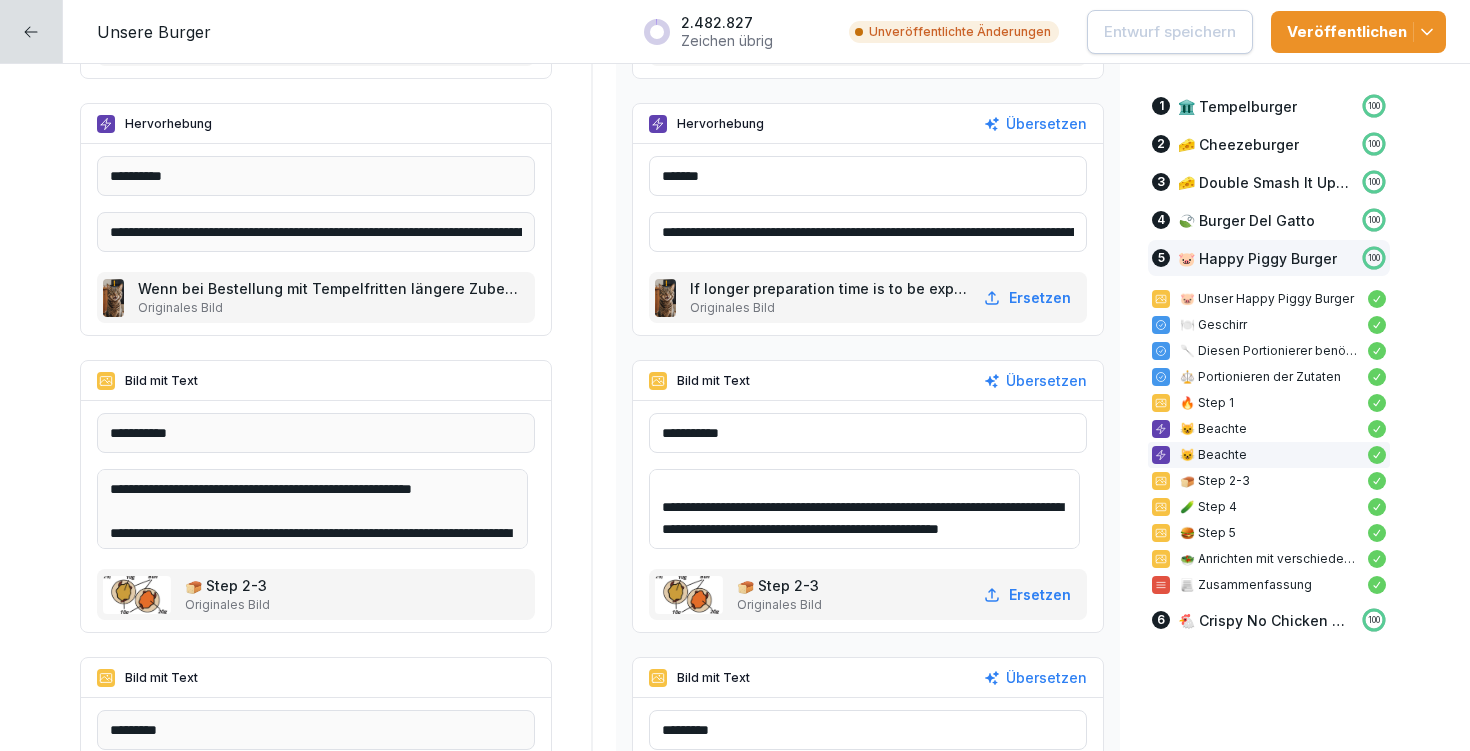 drag, startPoint x: 673, startPoint y: 532, endPoint x: 1045, endPoint y: 563, distance: 373.28943 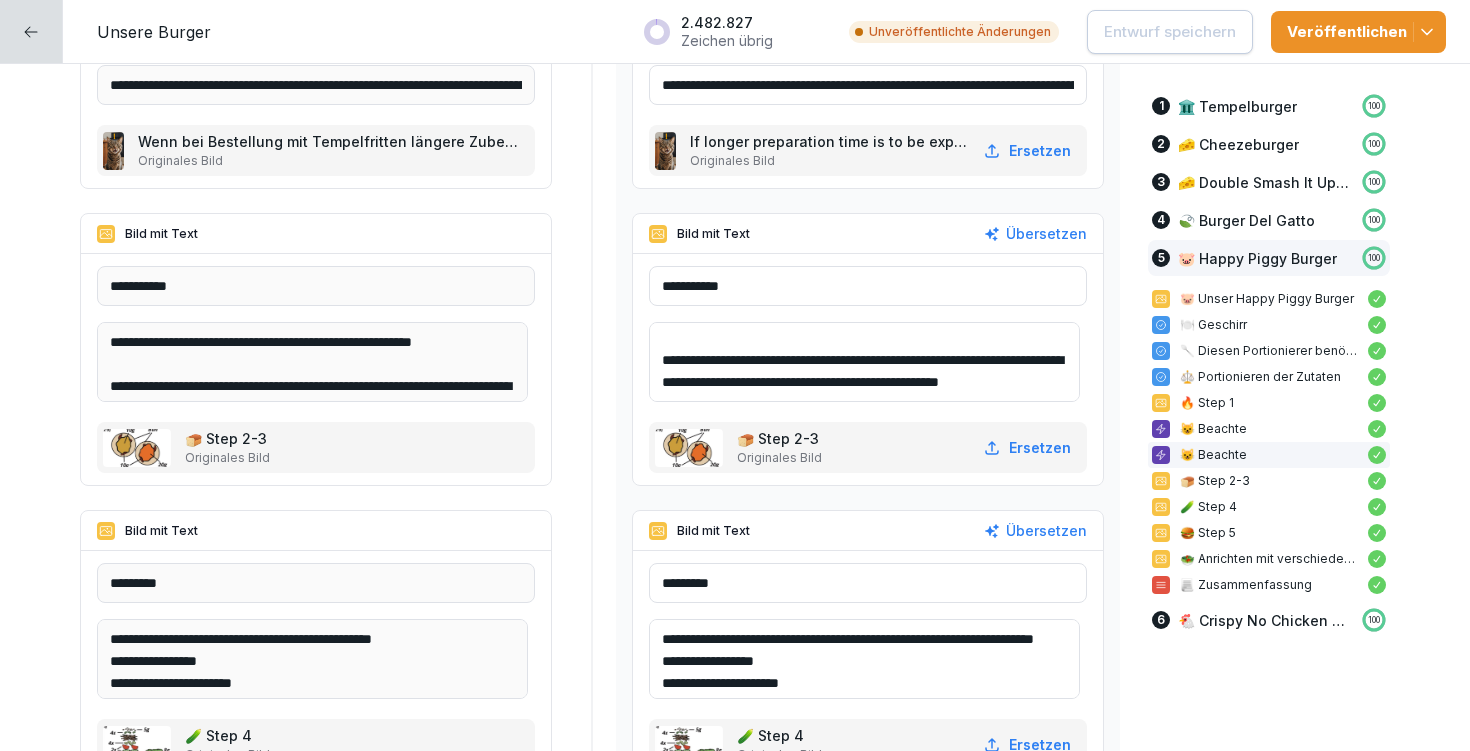 scroll, scrollTop: 22683, scrollLeft: 0, axis: vertical 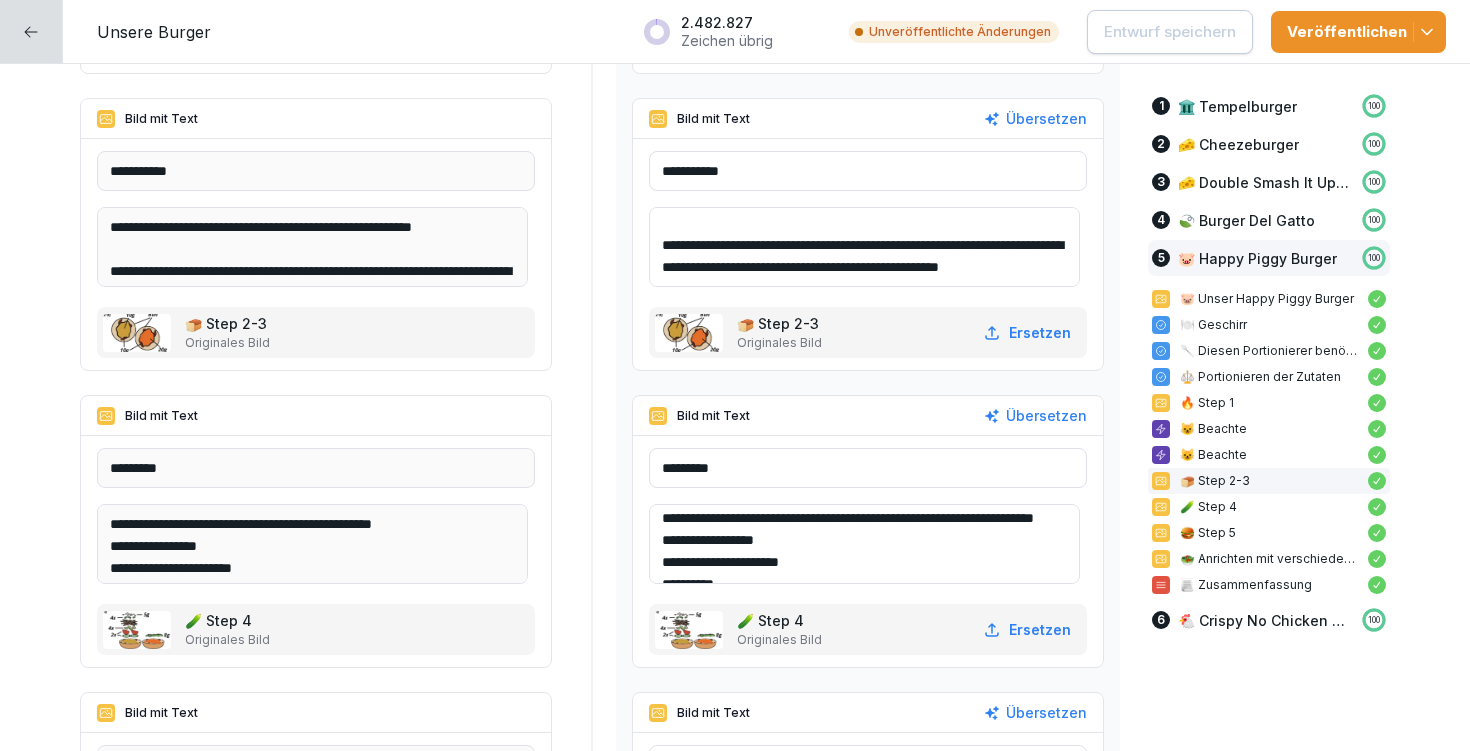 drag, startPoint x: 672, startPoint y: 516, endPoint x: 782, endPoint y: 532, distance: 111.15755 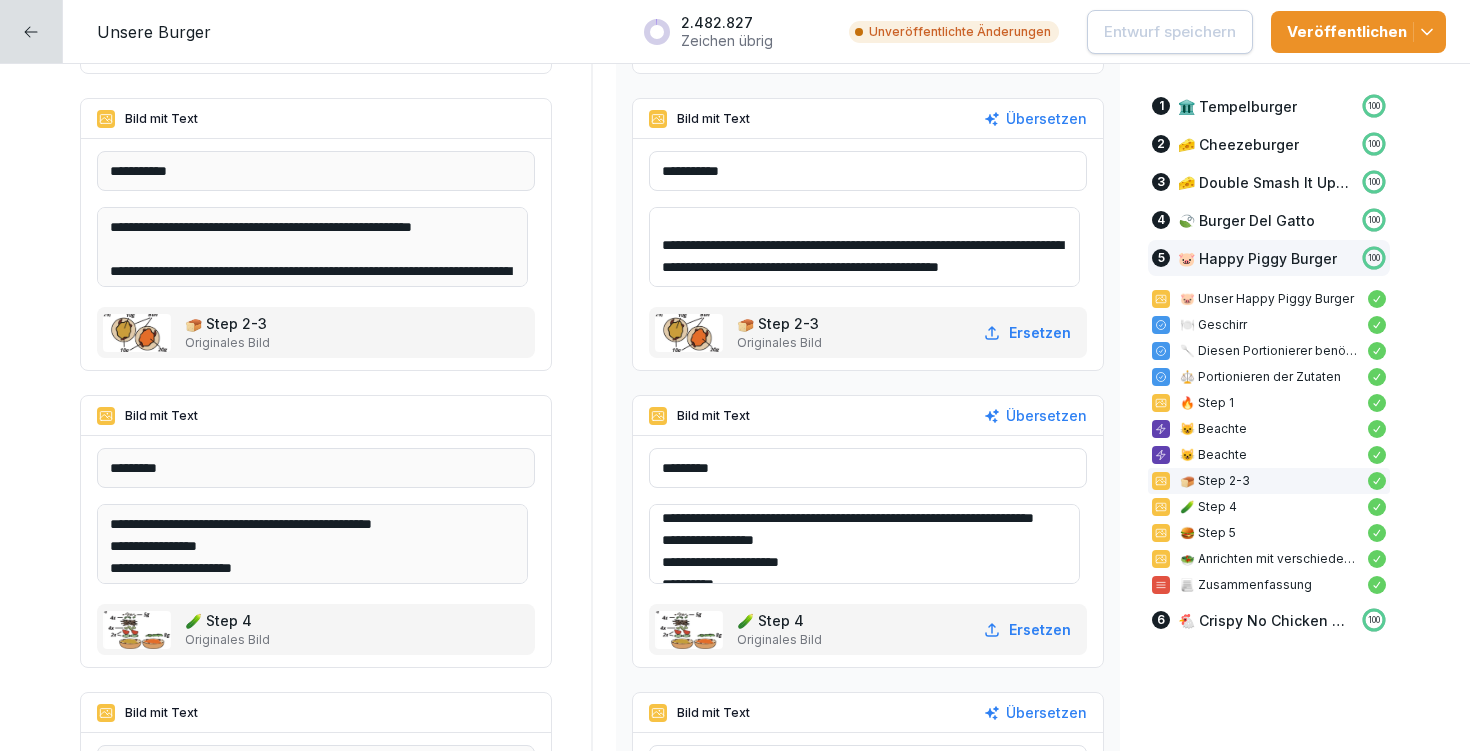 scroll, scrollTop: 22687, scrollLeft: 0, axis: vertical 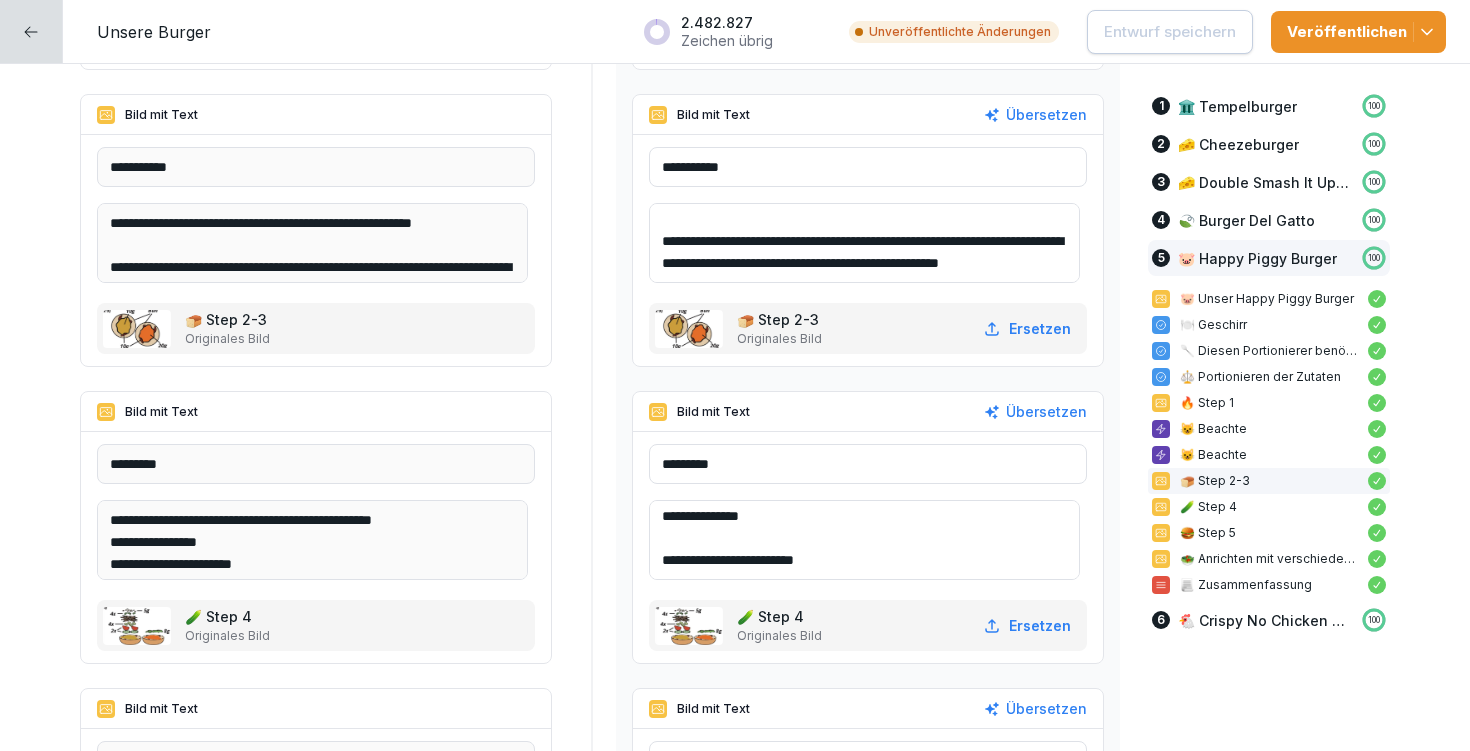 drag, startPoint x: 657, startPoint y: 553, endPoint x: 911, endPoint y: 559, distance: 254.07086 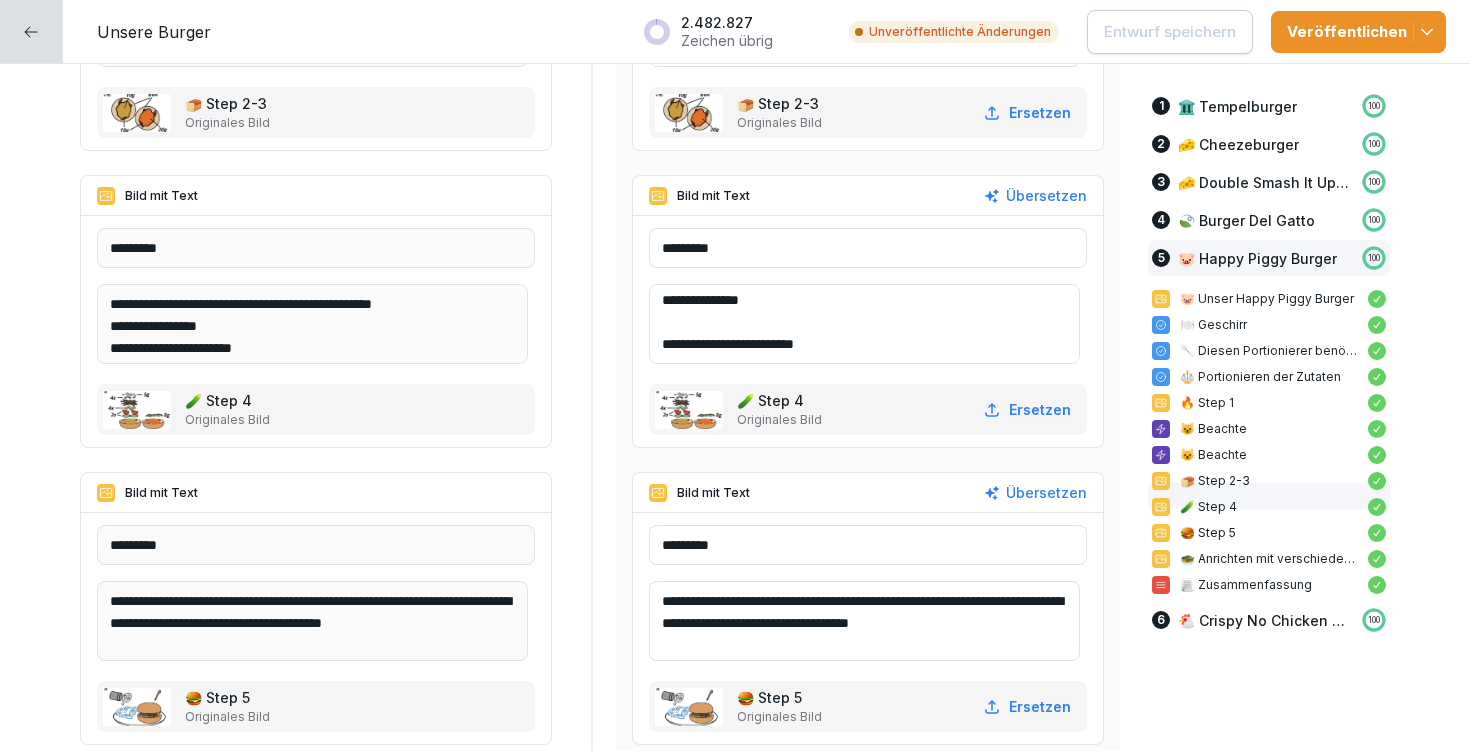 scroll, scrollTop: 22936, scrollLeft: 0, axis: vertical 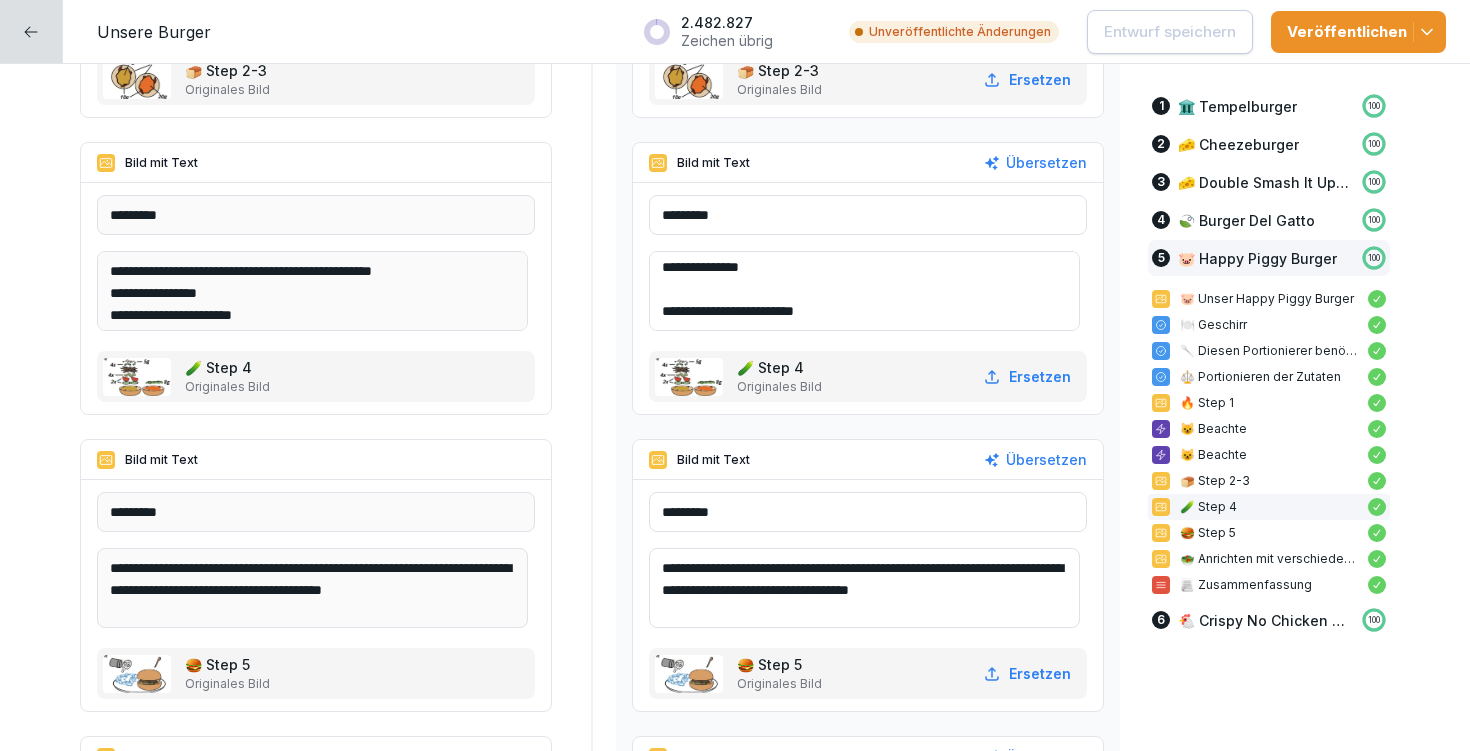 drag, startPoint x: 673, startPoint y: 564, endPoint x: 1088, endPoint y: 595, distance: 416.15622 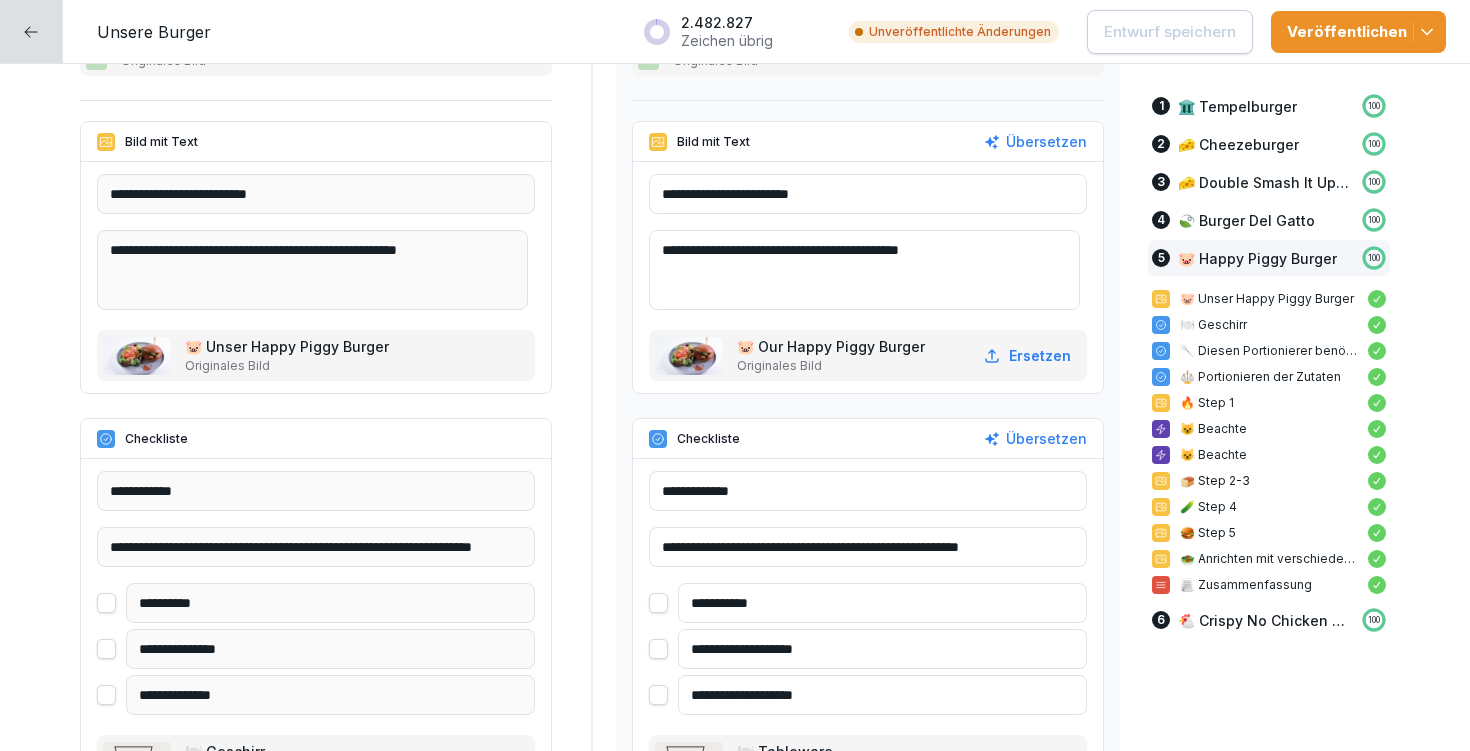 scroll, scrollTop: 19973, scrollLeft: 0, axis: vertical 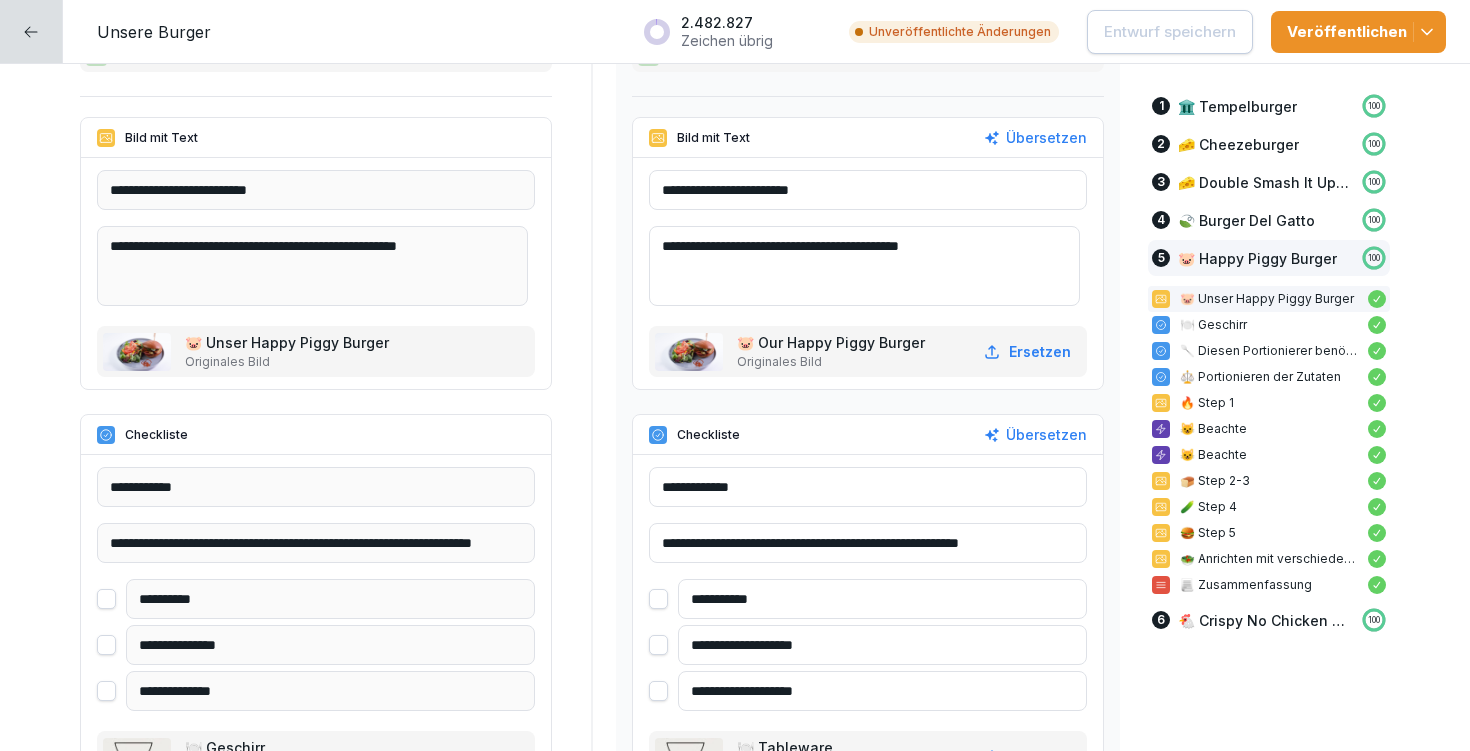drag, startPoint x: 745, startPoint y: 540, endPoint x: 828, endPoint y: 534, distance: 83.21658 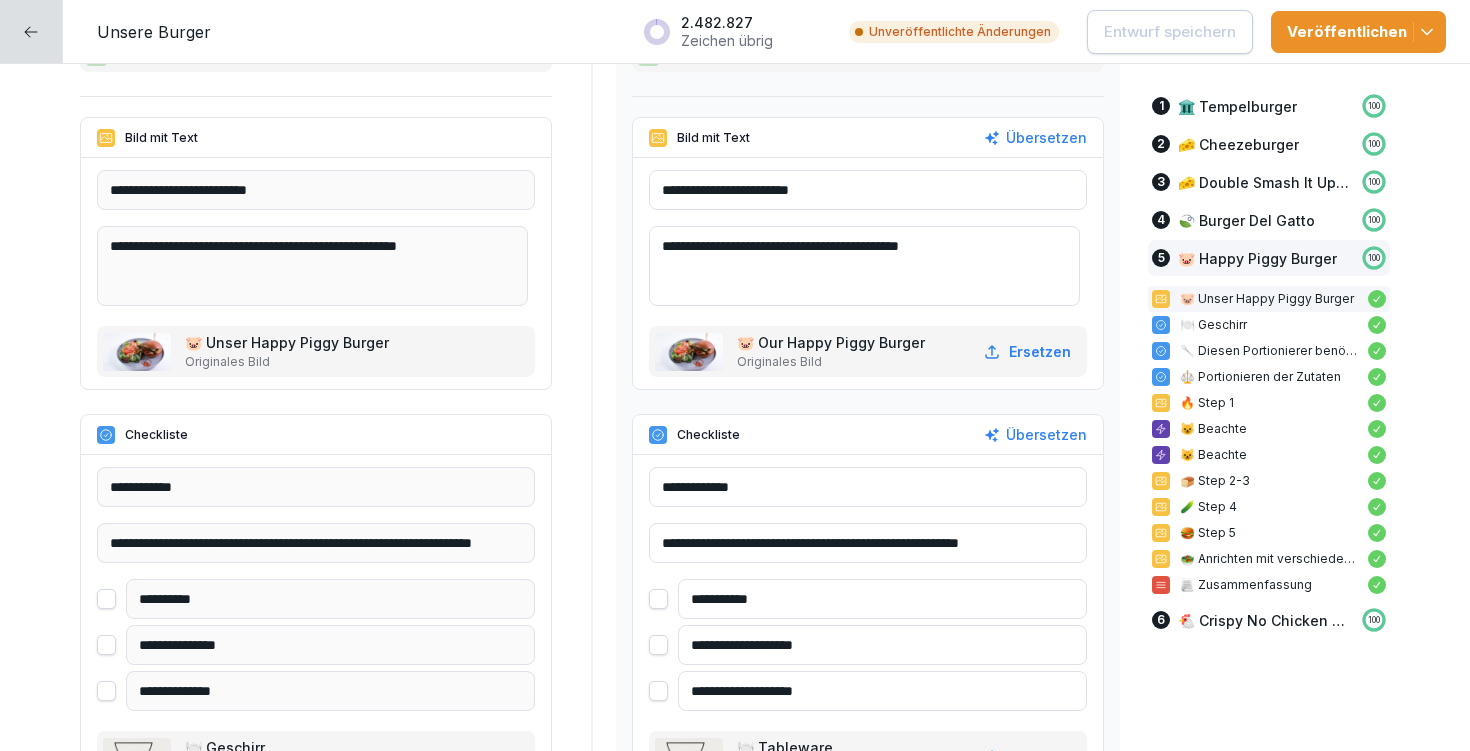 scroll, scrollTop: 20008, scrollLeft: 0, axis: vertical 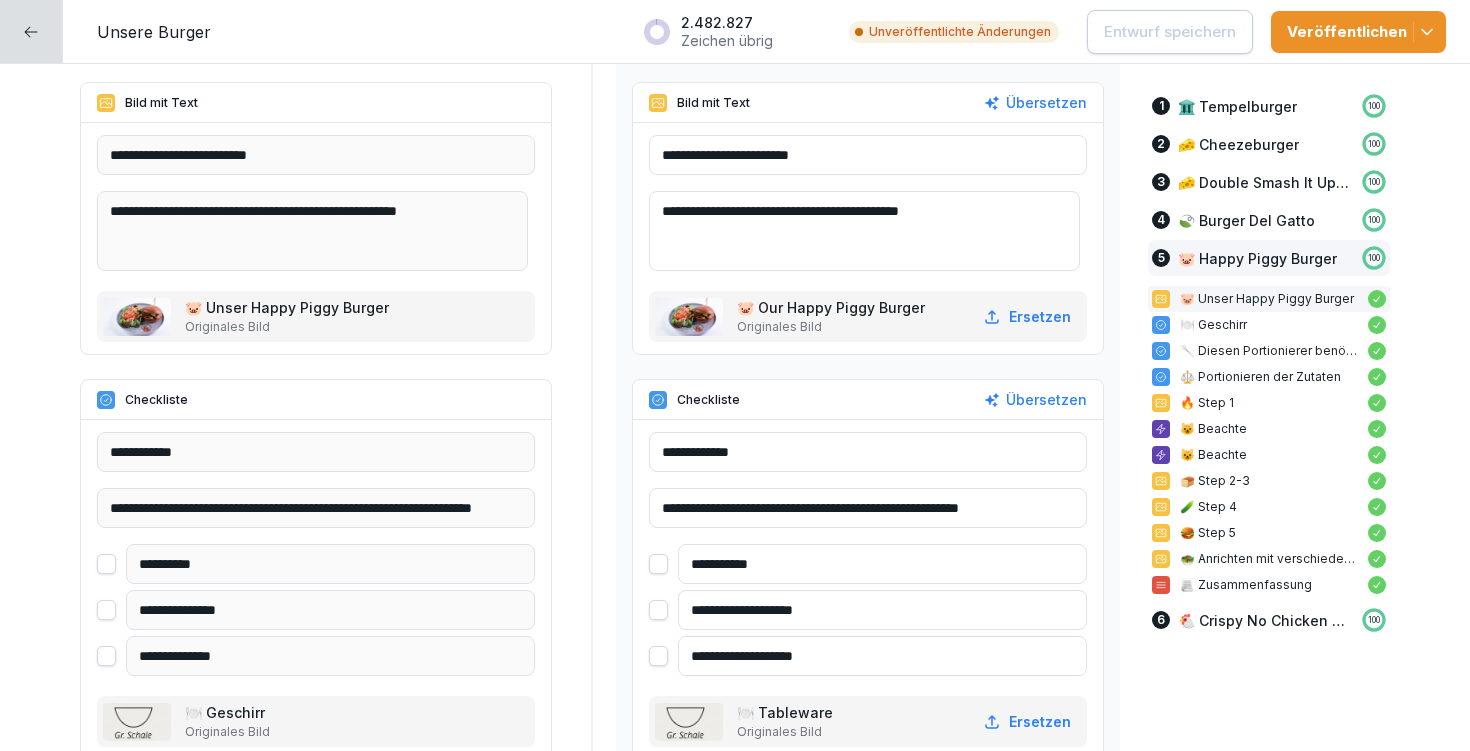 drag, startPoint x: 863, startPoint y: 651, endPoint x: 669, endPoint y: 649, distance: 194.01031 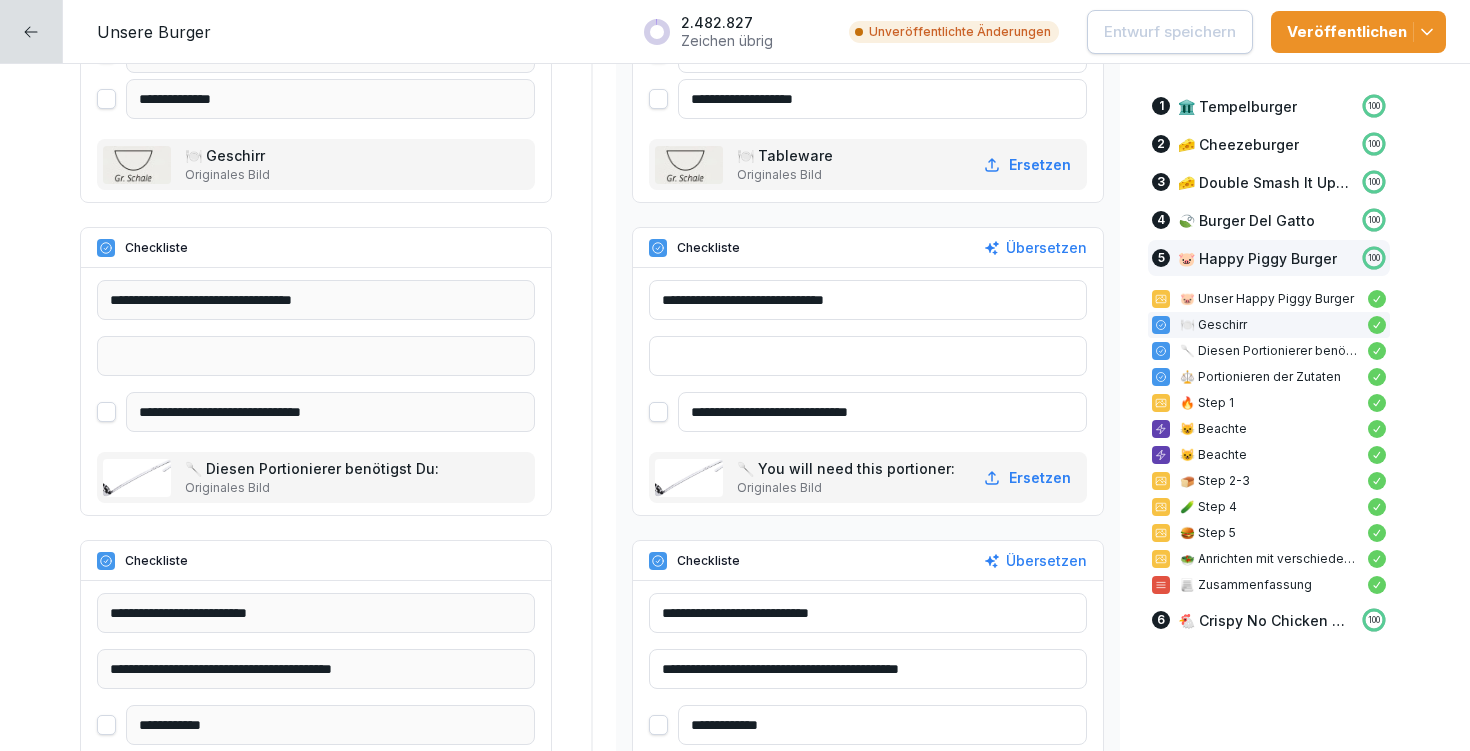 scroll, scrollTop: 20634, scrollLeft: 0, axis: vertical 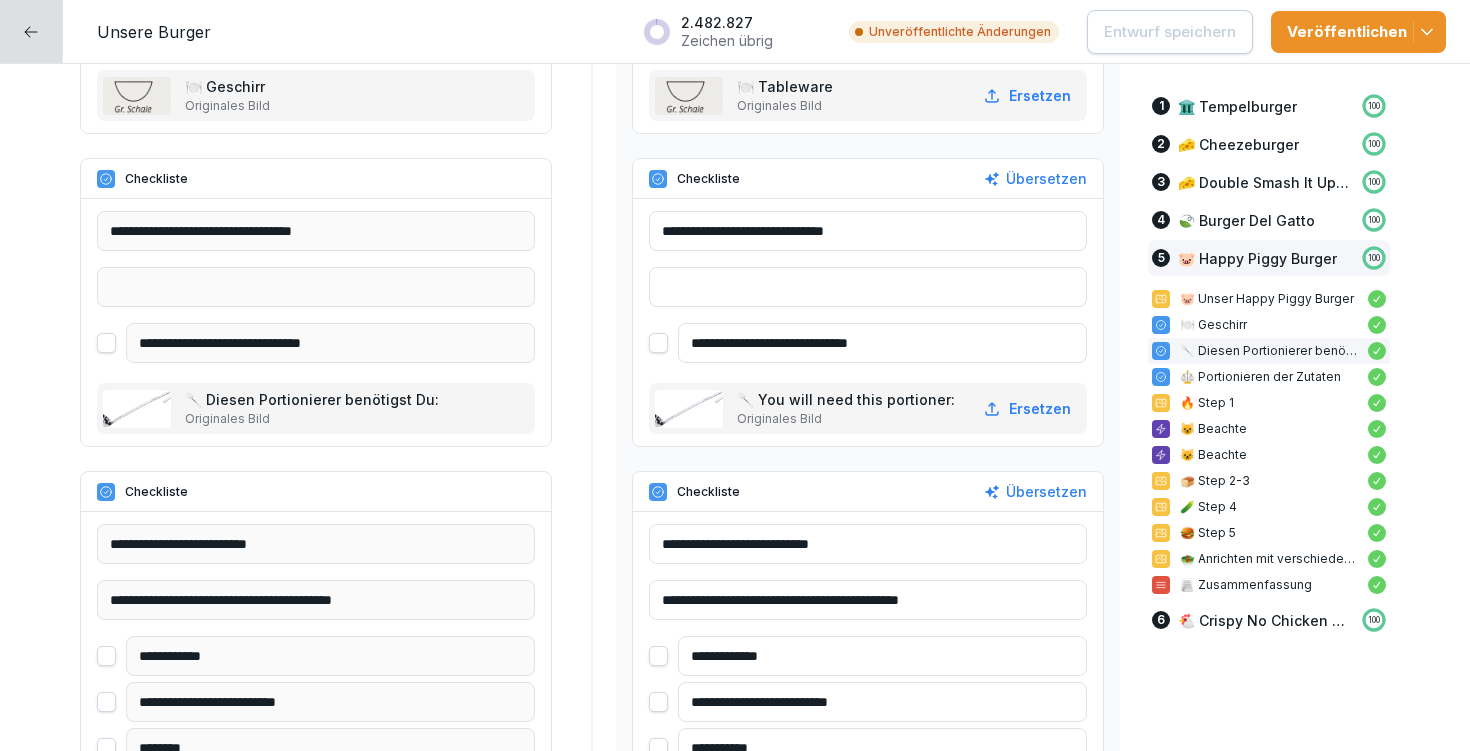 drag, startPoint x: 896, startPoint y: 340, endPoint x: 678, endPoint y: 341, distance: 218.00229 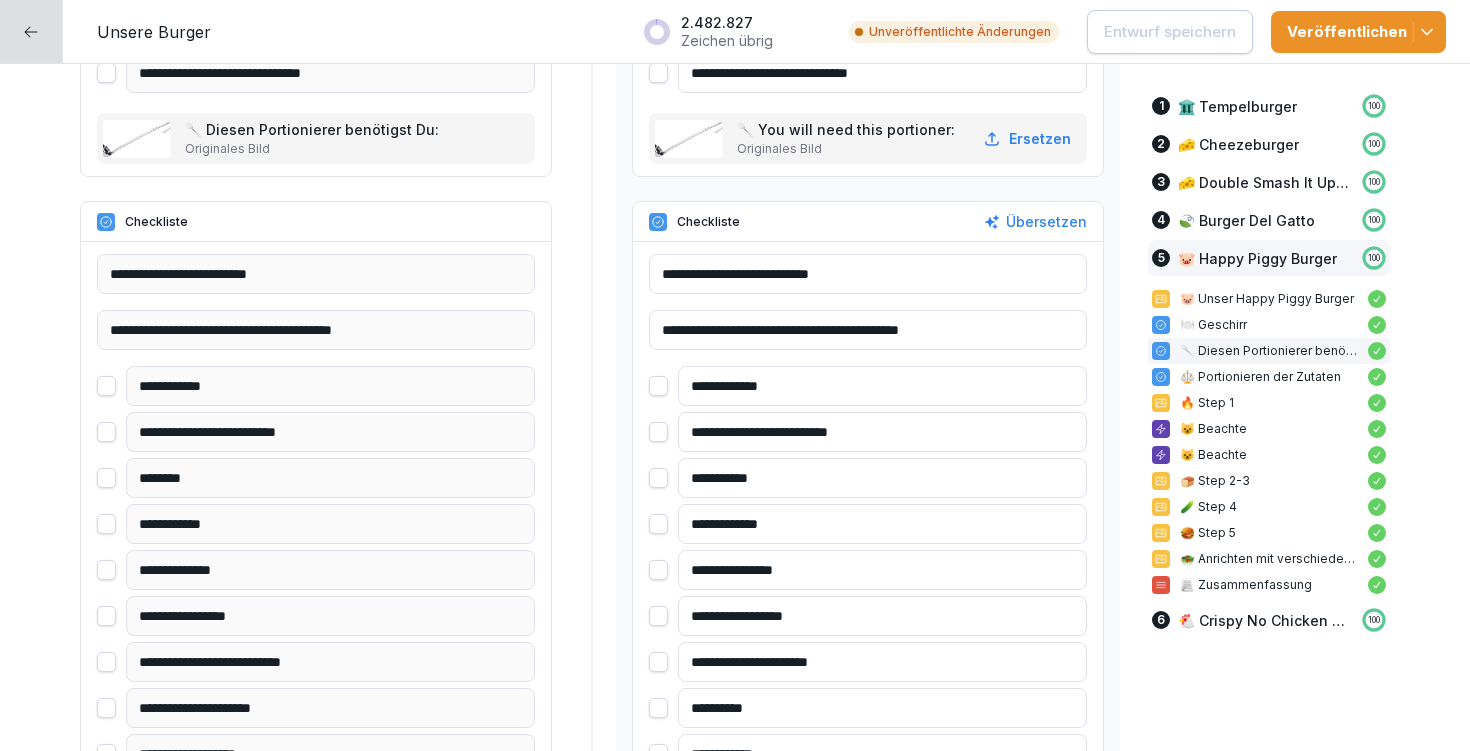 scroll, scrollTop: 21180, scrollLeft: 0, axis: vertical 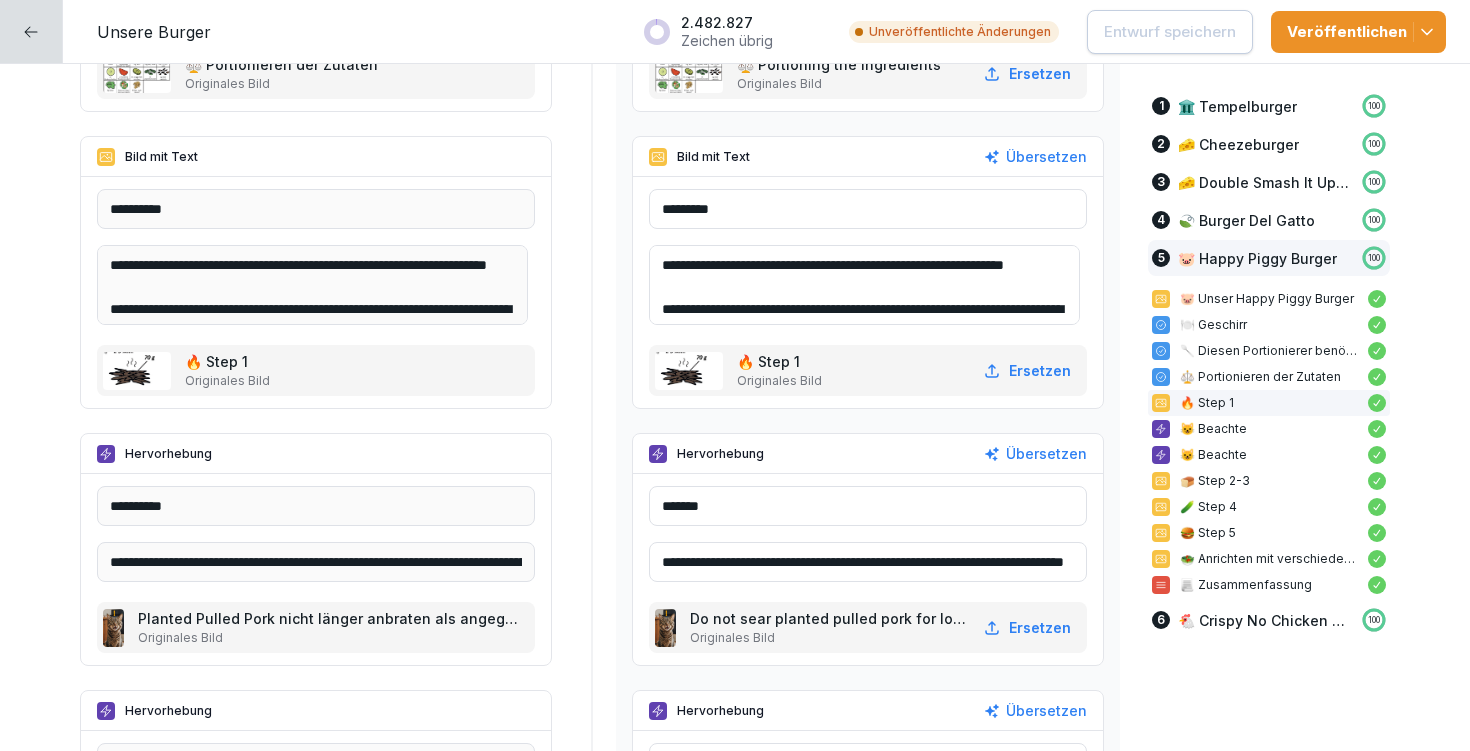 drag, startPoint x: 674, startPoint y: 261, endPoint x: 776, endPoint y: 303, distance: 110.308655 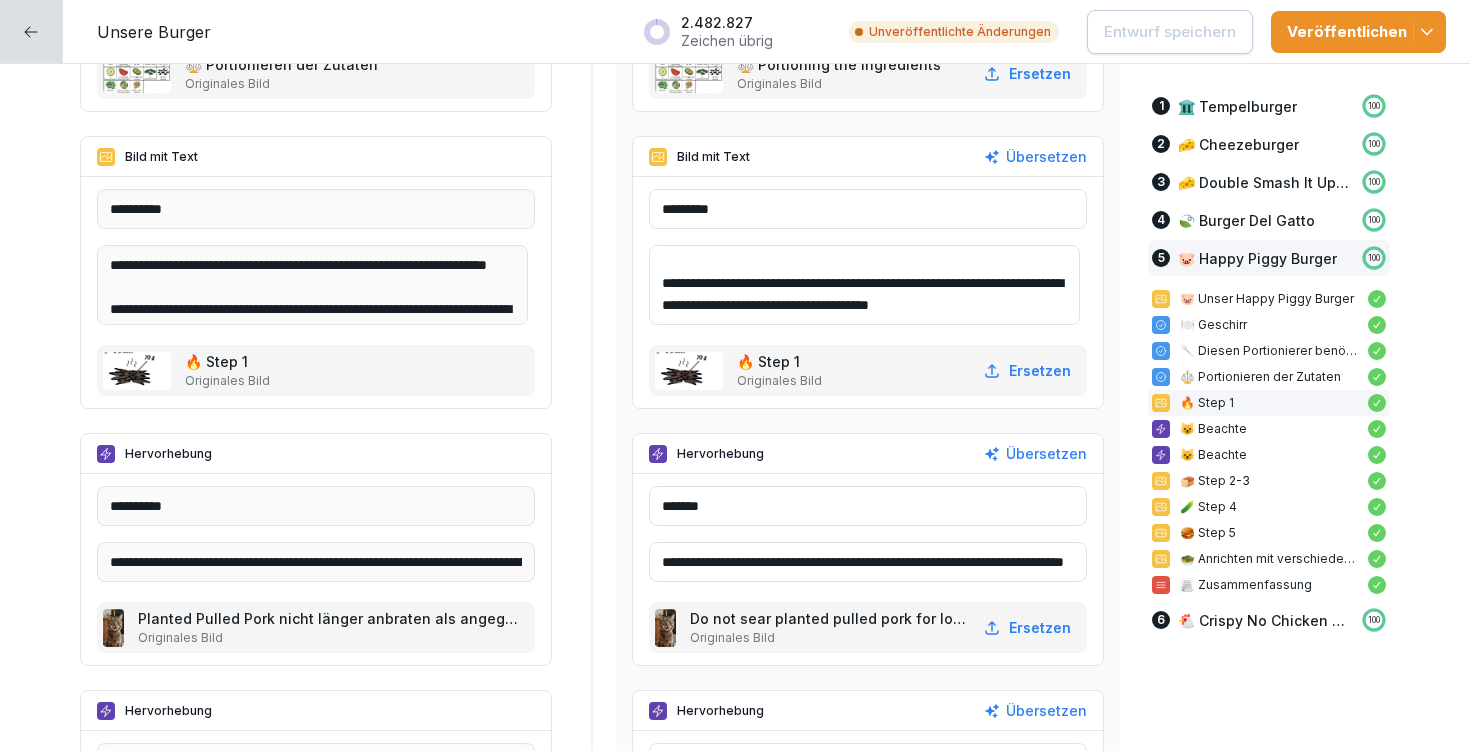 scroll, scrollTop: 21838, scrollLeft: 0, axis: vertical 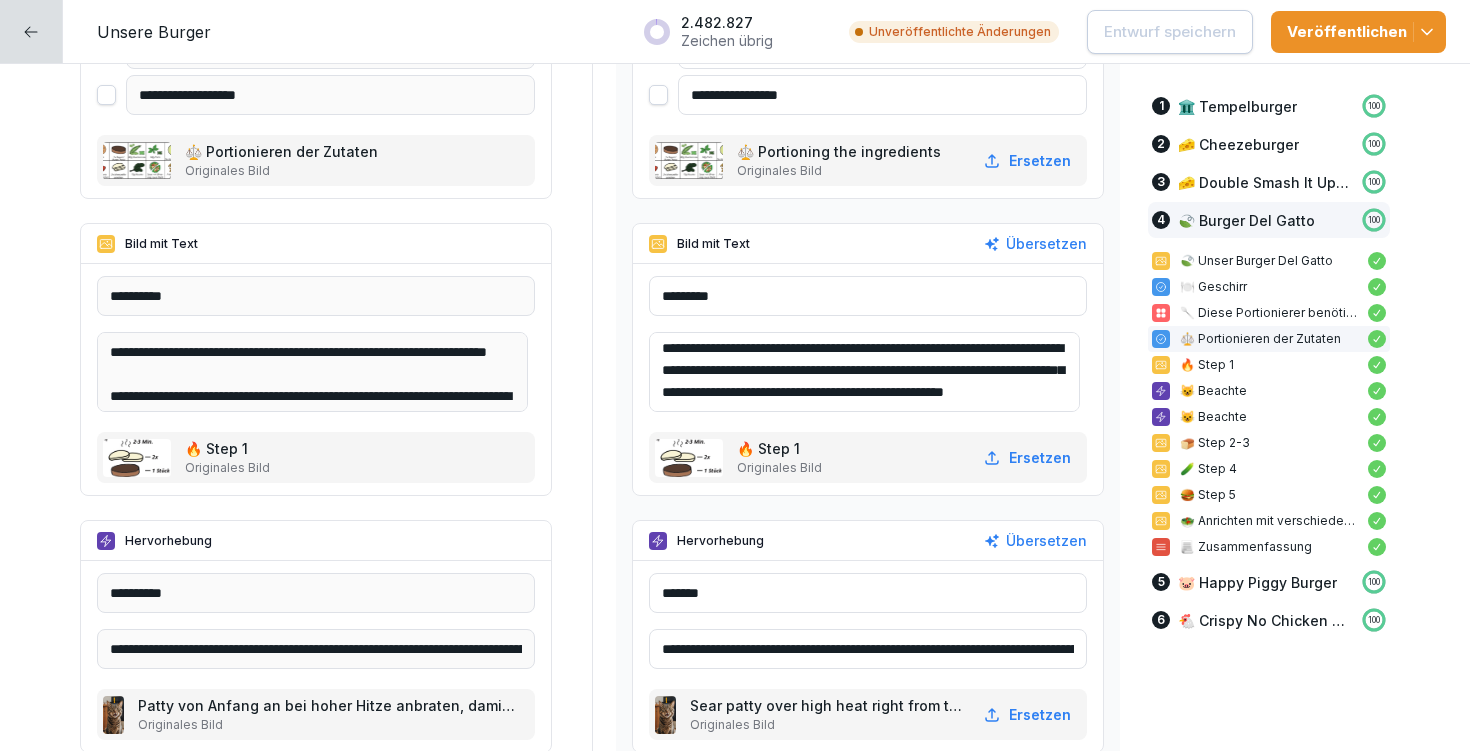 click on "**********" at bounding box center (864, 372) 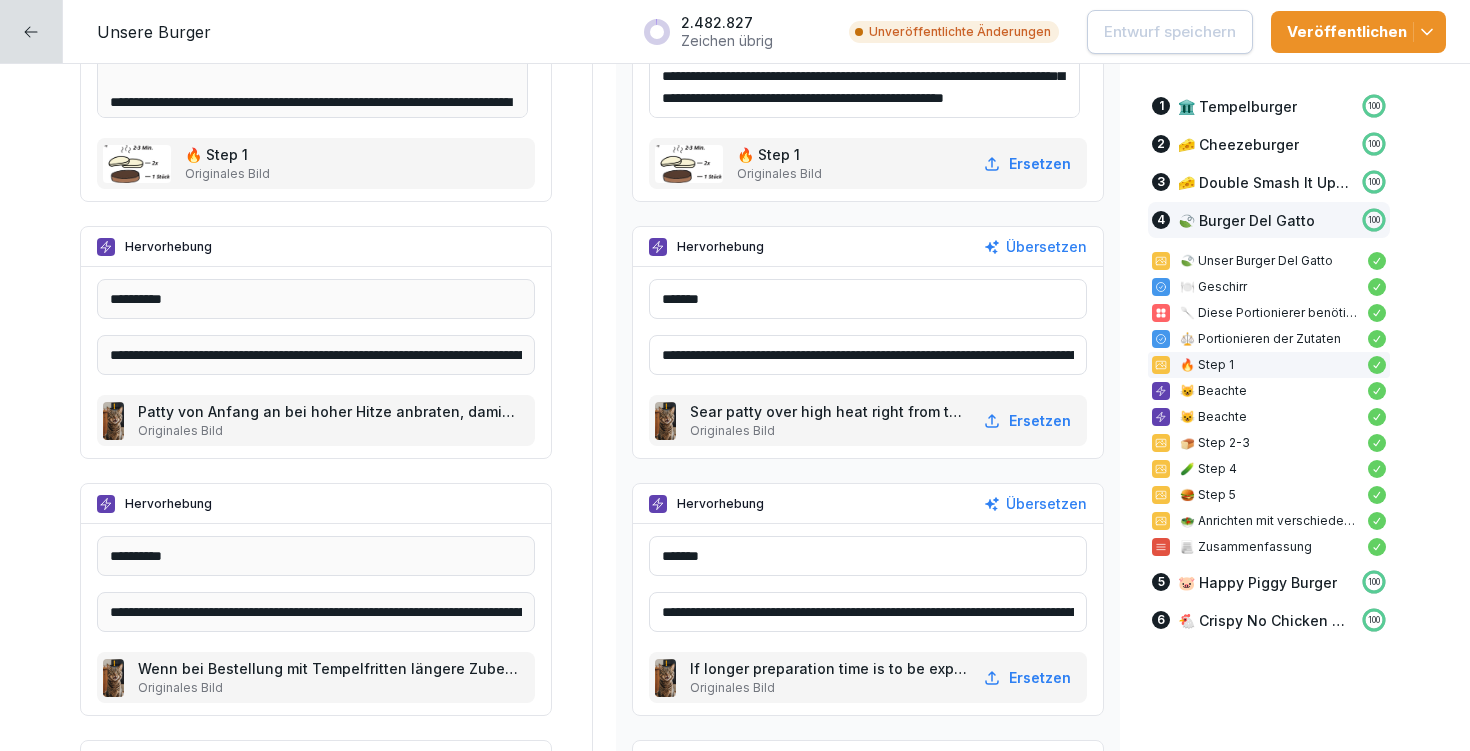 scroll, scrollTop: 17571, scrollLeft: 0, axis: vertical 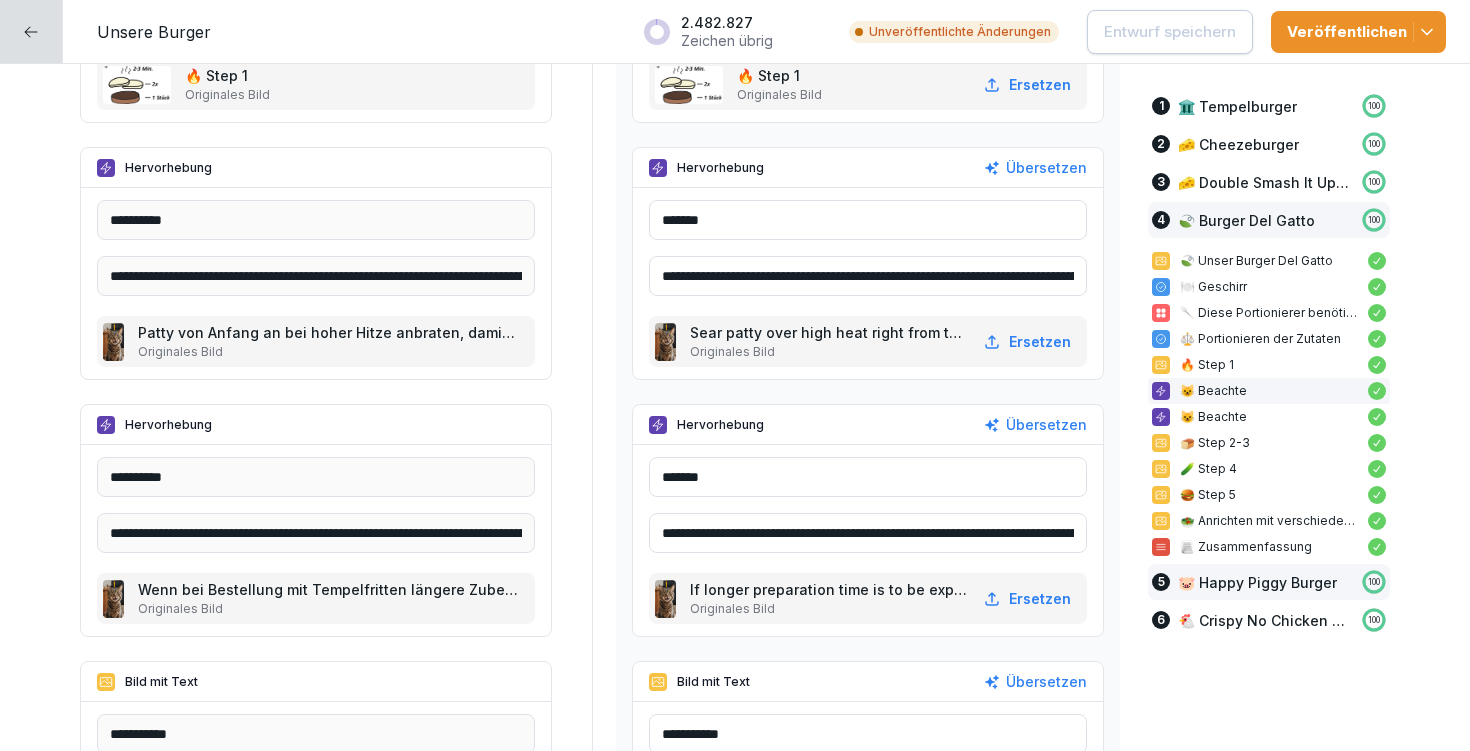 drag, startPoint x: 651, startPoint y: 529, endPoint x: 1163, endPoint y: 568, distance: 513.4832 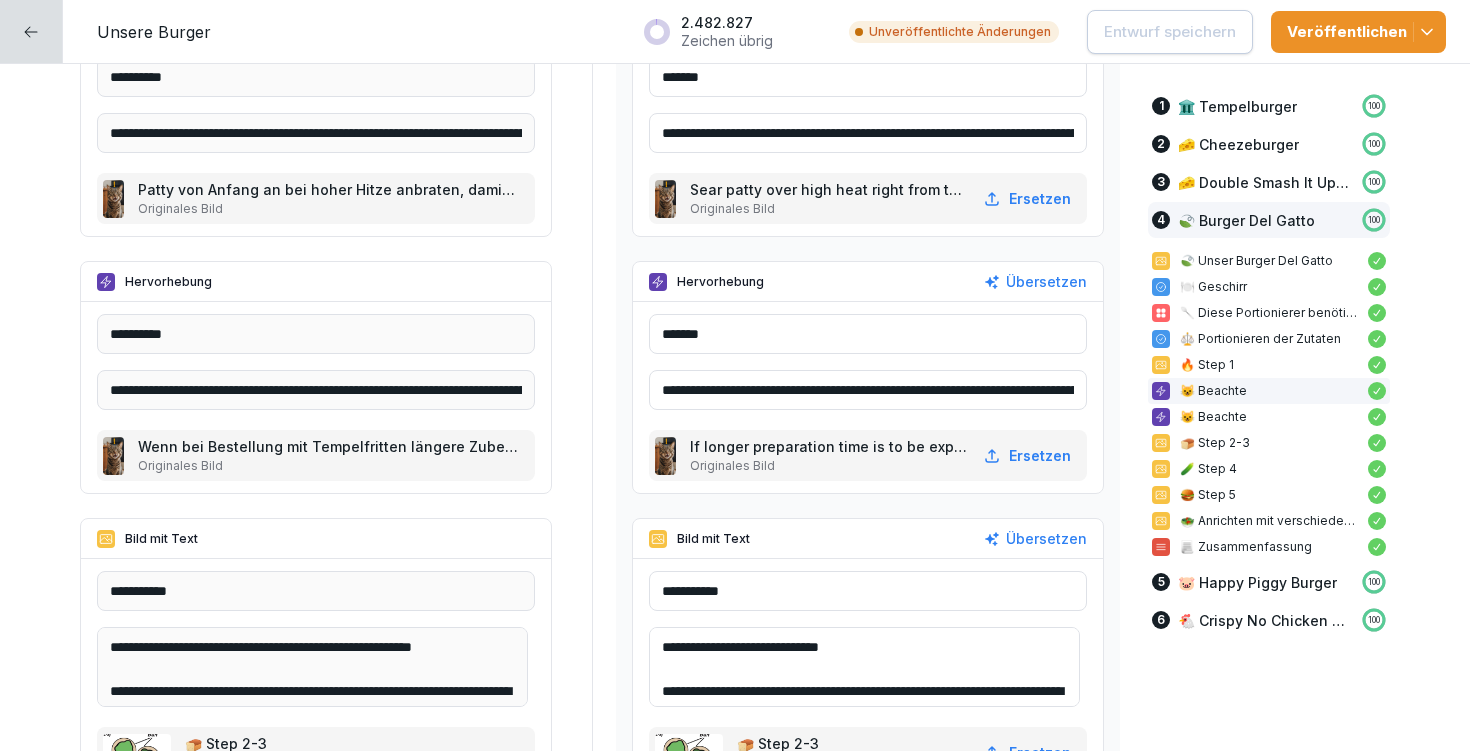 scroll, scrollTop: 17718, scrollLeft: 0, axis: vertical 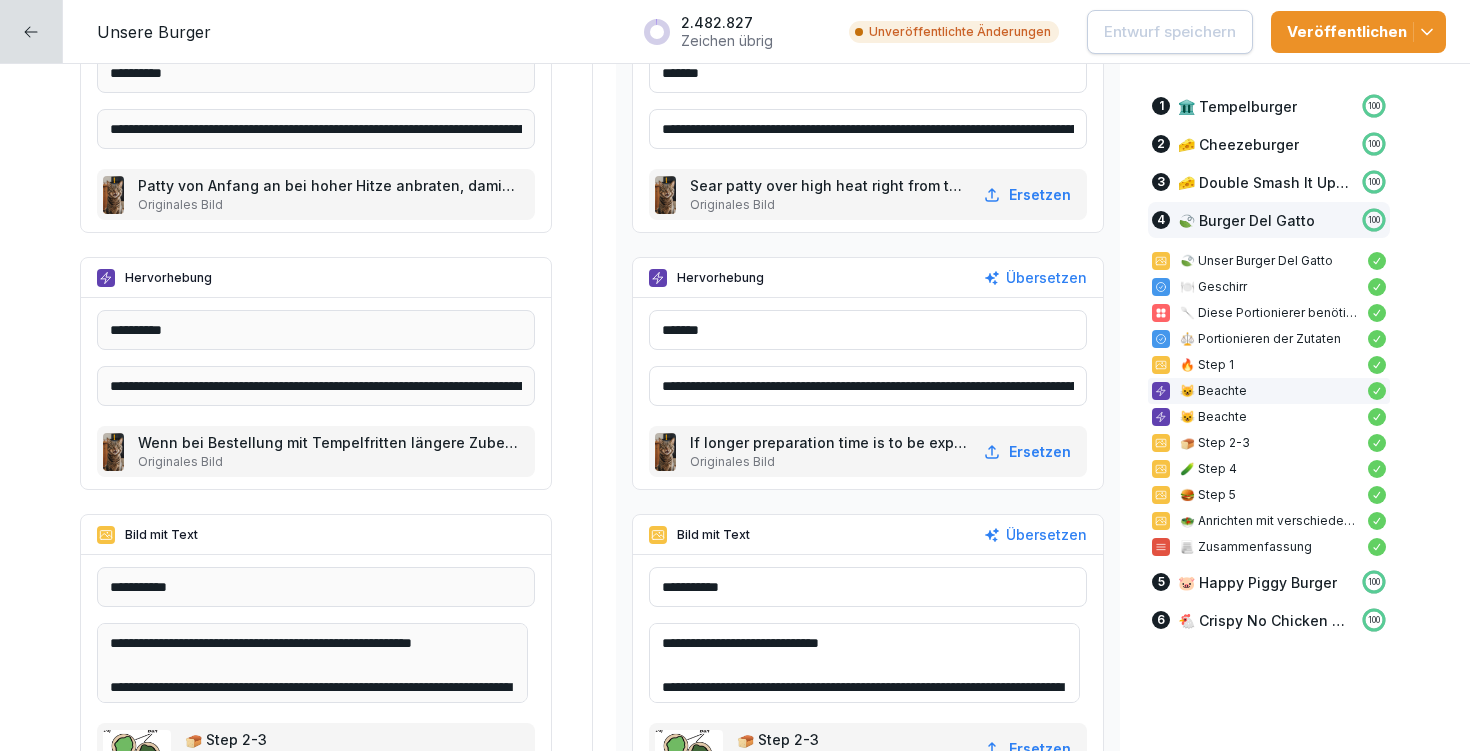 drag, startPoint x: 853, startPoint y: 637, endPoint x: 675, endPoint y: 639, distance: 178.01123 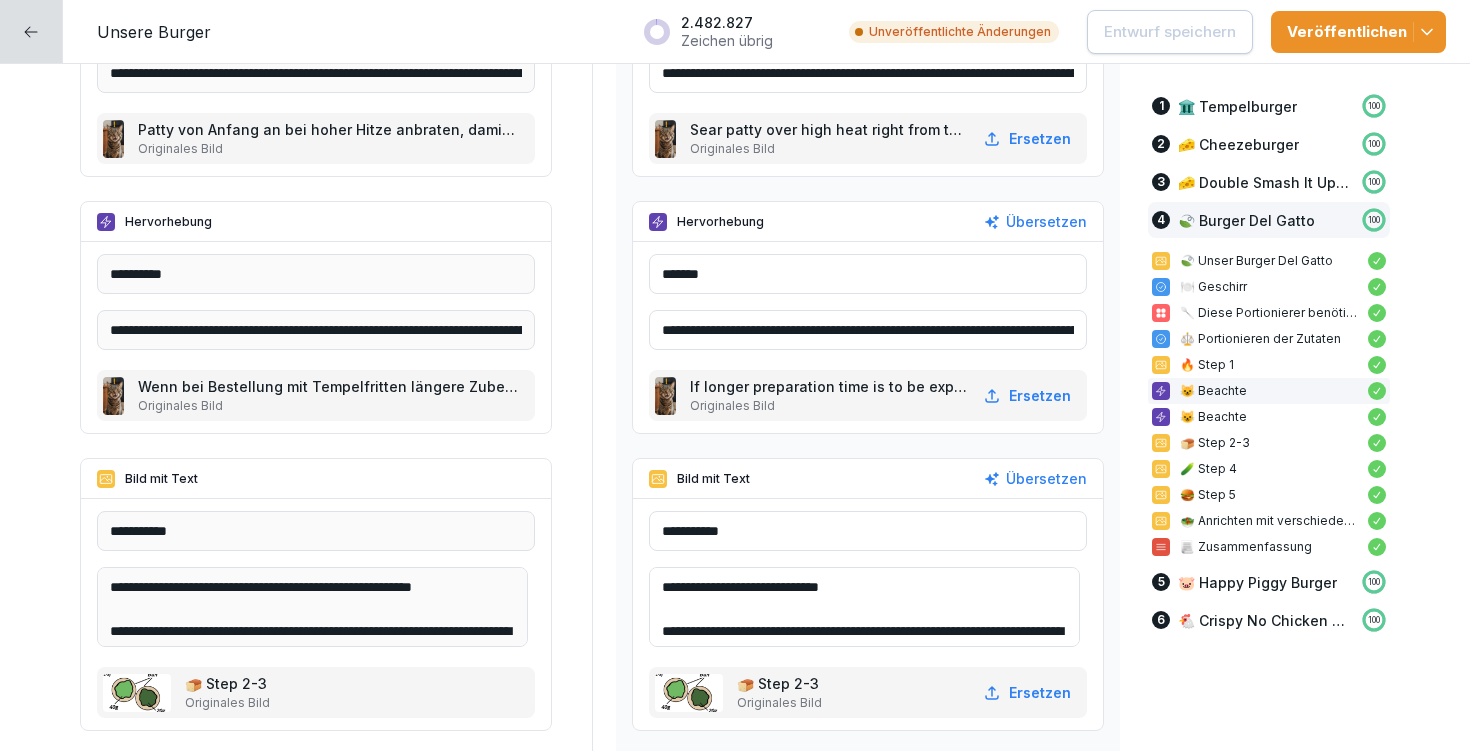 scroll, scrollTop: 17820, scrollLeft: 0, axis: vertical 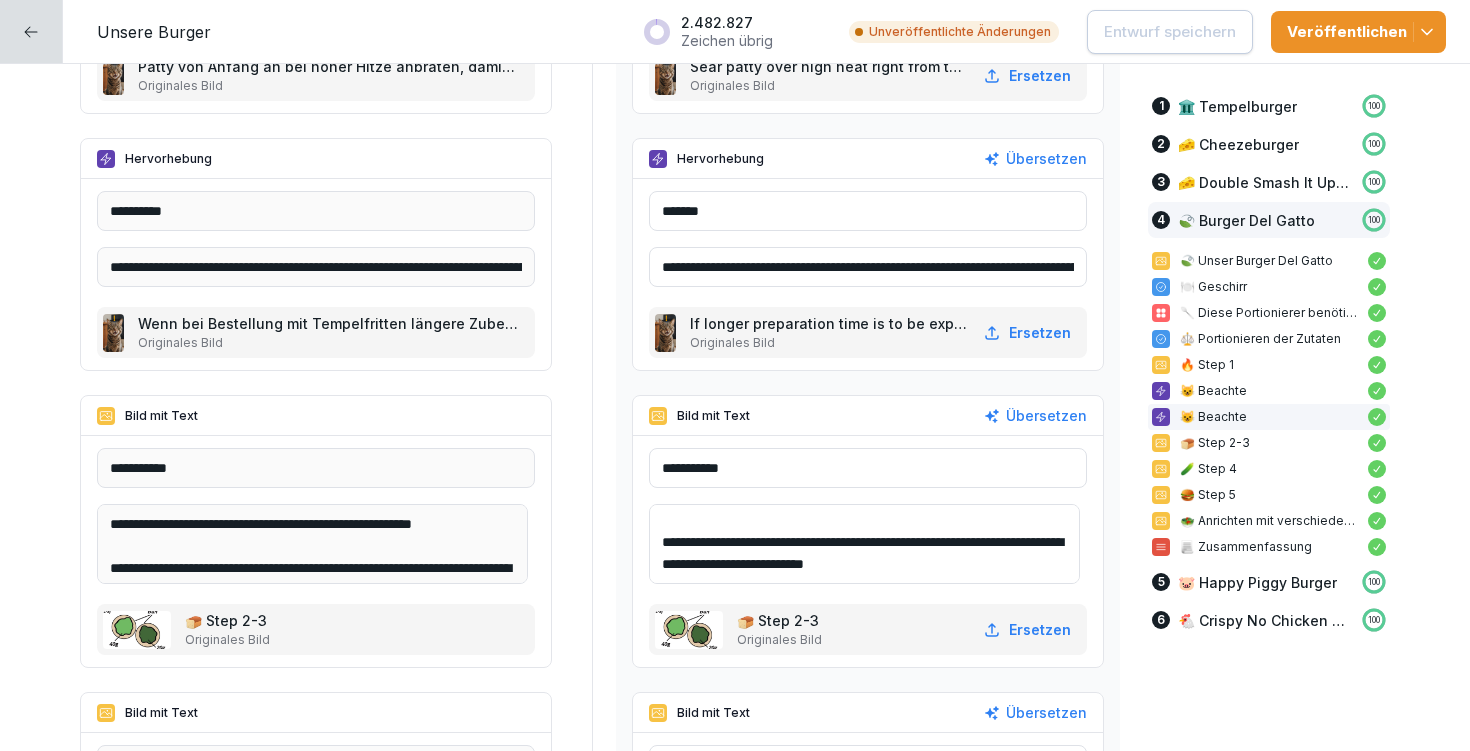 click on "**********" at bounding box center (864, 544) 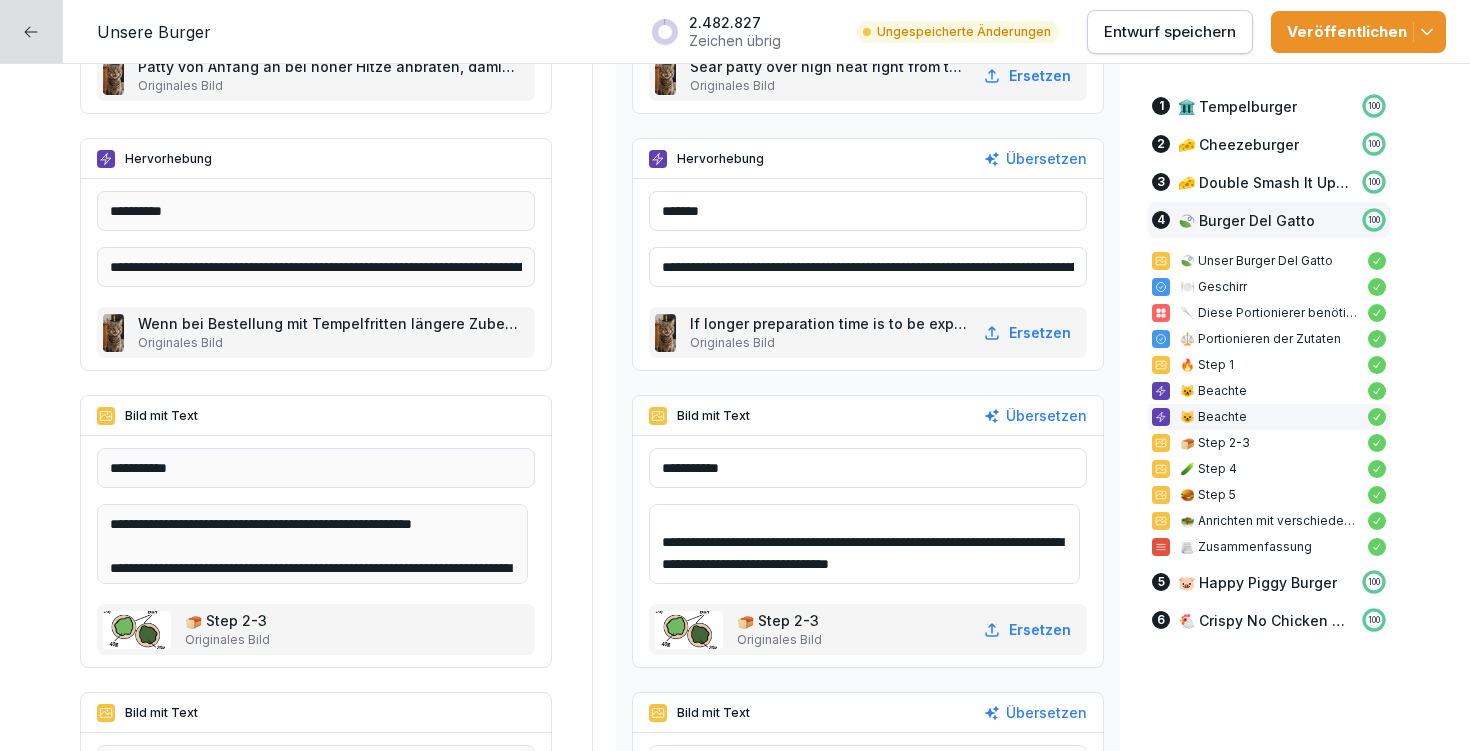 click on "**********" at bounding box center (864, 544) 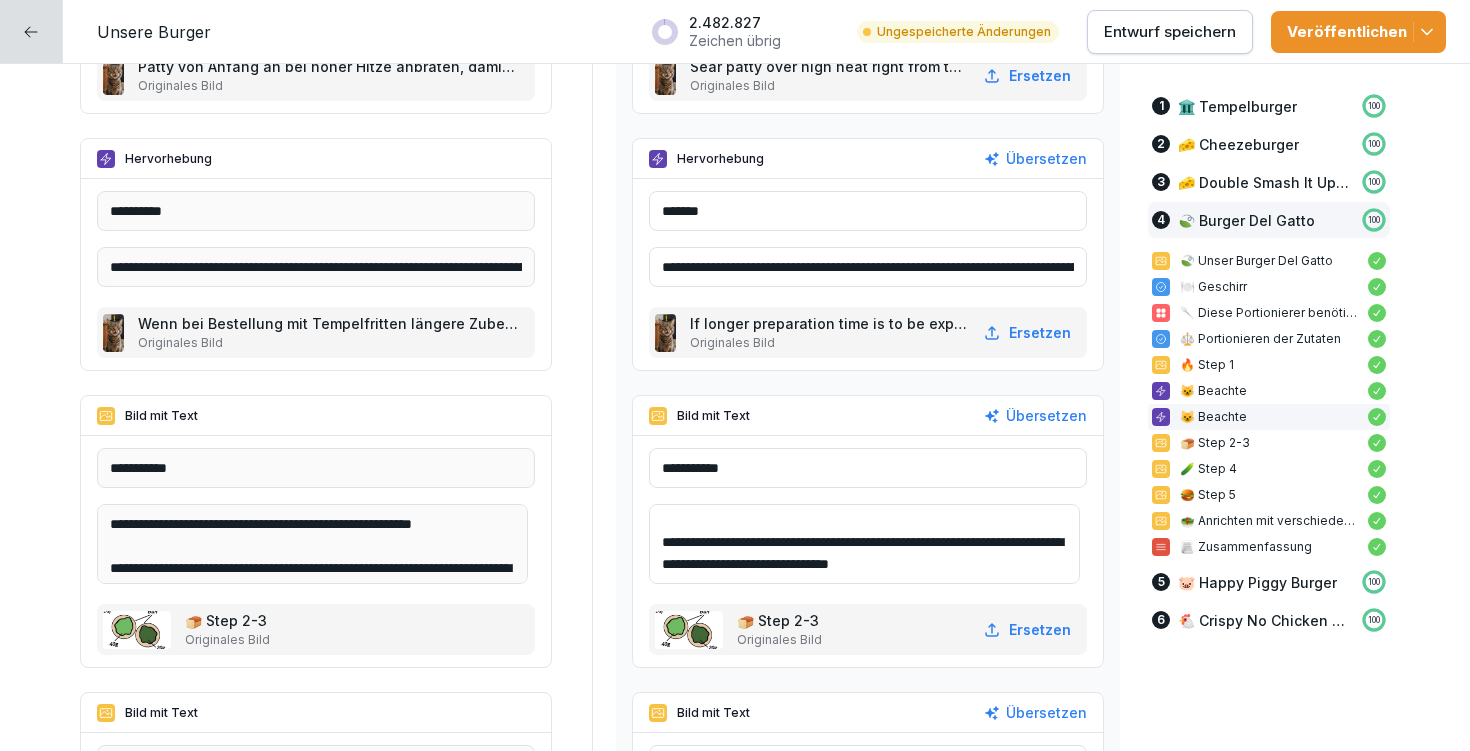 click on "**********" at bounding box center [864, 544] 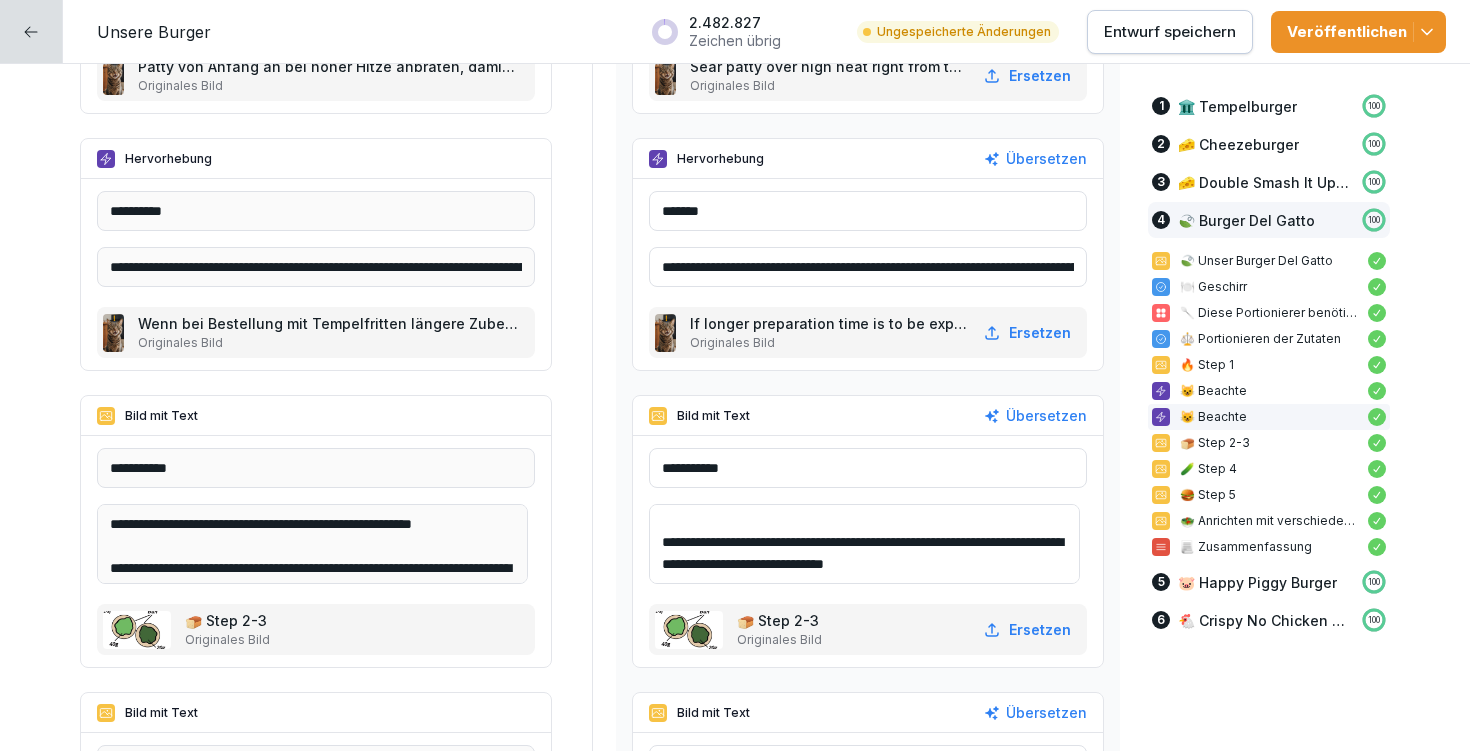 drag, startPoint x: 655, startPoint y: 565, endPoint x: 857, endPoint y: 557, distance: 202.15836 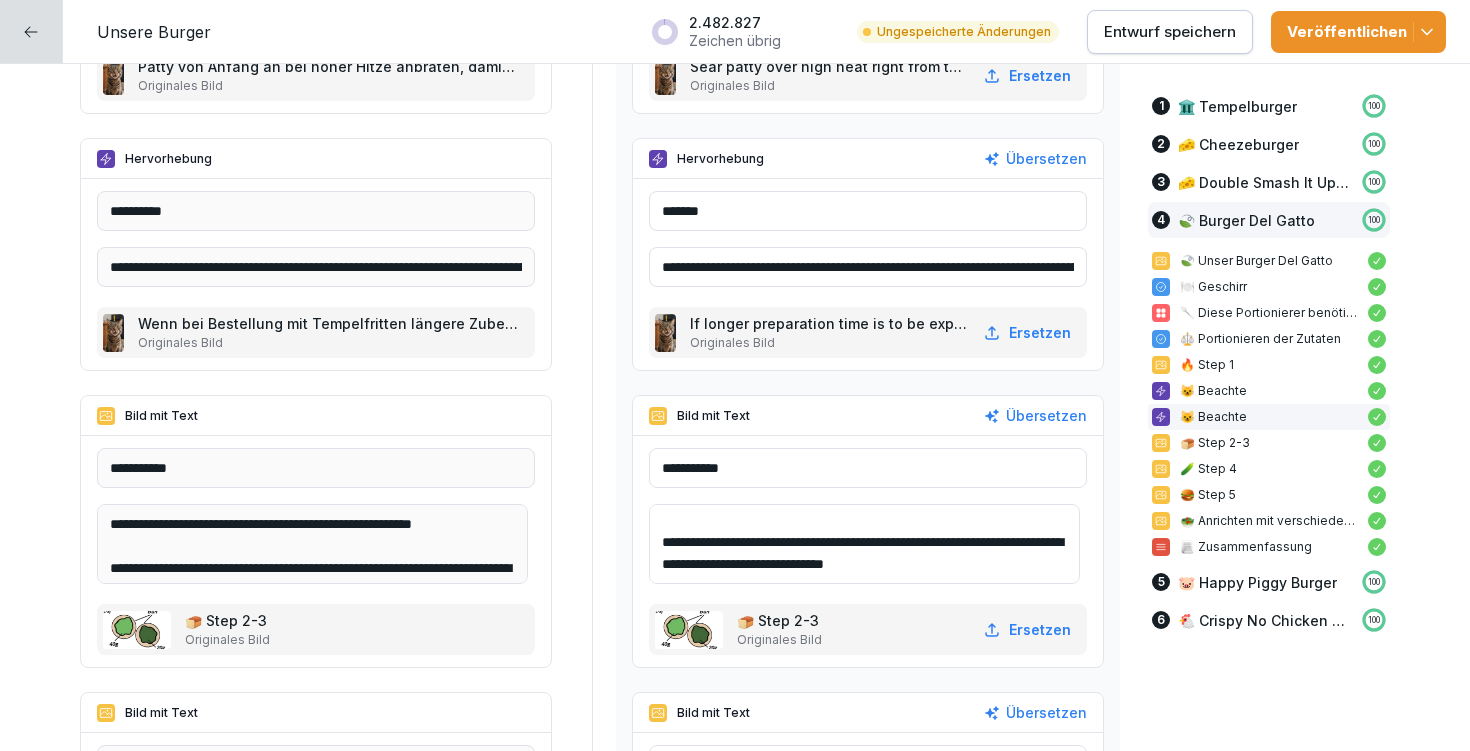 click on "**********" at bounding box center (864, 544) 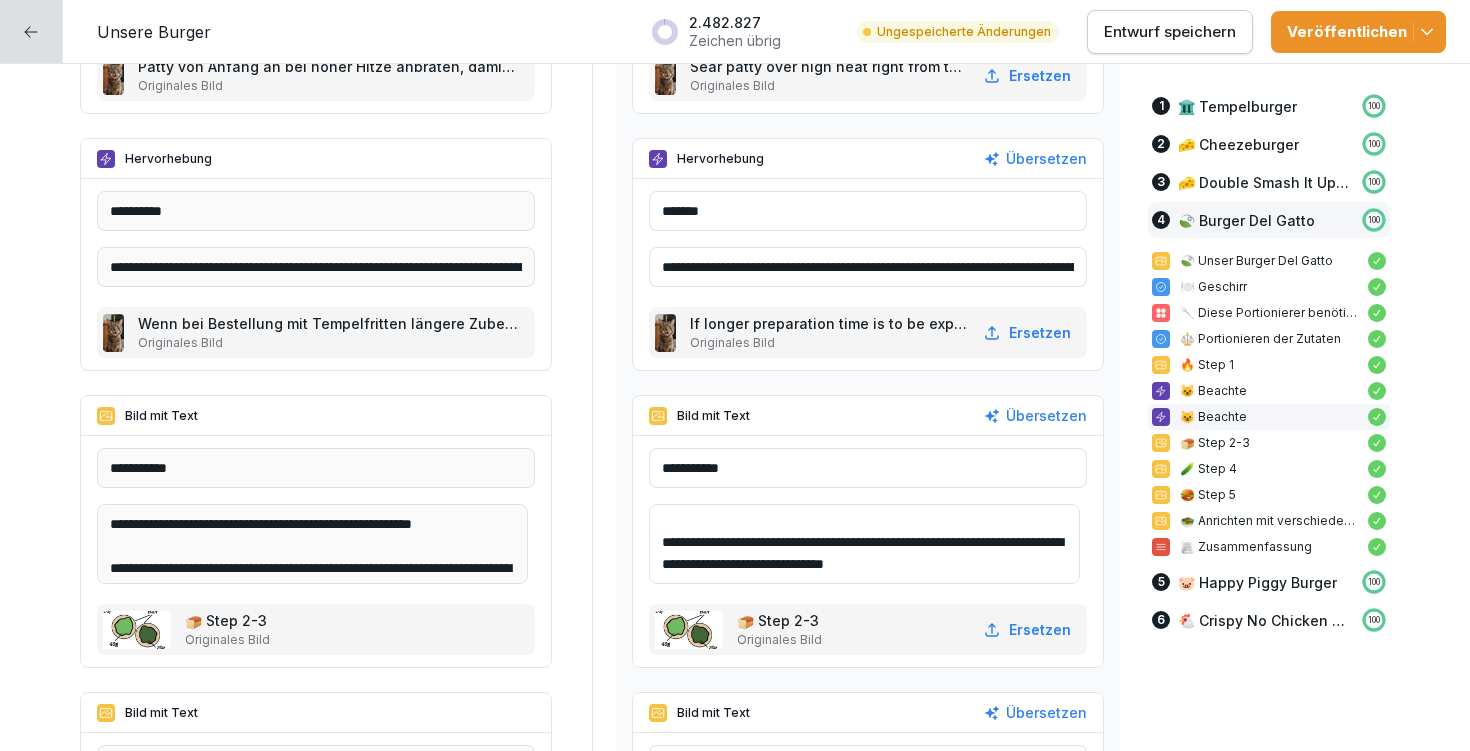scroll, scrollTop: 48, scrollLeft: 0, axis: vertical 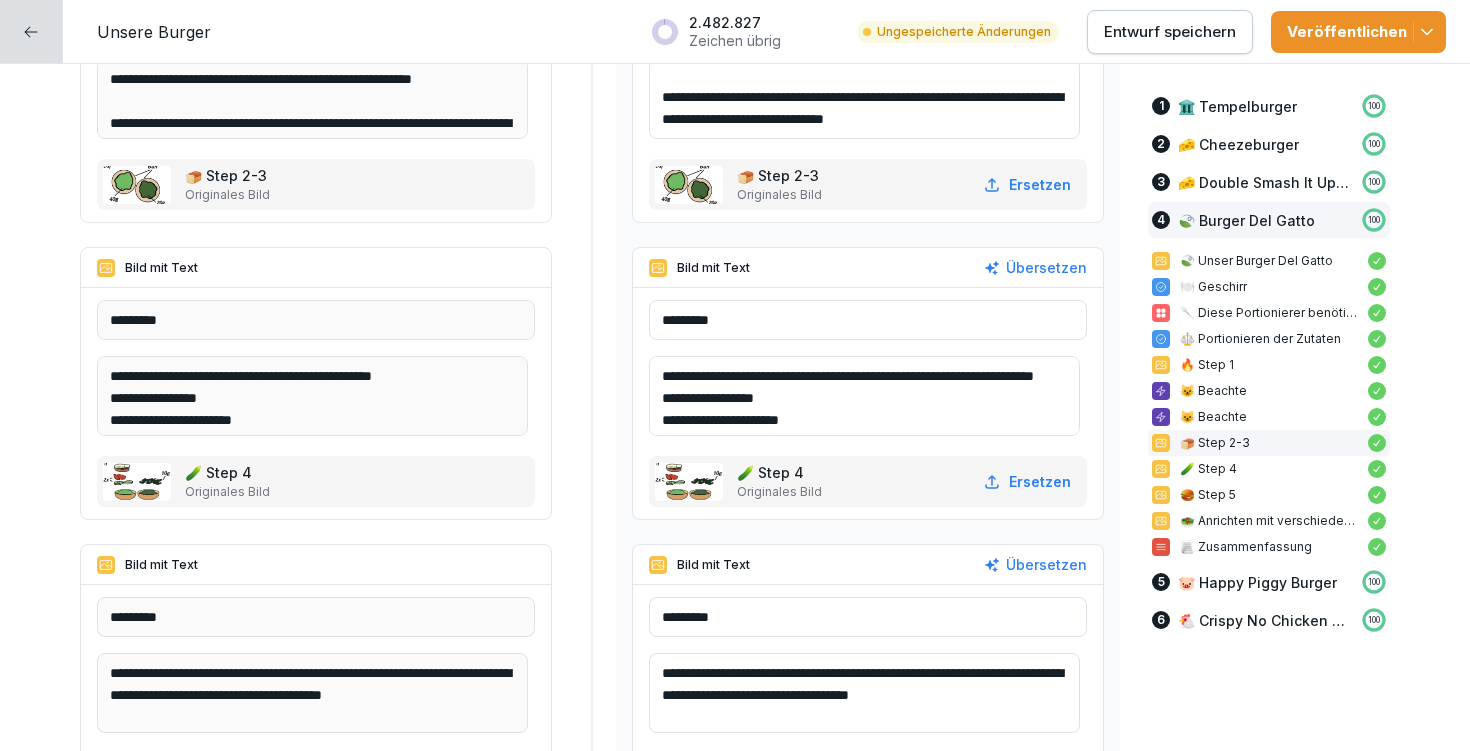 type on "**********" 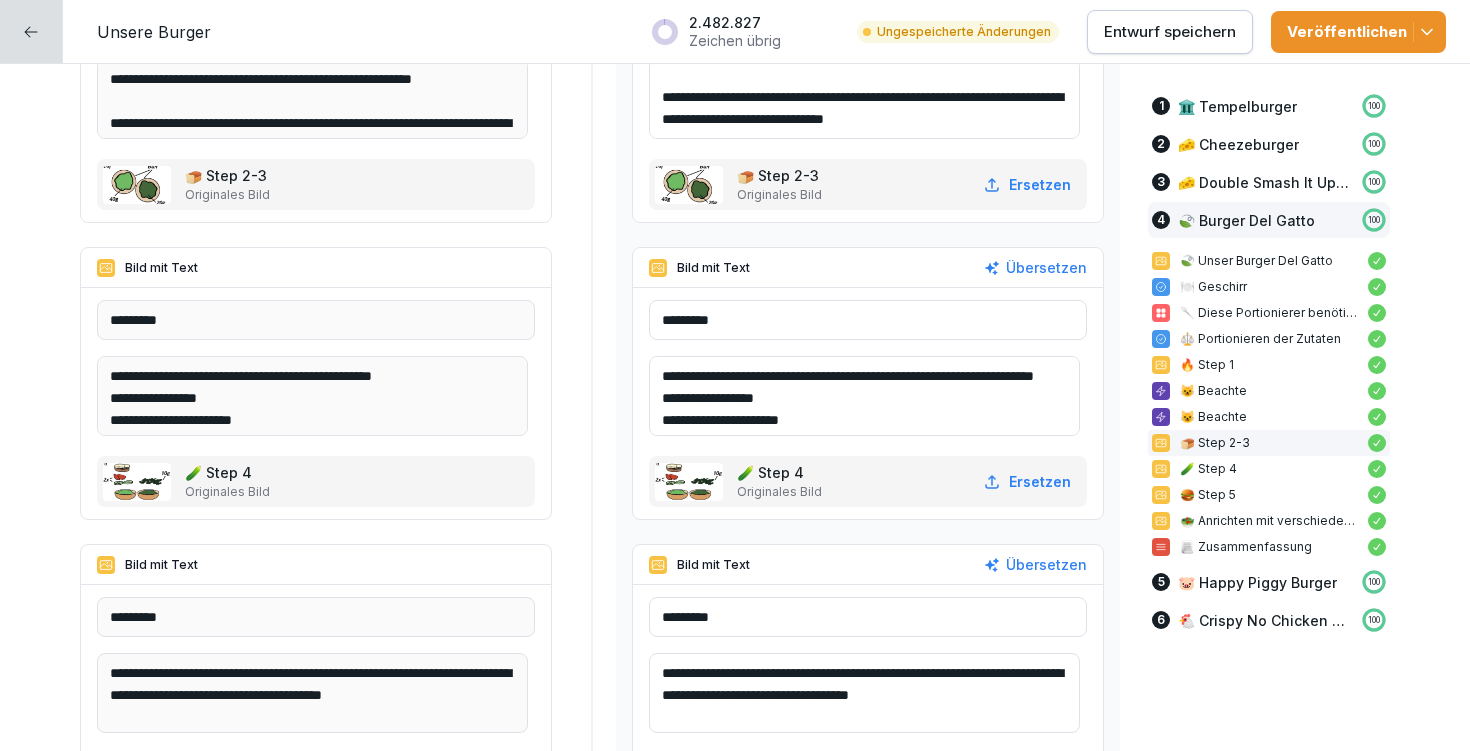 scroll, scrollTop: 18314, scrollLeft: 0, axis: vertical 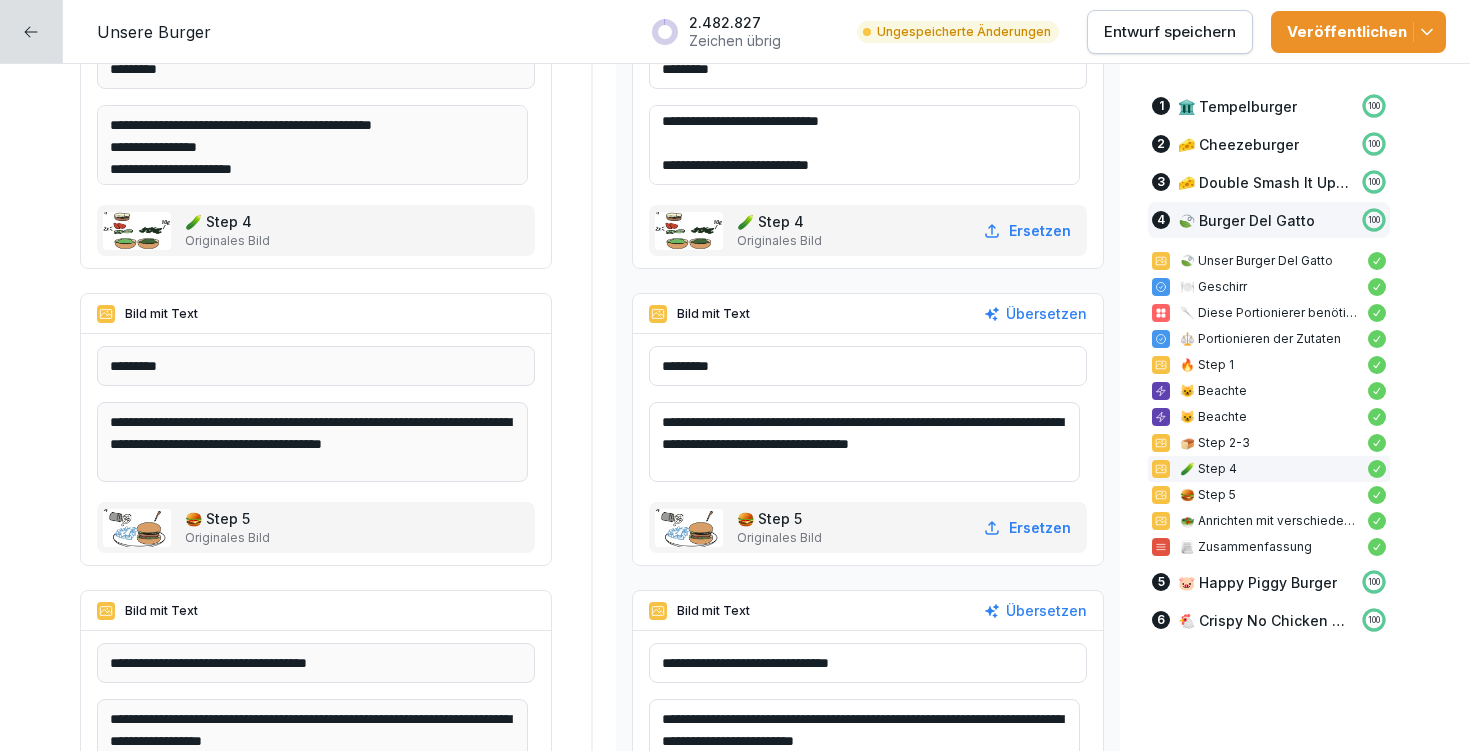 drag, startPoint x: 672, startPoint y: 422, endPoint x: 1127, endPoint y: 460, distance: 456.58405 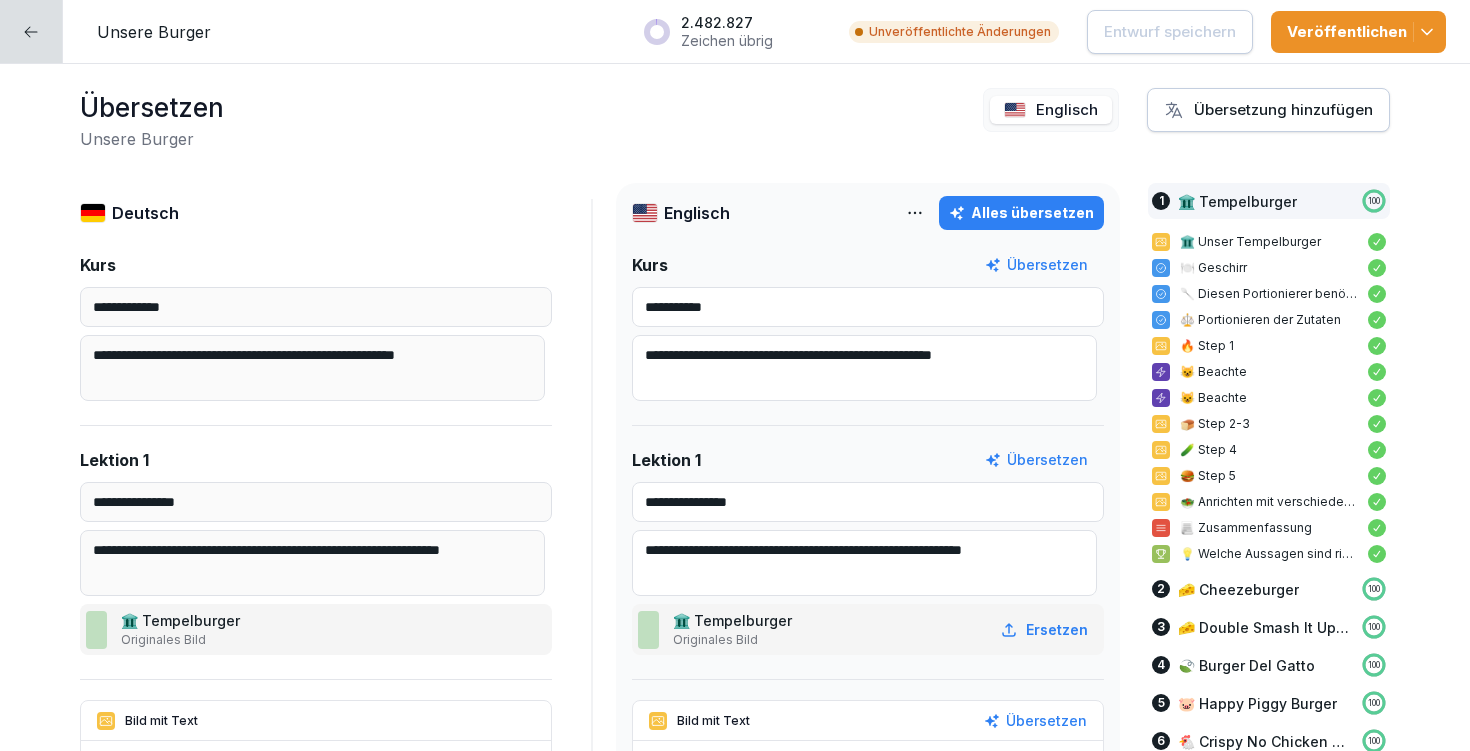 scroll, scrollTop: 0, scrollLeft: 0, axis: both 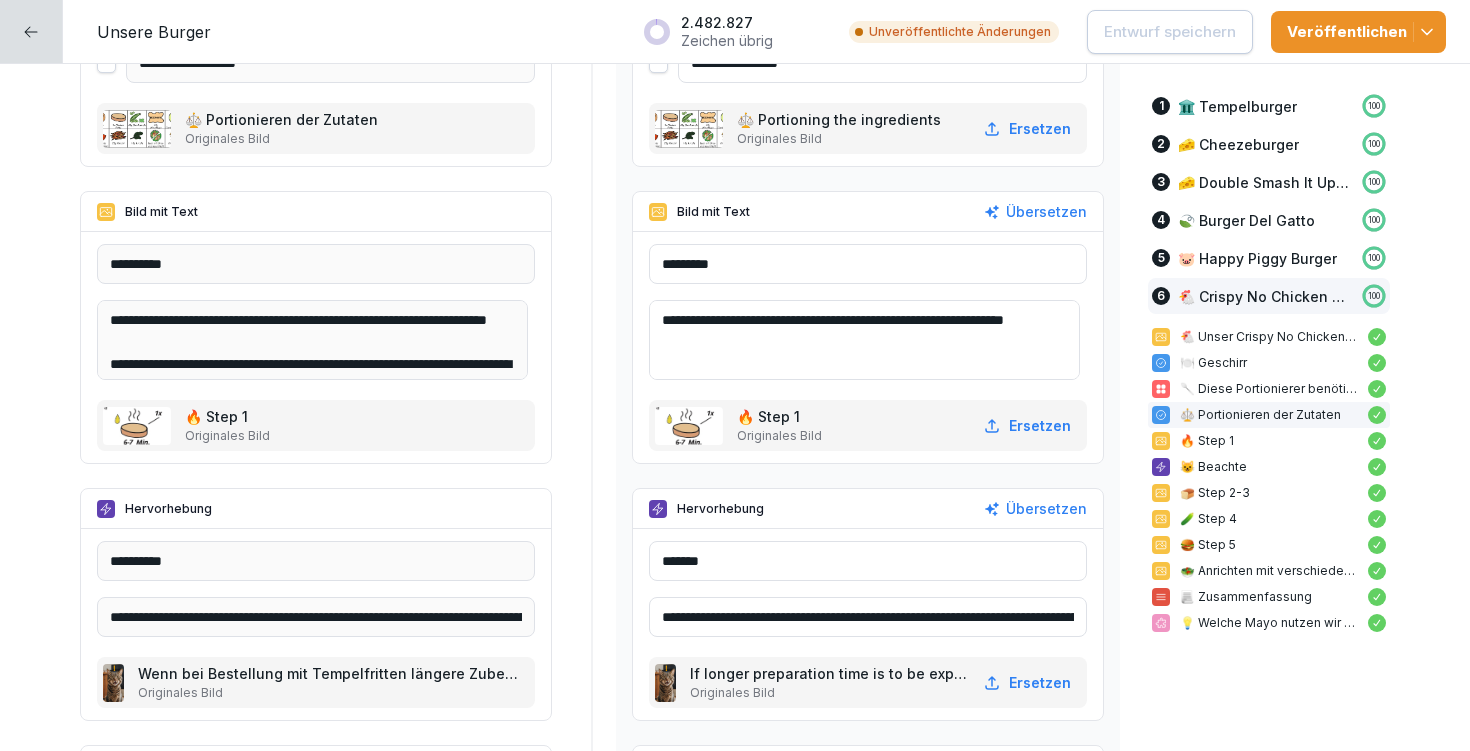 click on "**********" at bounding box center (864, 340) 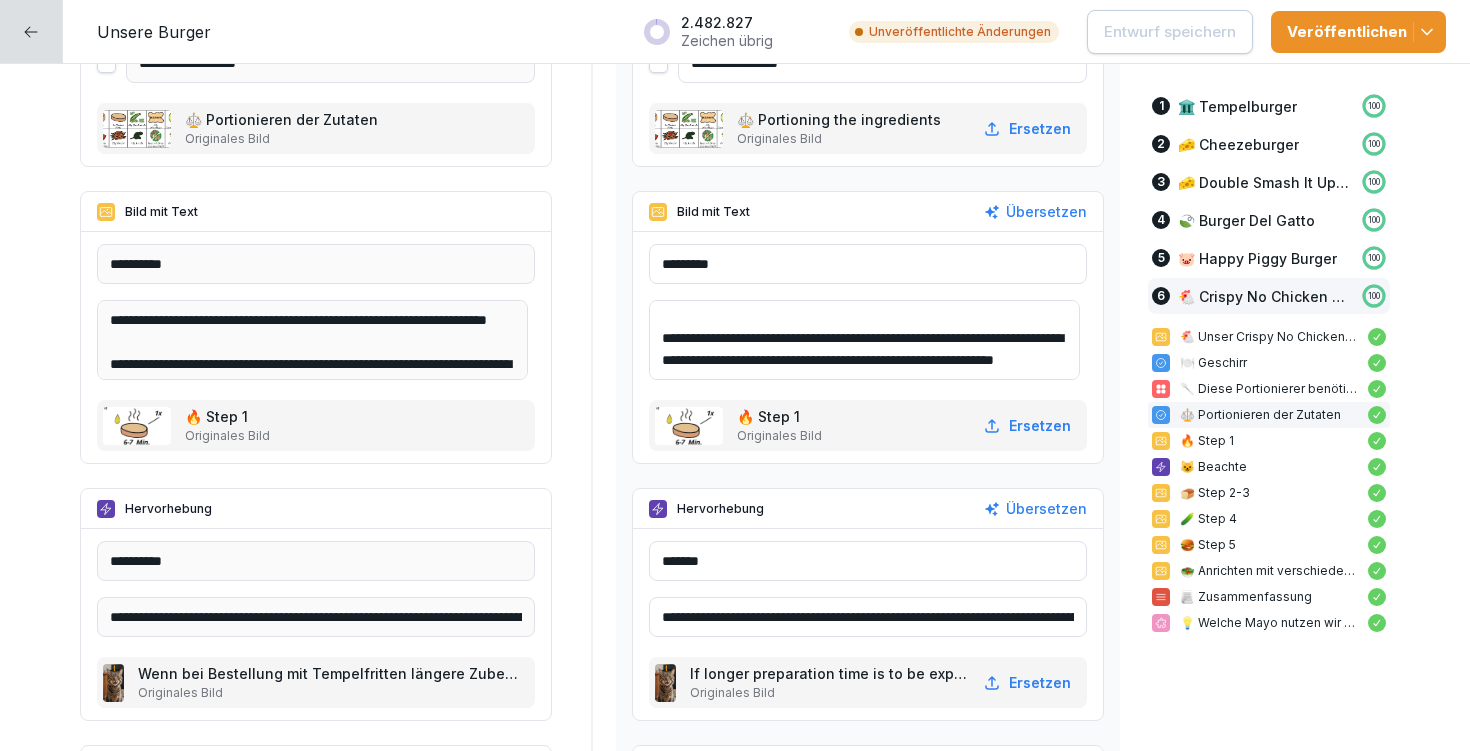 scroll, scrollTop: 62, scrollLeft: 0, axis: vertical 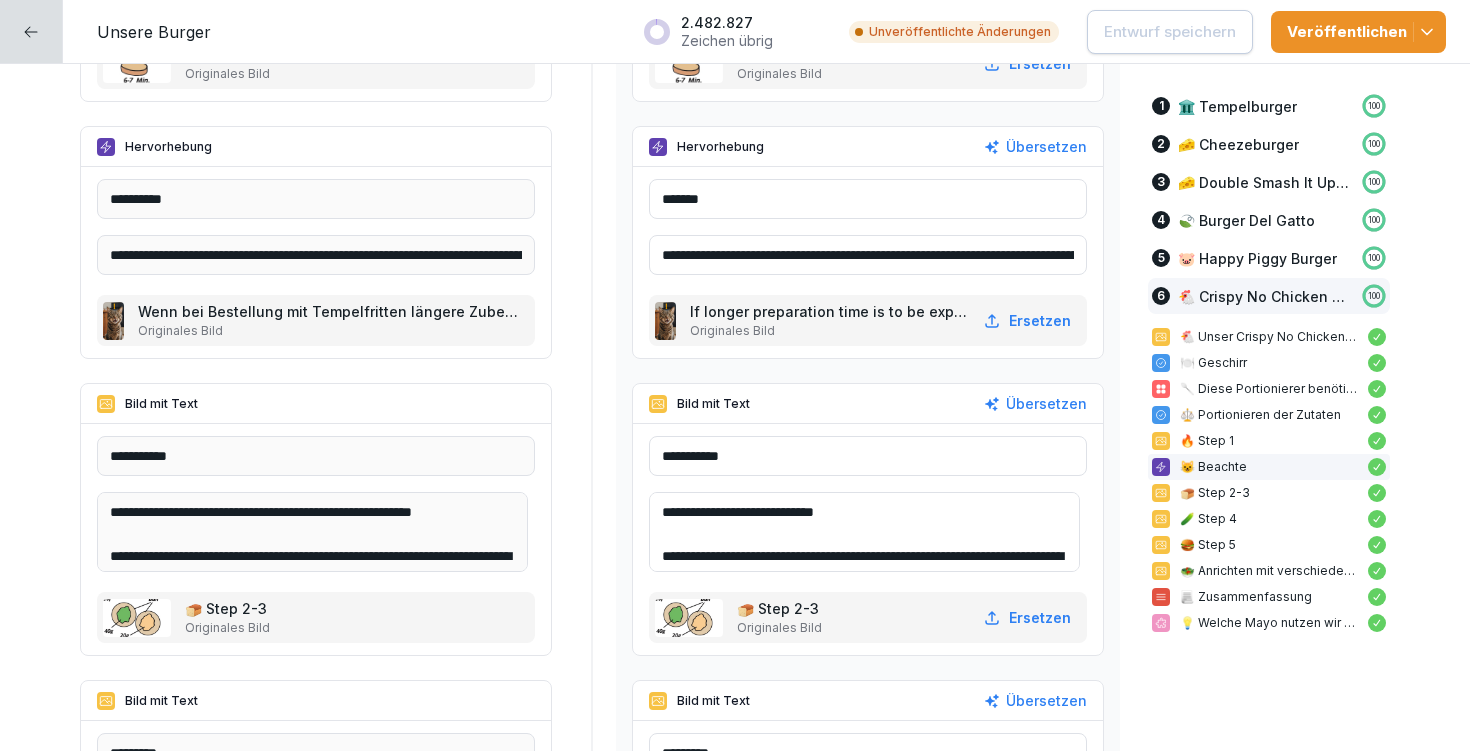 drag, startPoint x: 669, startPoint y: 509, endPoint x: 927, endPoint y: 513, distance: 258.031 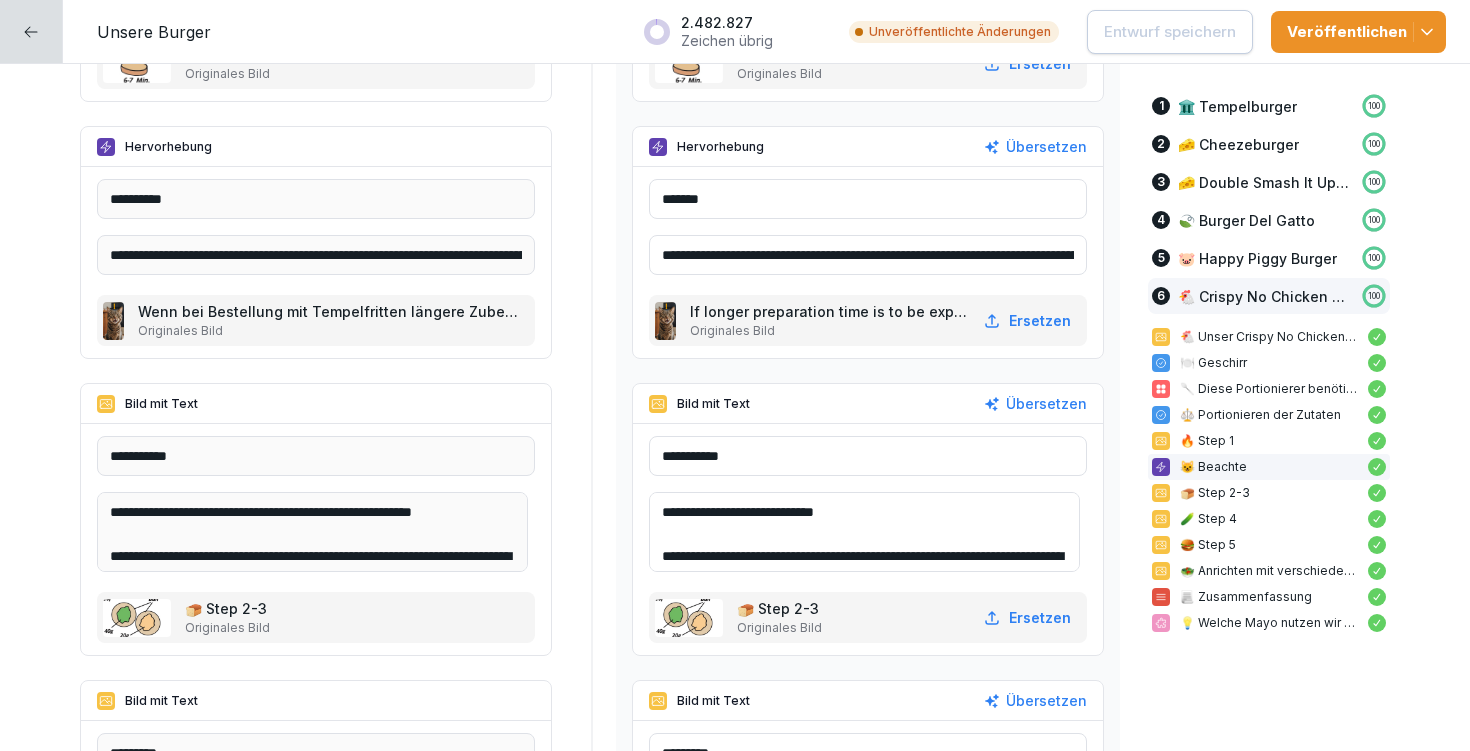click on "**********" at bounding box center (864, 532) 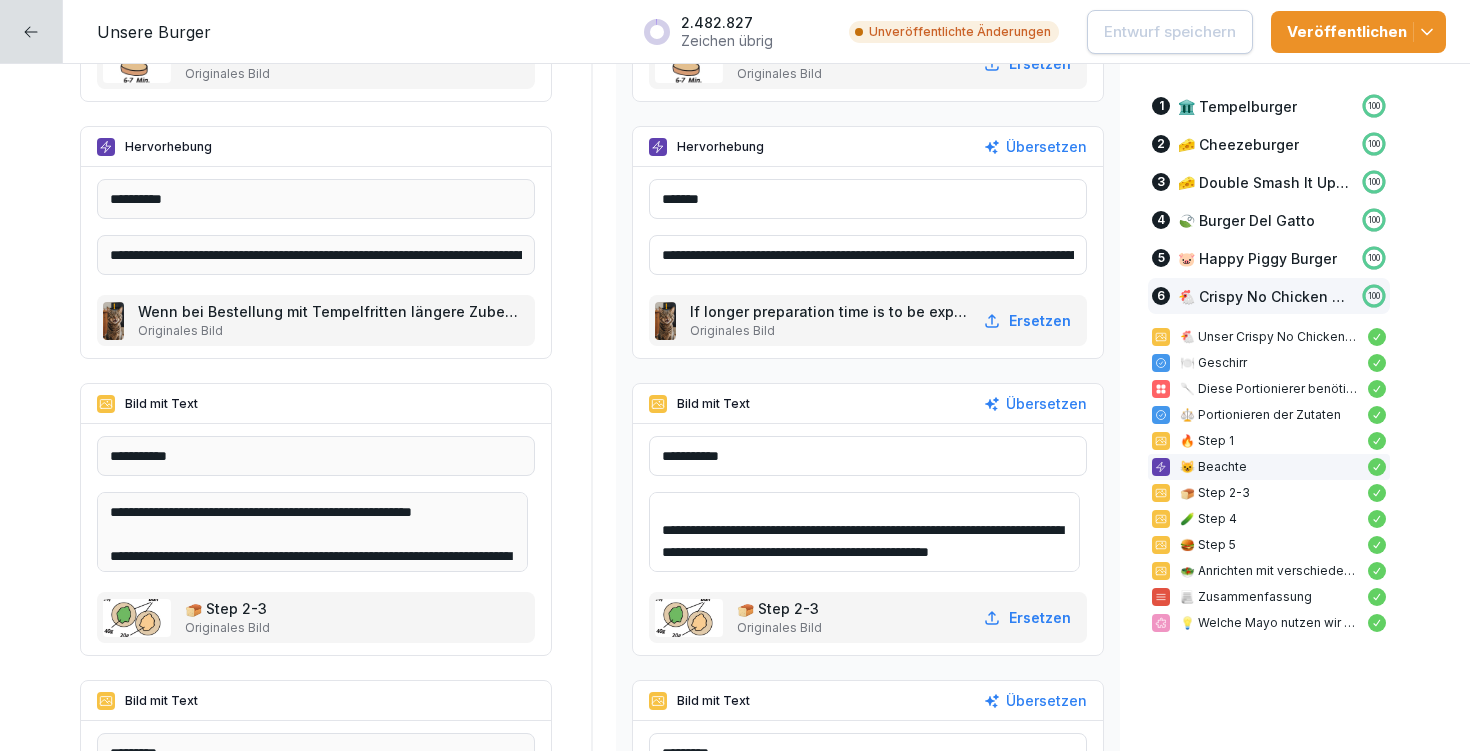 scroll, scrollTop: 48, scrollLeft: 0, axis: vertical 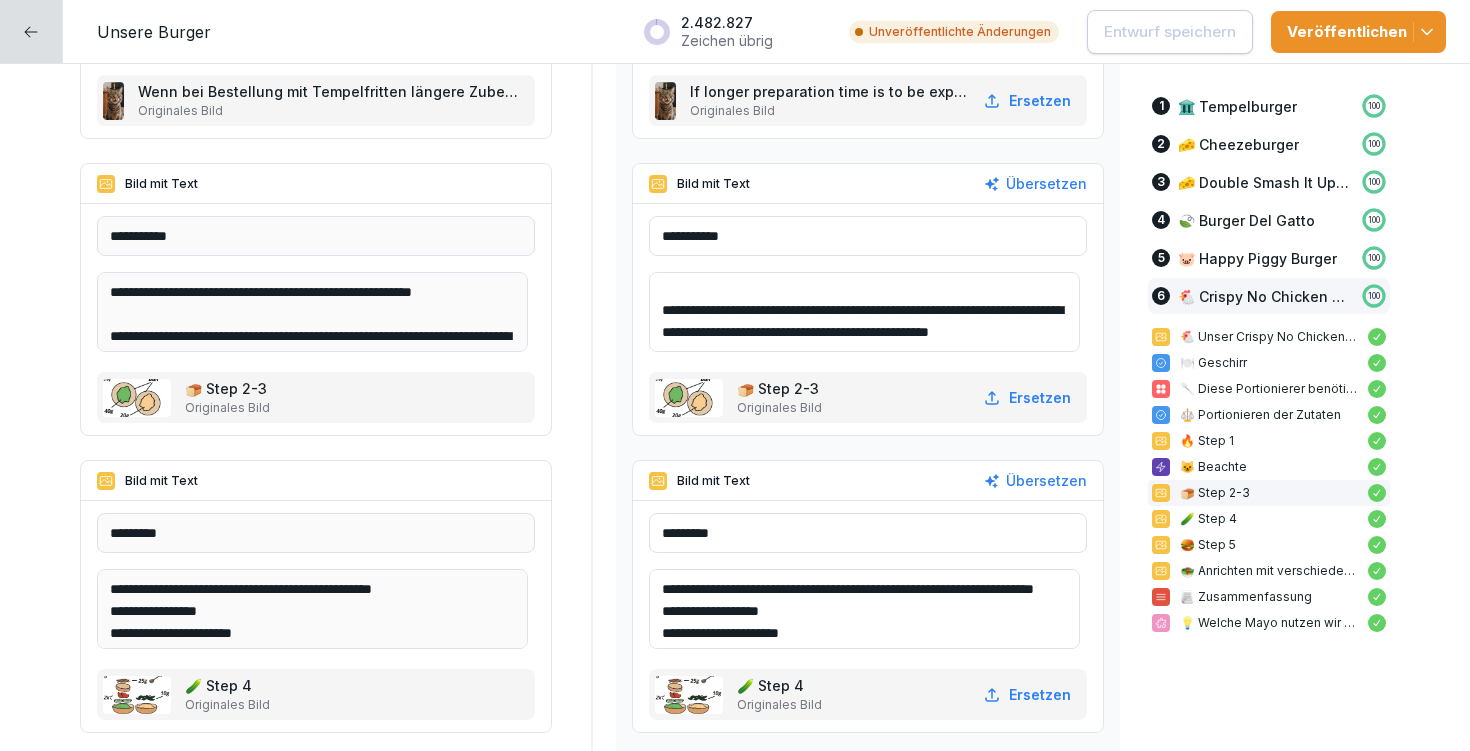 drag, startPoint x: 674, startPoint y: 583, endPoint x: 788, endPoint y: 607, distance: 116.498924 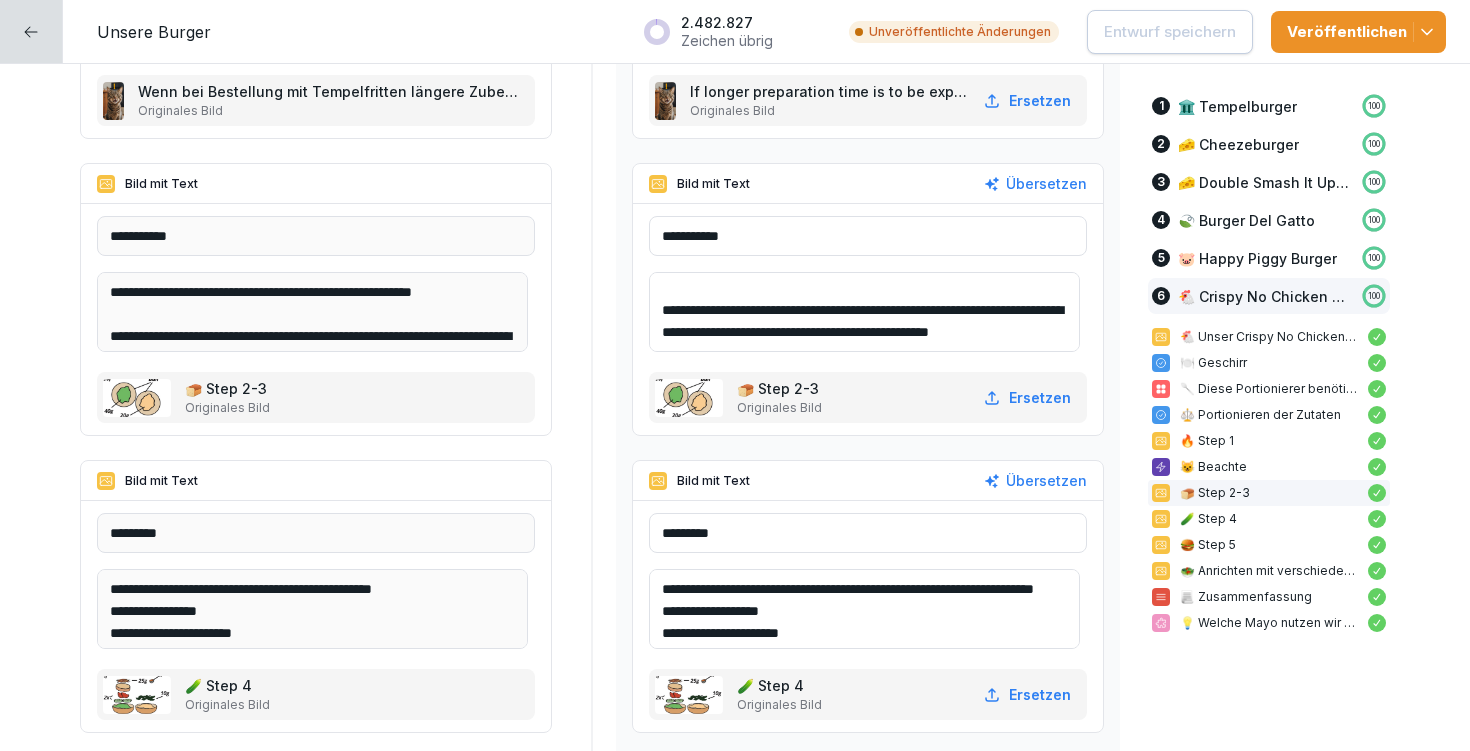 scroll, scrollTop: 114, scrollLeft: 0, axis: vertical 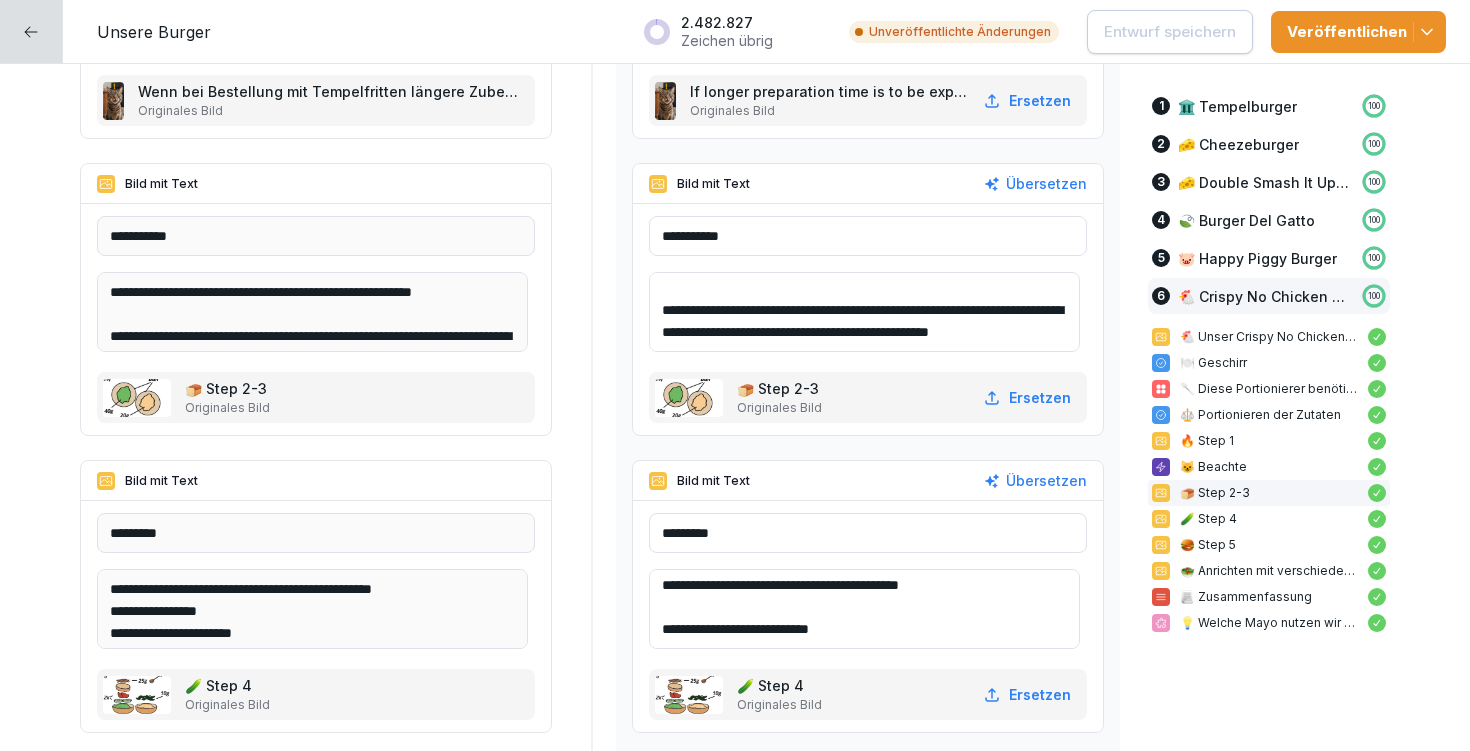 drag, startPoint x: 651, startPoint y: 629, endPoint x: 911, endPoint y: 640, distance: 260.23257 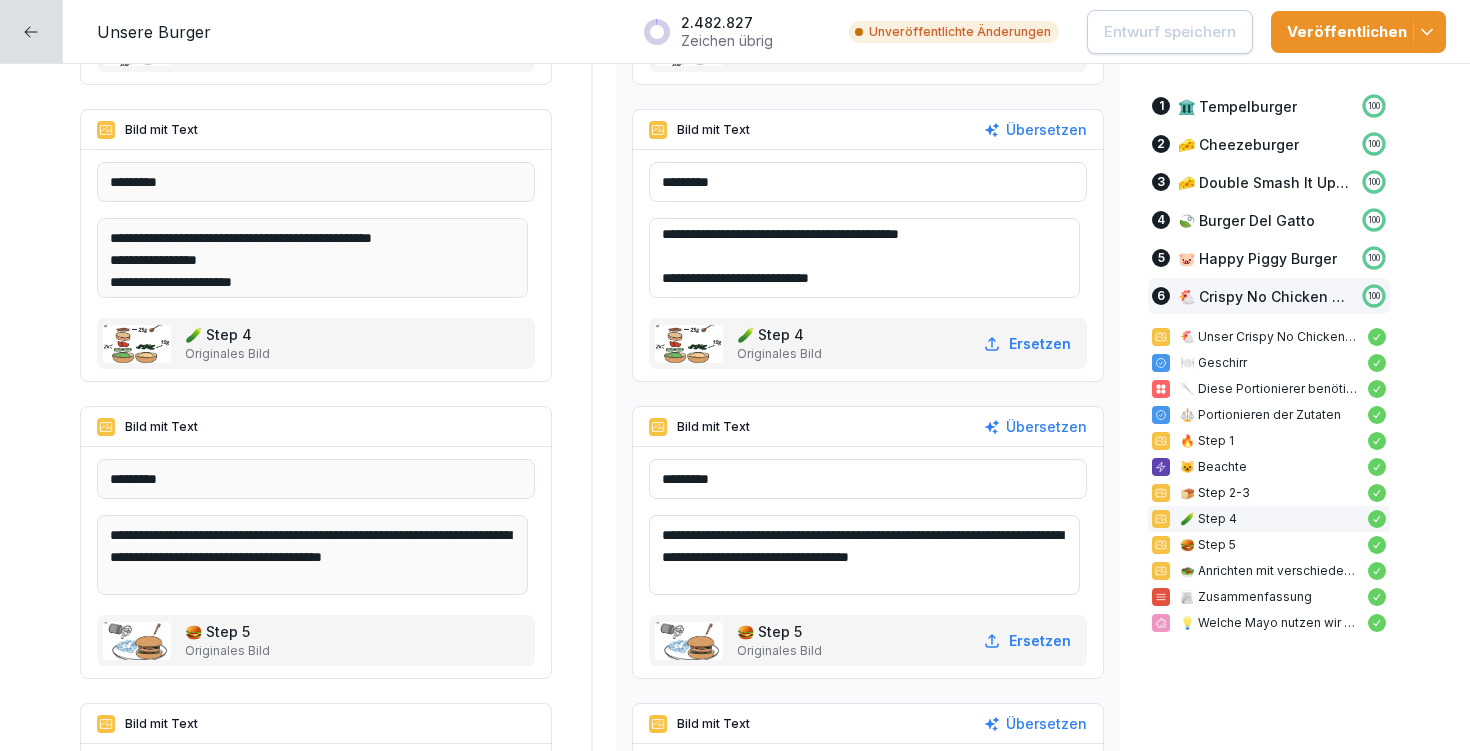scroll, scrollTop: 27272, scrollLeft: 0, axis: vertical 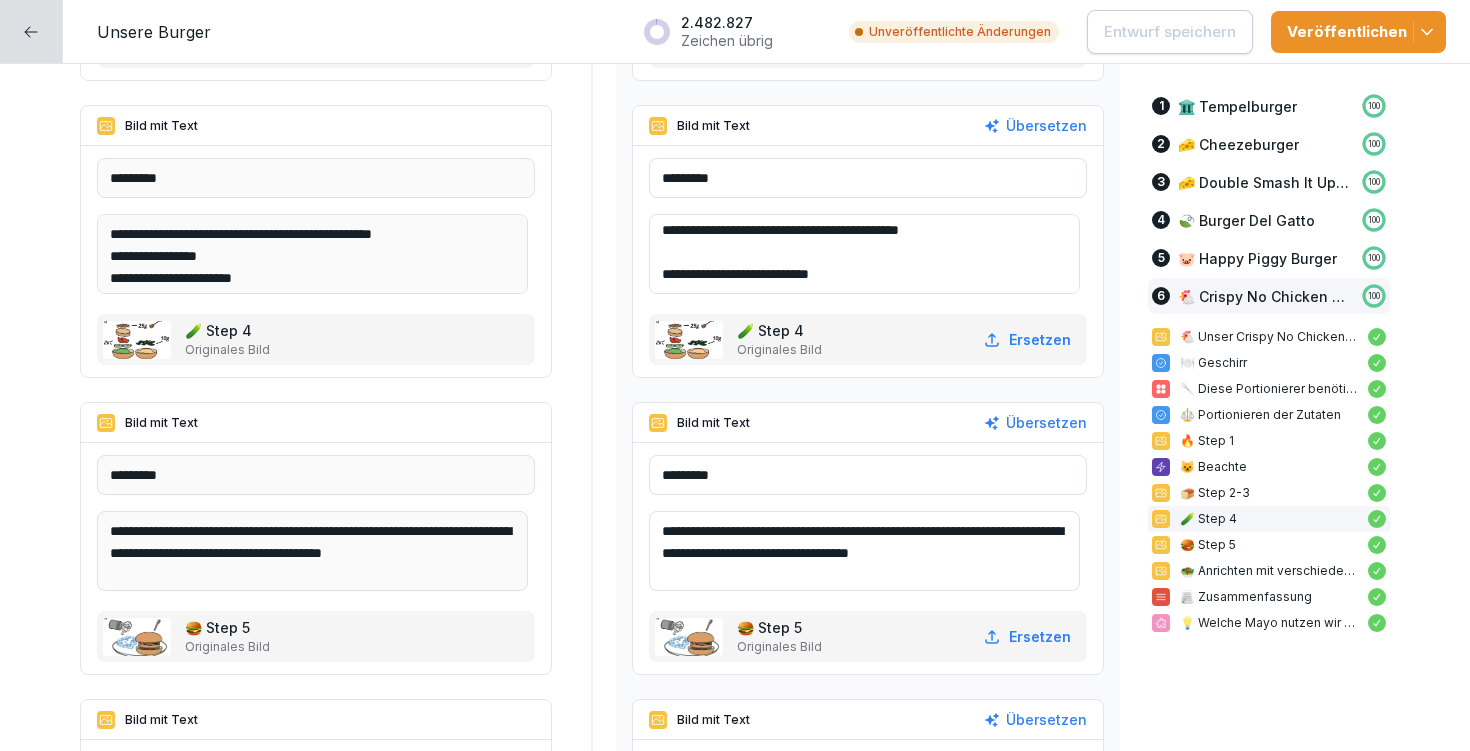 drag, startPoint x: 673, startPoint y: 527, endPoint x: 1066, endPoint y: 566, distance: 394.93036 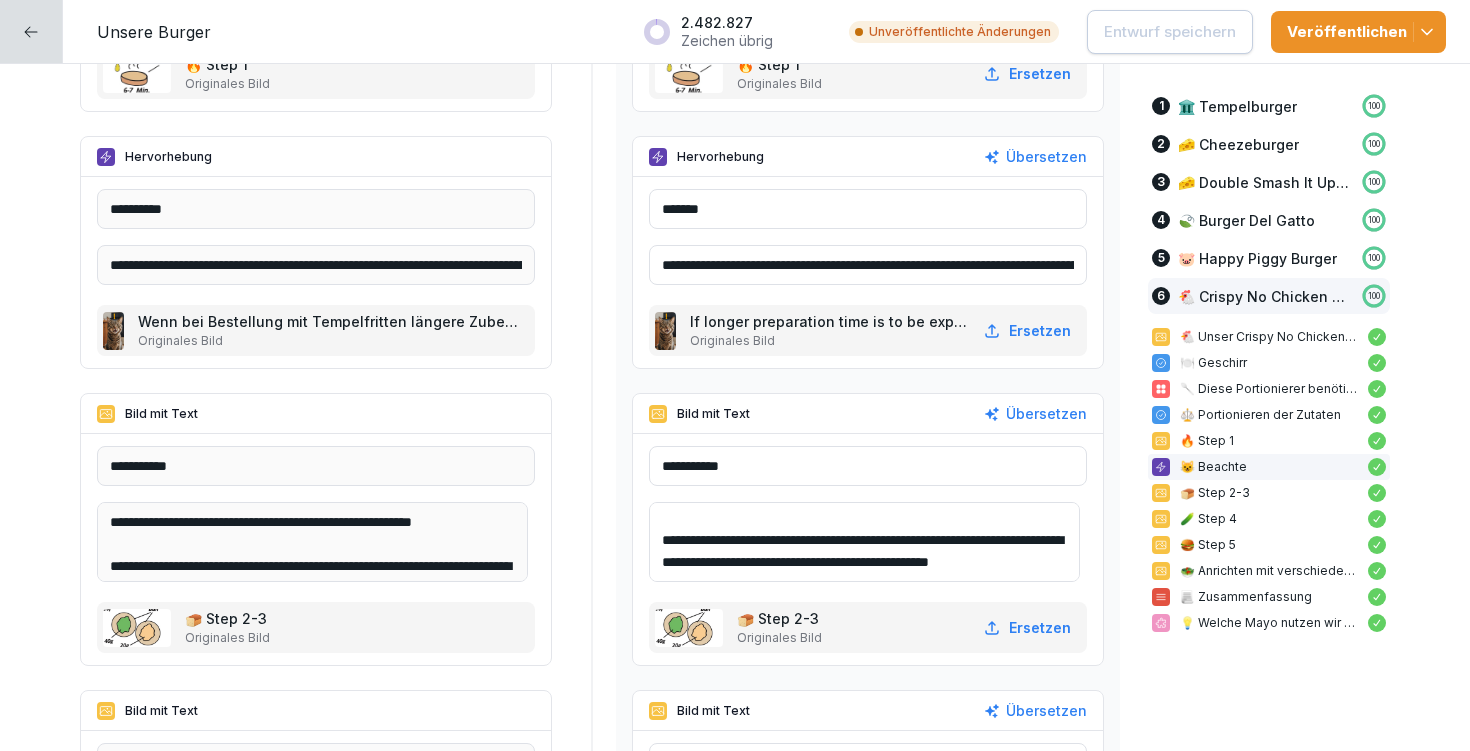 scroll, scrollTop: 26475, scrollLeft: 0, axis: vertical 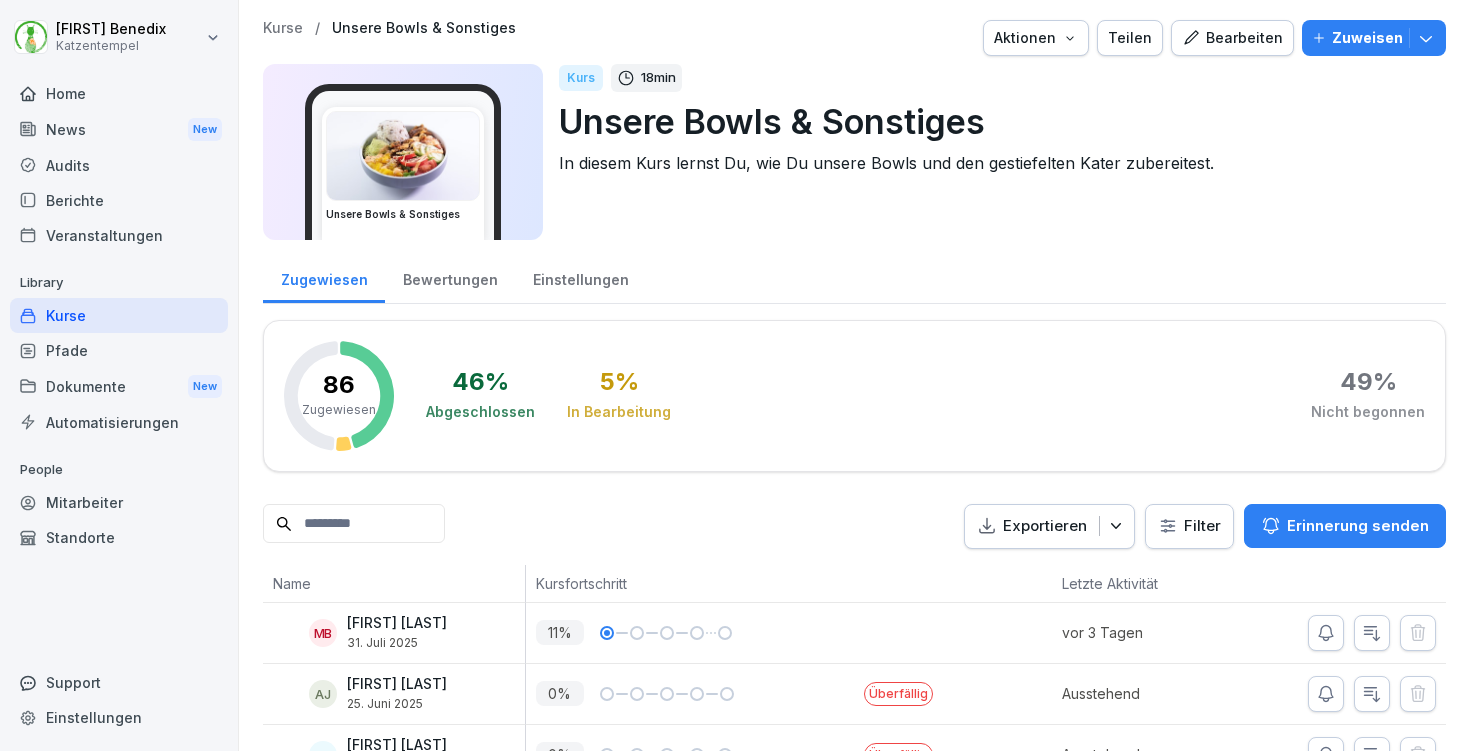 click on "Bearbeiten" at bounding box center (1232, 38) 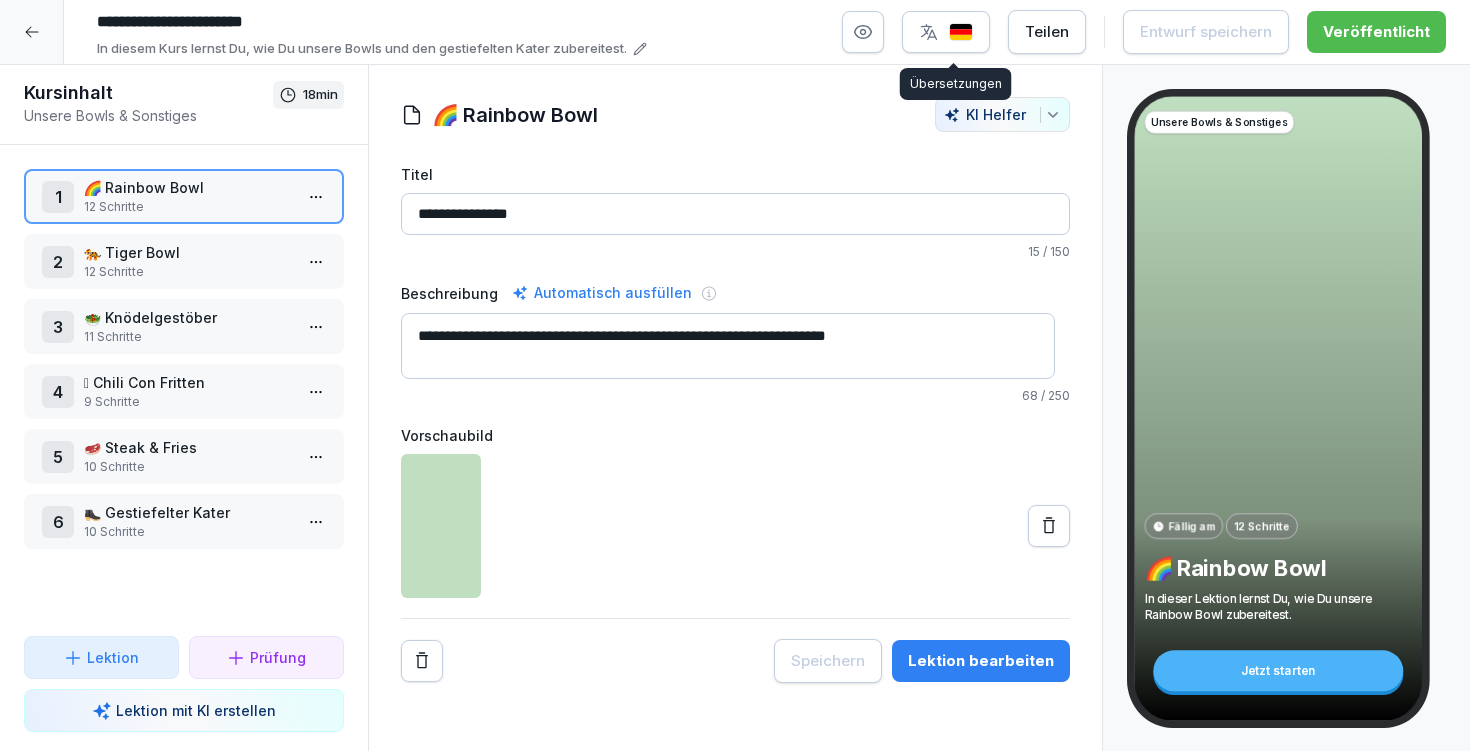 click at bounding box center (961, 32) 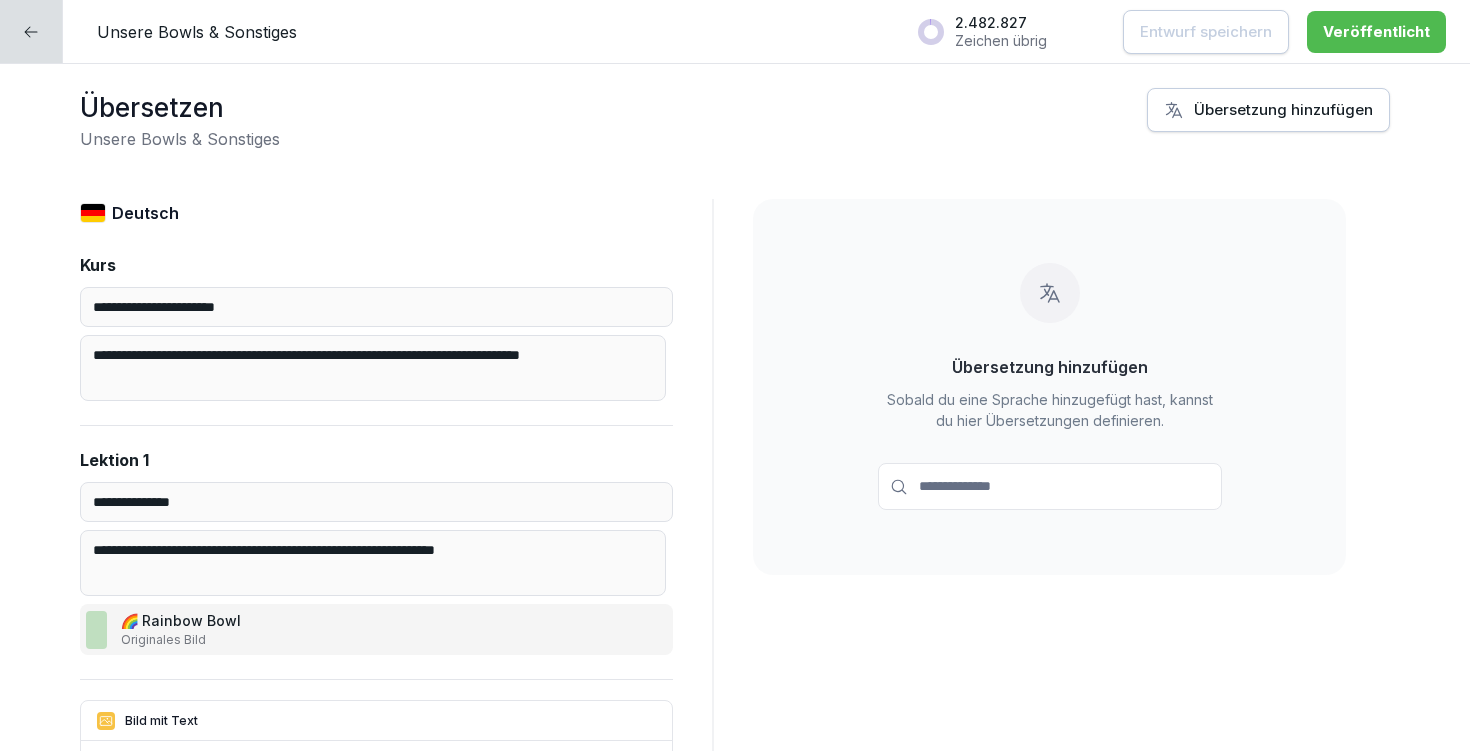 click on "Übersetzung hinzufügen" at bounding box center [1268, 110] 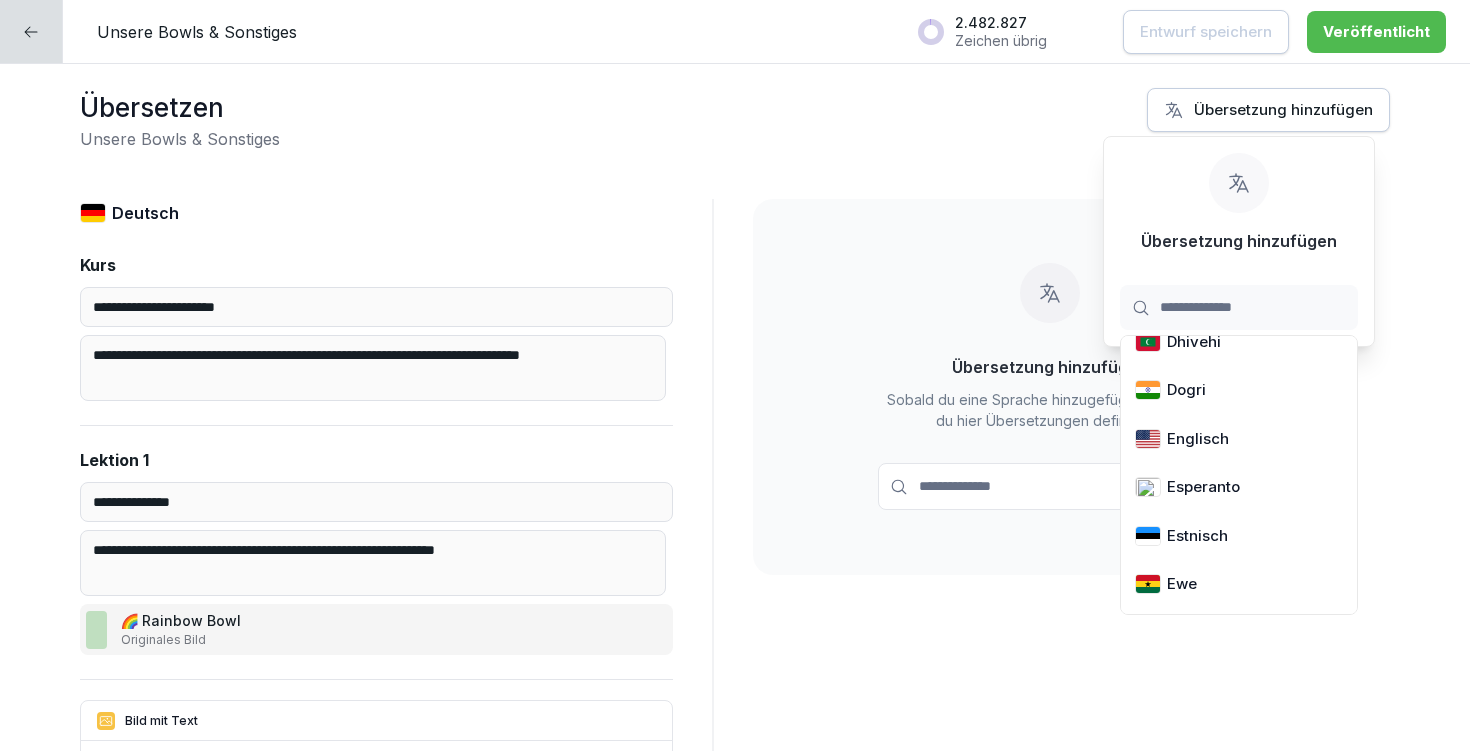scroll, scrollTop: 1035, scrollLeft: 0, axis: vertical 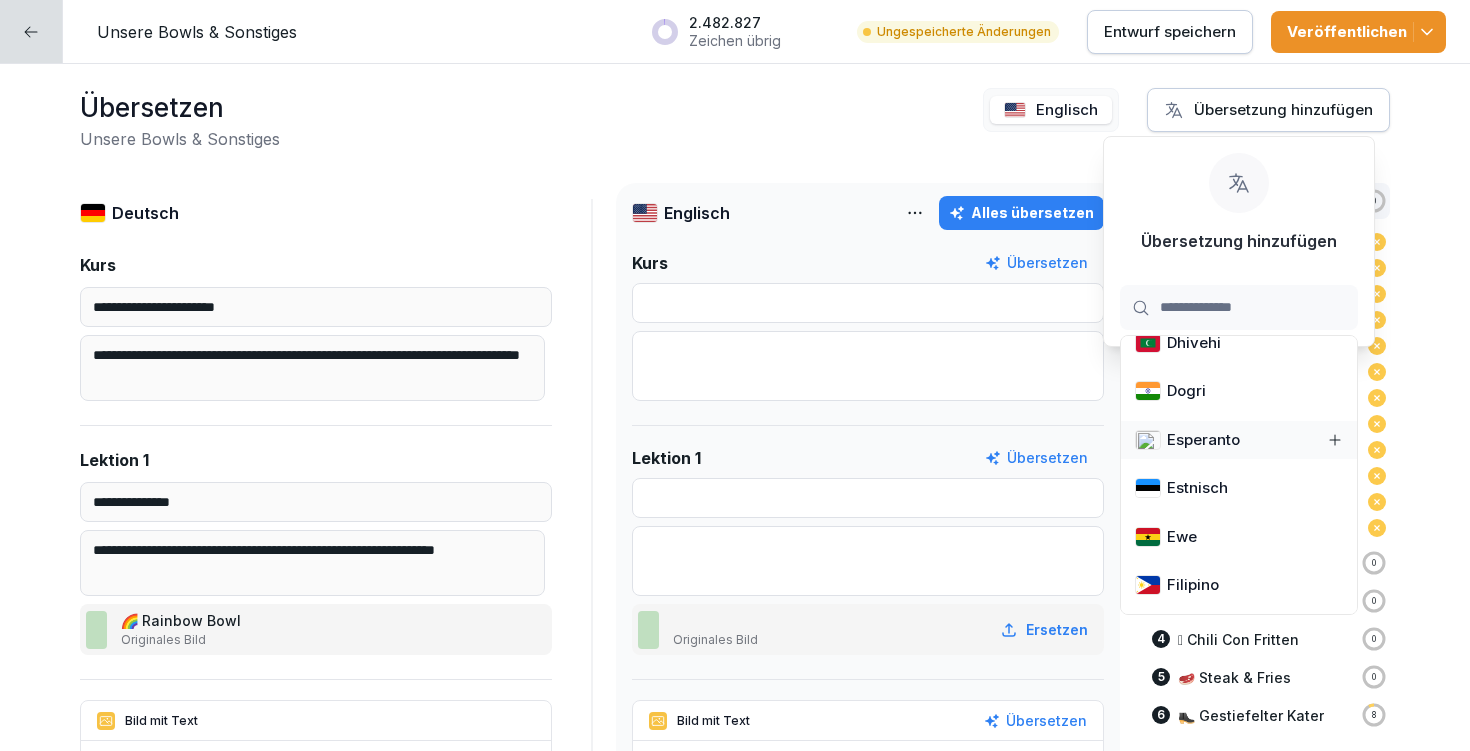click on "Alles übersetzen" at bounding box center (1021, 213) 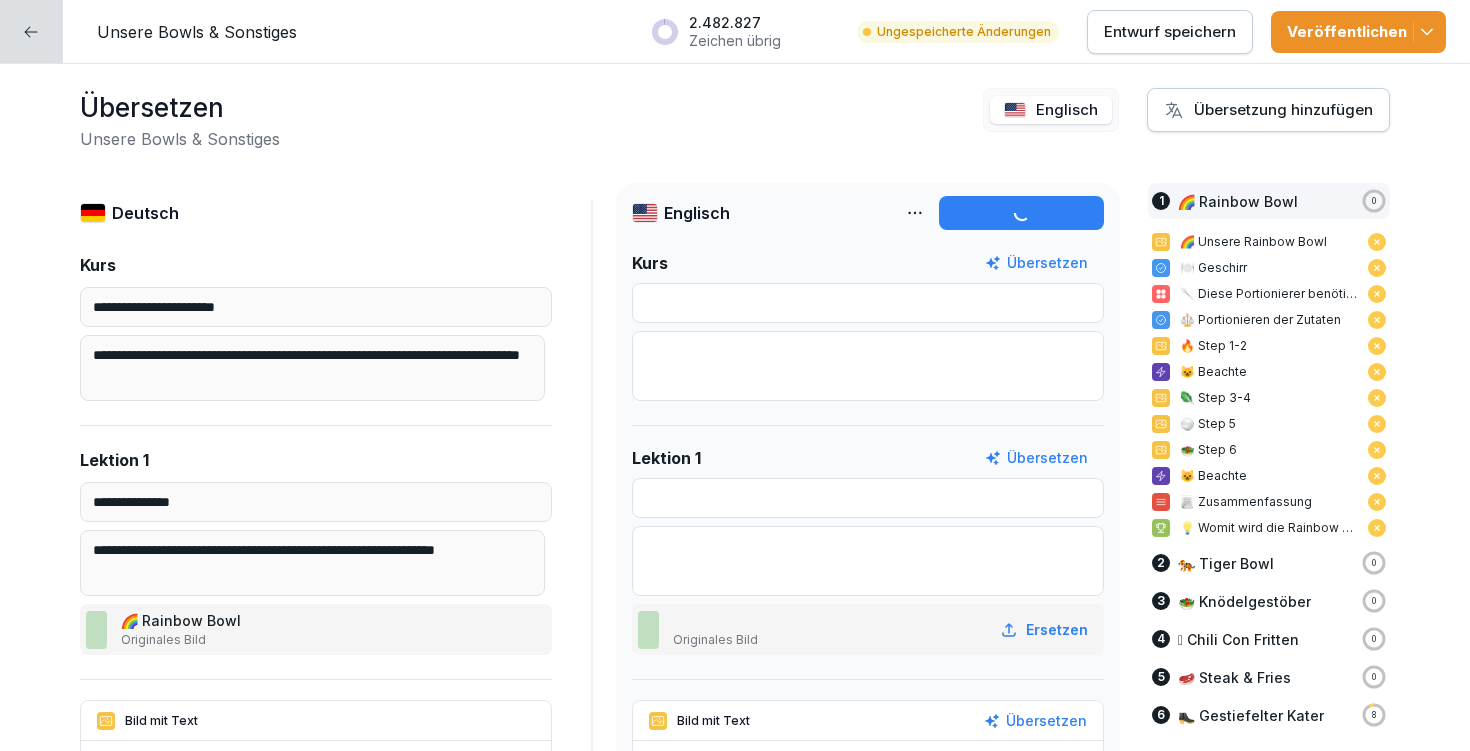 type on "**********" 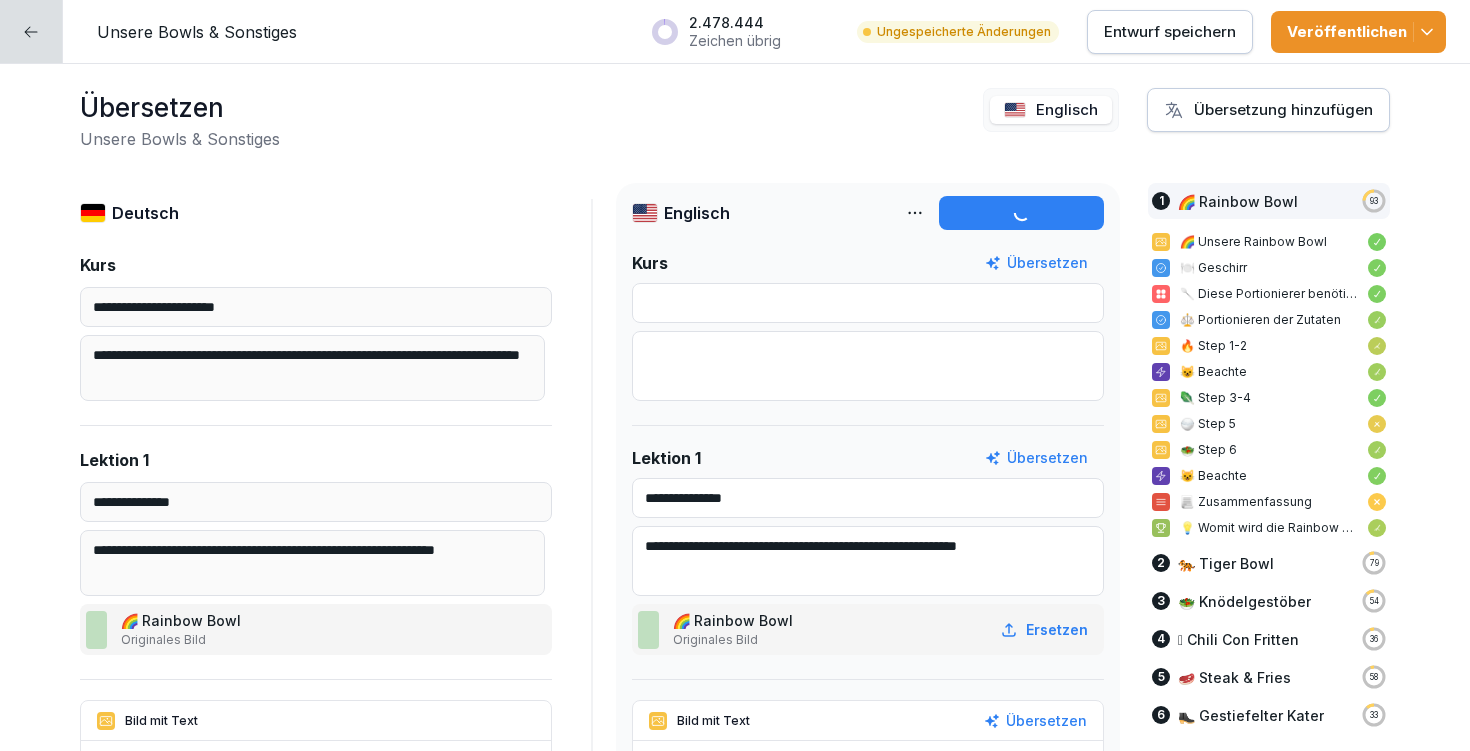 type on "**********" 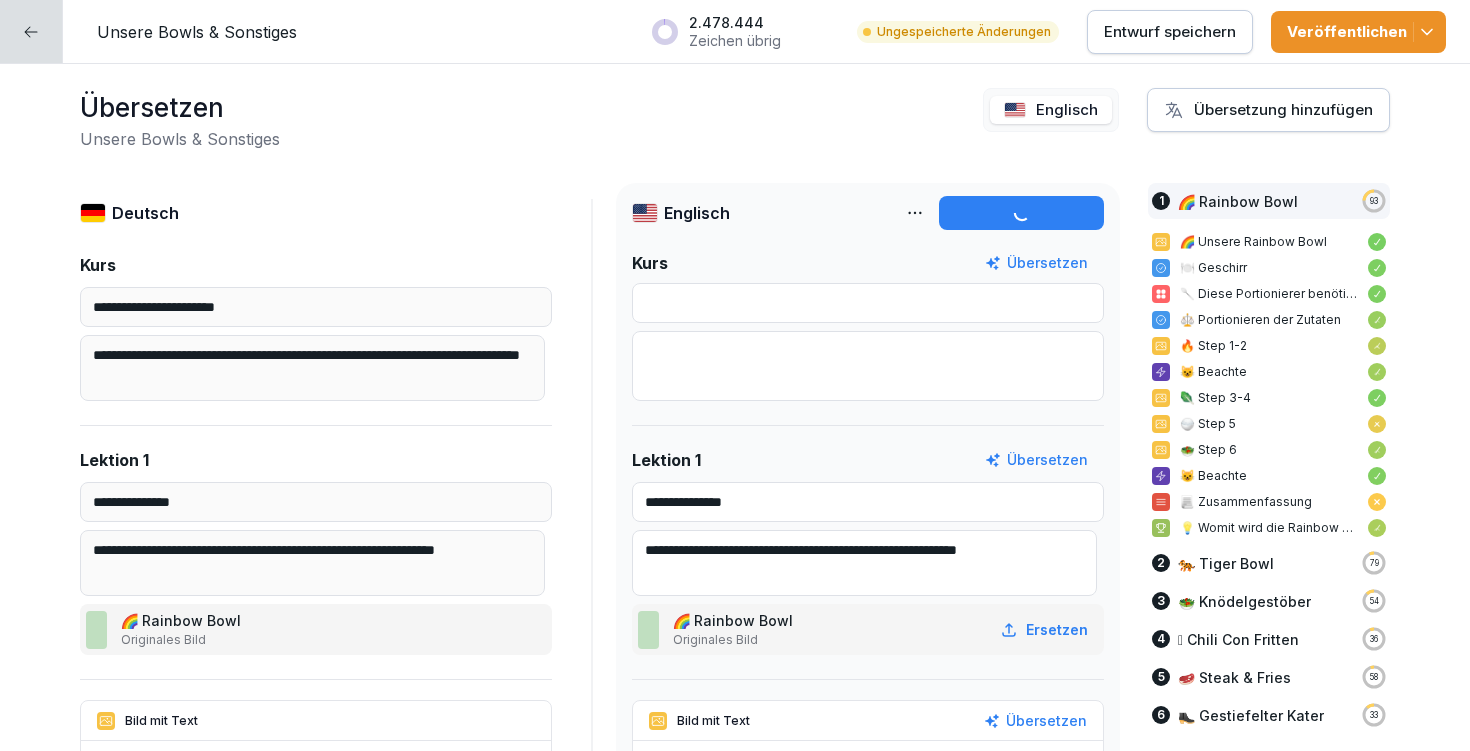 type on "**********" 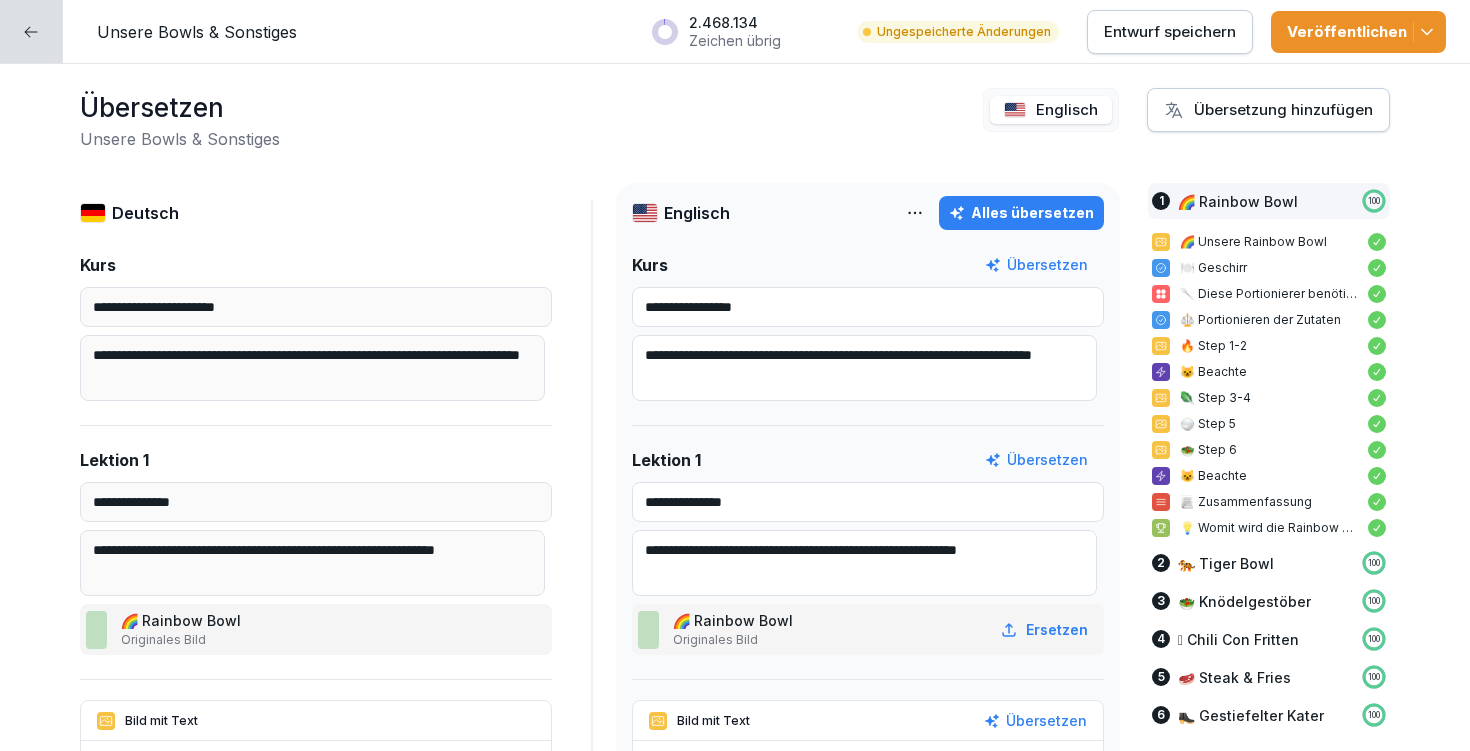 click on "**********" at bounding box center [868, 307] 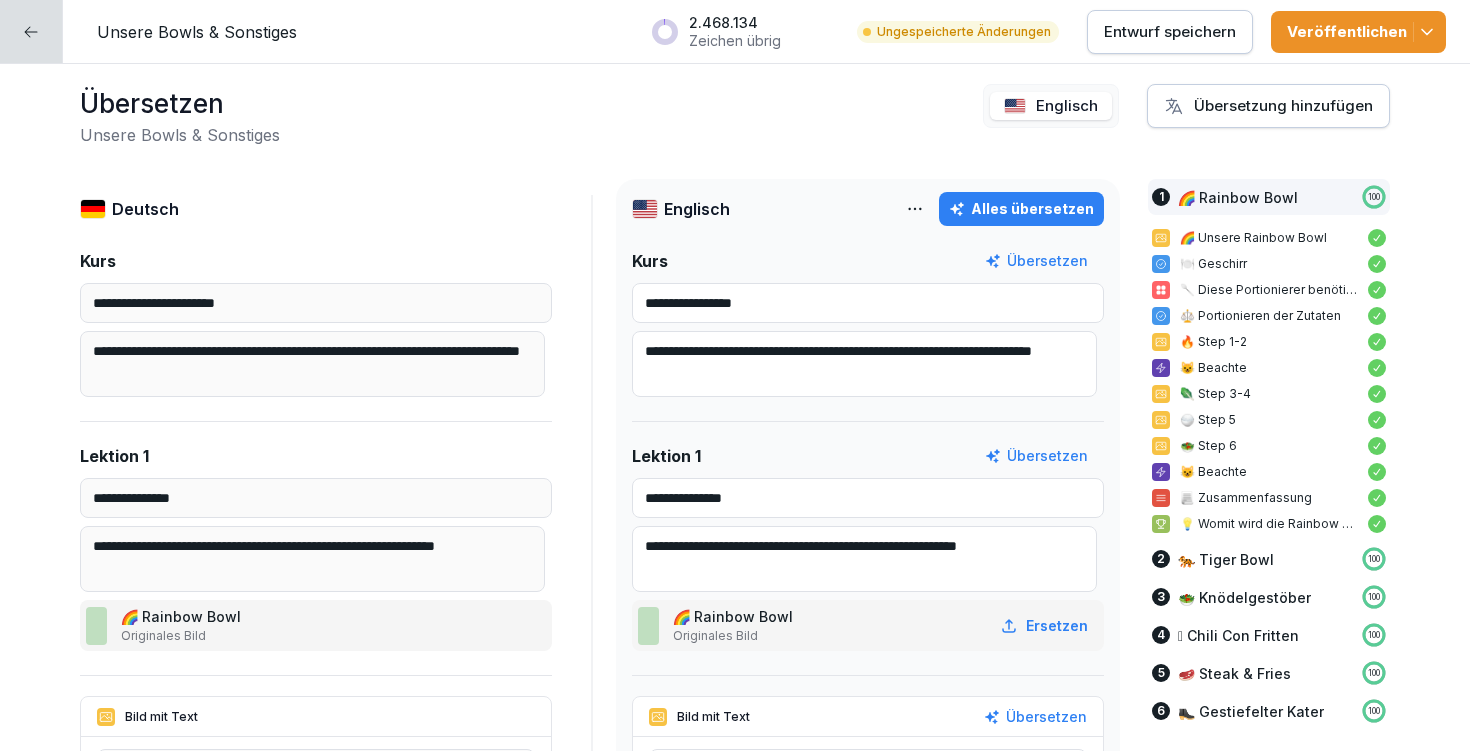 type on "**********" 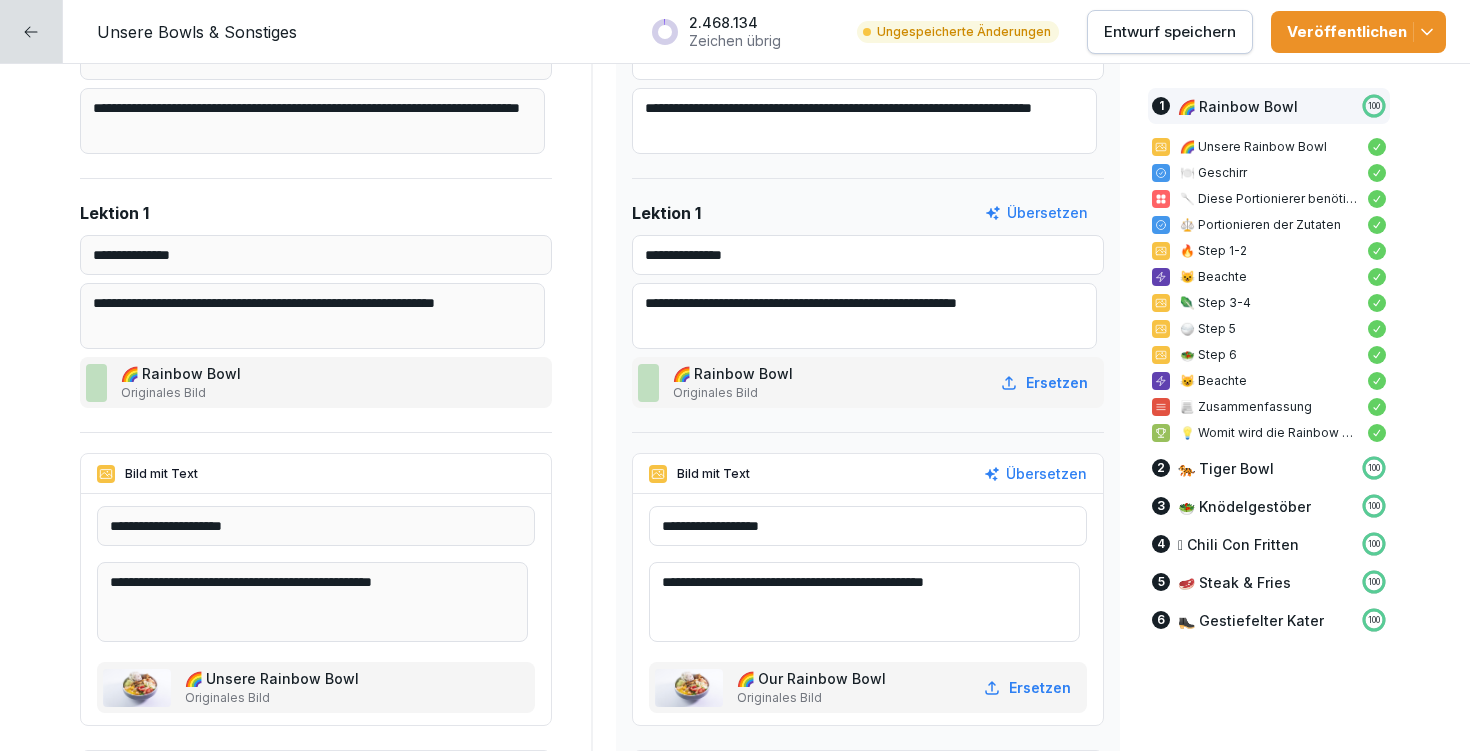 scroll, scrollTop: 280, scrollLeft: 0, axis: vertical 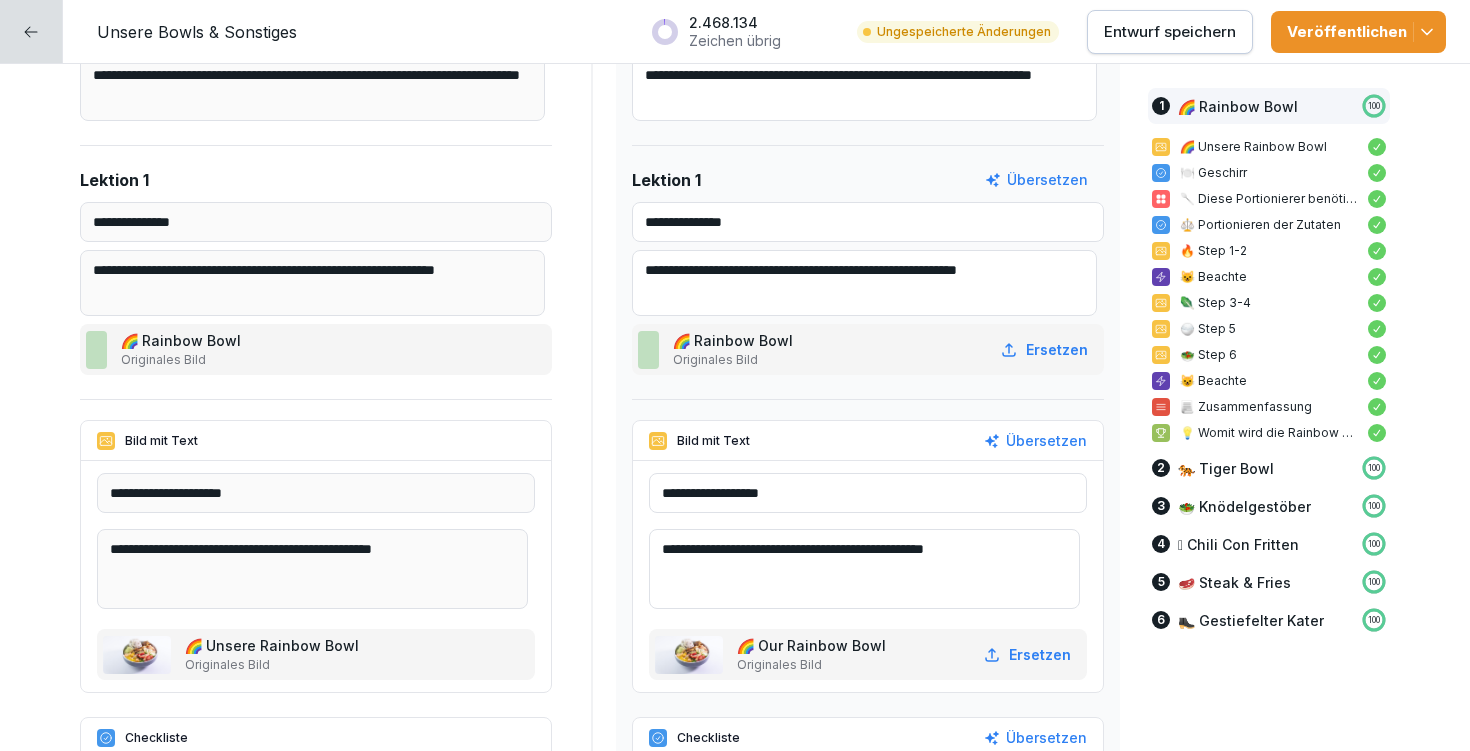 type on "**********" 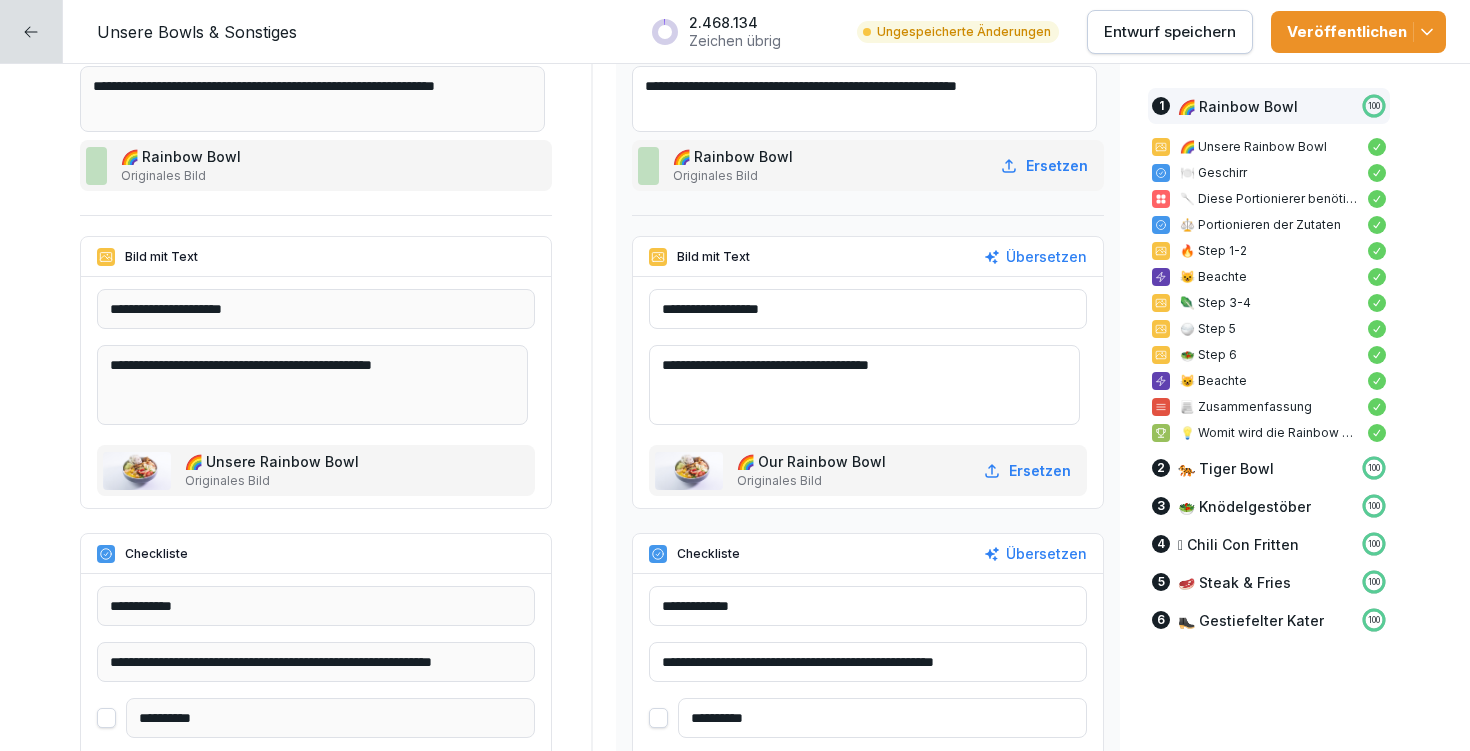 scroll, scrollTop: 632, scrollLeft: 0, axis: vertical 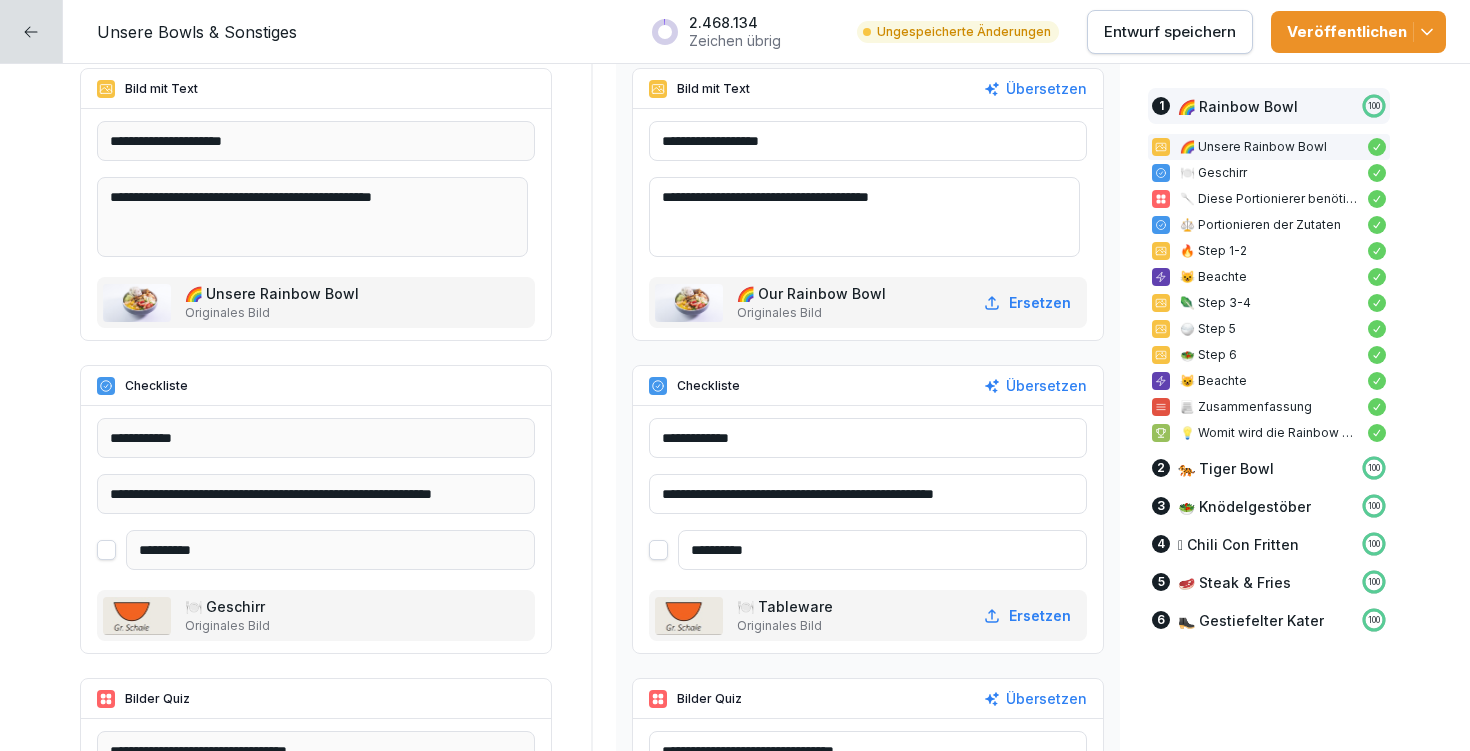type on "**********" 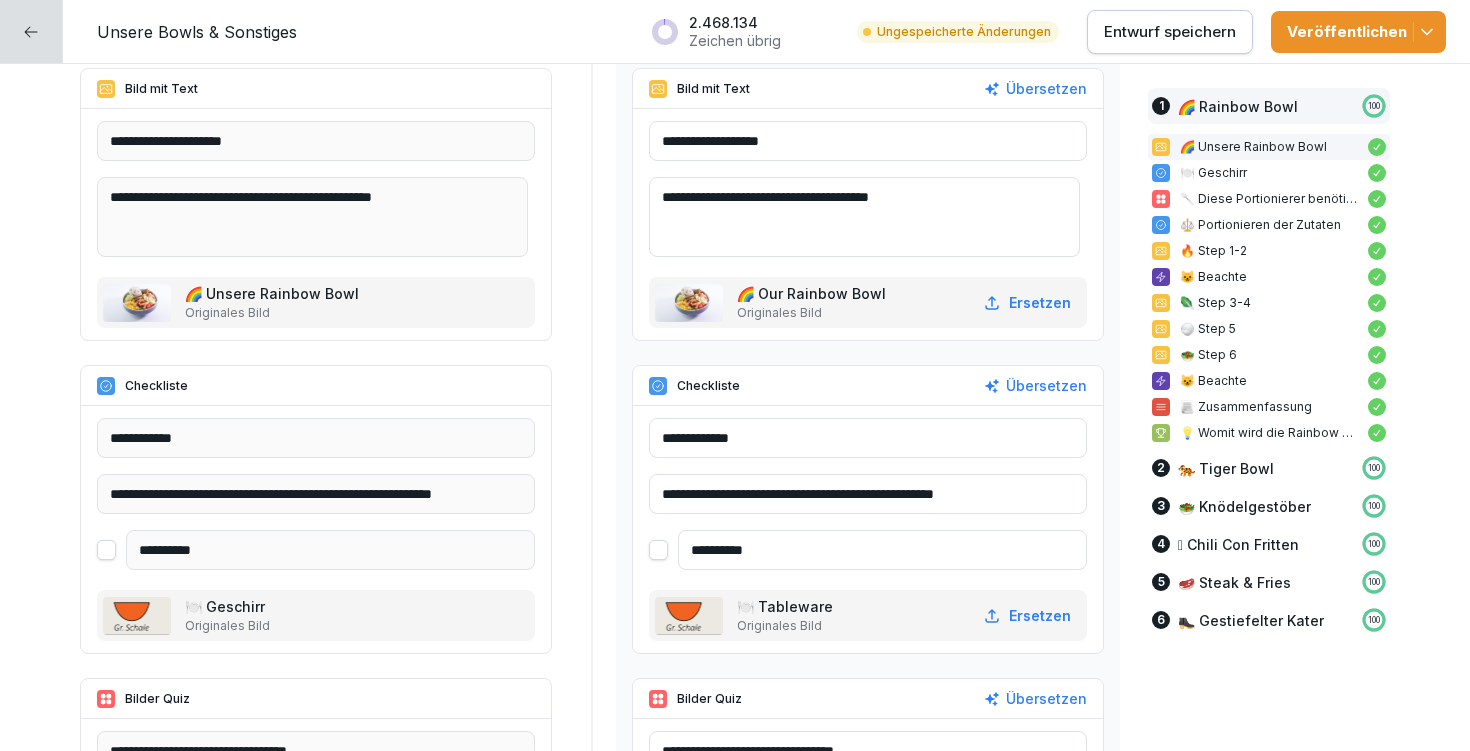drag, startPoint x: 744, startPoint y: 489, endPoint x: 832, endPoint y: 486, distance: 88.051125 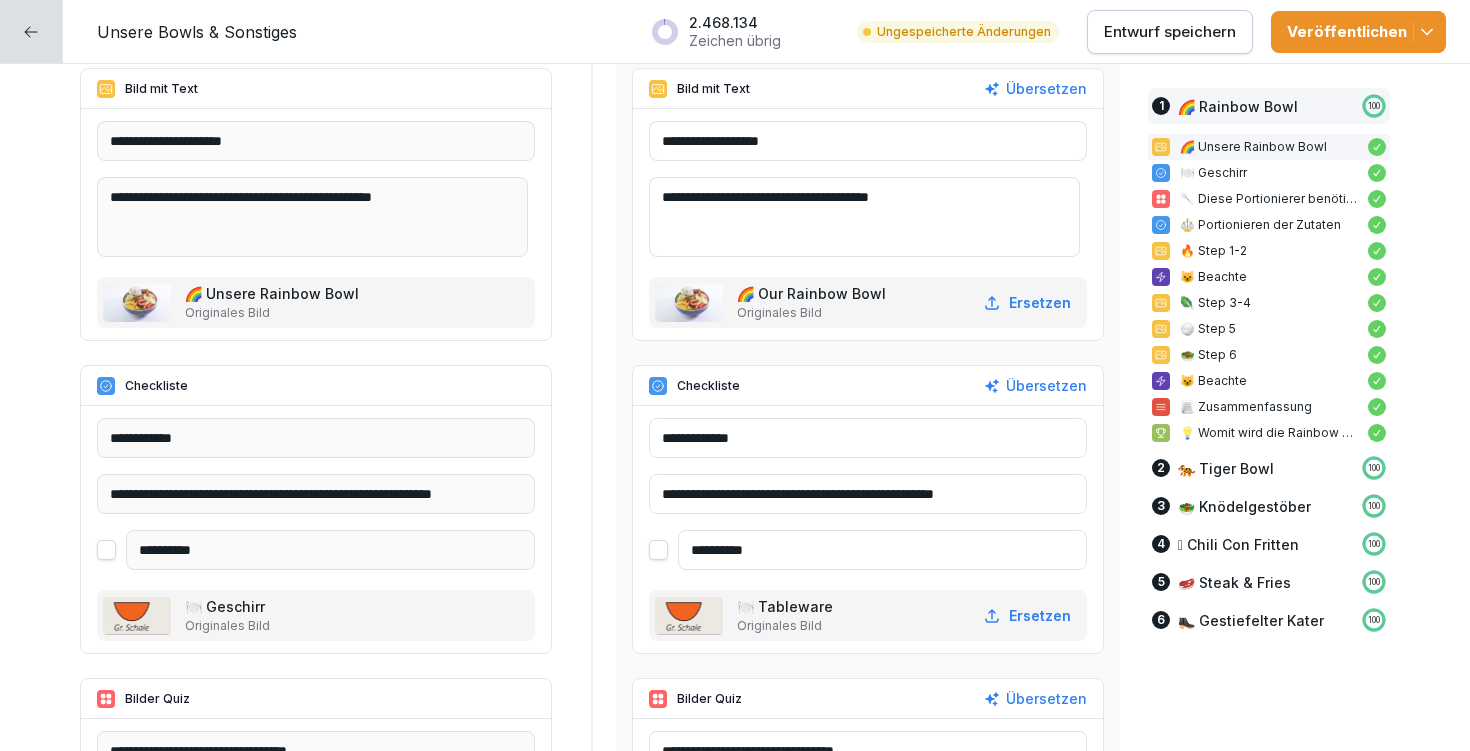 click on "**********" at bounding box center (868, 494) 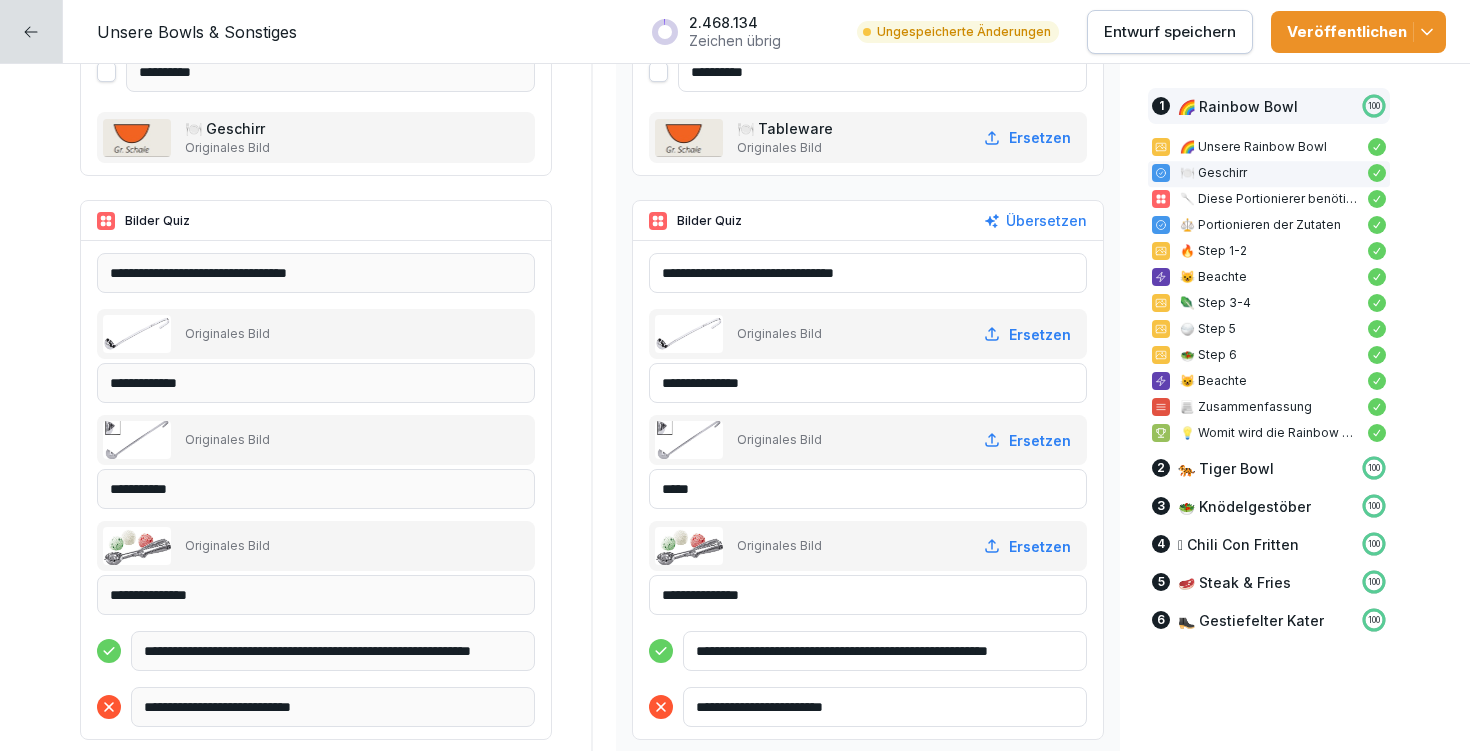 scroll, scrollTop: 1169, scrollLeft: 0, axis: vertical 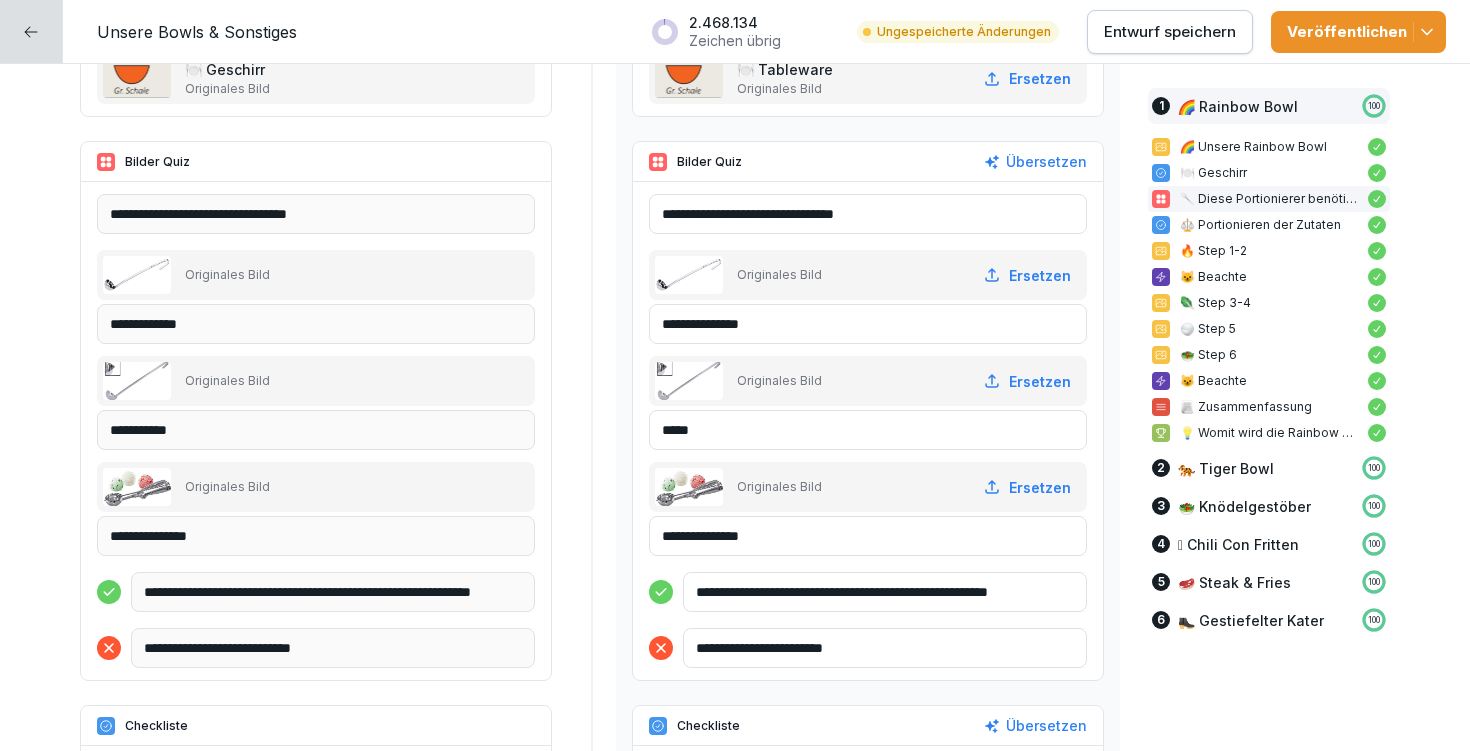 type on "**********" 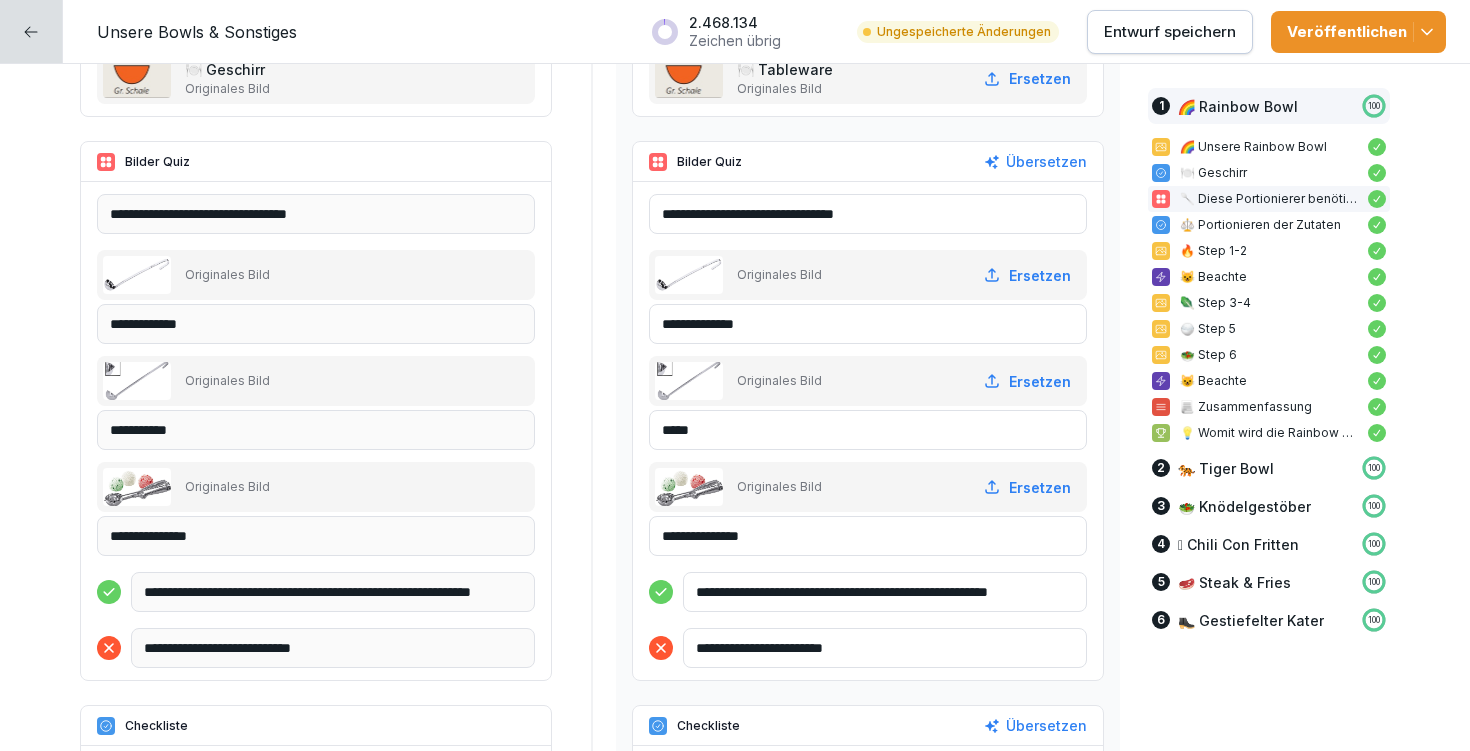 type on "**********" 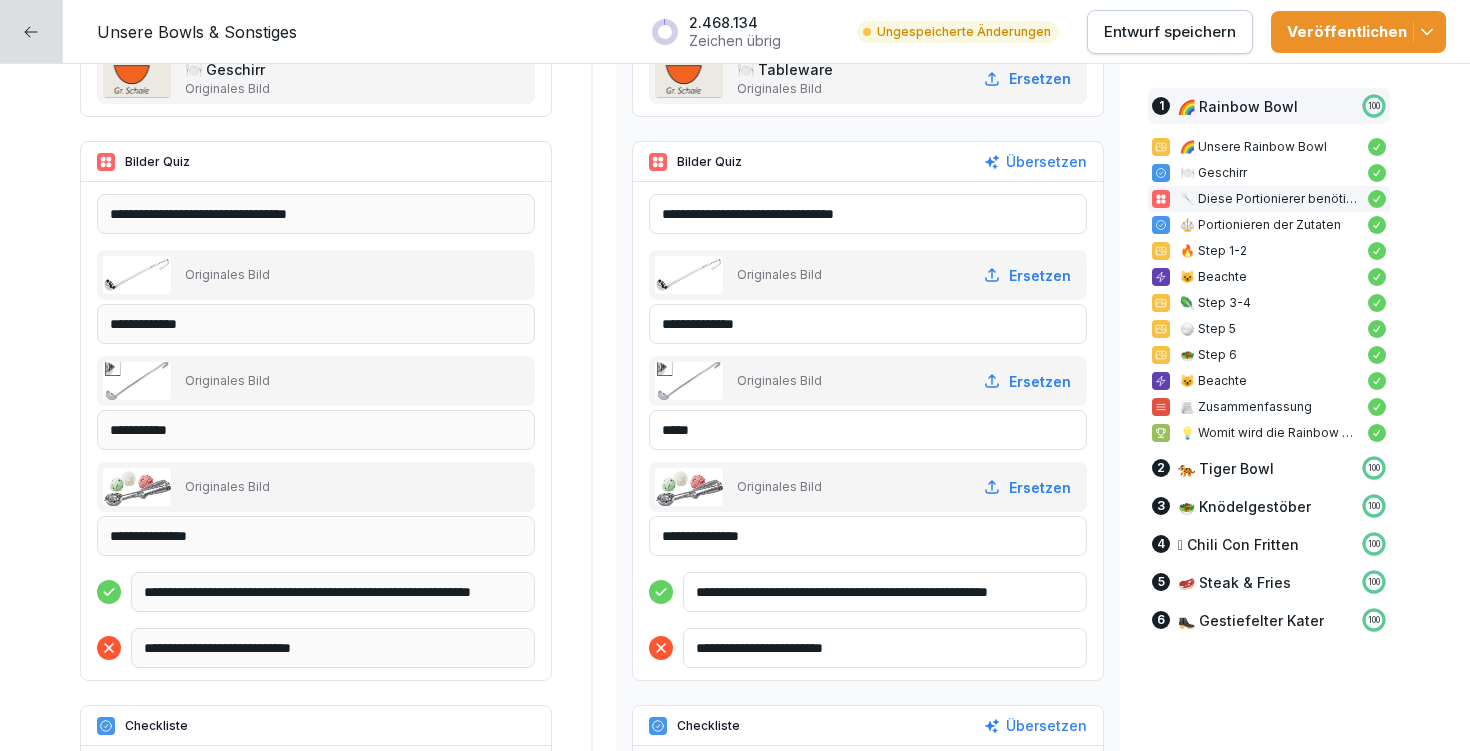 click on "**********" at bounding box center [885, 592] 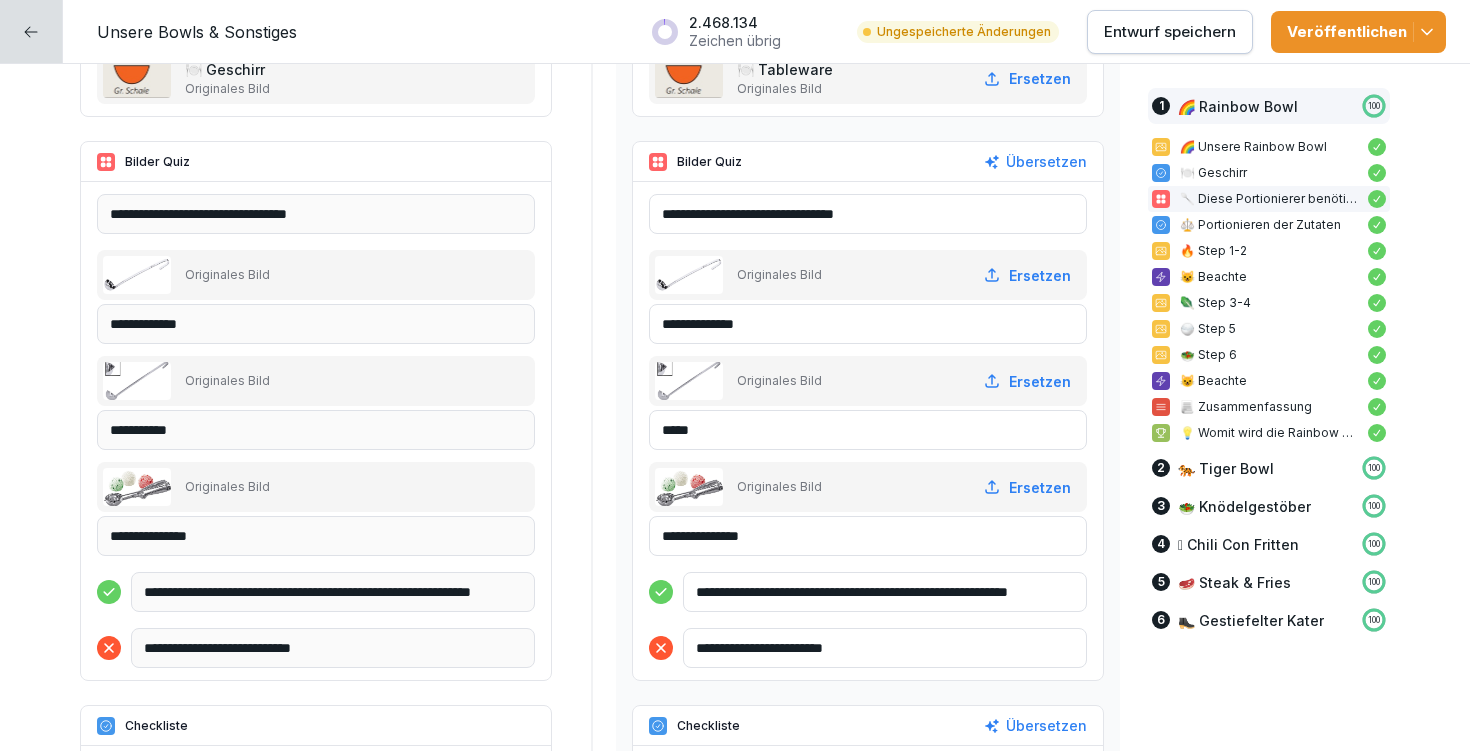 click on "**********" at bounding box center (885, 592) 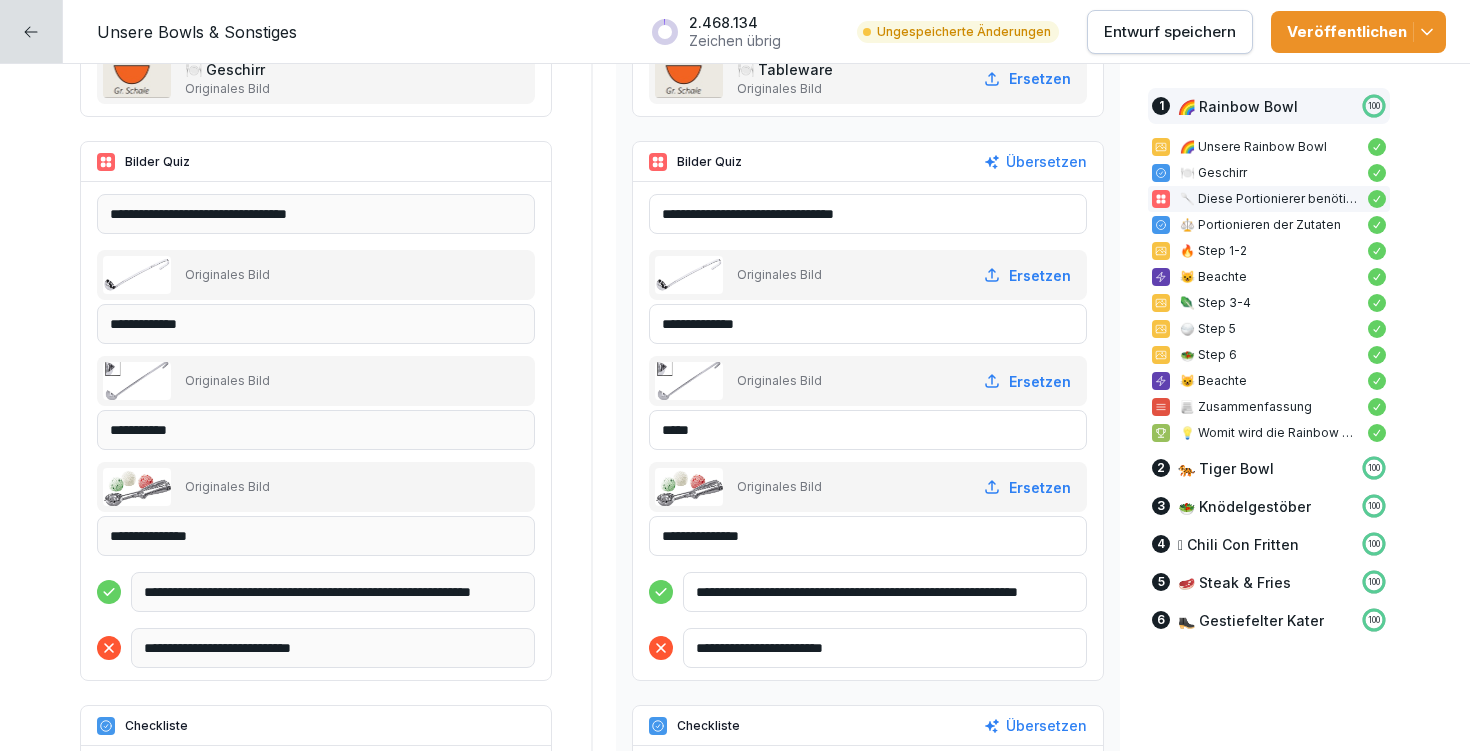 drag, startPoint x: 987, startPoint y: 591, endPoint x: 1074, endPoint y: 593, distance: 87.02299 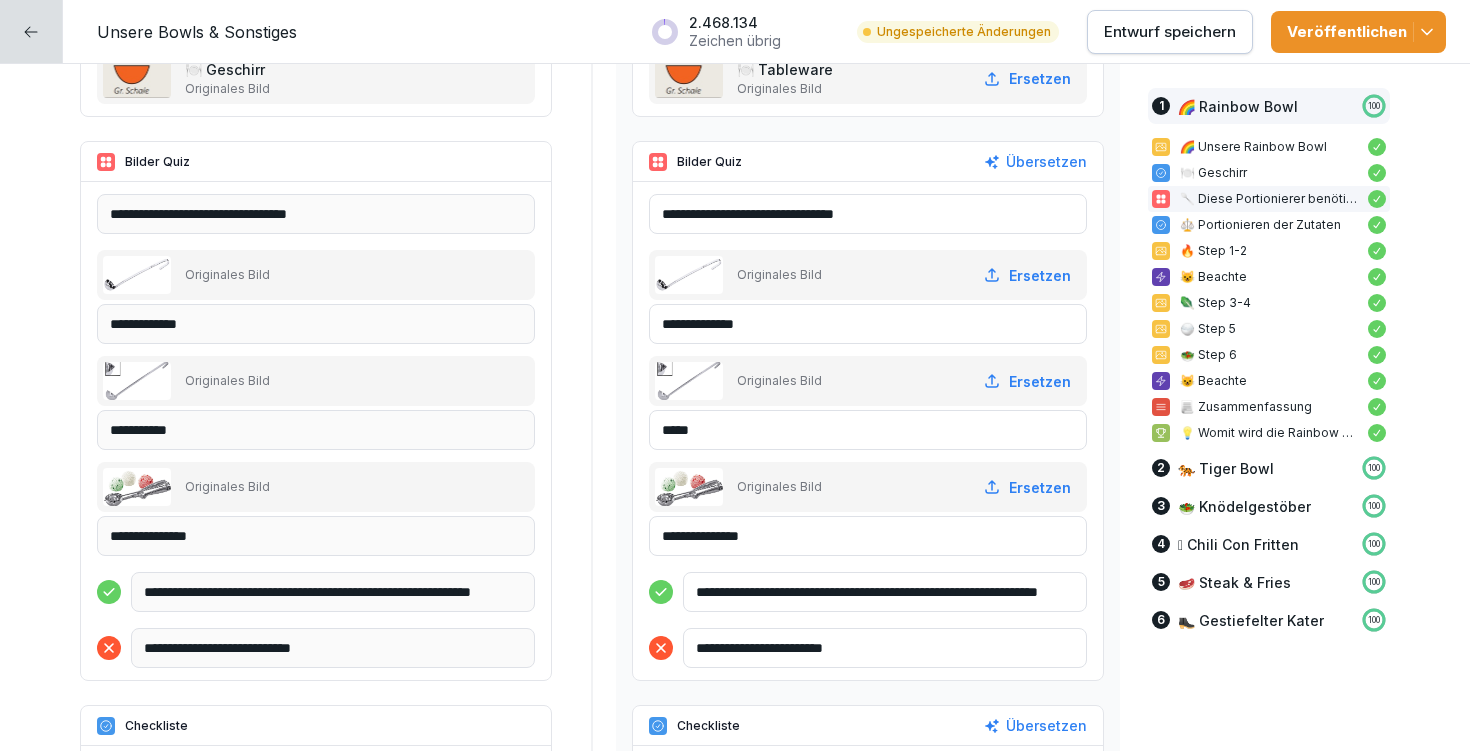 type on "**********" 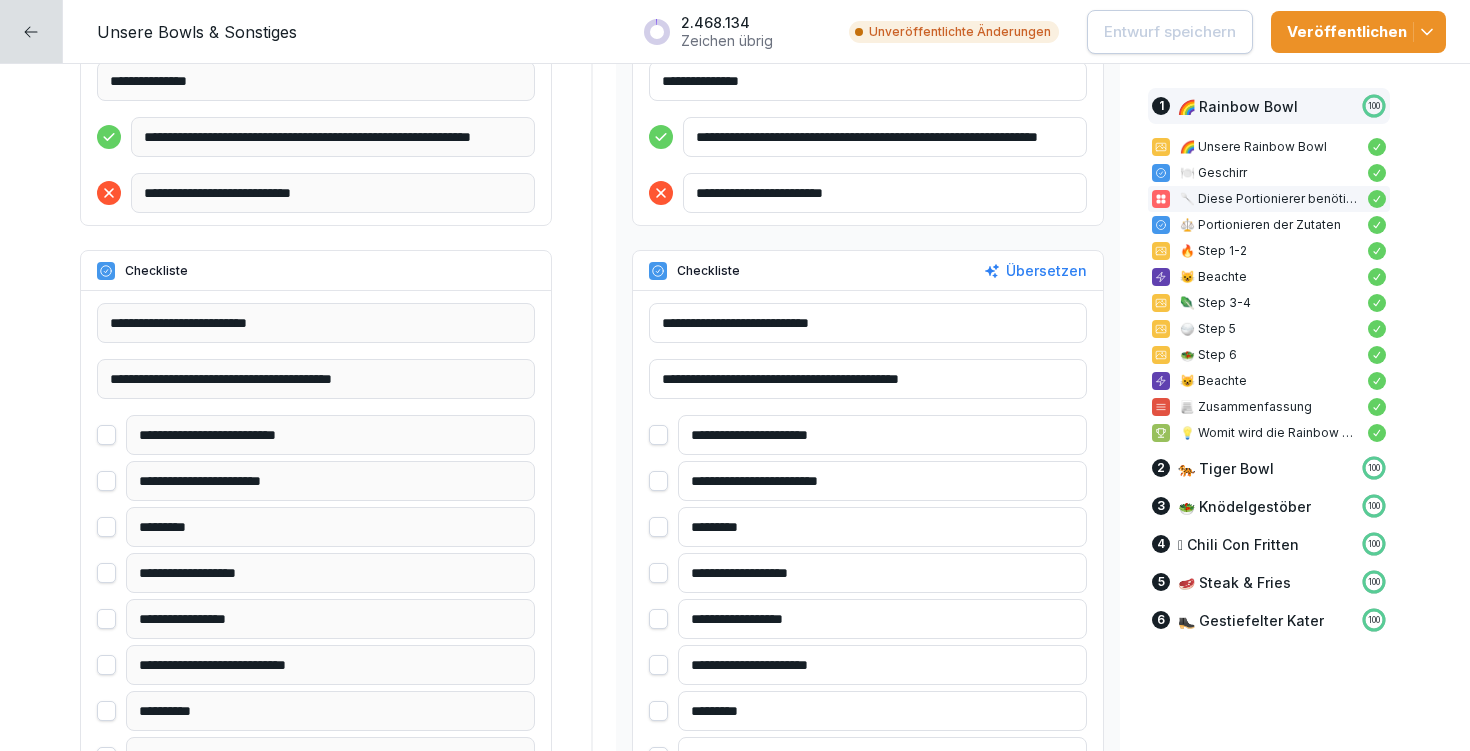 scroll, scrollTop: 1628, scrollLeft: 0, axis: vertical 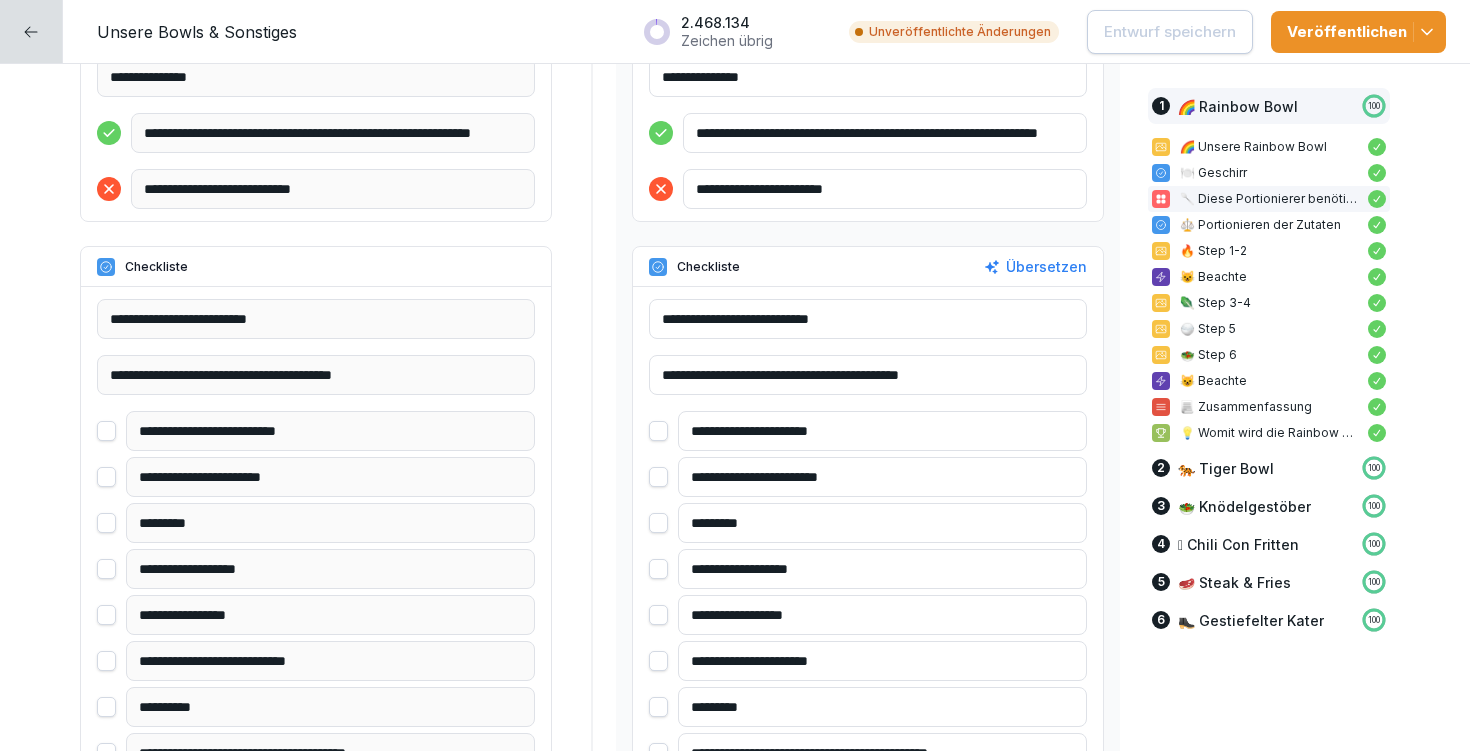 drag, startPoint x: 716, startPoint y: 431, endPoint x: 957, endPoint y: 447, distance: 241.53053 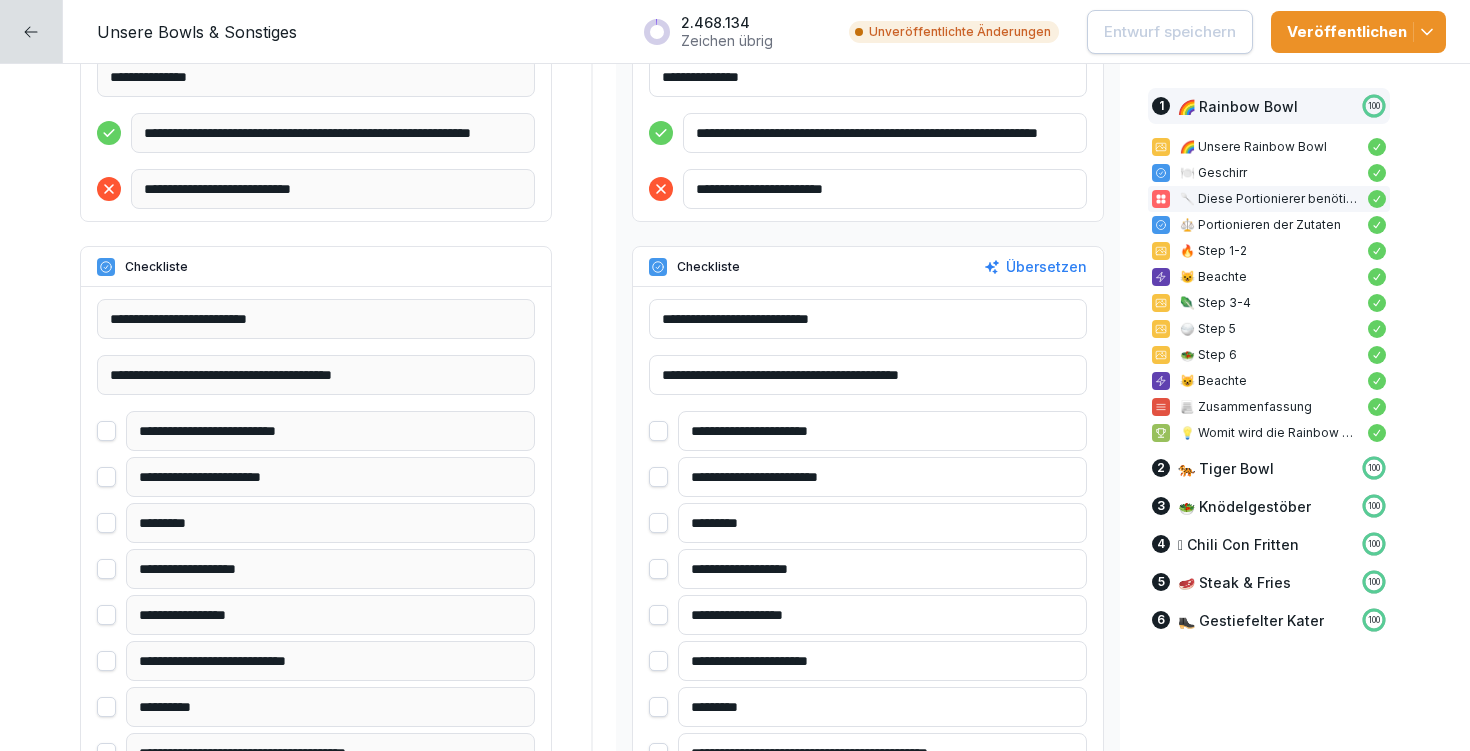 paste on "********" 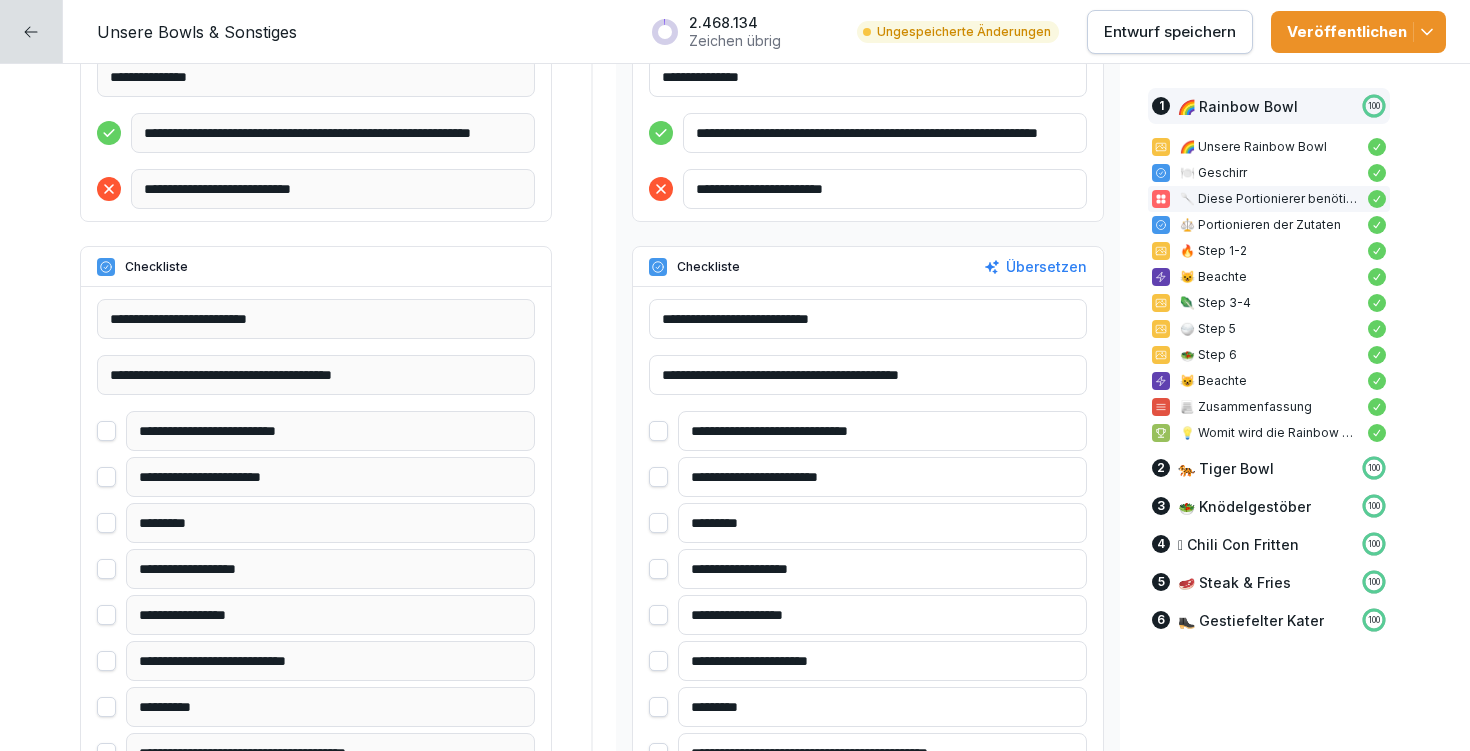 type on "**********" 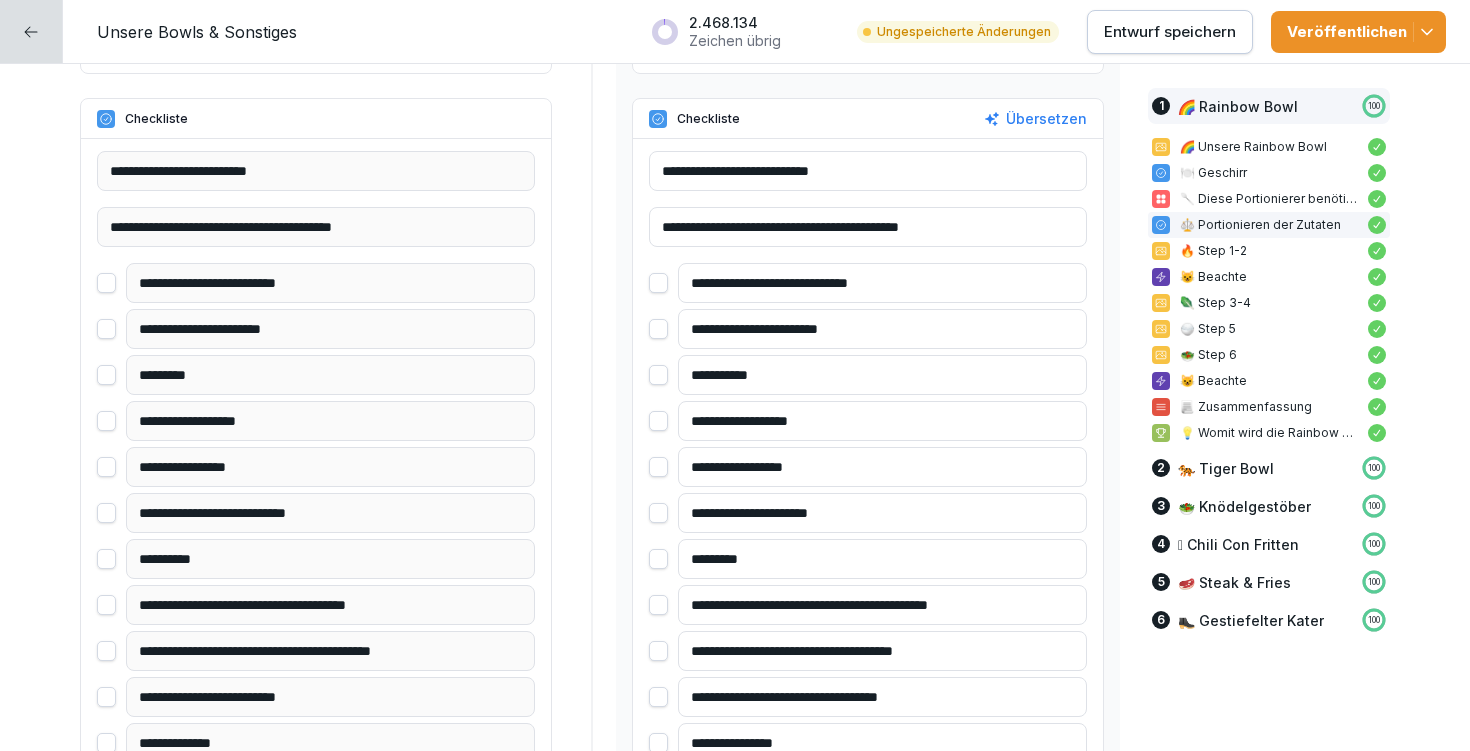 scroll, scrollTop: 1812, scrollLeft: 0, axis: vertical 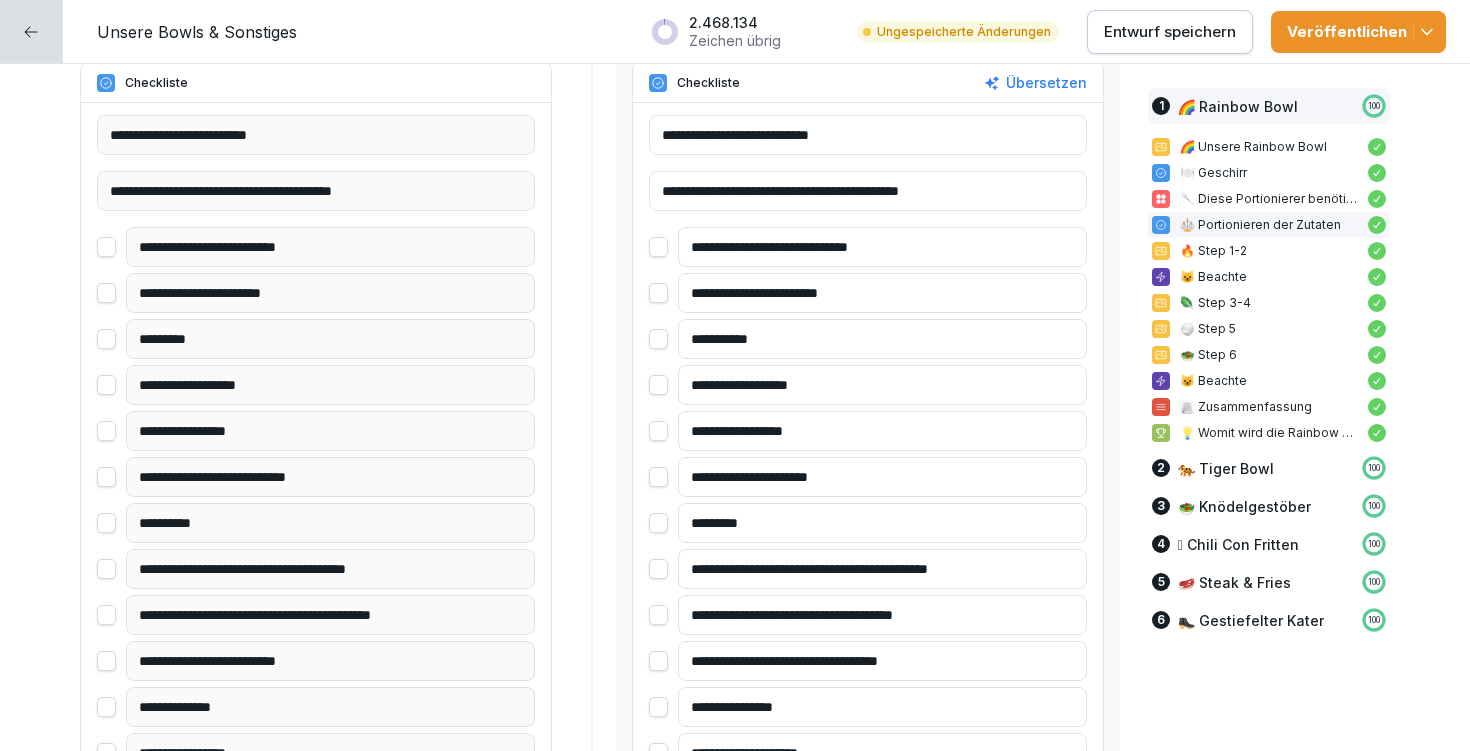 type on "**********" 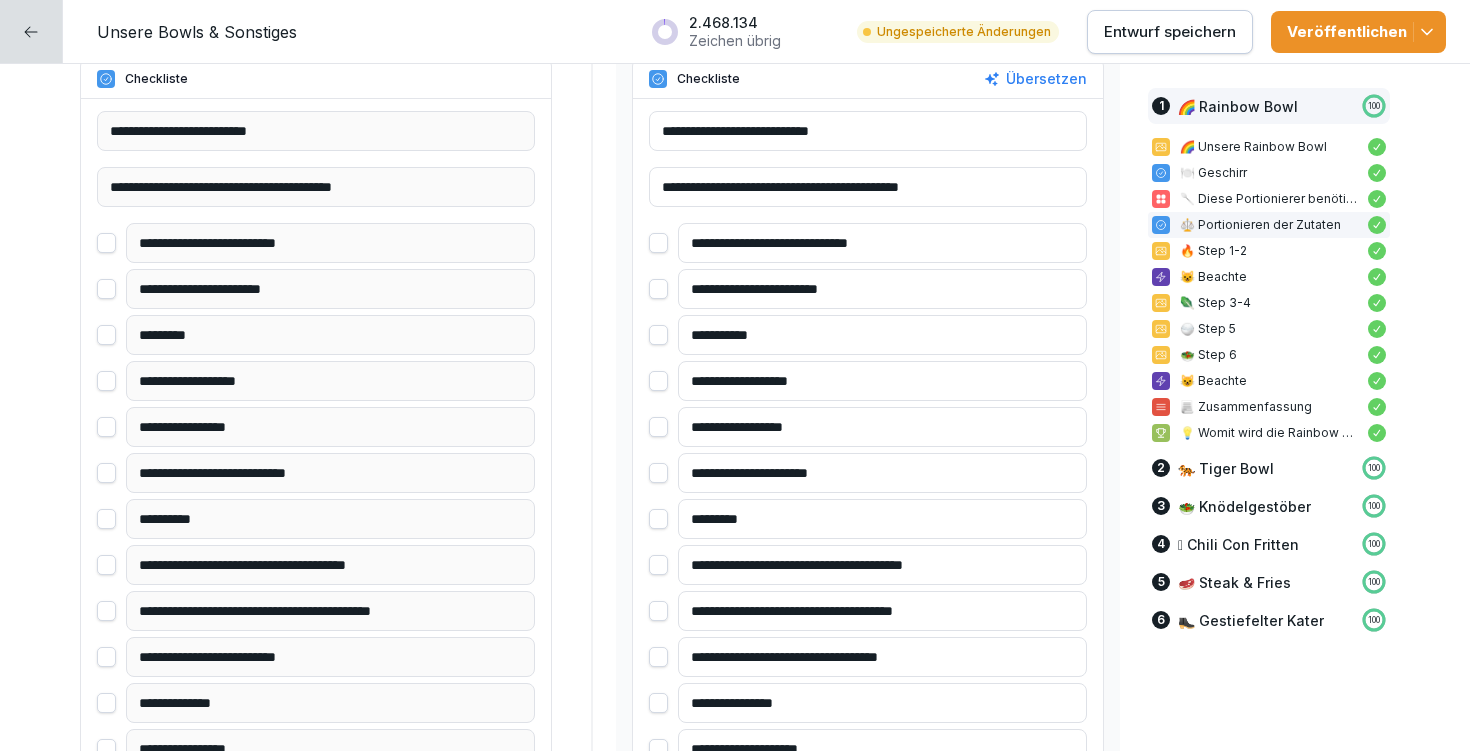scroll, scrollTop: 1820, scrollLeft: 0, axis: vertical 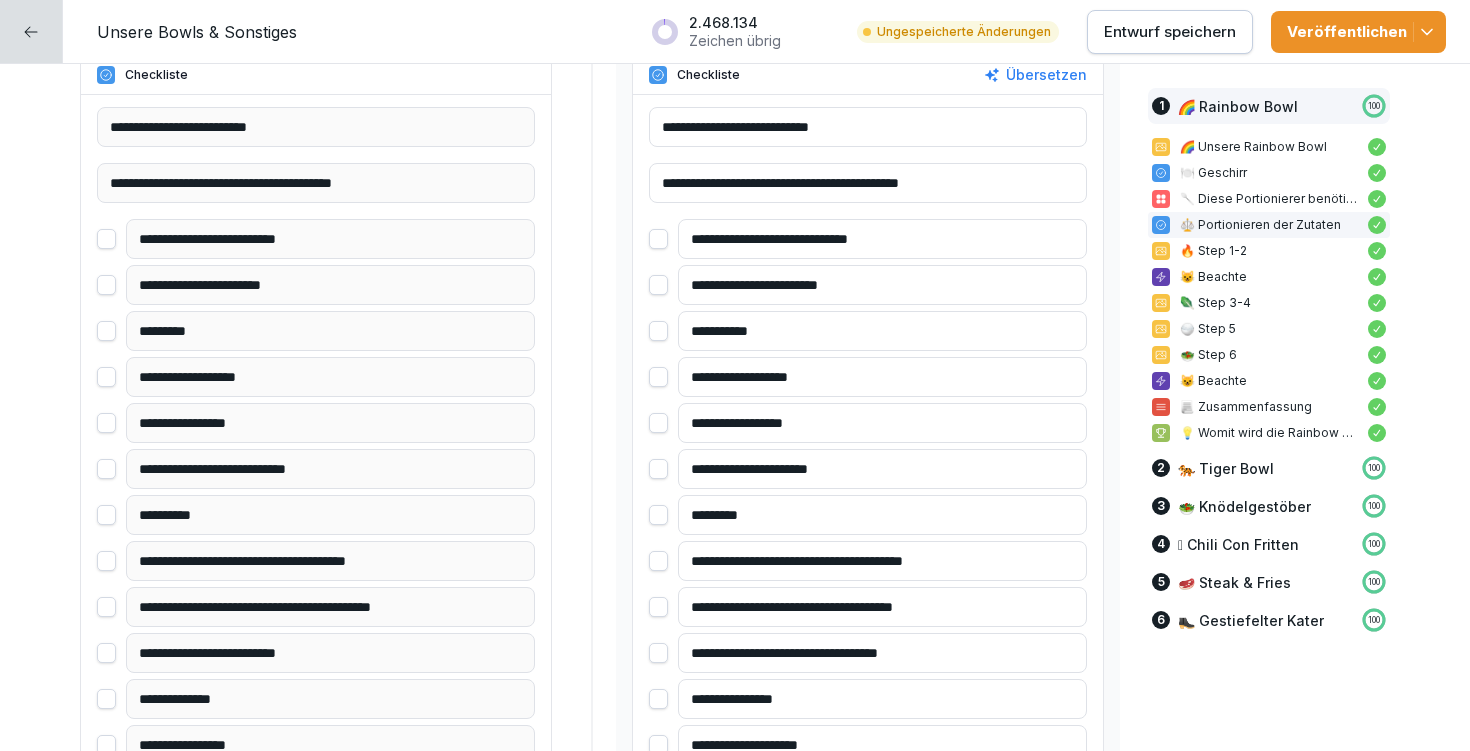 type on "**********" 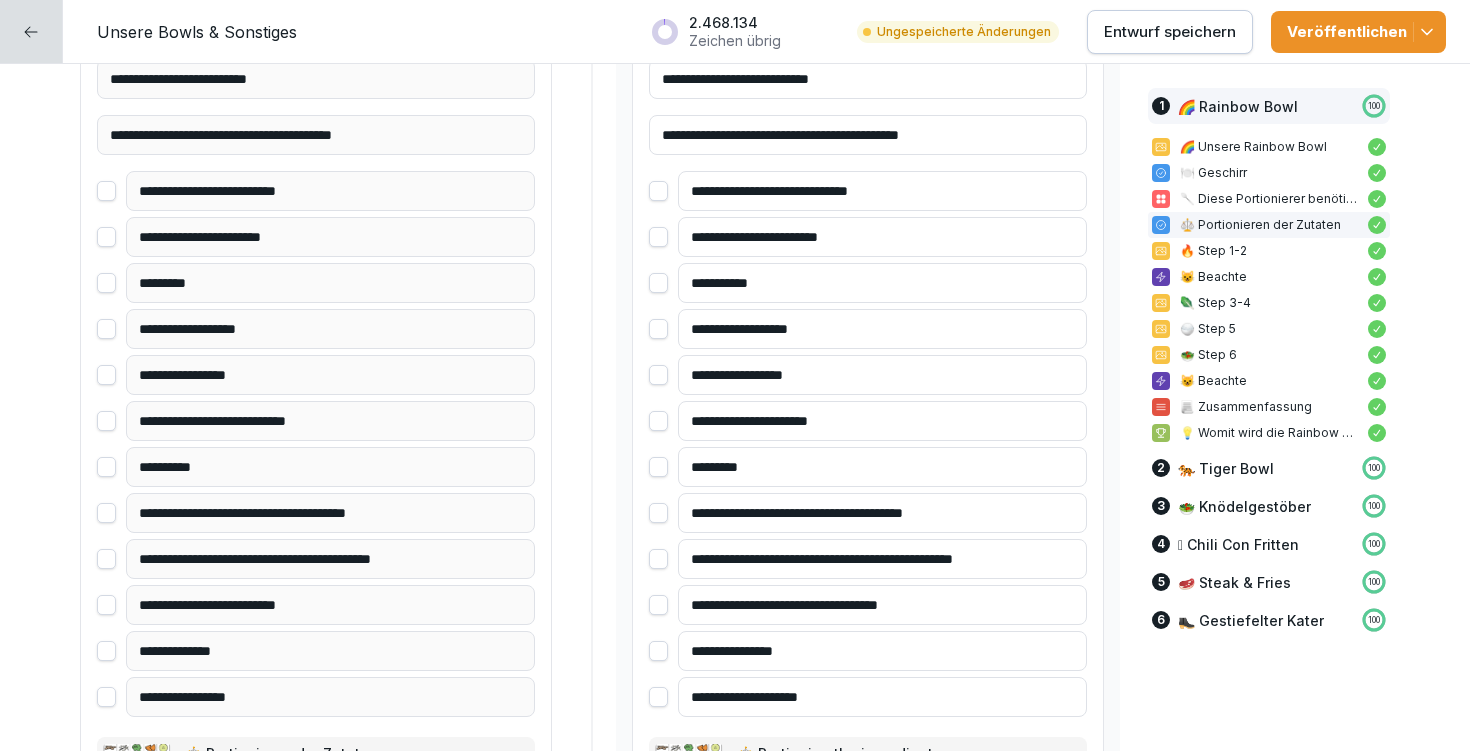 scroll, scrollTop: 1896, scrollLeft: 0, axis: vertical 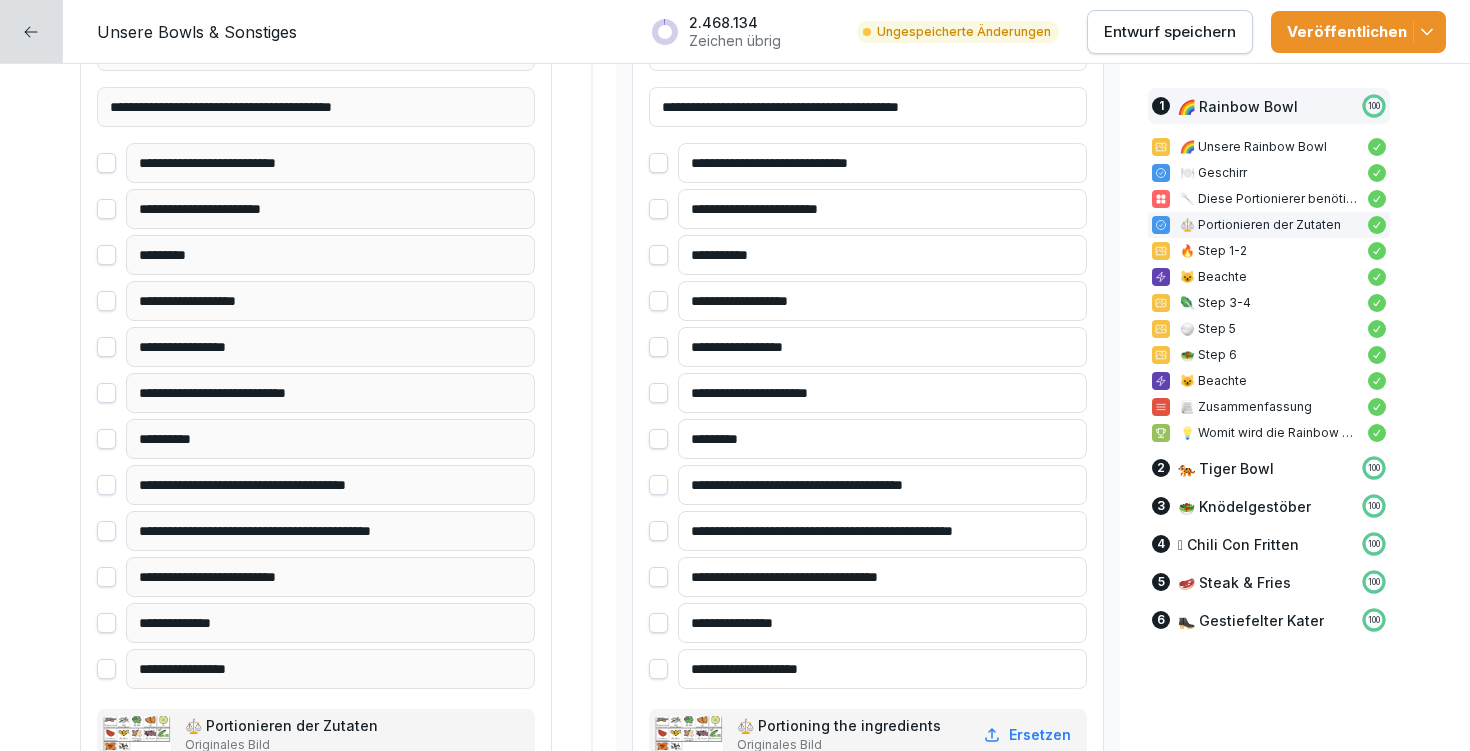 type on "**********" 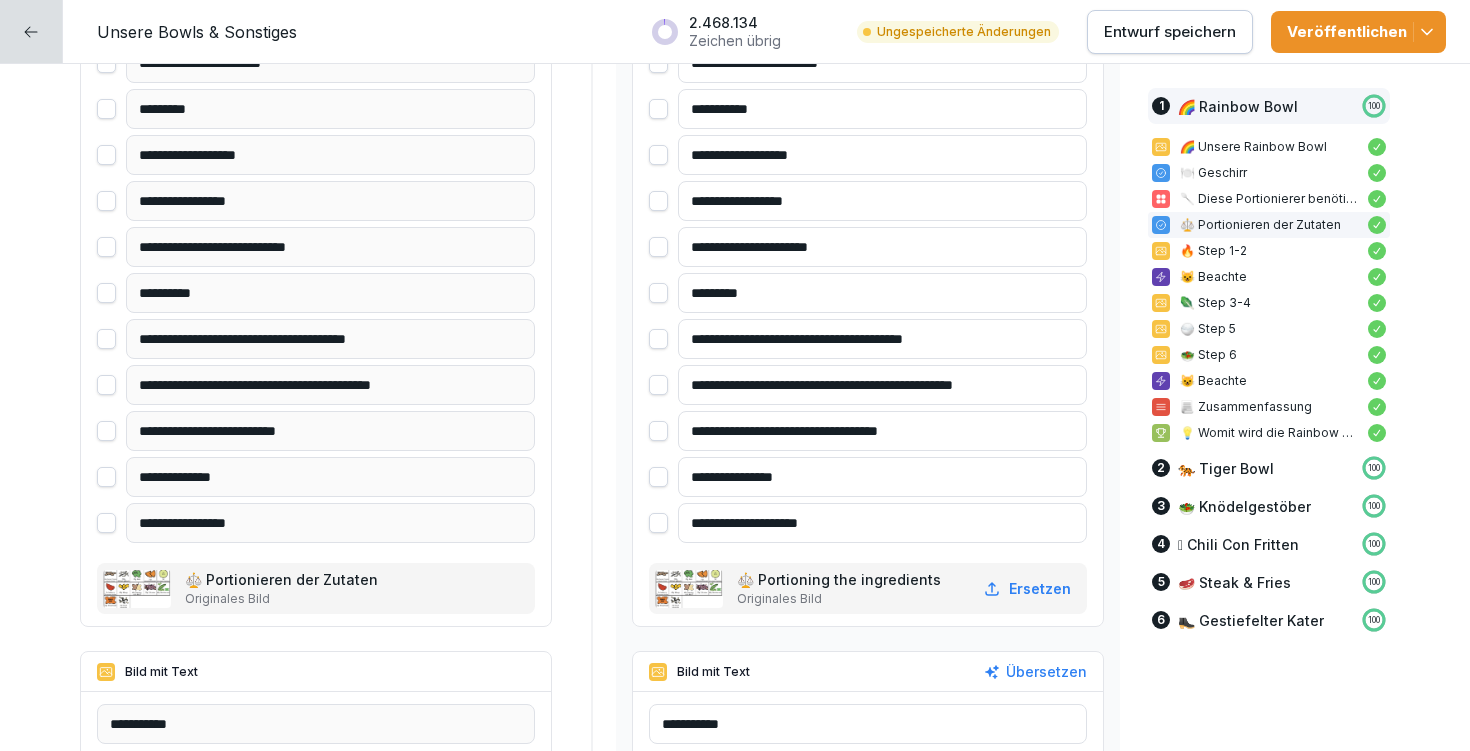 scroll, scrollTop: 2077, scrollLeft: 0, axis: vertical 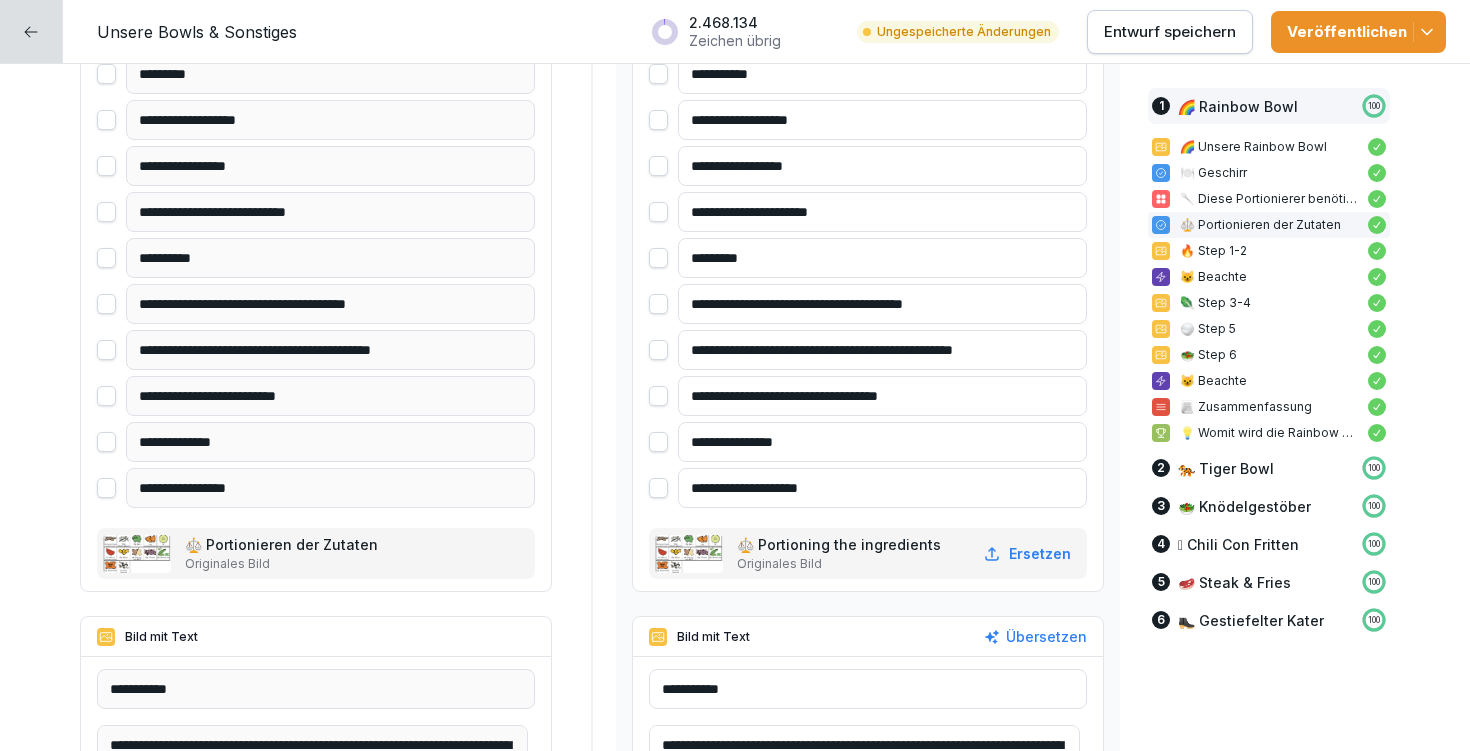 type on "**********" 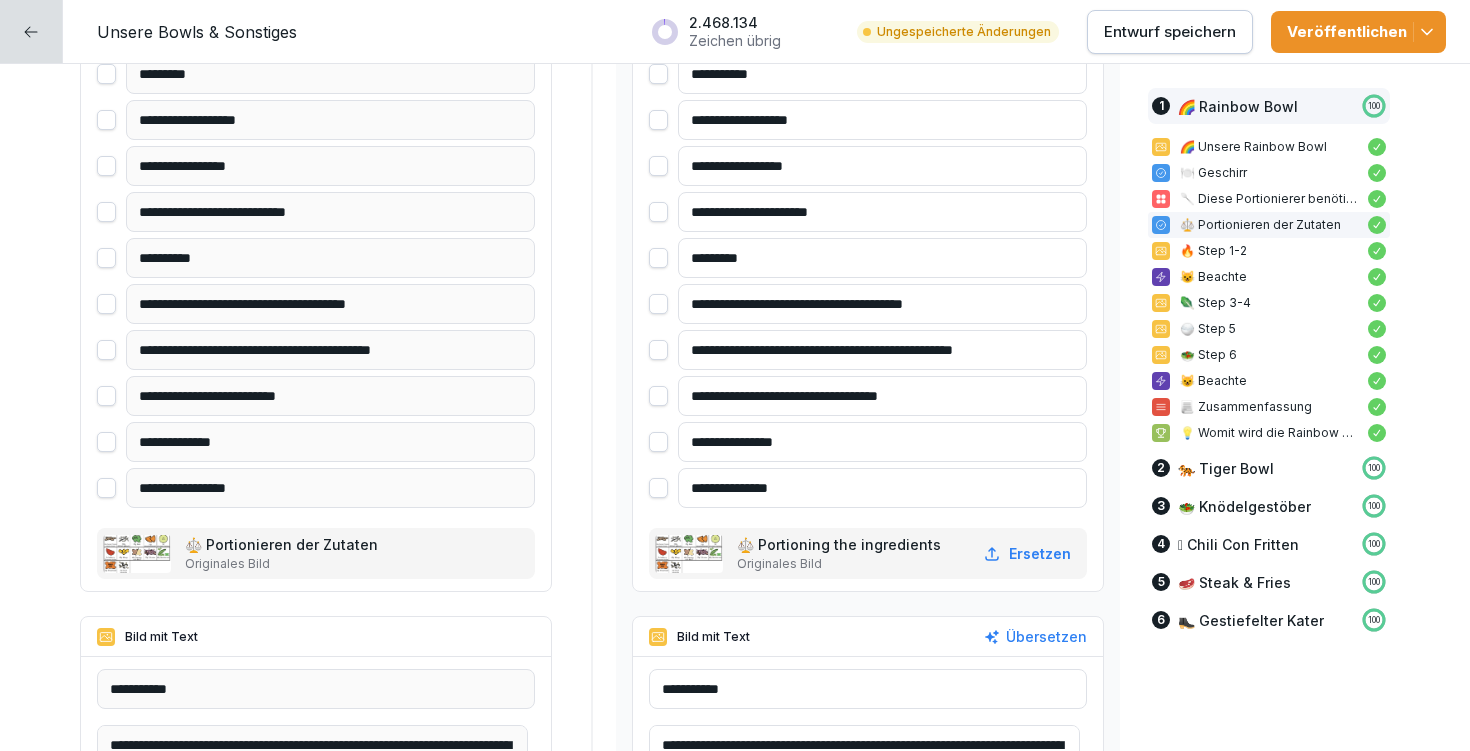 click on "**********" at bounding box center [882, 488] 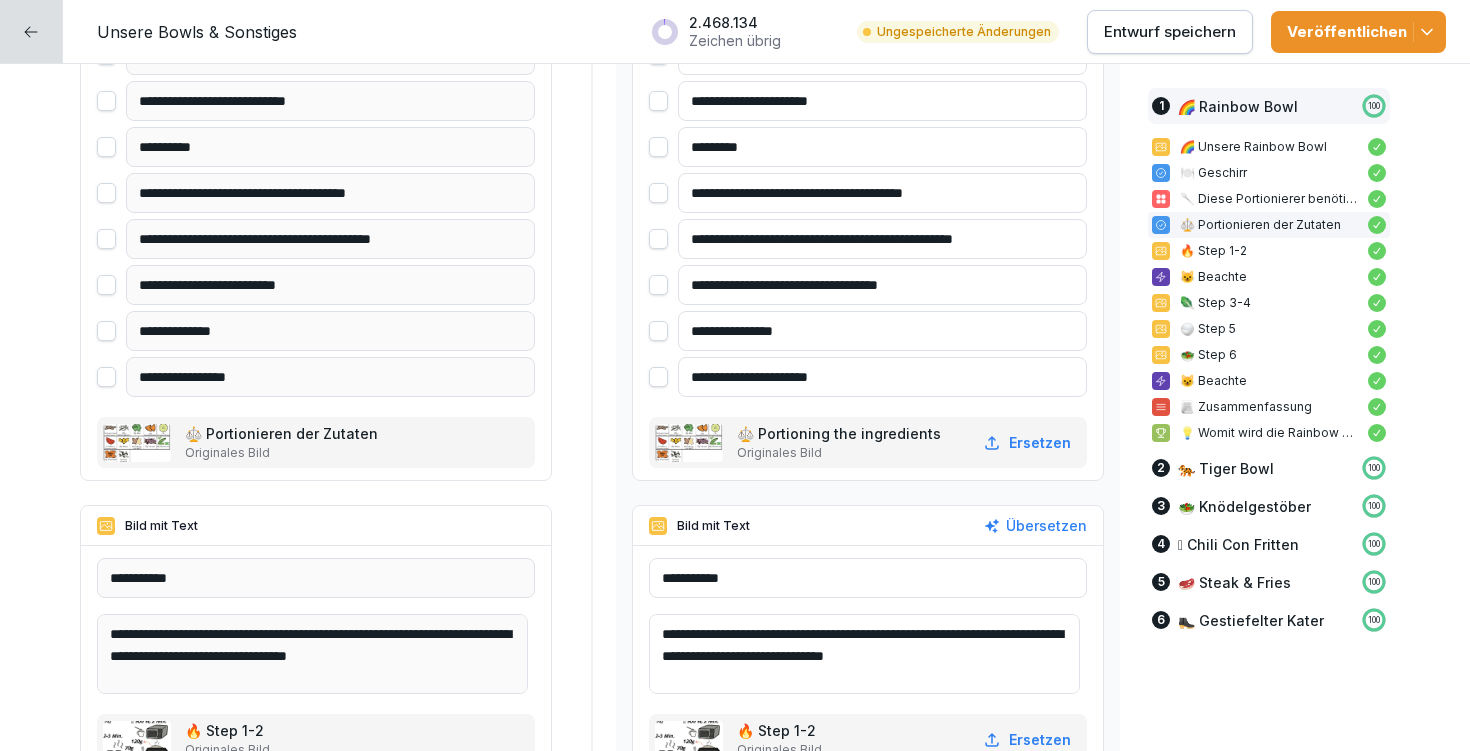 scroll, scrollTop: 2360, scrollLeft: 0, axis: vertical 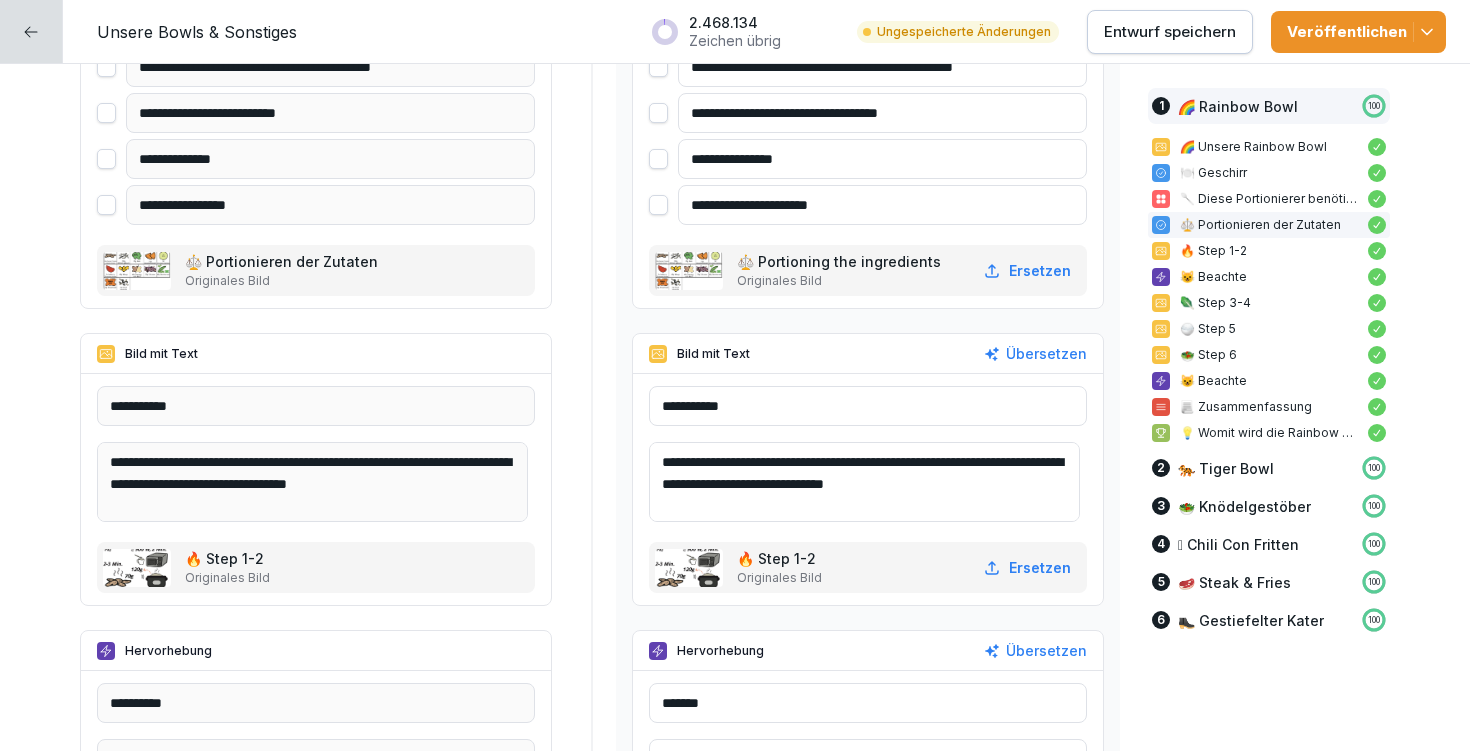 type on "**********" 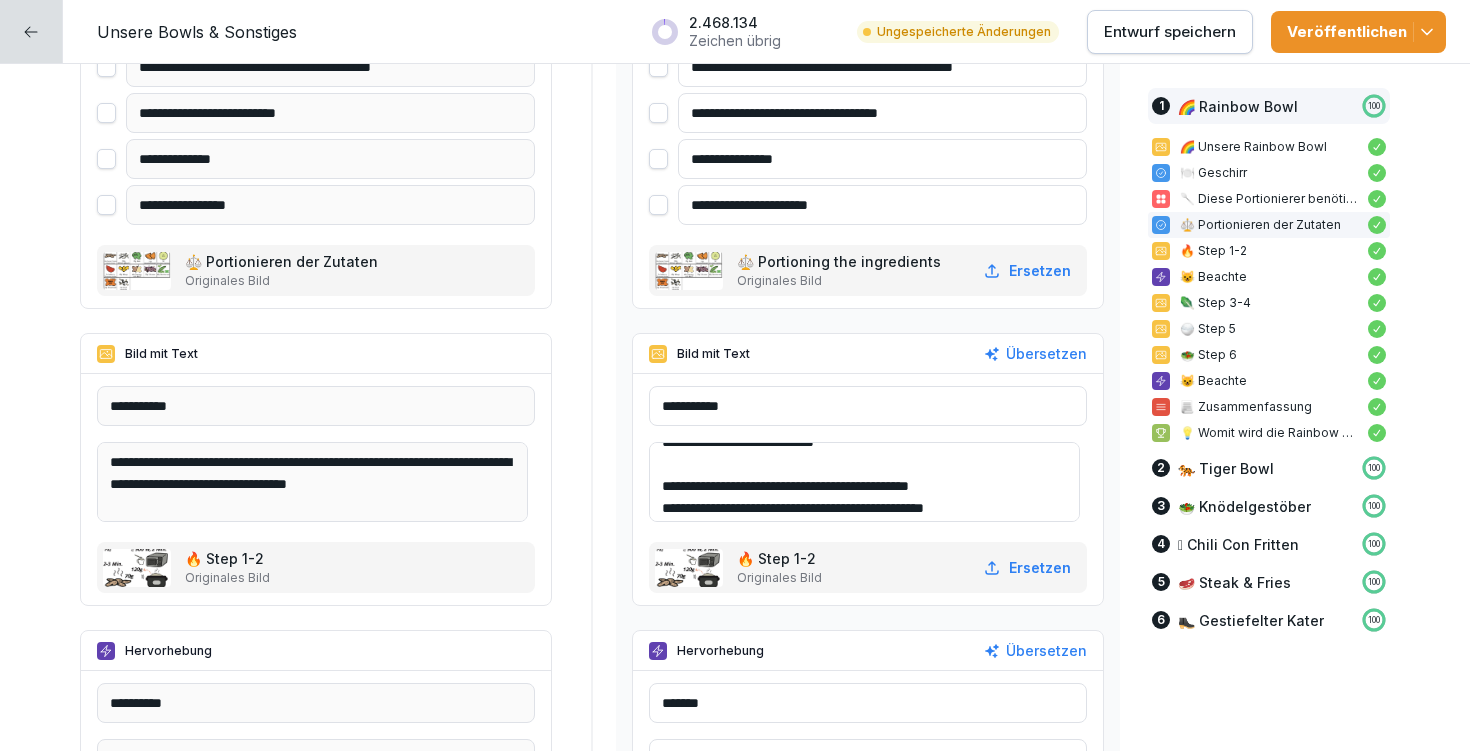 scroll, scrollTop: 46, scrollLeft: 0, axis: vertical 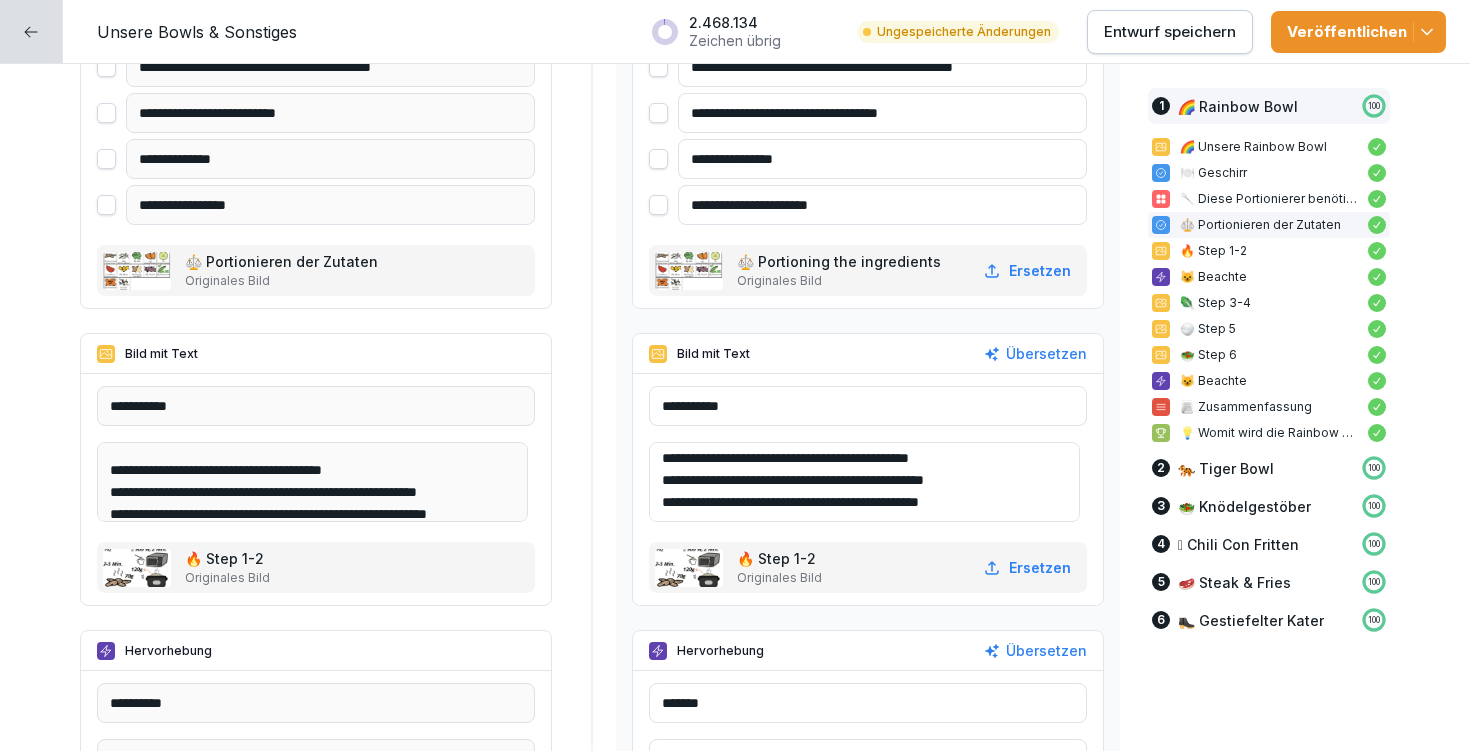 click on "**********" at bounding box center [864, 482] 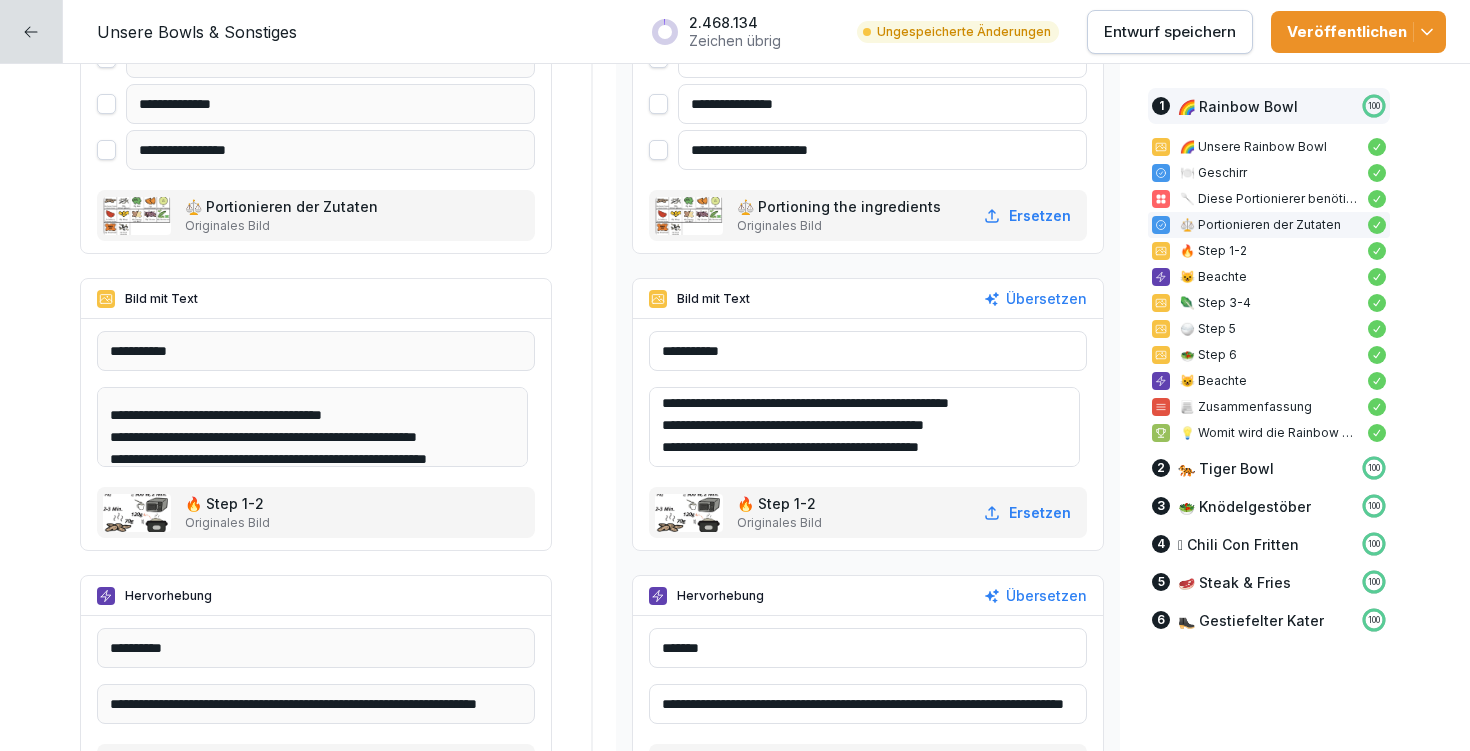scroll, scrollTop: 2419, scrollLeft: 0, axis: vertical 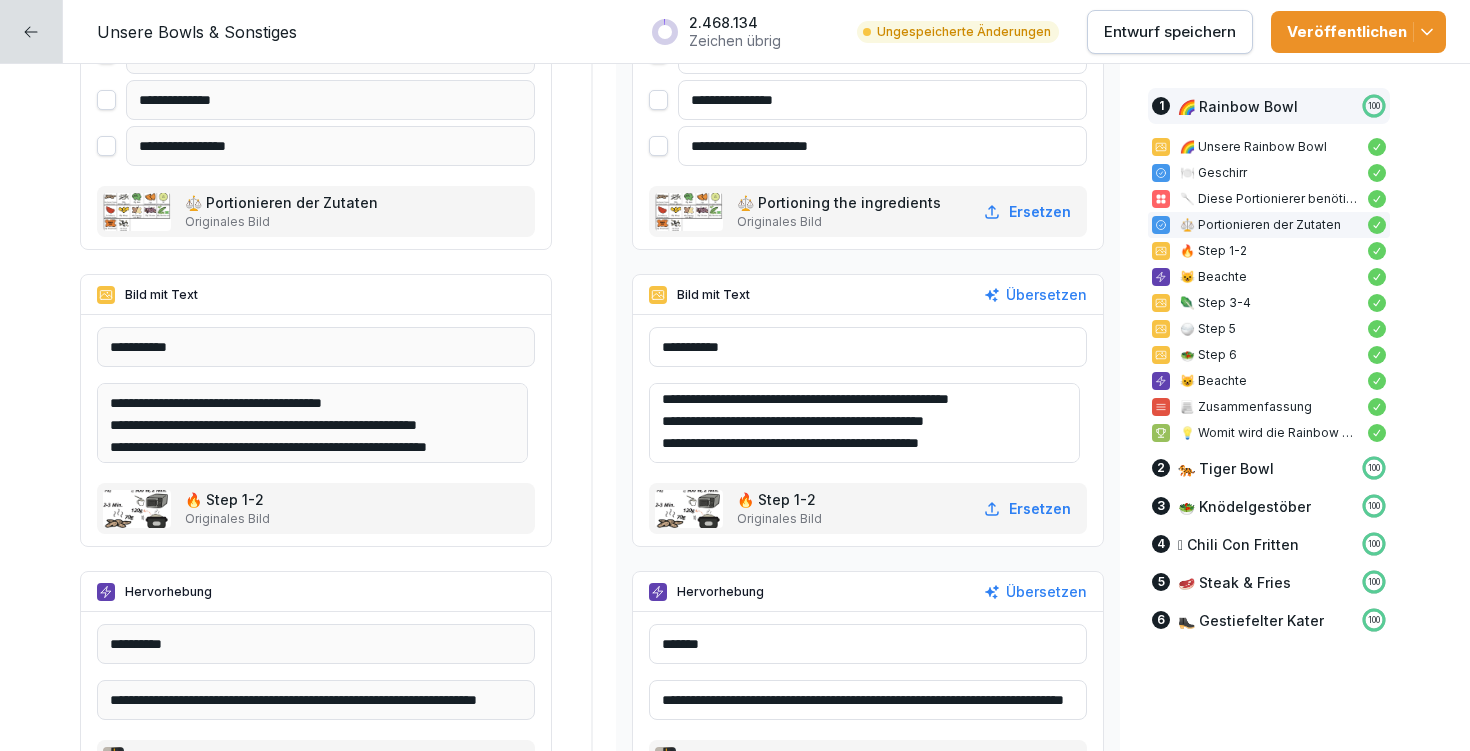 click on "**********" at bounding box center (864, 423) 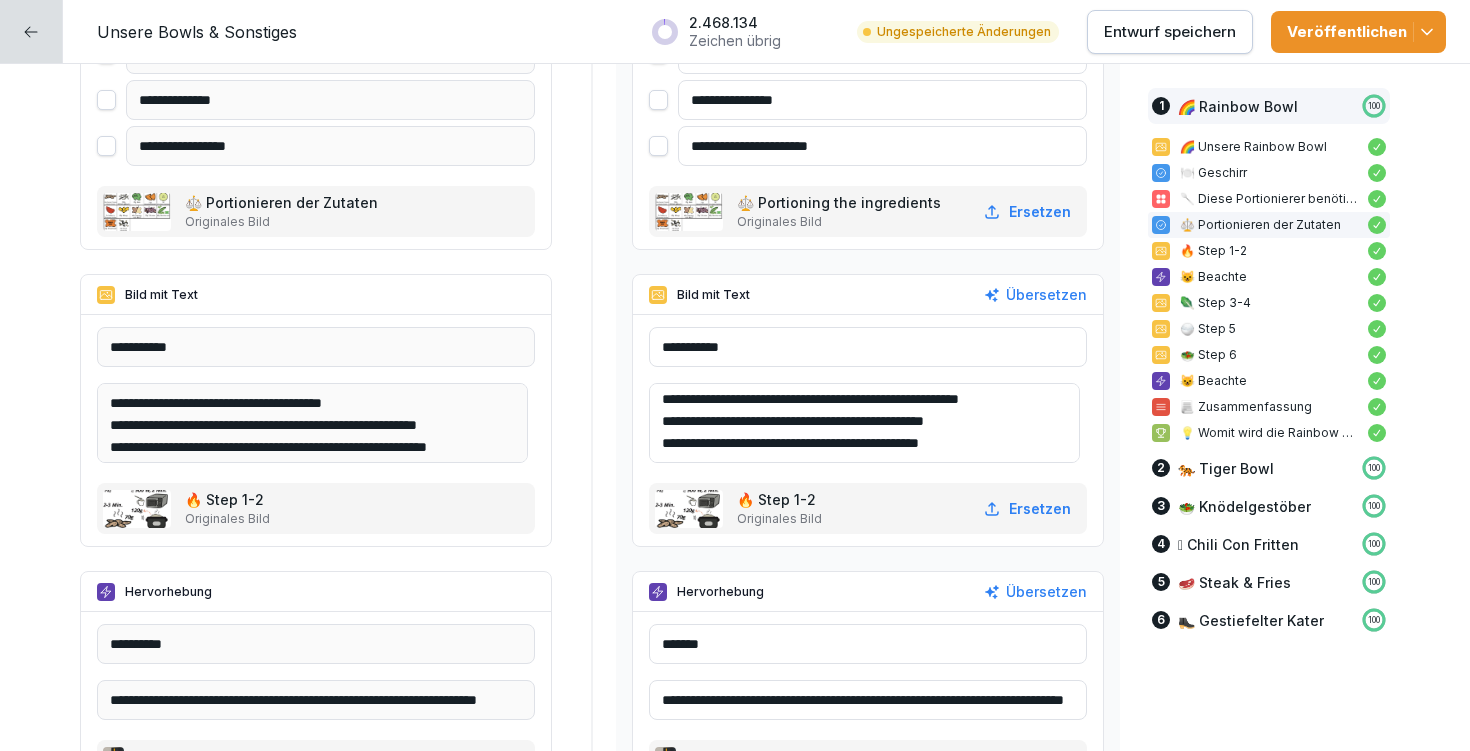 click on "**********" at bounding box center [864, 423] 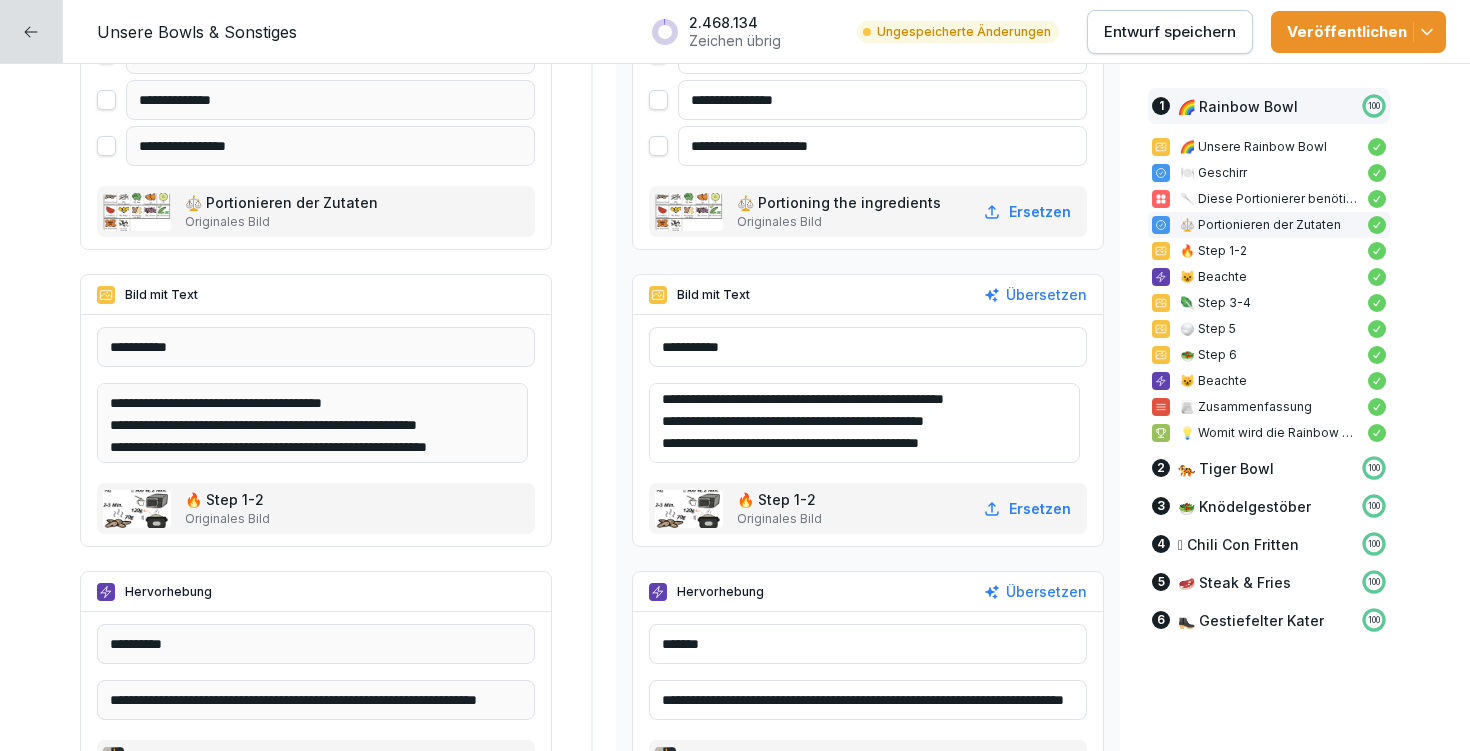 click on "**********" at bounding box center (864, 423) 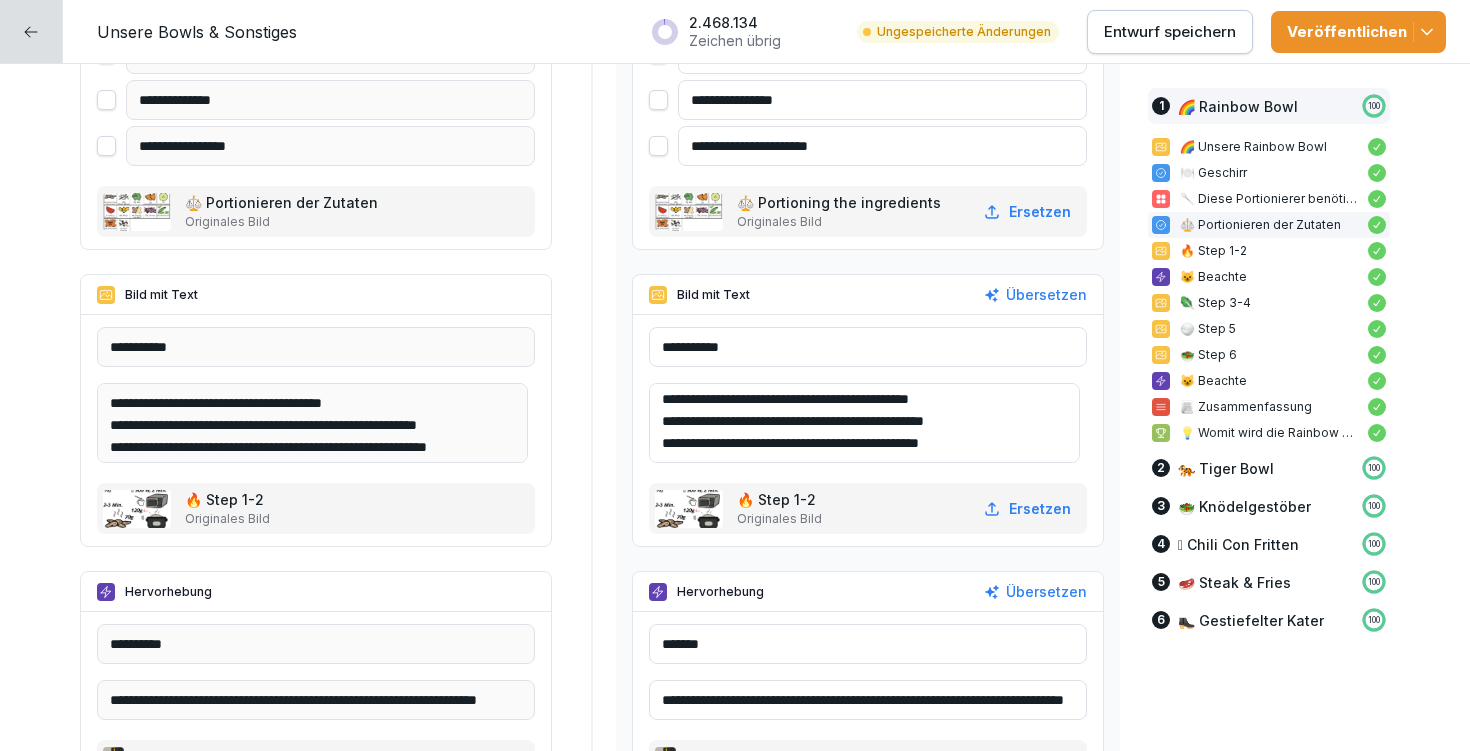 scroll, scrollTop: 2598, scrollLeft: 0, axis: vertical 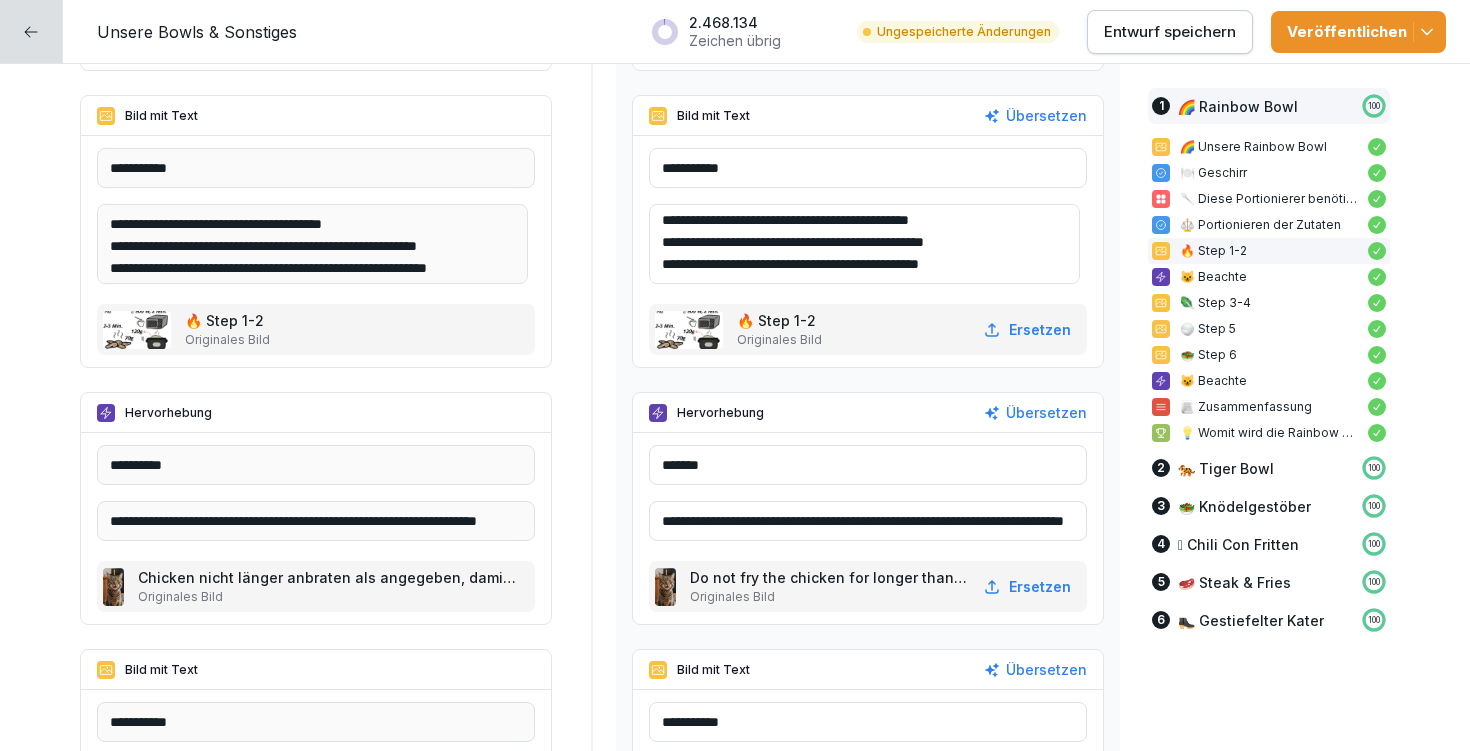 type on "**********" 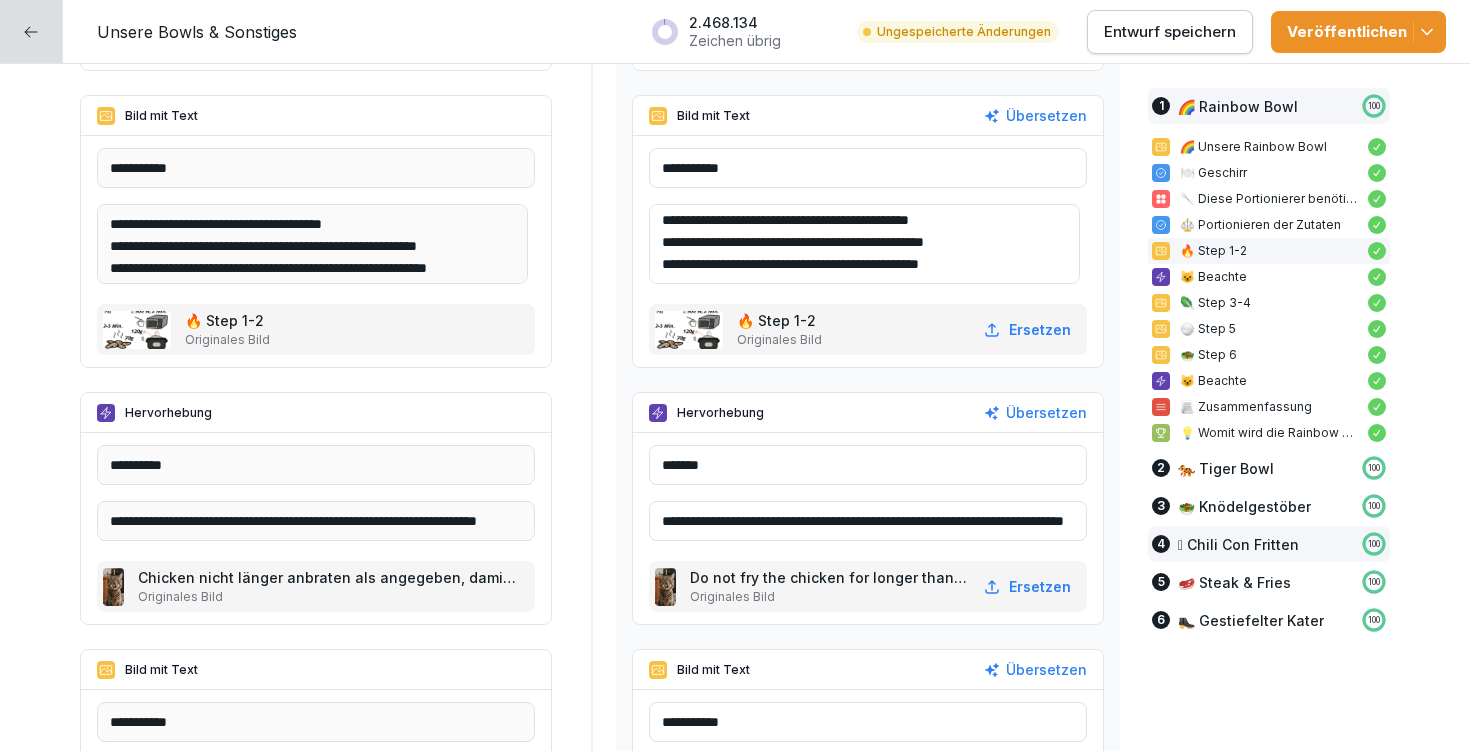 drag, startPoint x: 653, startPoint y: 516, endPoint x: 1134, endPoint y: 540, distance: 481.5984 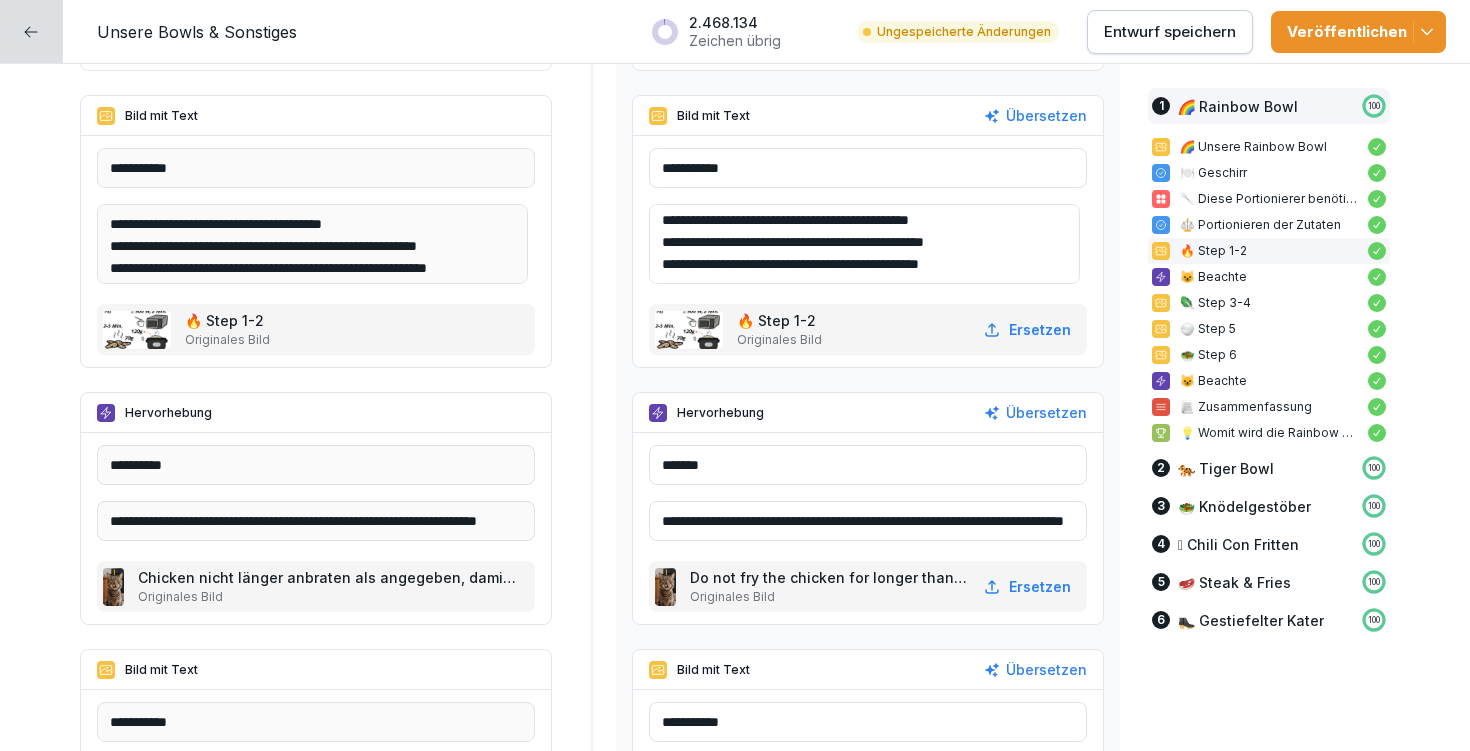paste 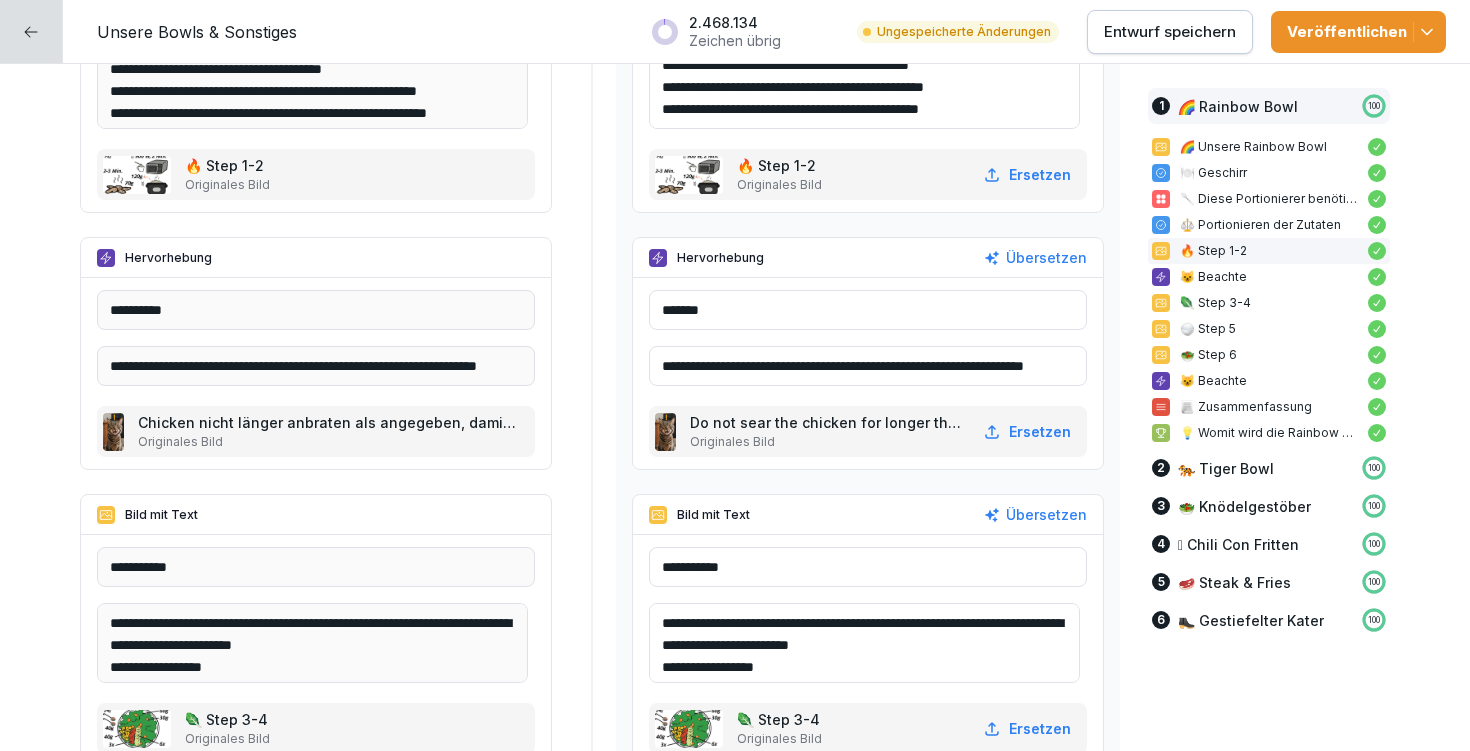 scroll, scrollTop: 2776, scrollLeft: 0, axis: vertical 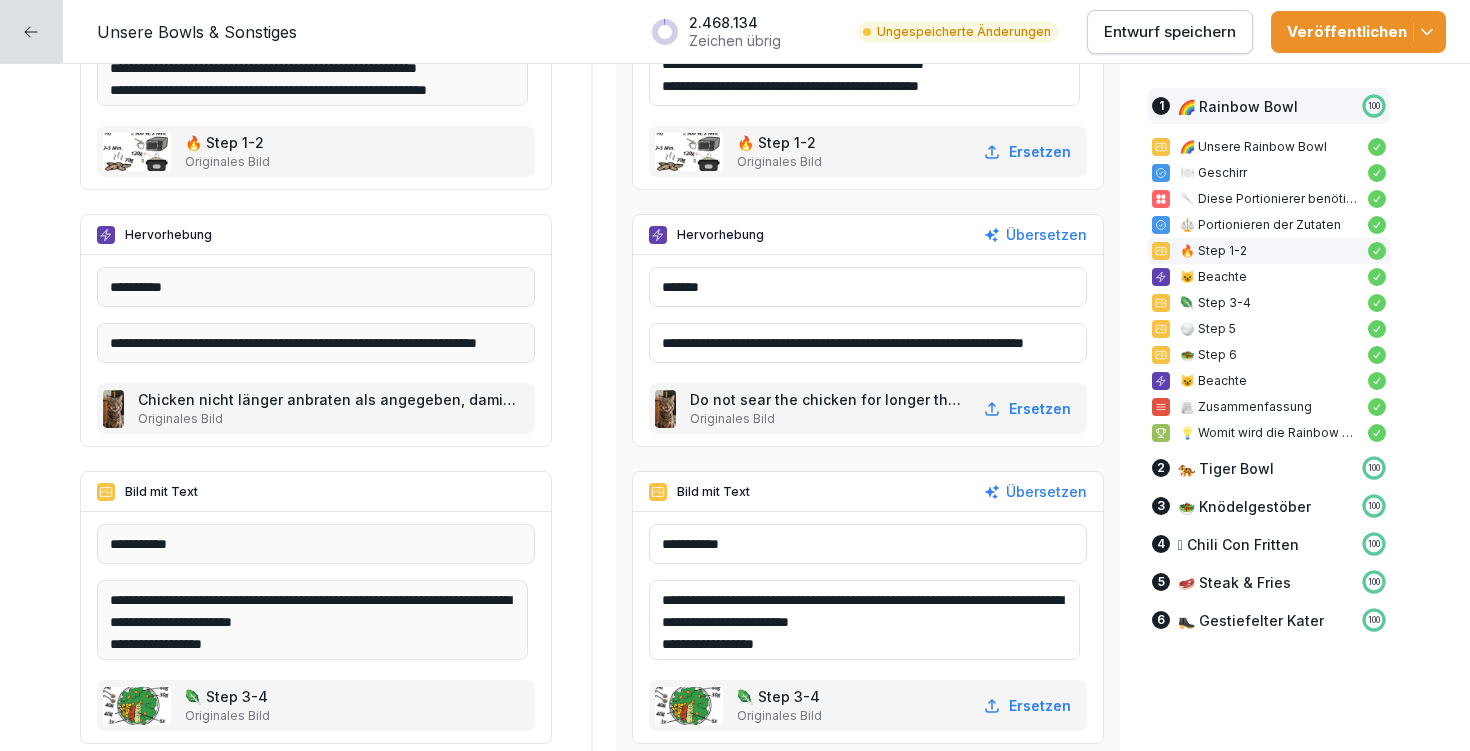 type on "**********" 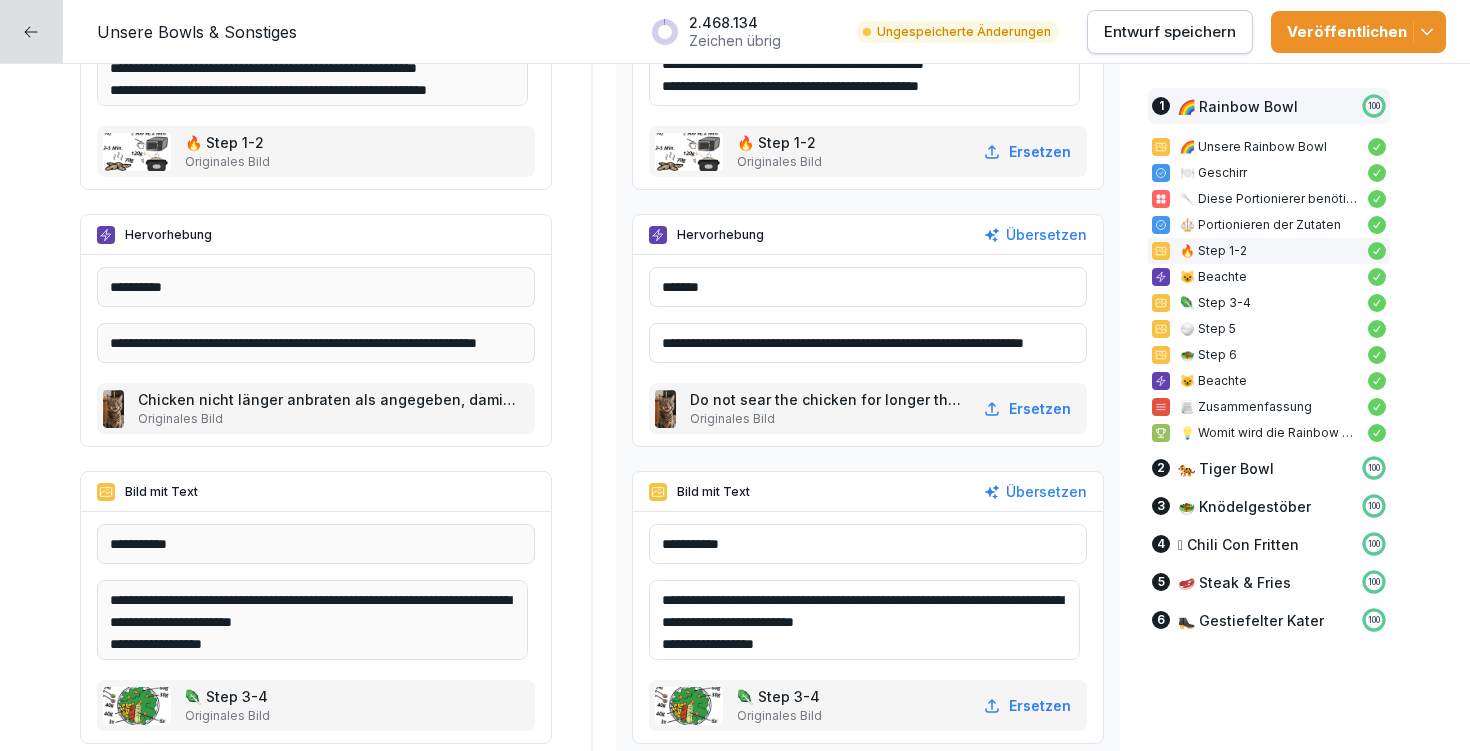 click on "**********" at bounding box center (864, 620) 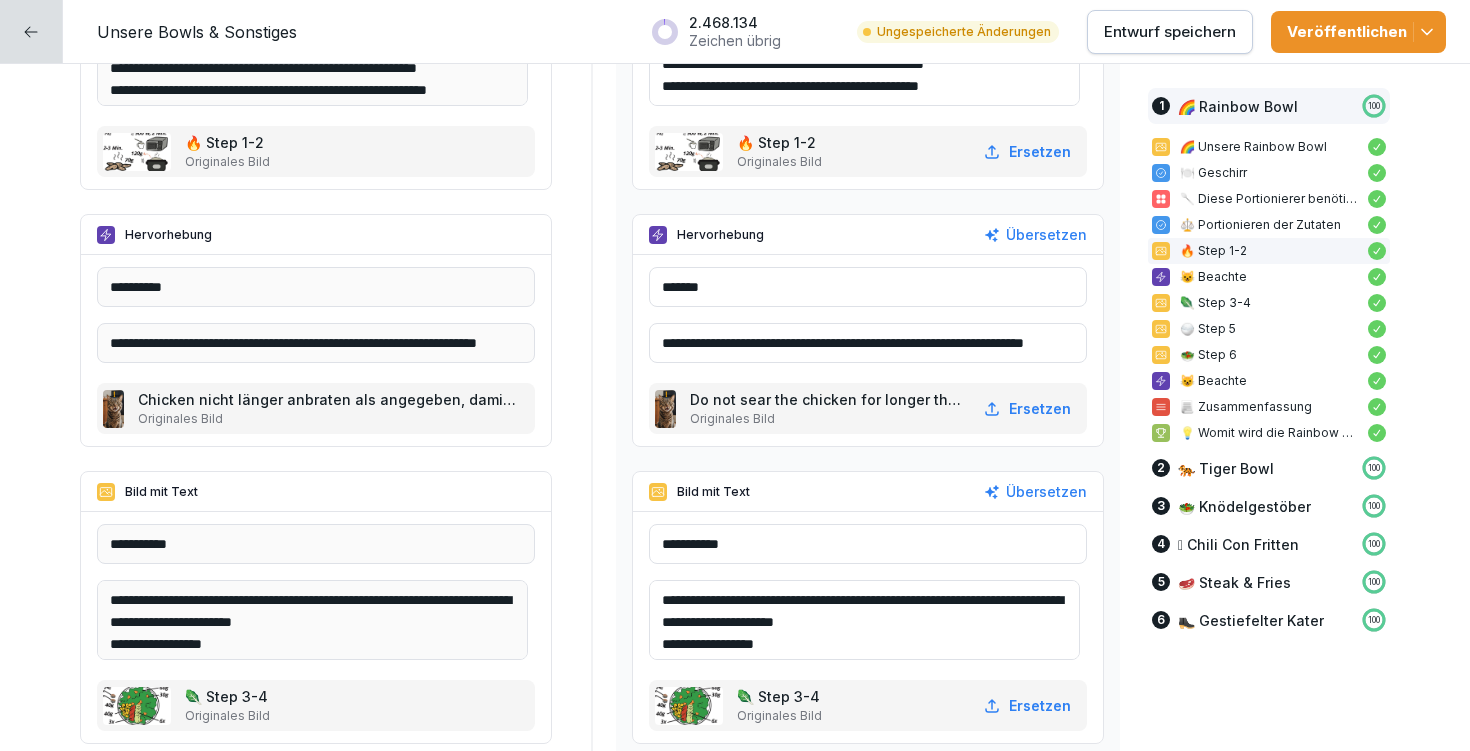 click on "**********" at bounding box center [864, 620] 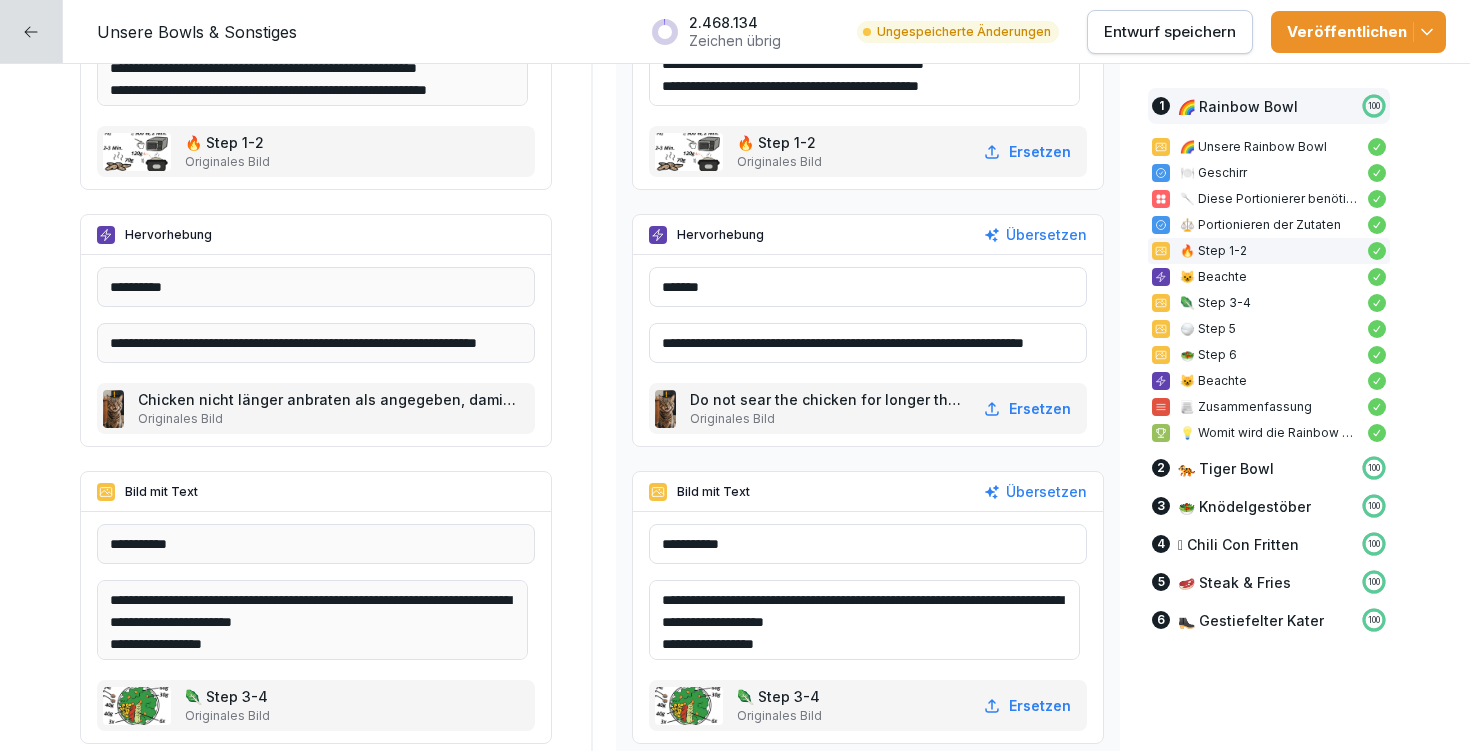 click on "**********" at bounding box center (864, 620) 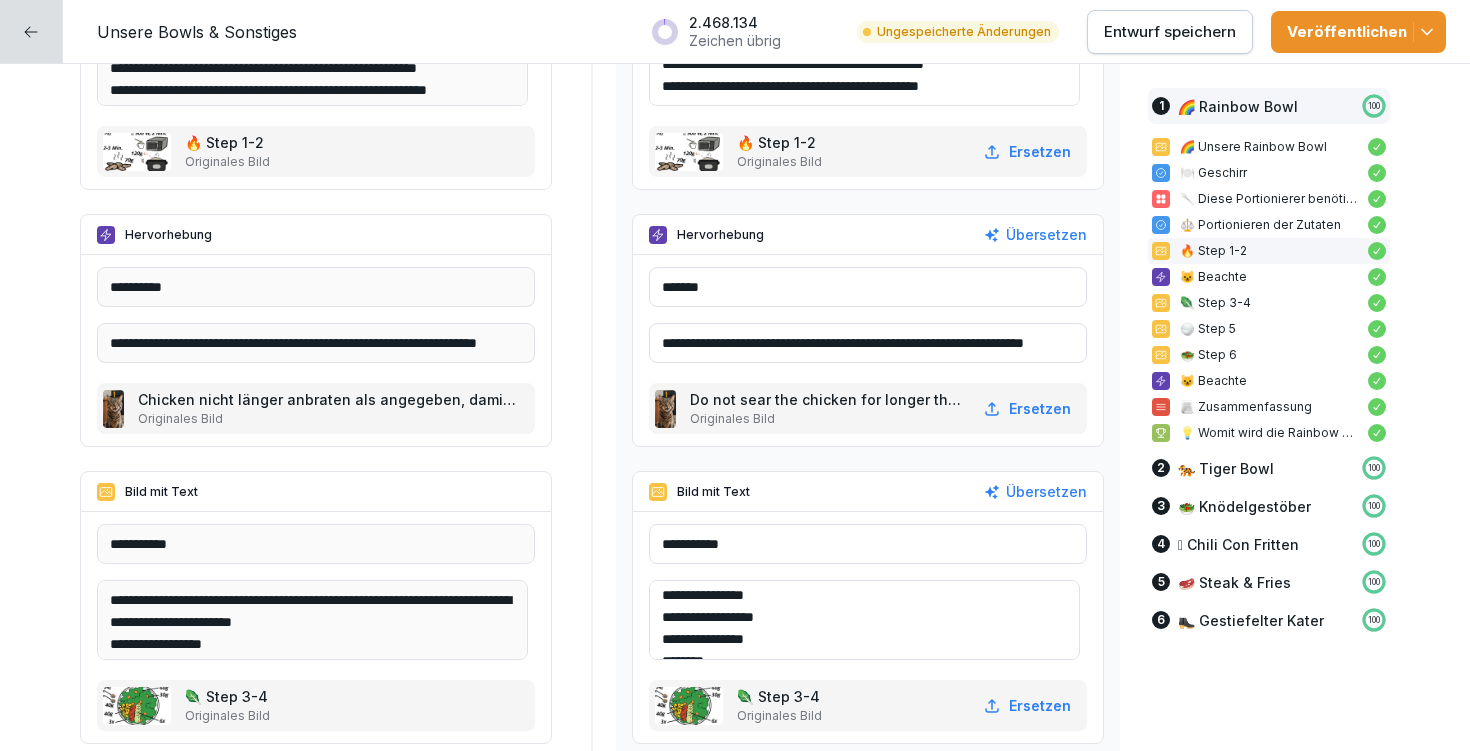 scroll, scrollTop: 1, scrollLeft: 0, axis: vertical 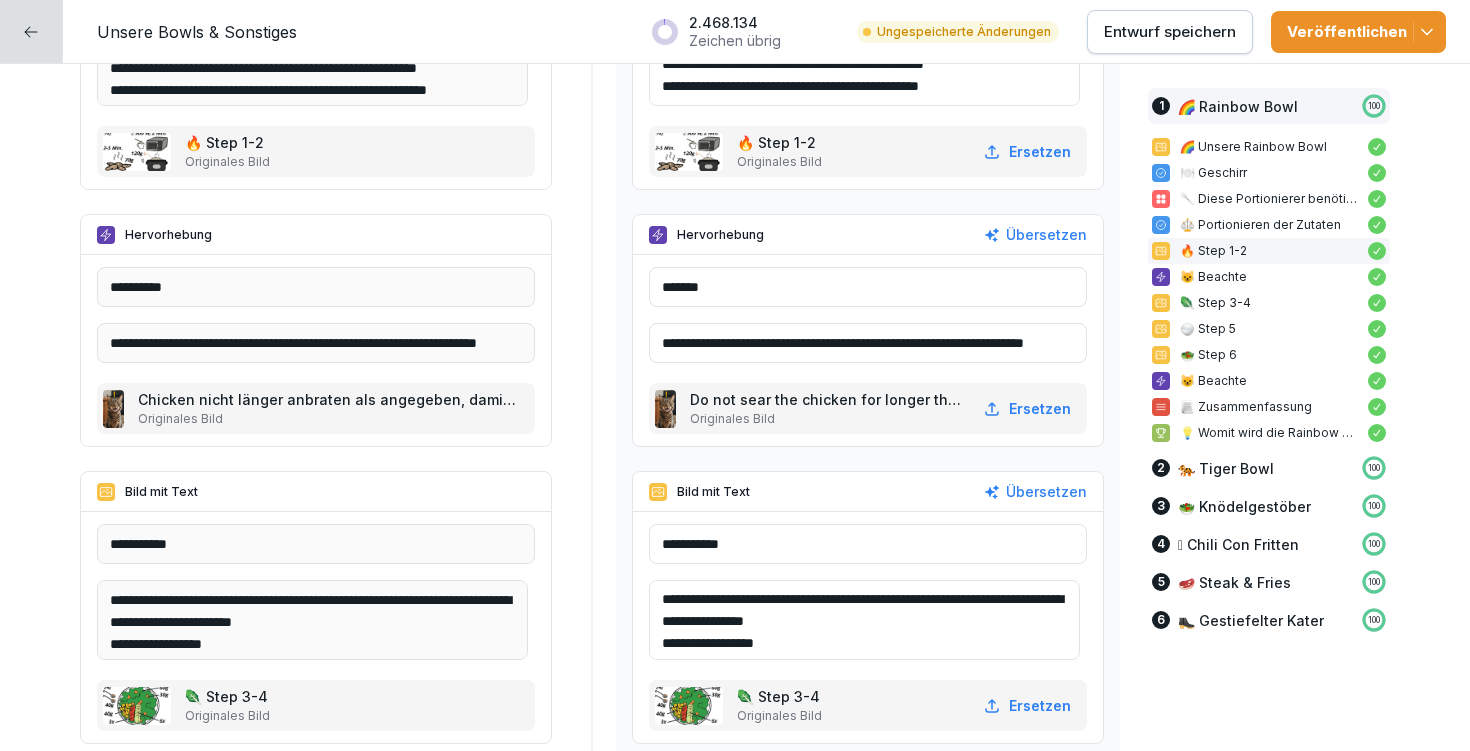 click on "**********" at bounding box center (864, 620) 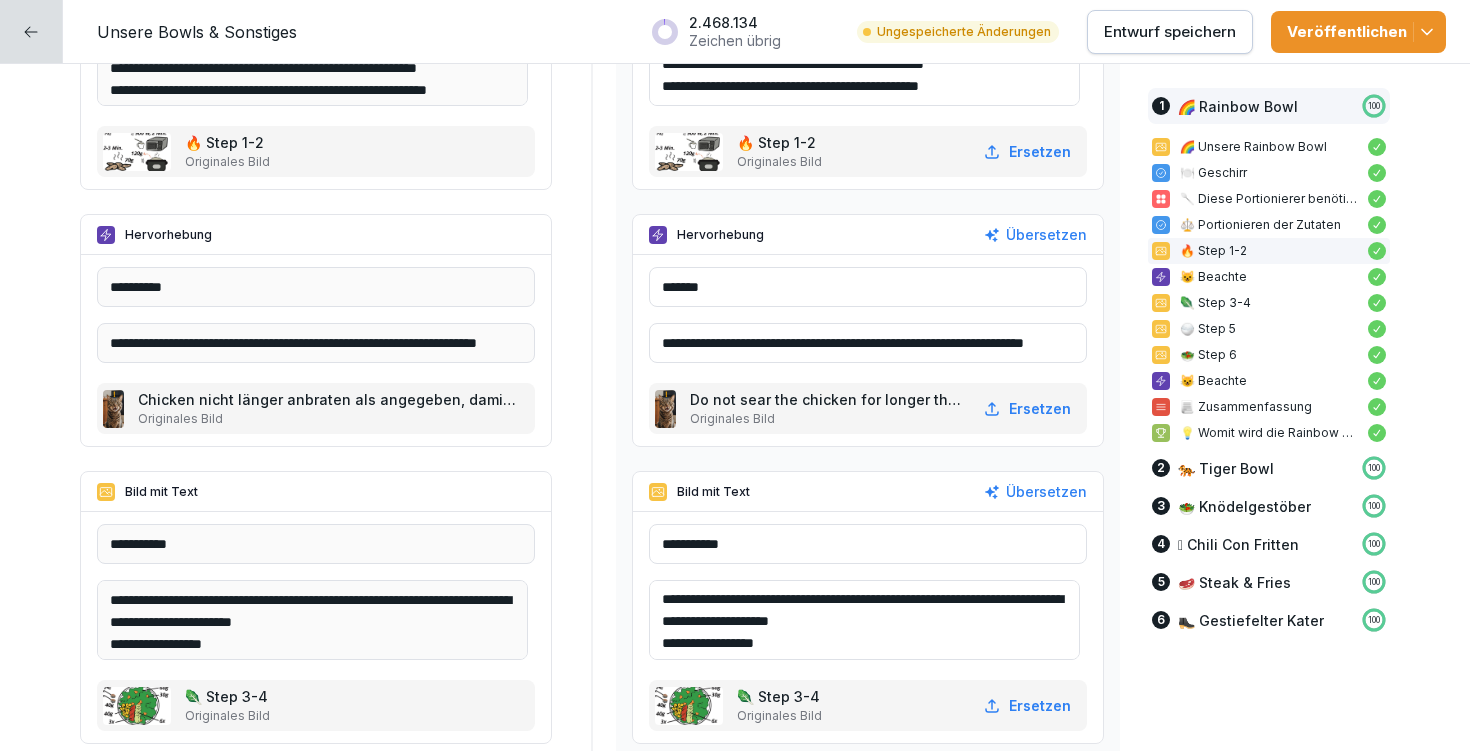 drag, startPoint x: 805, startPoint y: 619, endPoint x: 894, endPoint y: 615, distance: 89.08984 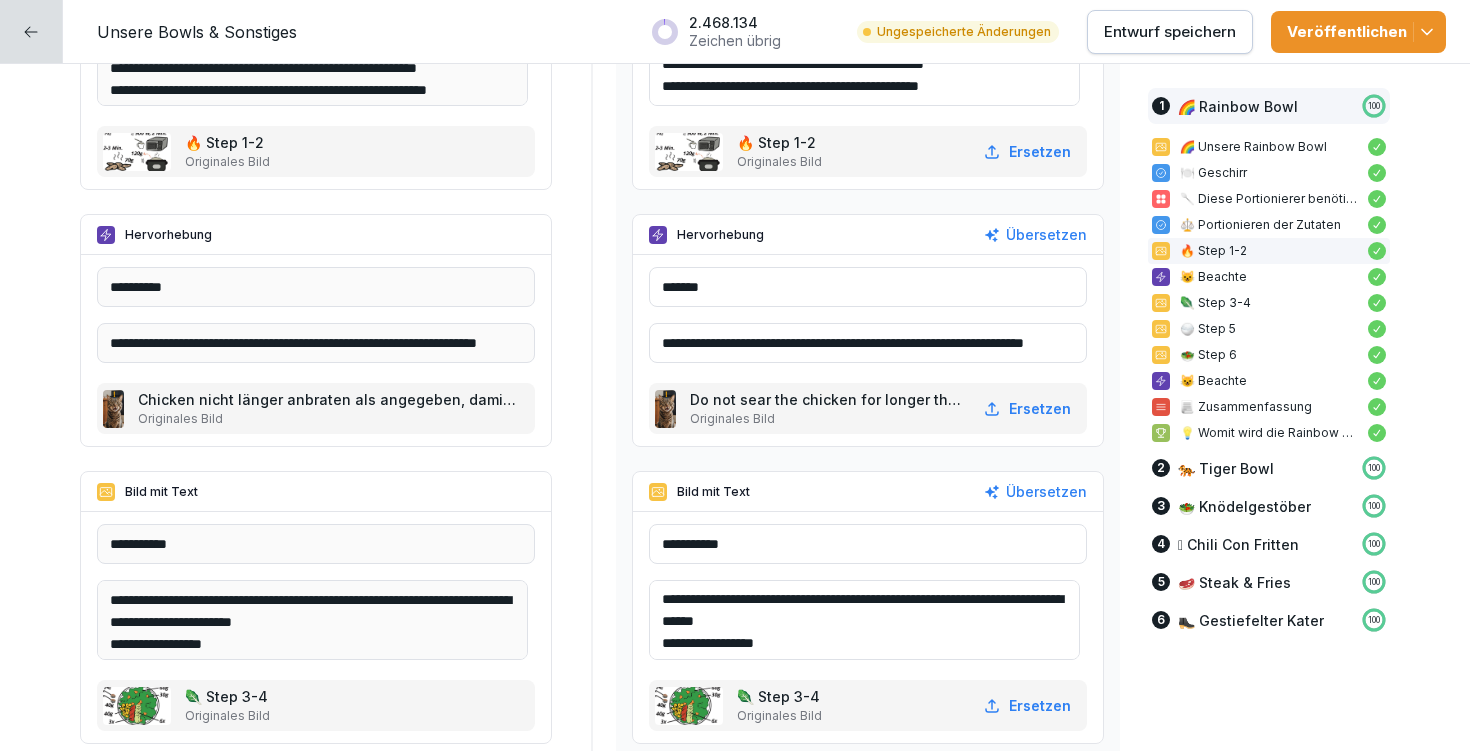 click on "**********" at bounding box center [864, 620] 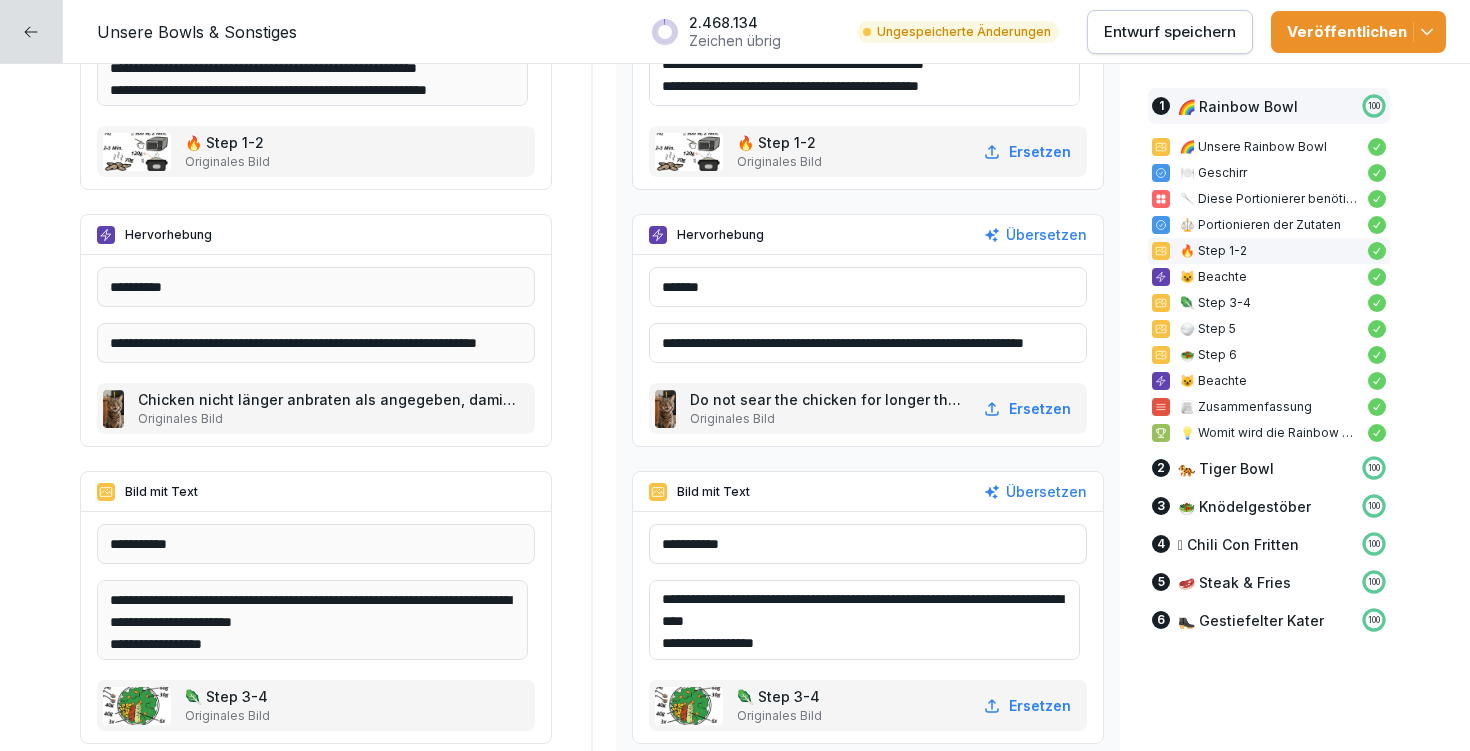 click on "**********" at bounding box center [864, 620] 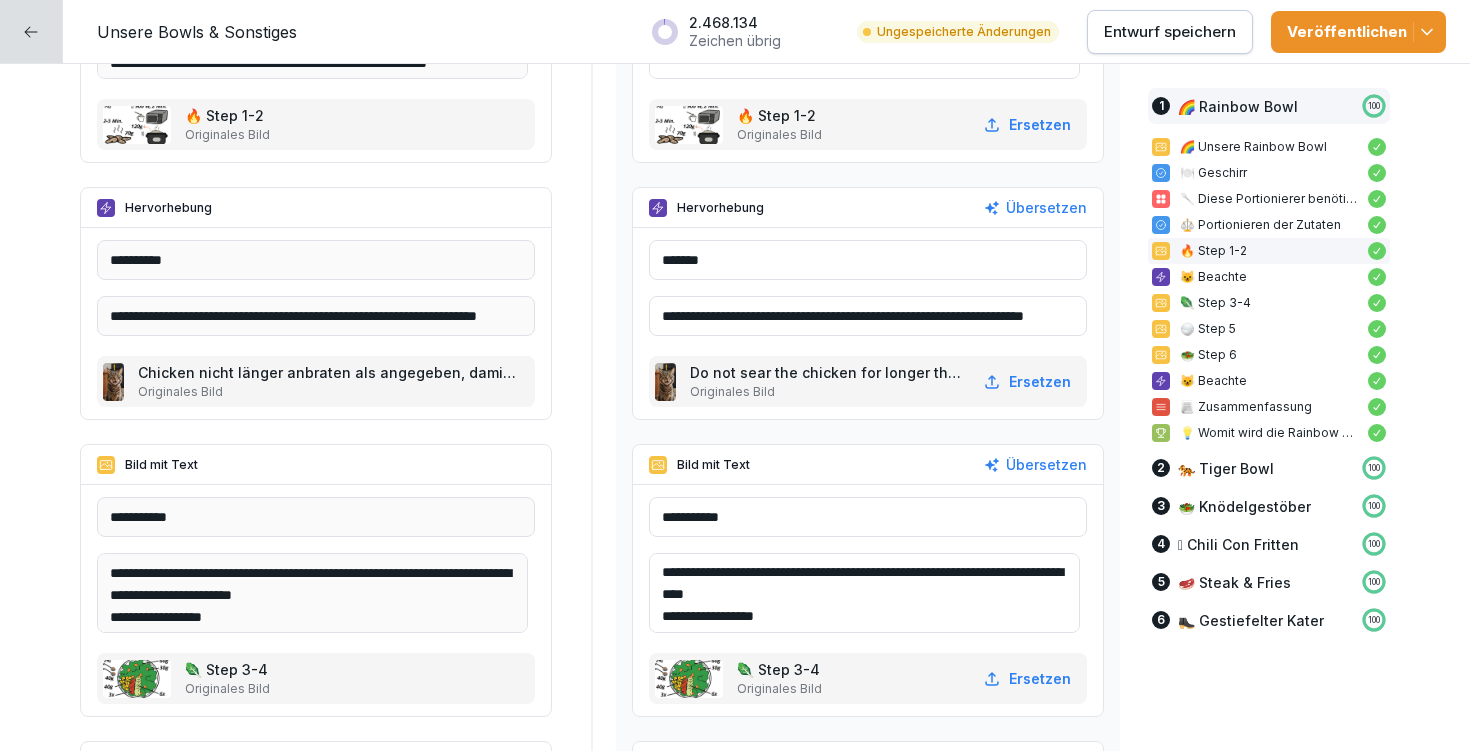 scroll, scrollTop: 2846, scrollLeft: 0, axis: vertical 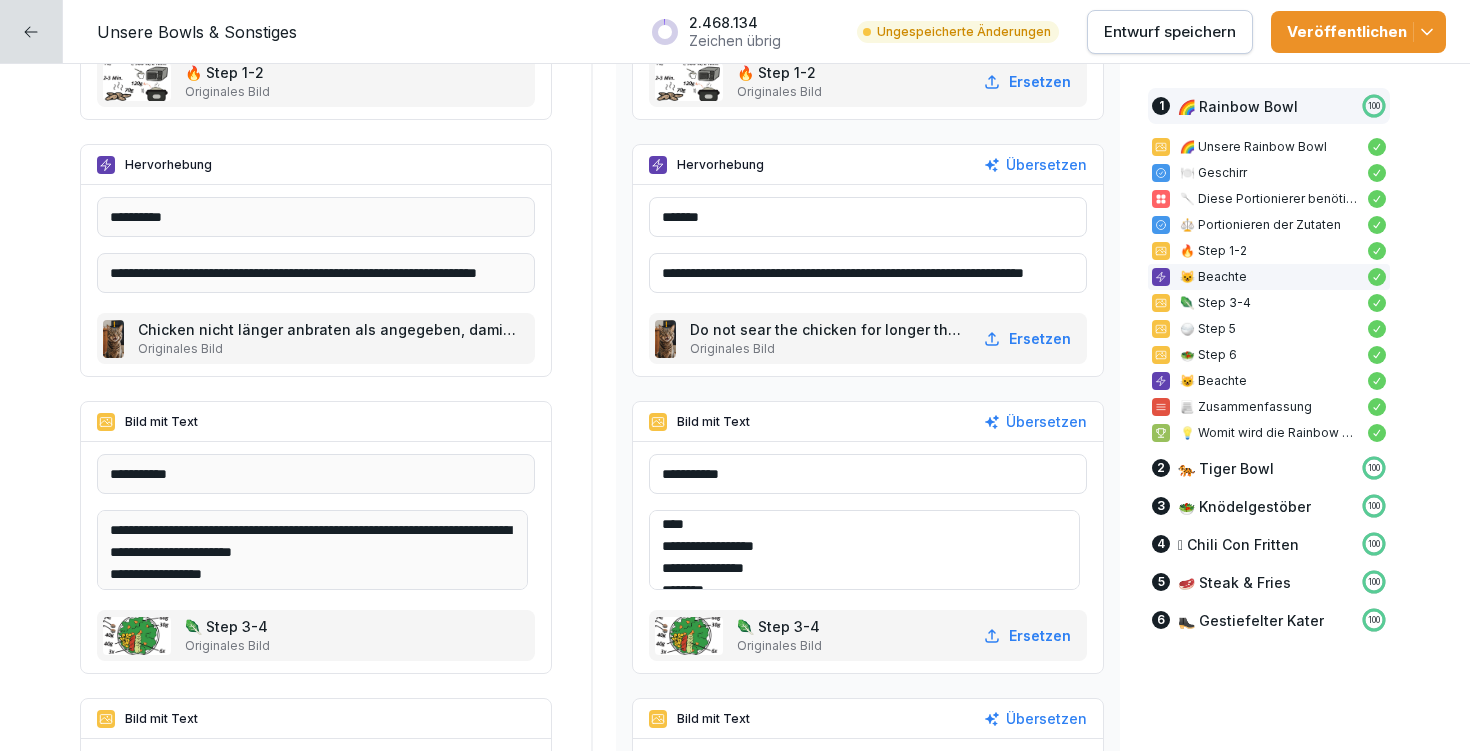 click on "**********" at bounding box center (864, 550) 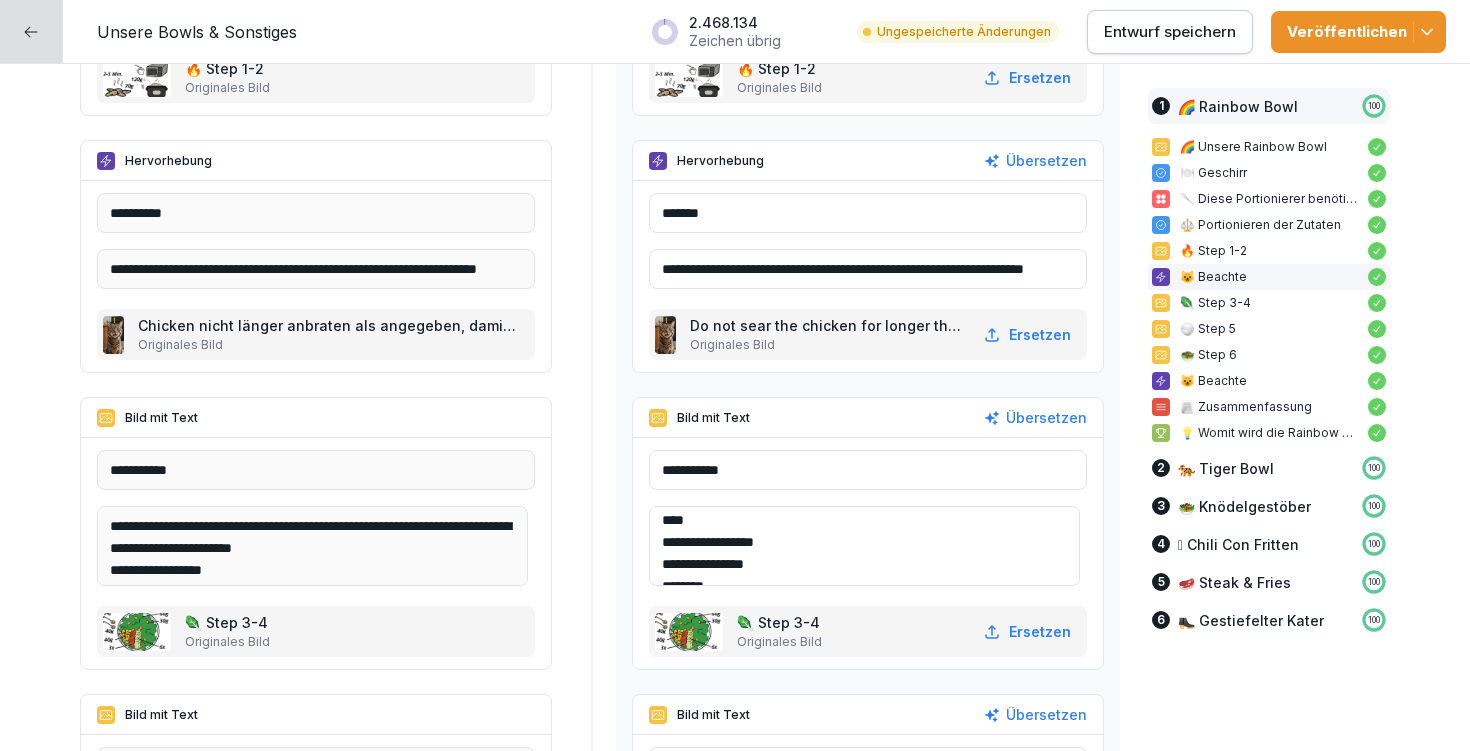 scroll, scrollTop: 2856, scrollLeft: 0, axis: vertical 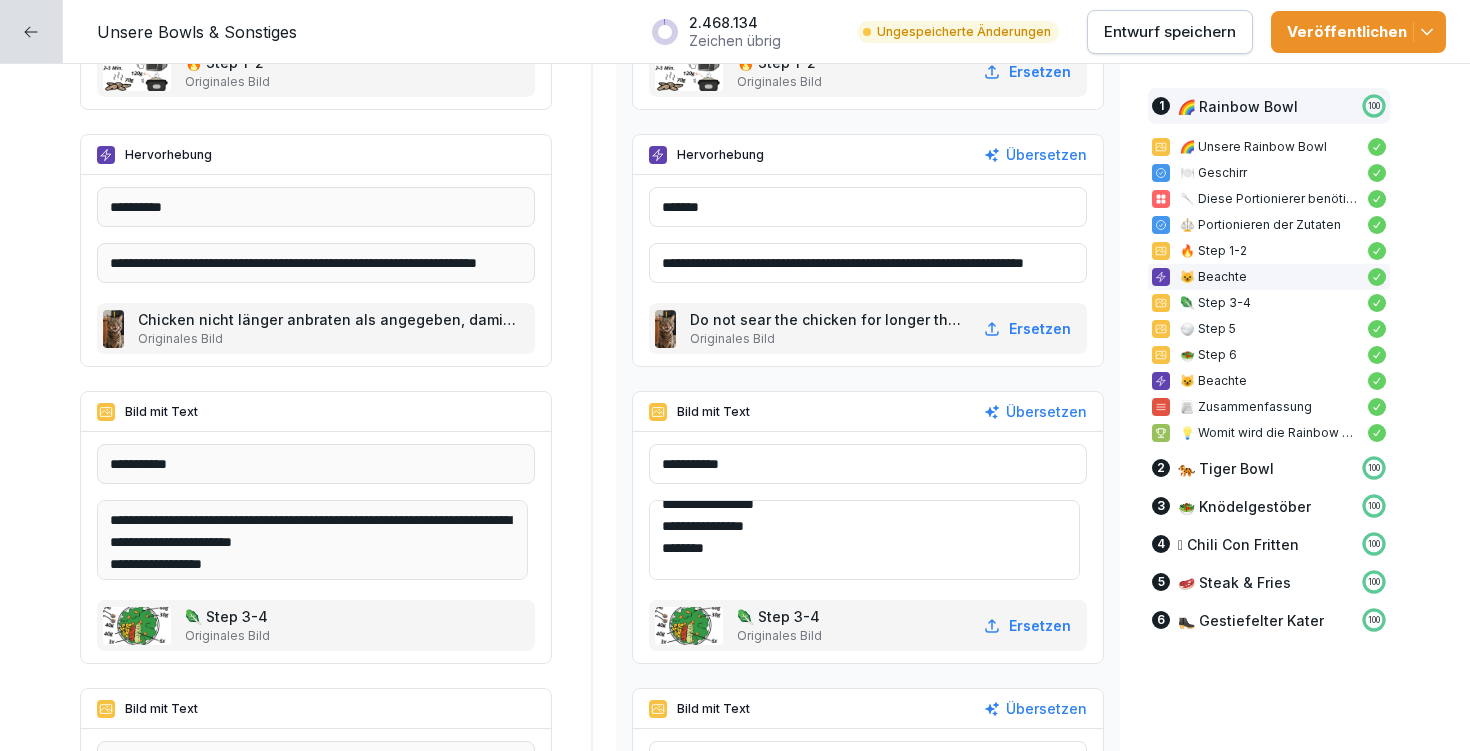click on "**********" at bounding box center [864, 540] 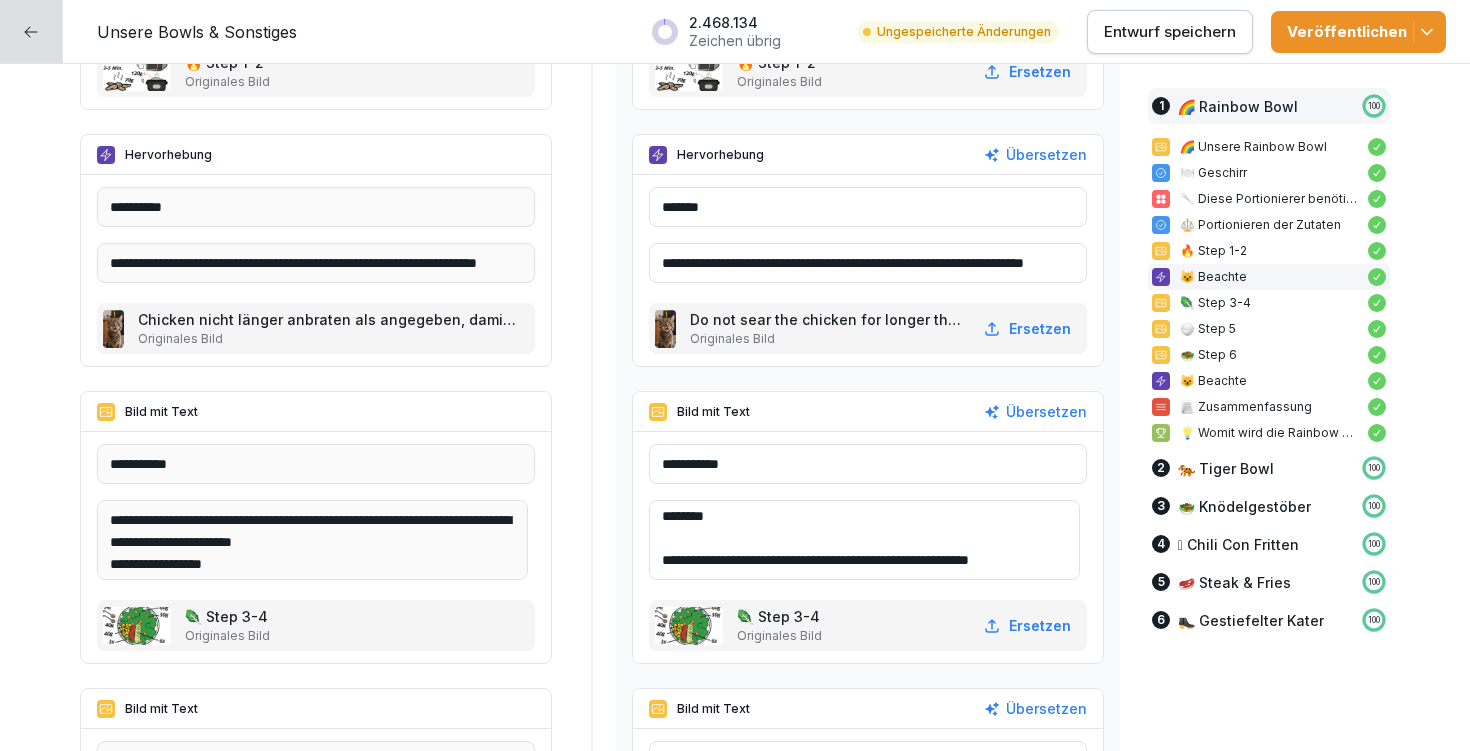 scroll, scrollTop: 108, scrollLeft: 0, axis: vertical 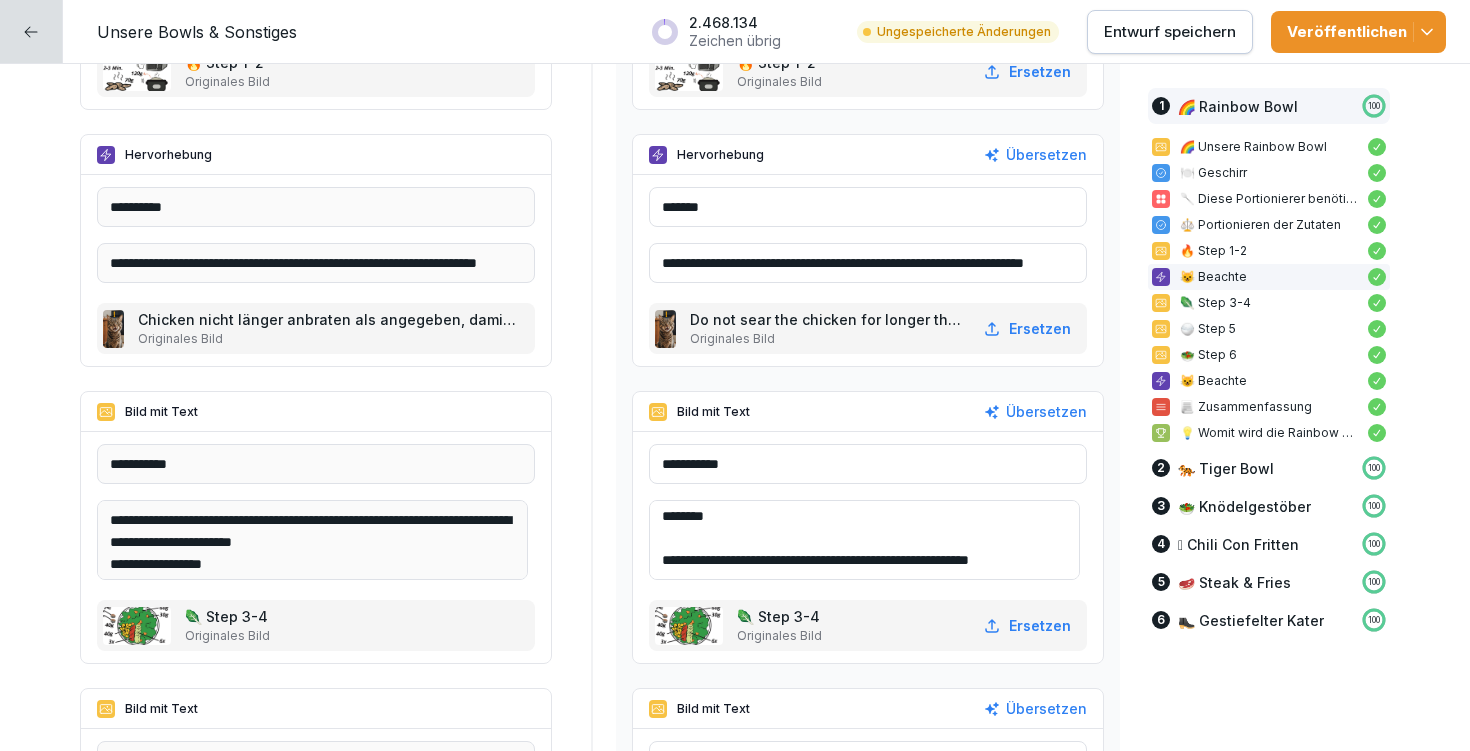click on "**********" at bounding box center (864, 540) 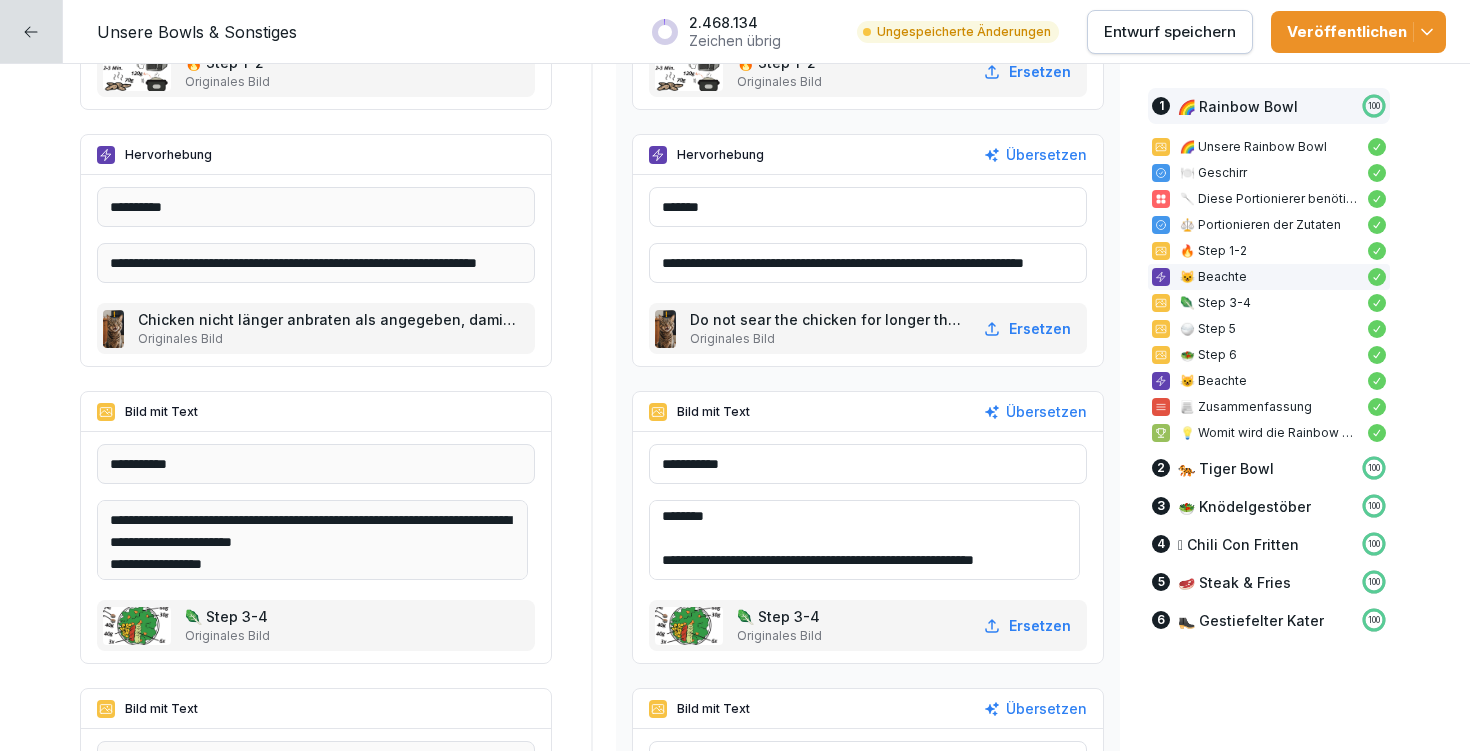 scroll, scrollTop: 112, scrollLeft: 0, axis: vertical 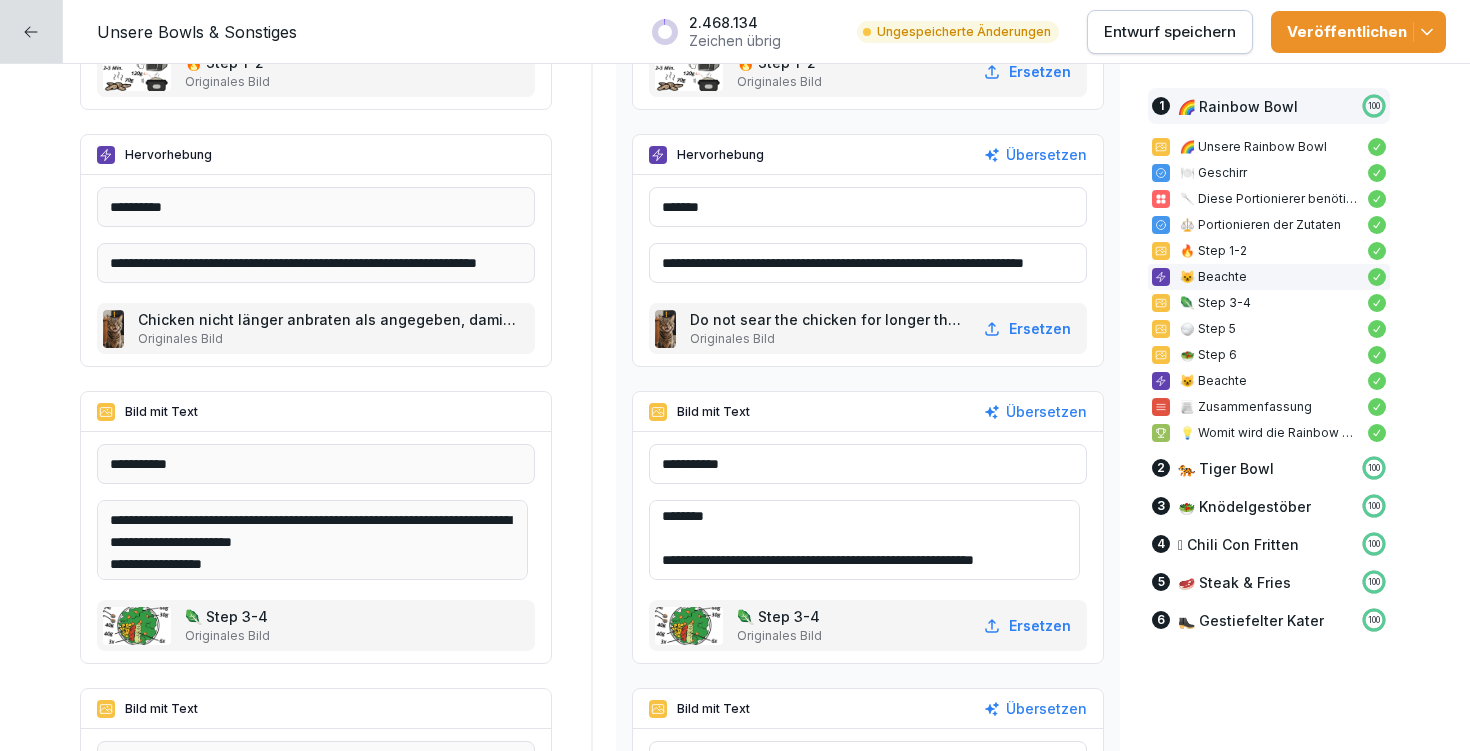 click on "**********" at bounding box center [864, 540] 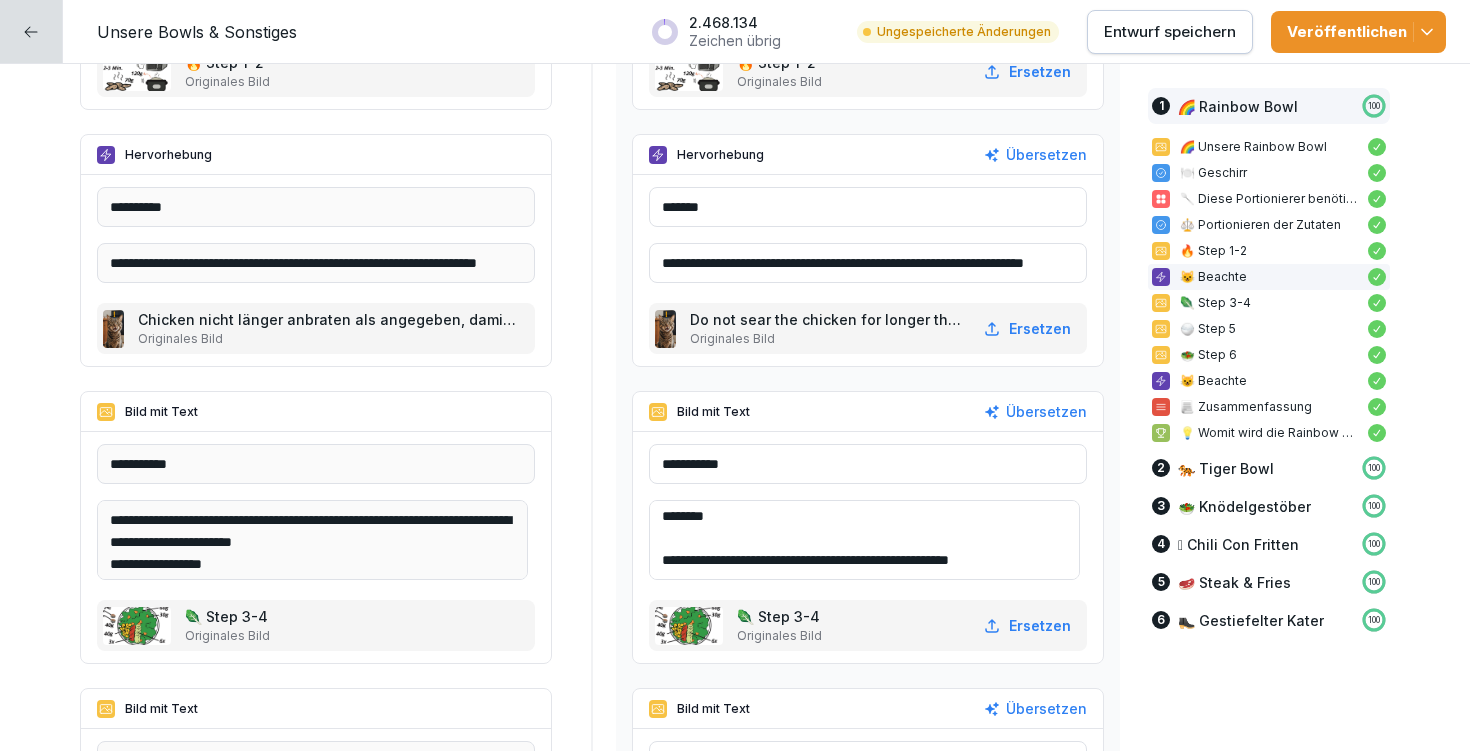 scroll, scrollTop: 92, scrollLeft: 0, axis: vertical 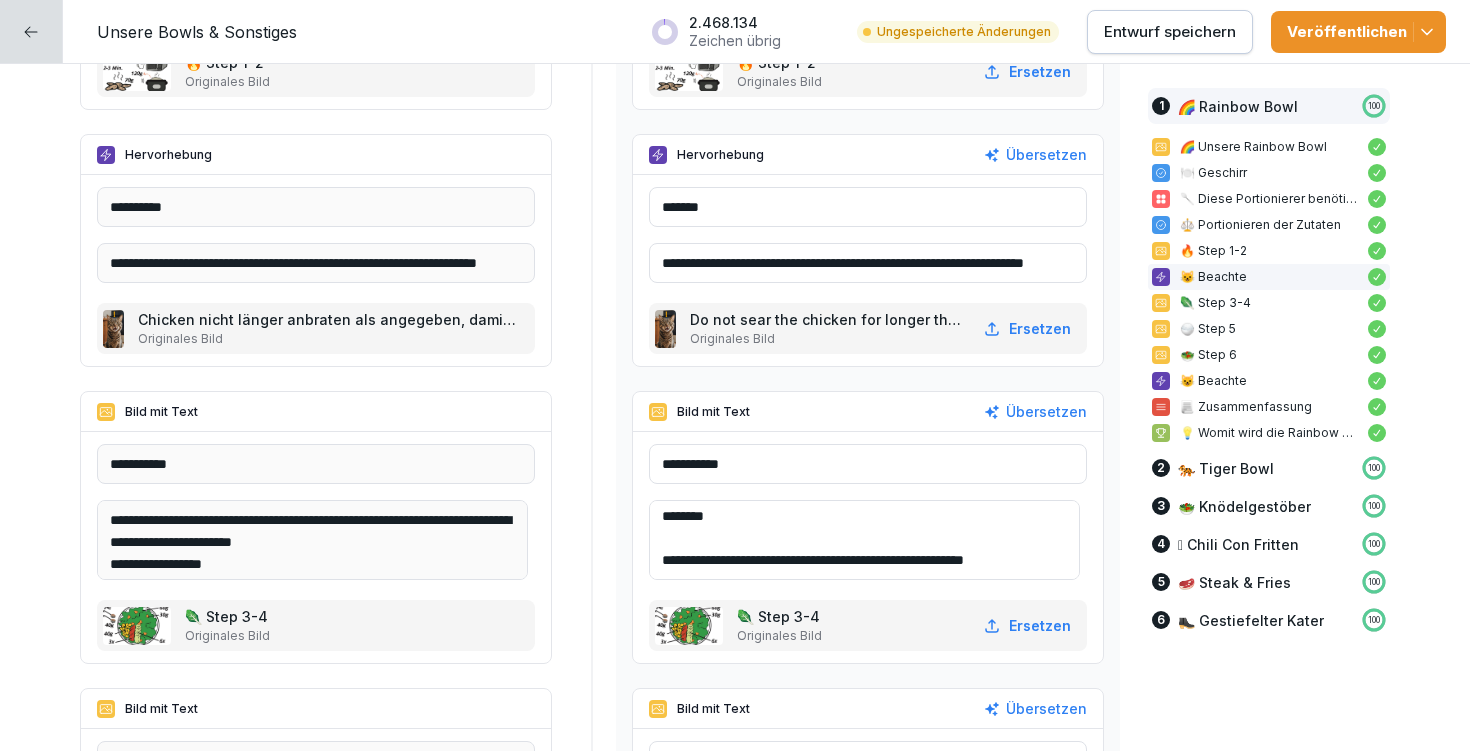 click on "**********" at bounding box center (864, 540) 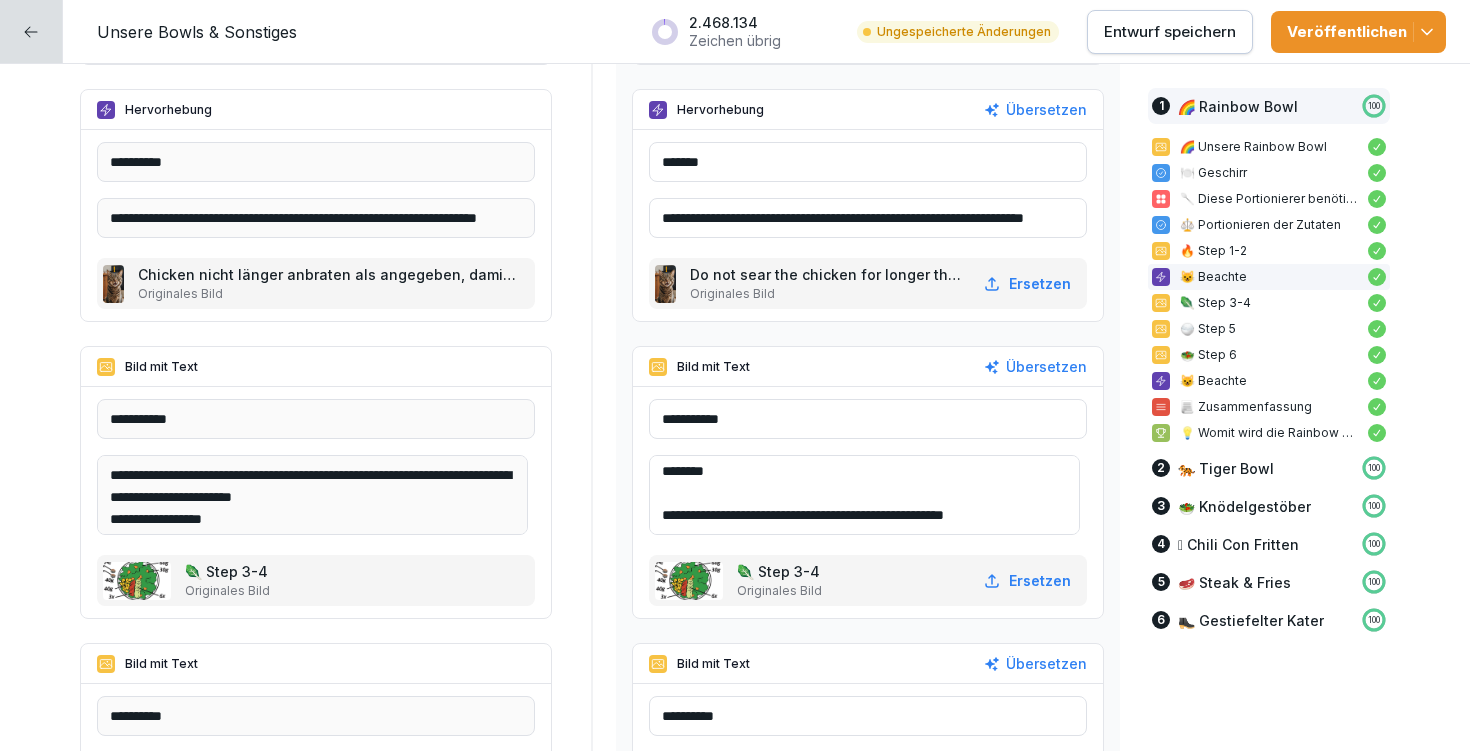scroll, scrollTop: 2905, scrollLeft: 0, axis: vertical 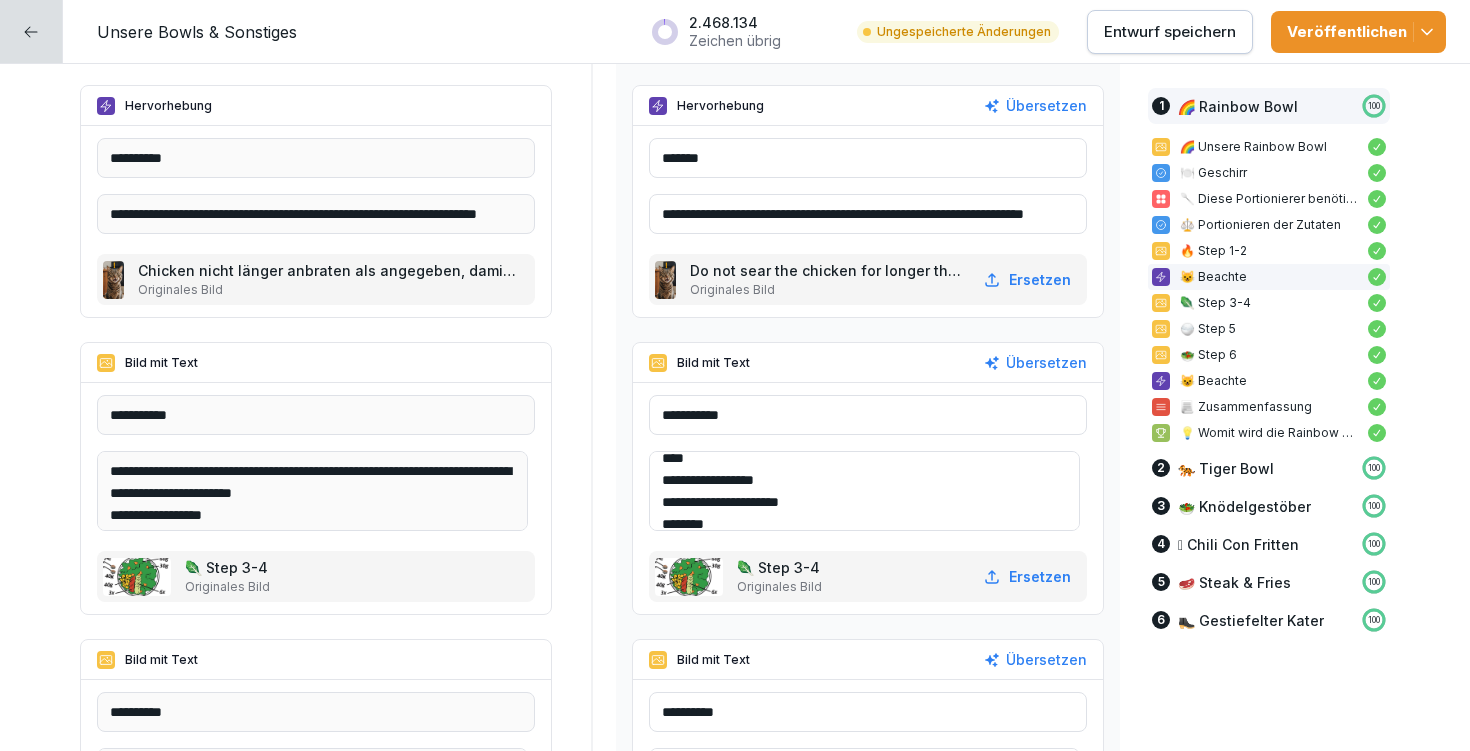 click on "**********" at bounding box center [864, 491] 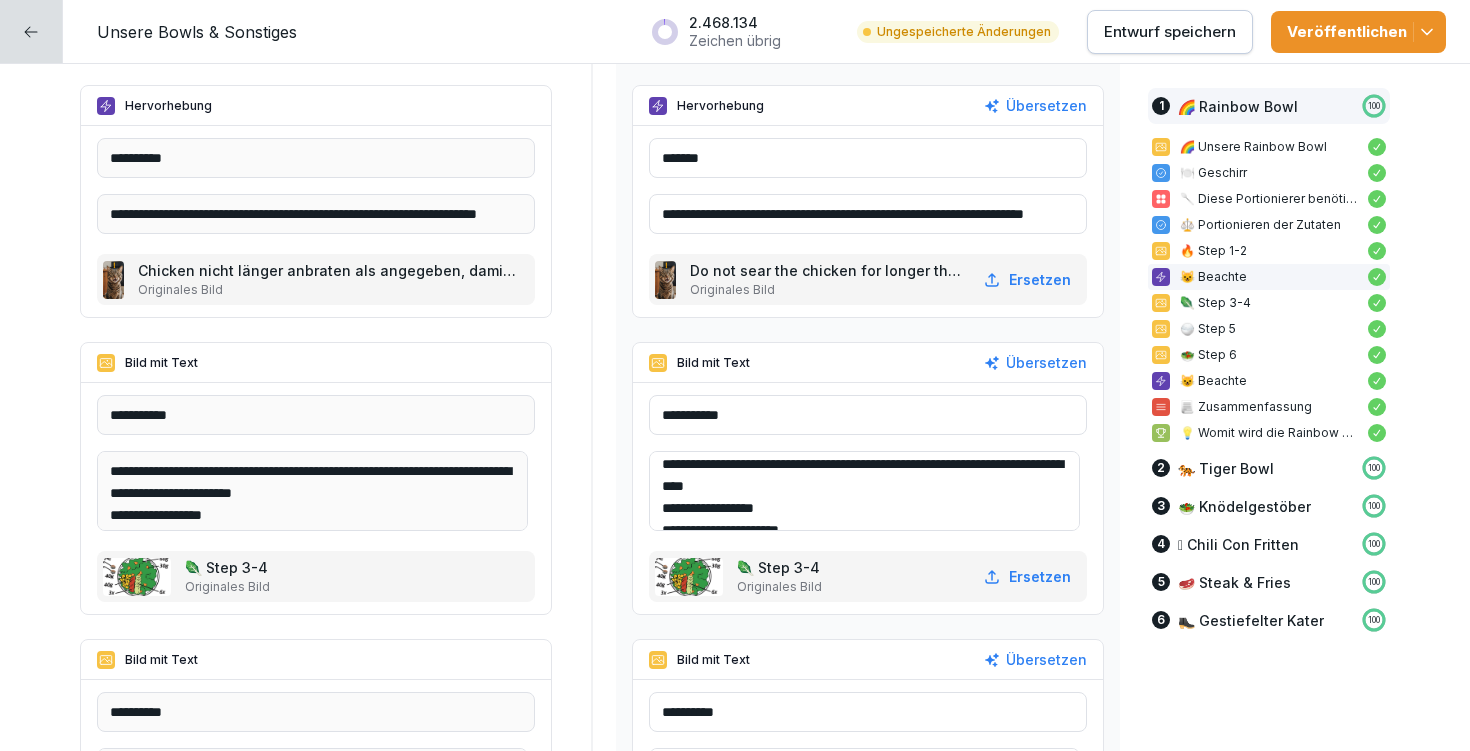 scroll, scrollTop: 3, scrollLeft: 0, axis: vertical 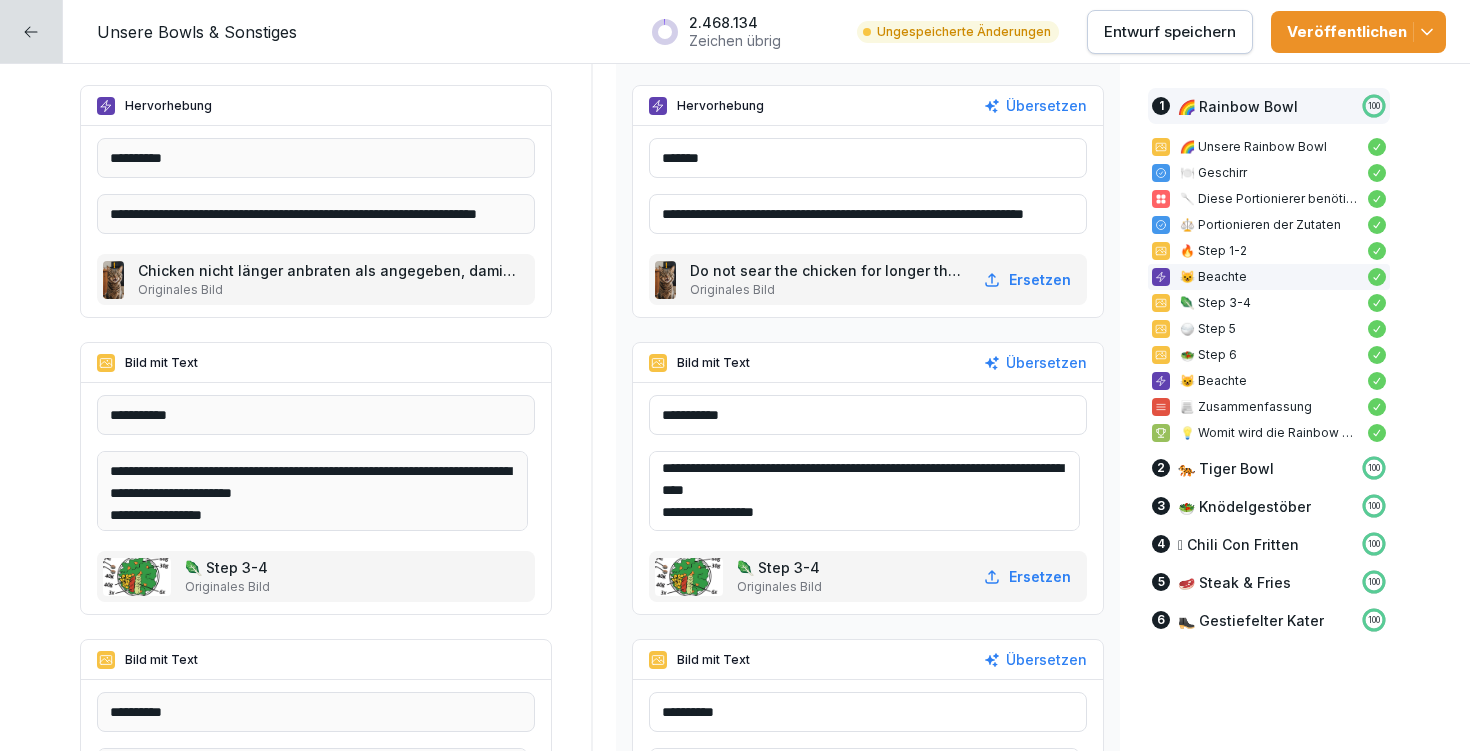 click on "**********" at bounding box center [864, 491] 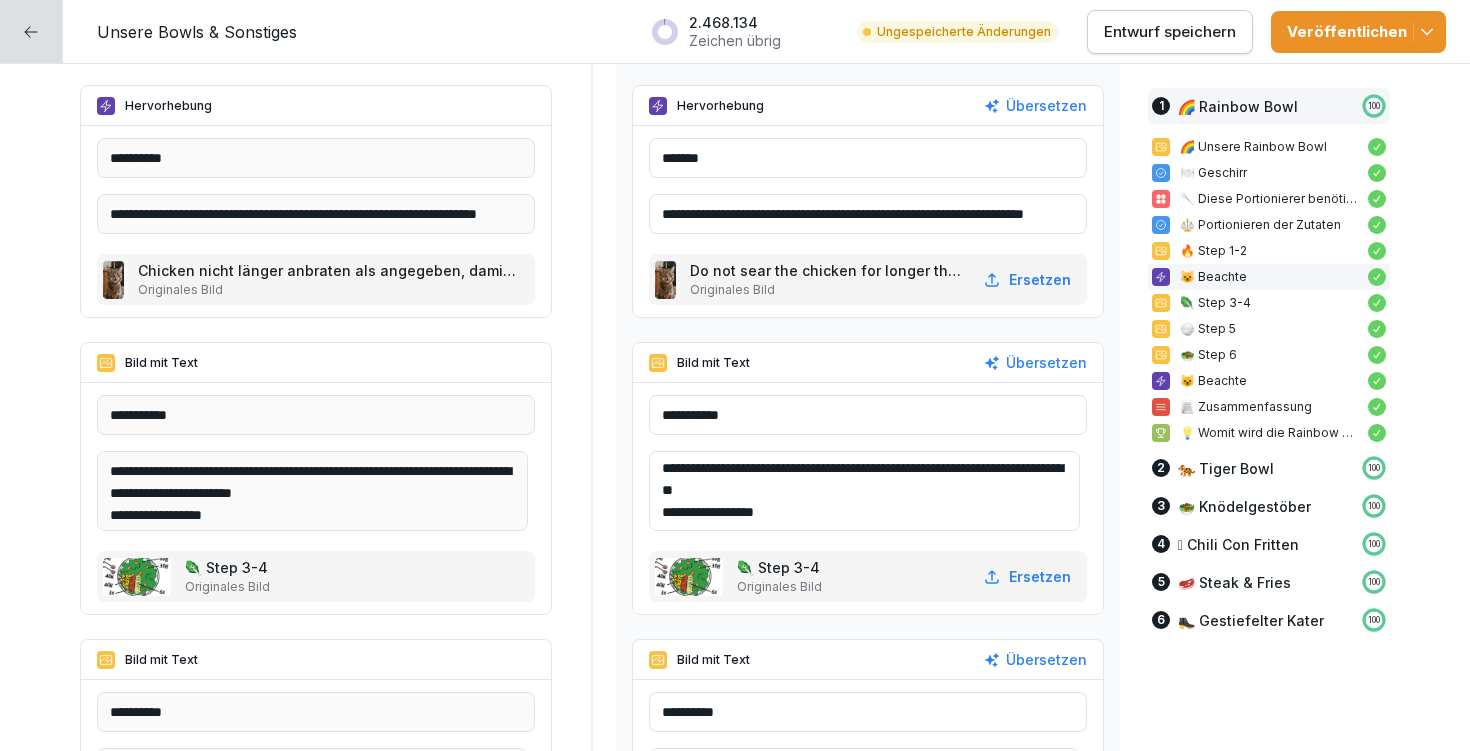 click on "**********" at bounding box center (864, 491) 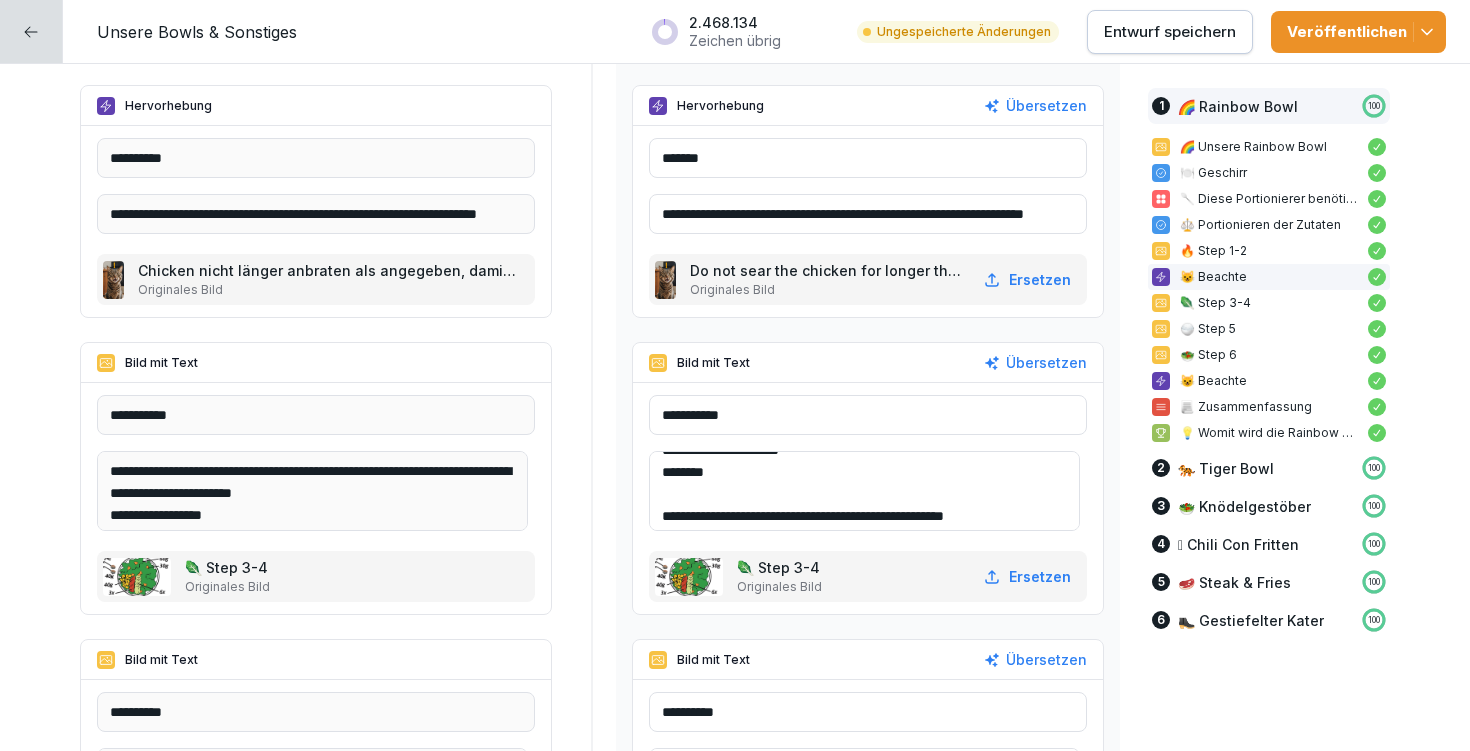 scroll, scrollTop: 92, scrollLeft: 0, axis: vertical 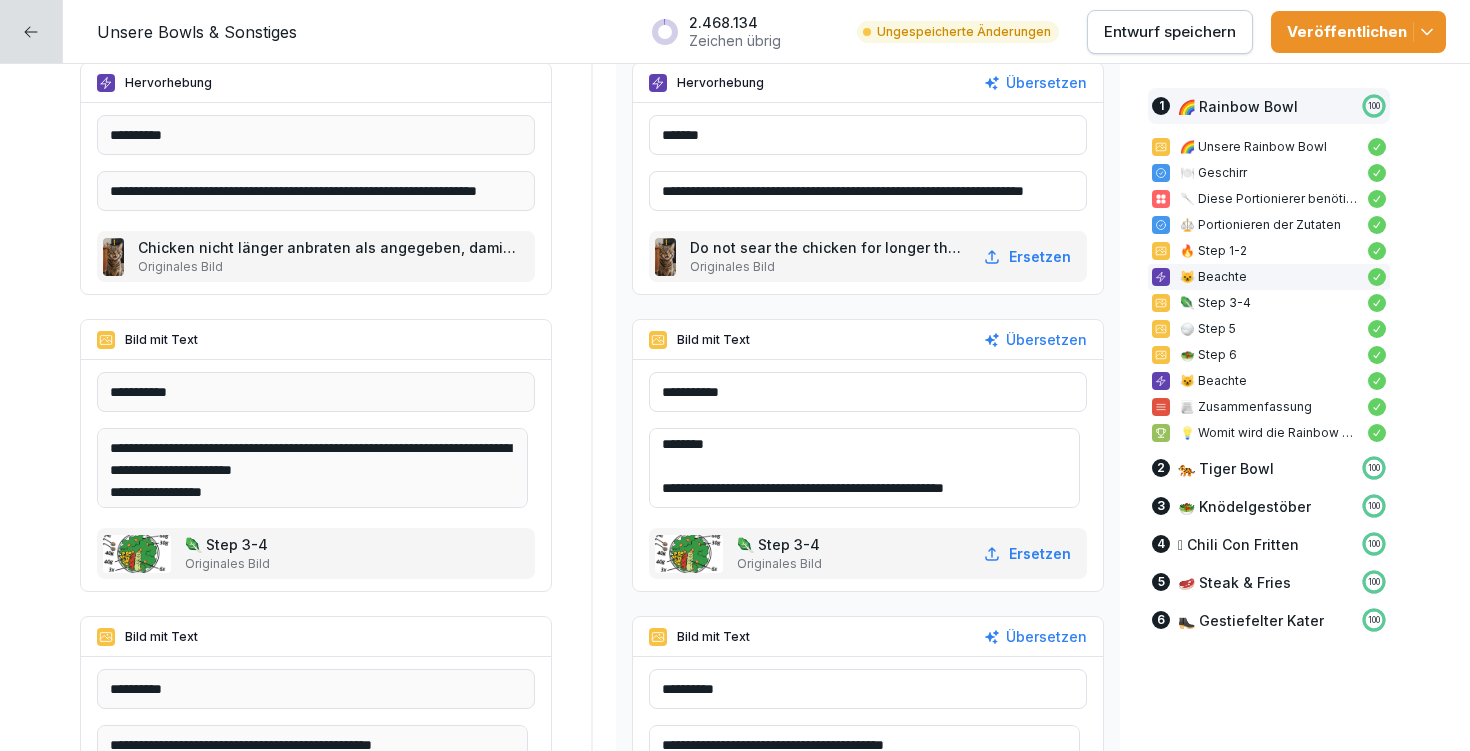 type on "**********" 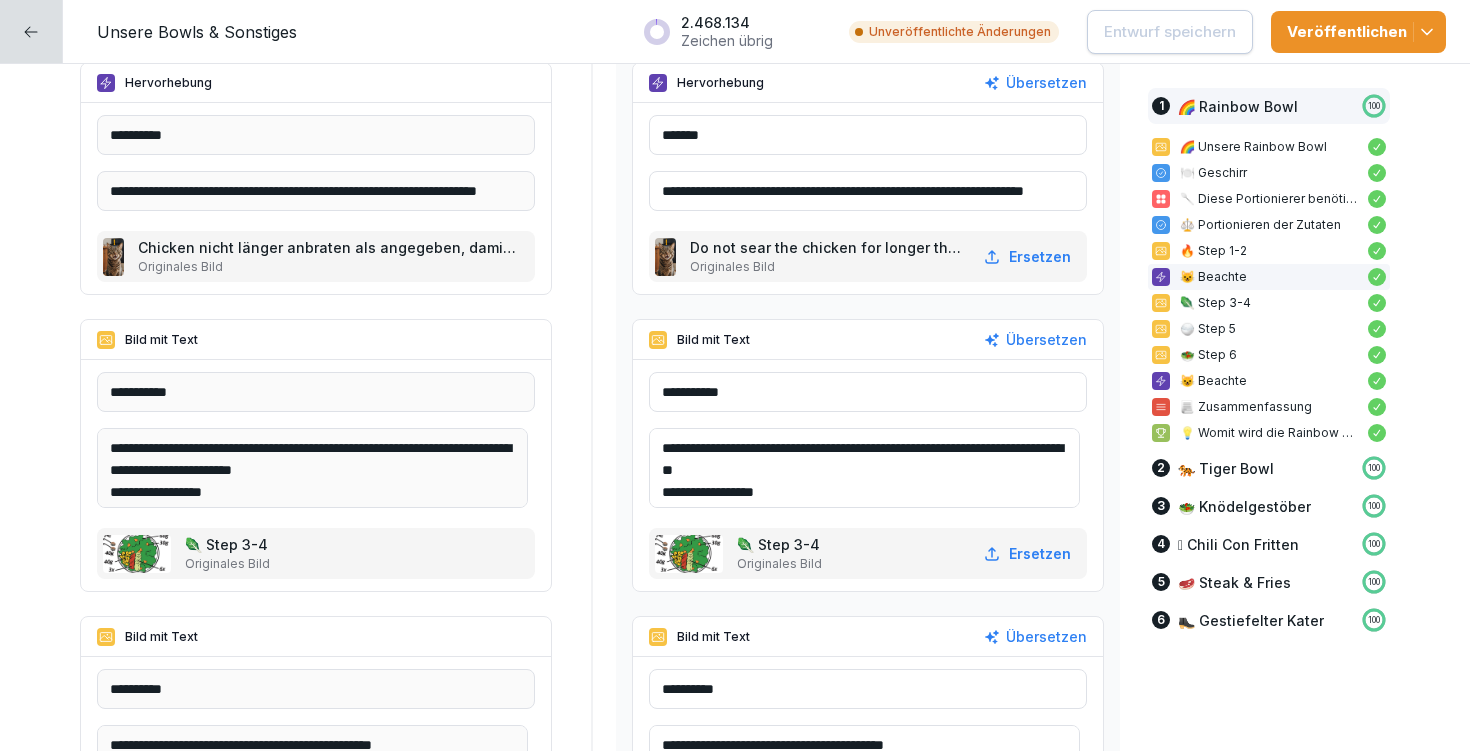 click on "**********" at bounding box center [864, 468] 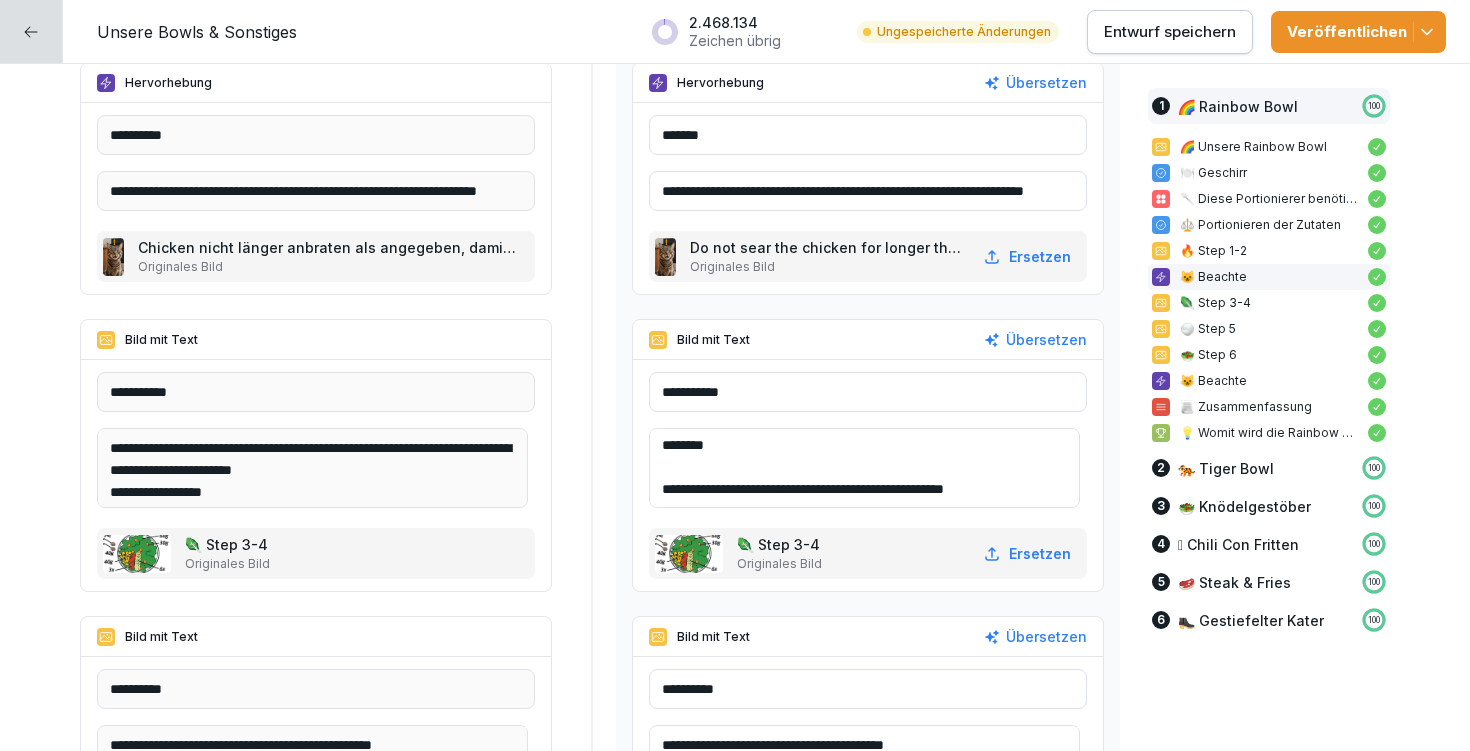 scroll, scrollTop: 92, scrollLeft: 0, axis: vertical 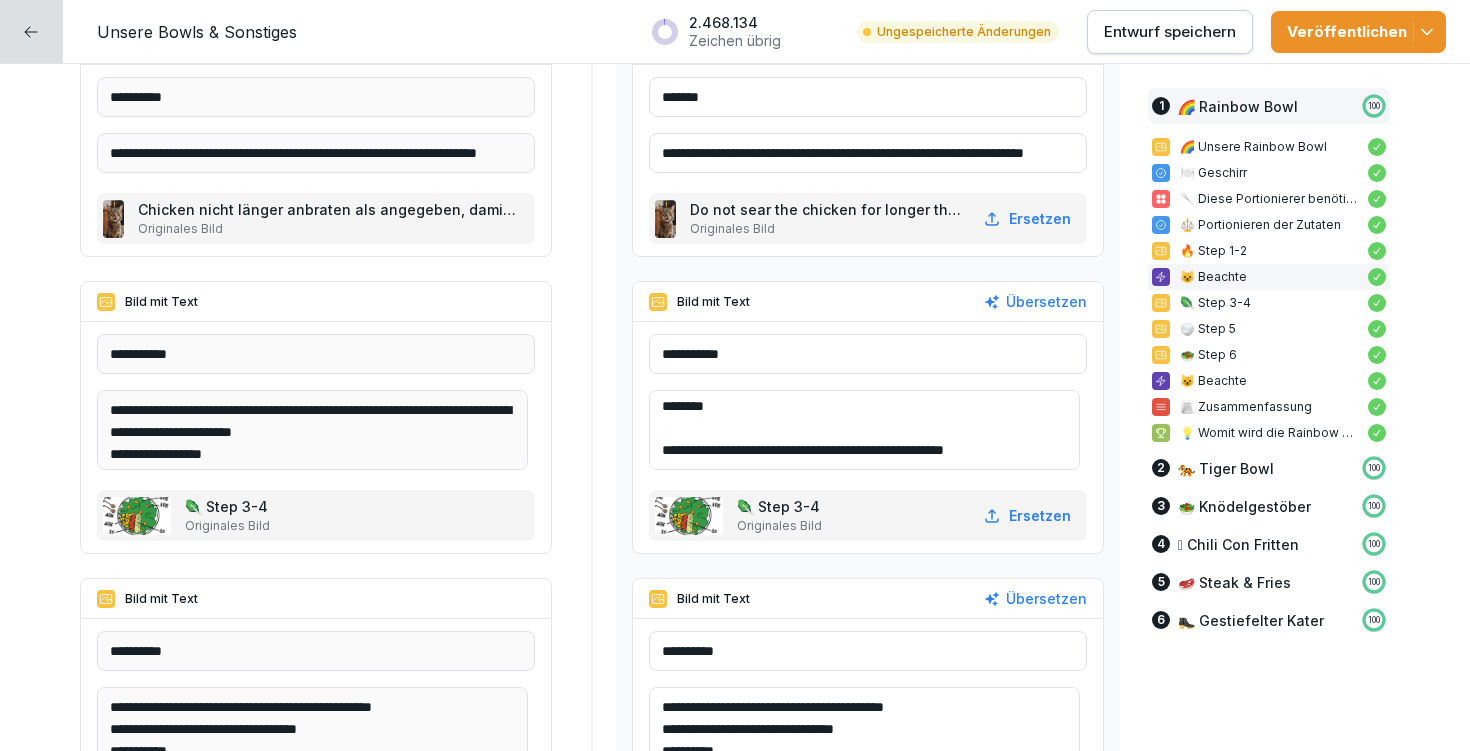 type on "**********" 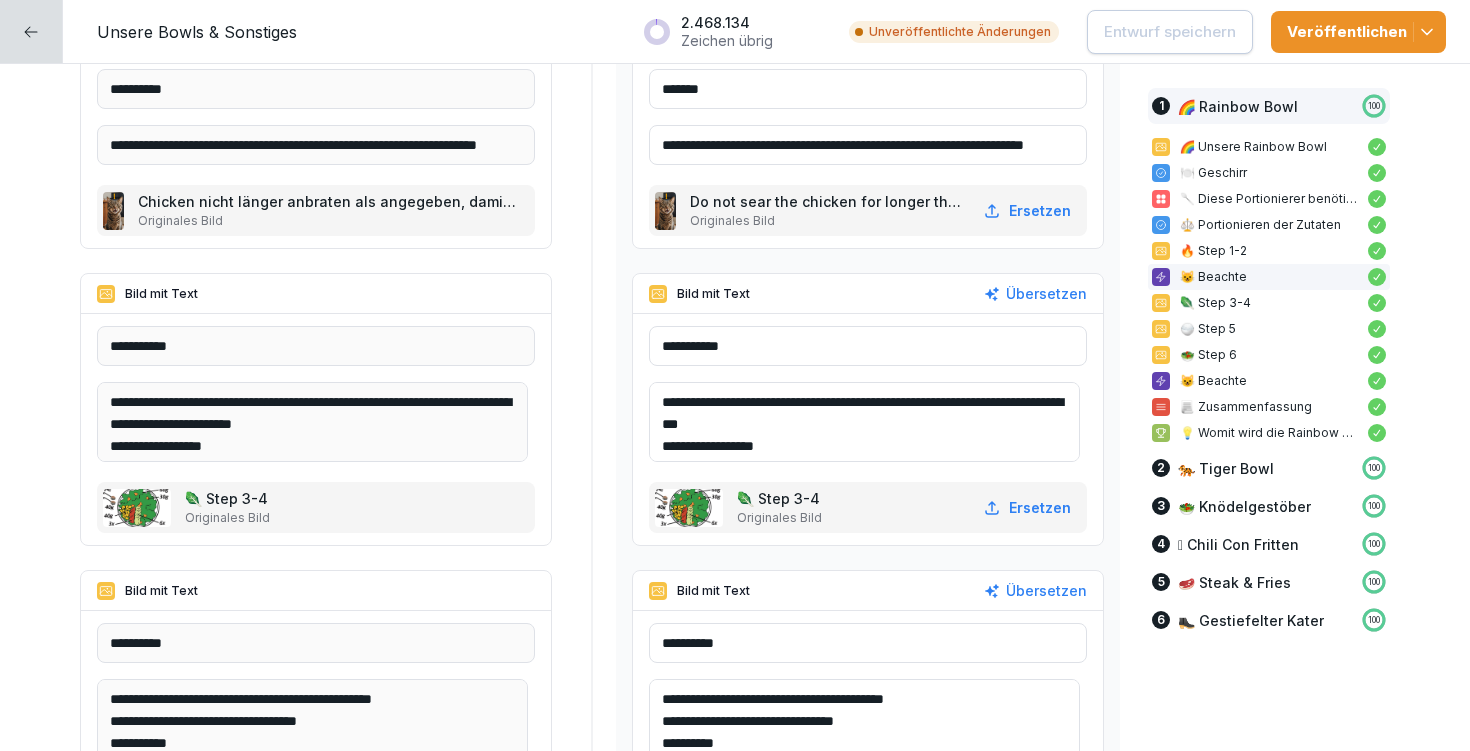 scroll, scrollTop: 2991, scrollLeft: 0, axis: vertical 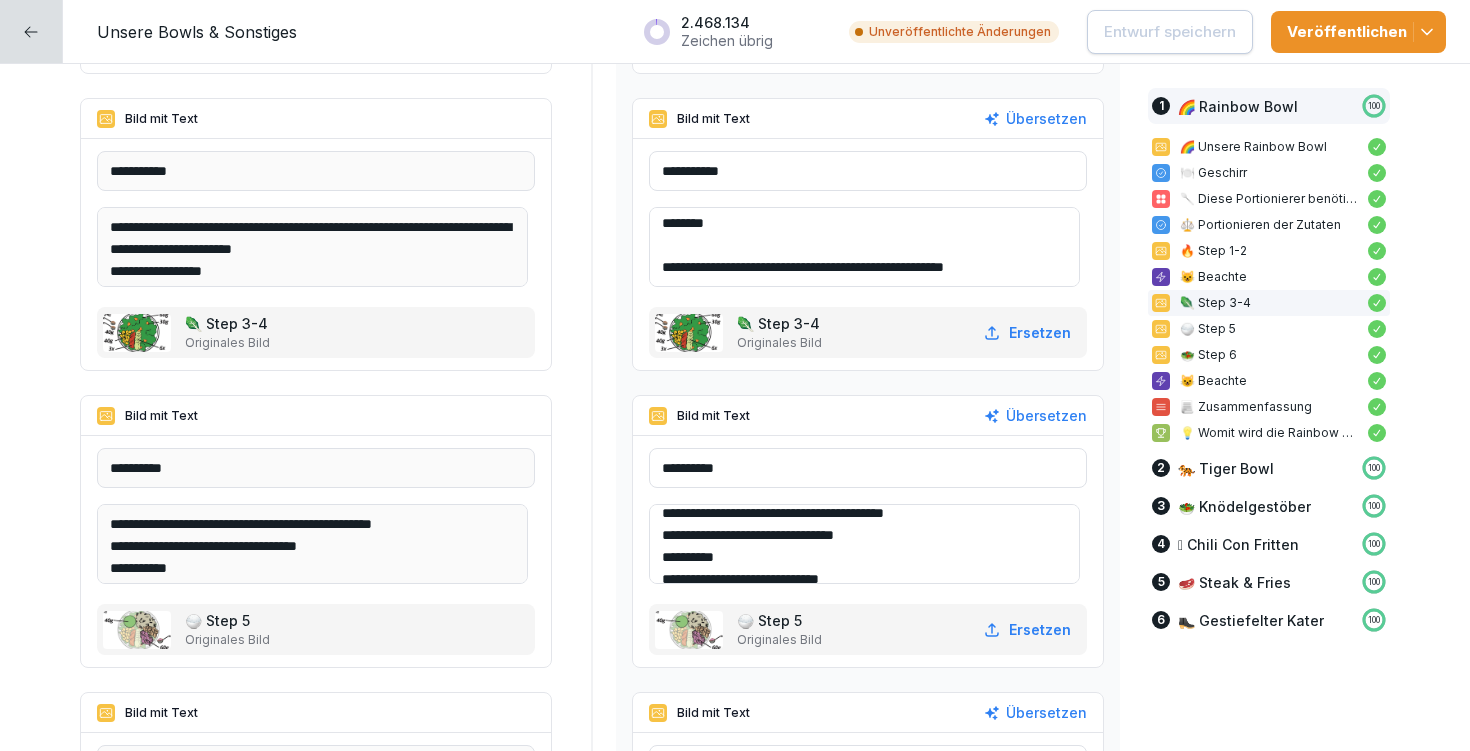 drag, startPoint x: 735, startPoint y: 533, endPoint x: 876, endPoint y: 527, distance: 141.12761 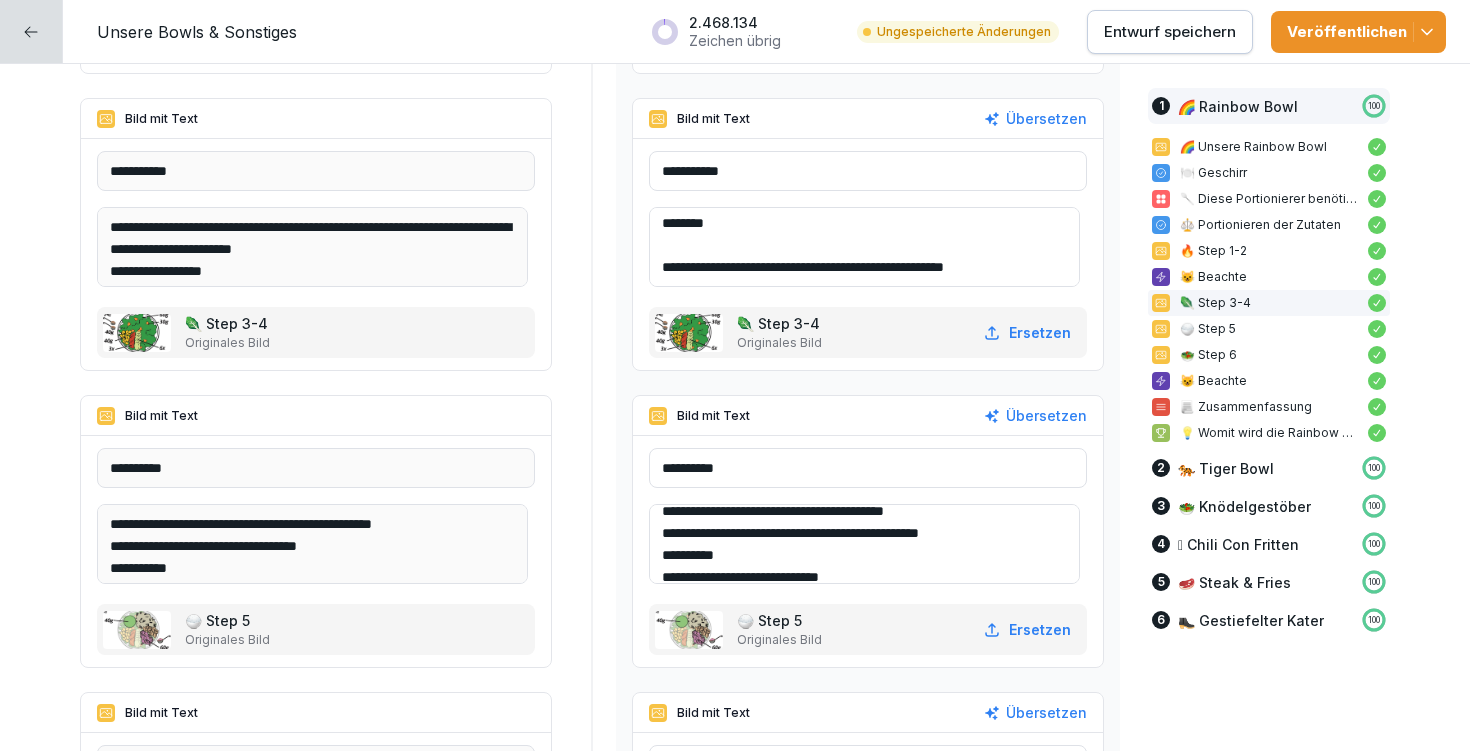 scroll, scrollTop: 0, scrollLeft: 0, axis: both 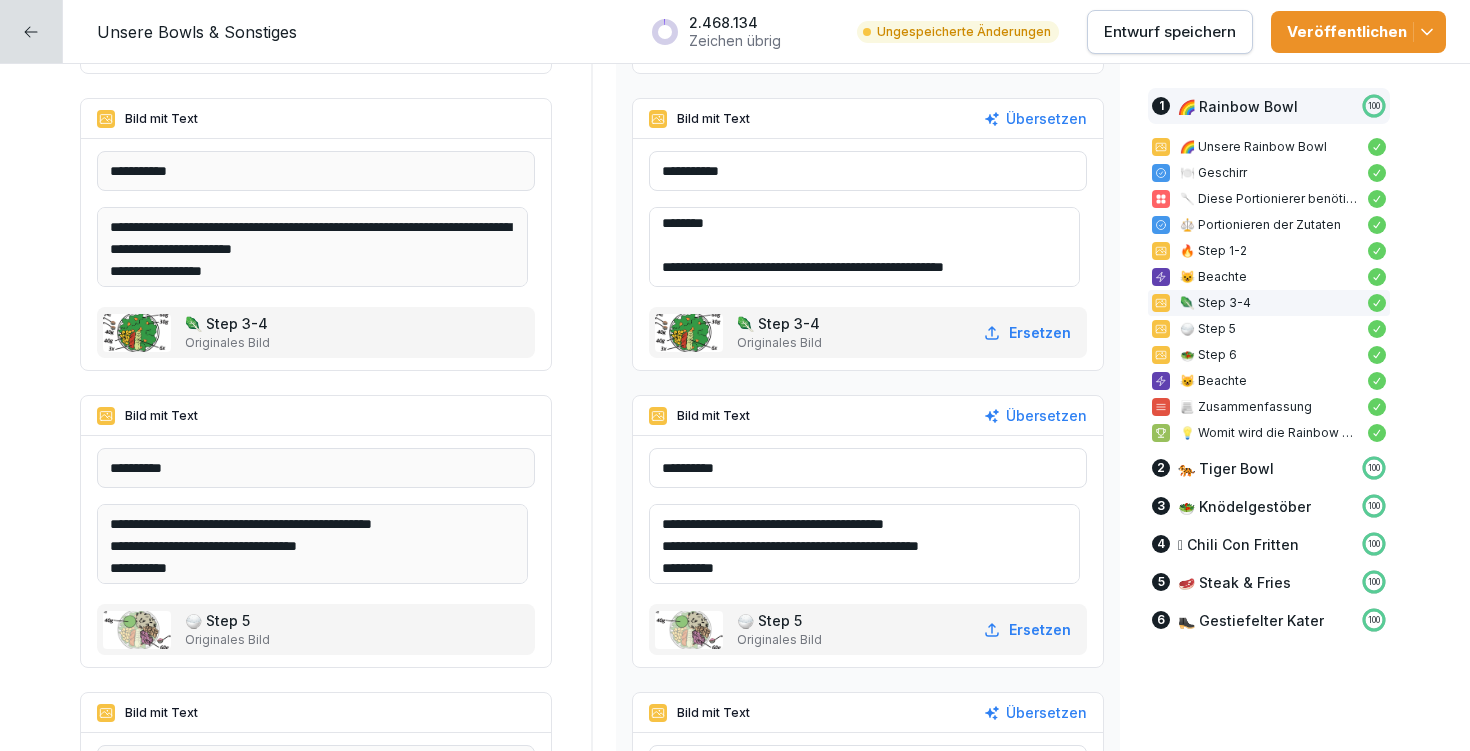 click on "**********" at bounding box center [864, 544] 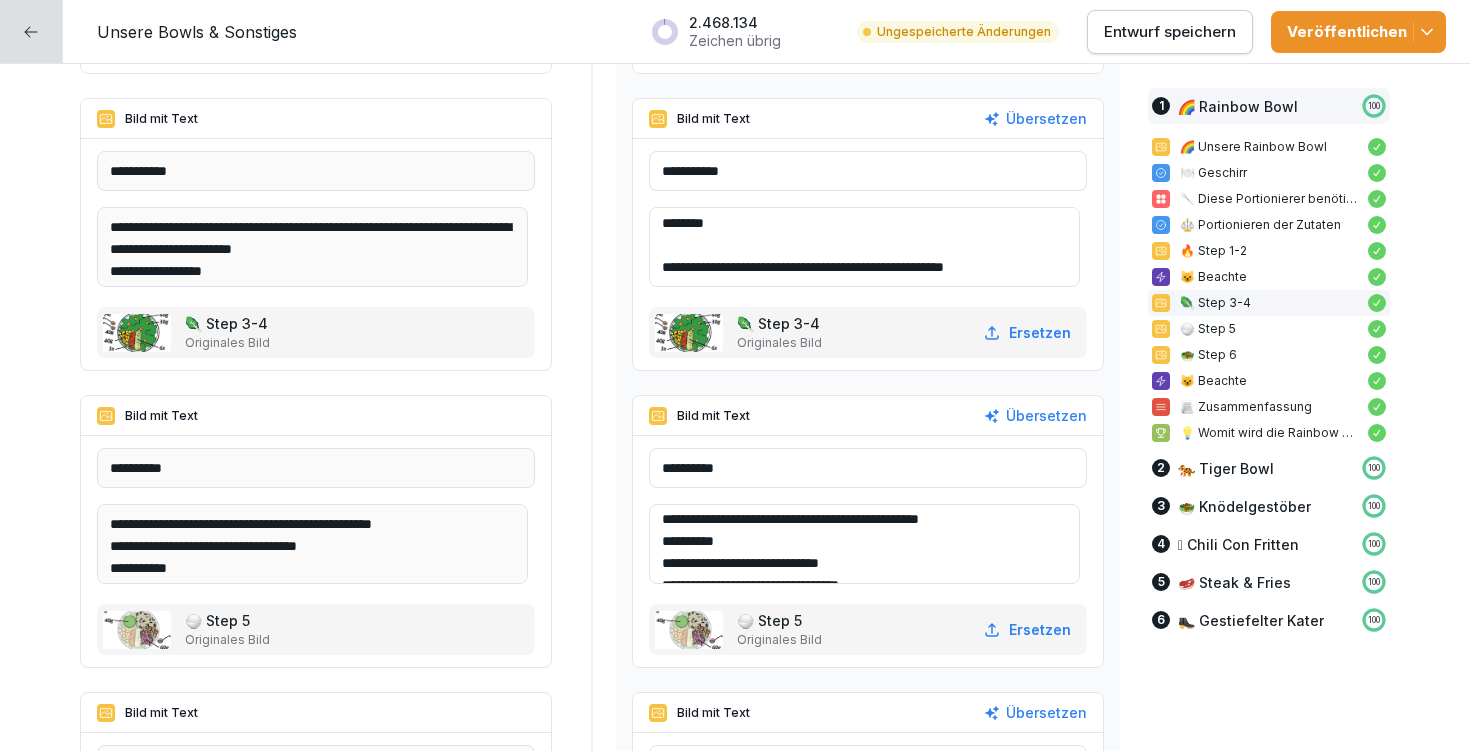 scroll, scrollTop: 48, scrollLeft: 0, axis: vertical 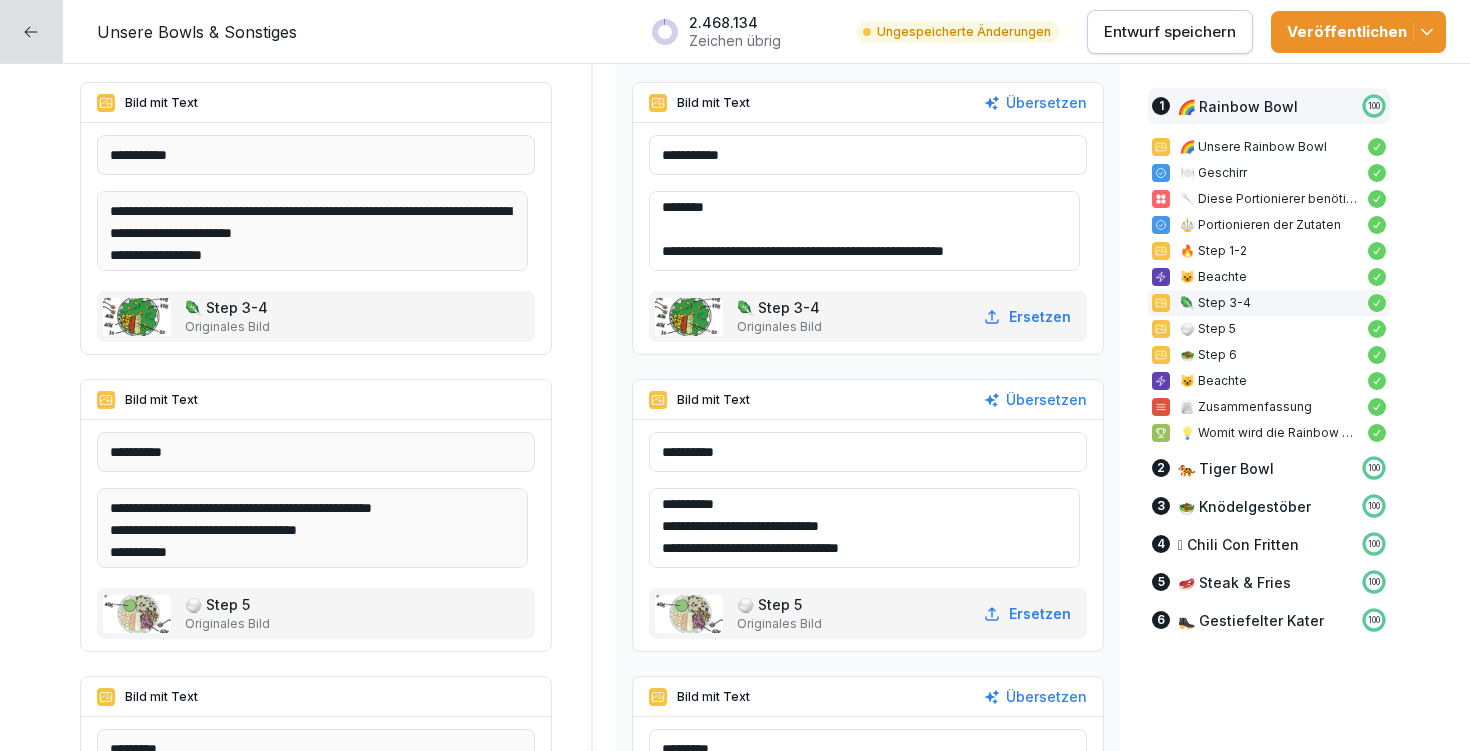 click on "**********" at bounding box center (864, 528) 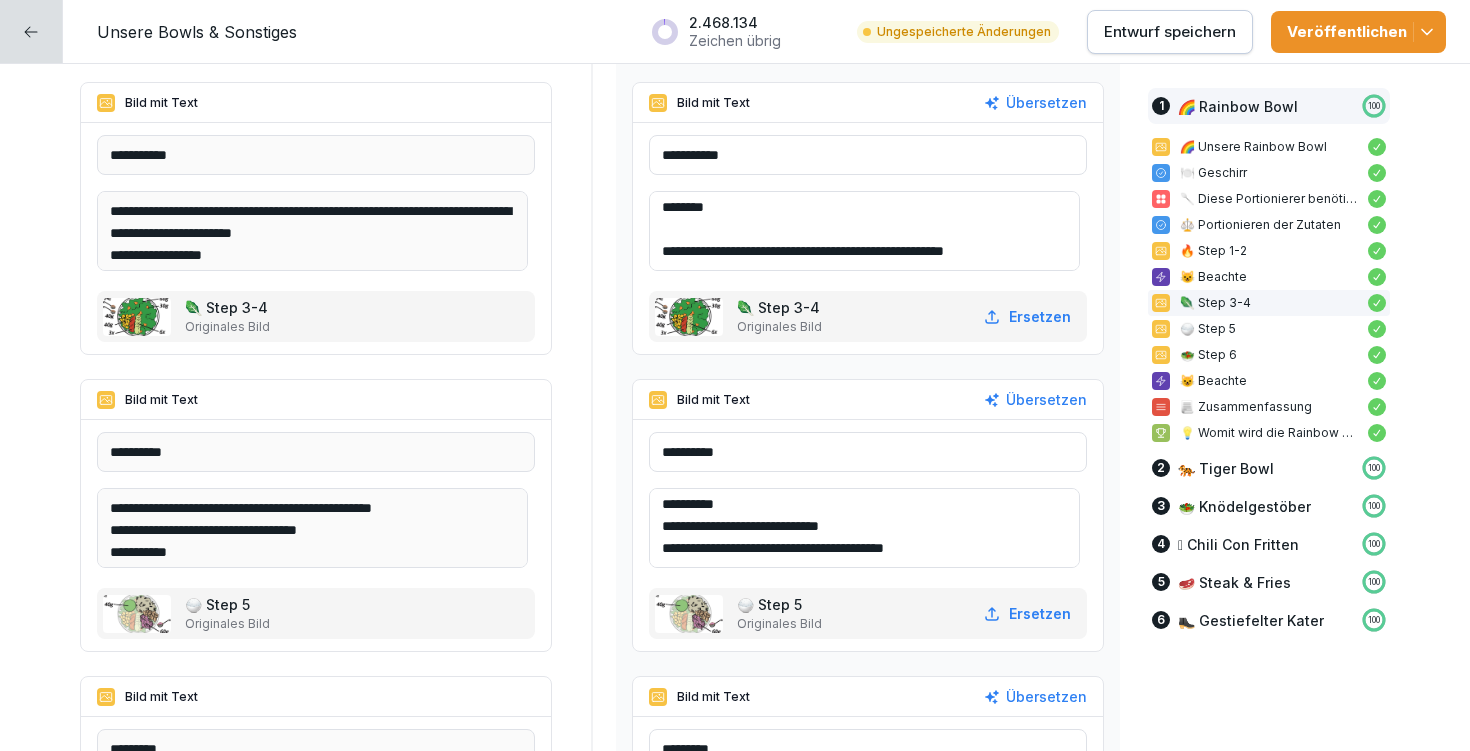 click on "**********" at bounding box center [864, 528] 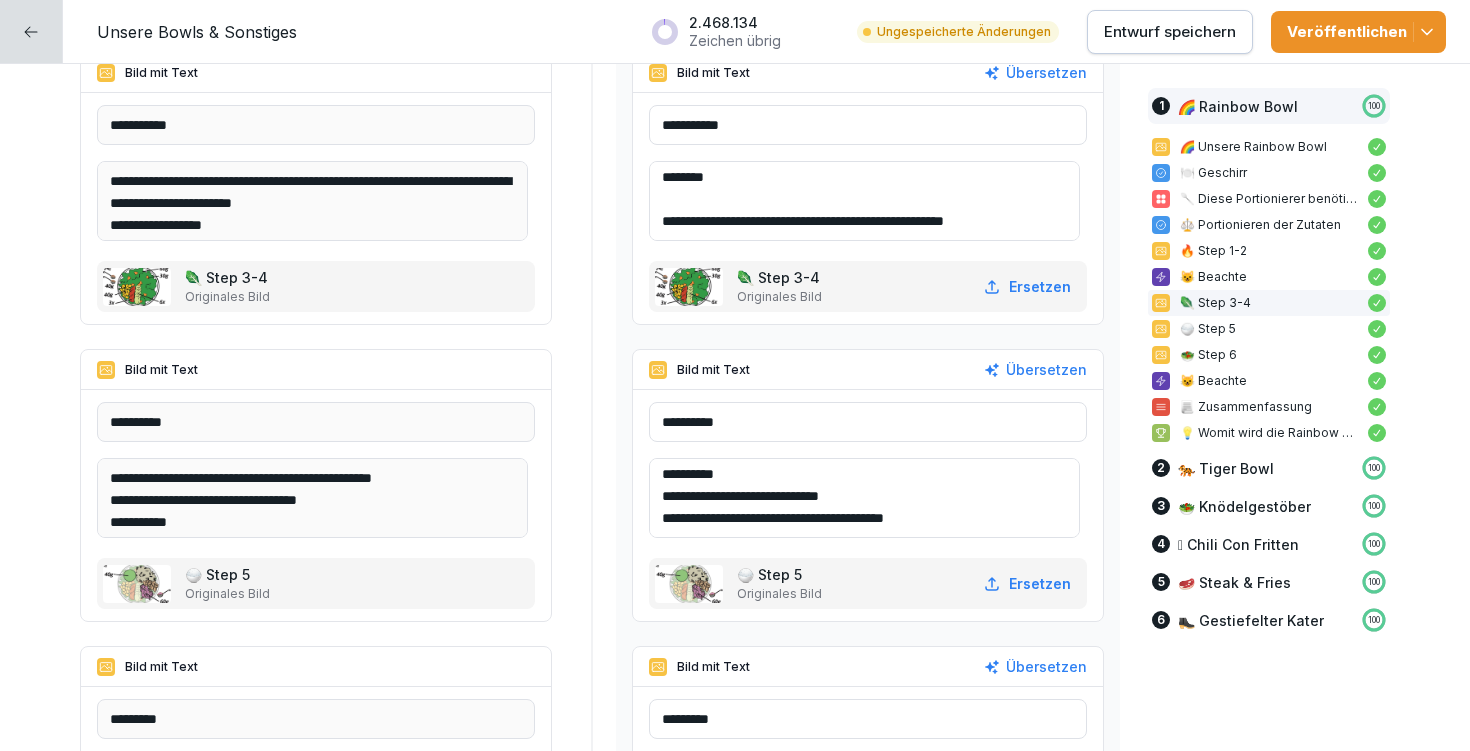 type on "**********" 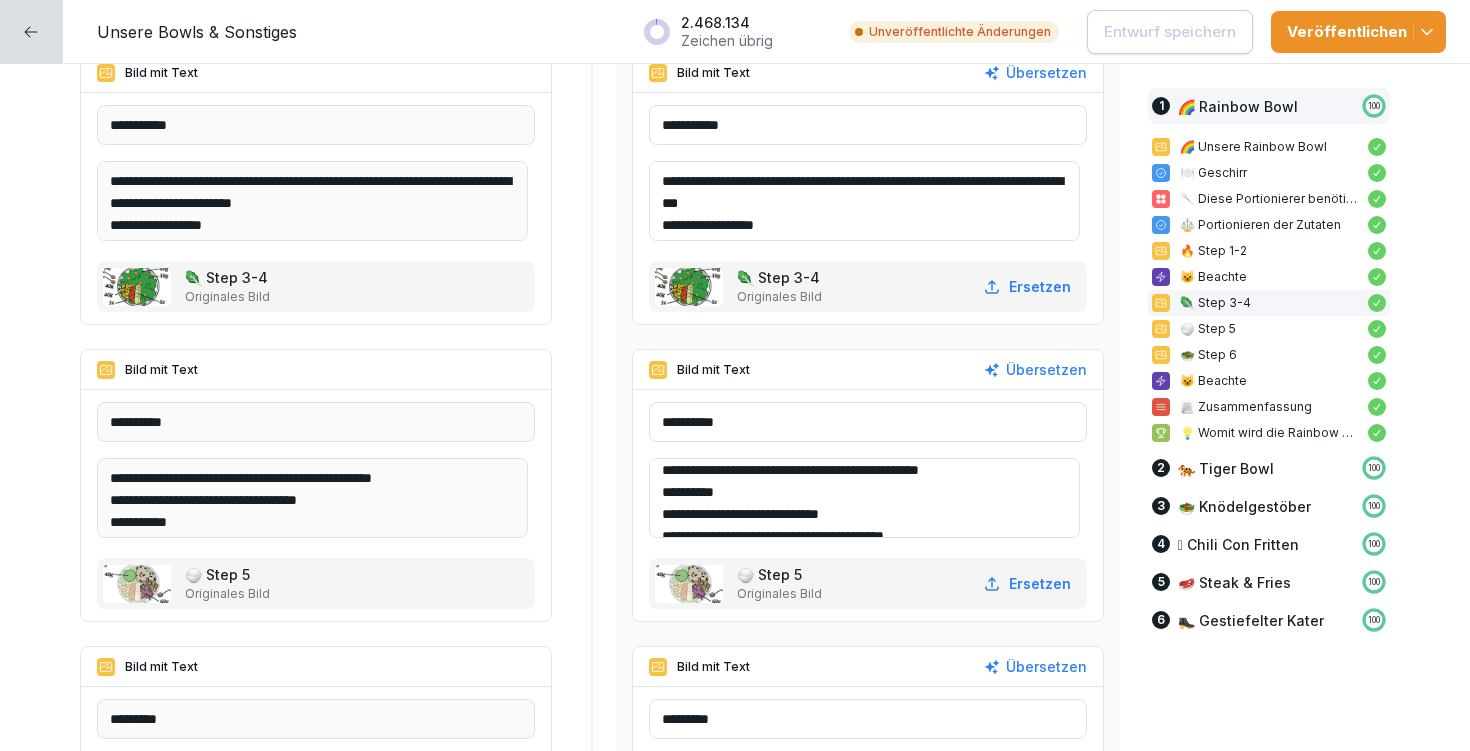scroll, scrollTop: 48, scrollLeft: 0, axis: vertical 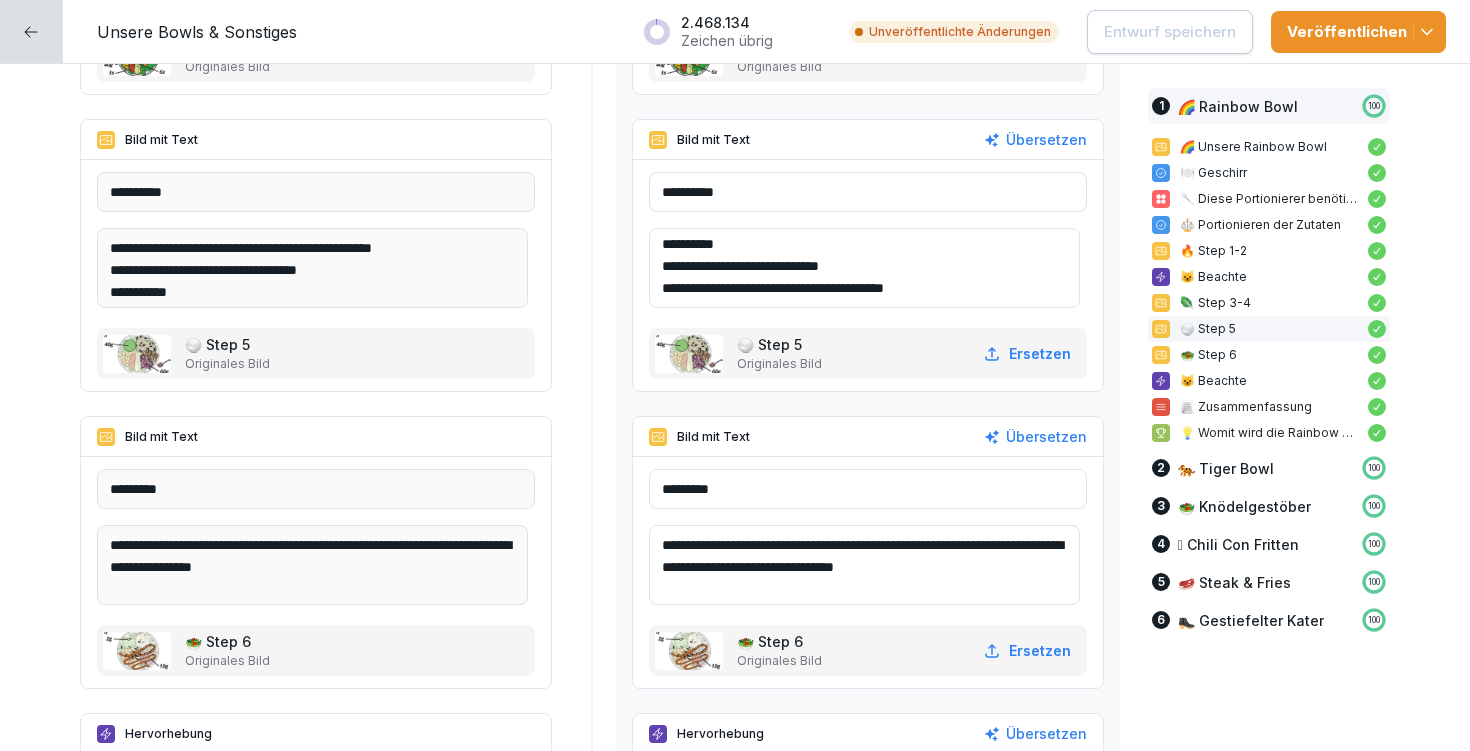 drag, startPoint x: 661, startPoint y: 544, endPoint x: 686, endPoint y: 544, distance: 25 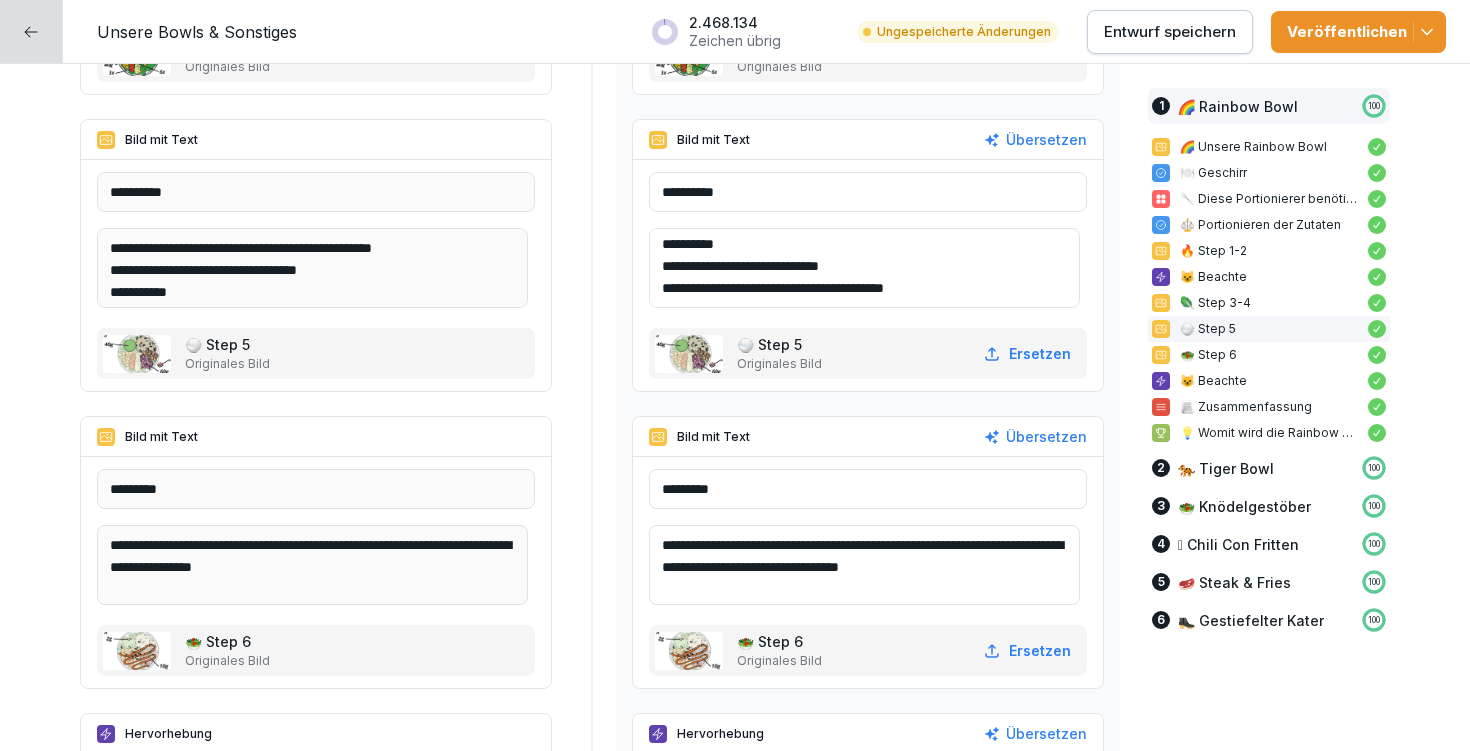 scroll, scrollTop: 3421, scrollLeft: 0, axis: vertical 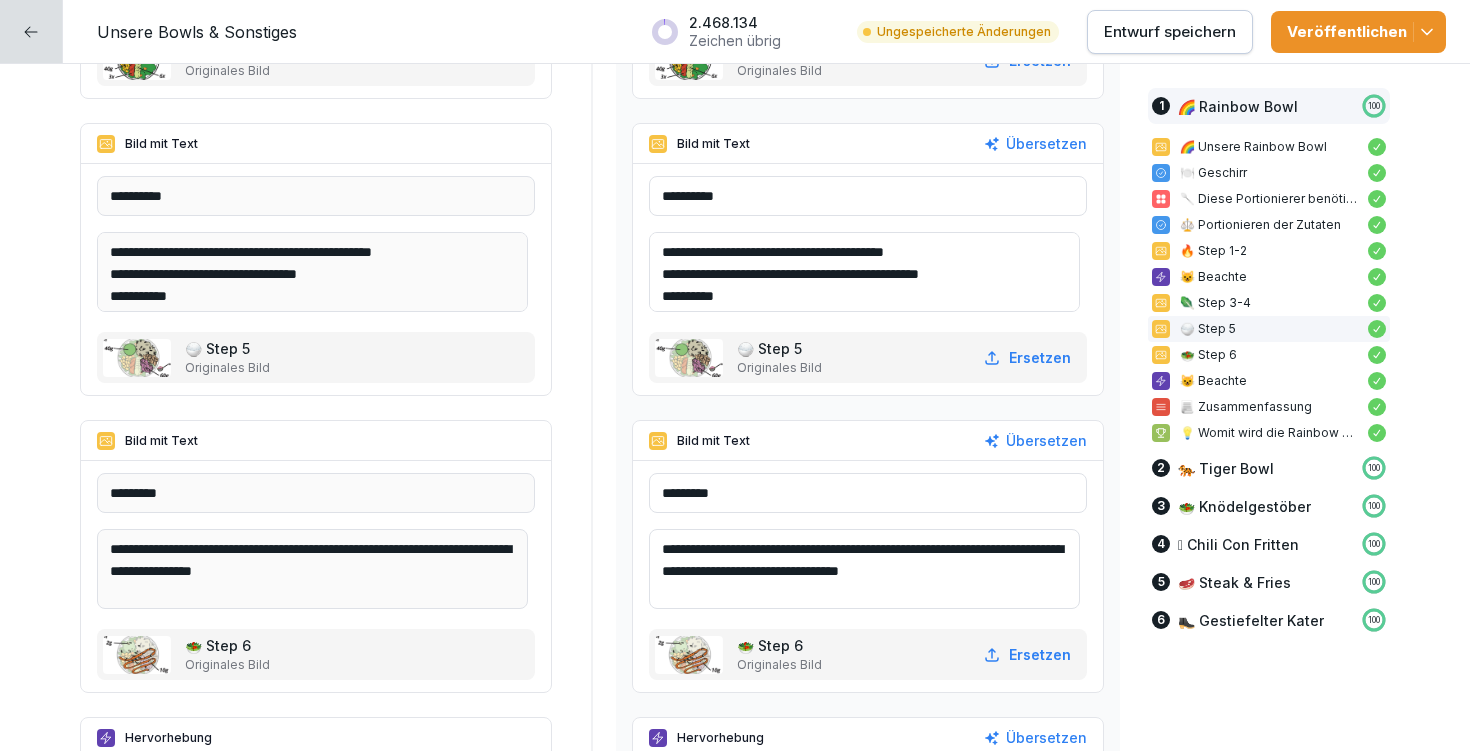 type on "**********" 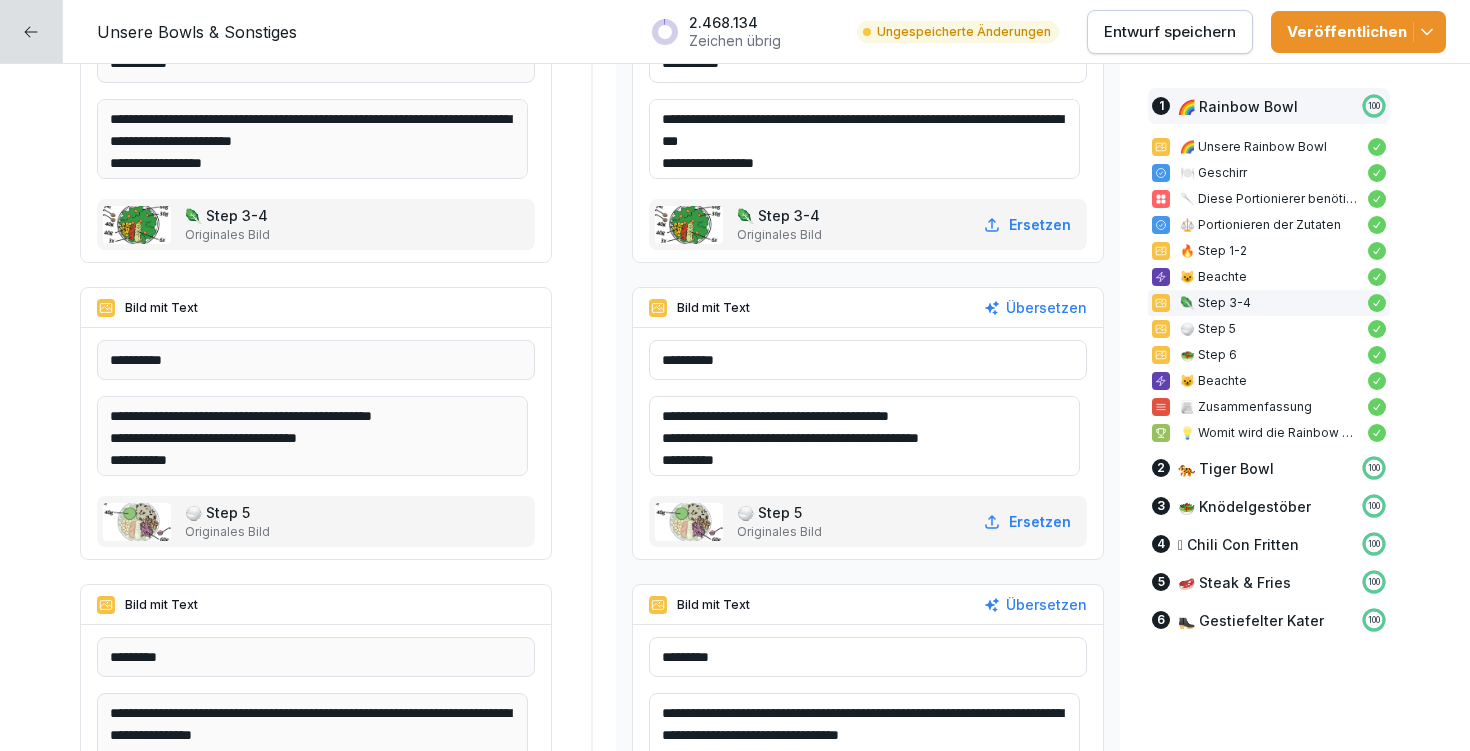 scroll, scrollTop: 3253, scrollLeft: 0, axis: vertical 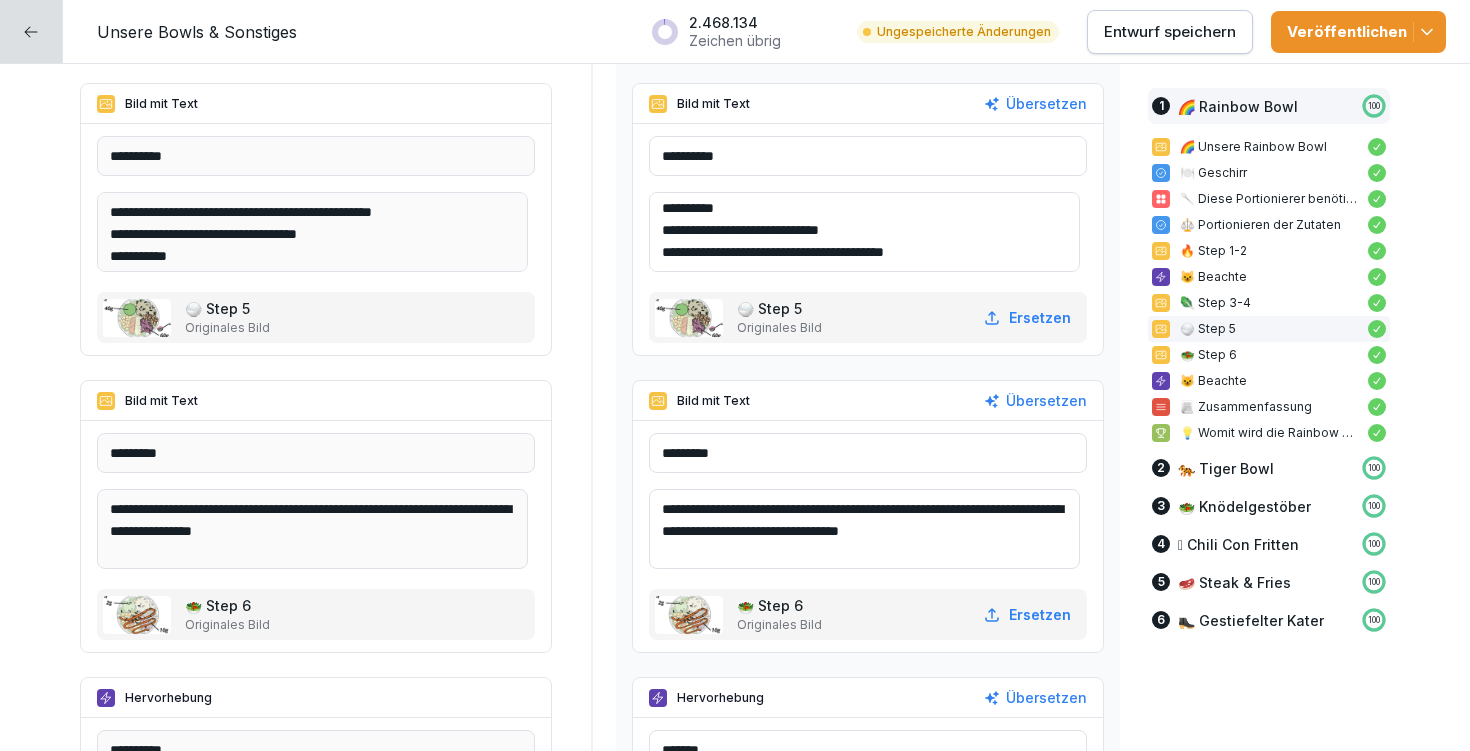 type on "**********" 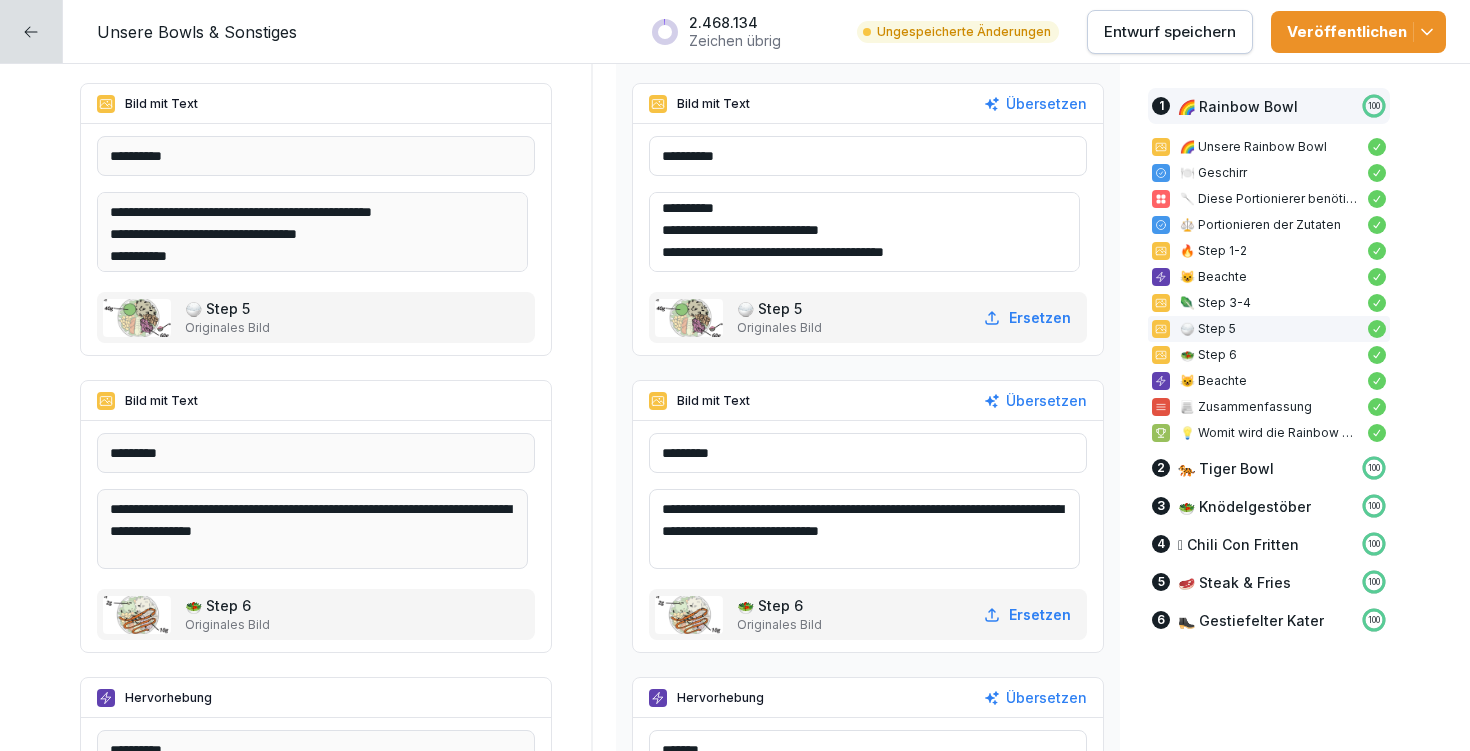drag, startPoint x: 671, startPoint y: 510, endPoint x: 729, endPoint y: 507, distance: 58.077534 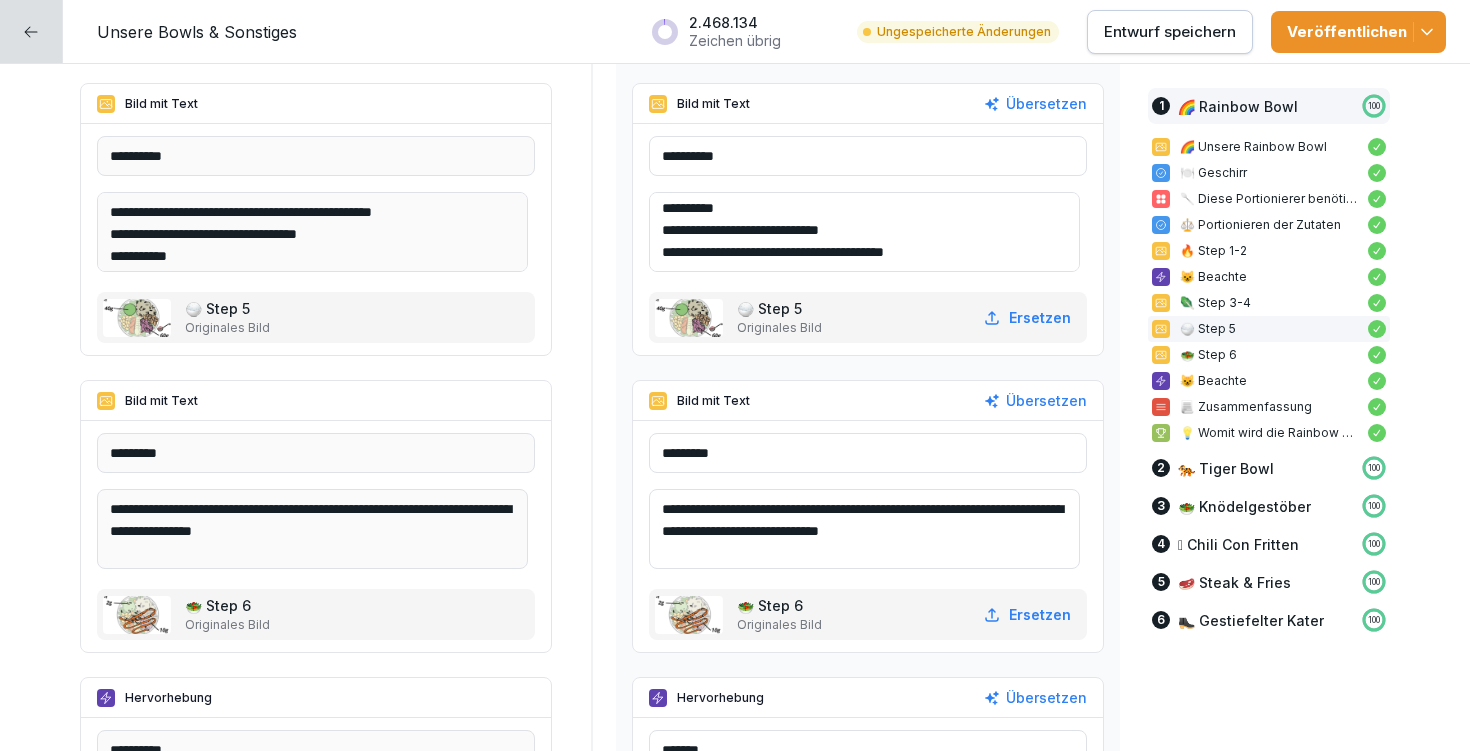 click on "**********" at bounding box center [864, 529] 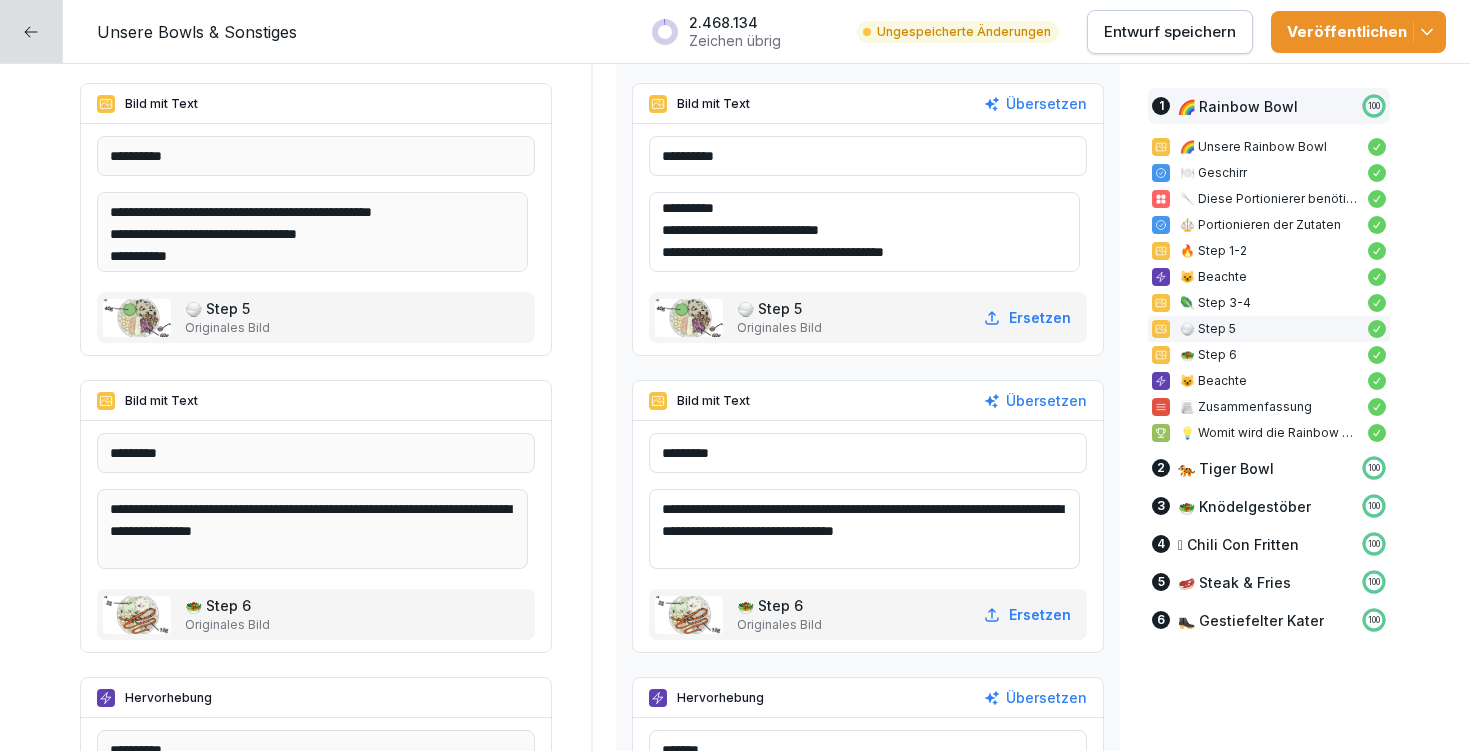 click on "**********" at bounding box center (864, 529) 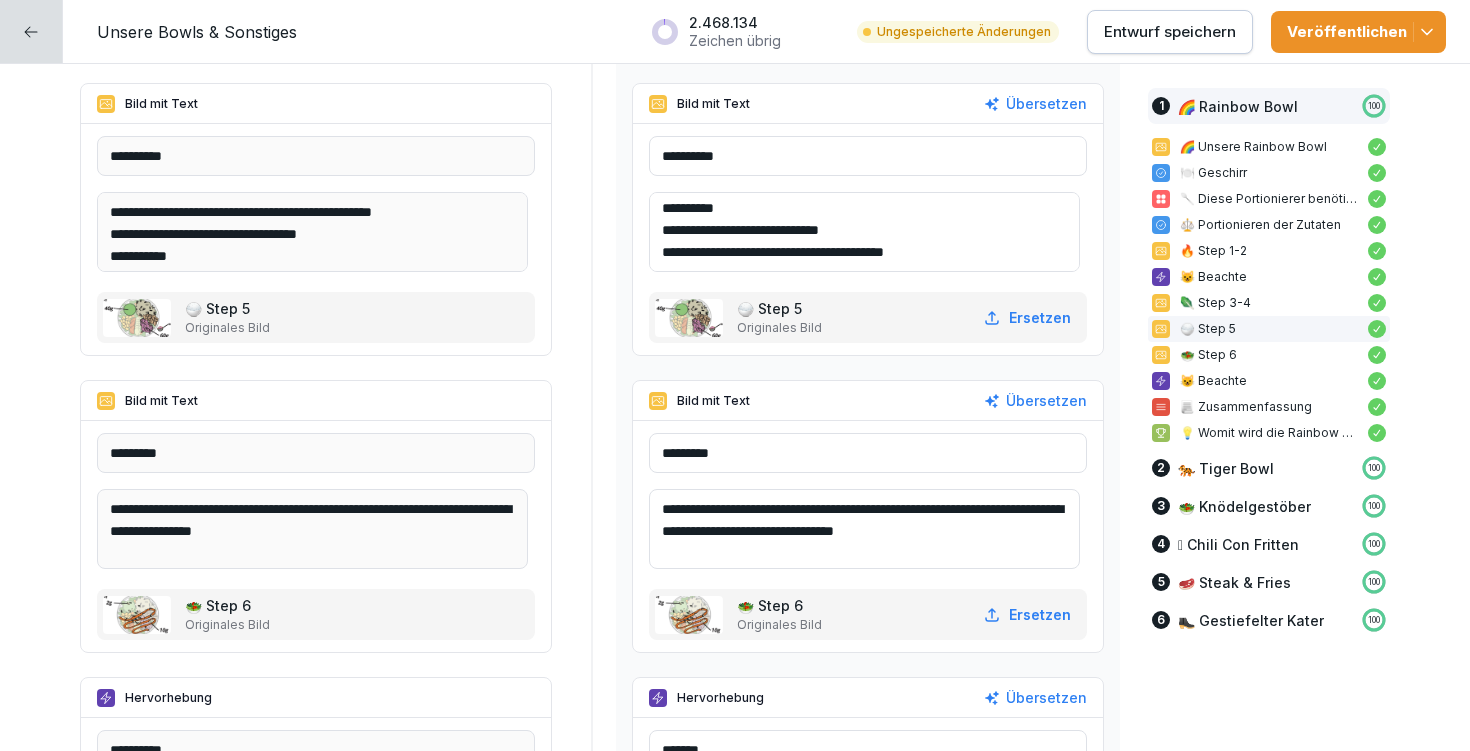 drag, startPoint x: 847, startPoint y: 507, endPoint x: 946, endPoint y: 505, distance: 99.0202 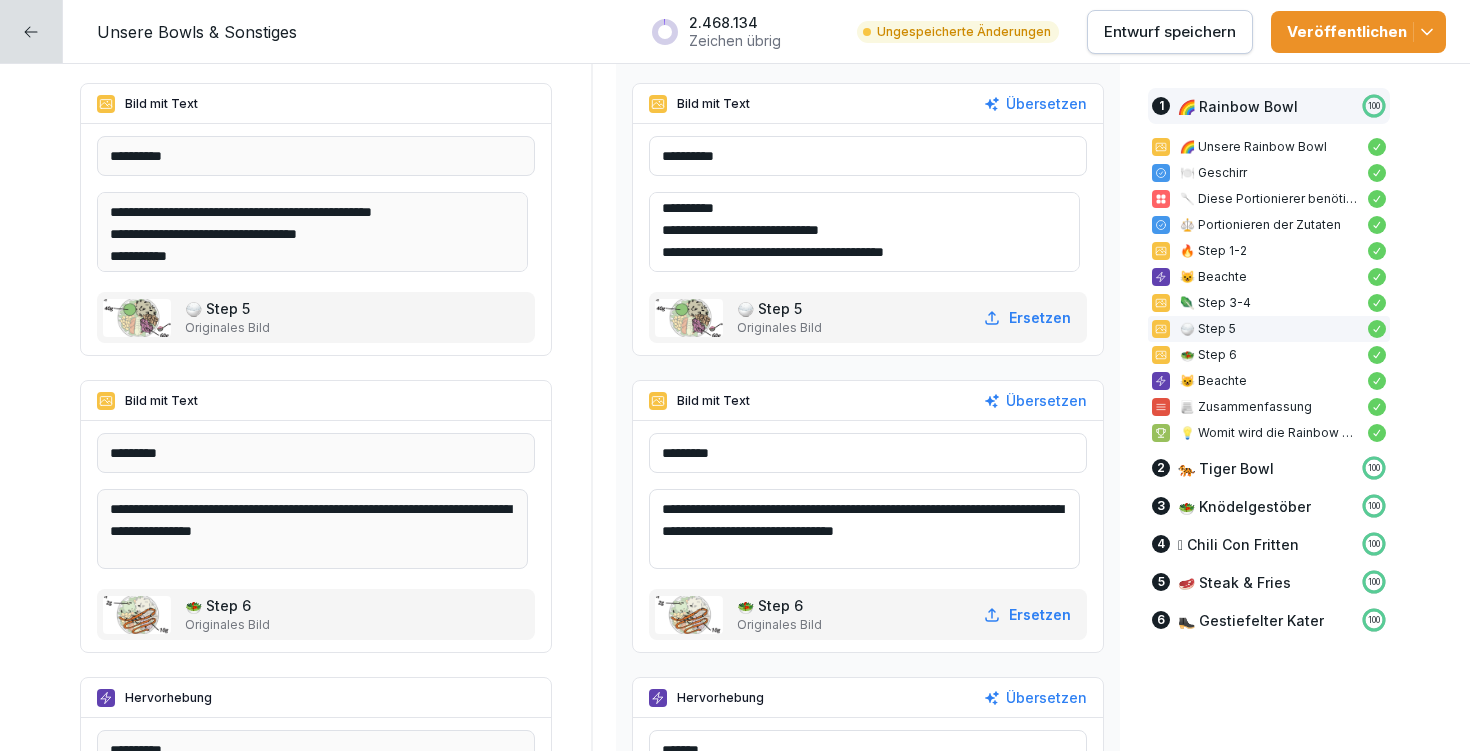 click on "**********" at bounding box center [864, 529] 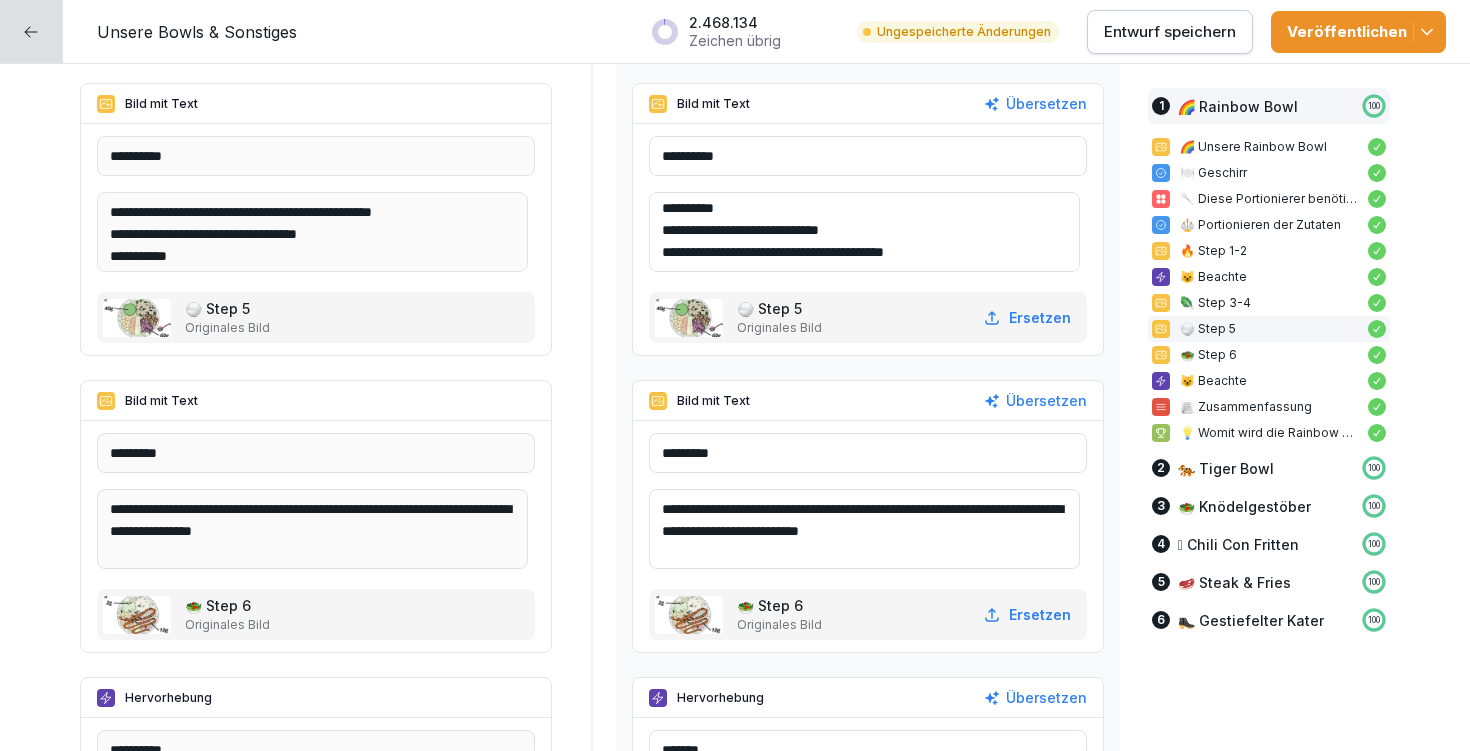 click on "**********" at bounding box center (864, 529) 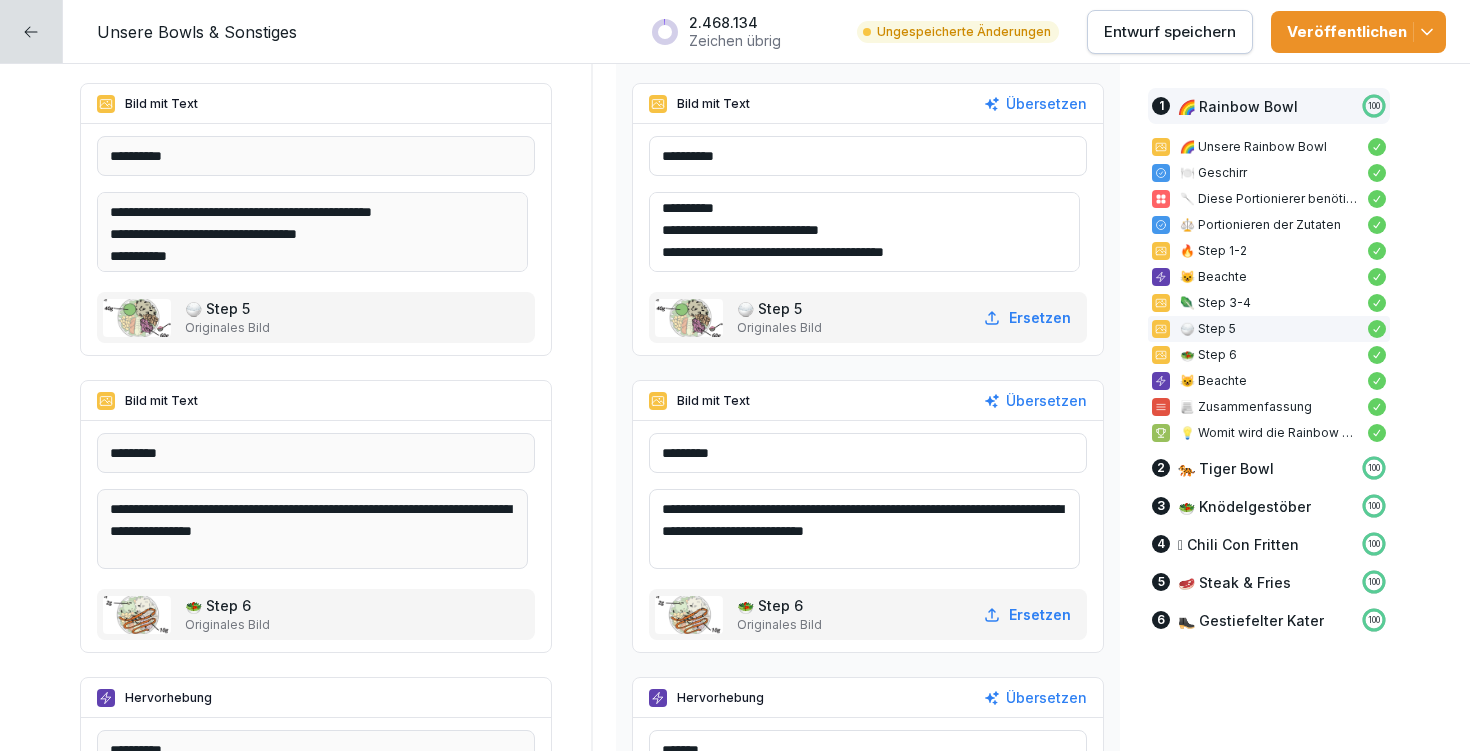 click on "**********" at bounding box center [864, 529] 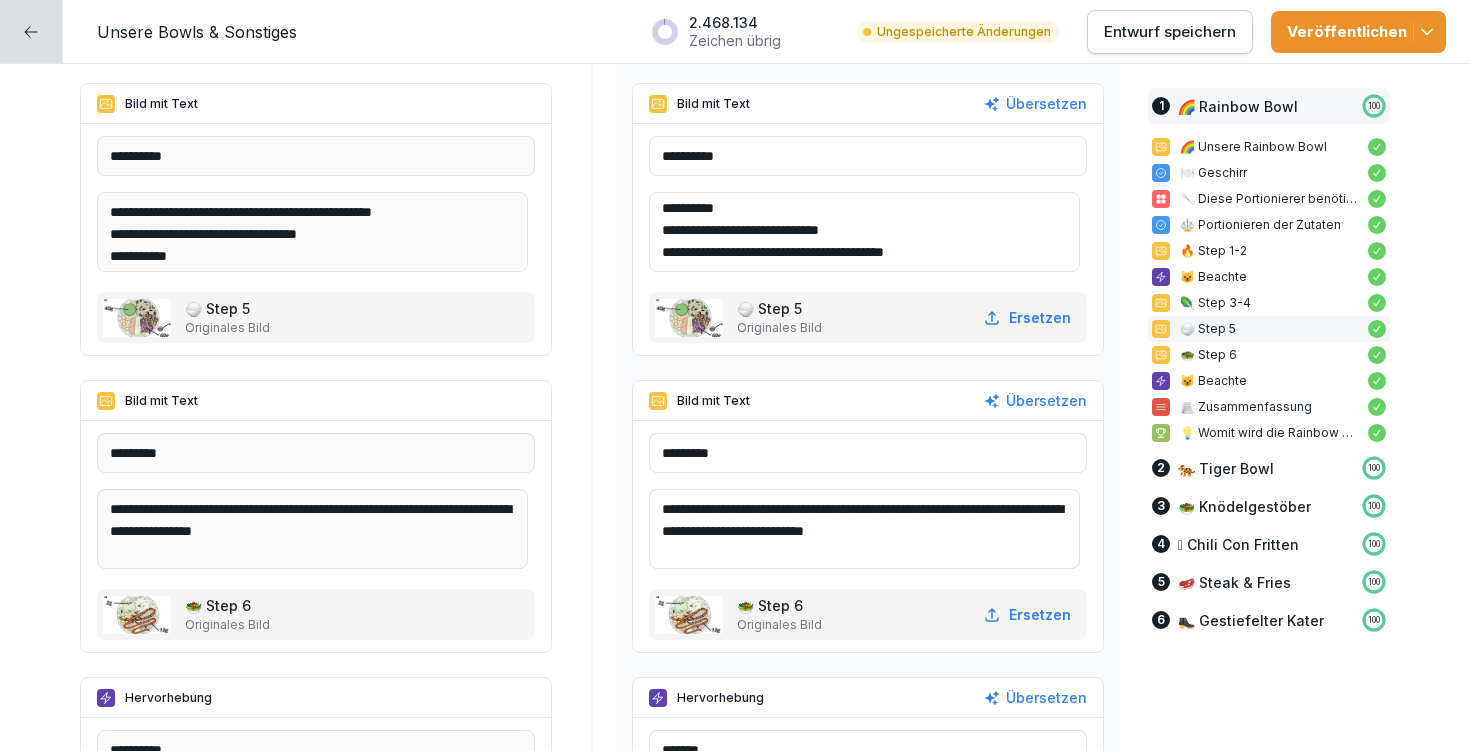 drag, startPoint x: 953, startPoint y: 503, endPoint x: 722, endPoint y: 533, distance: 232.93991 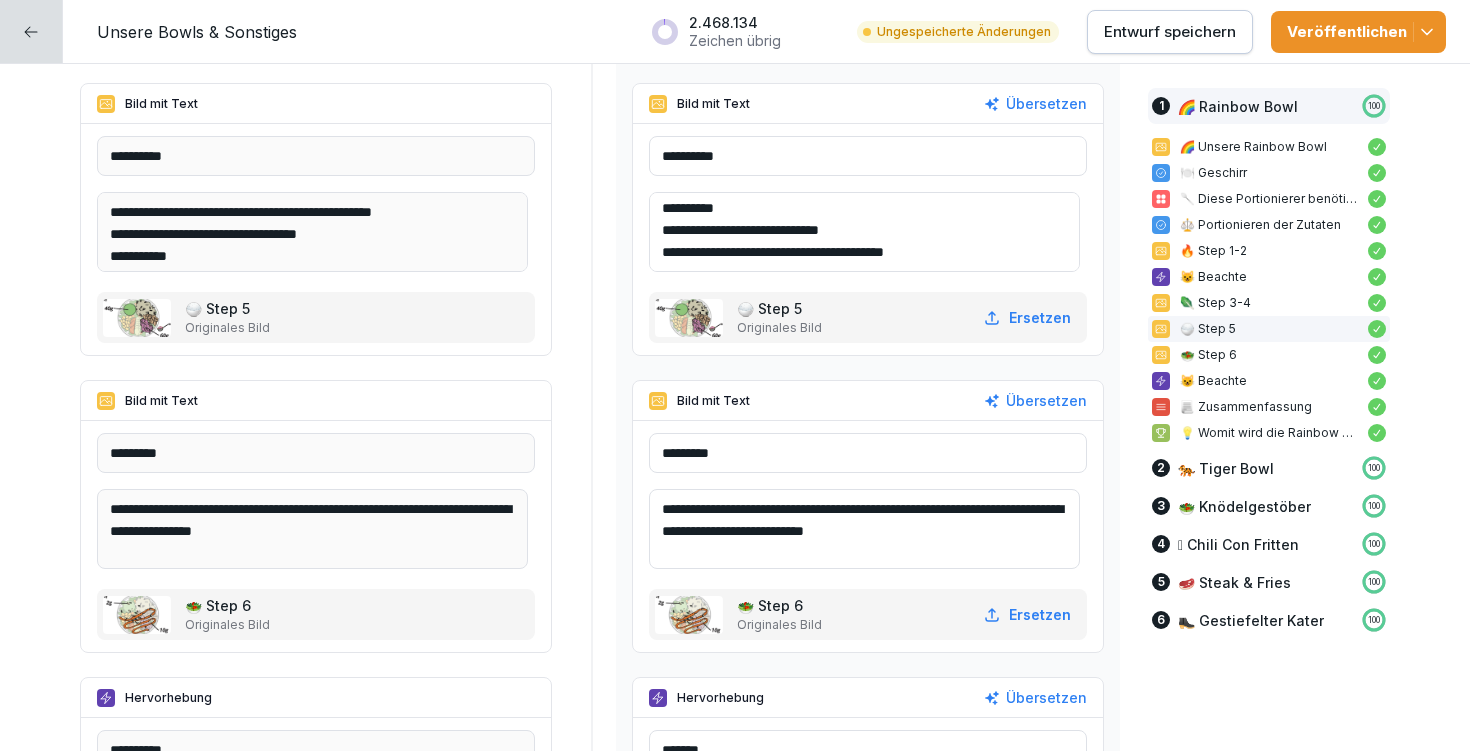 click on "**********" at bounding box center (864, 529) 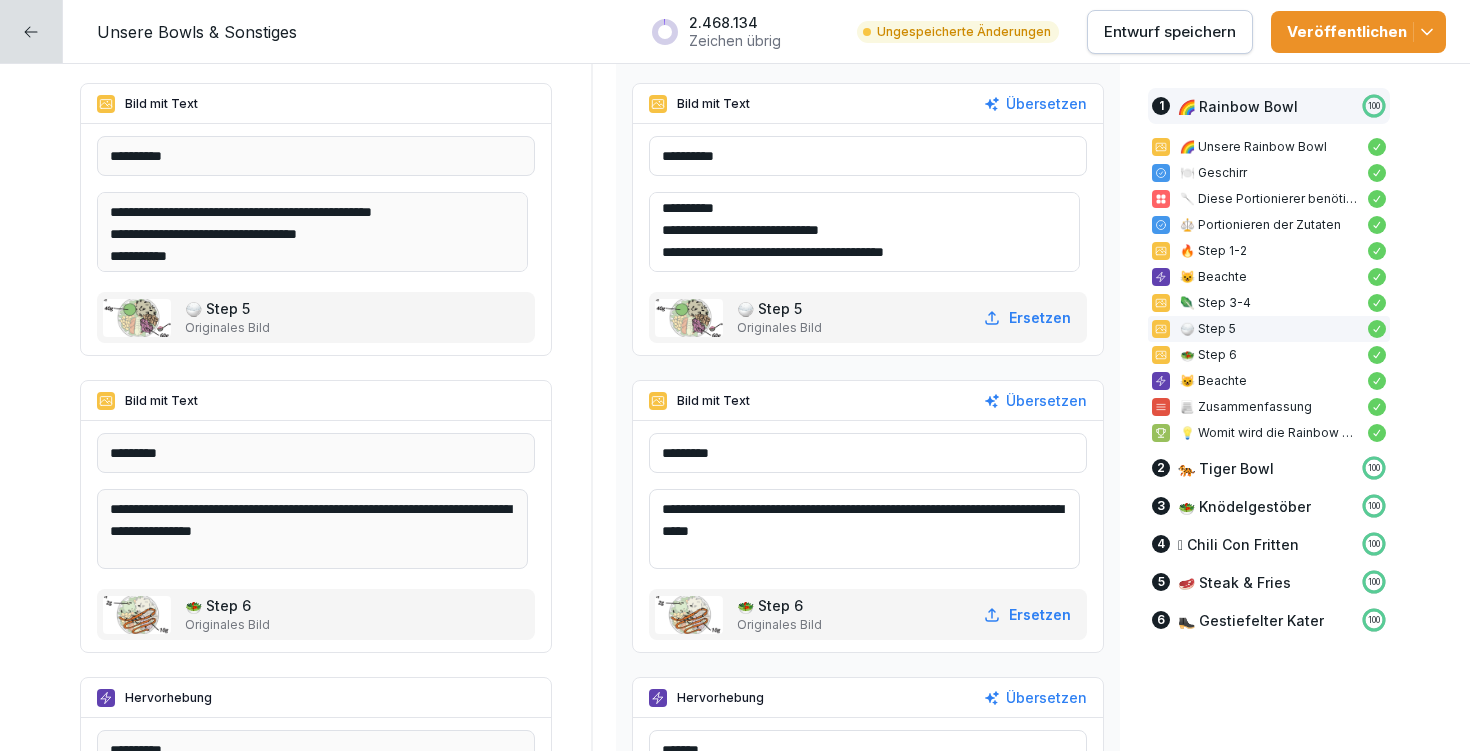 click on "**********" at bounding box center [864, 529] 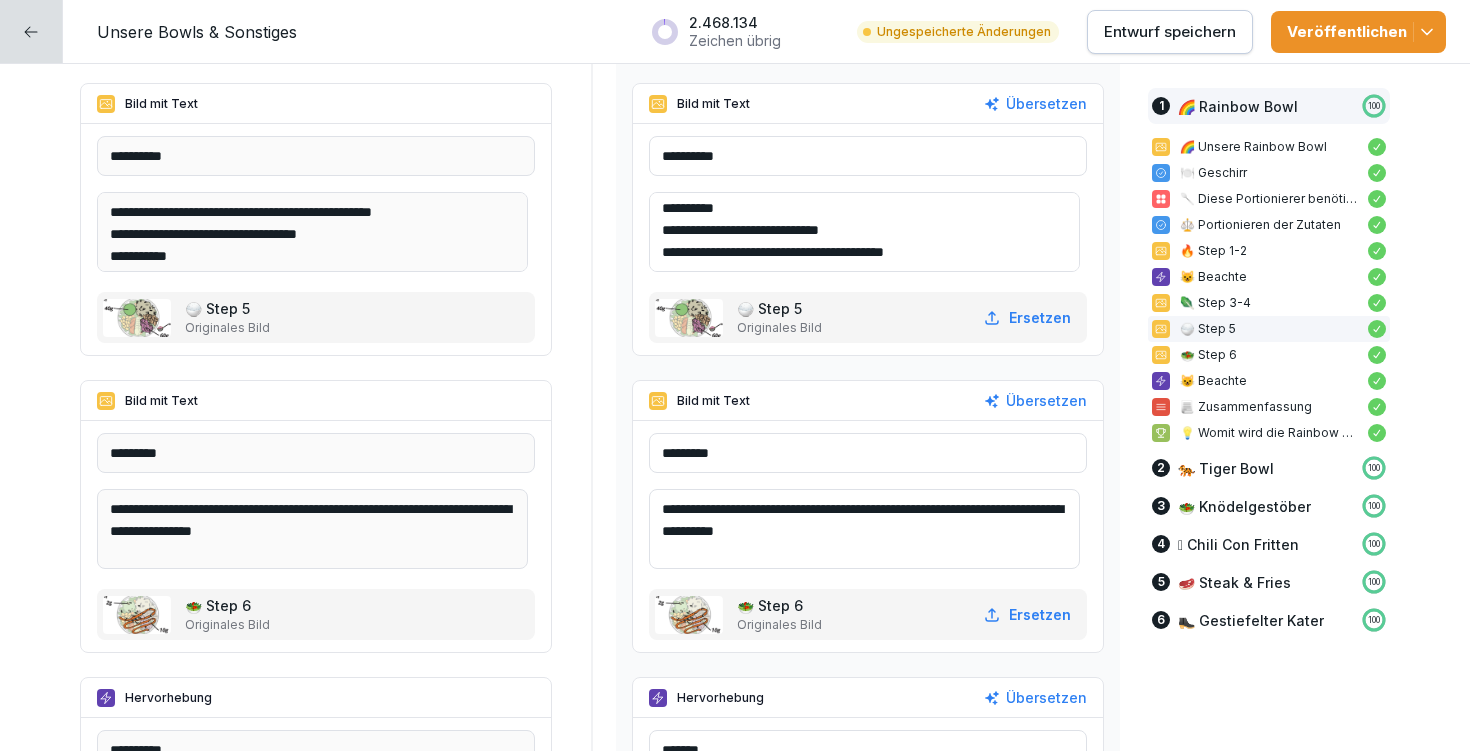 click on "**********" at bounding box center [864, 529] 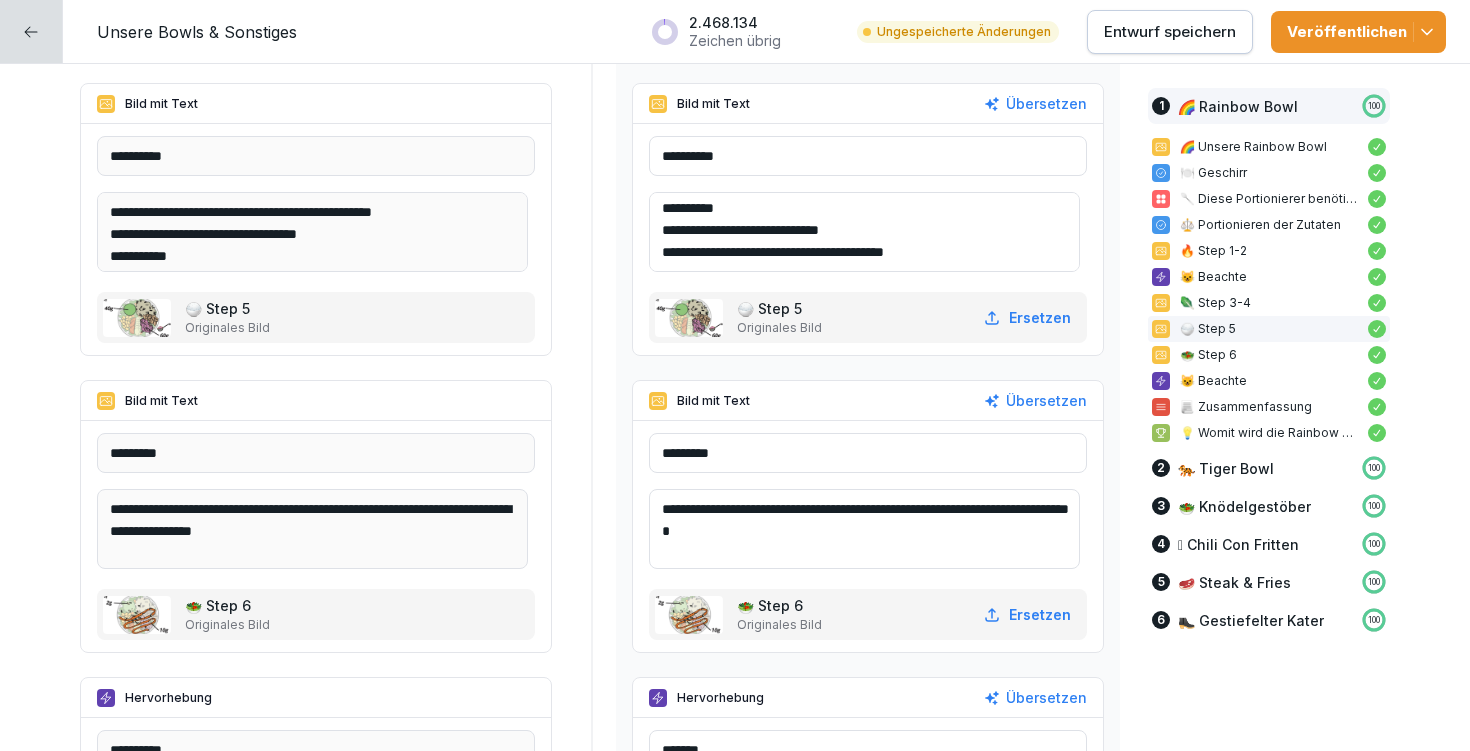 drag, startPoint x: 756, startPoint y: 532, endPoint x: 843, endPoint y: 528, distance: 87.0919 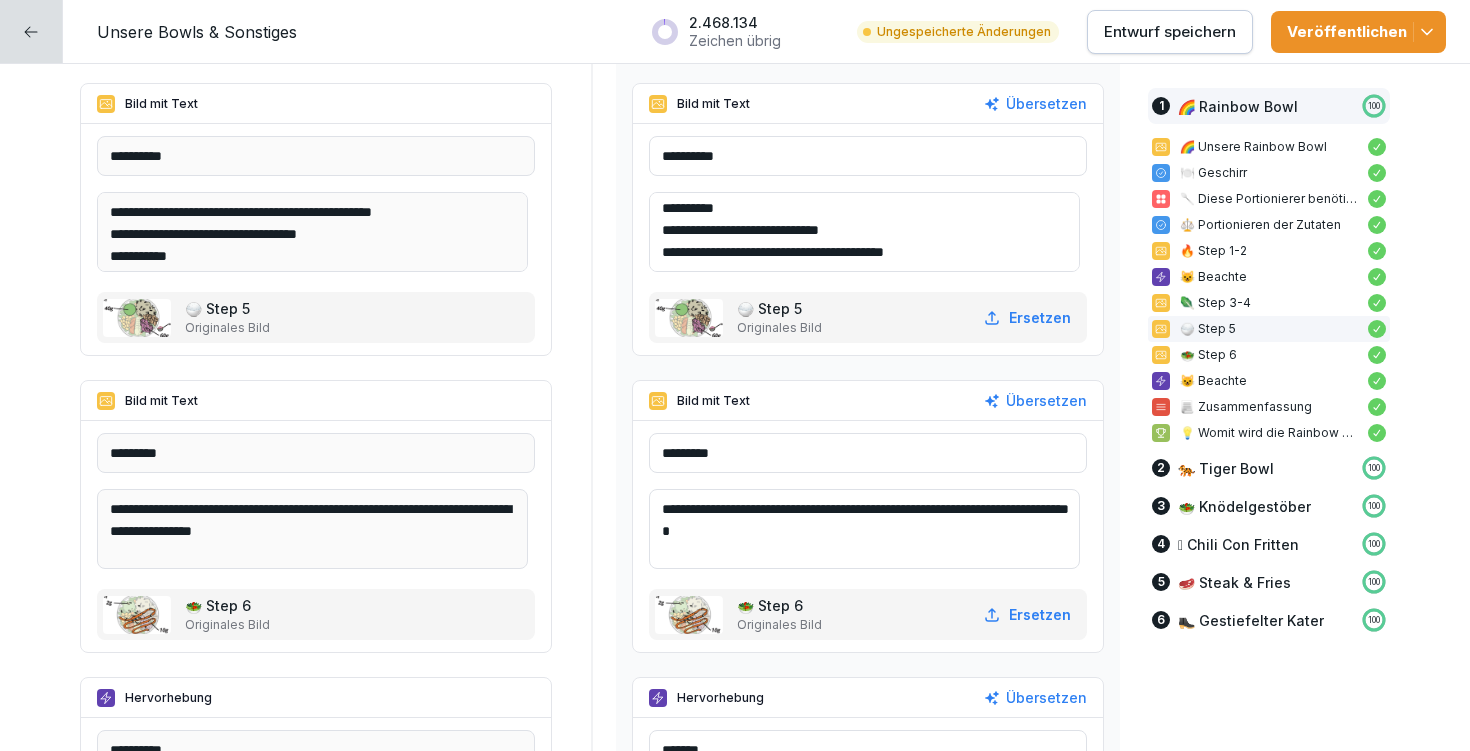 click on "**********" at bounding box center (864, 529) 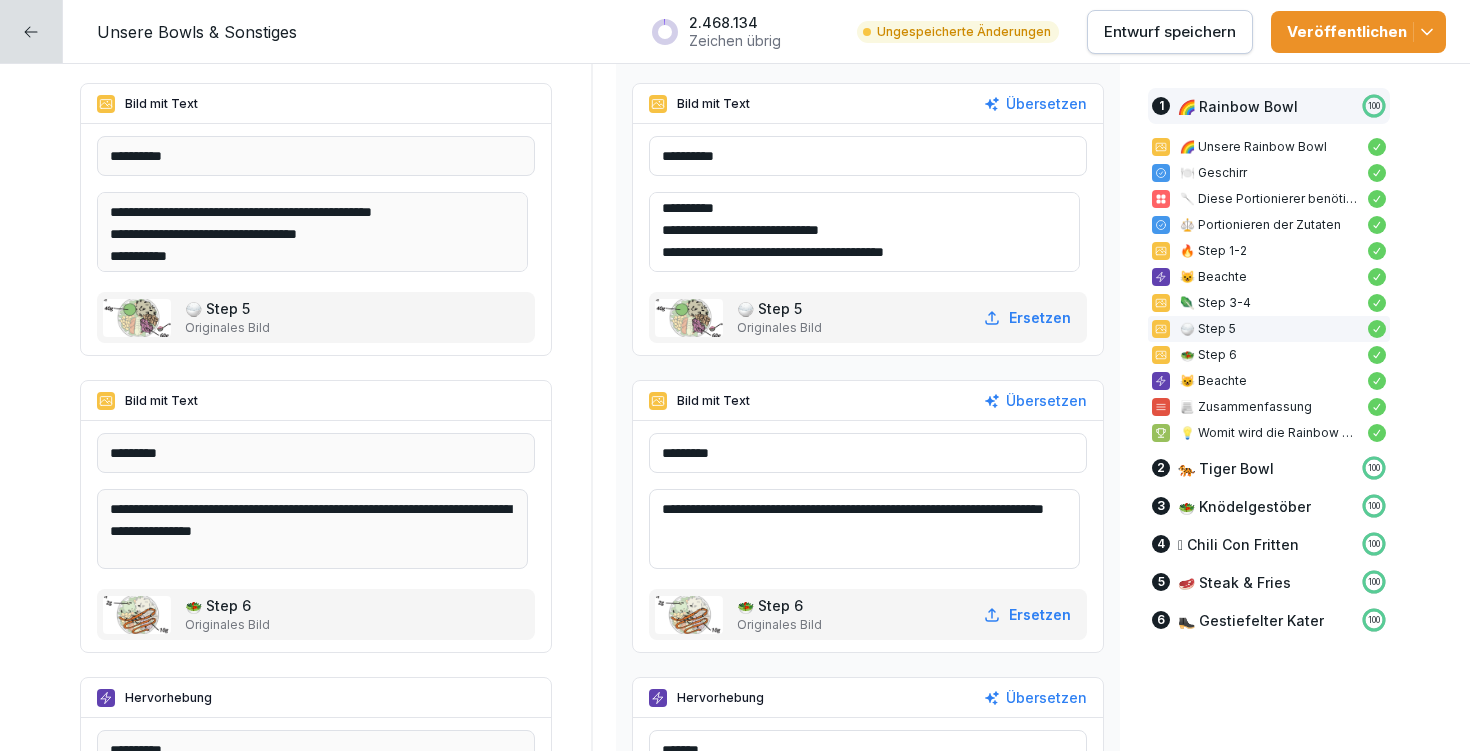 click on "**********" at bounding box center [864, 529] 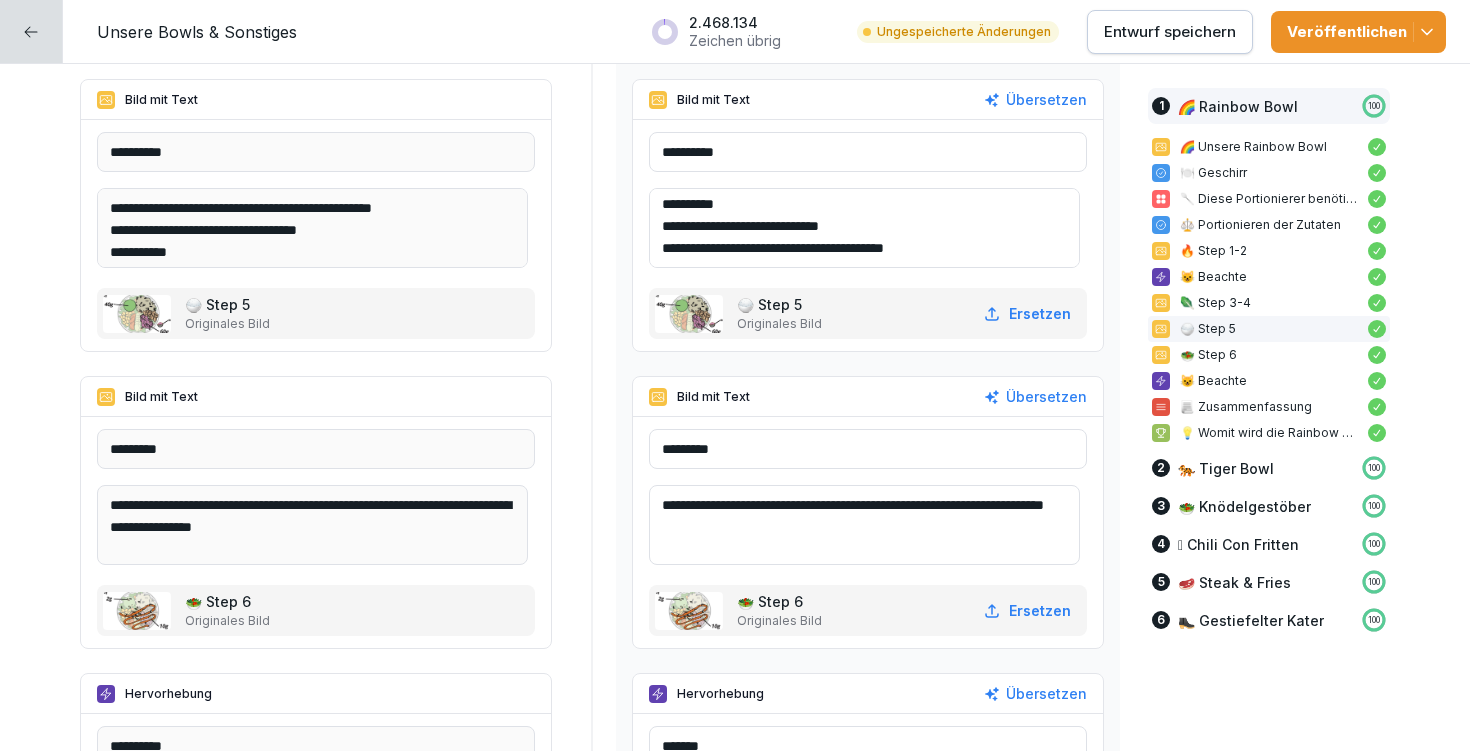 scroll, scrollTop: 3528, scrollLeft: 0, axis: vertical 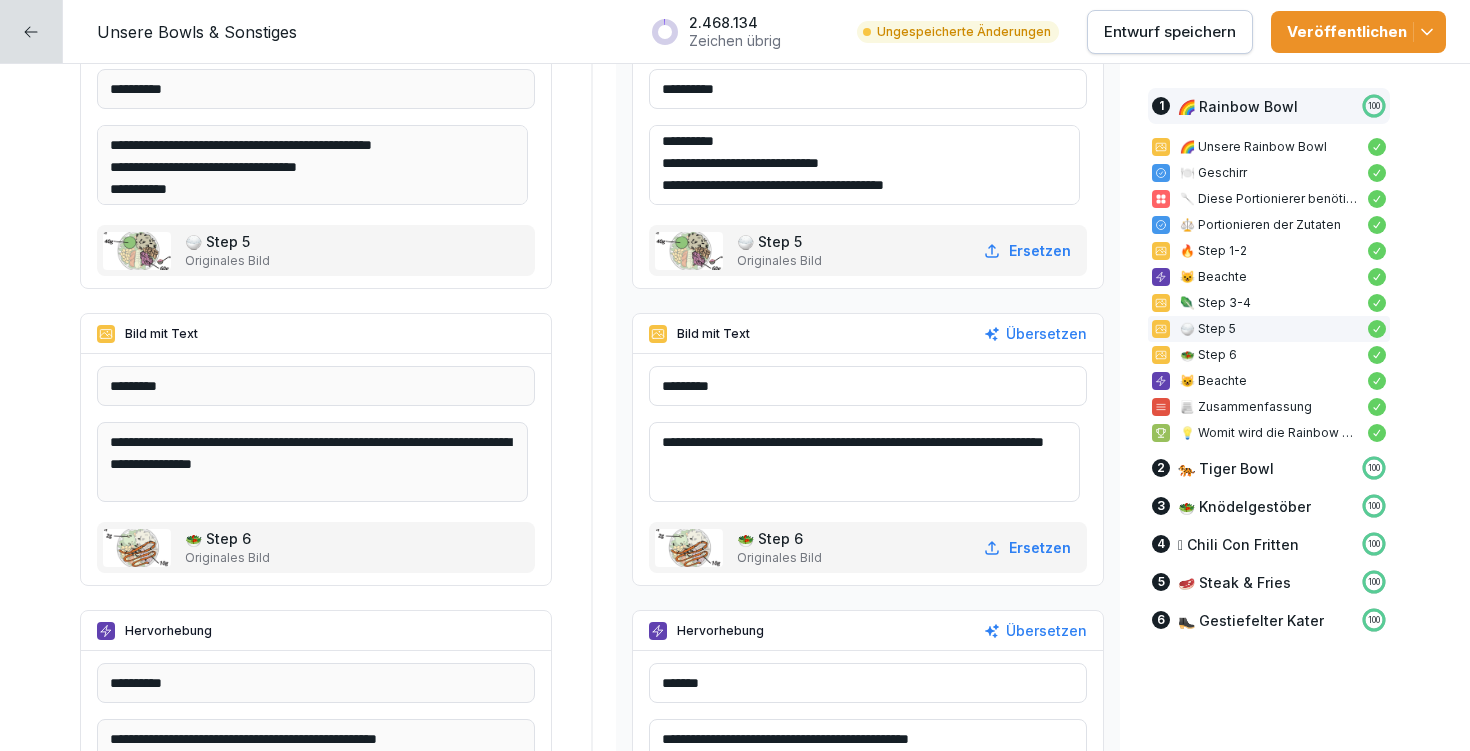 type on "**********" 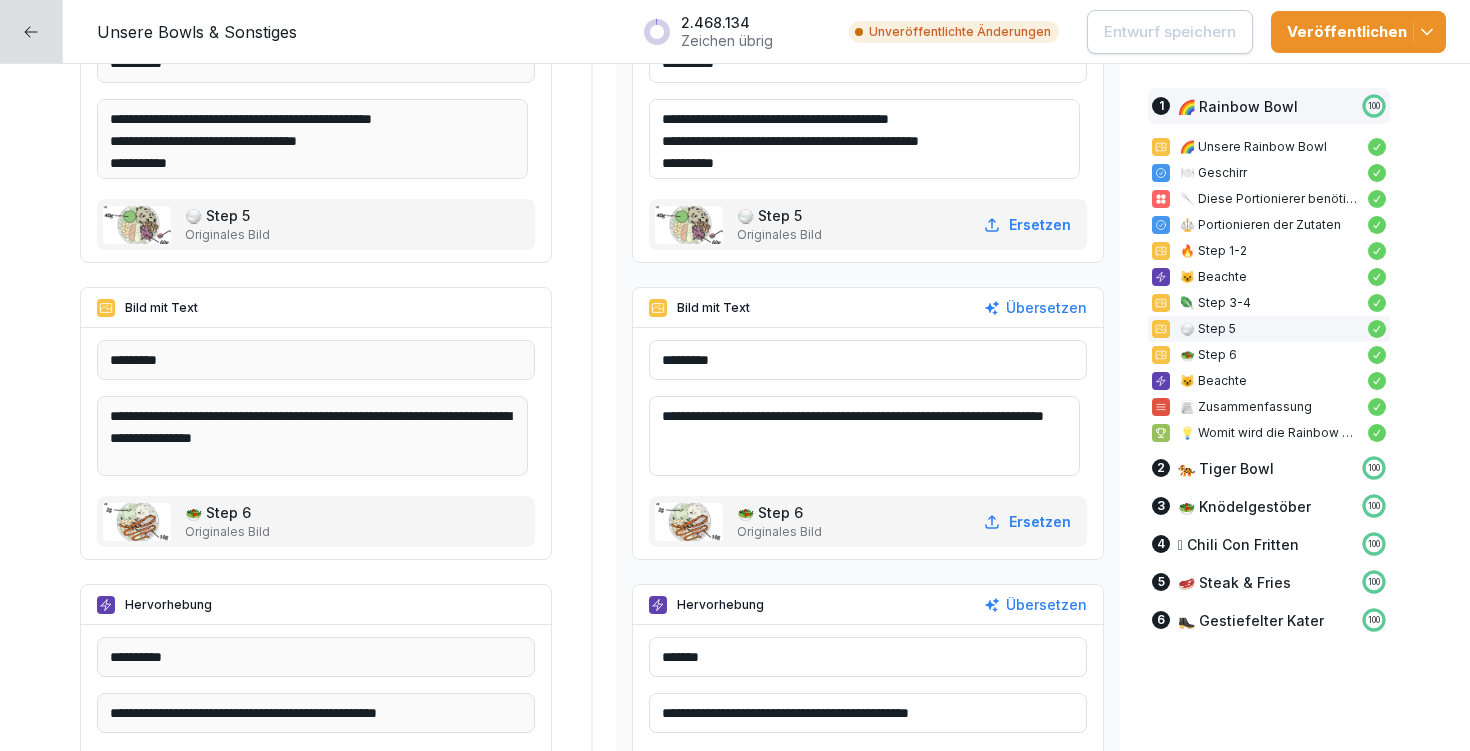 scroll, scrollTop: 3589, scrollLeft: 0, axis: vertical 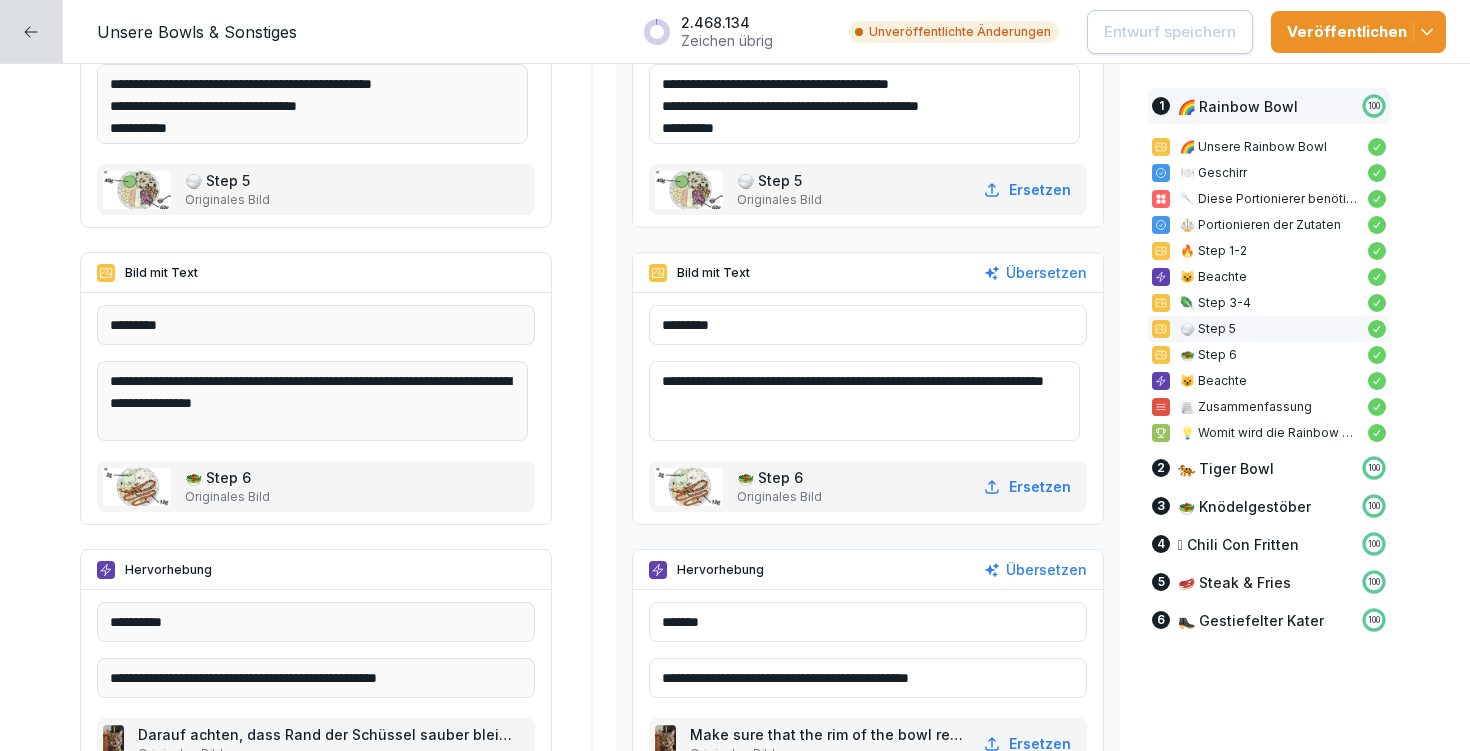 click on "**********" at bounding box center [864, 401] 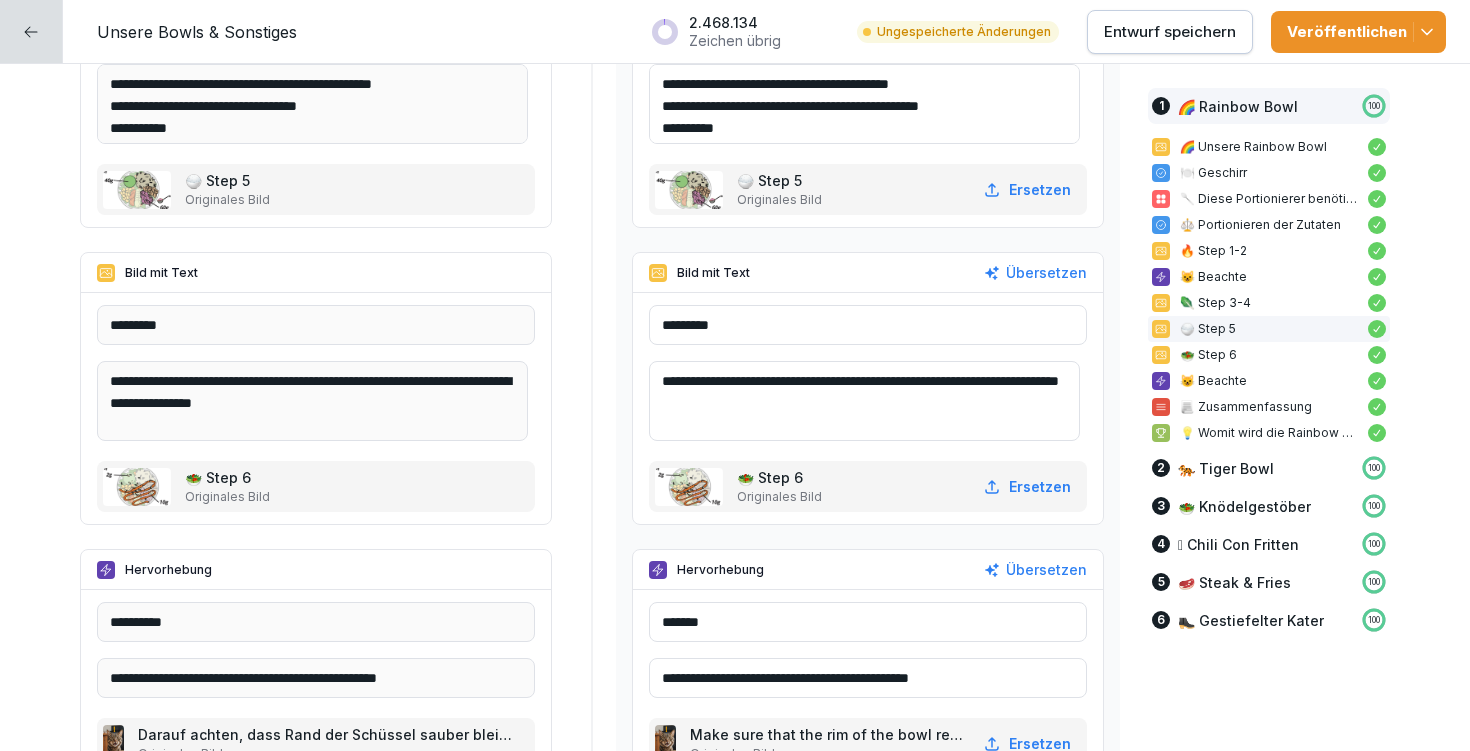 type on "**********" 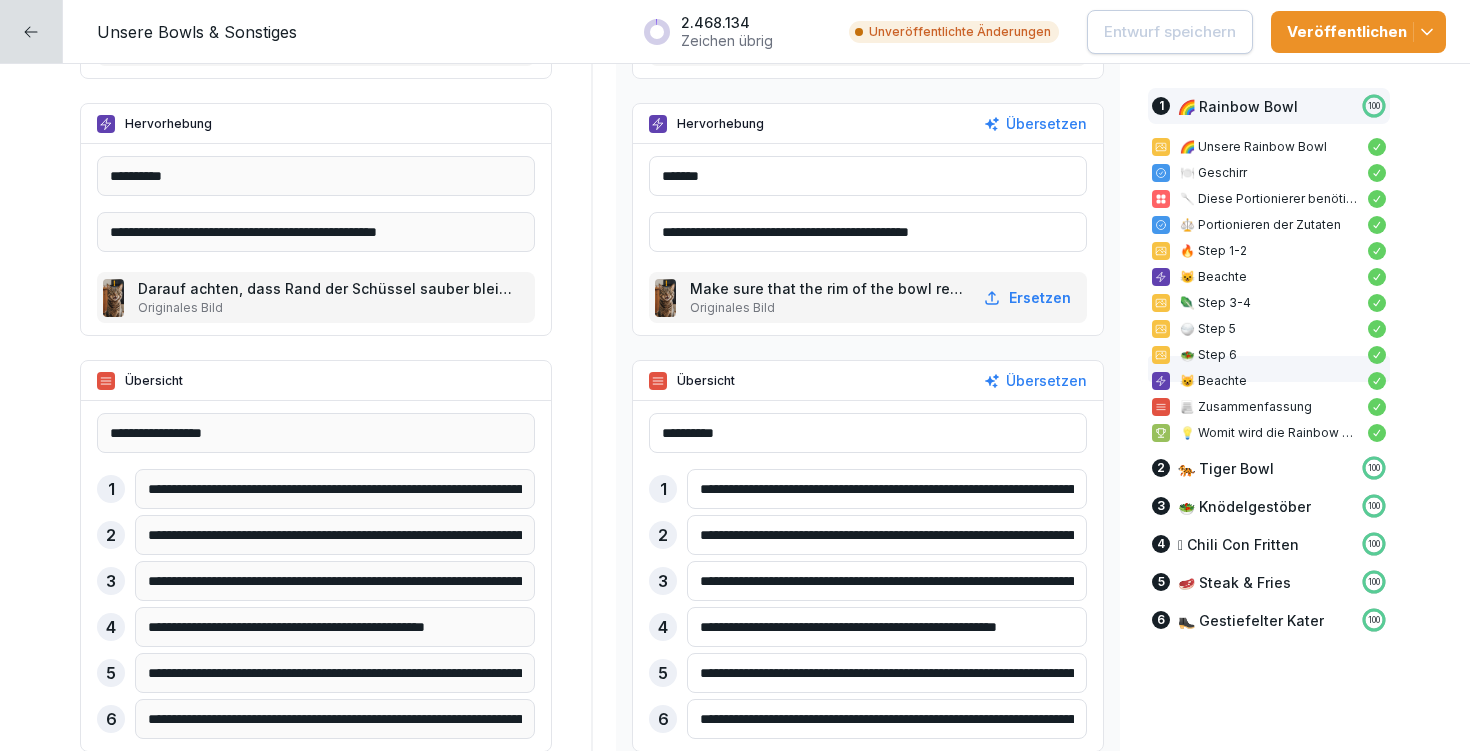 scroll, scrollTop: 4061, scrollLeft: 0, axis: vertical 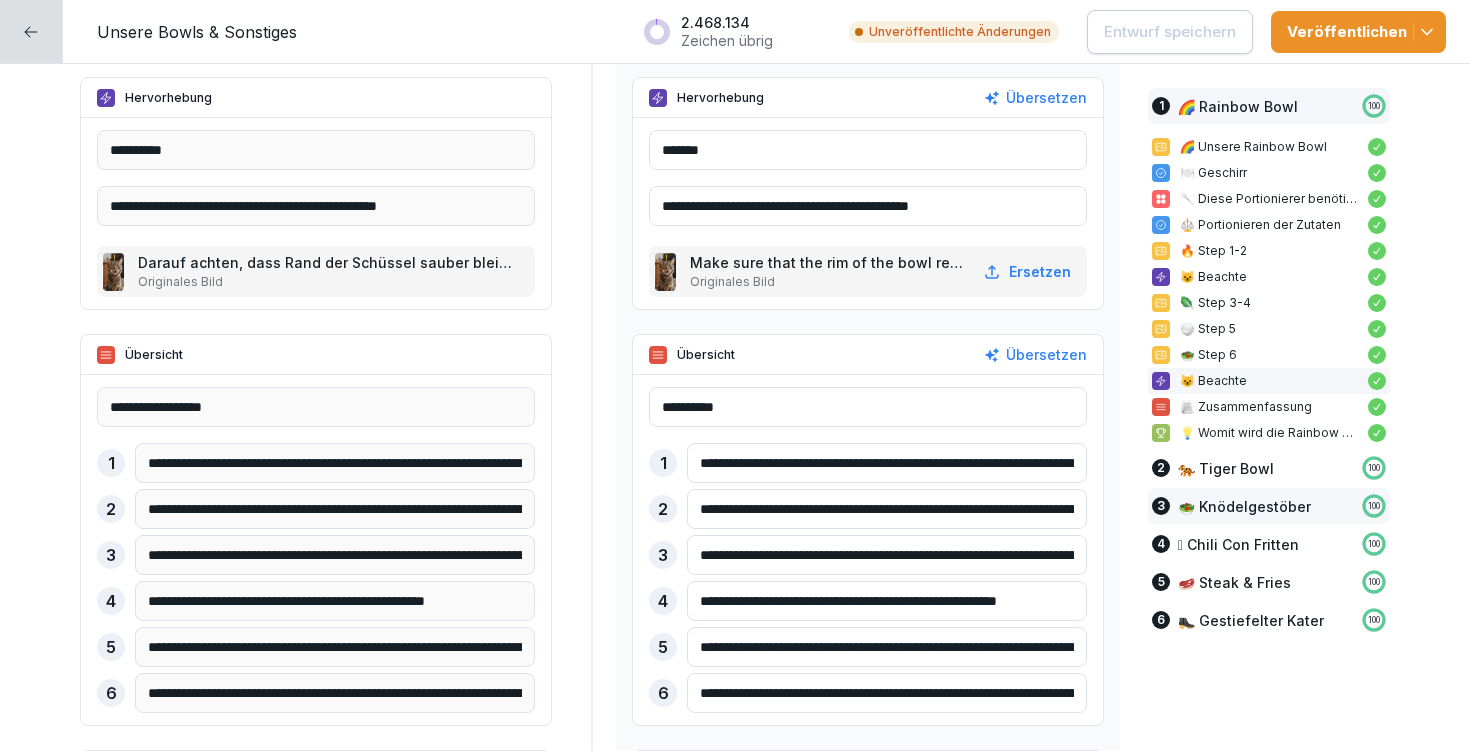 drag, startPoint x: 683, startPoint y: 462, endPoint x: 1369, endPoint y: 489, distance: 686.5311 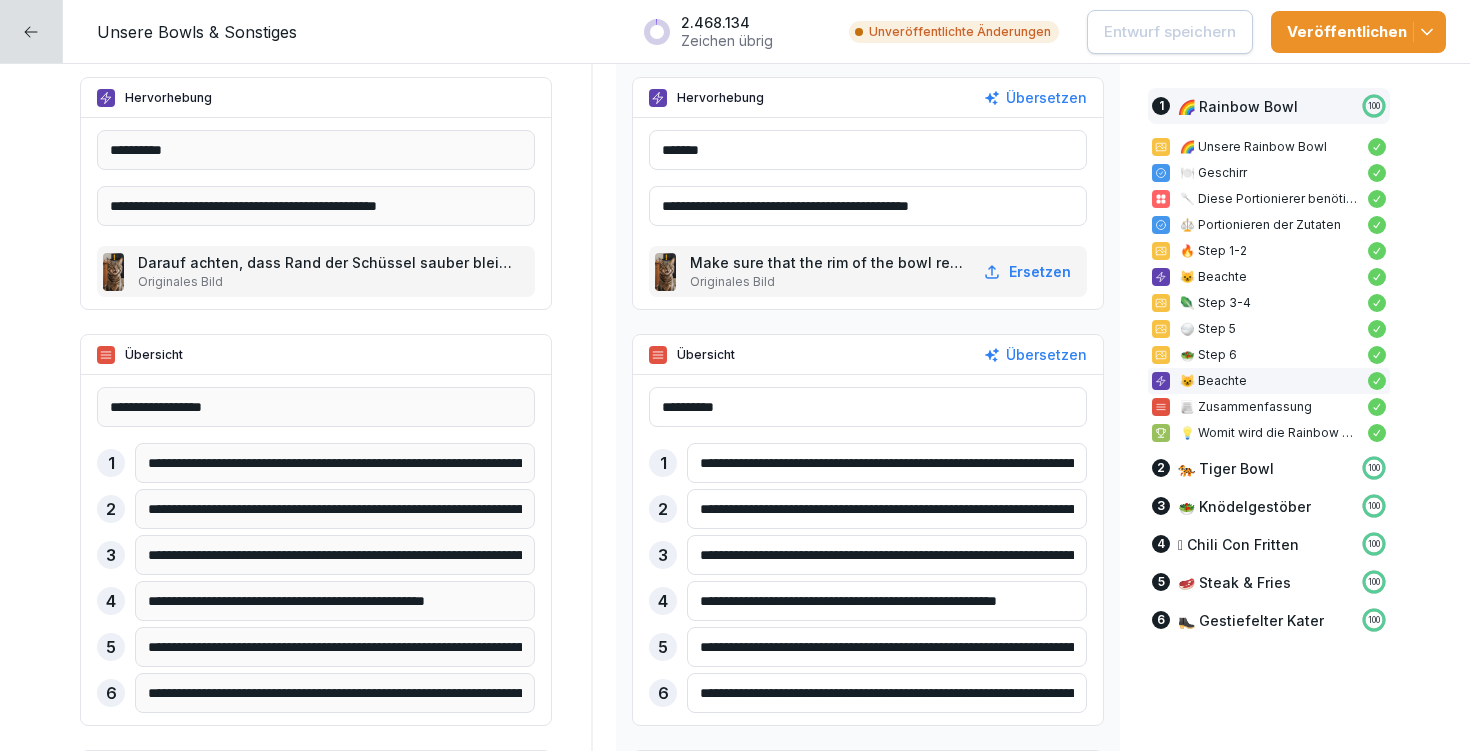 click on "**********" at bounding box center (887, 463) 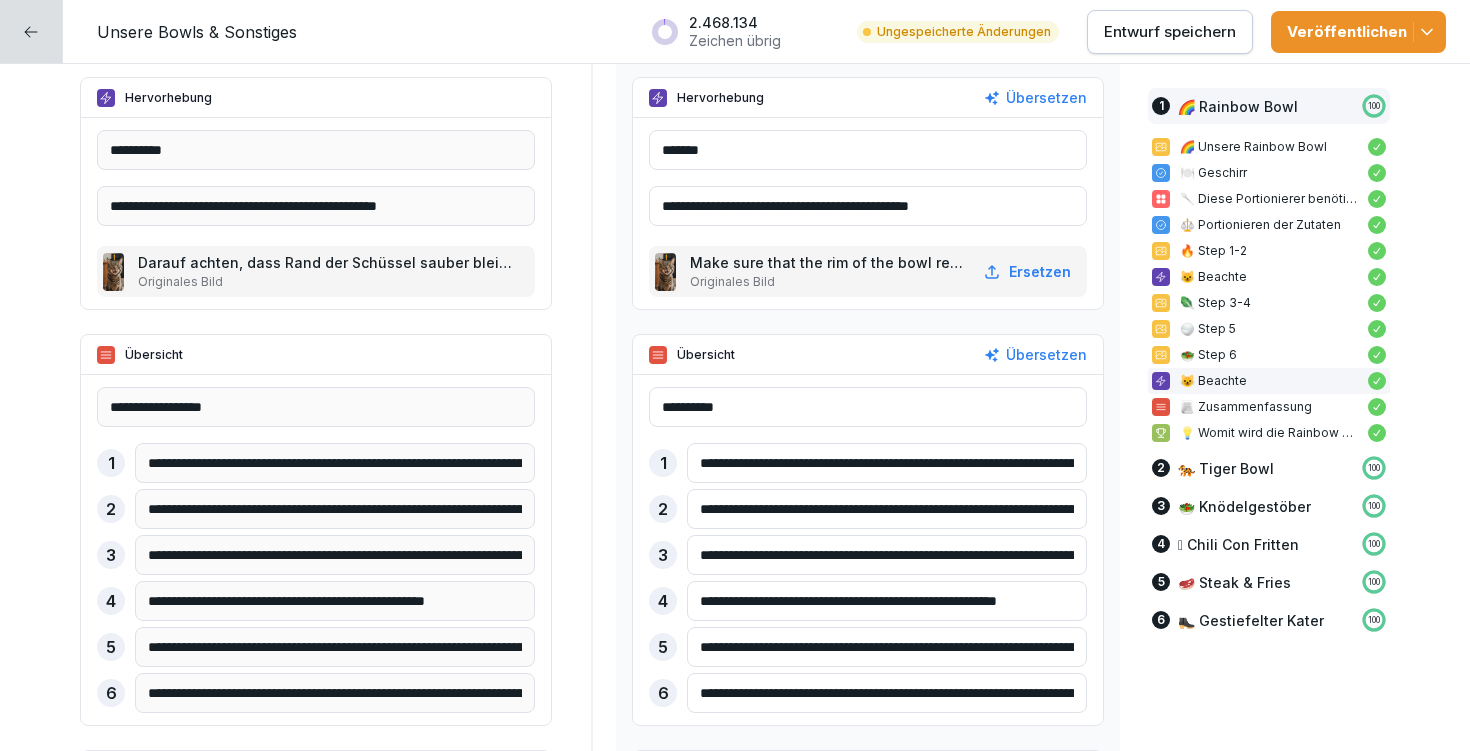 drag, startPoint x: 792, startPoint y: 462, endPoint x: 603, endPoint y: 475, distance: 189.44656 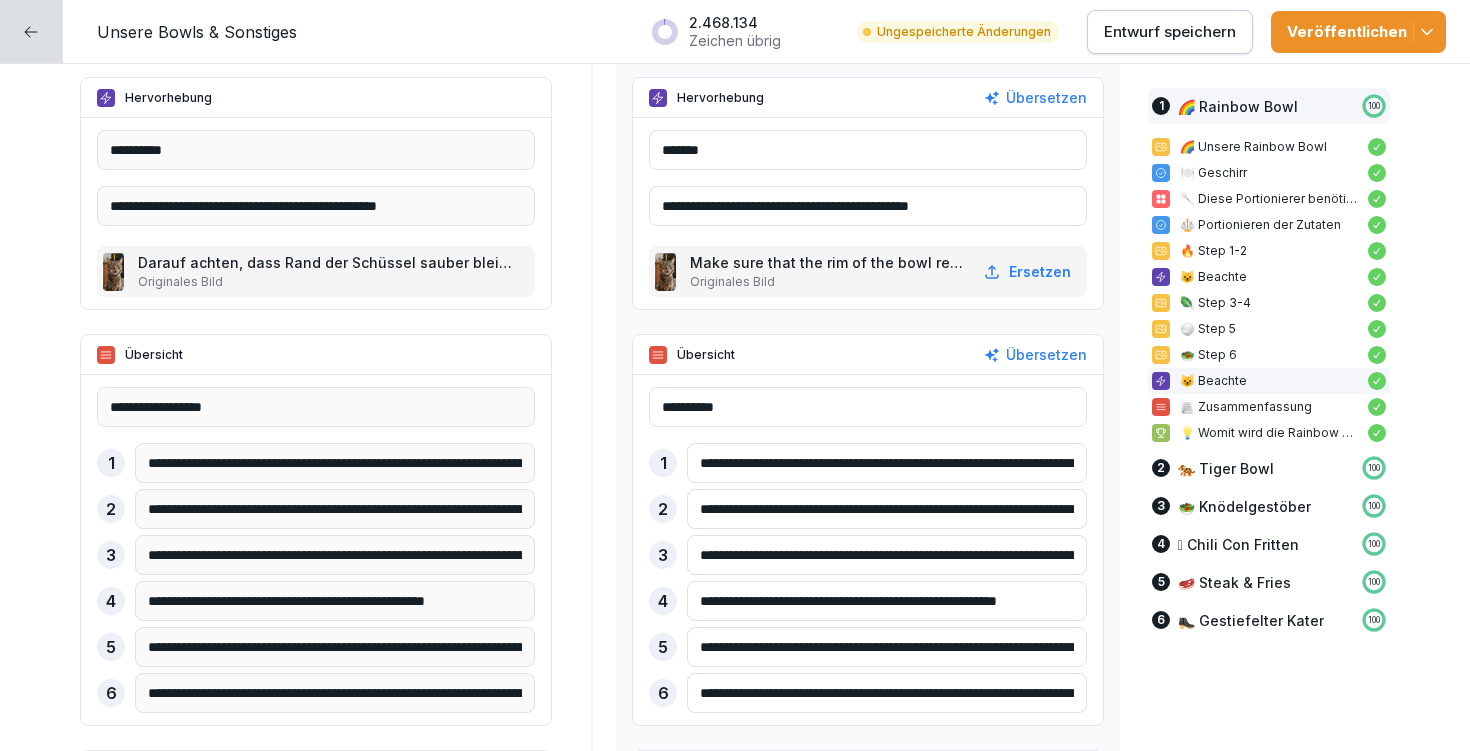 click on "**********" at bounding box center (592, 542) 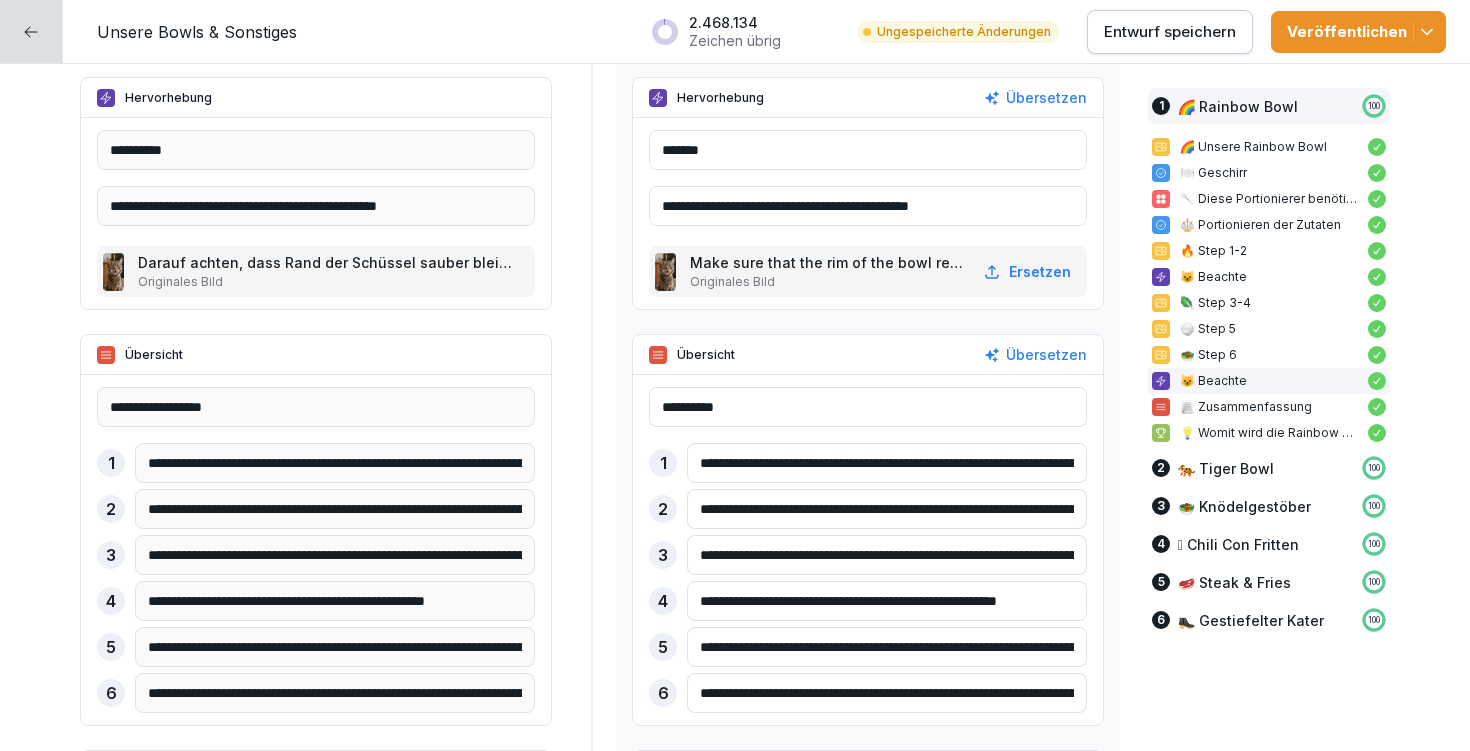 drag, startPoint x: 690, startPoint y: 507, endPoint x: 1104, endPoint y: 514, distance: 414.05917 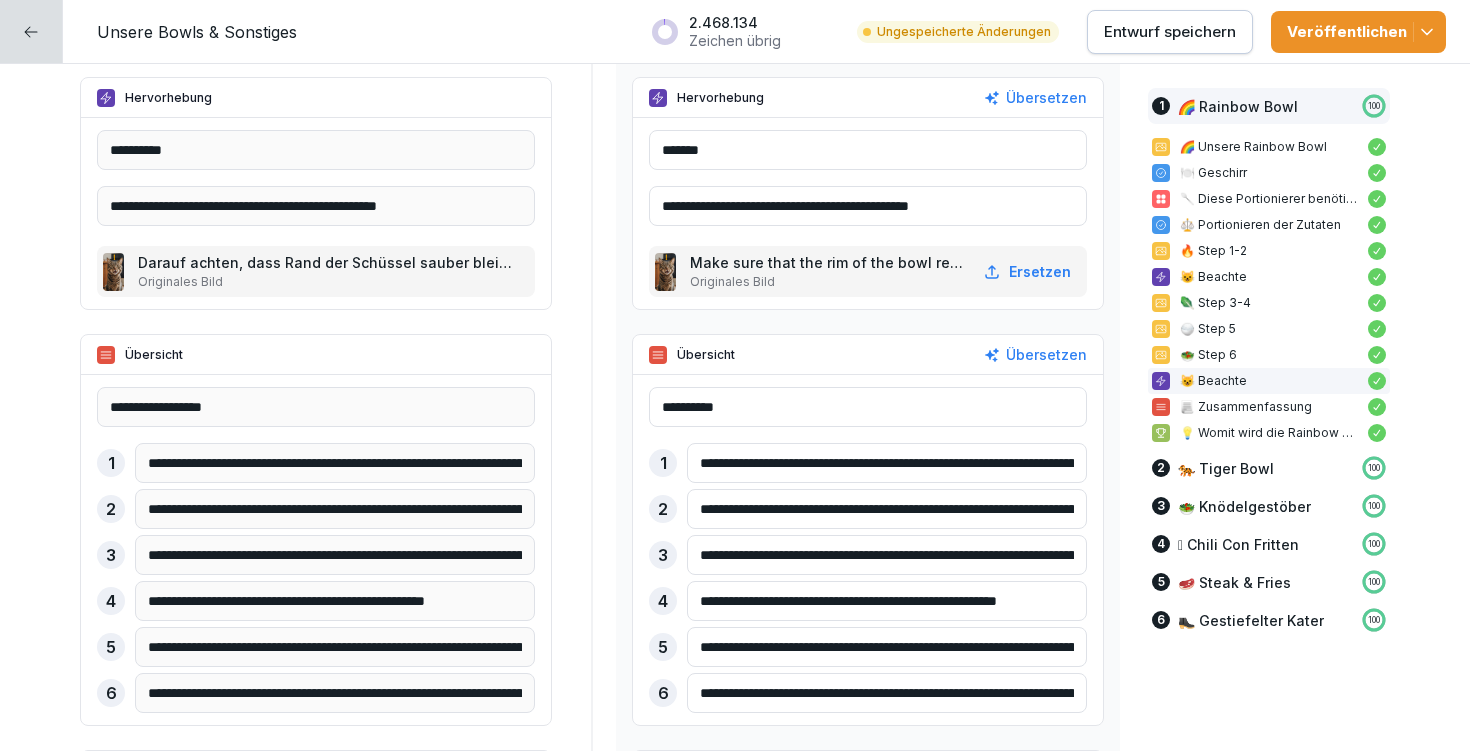click on "**********" at bounding box center (735, 5250) 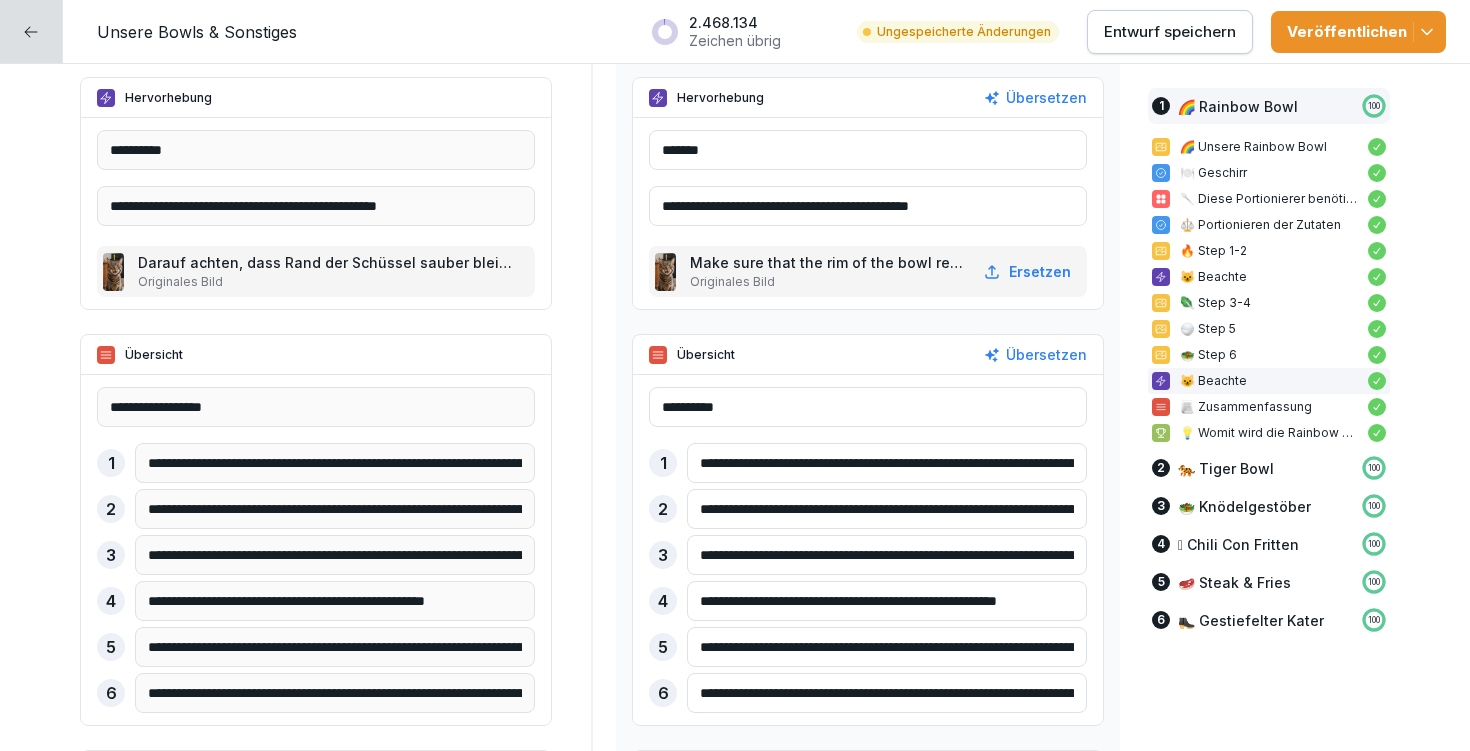 paste 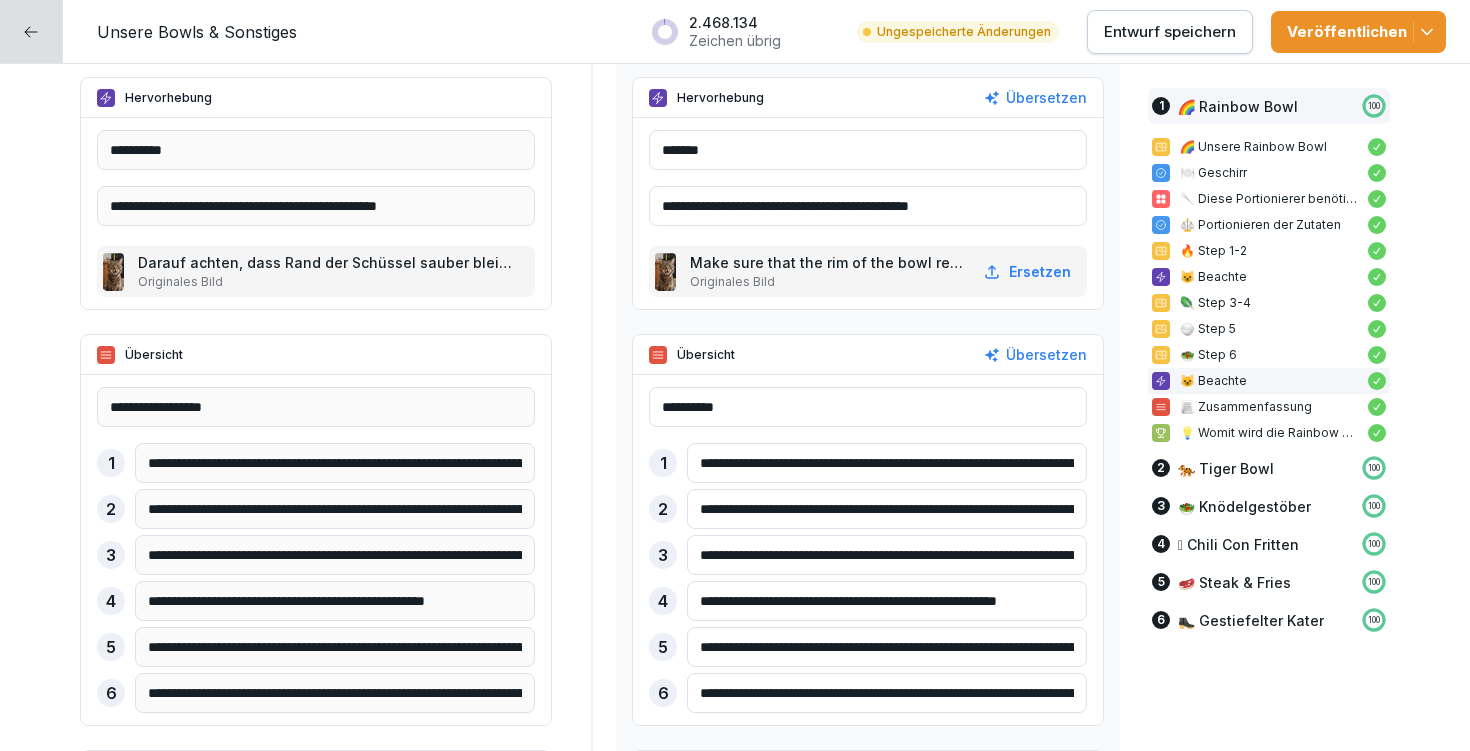 drag, startPoint x: 717, startPoint y: 511, endPoint x: 594, endPoint y: 504, distance: 123.19903 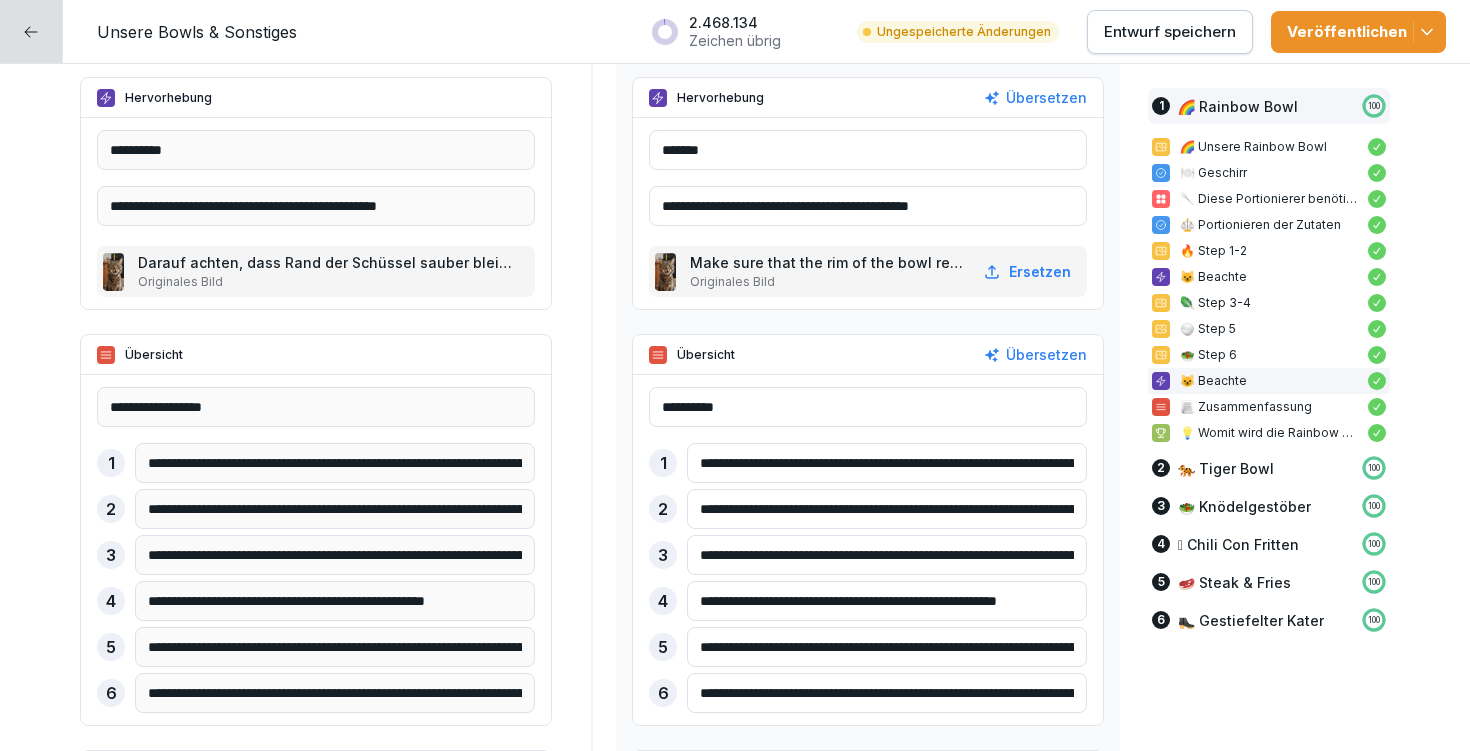 drag, startPoint x: 1035, startPoint y: 508, endPoint x: 1070, endPoint y: 516, distance: 35.902645 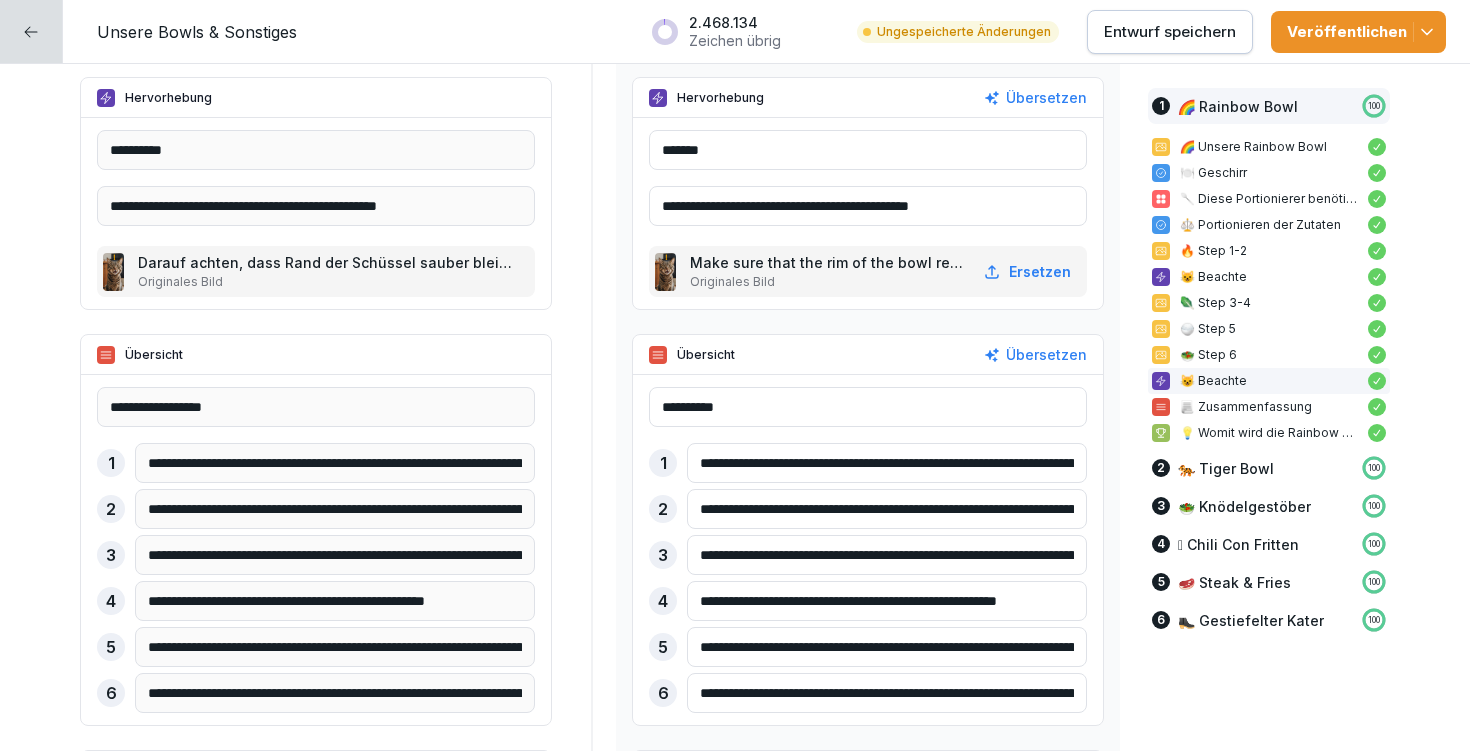 click on "**********" at bounding box center [887, 509] 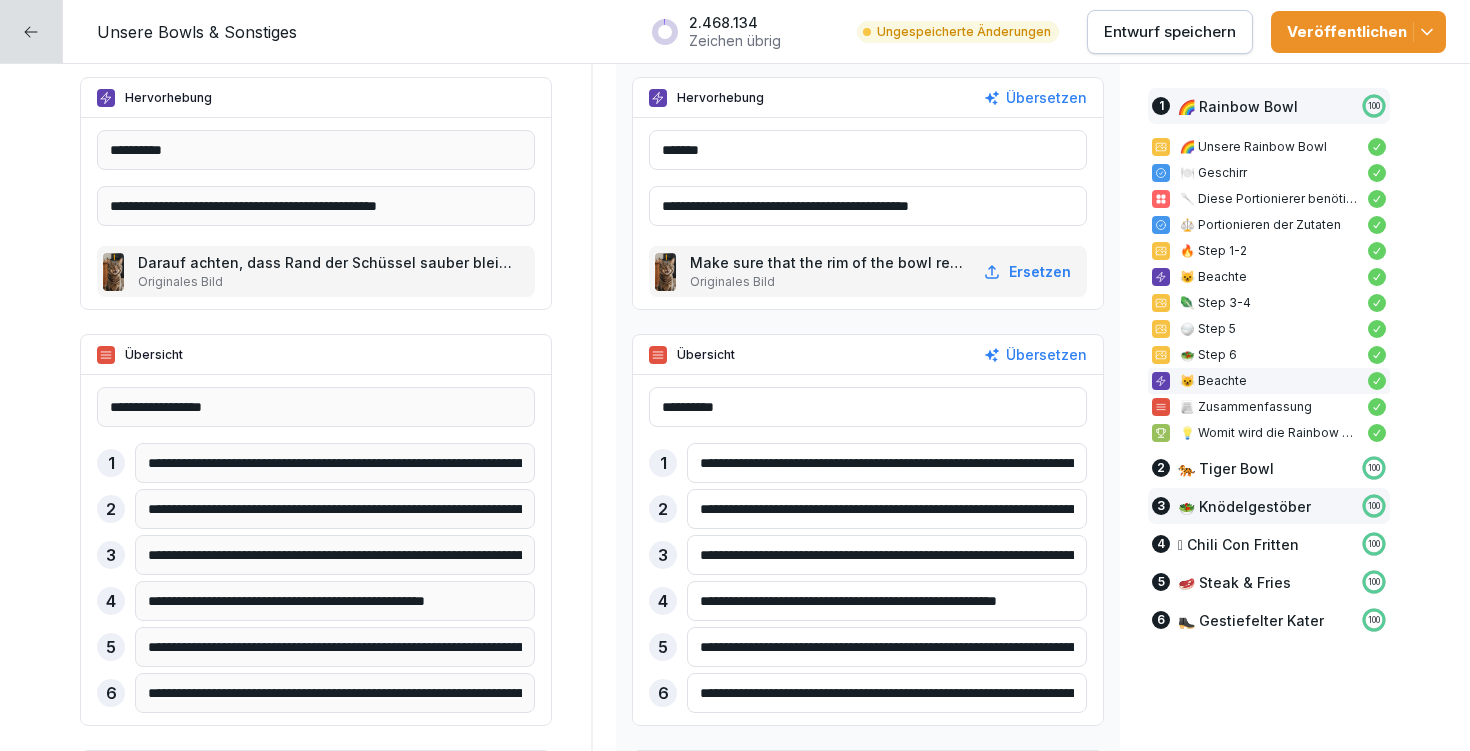 drag, startPoint x: 694, startPoint y: 505, endPoint x: 1179, endPoint y: 508, distance: 485.00928 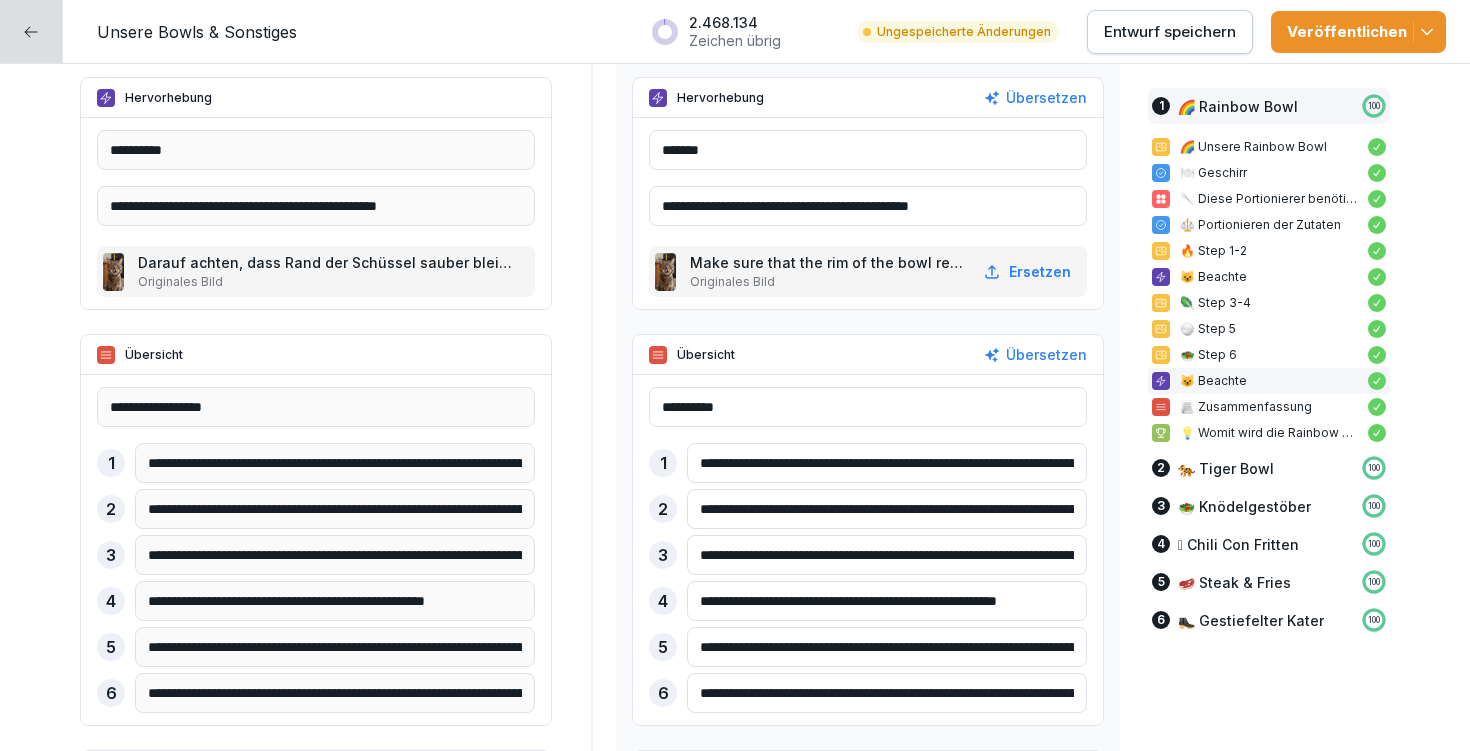 type on "**********" 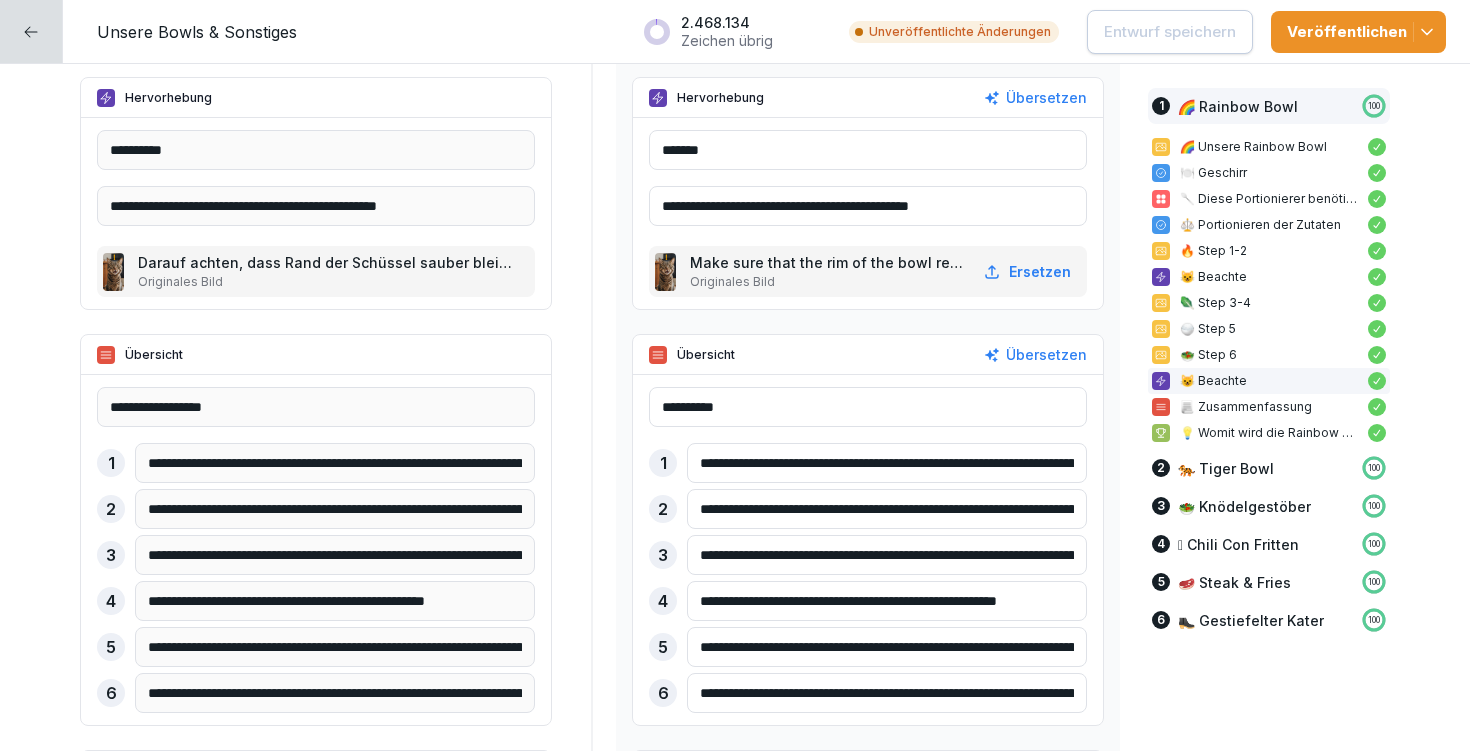 drag, startPoint x: 680, startPoint y: 557, endPoint x: 1109, endPoint y: 559, distance: 429.00467 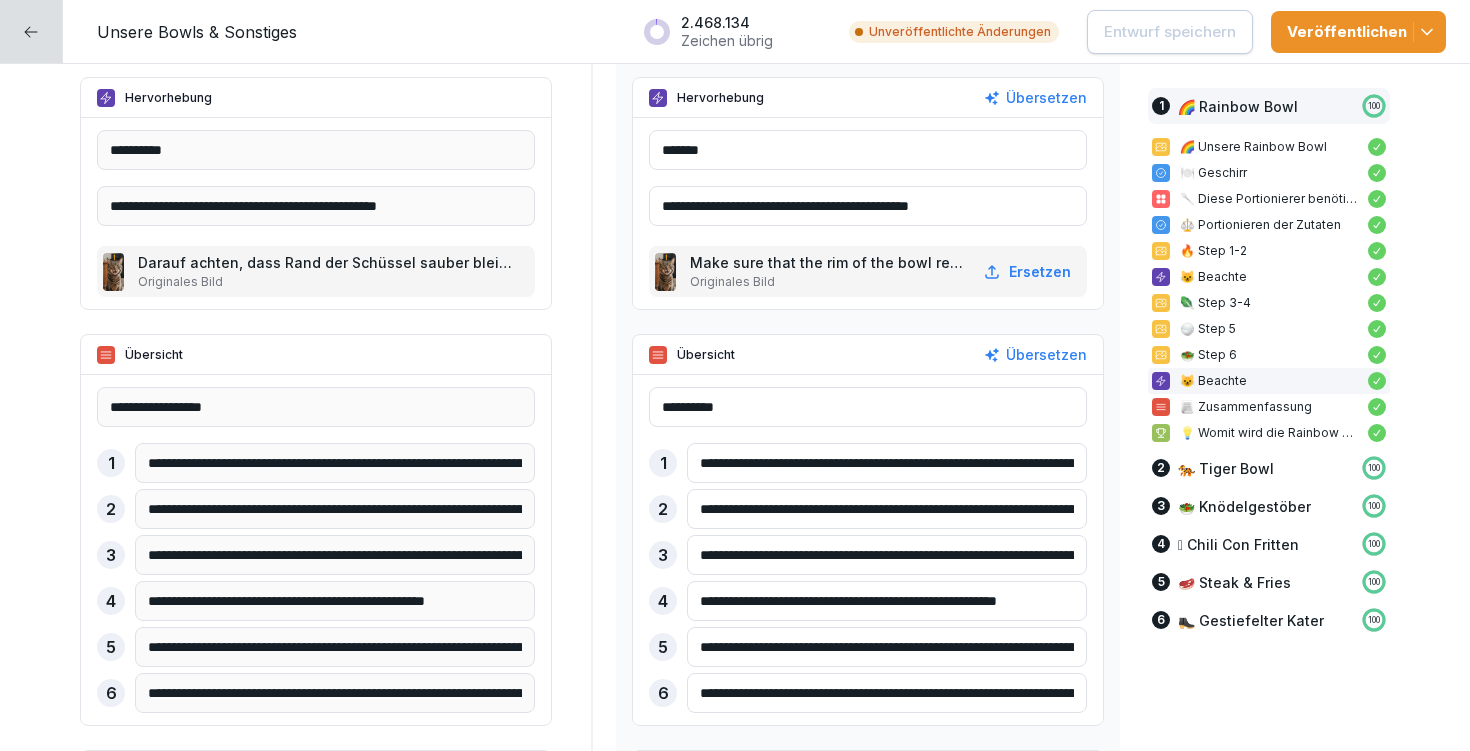 click on "**********" at bounding box center (735, 5250) 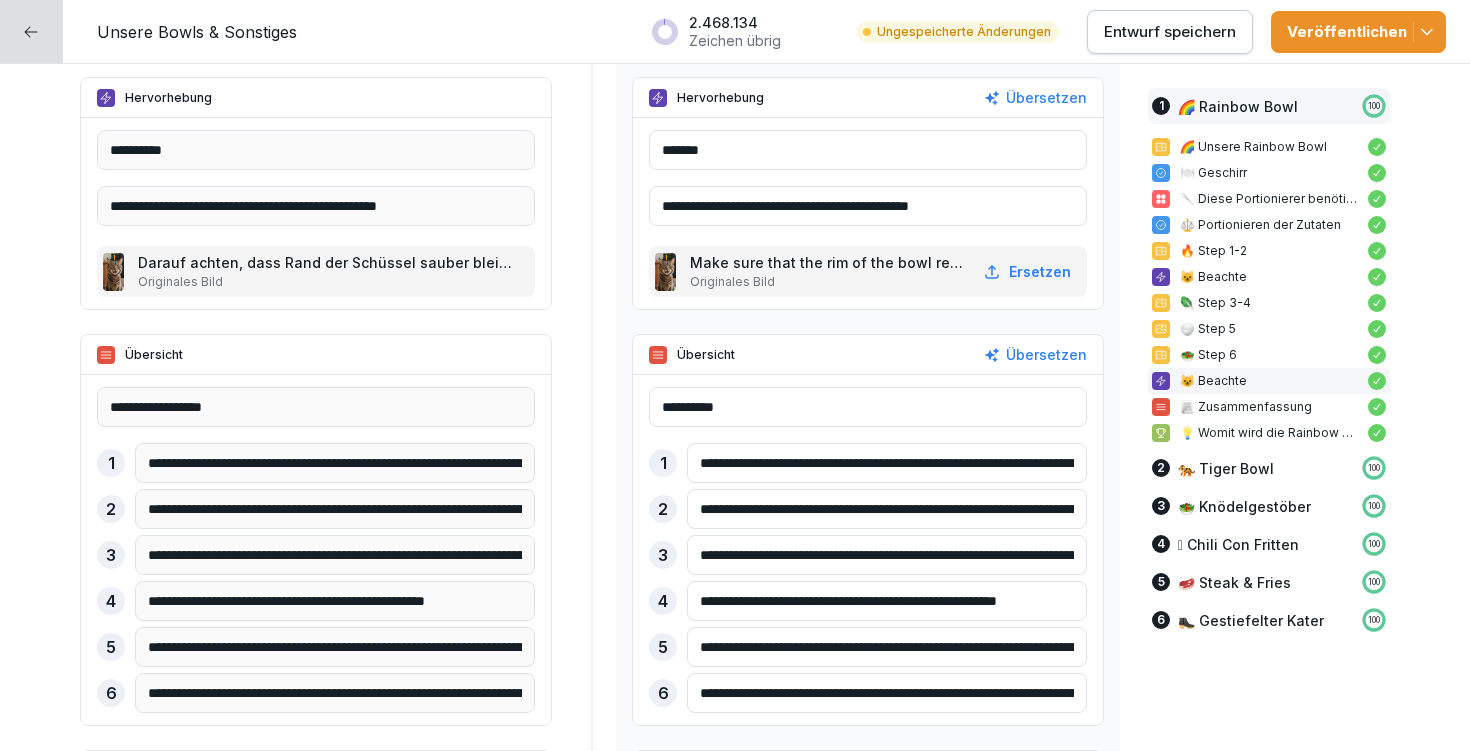 click on "**********" at bounding box center [887, 555] 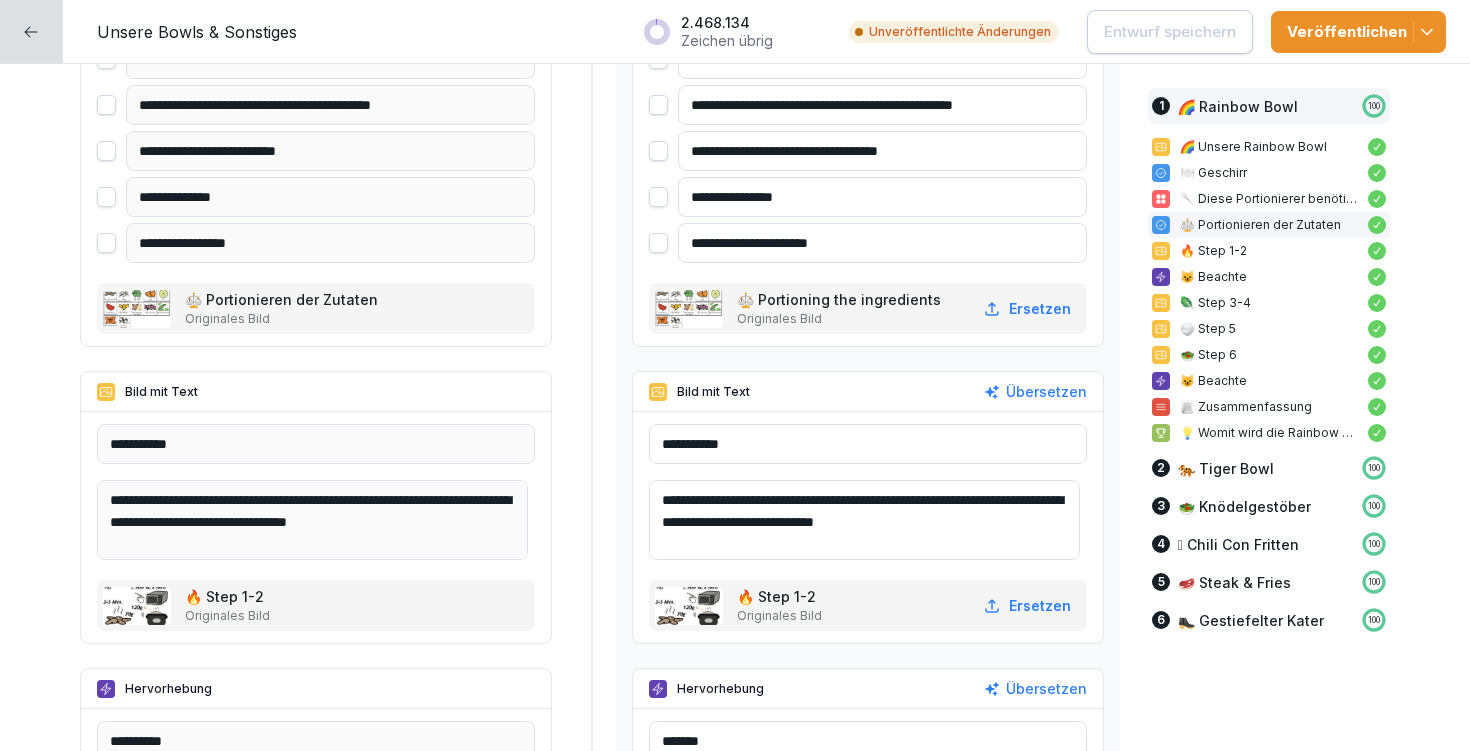 scroll, scrollTop: 2476, scrollLeft: 0, axis: vertical 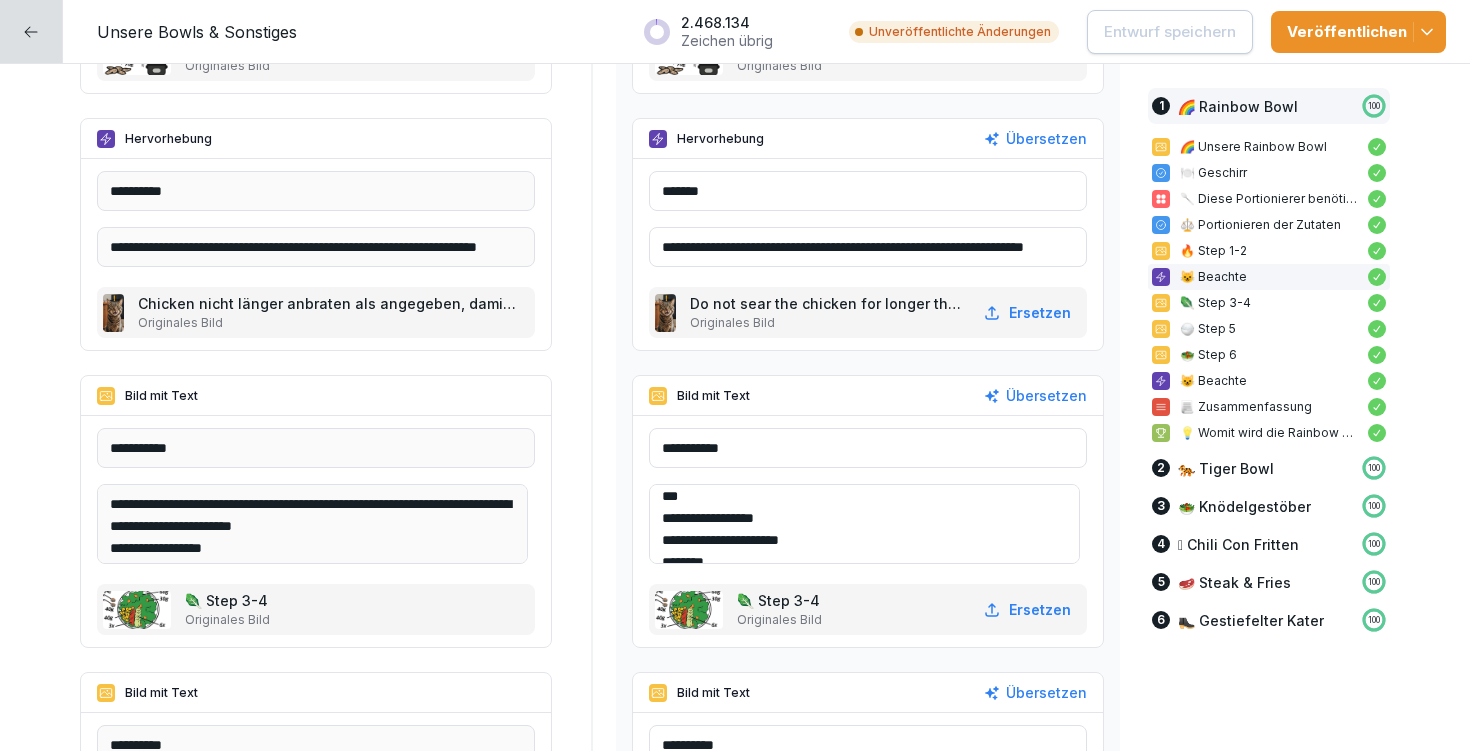 click on "**********" at bounding box center (864, 524) 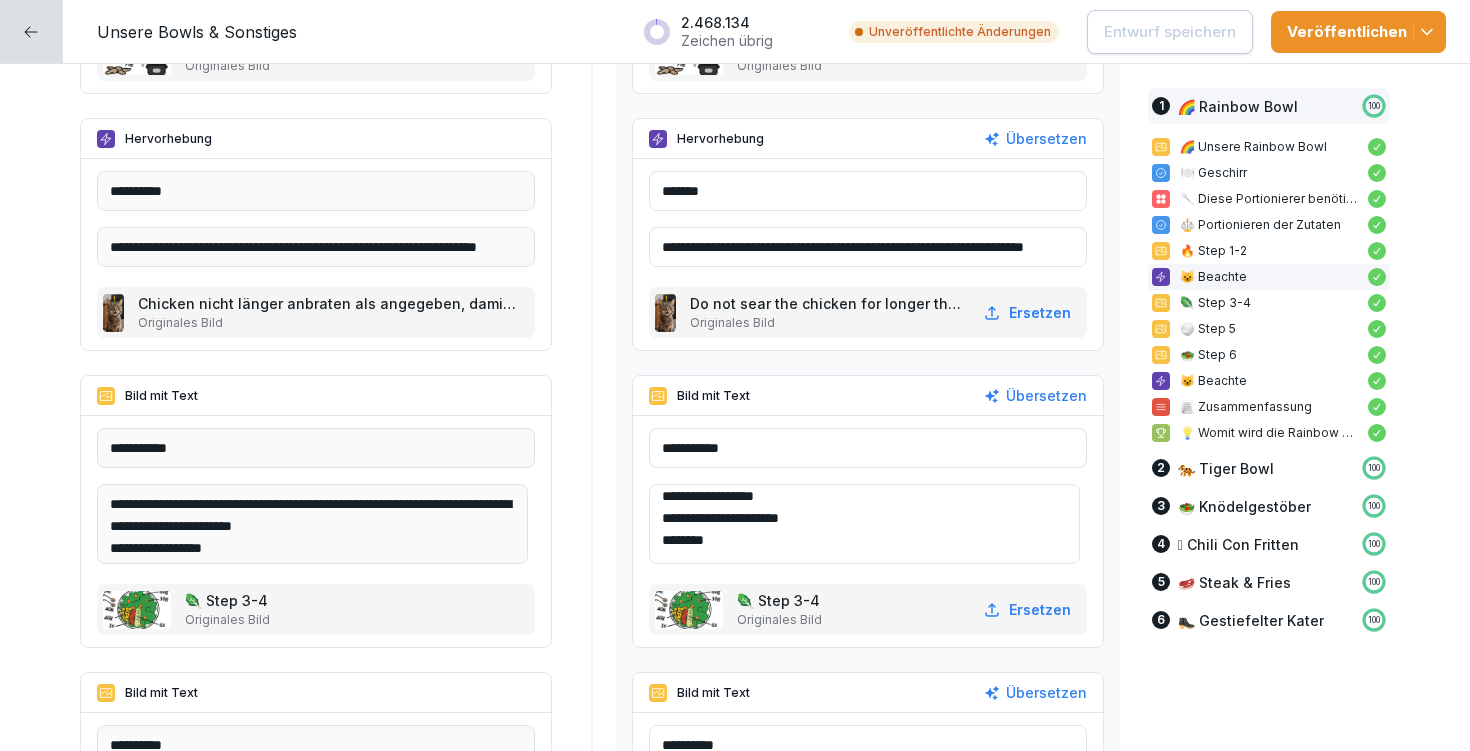 scroll, scrollTop: 27, scrollLeft: 0, axis: vertical 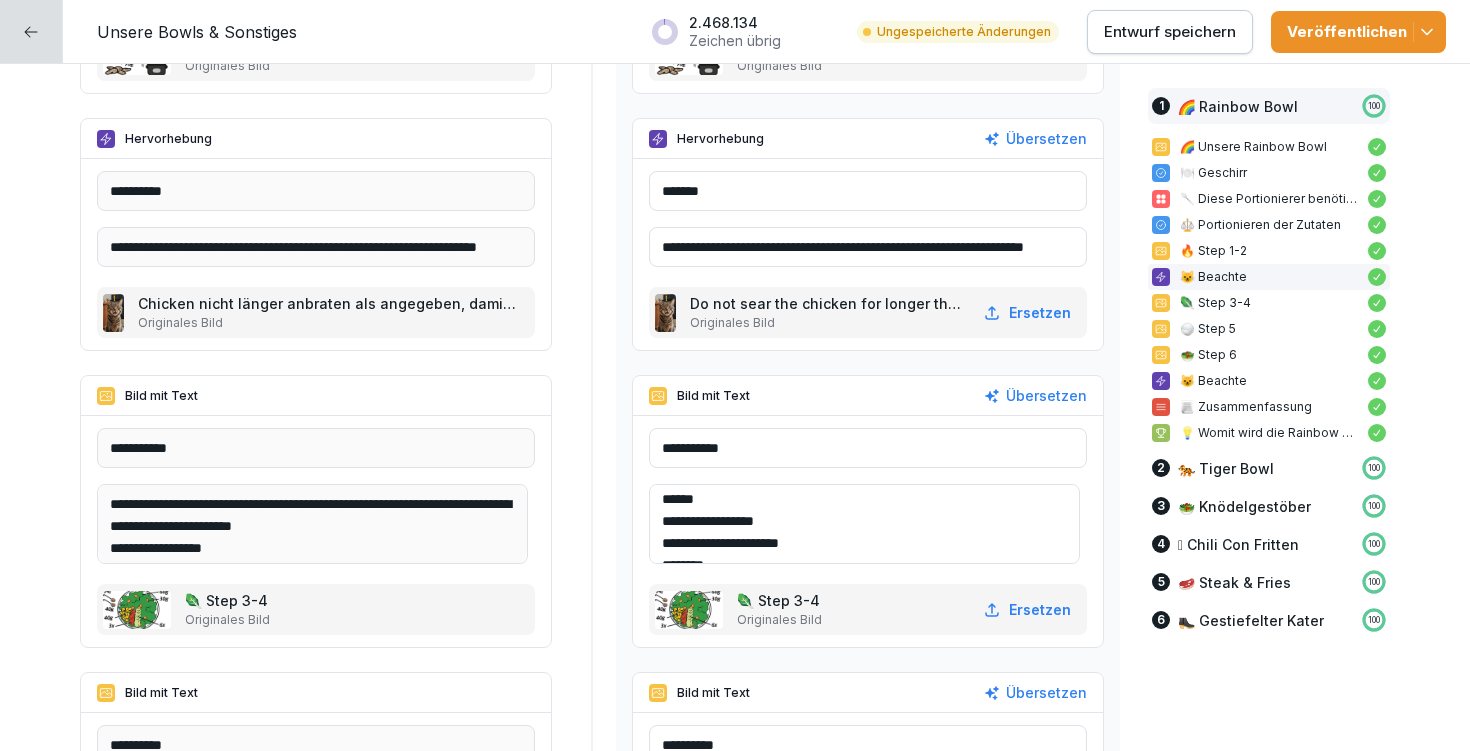 type on "**********" 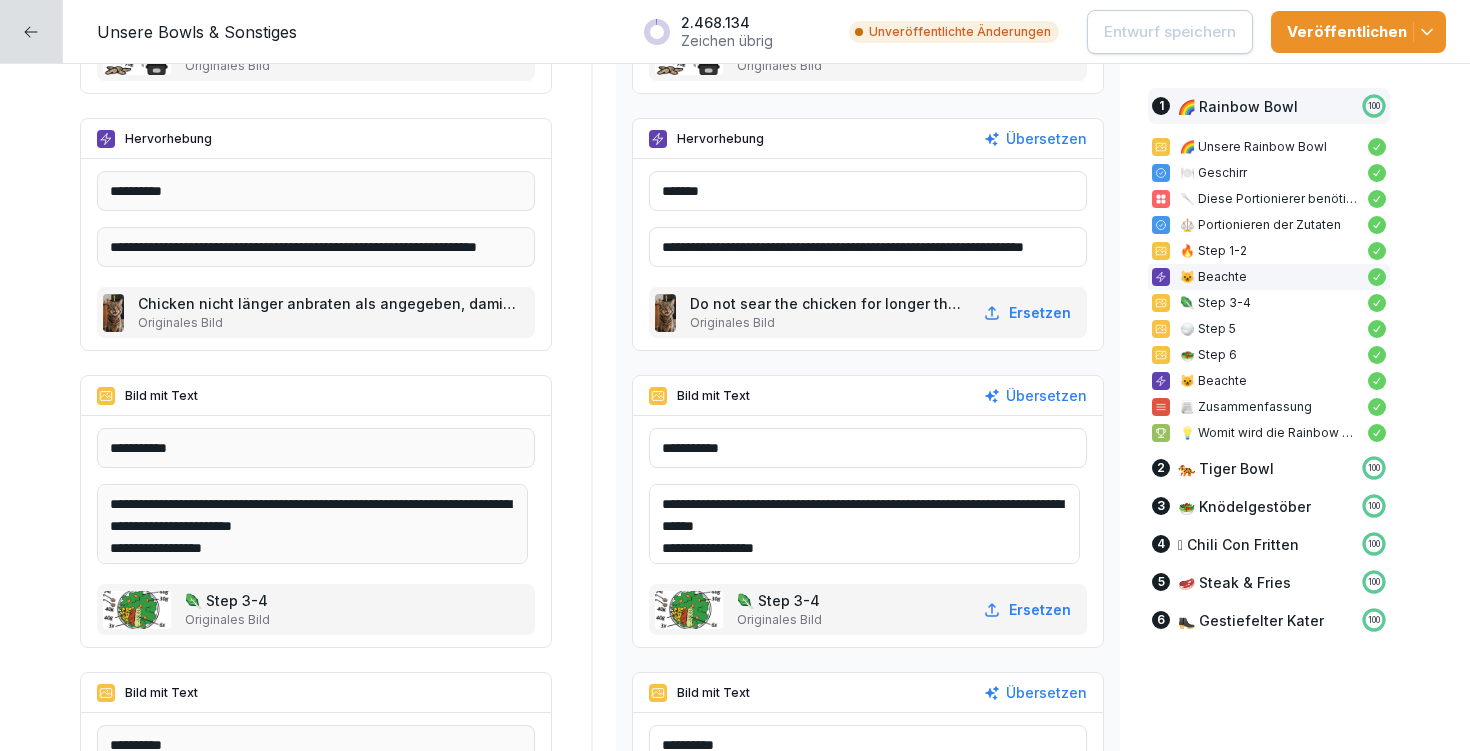 scroll, scrollTop: 92, scrollLeft: 0, axis: vertical 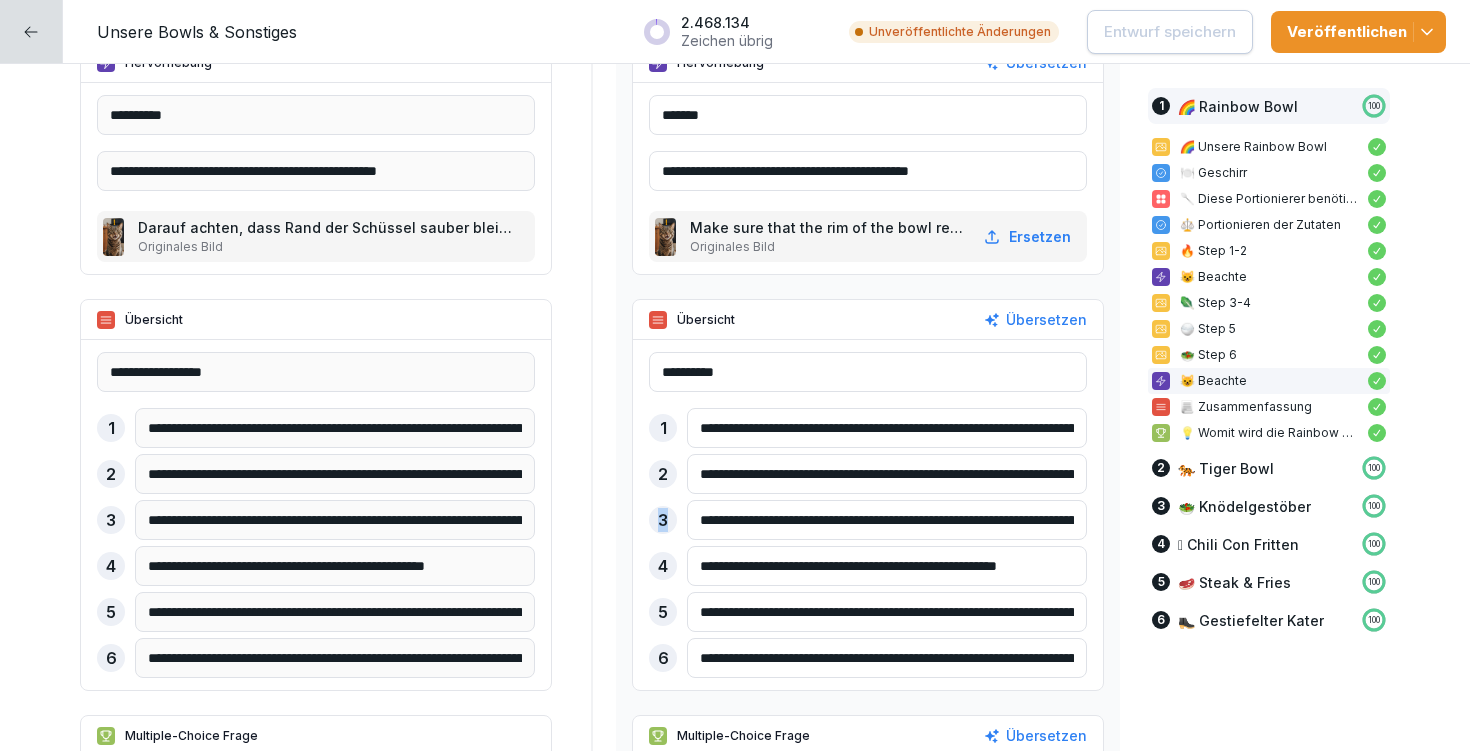 drag, startPoint x: 678, startPoint y: 515, endPoint x: 884, endPoint y: 525, distance: 206.24257 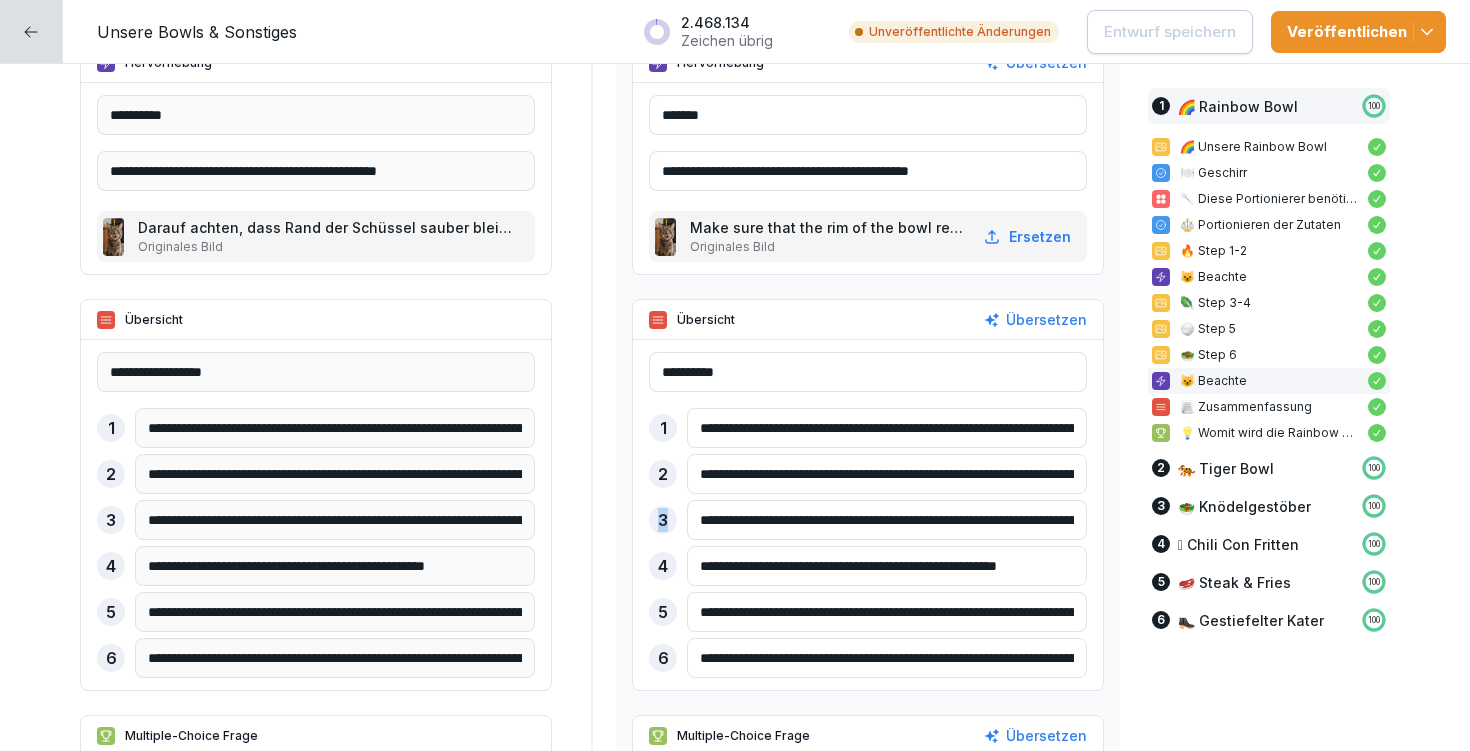 click on "**********" at bounding box center (868, 520) 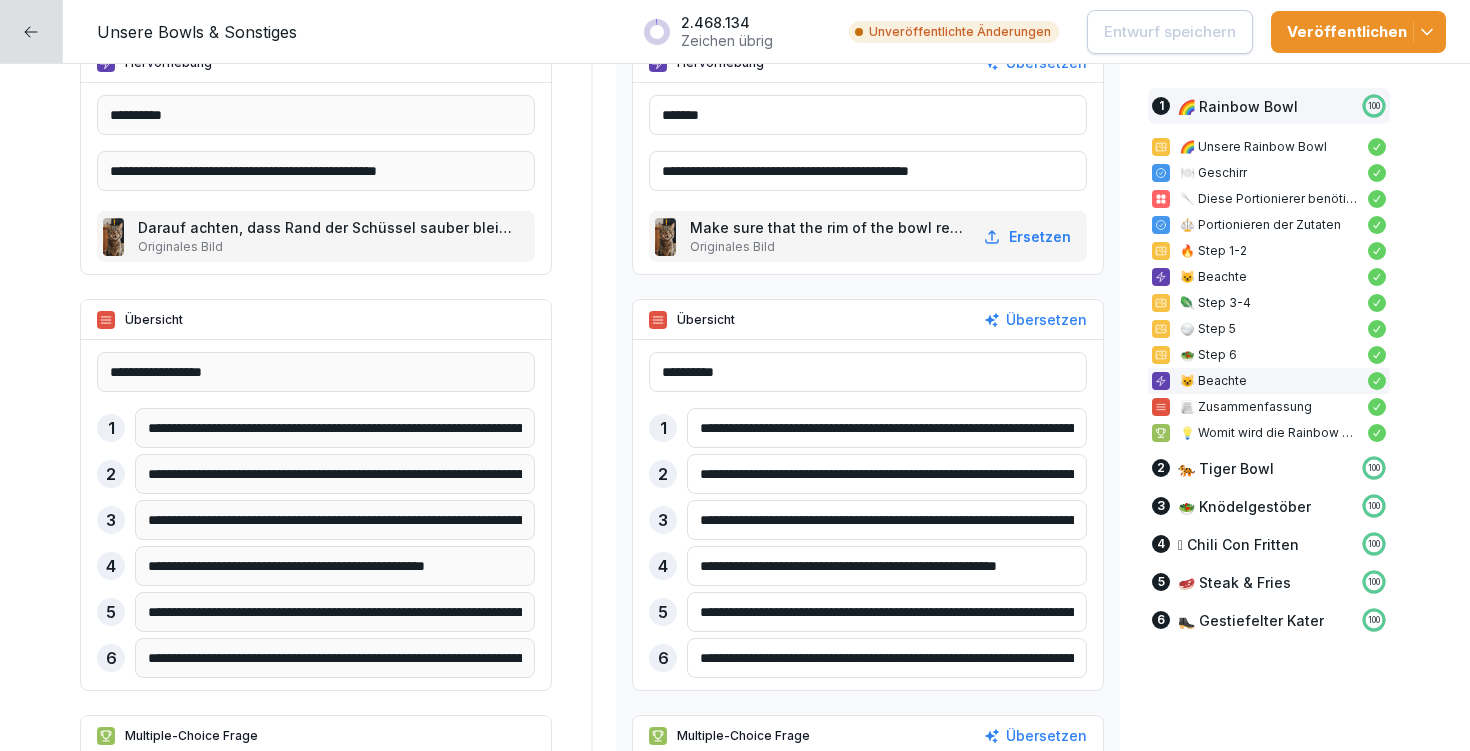 click on "**********" at bounding box center (887, 520) 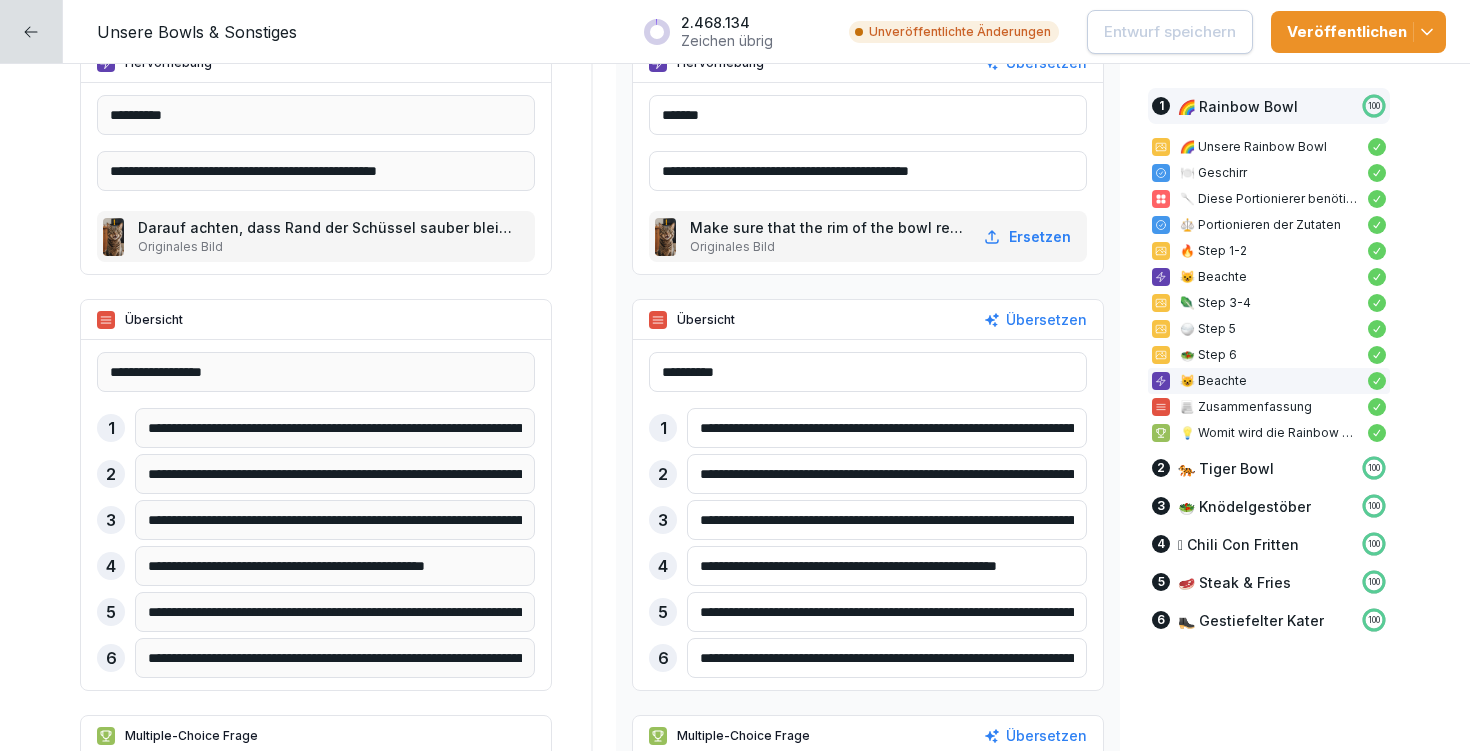 drag, startPoint x: 690, startPoint y: 515, endPoint x: 1106, endPoint y: 530, distance: 416.27036 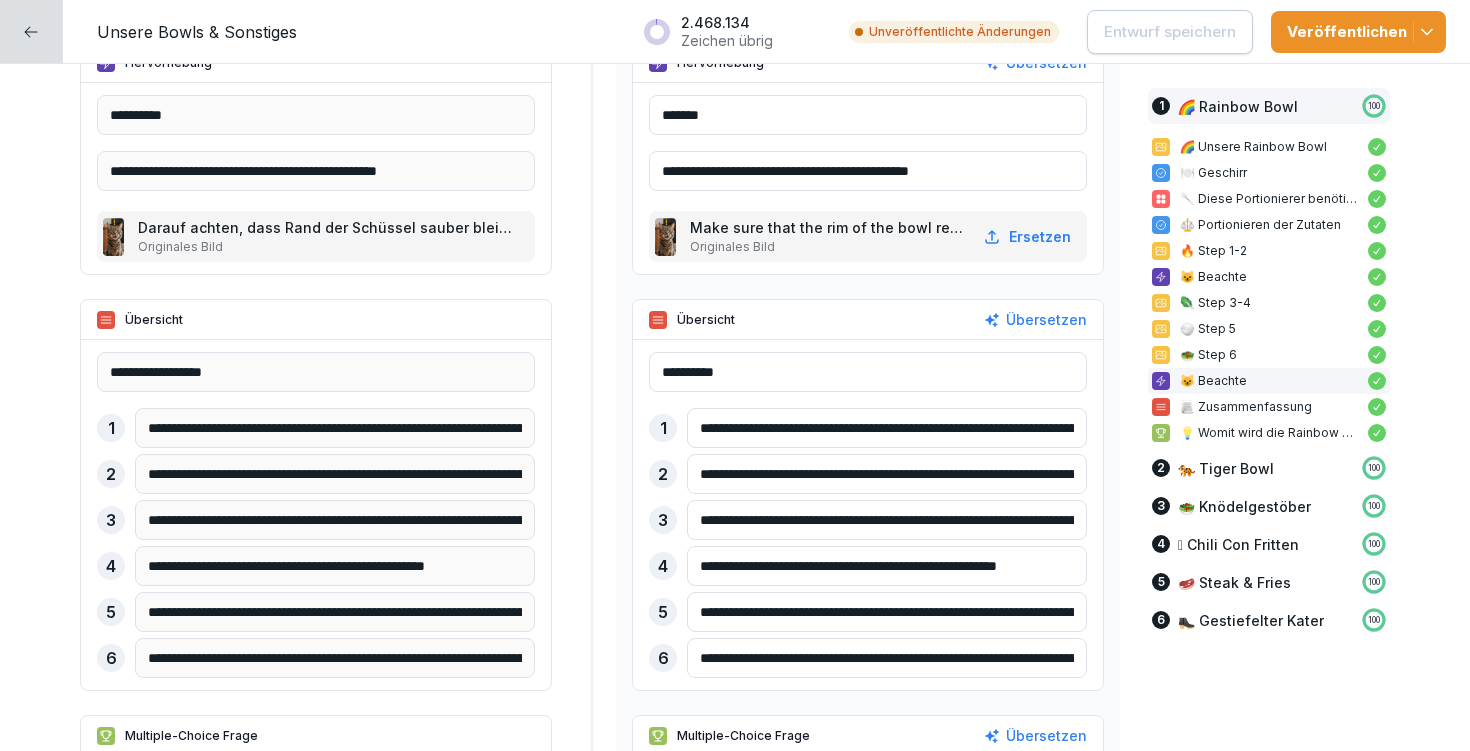 click on "**********" at bounding box center (735, 5215) 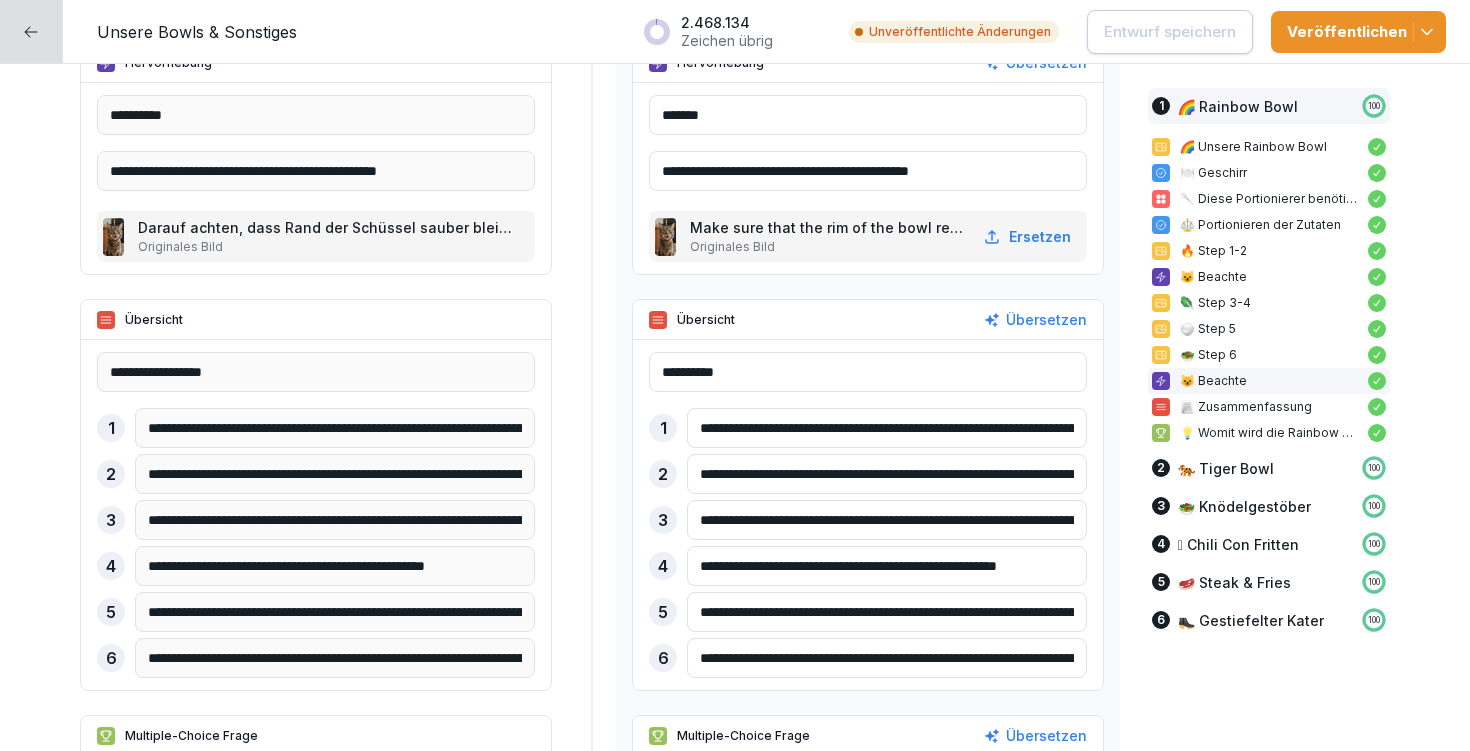 paste on "**" 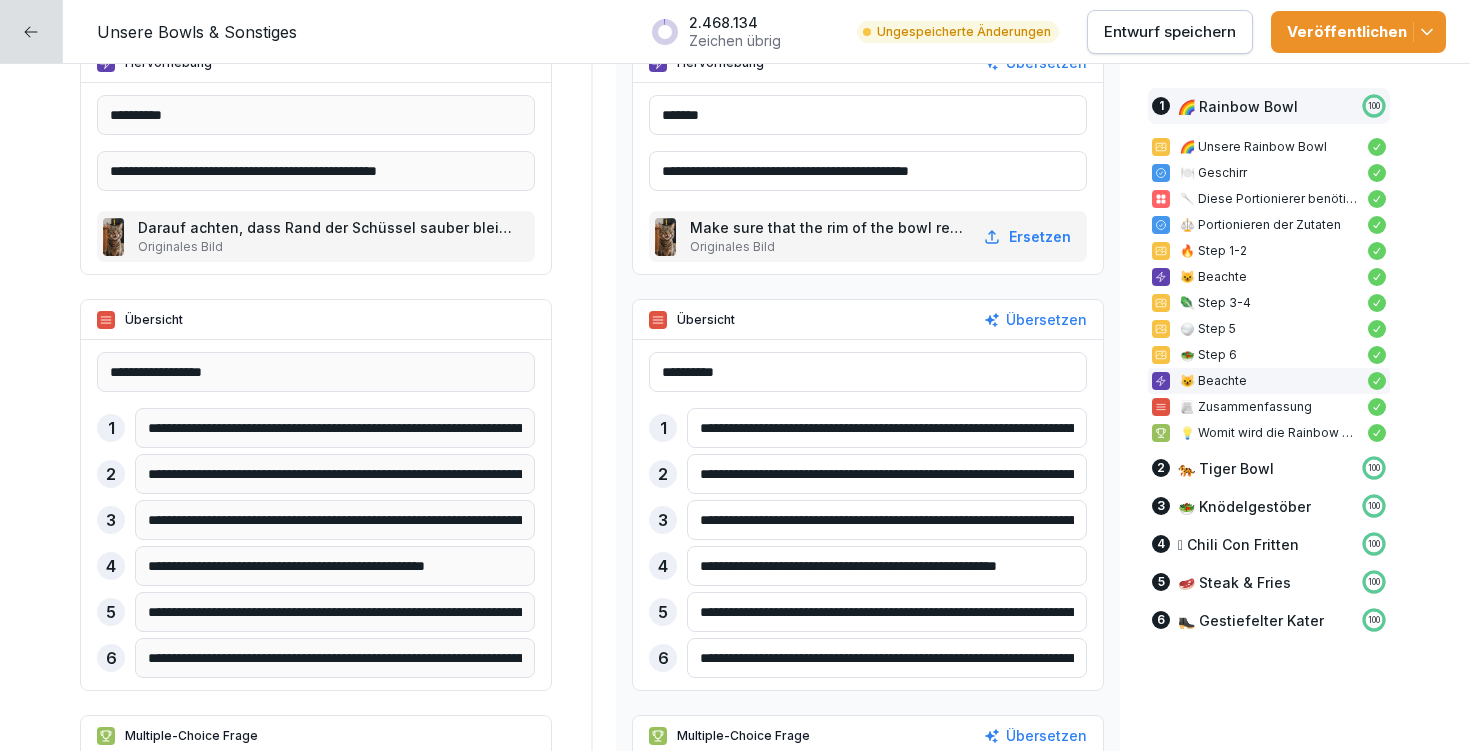 click on "**********" at bounding box center (887, 520) 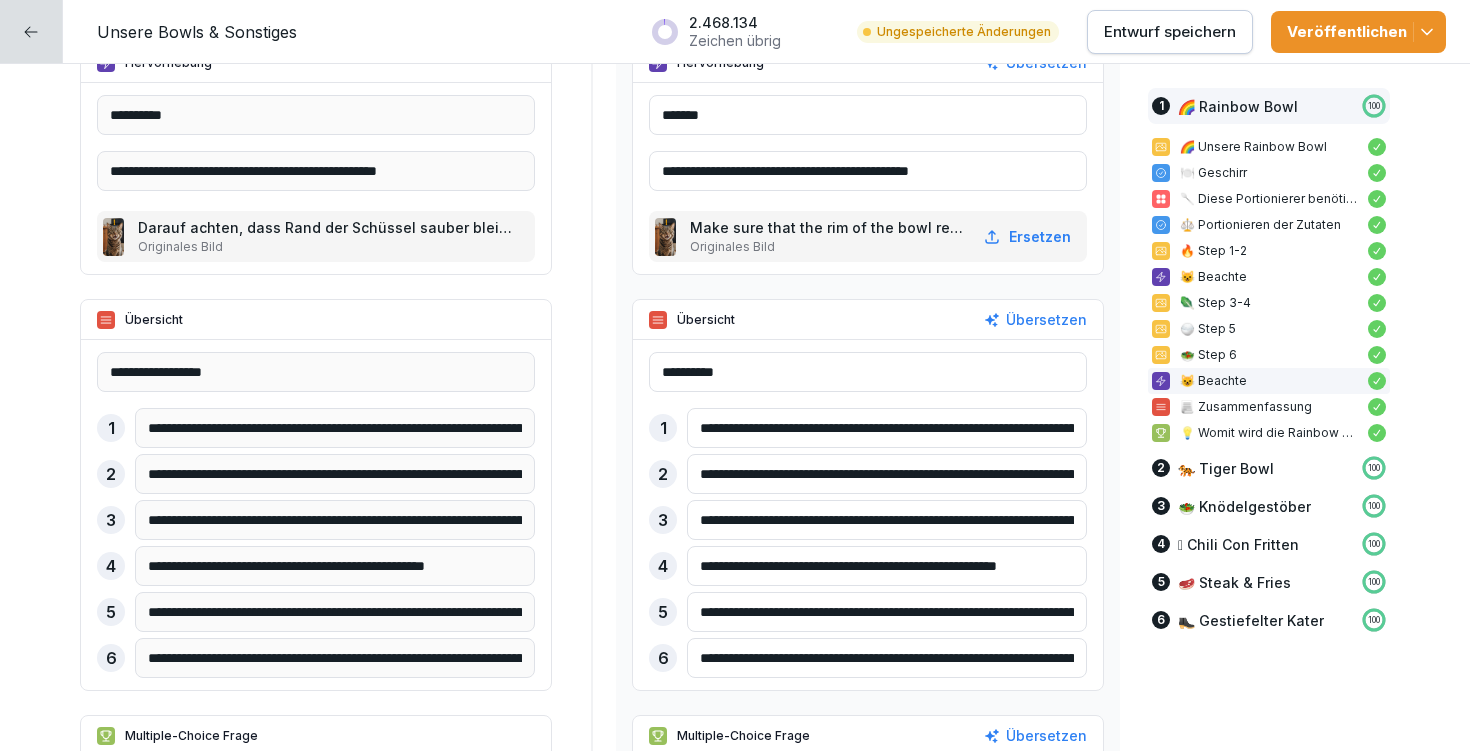 drag, startPoint x: 721, startPoint y: 512, endPoint x: 647, endPoint y: 518, distance: 74.24284 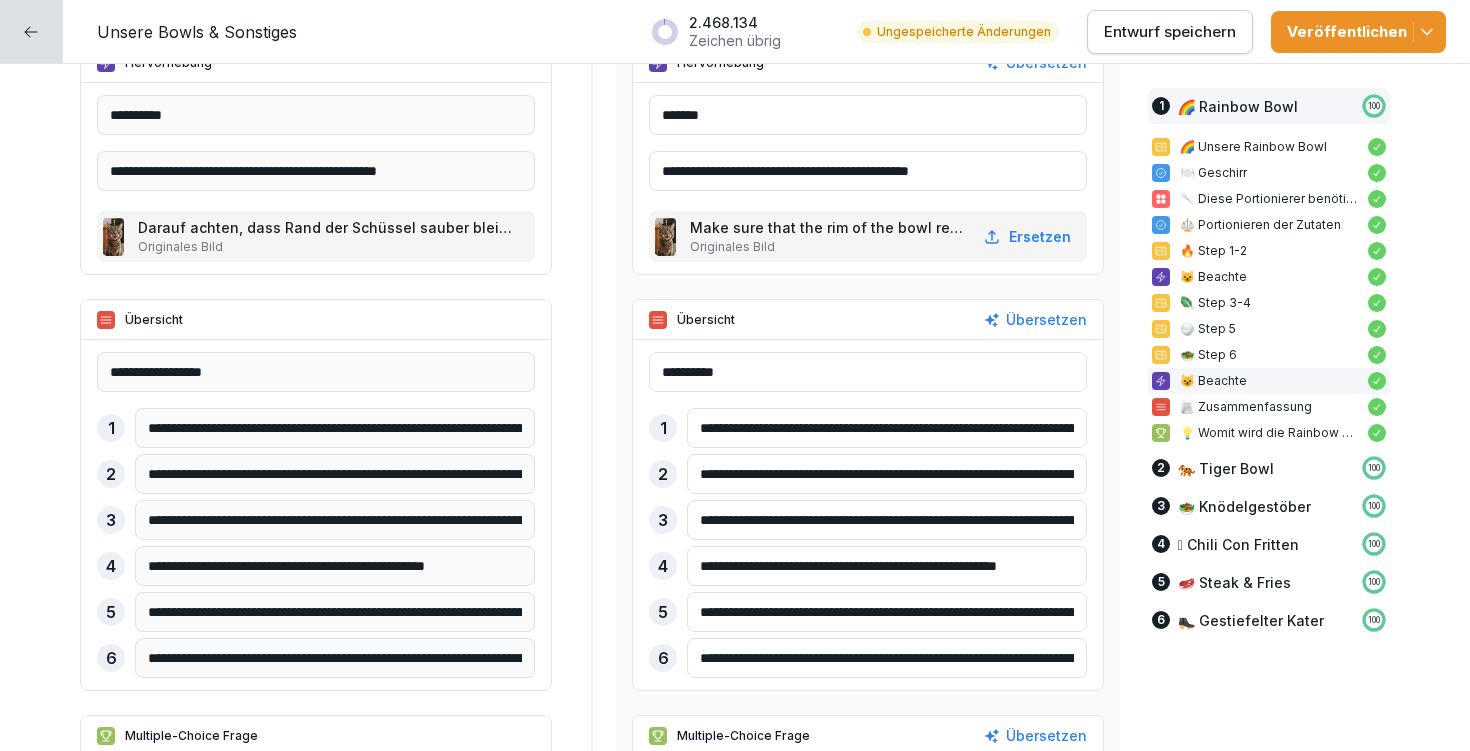 click on "**********" at bounding box center [868, 520] 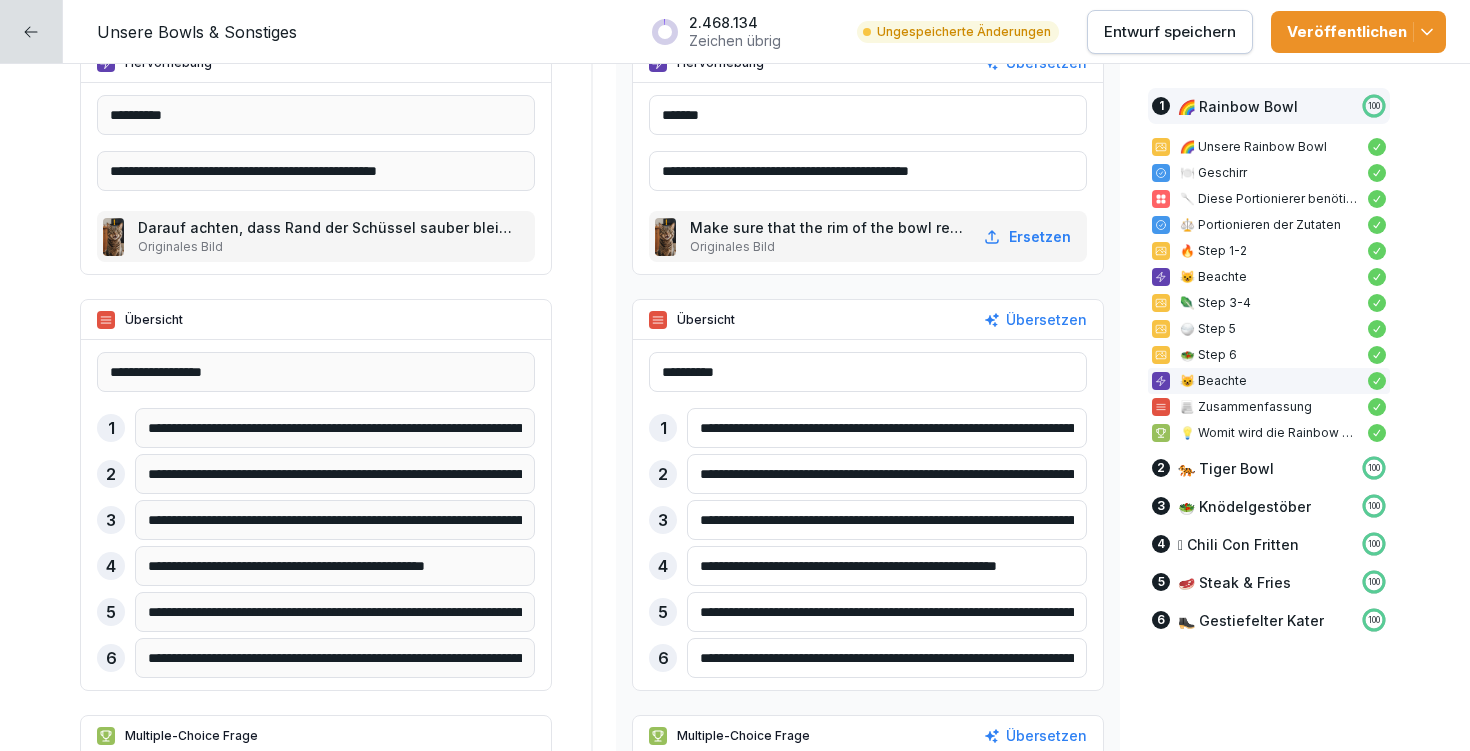 type on "**********" 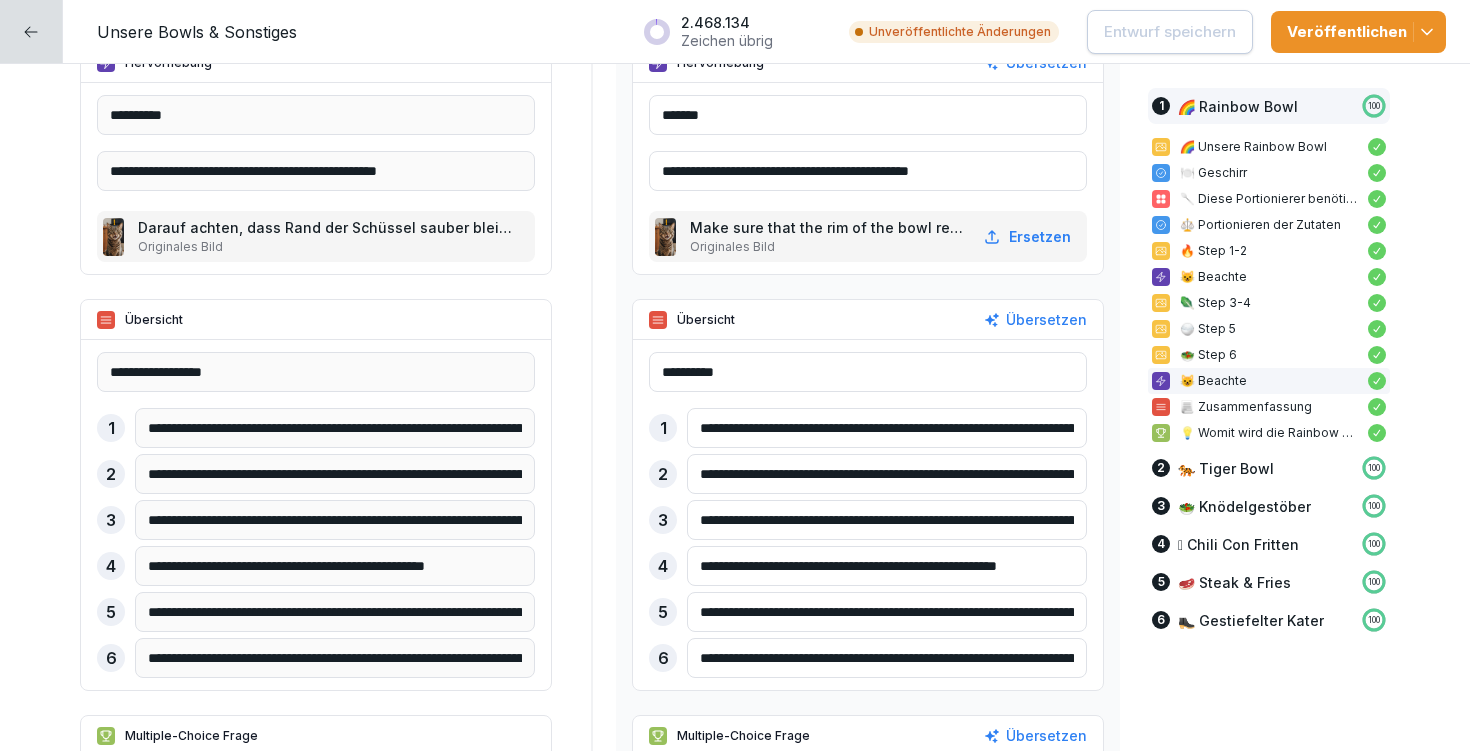 drag, startPoint x: 688, startPoint y: 566, endPoint x: 1102, endPoint y: 569, distance: 414.01086 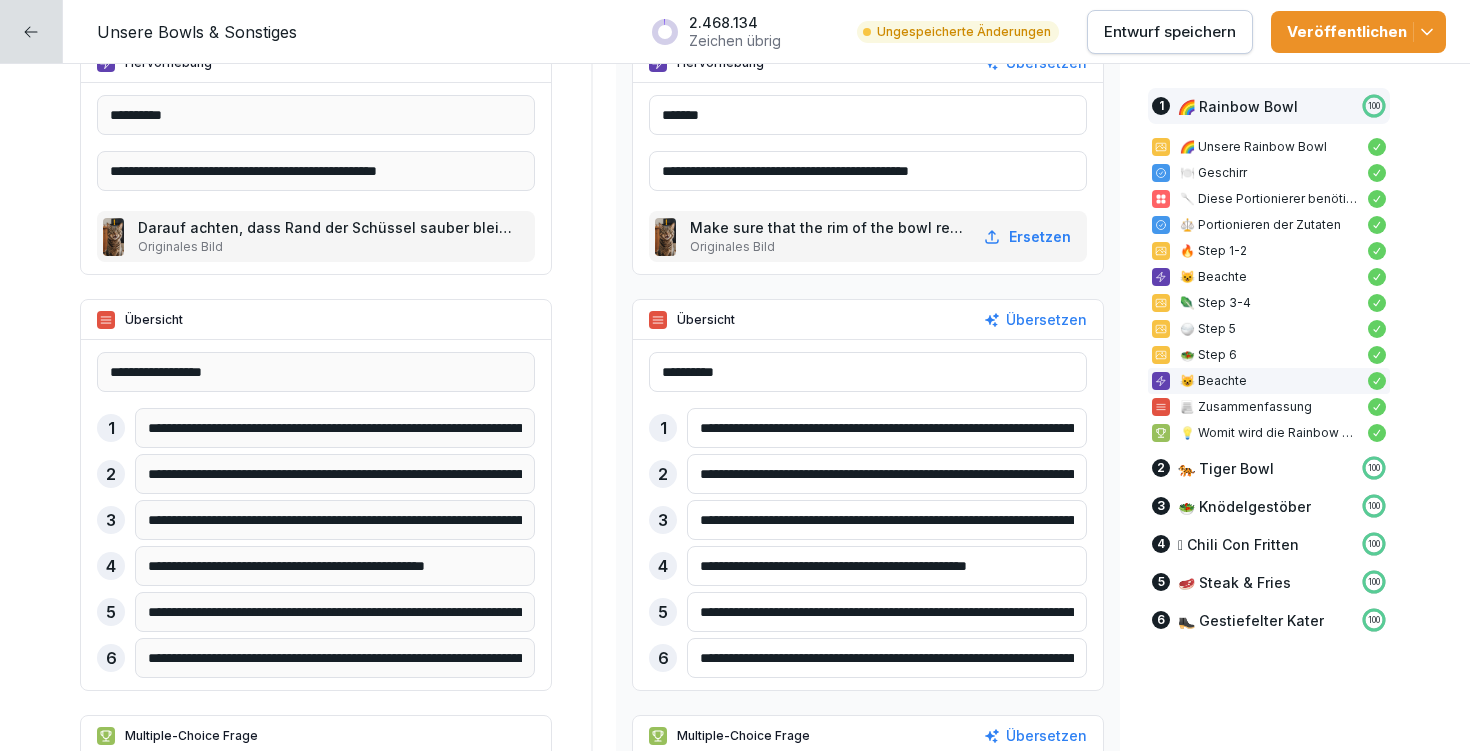 type on "**********" 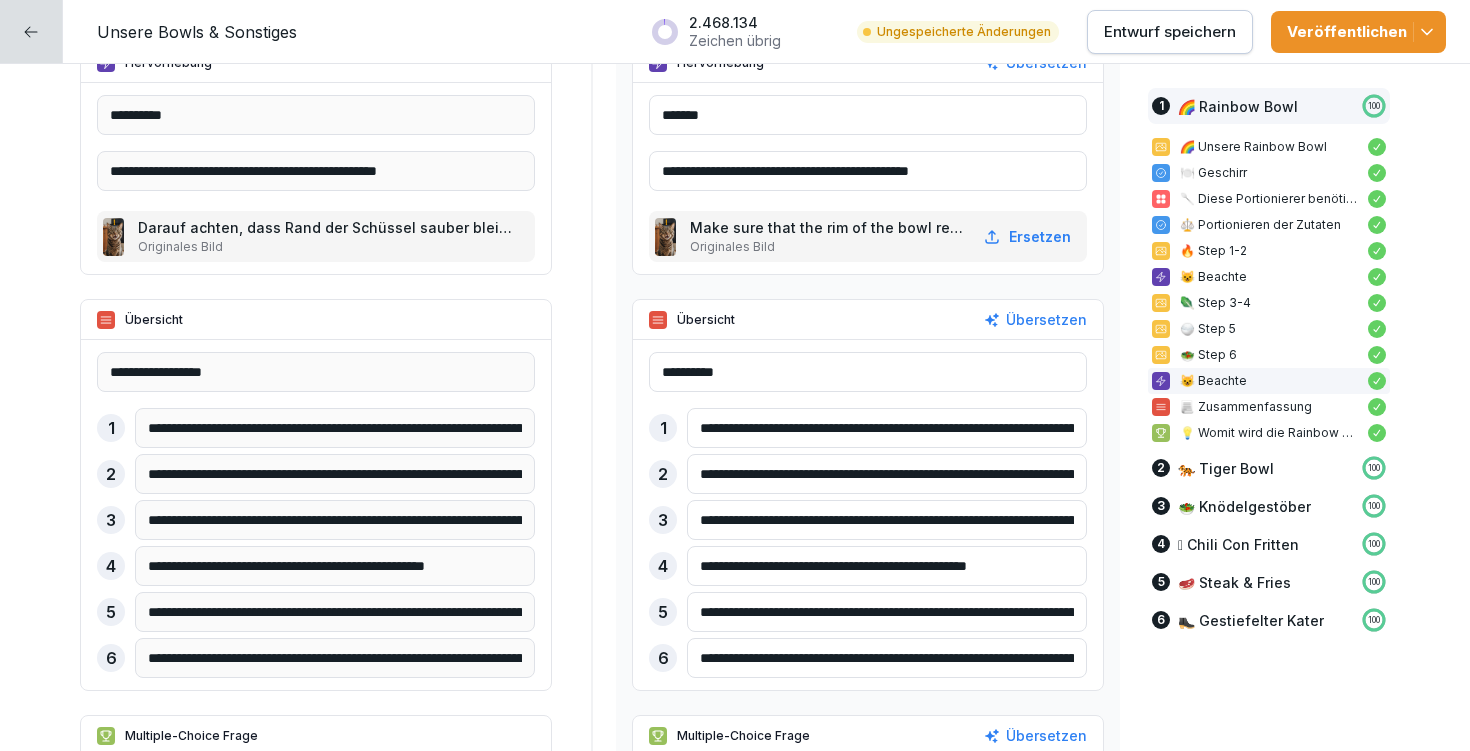 drag, startPoint x: 684, startPoint y: 614, endPoint x: 1111, endPoint y: 613, distance: 427.00116 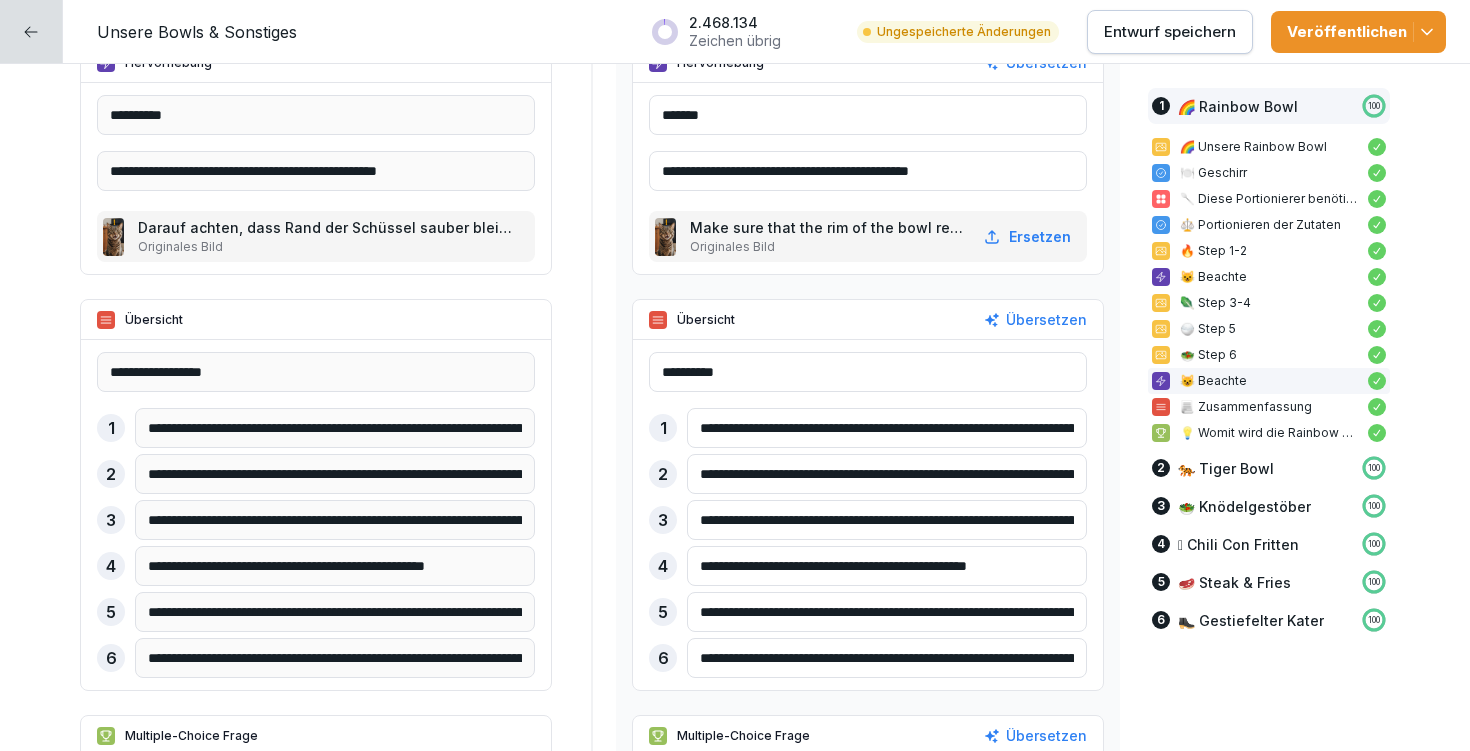 click on "**********" at bounding box center (735, 5215) 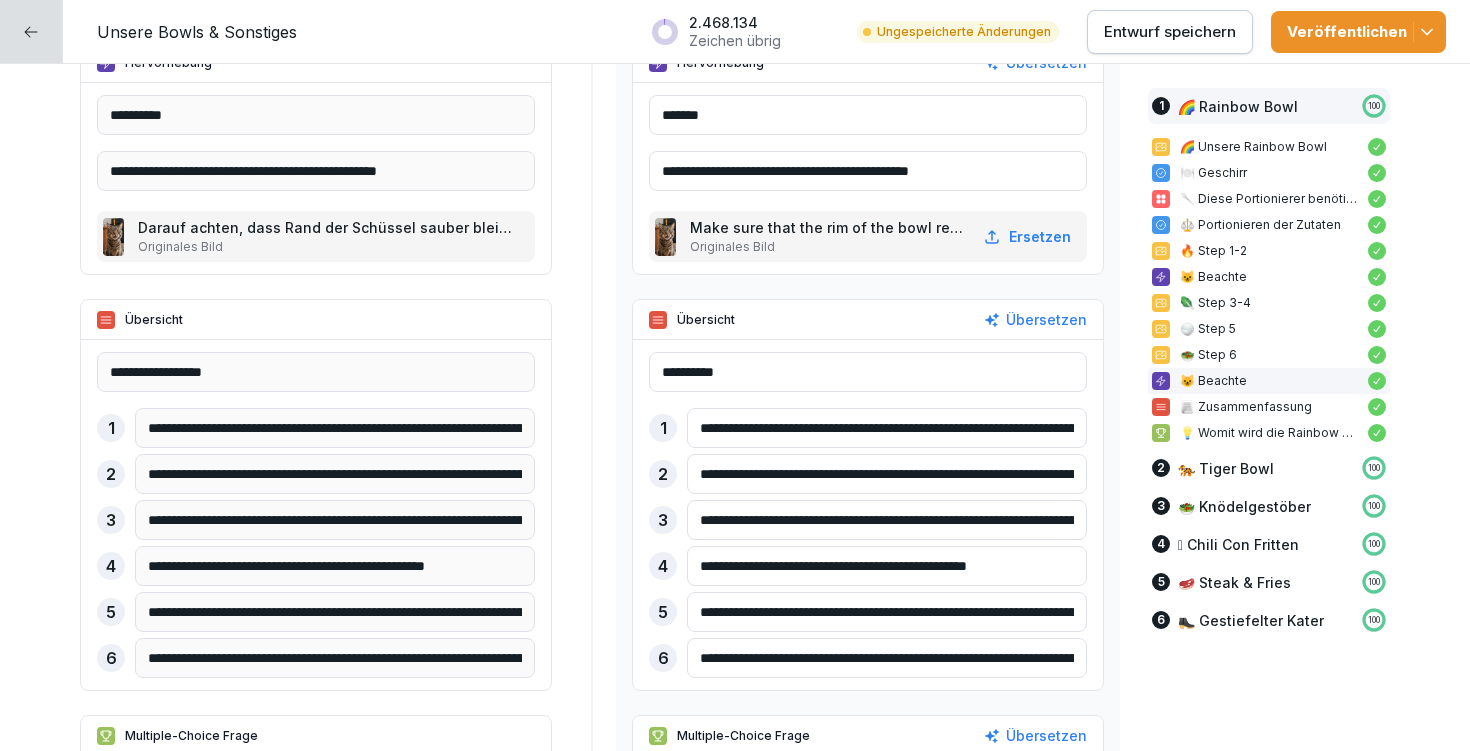 drag, startPoint x: 701, startPoint y: 612, endPoint x: 724, endPoint y: 603, distance: 24.698177 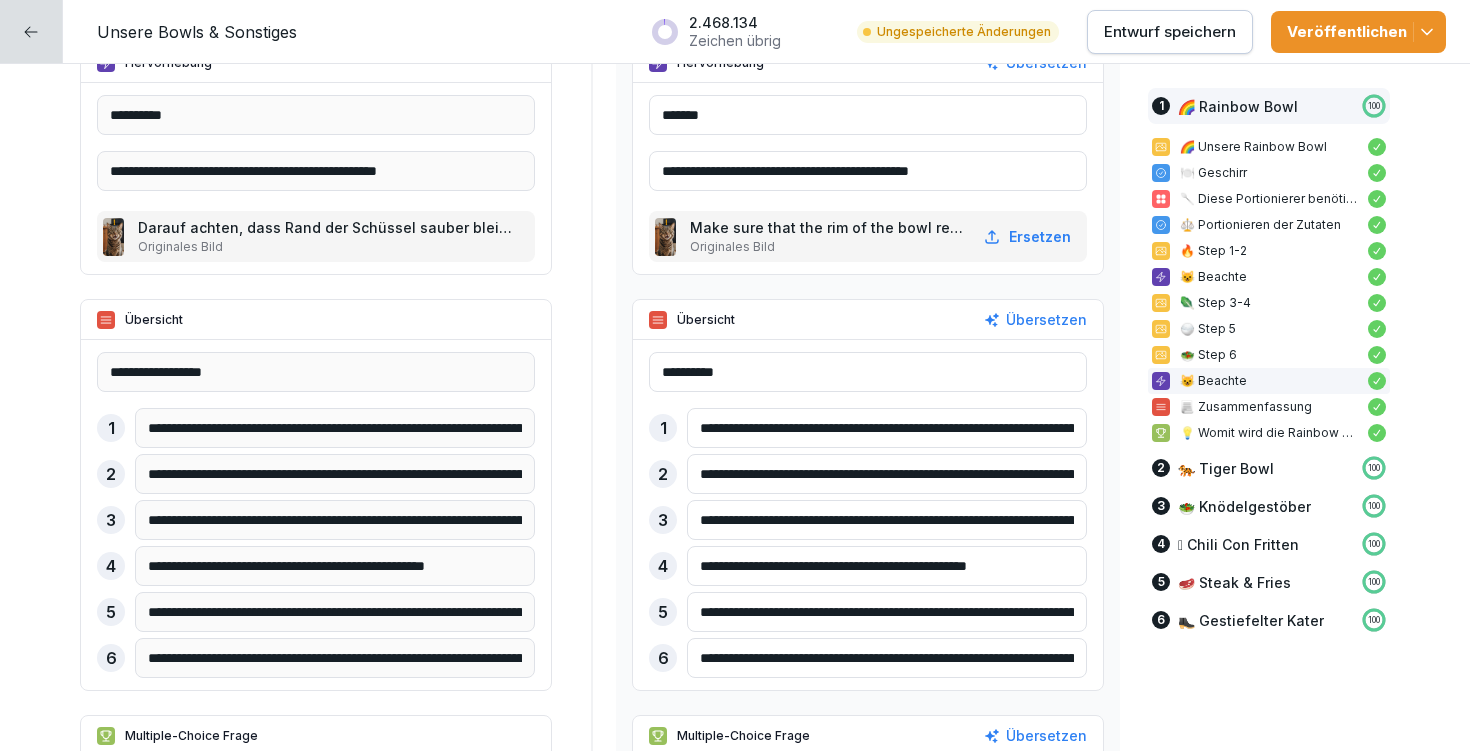 click on "**********" at bounding box center (868, 612) 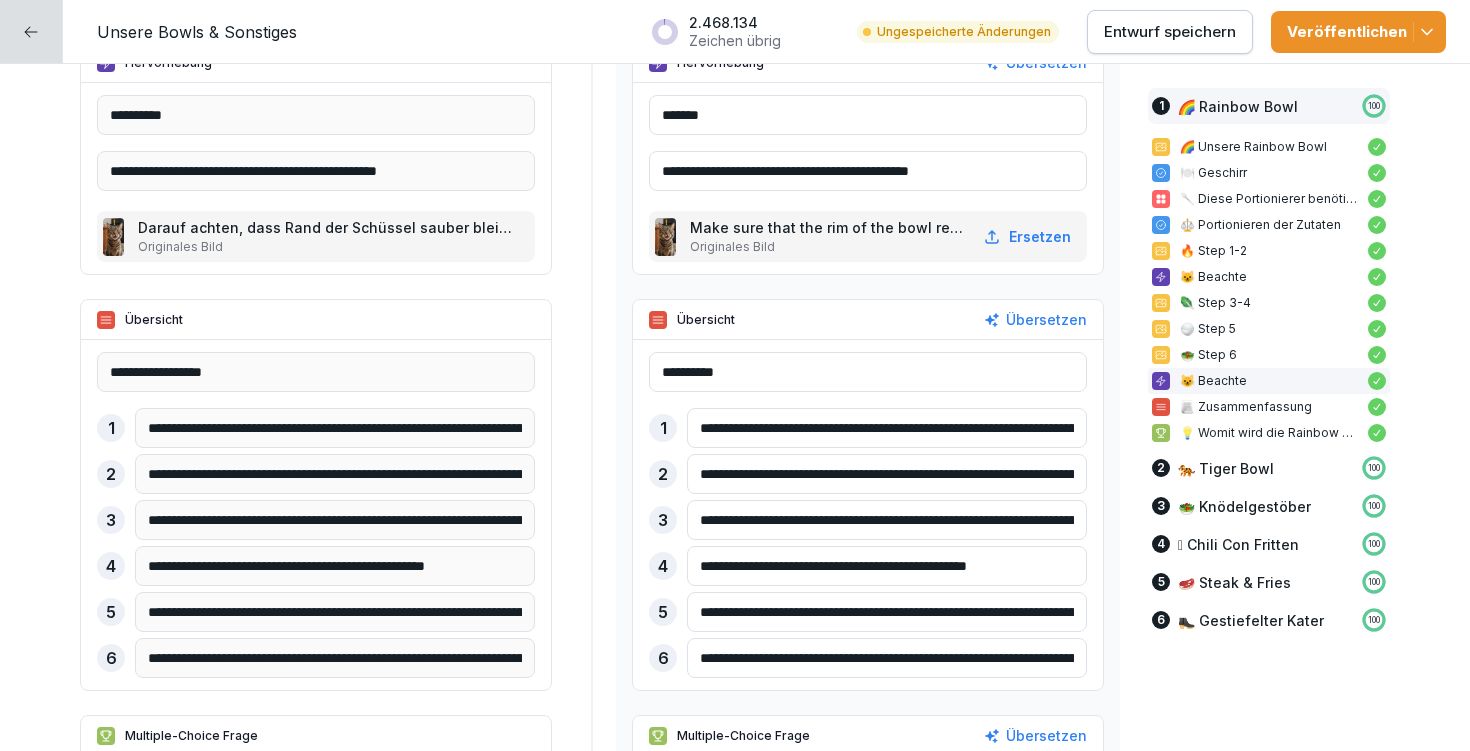 drag, startPoint x: 858, startPoint y: 611, endPoint x: 1043, endPoint y: 634, distance: 186.42424 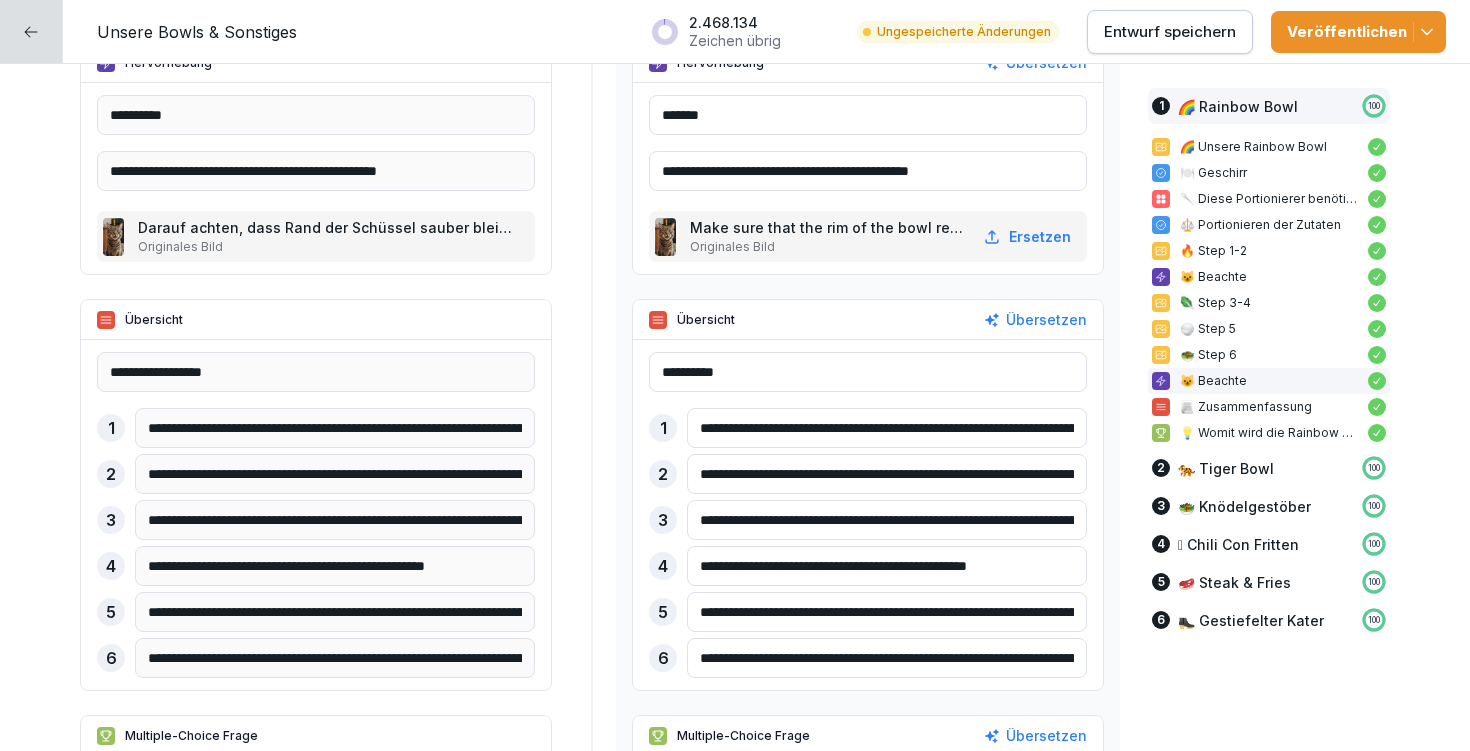 click on "**********" at bounding box center [887, 612] 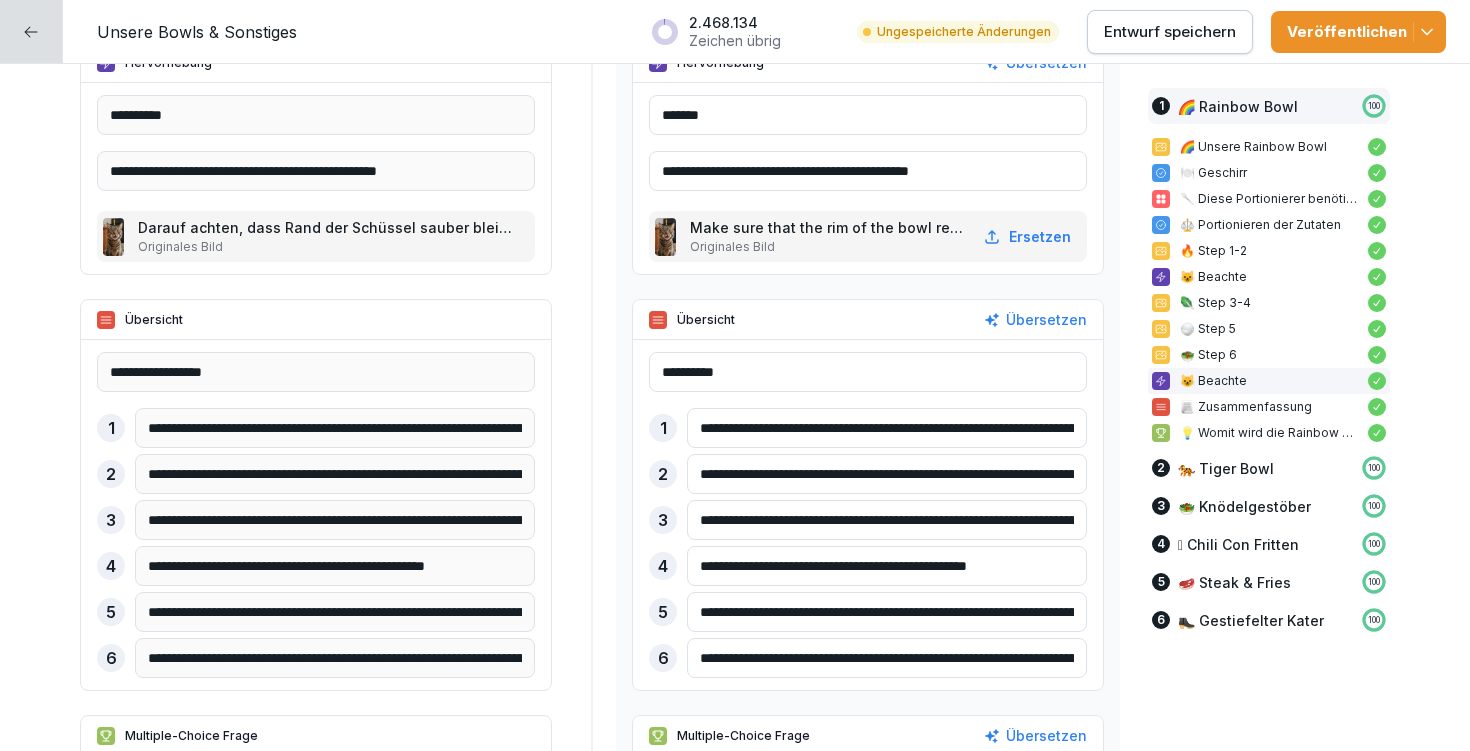 drag, startPoint x: 729, startPoint y: 614, endPoint x: 741, endPoint y: 602, distance: 16.970562 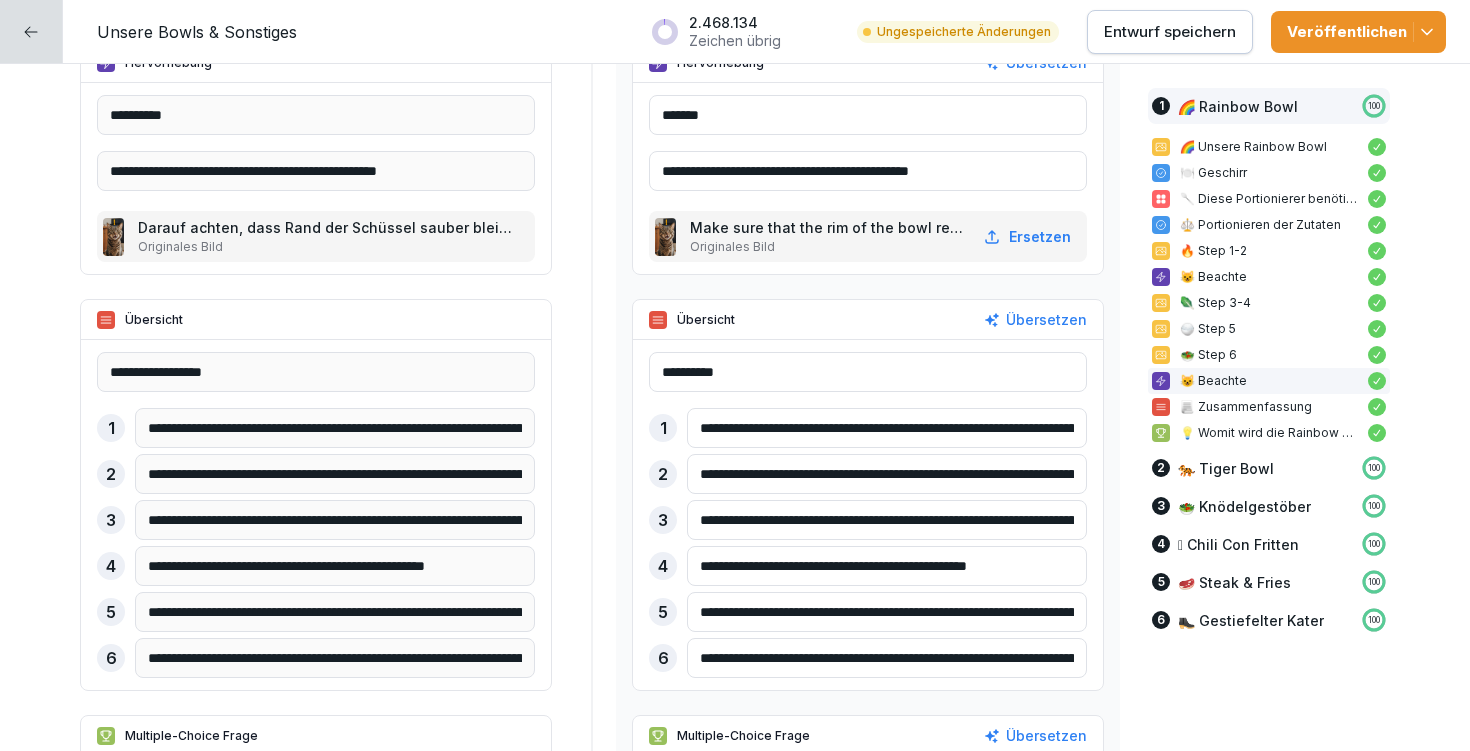 click on "**********" at bounding box center [868, 612] 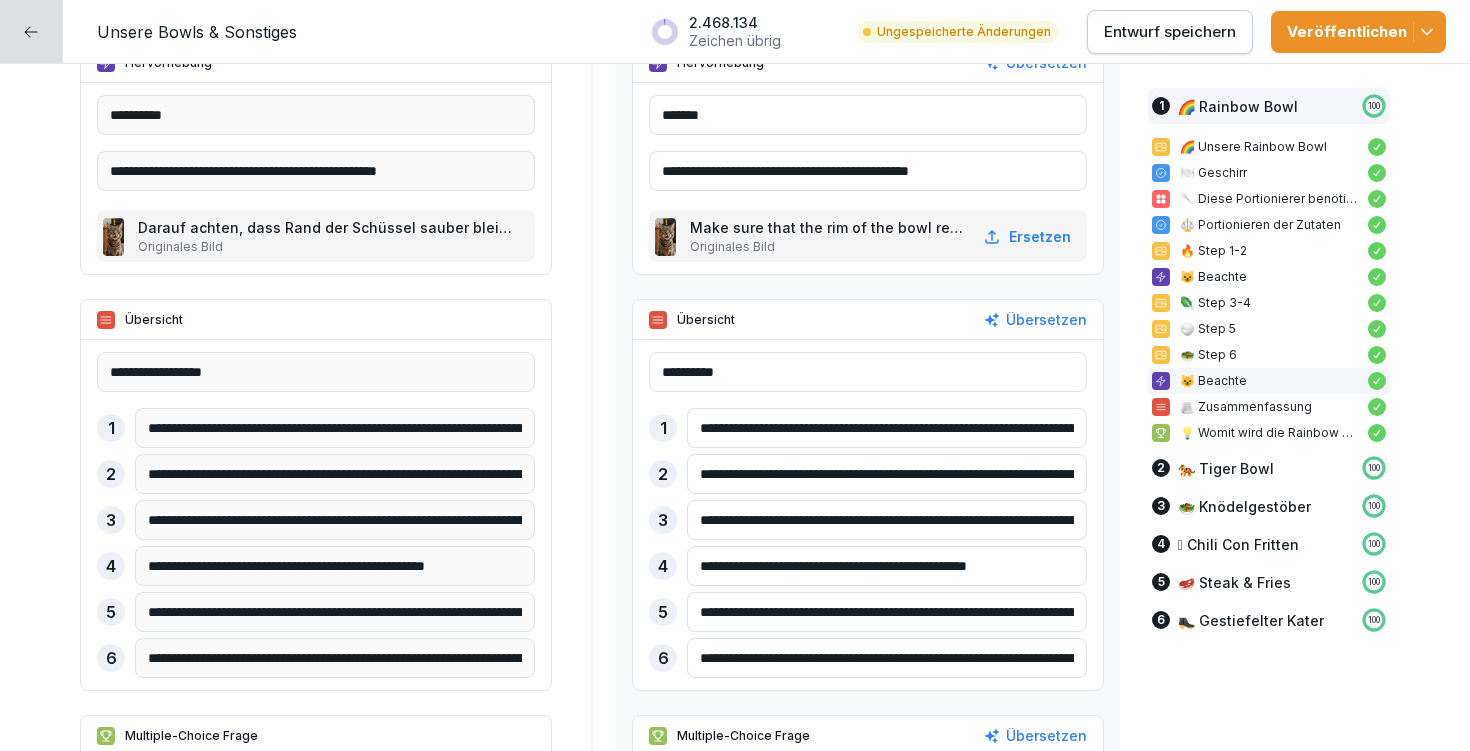 click on "**********" at bounding box center [887, 612] 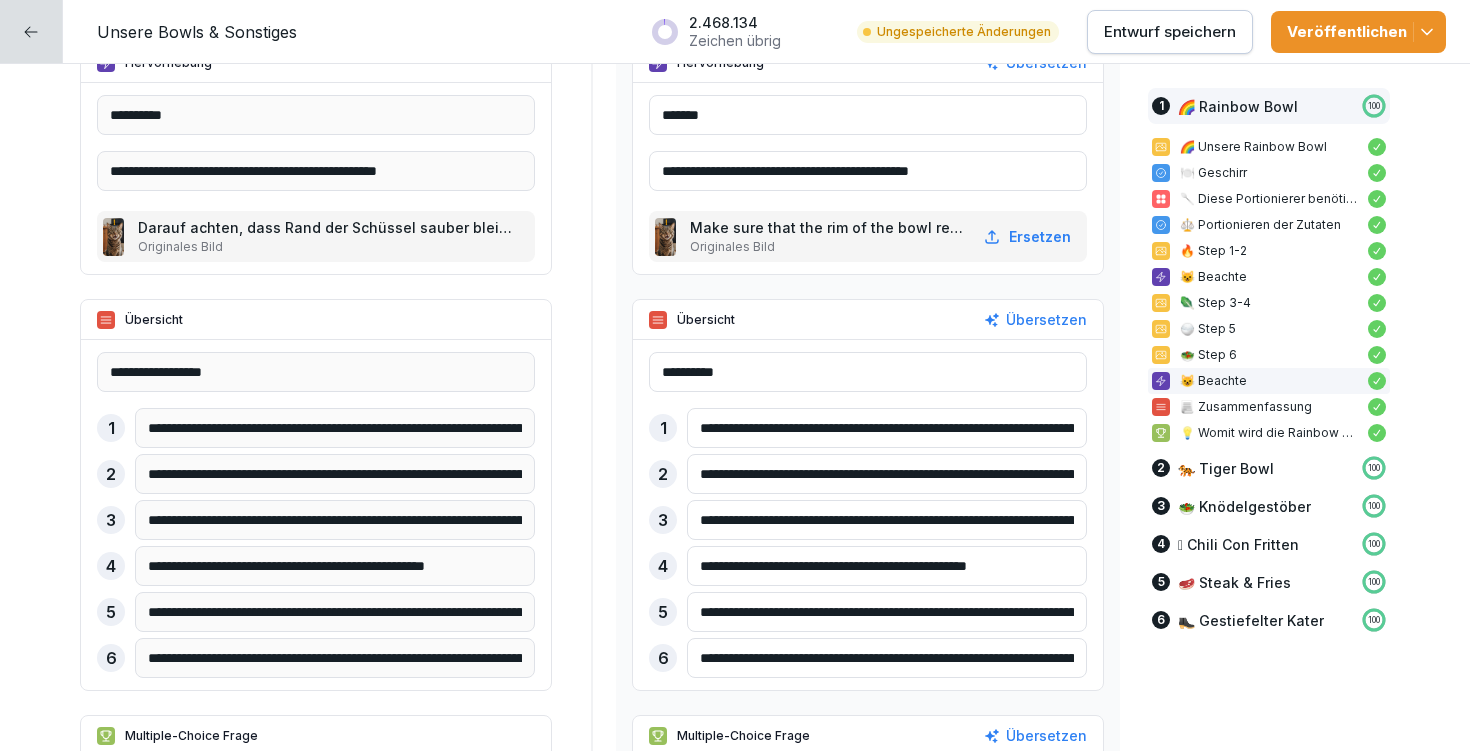 click on "**********" at bounding box center [868, 495] 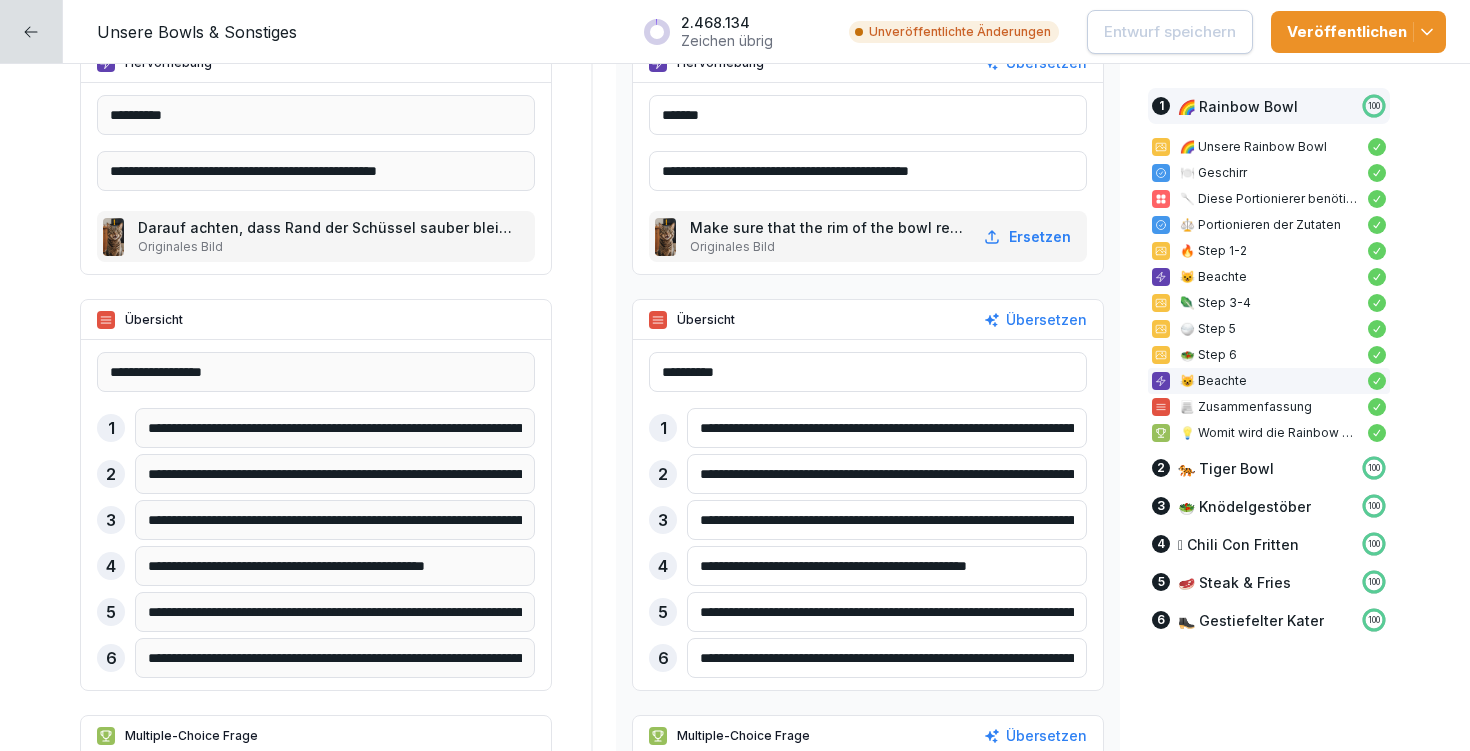 scroll, scrollTop: 4269, scrollLeft: 0, axis: vertical 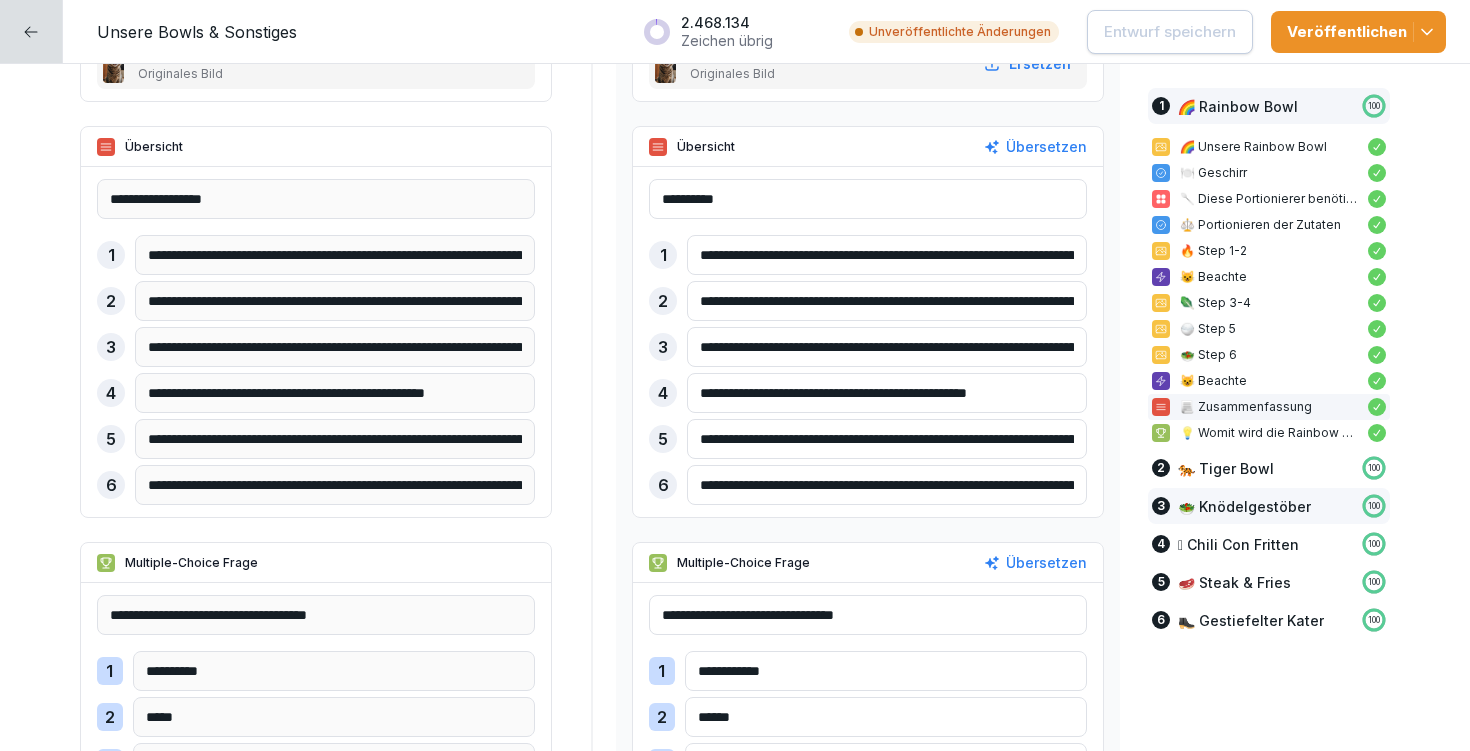 drag, startPoint x: 686, startPoint y: 487, endPoint x: 1209, endPoint y: 488, distance: 523.001 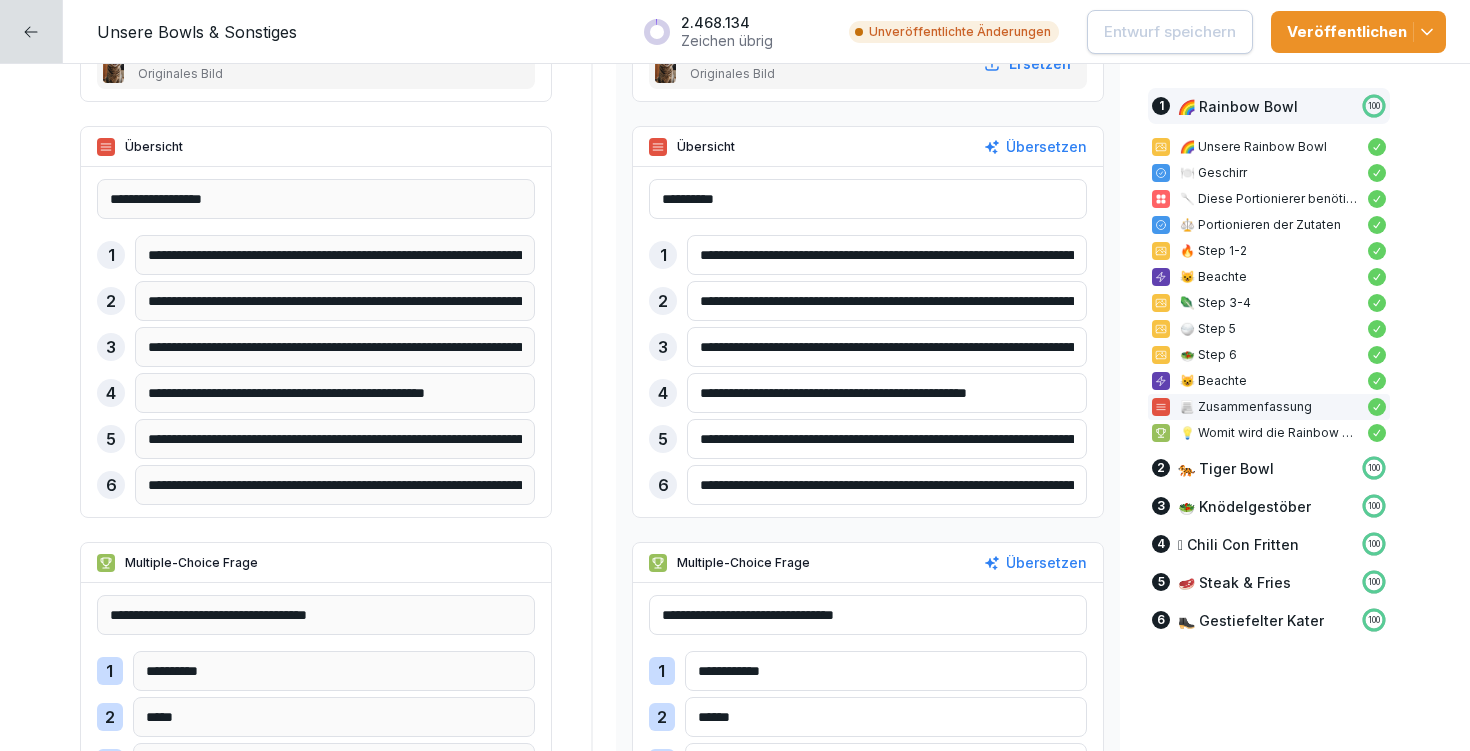 paste 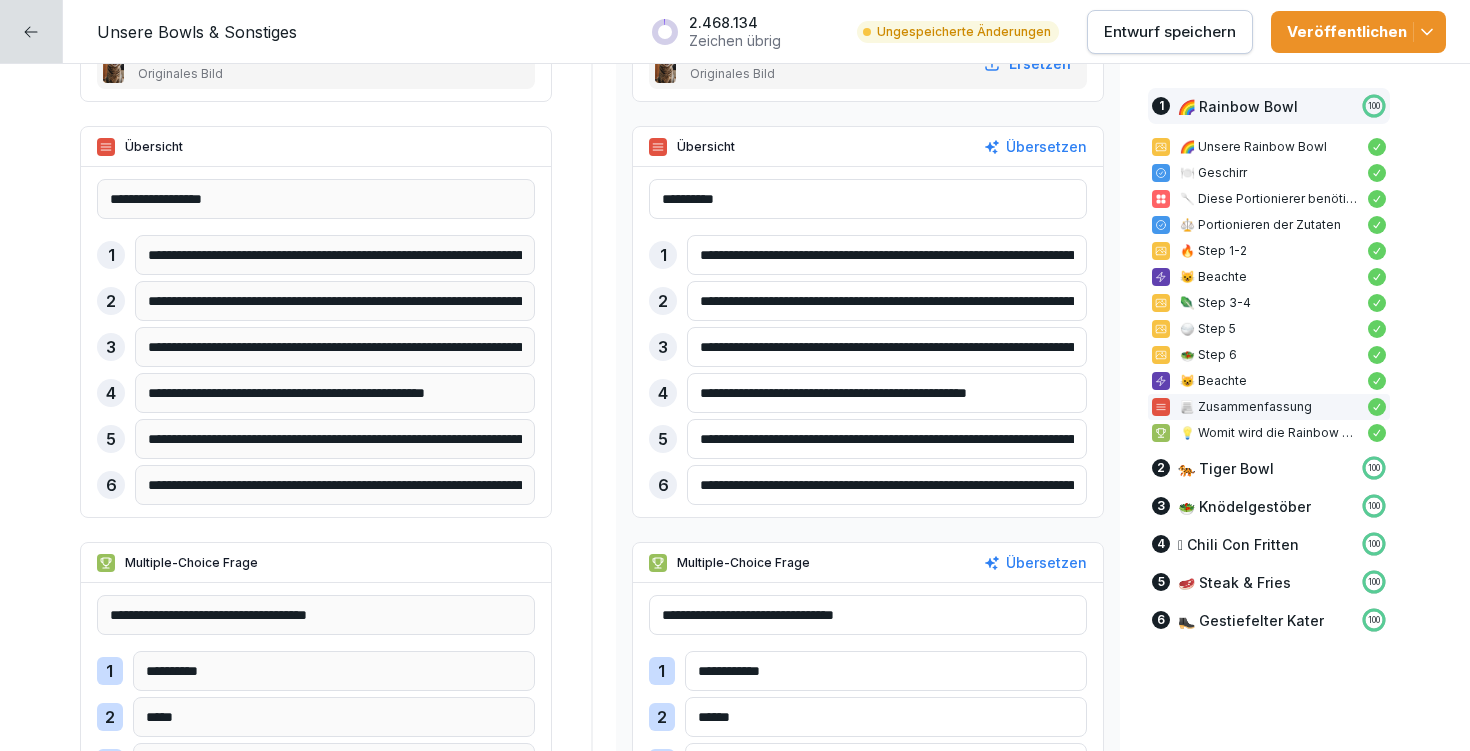 type on "**********" 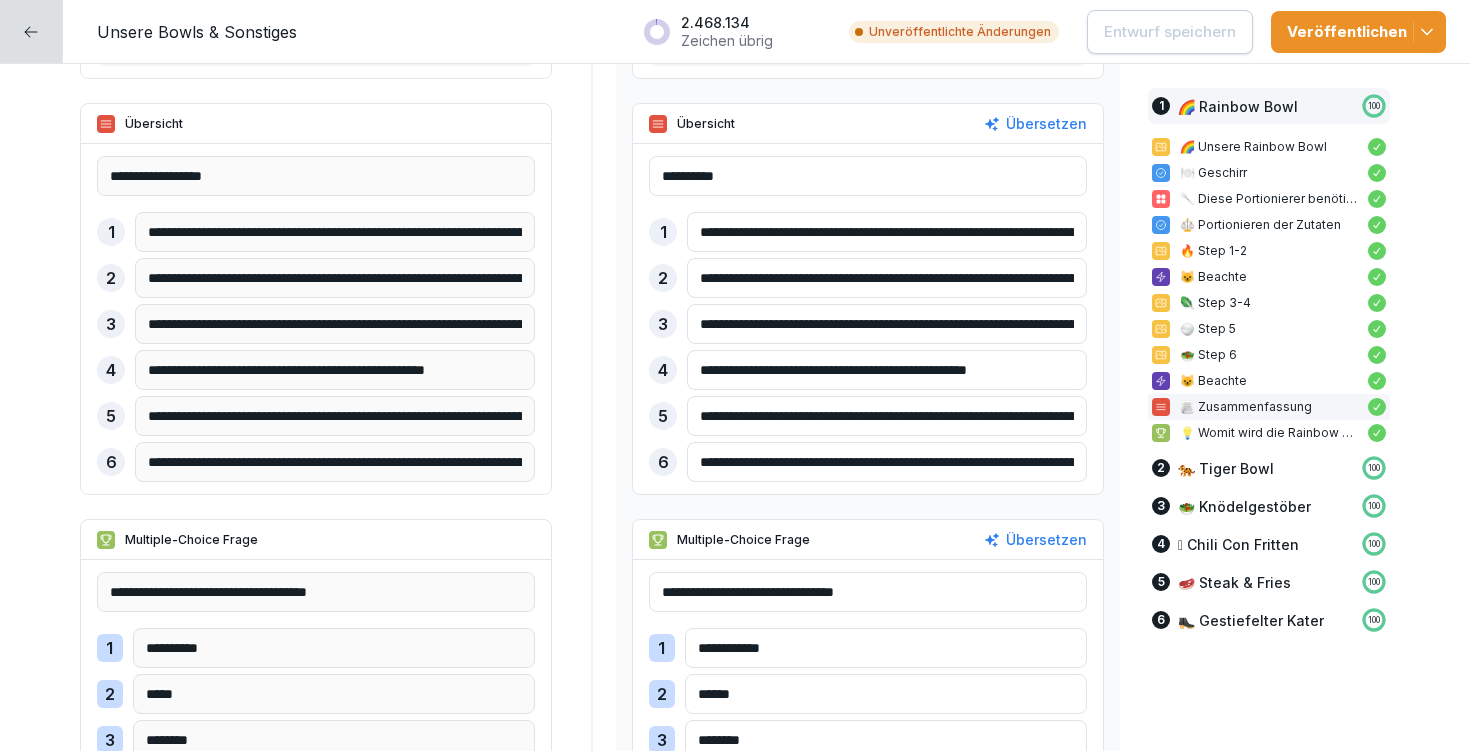scroll, scrollTop: 4395, scrollLeft: 0, axis: vertical 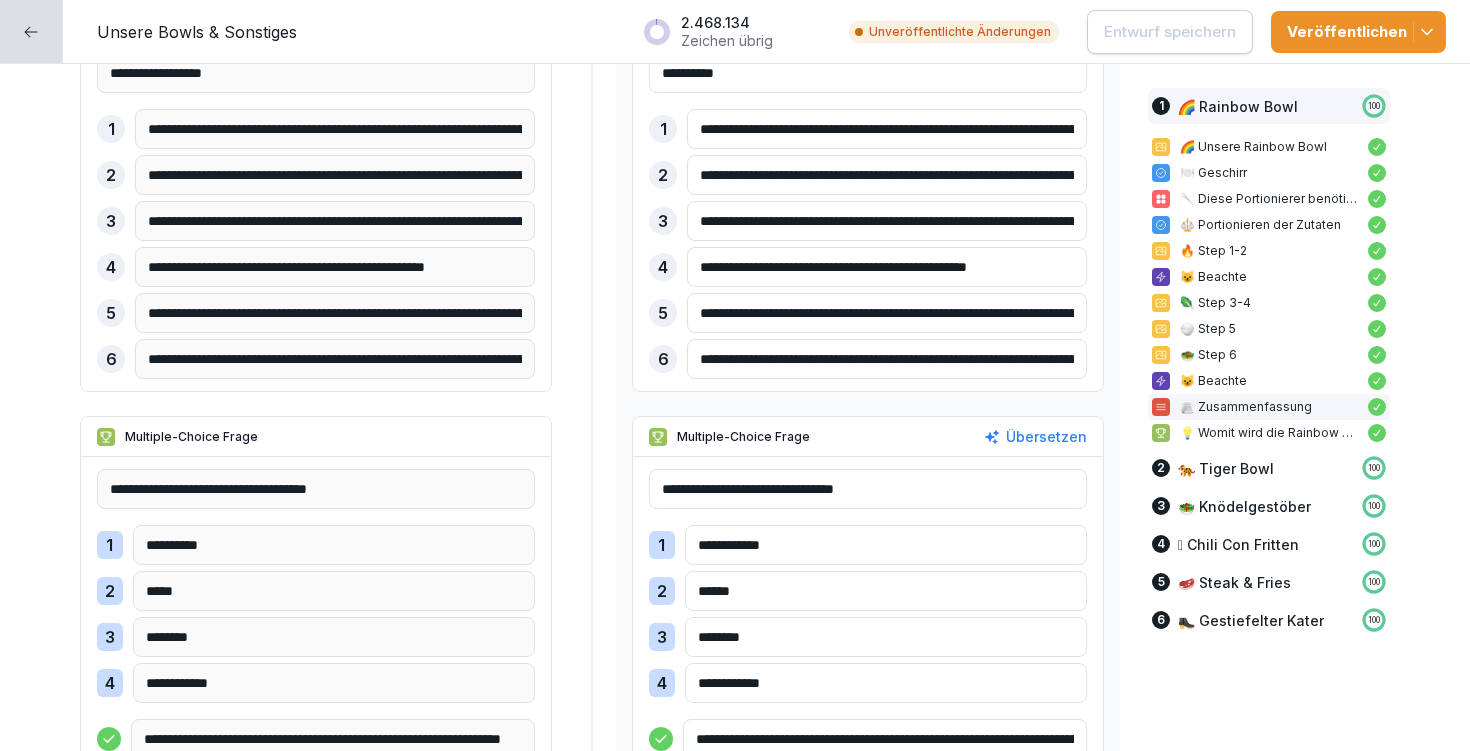 click on "**********" at bounding box center [868, 489] 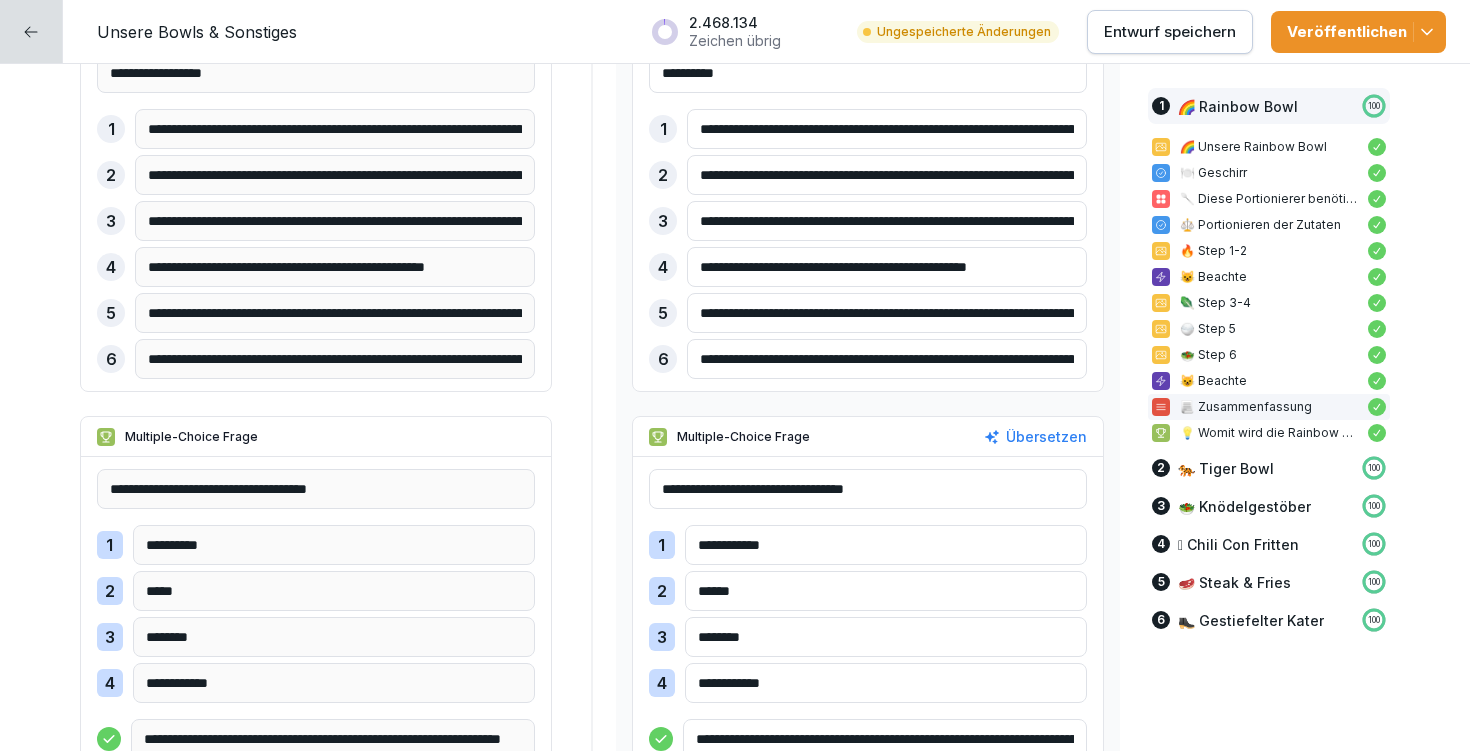 drag, startPoint x: 912, startPoint y: 484, endPoint x: 966, endPoint y: 486, distance: 54.037025 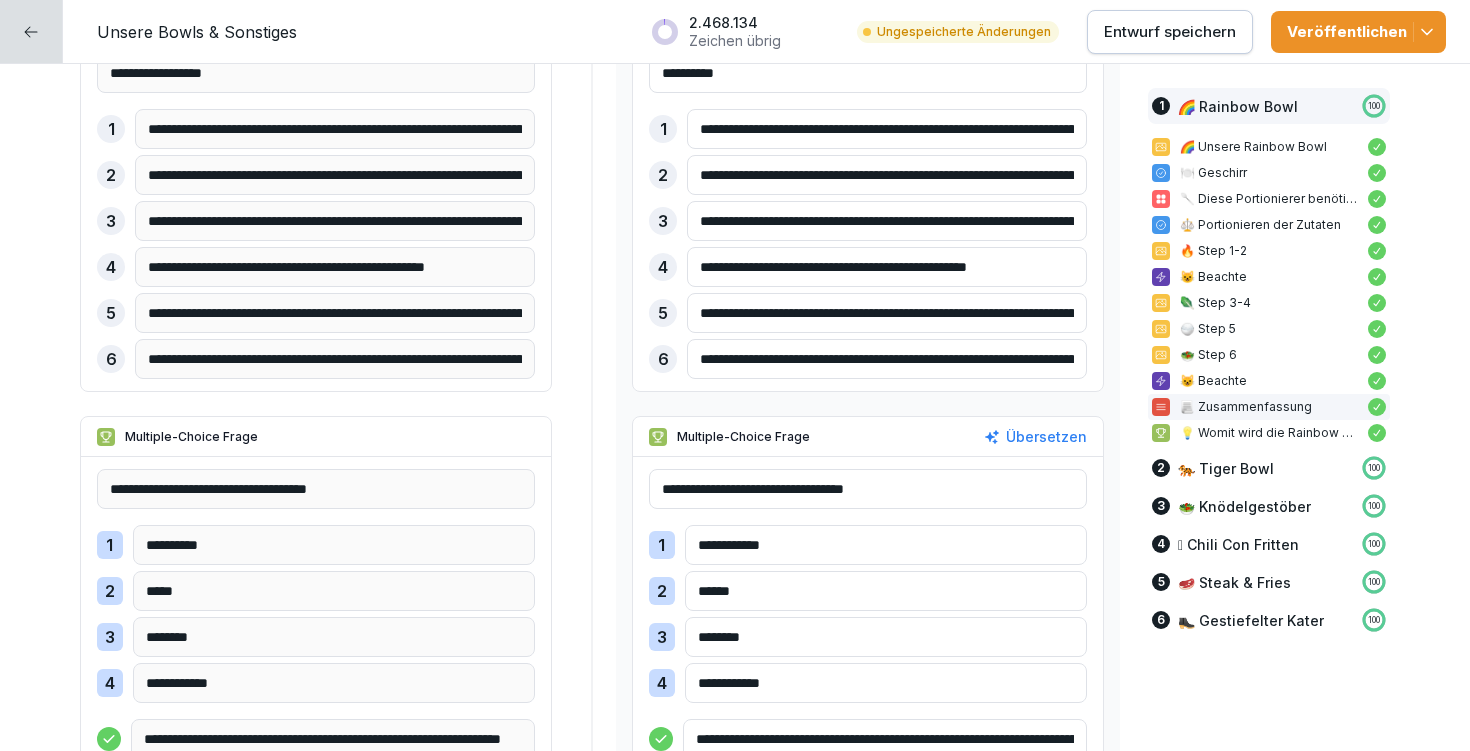 click on "**********" at bounding box center [868, 489] 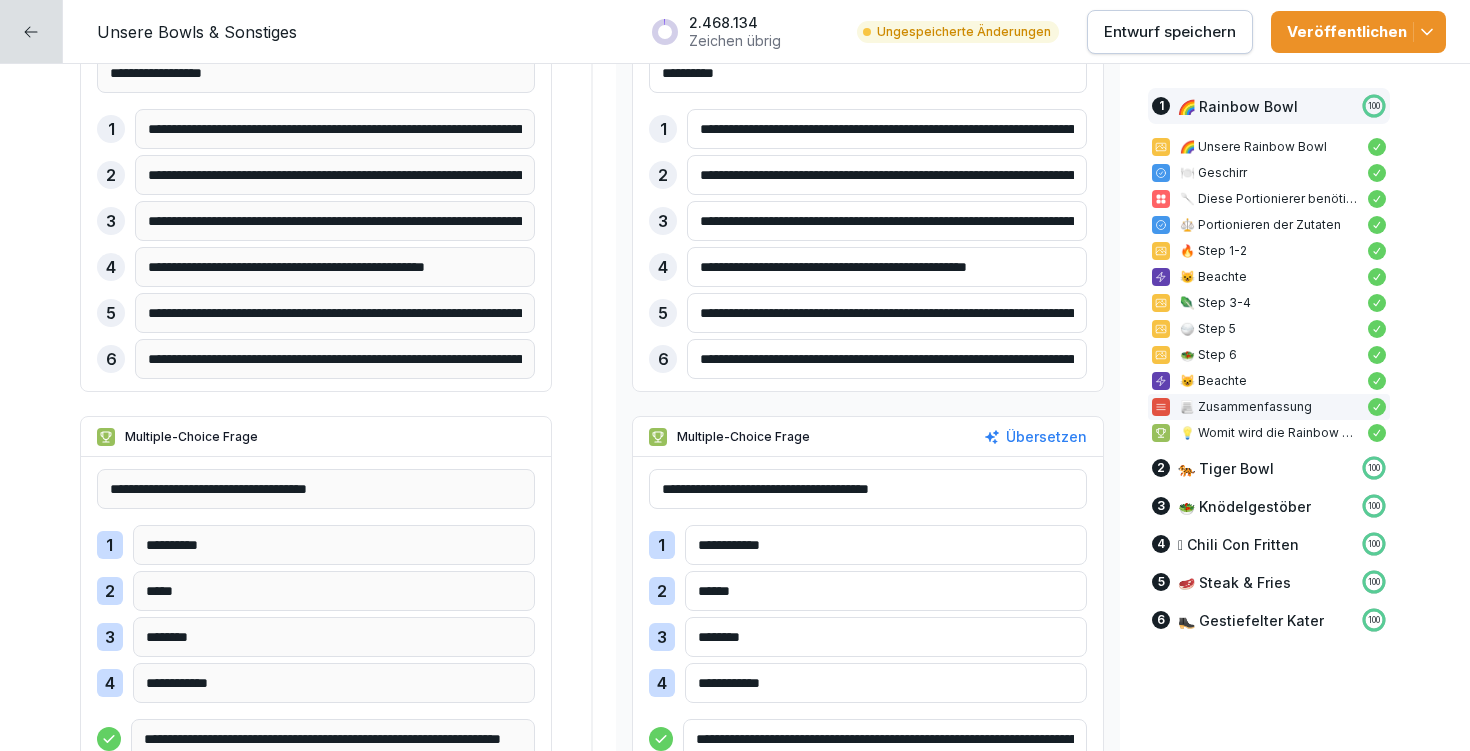 type on "**********" 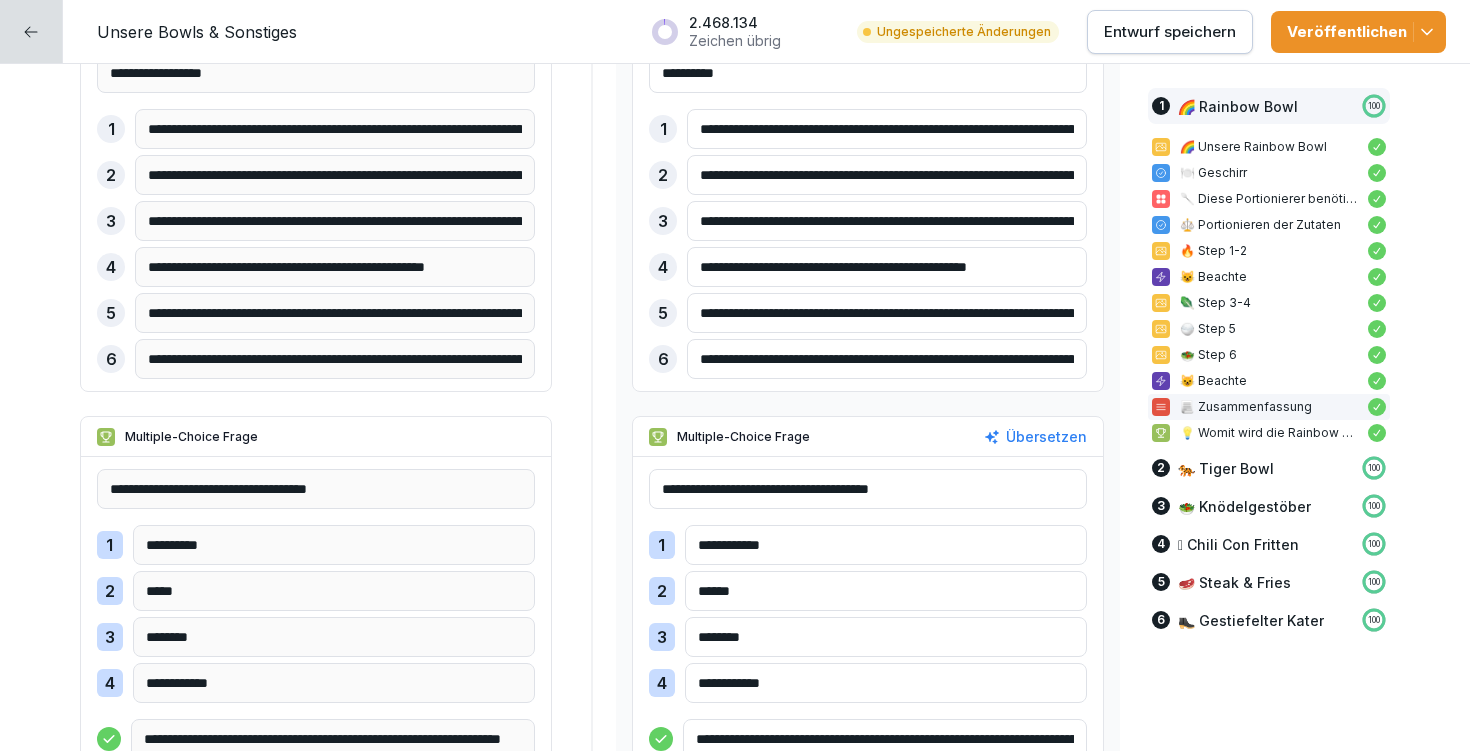 click on "**********" at bounding box center [886, 545] 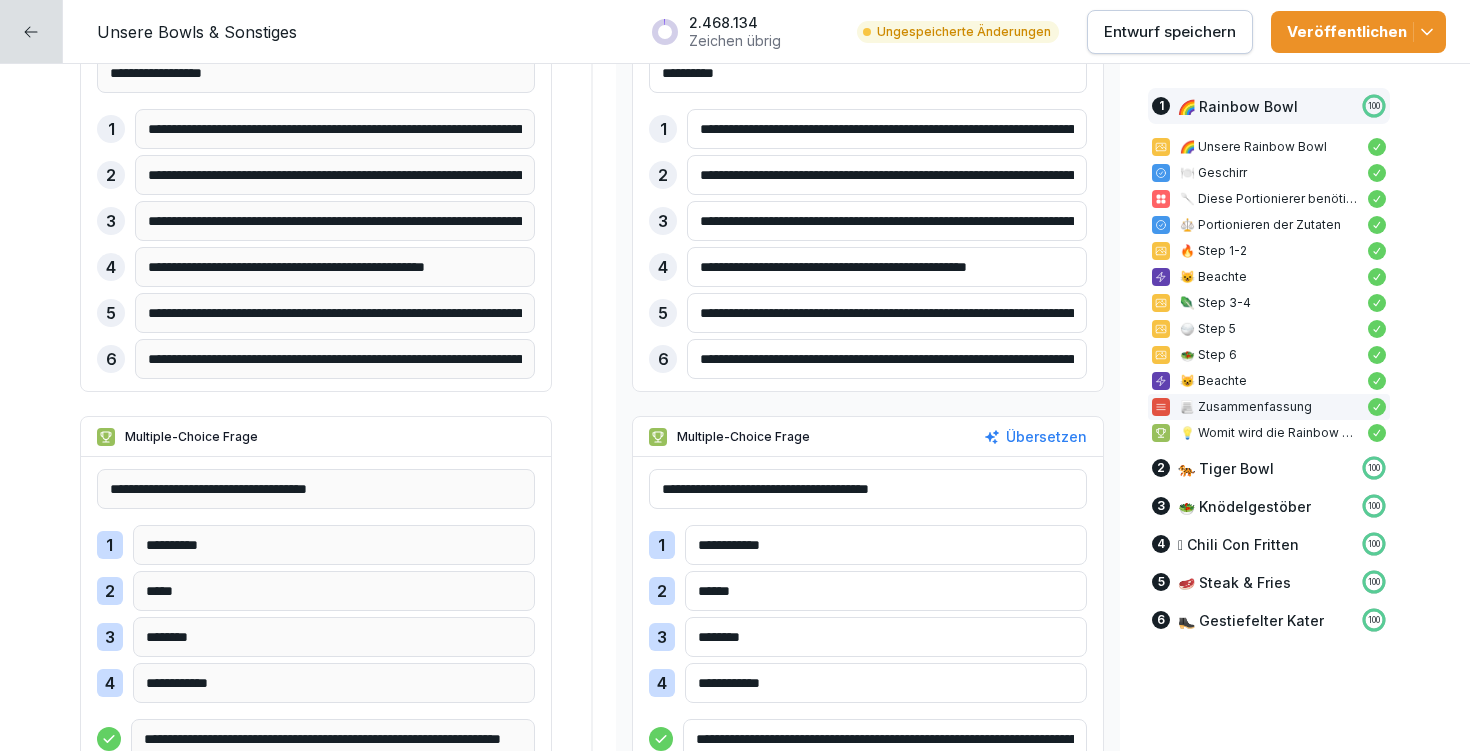 type on "**********" 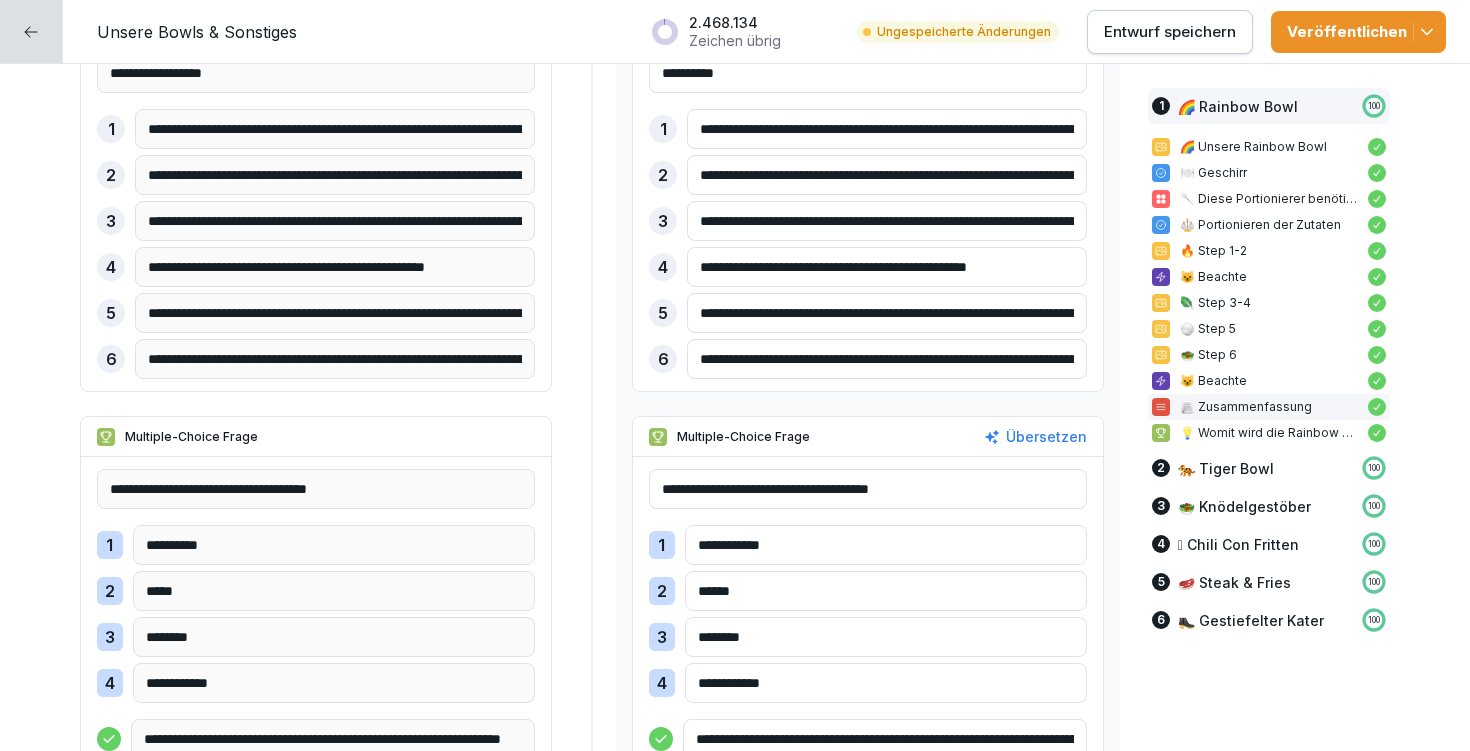 click on "******" at bounding box center (886, 591) 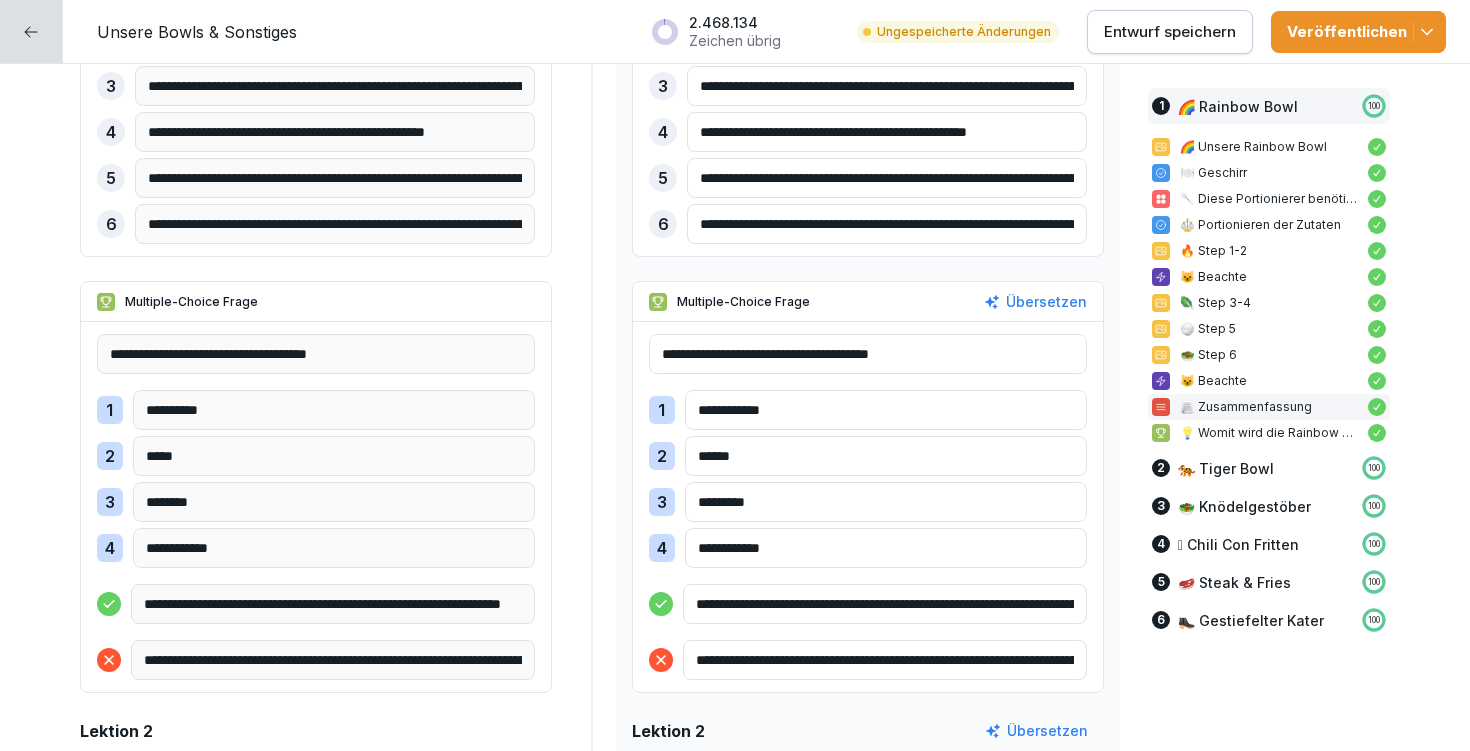 scroll, scrollTop: 4534, scrollLeft: 0, axis: vertical 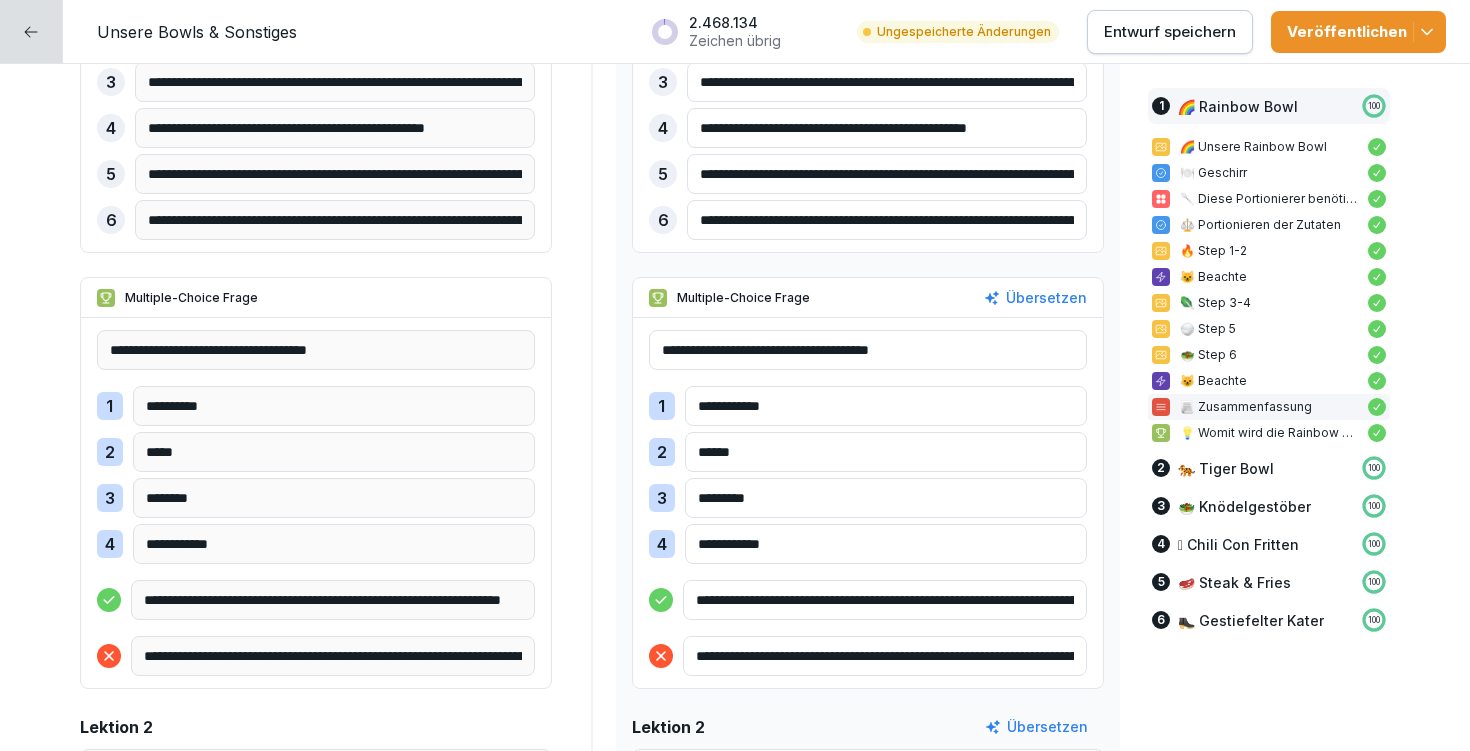 type on "*********" 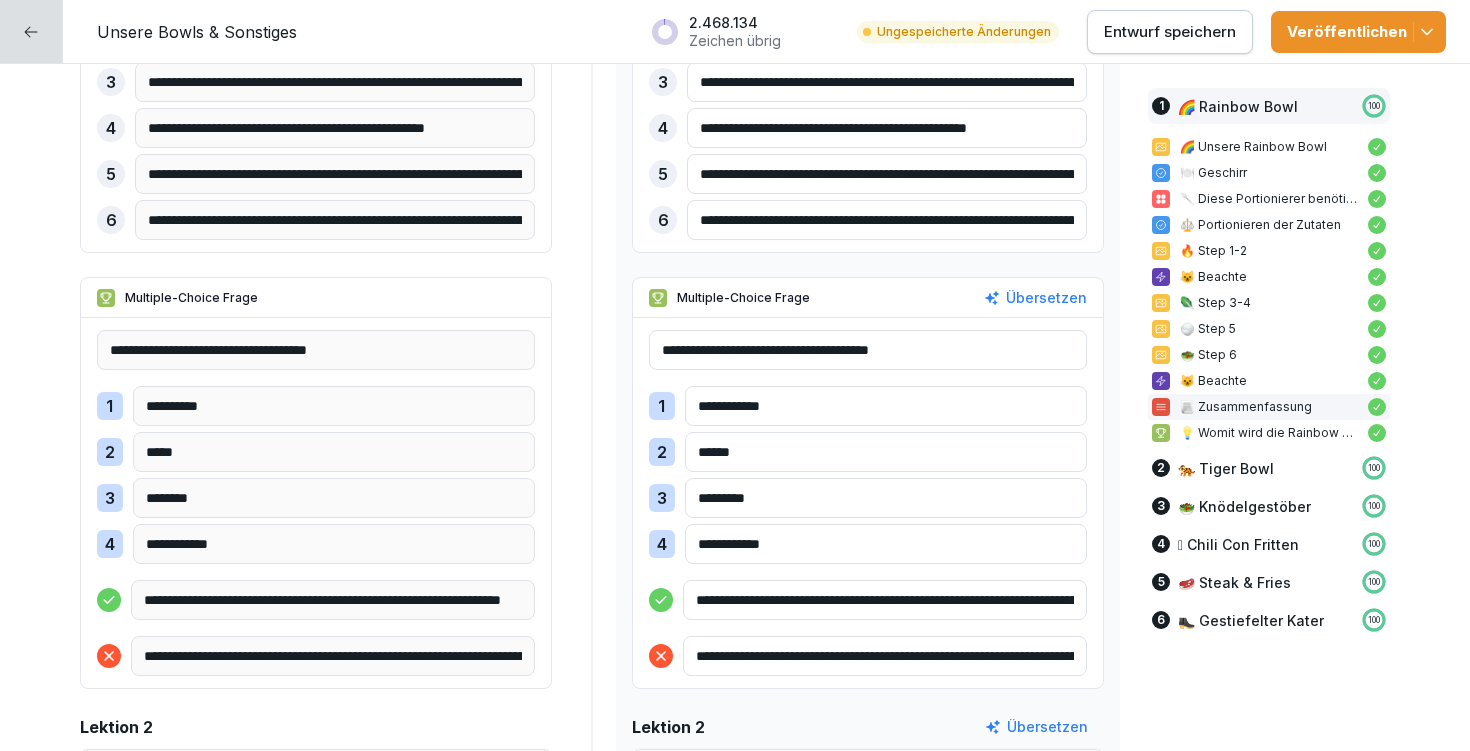drag, startPoint x: 952, startPoint y: 591, endPoint x: 1048, endPoint y: 596, distance: 96.13012 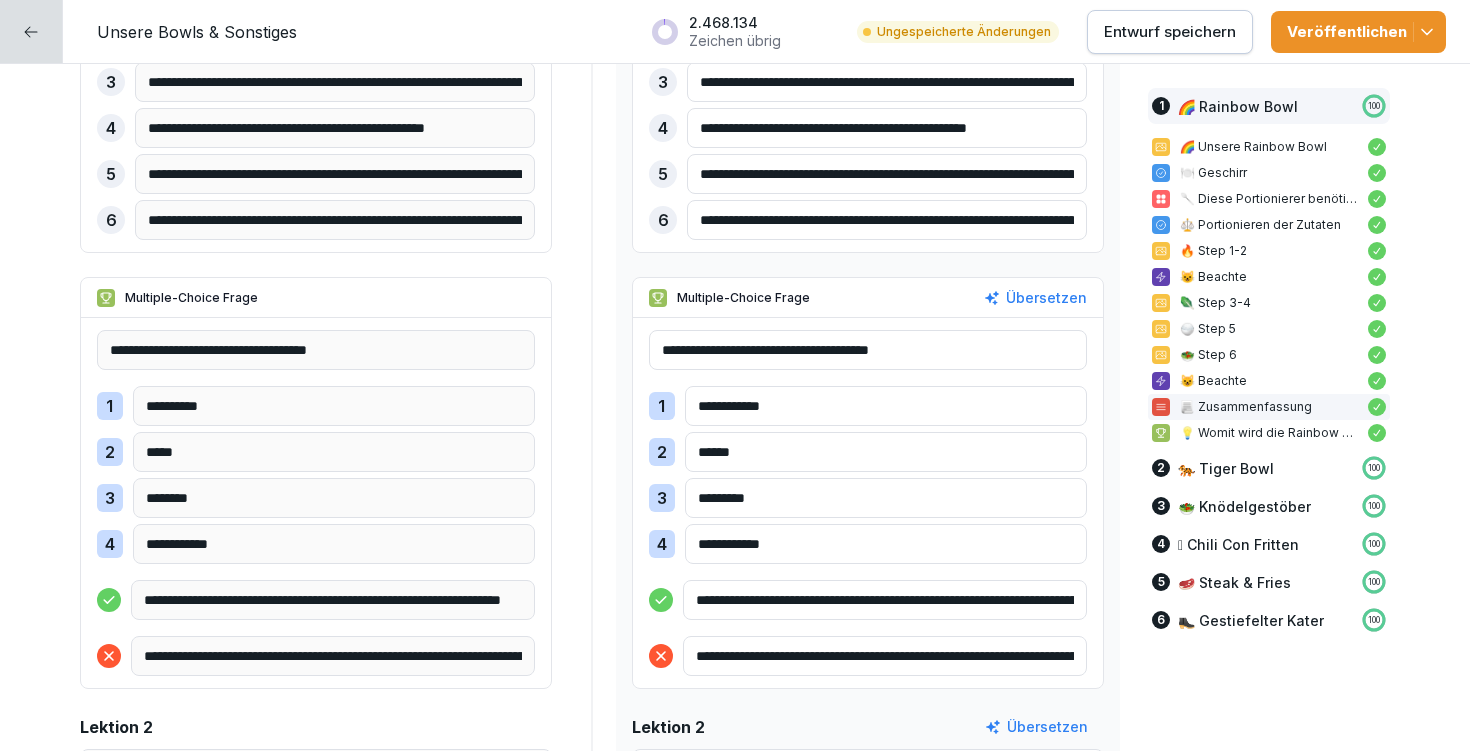 click on "**********" at bounding box center [885, 600] 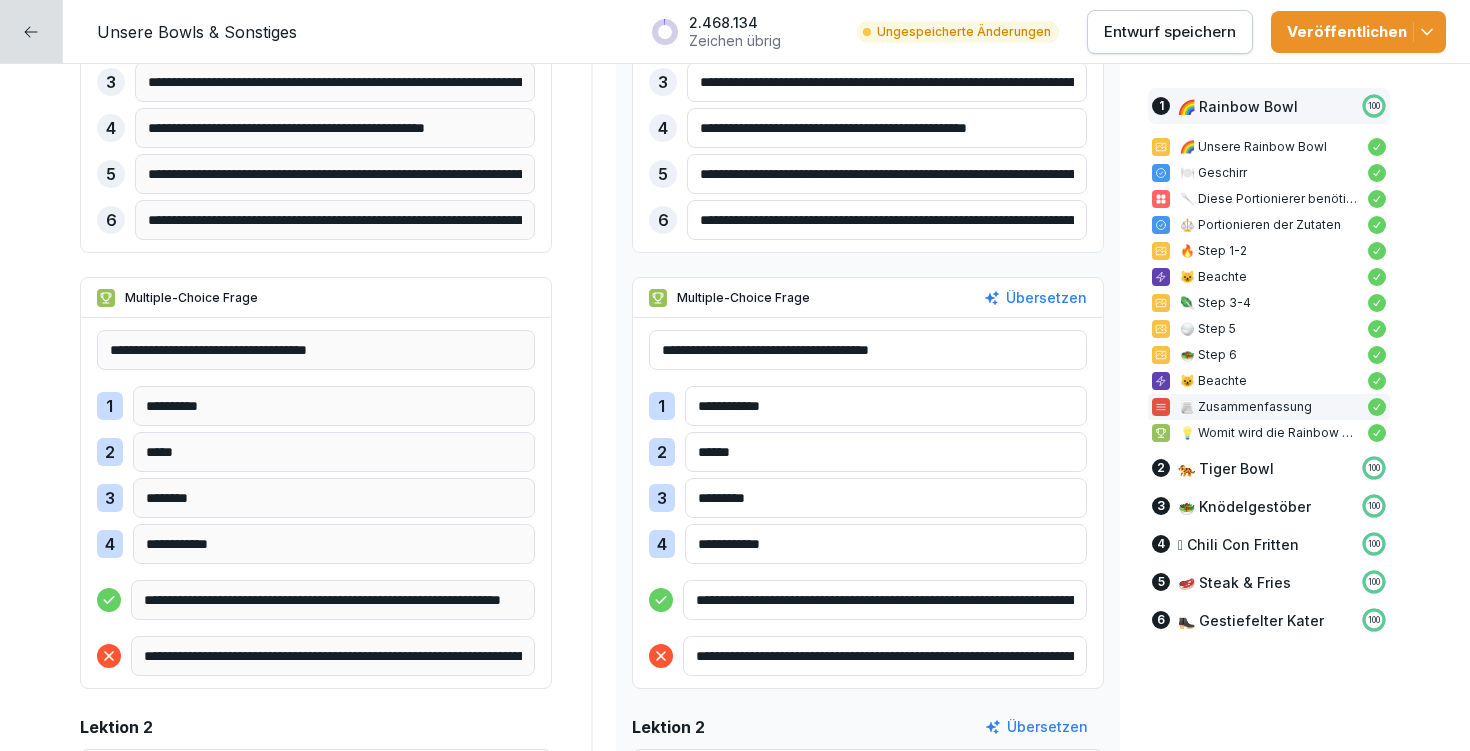 drag, startPoint x: 1036, startPoint y: 590, endPoint x: 1066, endPoint y: 597, distance: 30.805843 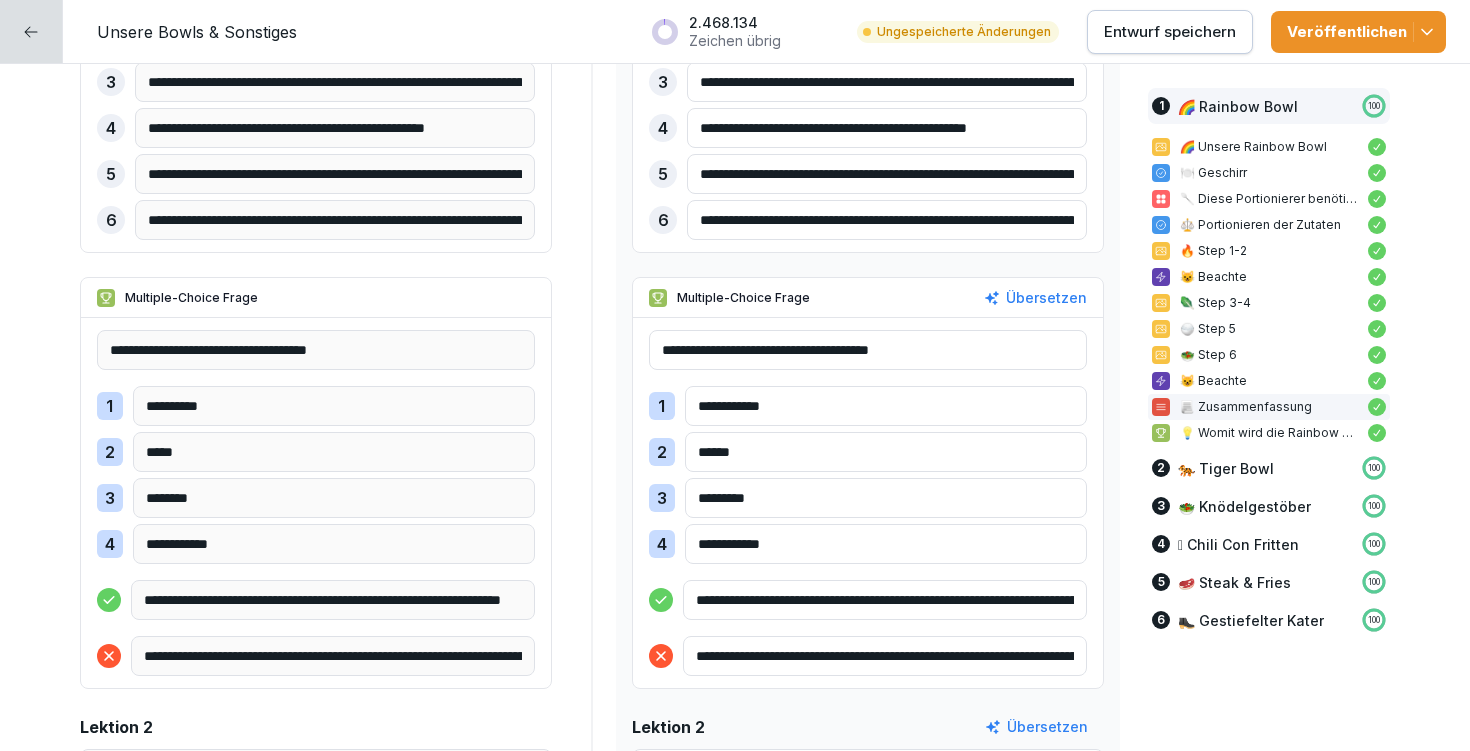 click on "**********" at bounding box center [885, 600] 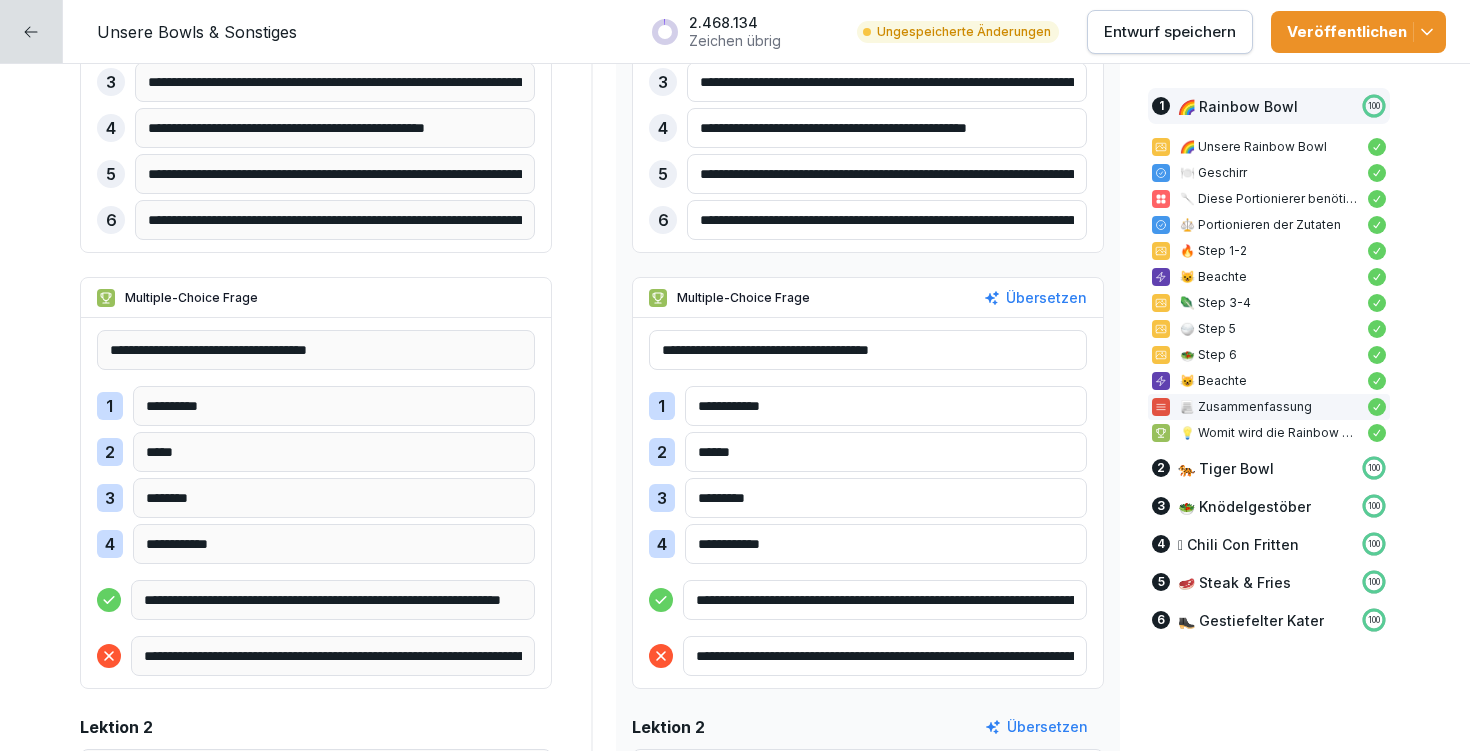 type on "**********" 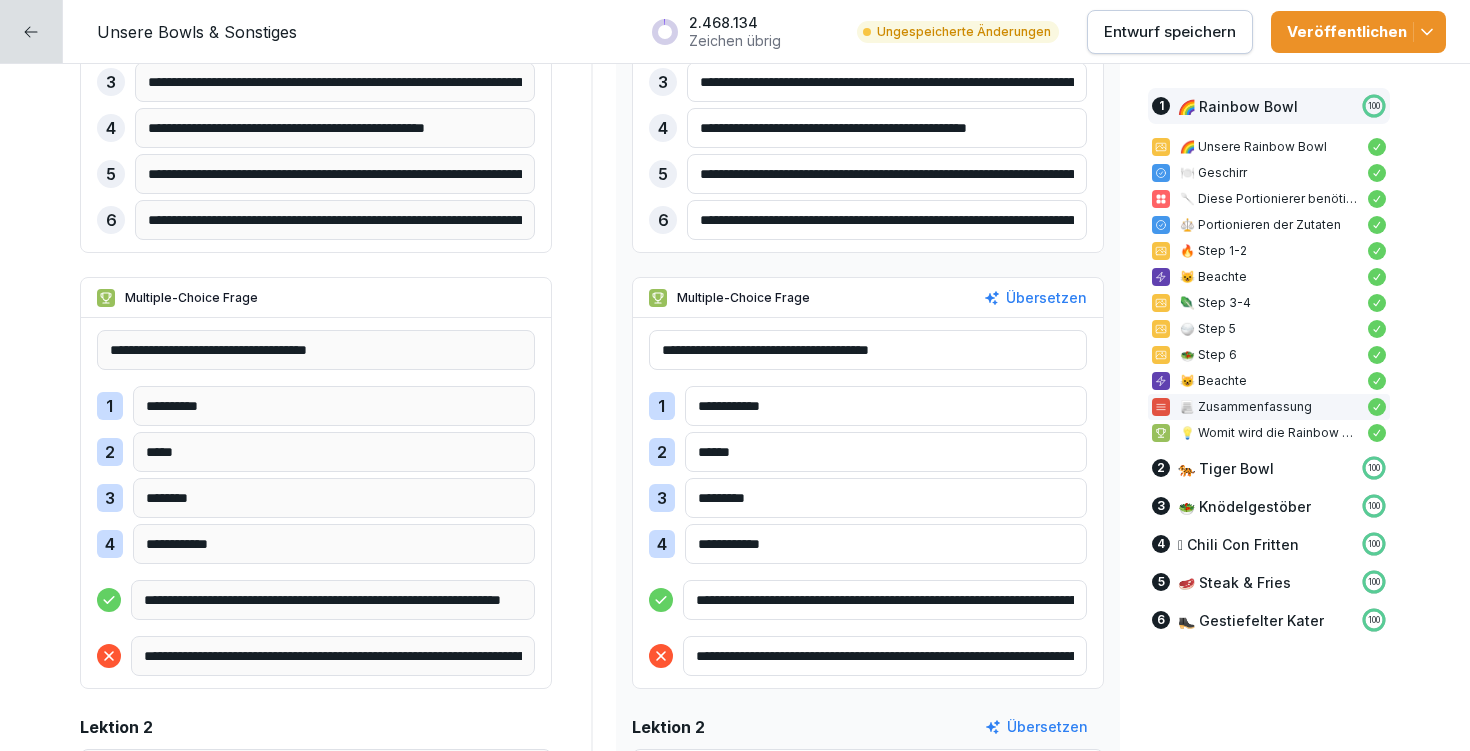 click on "**********" at bounding box center [735, 4826] 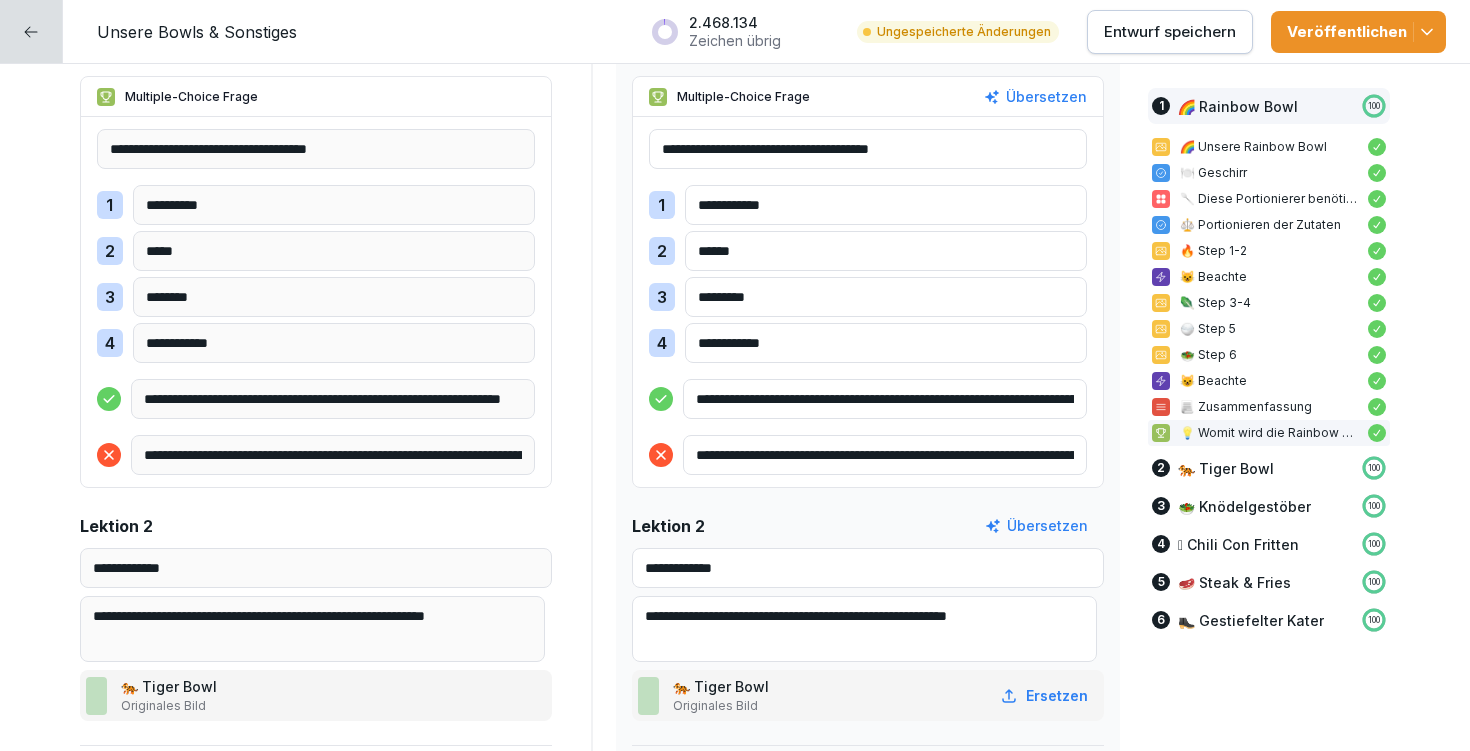 scroll, scrollTop: 4842, scrollLeft: 0, axis: vertical 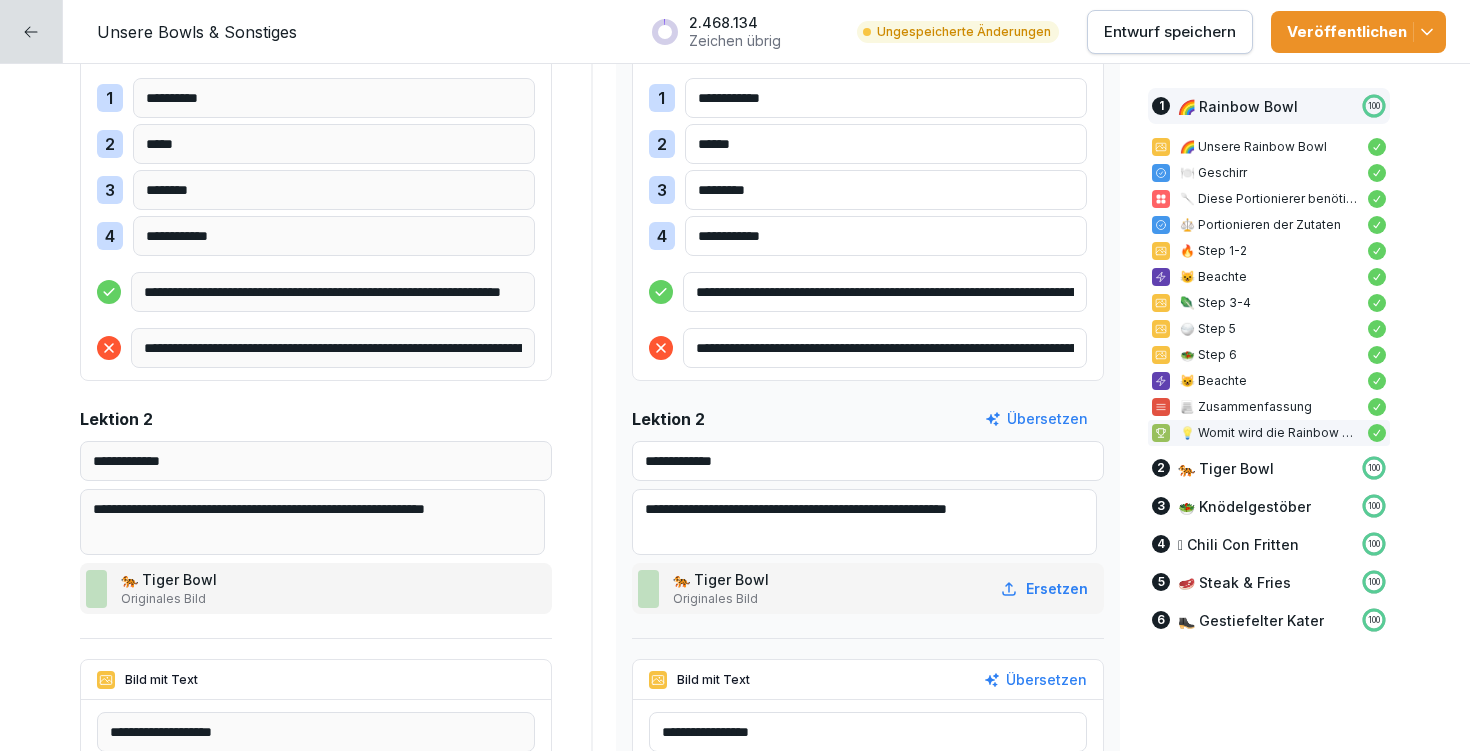 type on "**********" 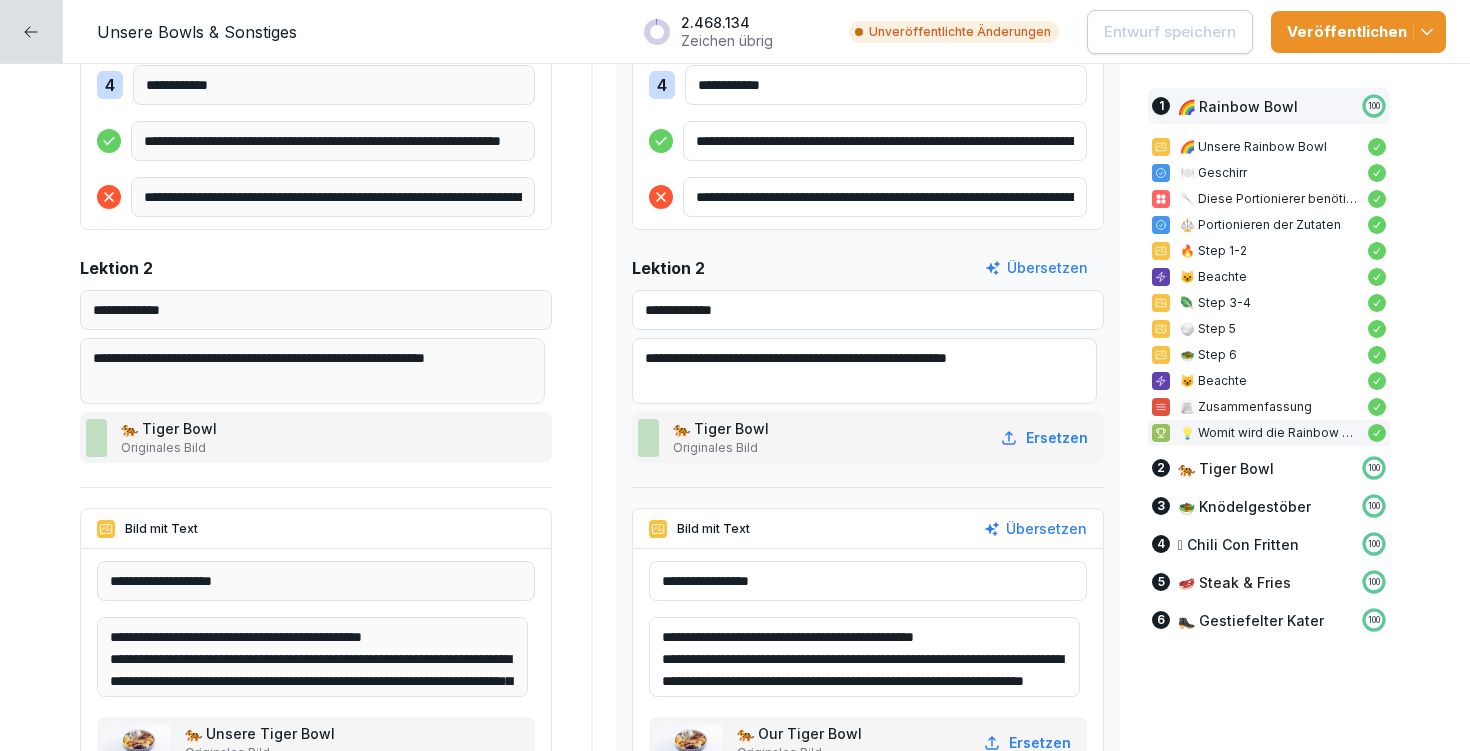 scroll, scrollTop: 5028, scrollLeft: 0, axis: vertical 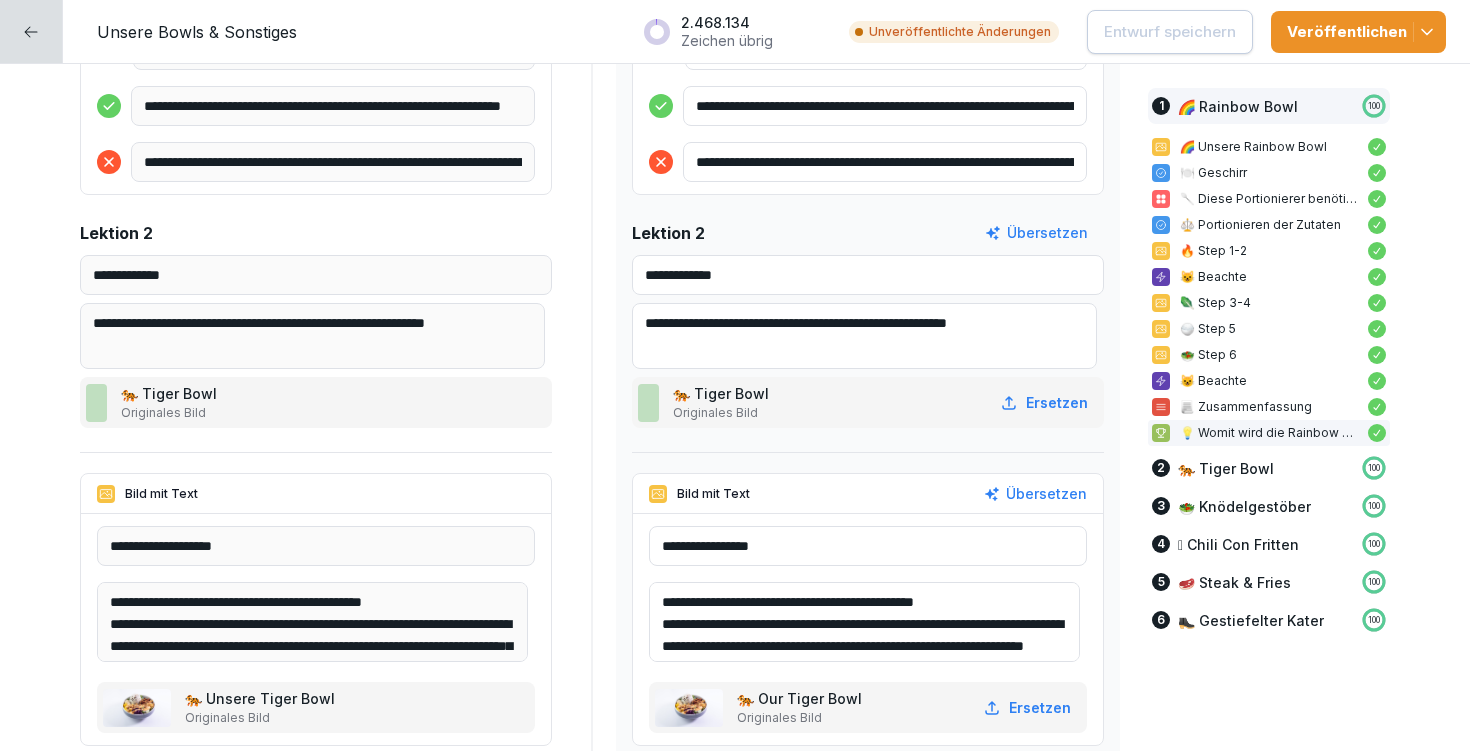 click on "**********" at bounding box center [864, 622] 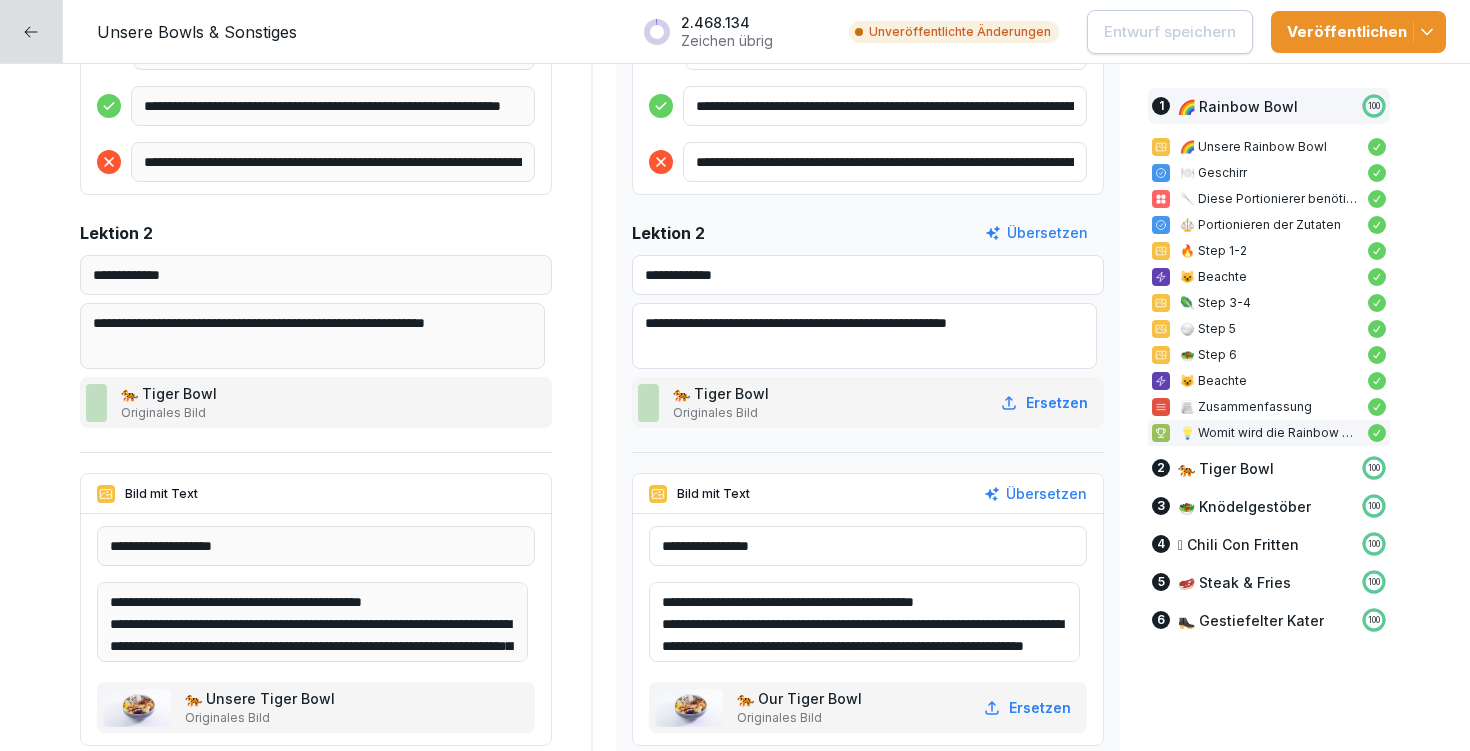 drag, startPoint x: 901, startPoint y: 599, endPoint x: 982, endPoint y: 595, distance: 81.09871 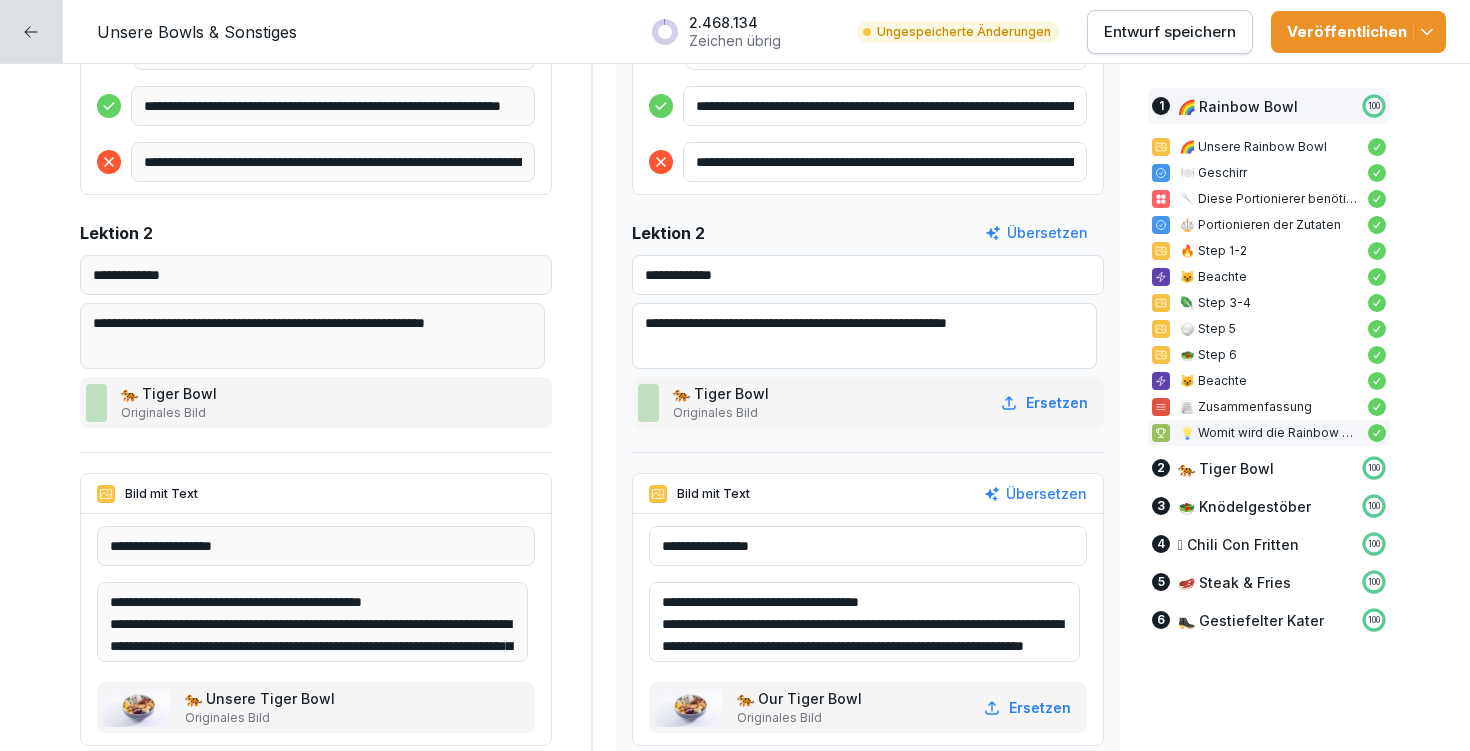drag, startPoint x: 883, startPoint y: 621, endPoint x: 924, endPoint y: 624, distance: 41.109608 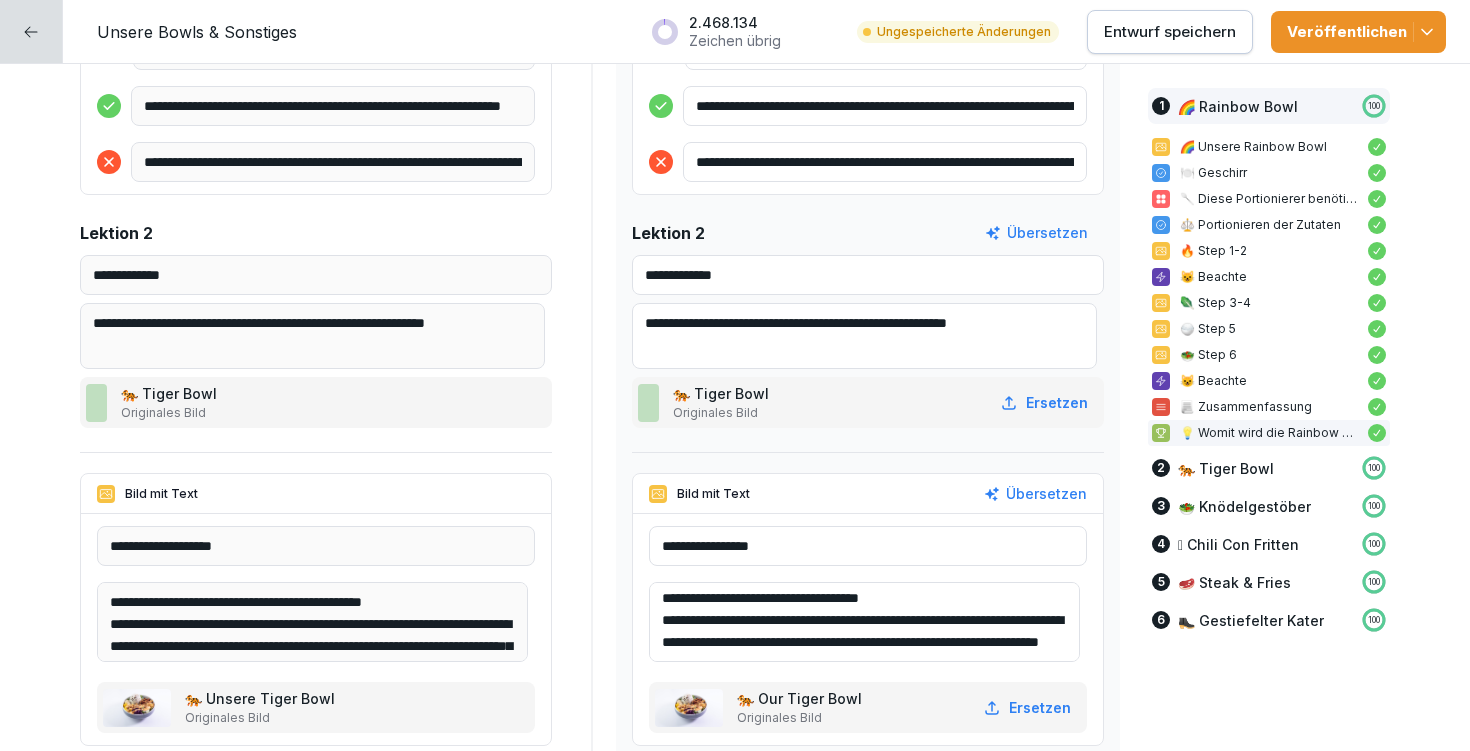 scroll, scrollTop: 26, scrollLeft: 0, axis: vertical 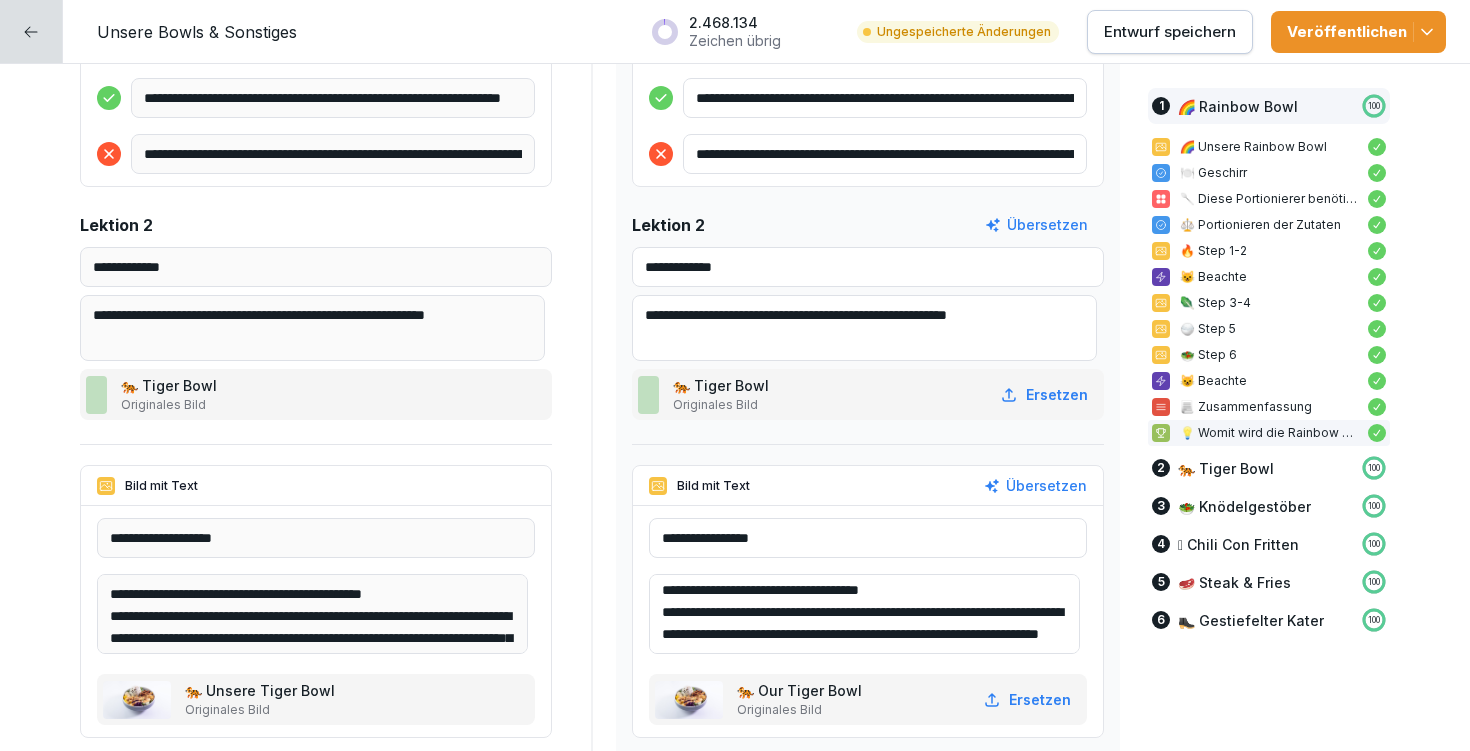 click on "**********" at bounding box center [864, 614] 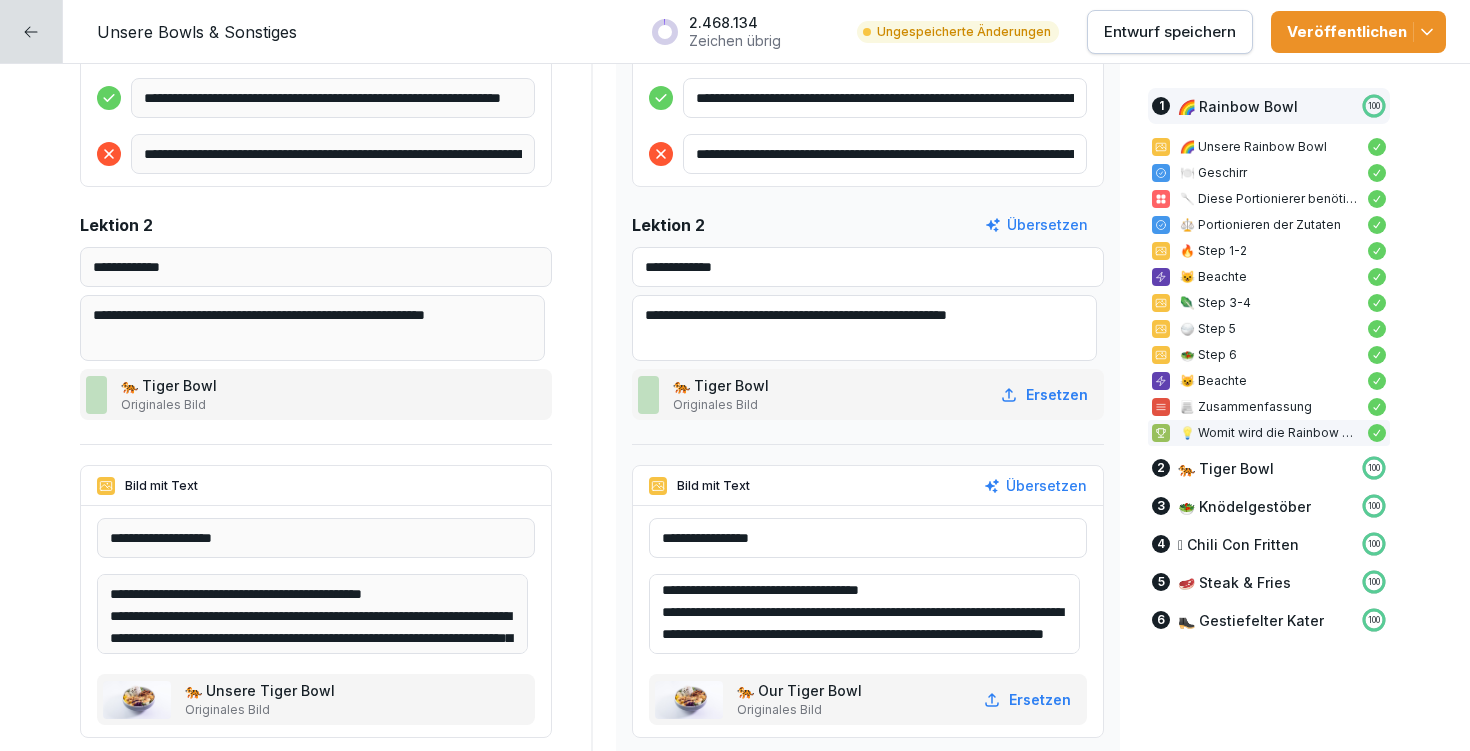 click on "**********" at bounding box center (864, 614) 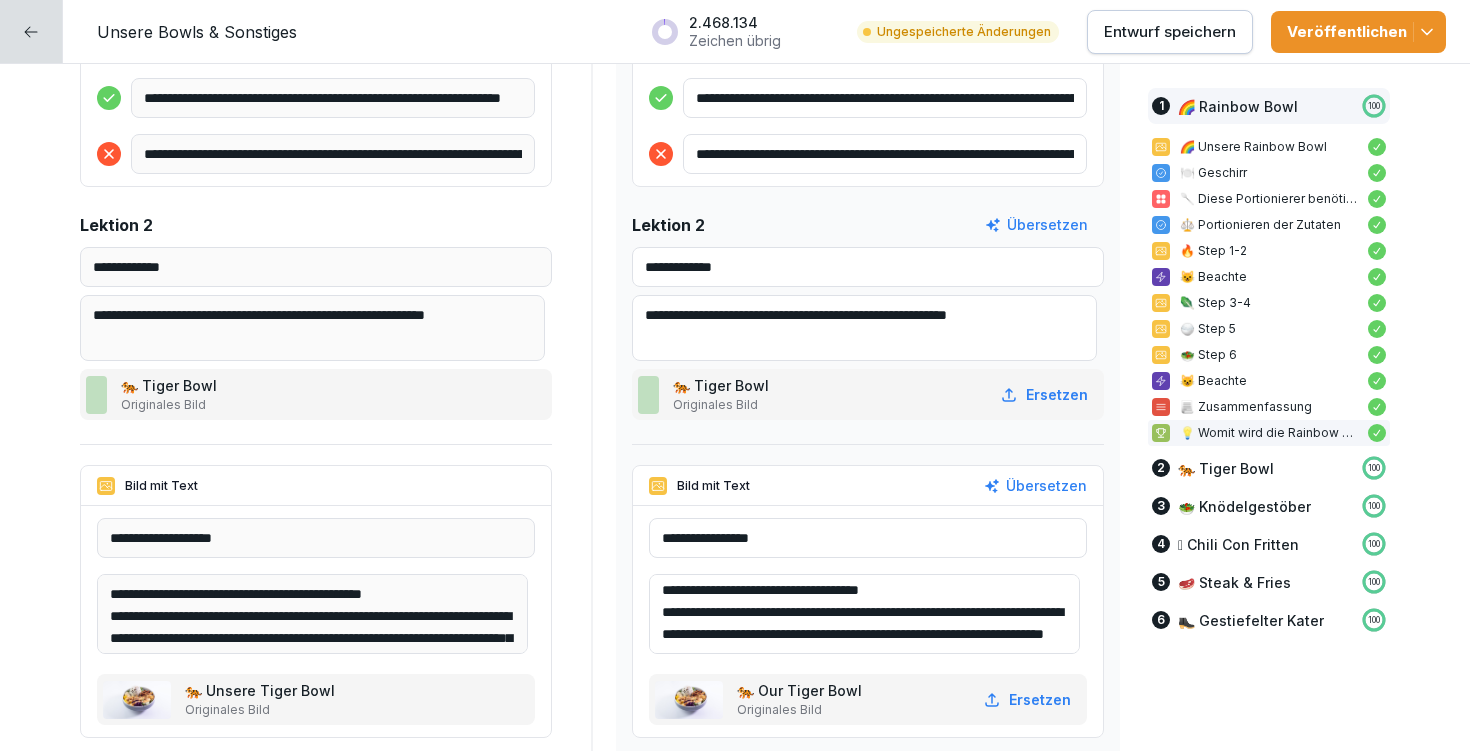 drag, startPoint x: 759, startPoint y: 632, endPoint x: 904, endPoint y: 637, distance: 145.08618 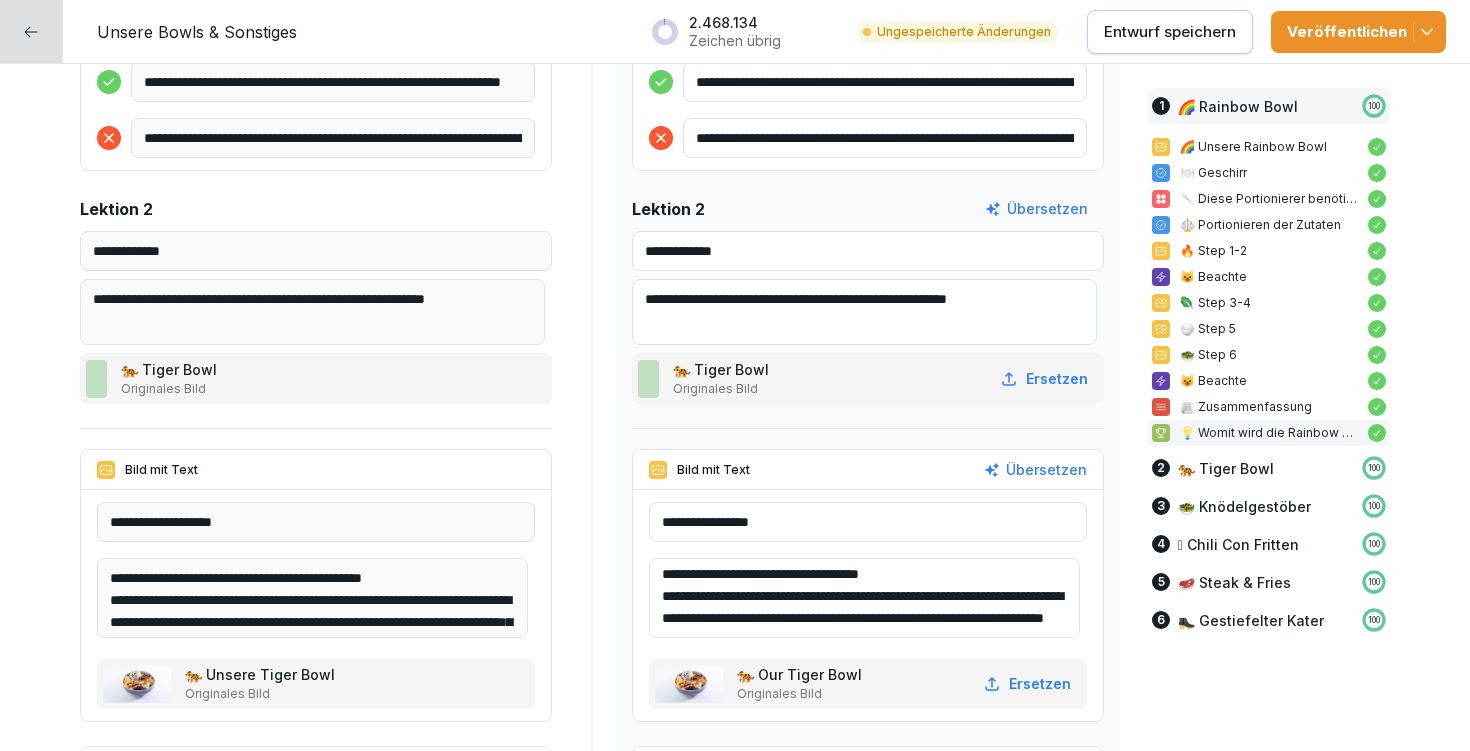 scroll, scrollTop: 5140, scrollLeft: 0, axis: vertical 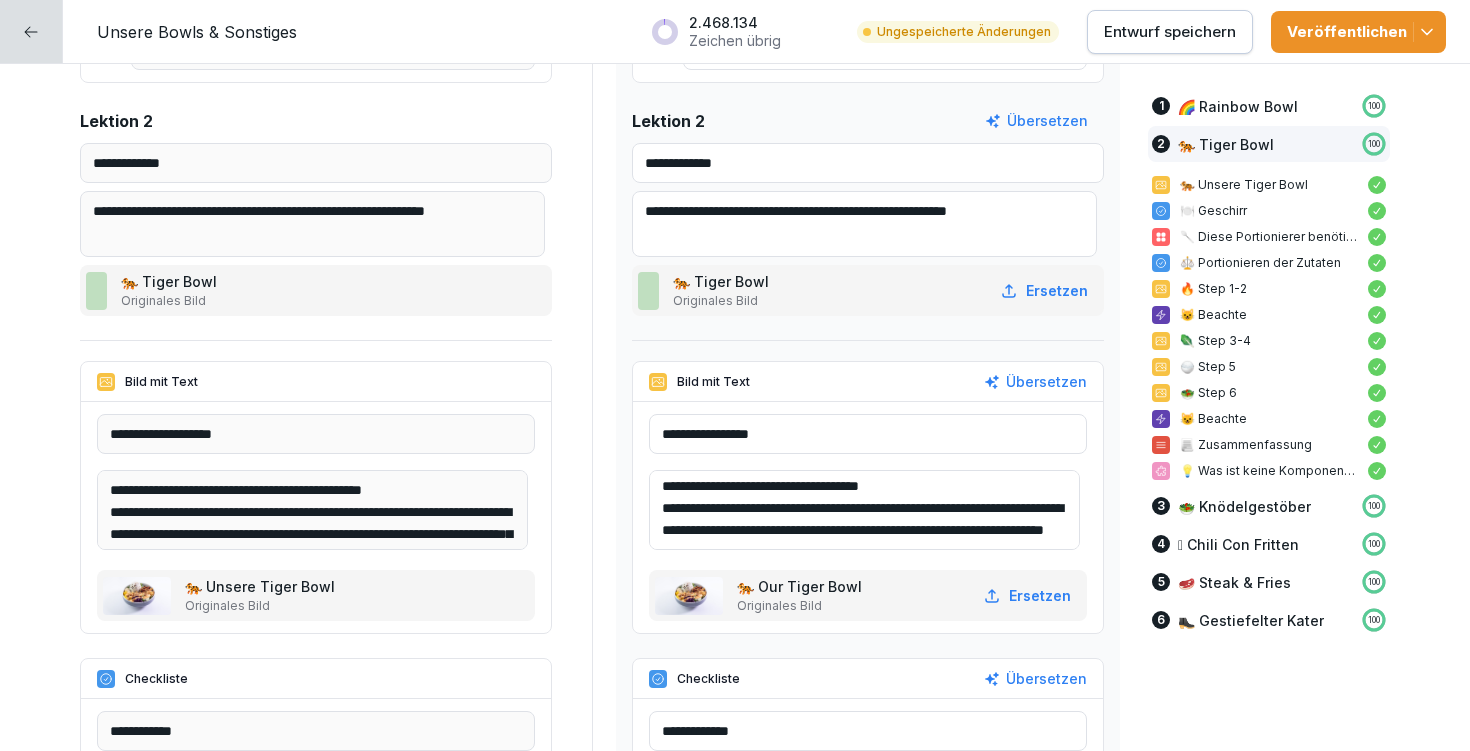 type on "**********" 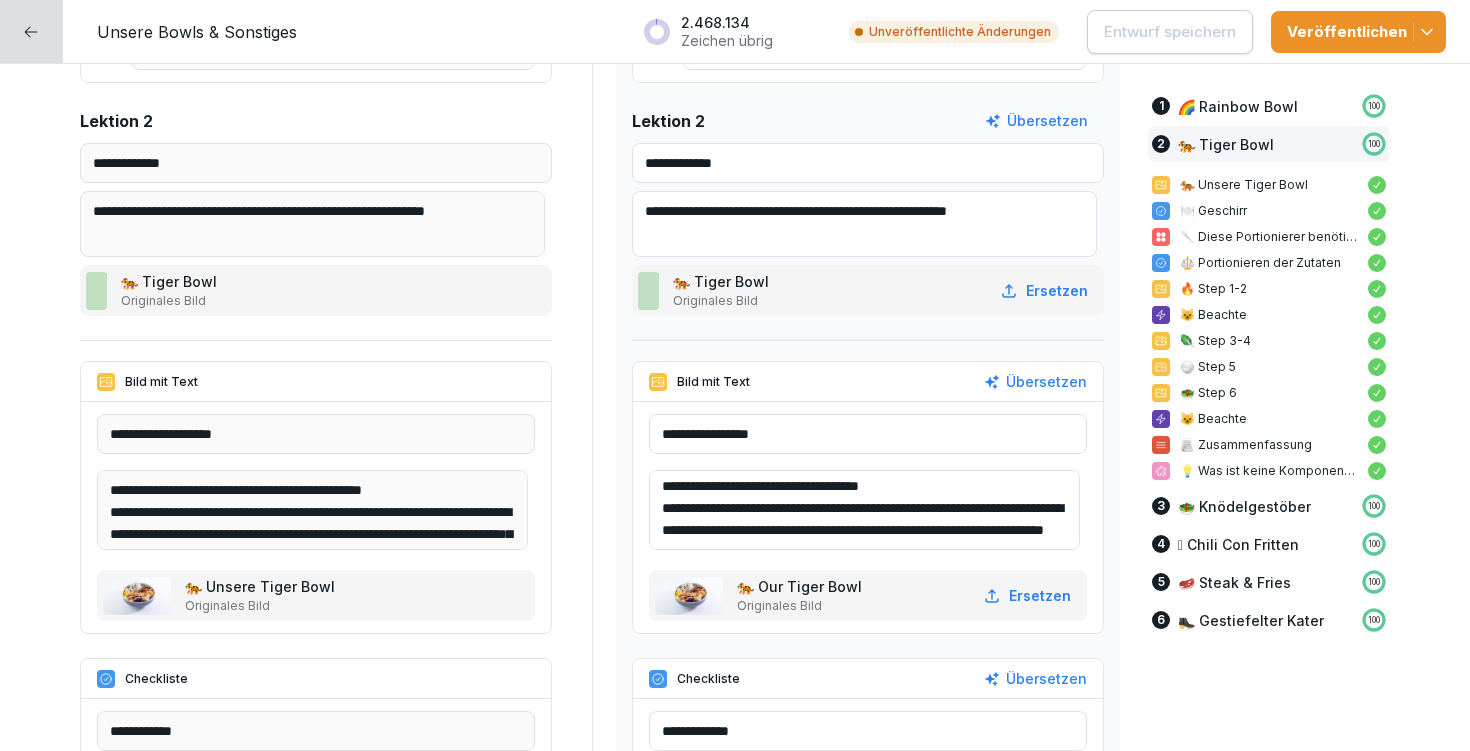 scroll, scrollTop: 26, scrollLeft: 0, axis: vertical 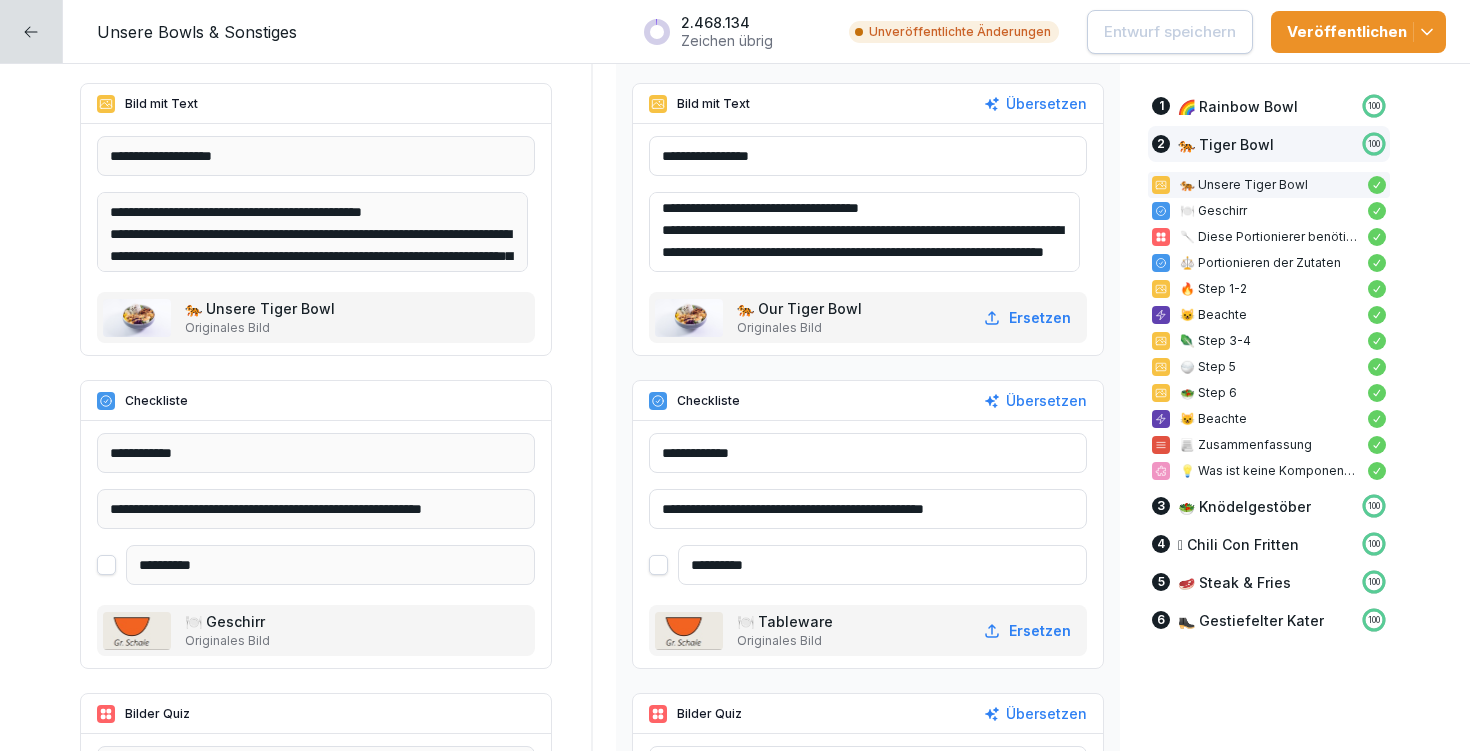 drag, startPoint x: 746, startPoint y: 508, endPoint x: 831, endPoint y: 502, distance: 85.2115 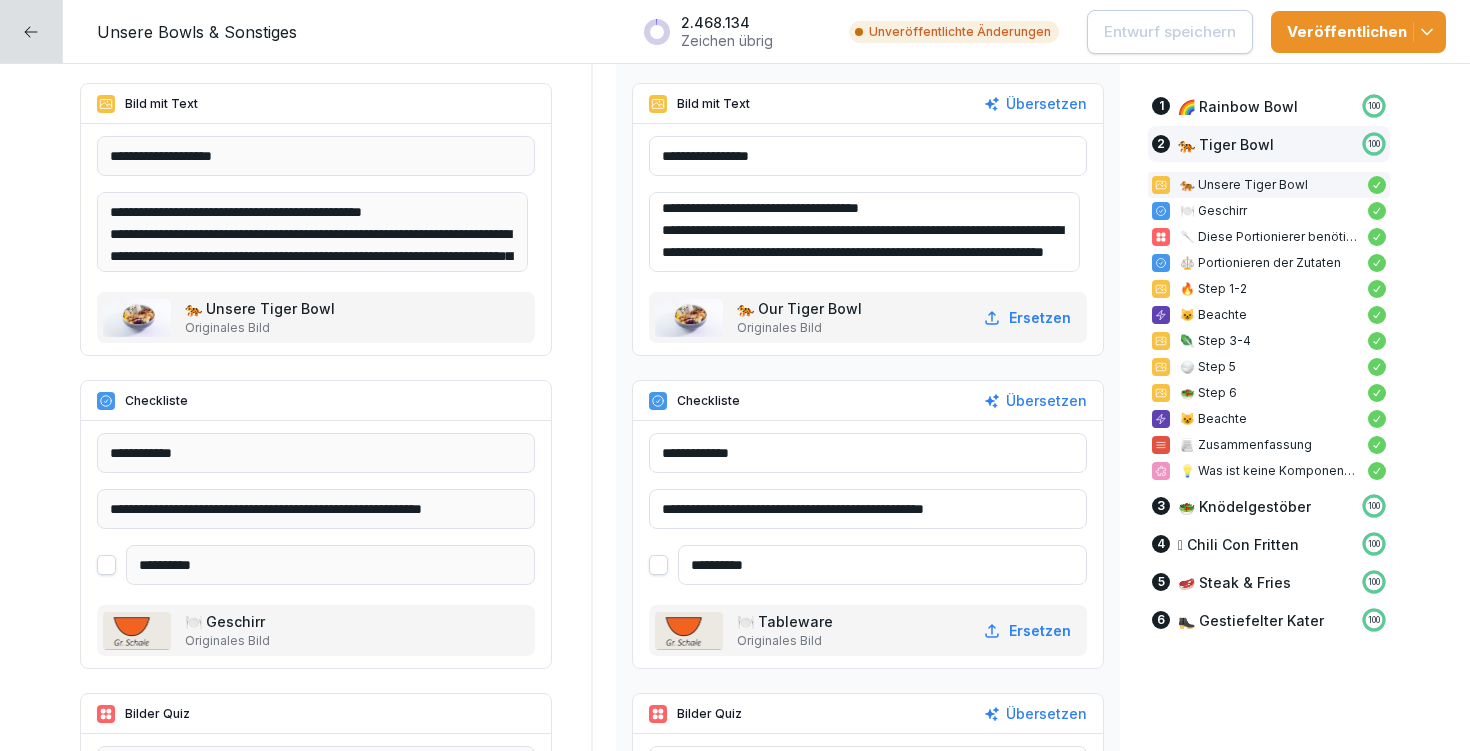click on "**********" at bounding box center [868, 509] 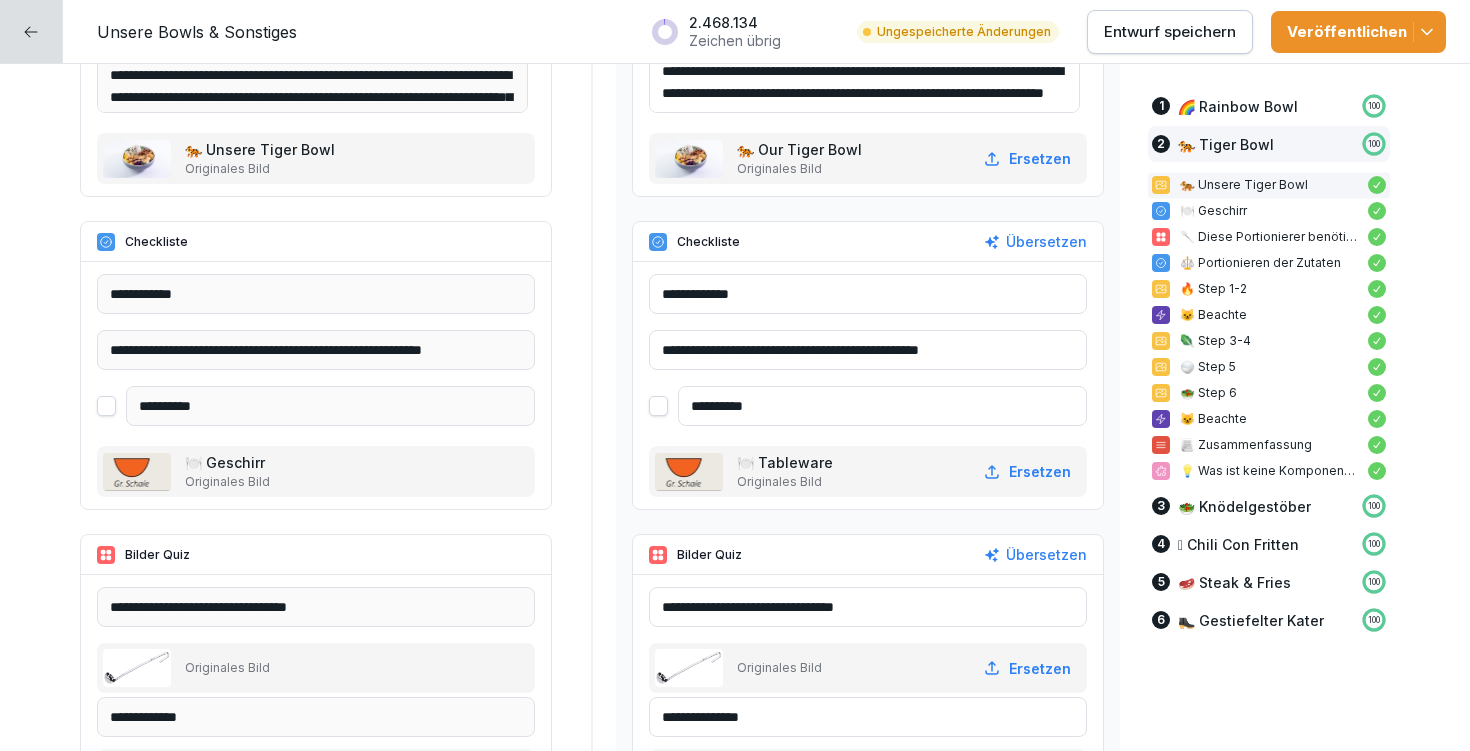 scroll, scrollTop: 5715, scrollLeft: 0, axis: vertical 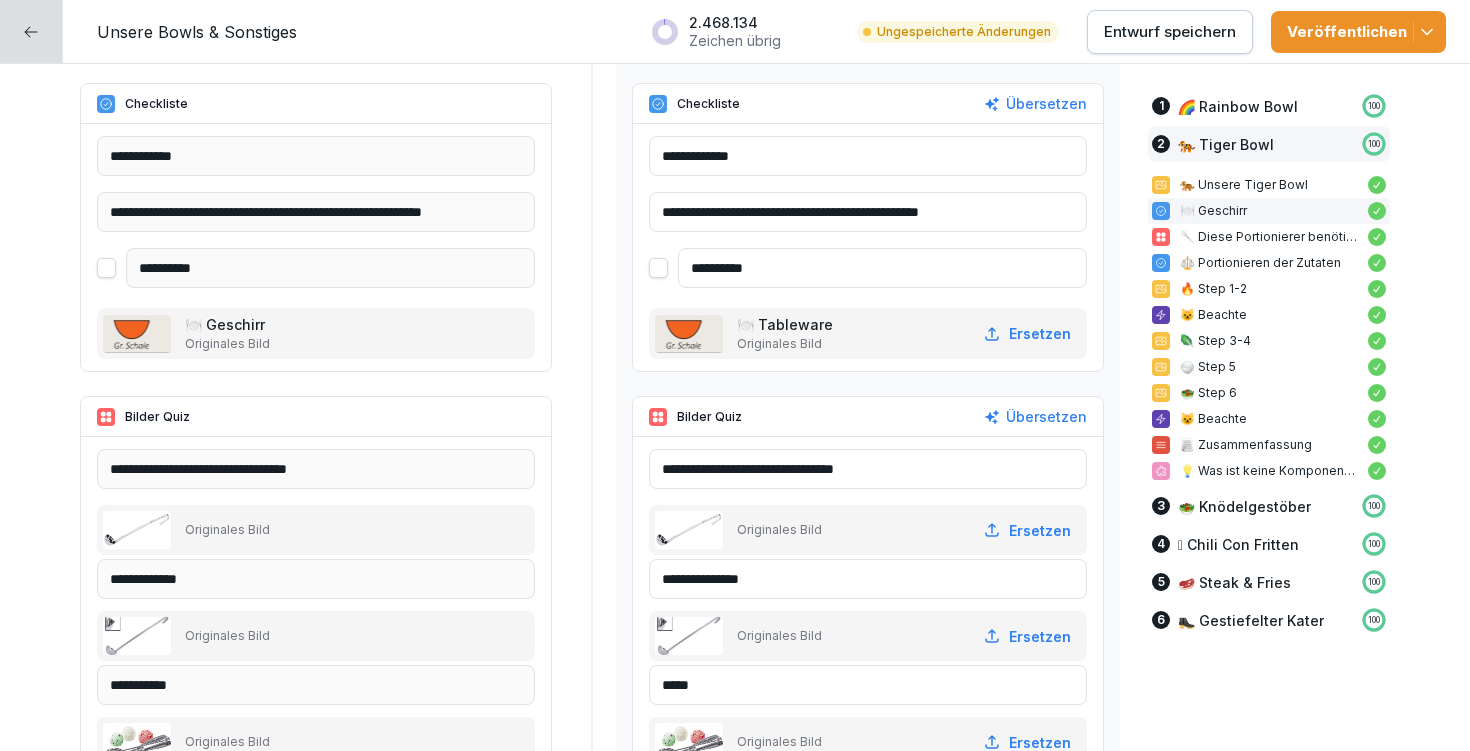 click on "**********" at bounding box center (868, 212) 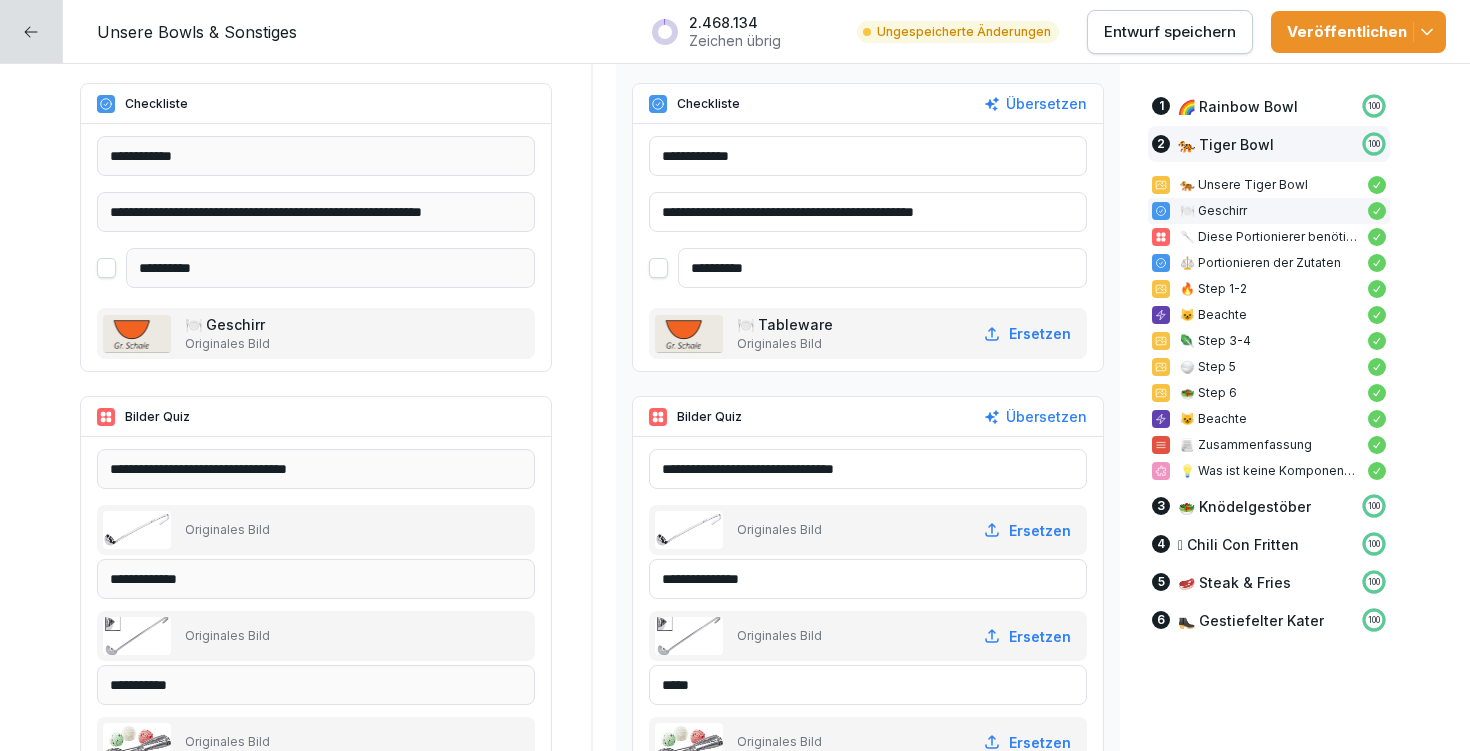 click on "**********" at bounding box center [868, 212] 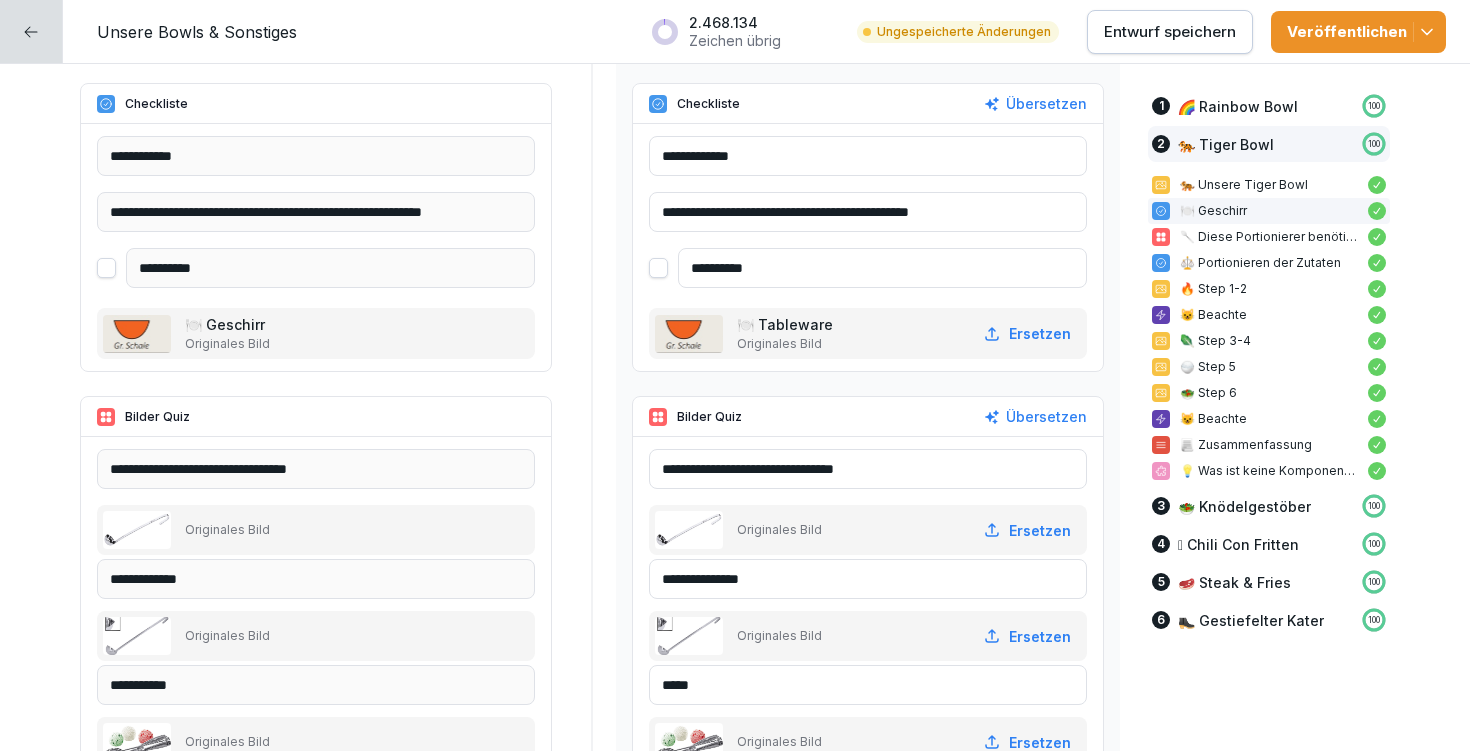 type on "**********" 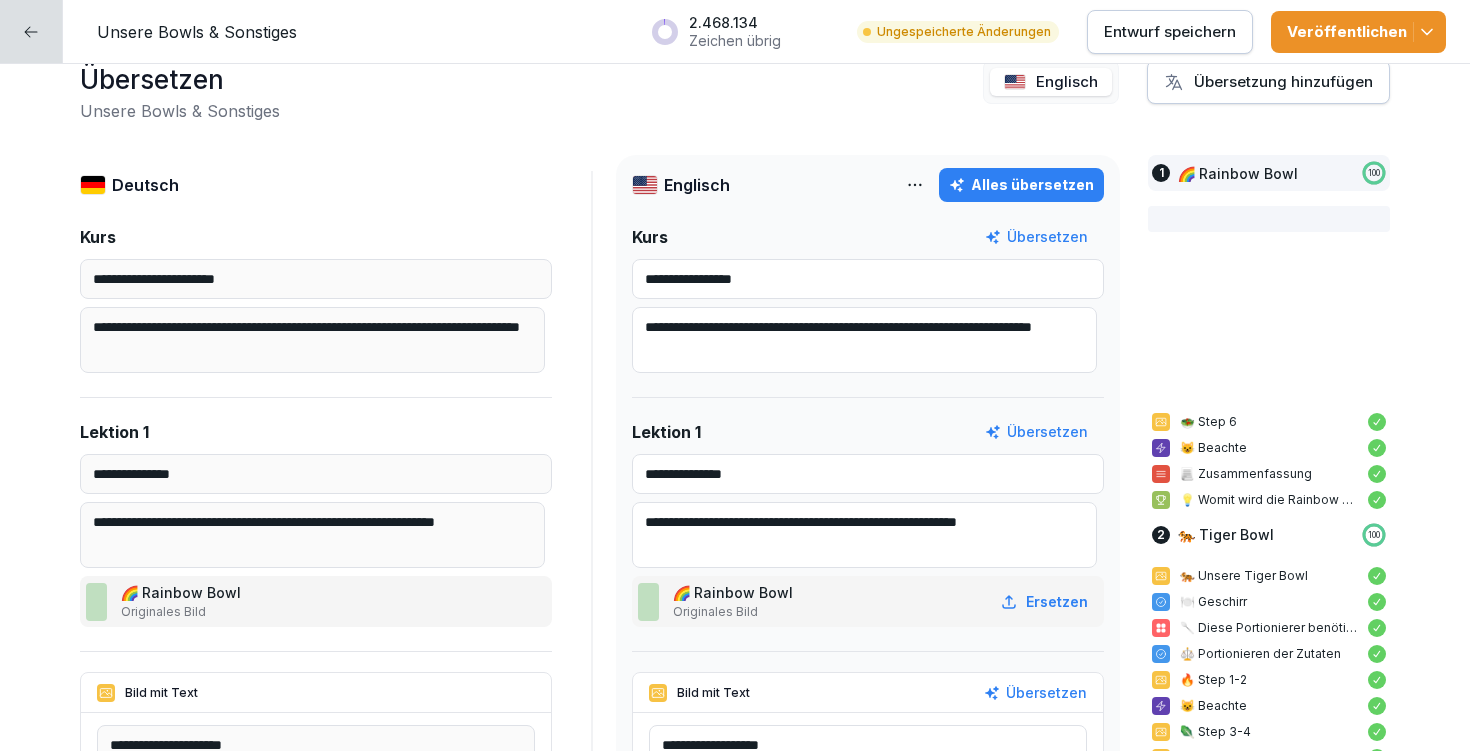 scroll, scrollTop: 0, scrollLeft: 0, axis: both 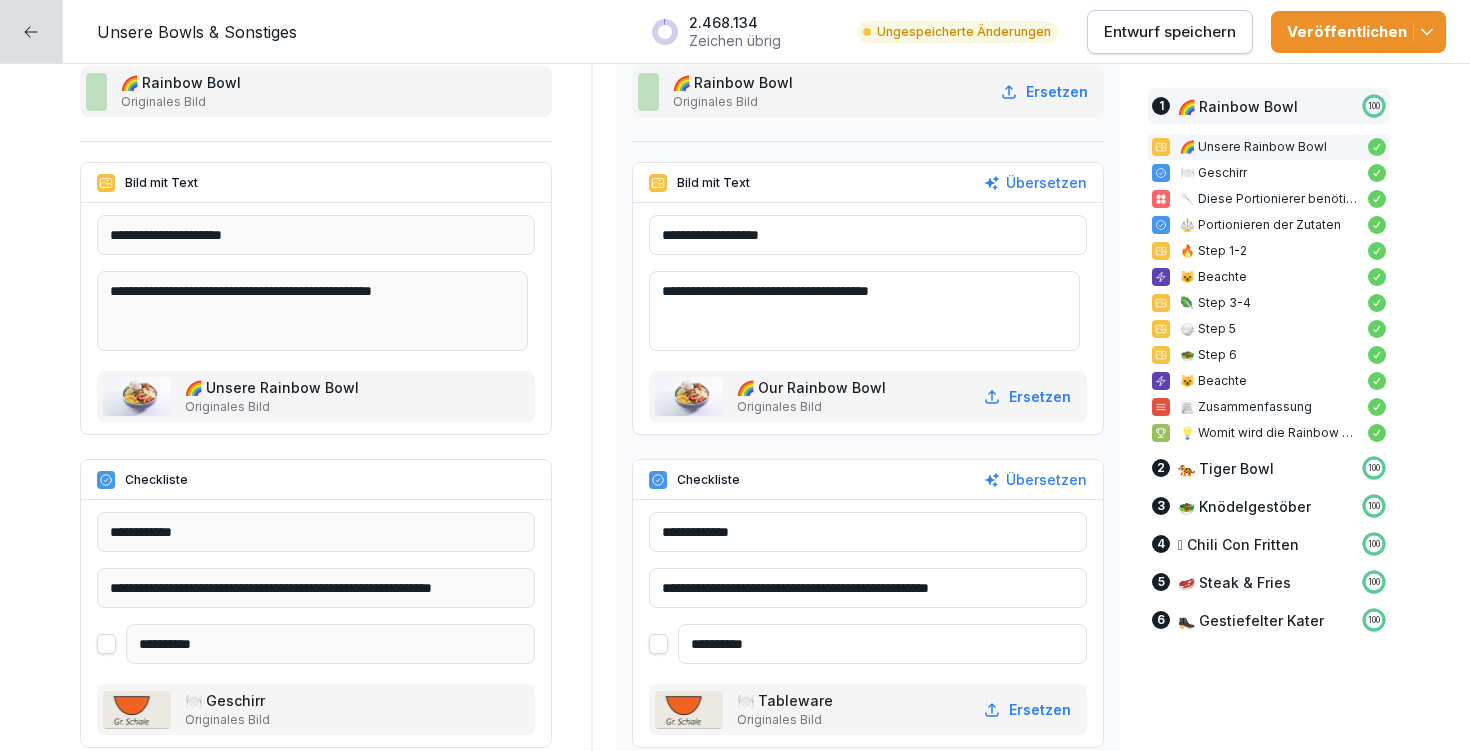 drag, startPoint x: 747, startPoint y: 582, endPoint x: 828, endPoint y: 578, distance: 81.09871 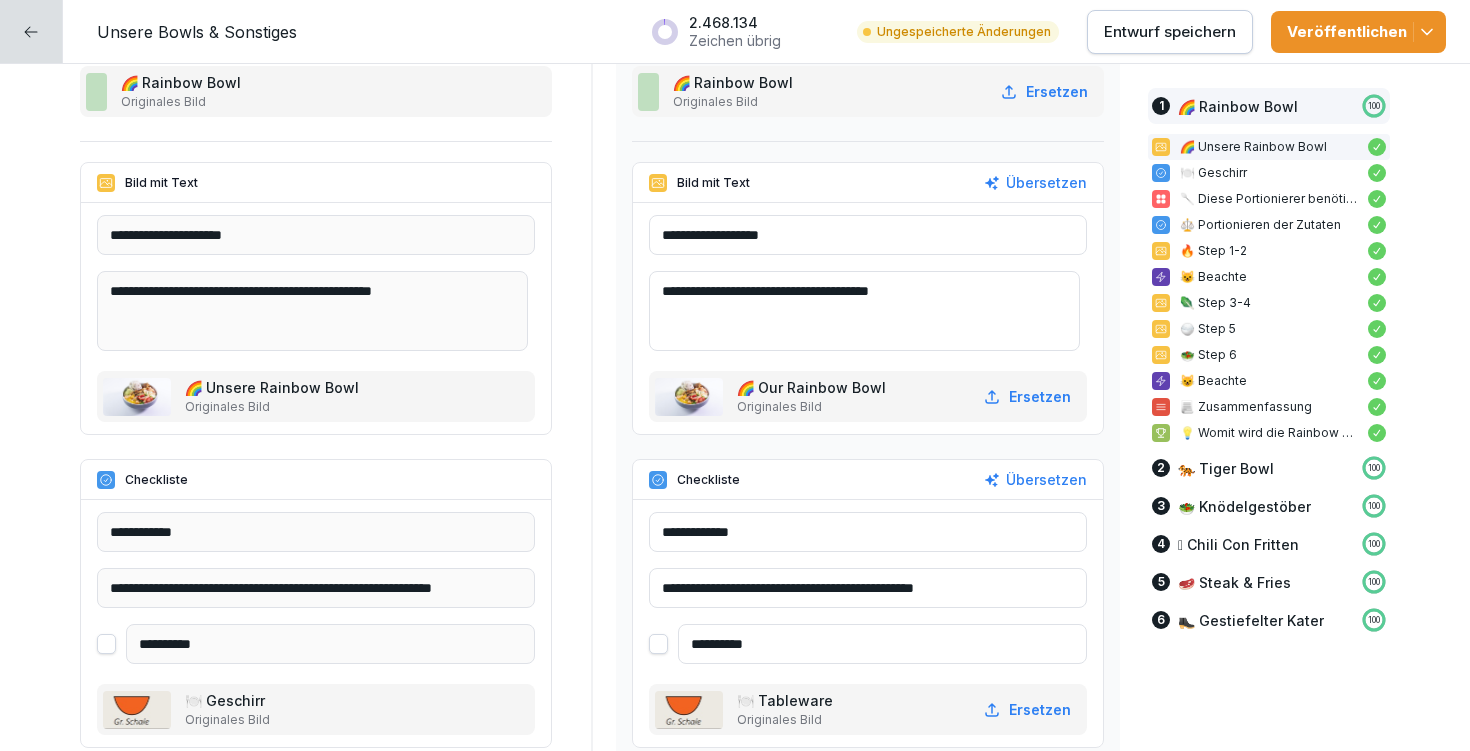 type on "**********" 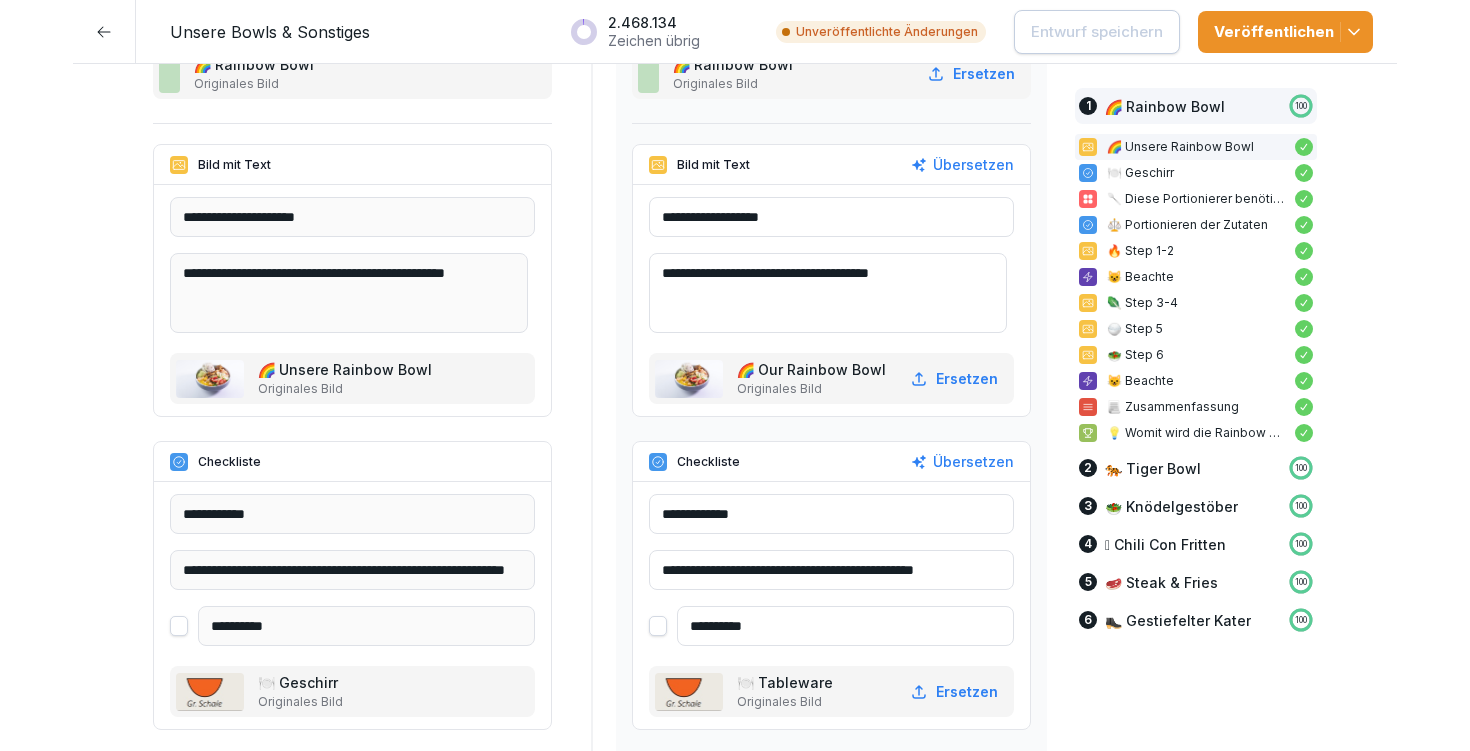 scroll, scrollTop: 538, scrollLeft: 0, axis: vertical 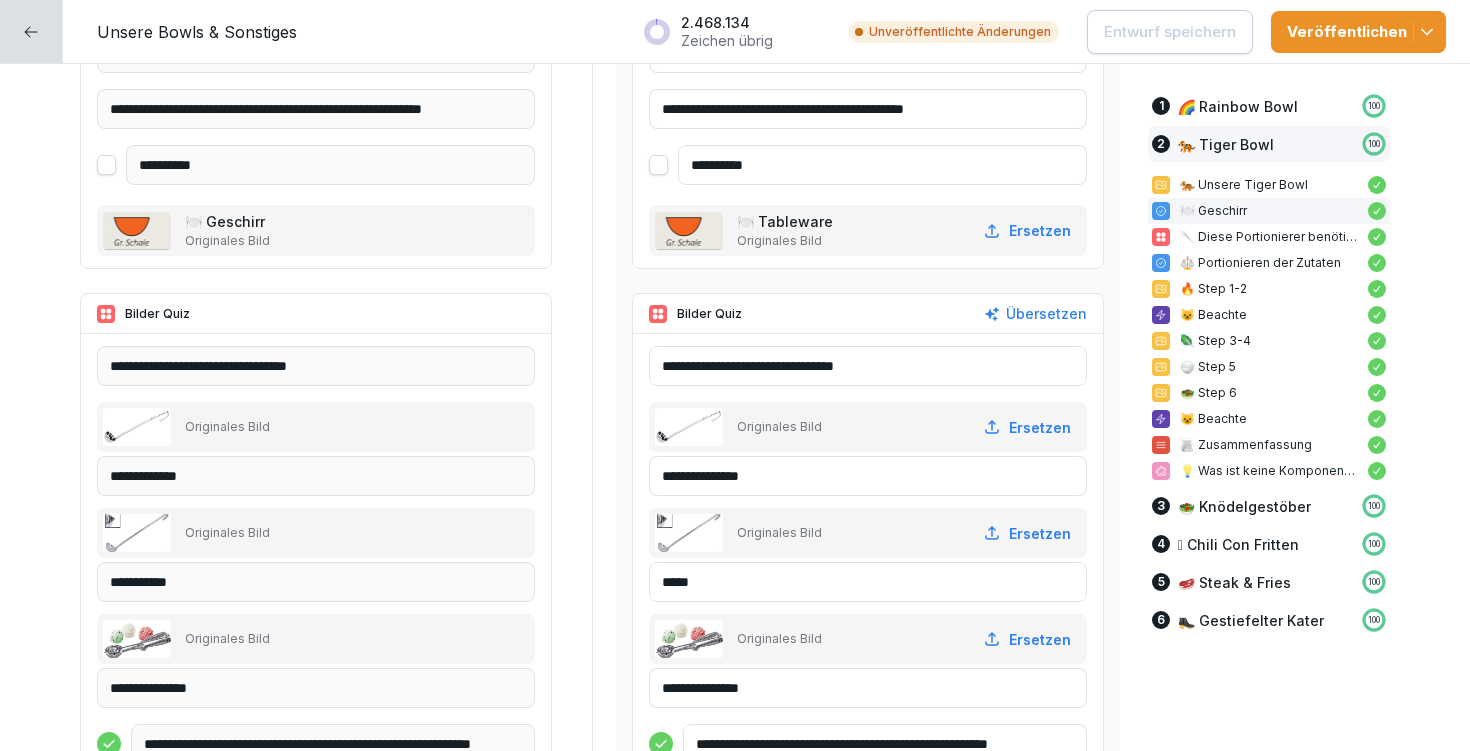 click on "**********" at bounding box center [868, 476] 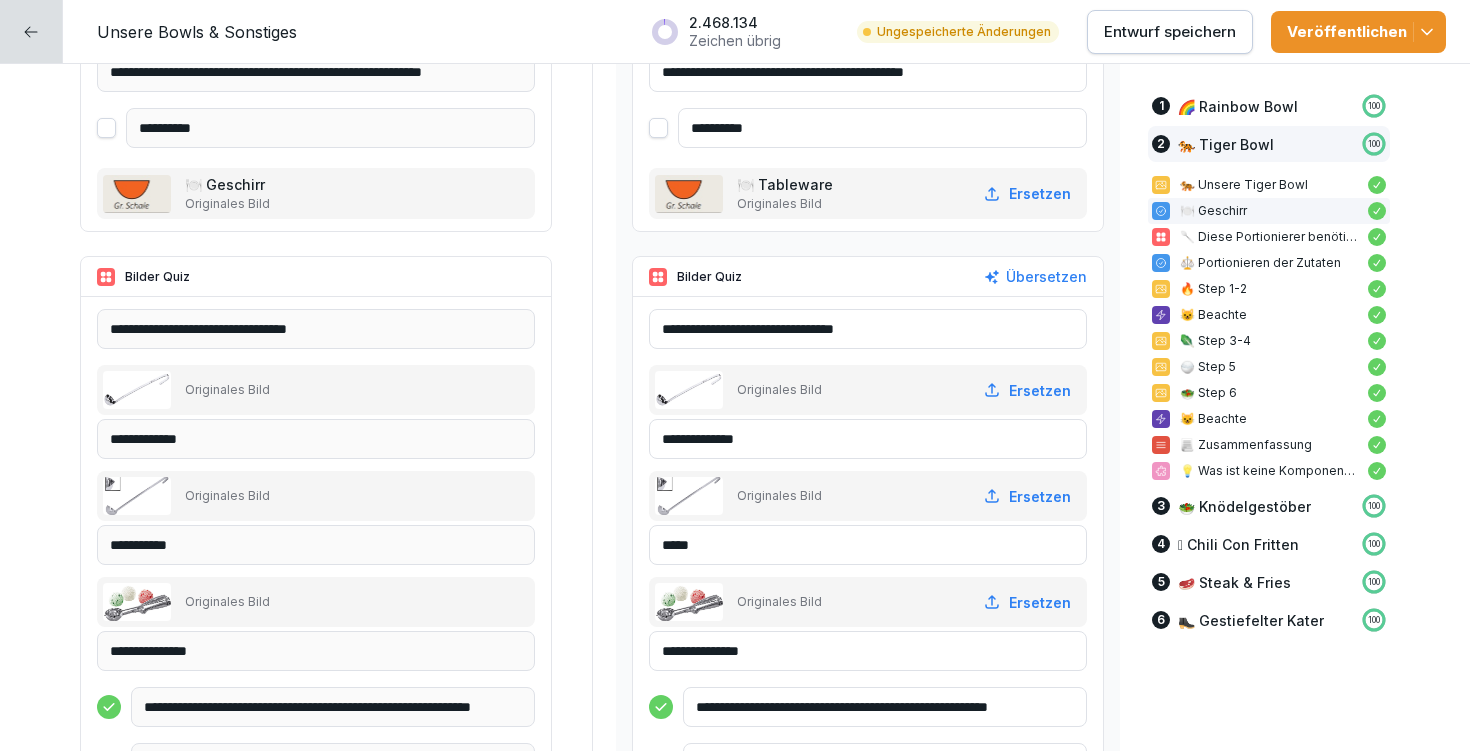 scroll, scrollTop: 5977, scrollLeft: 0, axis: vertical 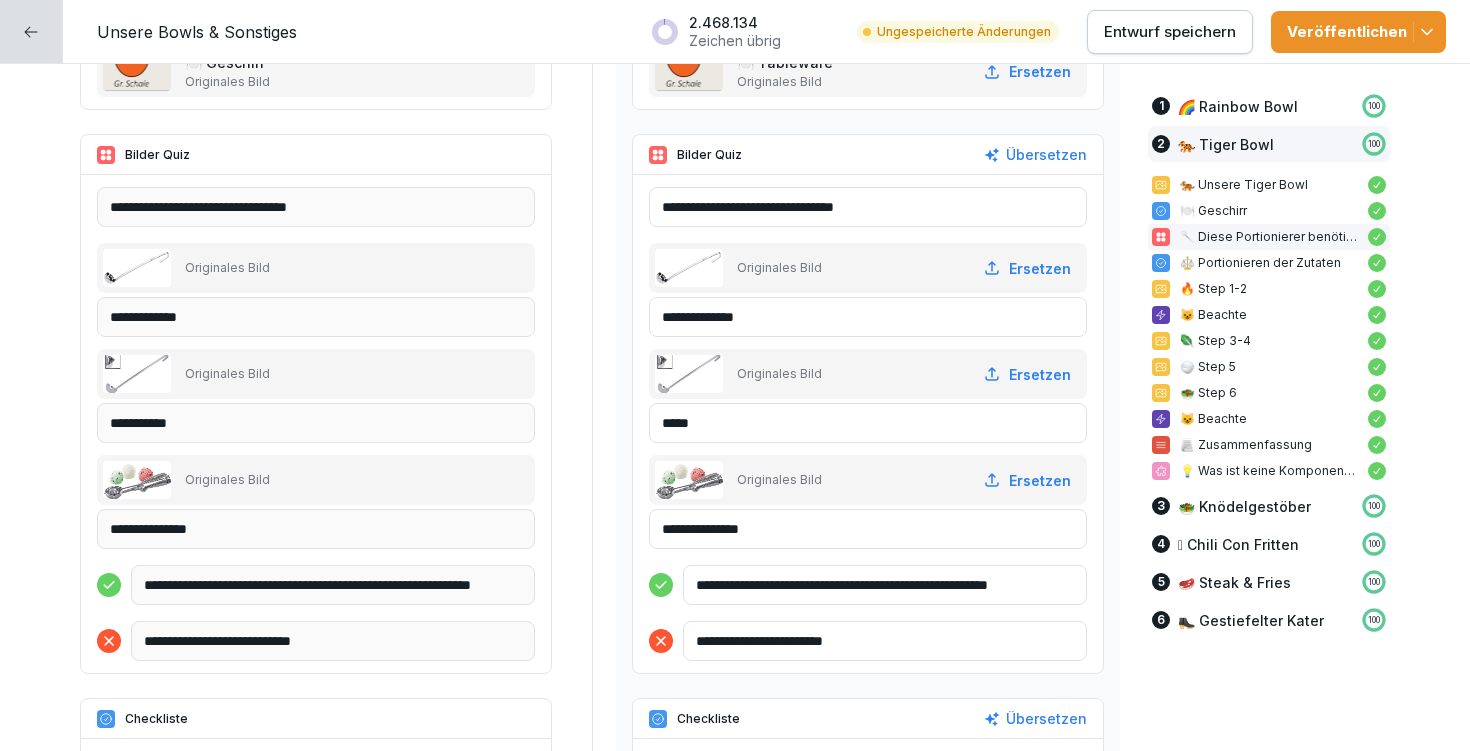 type on "**********" 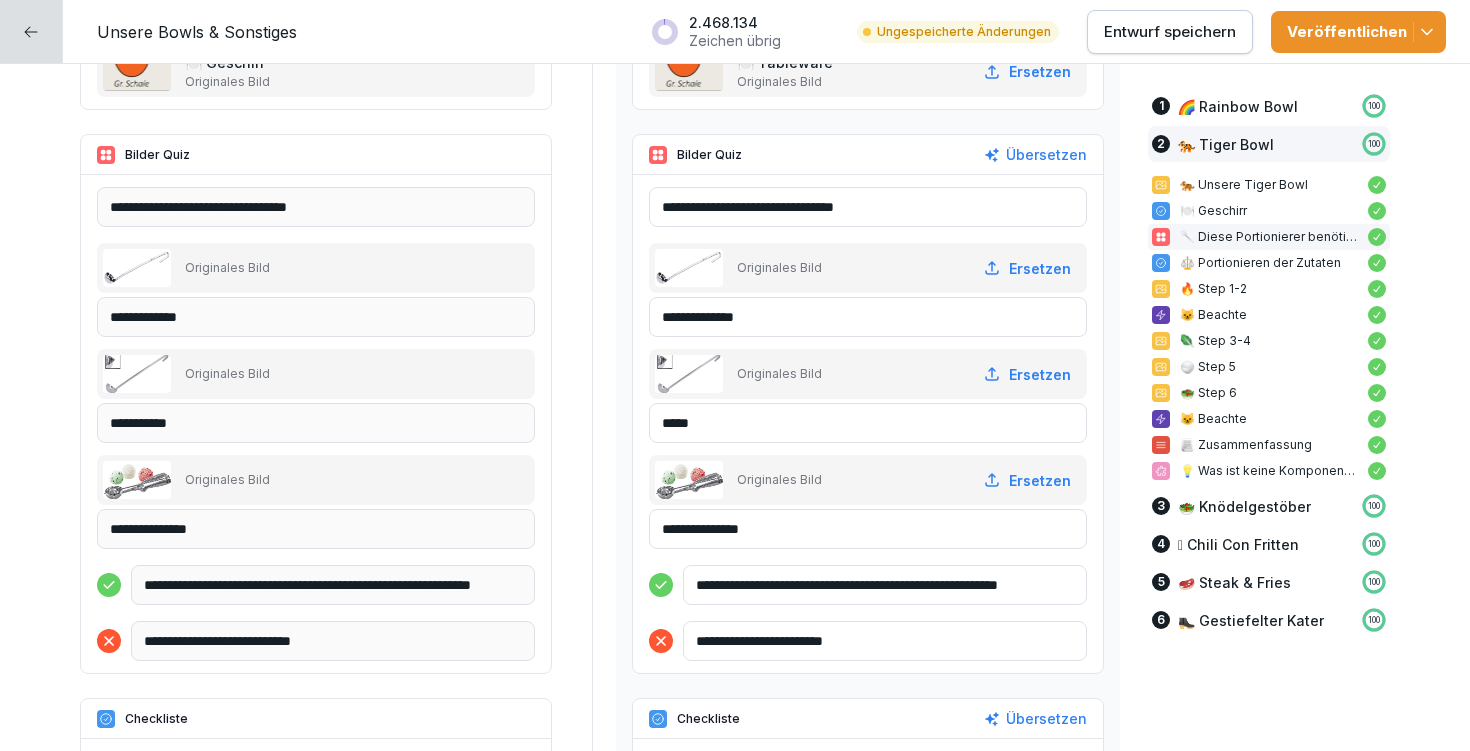 click on "**********" at bounding box center (885, 585) 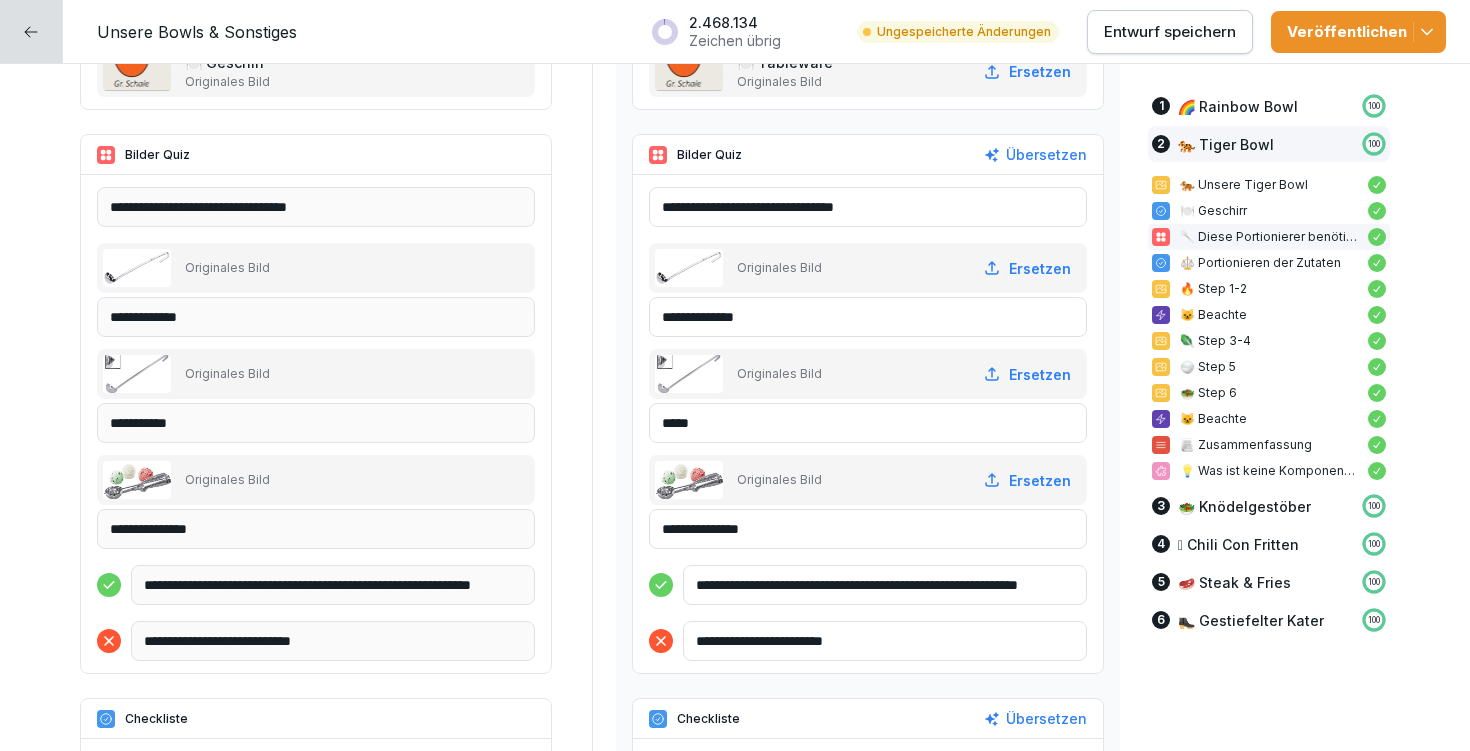 scroll, scrollTop: 5981, scrollLeft: 0, axis: vertical 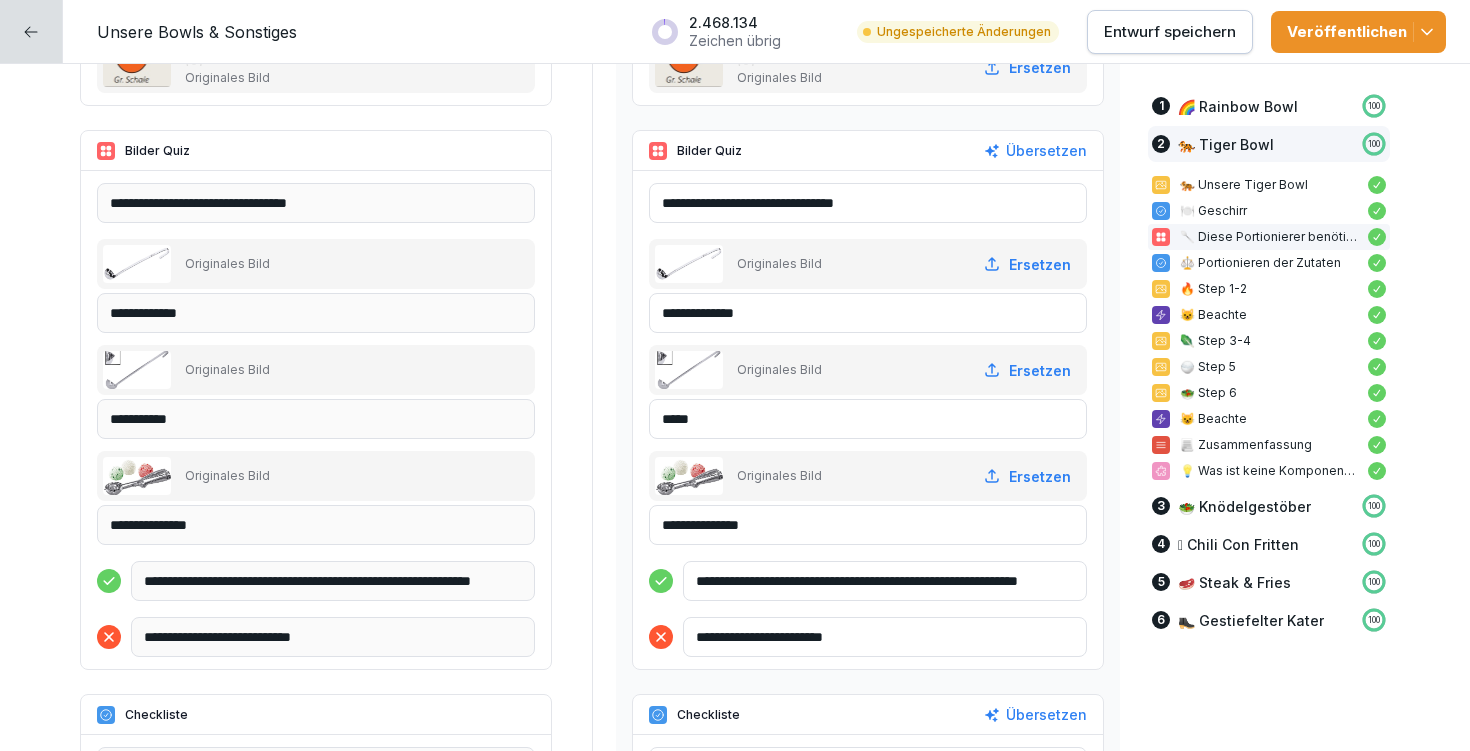 click on "**********" at bounding box center (885, 581) 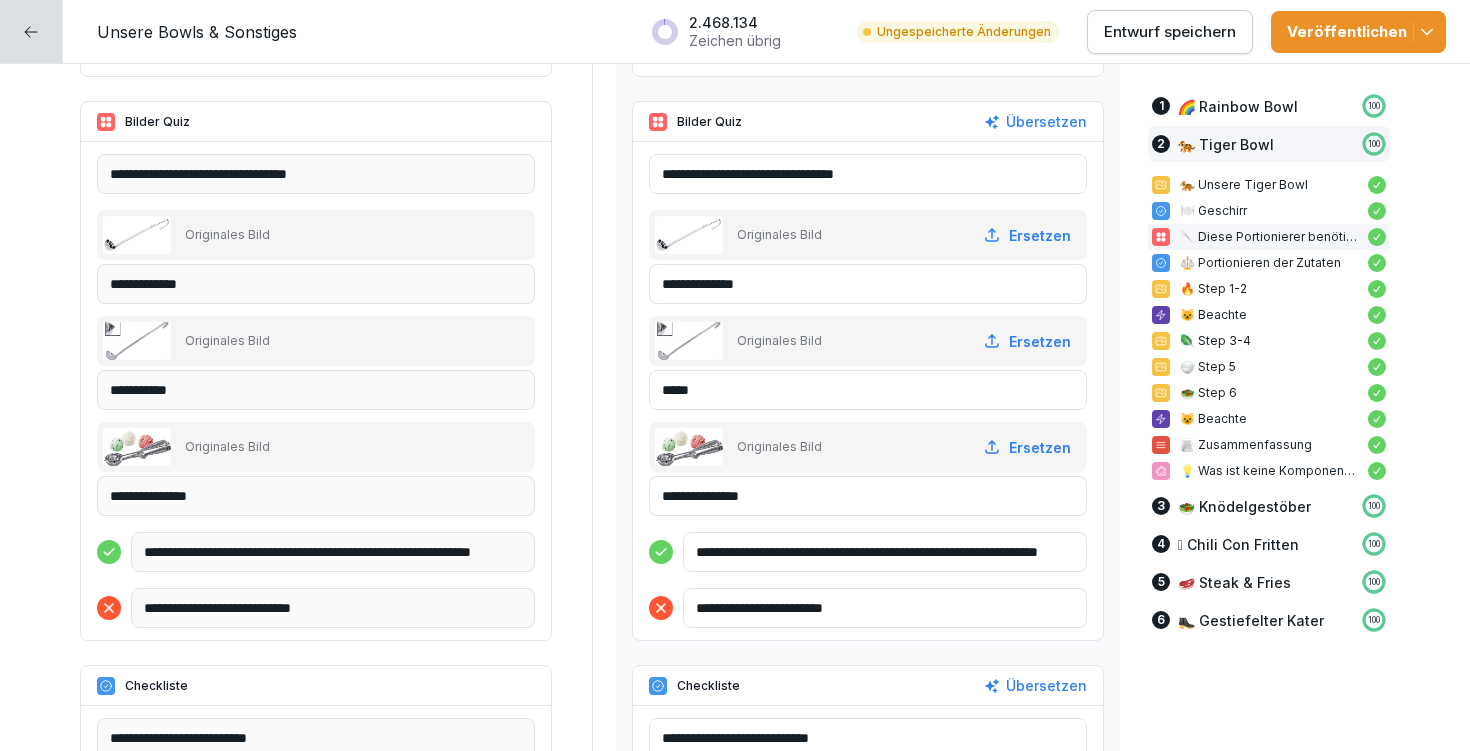 scroll, scrollTop: 6079, scrollLeft: 0, axis: vertical 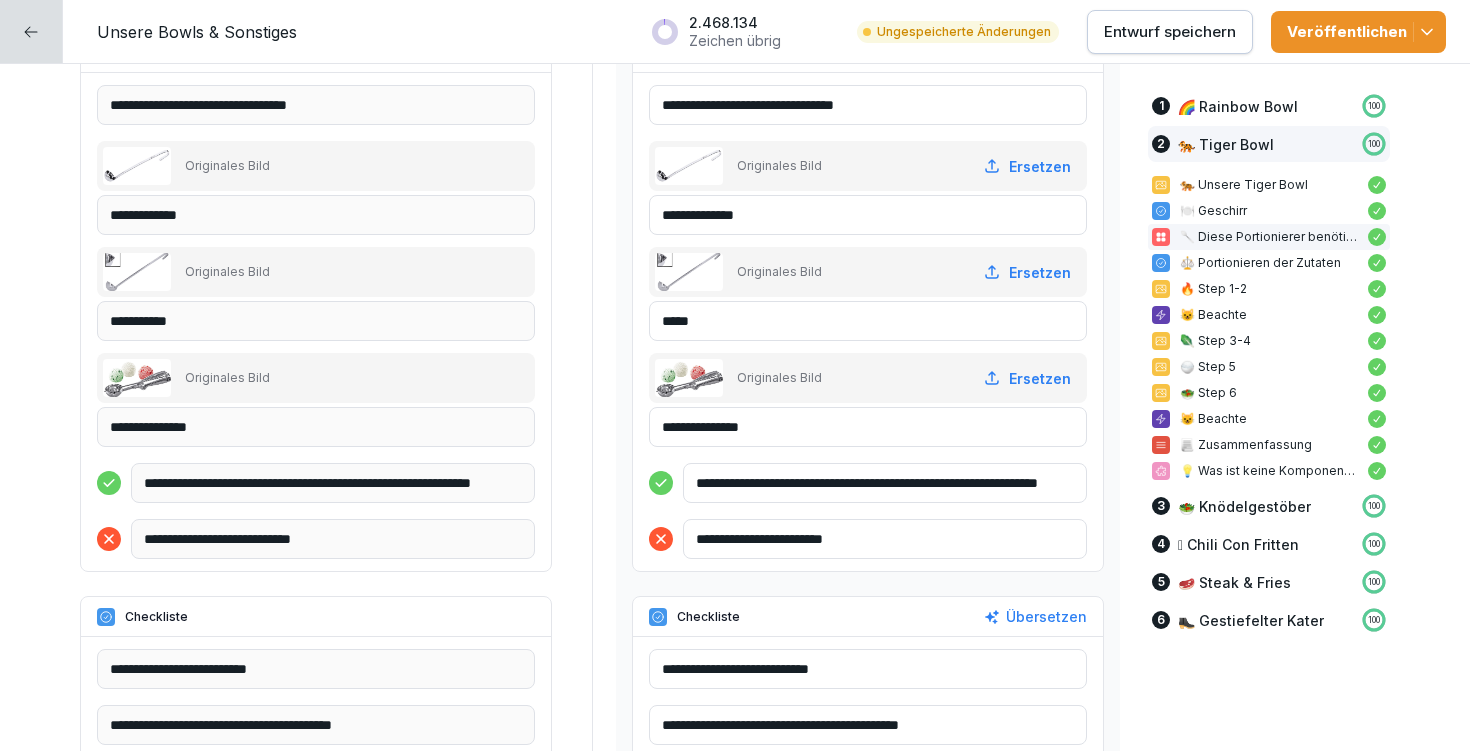 type on "**********" 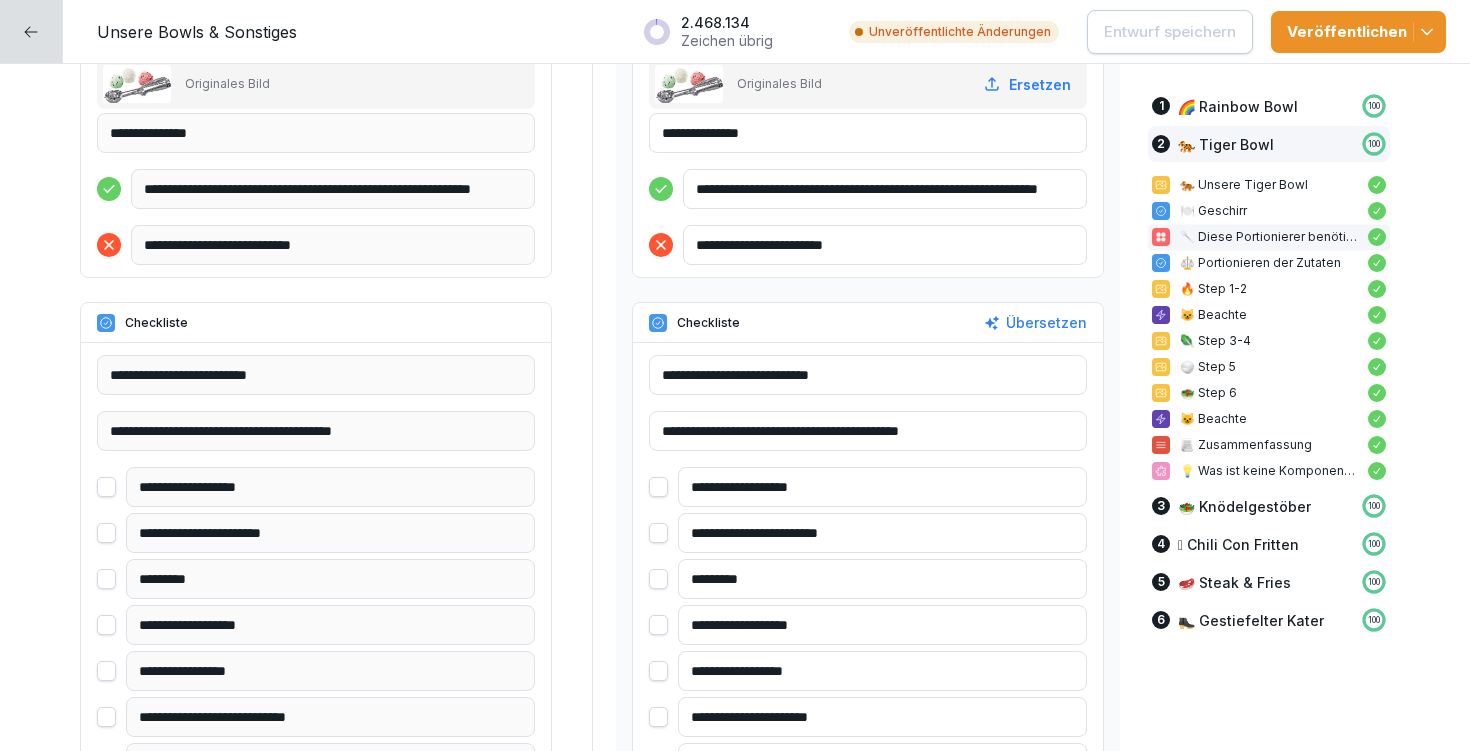 scroll, scrollTop: 6498, scrollLeft: 0, axis: vertical 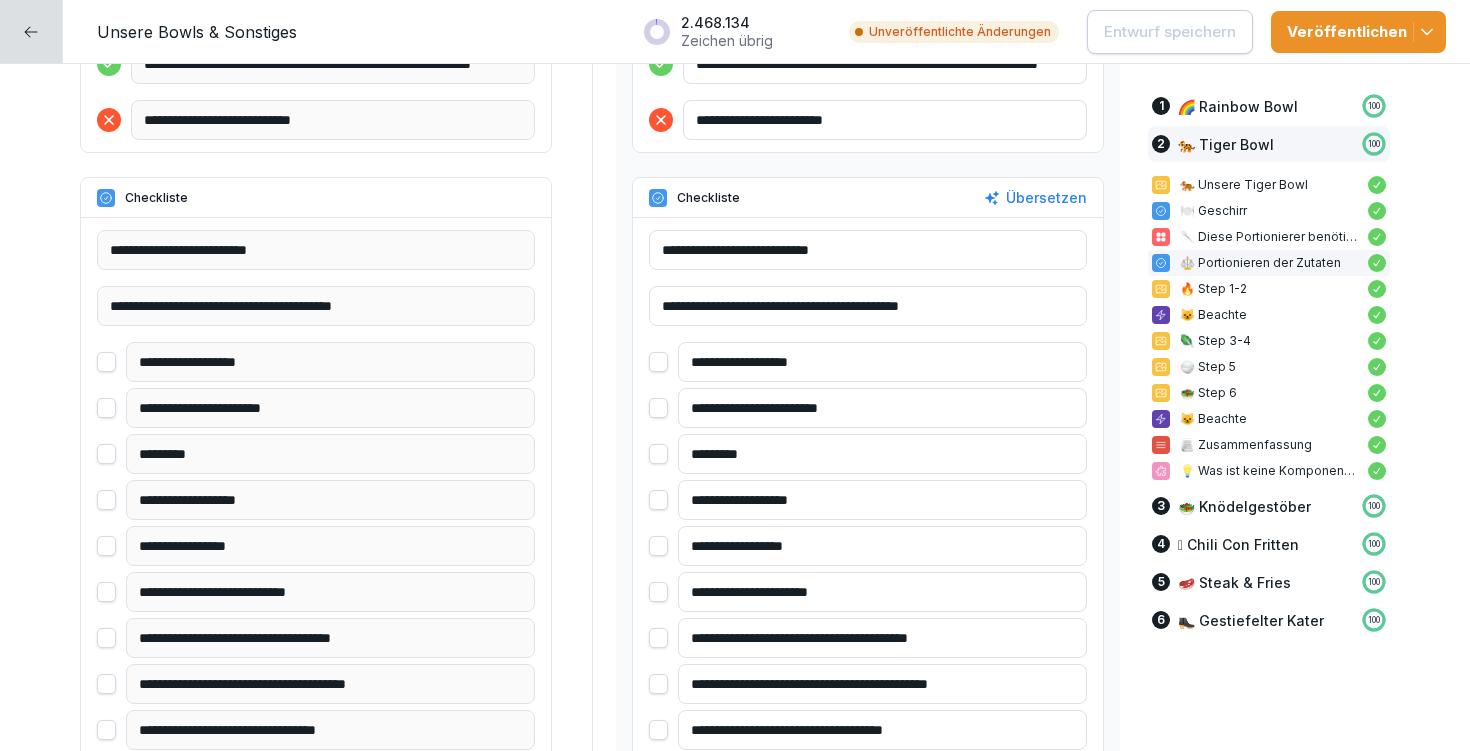 drag, startPoint x: 720, startPoint y: 362, endPoint x: 780, endPoint y: 369, distance: 60.40695 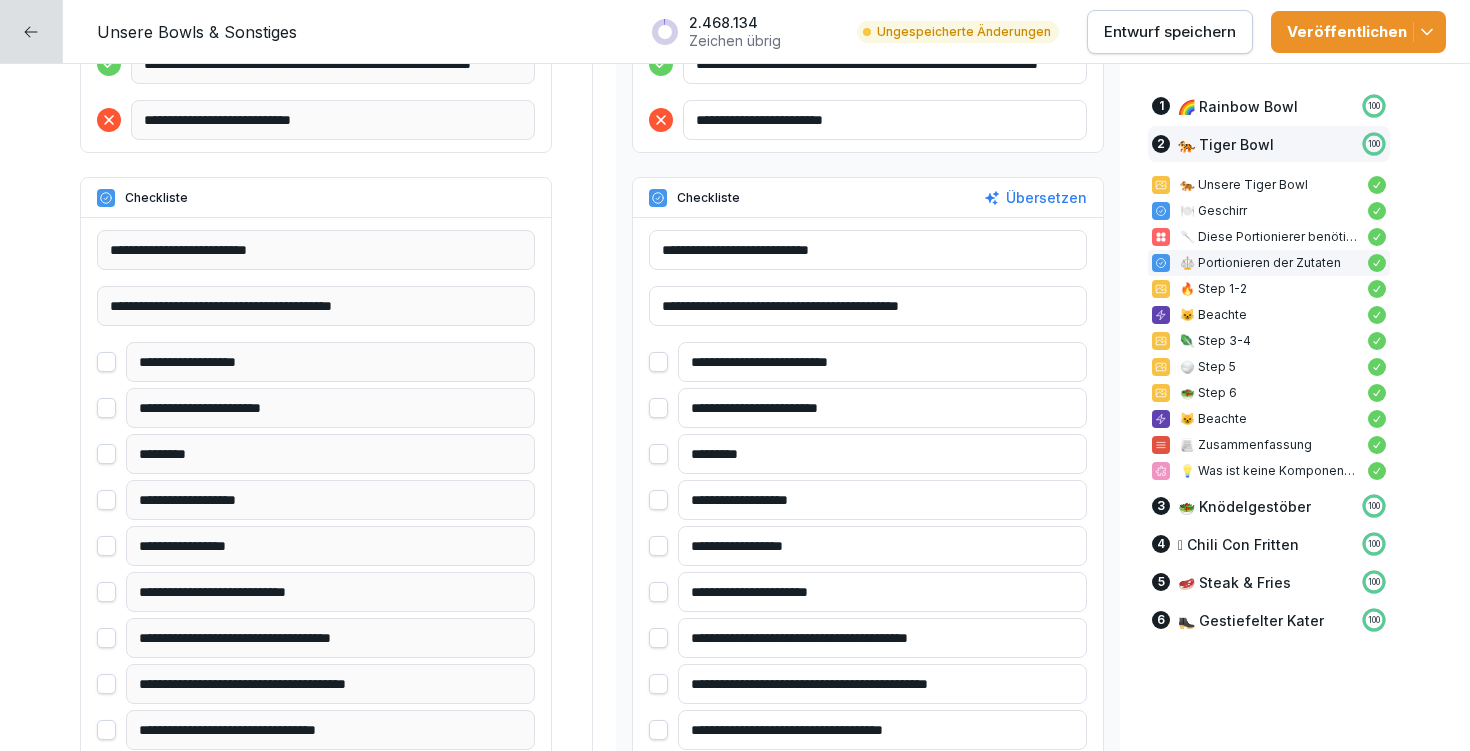click on "**********" at bounding box center (882, 362) 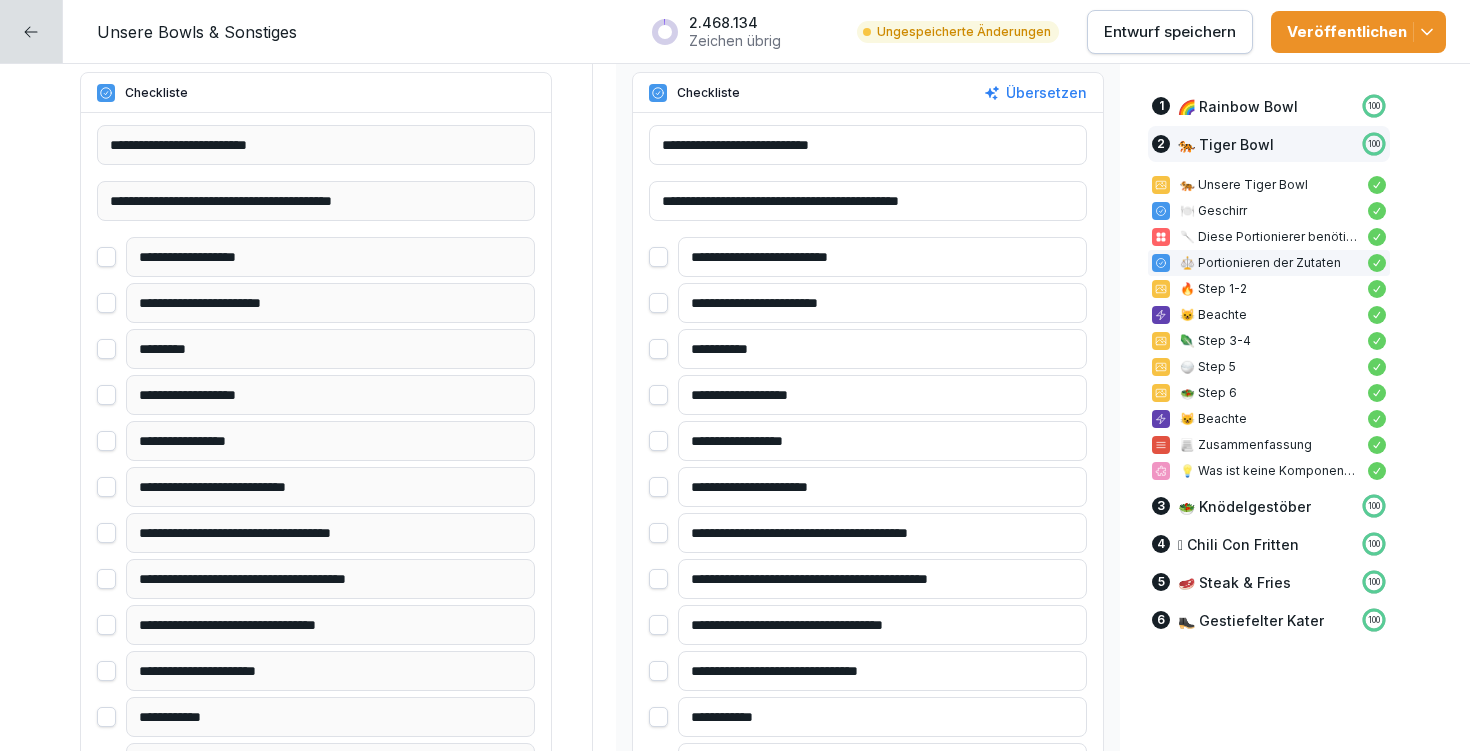 scroll, scrollTop: 6607, scrollLeft: 0, axis: vertical 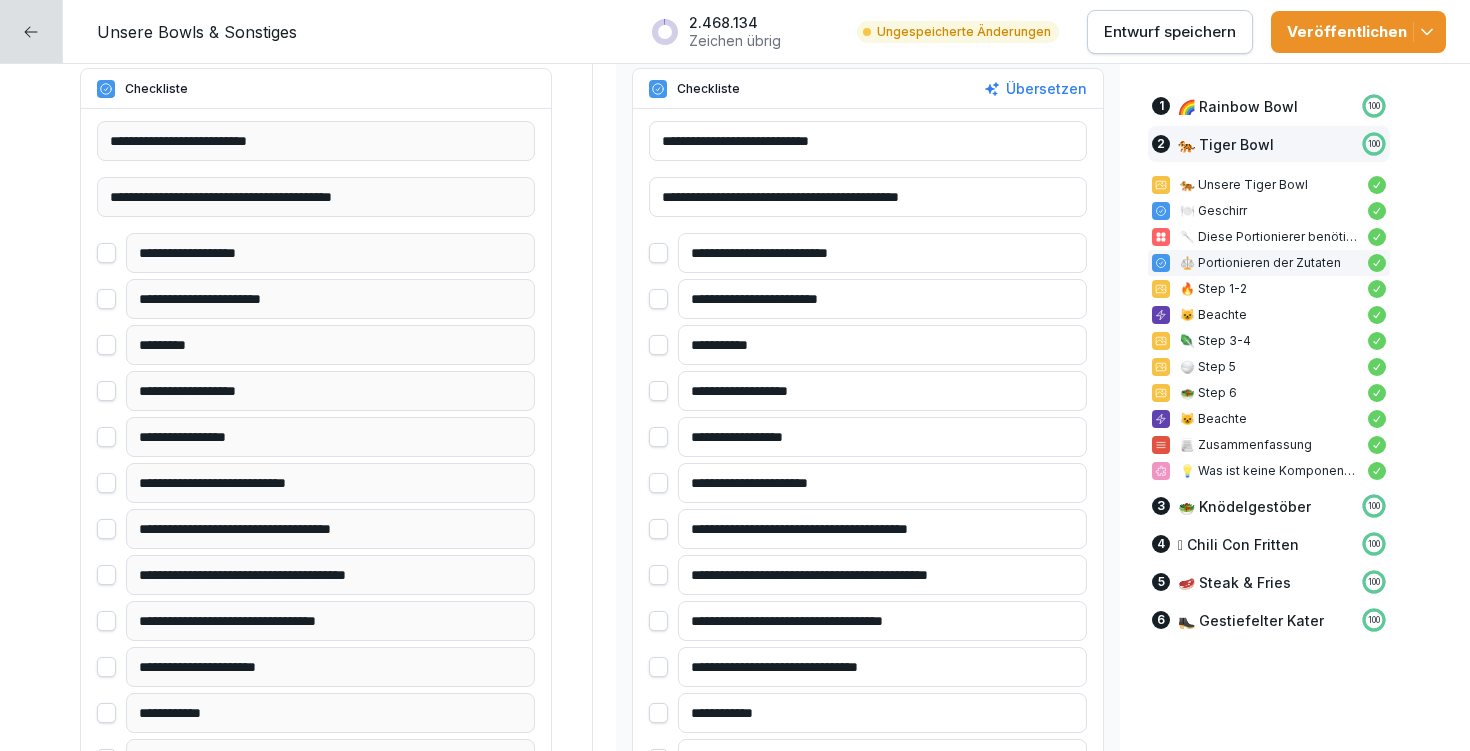 type on "**********" 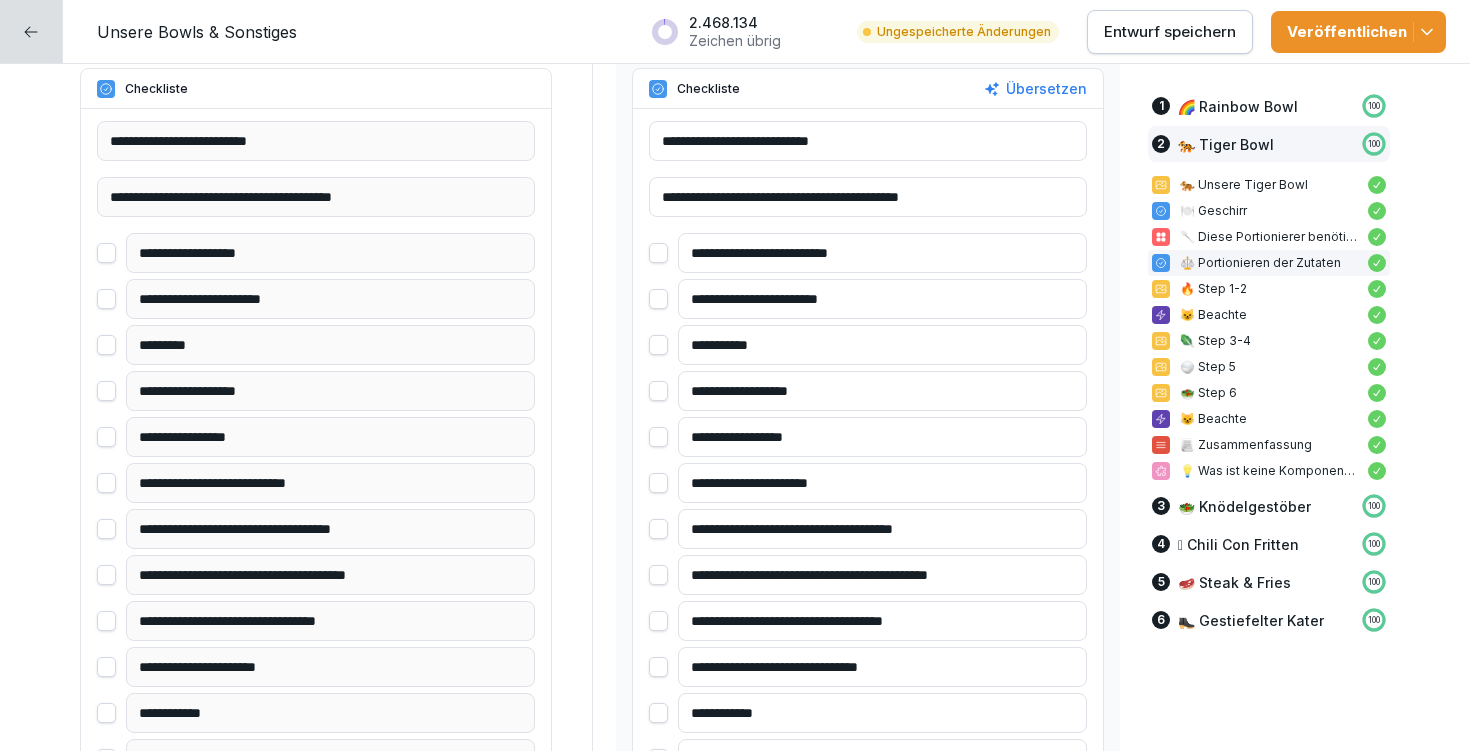 type on "**********" 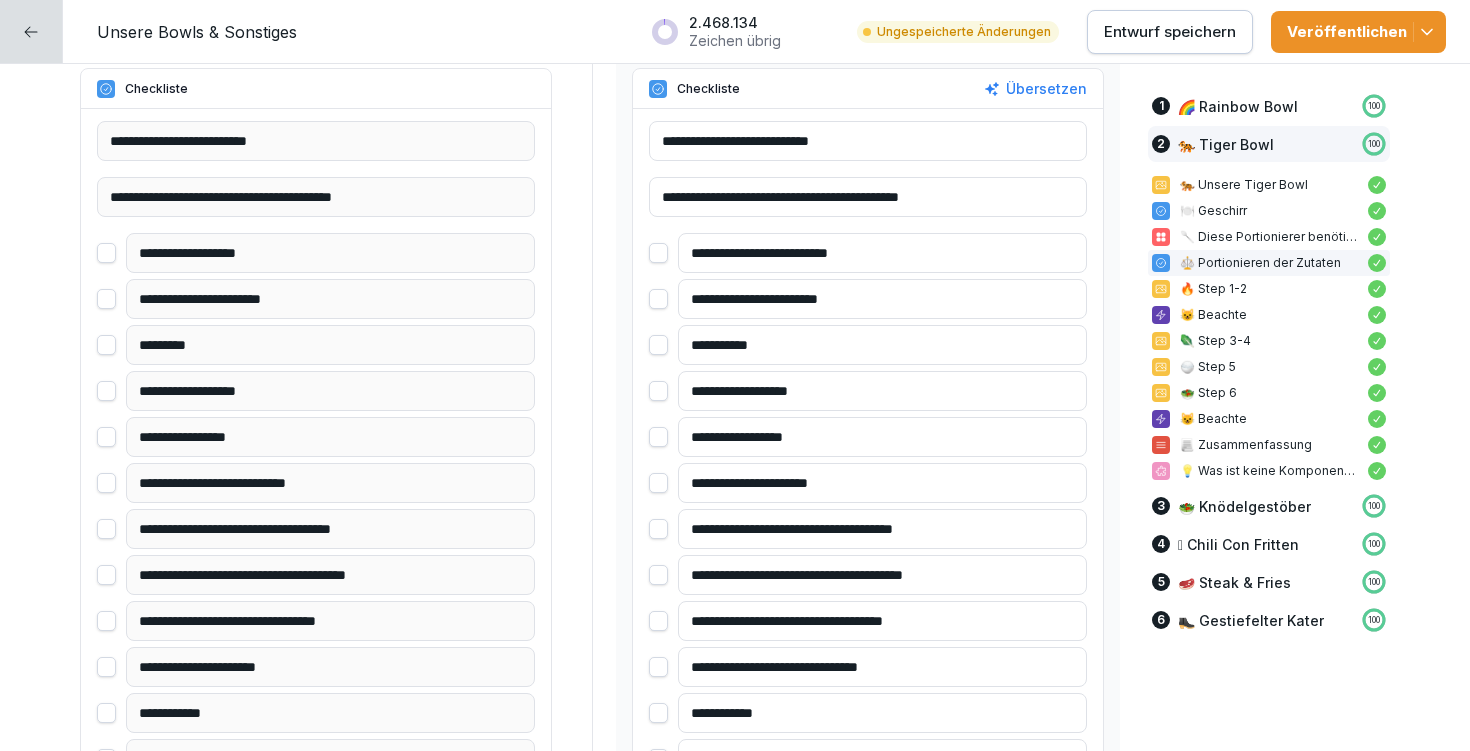 type on "**********" 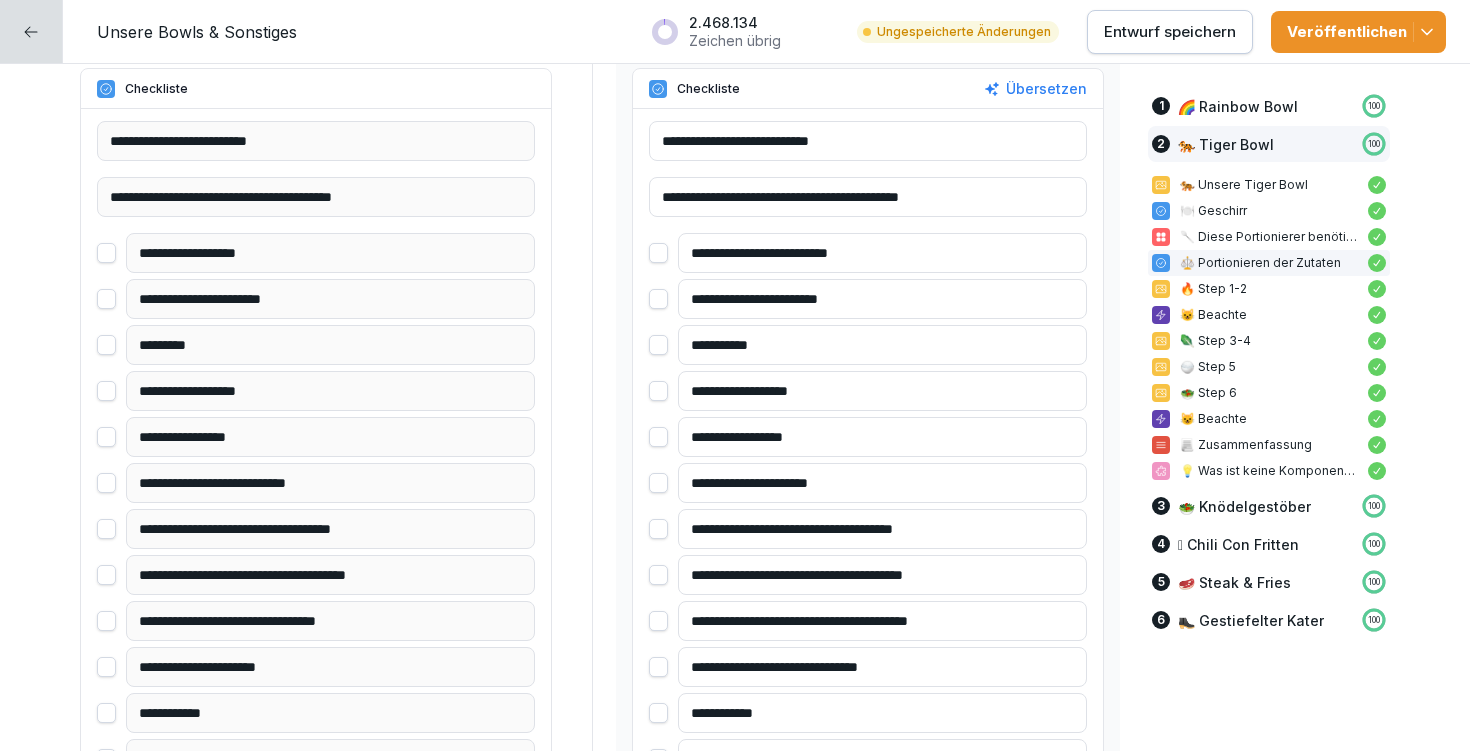 click on "**********" at bounding box center [882, 621] 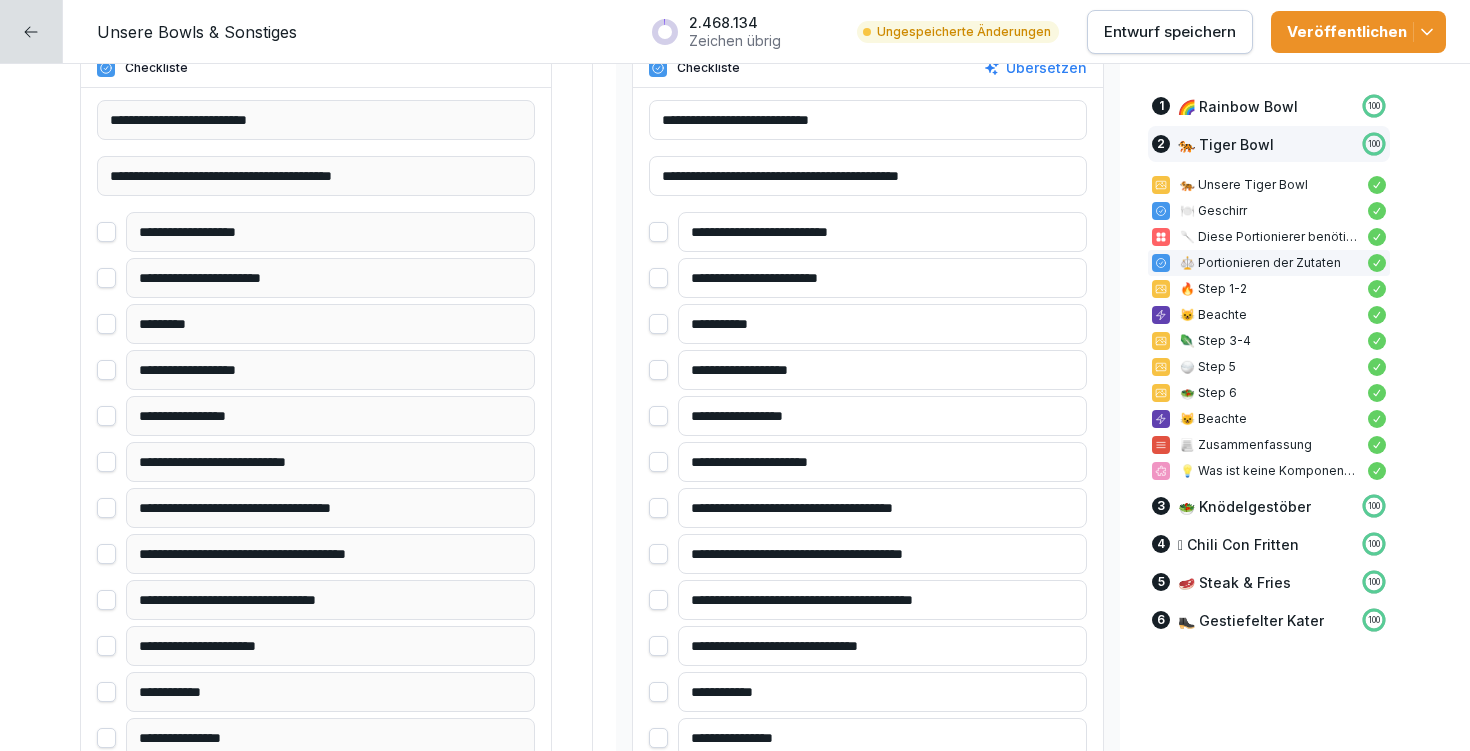 scroll, scrollTop: 6649, scrollLeft: 0, axis: vertical 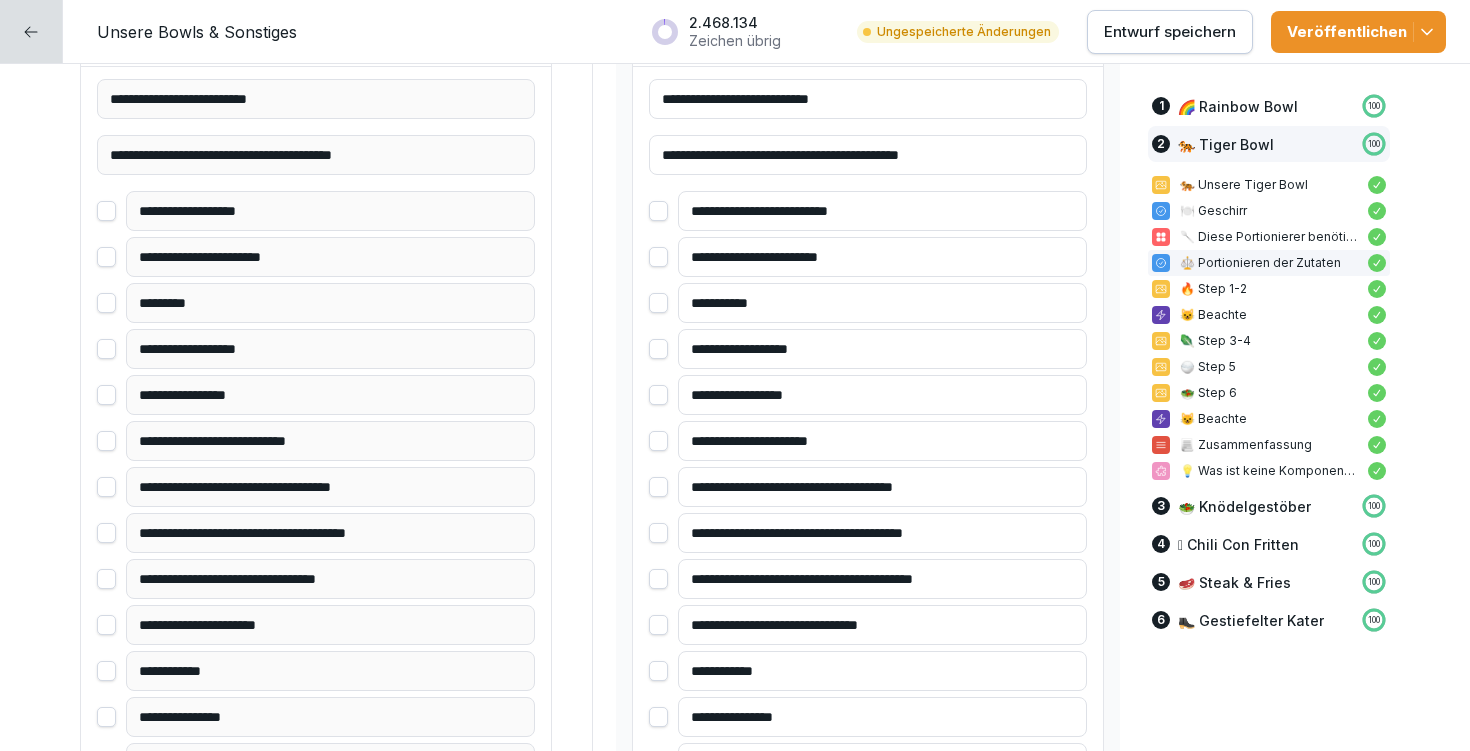 type on "**********" 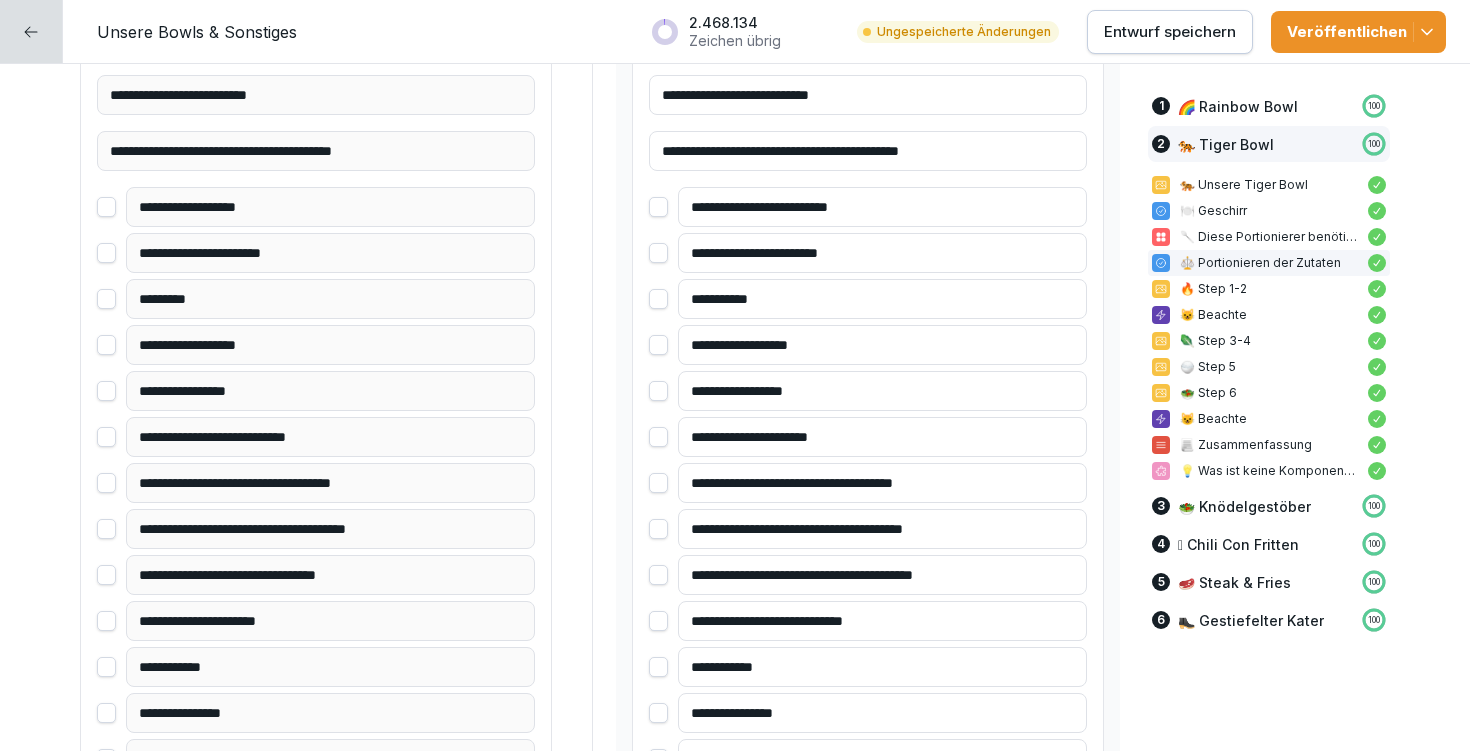 scroll, scrollTop: 6688, scrollLeft: 0, axis: vertical 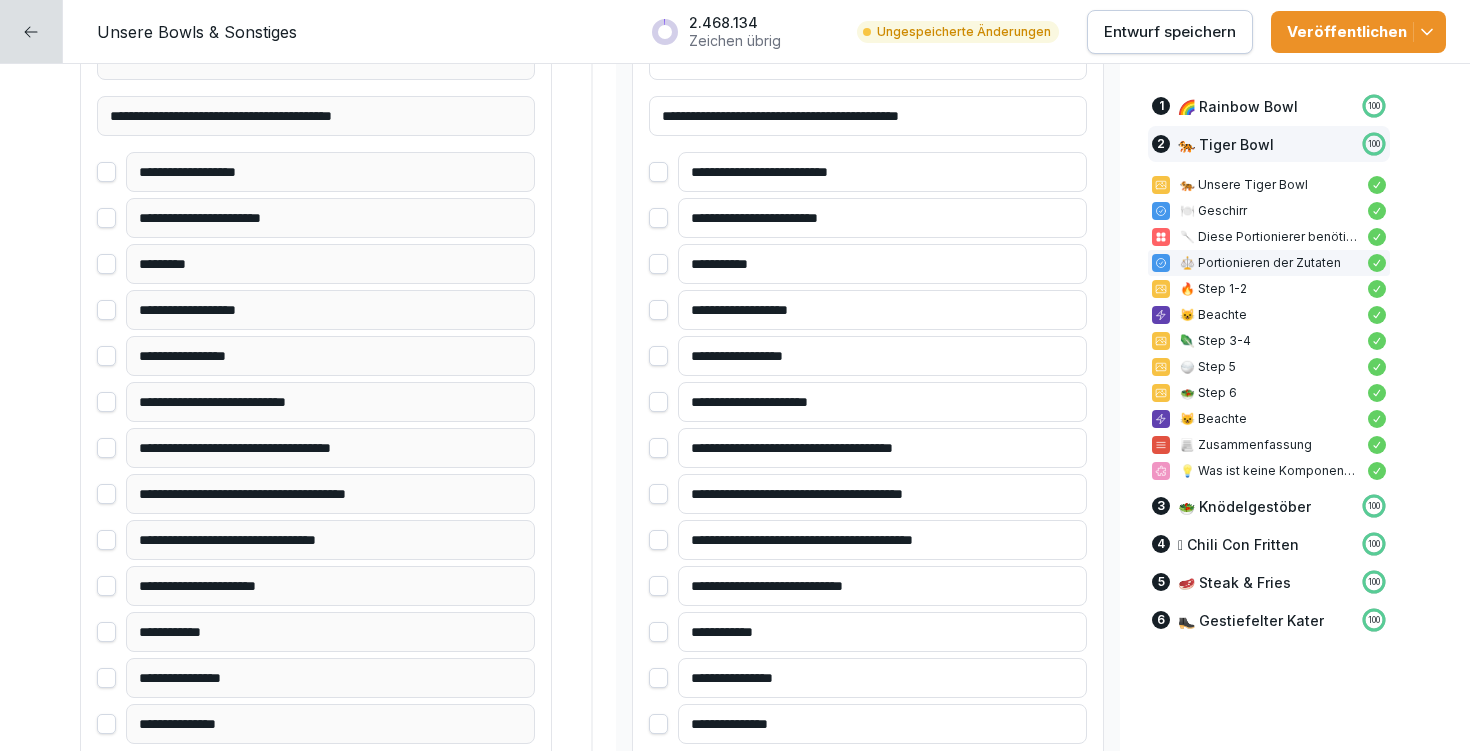 type on "**********" 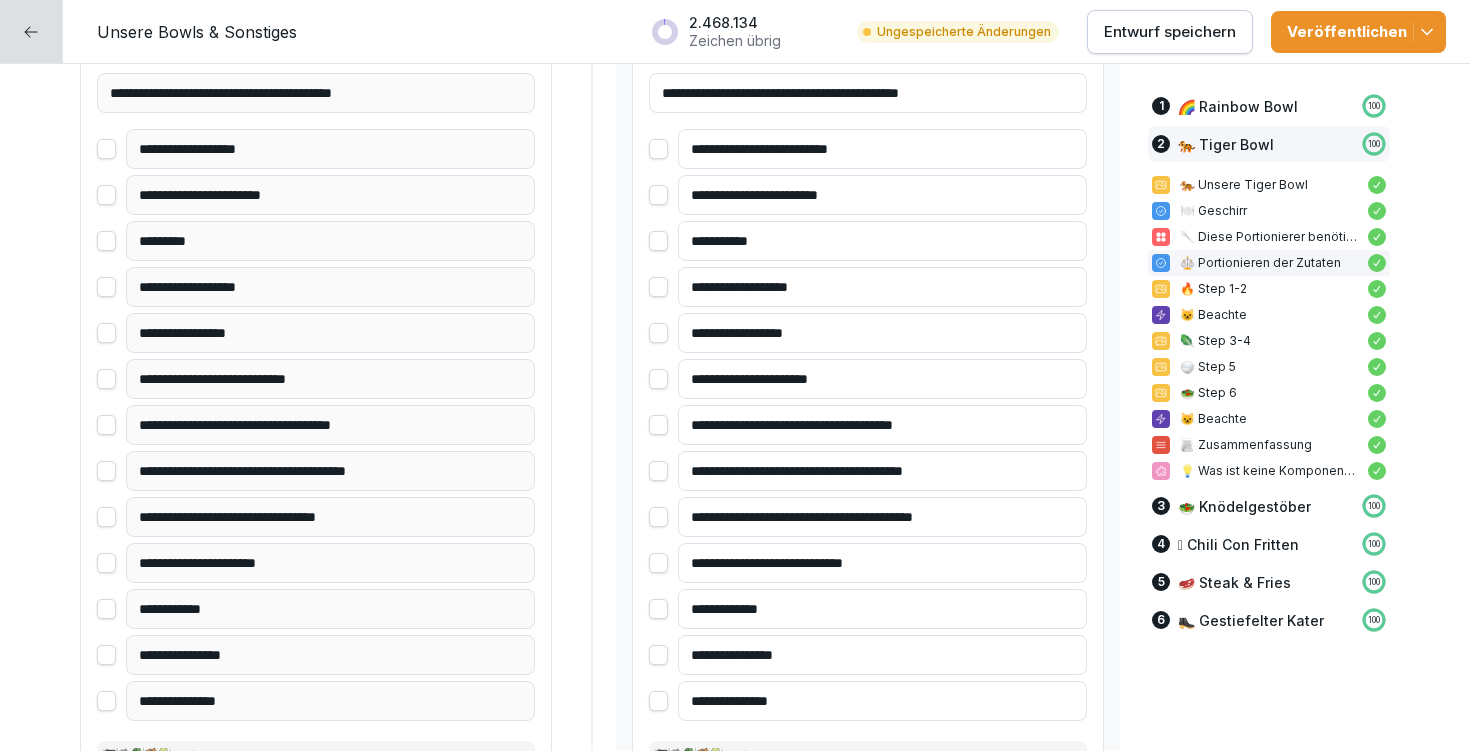 scroll, scrollTop: 6819, scrollLeft: 0, axis: vertical 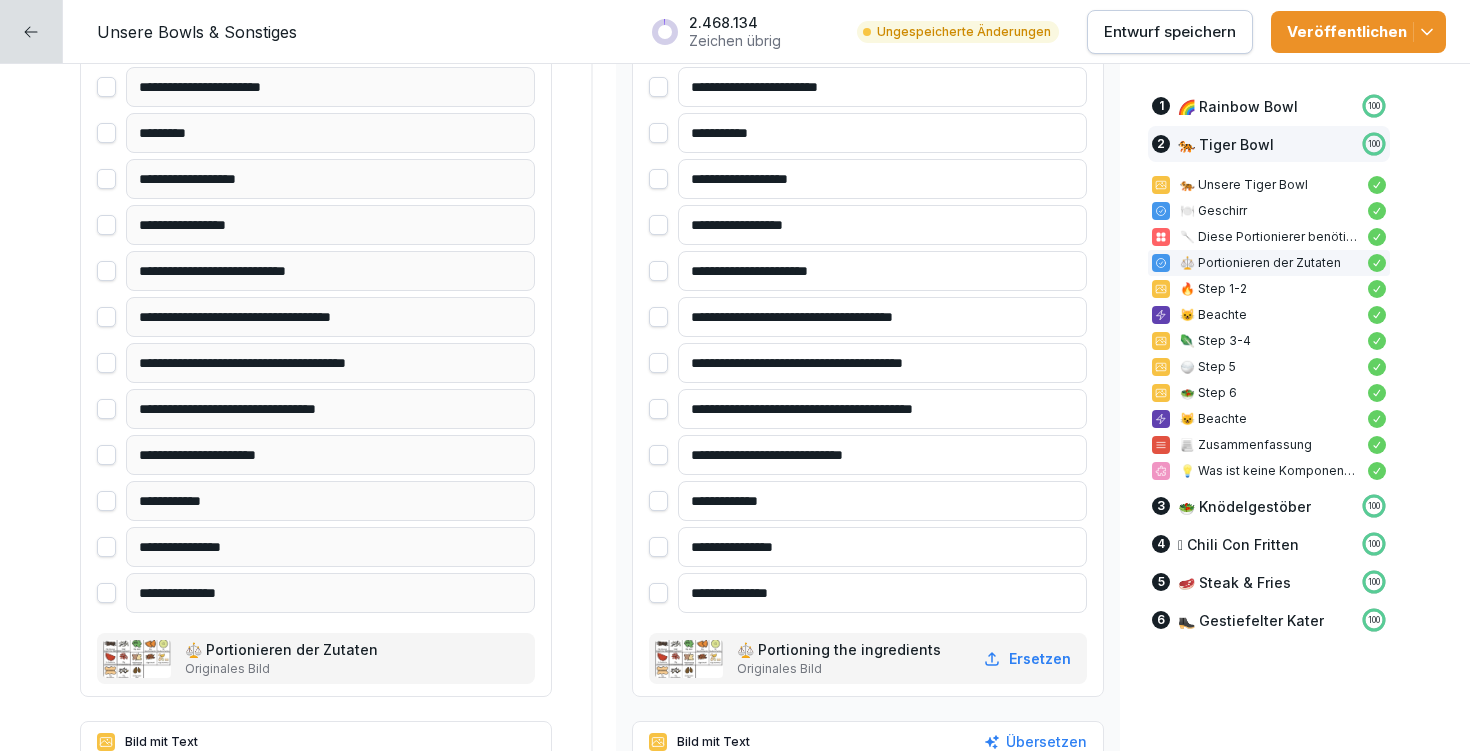type on "**********" 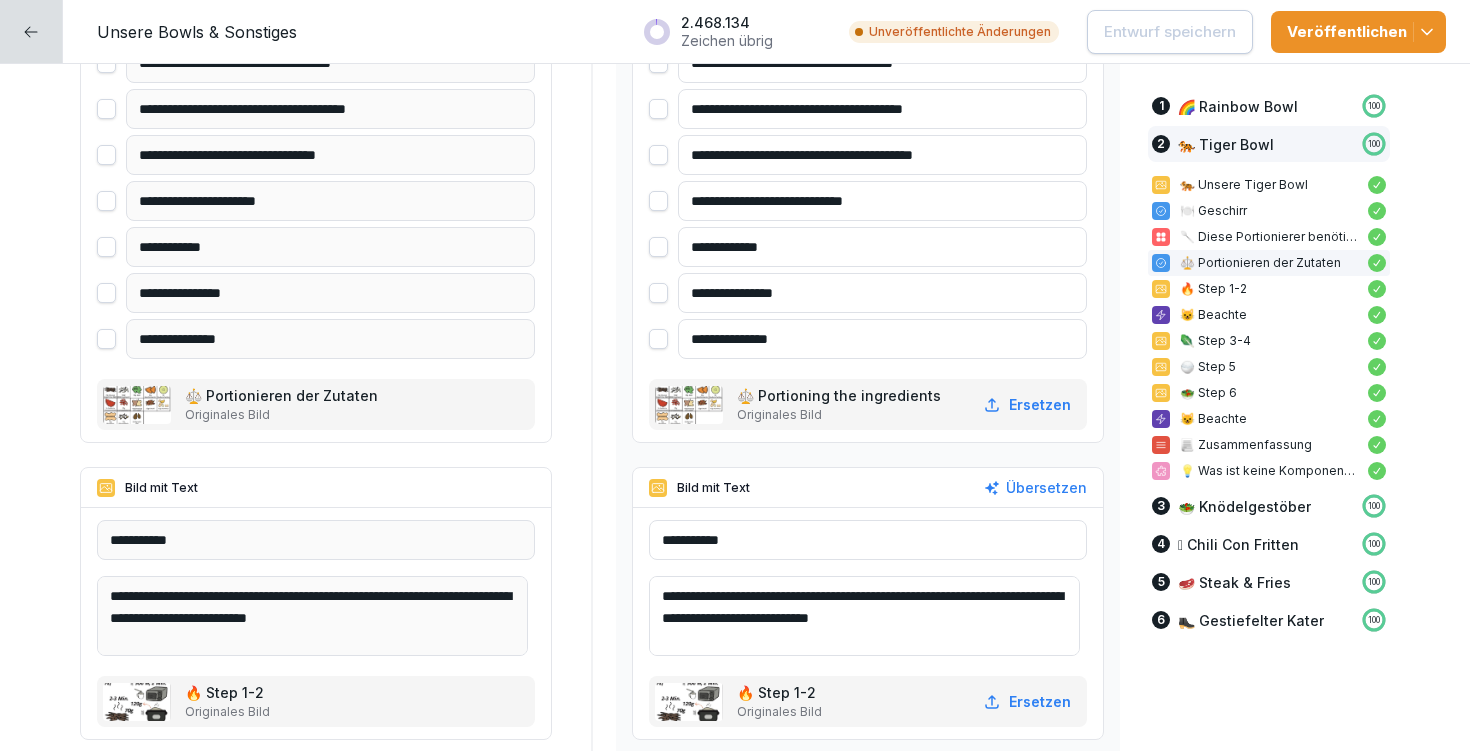 scroll, scrollTop: 7329, scrollLeft: 0, axis: vertical 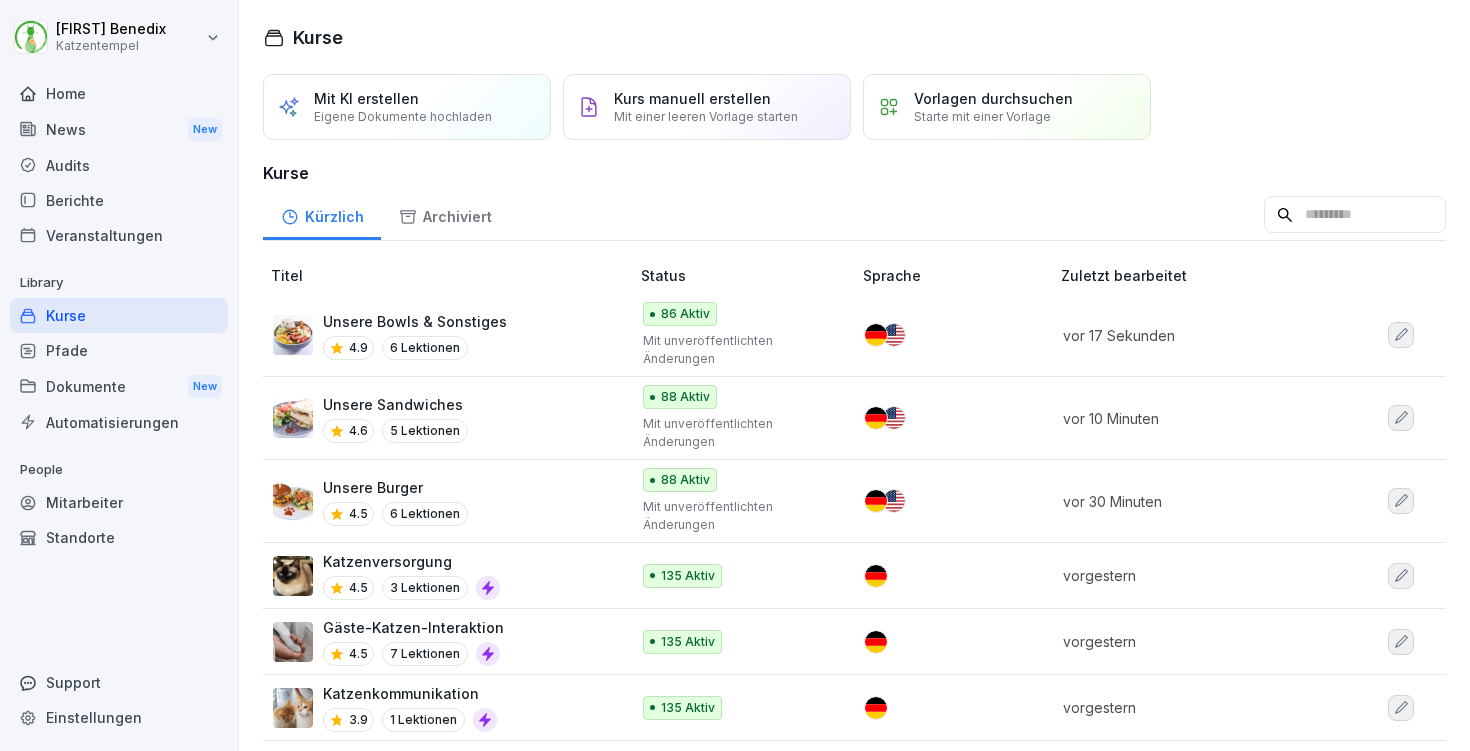 click on "Unsere Bowls & Sonstiges 4.9 6 Lektionen" at bounding box center [441, 335] 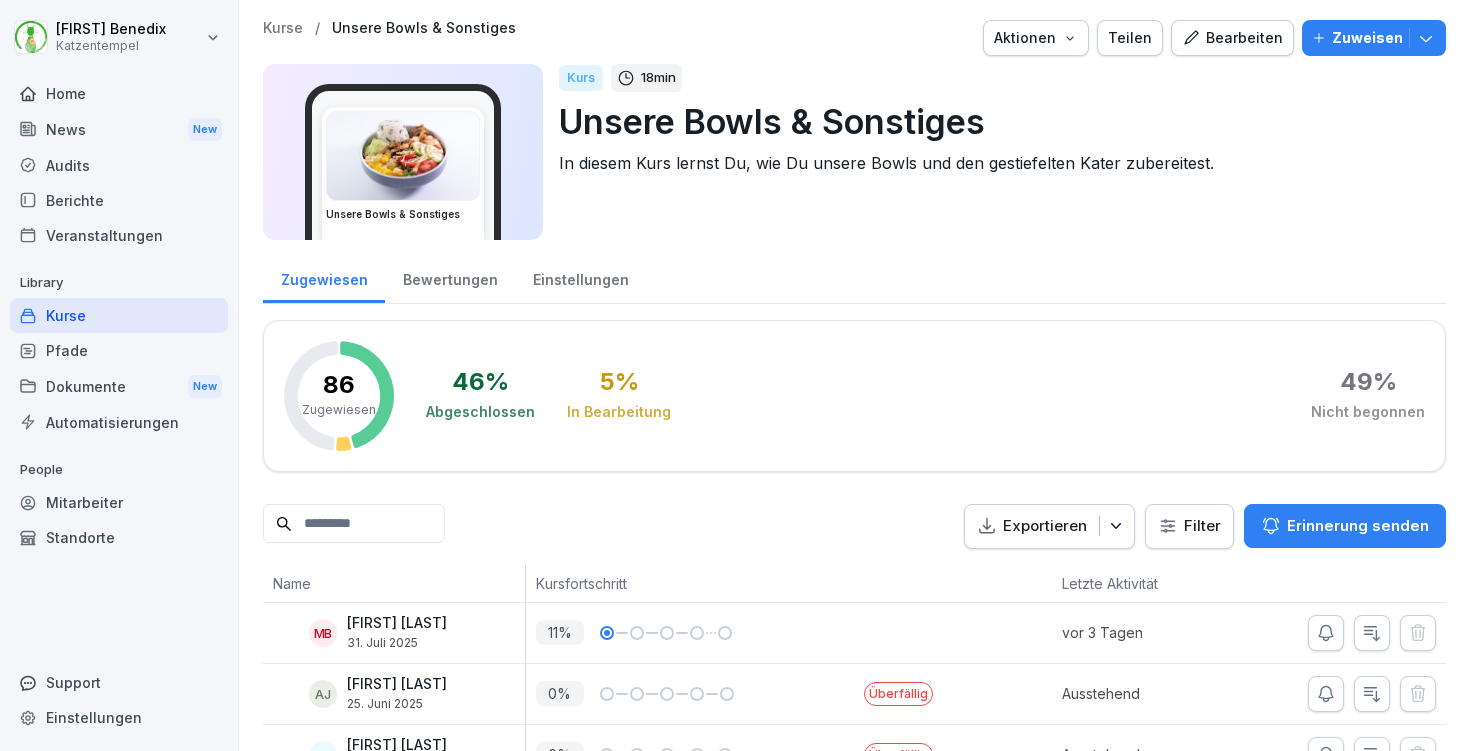 scroll, scrollTop: 0, scrollLeft: 0, axis: both 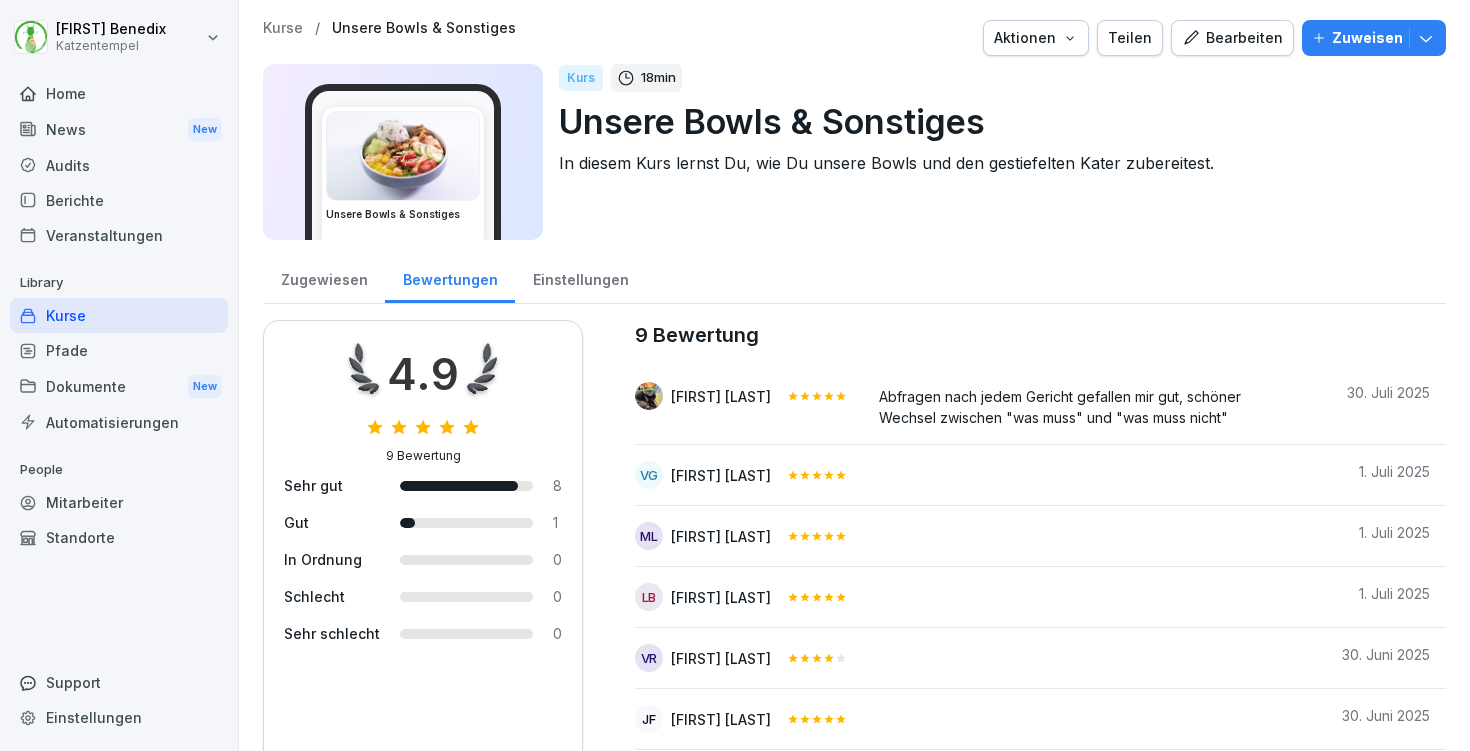 click on "Kurse" at bounding box center (283, 28) 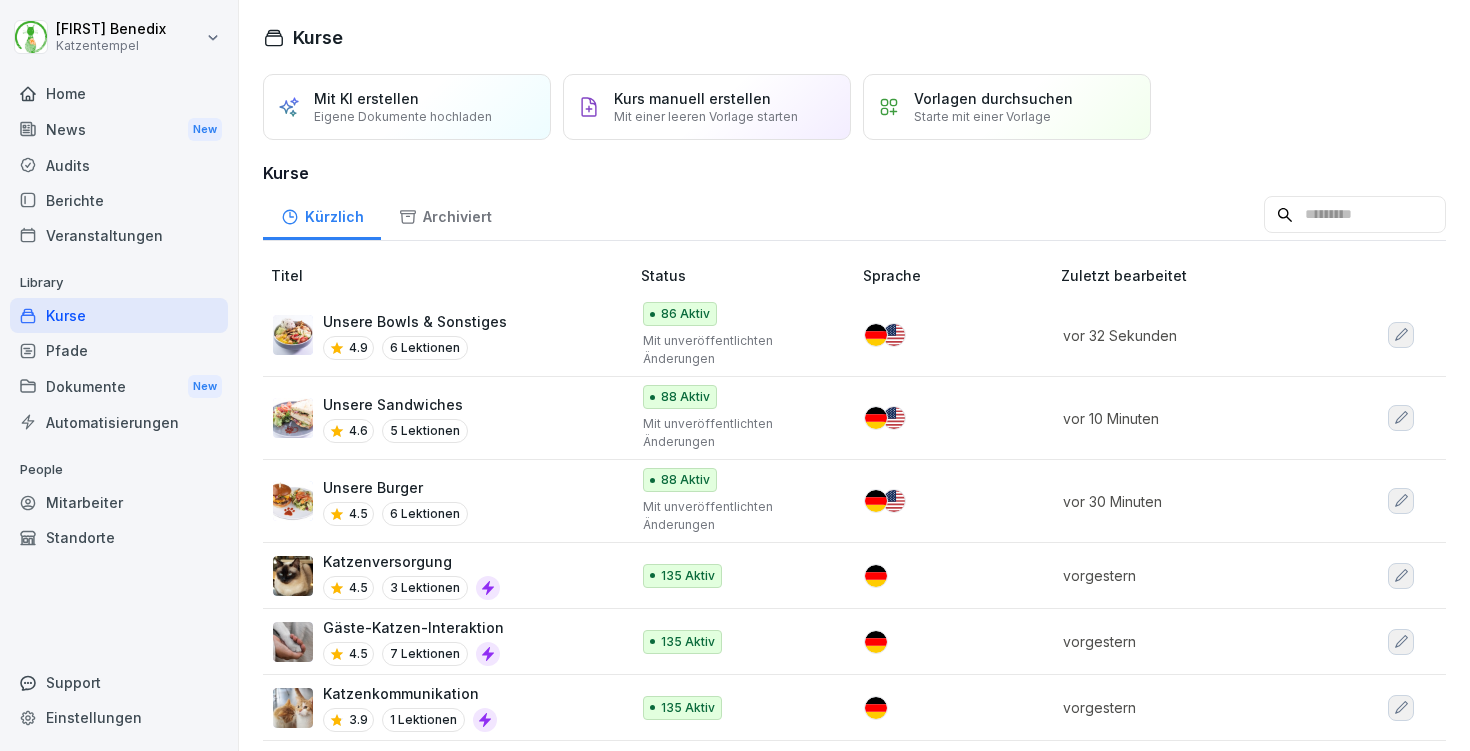click on "Unsere Sandwiches 4.6 5 Lektionen" at bounding box center [441, 418] 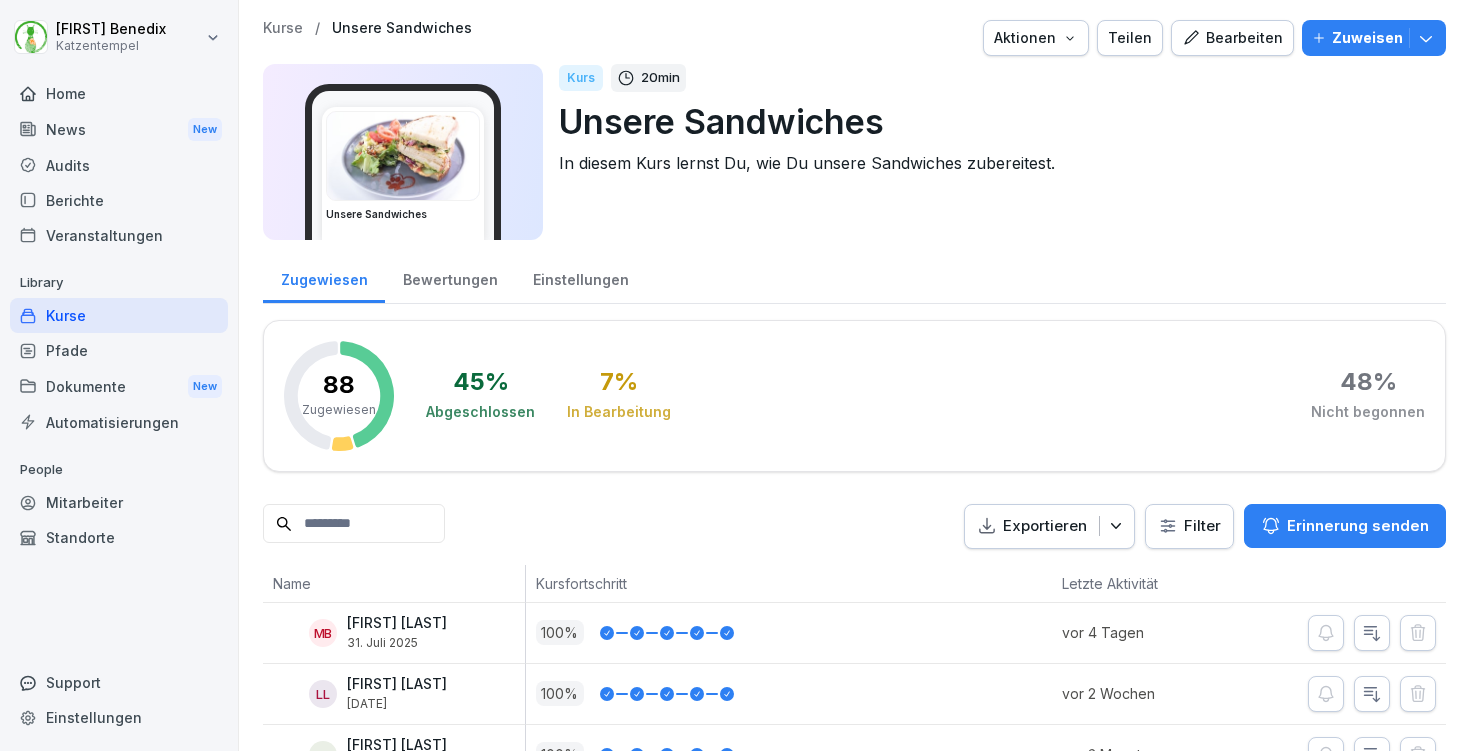 scroll, scrollTop: 0, scrollLeft: 0, axis: both 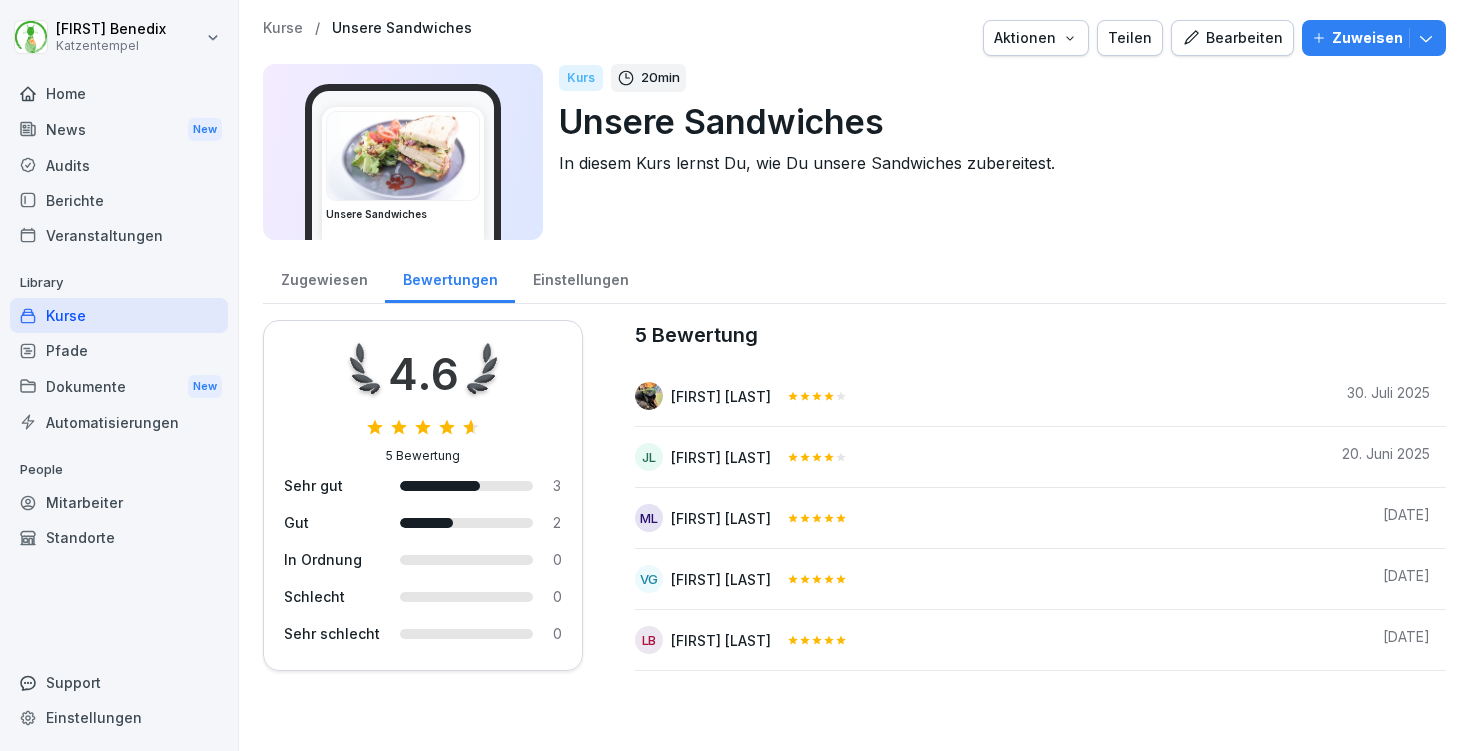 click on "Kurse" at bounding box center [283, 28] 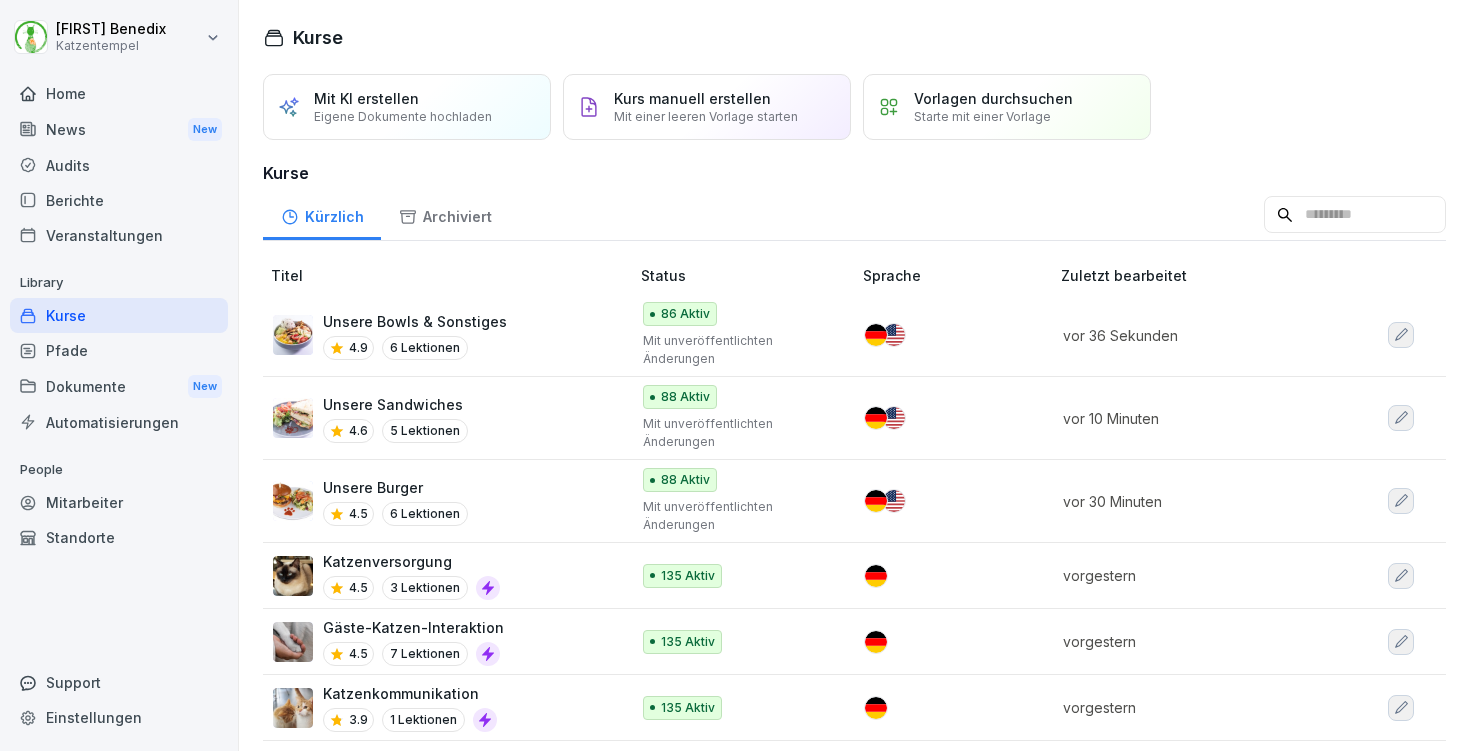 click on "Unsere Burger 4.5 6 Lektionen" at bounding box center [441, 501] 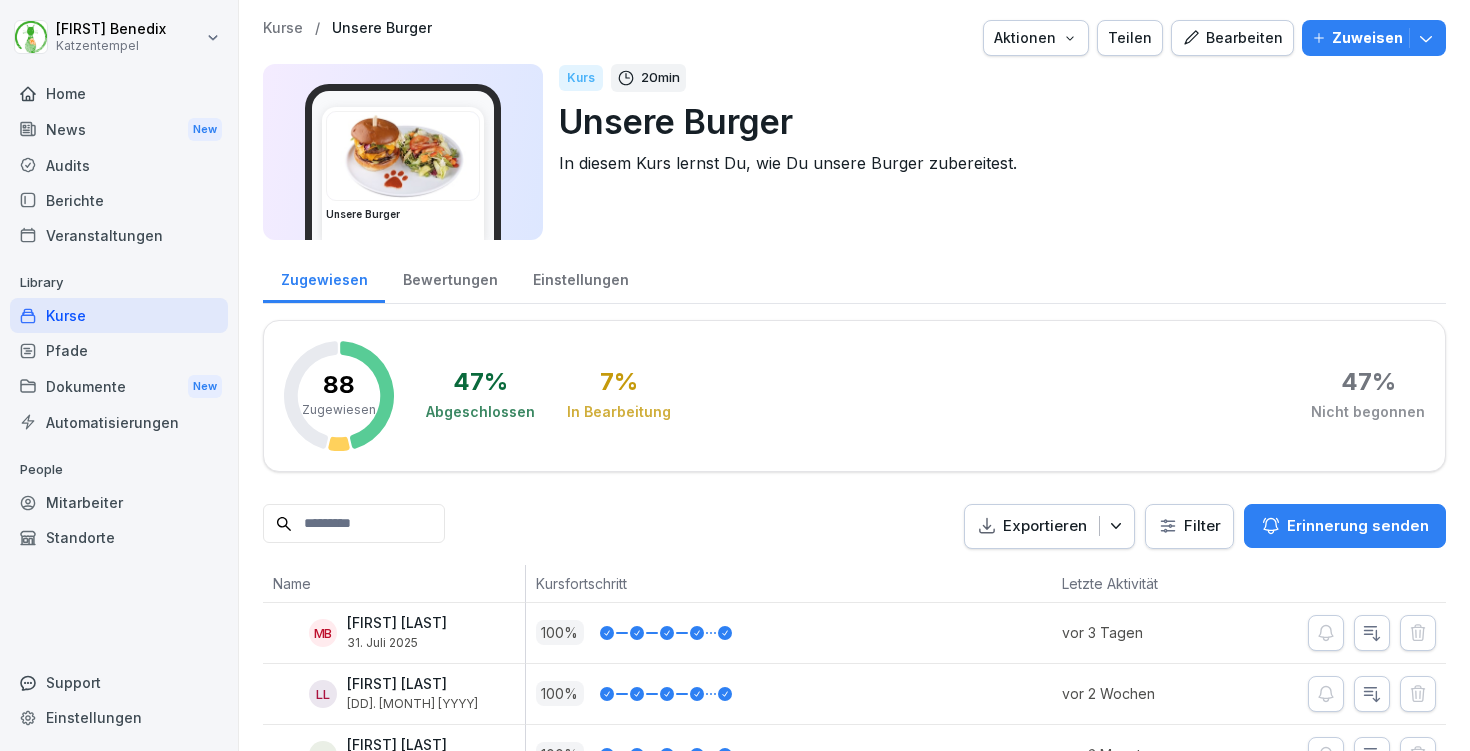 scroll, scrollTop: 0, scrollLeft: 0, axis: both 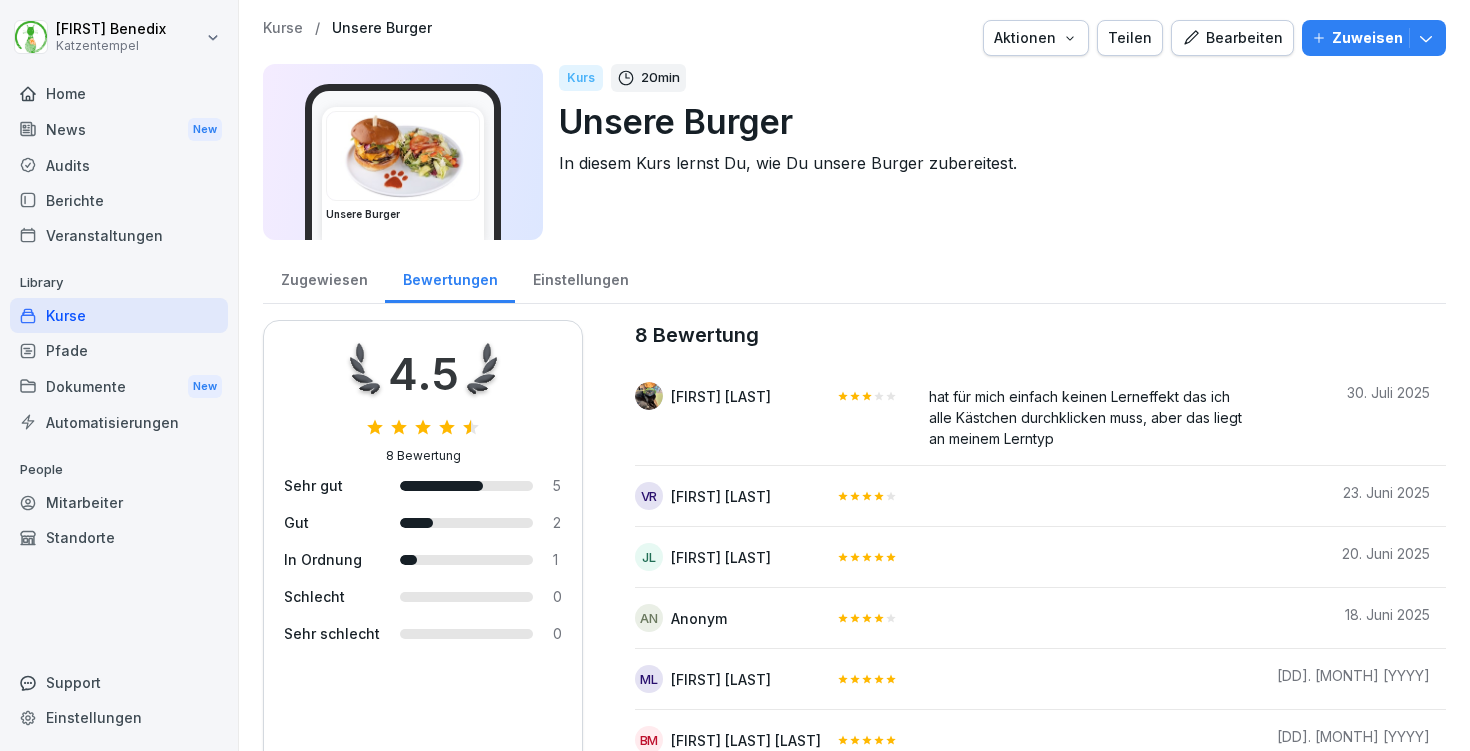 click on "Kurse" at bounding box center [283, 28] 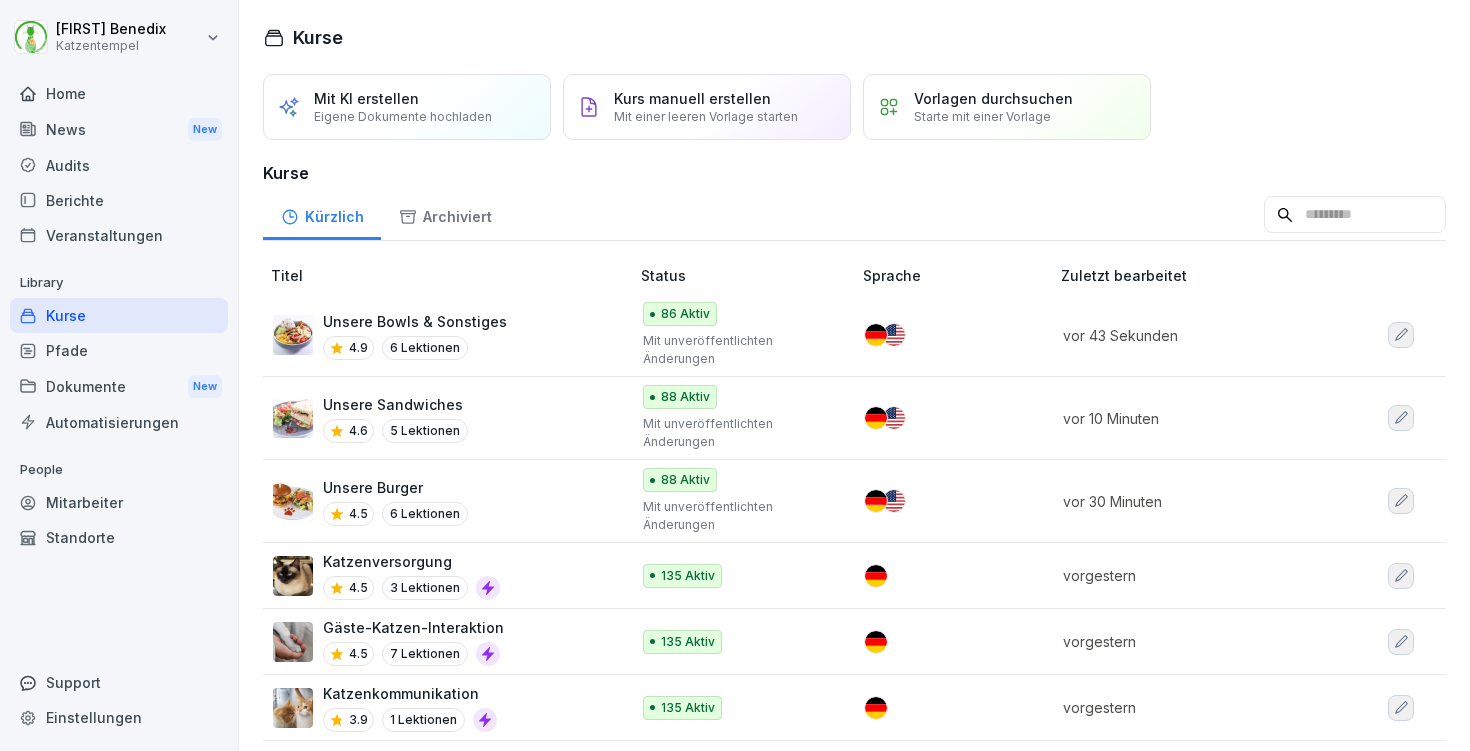click on "Unsere Bowls & Sonstiges 4.9 6 Lektionen" at bounding box center (441, 335) 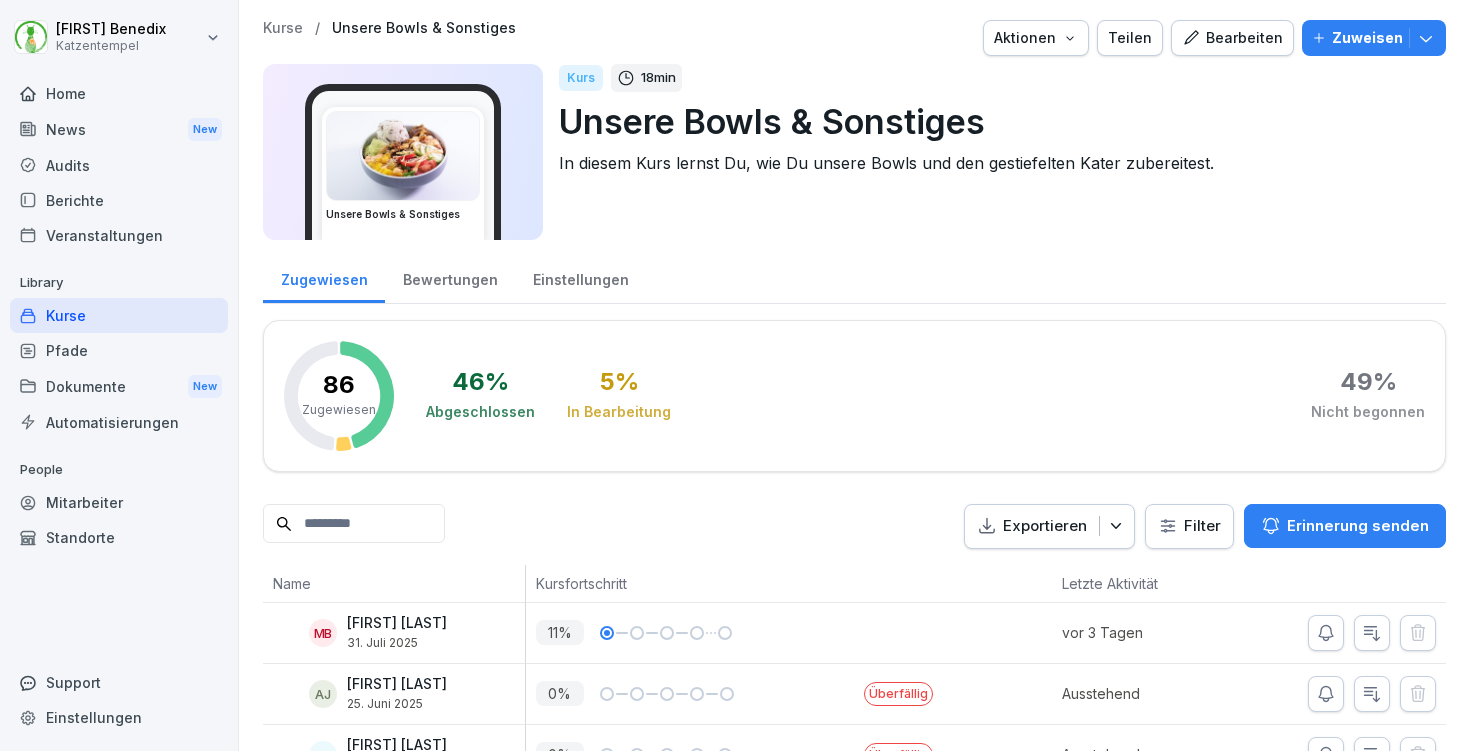 scroll, scrollTop: 0, scrollLeft: 0, axis: both 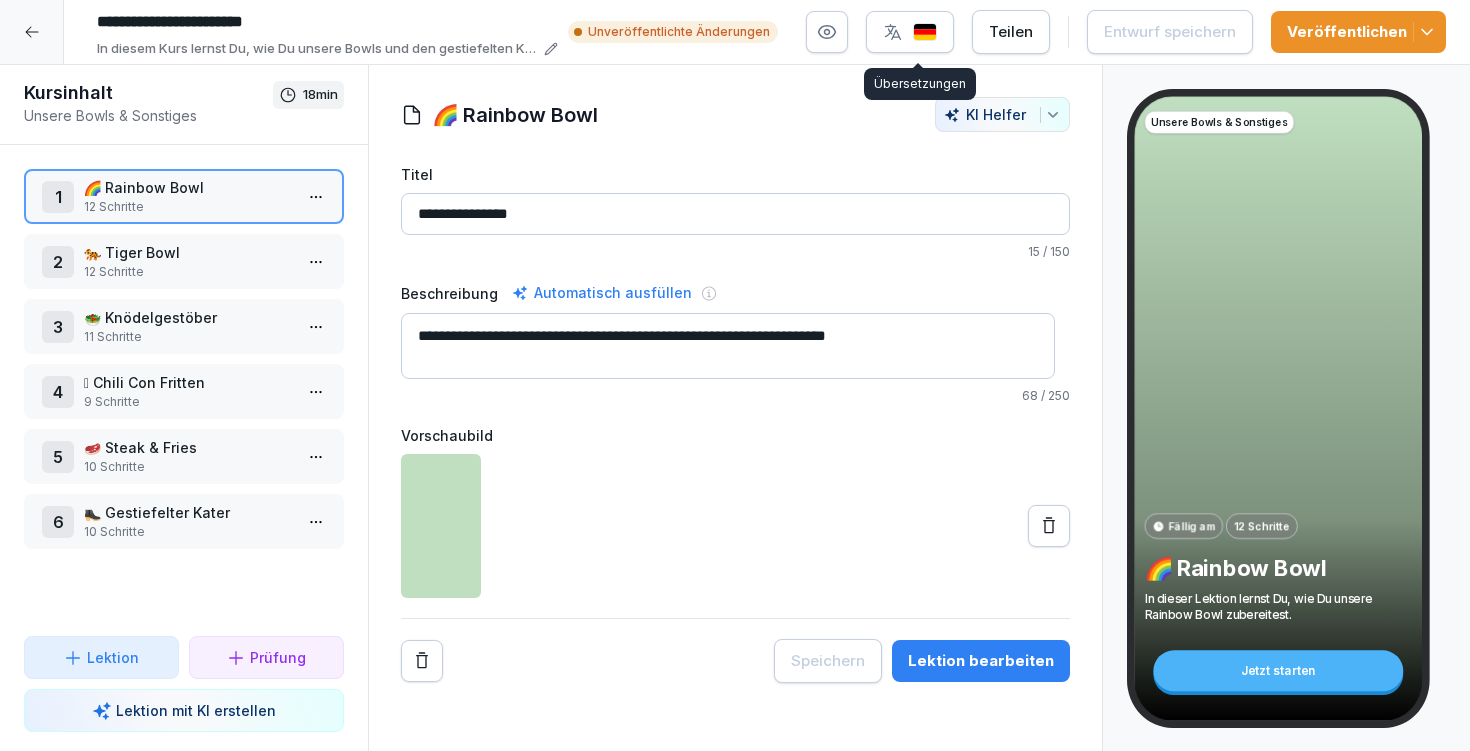 click 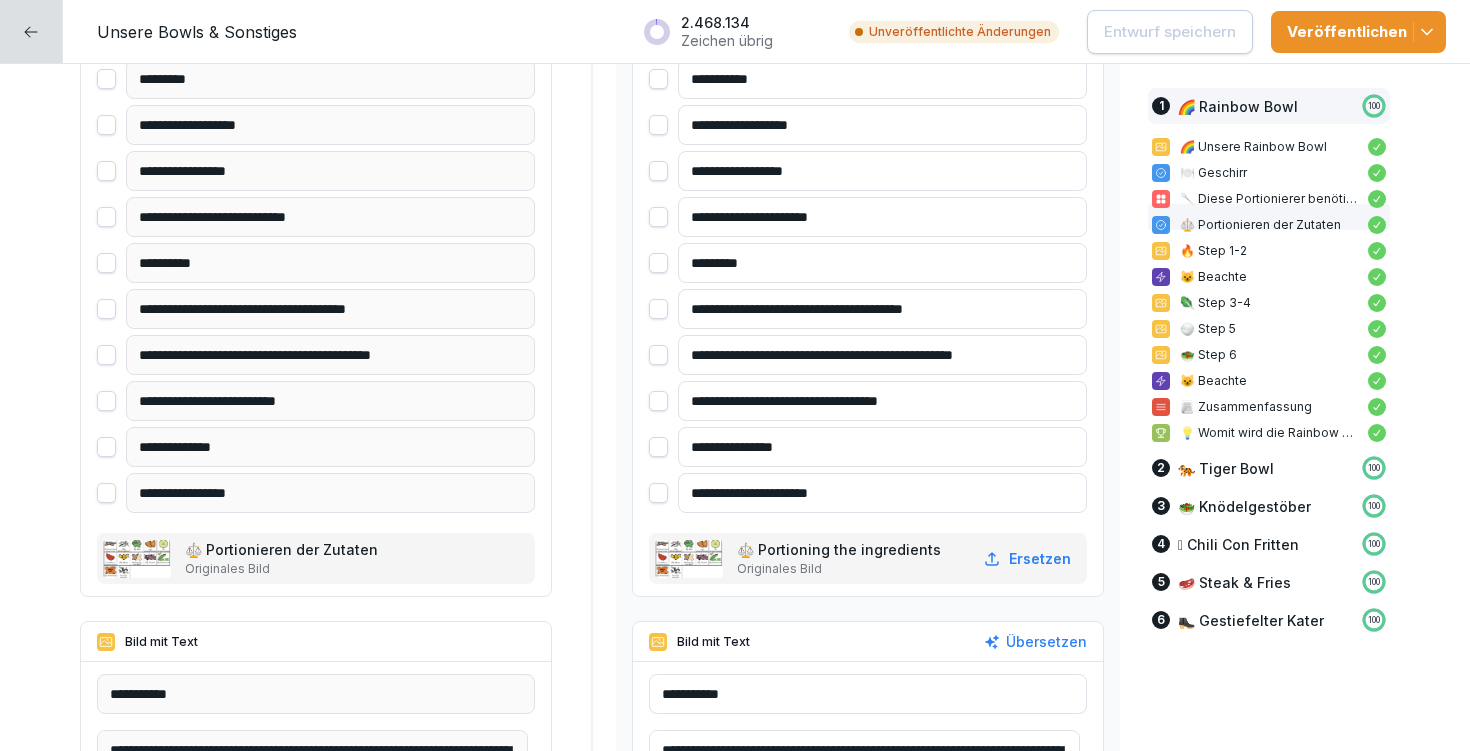 scroll, scrollTop: 3095, scrollLeft: 0, axis: vertical 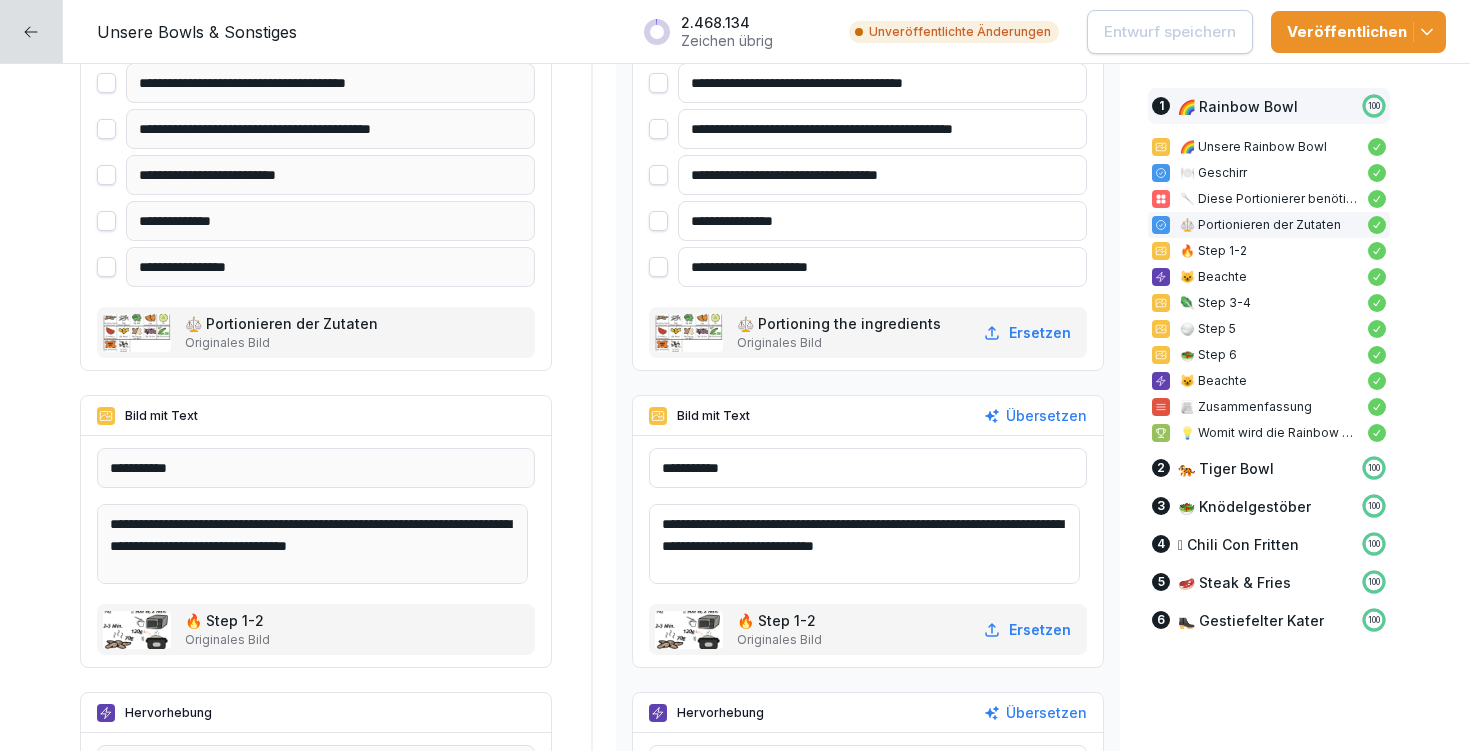 click on "**********" at bounding box center (864, 544) 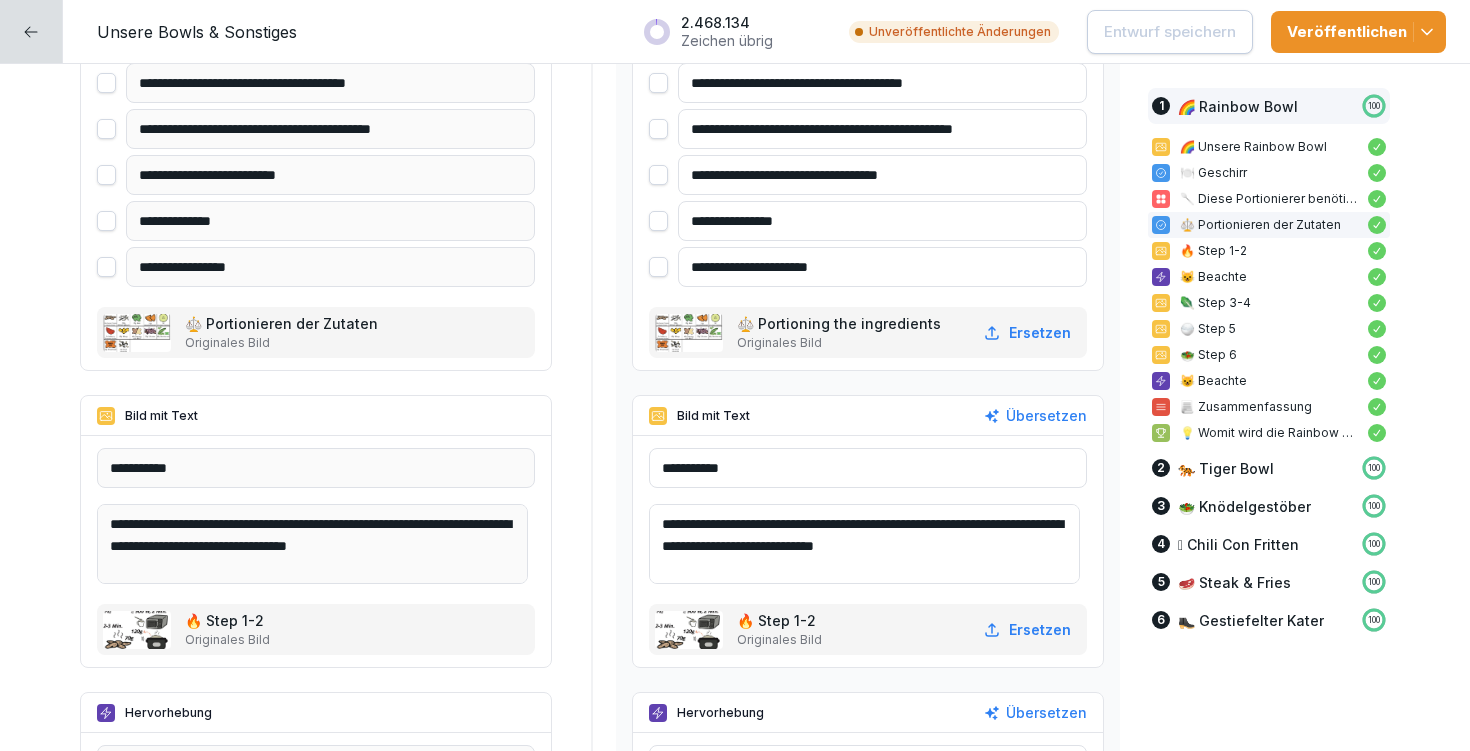 drag, startPoint x: 890, startPoint y: 671, endPoint x: 957, endPoint y: 537, distance: 149.81656 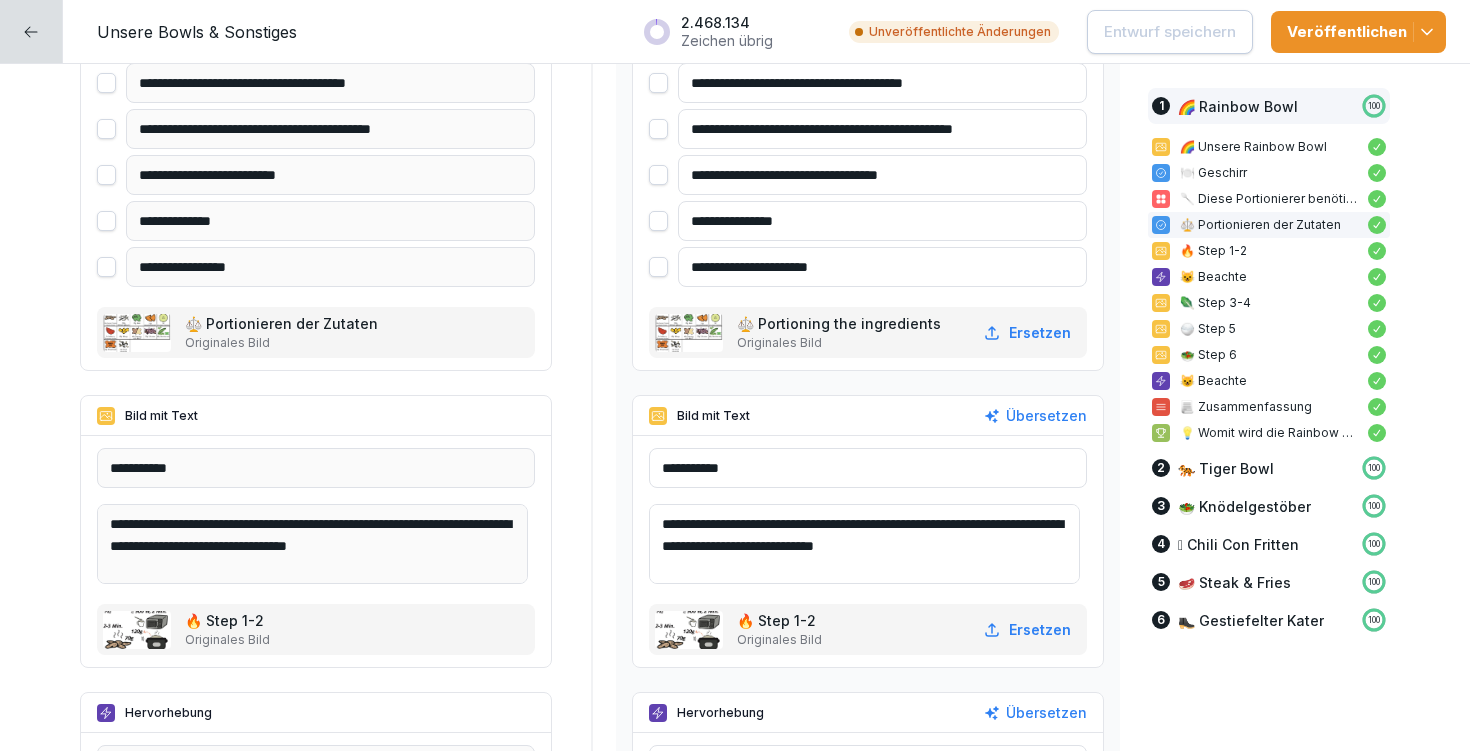 scroll, scrollTop: 2448, scrollLeft: 0, axis: vertical 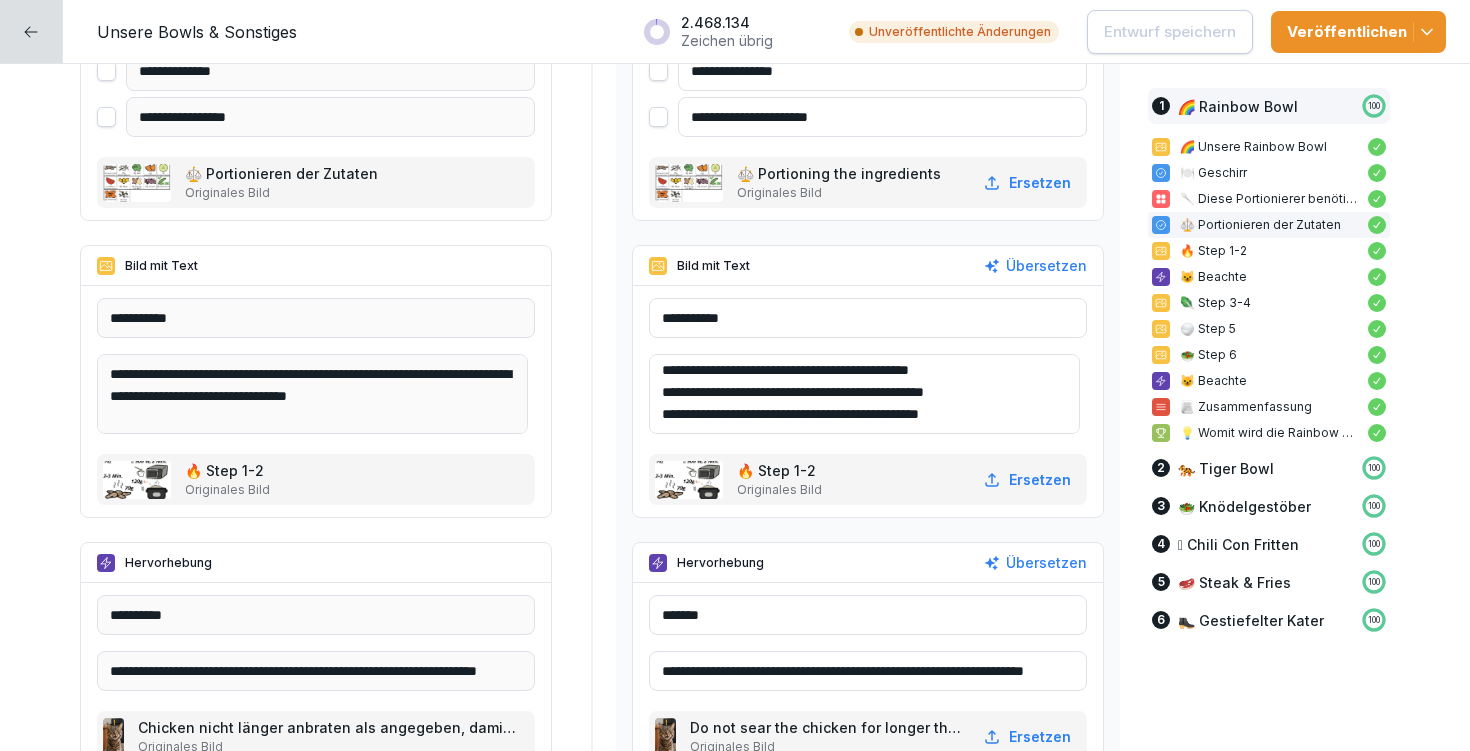 drag, startPoint x: 671, startPoint y: 372, endPoint x: 970, endPoint y: 483, distance: 318.93887 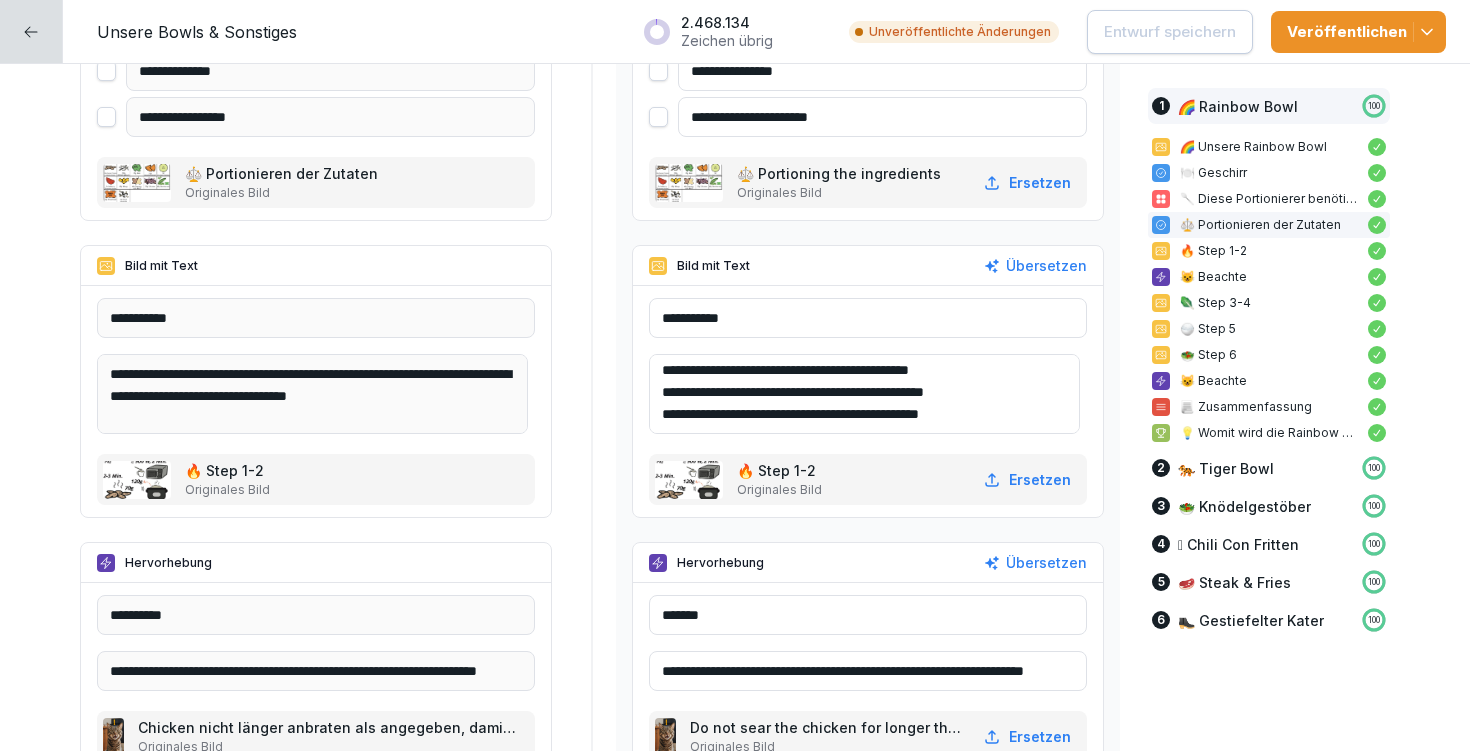 drag, startPoint x: 968, startPoint y: 744, endPoint x: 767, endPoint y: 367, distance: 427.2353 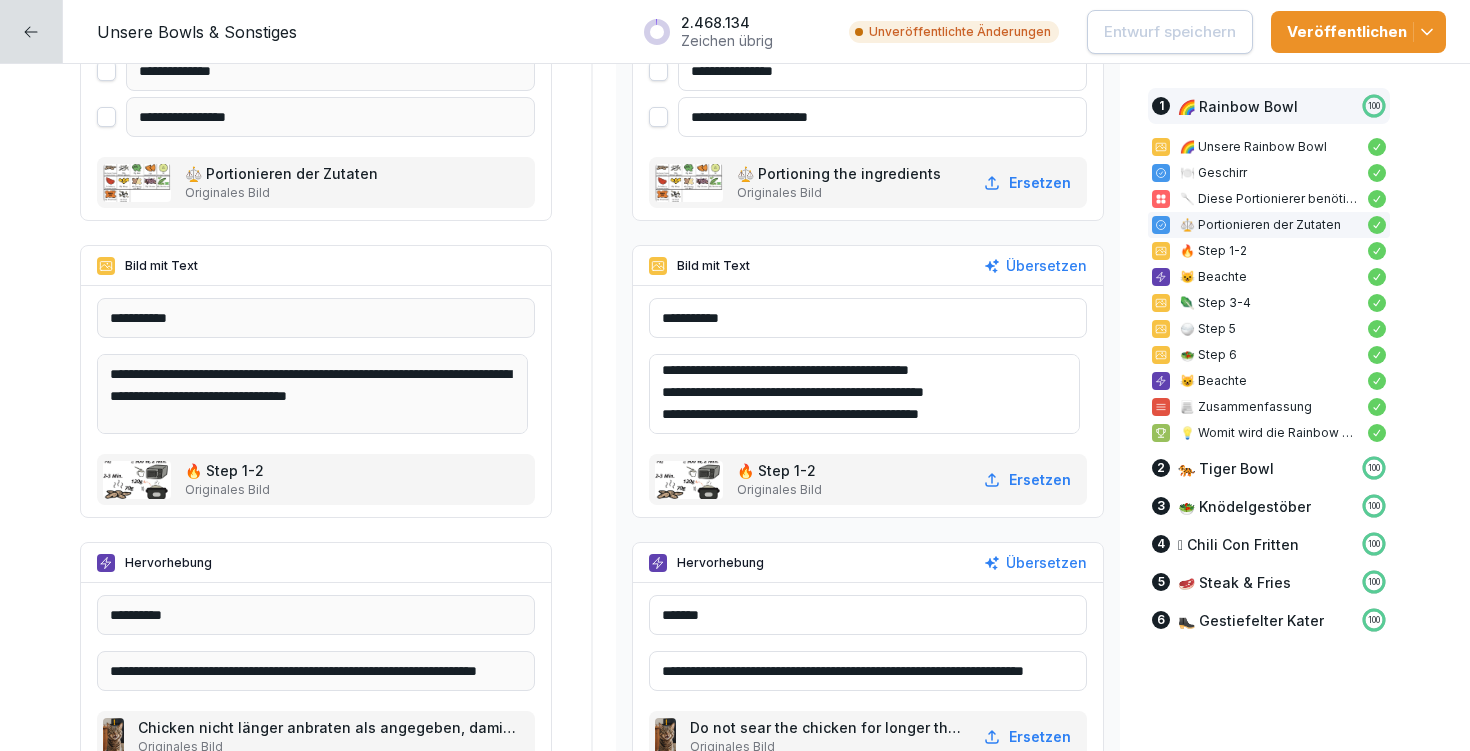 drag, startPoint x: 771, startPoint y: 366, endPoint x: 697, endPoint y: 364, distance: 74.02702 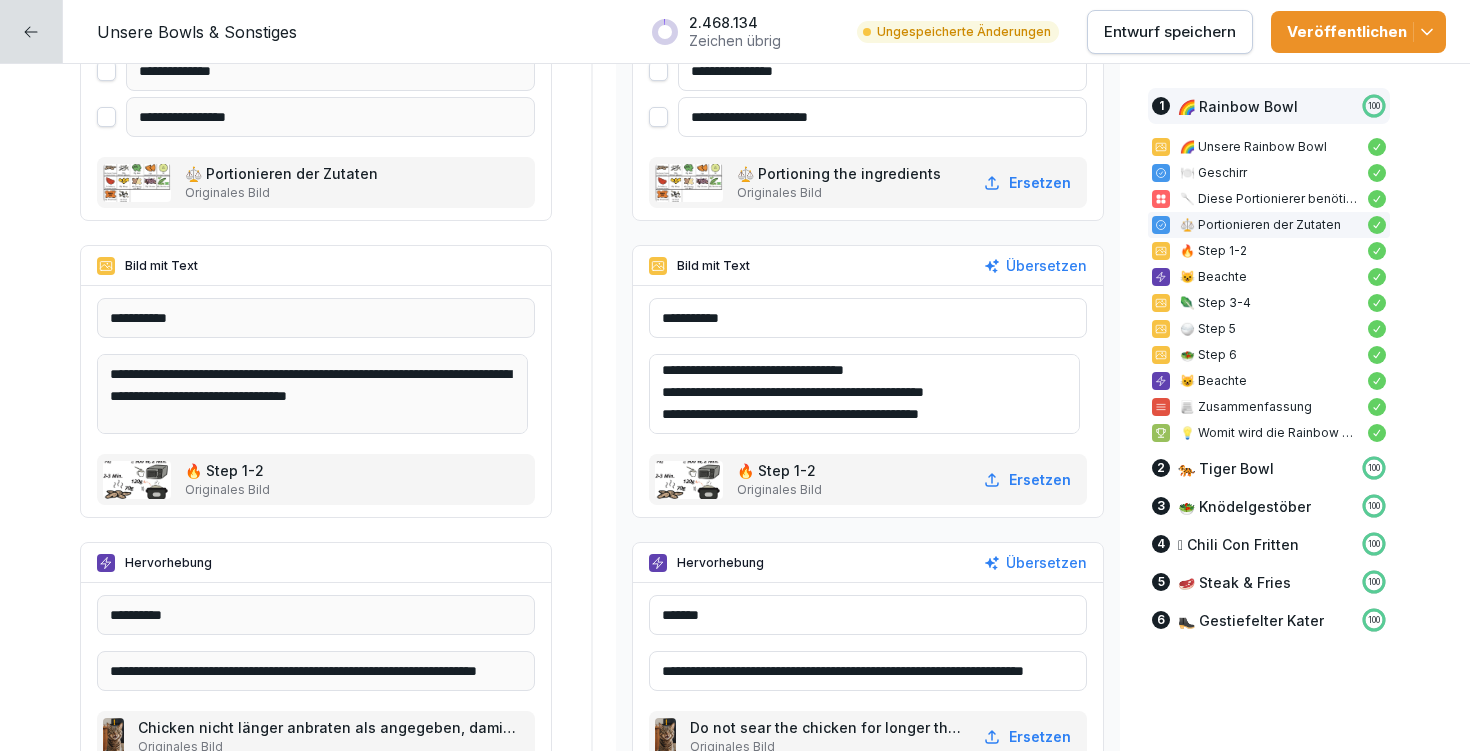 click on "**********" at bounding box center [864, 394] 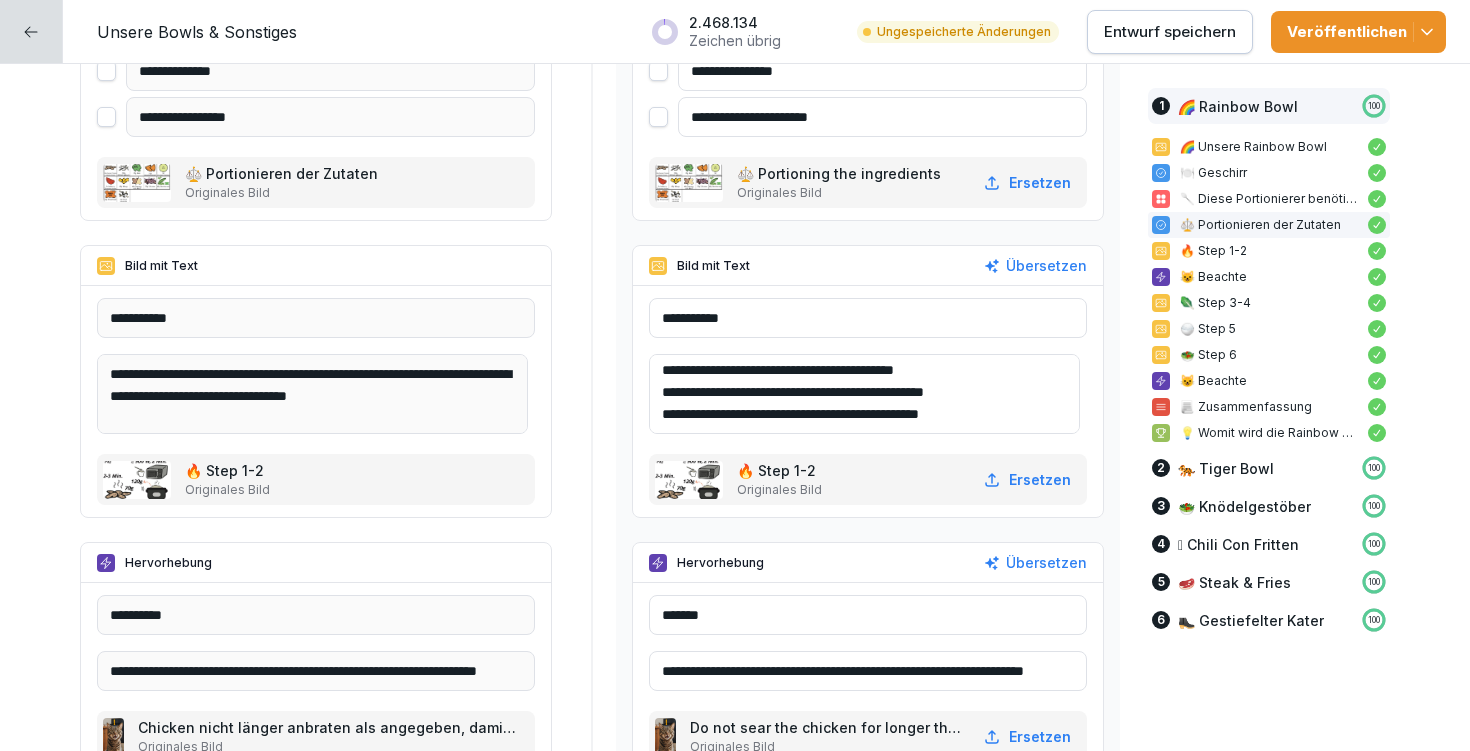 click on "**********" at bounding box center [864, 394] 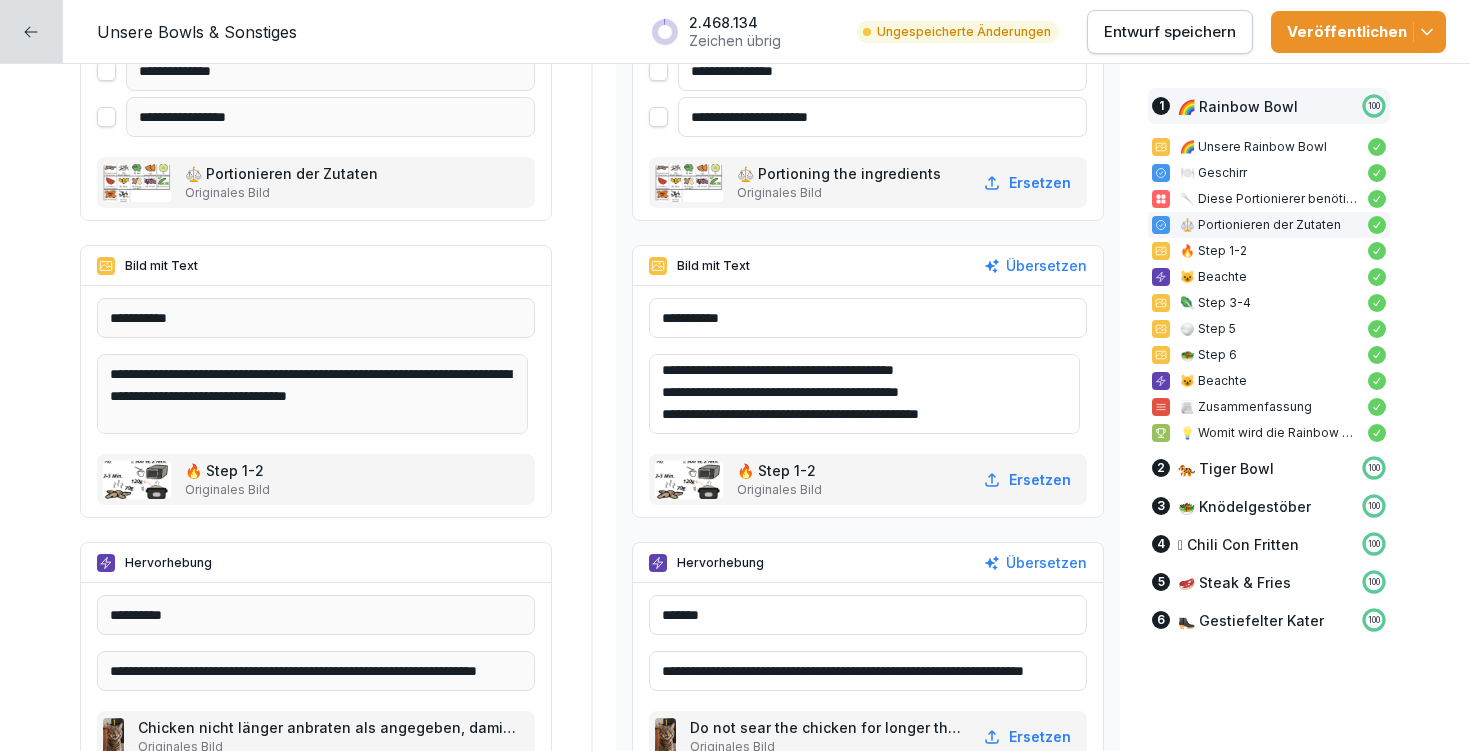 click on "**********" at bounding box center (864, 394) 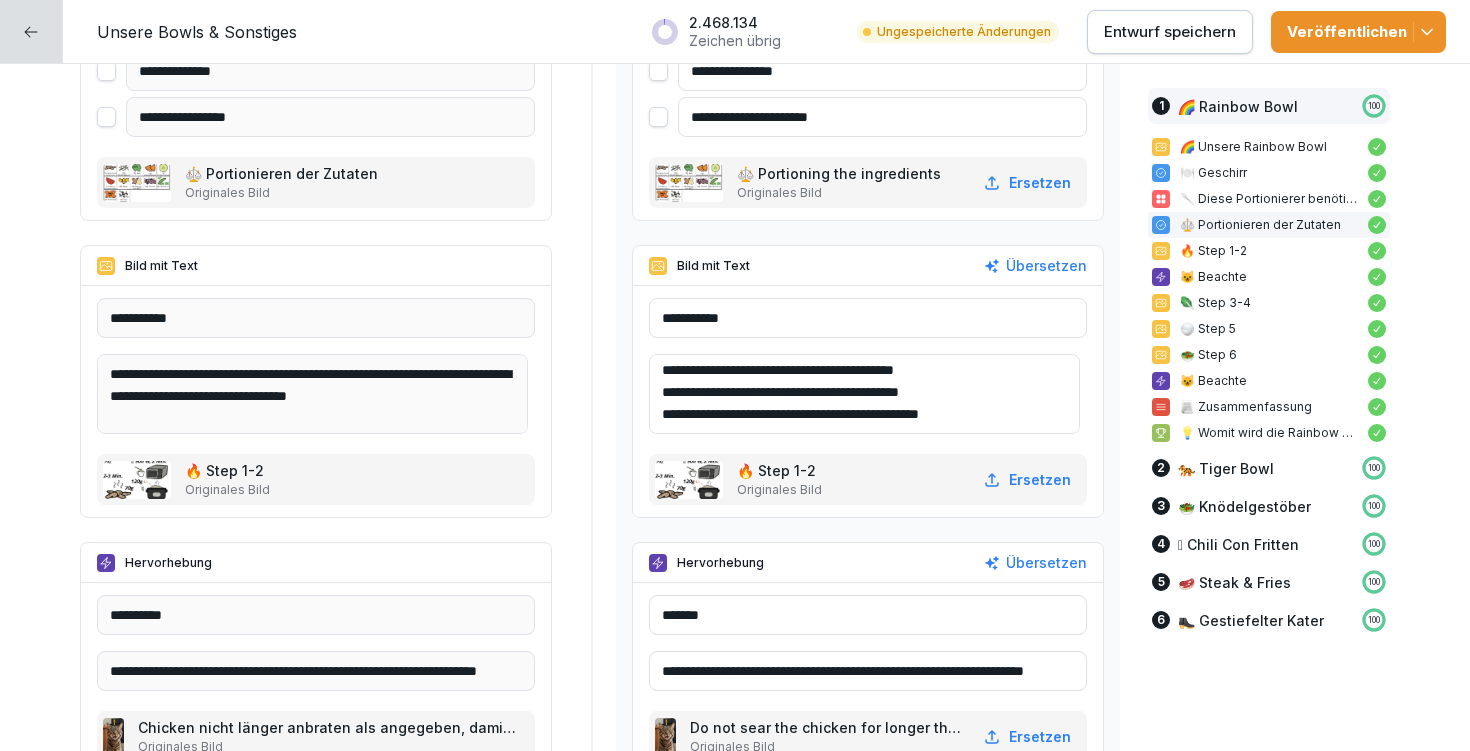 drag, startPoint x: 1008, startPoint y: 732, endPoint x: 968, endPoint y: 369, distance: 365.1972 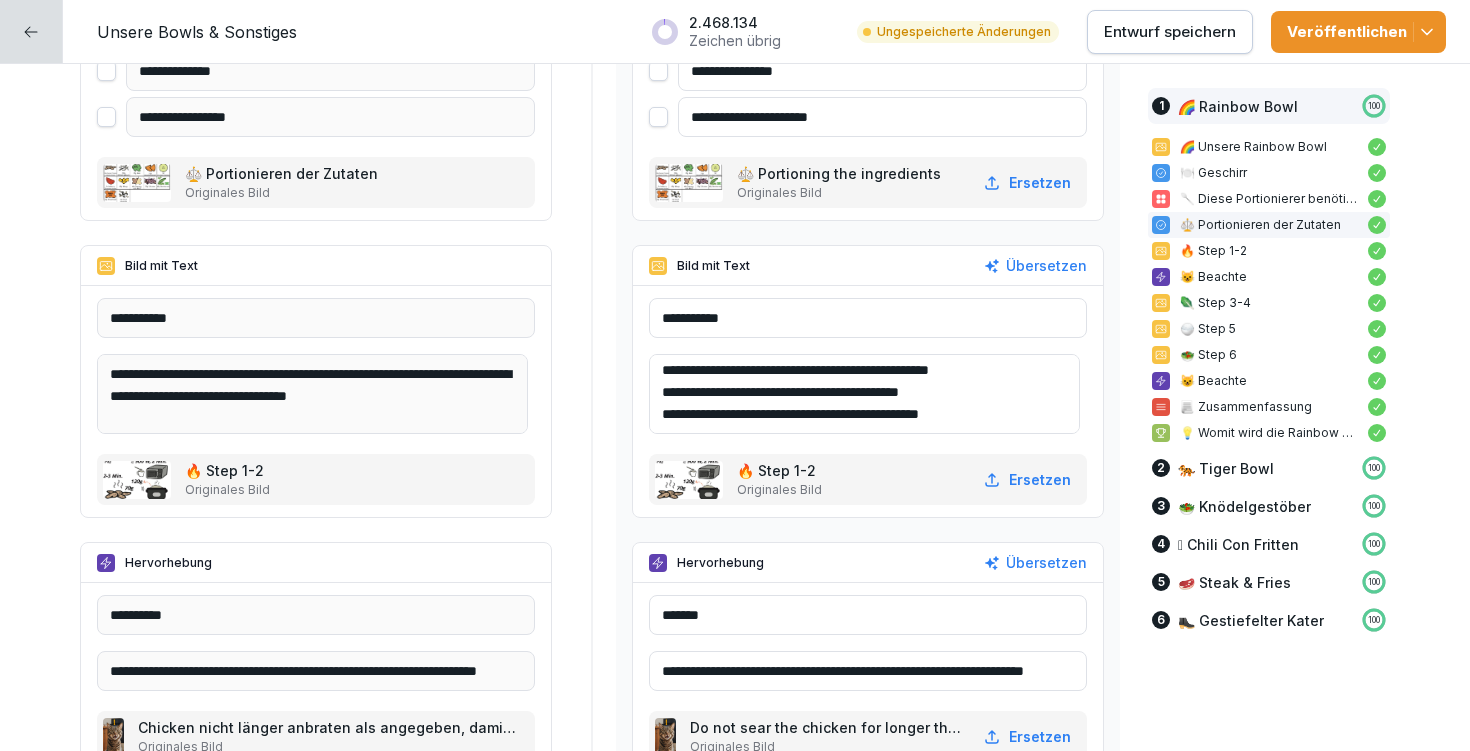 click on "**********" at bounding box center (864, 394) 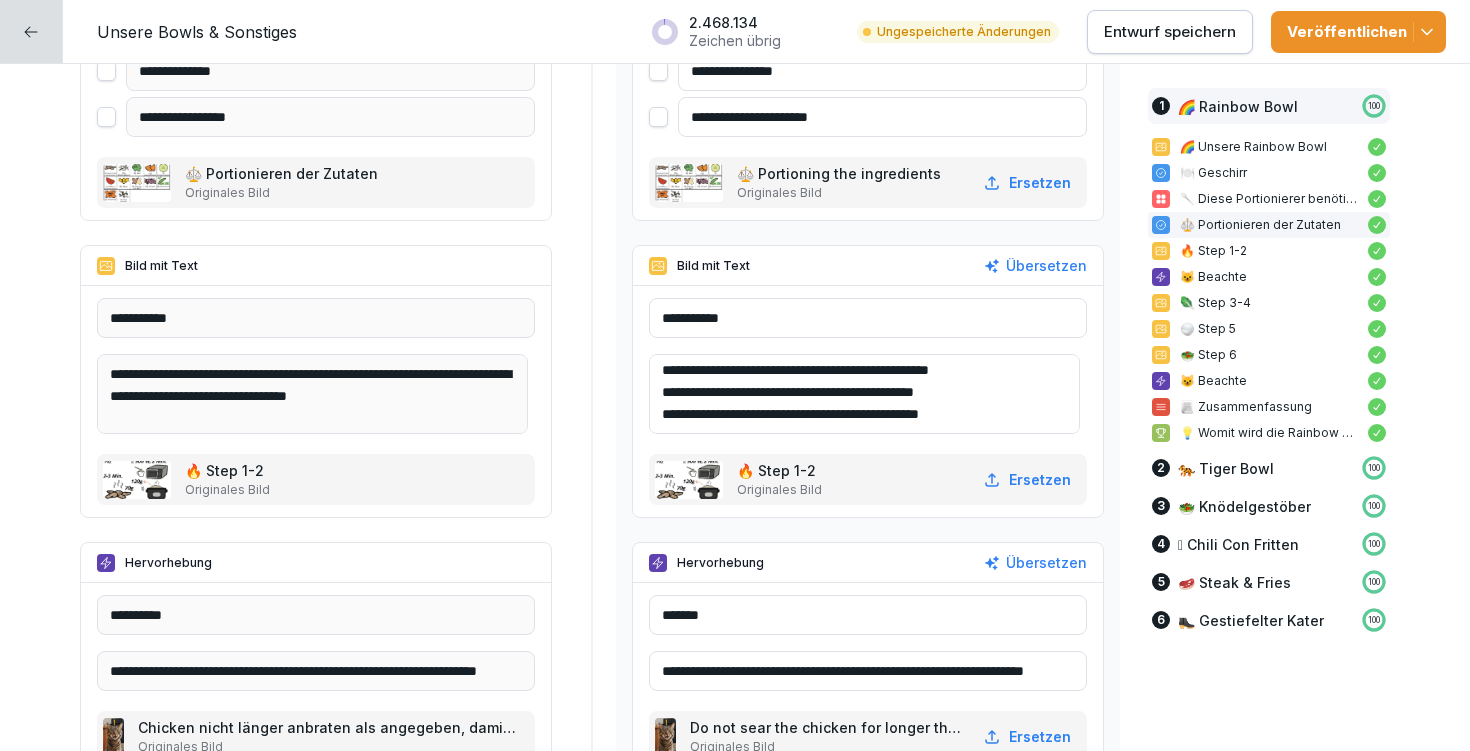 drag, startPoint x: 674, startPoint y: 368, endPoint x: 1058, endPoint y: 424, distance: 388.06186 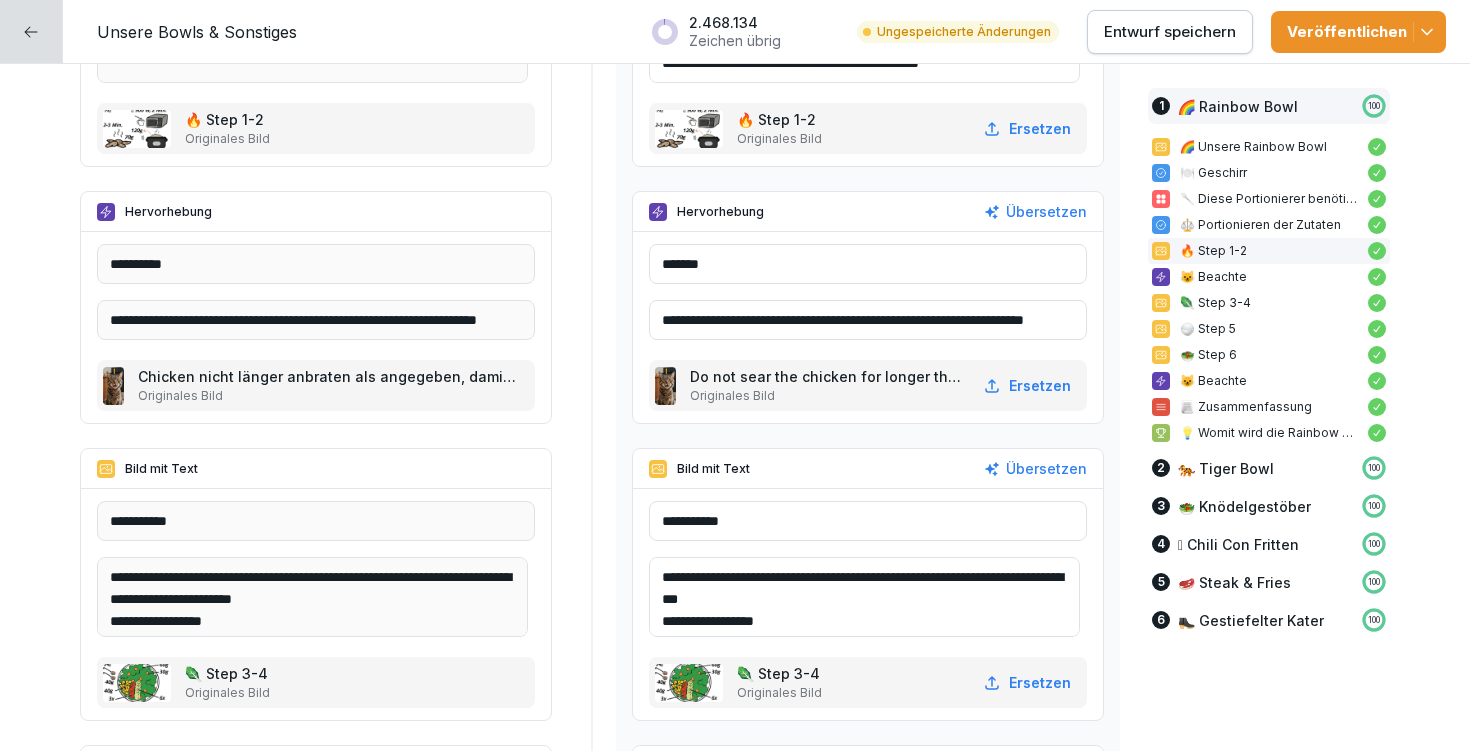 scroll, scrollTop: 2861, scrollLeft: 0, axis: vertical 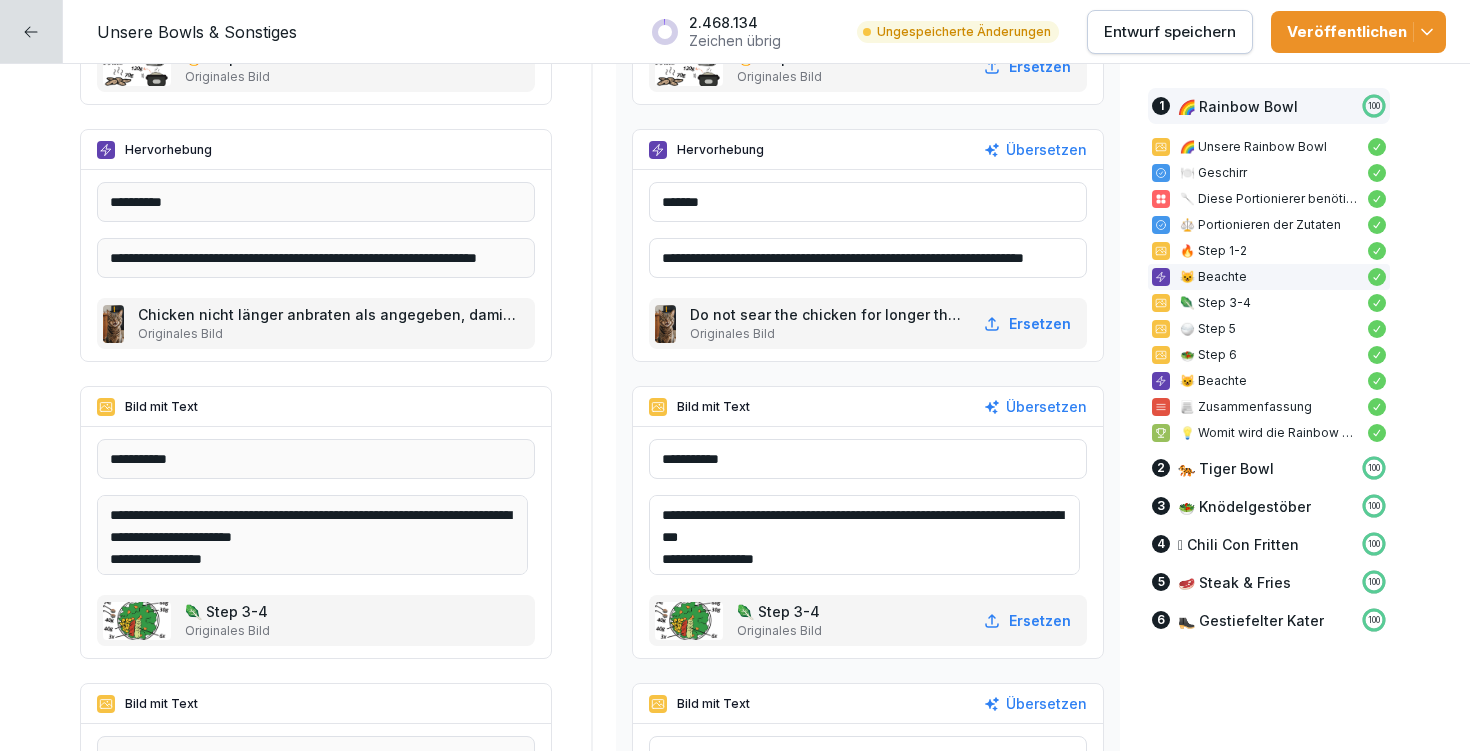 type on "**********" 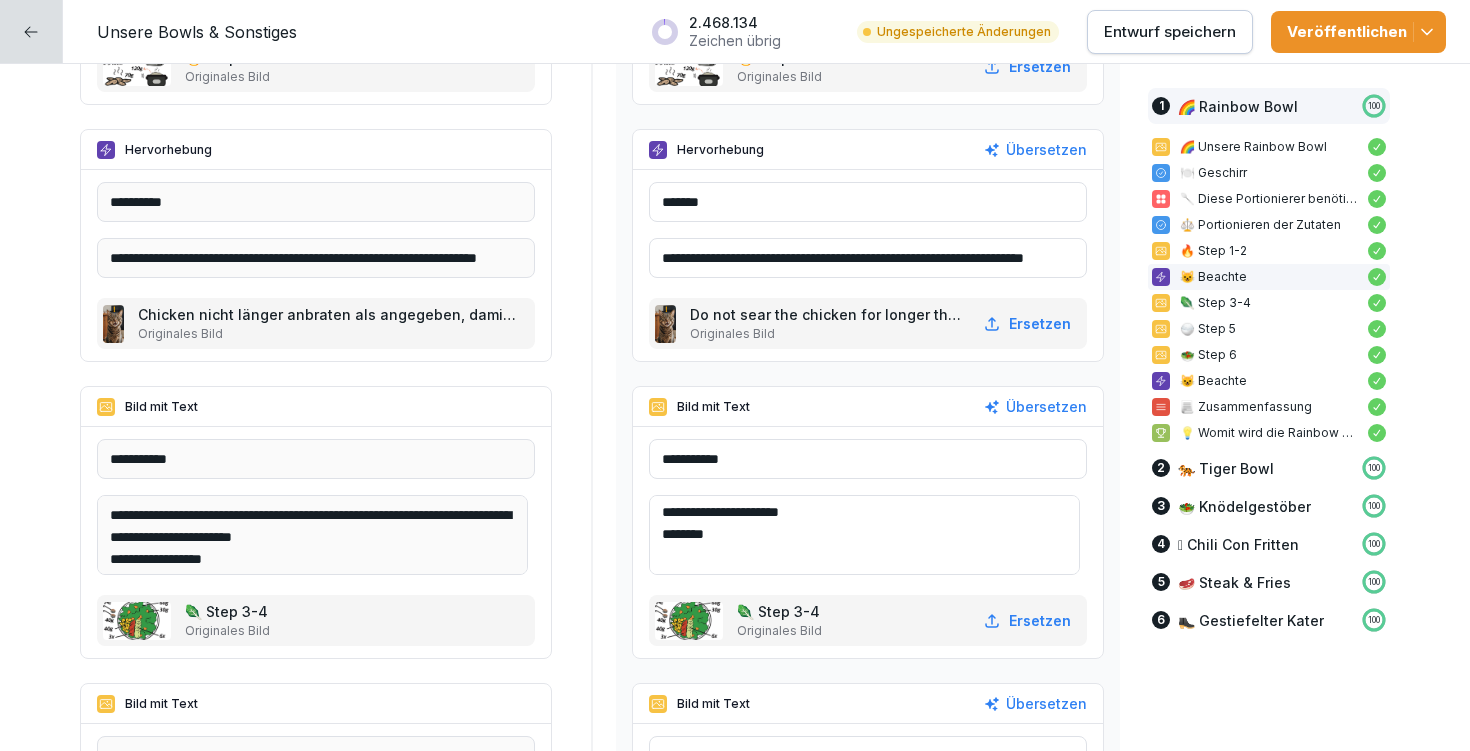 scroll, scrollTop: 92, scrollLeft: 0, axis: vertical 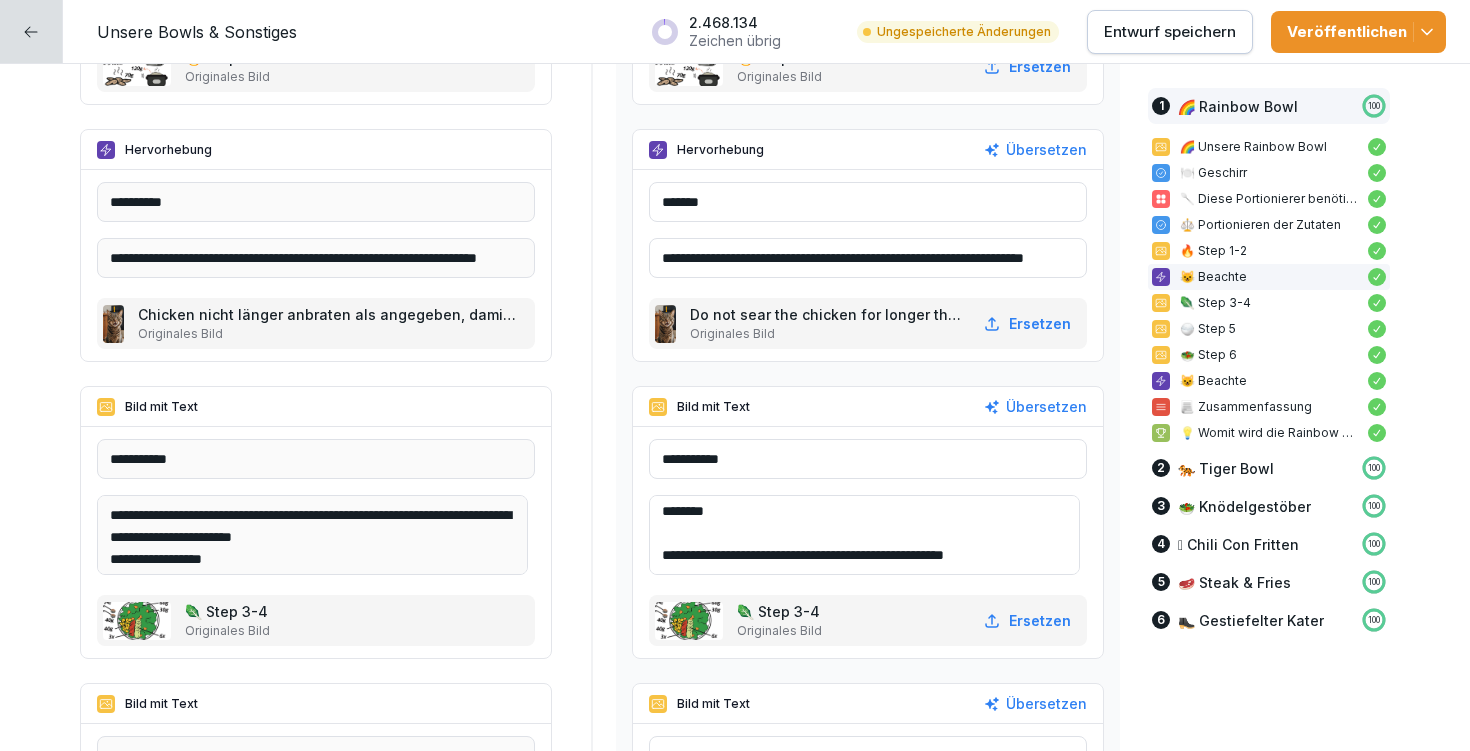 drag, startPoint x: 690, startPoint y: 518, endPoint x: 888, endPoint y: 590, distance: 210.6846 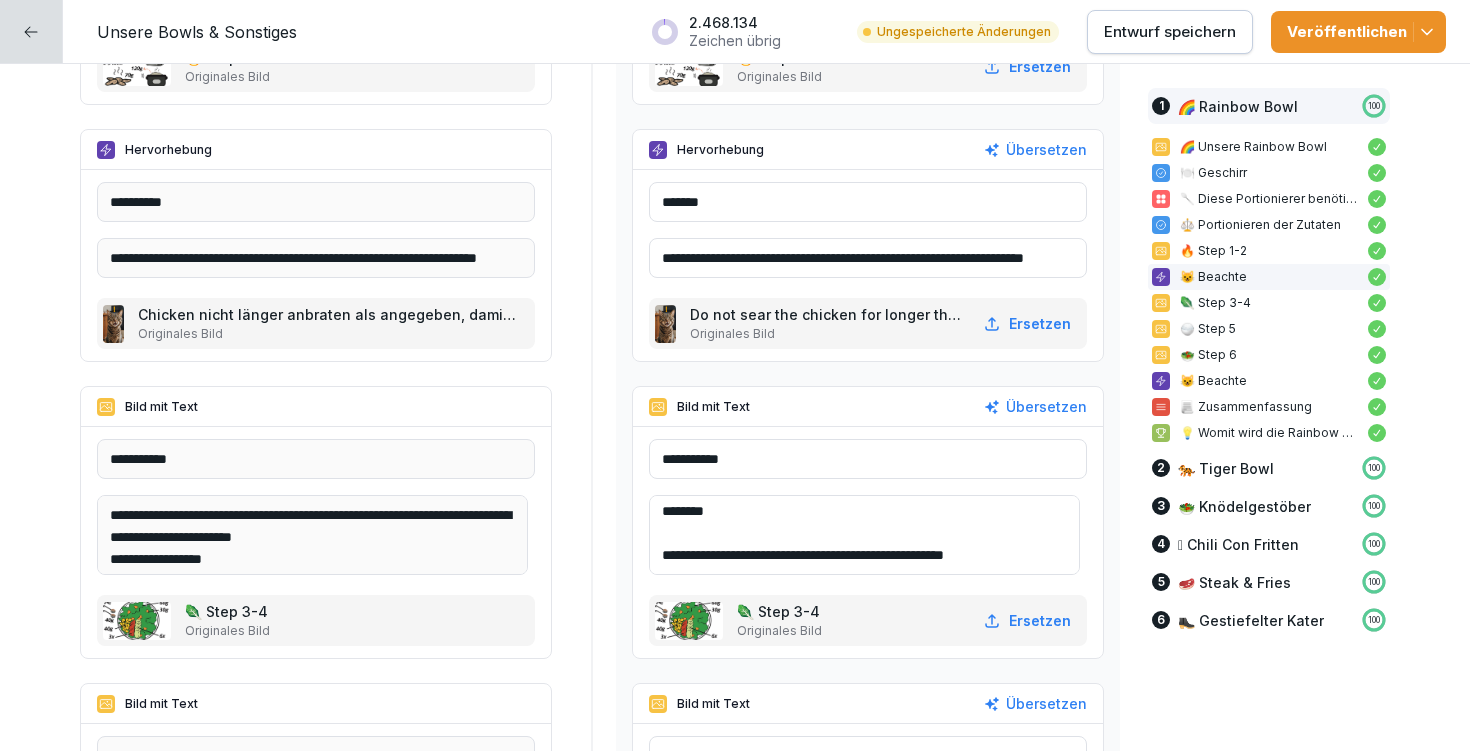 click on "**********" at bounding box center [868, 542] 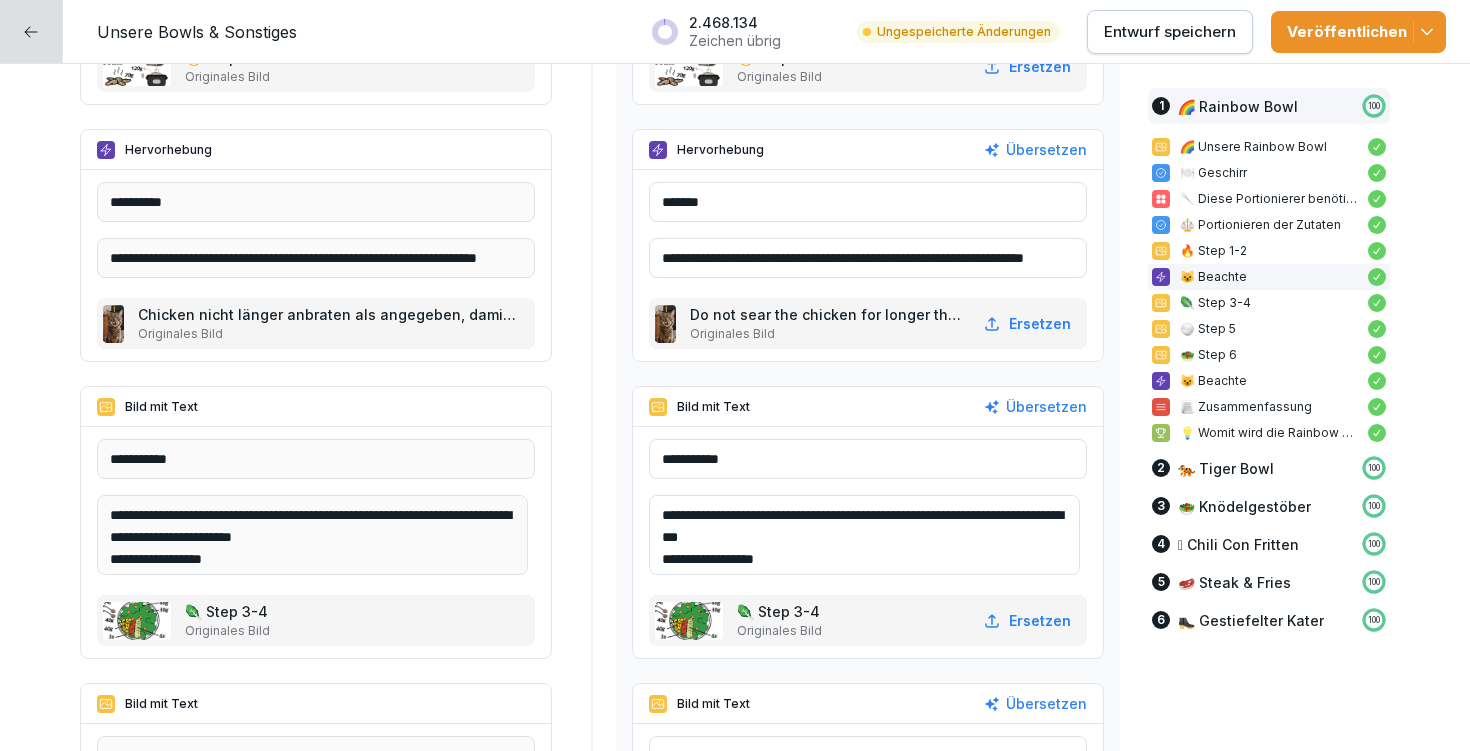 drag, startPoint x: 752, startPoint y: 527, endPoint x: 650, endPoint y: 451, distance: 127.20063 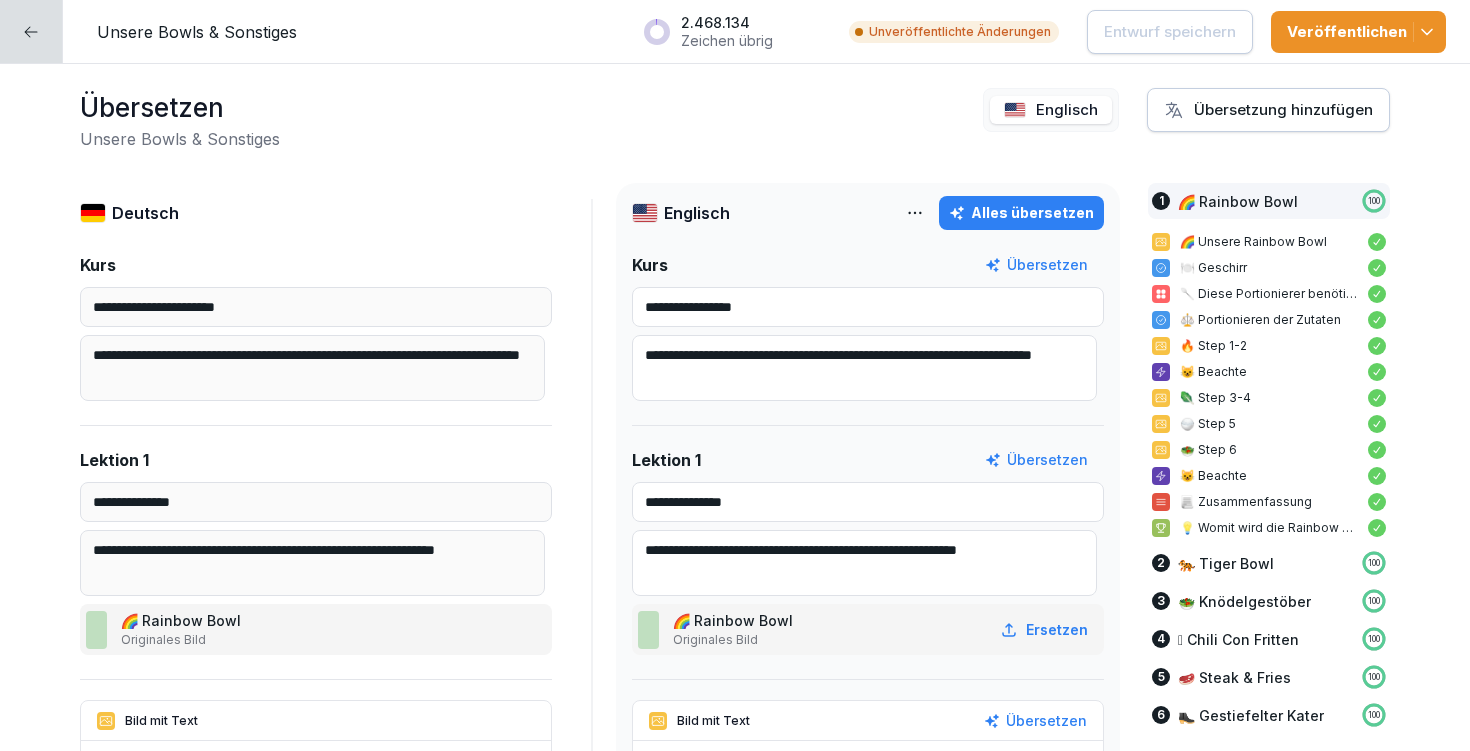 scroll, scrollTop: 0, scrollLeft: 0, axis: both 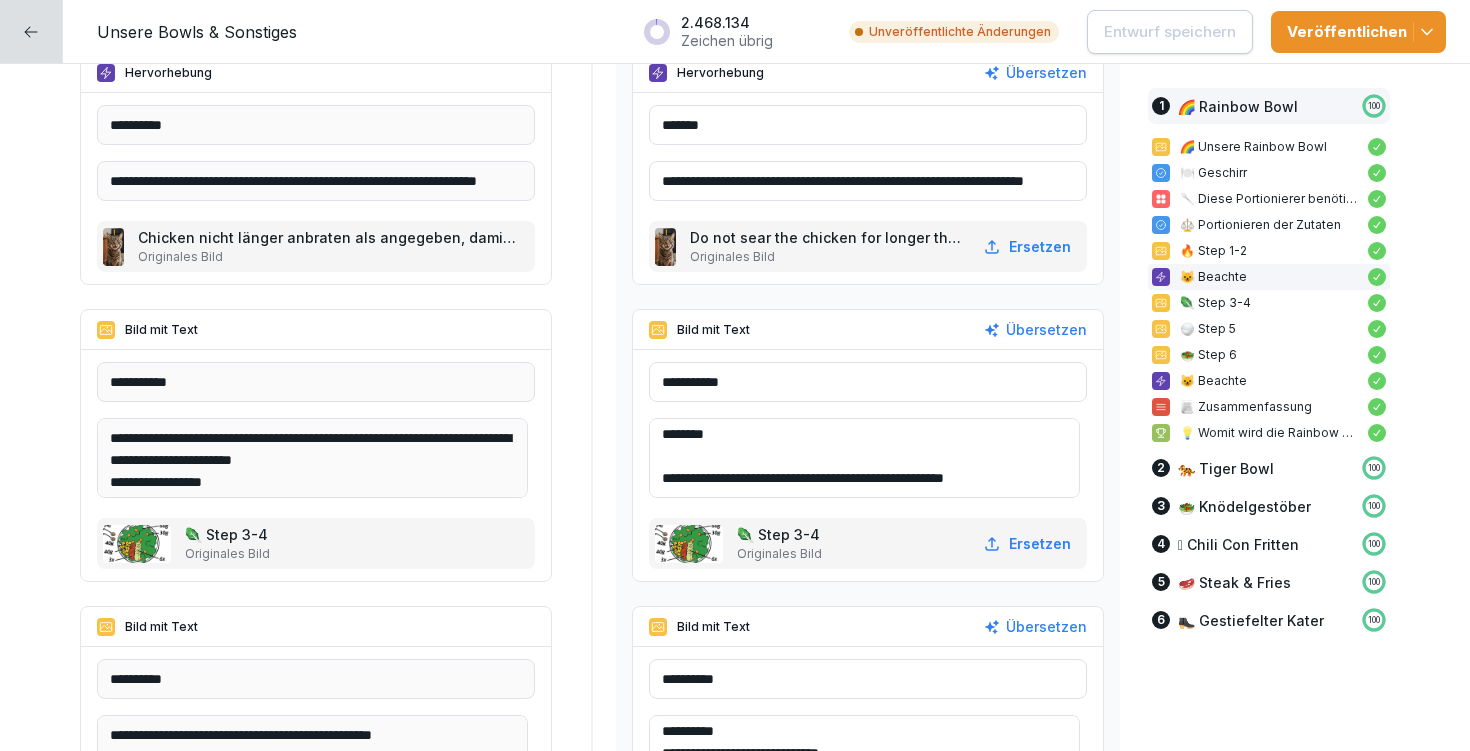 drag, startPoint x: 676, startPoint y: 434, endPoint x: 816, endPoint y: 441, distance: 140.1749 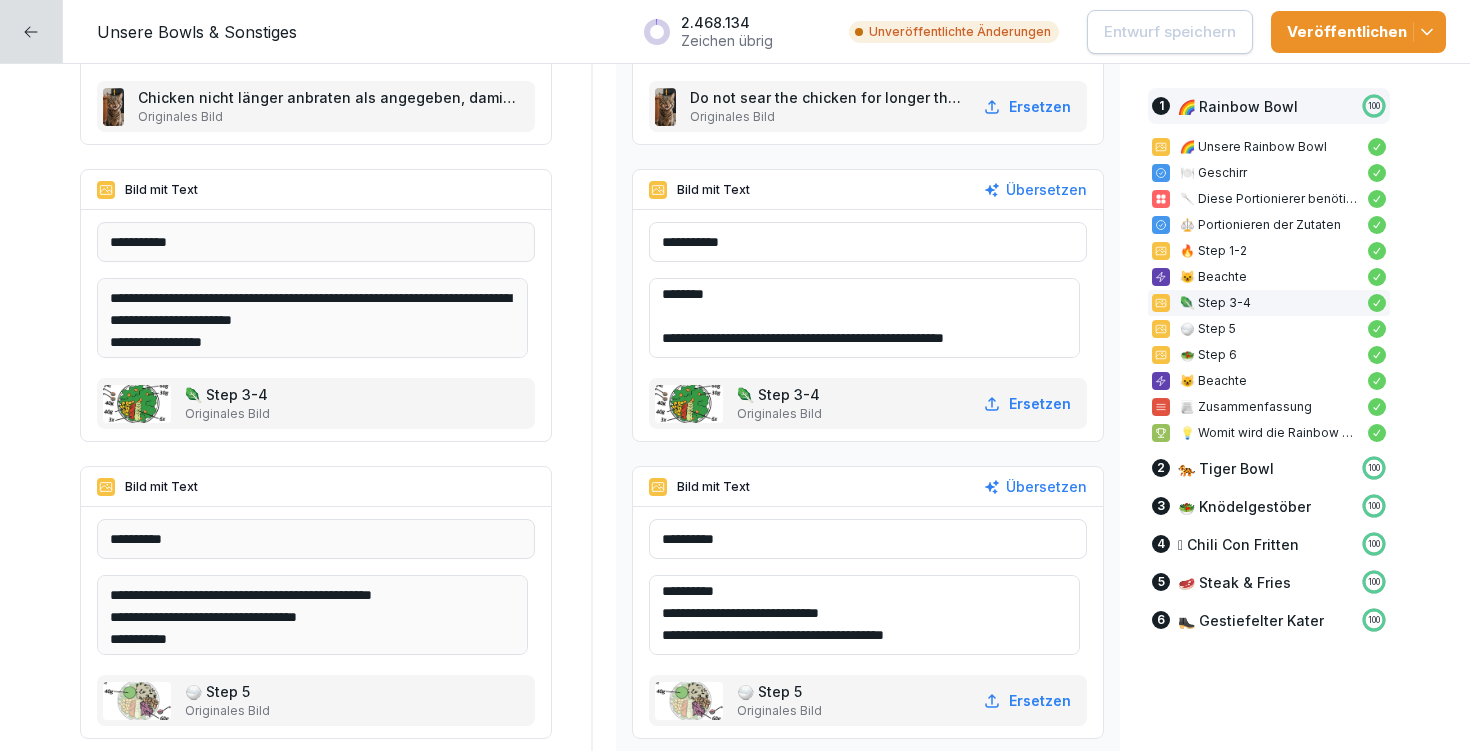 drag, startPoint x: 674, startPoint y: 336, endPoint x: 1050, endPoint y: 342, distance: 376.04788 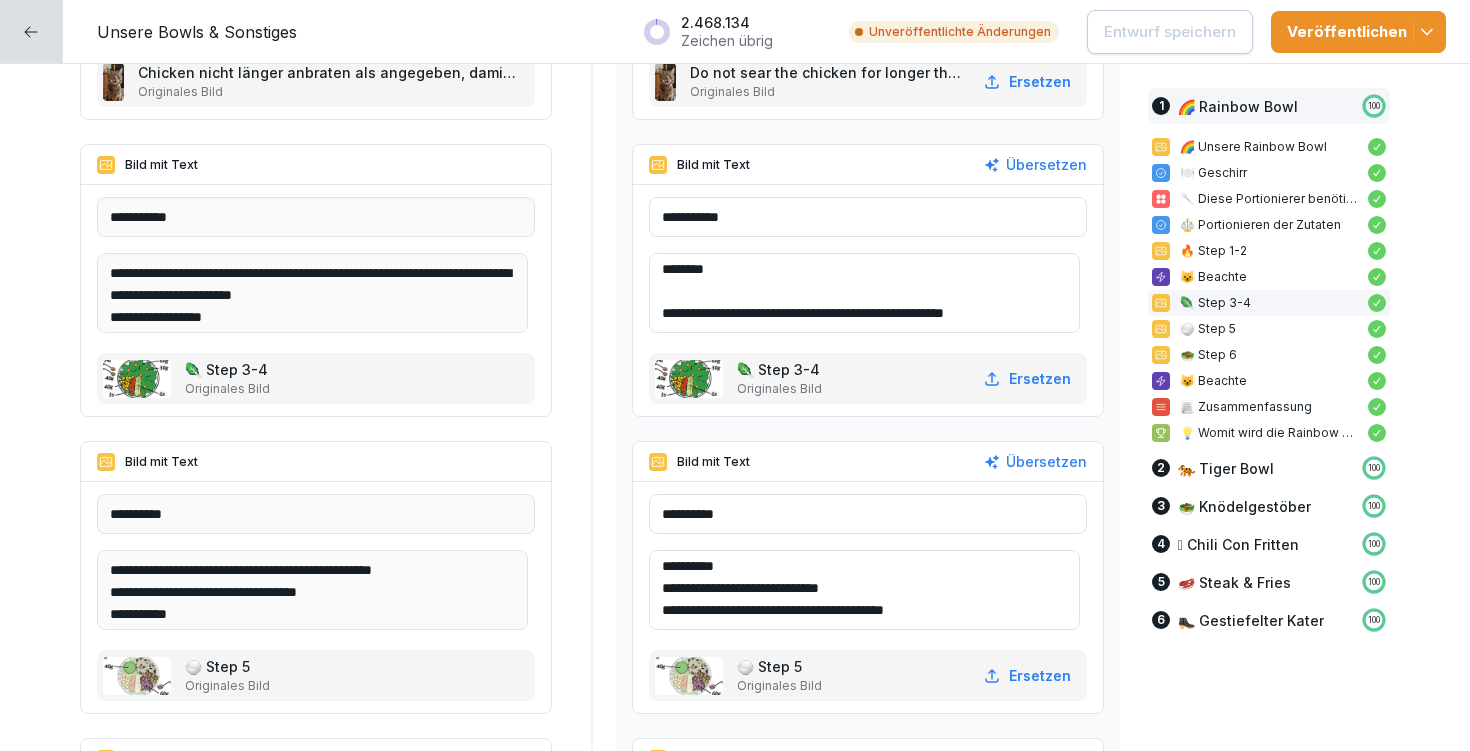scroll, scrollTop: 3148, scrollLeft: 0, axis: vertical 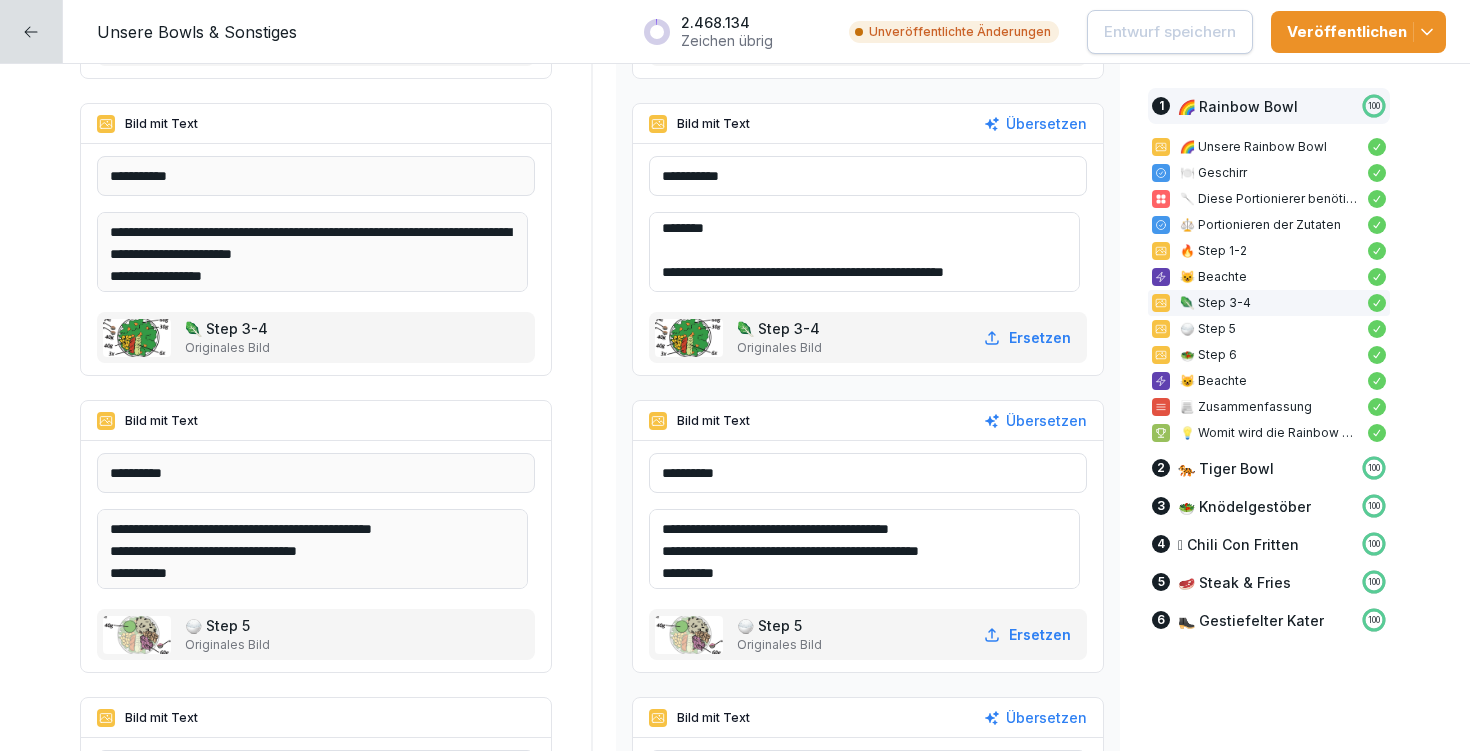 click on "**********" at bounding box center (864, 549) 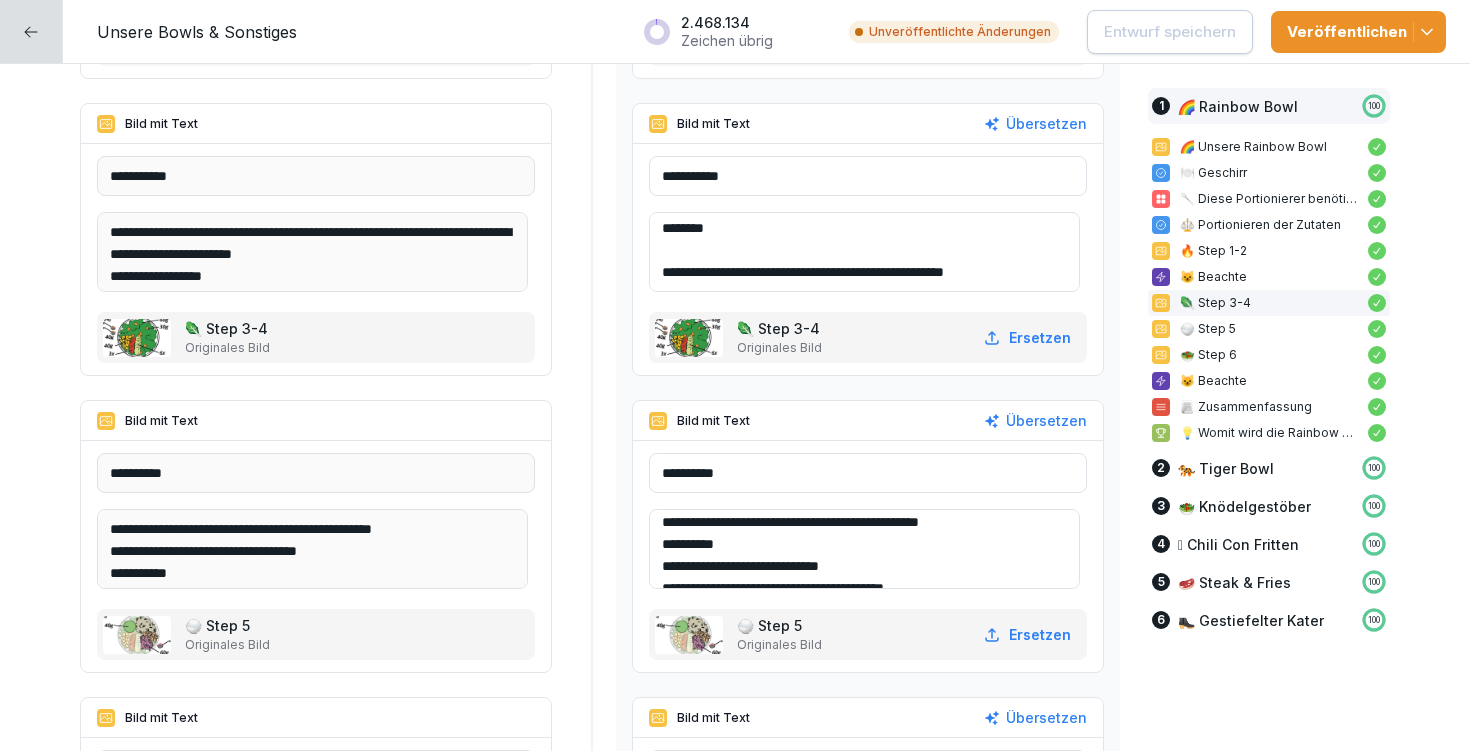 scroll, scrollTop: 48, scrollLeft: 0, axis: vertical 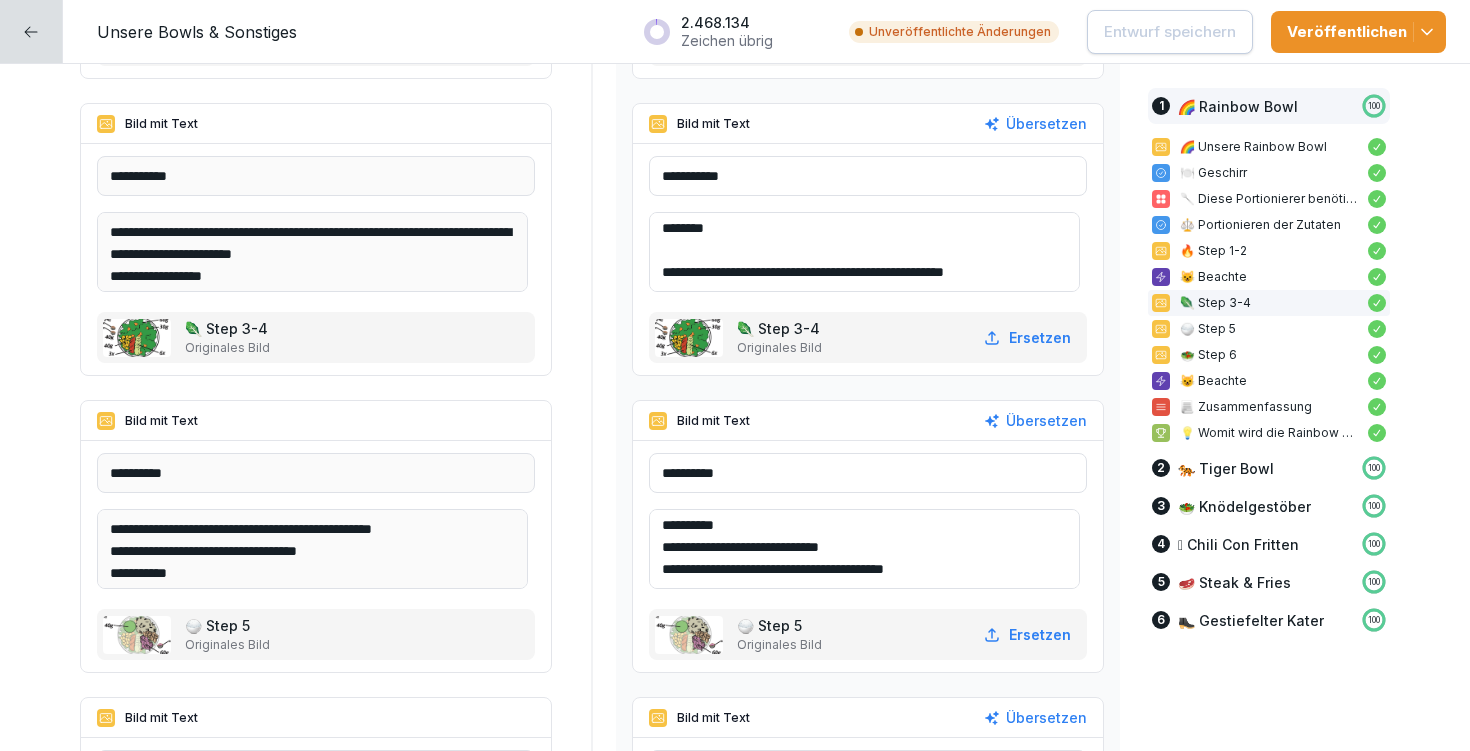 drag, startPoint x: 694, startPoint y: 542, endPoint x: 984, endPoint y: 576, distance: 291.9863 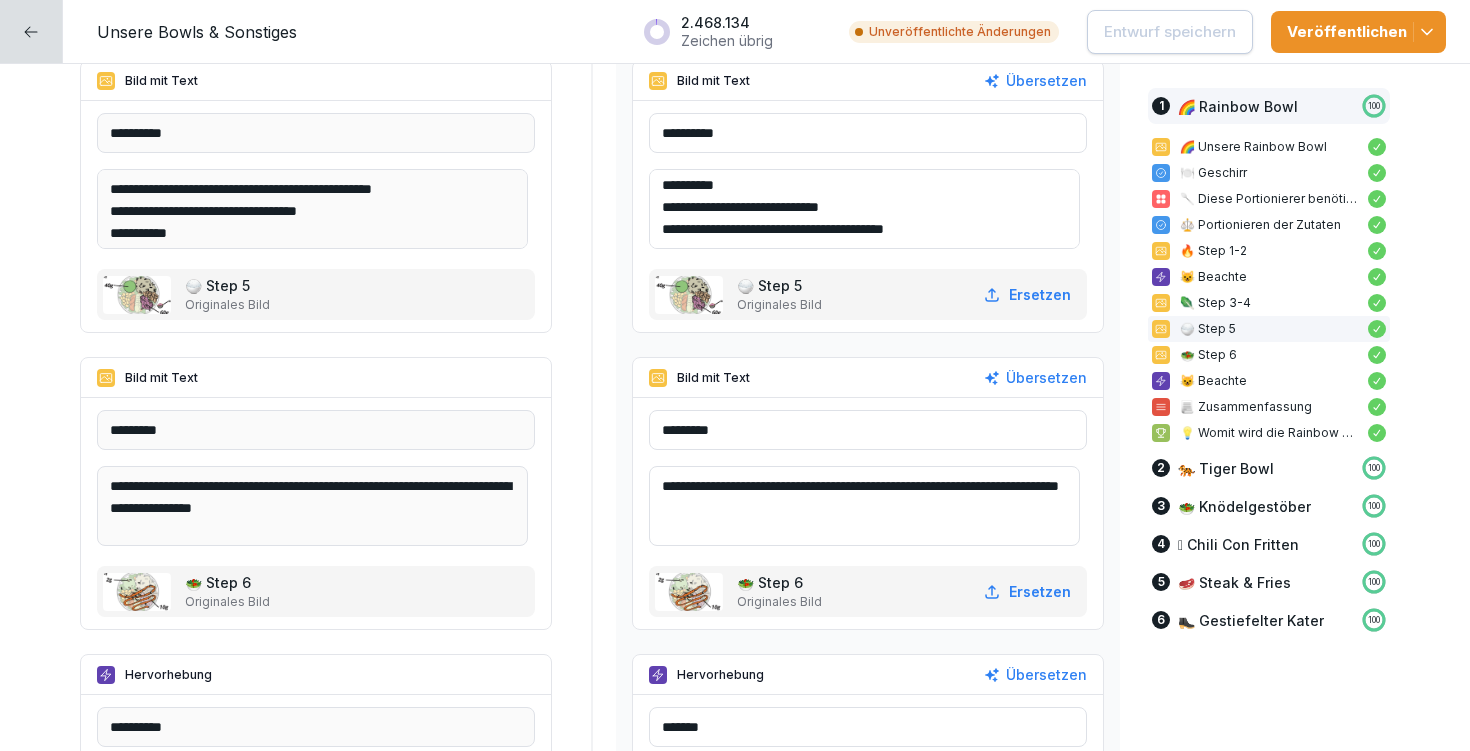 scroll, scrollTop: 3488, scrollLeft: 0, axis: vertical 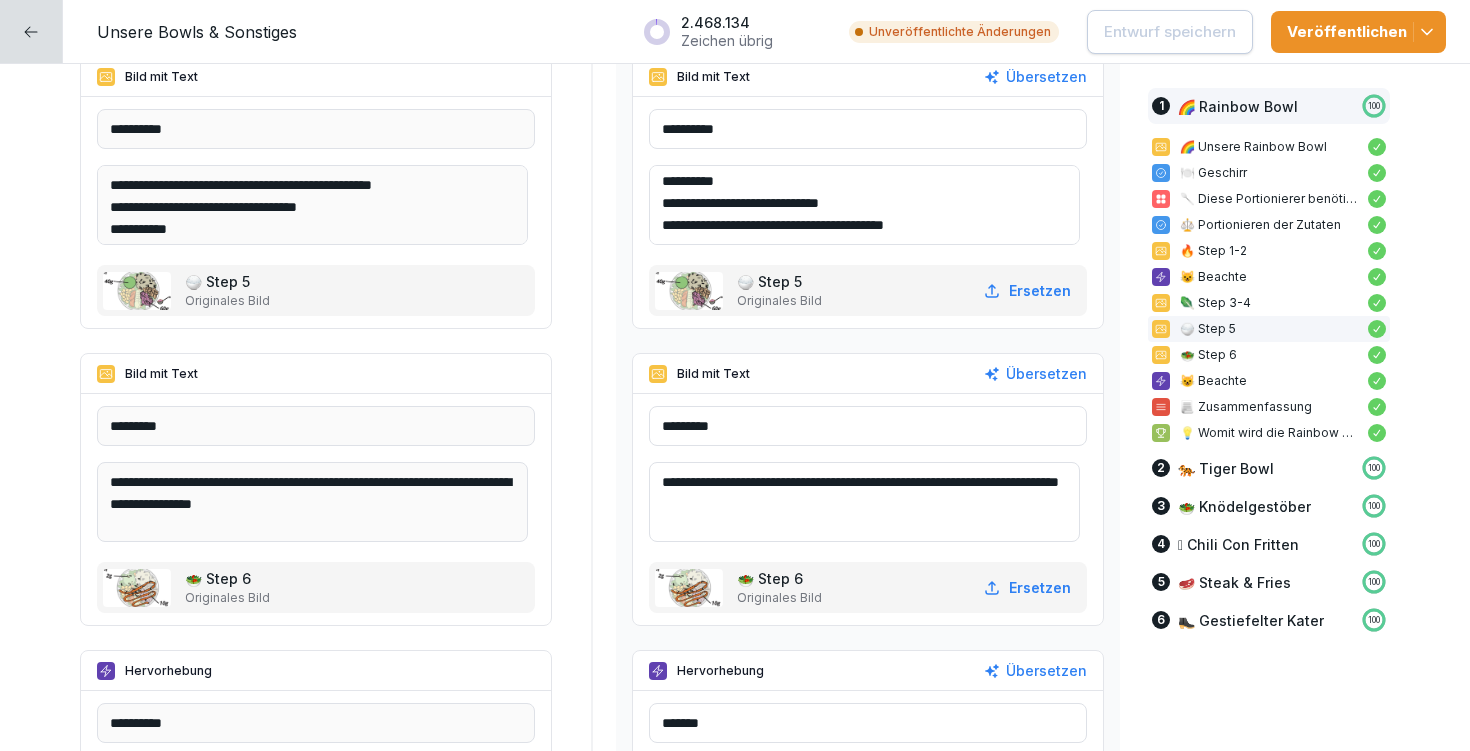drag, startPoint x: 672, startPoint y: 478, endPoint x: 897, endPoint y: 508, distance: 226.9912 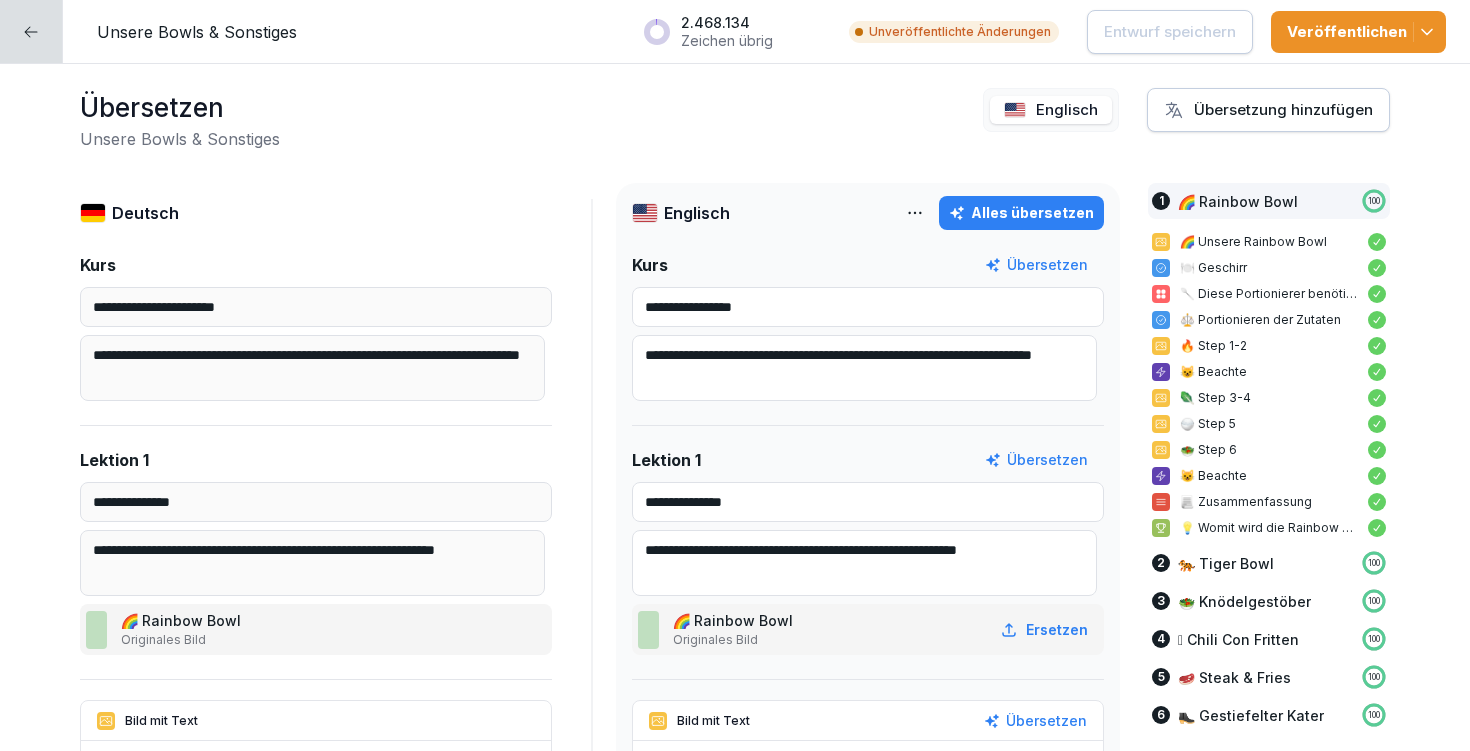 scroll, scrollTop: 0, scrollLeft: 0, axis: both 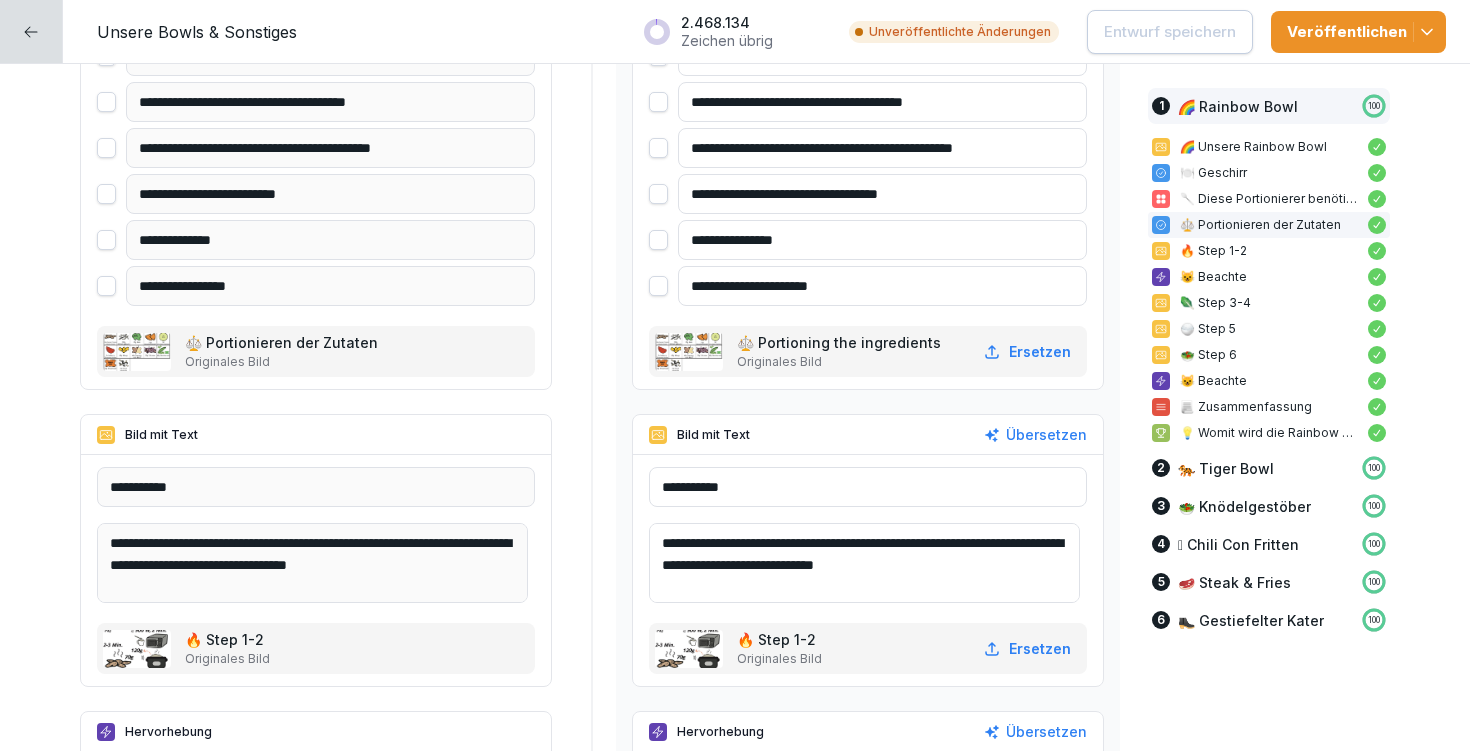 click on "**********" at bounding box center [864, 563] 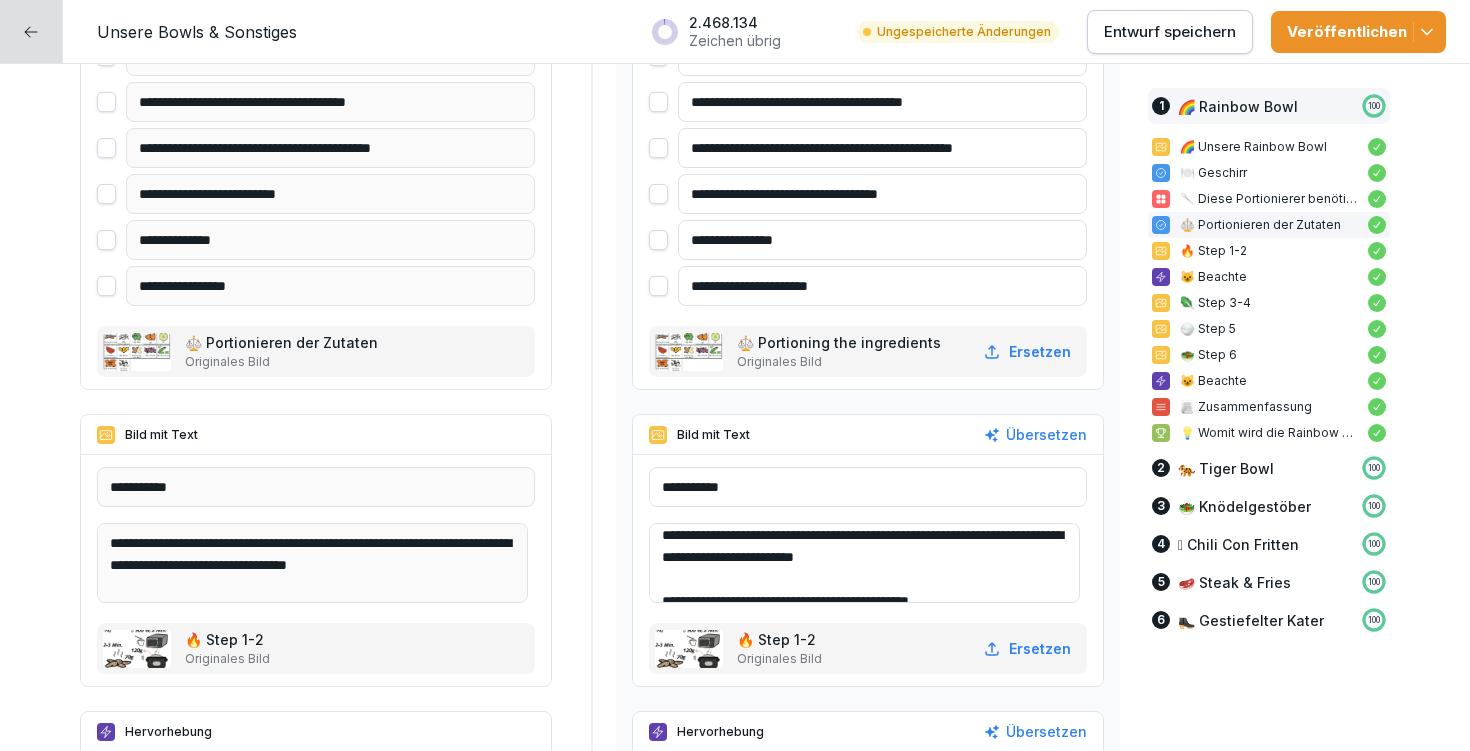 scroll, scrollTop: 70, scrollLeft: 0, axis: vertical 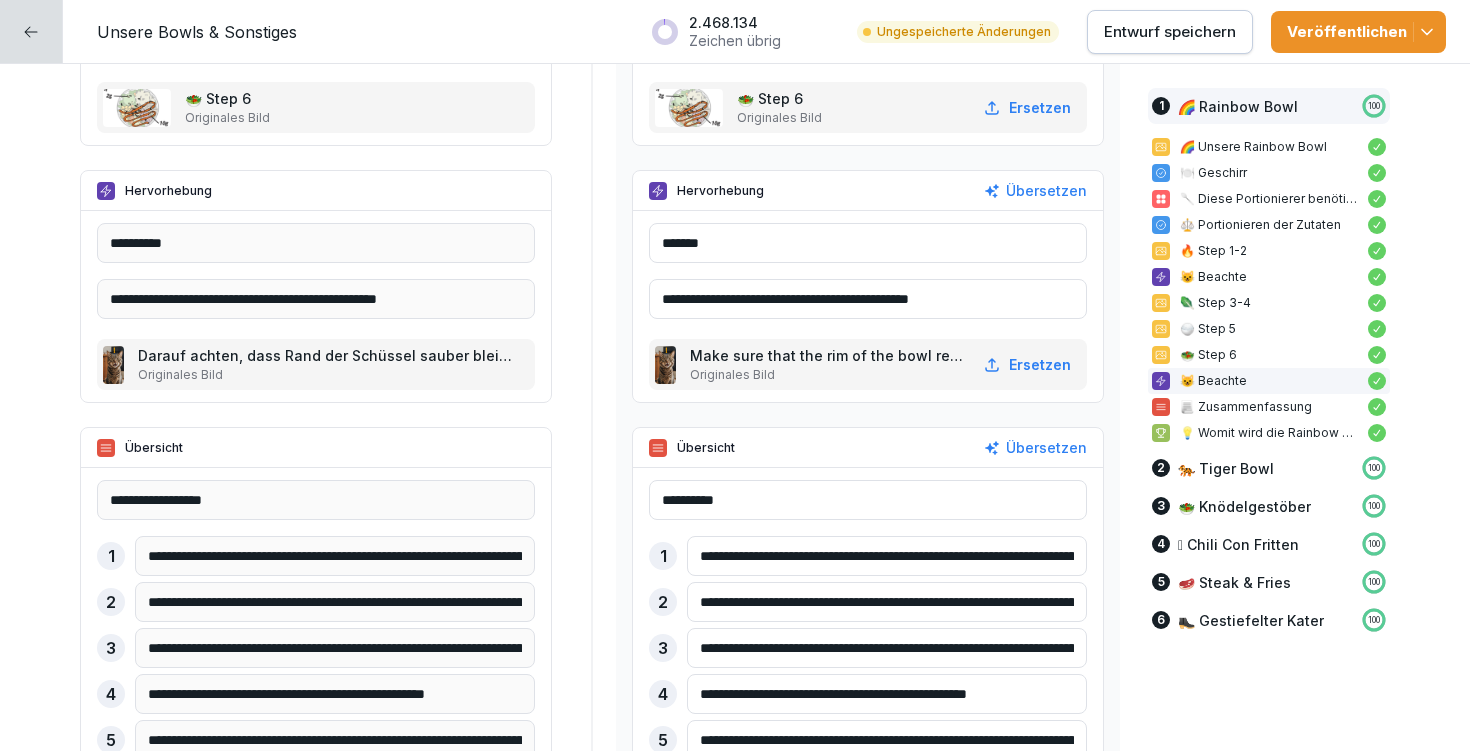 type on "**********" 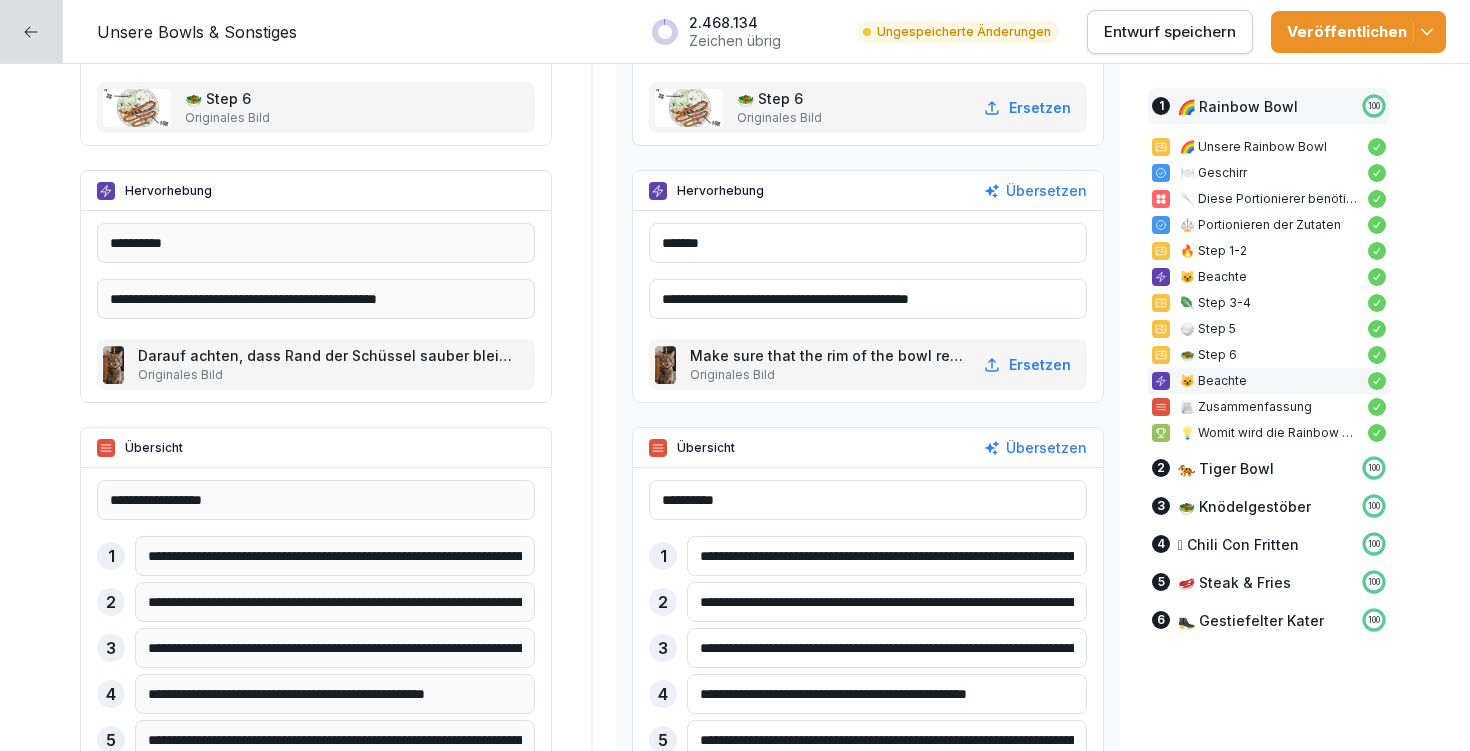 type on "**********" 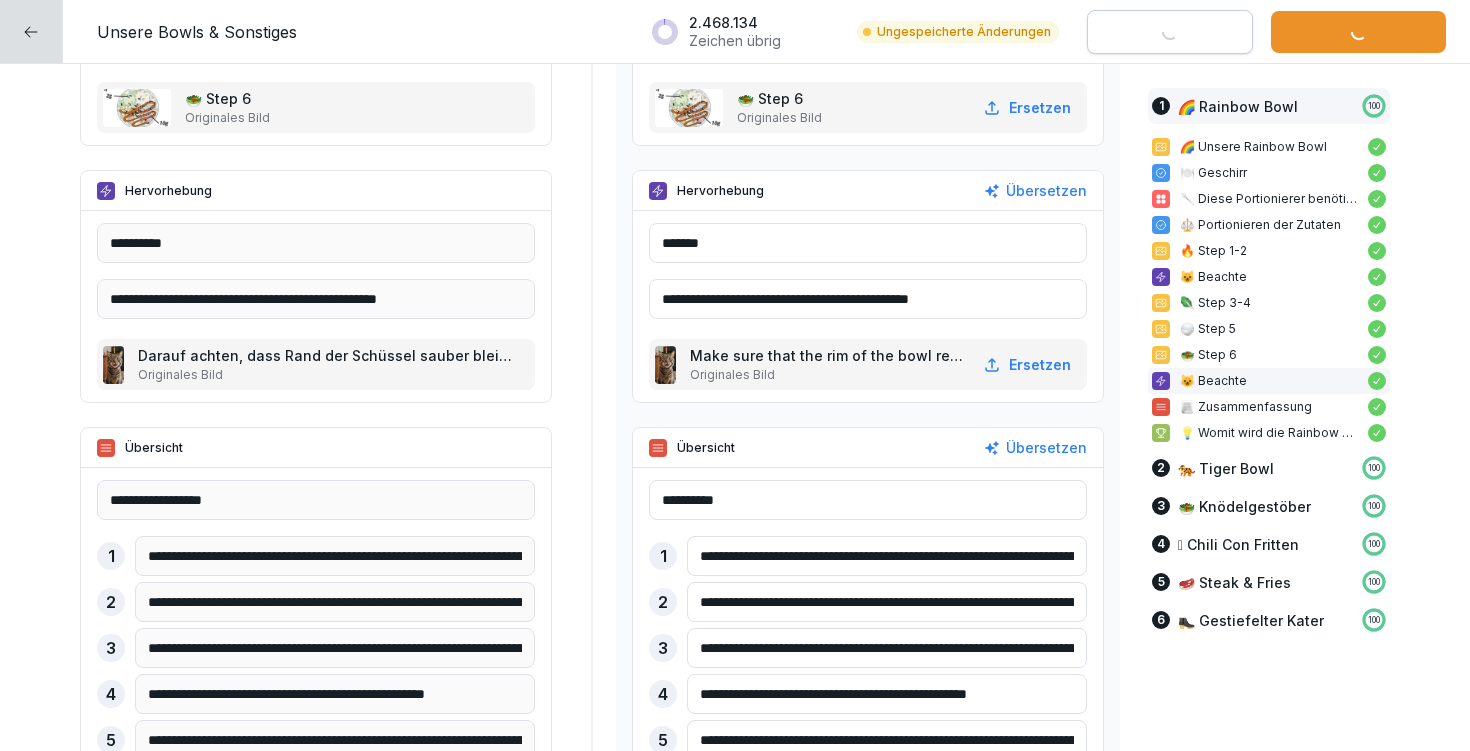 type on "**********" 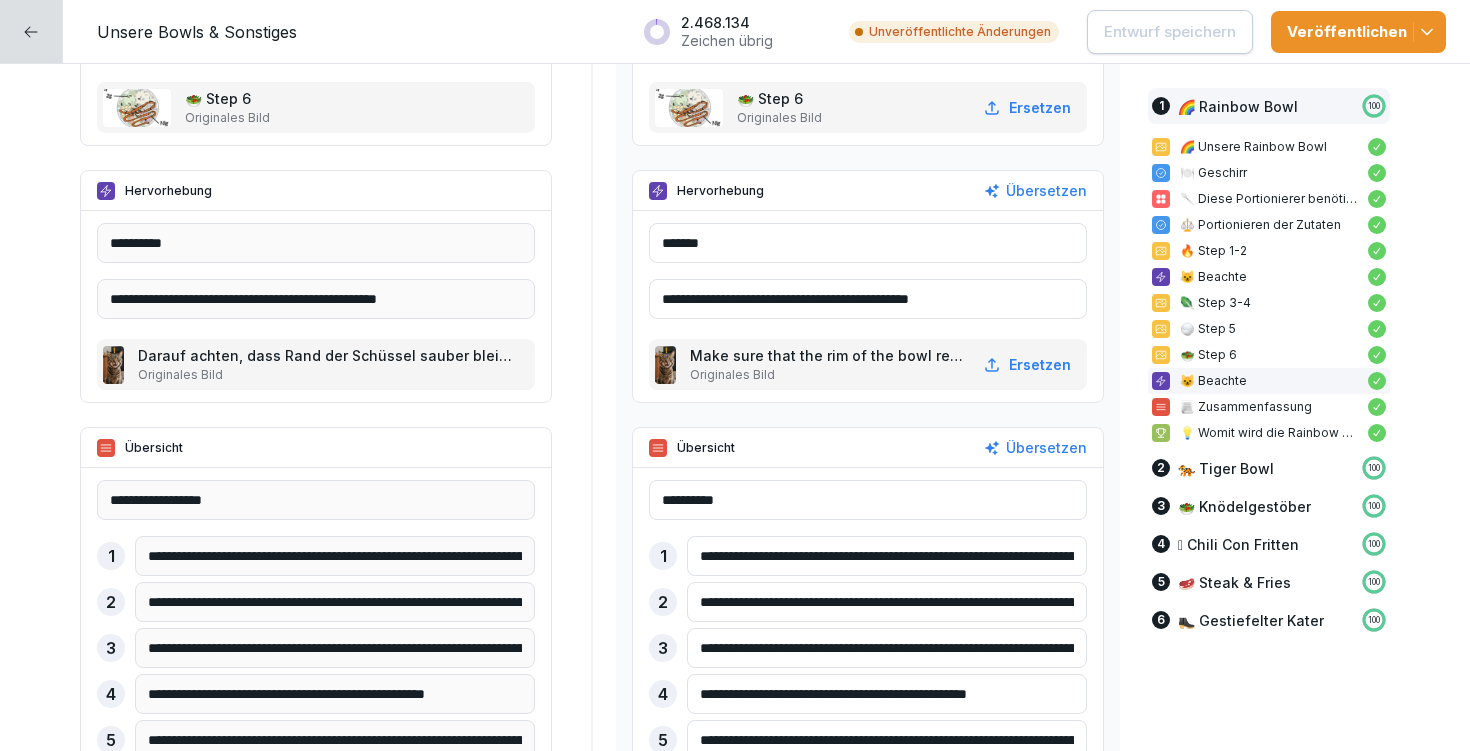 scroll, scrollTop: 3972, scrollLeft: 0, axis: vertical 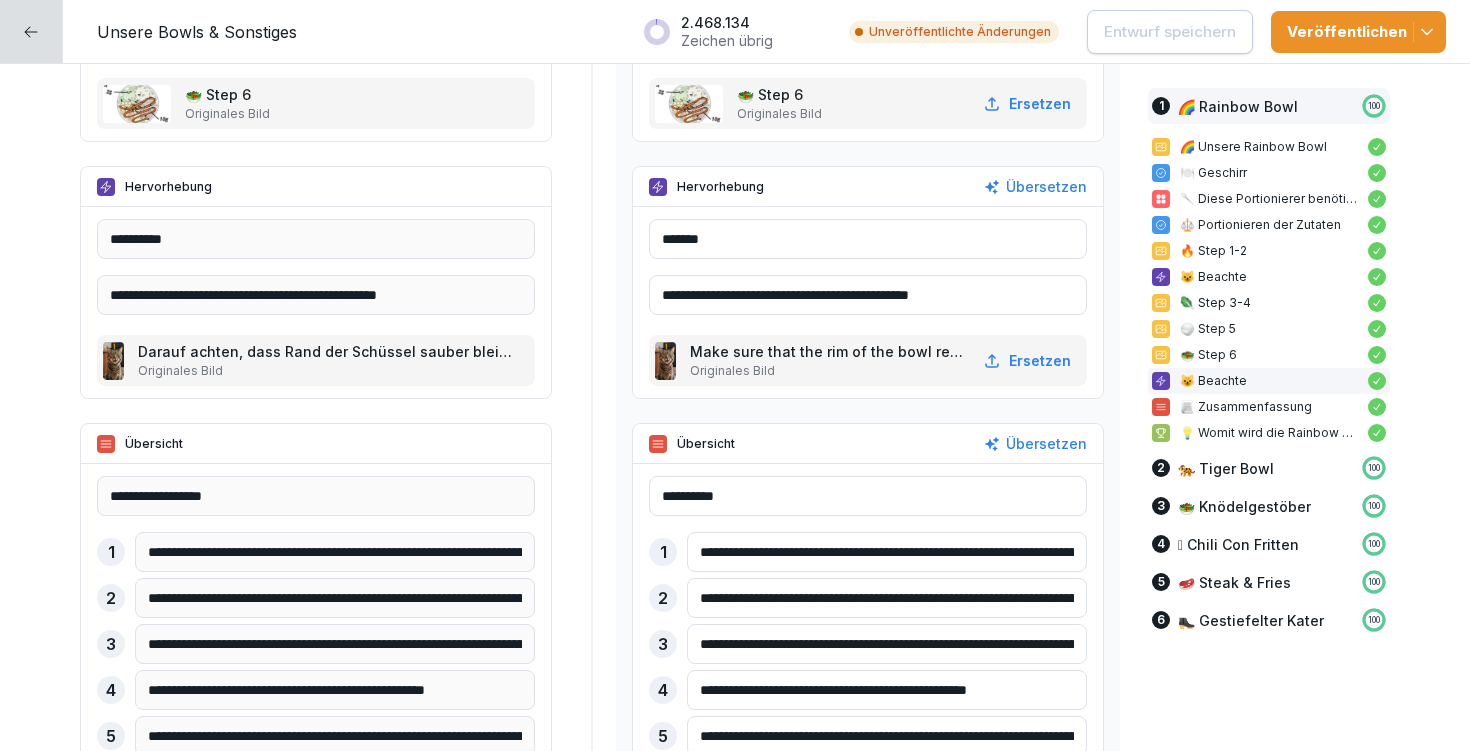 drag, startPoint x: 1008, startPoint y: 551, endPoint x: 1082, endPoint y: 553, distance: 74.02702 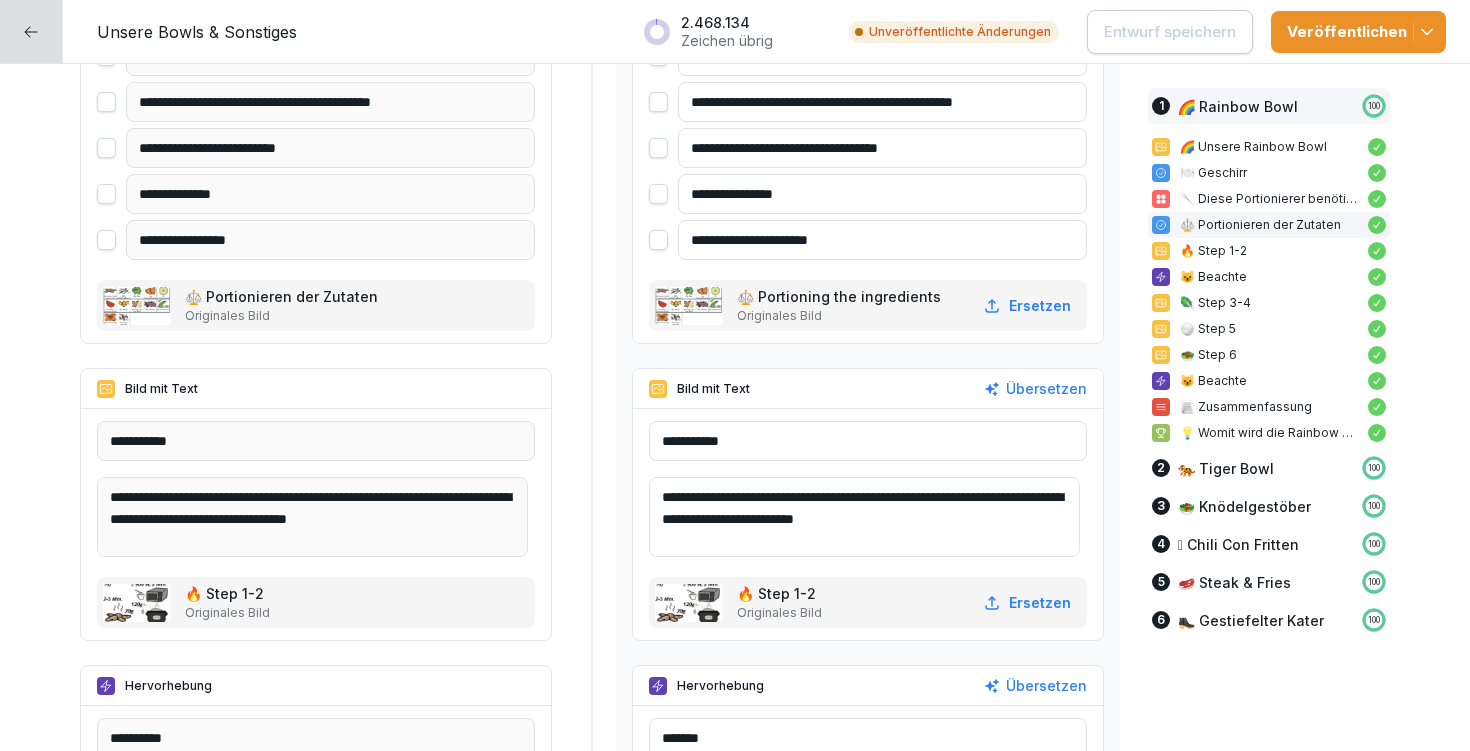 scroll, scrollTop: 2501, scrollLeft: 0, axis: vertical 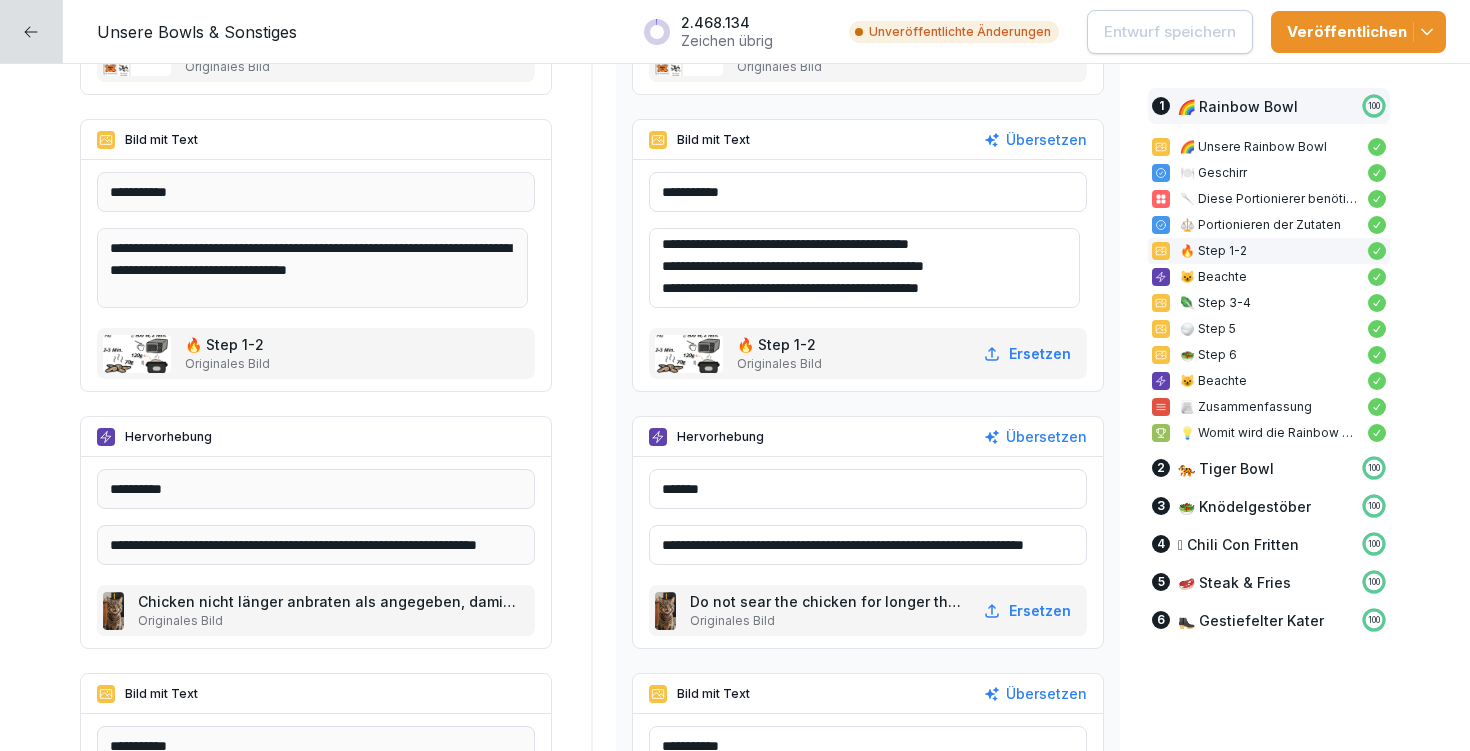drag, startPoint x: 673, startPoint y: 240, endPoint x: 968, endPoint y: 314, distance: 304.13977 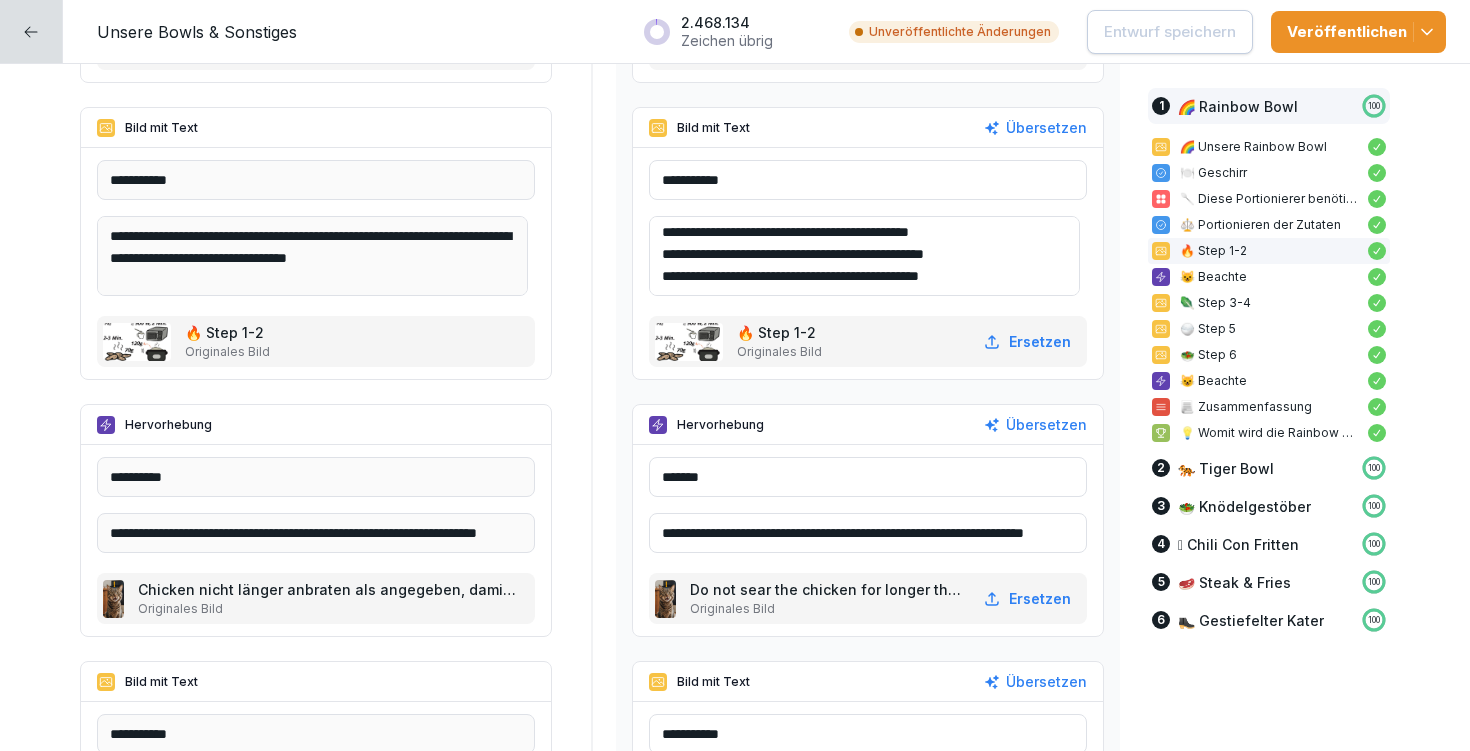 scroll, scrollTop: 2635, scrollLeft: 0, axis: vertical 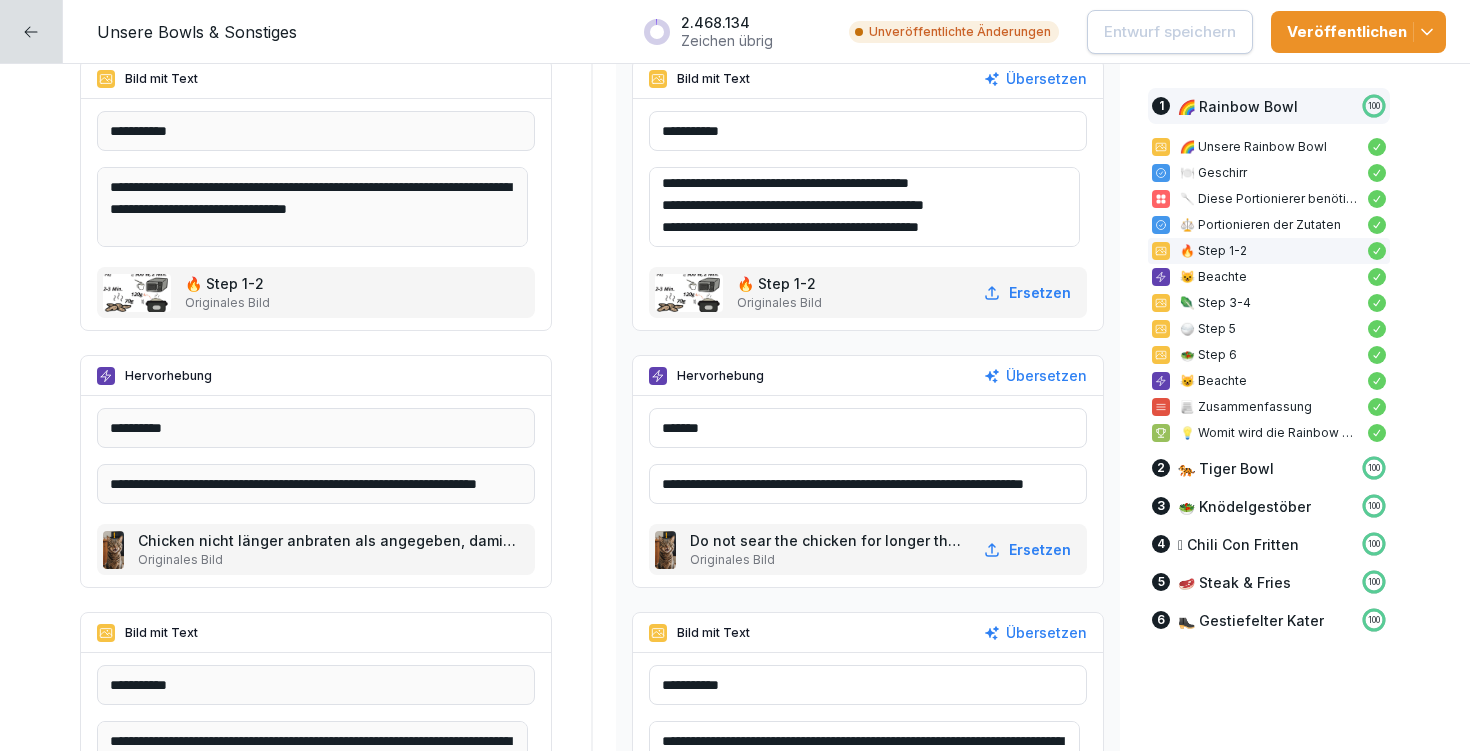 drag, startPoint x: 649, startPoint y: 484, endPoint x: 1109, endPoint y: 492, distance: 460.06955 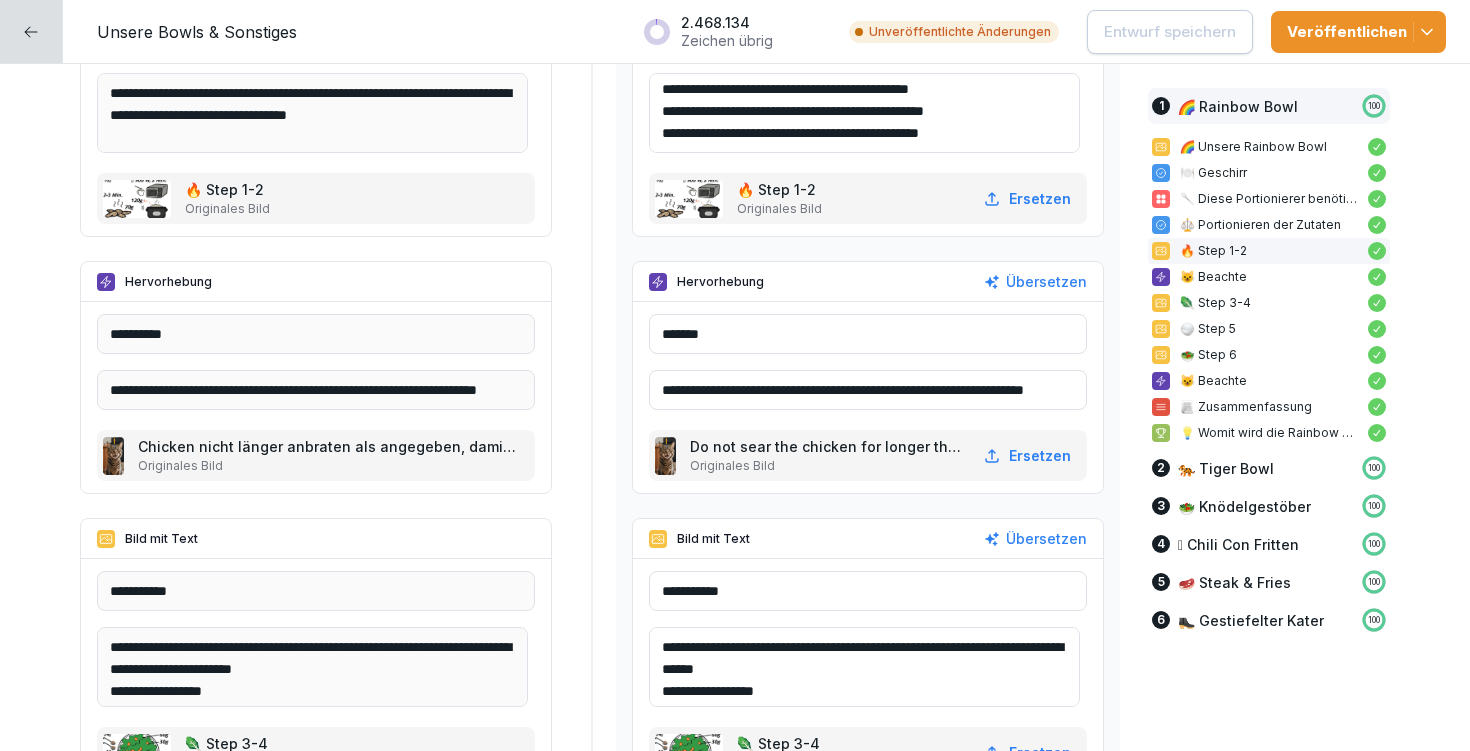 scroll, scrollTop: 2783, scrollLeft: 0, axis: vertical 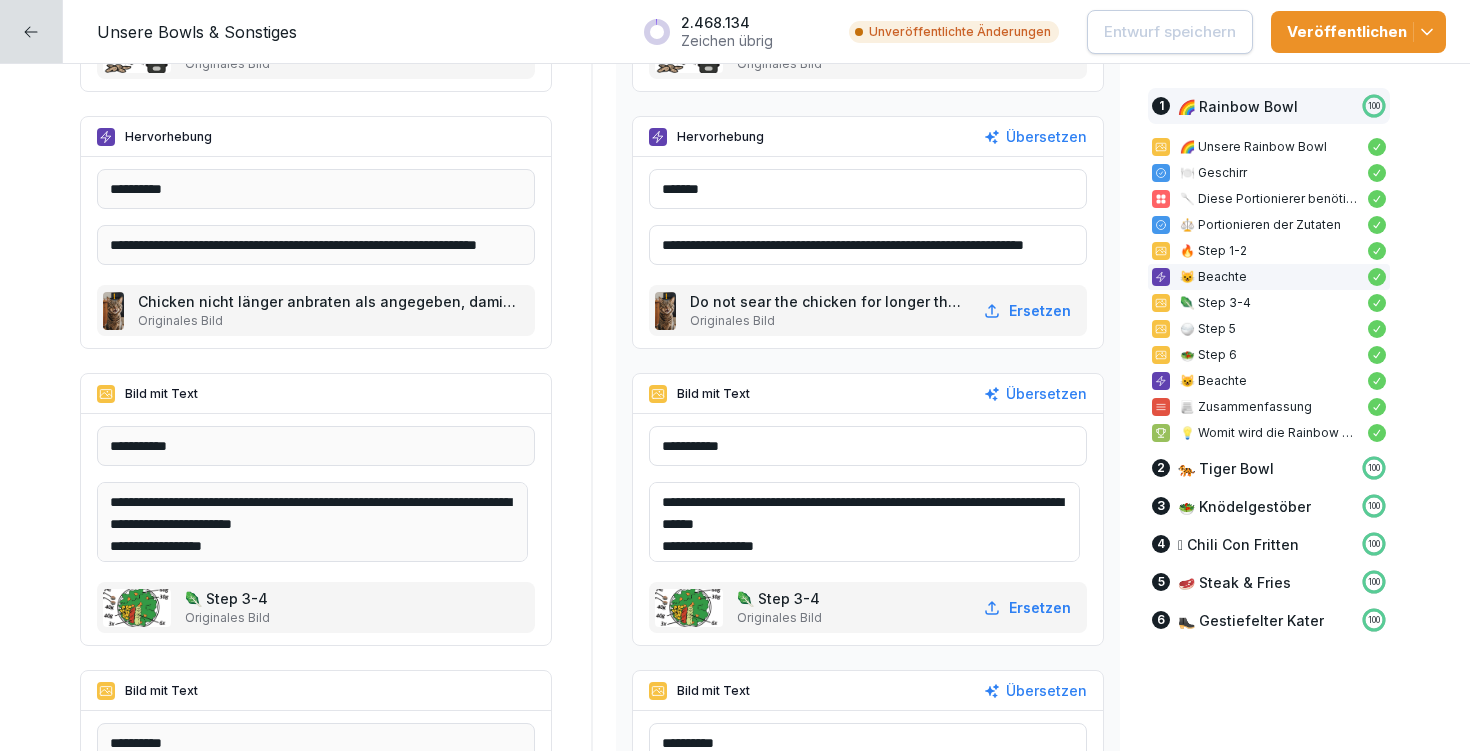 click on "**********" at bounding box center [864, 522] 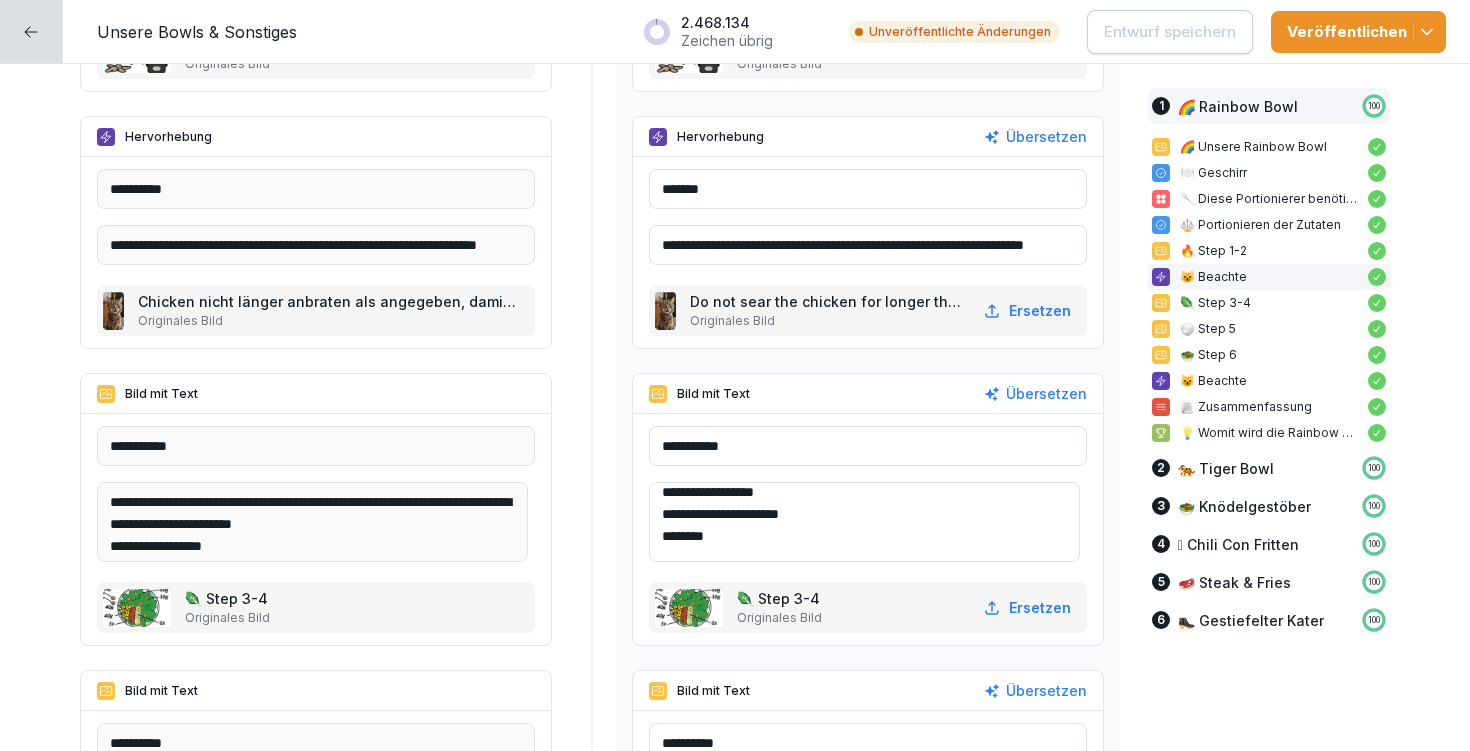 scroll, scrollTop: 57, scrollLeft: 0, axis: vertical 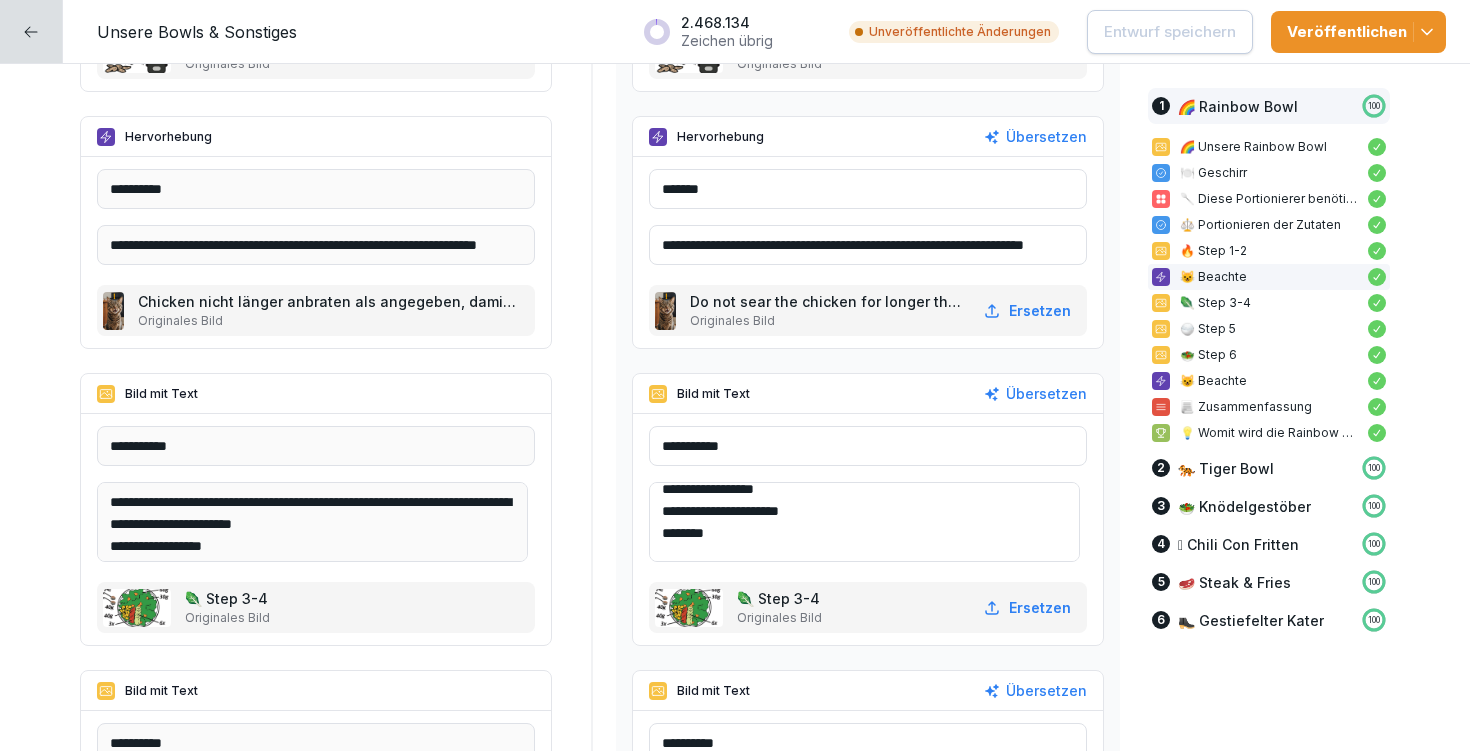 drag, startPoint x: 674, startPoint y: 500, endPoint x: 803, endPoint y: 553, distance: 139.46326 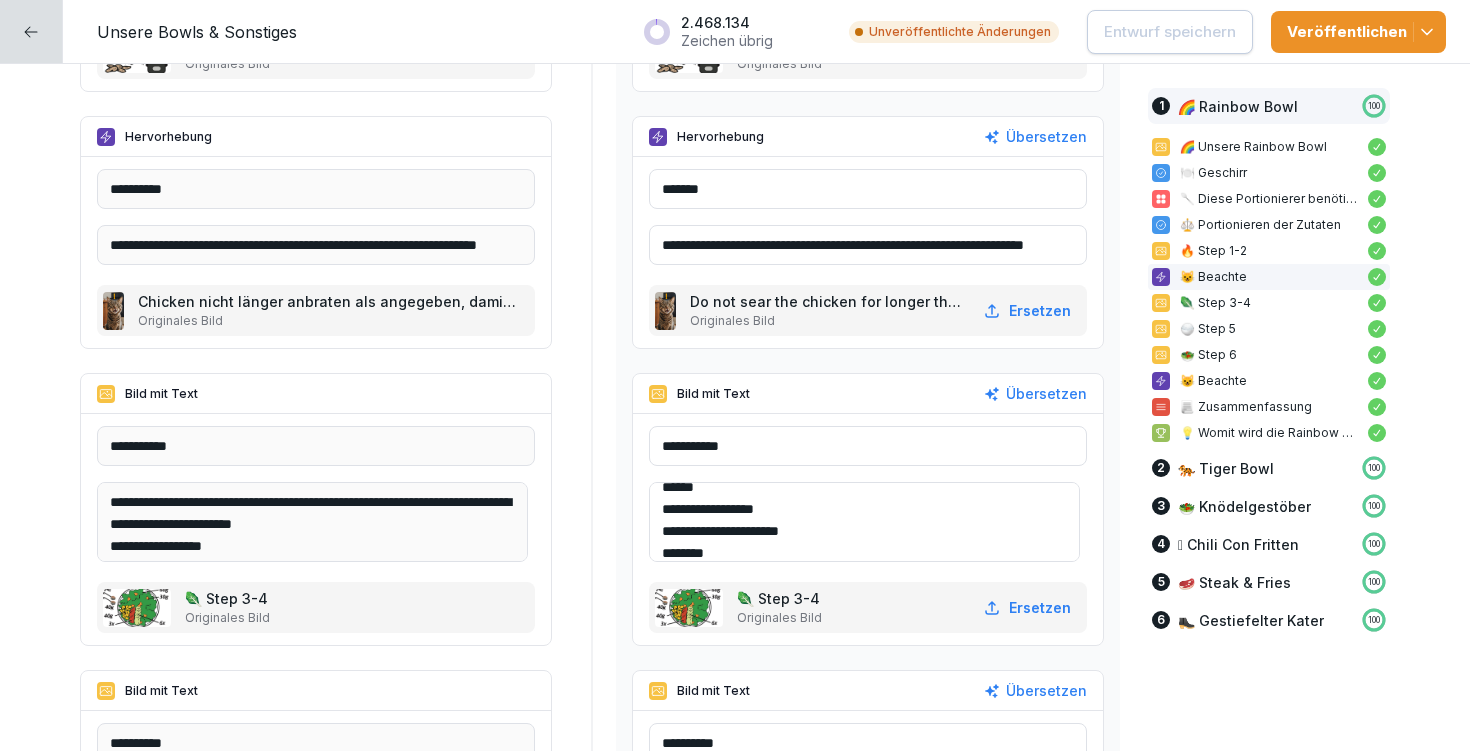 scroll, scrollTop: 13, scrollLeft: 0, axis: vertical 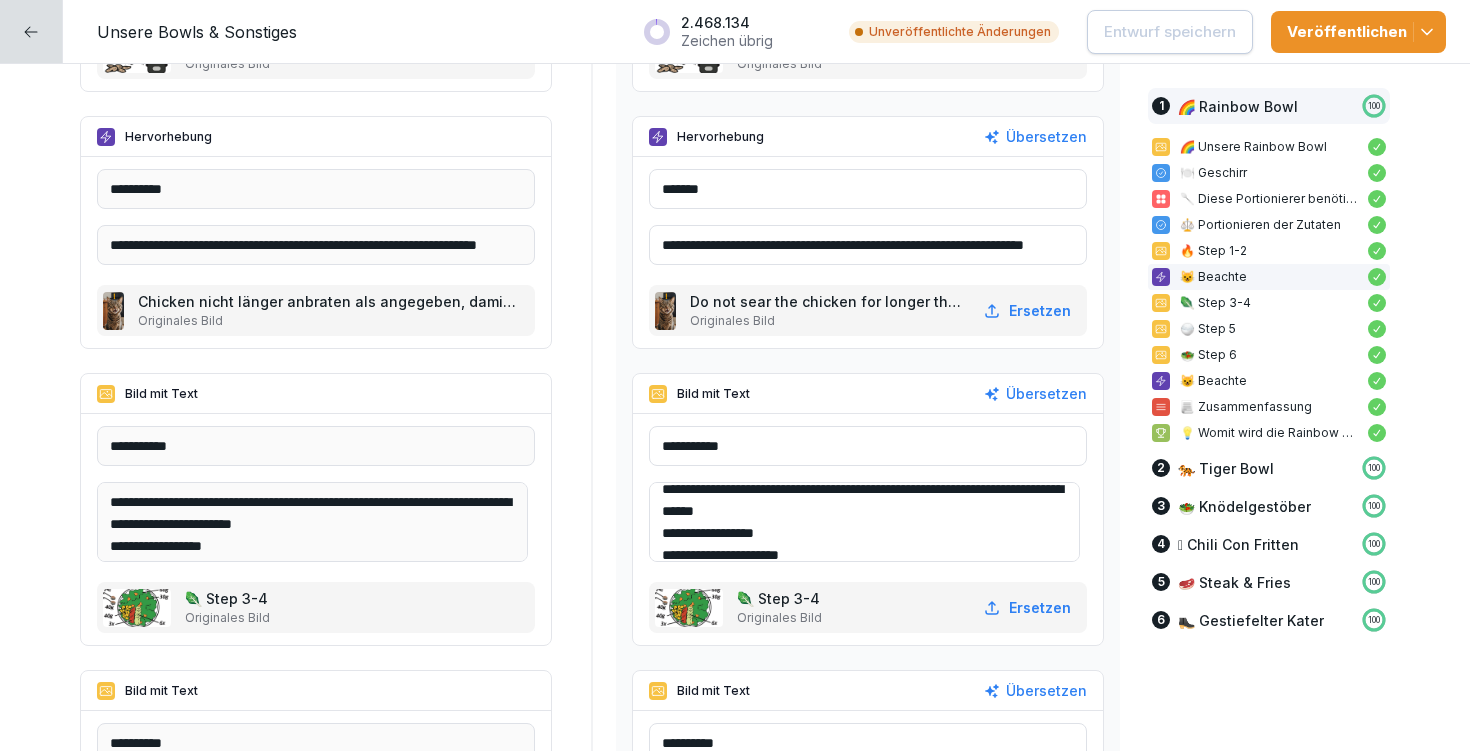 drag, startPoint x: 839, startPoint y: 517, endPoint x: 675, endPoint y: 490, distance: 166.2077 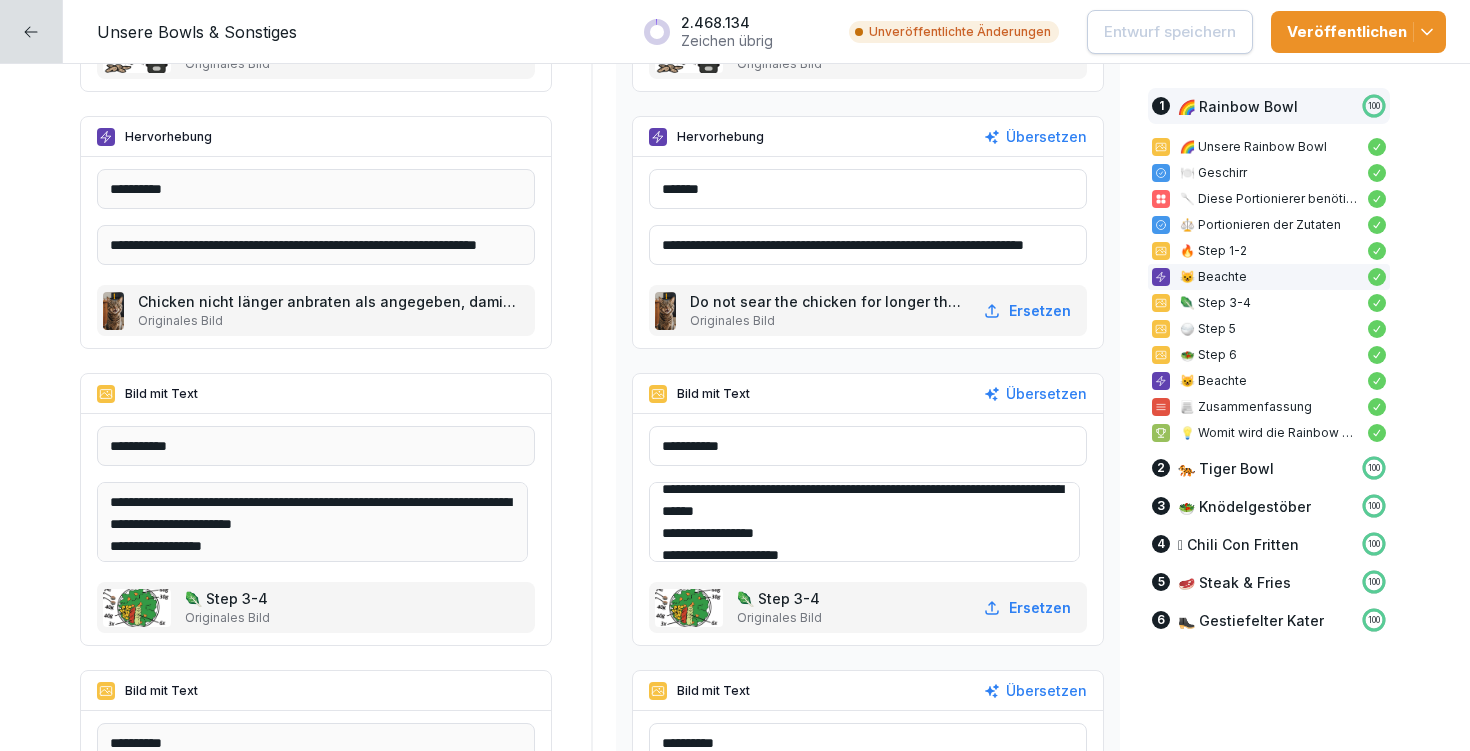 scroll, scrollTop: 2878, scrollLeft: 0, axis: vertical 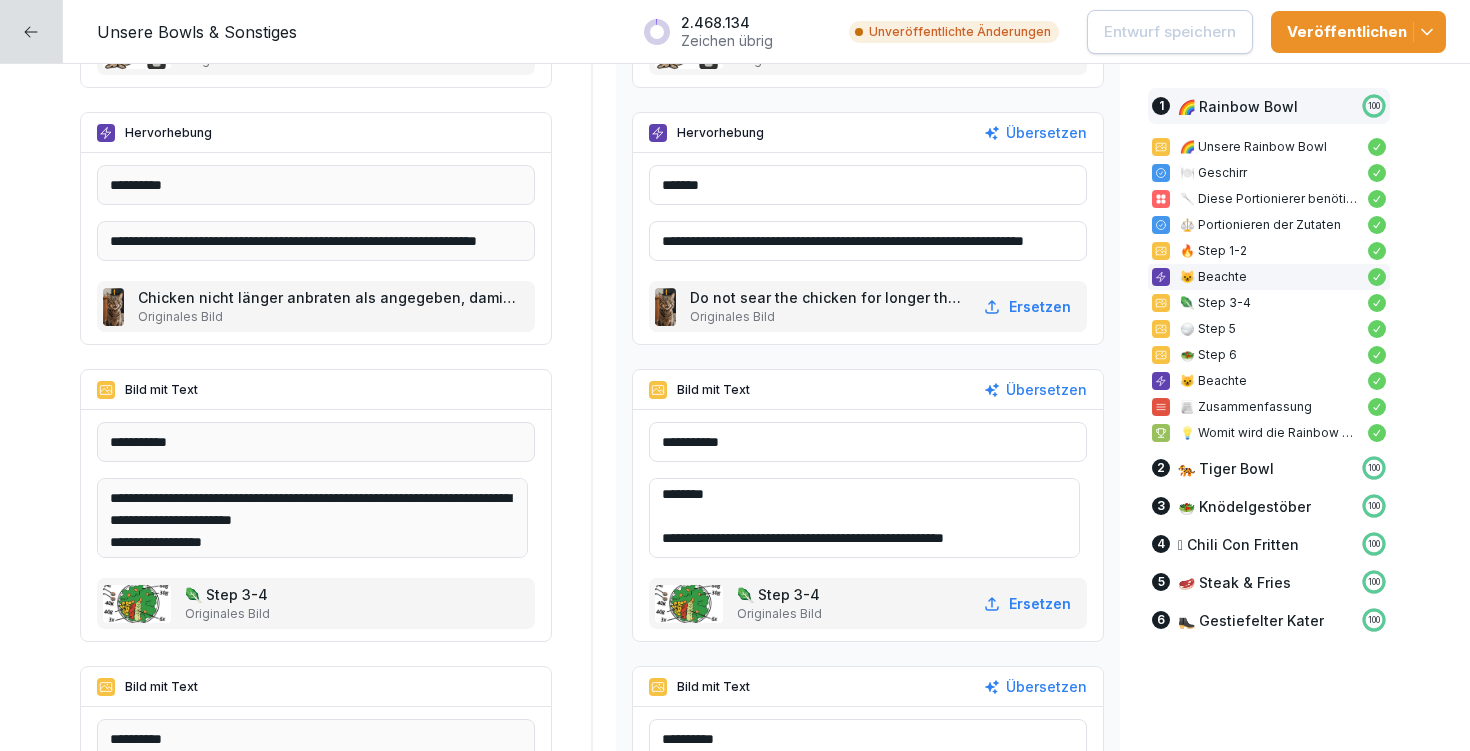 drag, startPoint x: 648, startPoint y: 533, endPoint x: 789, endPoint y: 593, distance: 153.2351 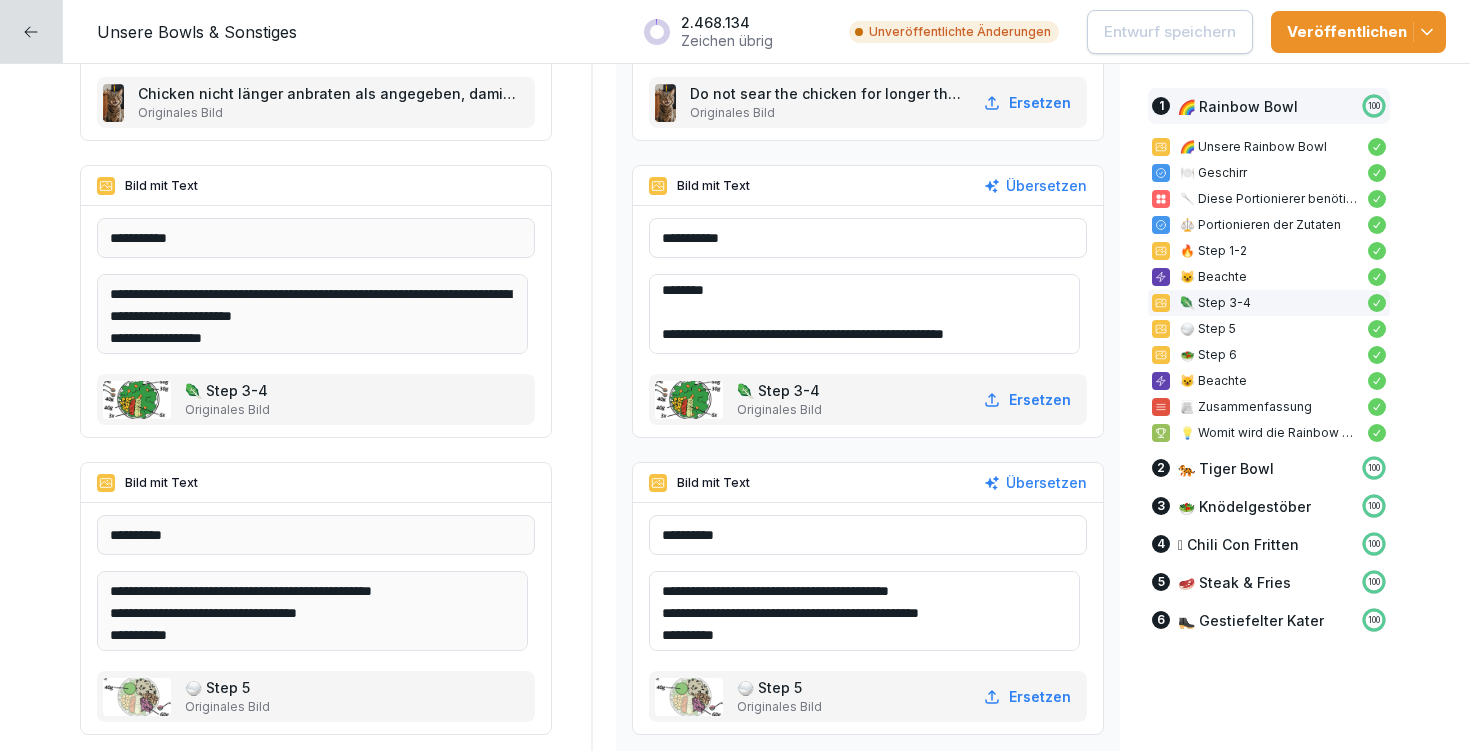 scroll, scrollTop: 3195, scrollLeft: 0, axis: vertical 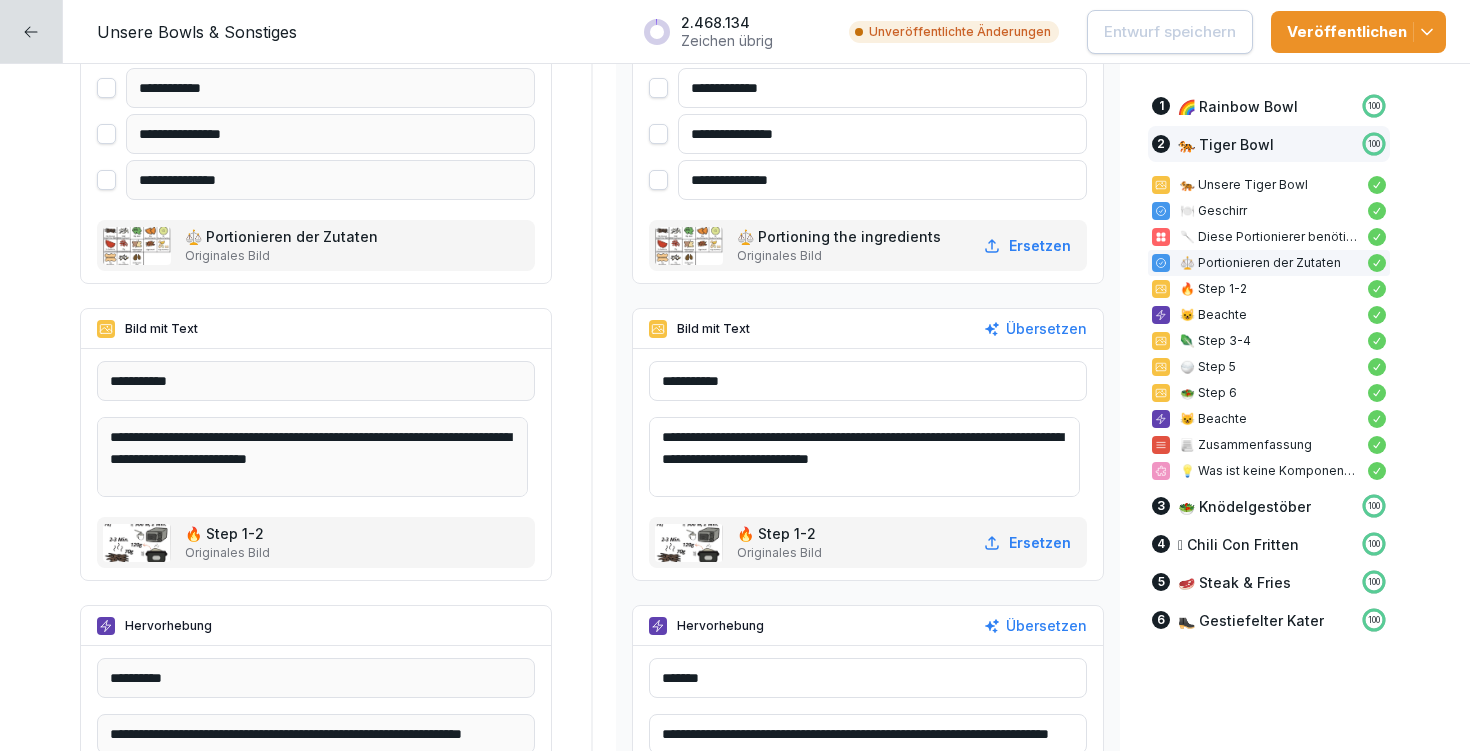click on "**********" at bounding box center (864, 457) 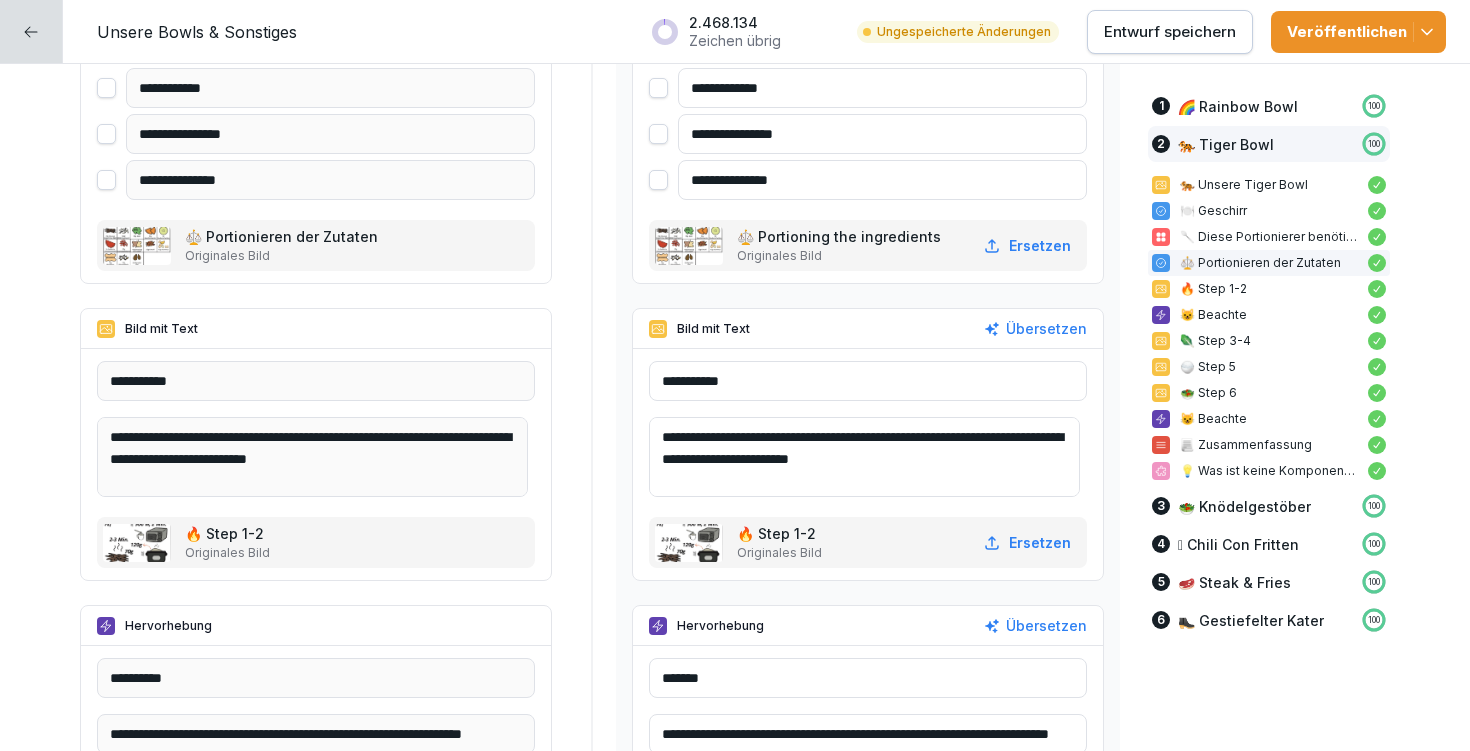 click on "**********" at bounding box center [864, 457] 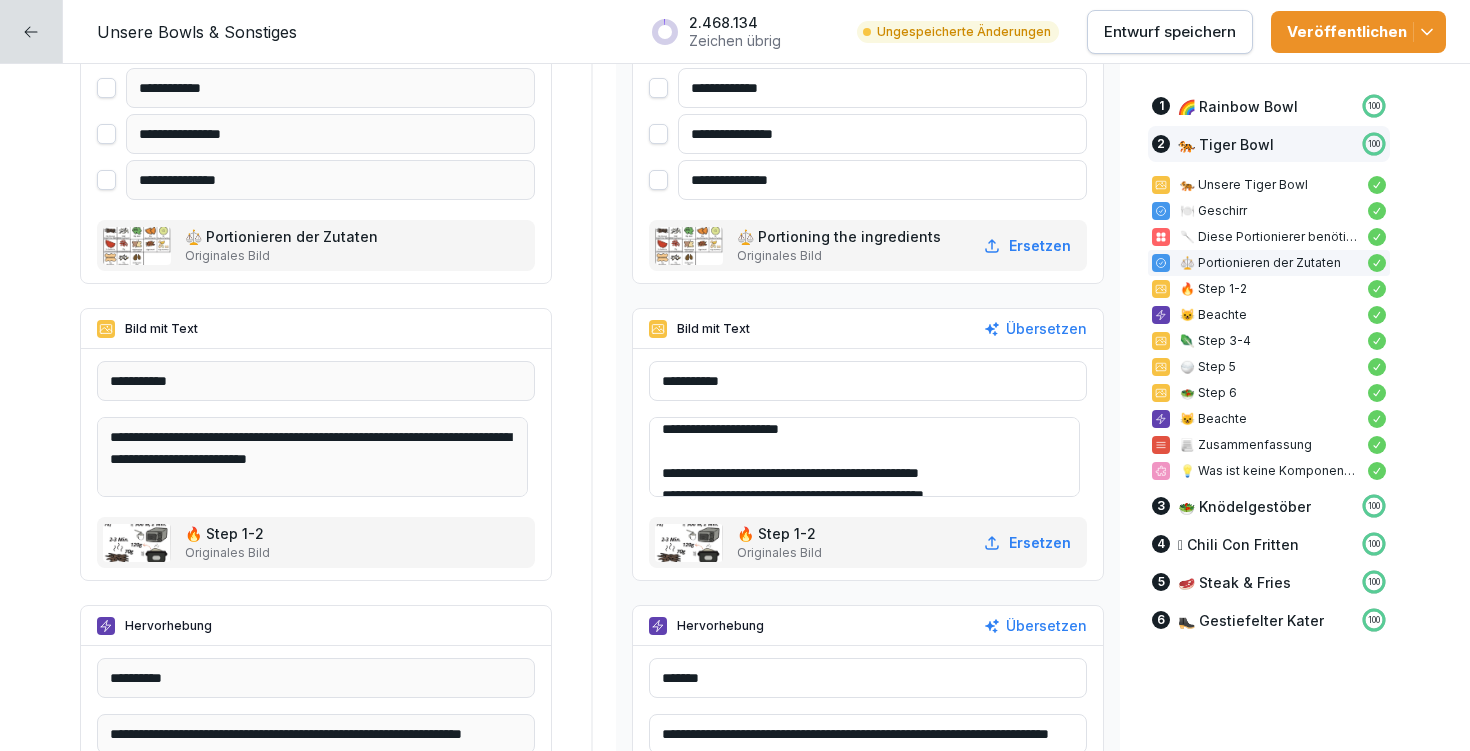 scroll, scrollTop: 56, scrollLeft: 0, axis: vertical 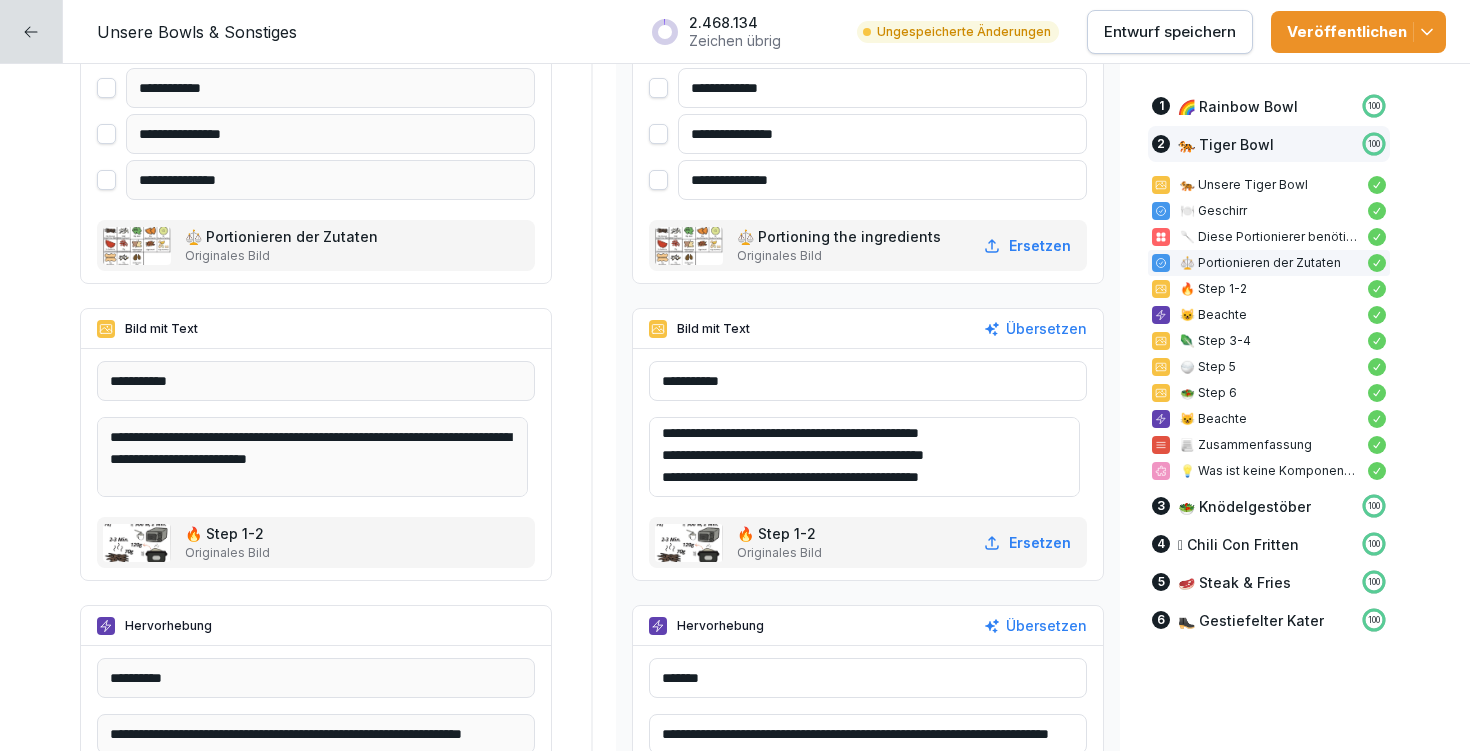 drag, startPoint x: 674, startPoint y: 444, endPoint x: 1025, endPoint y: 512, distance: 357.5262 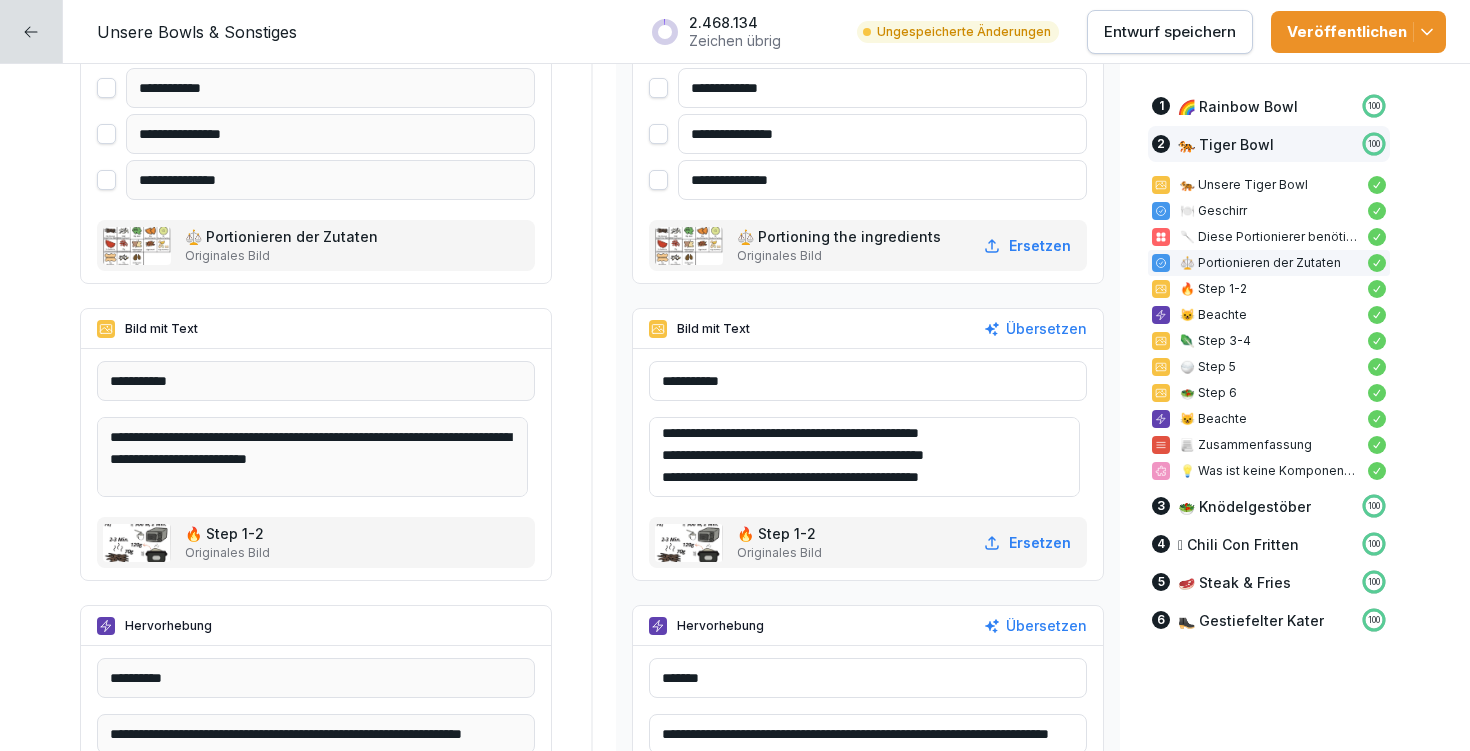 paste 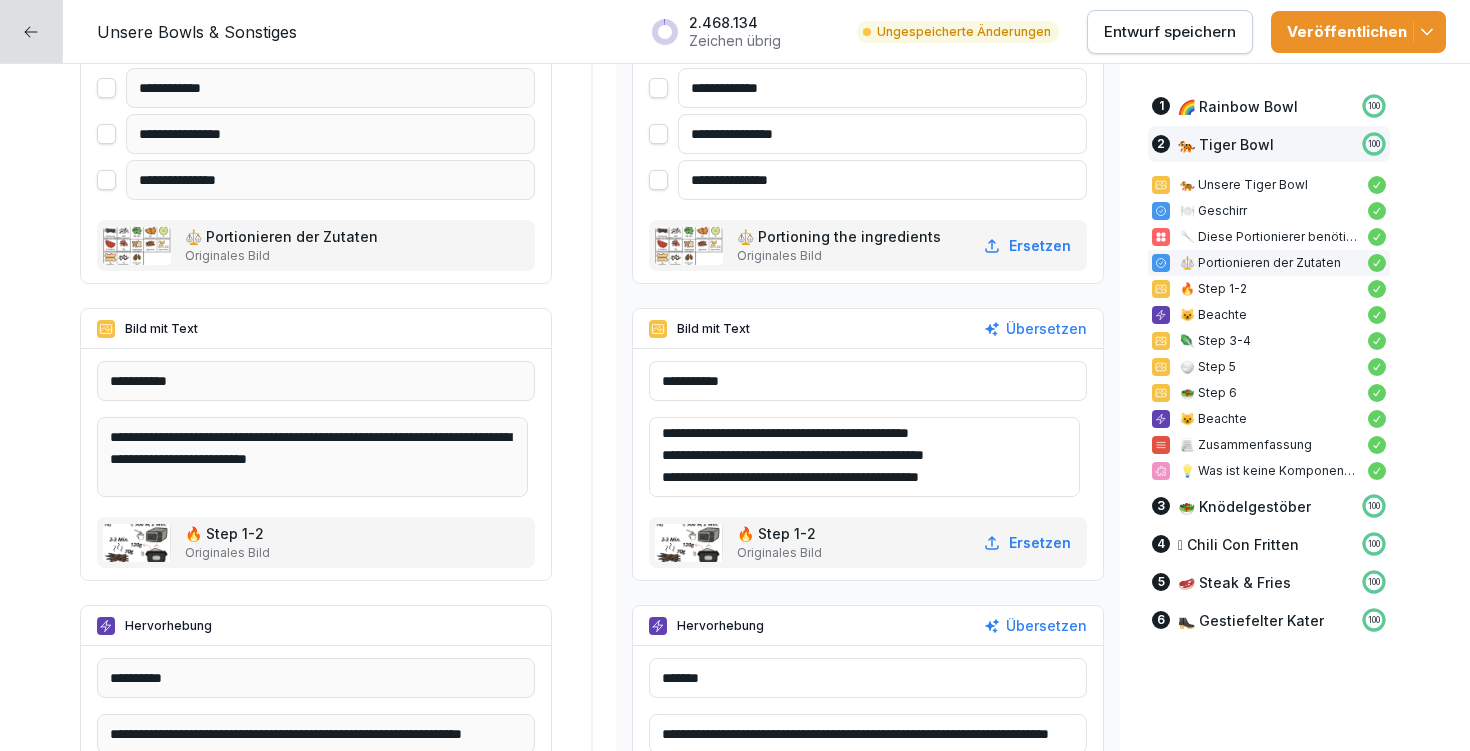 scroll, scrollTop: 70, scrollLeft: 0, axis: vertical 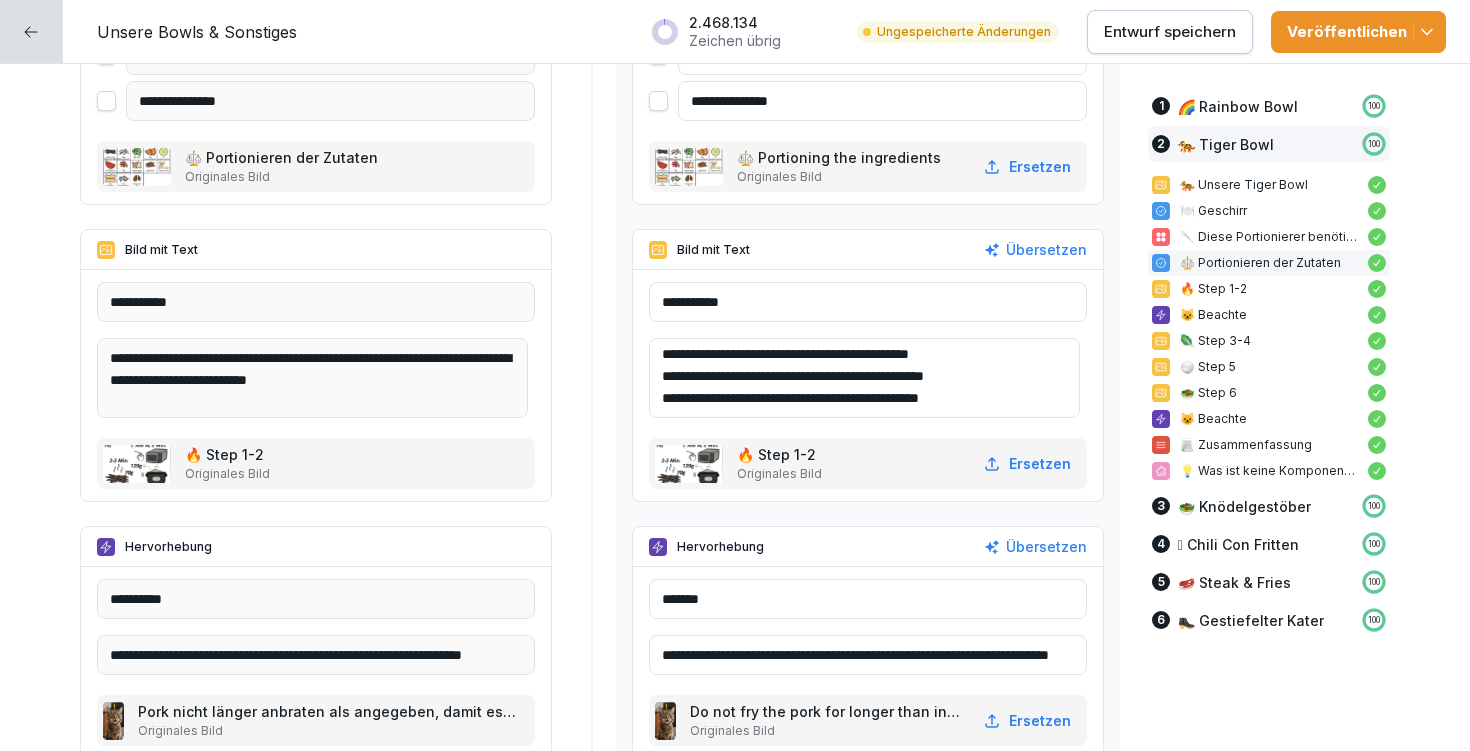 type on "**********" 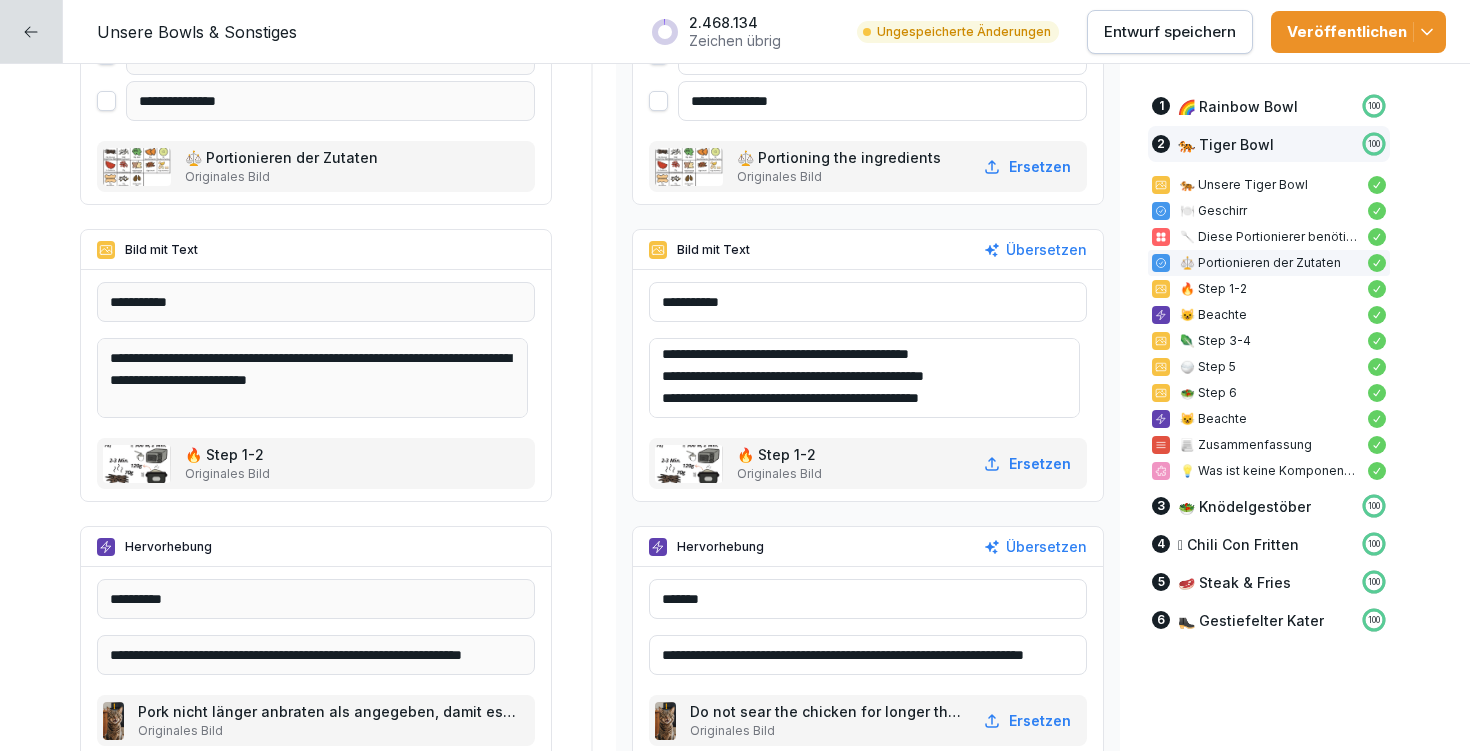 drag, startPoint x: 730, startPoint y: 652, endPoint x: 610, endPoint y: 652, distance: 120 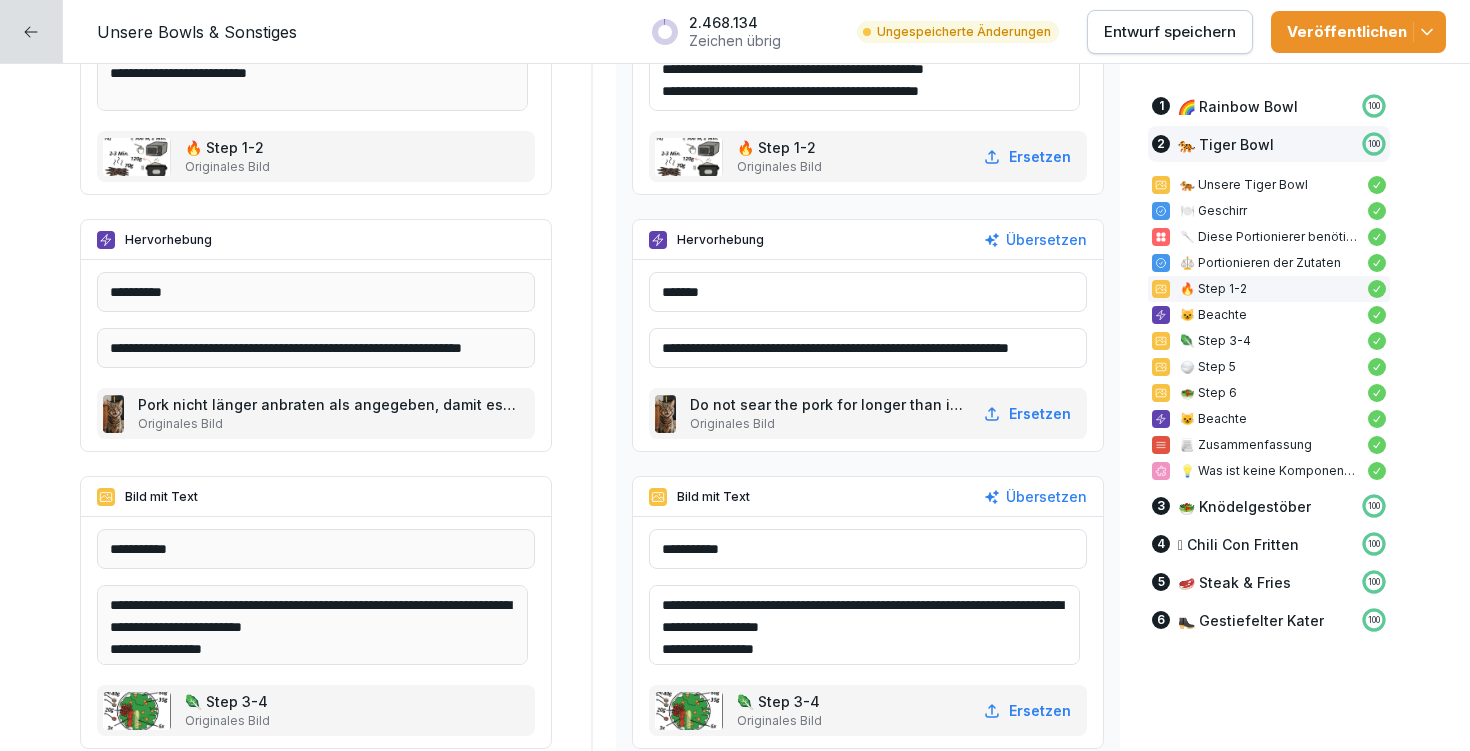 scroll, scrollTop: 7639, scrollLeft: 0, axis: vertical 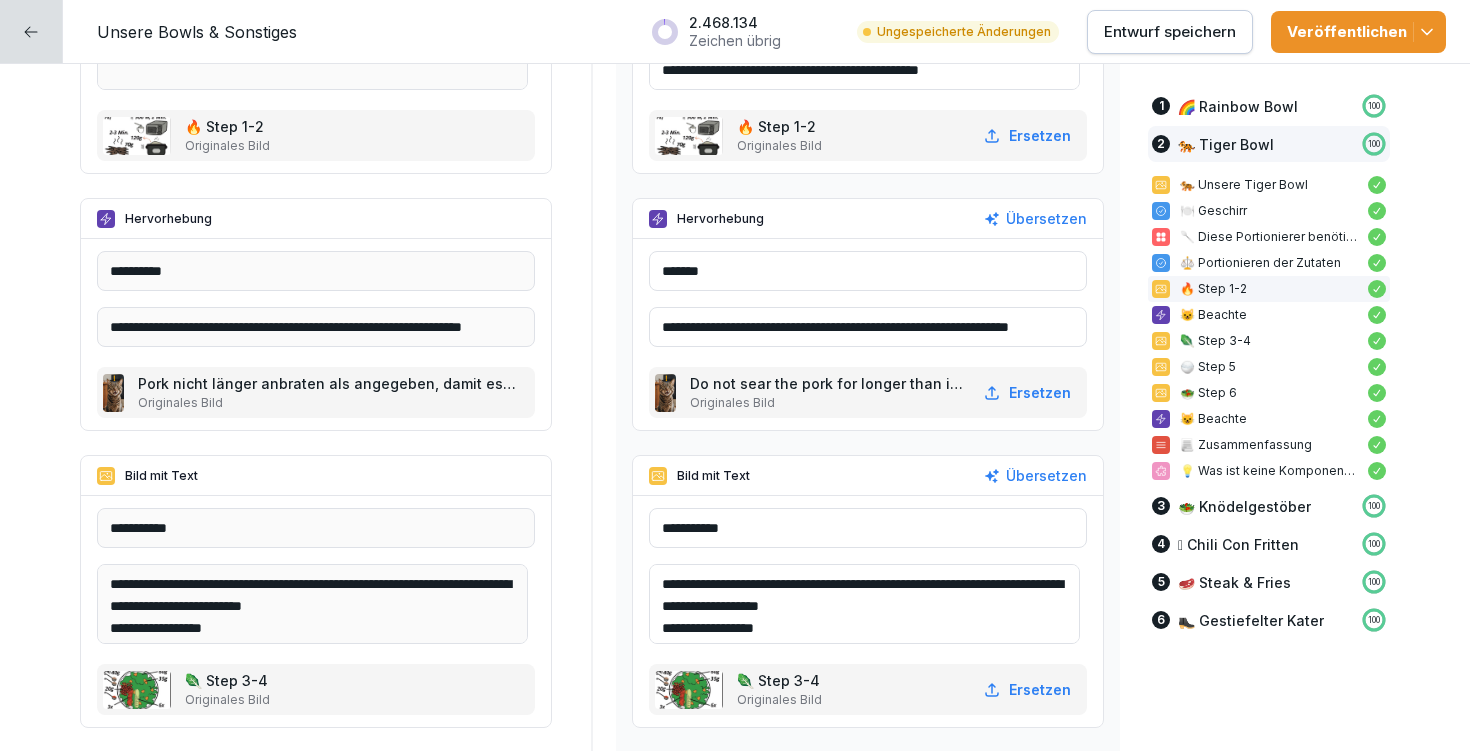 type on "**********" 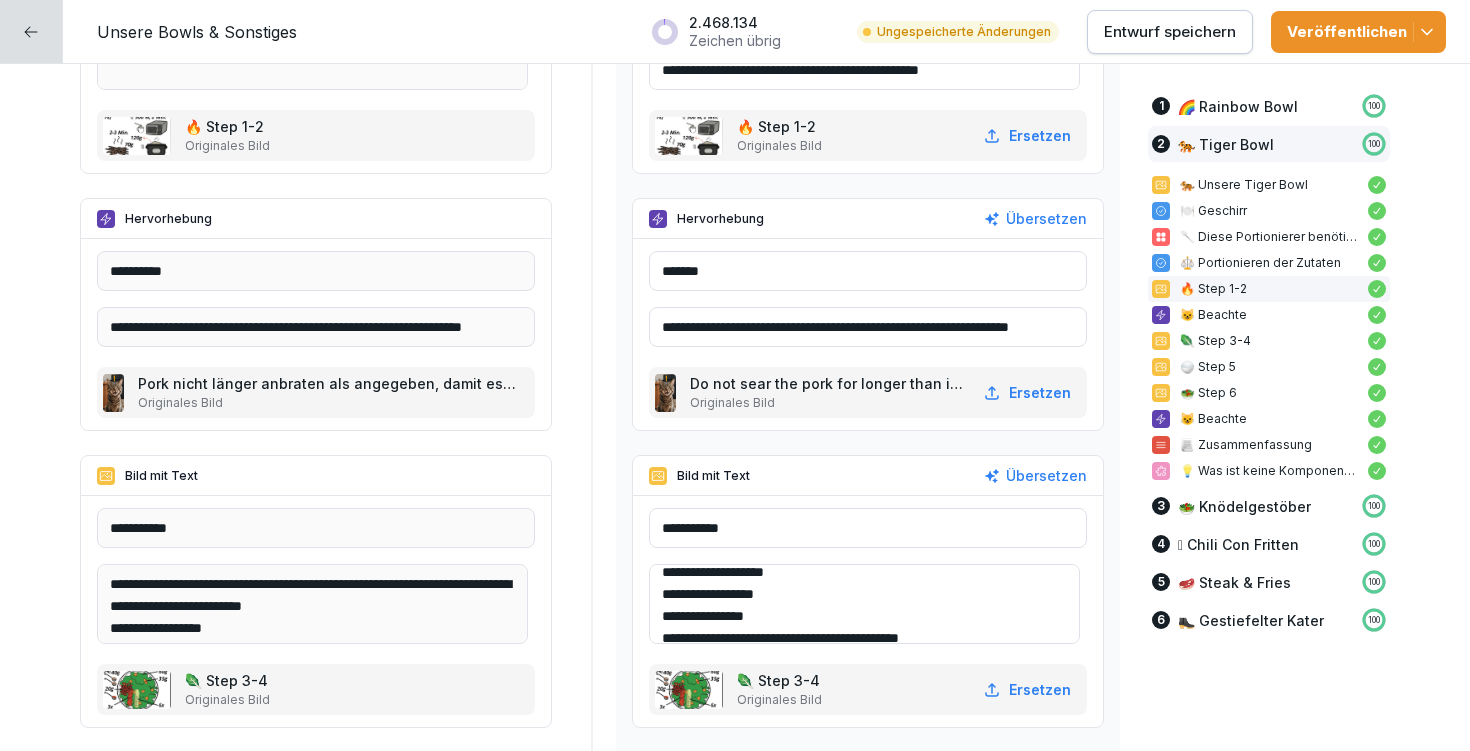 scroll, scrollTop: 48, scrollLeft: 0, axis: vertical 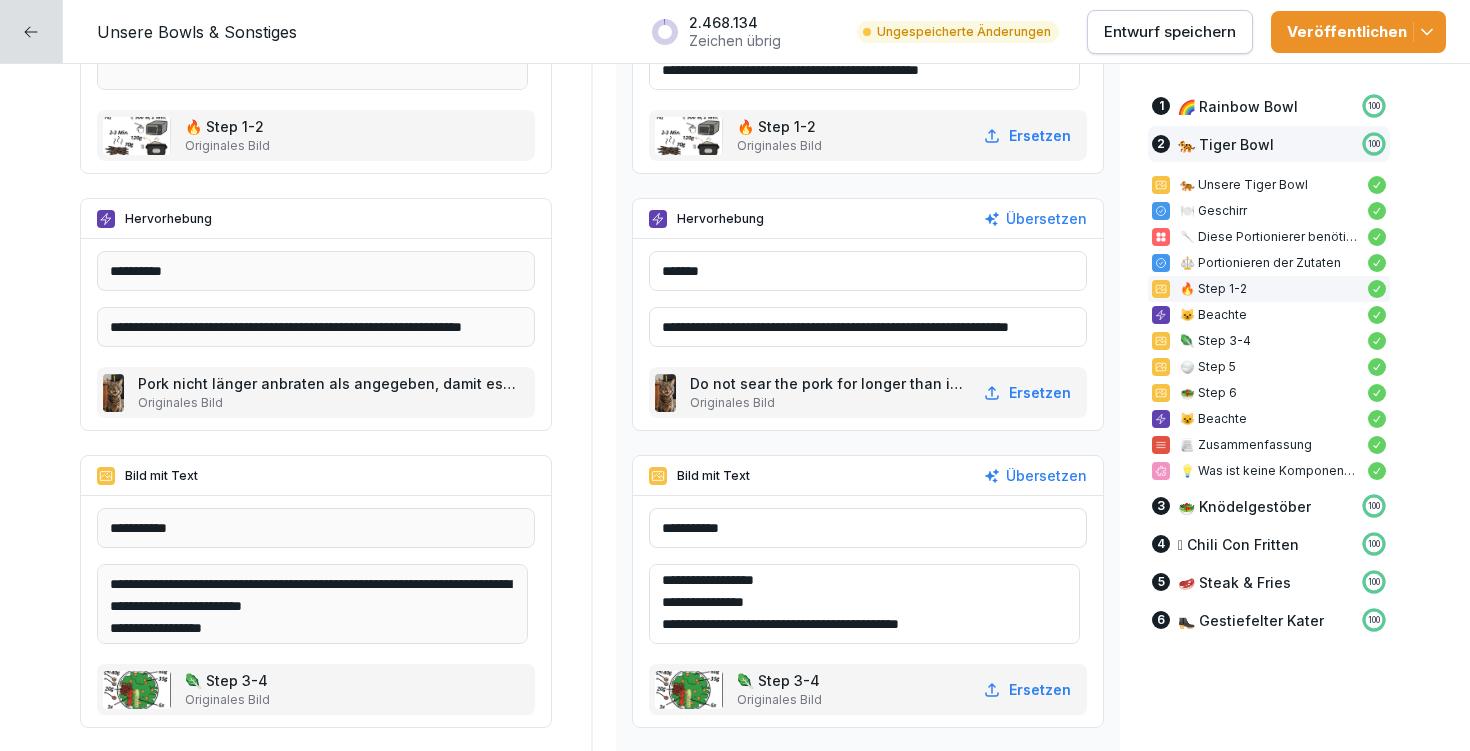 drag, startPoint x: 672, startPoint y: 577, endPoint x: 826, endPoint y: 599, distance: 155.56349 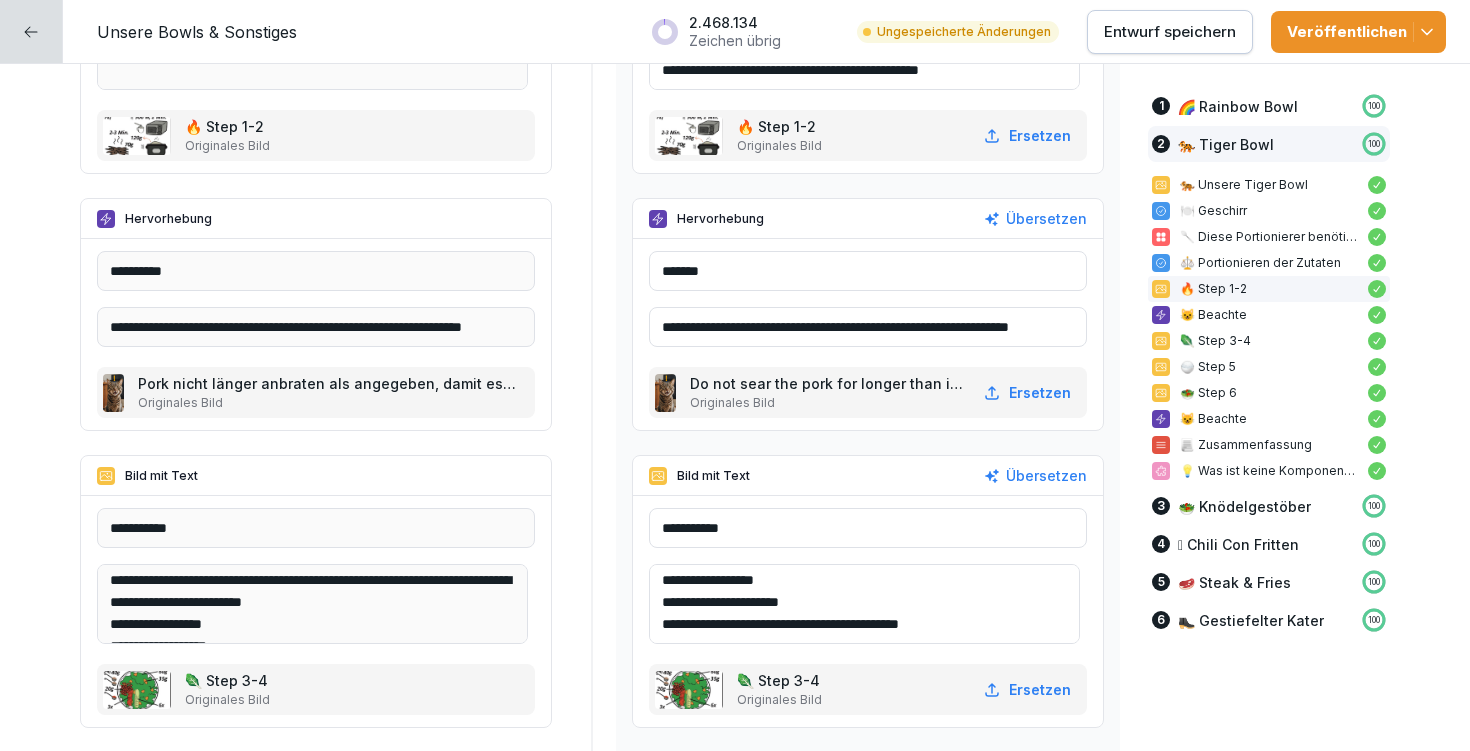 scroll, scrollTop: 42, scrollLeft: 0, axis: vertical 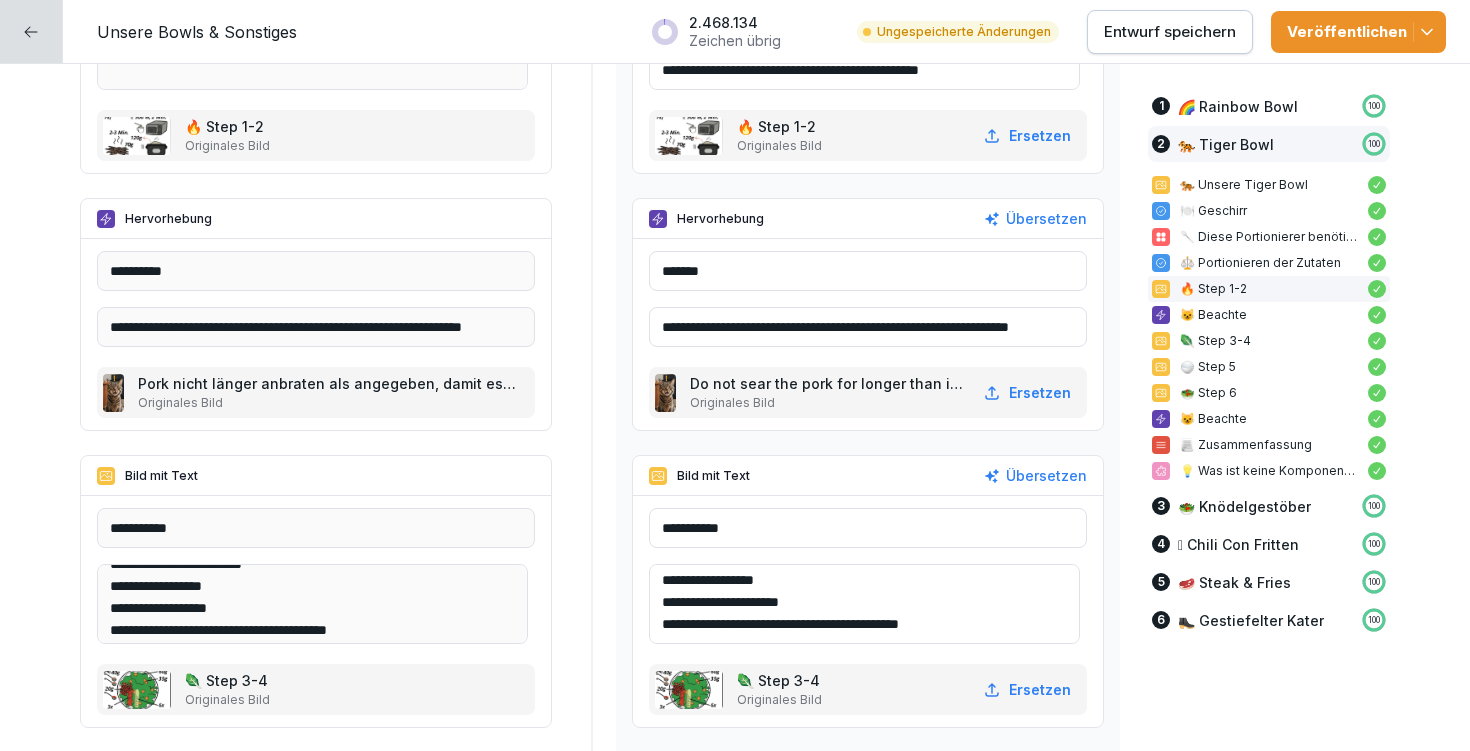 click on "**********" at bounding box center [864, 604] 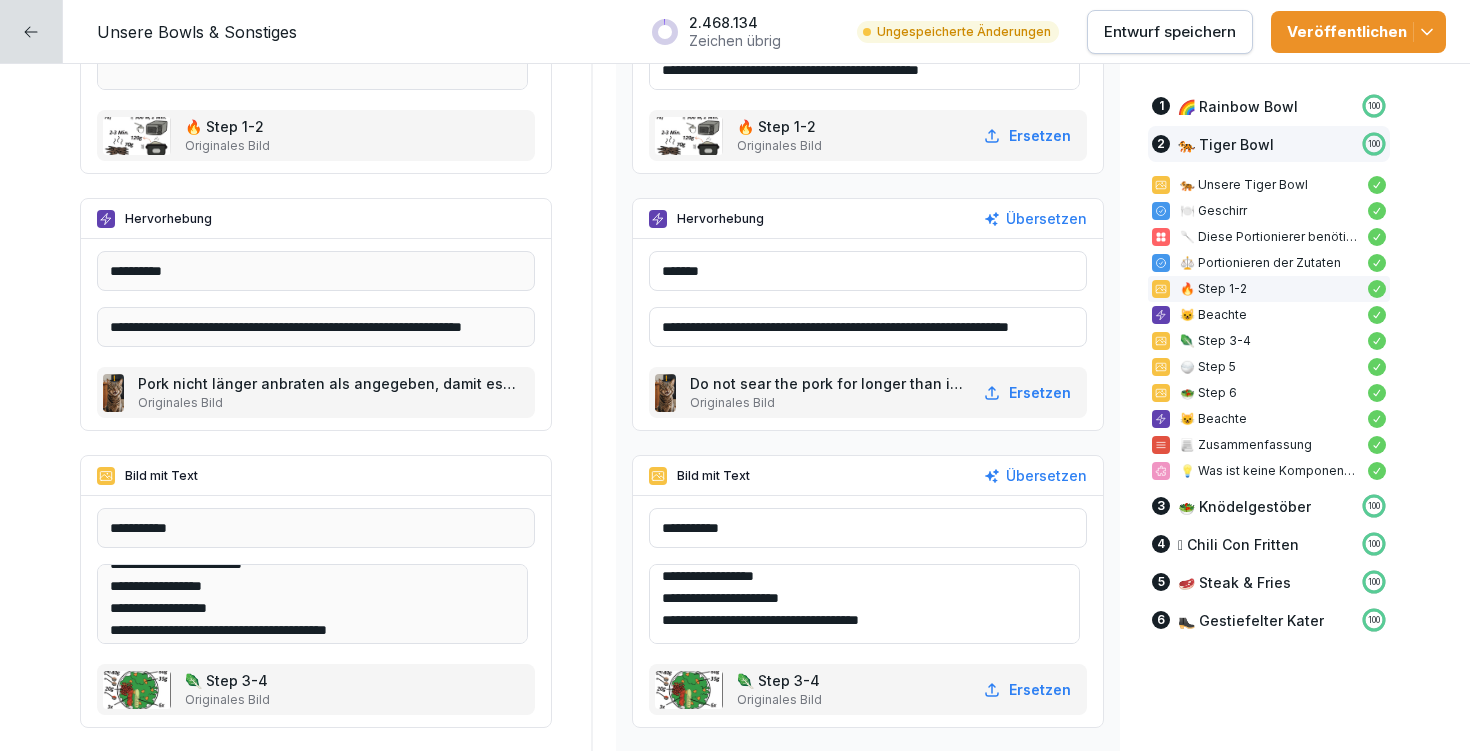 scroll, scrollTop: 114, scrollLeft: 0, axis: vertical 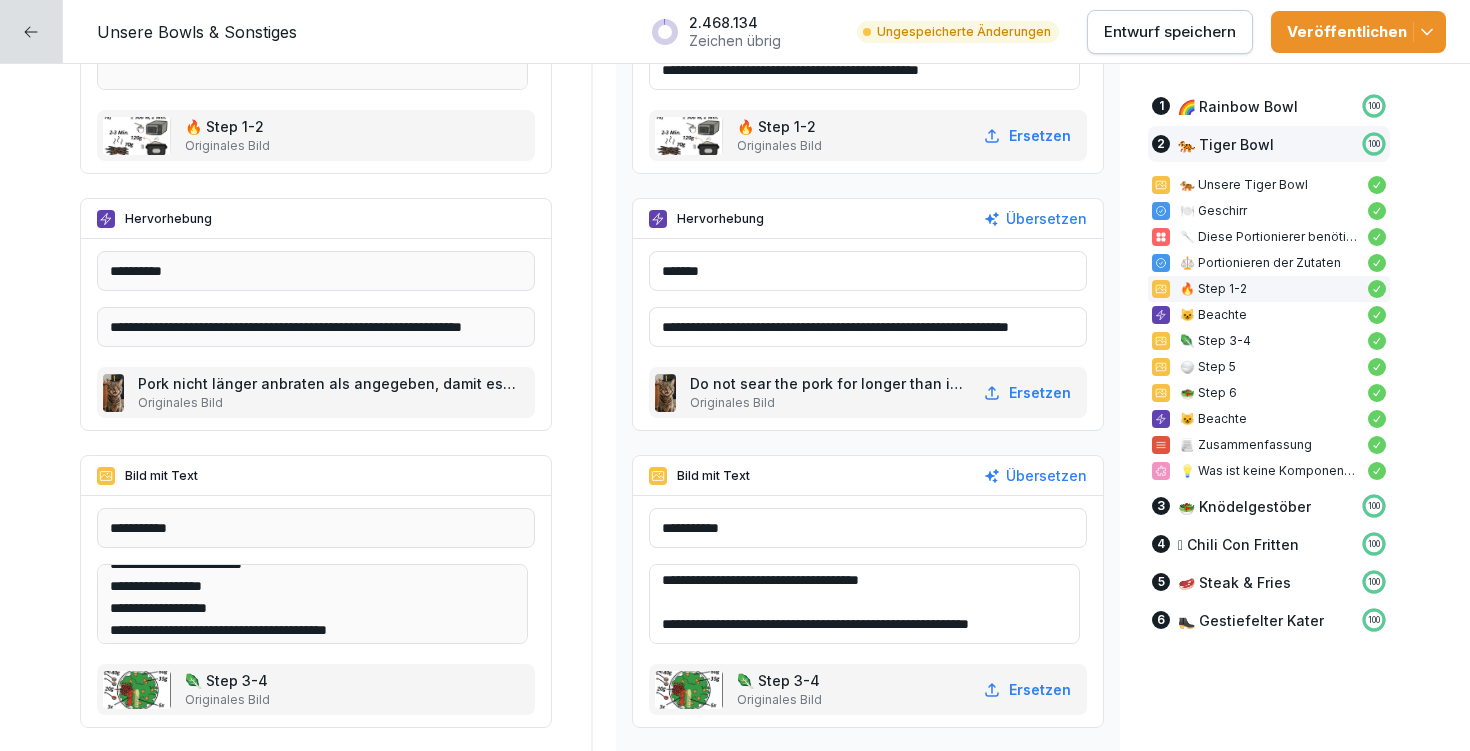 click on "**********" at bounding box center (864, 604) 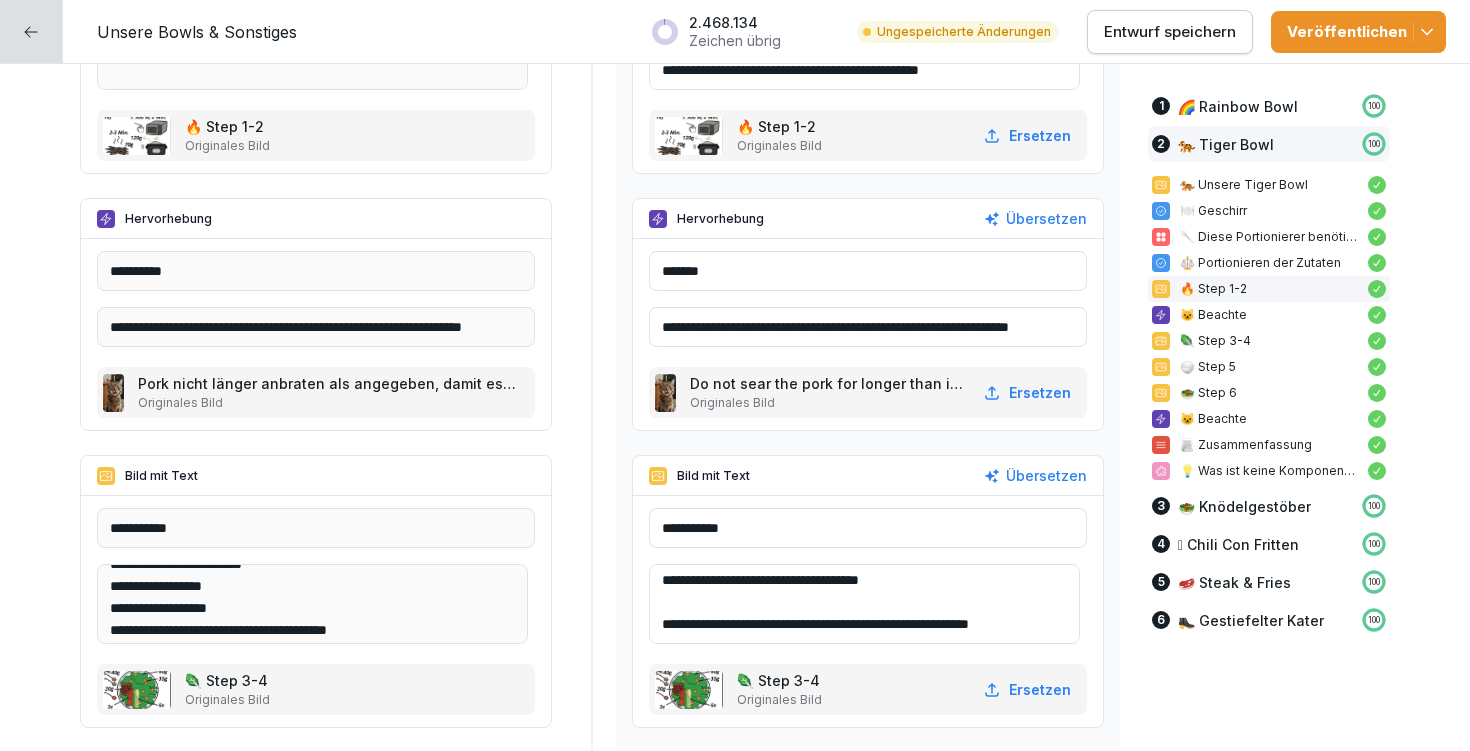 drag, startPoint x: 653, startPoint y: 599, endPoint x: 797, endPoint y: 646, distance: 151.47607 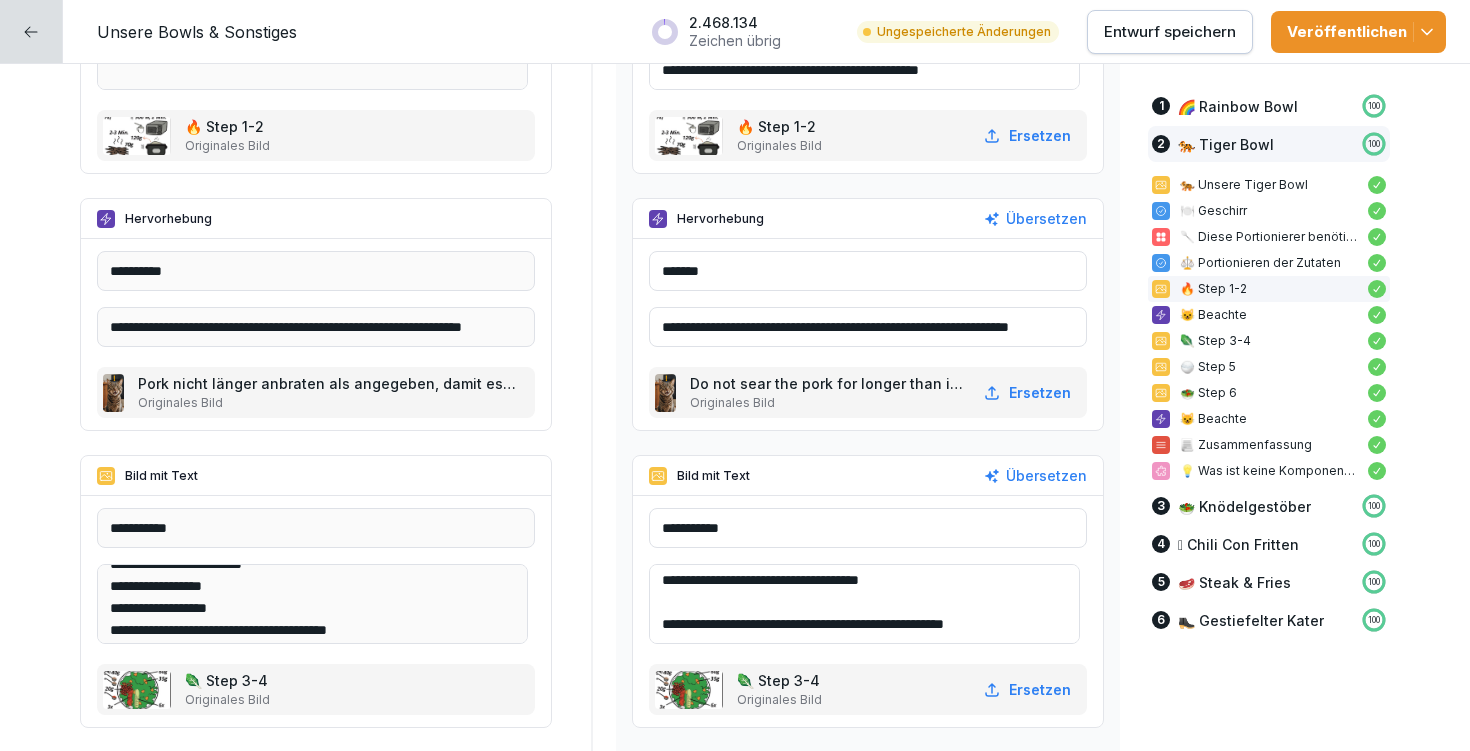 scroll, scrollTop: 92, scrollLeft: 0, axis: vertical 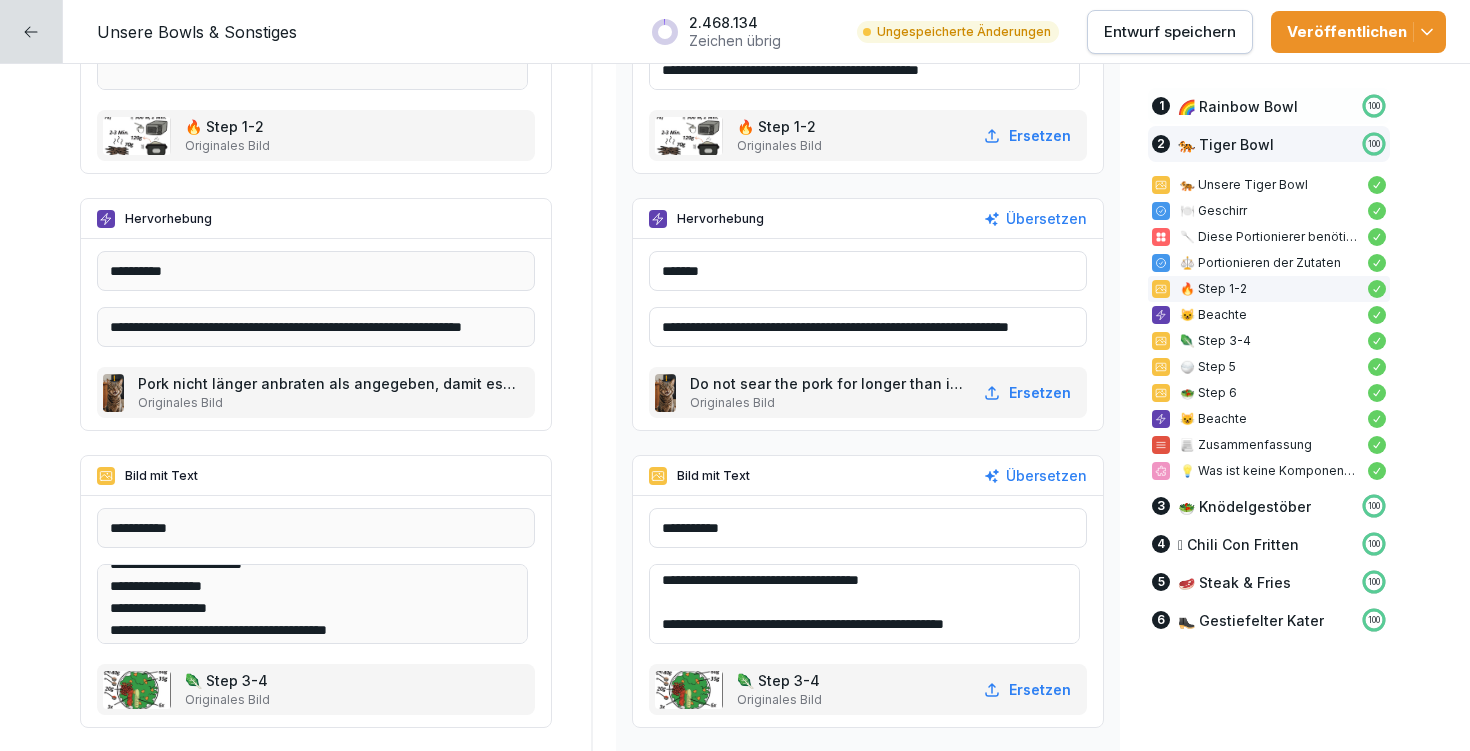 type on "**********" 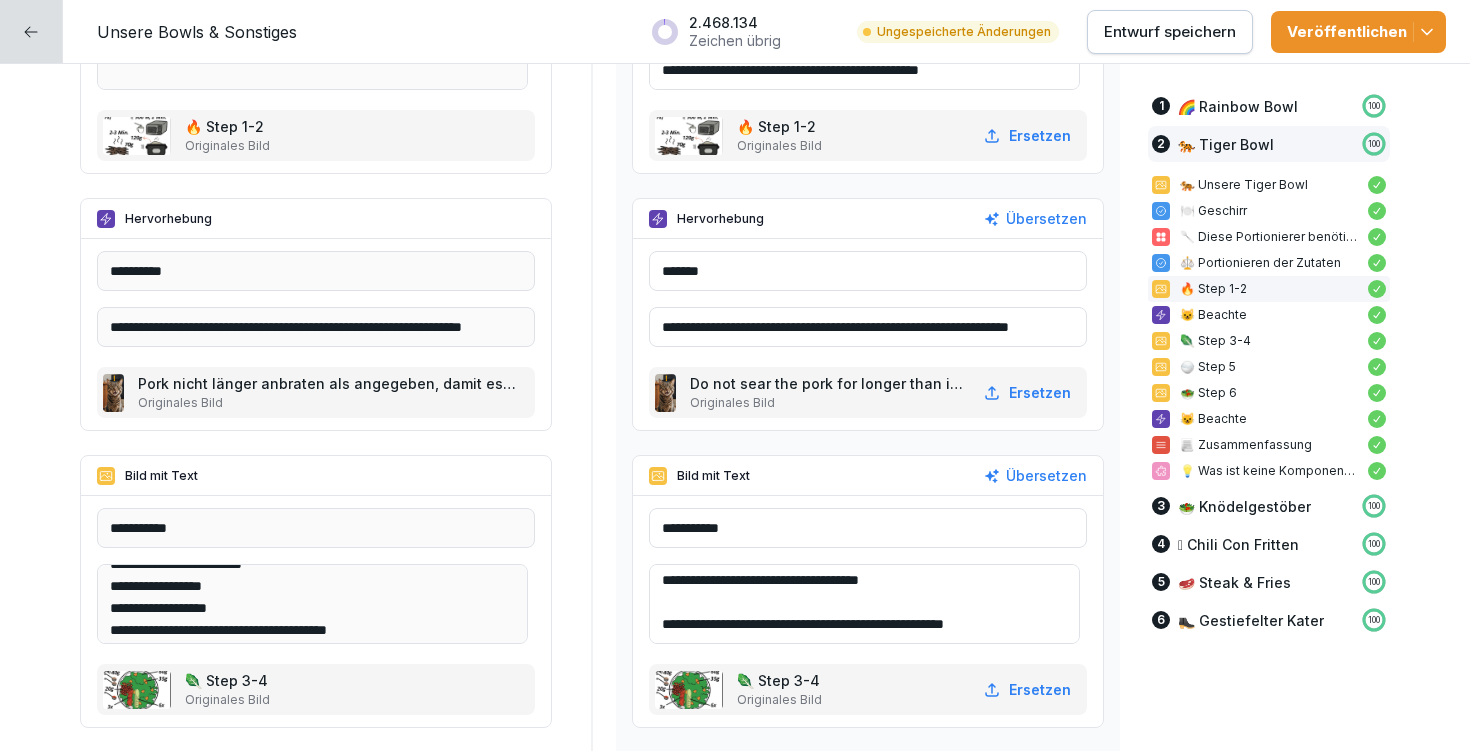 click on "Entwurf speichern" at bounding box center [1170, 32] 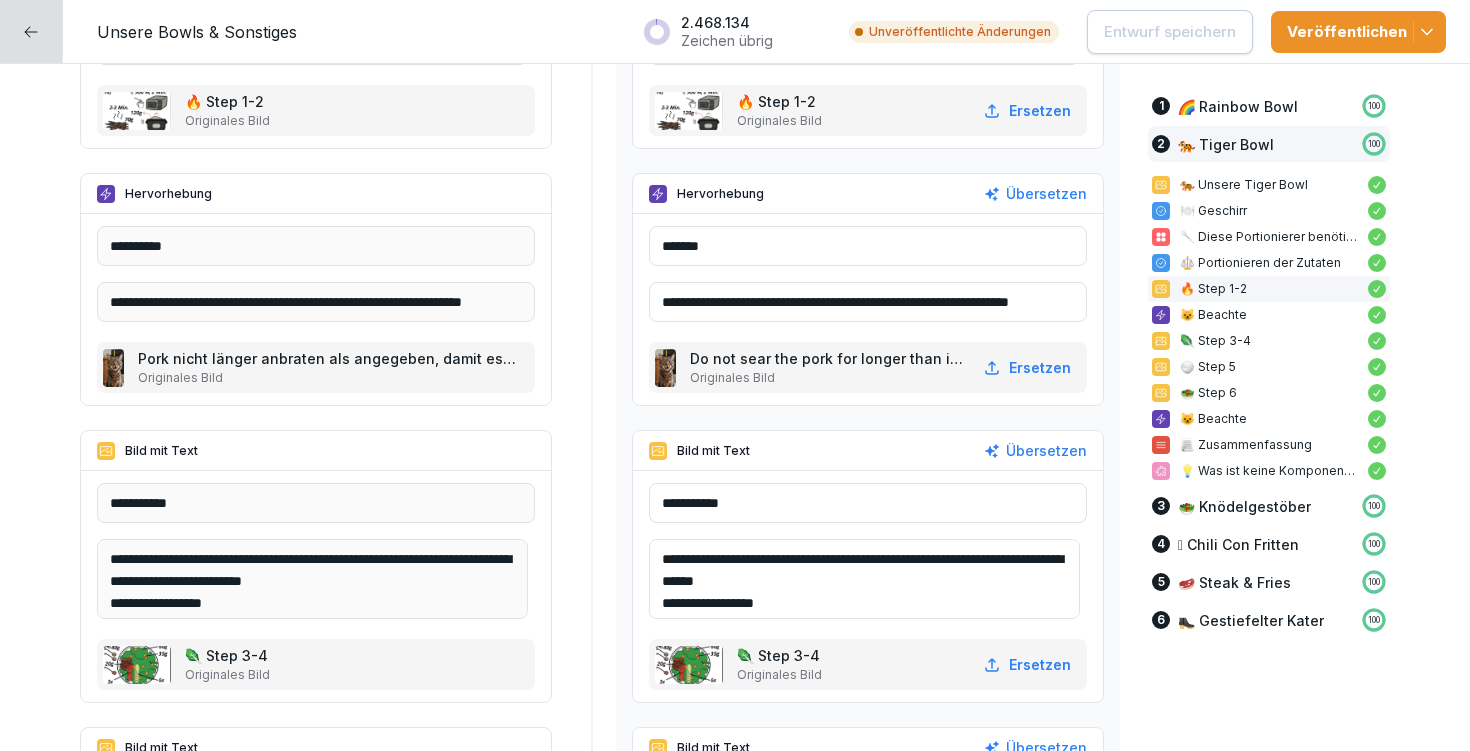 scroll, scrollTop: 7699, scrollLeft: 0, axis: vertical 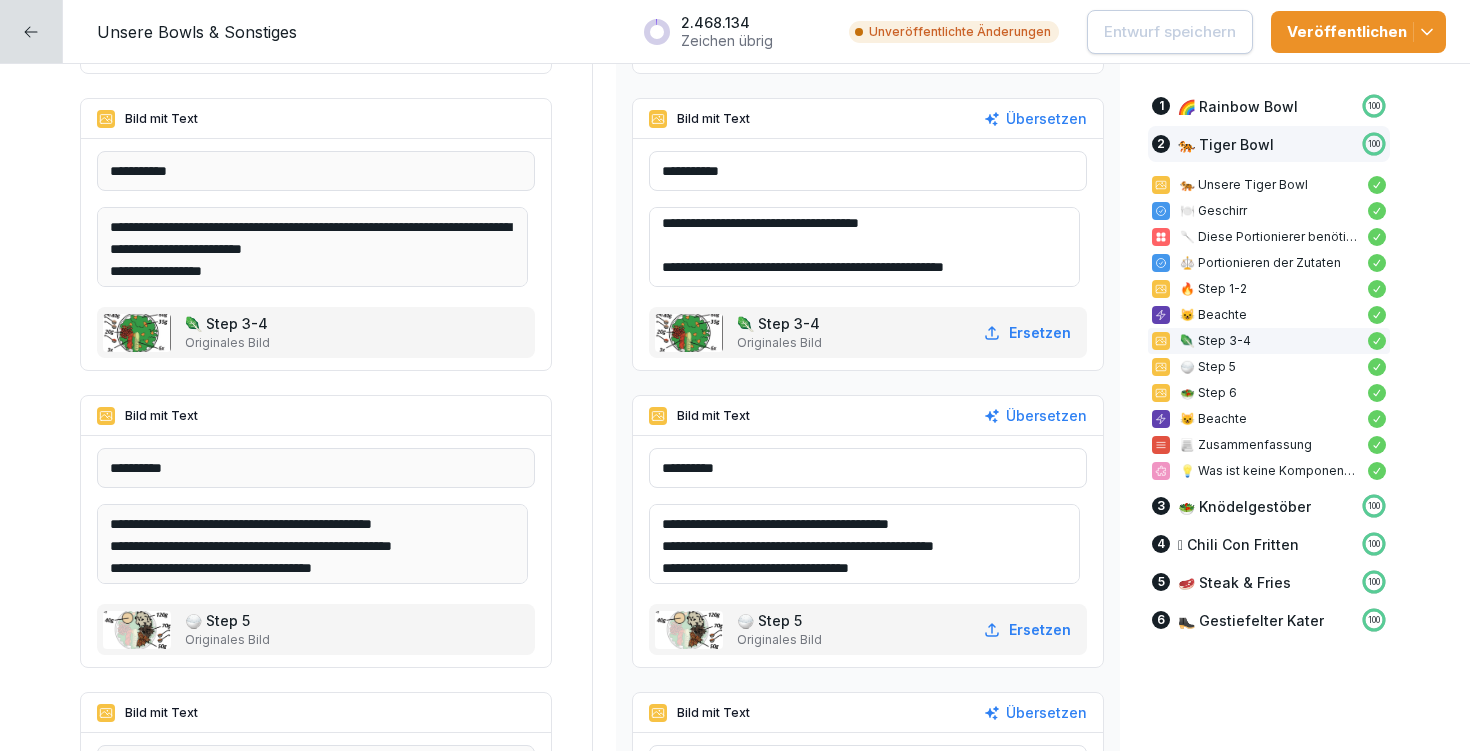 click on "**********" at bounding box center (864, 544) 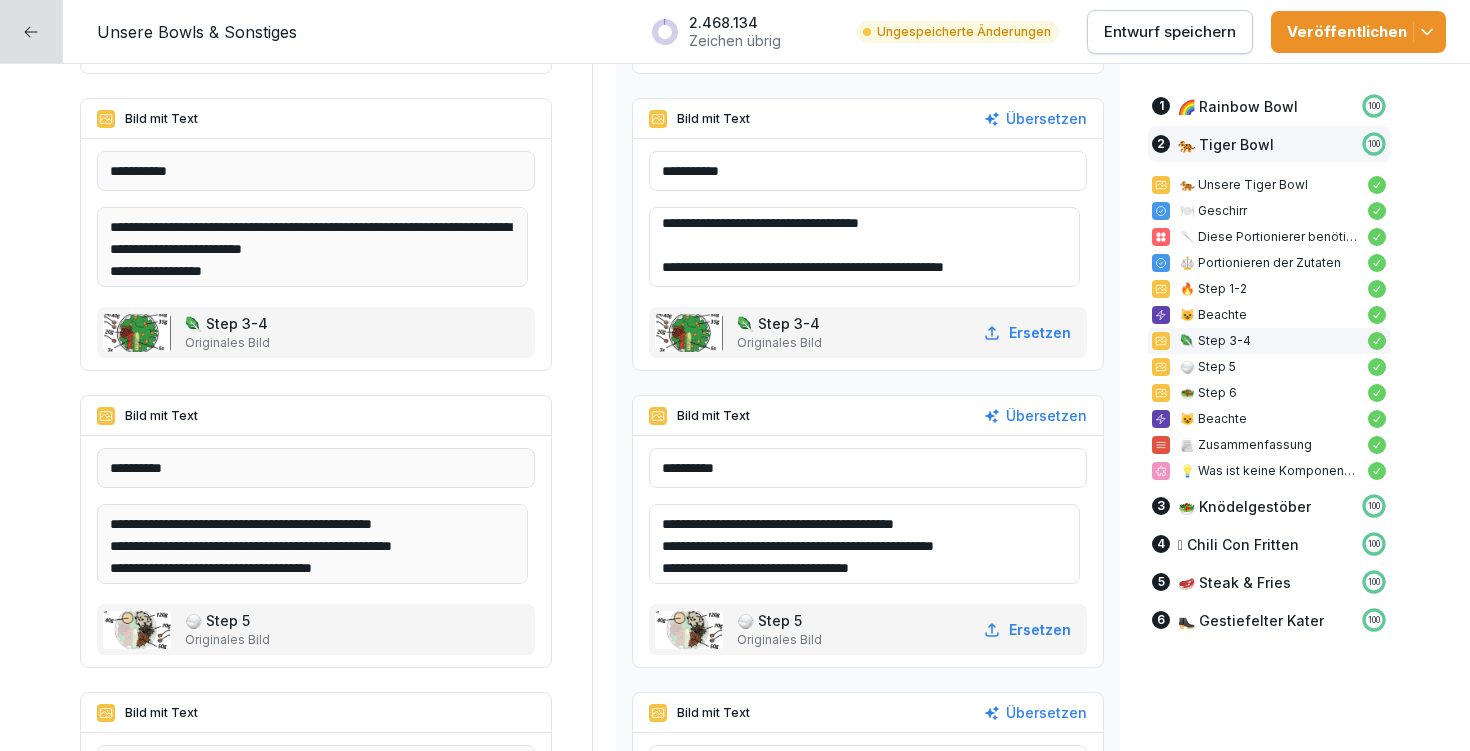 click on "**********" at bounding box center [864, 544] 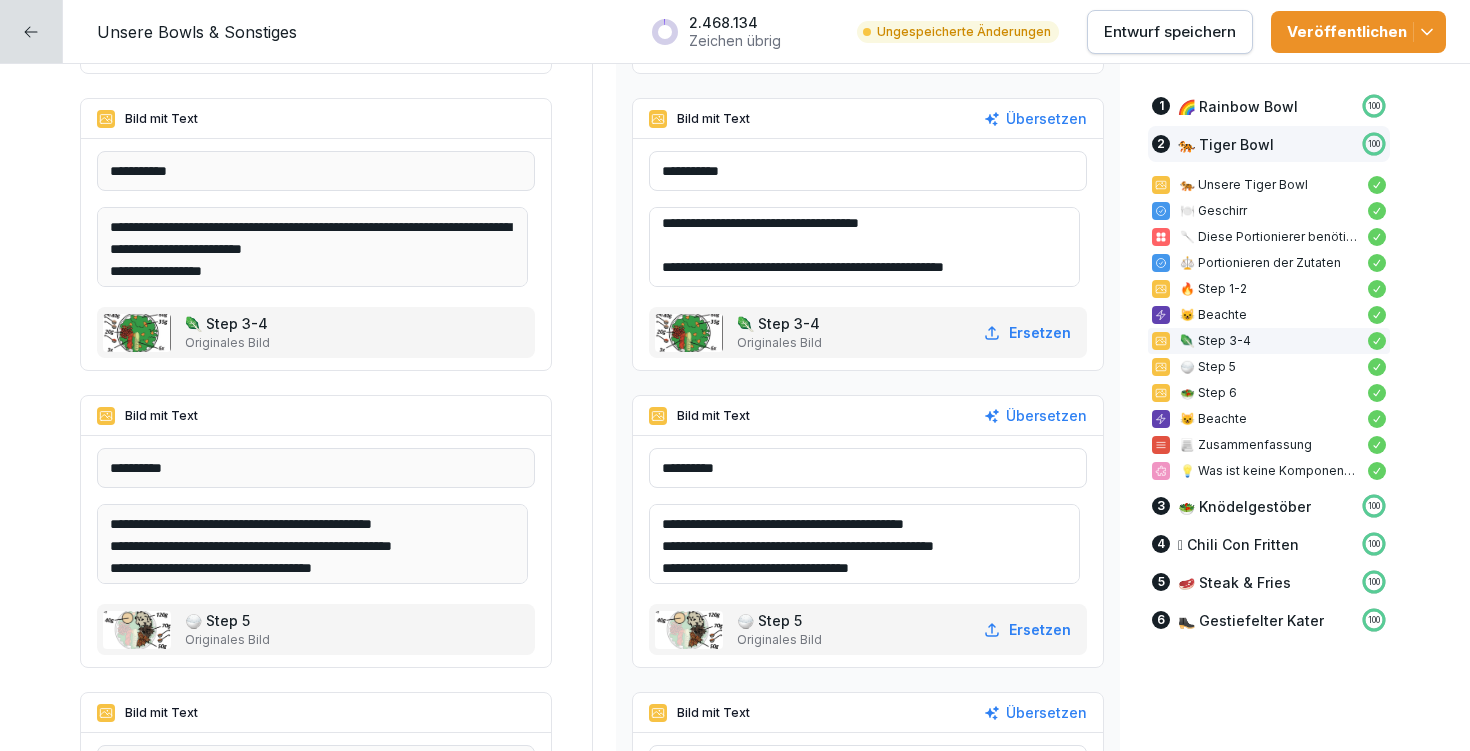 type on "**********" 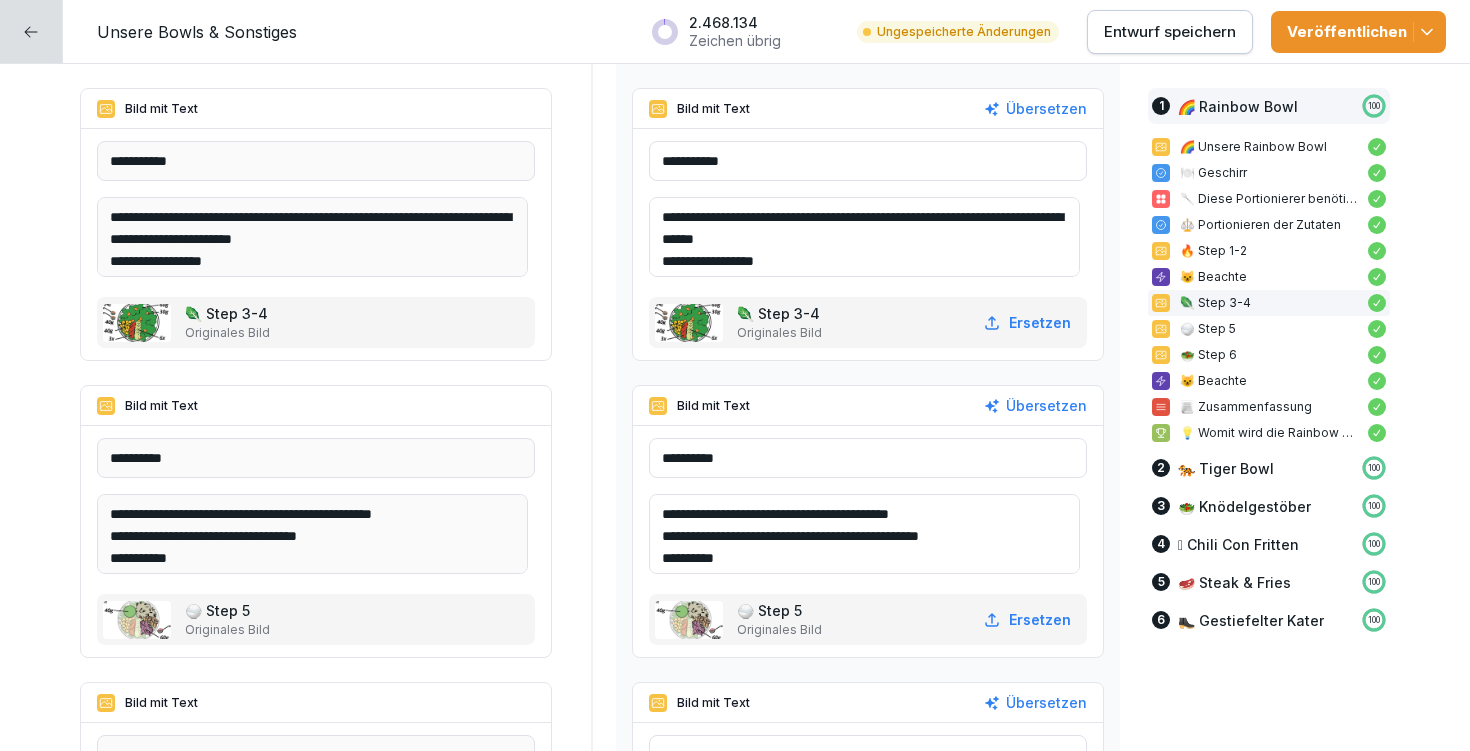 scroll, scrollTop: 3188, scrollLeft: 0, axis: vertical 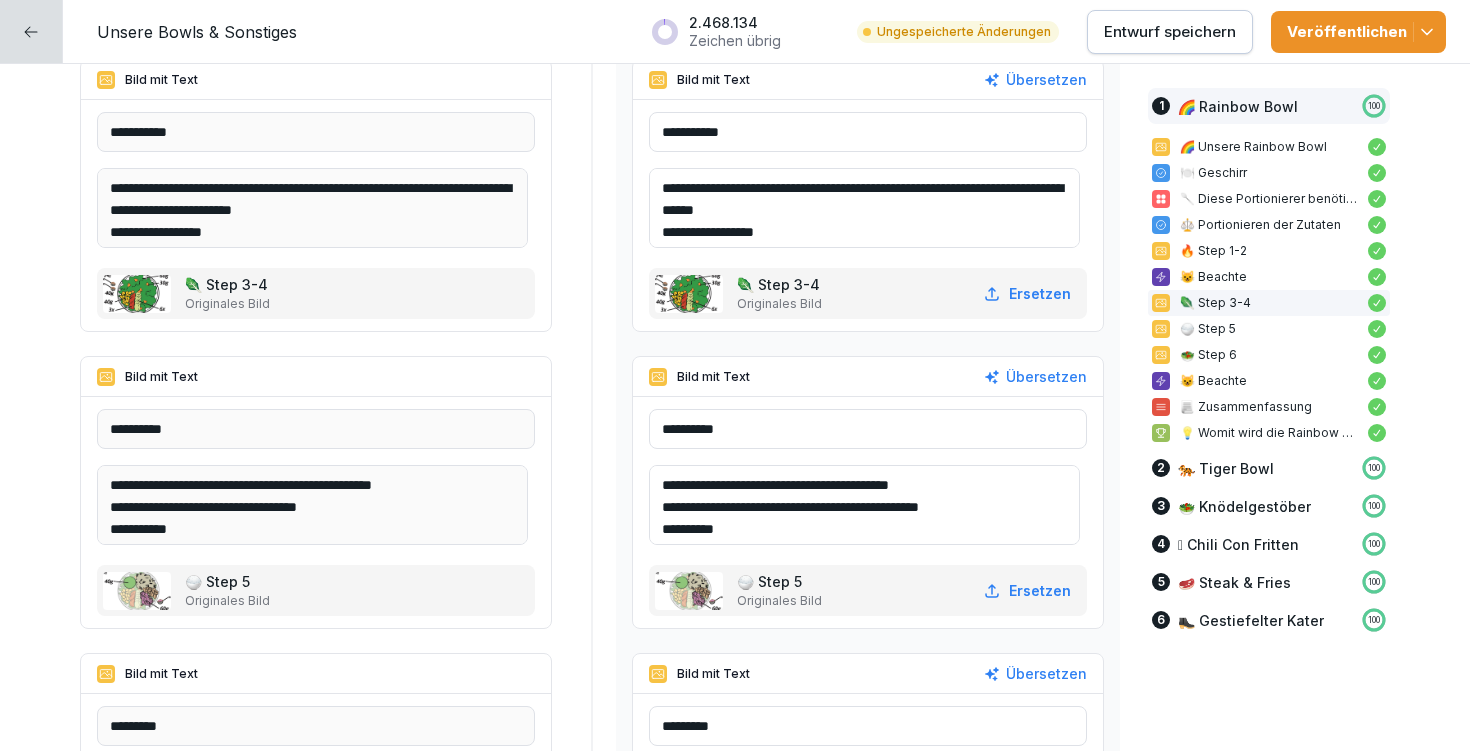 click on "**********" at bounding box center (864, 505) 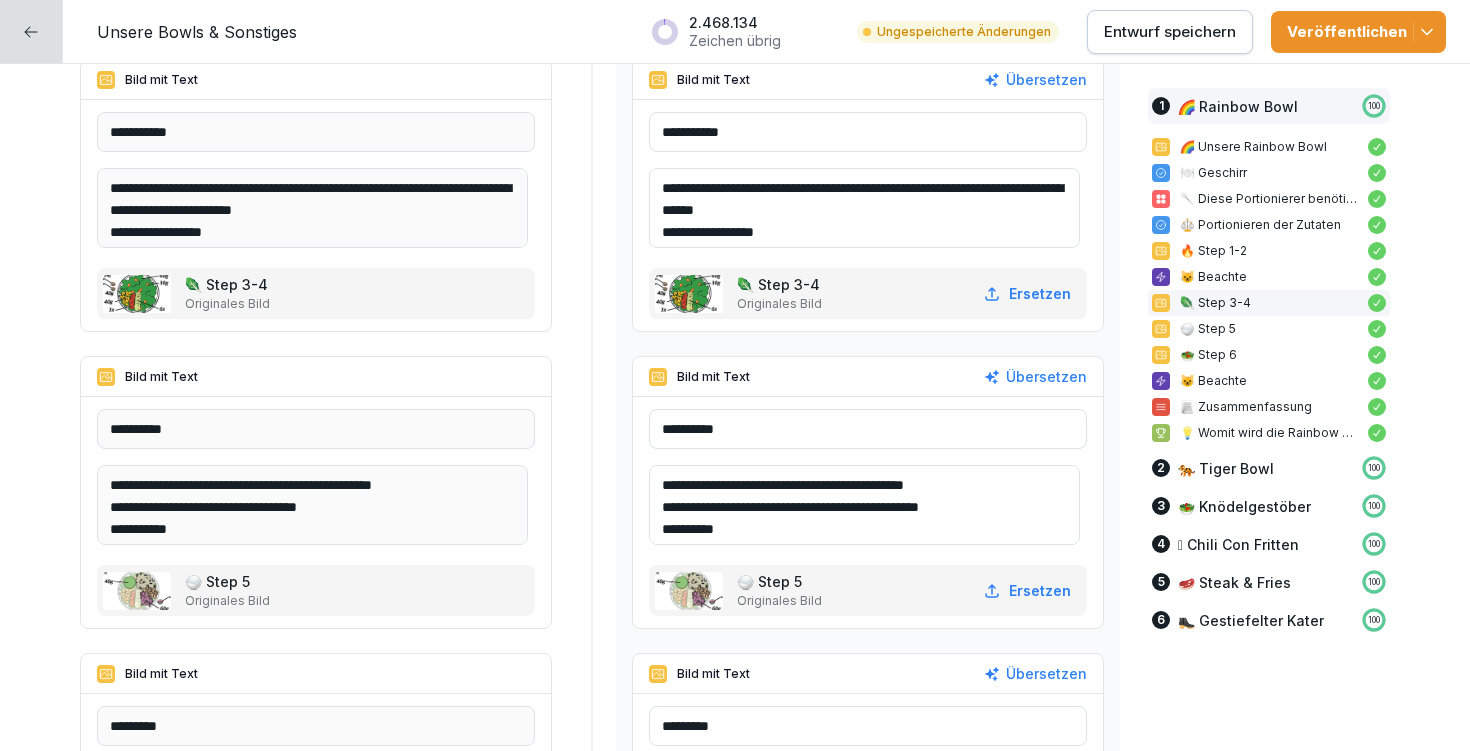 scroll, scrollTop: 48, scrollLeft: 0, axis: vertical 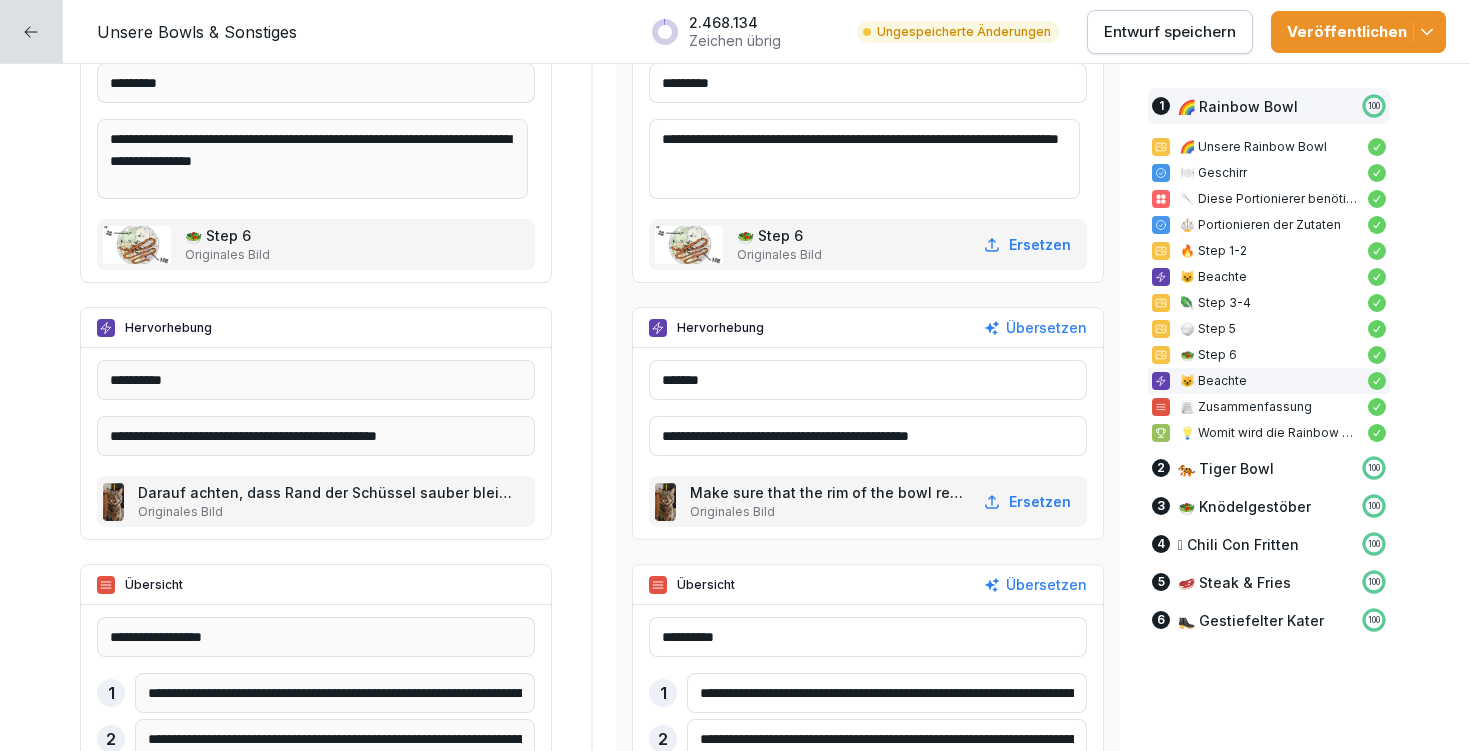 type on "**********" 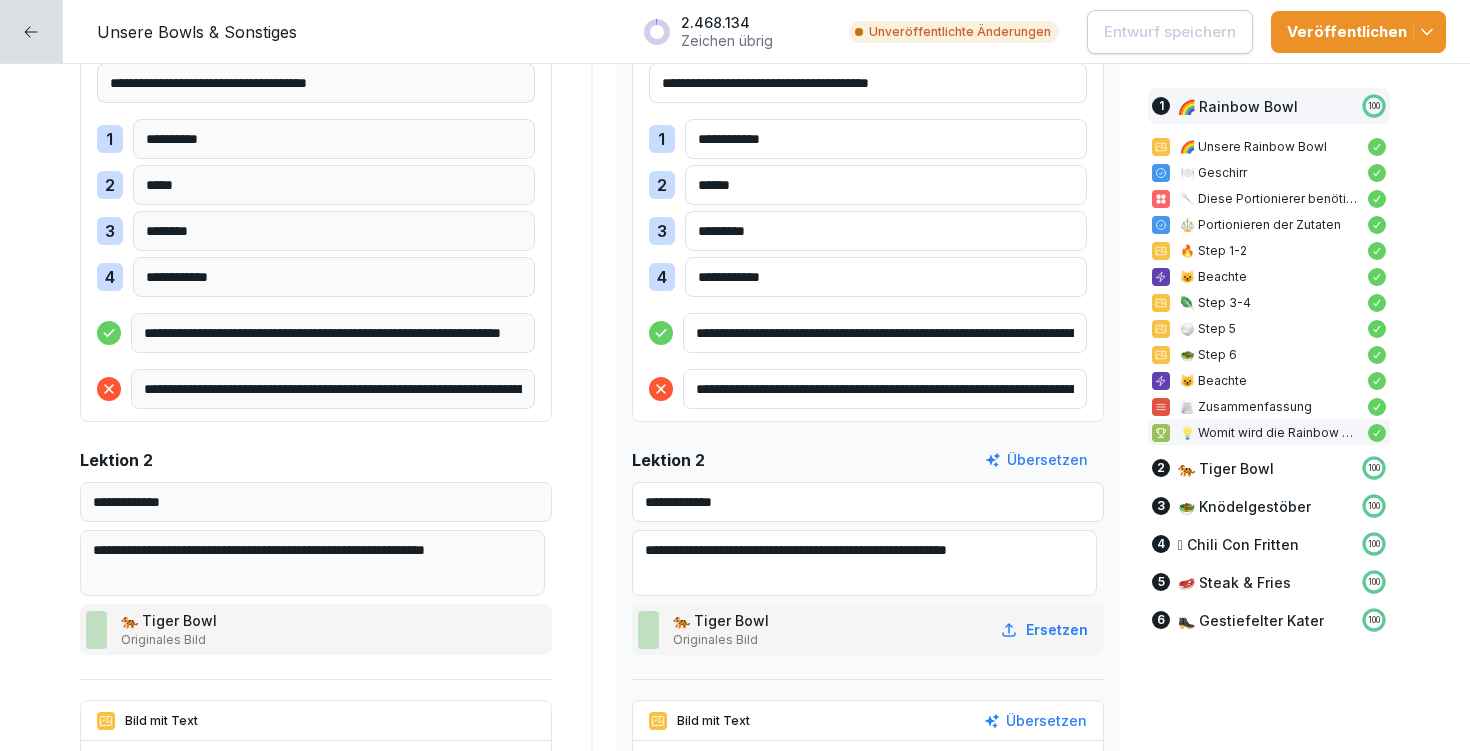 scroll, scrollTop: 5214, scrollLeft: 0, axis: vertical 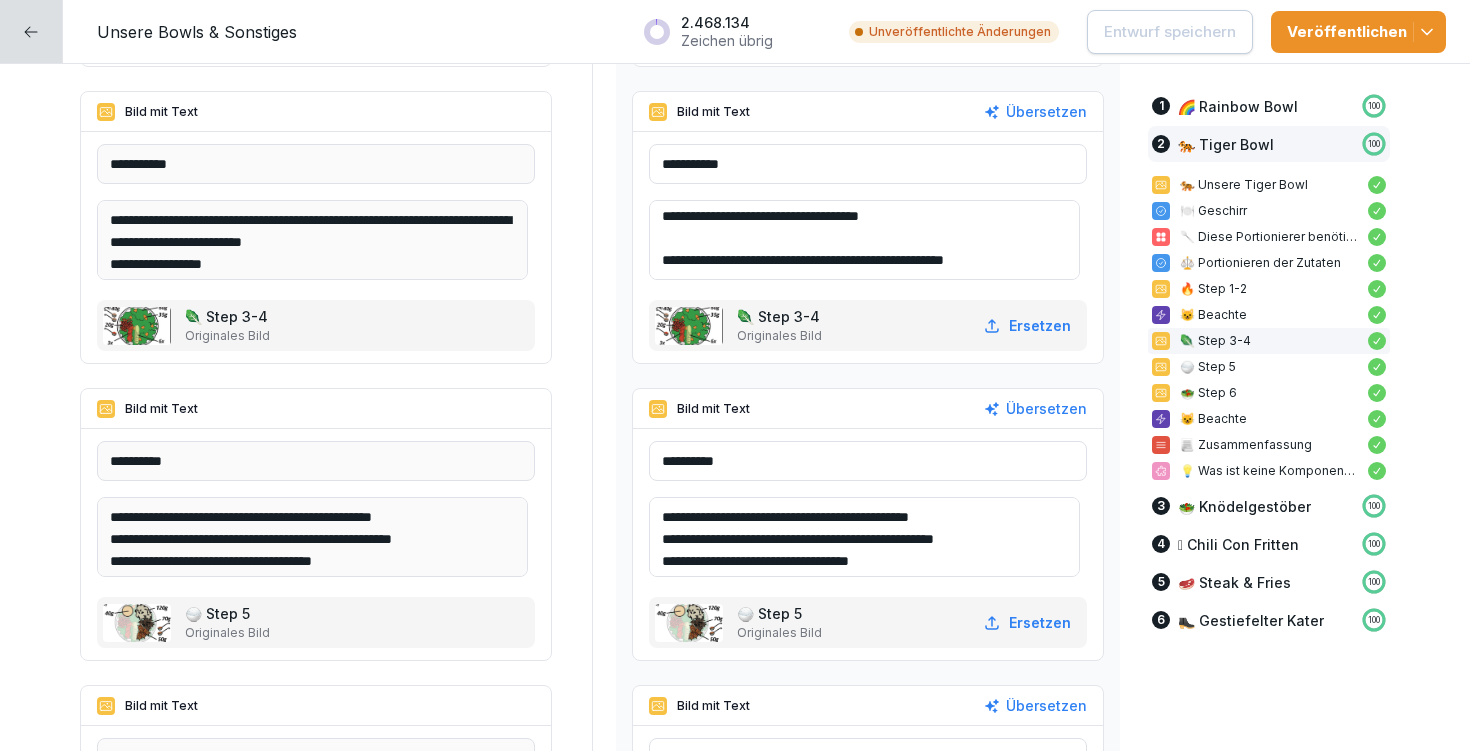 click on "**********" at bounding box center [864, 537] 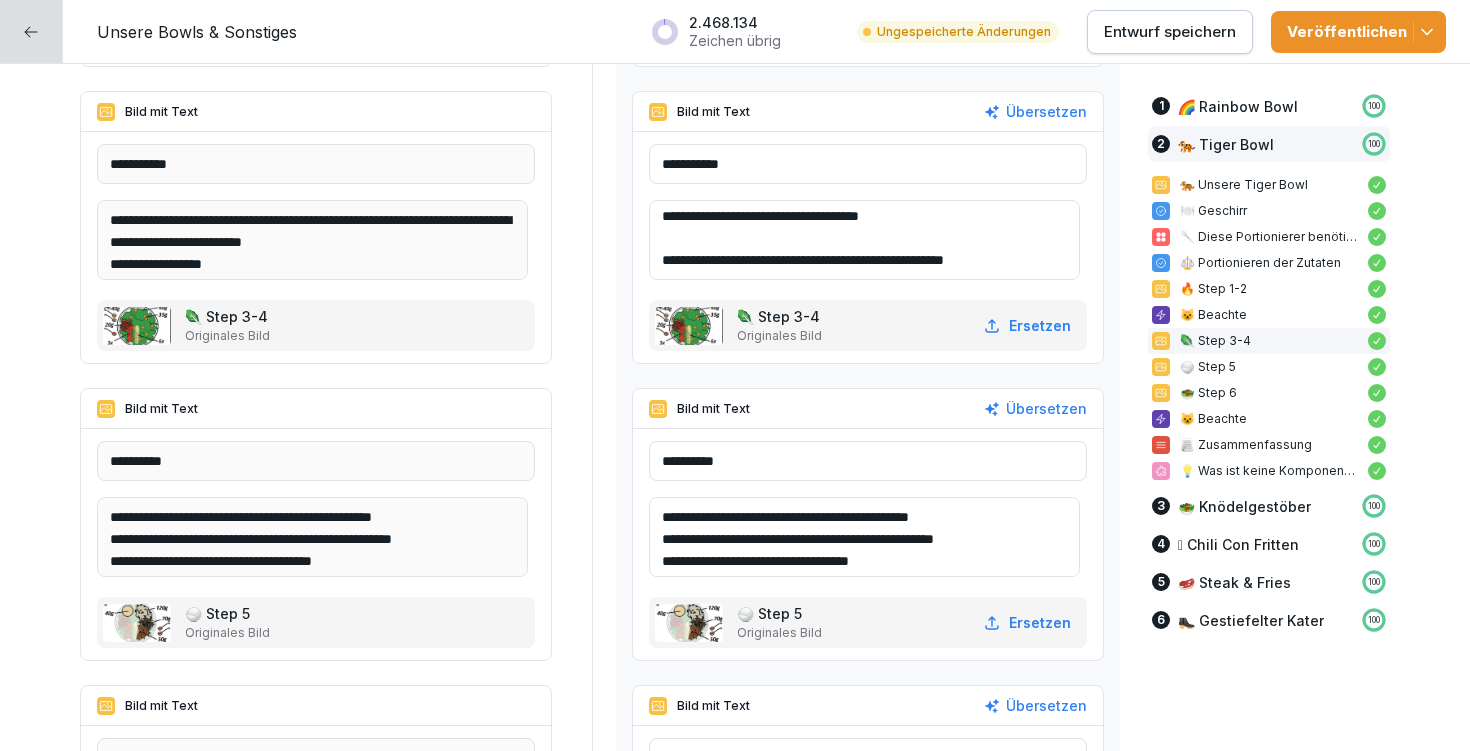 click on "**********" at bounding box center (864, 537) 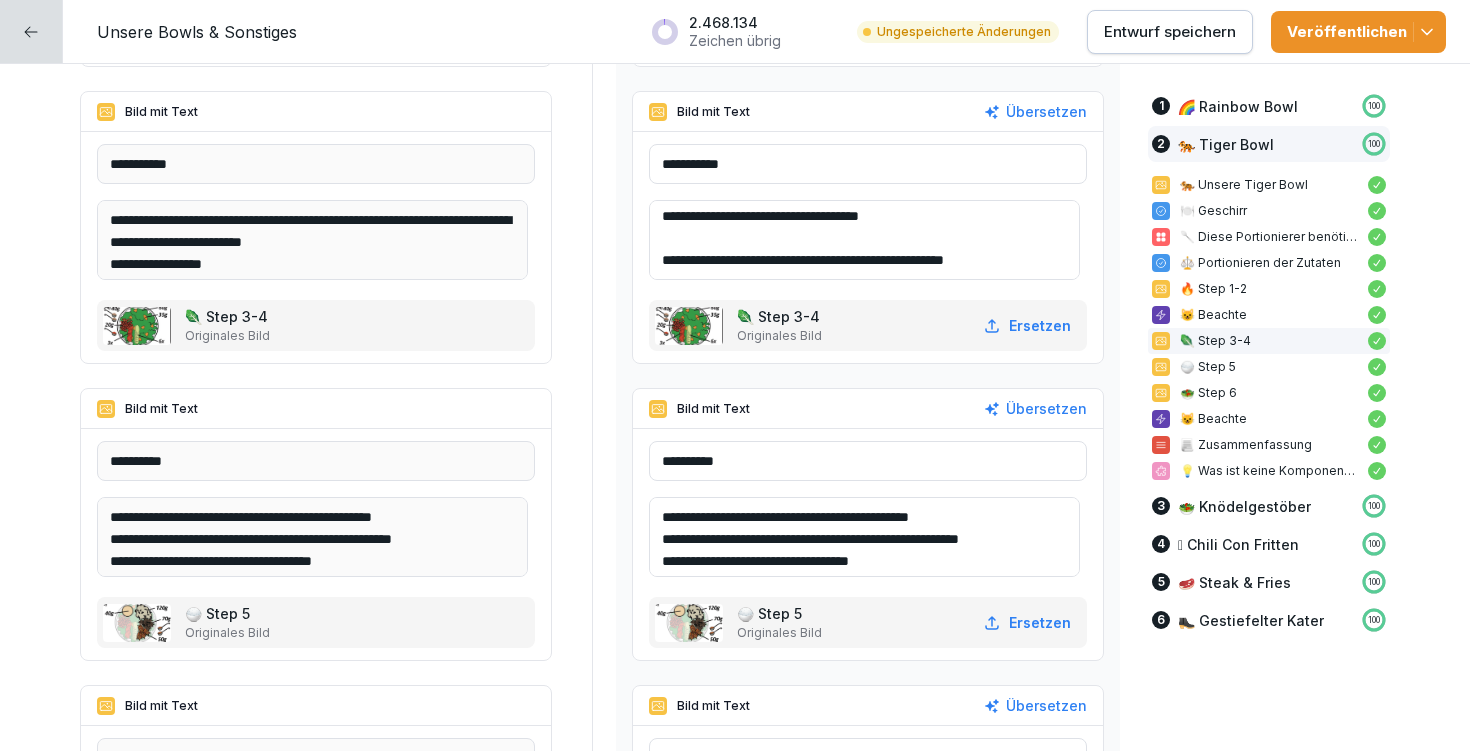 drag, startPoint x: 858, startPoint y: 540, endPoint x: 984, endPoint y: 531, distance: 126.32102 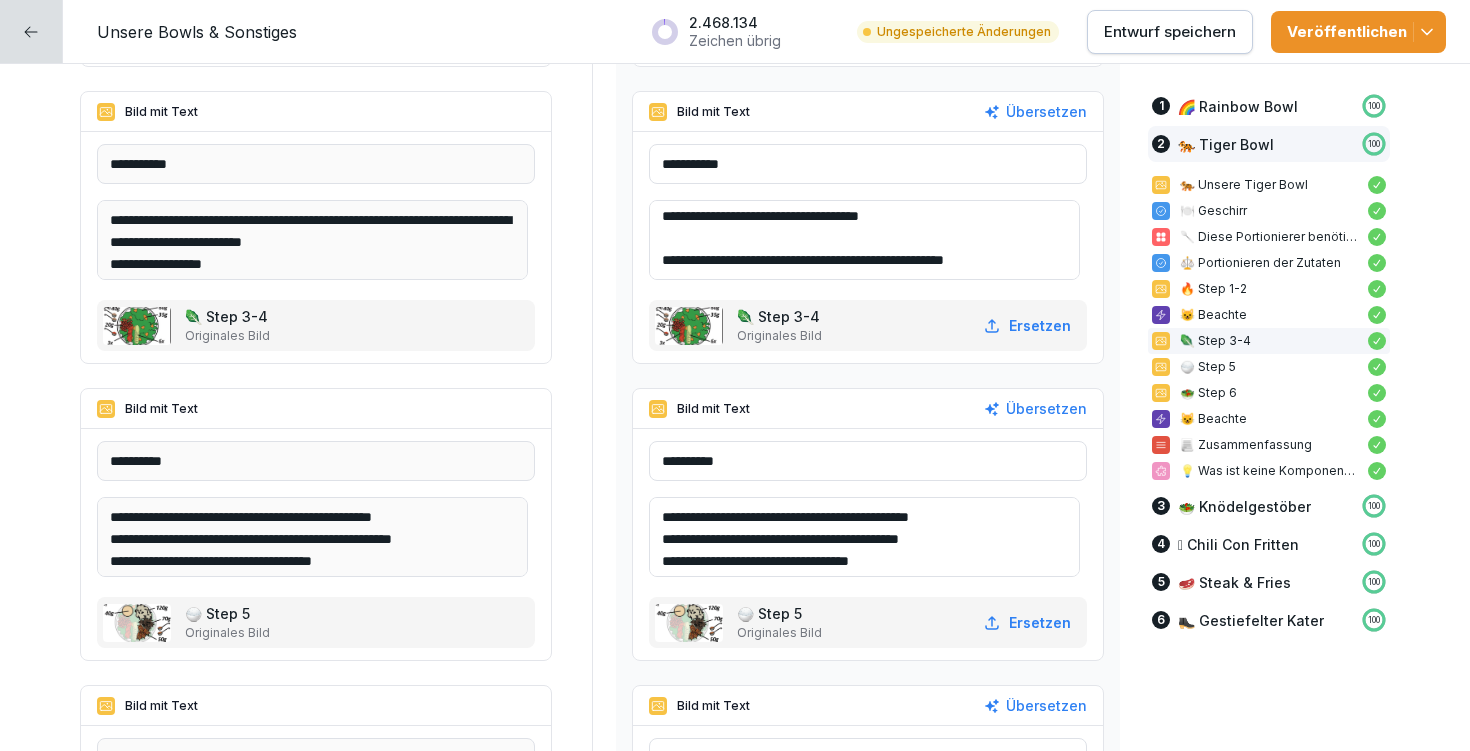 click on "**********" at bounding box center (864, 537) 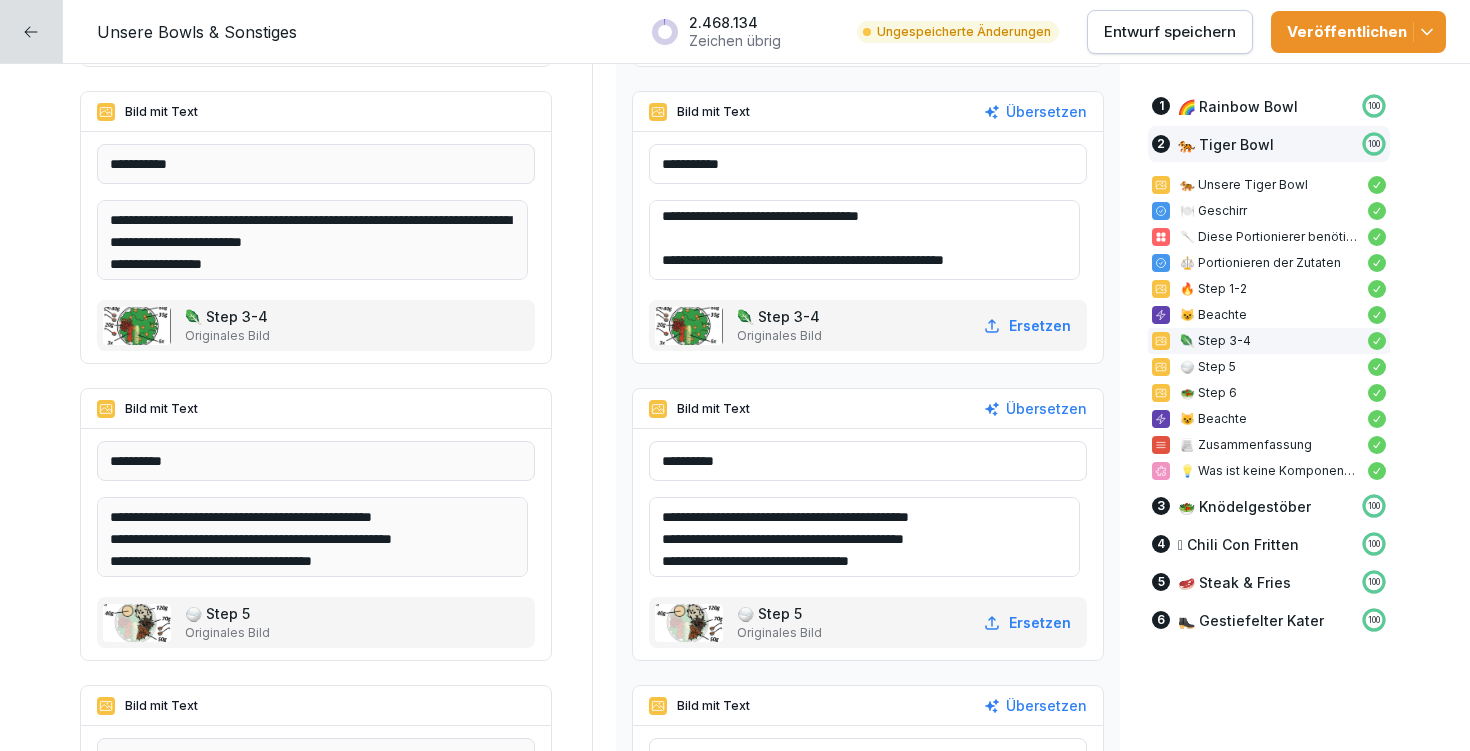 scroll, scrollTop: 26, scrollLeft: 0, axis: vertical 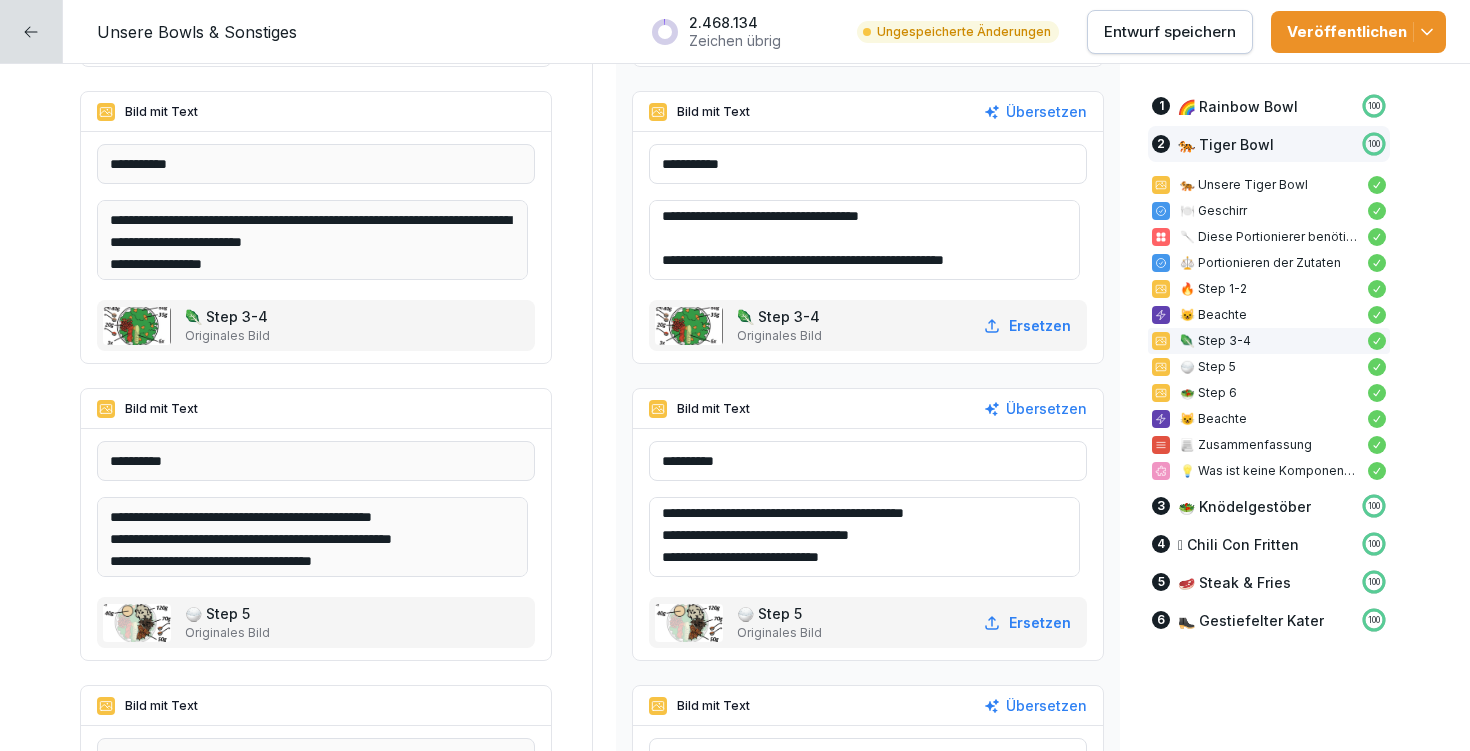 click on "**********" at bounding box center (864, 537) 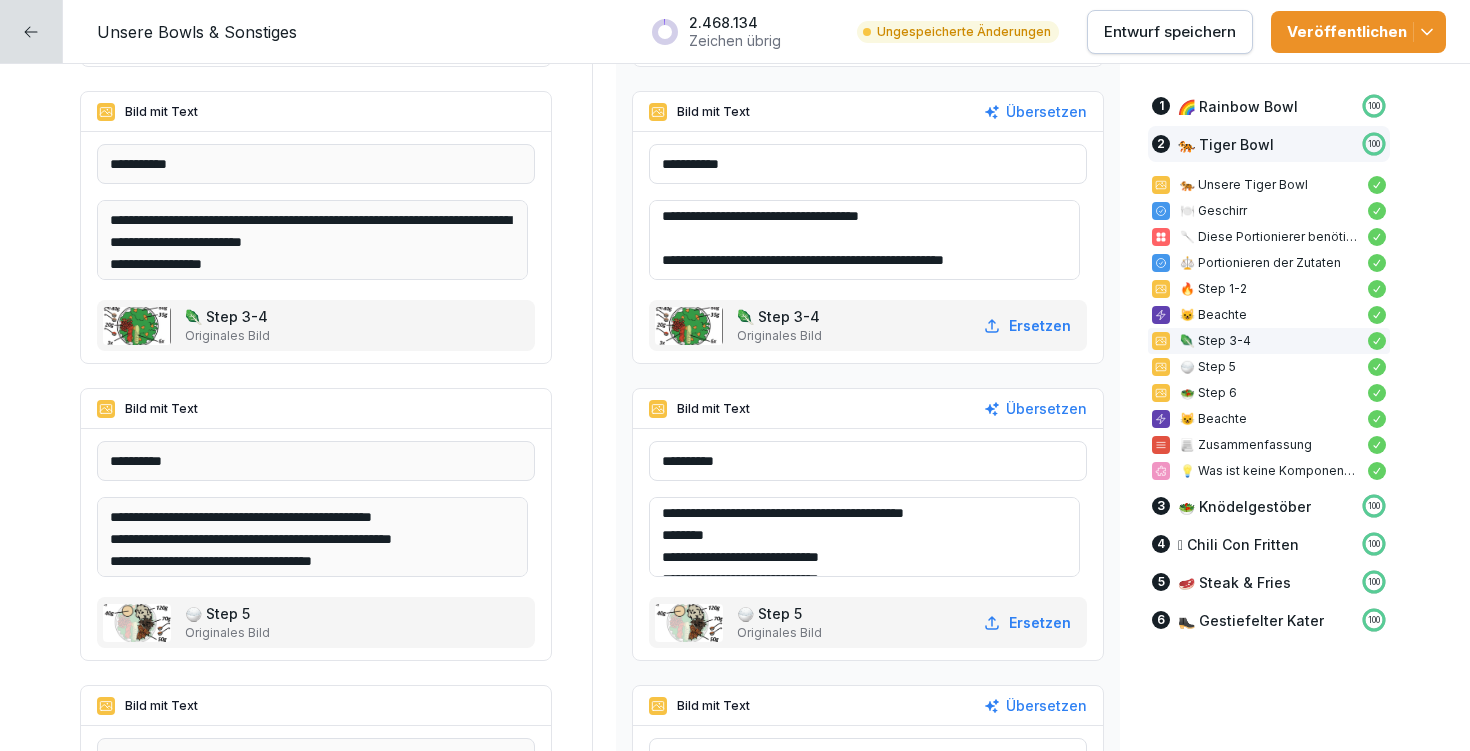 click on "**********" at bounding box center [864, 537] 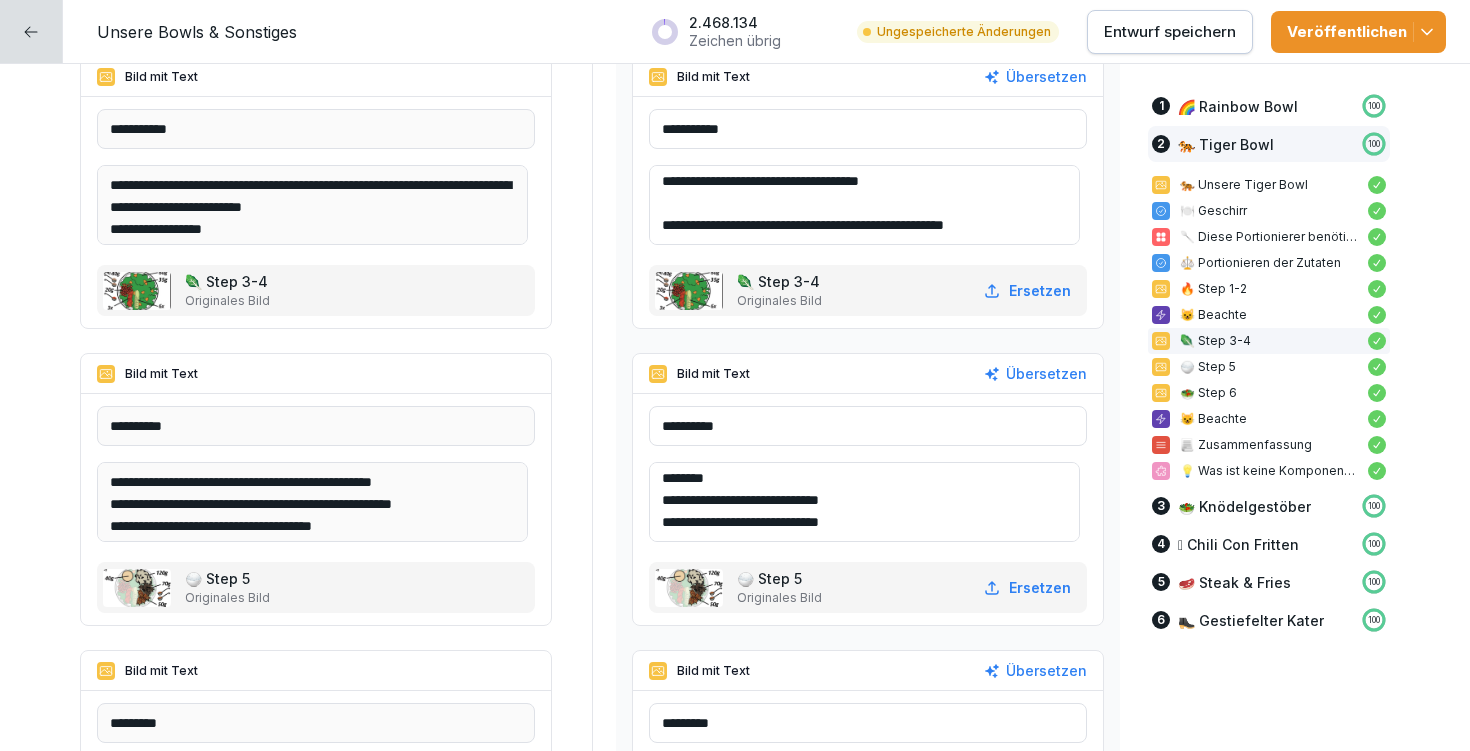 scroll, scrollTop: 8059, scrollLeft: 0, axis: vertical 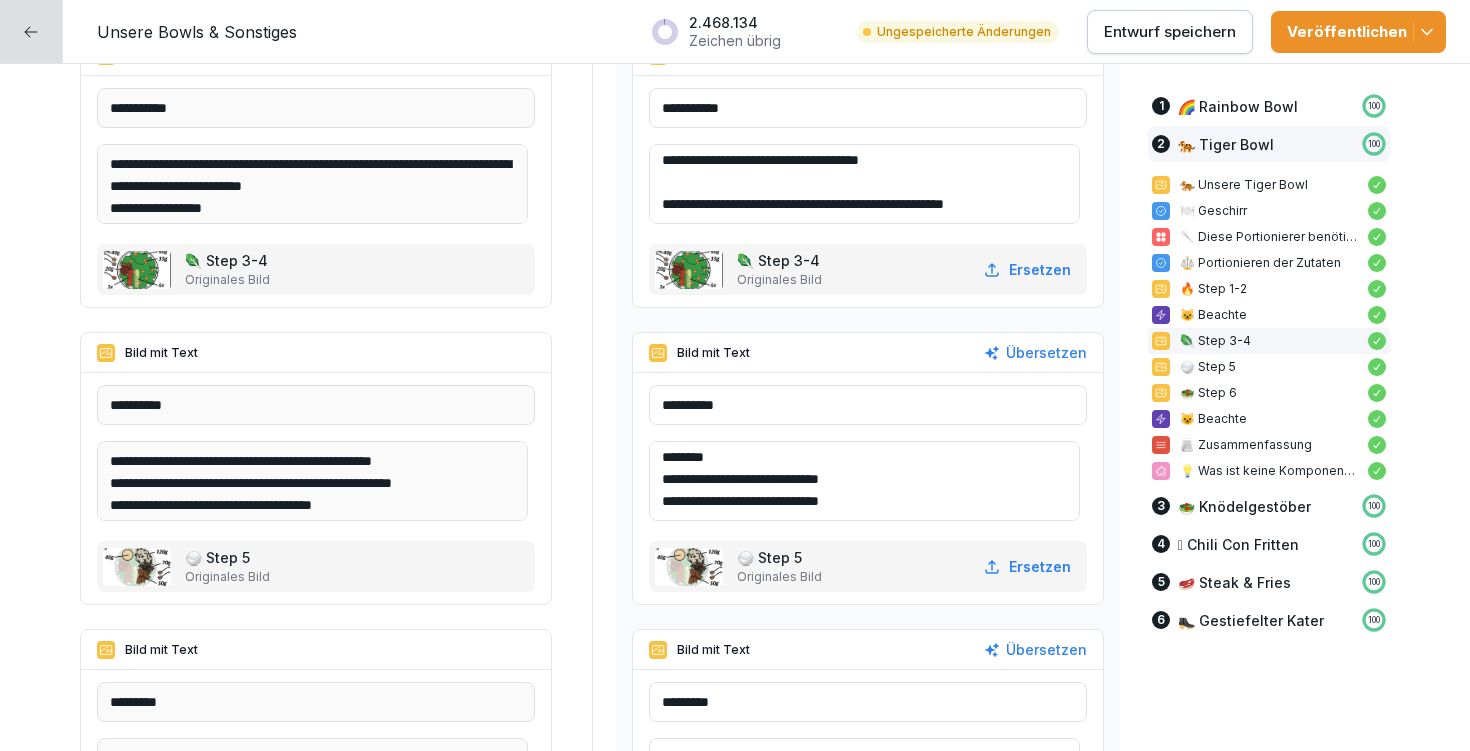 click on "**********" at bounding box center (864, 481) 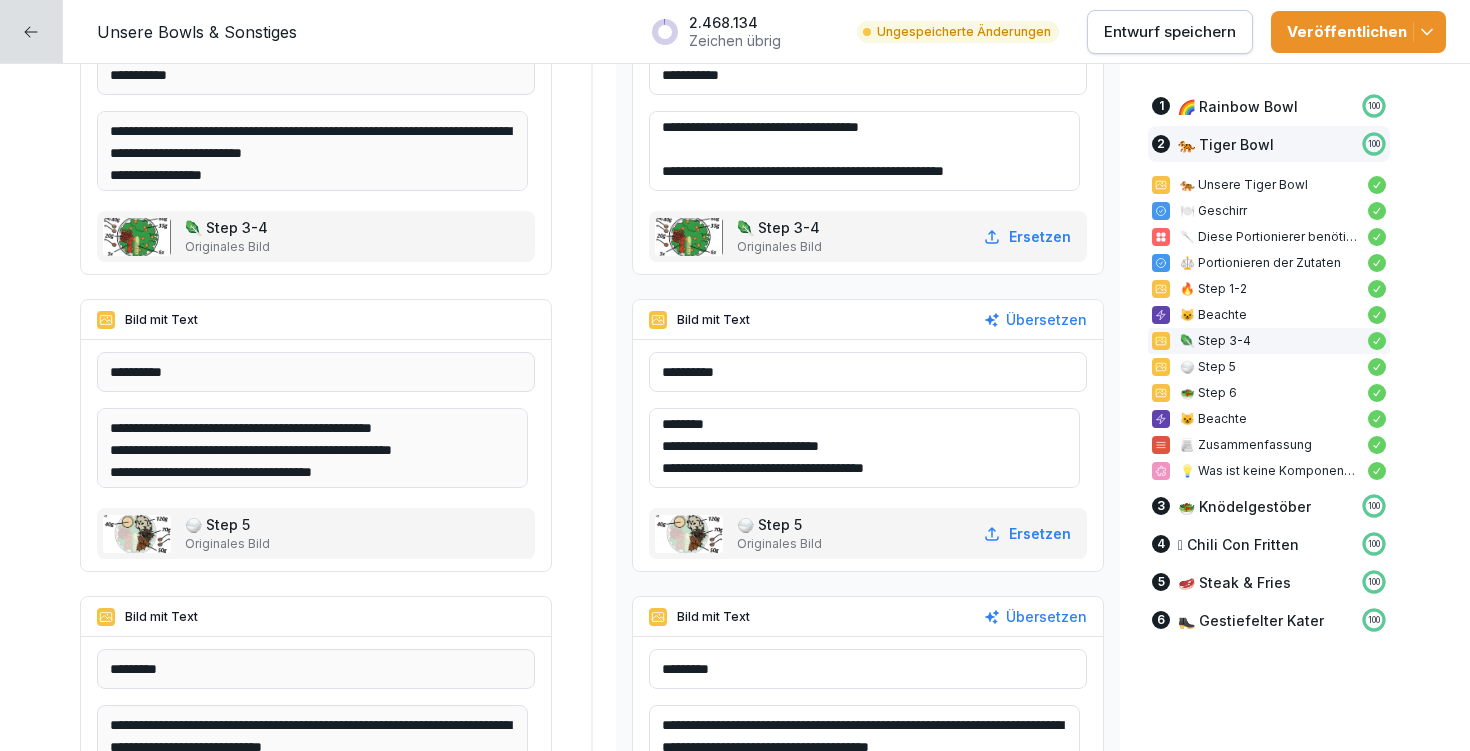 scroll, scrollTop: 8243, scrollLeft: 0, axis: vertical 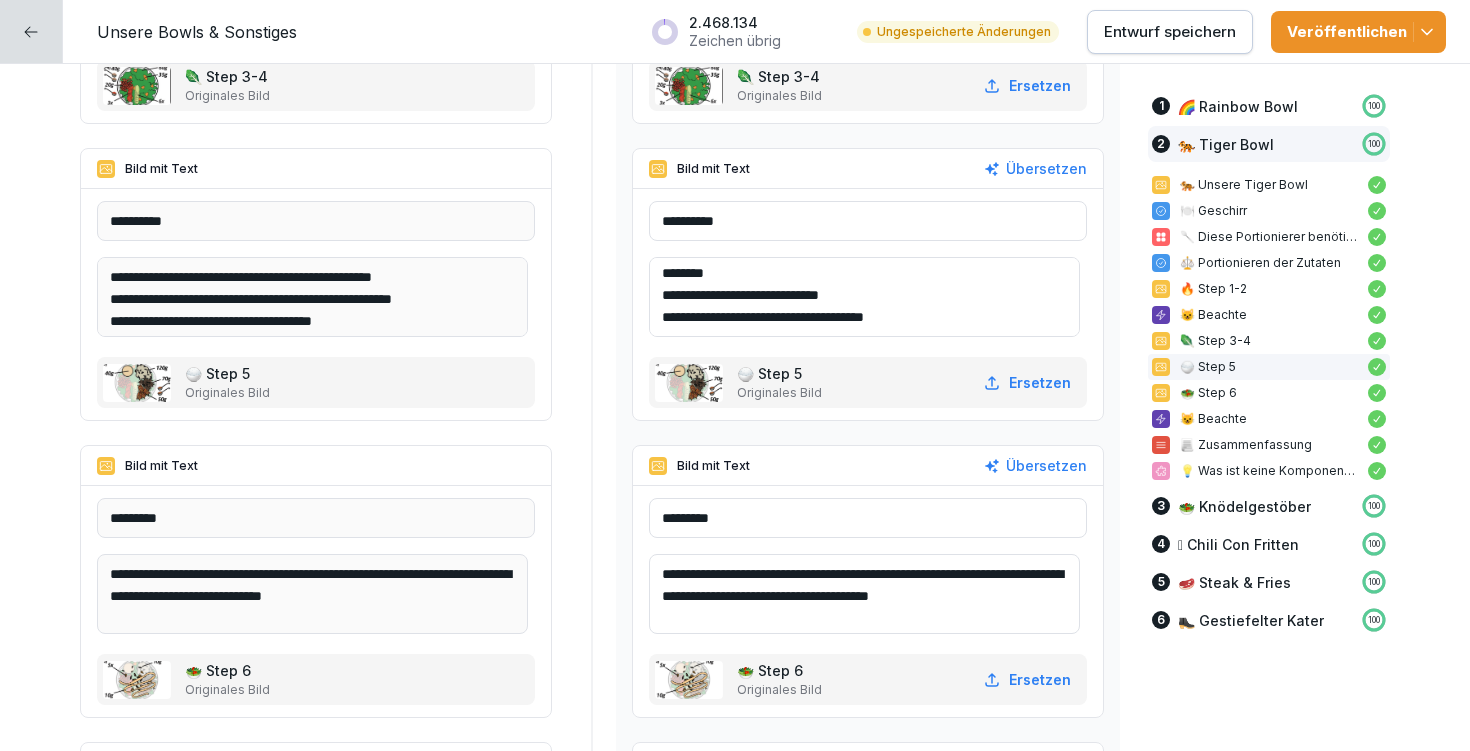 type on "**********" 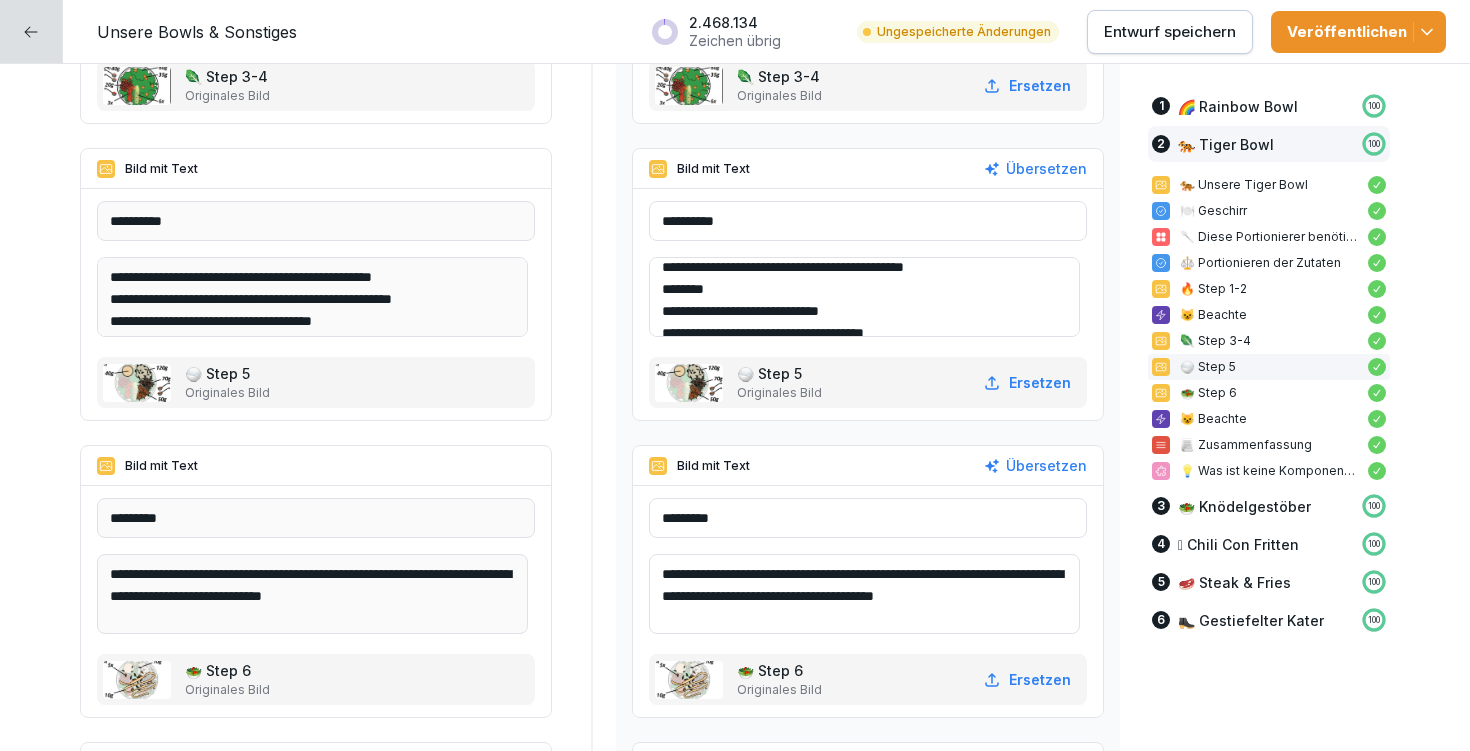 scroll, scrollTop: 0, scrollLeft: 0, axis: both 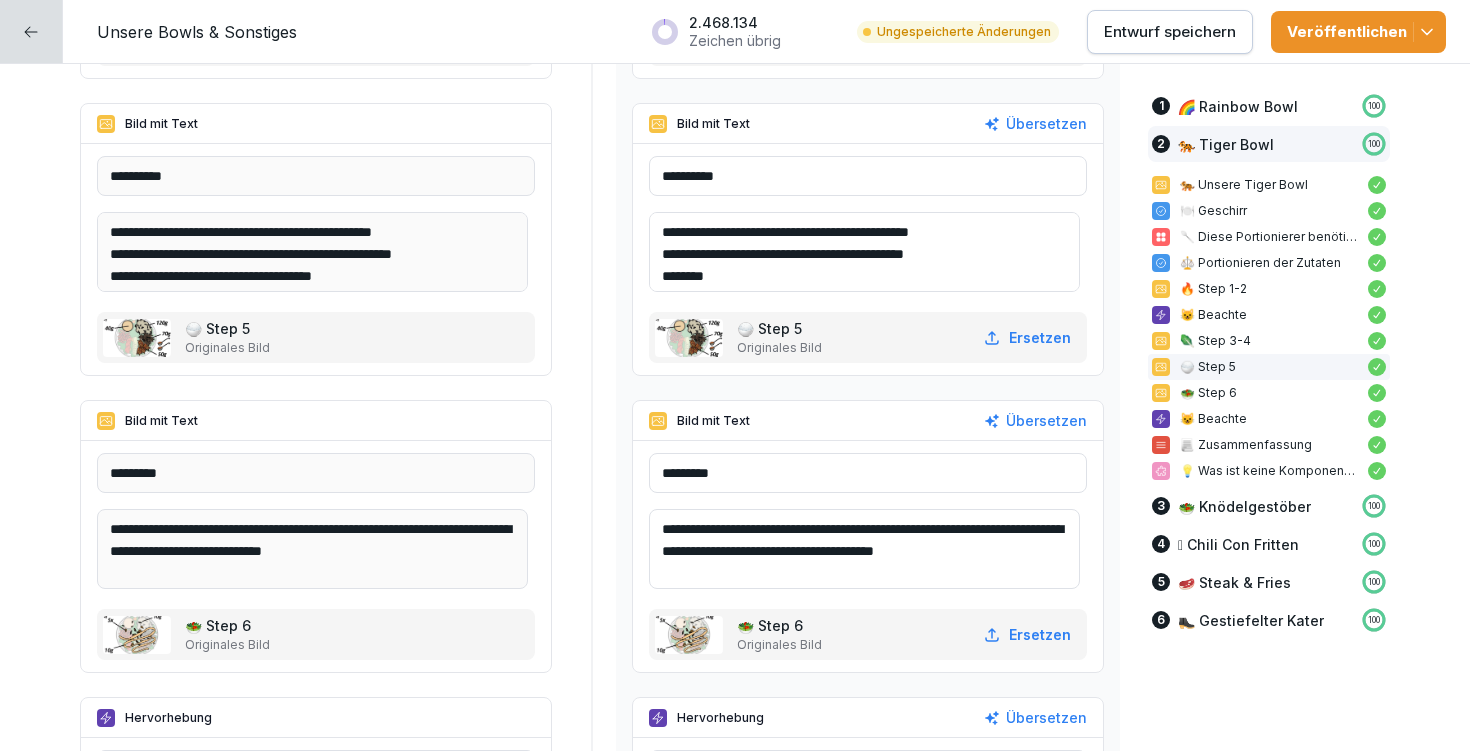 drag, startPoint x: 672, startPoint y: 524, endPoint x: 838, endPoint y: 582, distance: 175.84084 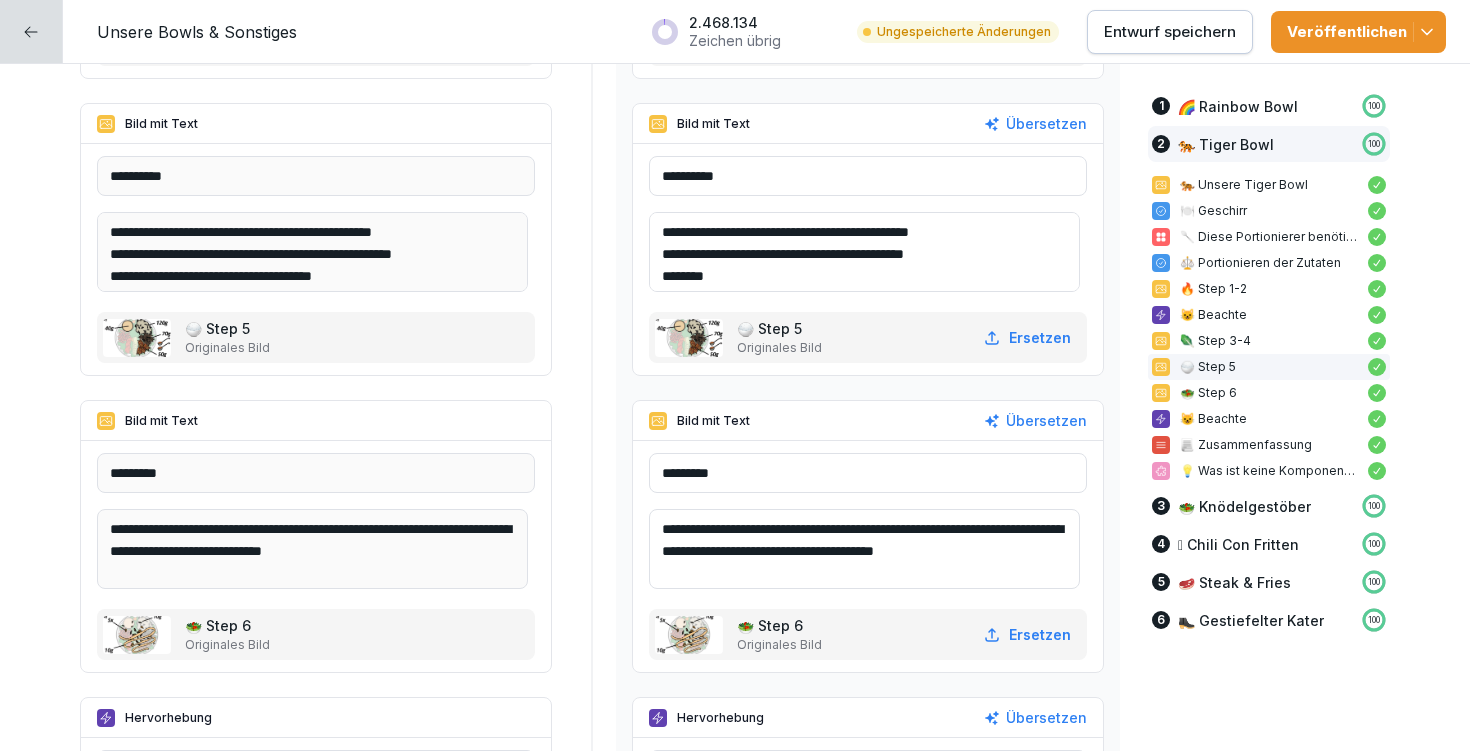 click on "**********" at bounding box center (864, 549) 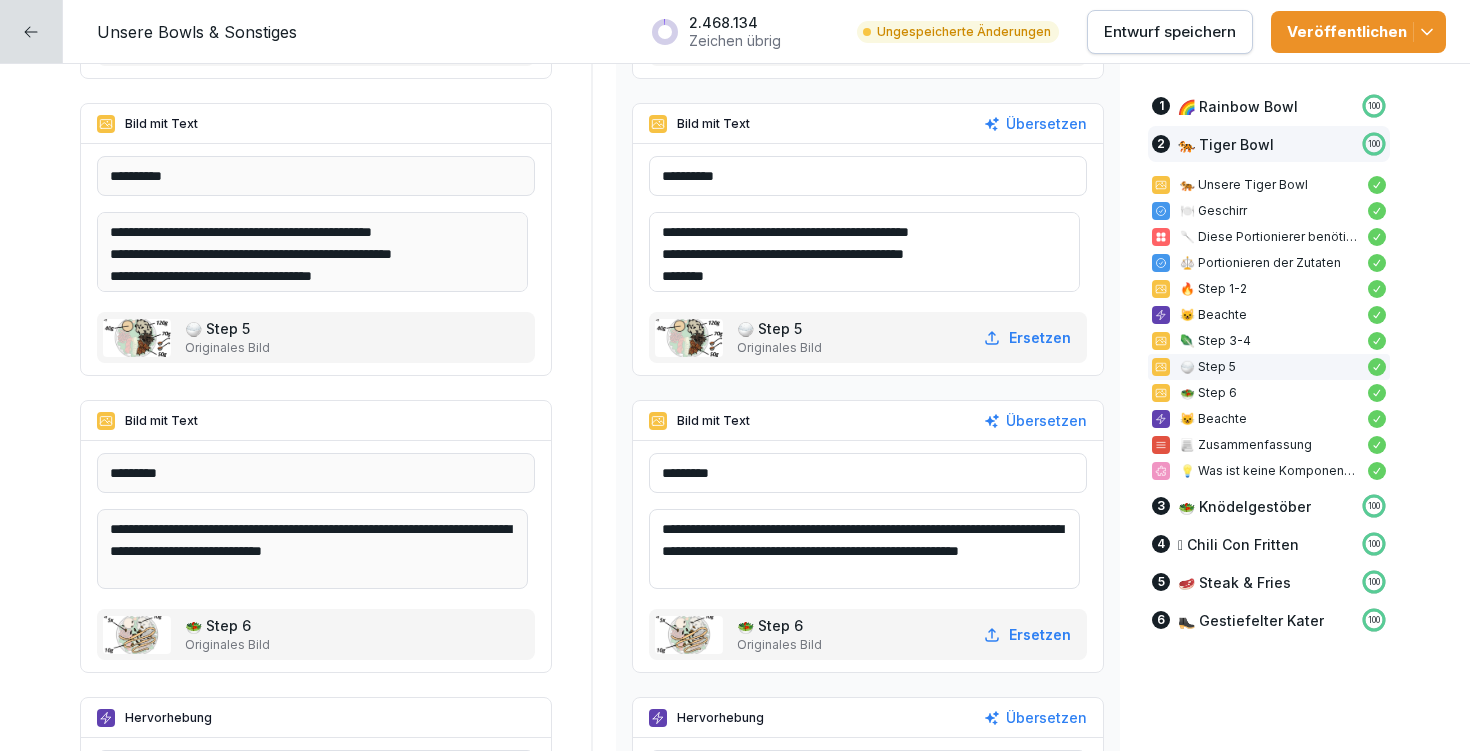 drag, startPoint x: 788, startPoint y: 522, endPoint x: 853, endPoint y: 520, distance: 65.03076 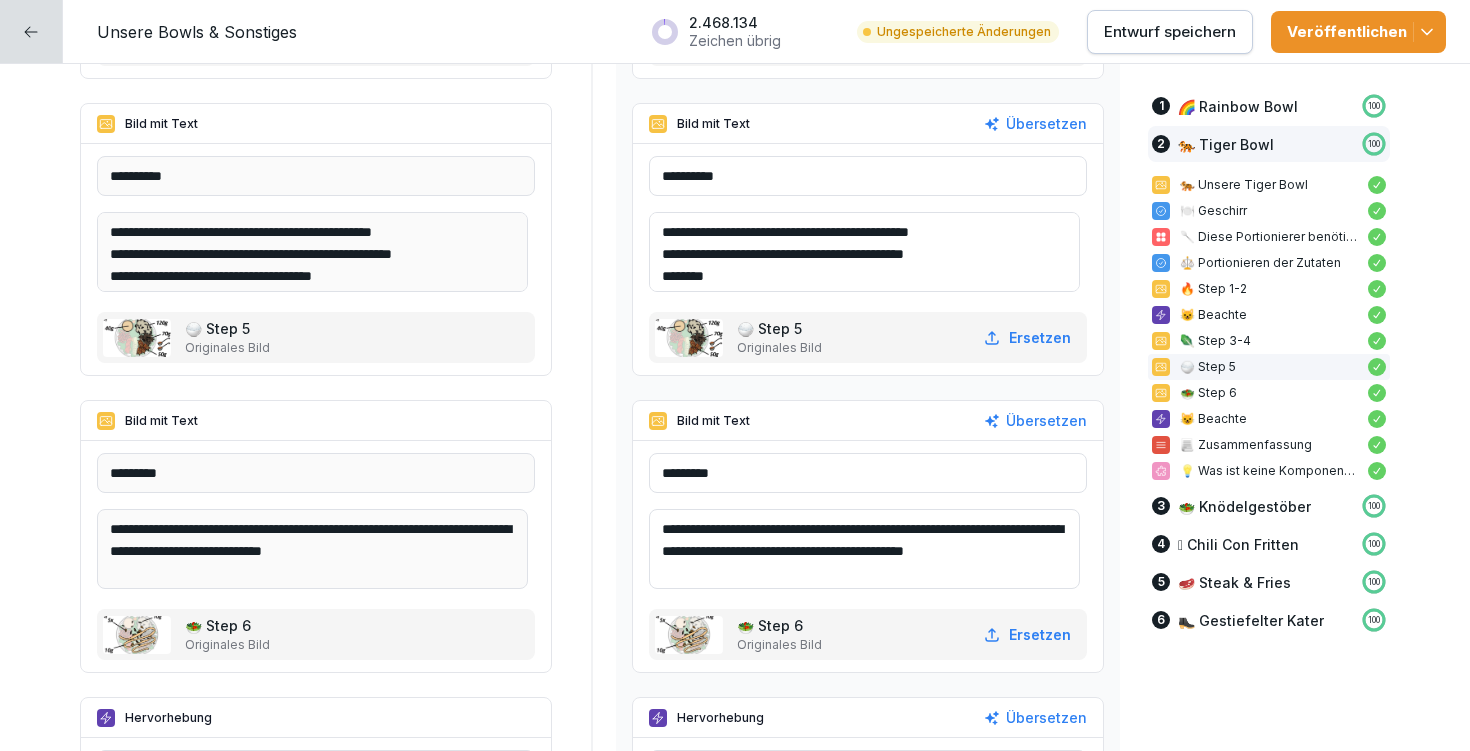 click on "**********" at bounding box center [864, 549] 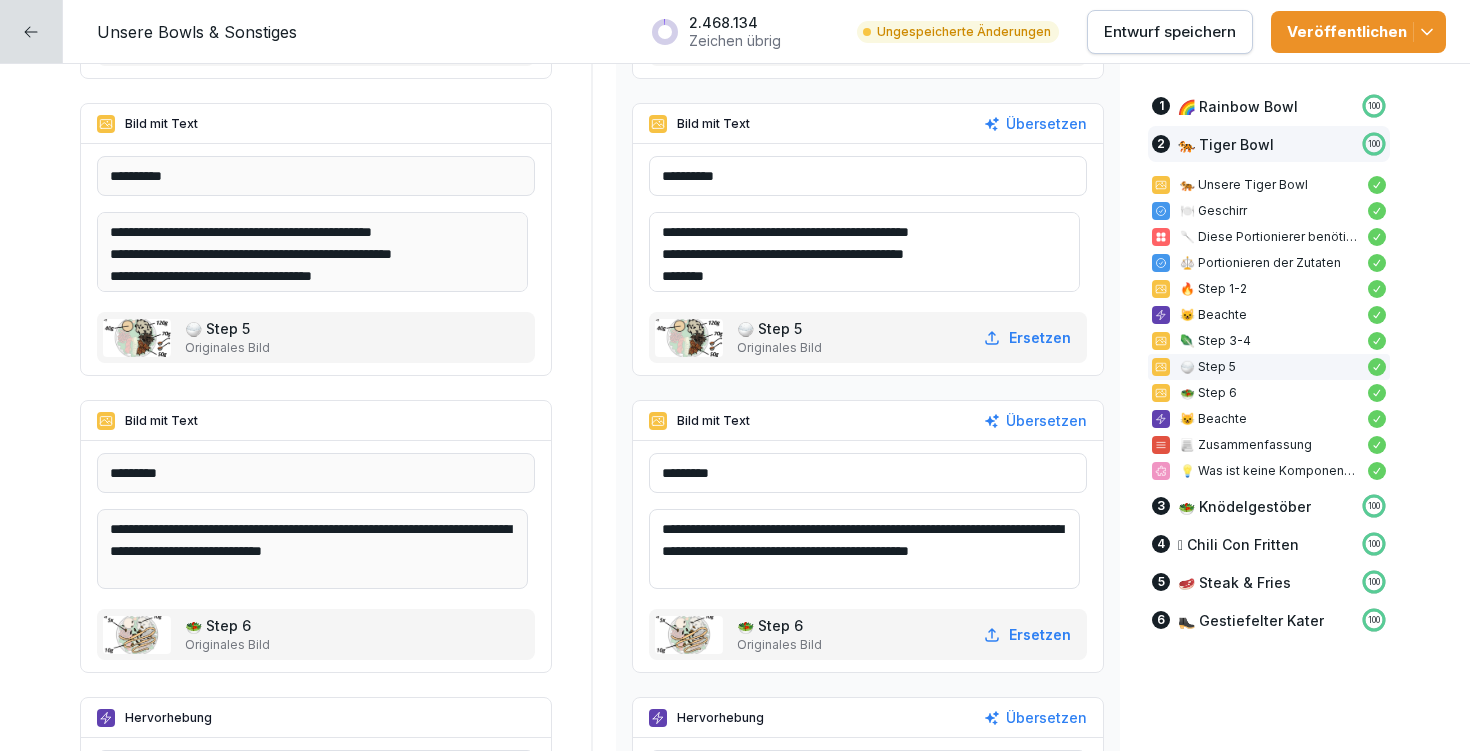 drag, startPoint x: 858, startPoint y: 524, endPoint x: 1024, endPoint y: 535, distance: 166.36406 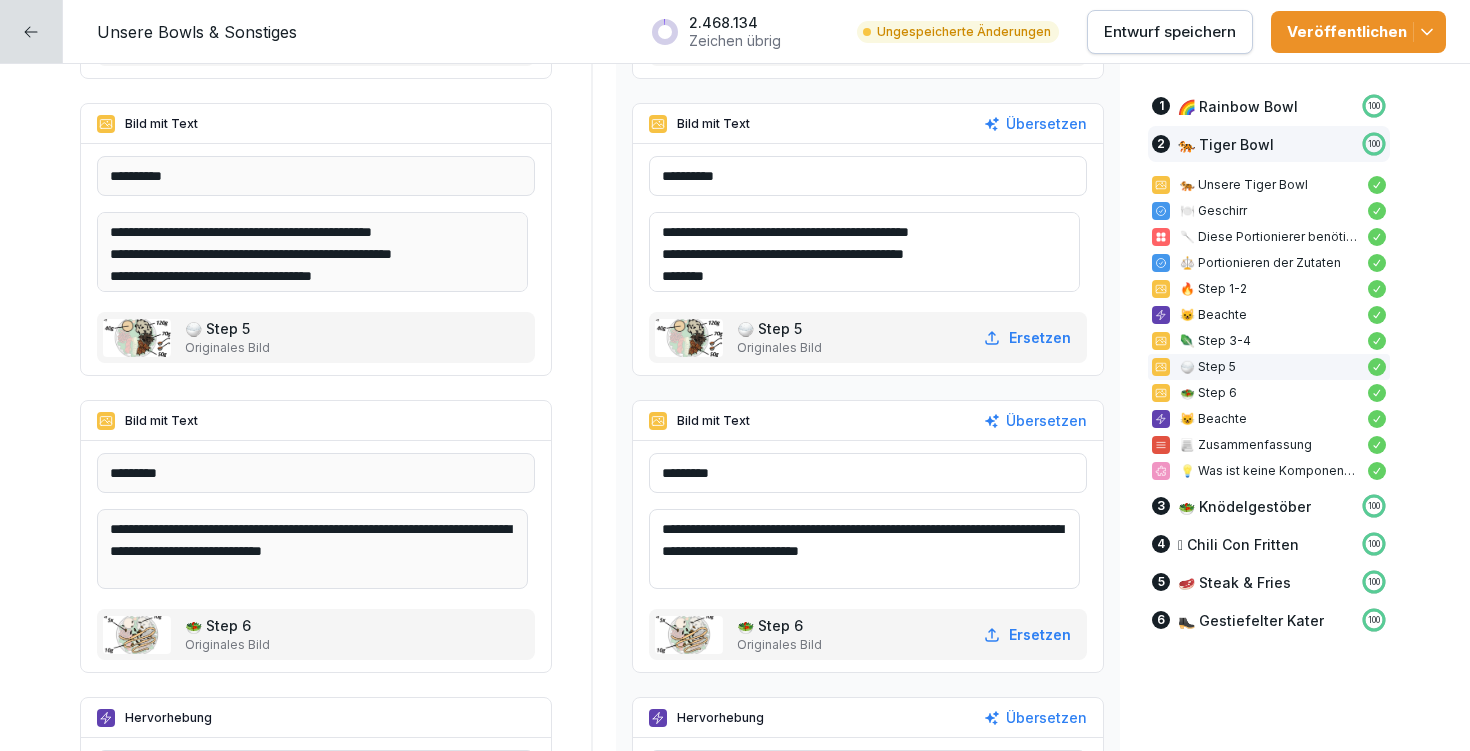 click on "**********" at bounding box center [864, 549] 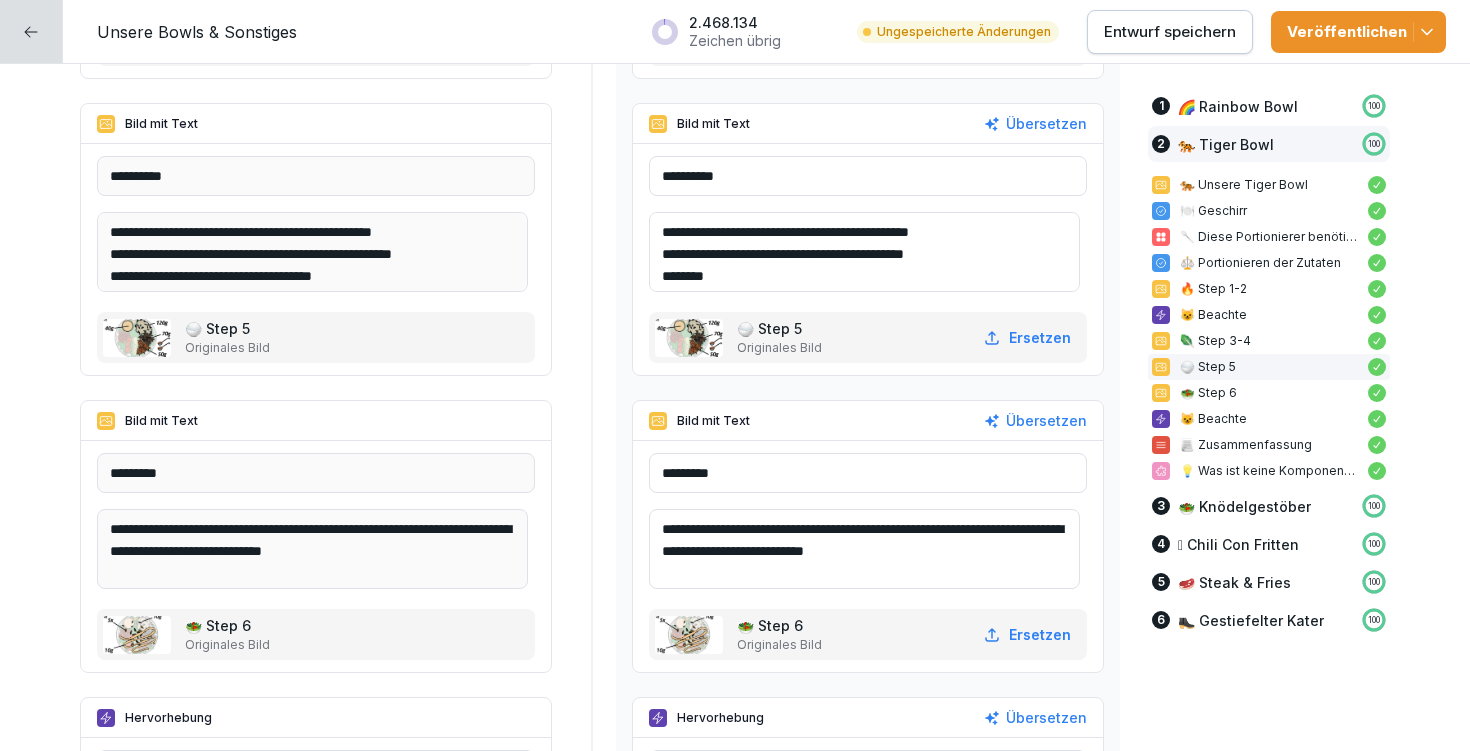 click on "**********" at bounding box center (864, 549) 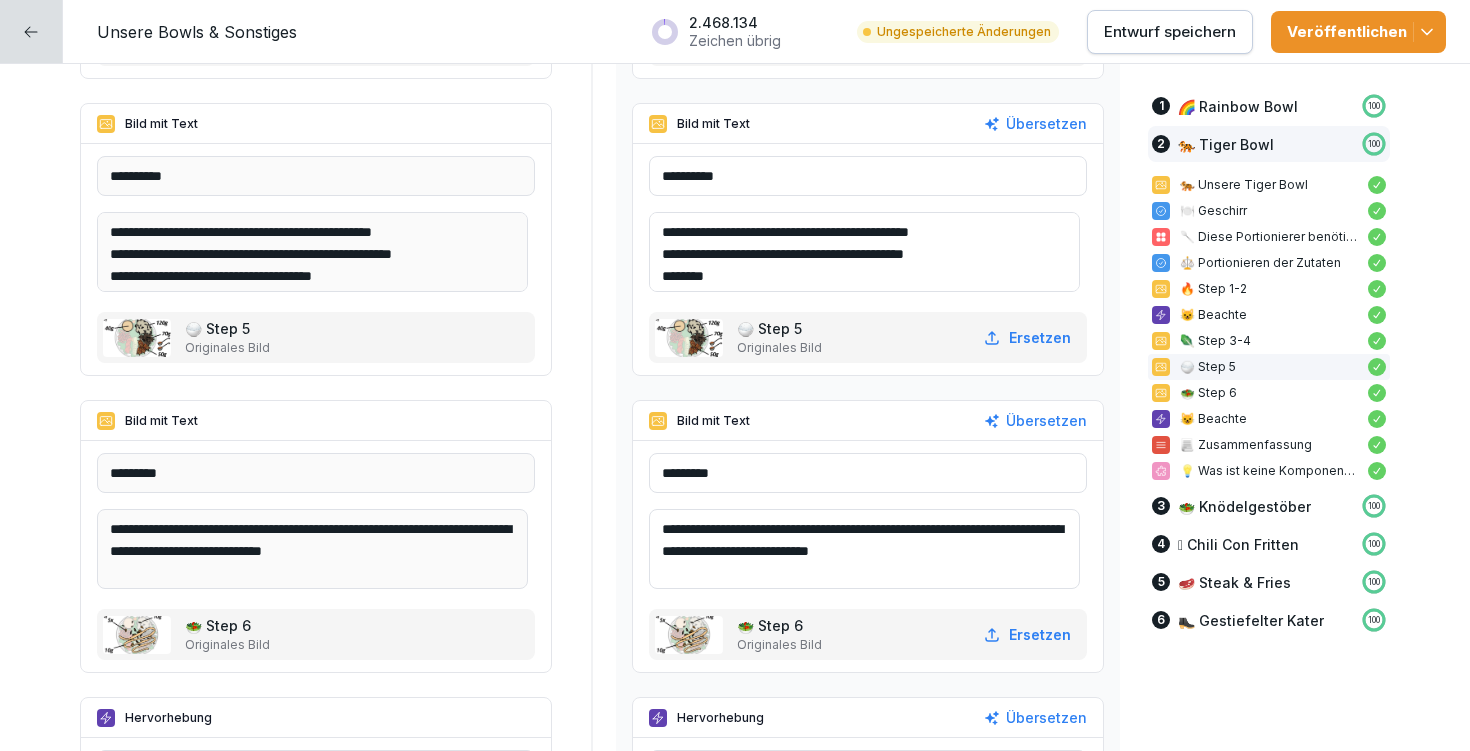 click on "**********" at bounding box center (864, 549) 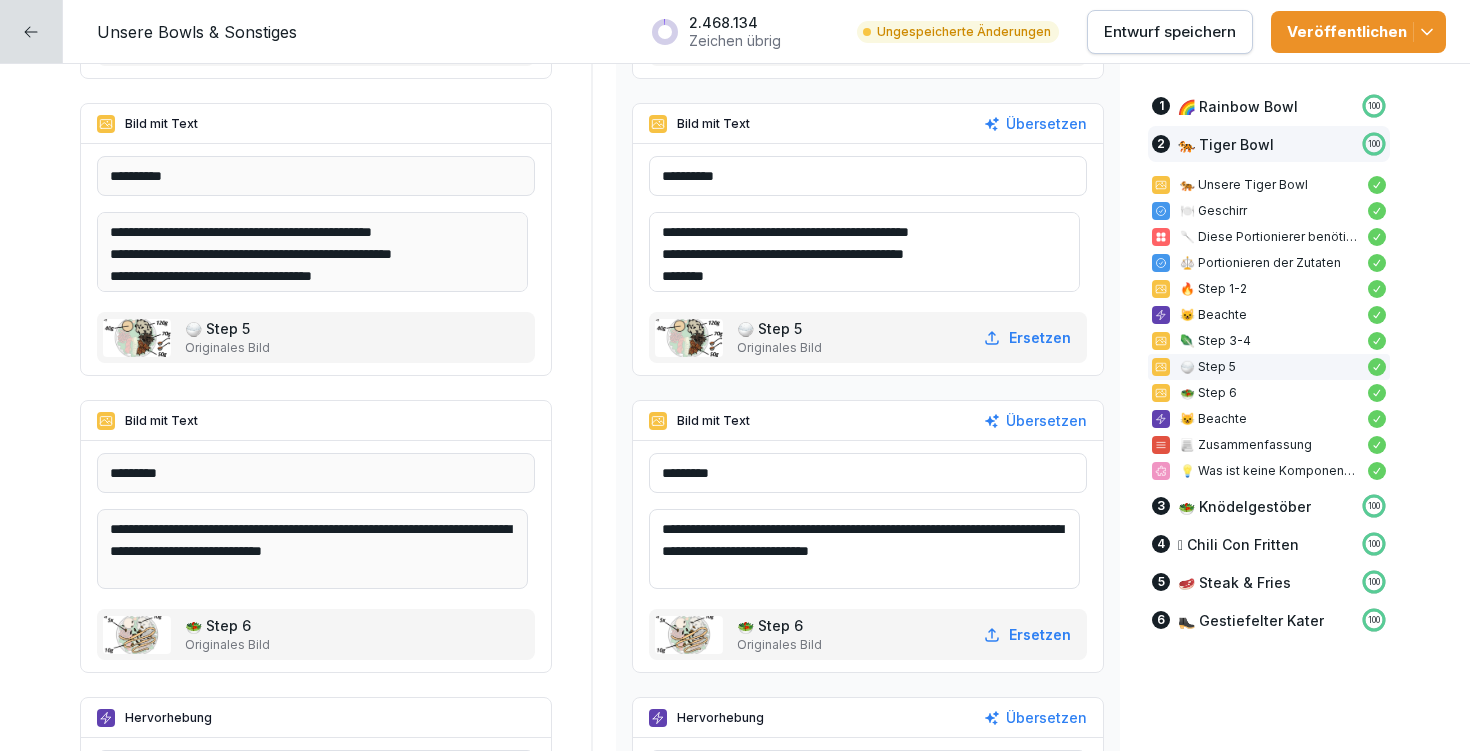 drag, startPoint x: 968, startPoint y: 525, endPoint x: 736, endPoint y: 550, distance: 233.3431 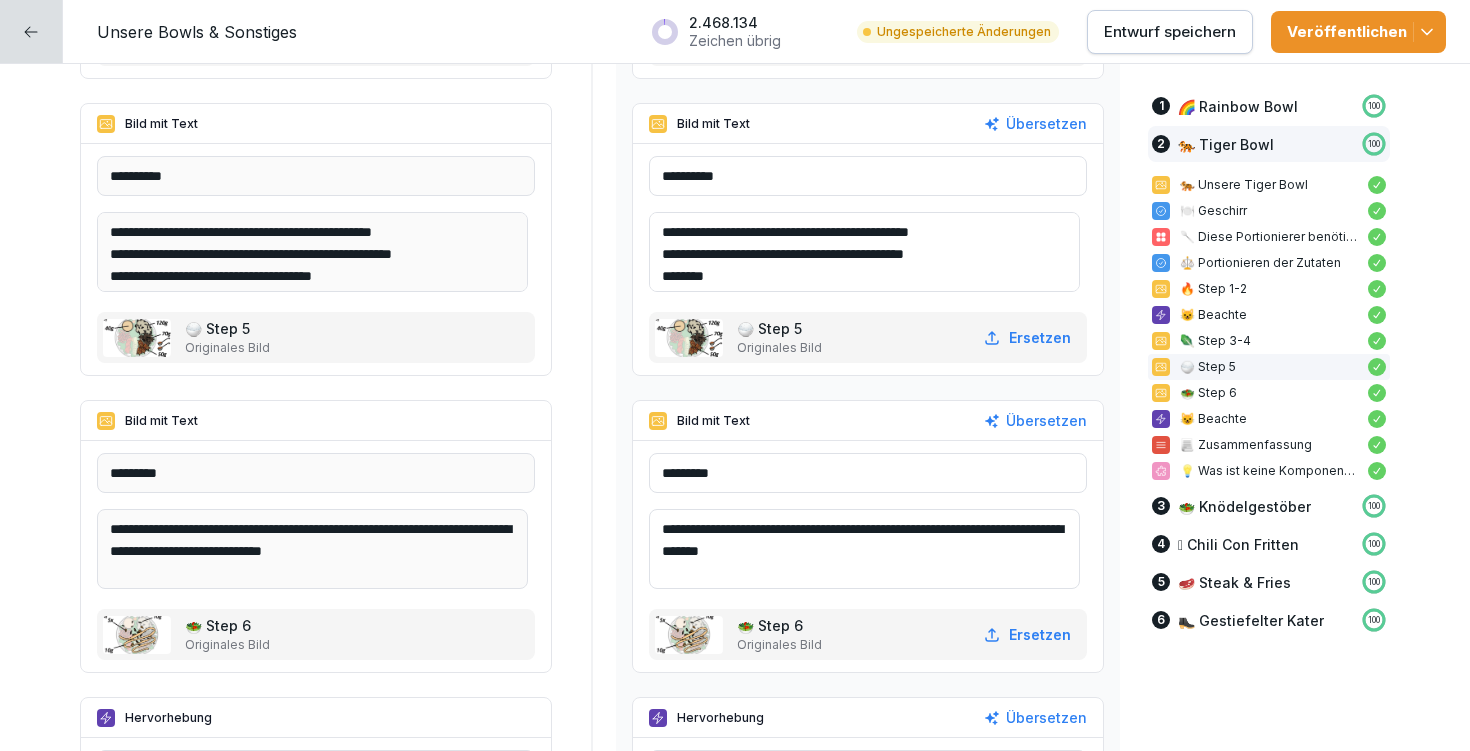drag, startPoint x: 743, startPoint y: 550, endPoint x: 834, endPoint y: 549, distance: 91.00549 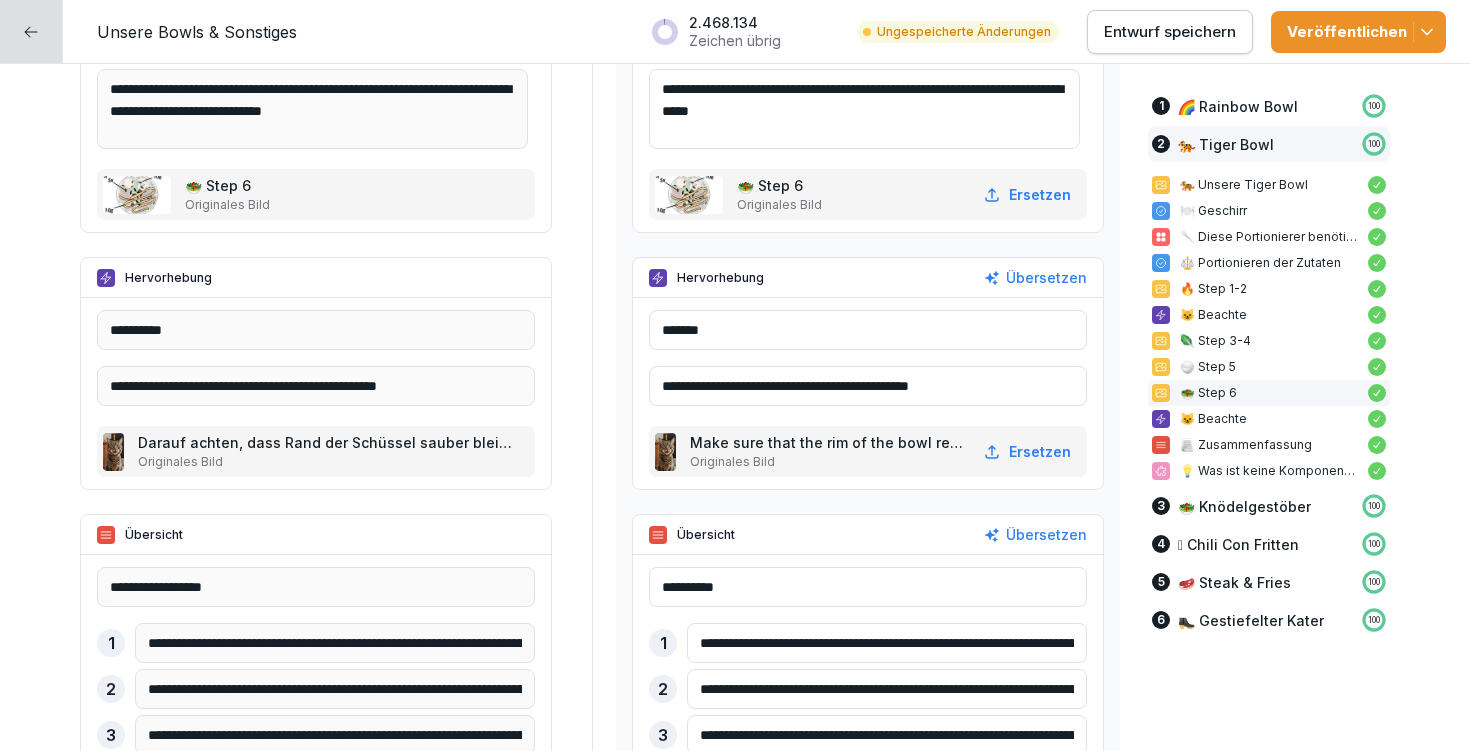 scroll, scrollTop: 8758, scrollLeft: 0, axis: vertical 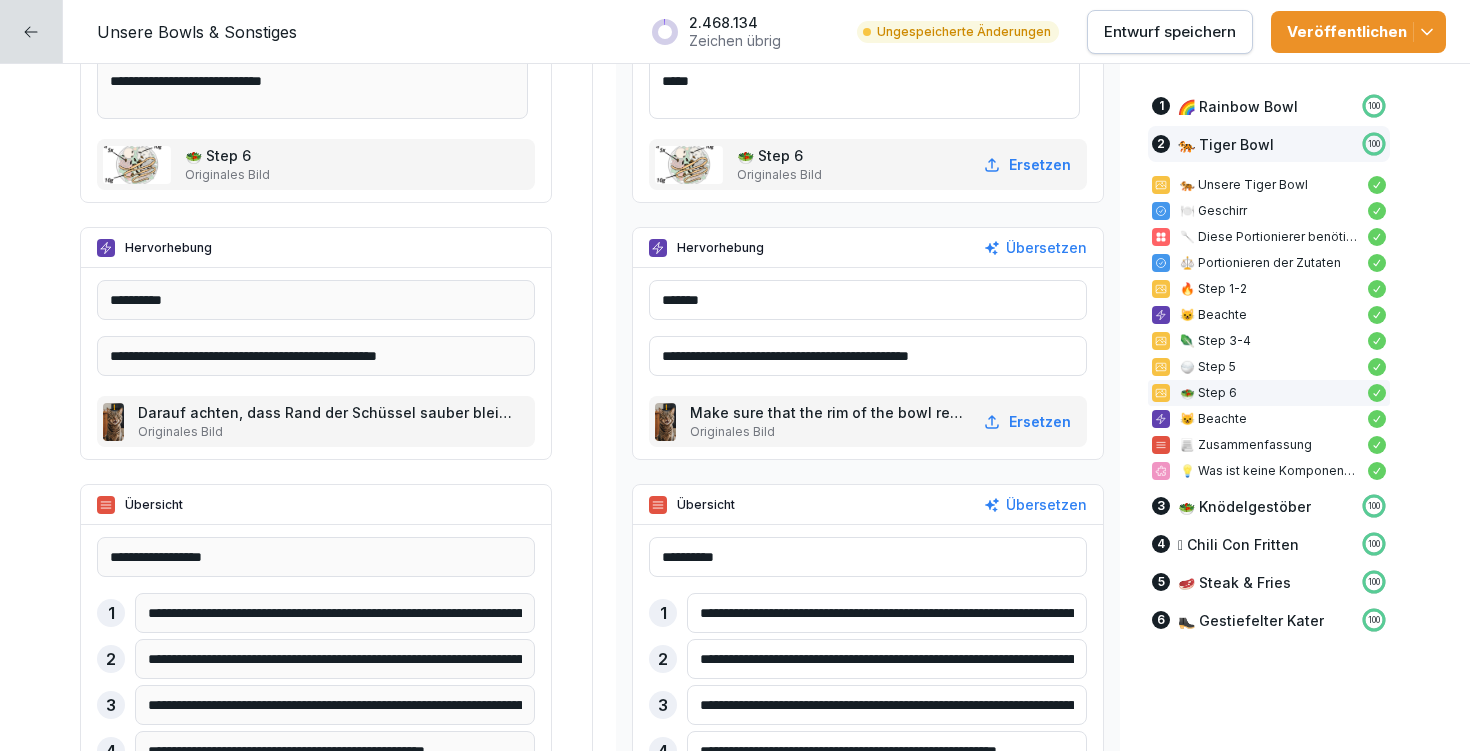 type on "**********" 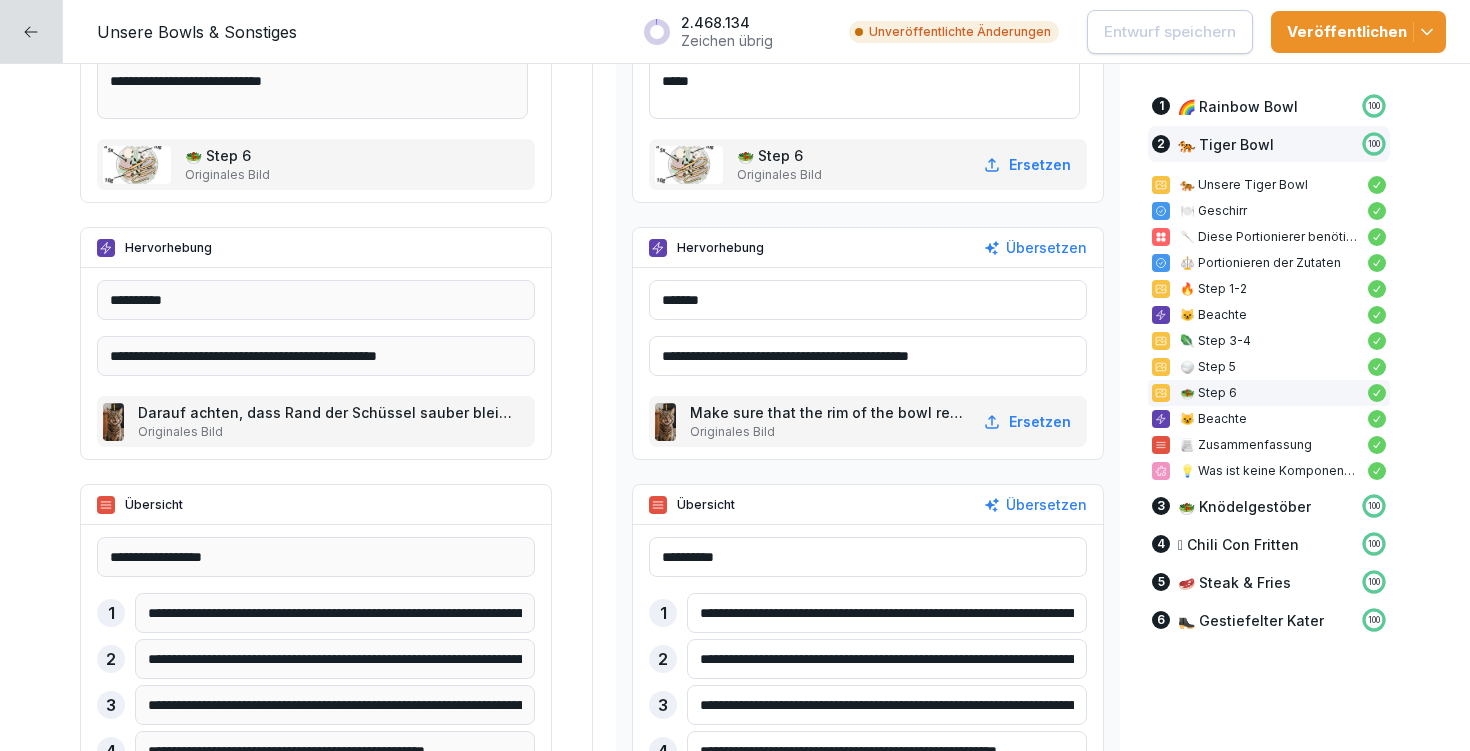 drag, startPoint x: 691, startPoint y: 614, endPoint x: 1123, endPoint y: 625, distance: 432.14 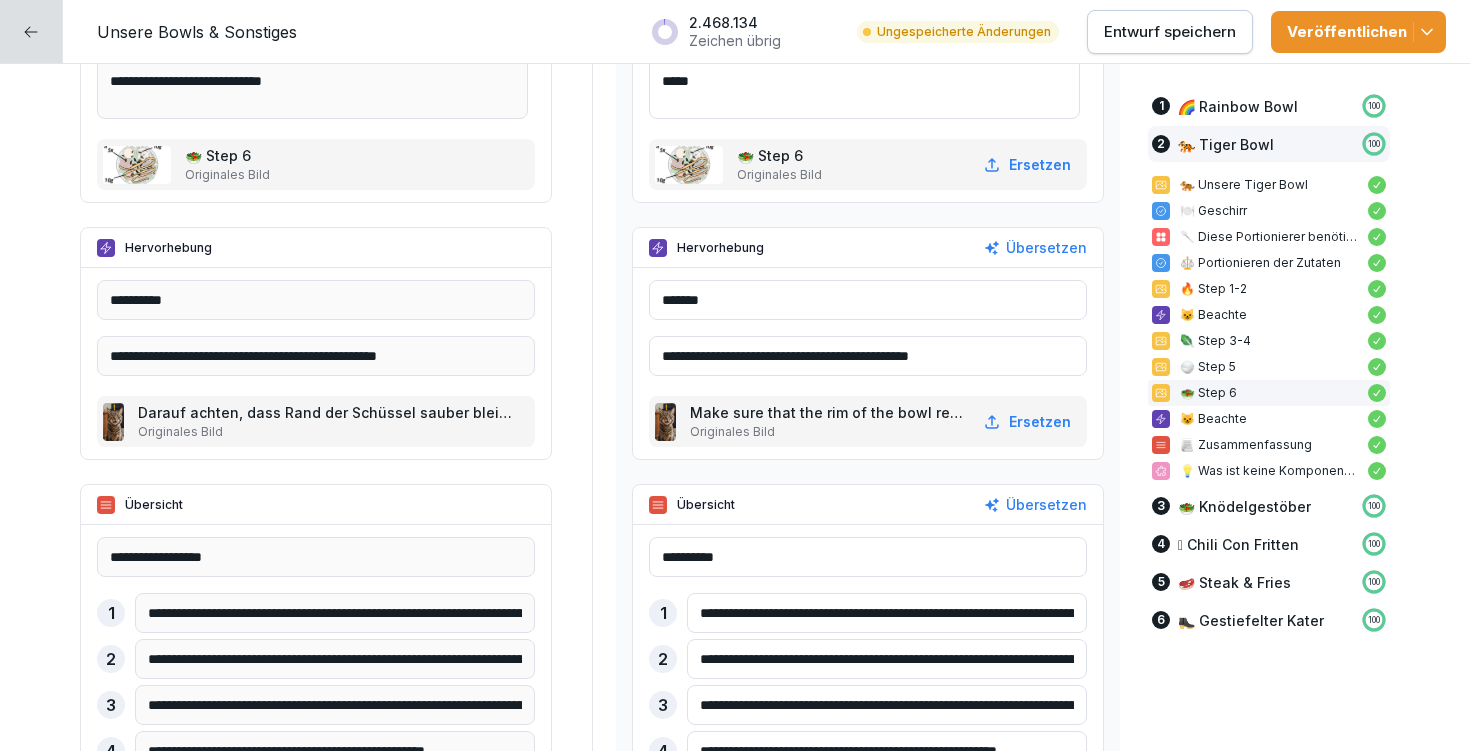 type on "**********" 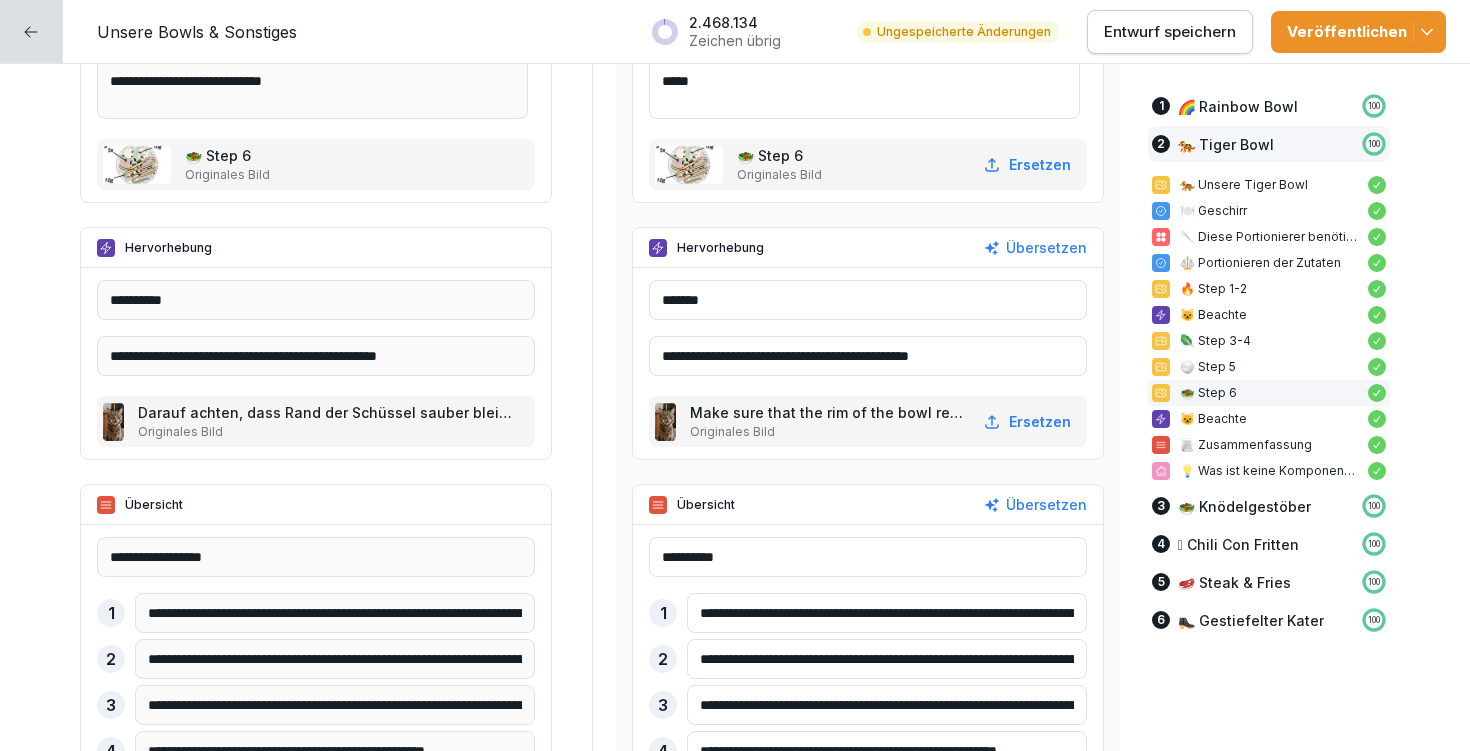 drag, startPoint x: 734, startPoint y: 656, endPoint x: 645, endPoint y: 656, distance: 89 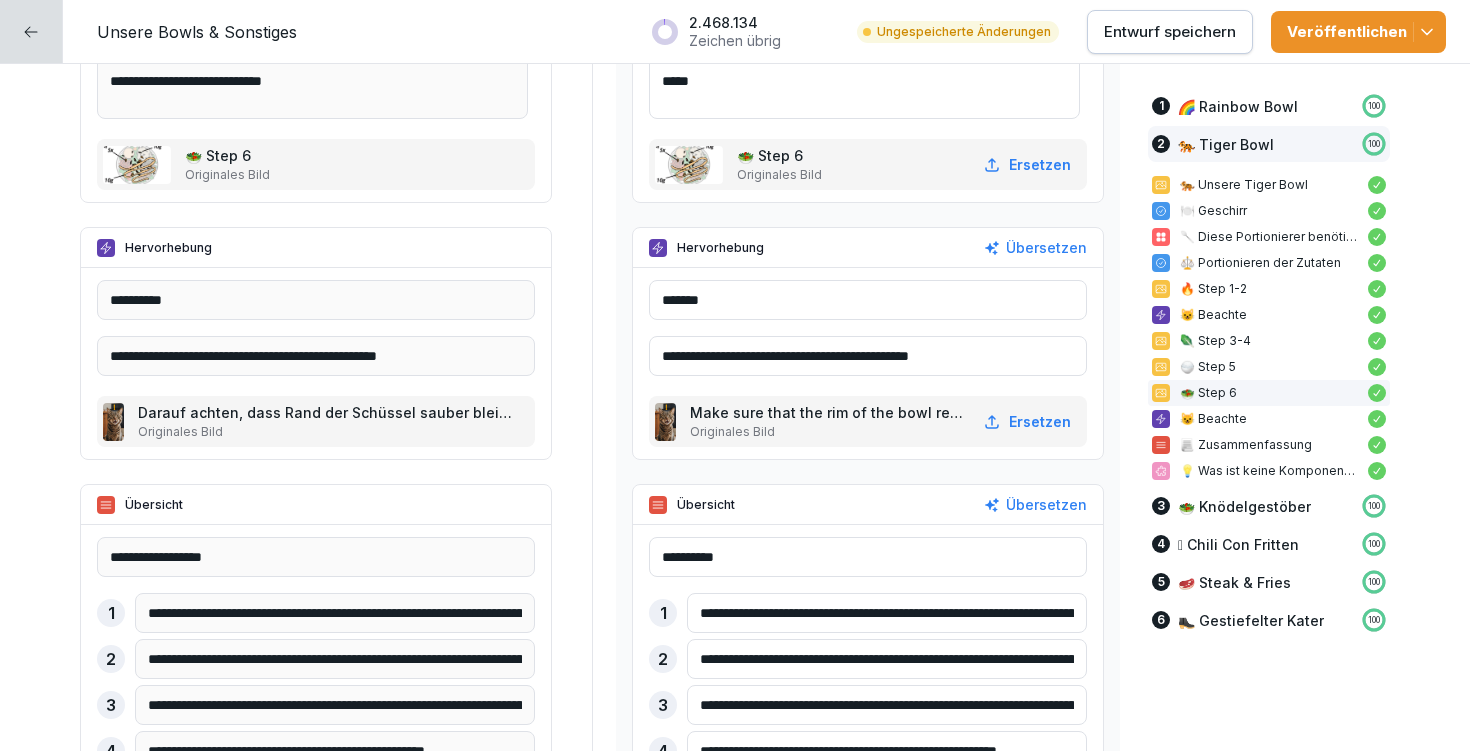 click on "**********" at bounding box center (887, 659) 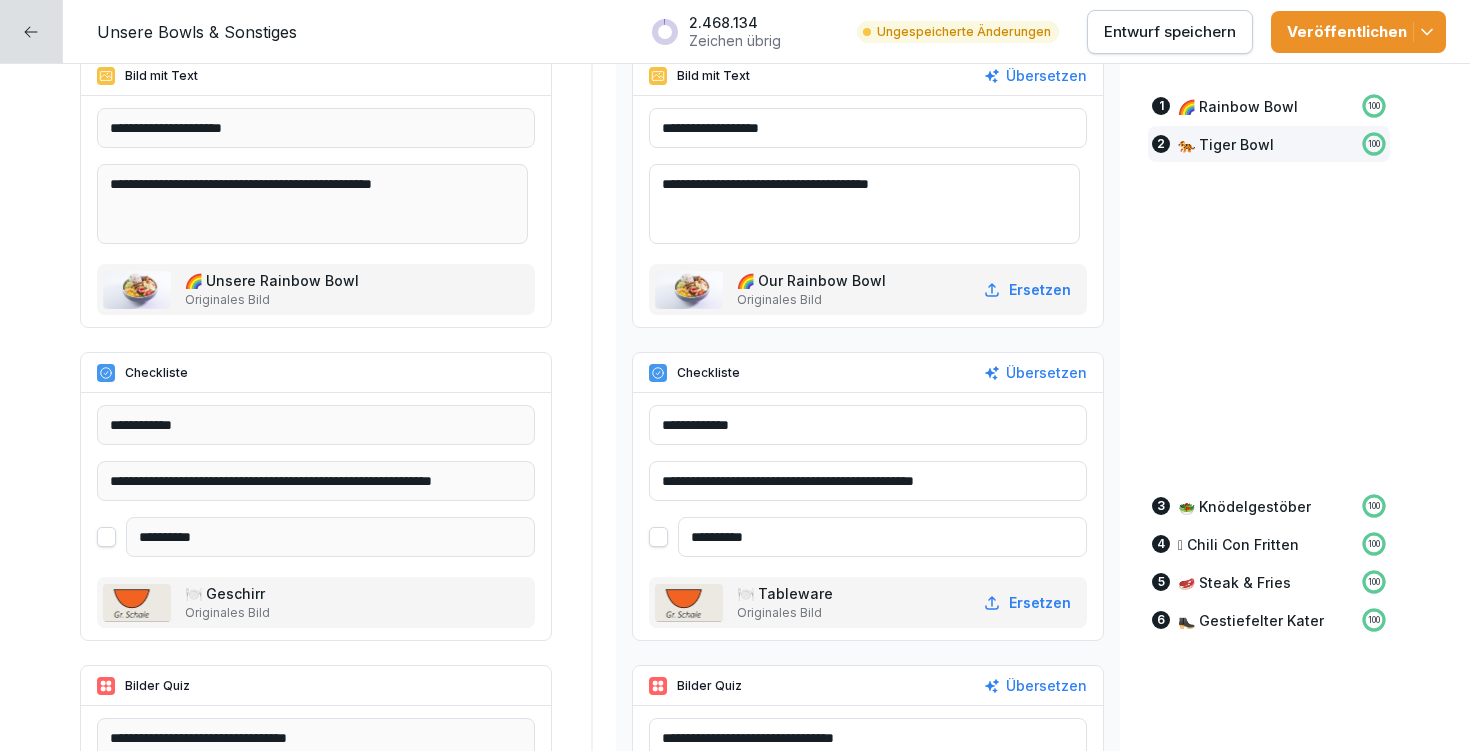 scroll, scrollTop: 0, scrollLeft: 0, axis: both 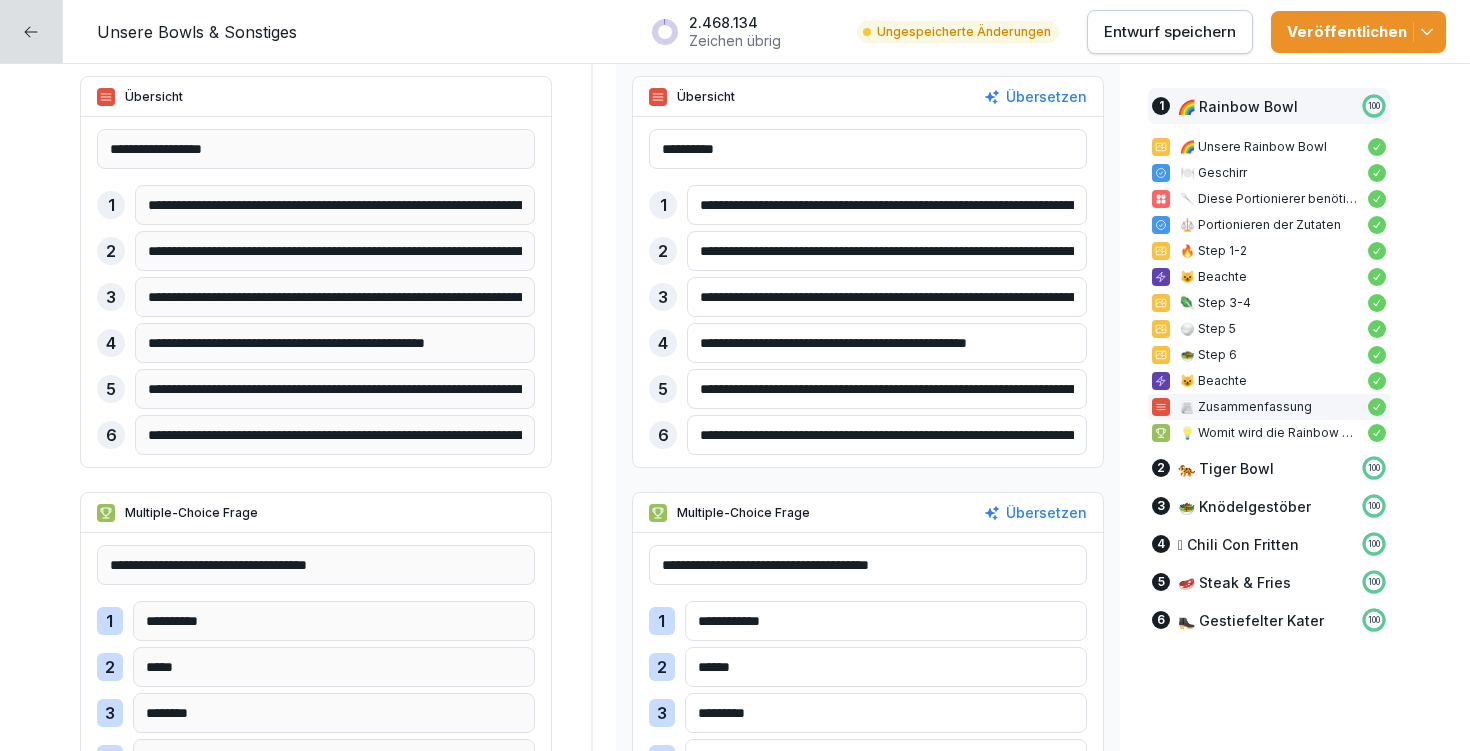 drag, startPoint x: 689, startPoint y: 246, endPoint x: 1102, endPoint y: 263, distance: 413.34973 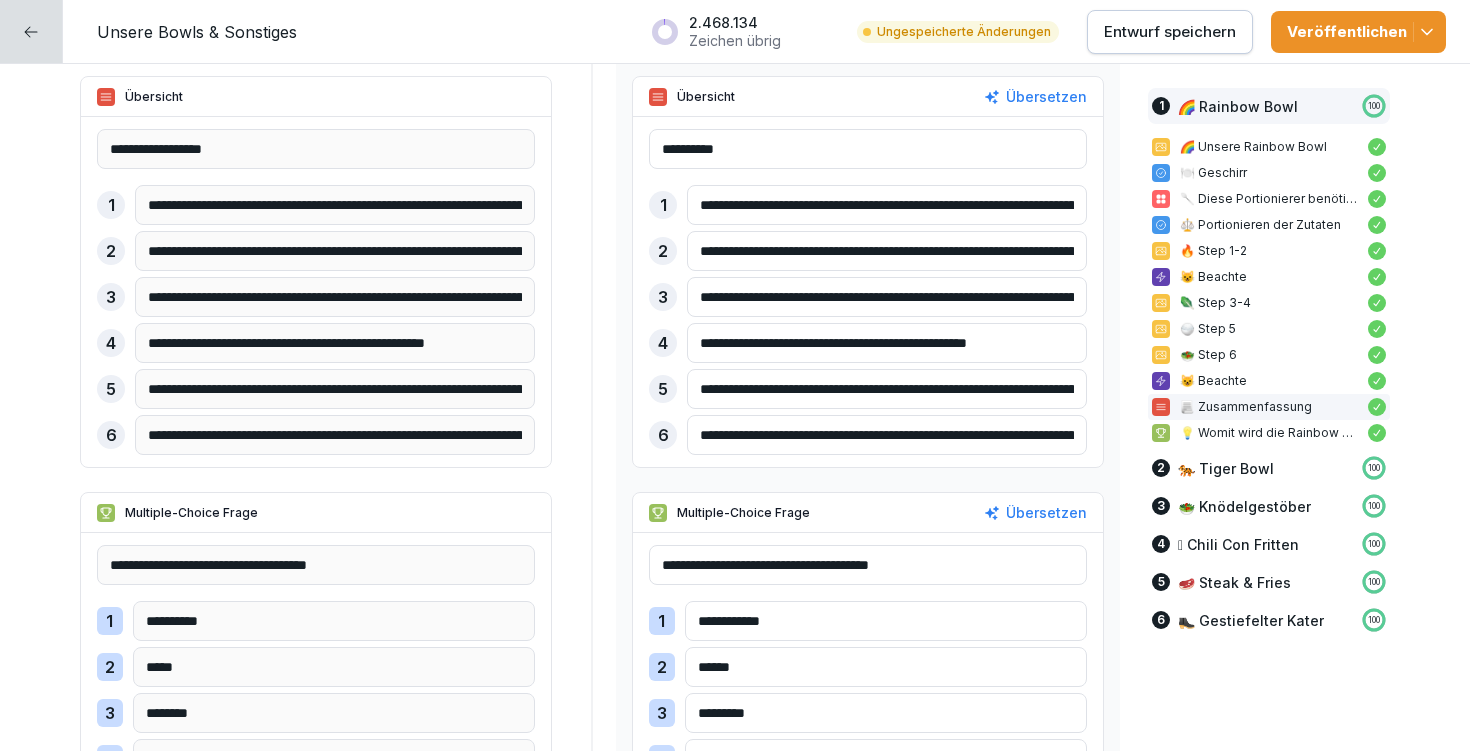 click on "**********" at bounding box center [735, 5658] 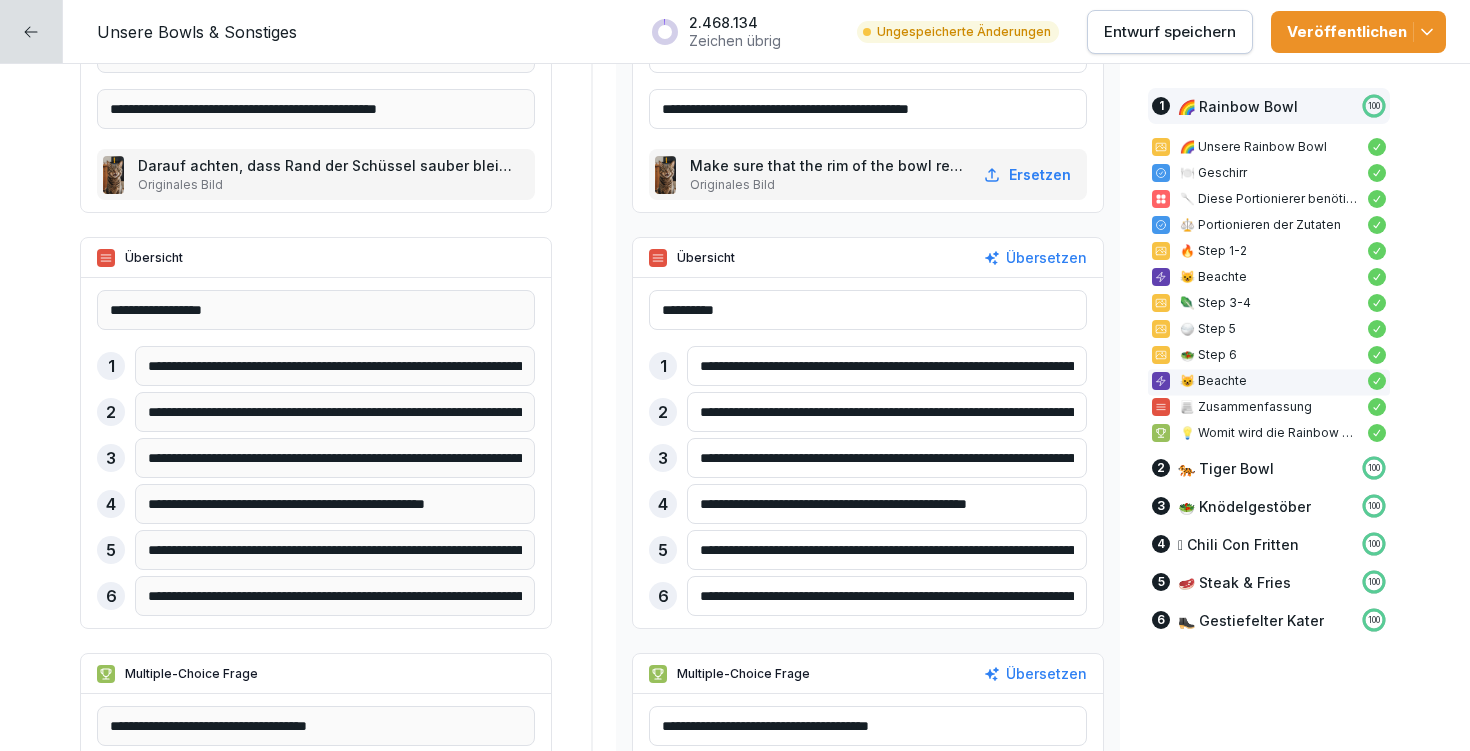 scroll, scrollTop: 3452, scrollLeft: 0, axis: vertical 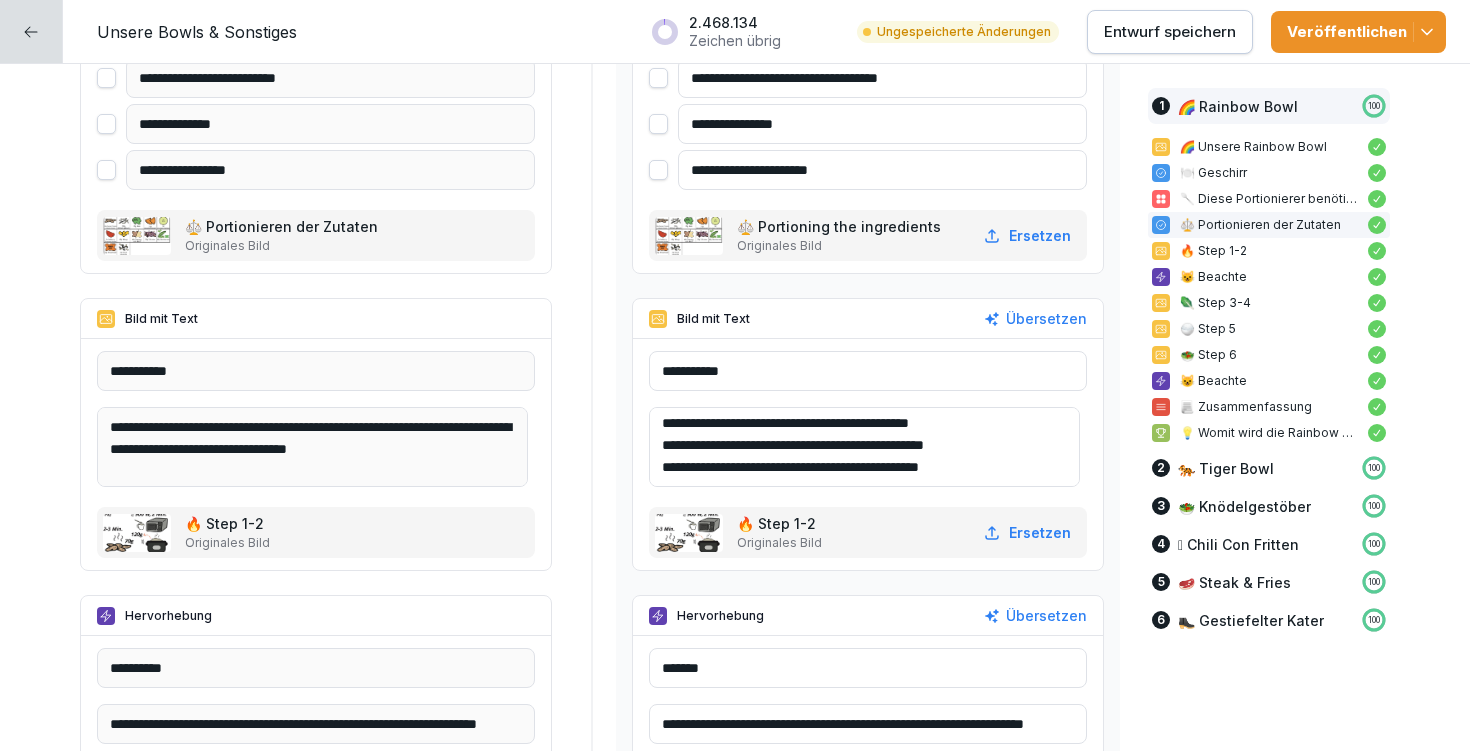 drag, startPoint x: 671, startPoint y: 422, endPoint x: 1053, endPoint y: 475, distance: 385.65918 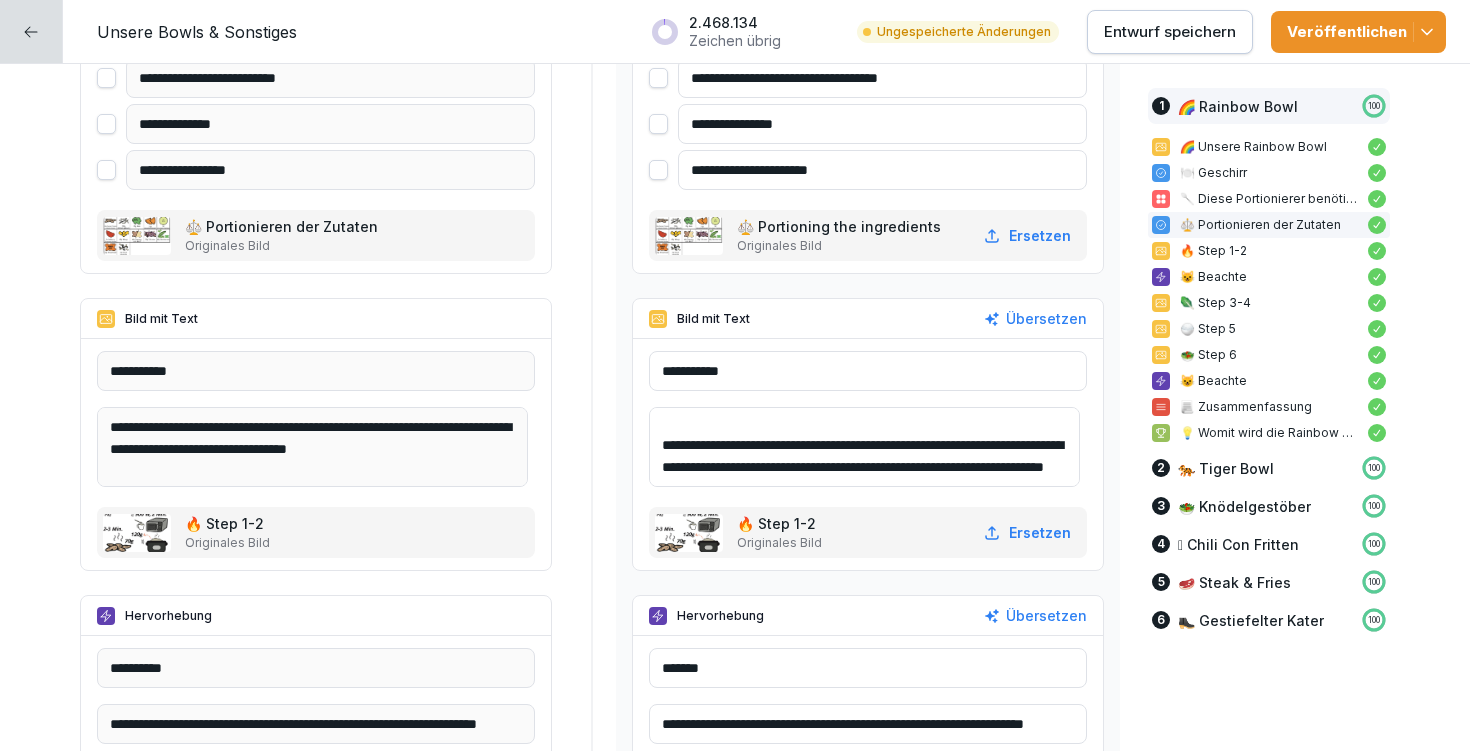 scroll, scrollTop: 70, scrollLeft: 0, axis: vertical 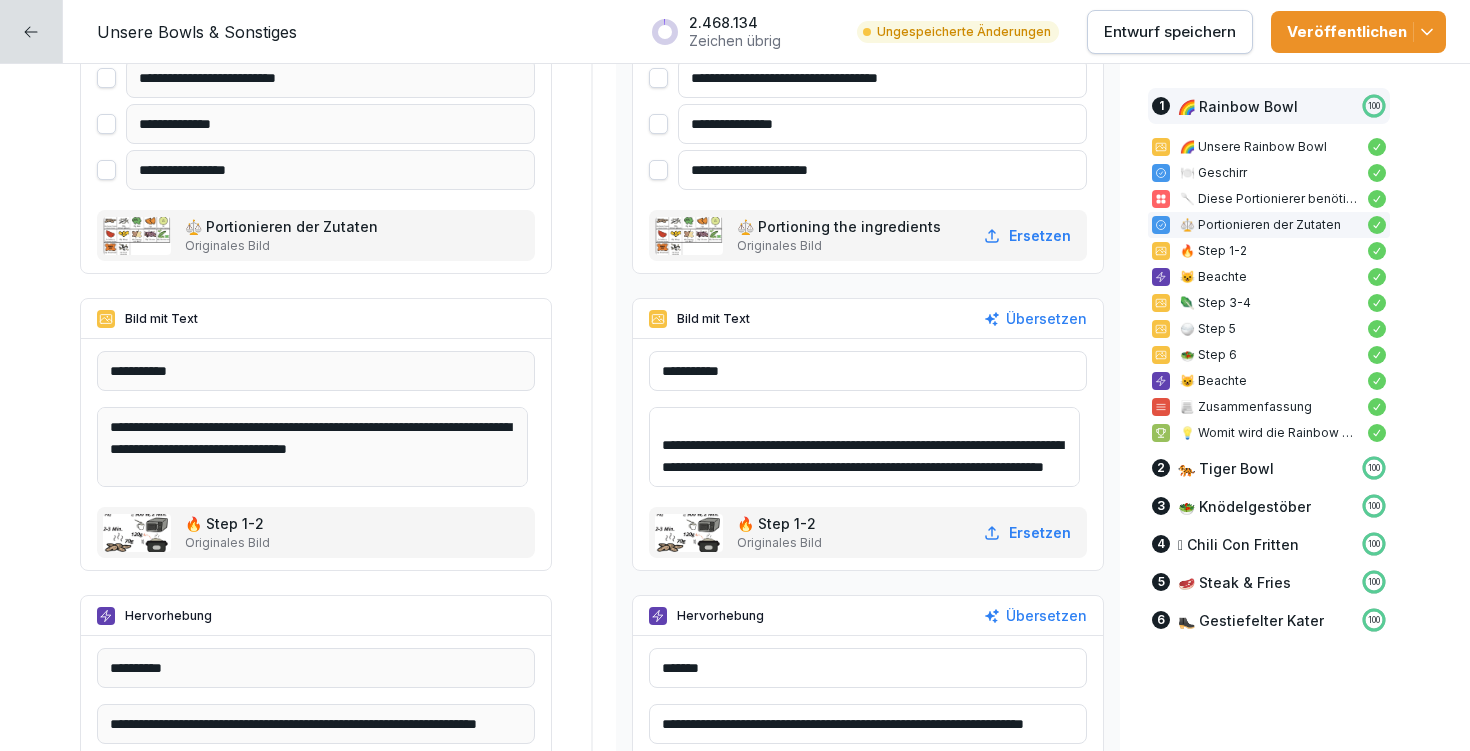 click on "**********" at bounding box center (864, 447) 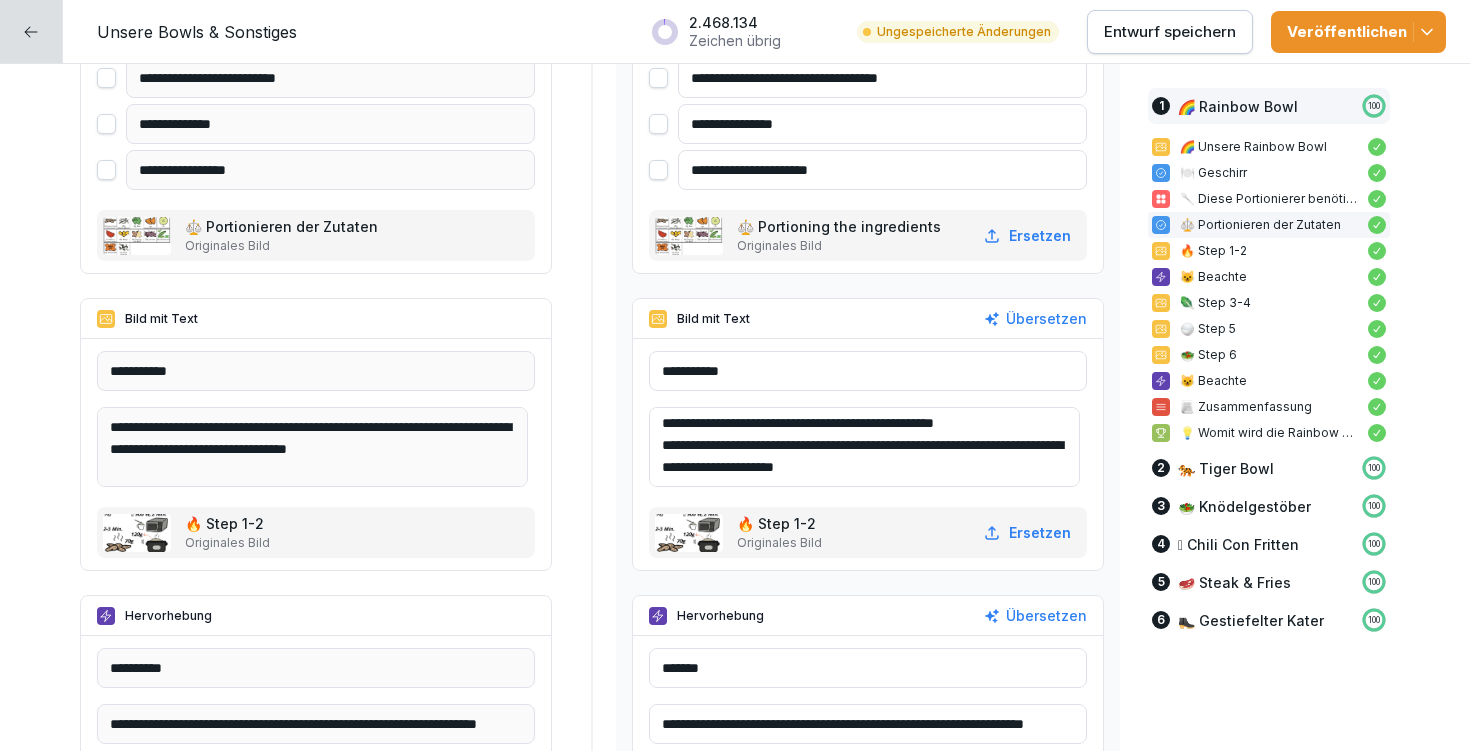click on "**********" at bounding box center (864, 447) 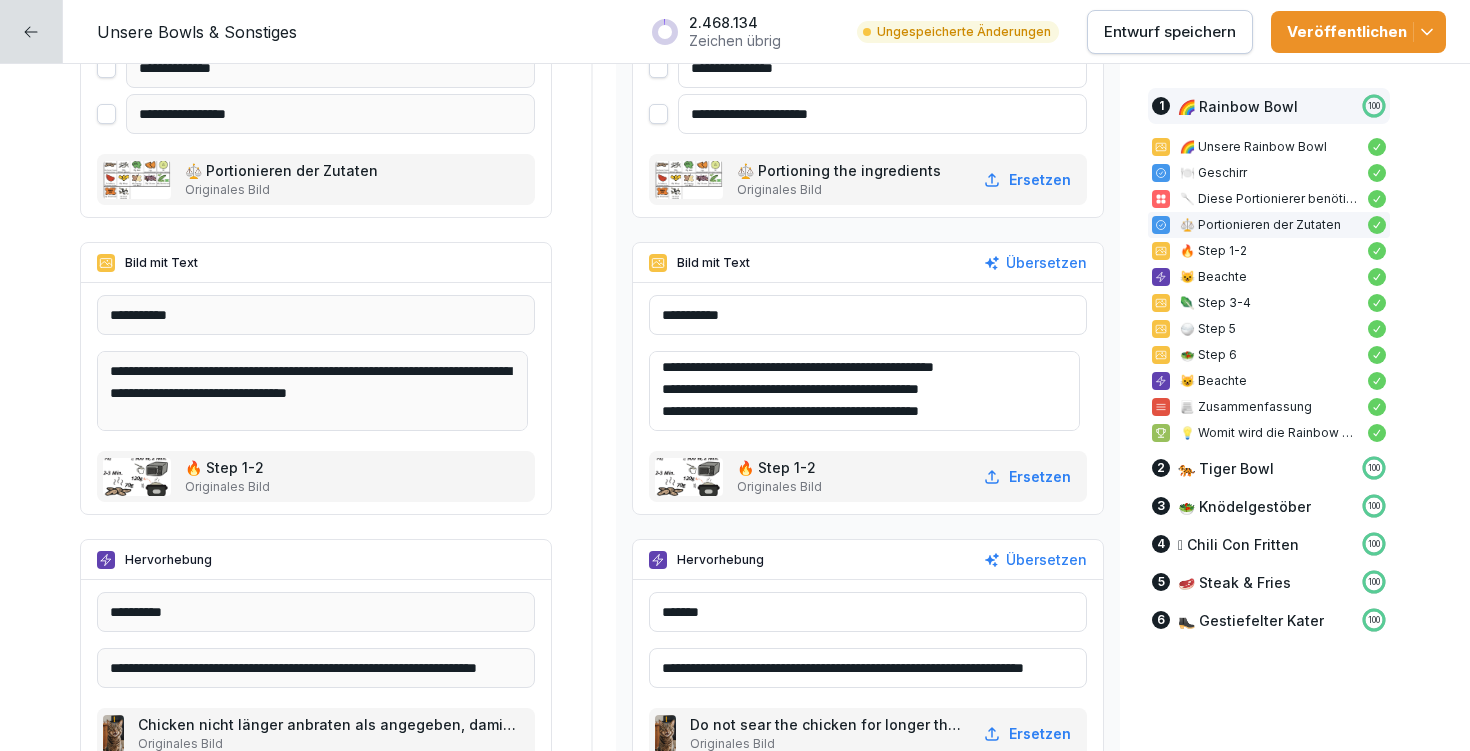 scroll, scrollTop: 2489, scrollLeft: 0, axis: vertical 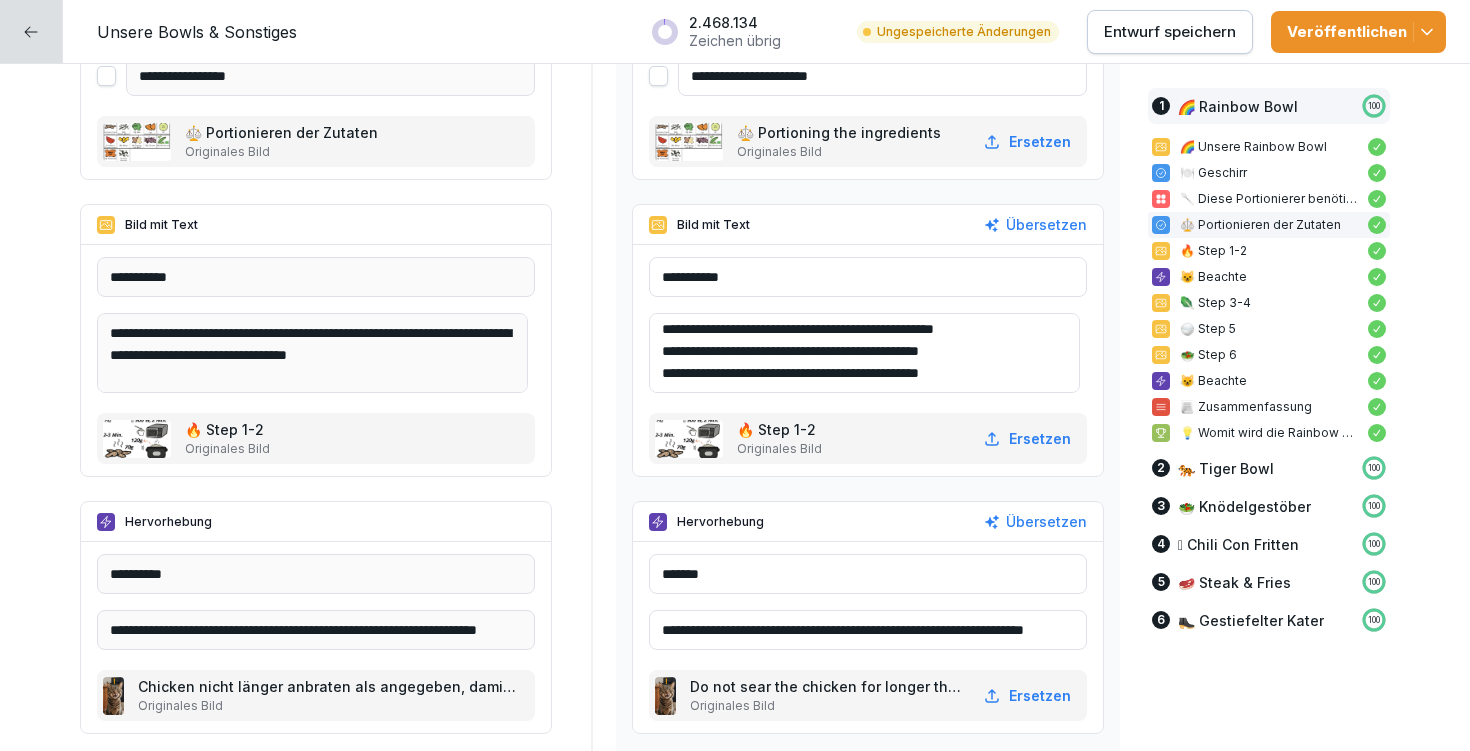 drag, startPoint x: 700, startPoint y: 330, endPoint x: 1034, endPoint y: 401, distance: 341.46304 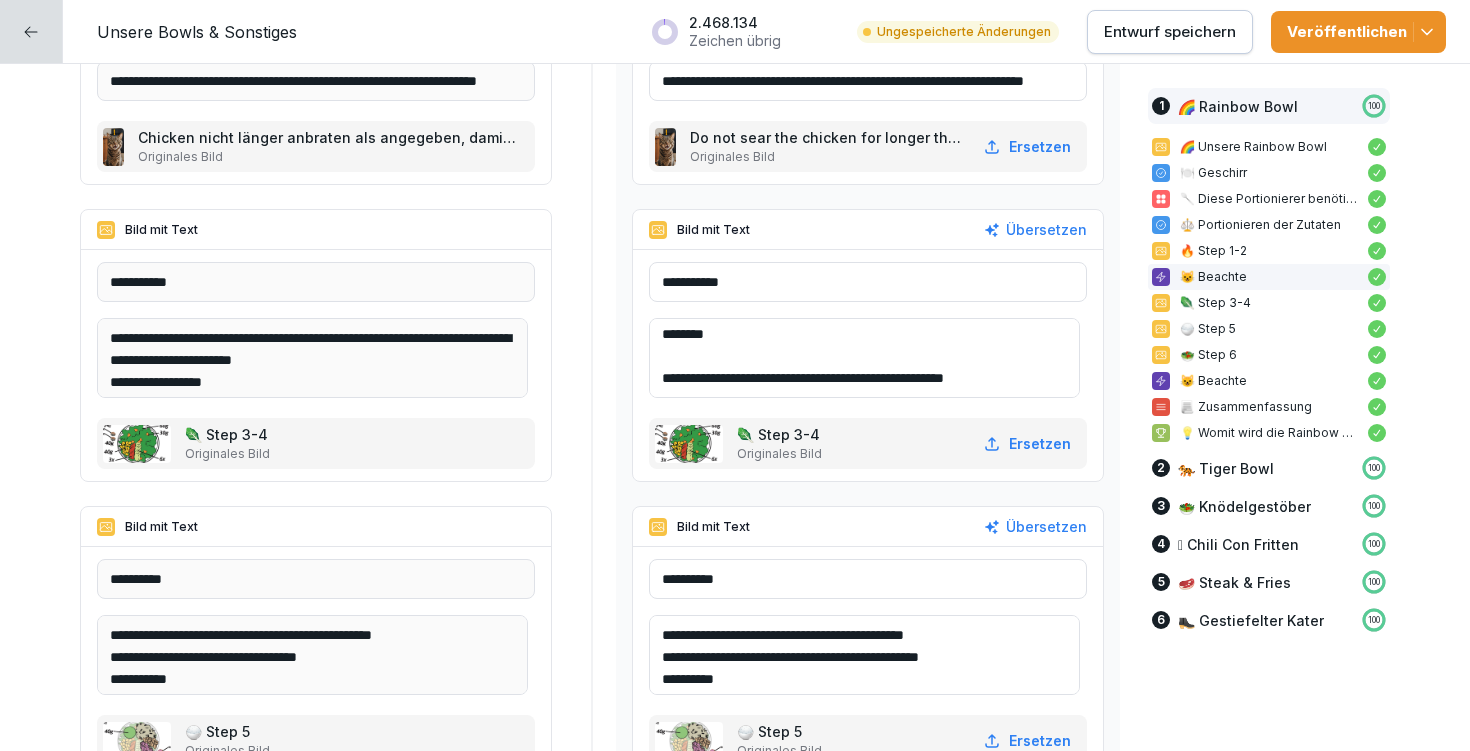 scroll, scrollTop: 3234, scrollLeft: 0, axis: vertical 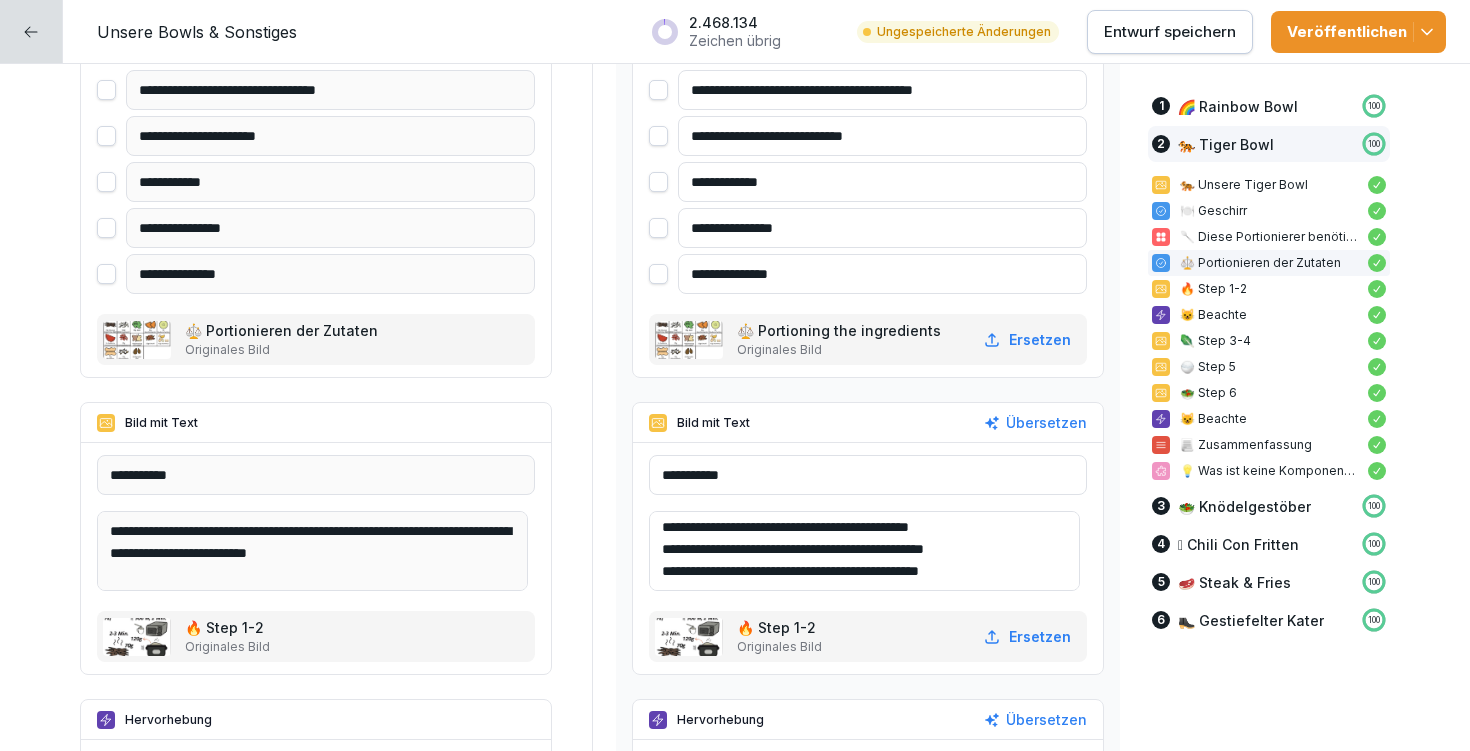 drag, startPoint x: 671, startPoint y: 538, endPoint x: 1025, endPoint y: 595, distance: 358.55963 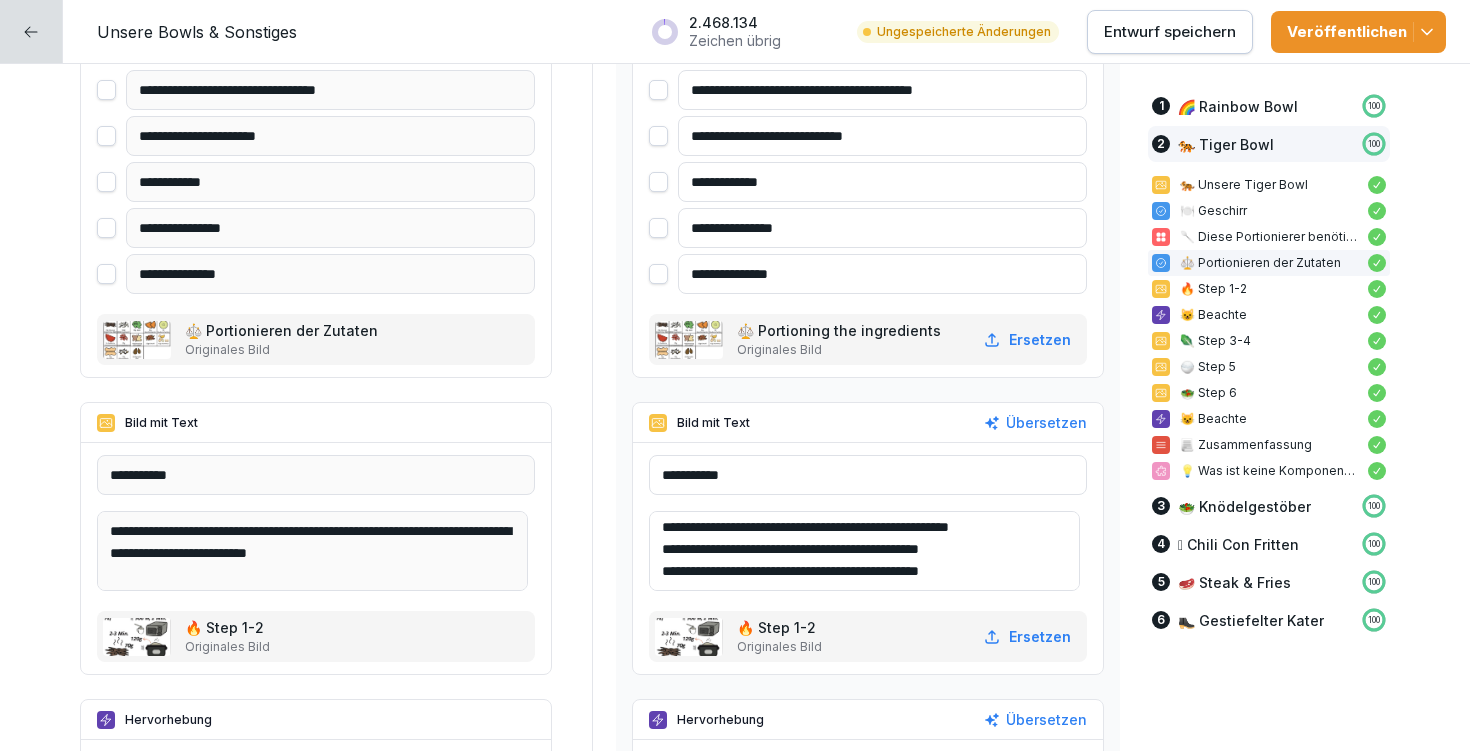 scroll, scrollTop: 70, scrollLeft: 0, axis: vertical 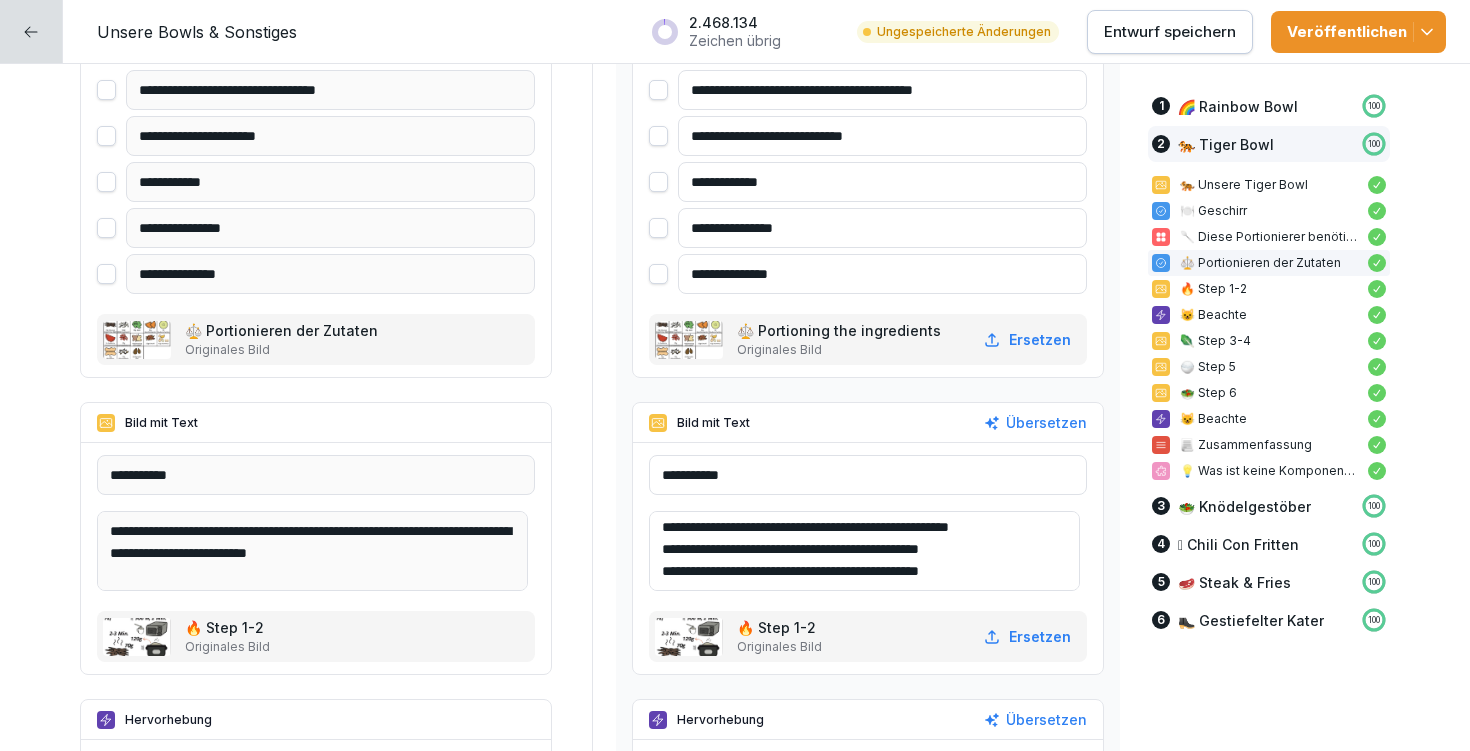 click on "**********" at bounding box center [864, 551] 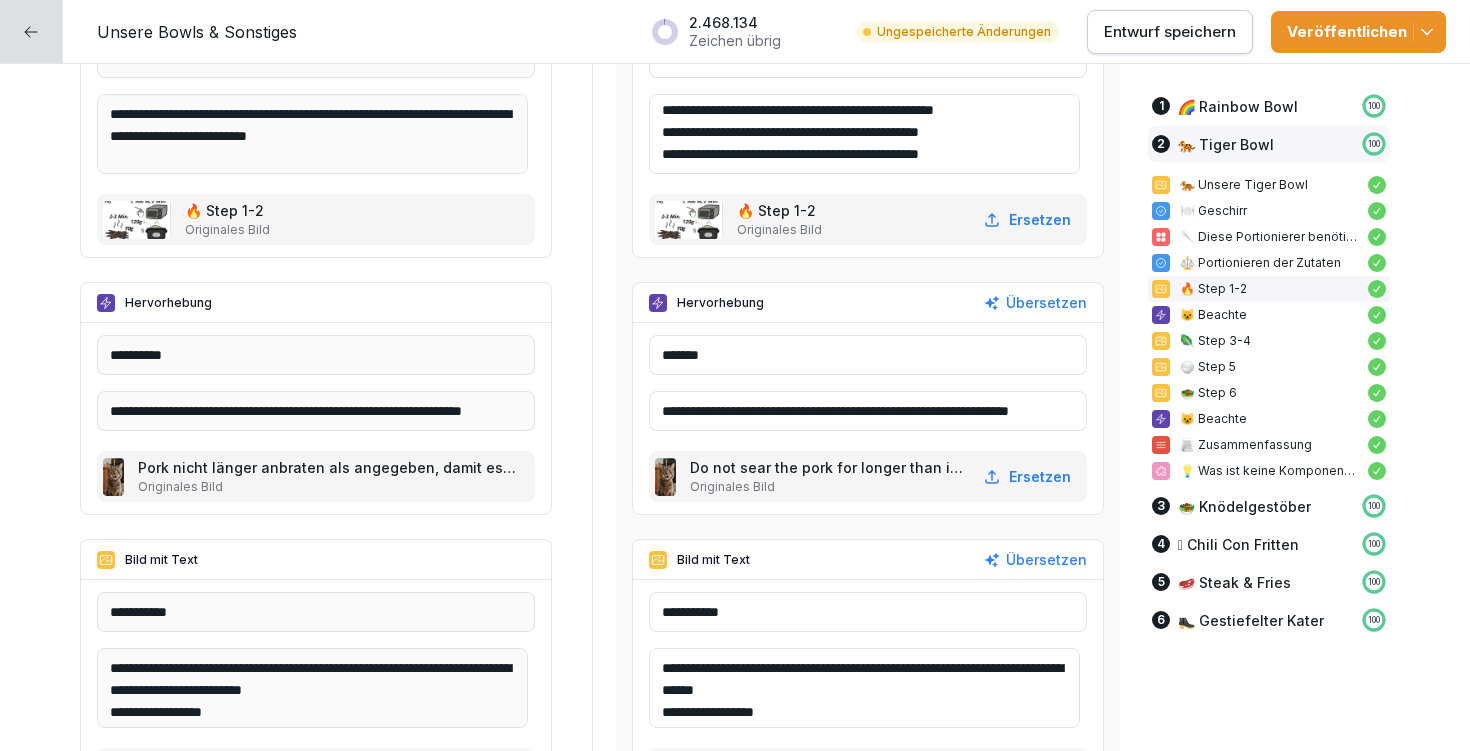 scroll, scrollTop: 7672, scrollLeft: 0, axis: vertical 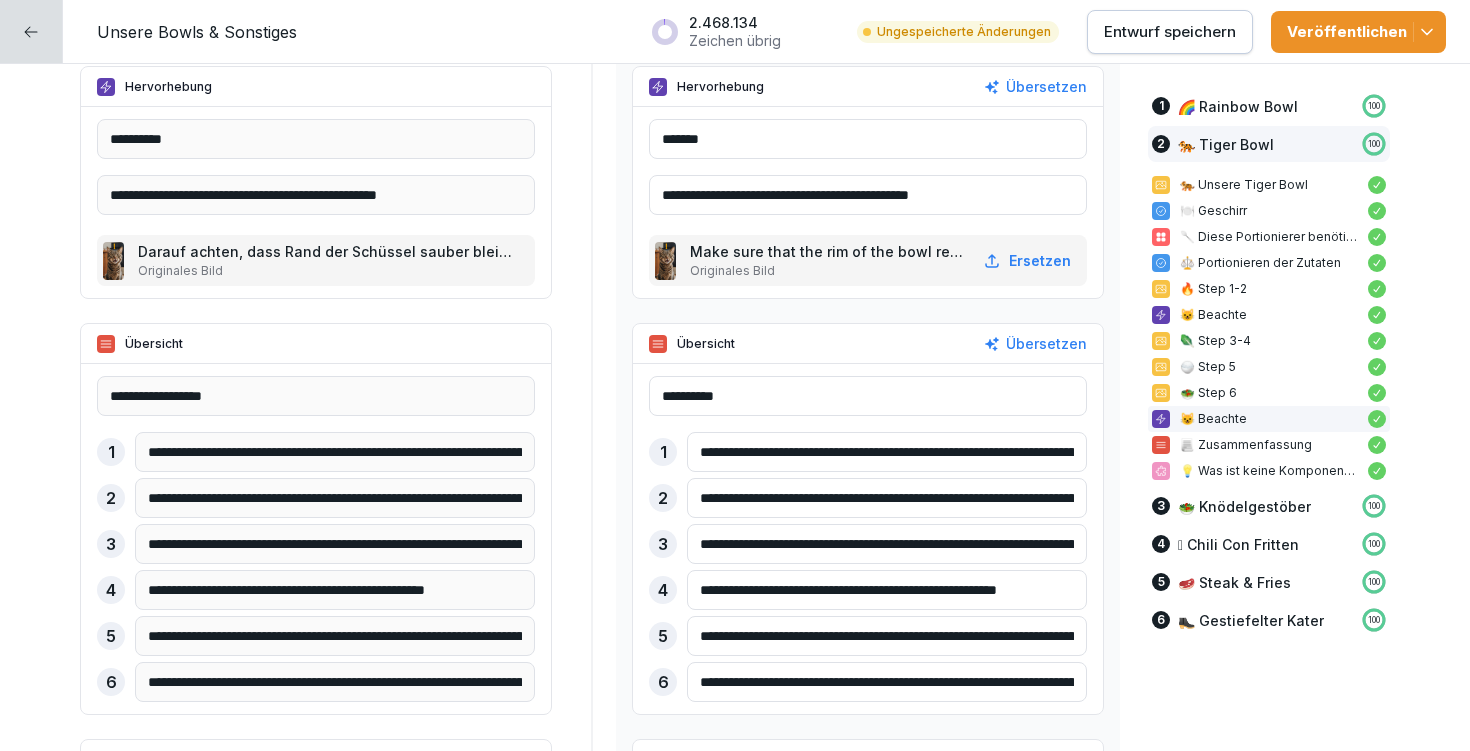 type on "**********" 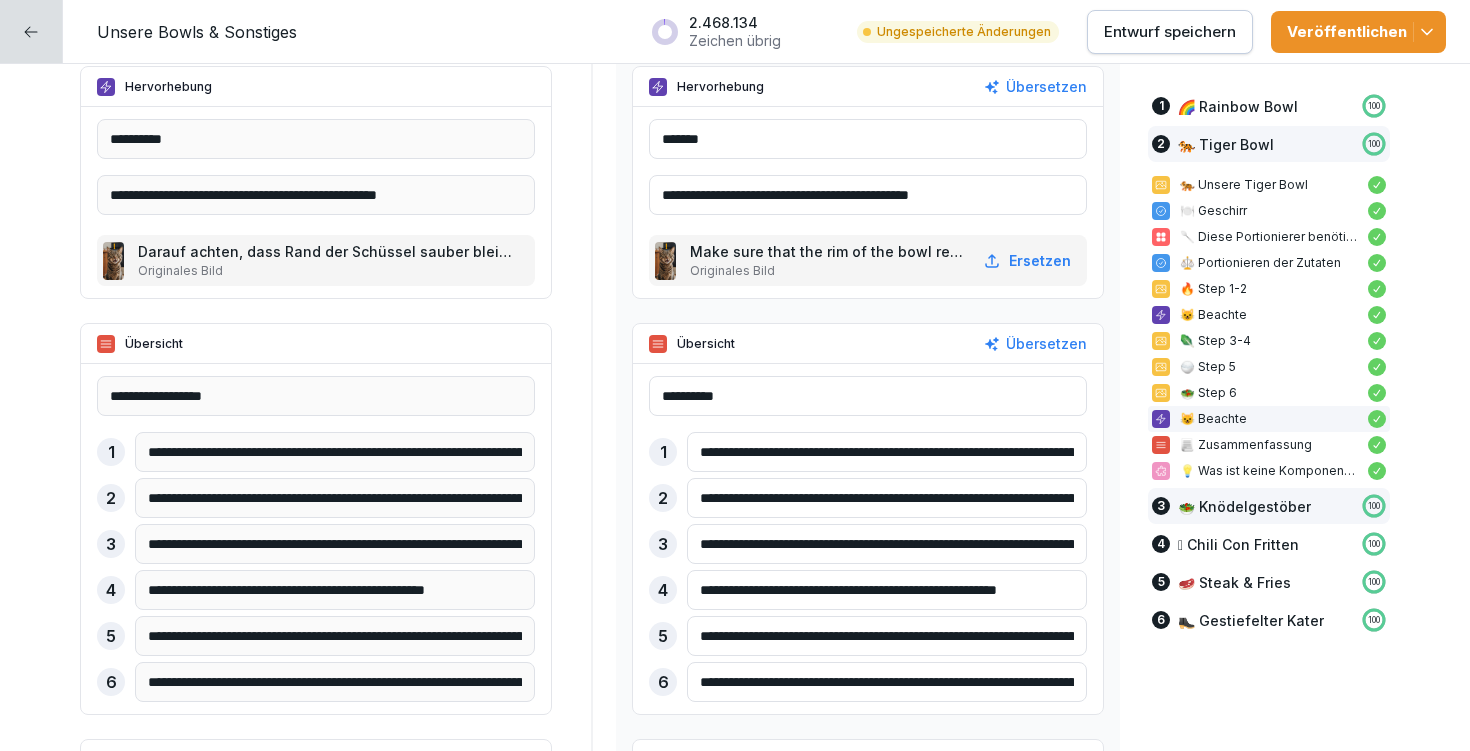 drag, startPoint x: 687, startPoint y: 494, endPoint x: 1168, endPoint y: 500, distance: 481.0374 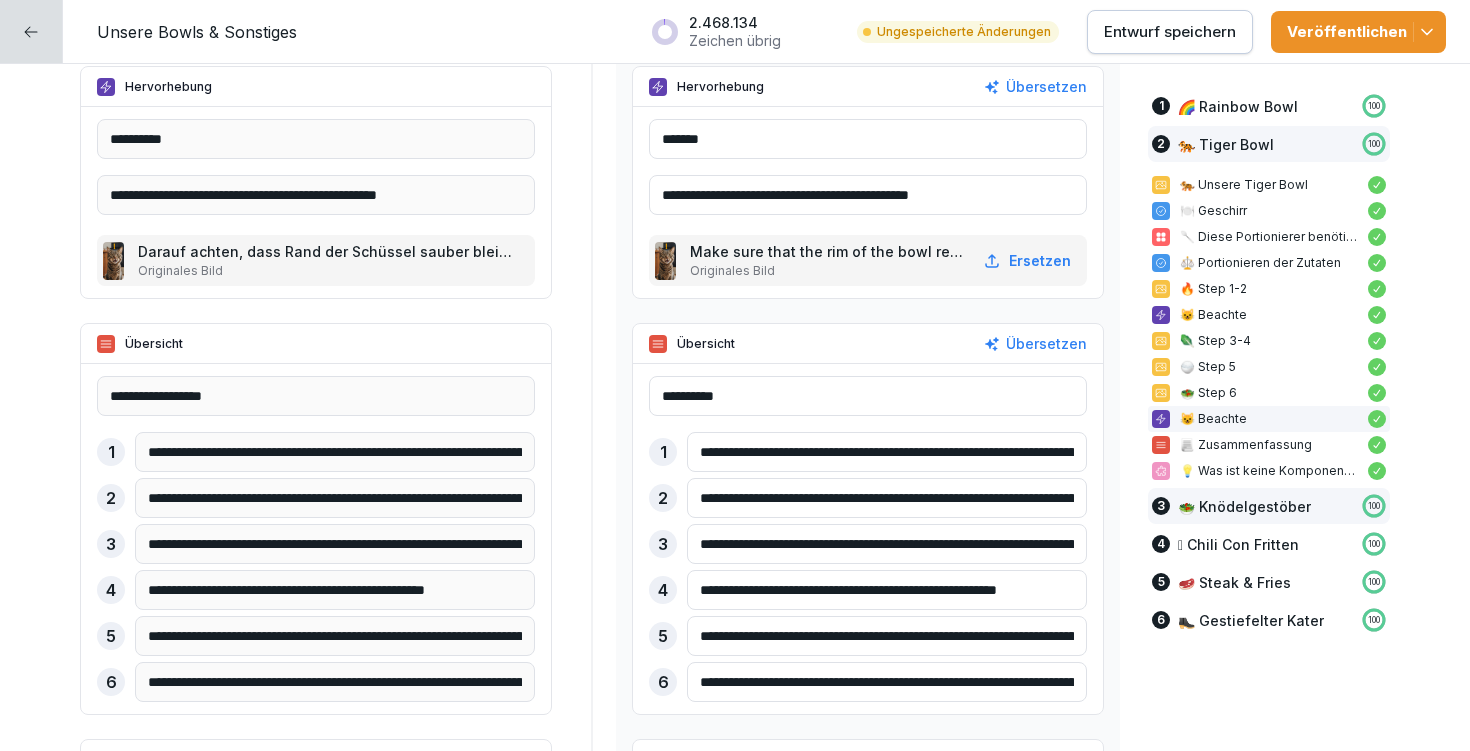 click on "**********" at bounding box center (735, 1252) 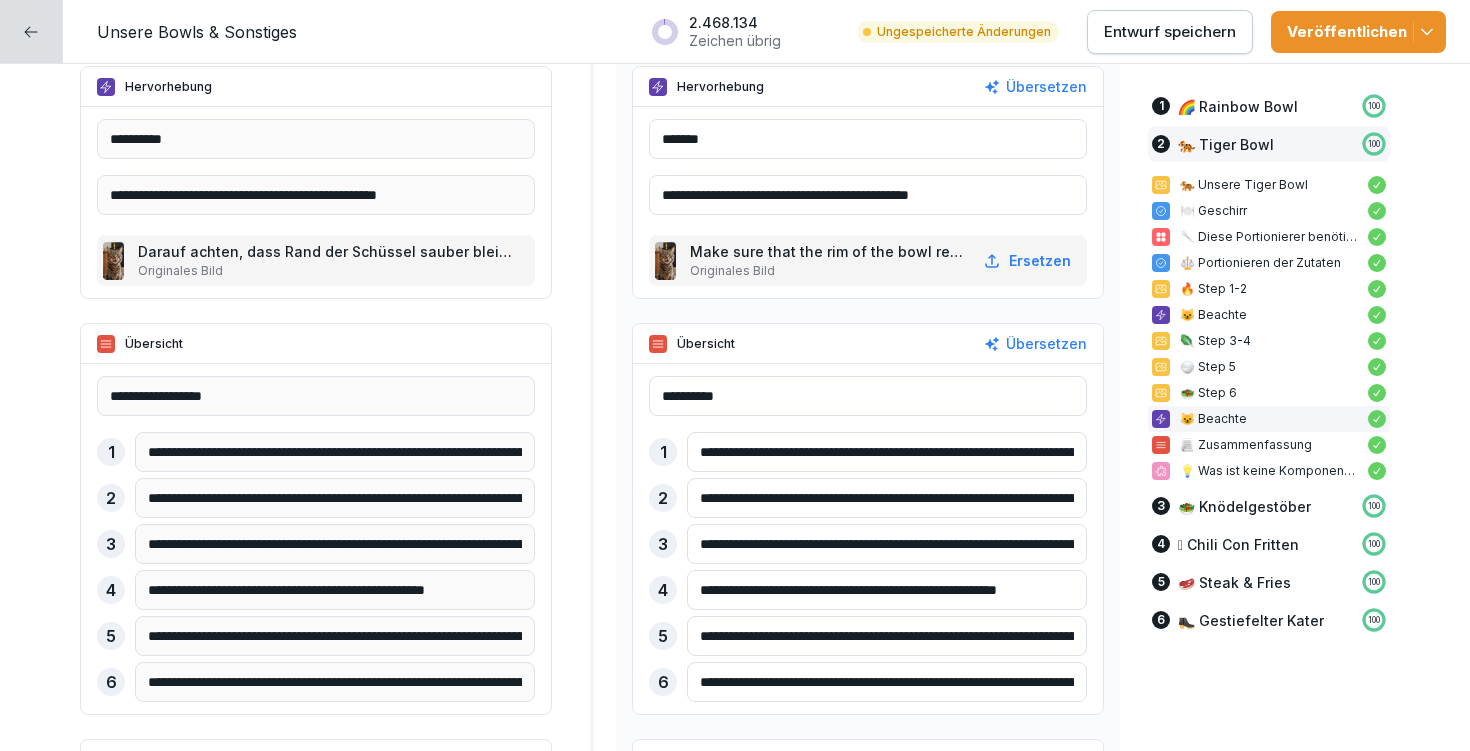 paste on "*******" 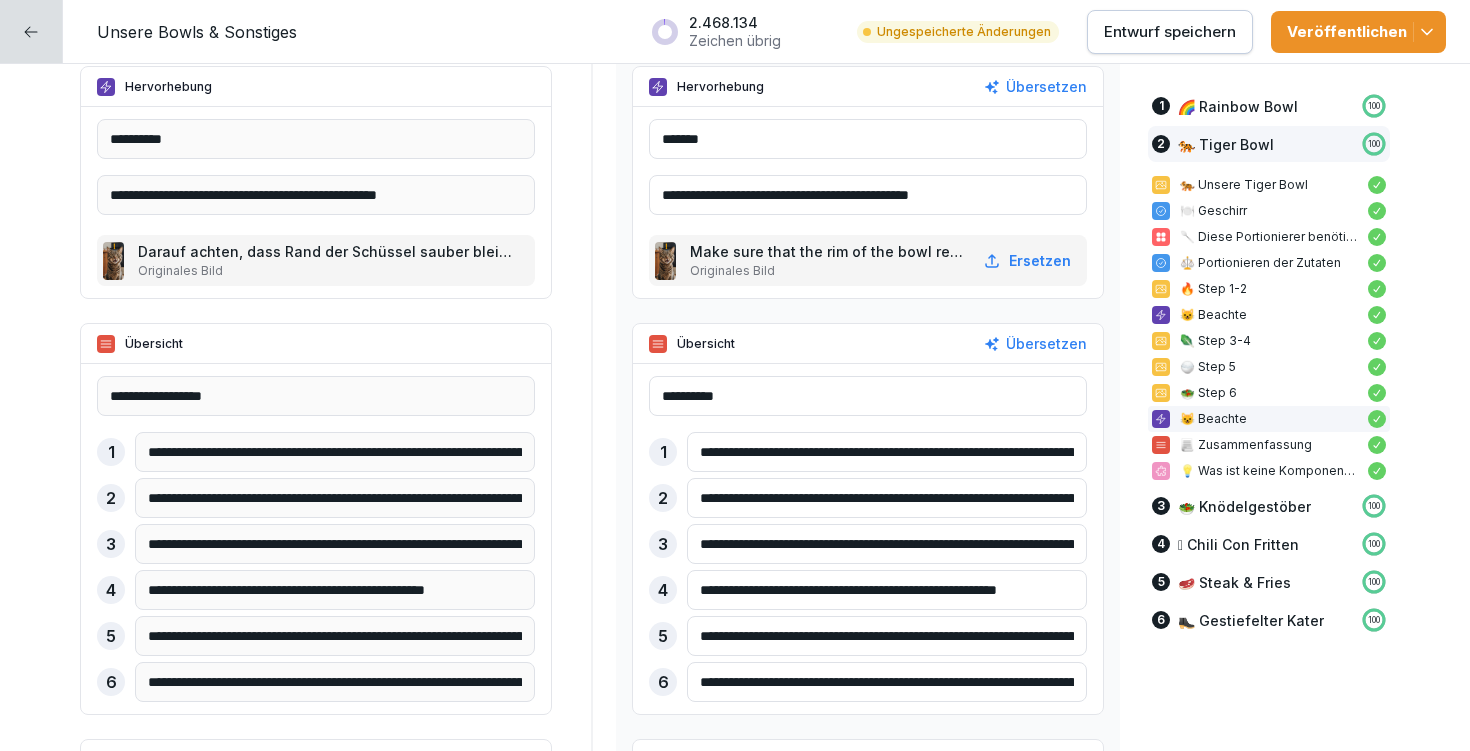 drag, startPoint x: 697, startPoint y: 501, endPoint x: 665, endPoint y: 499, distance: 32.06244 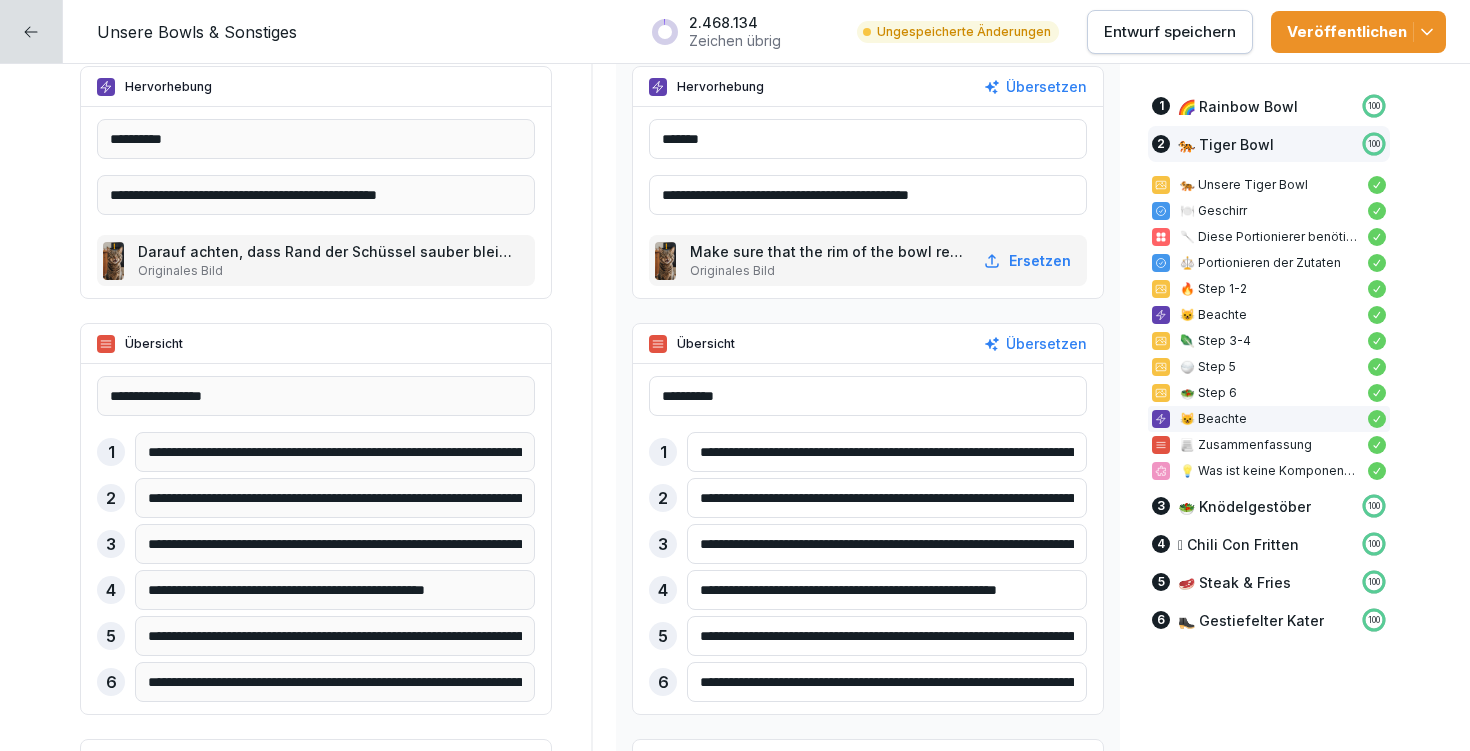 click on "**********" at bounding box center (887, 498) 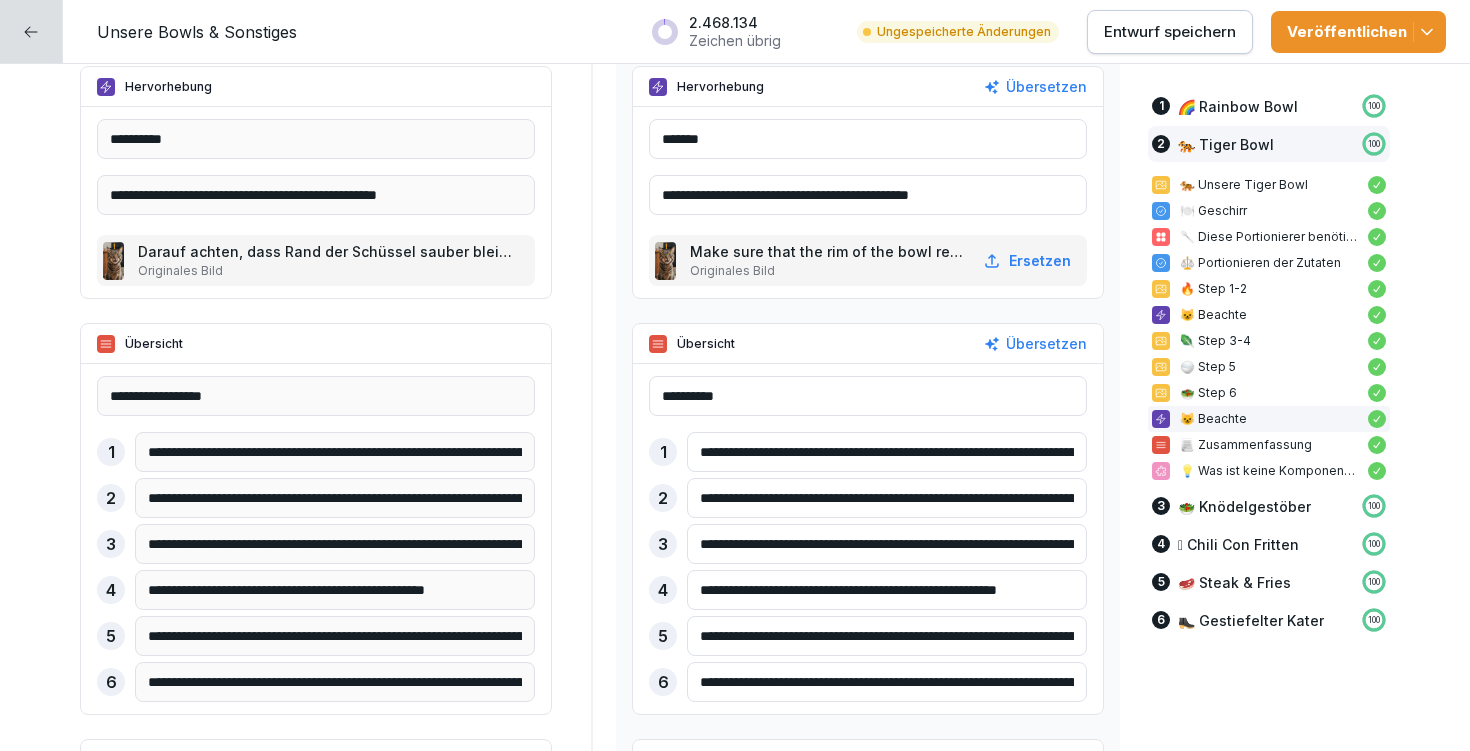 type on "**********" 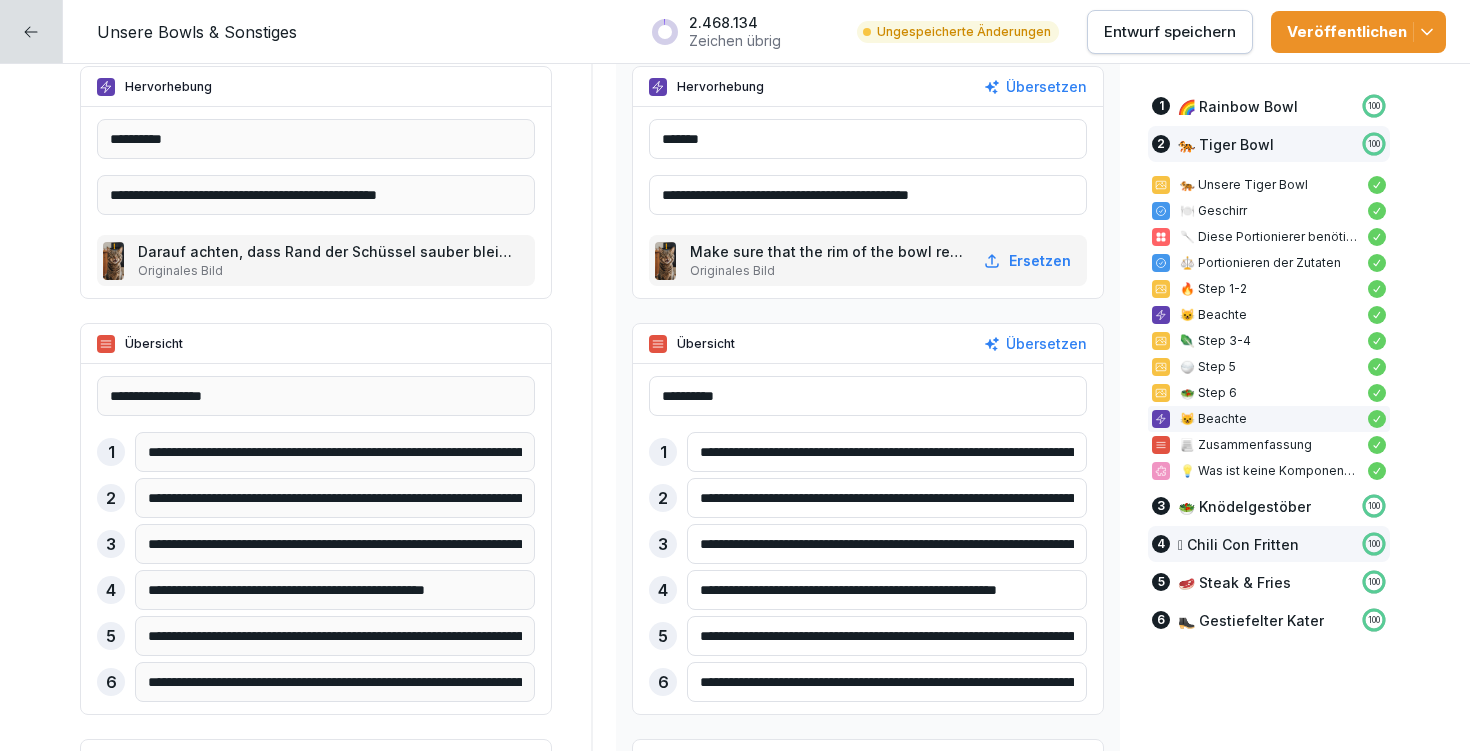 drag, startPoint x: 686, startPoint y: 544, endPoint x: 1228, endPoint y: 552, distance: 542.059 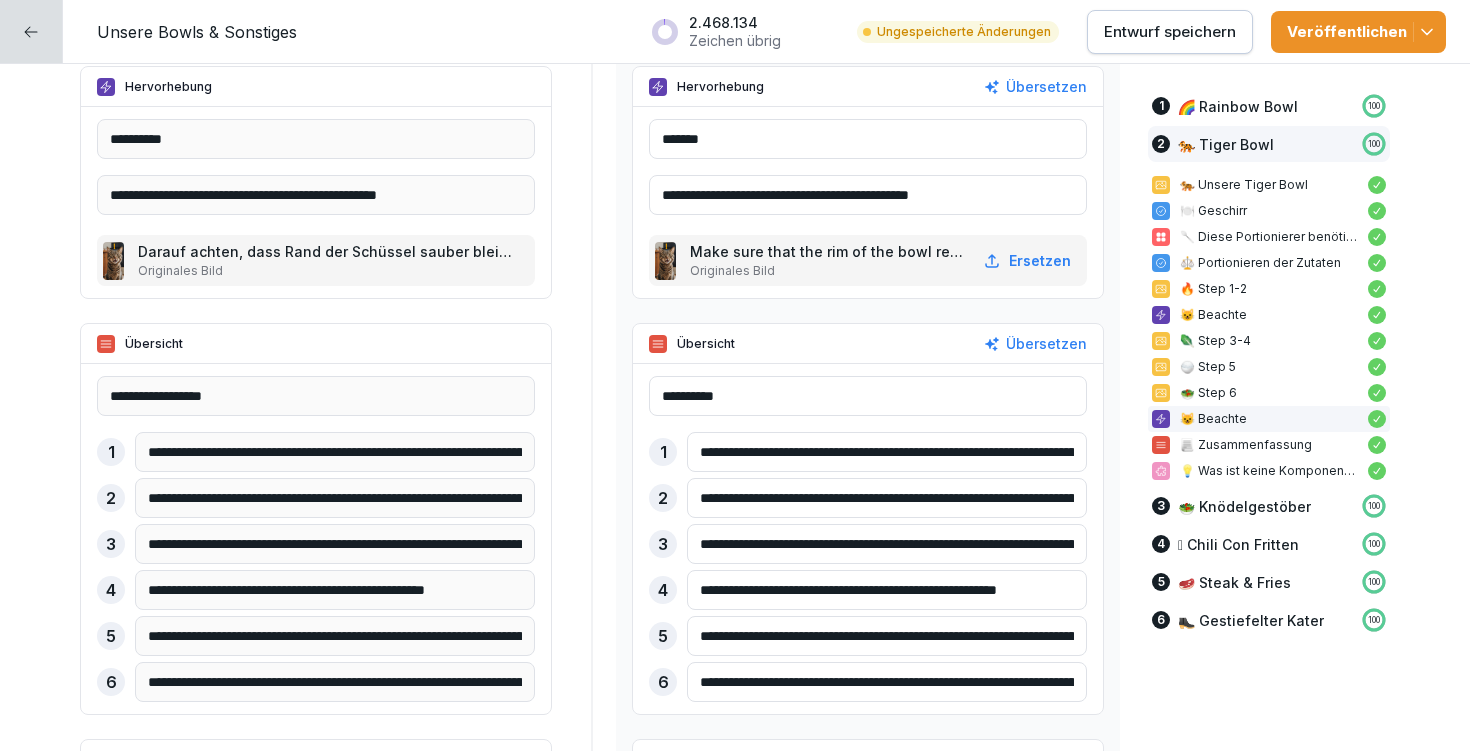 click on "**********" at bounding box center (887, 544) 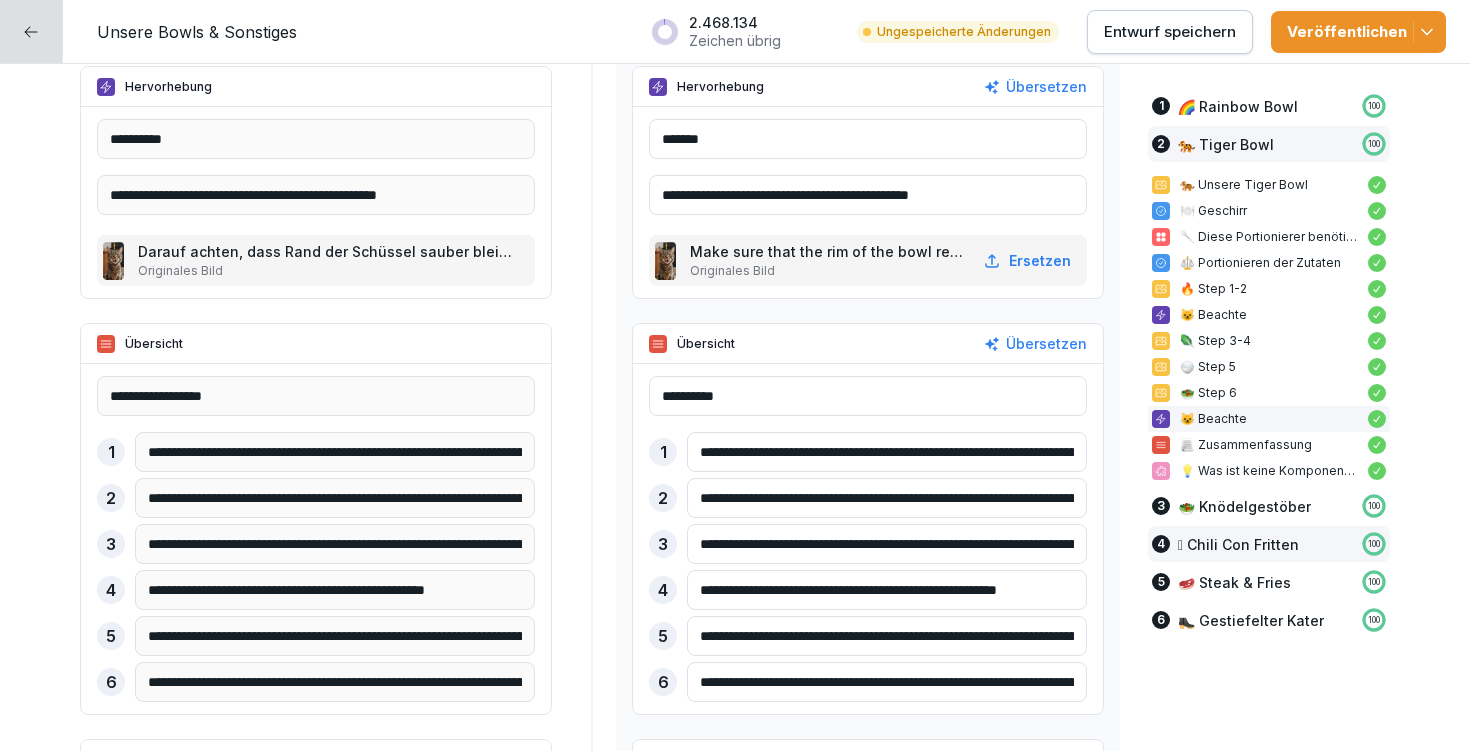 drag, startPoint x: 1056, startPoint y: 544, endPoint x: 1186, endPoint y: 546, distance: 130.01538 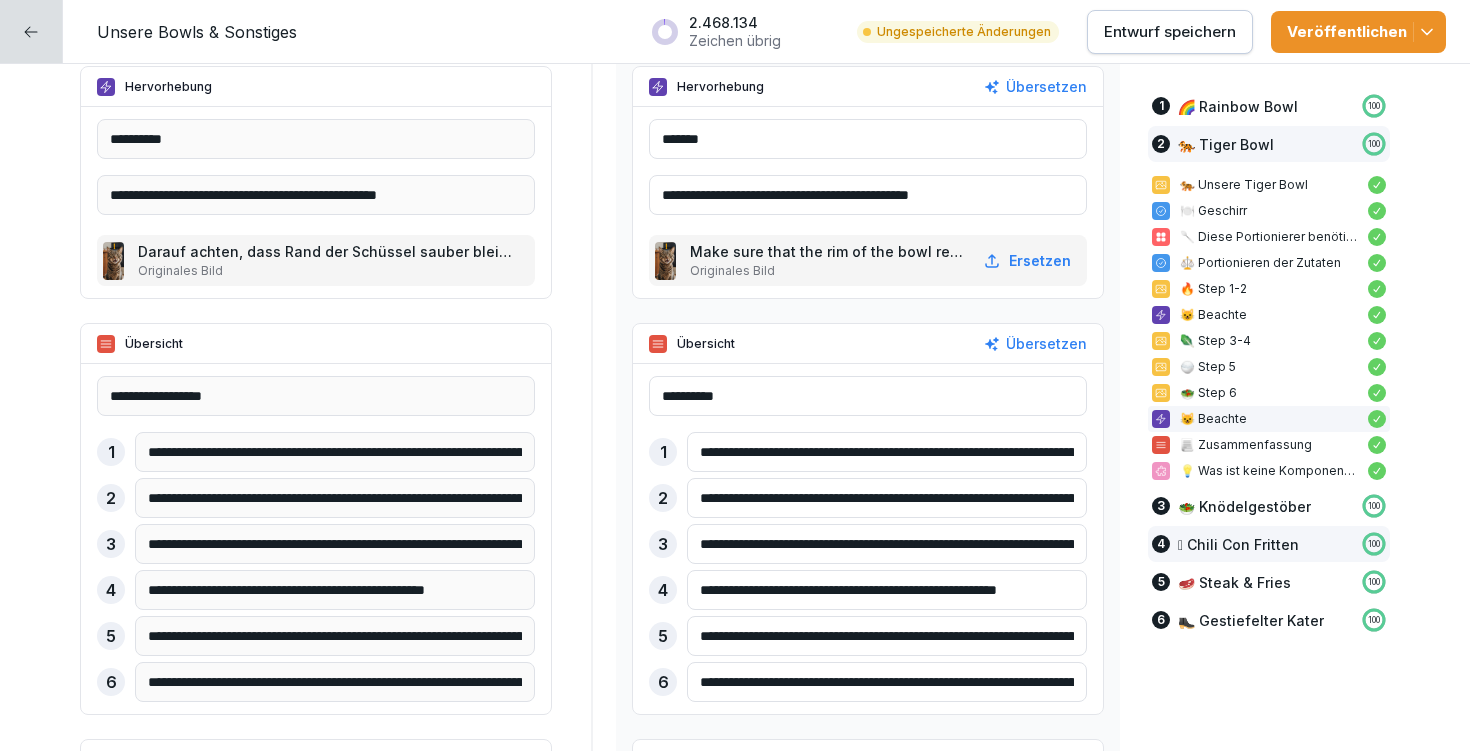 click on "**********" at bounding box center [735, 1252] 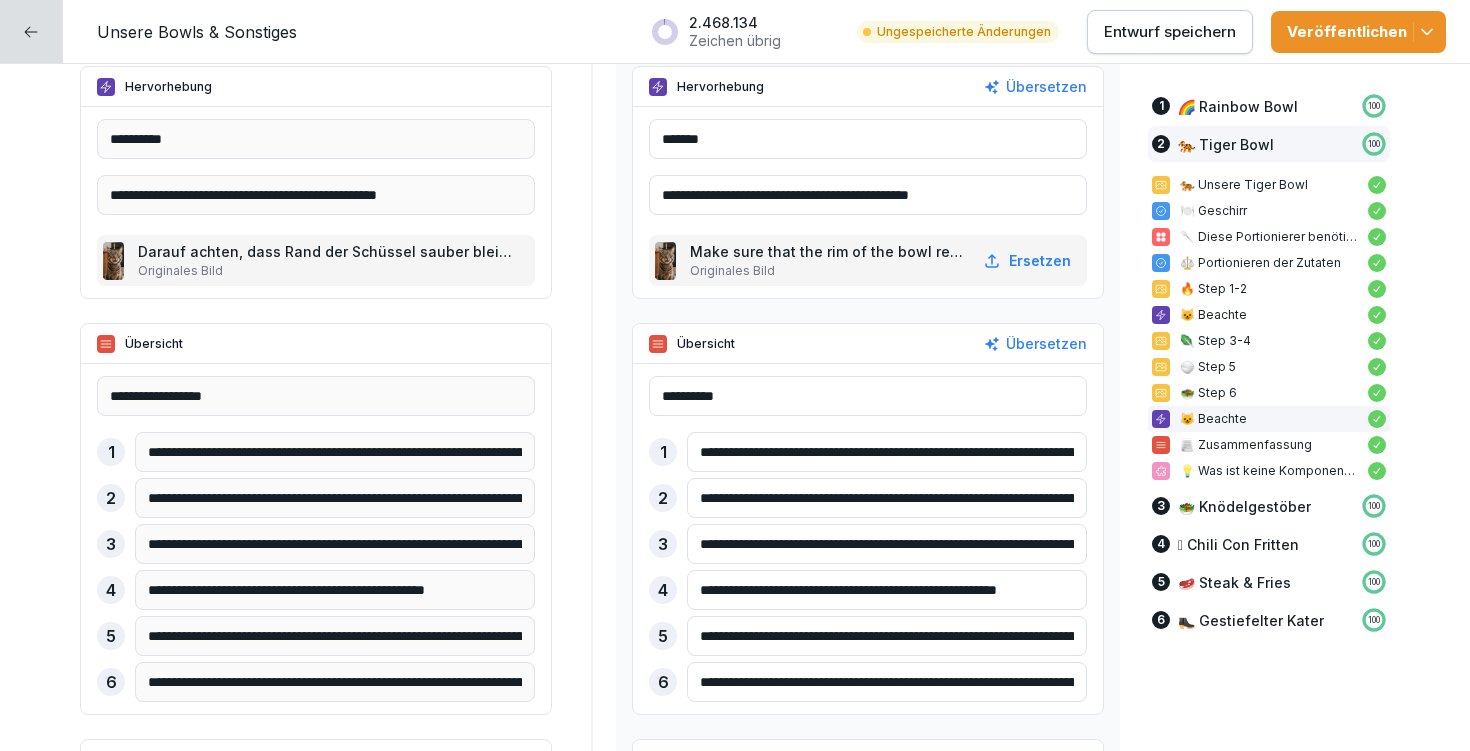 click on "**********" at bounding box center (887, 544) 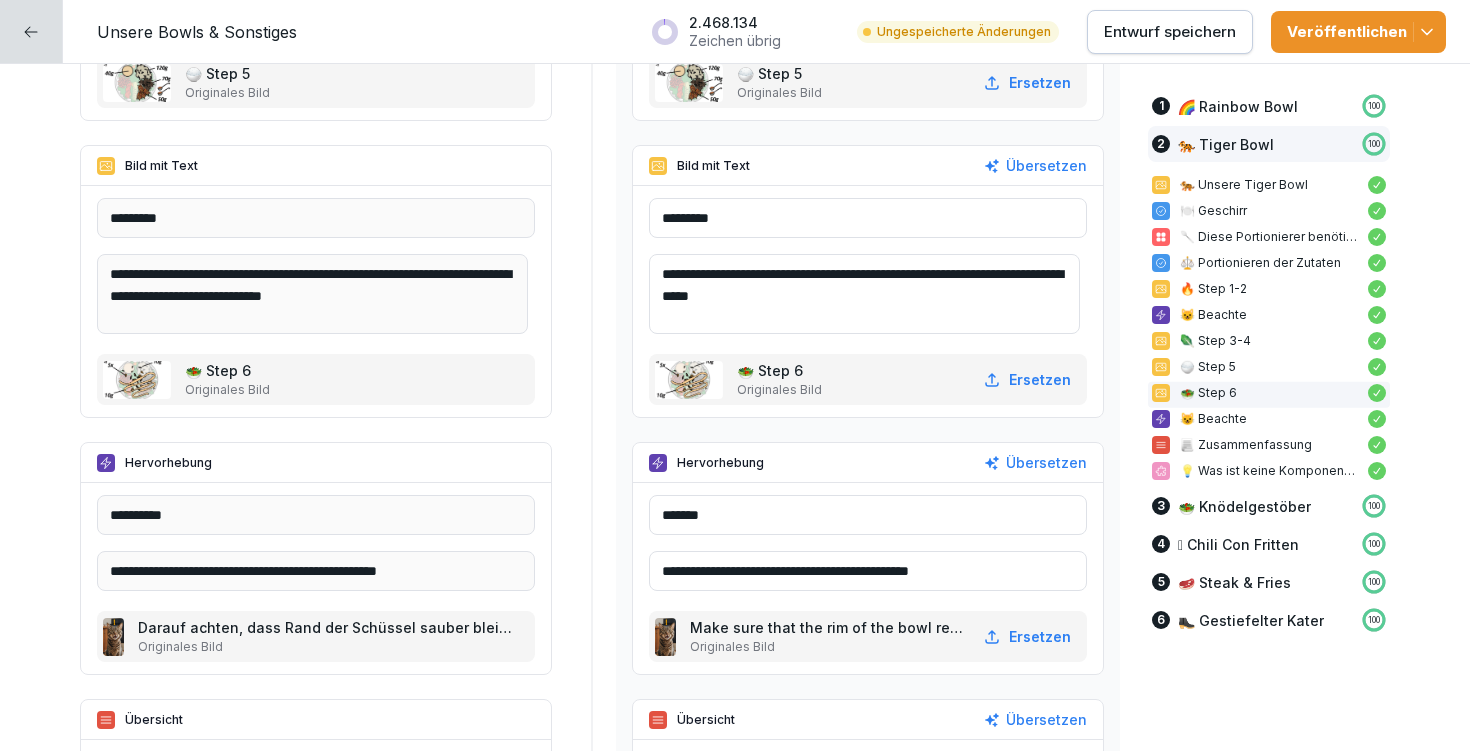 scroll, scrollTop: 8344, scrollLeft: 0, axis: vertical 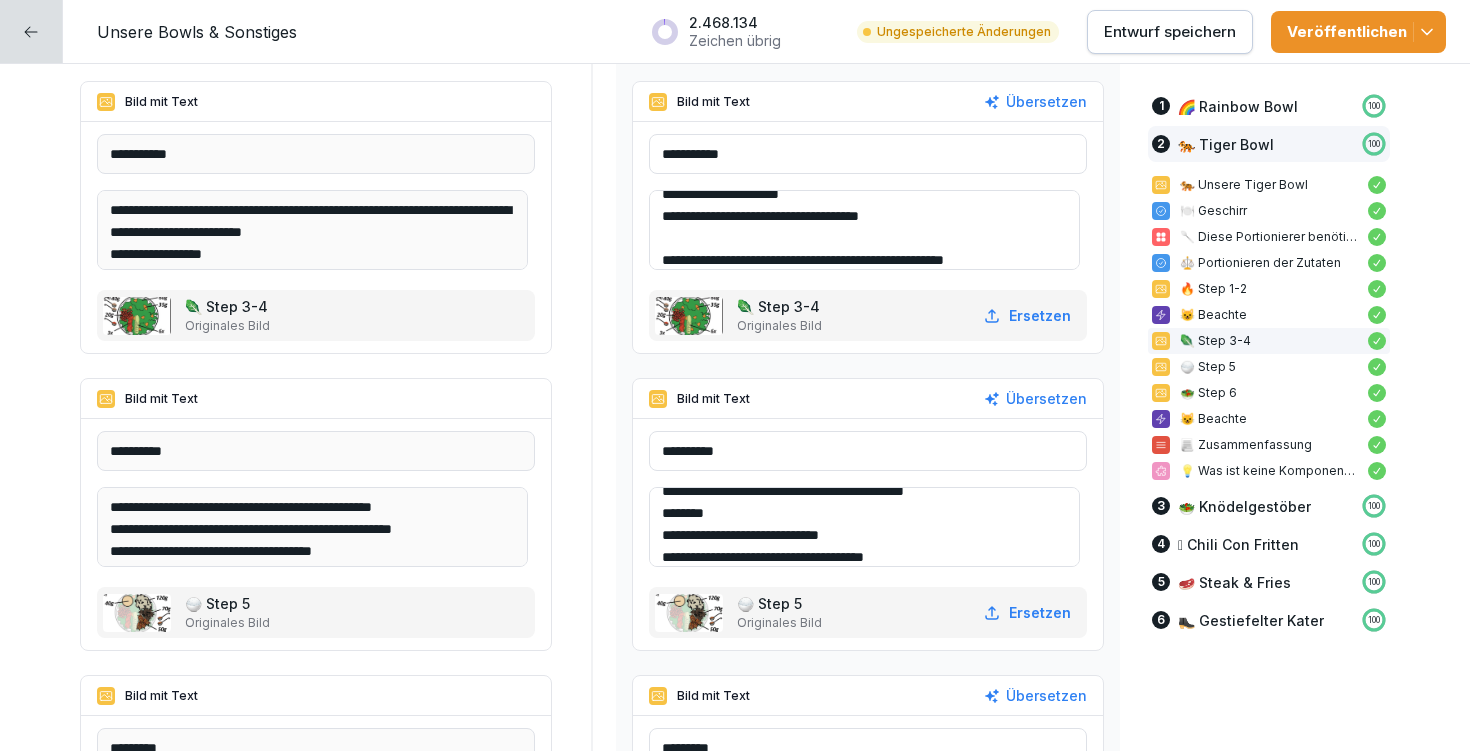 type on "**********" 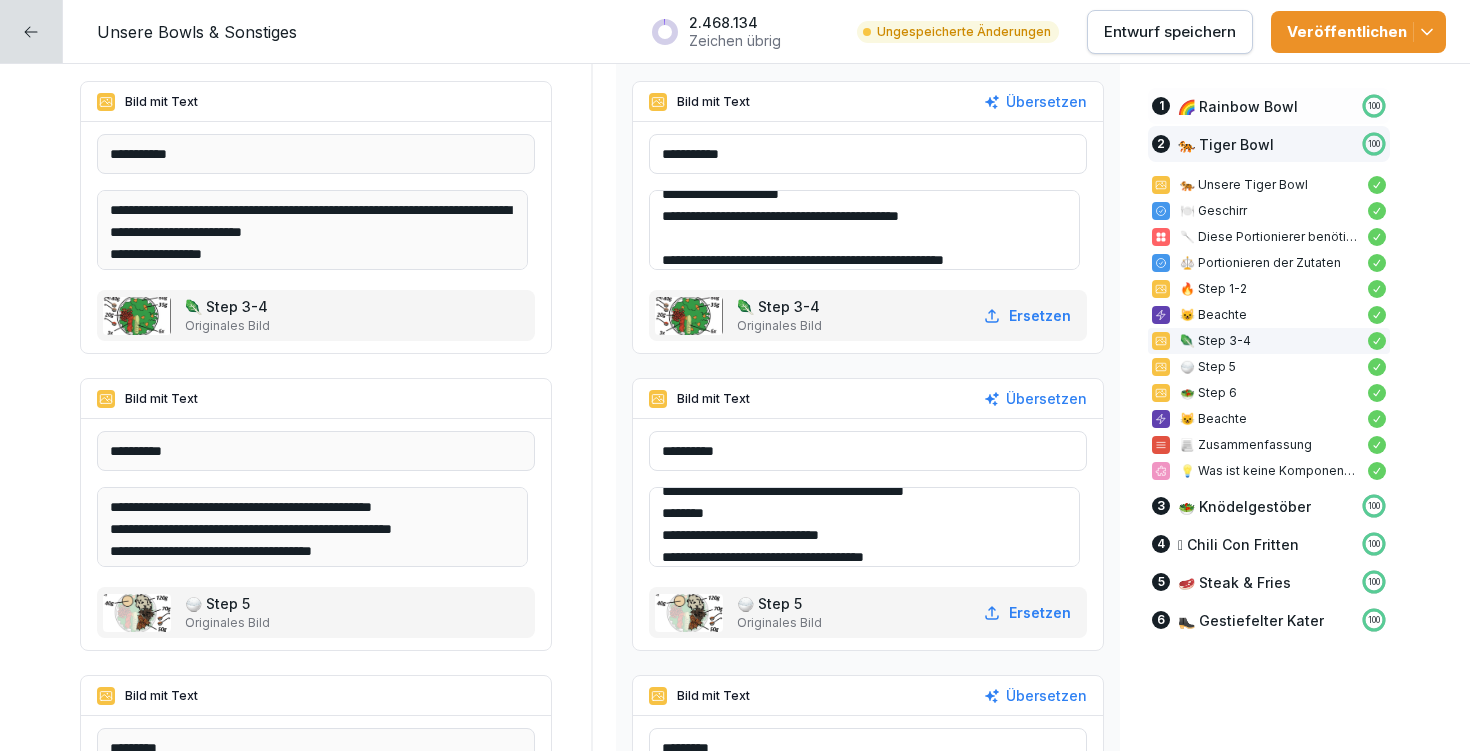 type on "**********" 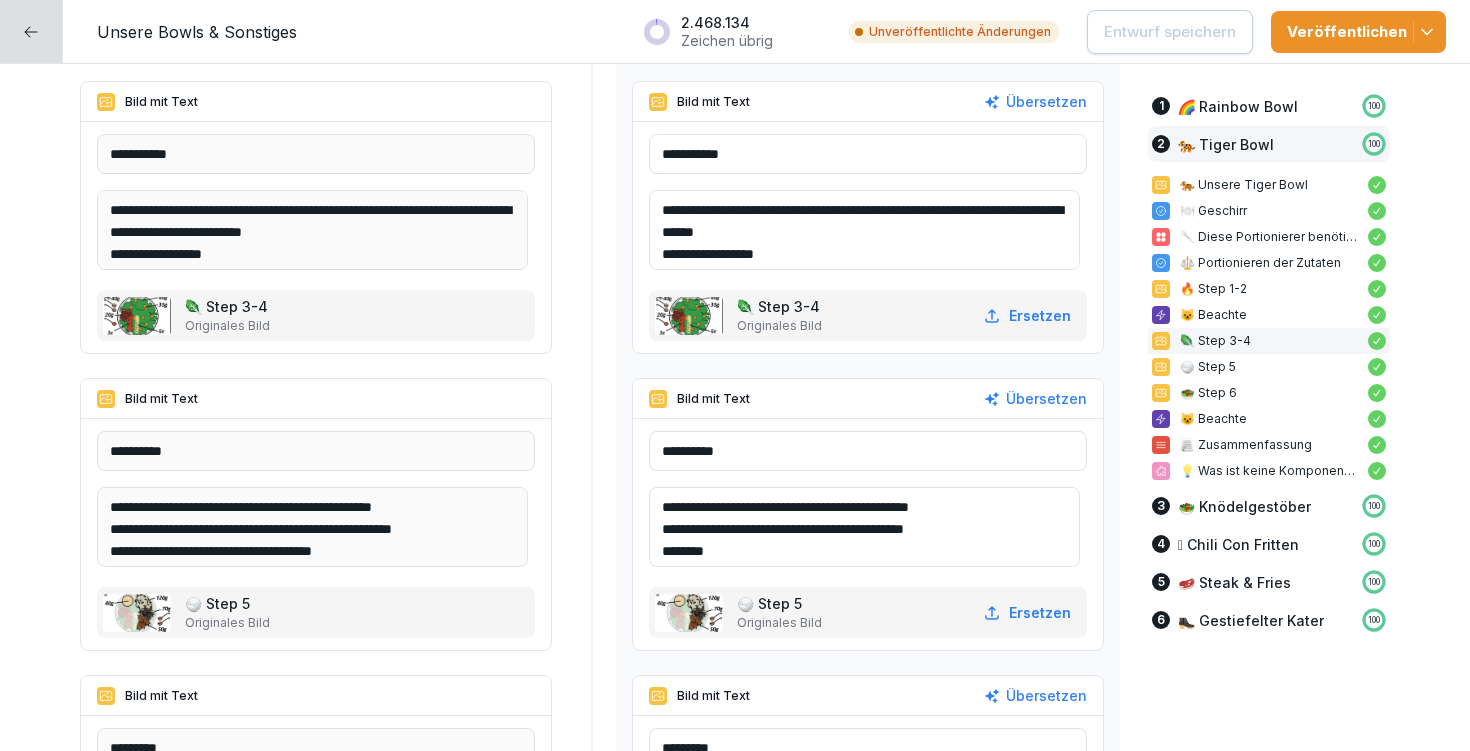 scroll, scrollTop: 8262, scrollLeft: 0, axis: vertical 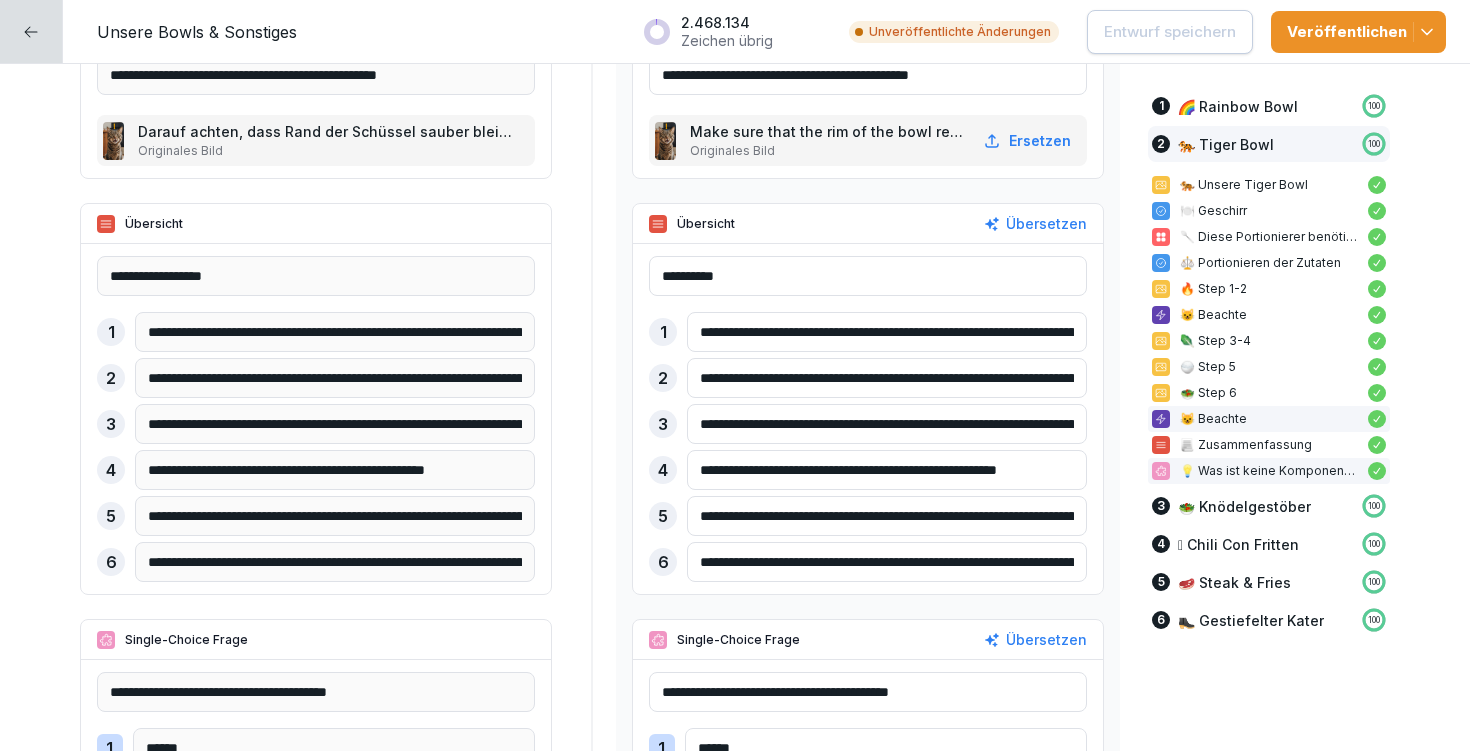 drag, startPoint x: 693, startPoint y: 467, endPoint x: 1214, endPoint y: 470, distance: 521.00867 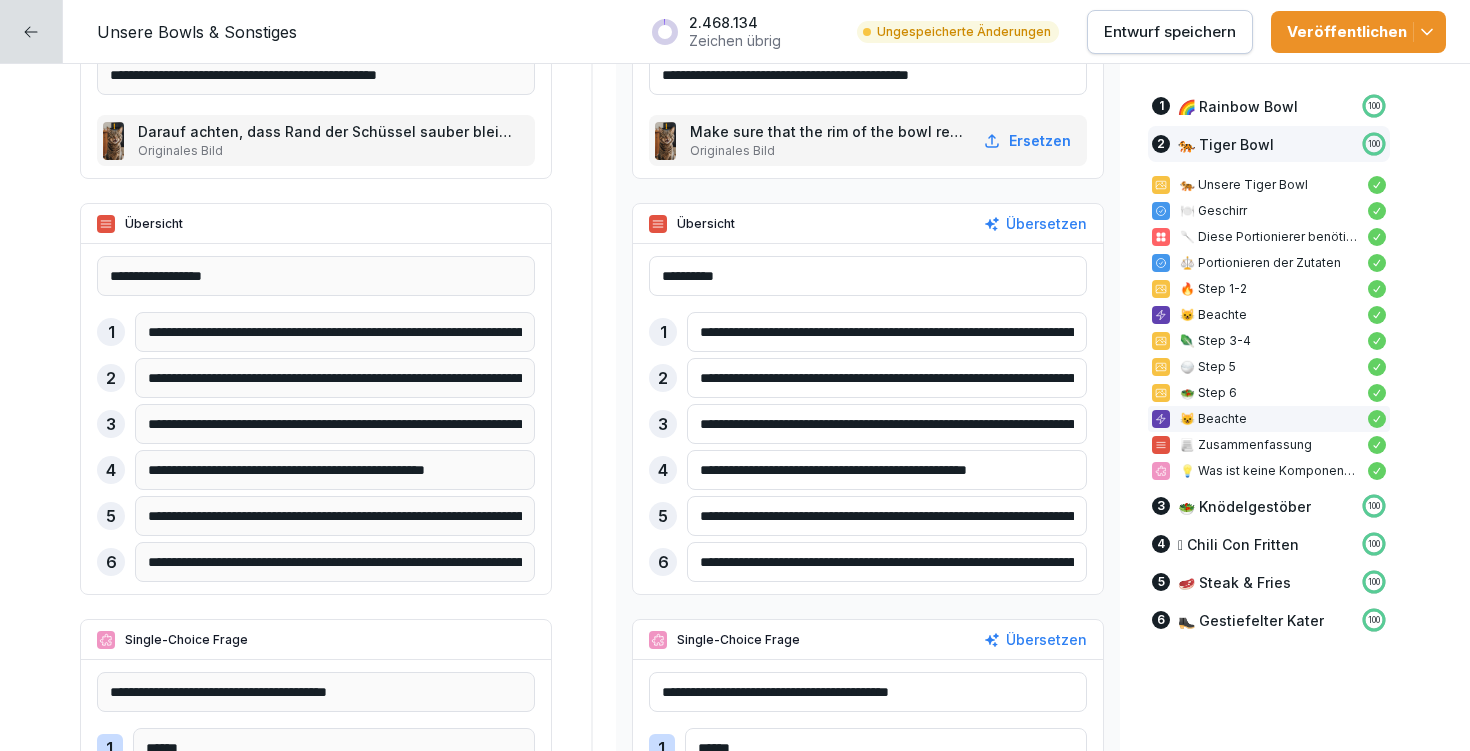type on "**********" 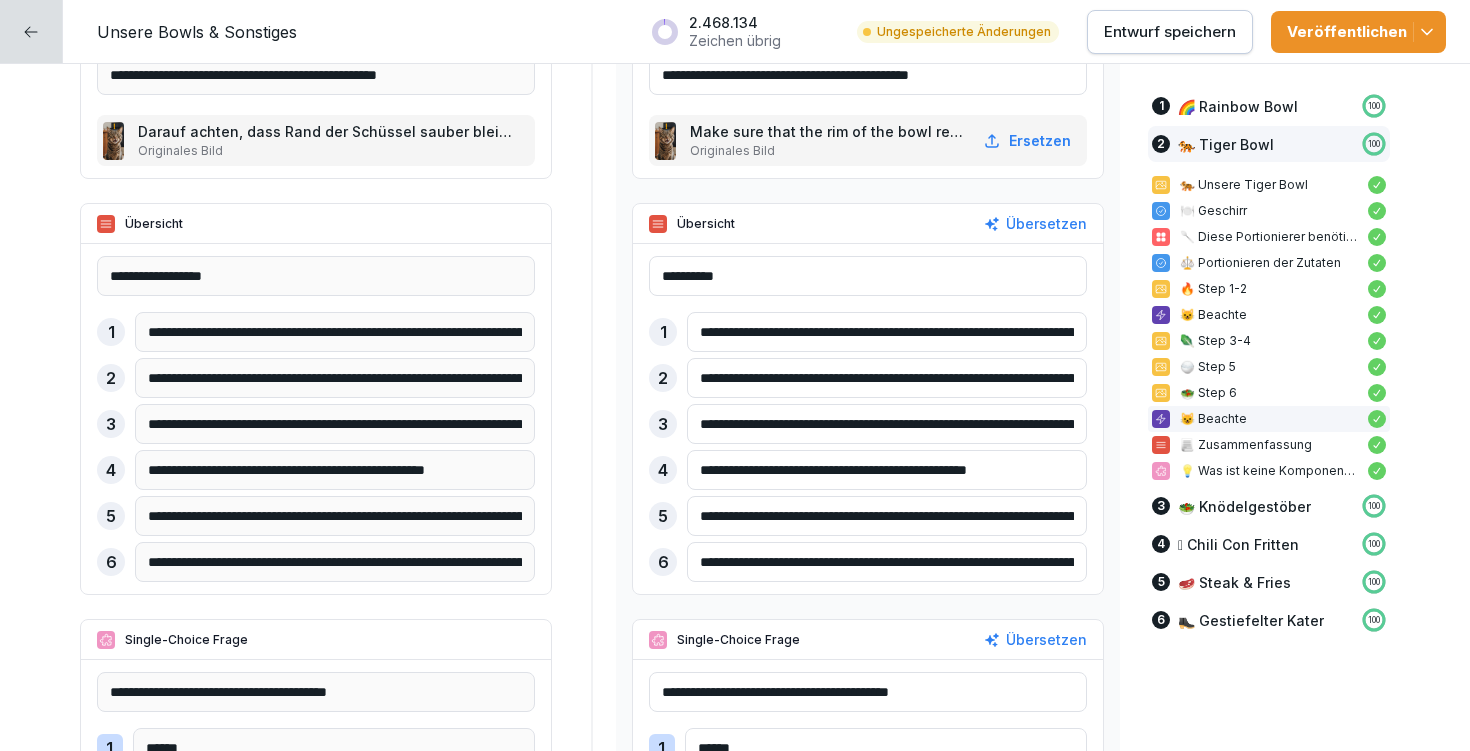 drag, startPoint x: 684, startPoint y: 516, endPoint x: 1100, endPoint y: 539, distance: 416.63535 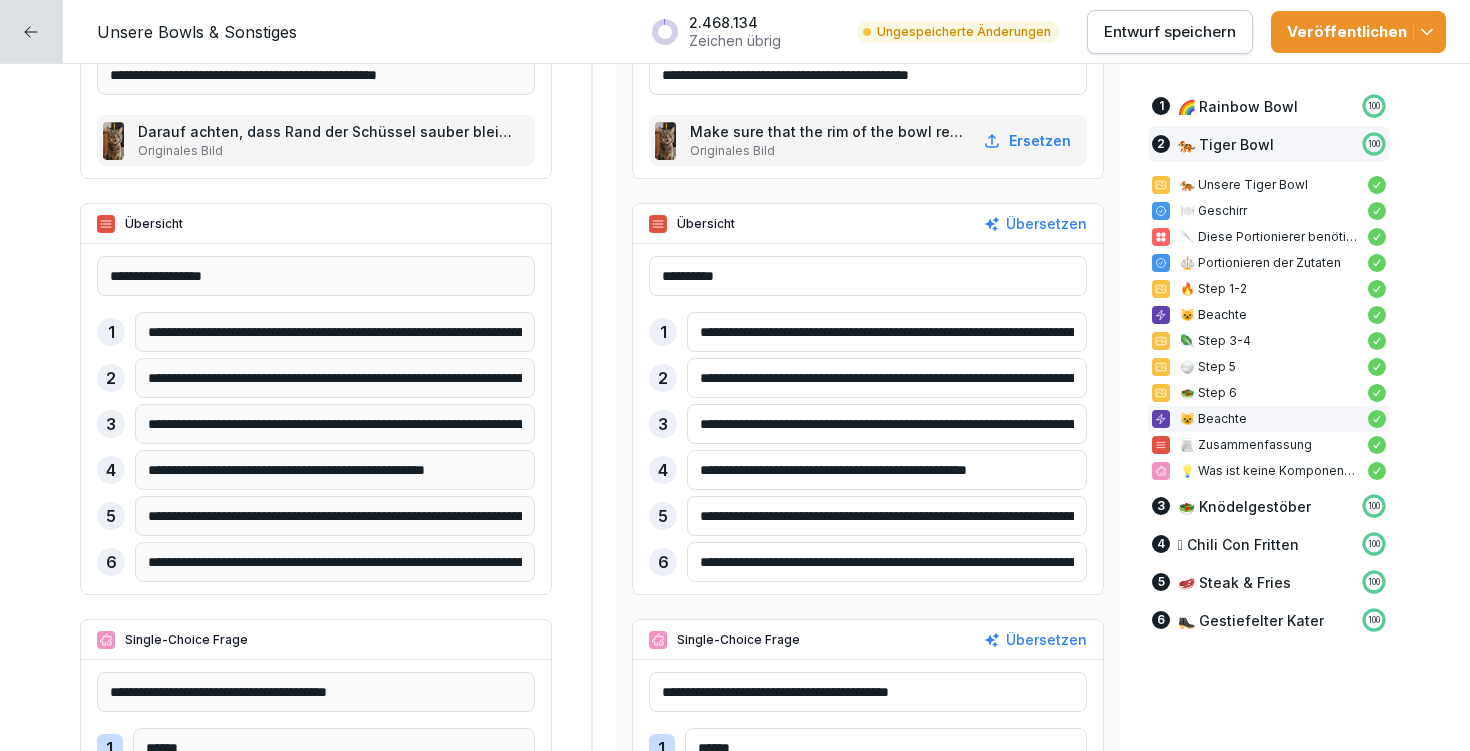 click on "**********" at bounding box center [735, 1132] 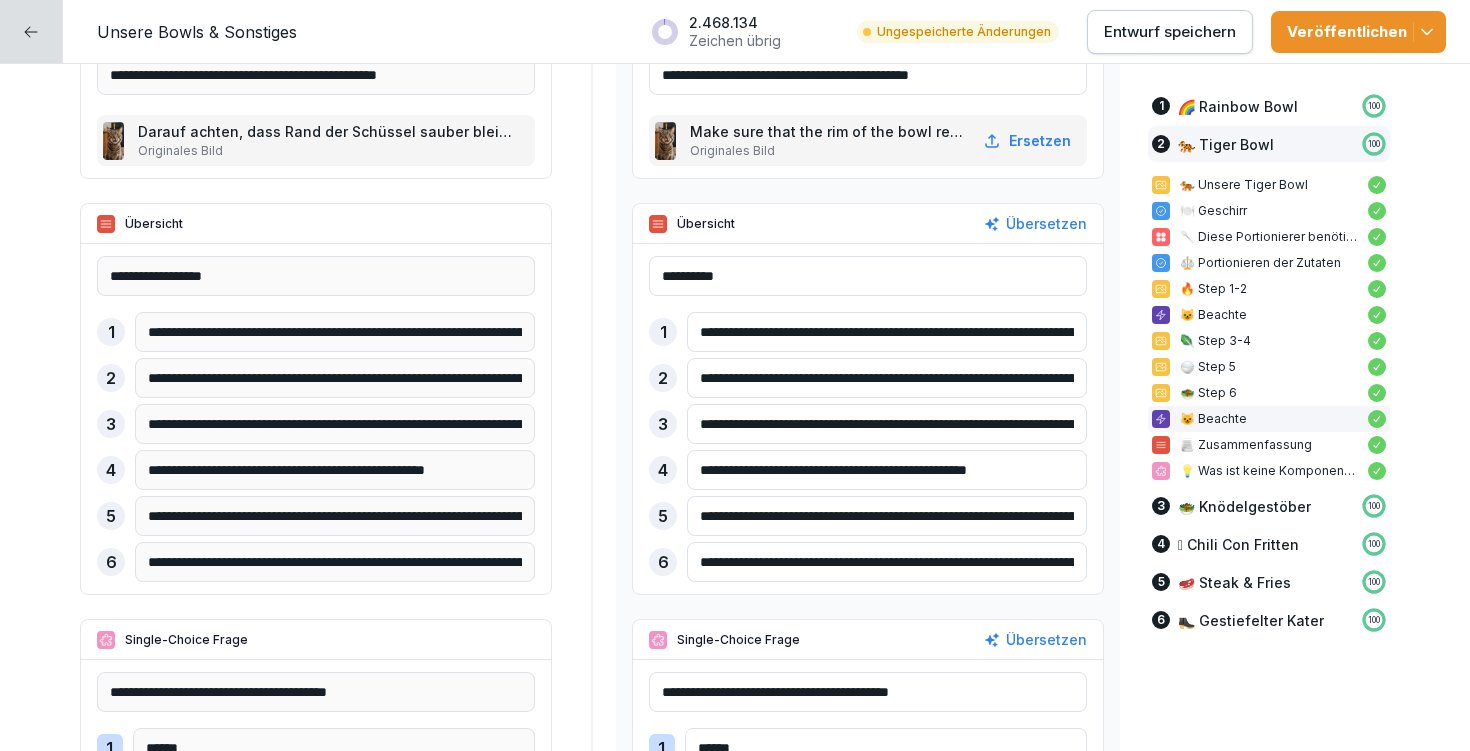 click on "**********" at bounding box center [887, 516] 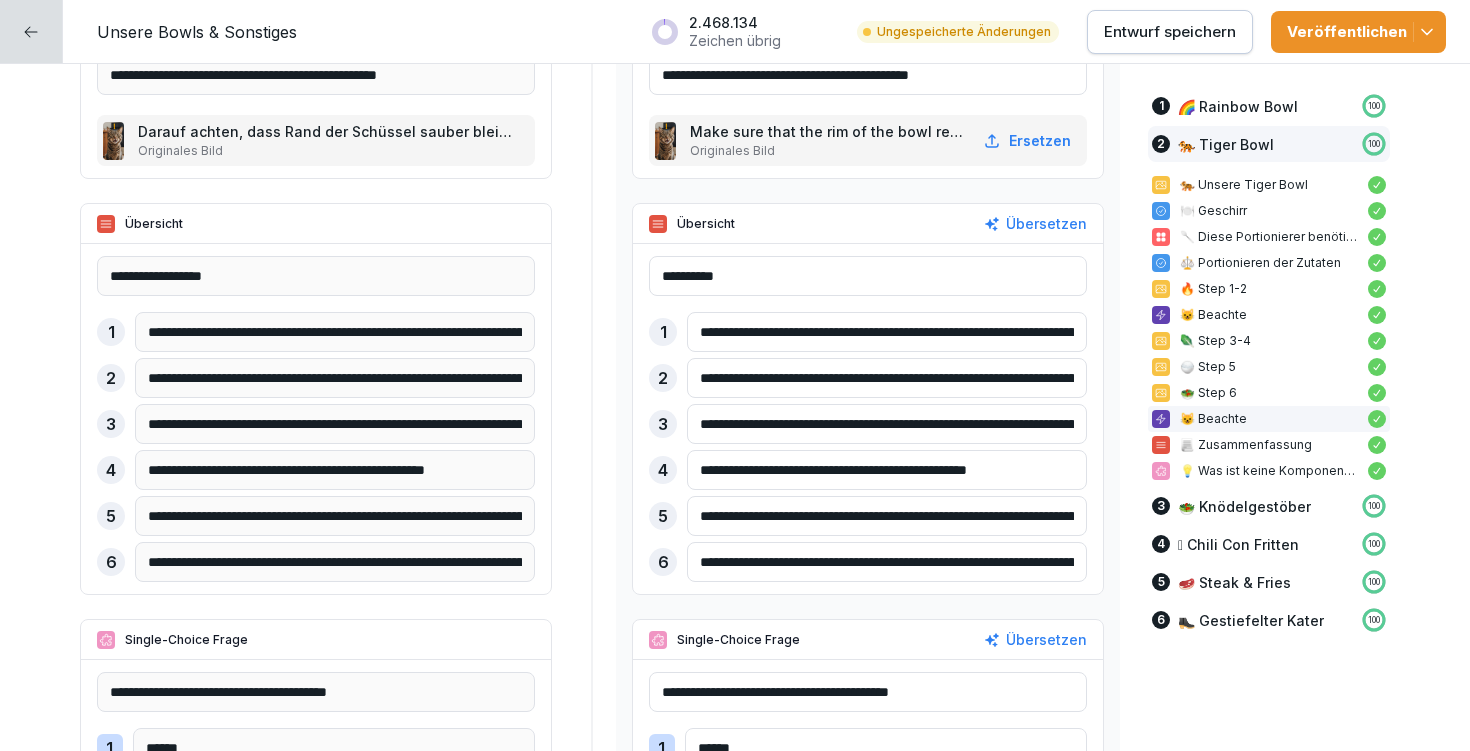 click on "**********" at bounding box center (868, 516) 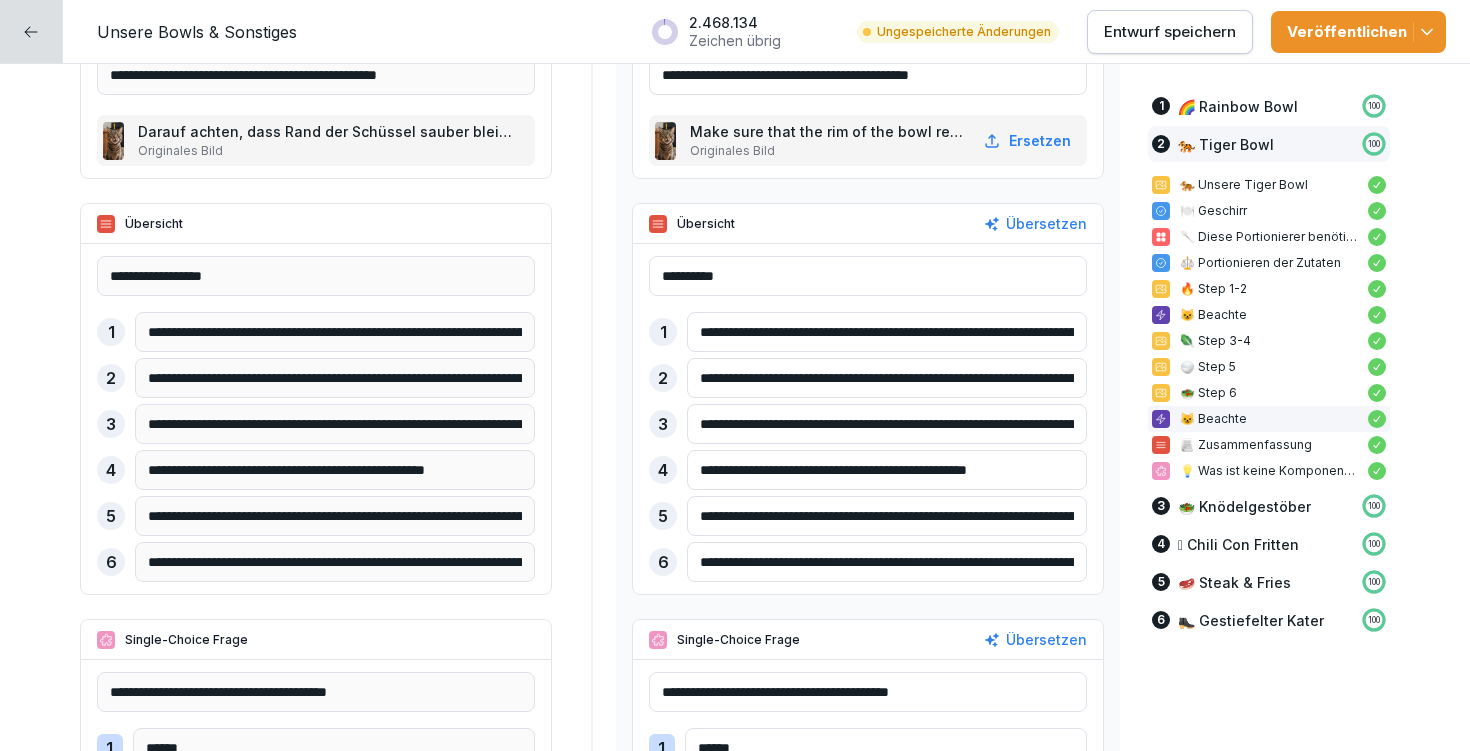 click on "**********" at bounding box center [887, 516] 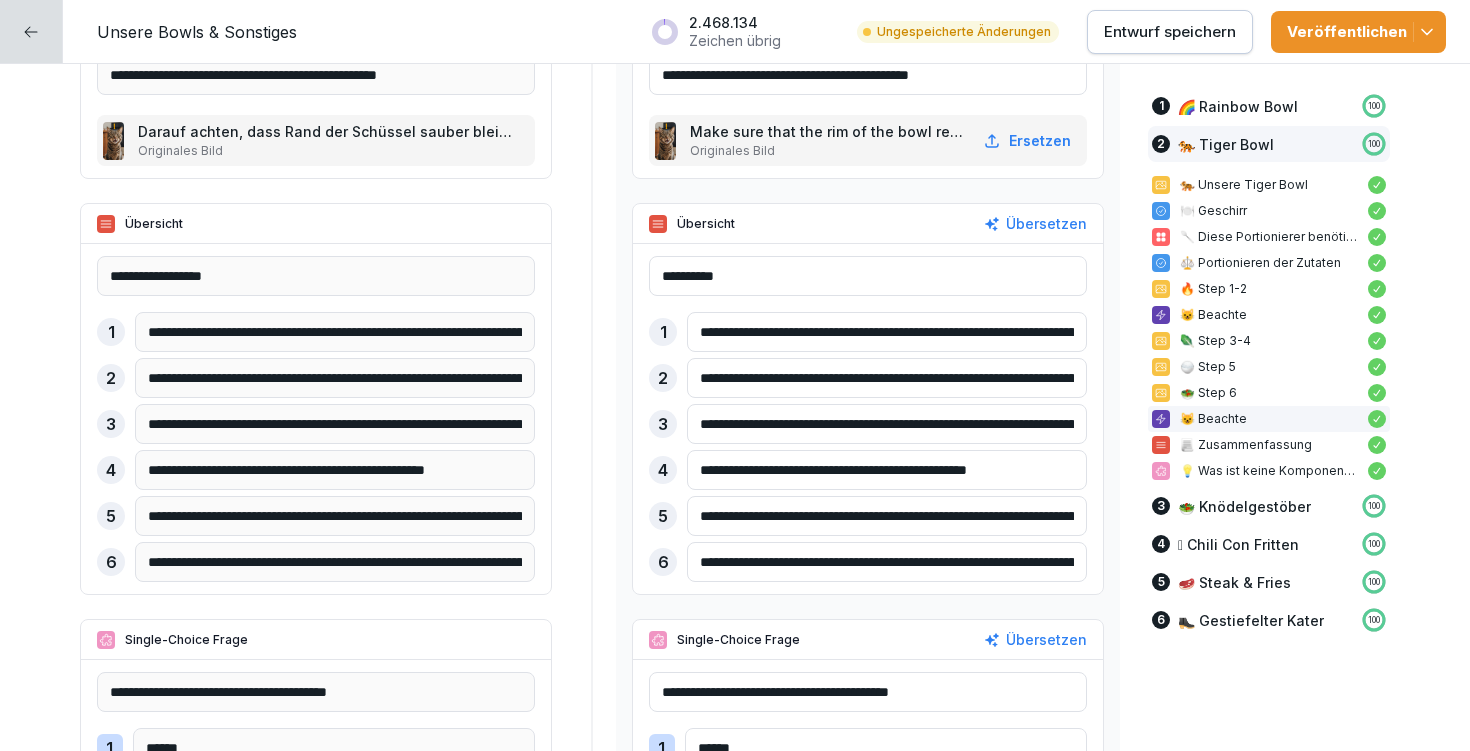 click on "**********" at bounding box center (868, 516) 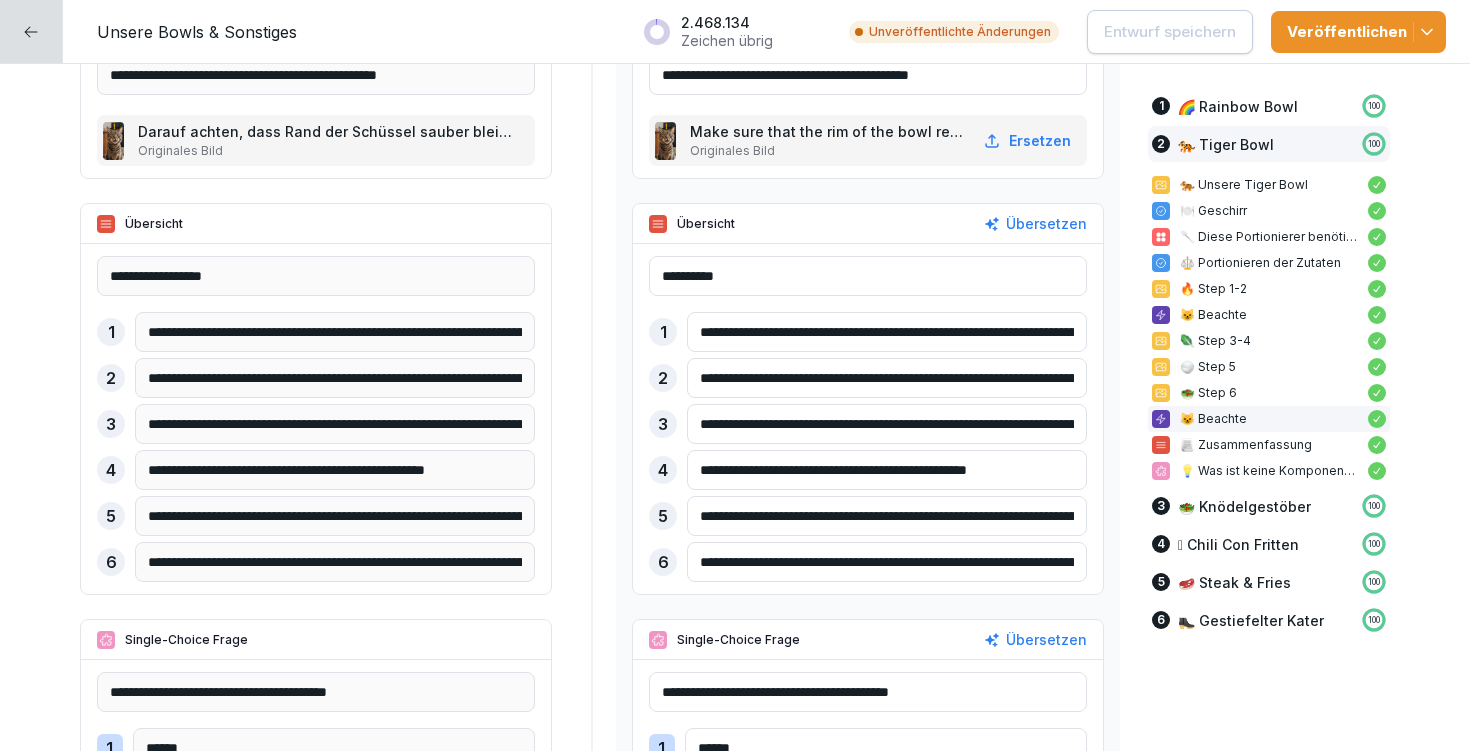 drag, startPoint x: 692, startPoint y: 562, endPoint x: 1159, endPoint y: 562, distance: 467 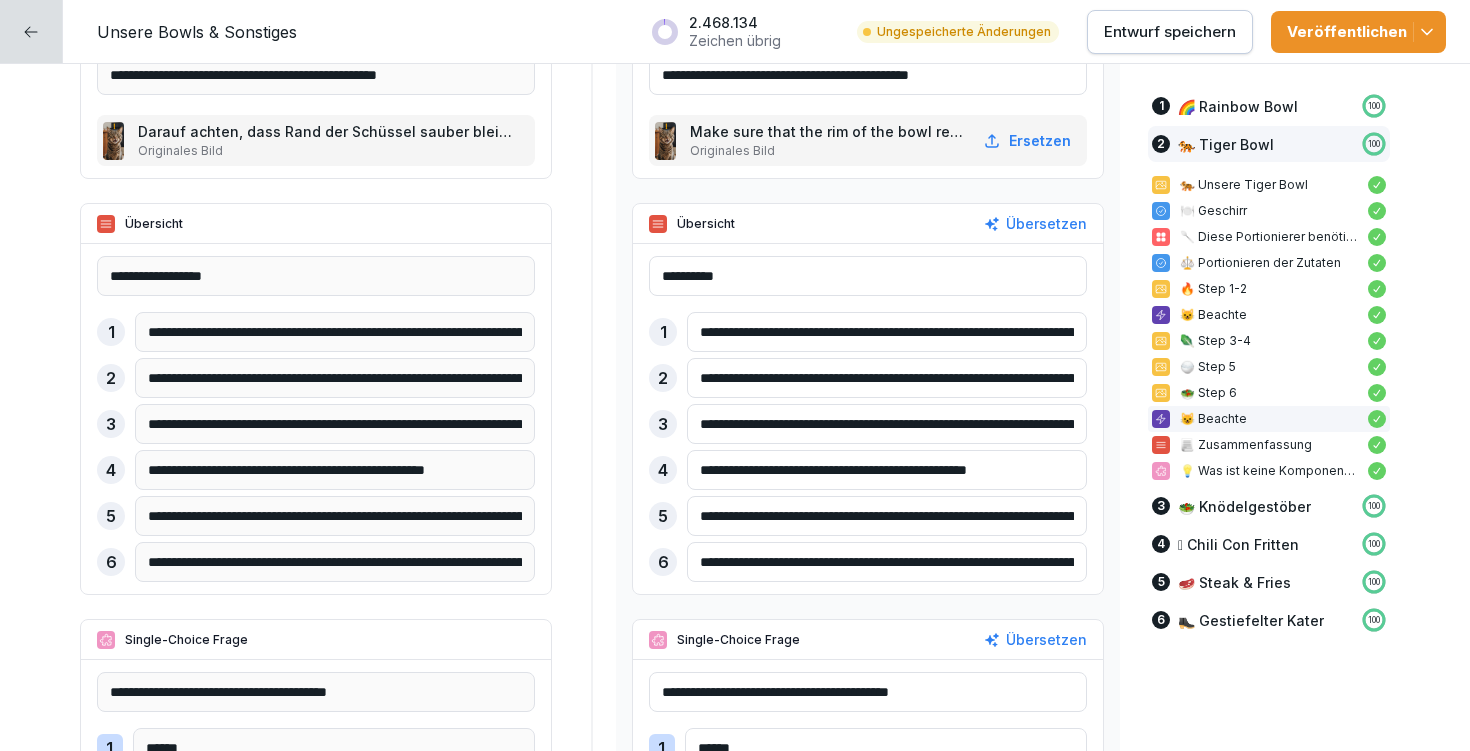 type on "**********" 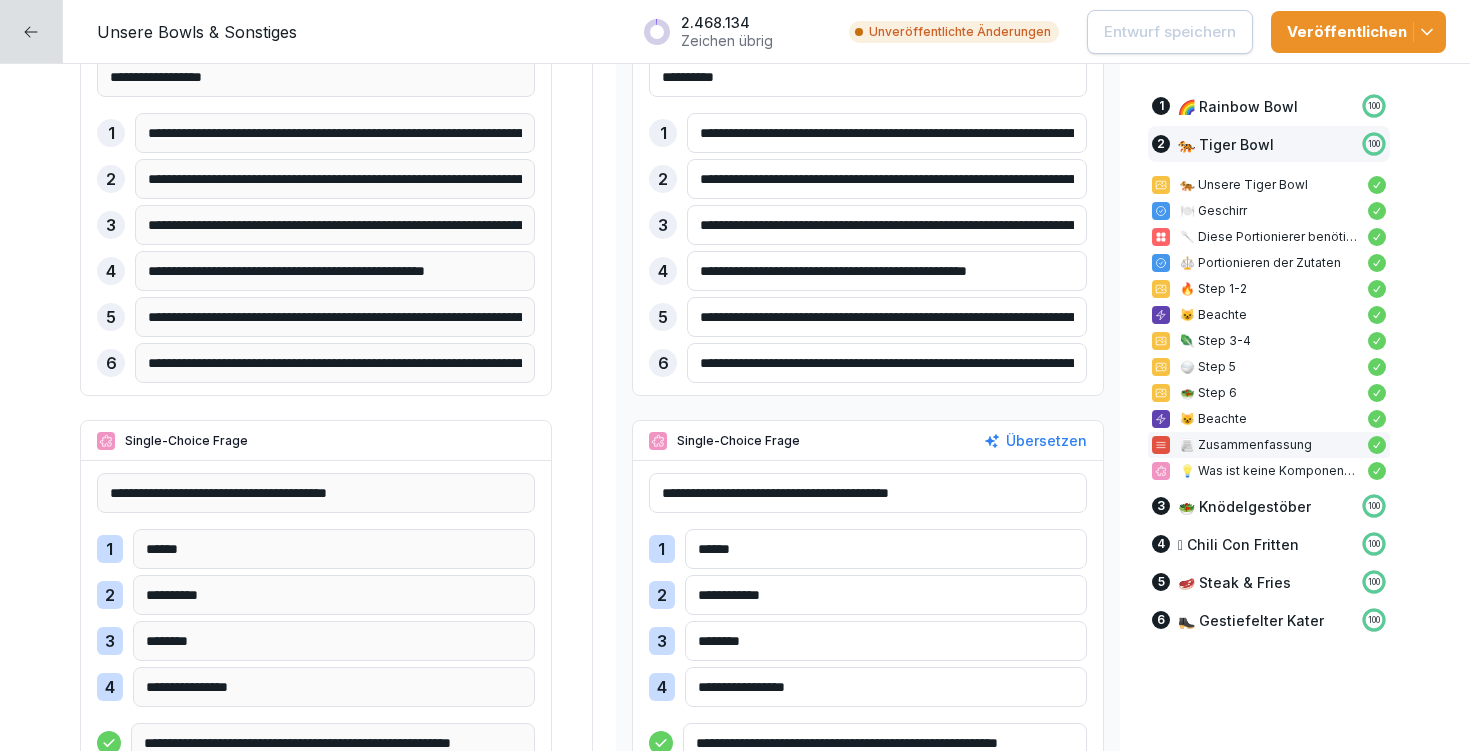 scroll, scrollTop: 9260, scrollLeft: 0, axis: vertical 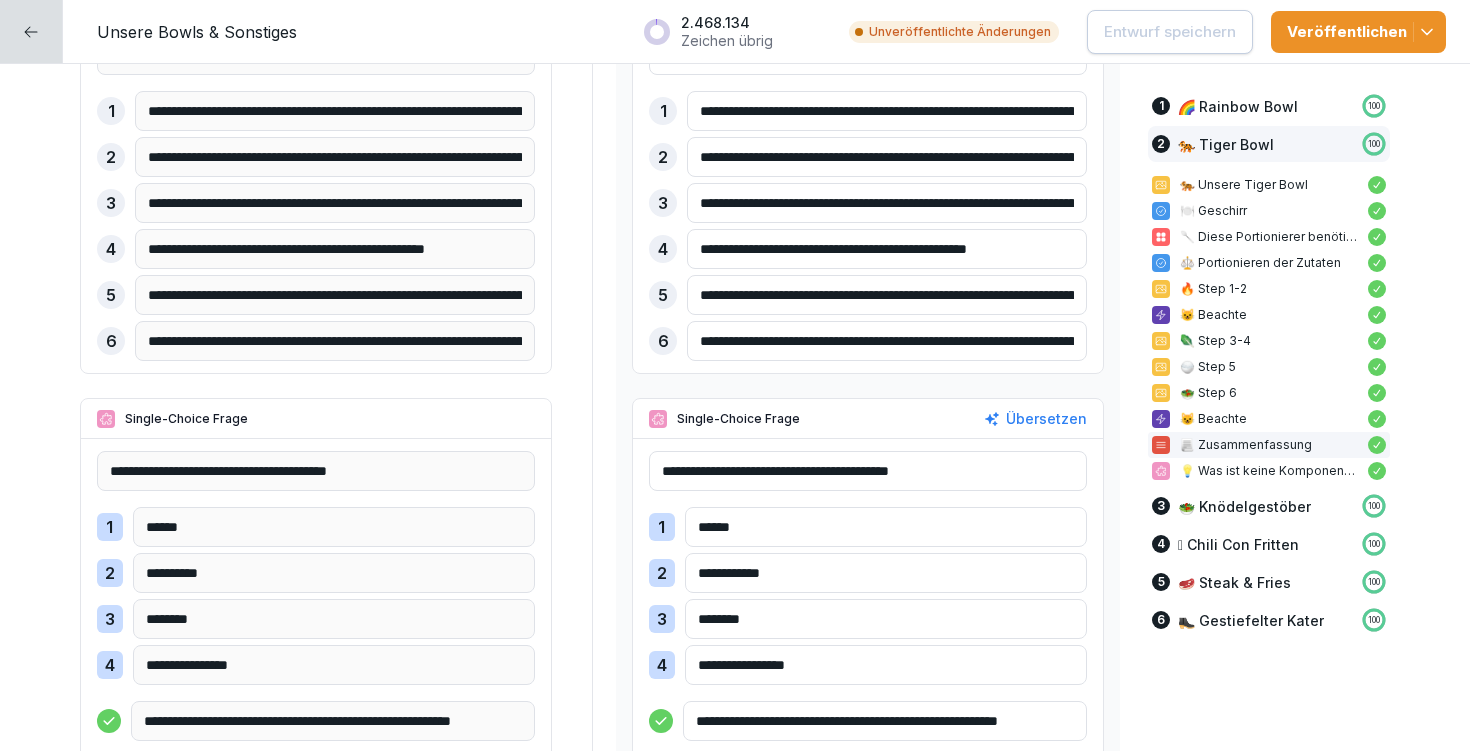 click on "**********" at bounding box center [868, 471] 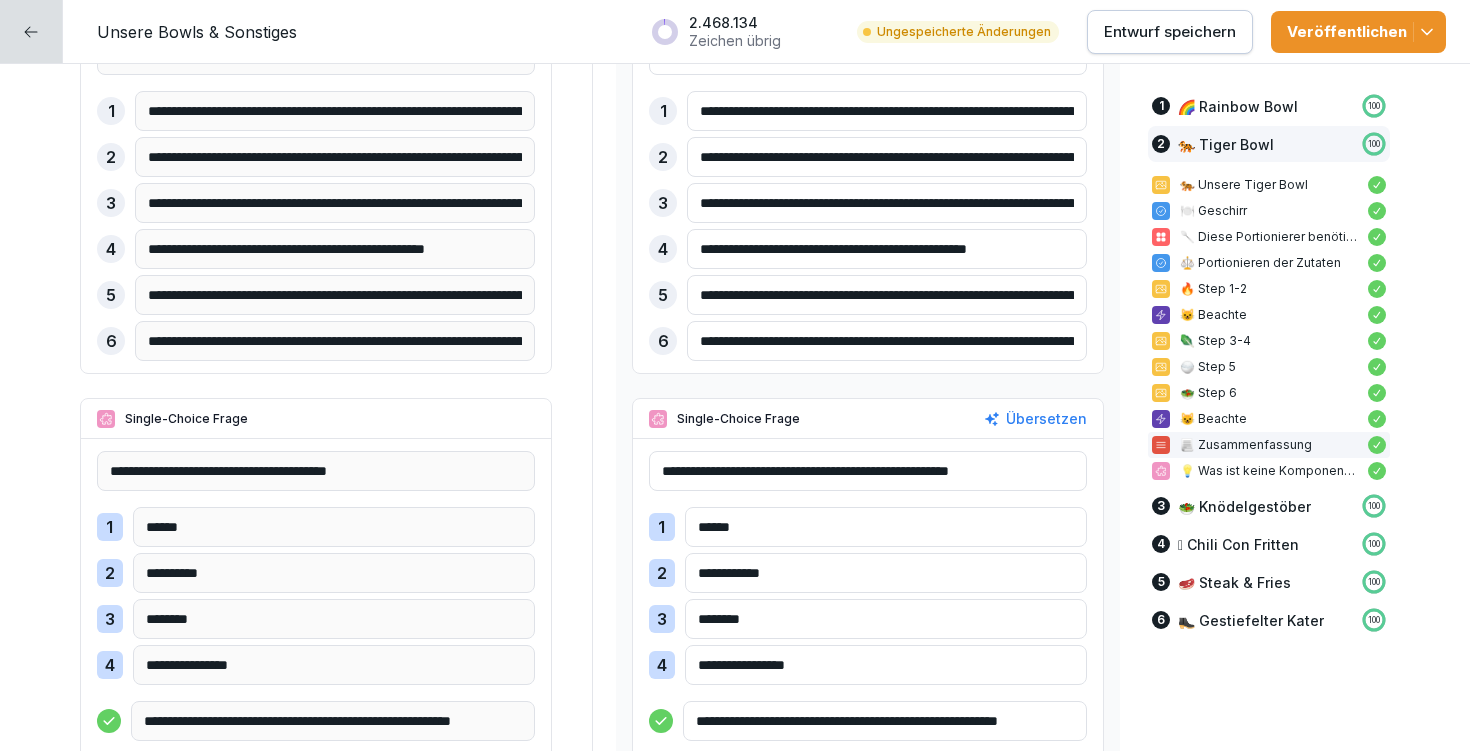 type on "**********" 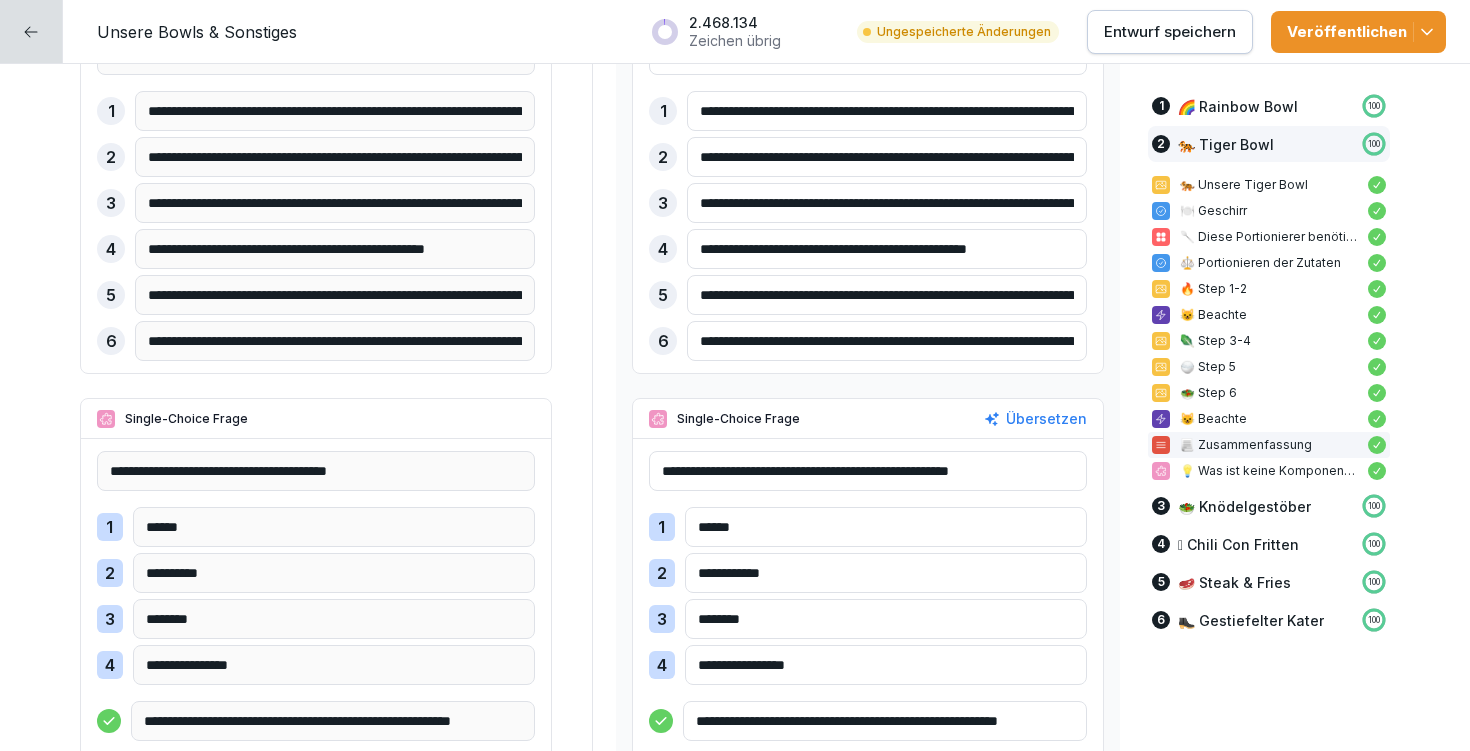 click on "******" at bounding box center [886, 527] 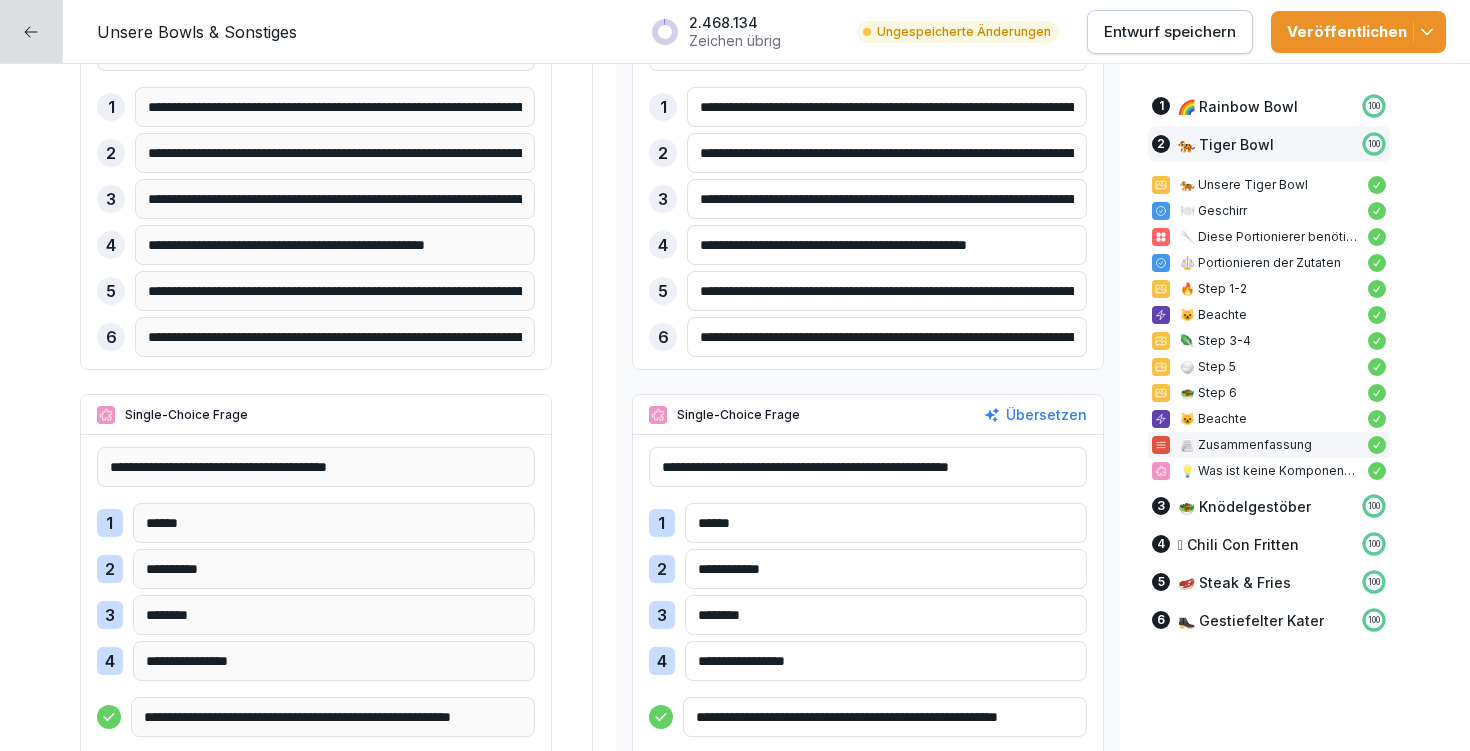 scroll, scrollTop: 9268, scrollLeft: 0, axis: vertical 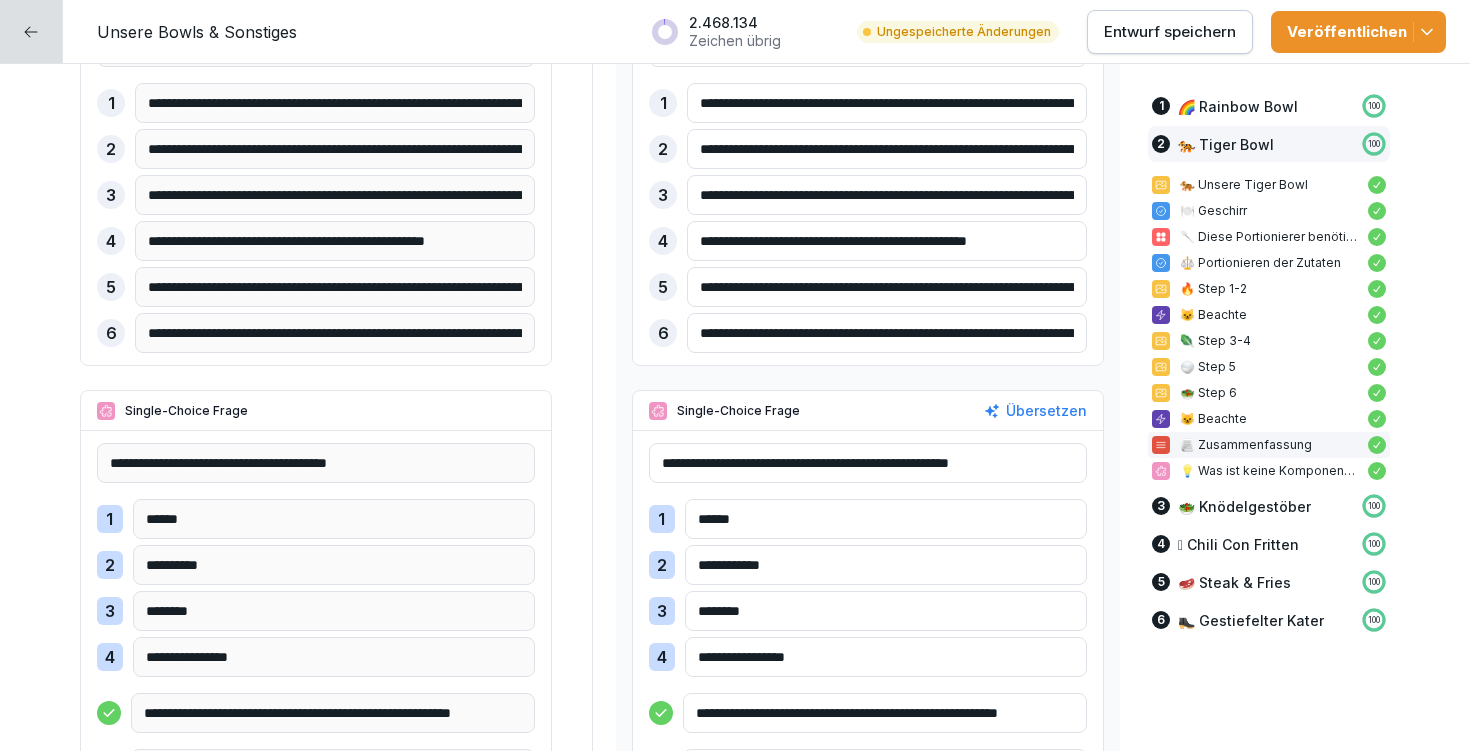 click on "**********" at bounding box center (886, 565) 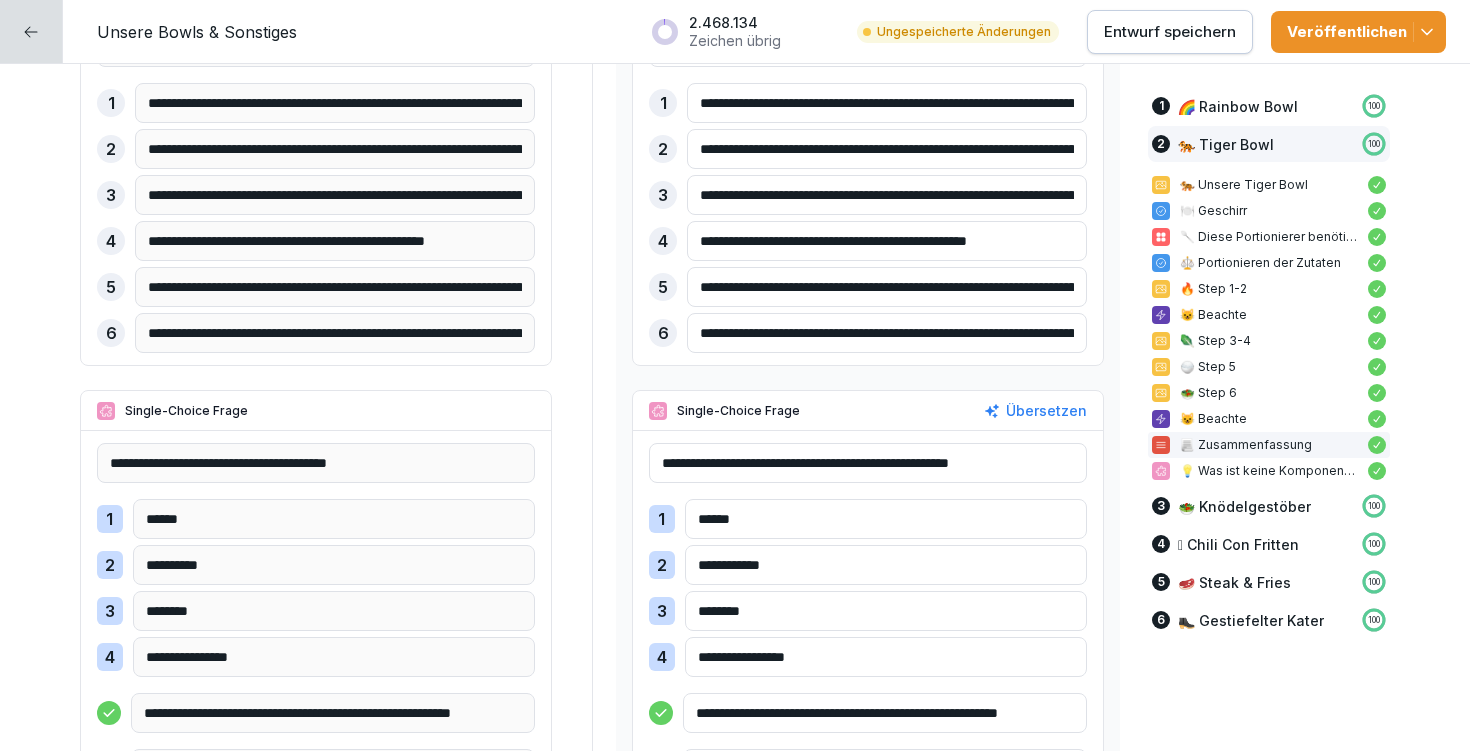 type on "**********" 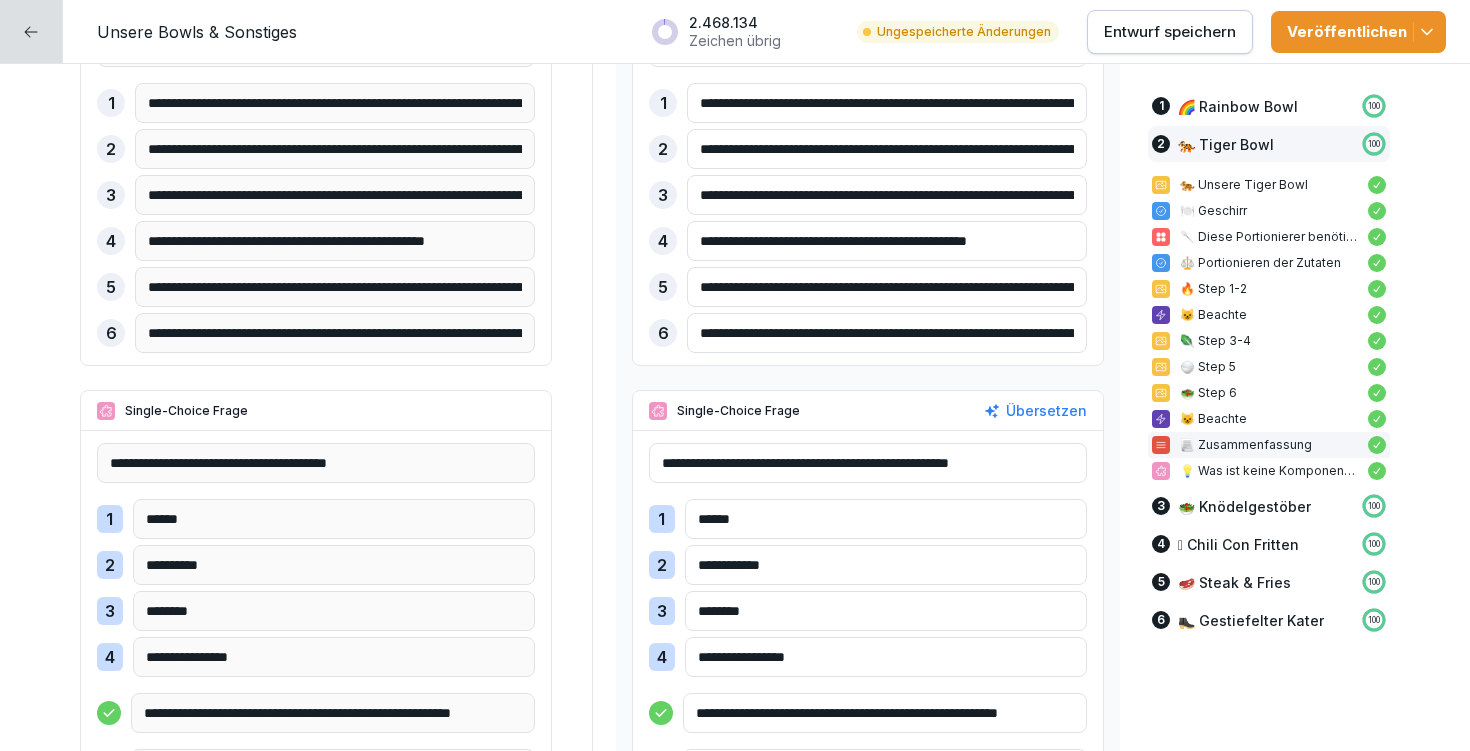 click on "********" at bounding box center [886, 611] 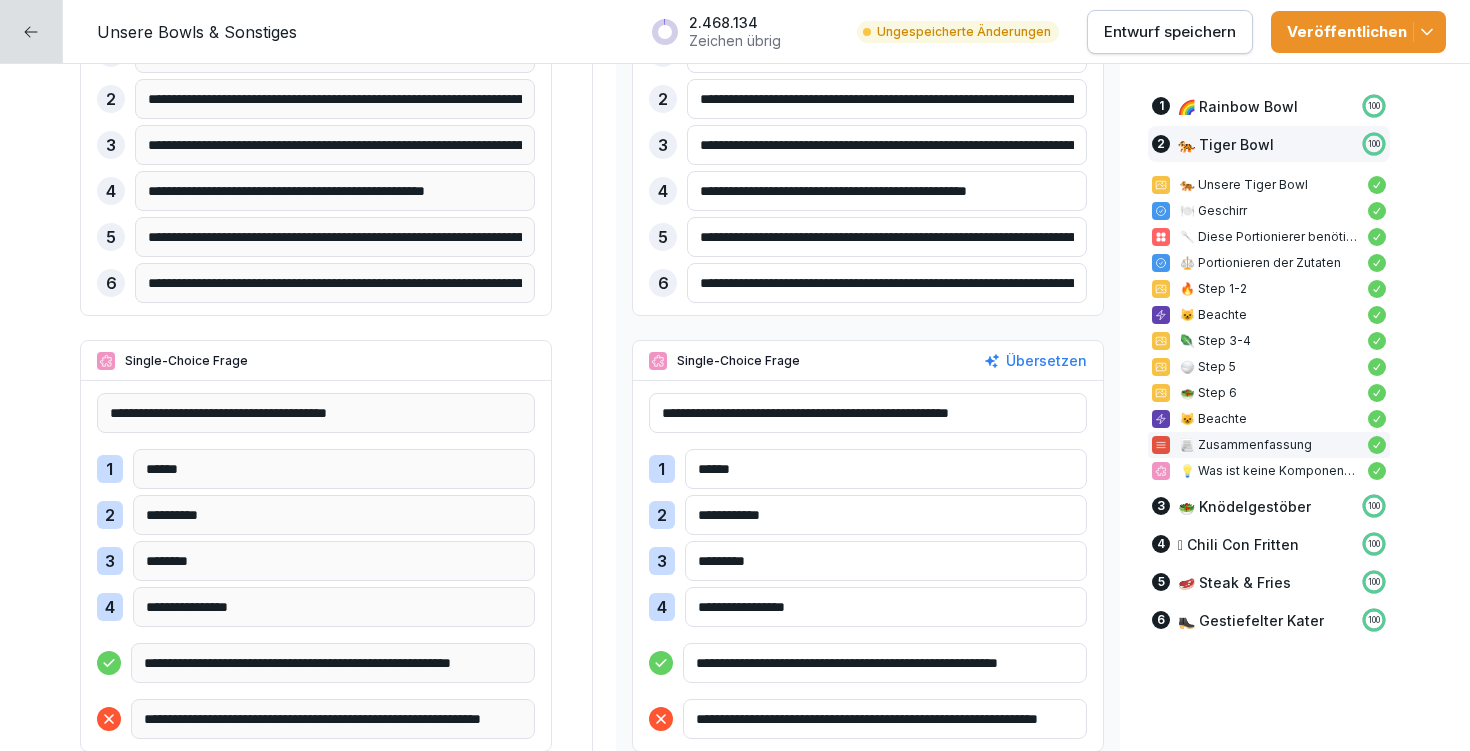 scroll, scrollTop: 9353, scrollLeft: 0, axis: vertical 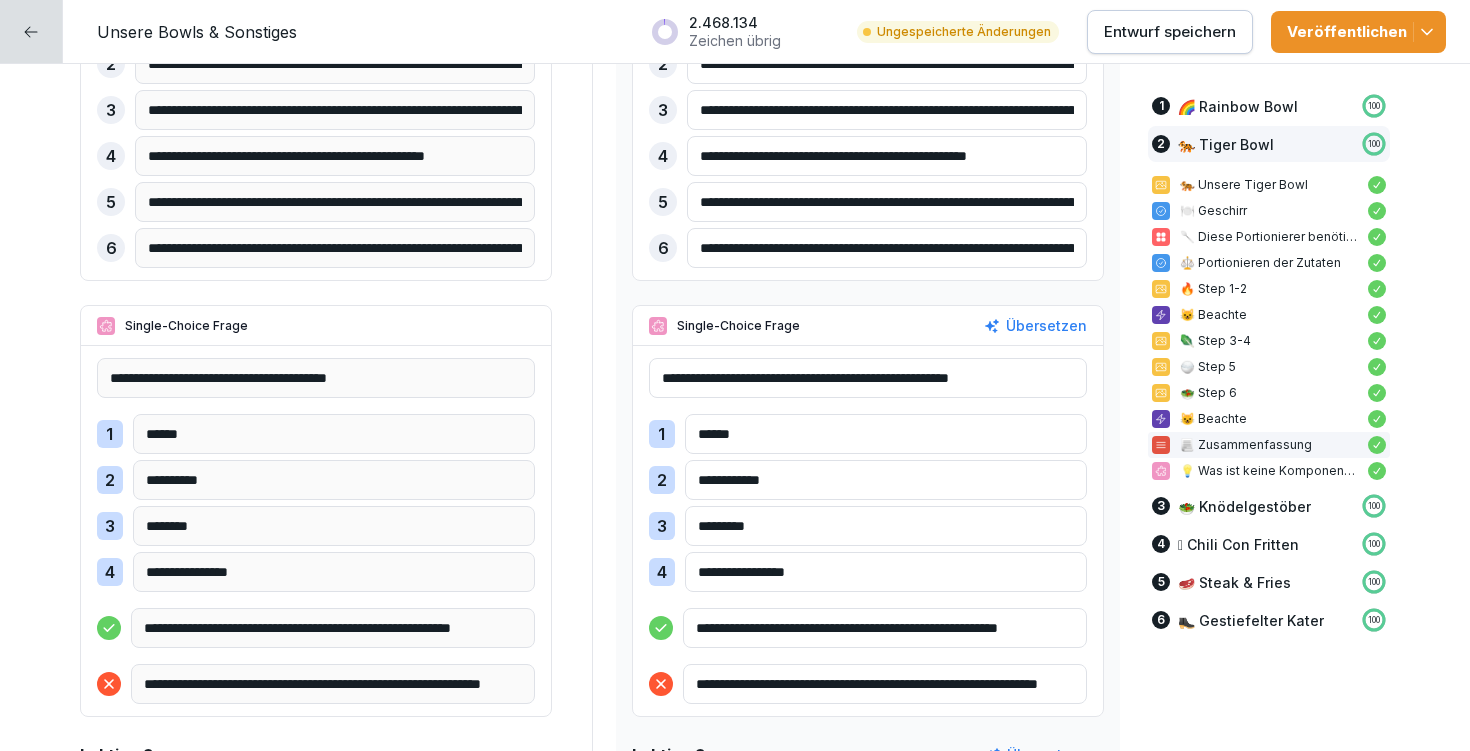 type on "*********" 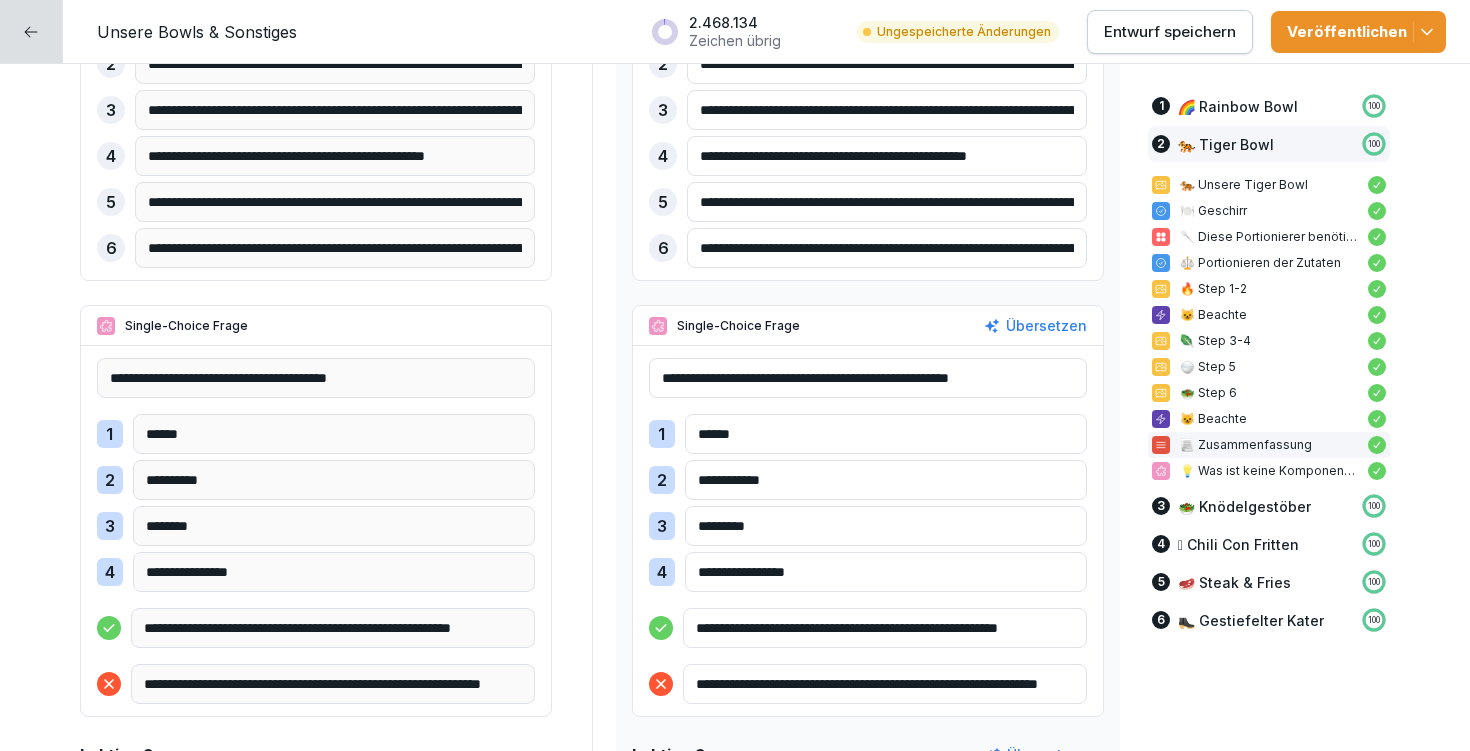 drag, startPoint x: 940, startPoint y: 618, endPoint x: 1083, endPoint y: 618, distance: 143 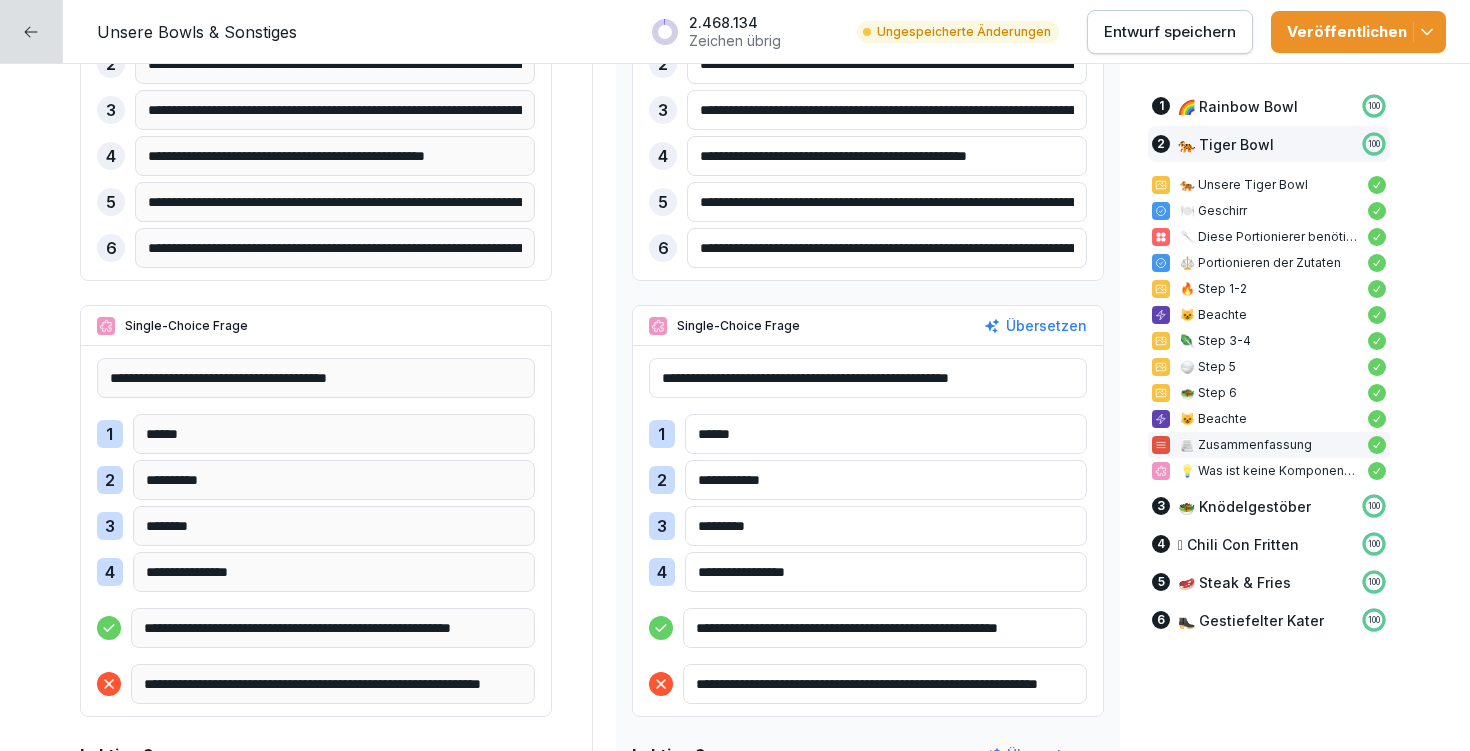 drag, startPoint x: 832, startPoint y: 483, endPoint x: 669, endPoint y: 483, distance: 163 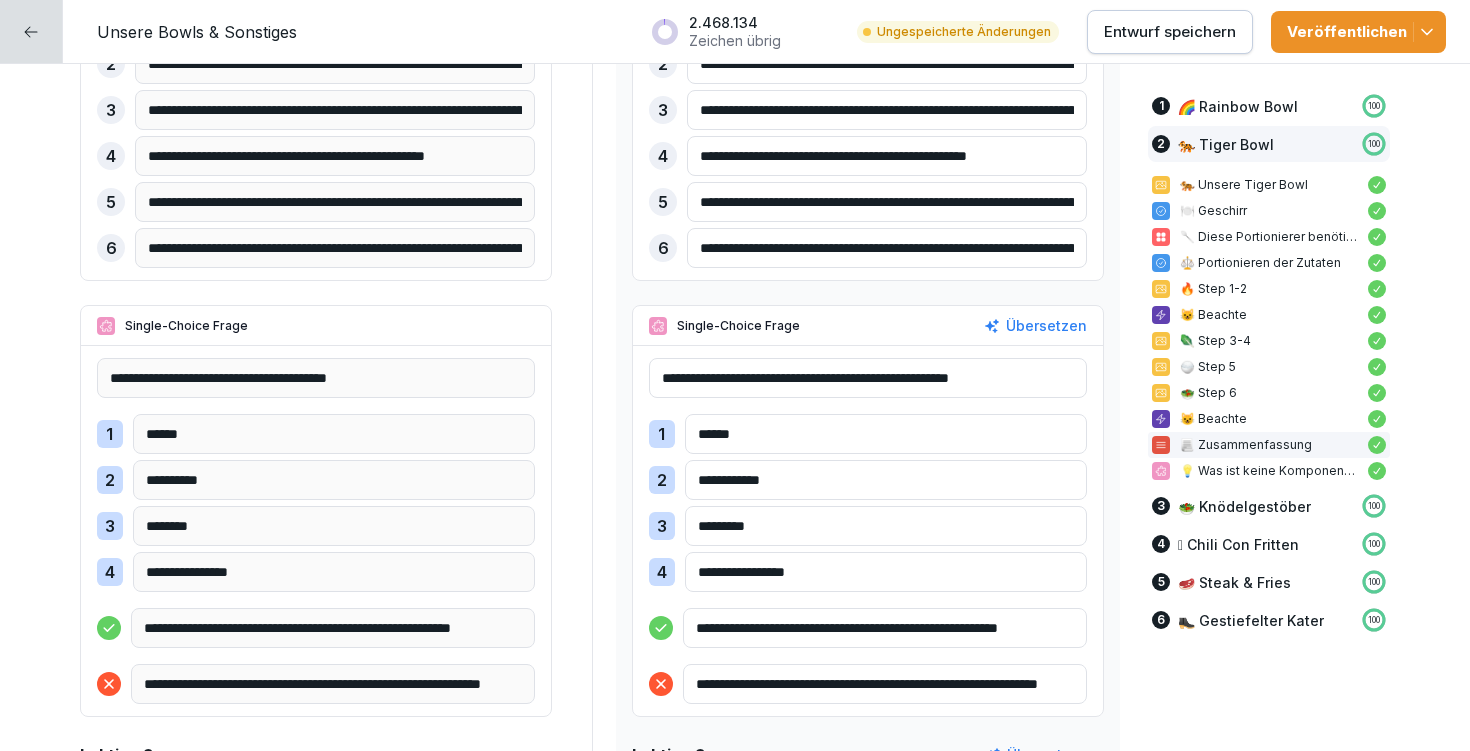 drag, startPoint x: 888, startPoint y: 624, endPoint x: 975, endPoint y: 623, distance: 87.005745 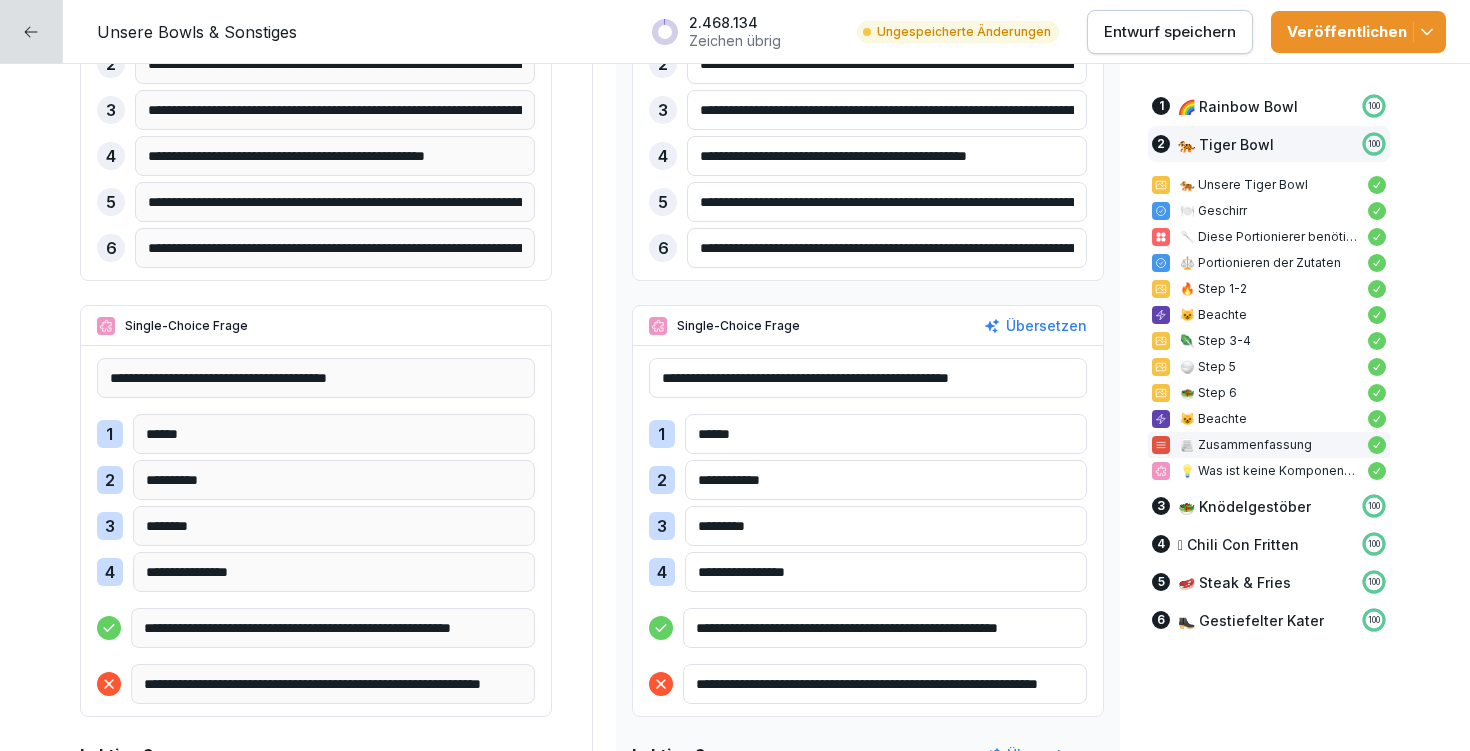 click on "**********" at bounding box center [885, 628] 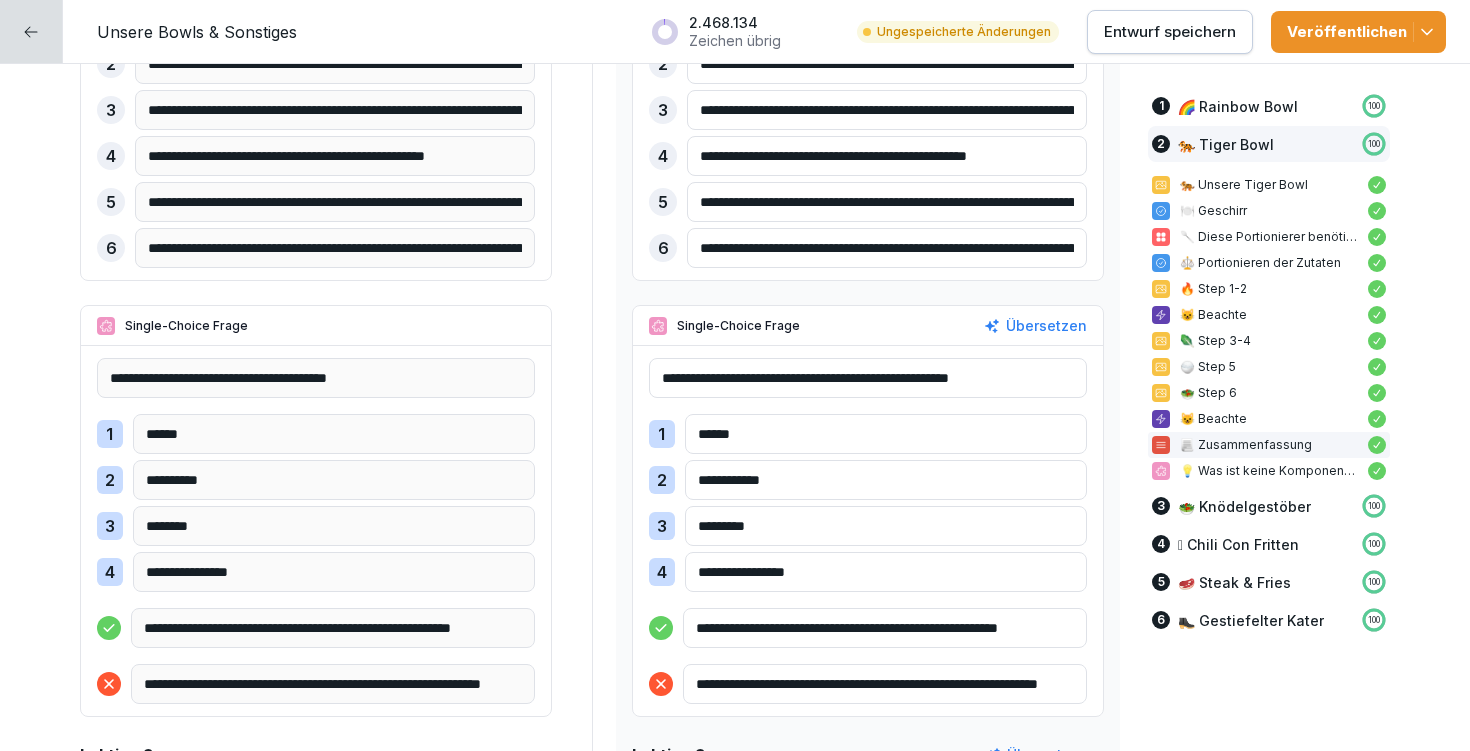 type on "**********" 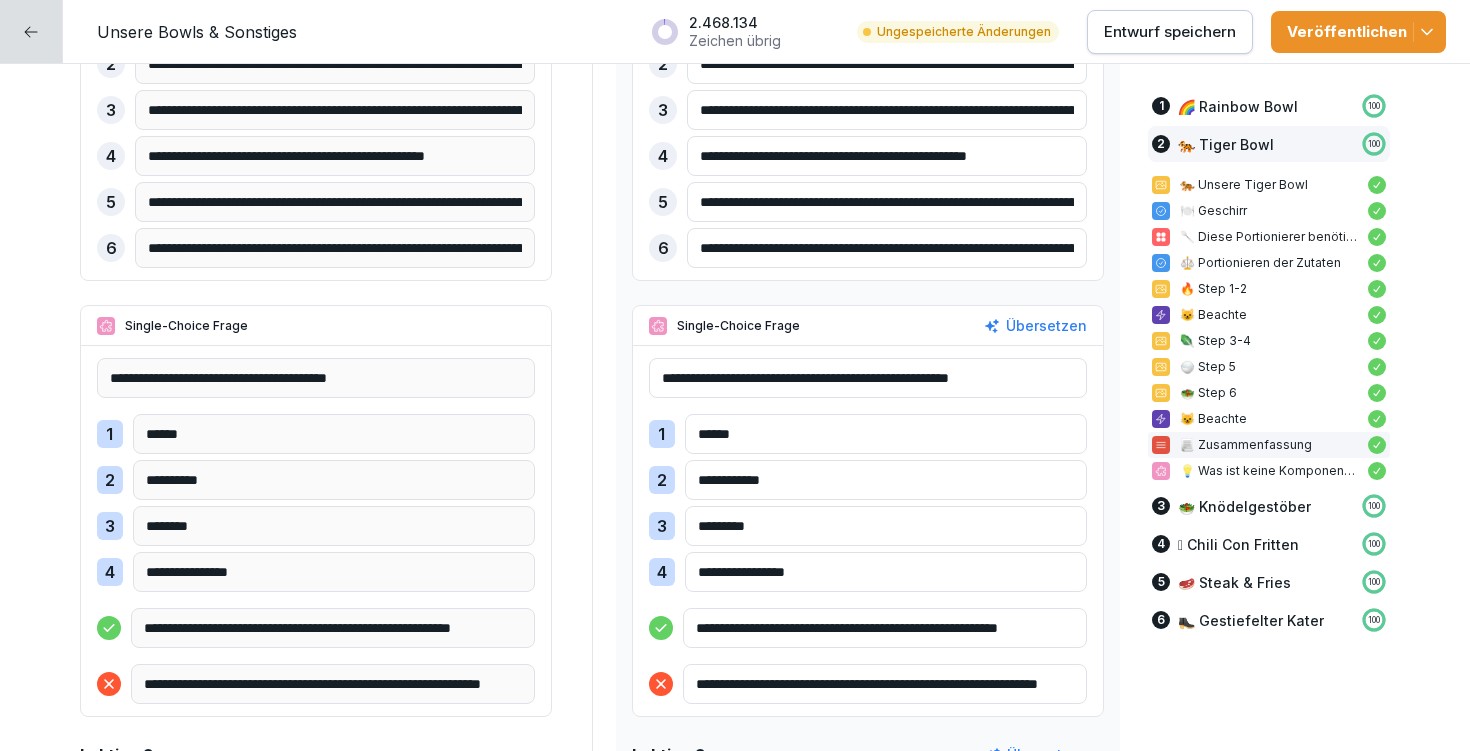 drag, startPoint x: 925, startPoint y: 680, endPoint x: 1013, endPoint y: 683, distance: 88.051125 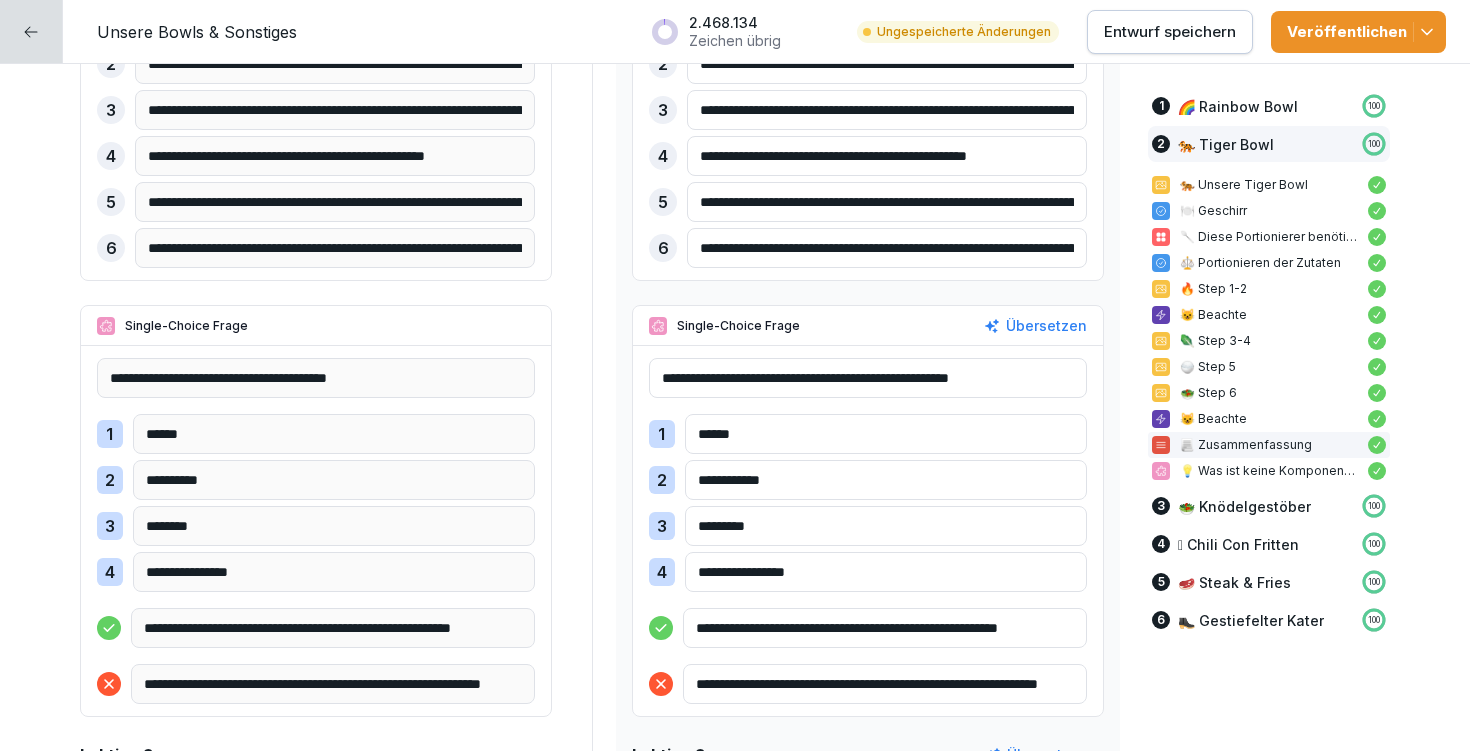type on "**********" 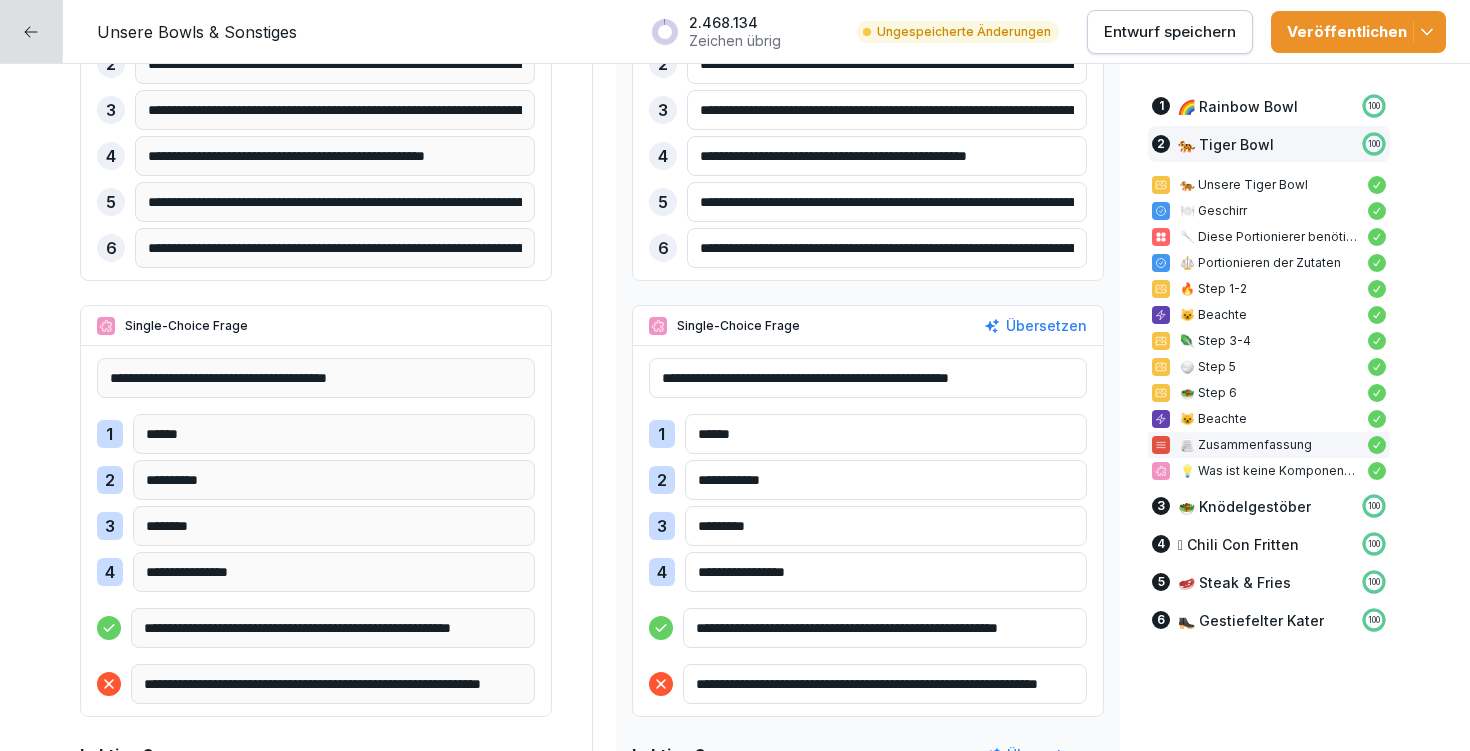 click on "Entwurf speichern" at bounding box center (1170, 32) 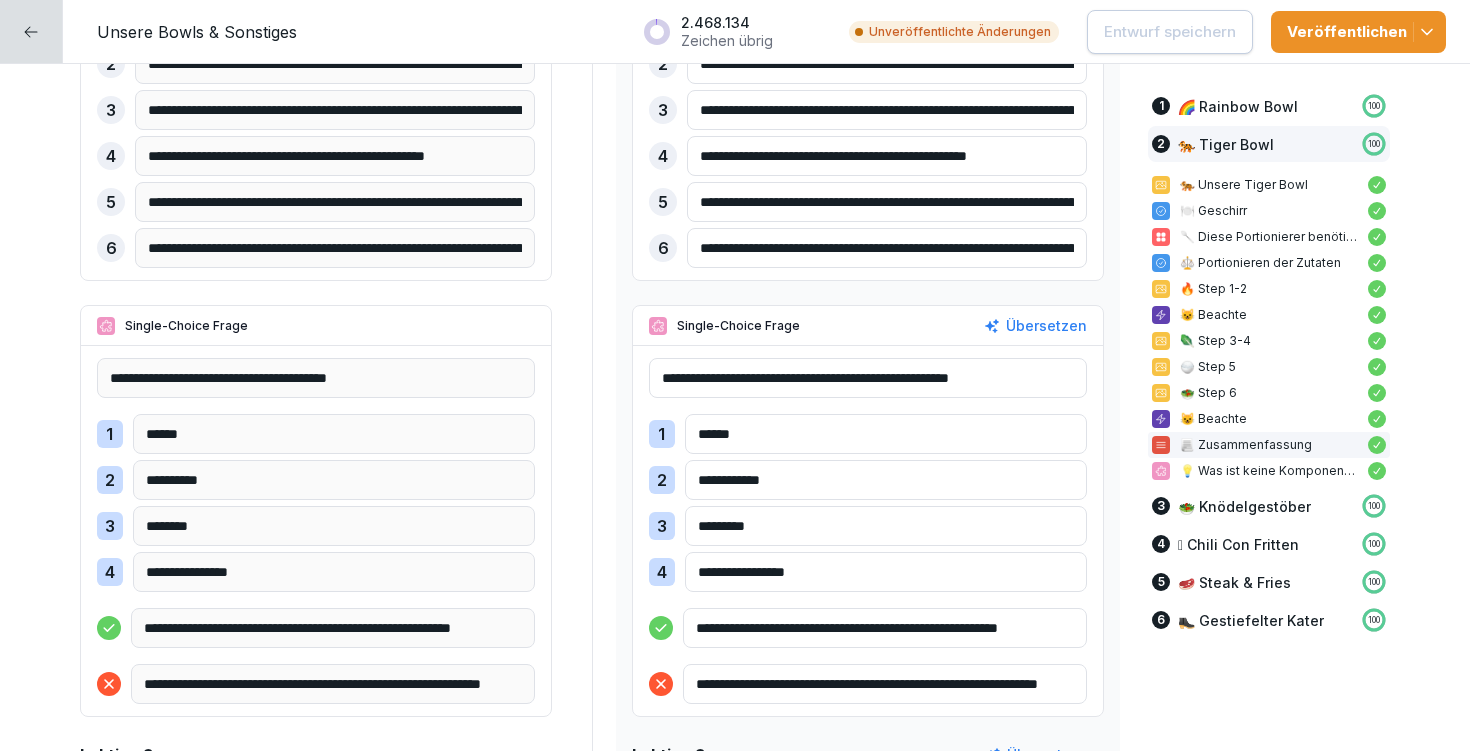scroll, scrollTop: 10001, scrollLeft: 0, axis: vertical 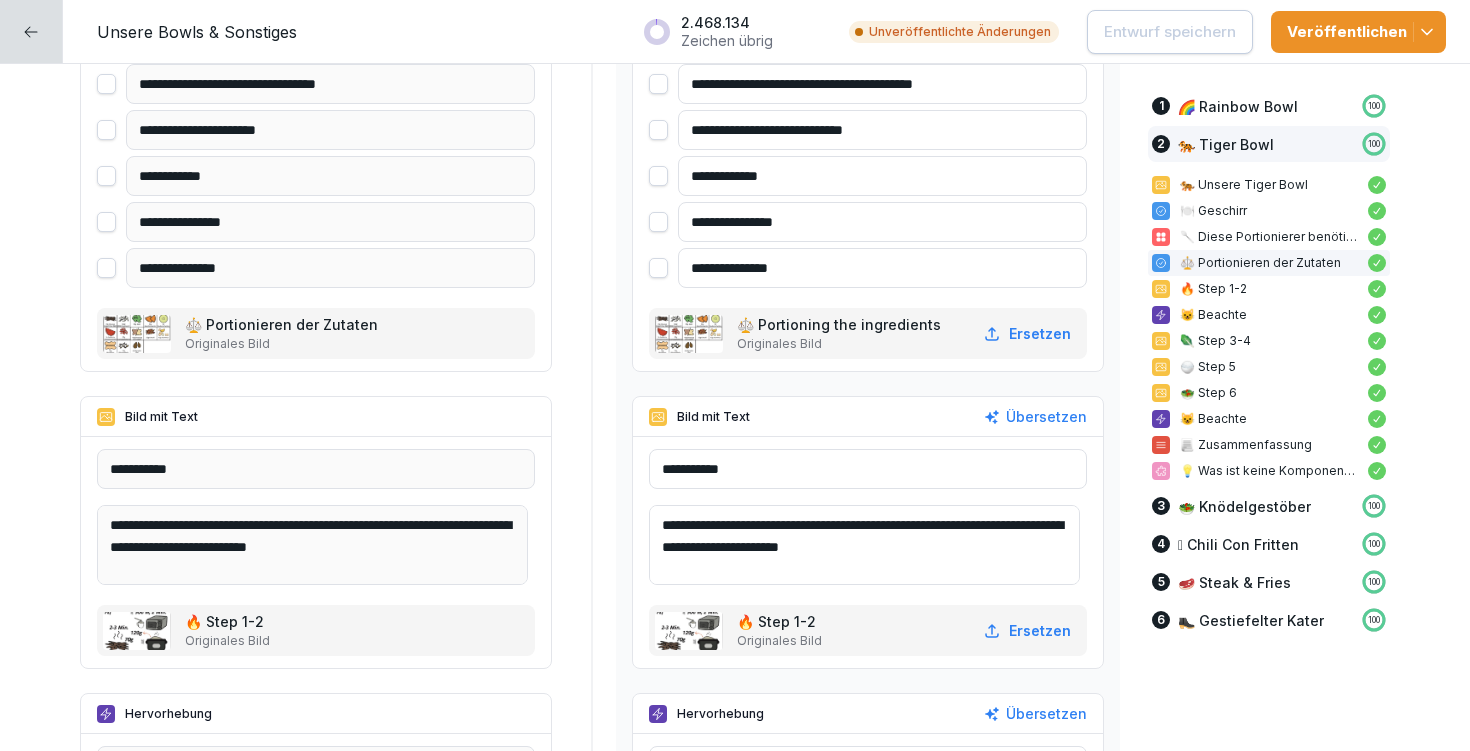 click on "**********" at bounding box center (864, 545) 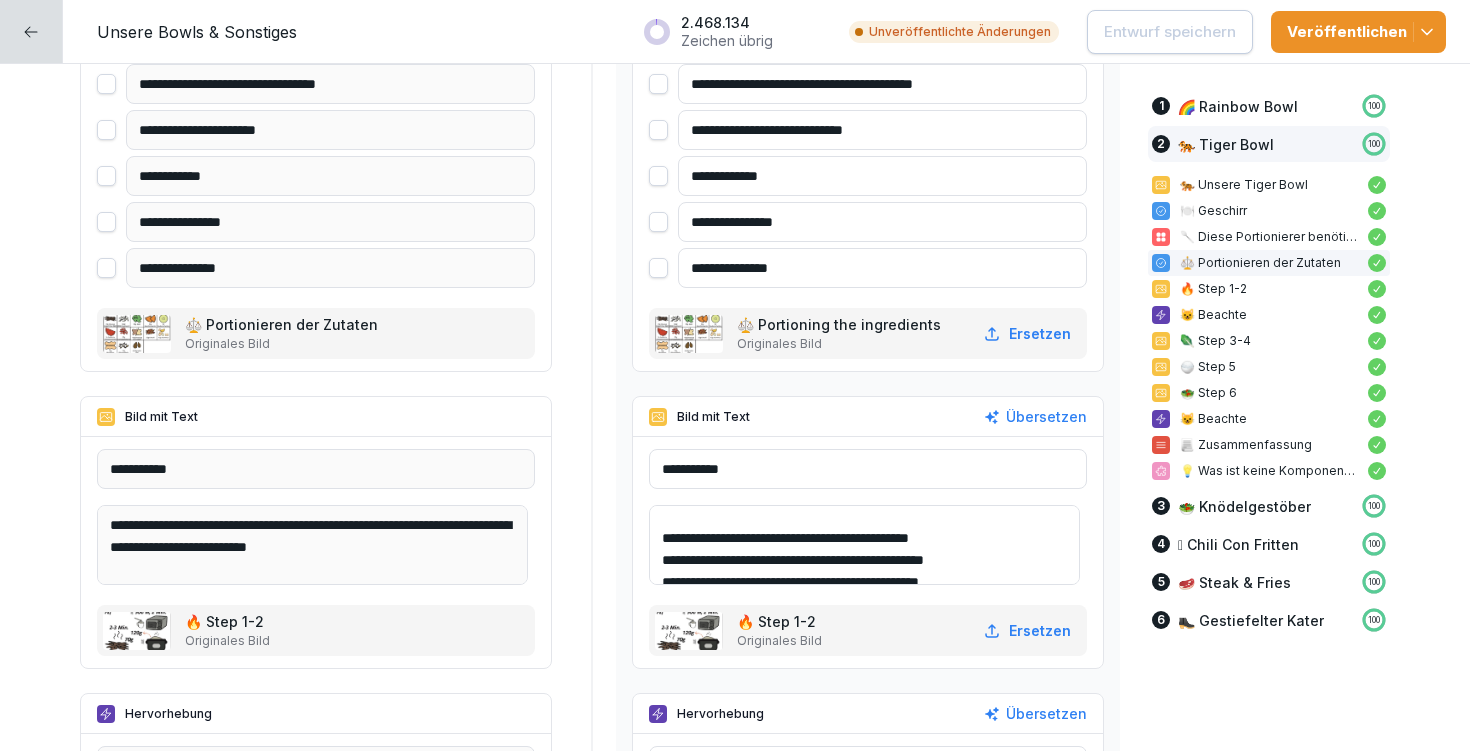 scroll, scrollTop: 57, scrollLeft: 0, axis: vertical 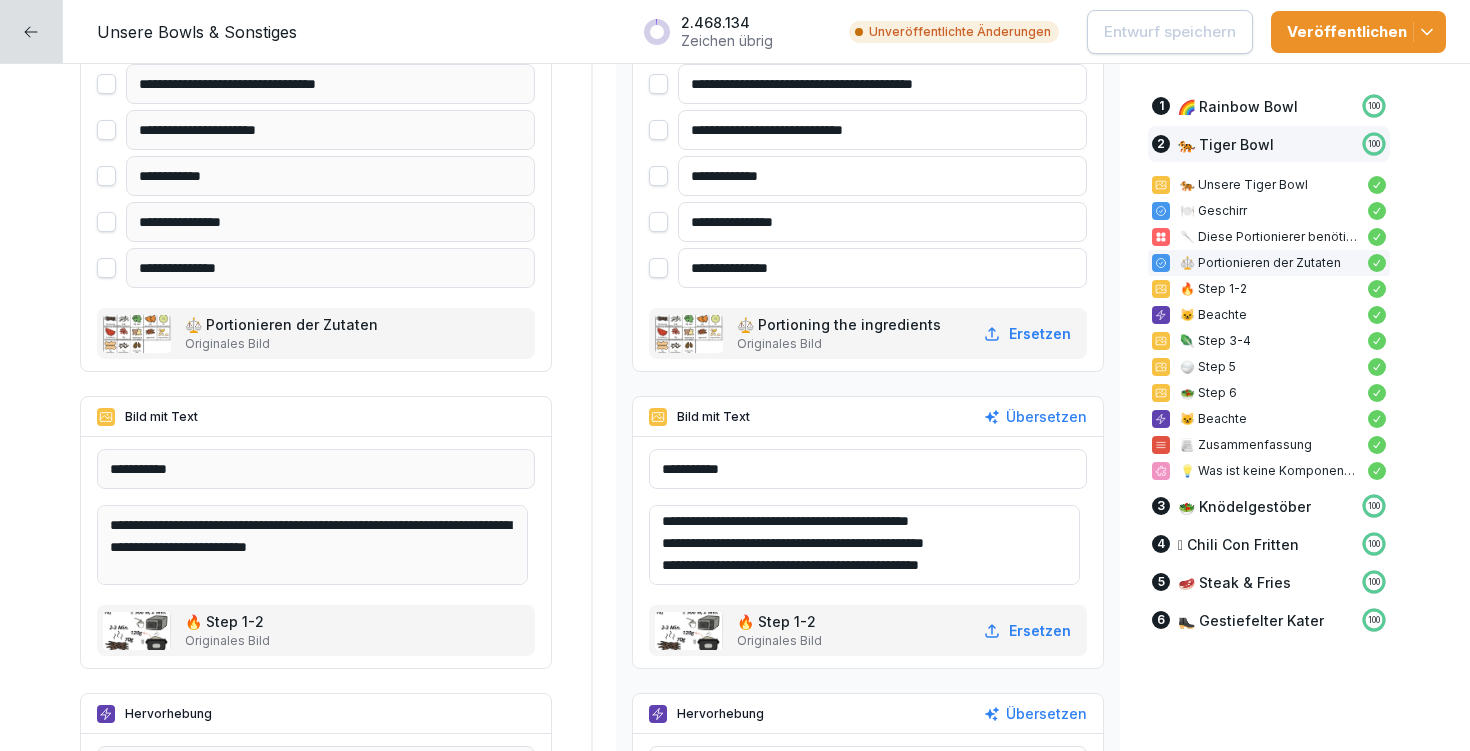 drag, startPoint x: 673, startPoint y: 529, endPoint x: 978, endPoint y: 608, distance: 315.06506 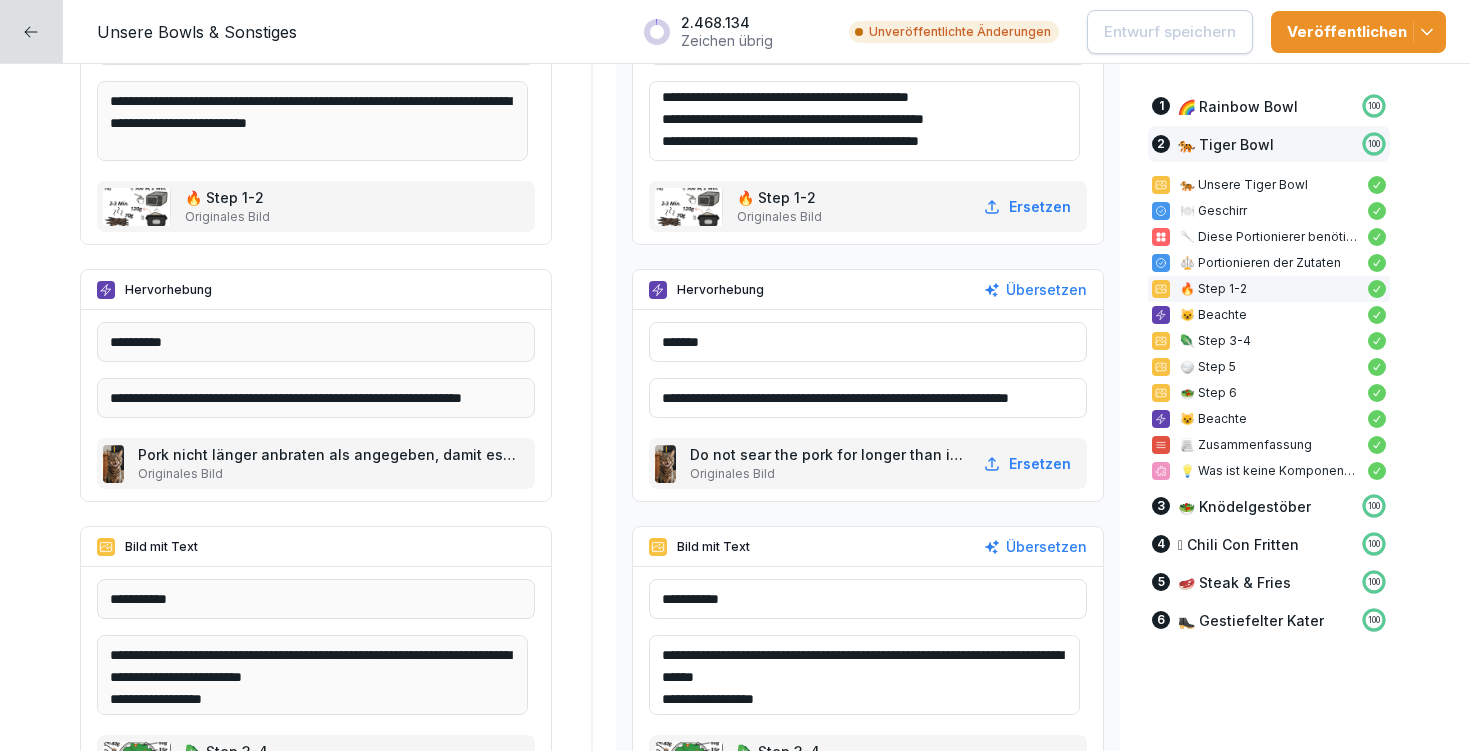 scroll, scrollTop: 7718, scrollLeft: 0, axis: vertical 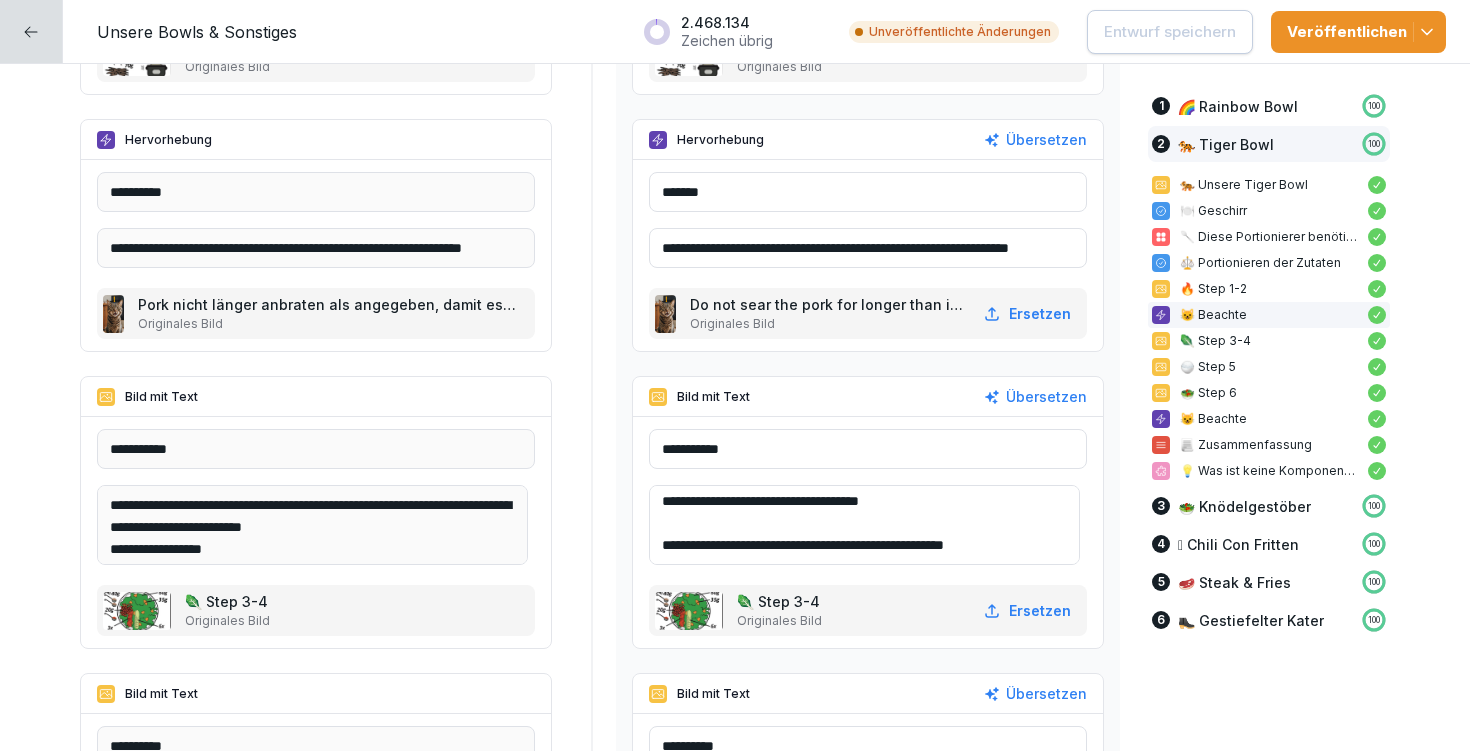 drag, startPoint x: 674, startPoint y: 500, endPoint x: 947, endPoint y: 506, distance: 273.06592 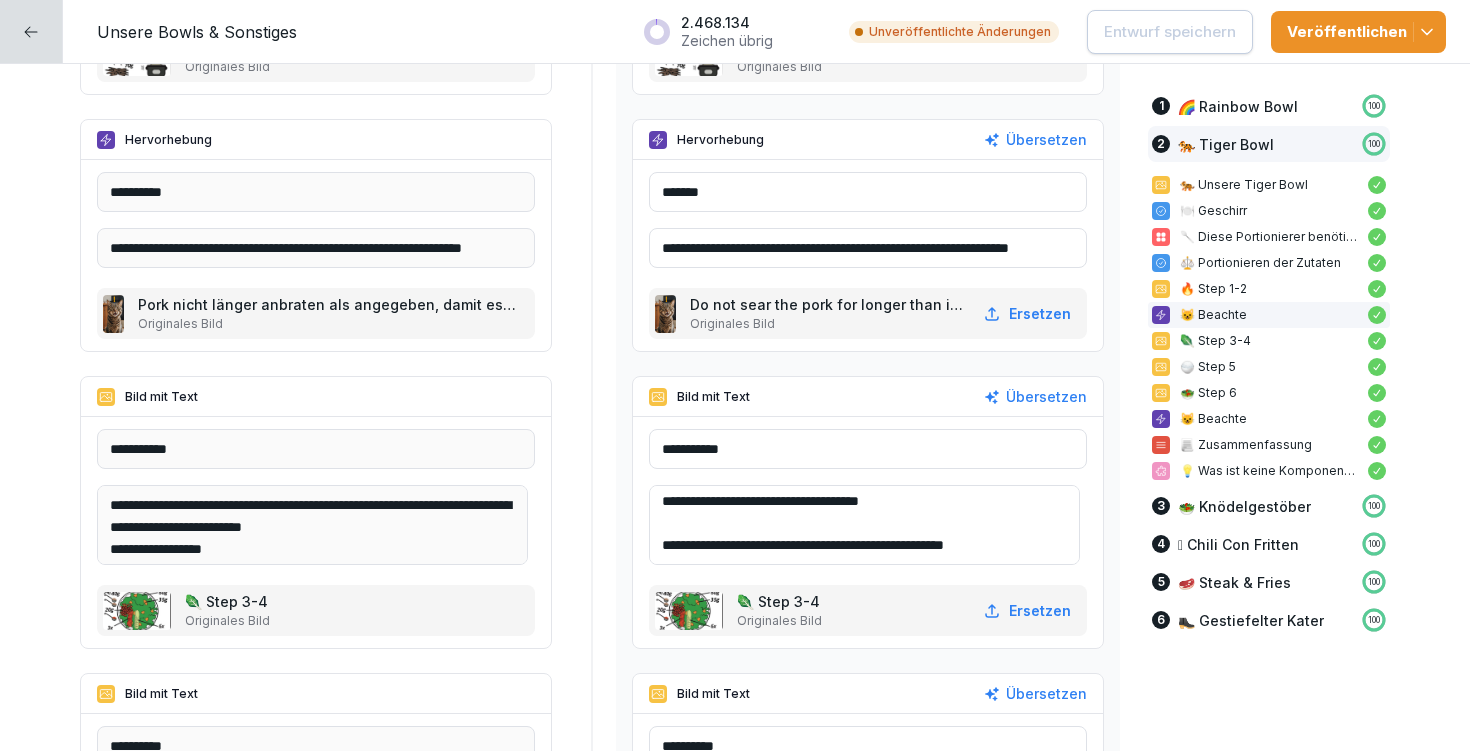 click on "**********" at bounding box center [864, 525] 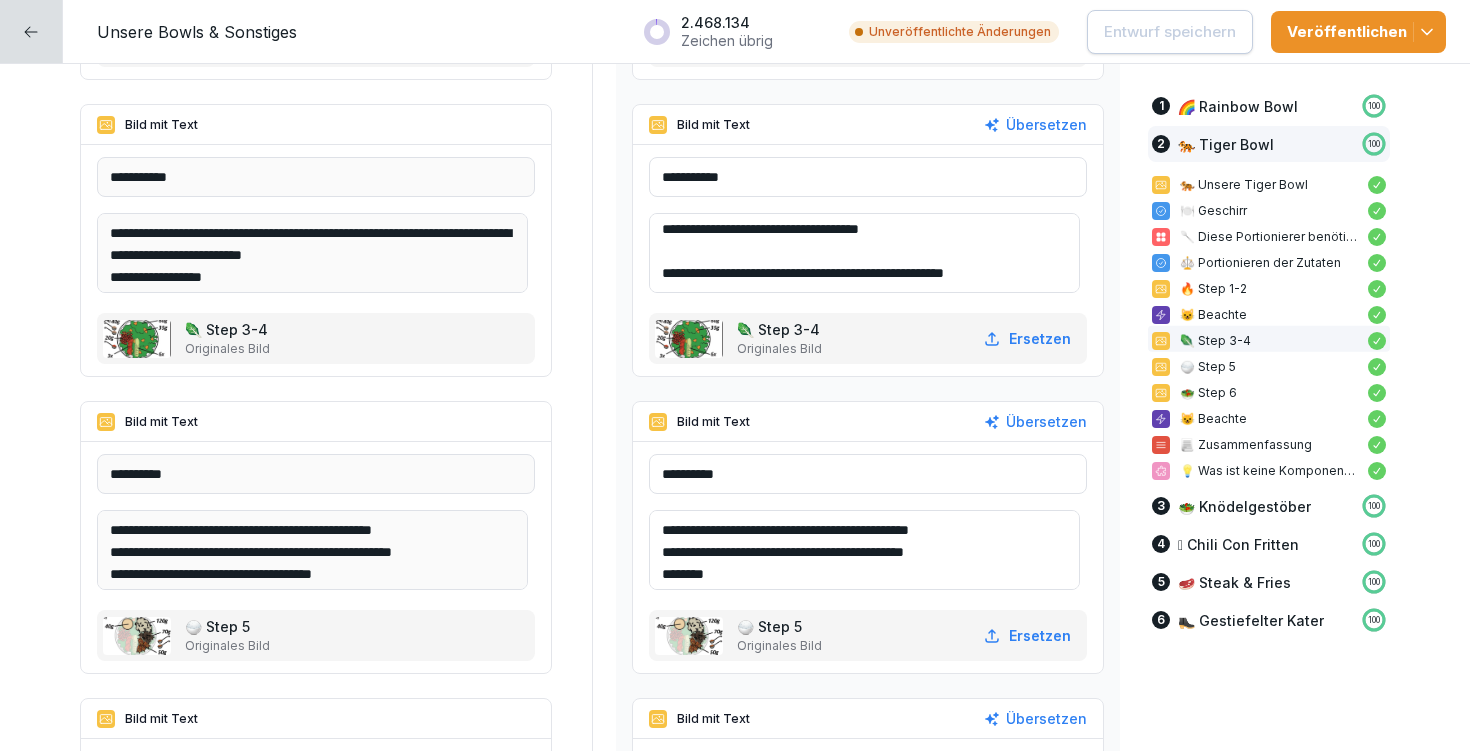 scroll, scrollTop: 8058, scrollLeft: 0, axis: vertical 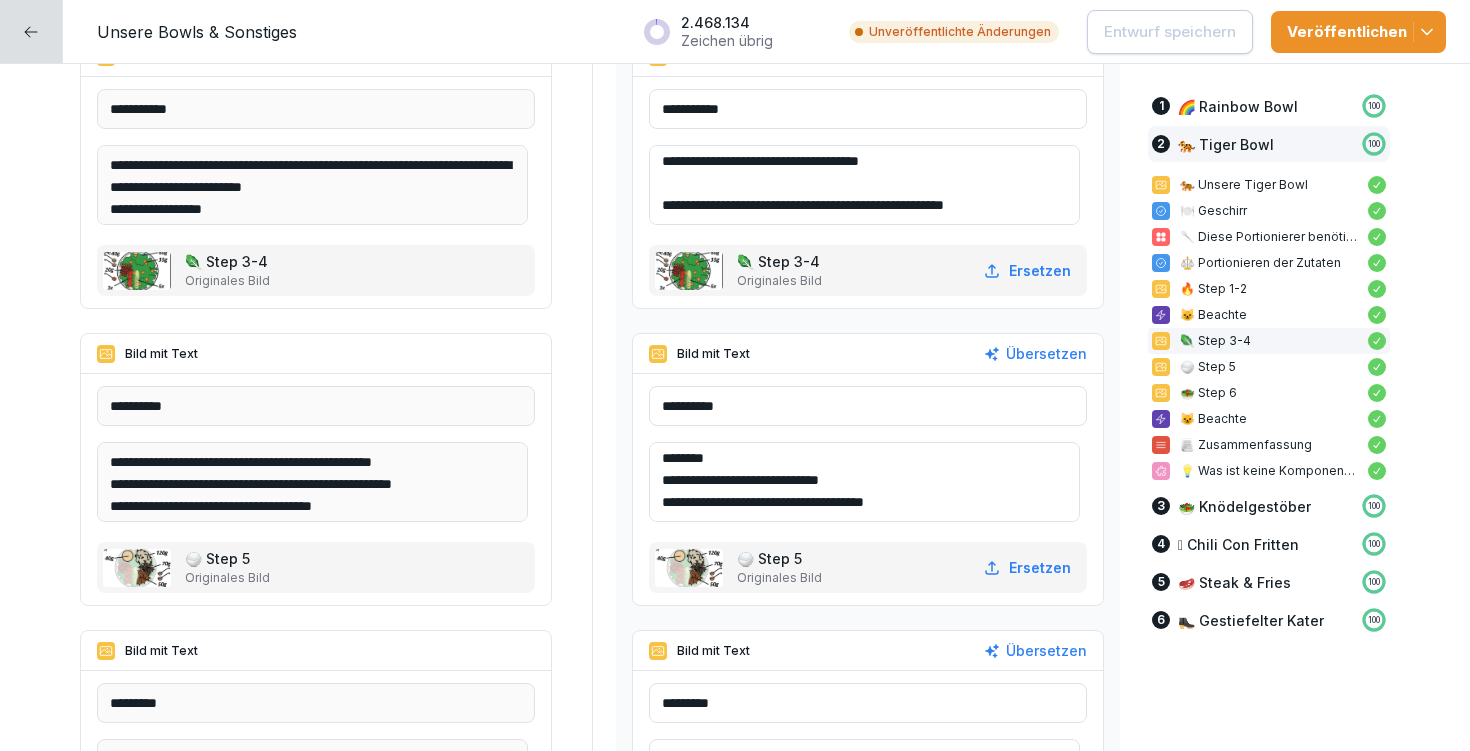 drag, startPoint x: 671, startPoint y: 457, endPoint x: 992, endPoint y: 519, distance: 326.9327 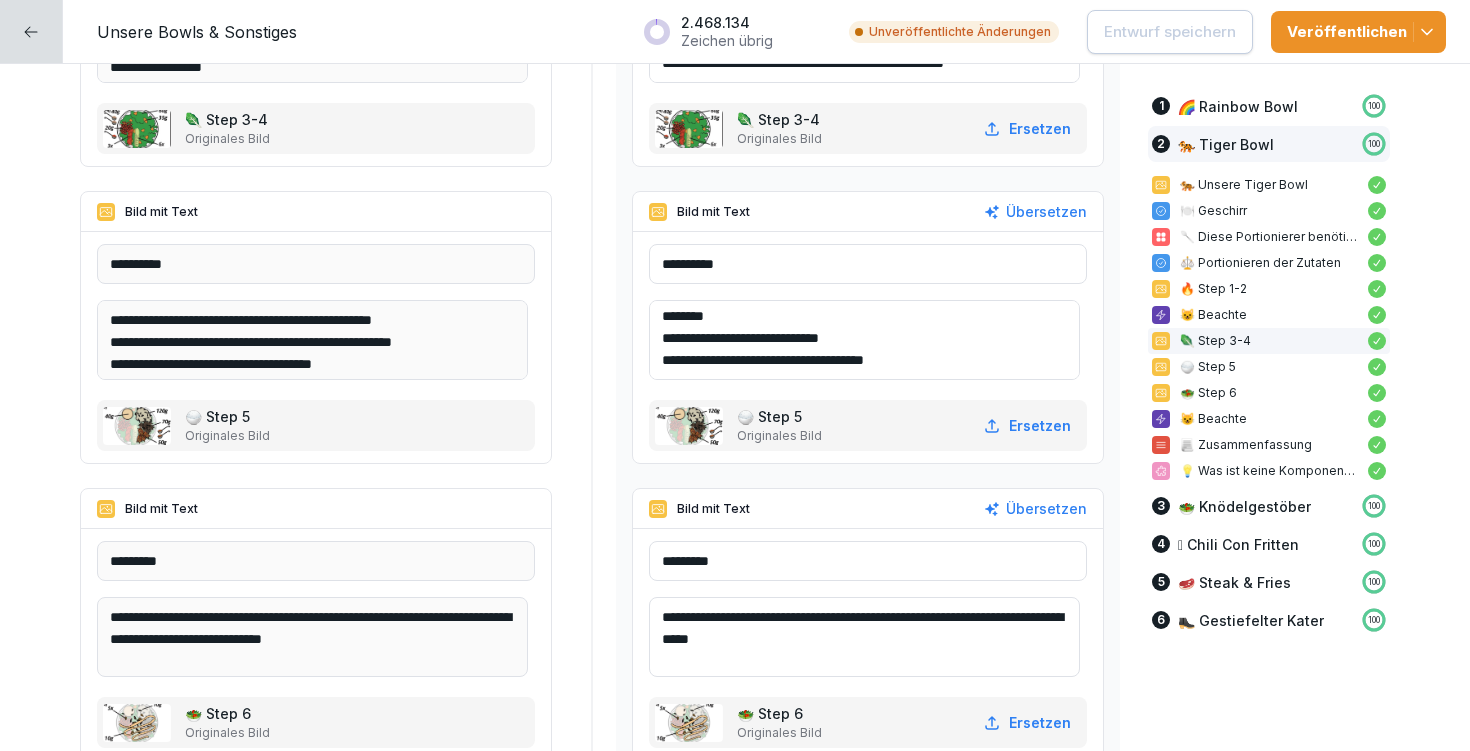 scroll, scrollTop: 8276, scrollLeft: 0, axis: vertical 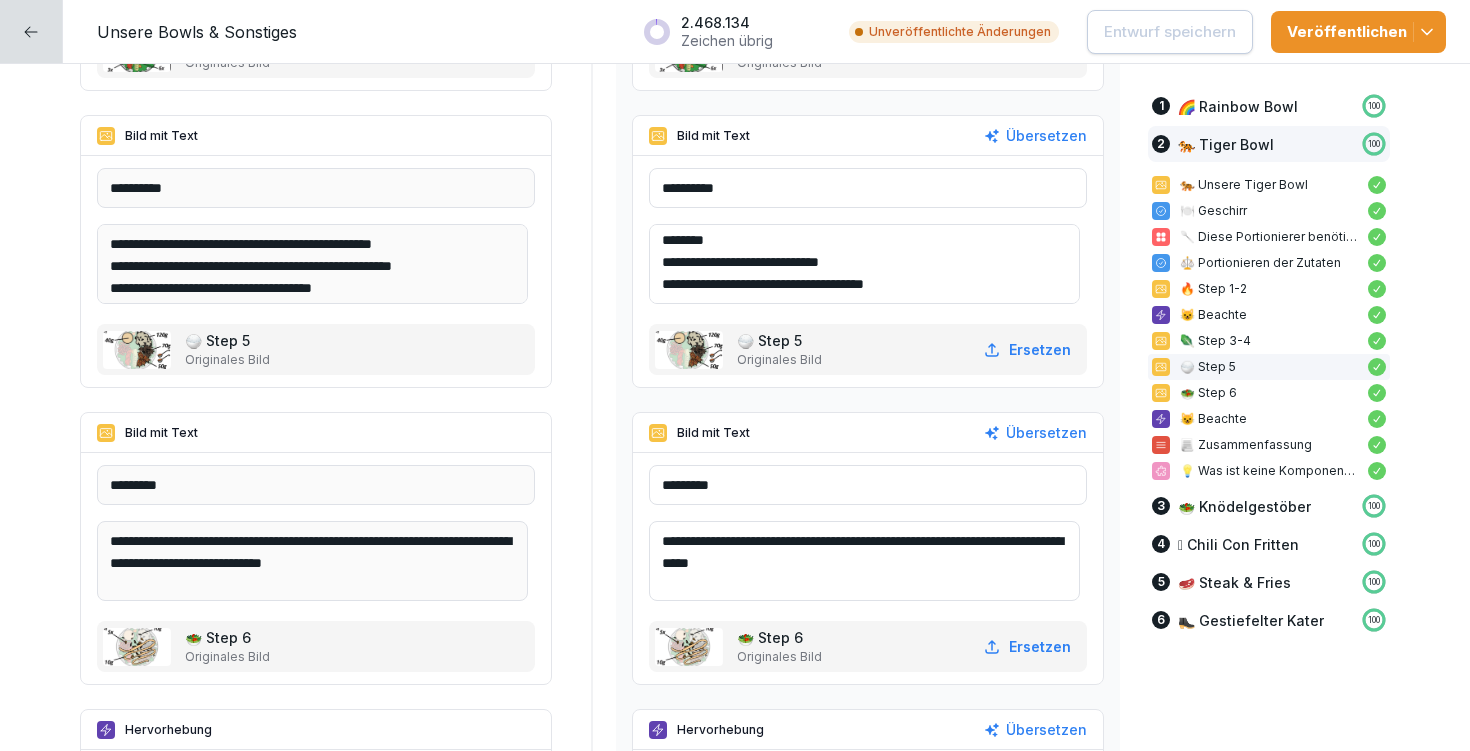 drag, startPoint x: 674, startPoint y: 534, endPoint x: 881, endPoint y: 579, distance: 211.83484 